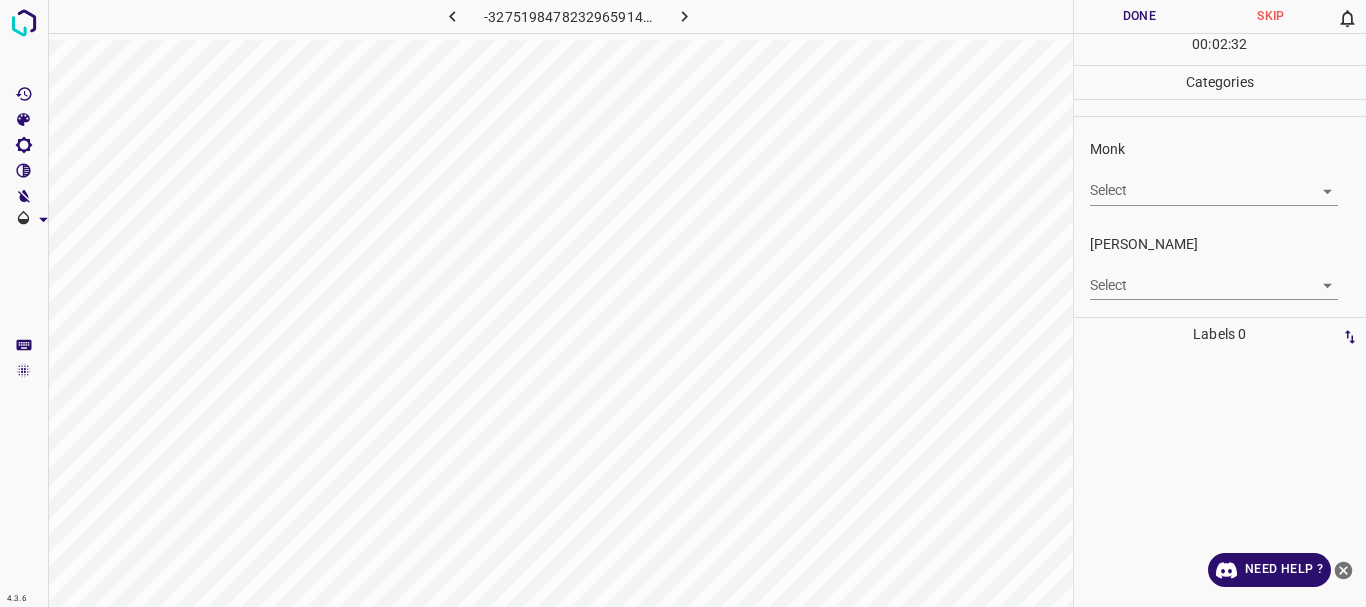 scroll, scrollTop: 0, scrollLeft: 0, axis: both 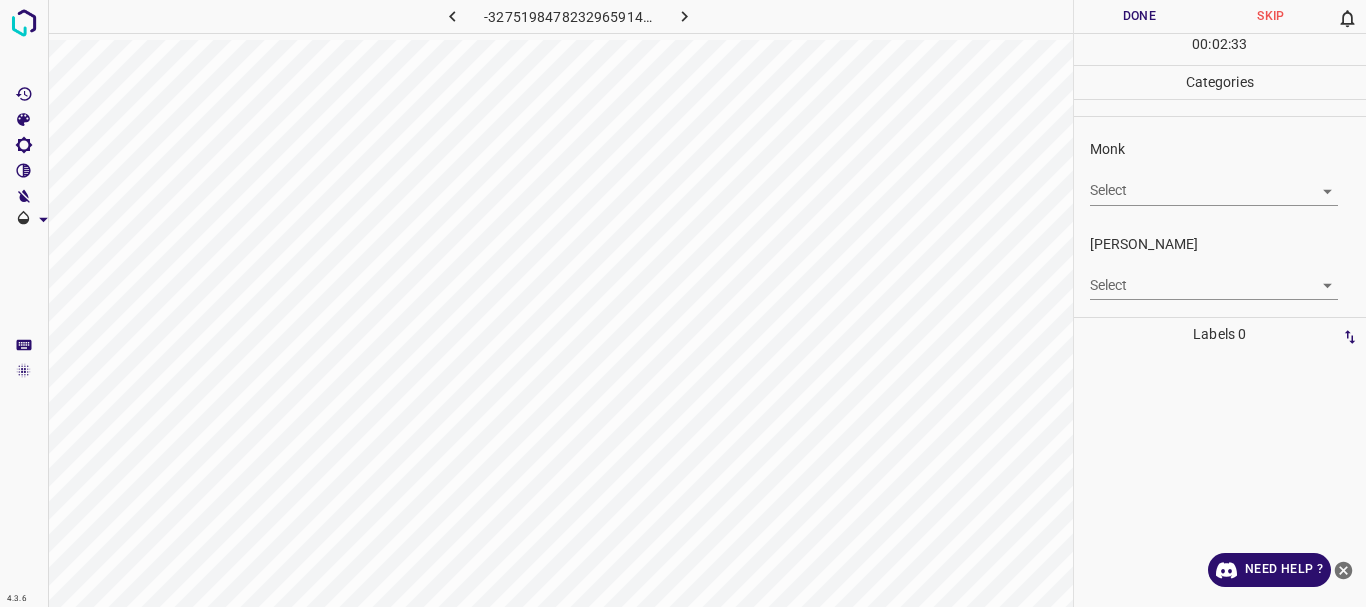click on "4.3.6  -3275198478232965914.png Done Skip 0 00   : 02   : 33   Categories Monk   Select ​  [PERSON_NAME]   Select ​ Labels   0 Categories 1 Monk 2  [PERSON_NAME] Tools Space Change between modes (Draw & Edit) I Auto labeling R Restore zoom M Zoom in N Zoom out Delete Delete selecte label Filters Z Restore filters X Saturation filter C Brightness filter V Contrast filter B Gray scale filter General O Download Need Help ? - Text - Hide - Delete" at bounding box center (683, 303) 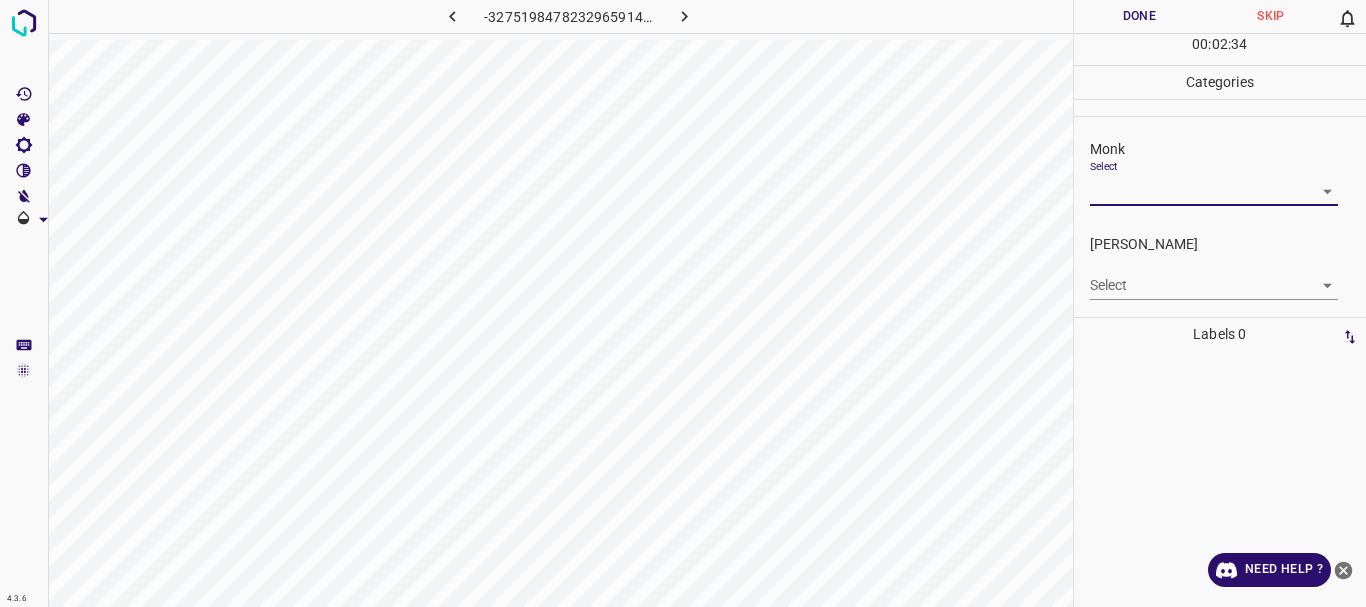 click on "4.3.6  -3275198478232965914.png Done Skip 0 00   : 02   : 34   Categories Monk   Select ​  [PERSON_NAME]   Select ​ Labels   0 Categories 1 Monk 2  [PERSON_NAME] Tools Space Change between modes (Draw & Edit) I Auto labeling R Restore zoom M Zoom in N Zoom out Delete Delete selecte label Filters Z Restore filters X Saturation filter C Brightness filter V Contrast filter B Gray scale filter General O Download Need Help ? - Text - Hide - Delete" at bounding box center [683, 303] 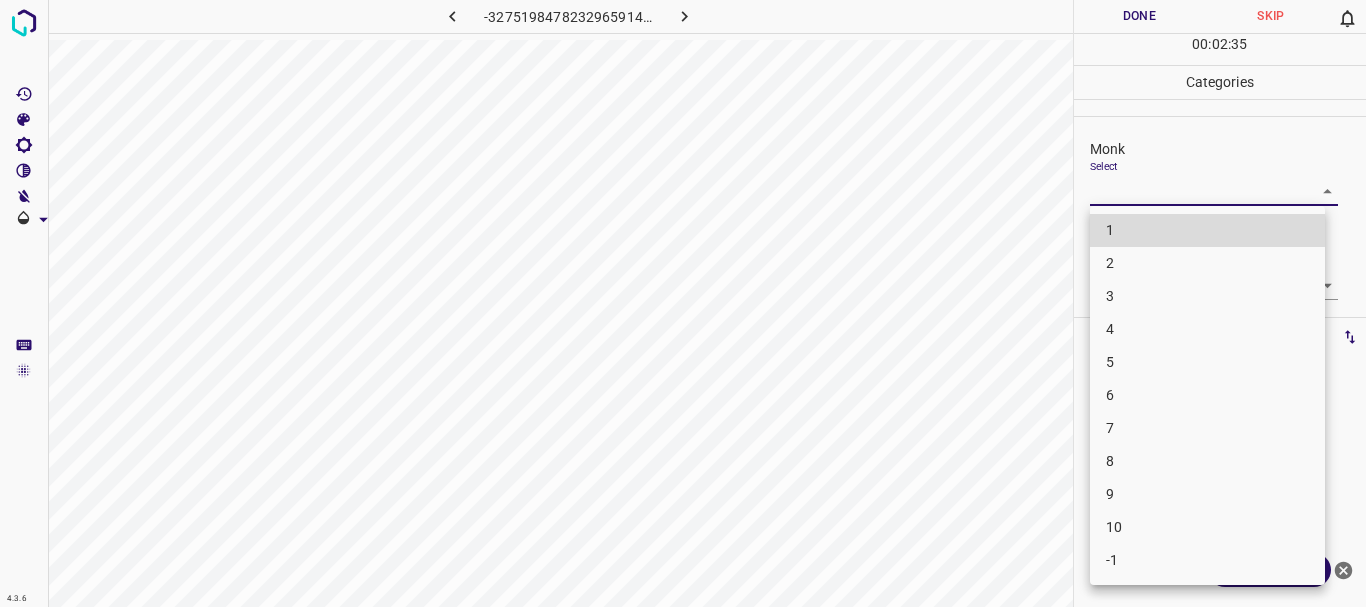 click on "3" at bounding box center (1207, 296) 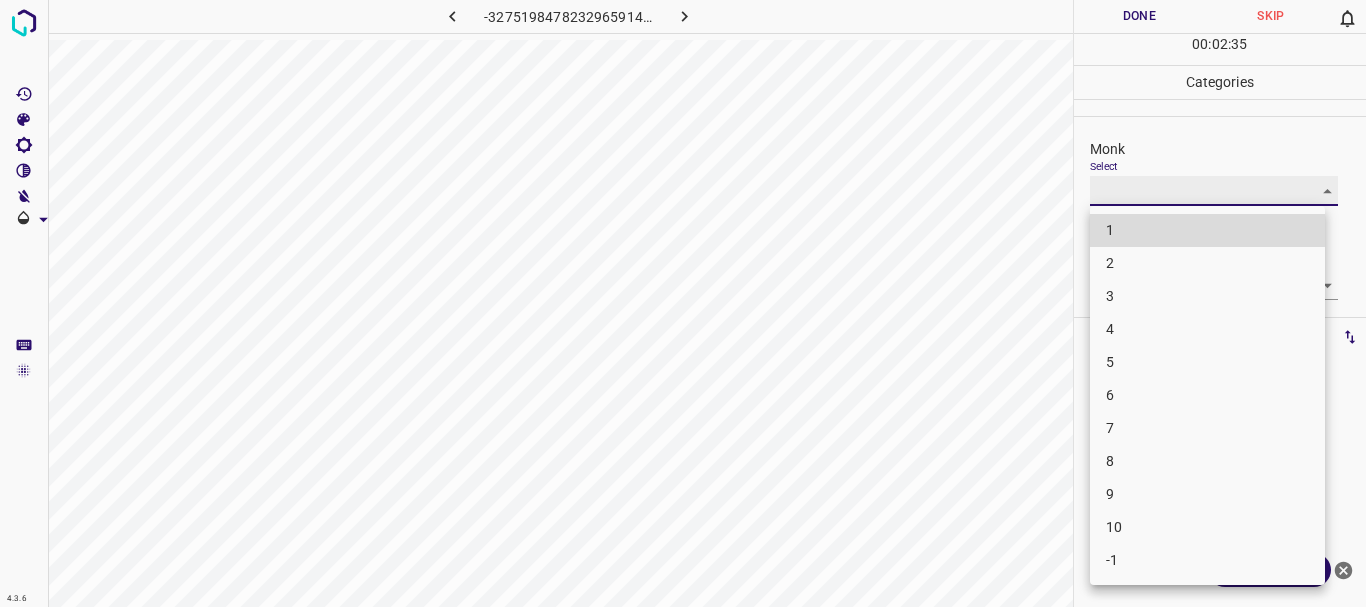 type on "3" 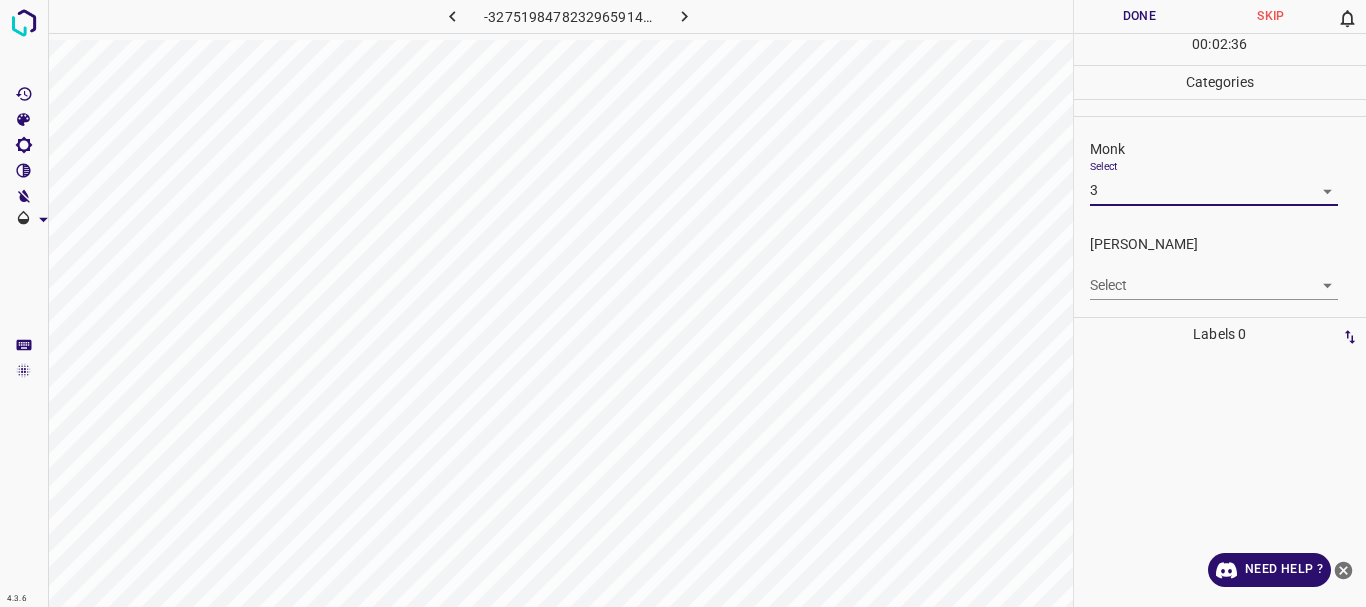 click on "4.3.6  -3275198478232965914.png Done Skip 0 00   : 02   : 36   Categories Monk   Select 3 3  [PERSON_NAME]   Select ​ Labels   0 Categories 1 Monk 2  [PERSON_NAME] Tools Space Change between modes (Draw & Edit) I Auto labeling R Restore zoom M Zoom in N Zoom out Delete Delete selecte label Filters Z Restore filters X Saturation filter C Brightness filter V Contrast filter B Gray scale filter General O Download Need Help ? - Text - Hide - Delete" at bounding box center (683, 303) 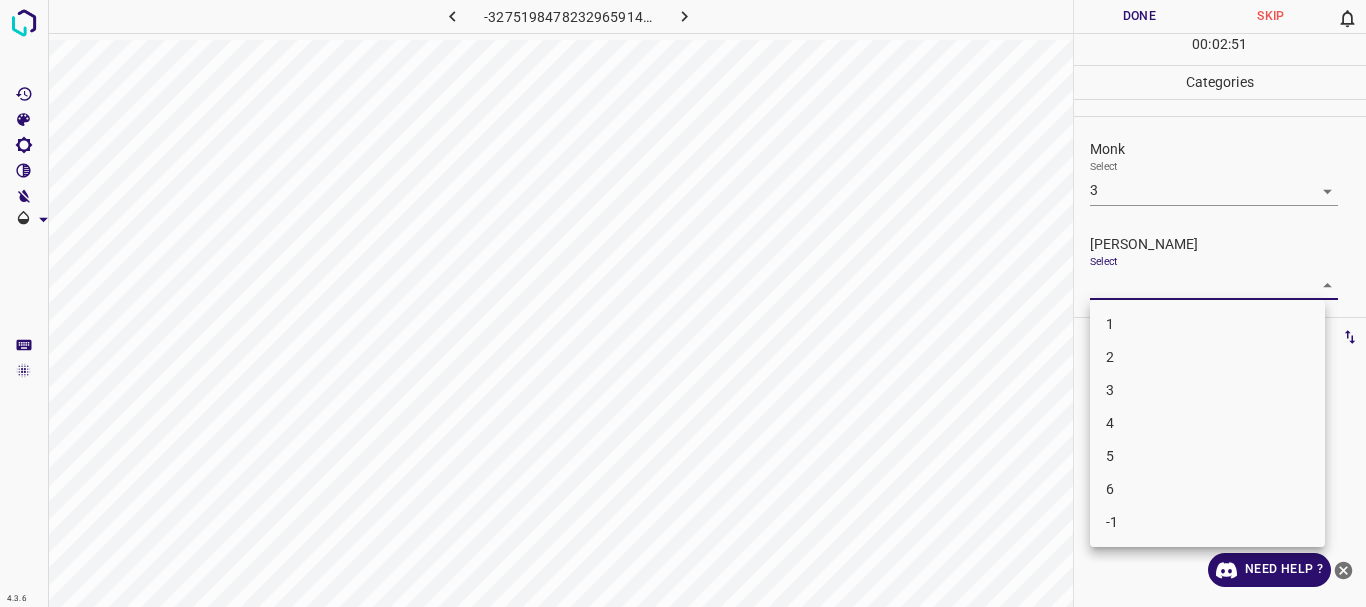 click on "2" at bounding box center [1207, 357] 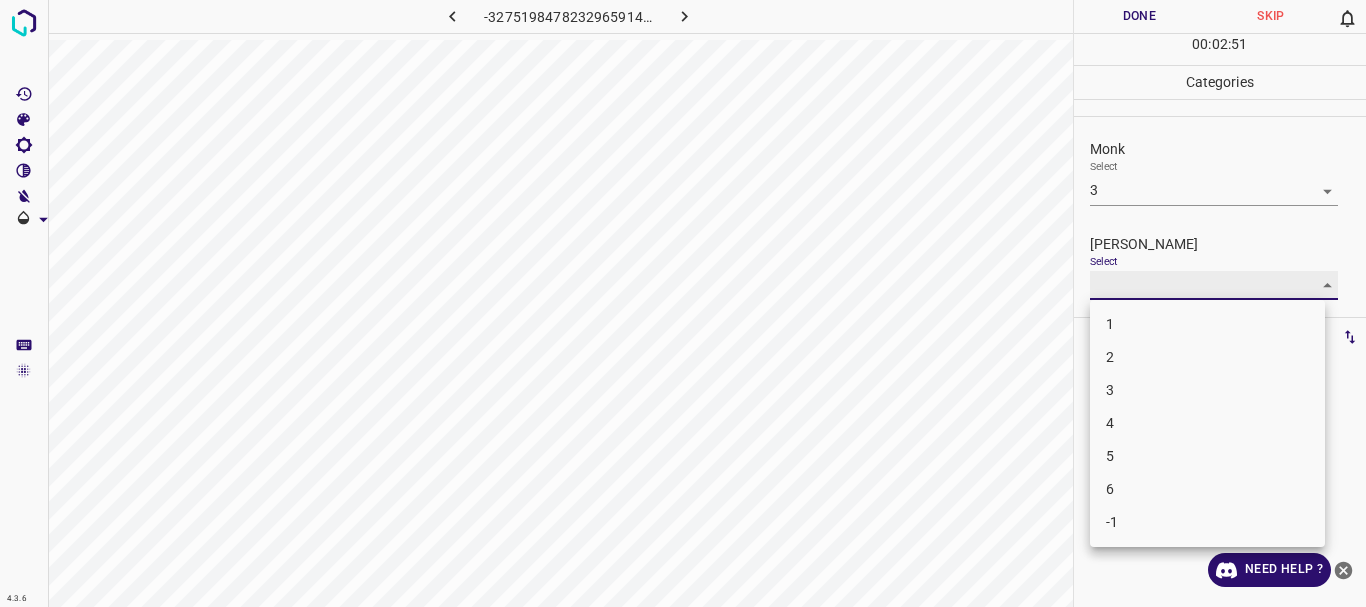 type on "2" 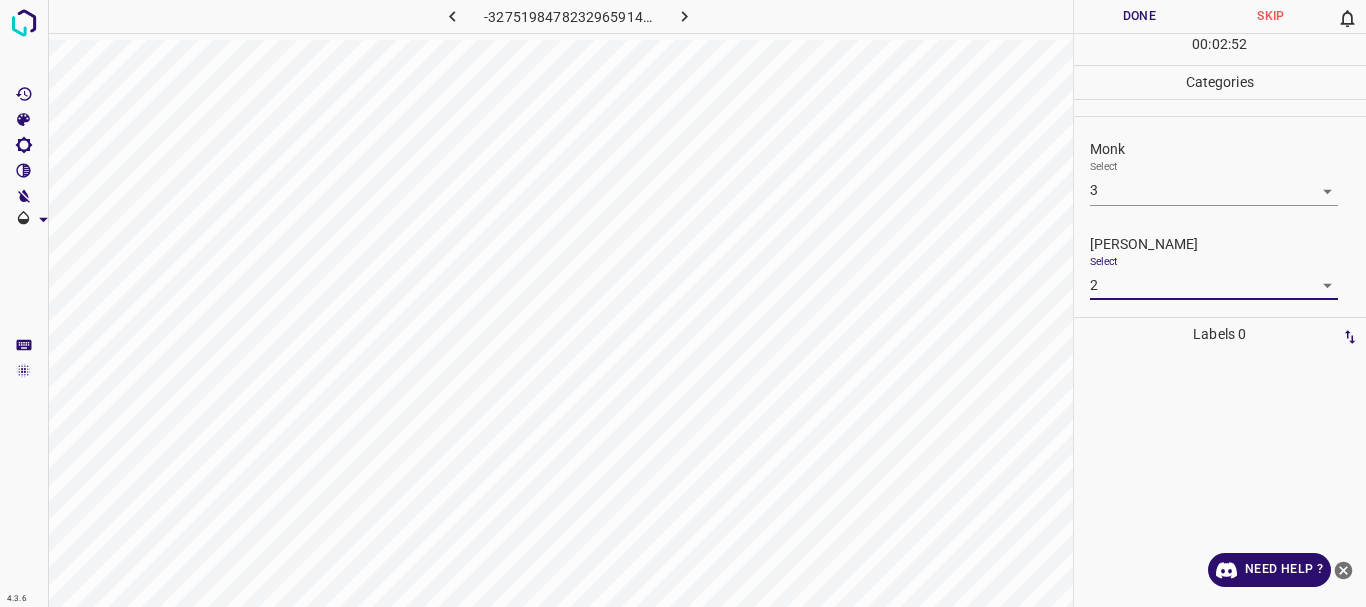 click on "4.3.6  -3275198478232965914.png Done Skip 0 00   : 02   : 52   Categories Monk   Select 3 3  [PERSON_NAME]   Select 2 2 Labels   0 Categories 1 Monk 2  [PERSON_NAME] Tools Space Change between modes (Draw & Edit) I Auto labeling R Restore zoom M Zoom in N Zoom out Delete Delete selecte label Filters Z Restore filters X Saturation filter C Brightness filter V Contrast filter B Gray scale filter General O Download Need Help ? - Text - Hide - Delete" at bounding box center (683, 303) 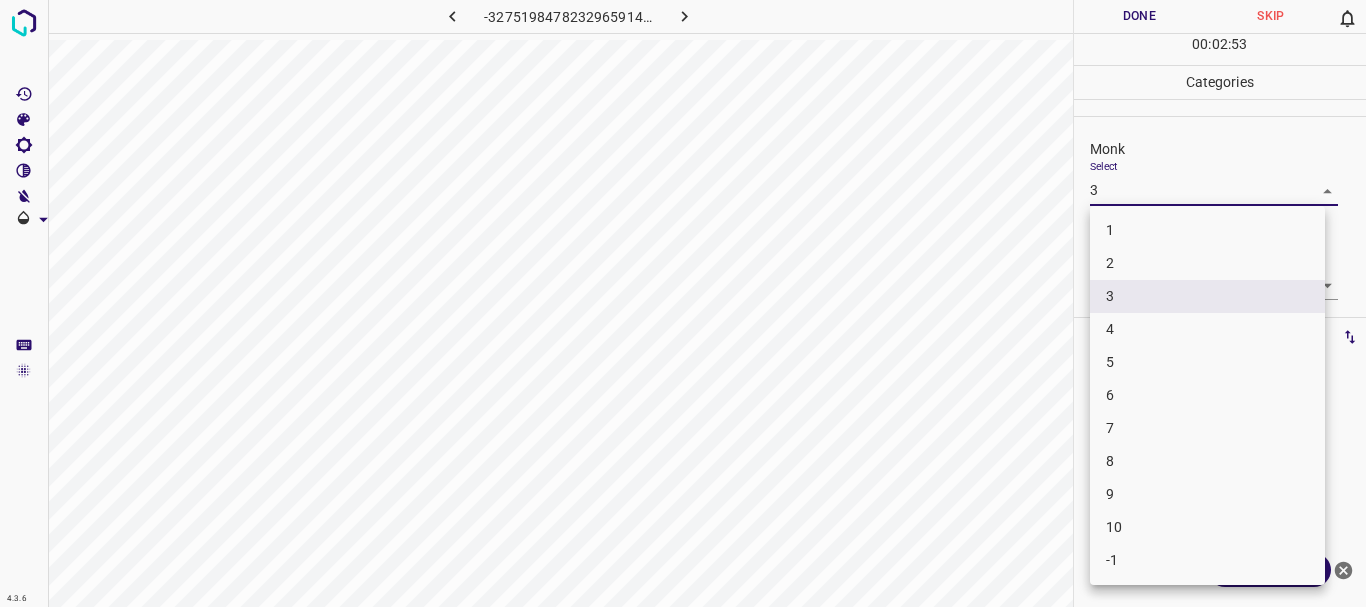click on "4" at bounding box center [1207, 329] 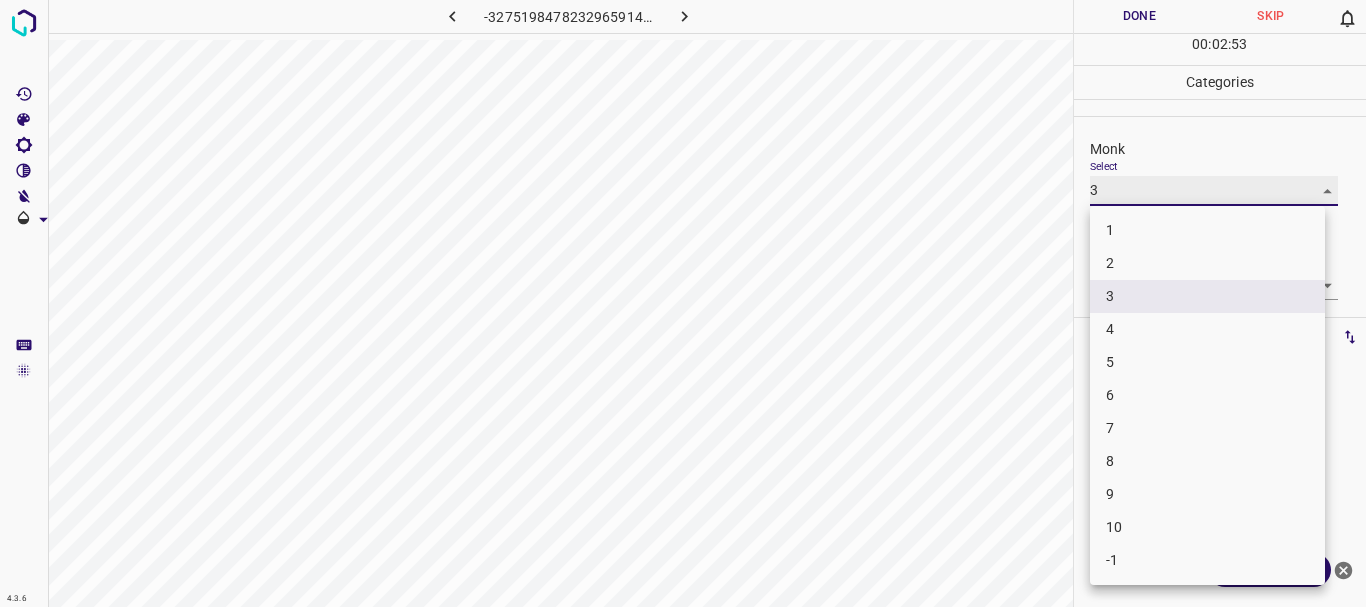 type on "4" 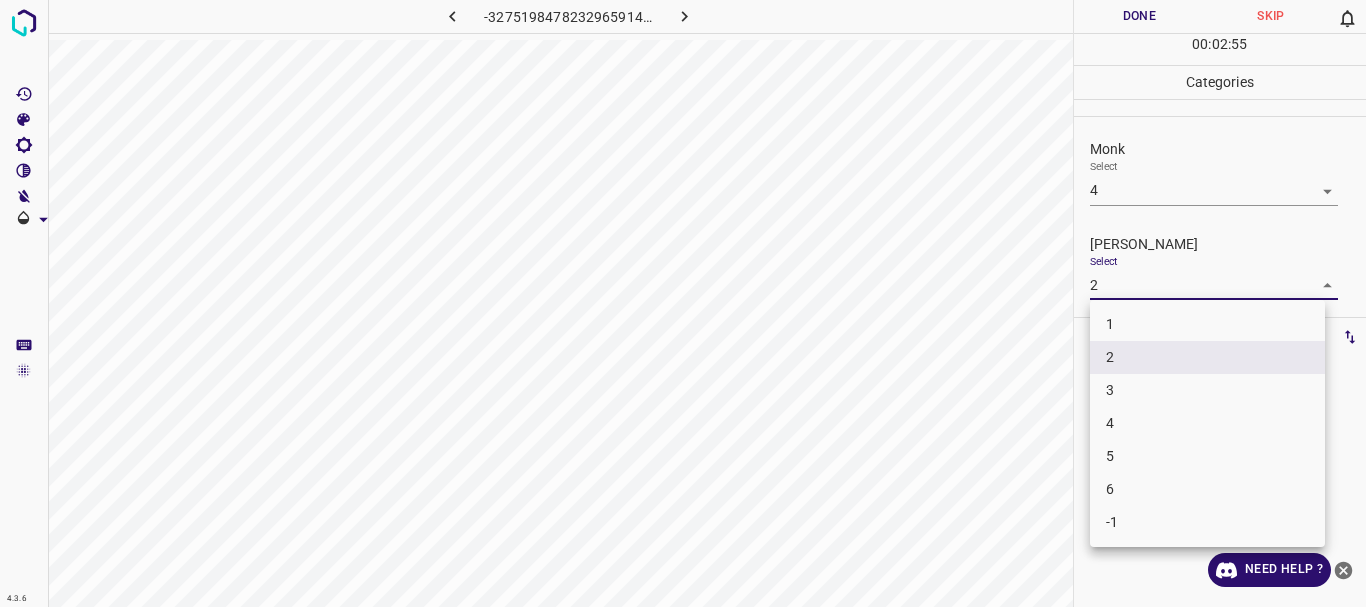 drag, startPoint x: 1121, startPoint y: 278, endPoint x: 1175, endPoint y: 344, distance: 85.276024 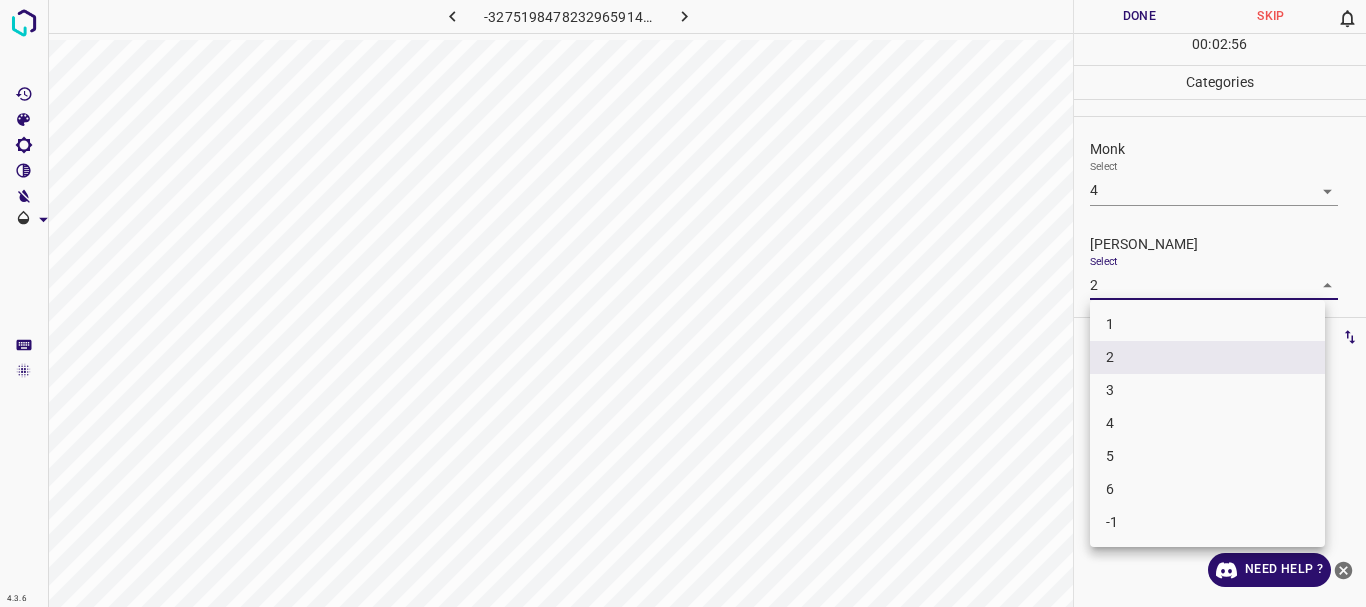 click on "4.3.6  -3275198478232965914.png Done Skip 0 00   : 02   : 56   Categories Monk   Select 4 4  [PERSON_NAME]   Select 2 2 Labels   0 Categories 1 Monk 2  [PERSON_NAME] Tools Space Change between modes (Draw & Edit) I Auto labeling R Restore zoom M Zoom in N Zoom out Delete Delete selecte label Filters Z Restore filters X Saturation filter C Brightness filter V Contrast filter B Gray scale filter General O Download Need Help ? - Text - Hide - Delete 1 2 3 4 5 6 -1" at bounding box center (683, 303) 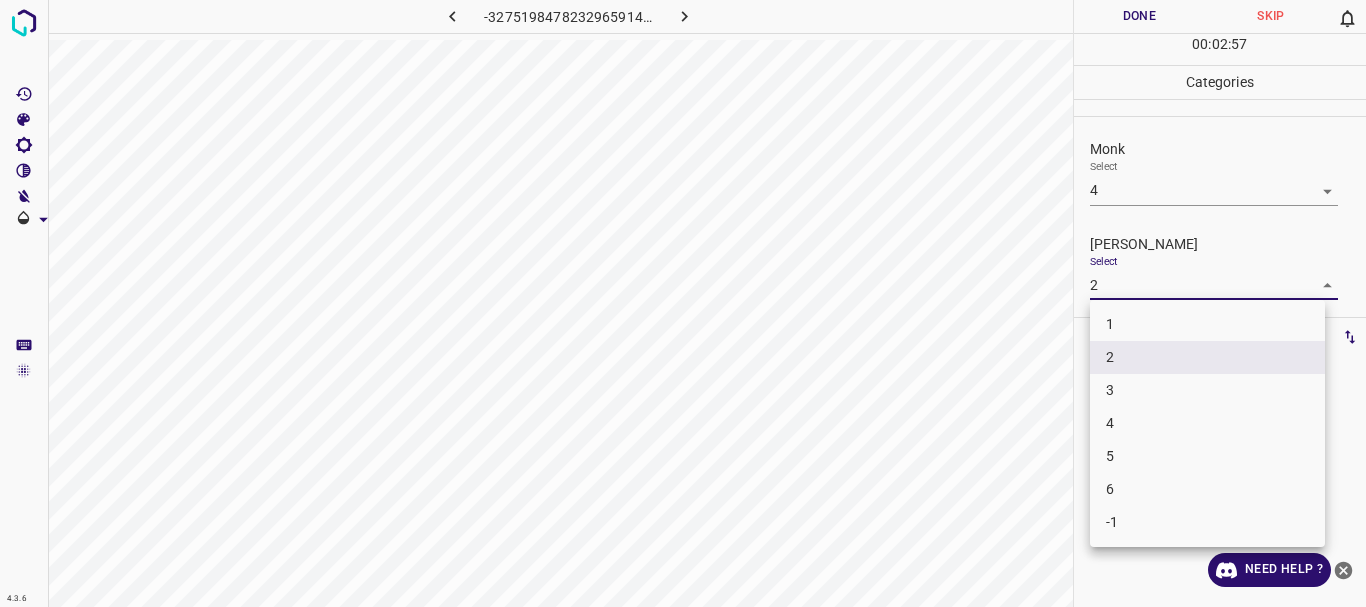 click at bounding box center (683, 303) 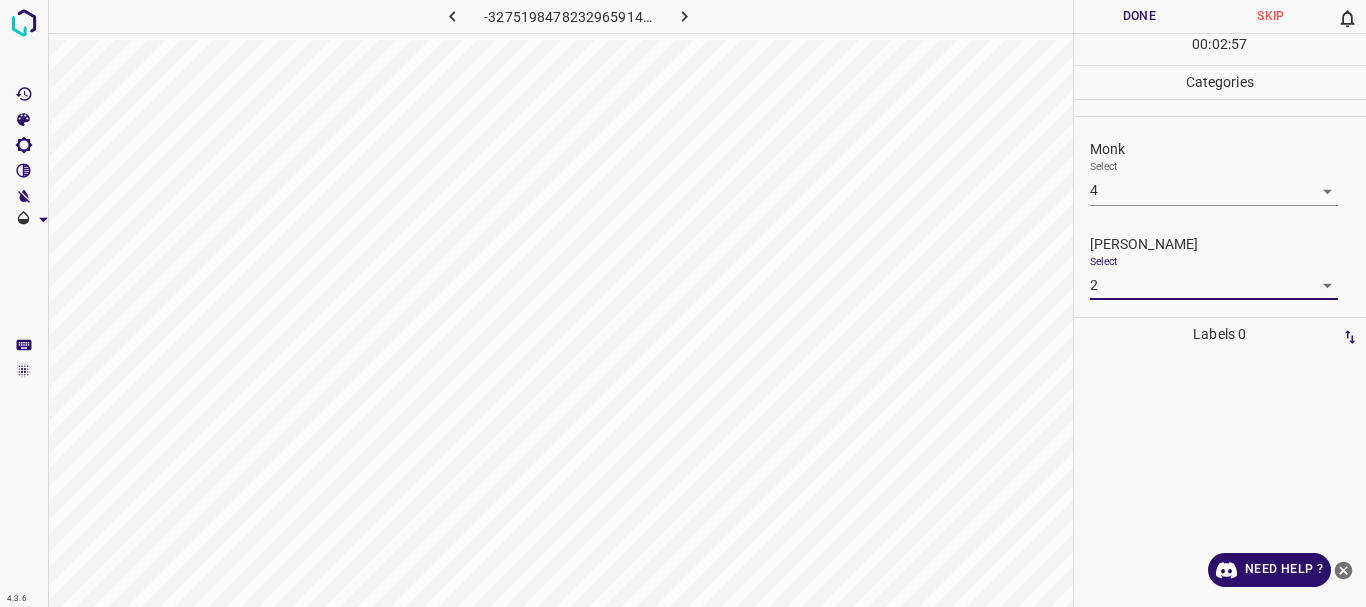 click on "1 2 3 4 5 6 -1" at bounding box center (683, 303) 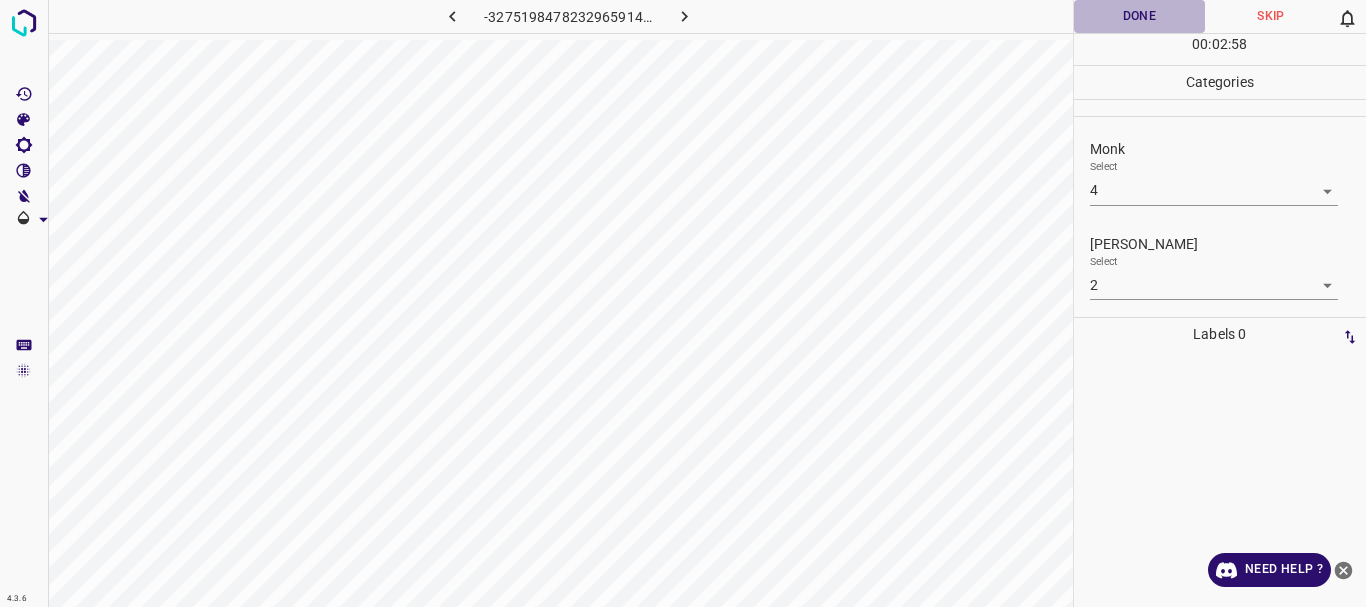 click on "Done" at bounding box center (1140, 16) 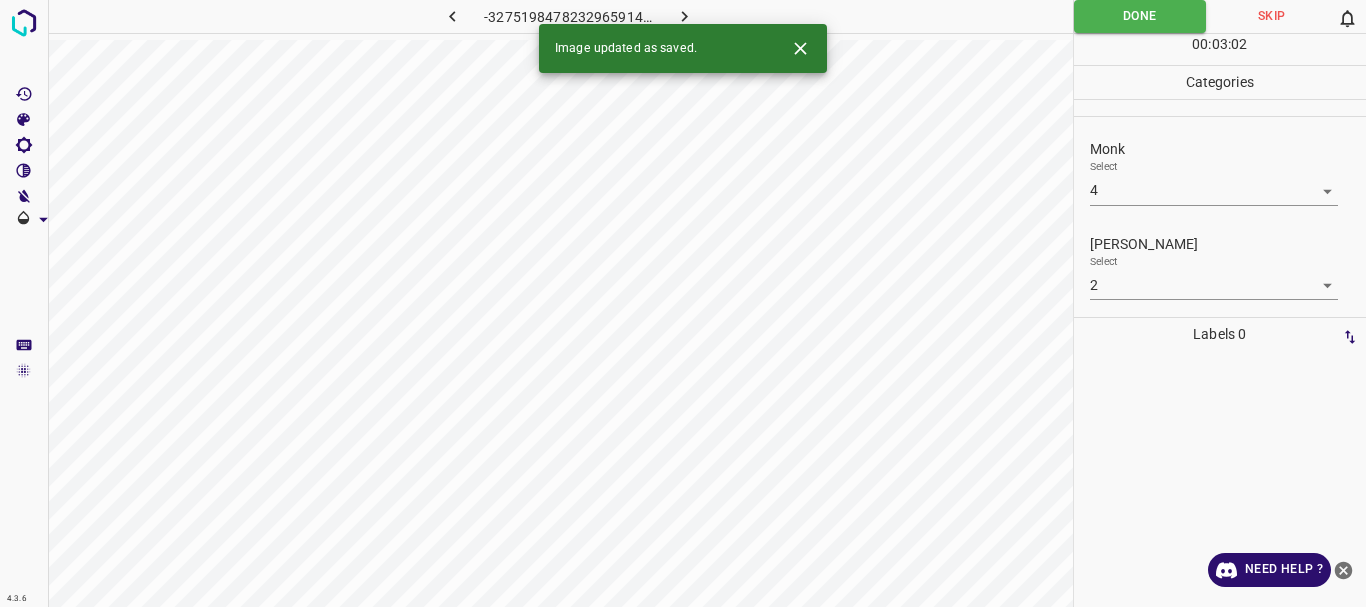 click on "[PERSON_NAME]   Select 2 2" at bounding box center (1220, 267) 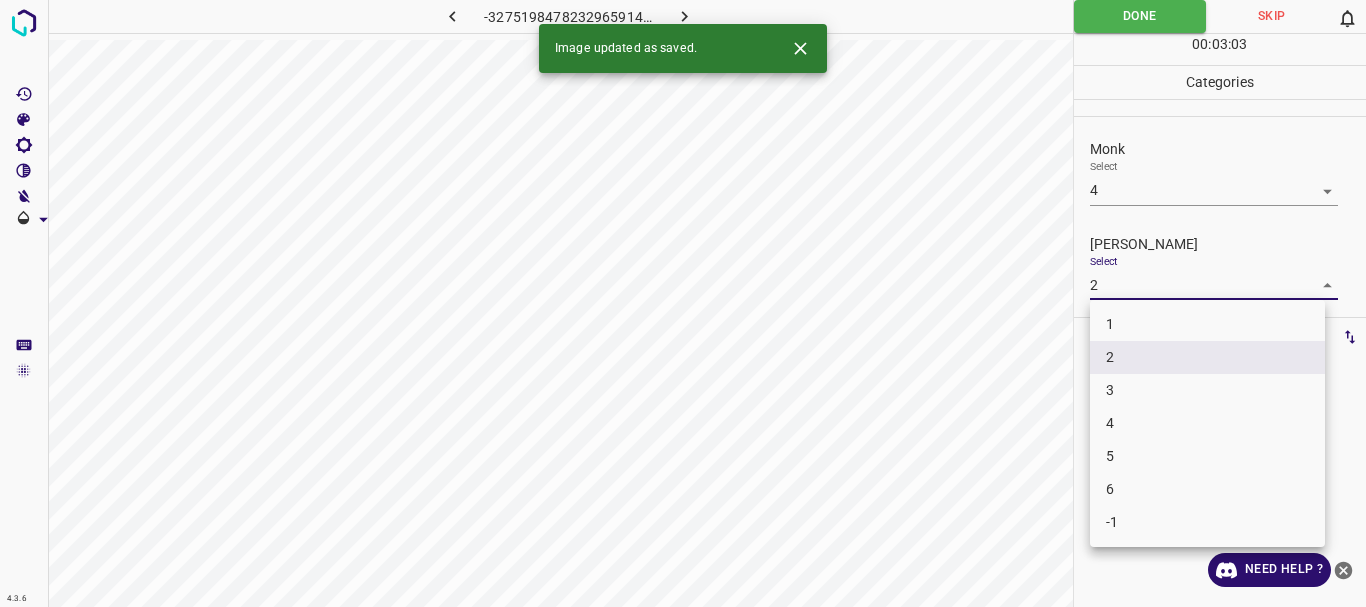 drag, startPoint x: 1150, startPoint y: 387, endPoint x: 1135, endPoint y: 318, distance: 70.61161 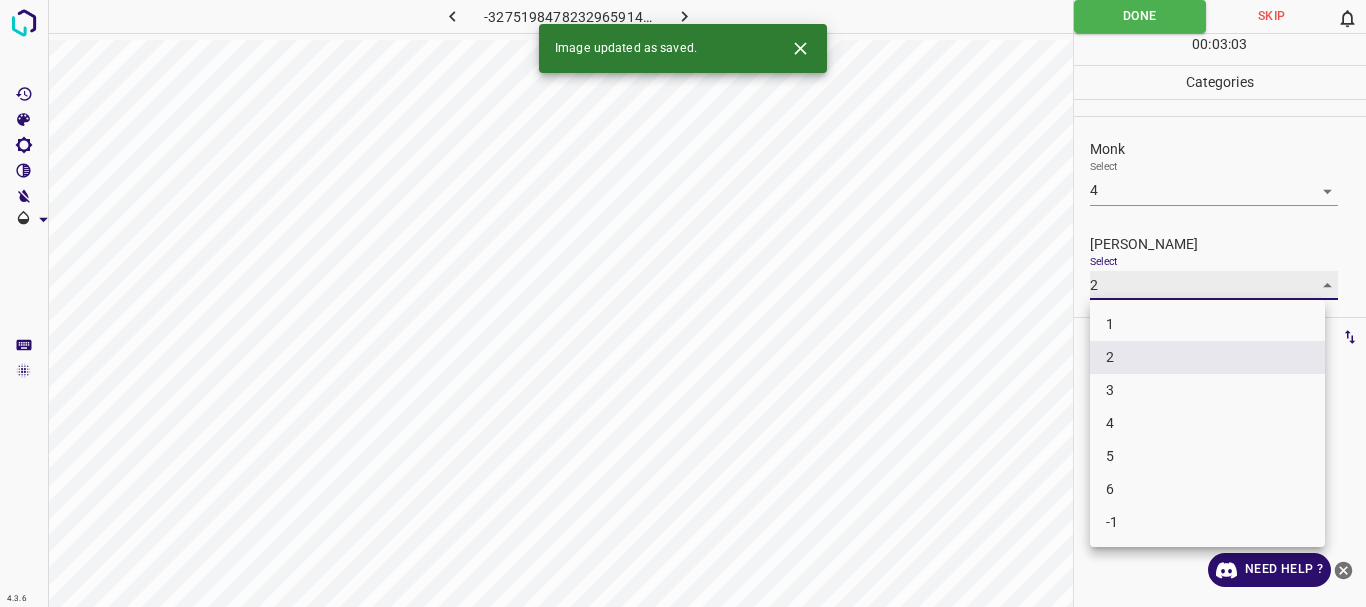 type on "3" 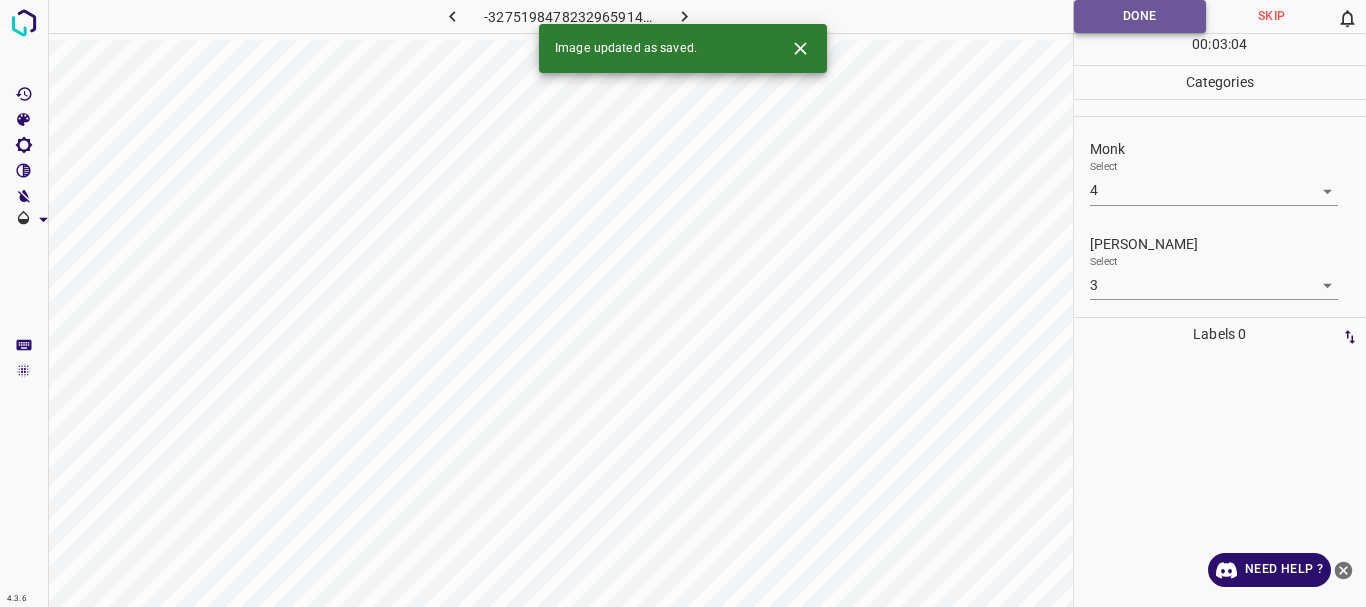 click on "Done" at bounding box center [1140, 16] 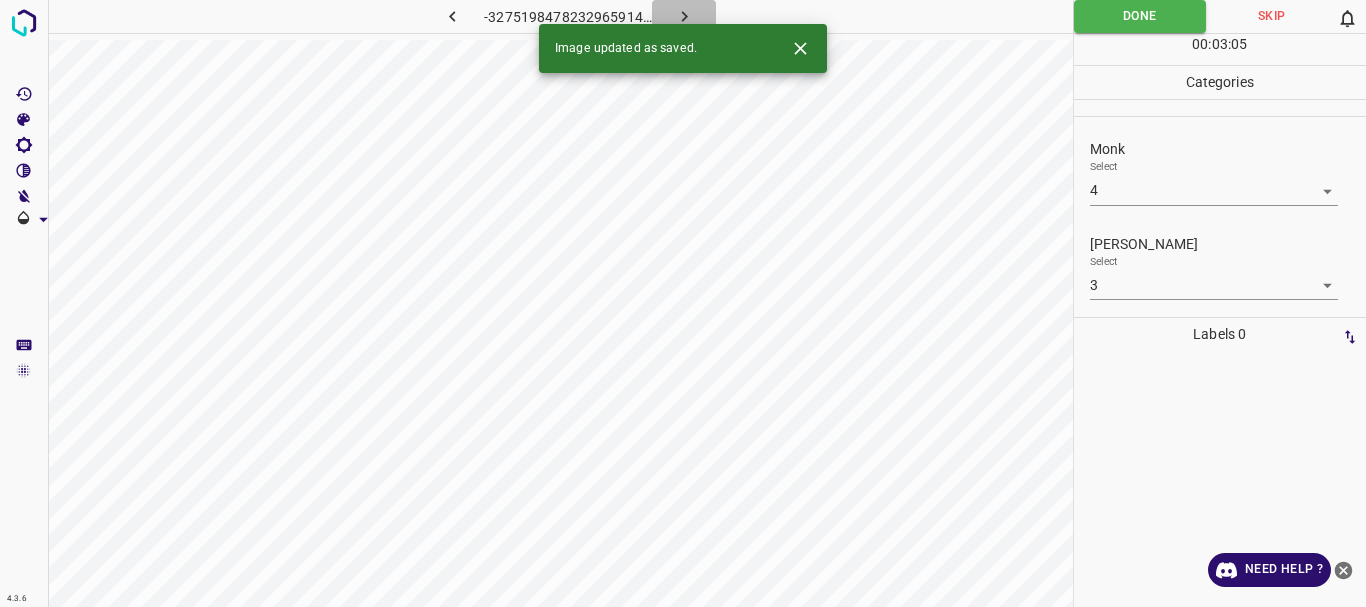 click 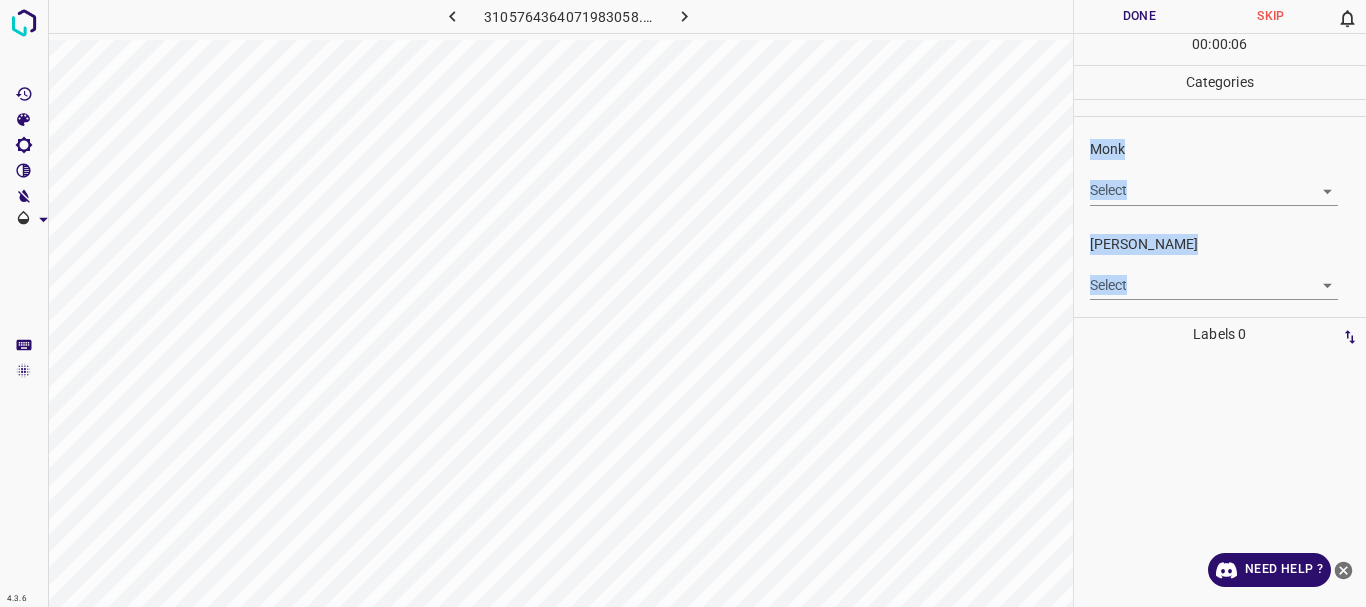 click on "4.3.6  3105764364071983058.png Done Skip 0 00   : 00   : 06   Categories Monk   Select ​  [PERSON_NAME]   Select ​ Labels   0 Categories 1 Monk 2  [PERSON_NAME] Tools Space Change between modes (Draw & Edit) I Auto labeling R Restore zoom M Zoom in N Zoom out Delete Delete selecte label Filters Z Restore filters X Saturation filter C Brightness filter V Contrast filter B Gray scale filter General O Download Need Help ? - Text - Hide - Delete" at bounding box center (683, 303) 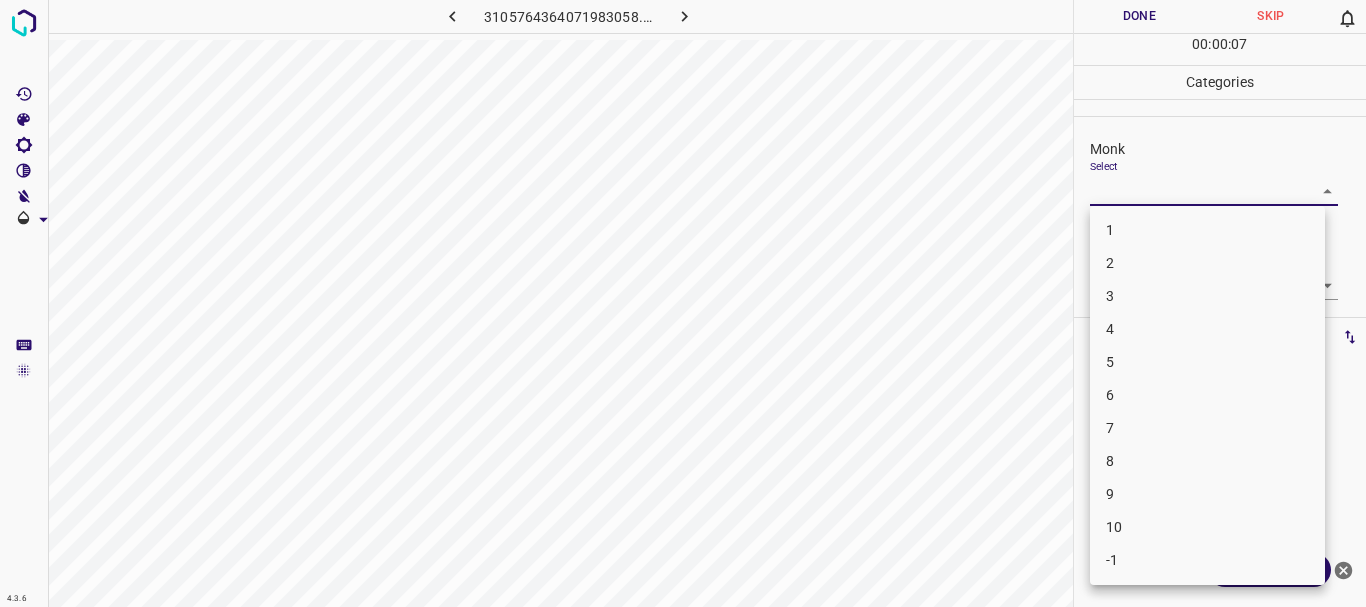 click at bounding box center (683, 303) 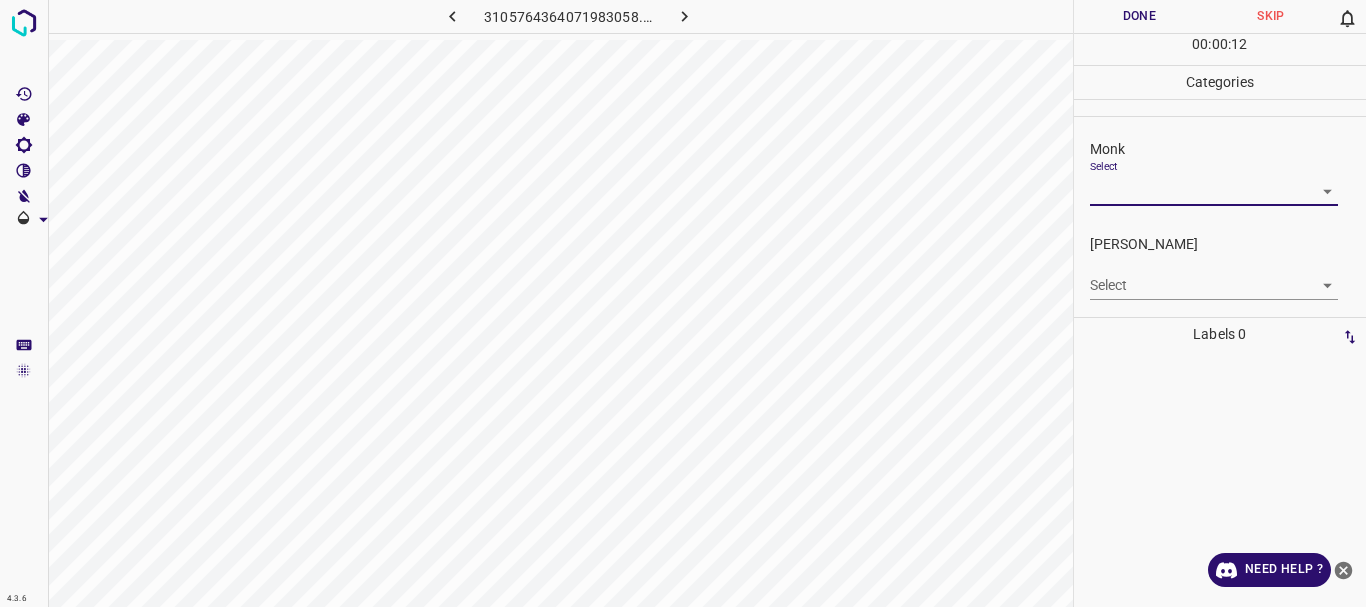 click on "4.3.6  3105764364071983058.png Done Skip 0 00   : 00   : 12   Categories Monk   Select ​  [PERSON_NAME]   Select ​ Labels   0 Categories 1 Monk 2  [PERSON_NAME] Tools Space Change between modes (Draw & Edit) I Auto labeling R Restore zoom M Zoom in N Zoom out Delete Delete selecte label Filters Z Restore filters X Saturation filter C Brightness filter V Contrast filter B Gray scale filter General O Download Need Help ? - Text - Hide - Delete" at bounding box center [683, 303] 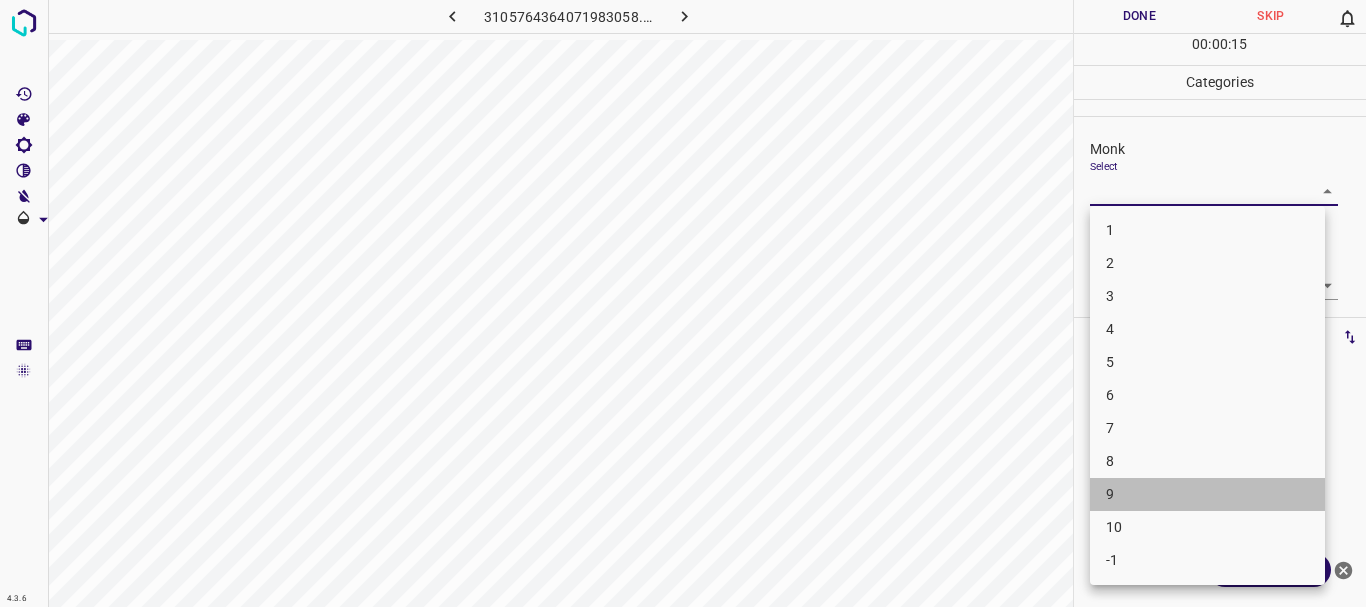 click on "9" at bounding box center (1207, 494) 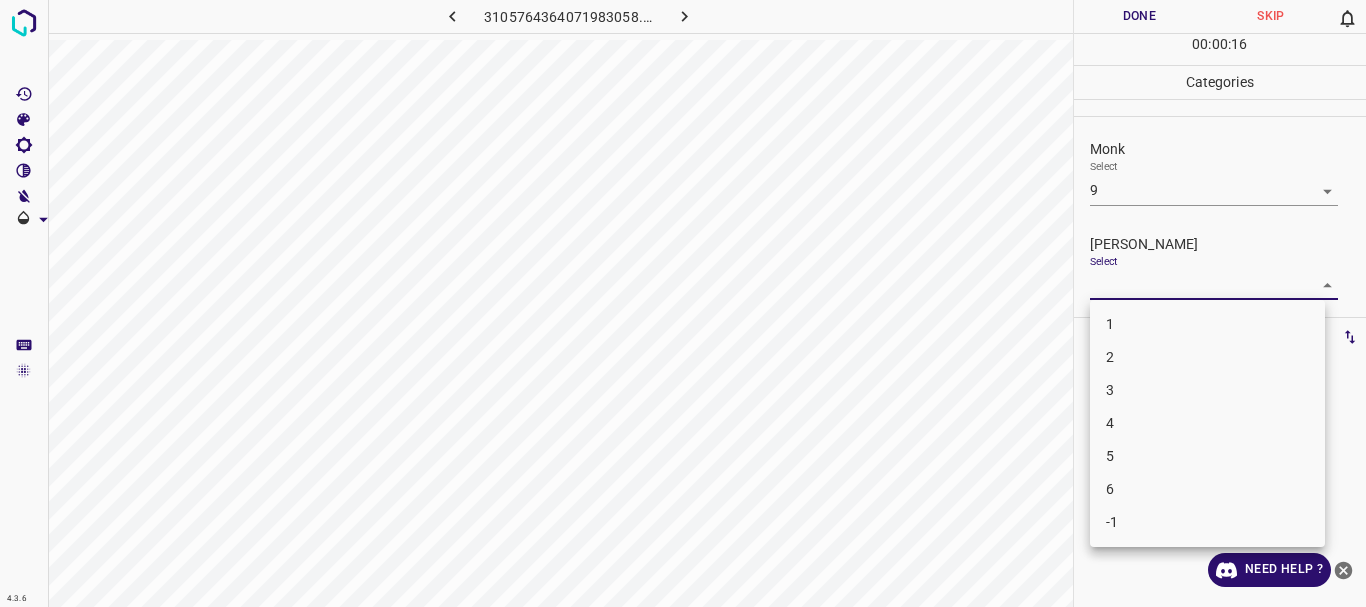 click on "4.3.6  3105764364071983058.png Done Skip 0 00   : 00   : 16   Categories Monk   Select 9 9  [PERSON_NAME]   Select ​ Labels   0 Categories 1 Monk 2  [PERSON_NAME] Tools Space Change between modes (Draw & Edit) I Auto labeling R Restore zoom M Zoom in N Zoom out Delete Delete selecte label Filters Z Restore filters X Saturation filter C Brightness filter V Contrast filter B Gray scale filter General O Download Need Help ? - Text - Hide - Delete 1 2 3 4 5 6 -1" at bounding box center [683, 303] 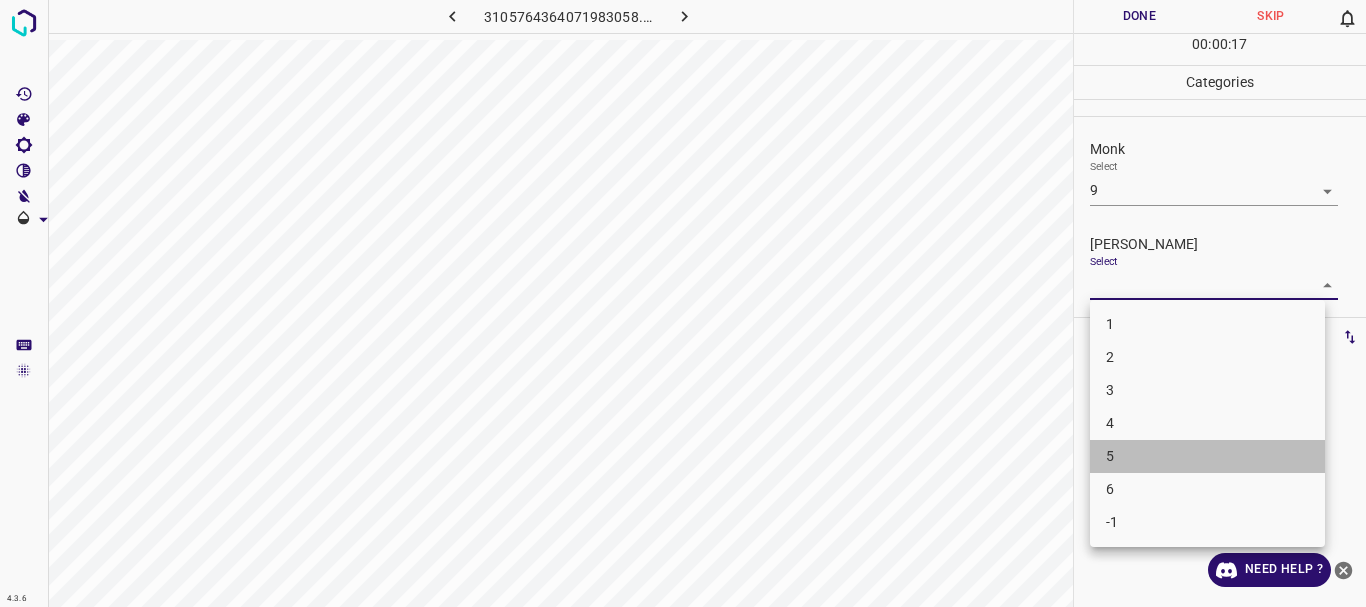 click on "5" at bounding box center [1207, 456] 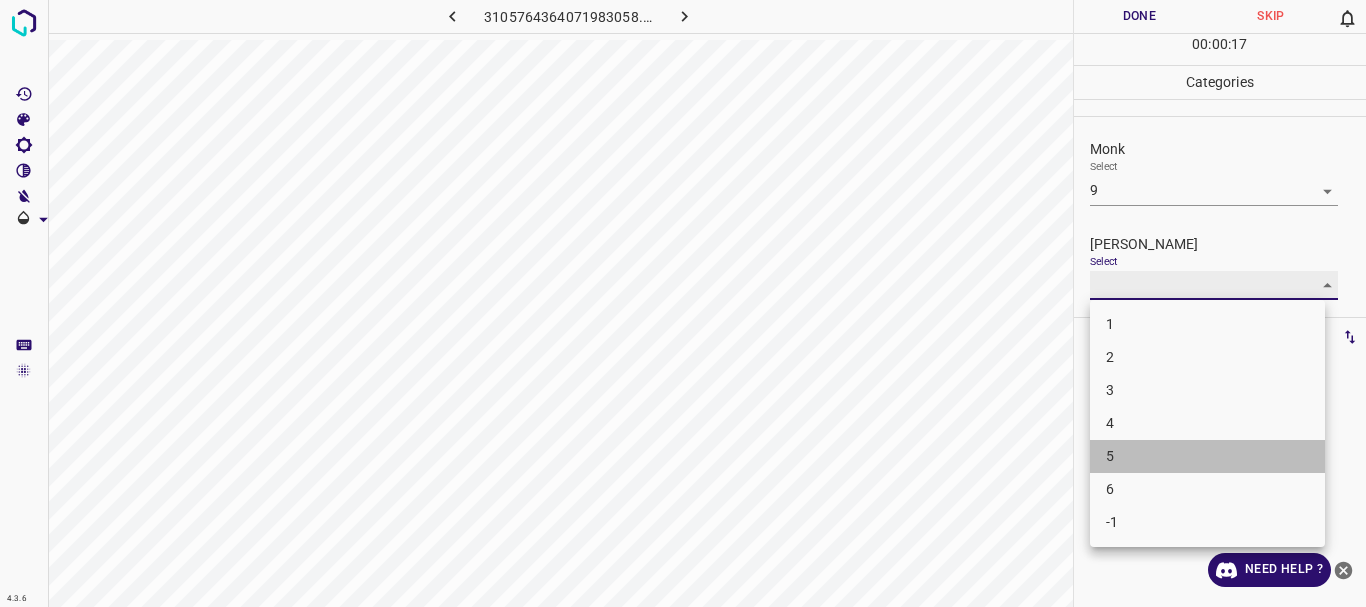 type on "5" 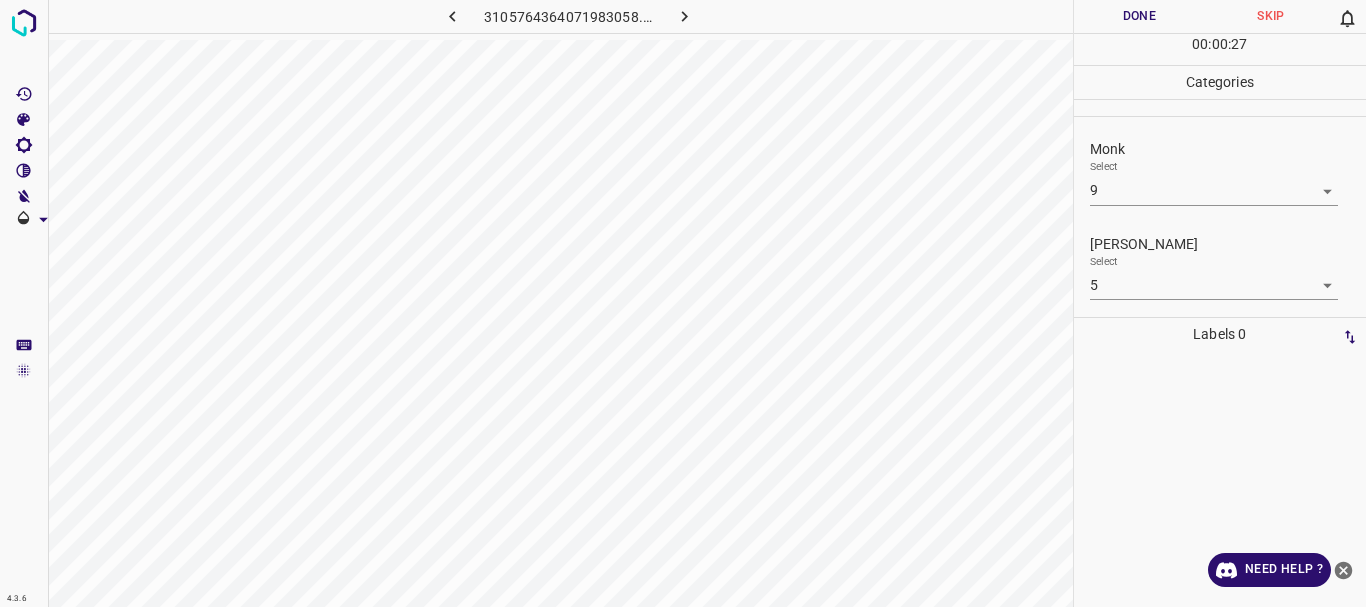 click on "4.3.6  3105764364071983058.png Done Skip 0 00   : 00   : 27   Categories Monk   Select 9 9  [PERSON_NAME]   Select 5 5 Labels   0 Categories 1 Monk 2  [PERSON_NAME] Tools Space Change between modes (Draw & Edit) I Auto labeling R Restore zoom M Zoom in N Zoom out Delete Delete selecte label Filters Z Restore filters X Saturation filter C Brightness filter V Contrast filter B Gray scale filter General O Download Need Help ? - Text - Hide - Delete" at bounding box center (683, 303) 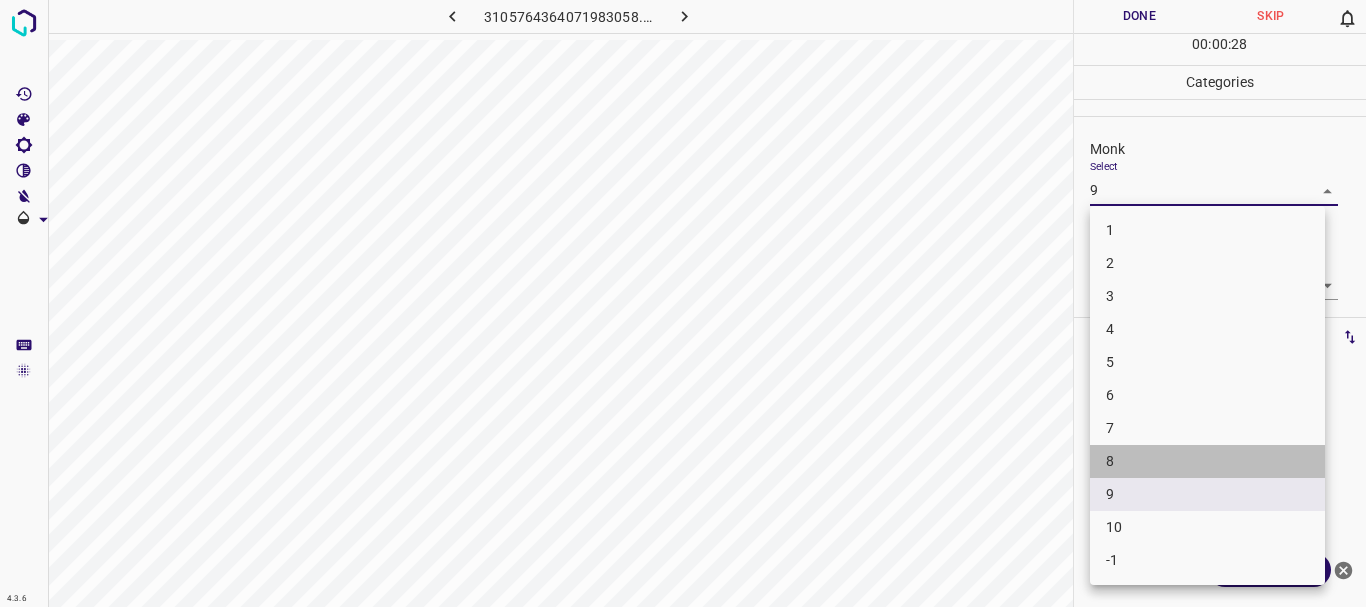 drag, startPoint x: 1140, startPoint y: 456, endPoint x: 1103, endPoint y: 1, distance: 456.50192 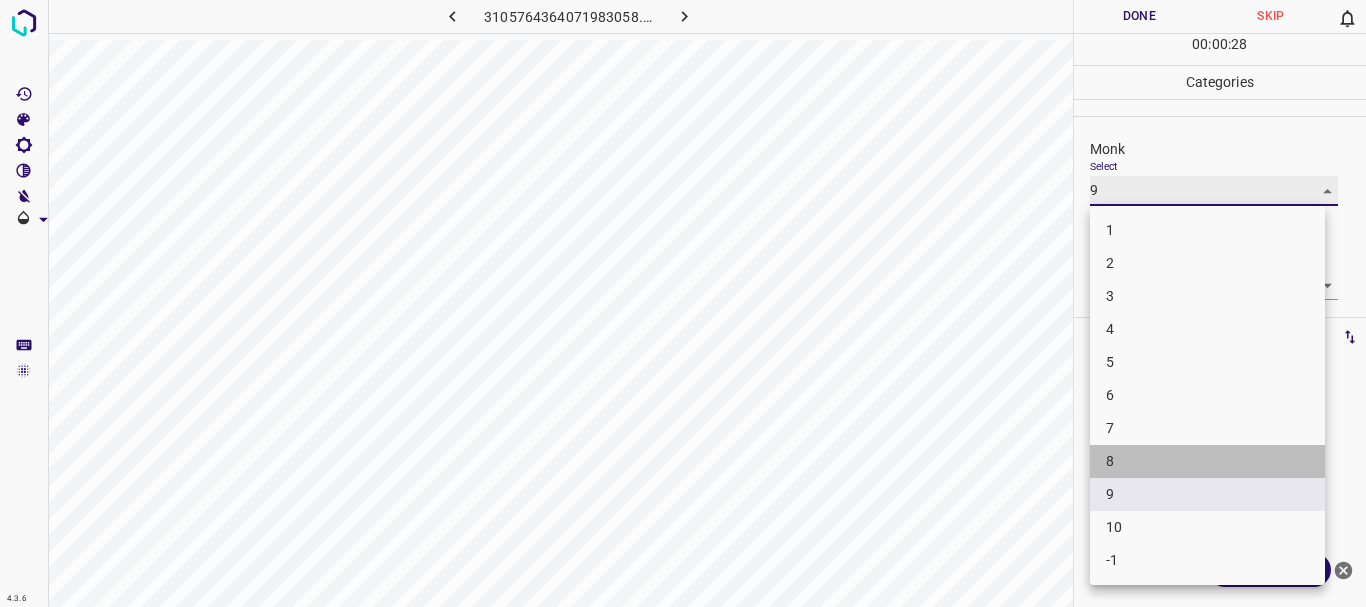 type on "8" 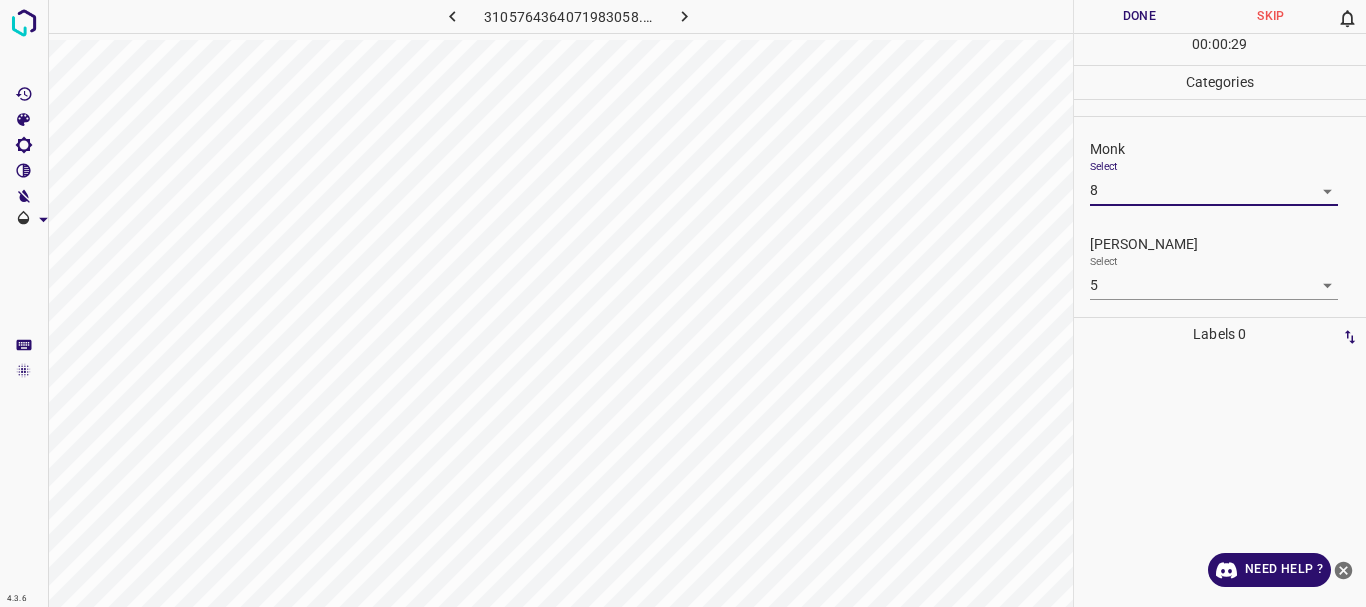 click on "Done" at bounding box center [1140, 16] 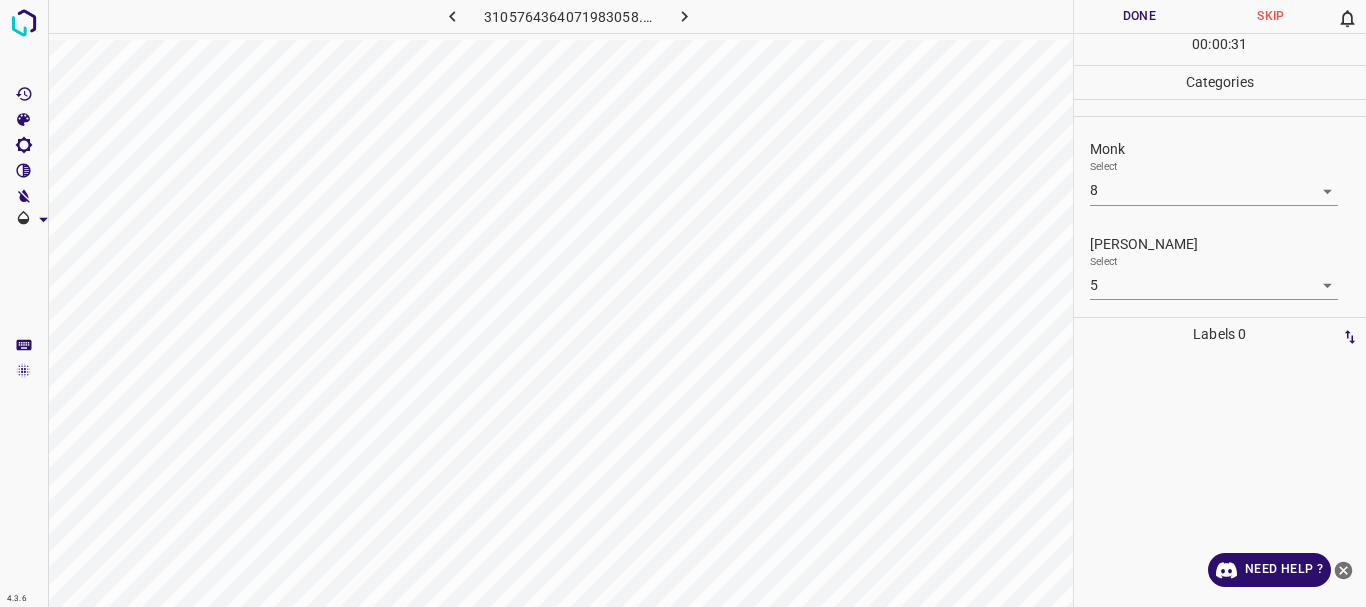 click on "Done" at bounding box center [1140, 16] 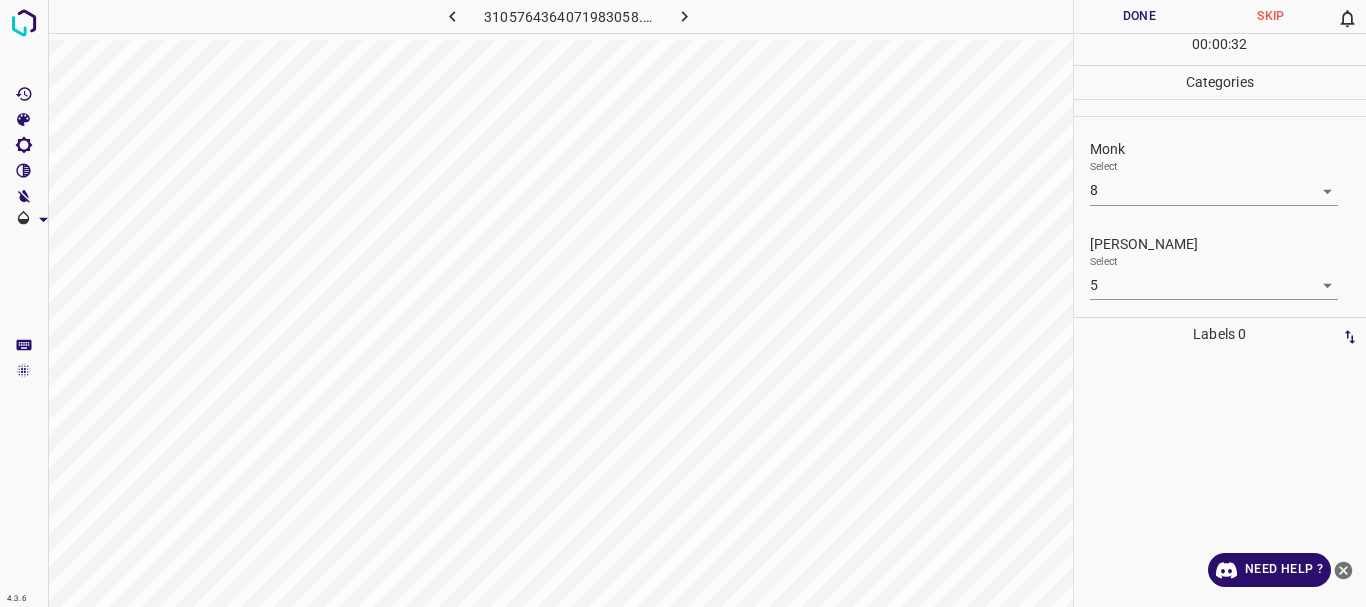 click 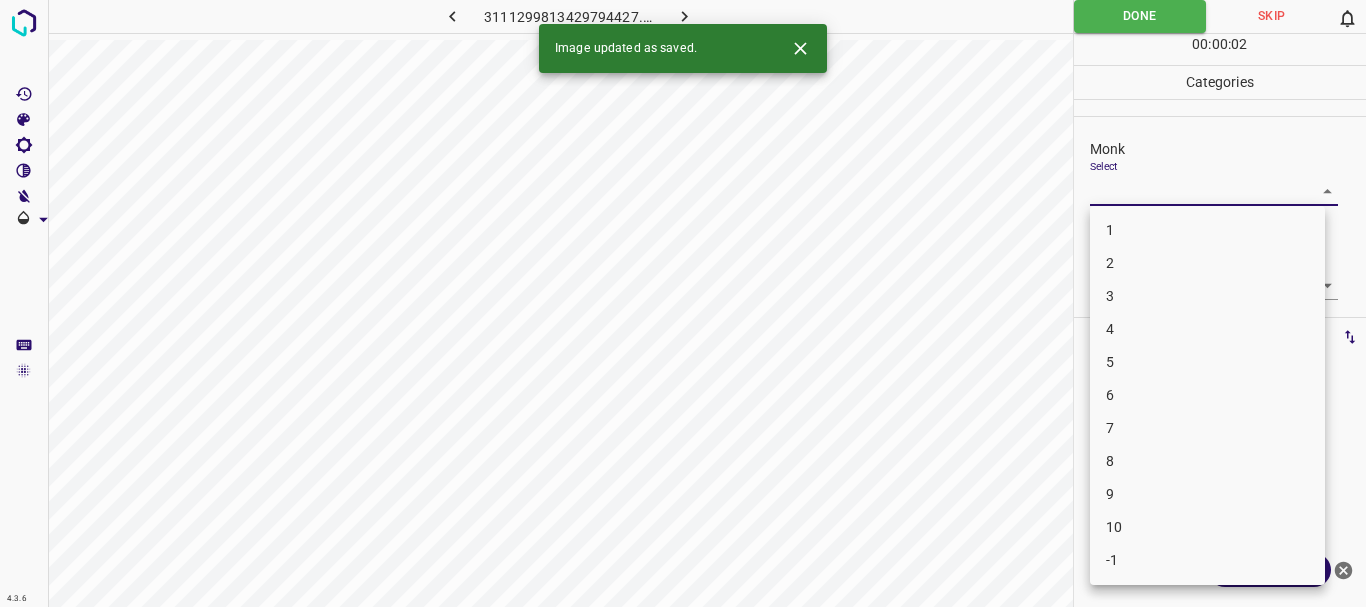 click on "4.3.6  3111299813429794427.png Done Skip 0 00   : 00   : 02   Categories Monk   Select ​  [PERSON_NAME]   Select ​ Labels   0 Categories 1 Monk 2  [PERSON_NAME] Tools Space Change between modes (Draw & Edit) I Auto labeling R Restore zoom M Zoom in N Zoom out Delete Delete selecte label Filters Z Restore filters X Saturation filter C Brightness filter V Contrast filter B Gray scale filter General O Download Image updated as saved. Need Help ? - Text - Hide - Delete 1 2 3 4 5 6 7 8 9 10 -1" at bounding box center [683, 303] 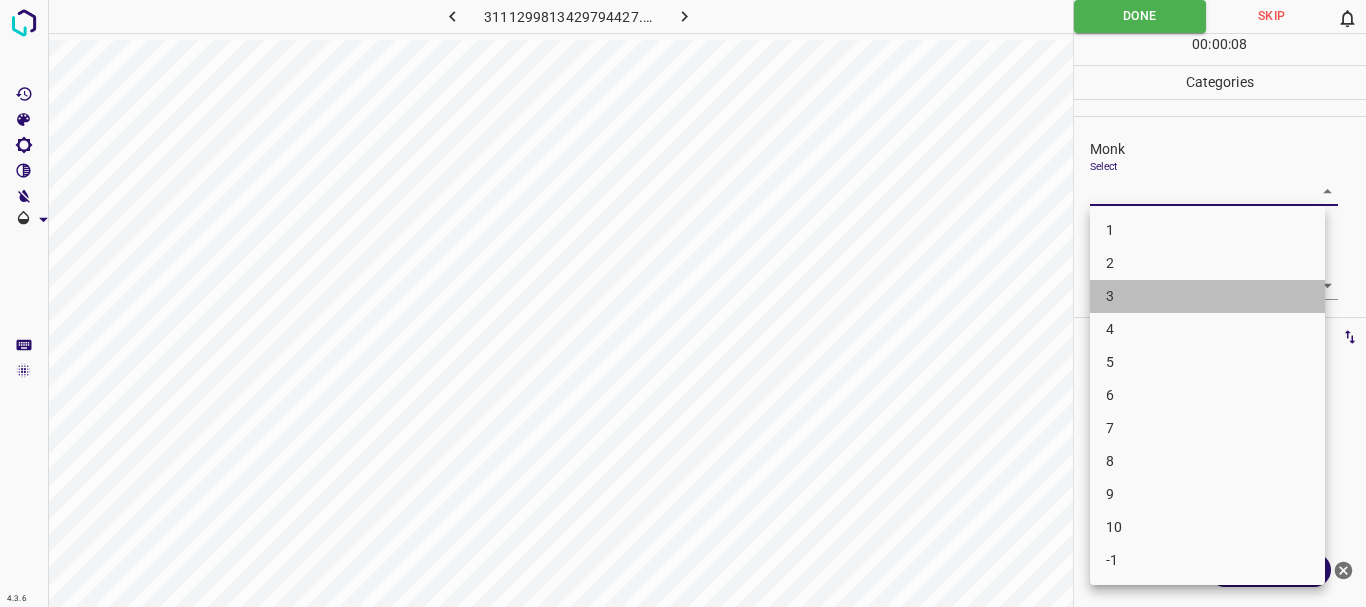 click on "3" at bounding box center [1207, 296] 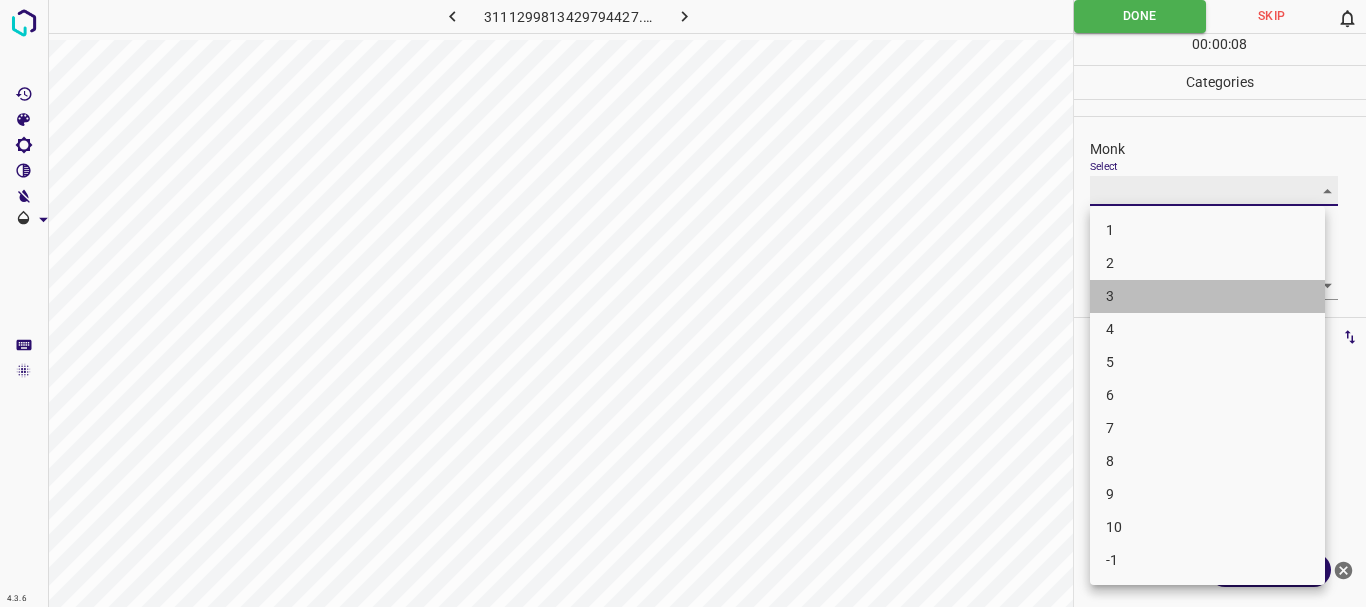 type on "3" 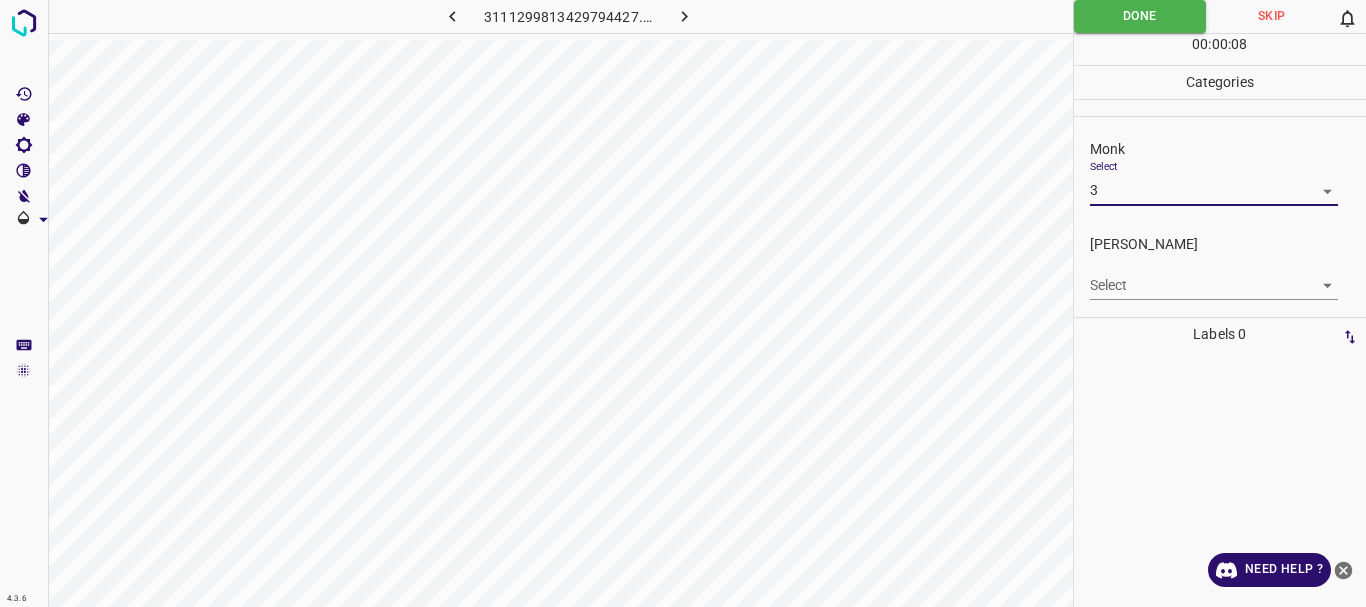 click on "4.3.6  3111299813429794427.png Done Skip 0 00   : 00   : 08   Categories Monk   Select 3 3  [PERSON_NAME]   Select ​ Labels   0 Categories 1 Monk 2  [PERSON_NAME] Tools Space Change between modes (Draw & Edit) I Auto labeling R Restore zoom M Zoom in N Zoom out Delete Delete selecte label Filters Z Restore filters X Saturation filter C Brightness filter V Contrast filter B Gray scale filter General O Download Need Help ? - Text - Hide - Delete" at bounding box center (683, 303) 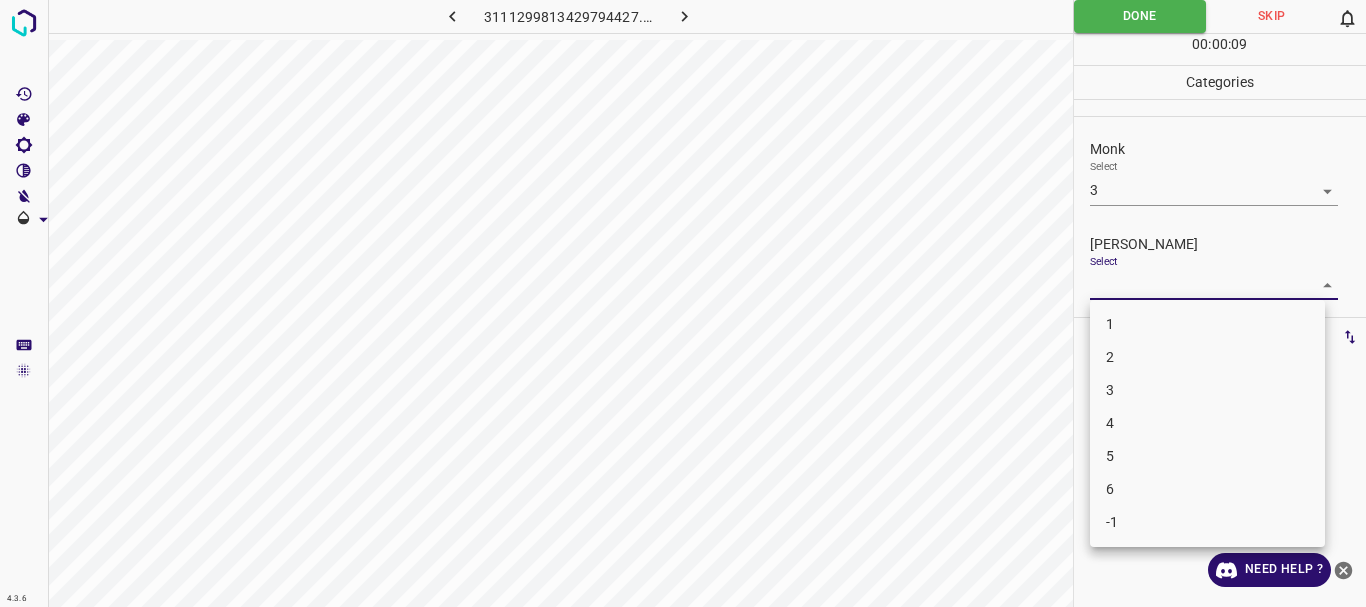 click on "3" at bounding box center [1207, 390] 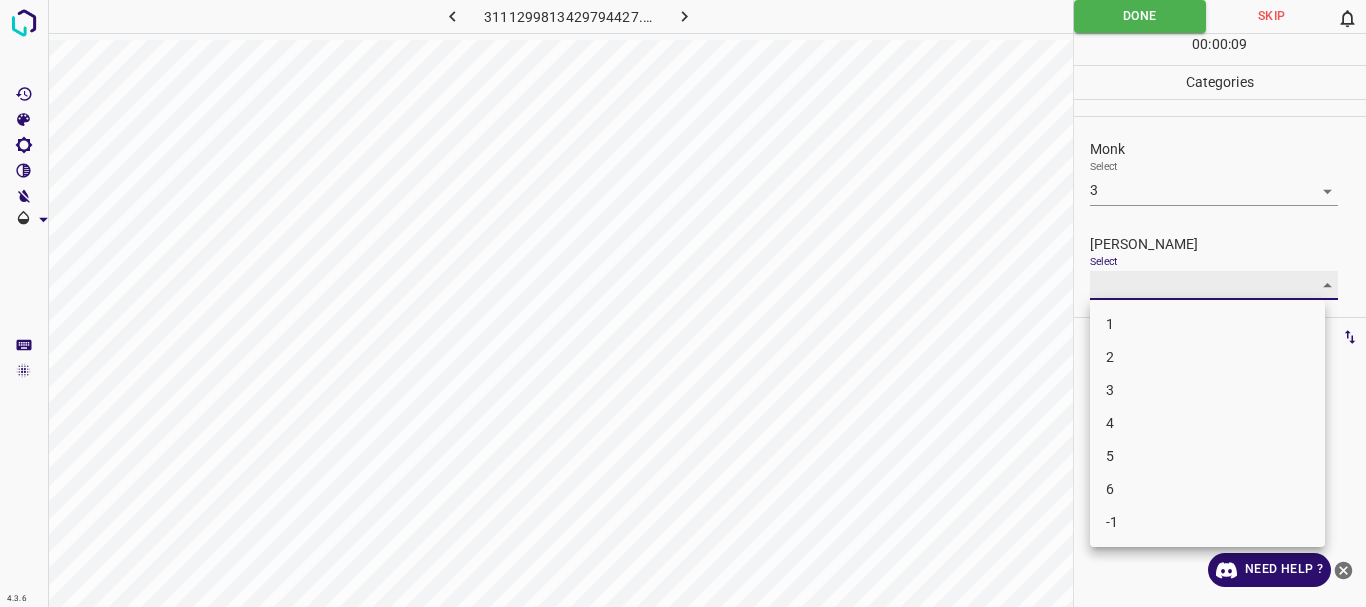 type on "3" 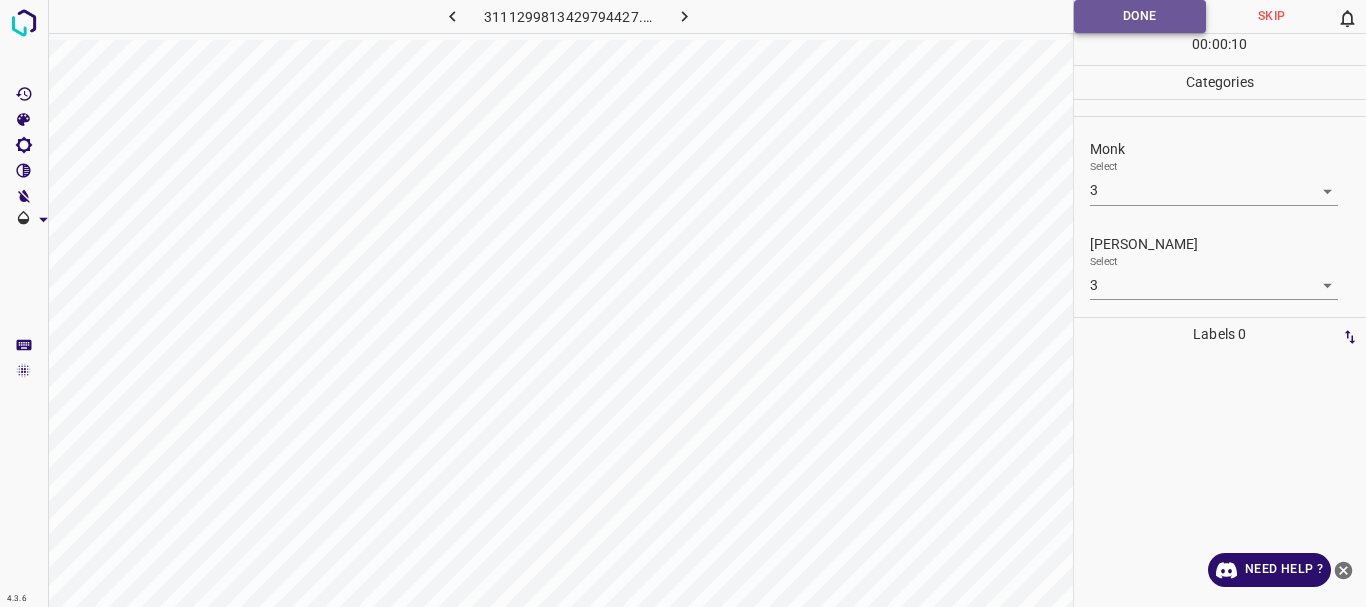click on "Done" at bounding box center (1140, 16) 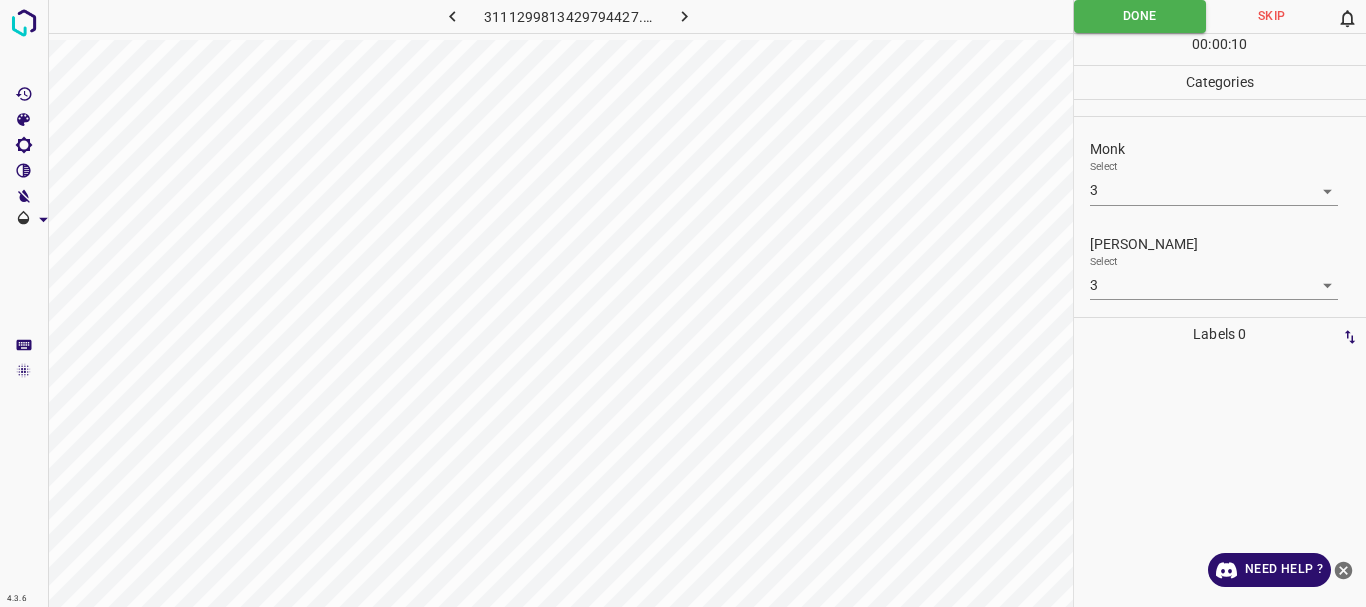 click 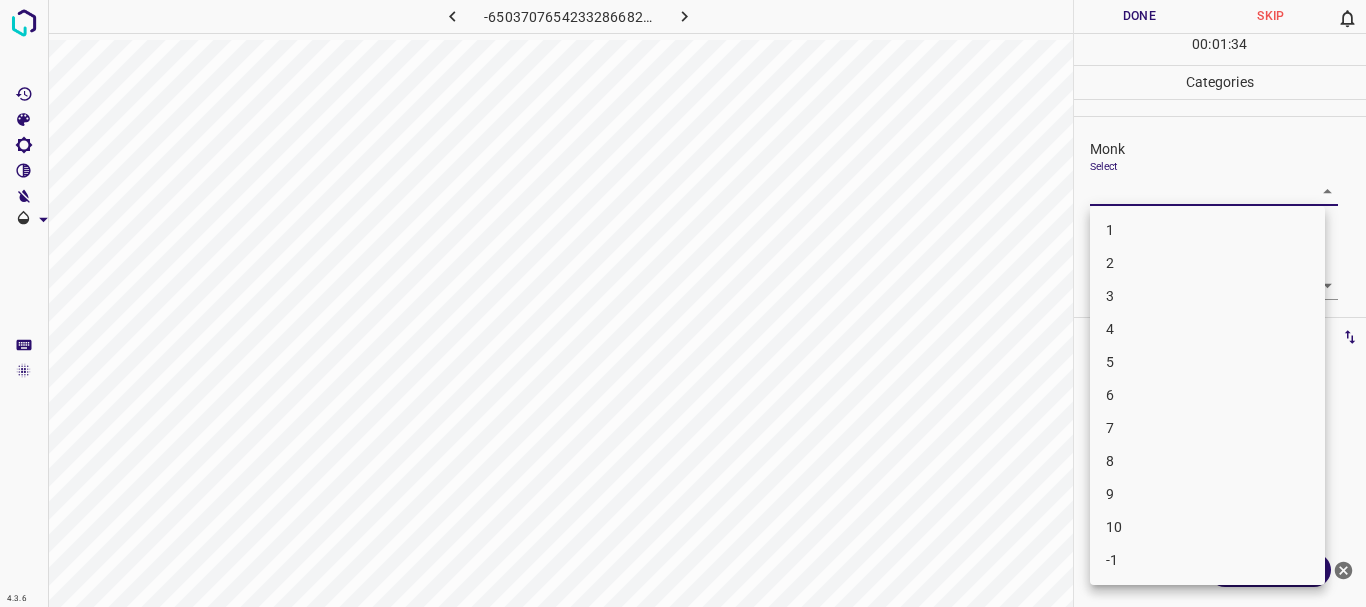 click on "4.3.6  -6503707654233286682.png Done Skip 0 00   : 01   : 34   Categories Monk   Select ​  [PERSON_NAME]   Select ​ Labels   0 Categories 1 Monk 2  [PERSON_NAME] Tools Space Change between modes (Draw & Edit) I Auto labeling R Restore zoom M Zoom in N Zoom out Delete Delete selecte label Filters Z Restore filters X Saturation filter C Brightness filter V Contrast filter B Gray scale filter General O Download Need Help ? - Text - Hide - Delete 1 2 3 4 5 6 7 8 9 10 -1" at bounding box center (683, 303) 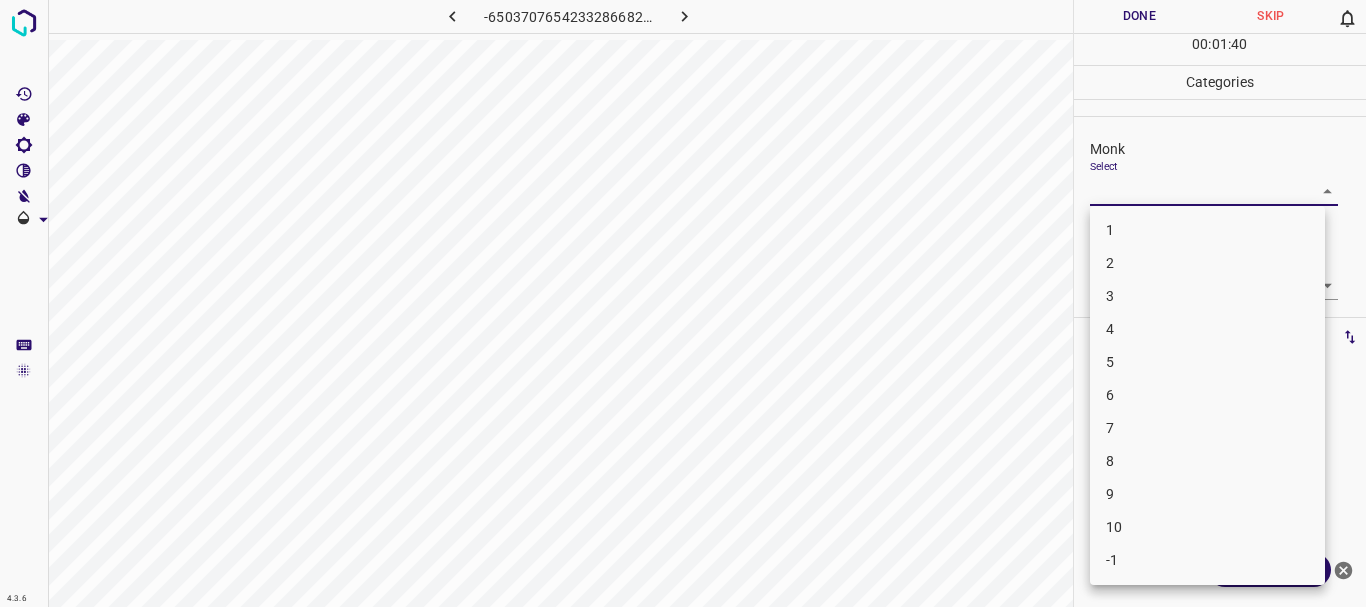 click on "3" at bounding box center (1207, 296) 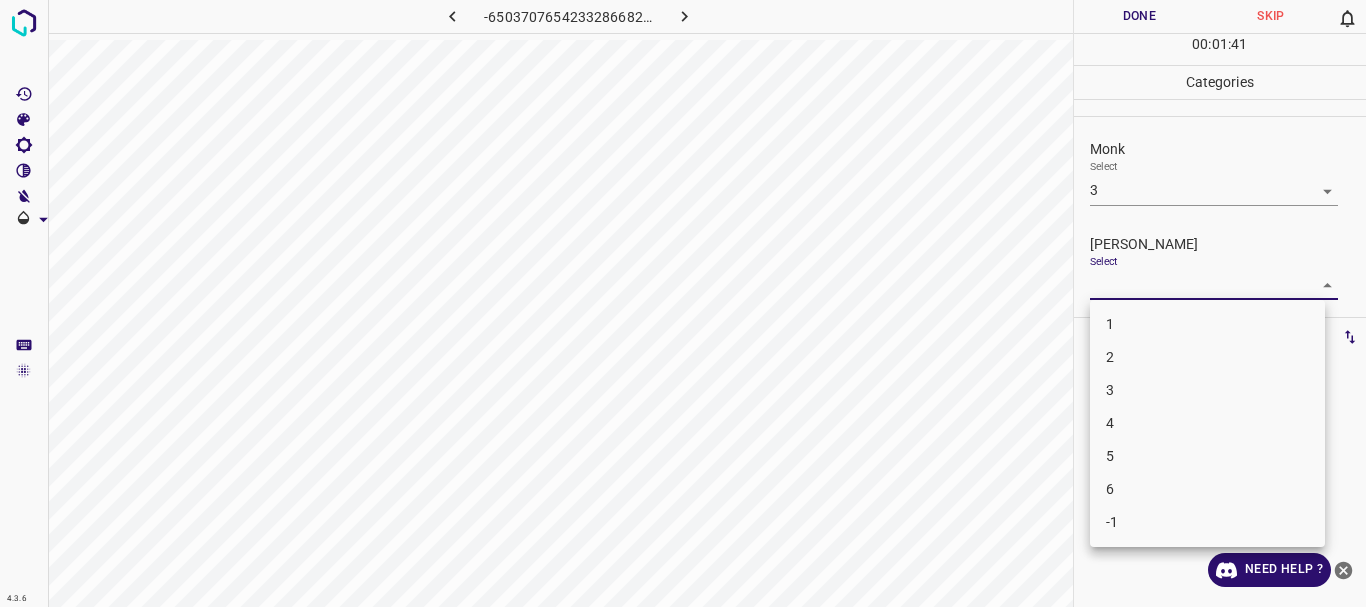 click on "4.3.6  -6503707654233286682.png Done Skip 0 00   : 01   : 41   Categories Monk   Select 3 3  [PERSON_NAME]   Select ​ Labels   0 Categories 1 Monk 2  [PERSON_NAME] Tools Space Change between modes (Draw & Edit) I Auto labeling R Restore zoom M Zoom in N Zoom out Delete Delete selecte label Filters Z Restore filters X Saturation filter C Brightness filter V Contrast filter B Gray scale filter General O Download Need Help ? - Text - Hide - Delete 1 2 3 4 5 6 -1" at bounding box center (683, 303) 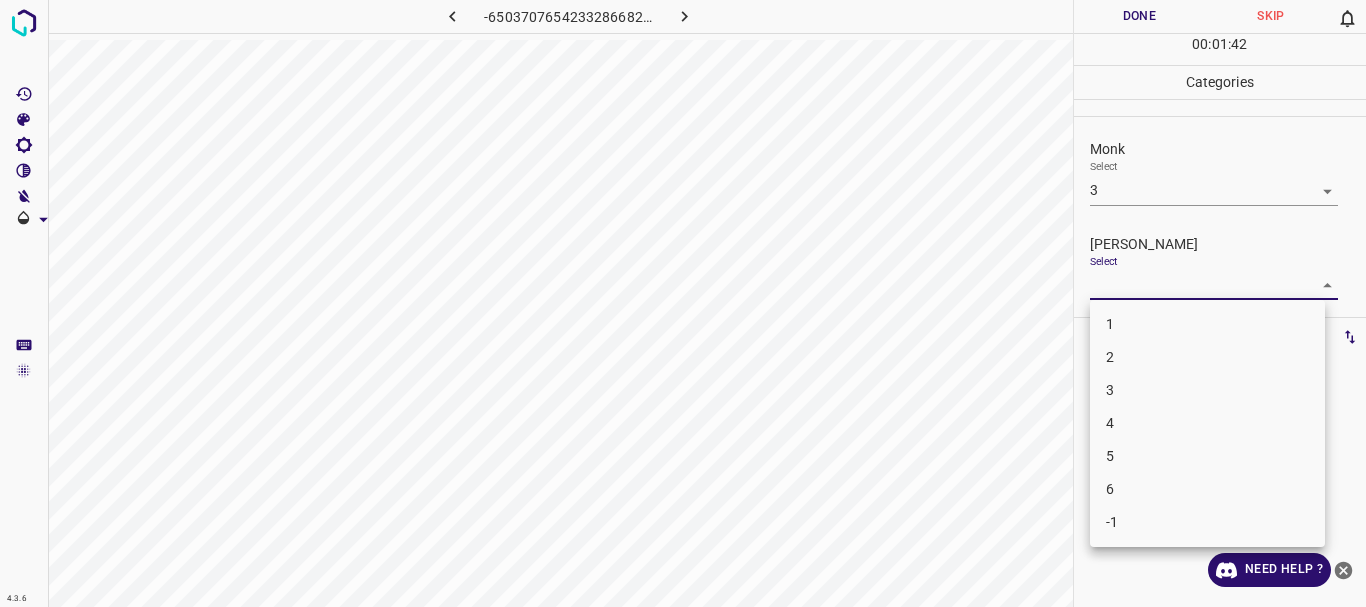 click on "1" at bounding box center (1207, 324) 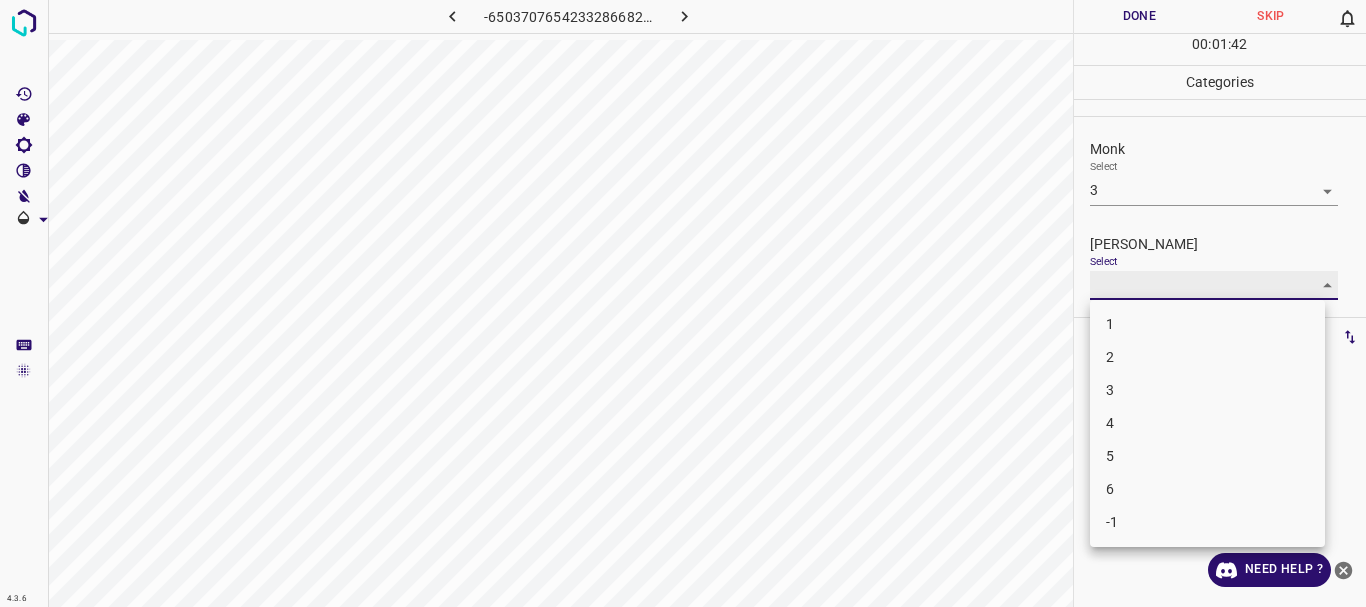 type on "1" 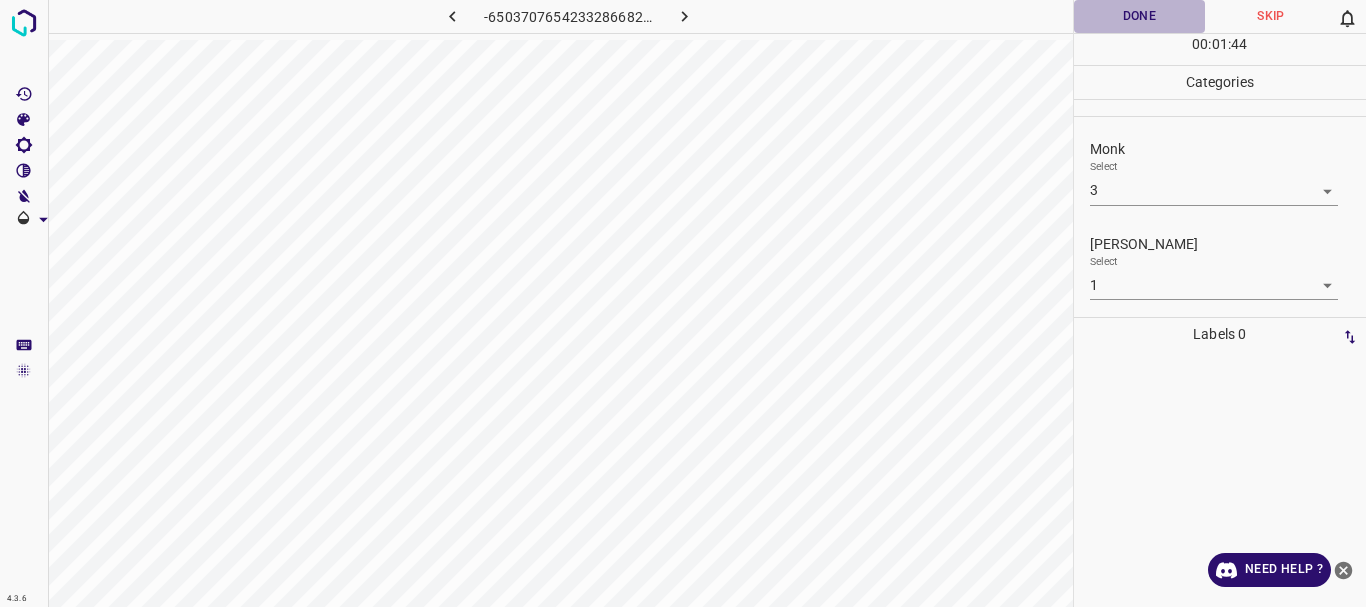 click on "Done" at bounding box center (1140, 16) 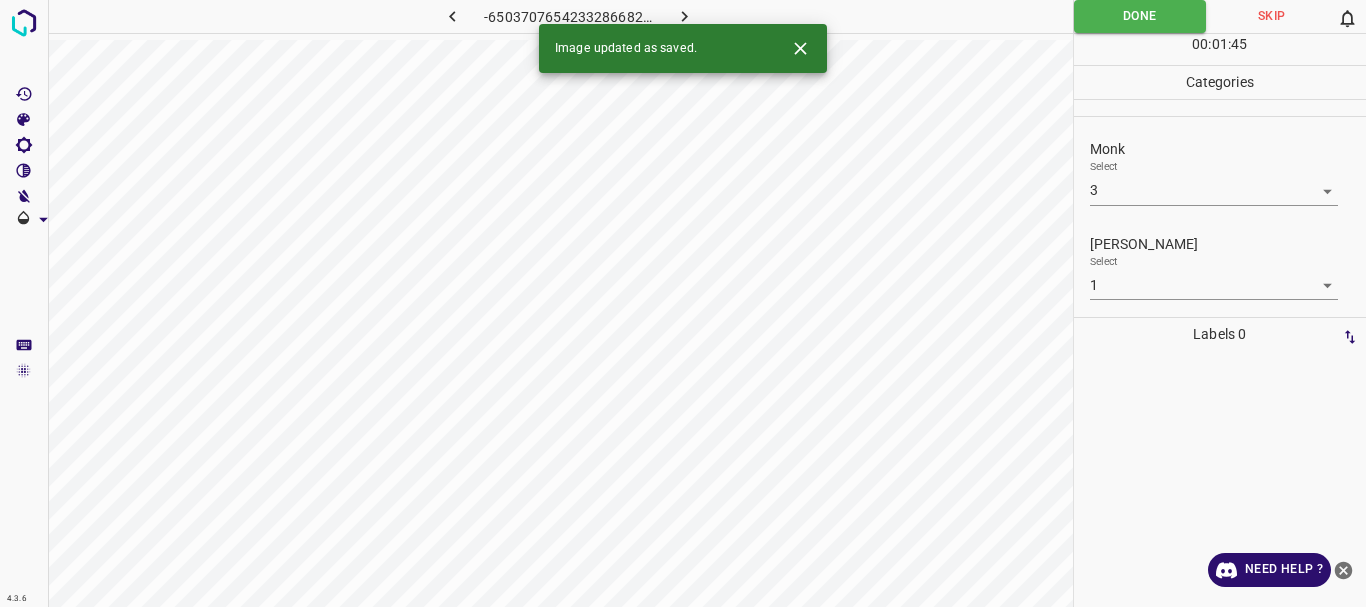click 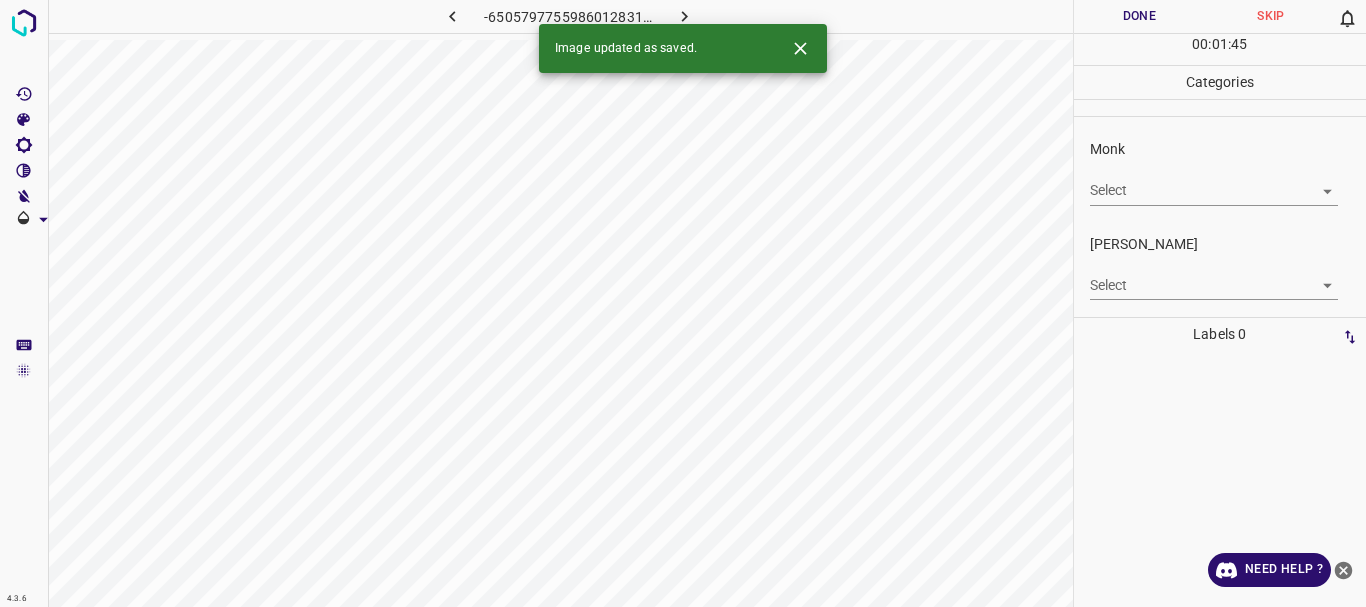 click on "4.3.6  -6505797755986012831.png Done Skip 0 00   : 01   : 45   Categories Monk   Select ​  [PERSON_NAME]   Select ​ Labels   0 Categories 1 Monk 2  [PERSON_NAME] Tools Space Change between modes (Draw & Edit) I Auto labeling R Restore zoom M Zoom in N Zoom out Delete Delete selecte label Filters Z Restore filters X Saturation filter C Brightness filter V Contrast filter B Gray scale filter General O Download Image updated as saved. Need Help ? - Text - Hide - Delete" at bounding box center (683, 303) 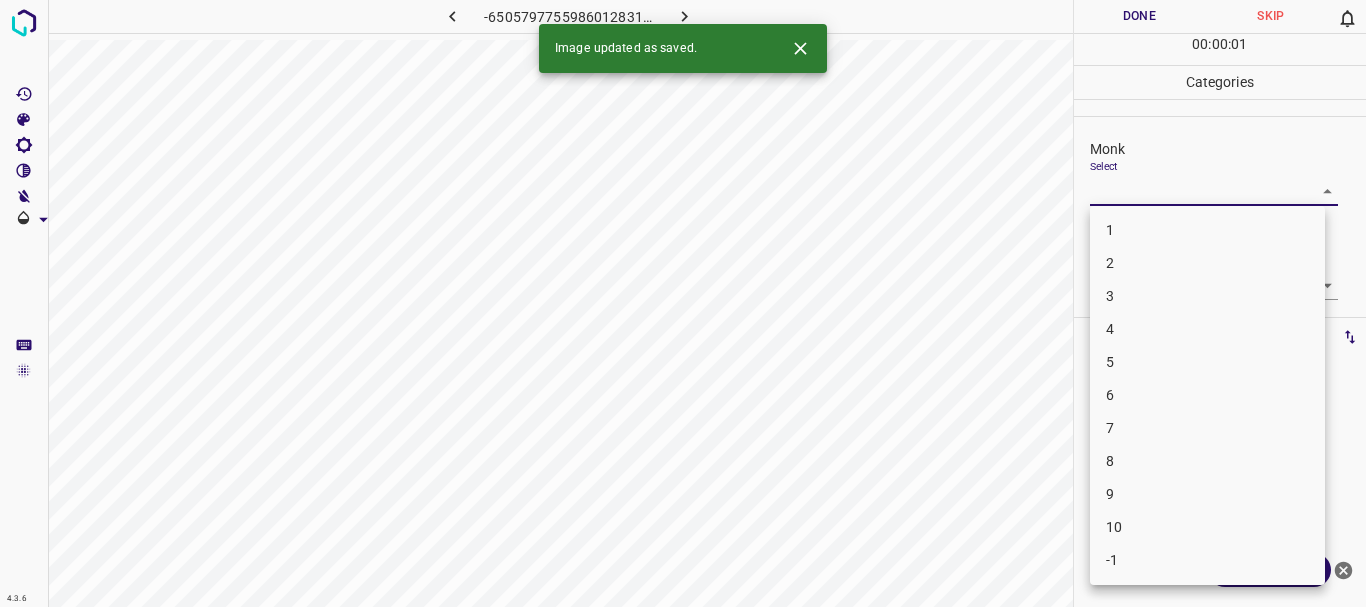 click on "5" at bounding box center [1207, 362] 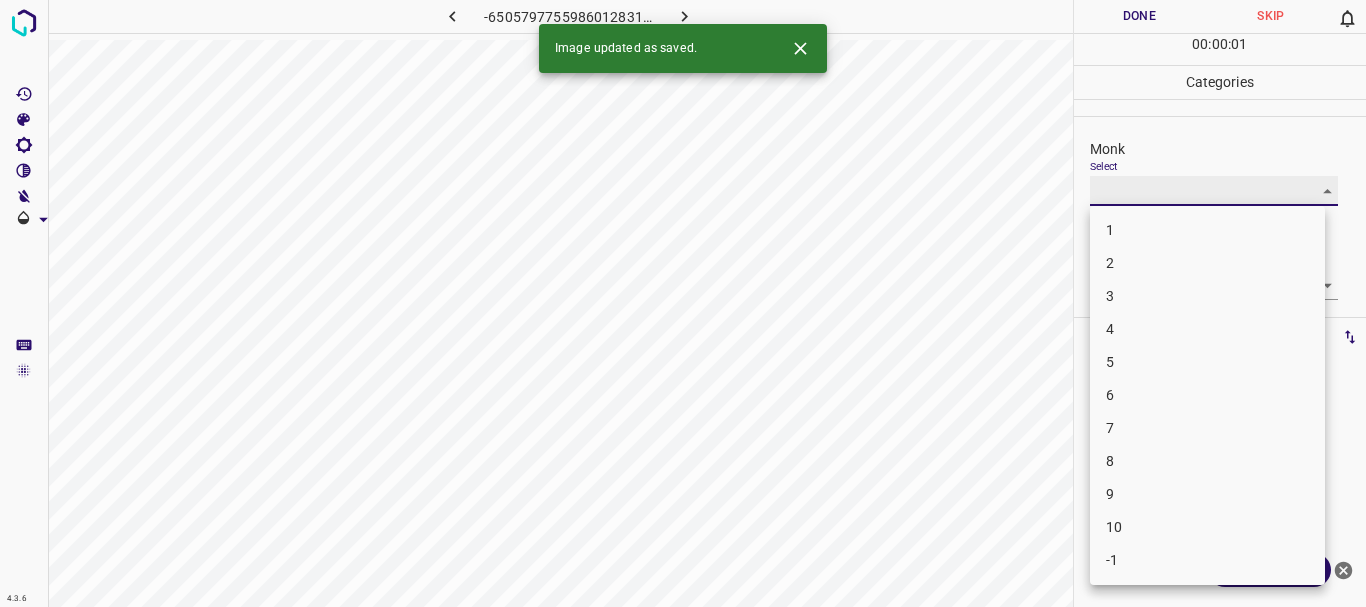 type on "5" 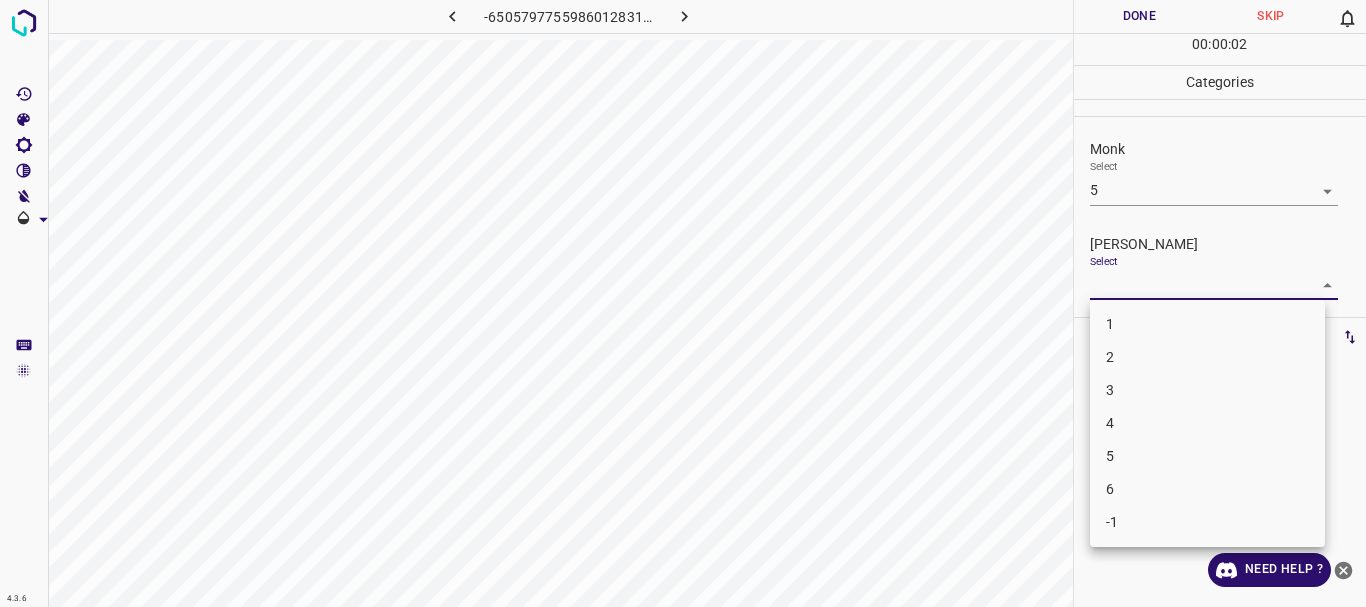 click on "4.3.6  -6505797755986012831.png Done Skip 0 00   : 00   : 02   Categories Monk   Select 5 5  [PERSON_NAME]   Select ​ Labels   0 Categories 1 Monk 2  [PERSON_NAME] Tools Space Change between modes (Draw & Edit) I Auto labeling R Restore zoom M Zoom in N Zoom out Delete Delete selecte label Filters Z Restore filters X Saturation filter C Brightness filter V Contrast filter B Gray scale filter General O Download Need Help ? - Text - Hide - Delete 1 2 3 4 5 6 -1" at bounding box center (683, 303) 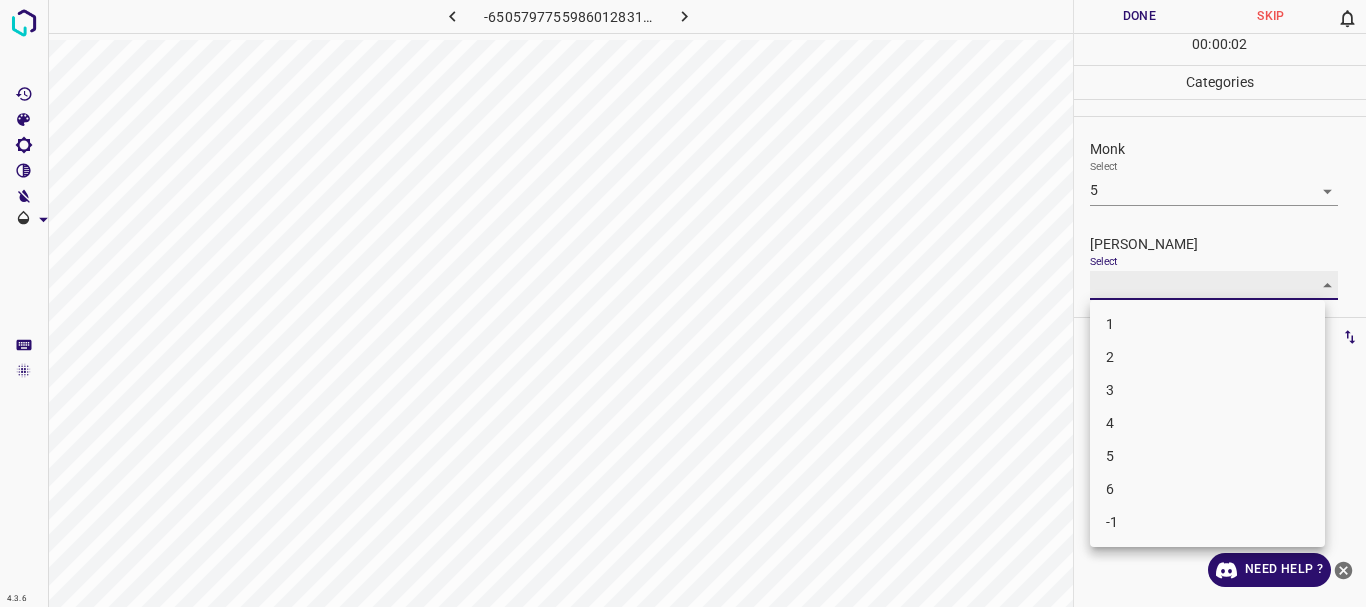 type on "3" 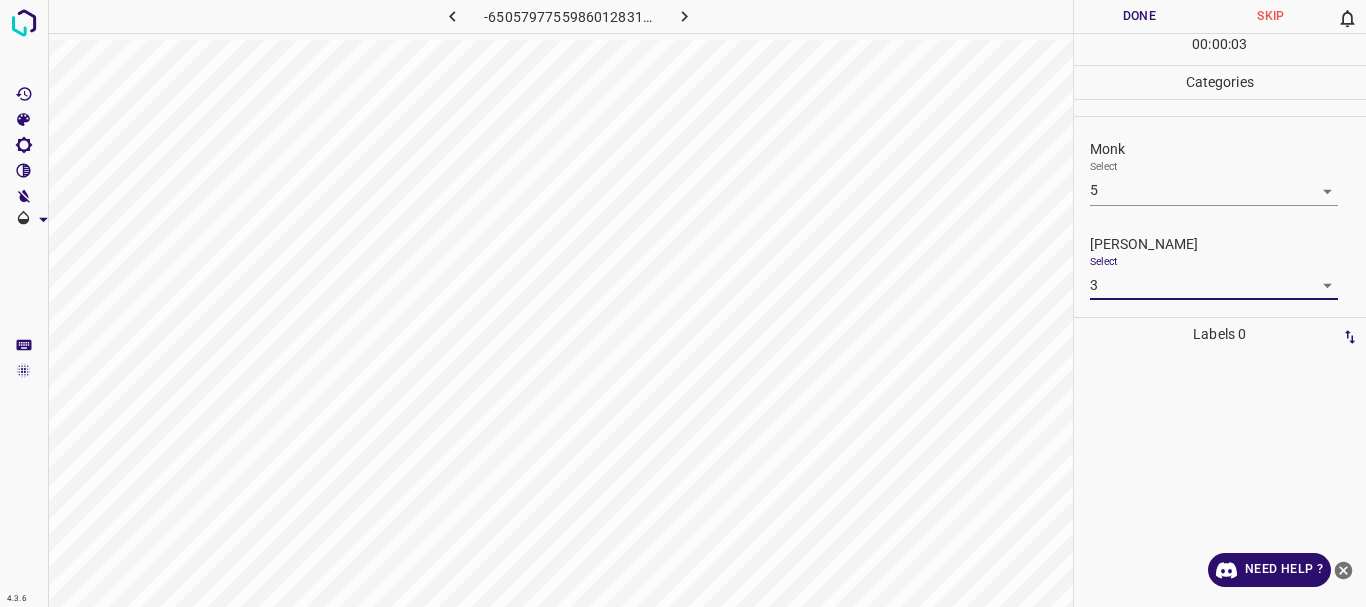 click on "Done" at bounding box center [1140, 16] 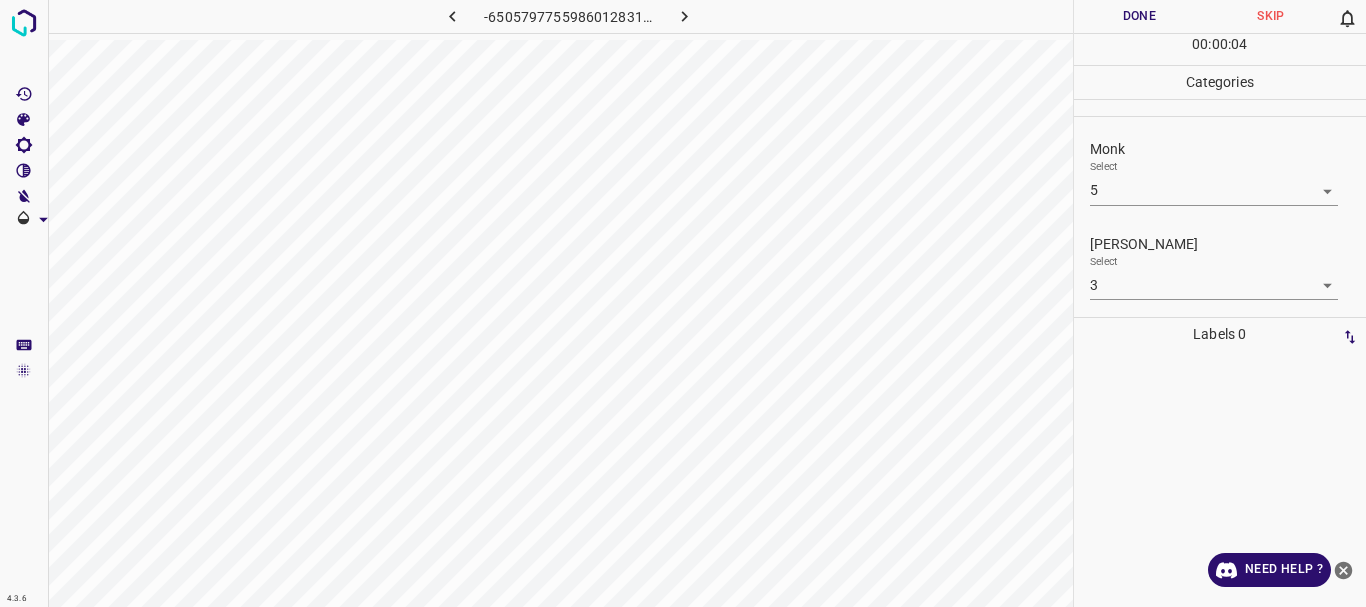 click on "-6505797755986012831.png" at bounding box center [568, 16] 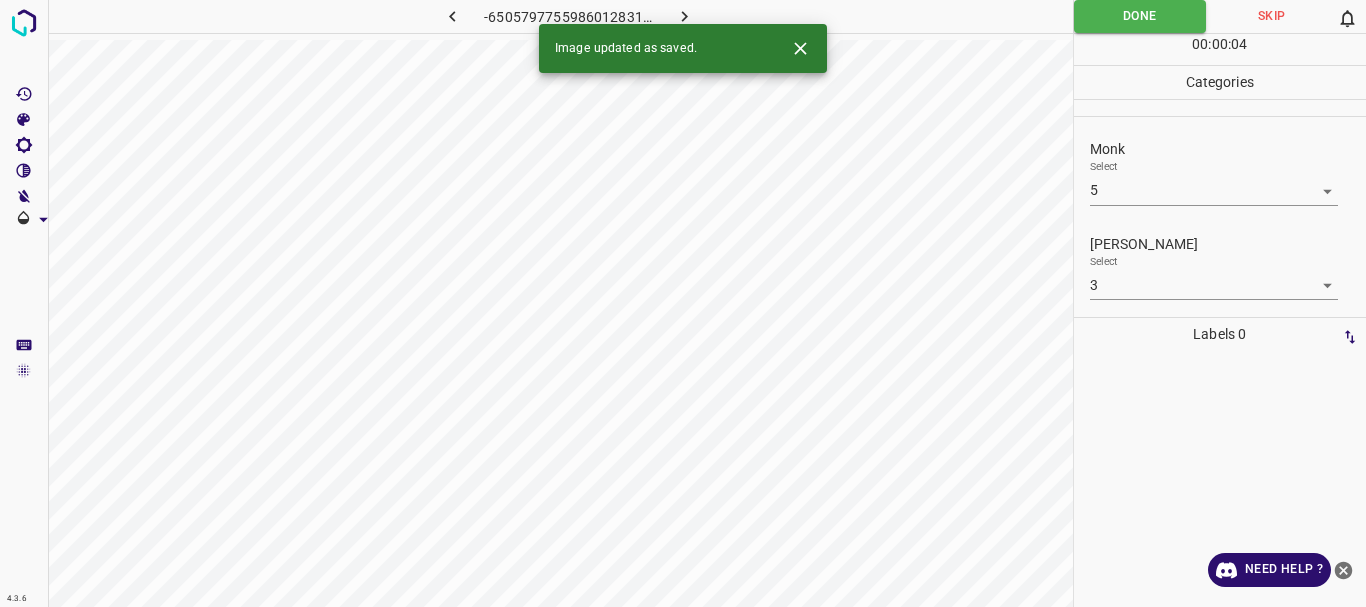 click at bounding box center (684, 16) 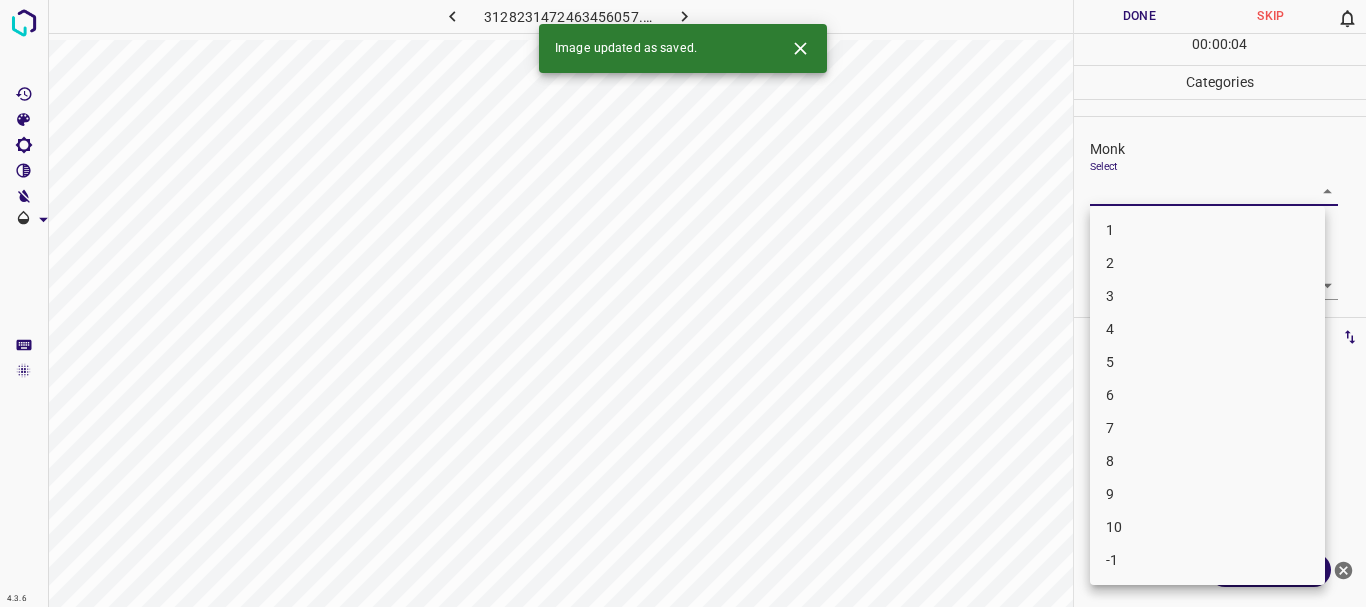 click on "4.3.6  3128231472463456057.png Done Skip 0 00   : 00   : 04   Categories Monk   Select ​  [PERSON_NAME]   Select ​ Labels   0 Categories 1 Monk 2  [PERSON_NAME] Tools Space Change between modes (Draw & Edit) I Auto labeling R Restore zoom M Zoom in N Zoom out Delete Delete selecte label Filters Z Restore filters X Saturation filter C Brightness filter V Contrast filter B Gray scale filter General O Download Image updated as saved. Need Help ? - Text - Hide - Delete 1 2 3 4 5 6 7 8 9 10 -1" at bounding box center [683, 303] 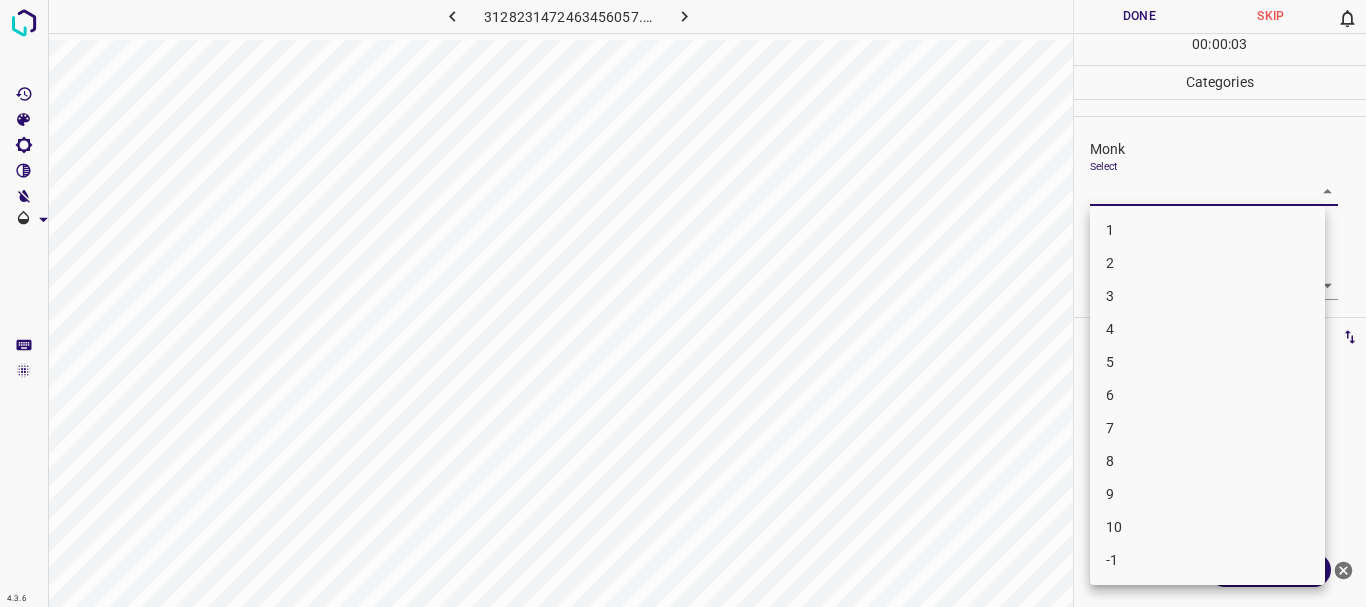 click on "7" at bounding box center [1207, 428] 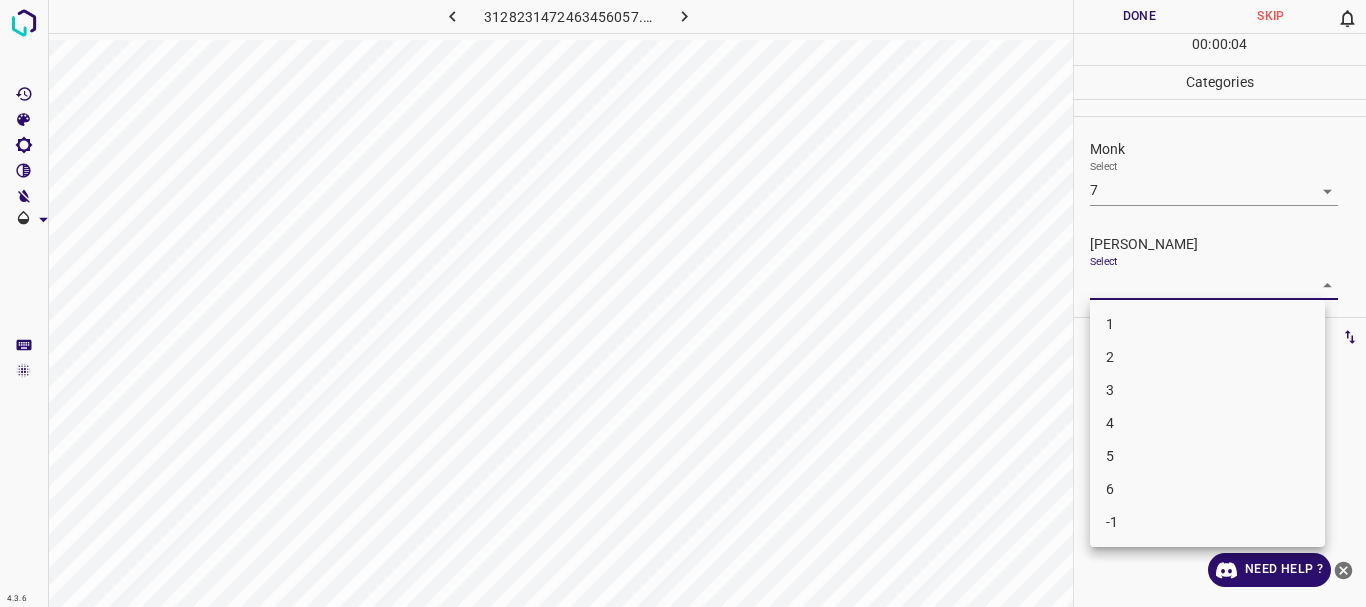 click on "4.3.6  3128231472463456057.png Done Skip 0 00   : 00   : 04   Categories Monk   Select 7 7  [PERSON_NAME]   Select ​ Labels   0 Categories 1 Monk 2  [PERSON_NAME] Tools Space Change between modes (Draw & Edit) I Auto labeling R Restore zoom M Zoom in N Zoom out Delete Delete selecte label Filters Z Restore filters X Saturation filter C Brightness filter V Contrast filter B Gray scale filter General O Download Need Help ? - Text - Hide - Delete 1 2 3 4 5 6 -1" at bounding box center [683, 303] 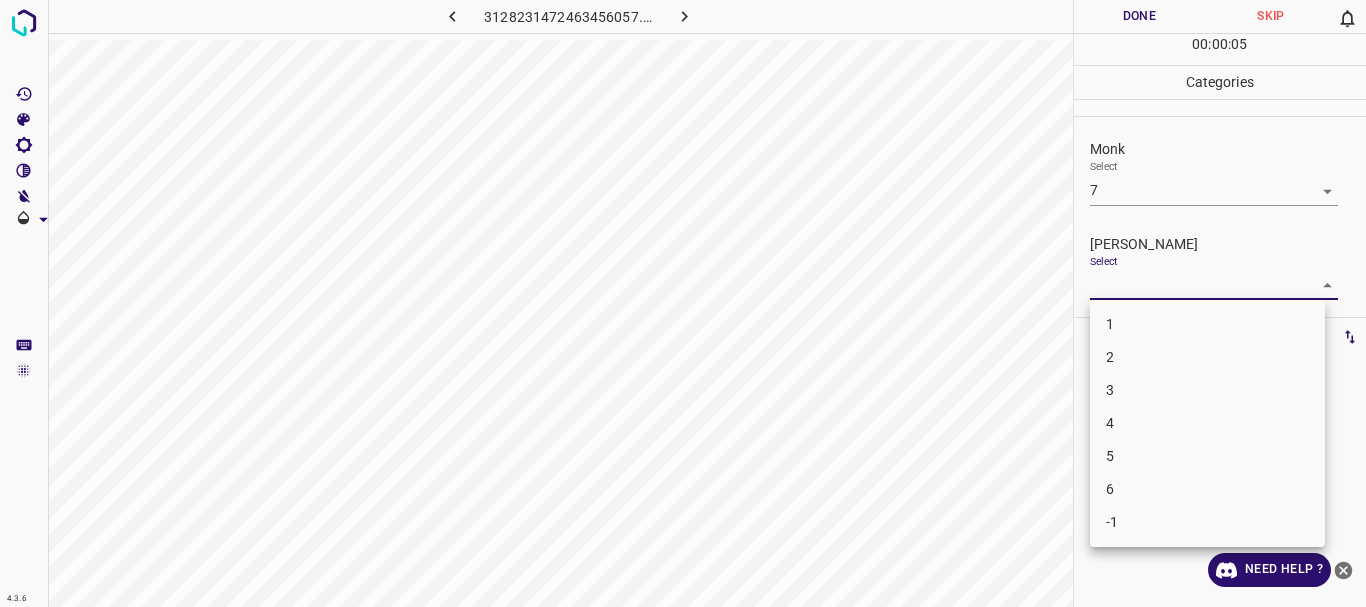 click on "3" at bounding box center [1207, 390] 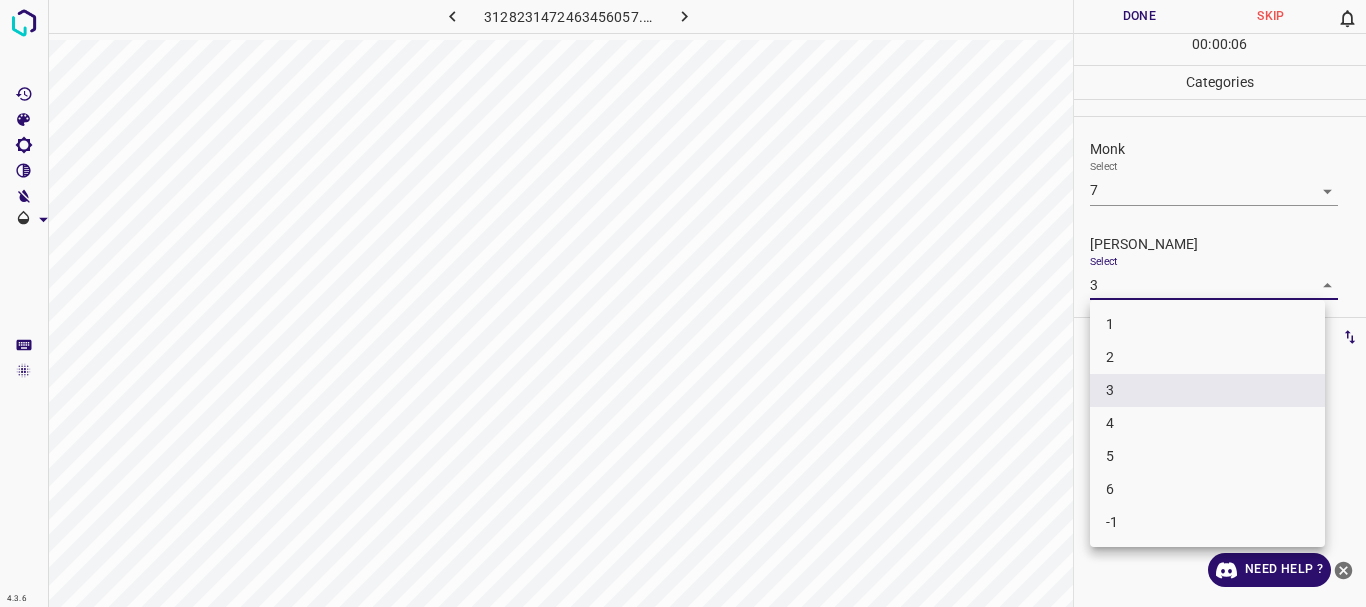 click on "4.3.6  3128231472463456057.png Done Skip 0 00   : 00   : 06   Categories Monk   Select 7 7  [PERSON_NAME]   Select 3 3 Labels   0 Categories 1 Monk 2  [PERSON_NAME] Tools Space Change between modes (Draw & Edit) I Auto labeling R Restore zoom M Zoom in N Zoom out Delete Delete selecte label Filters Z Restore filters X Saturation filter C Brightness filter V Contrast filter B Gray scale filter General O Download Need Help ? - Text - Hide - Delete 1 2 3 4 5 6 -1" at bounding box center [683, 303] 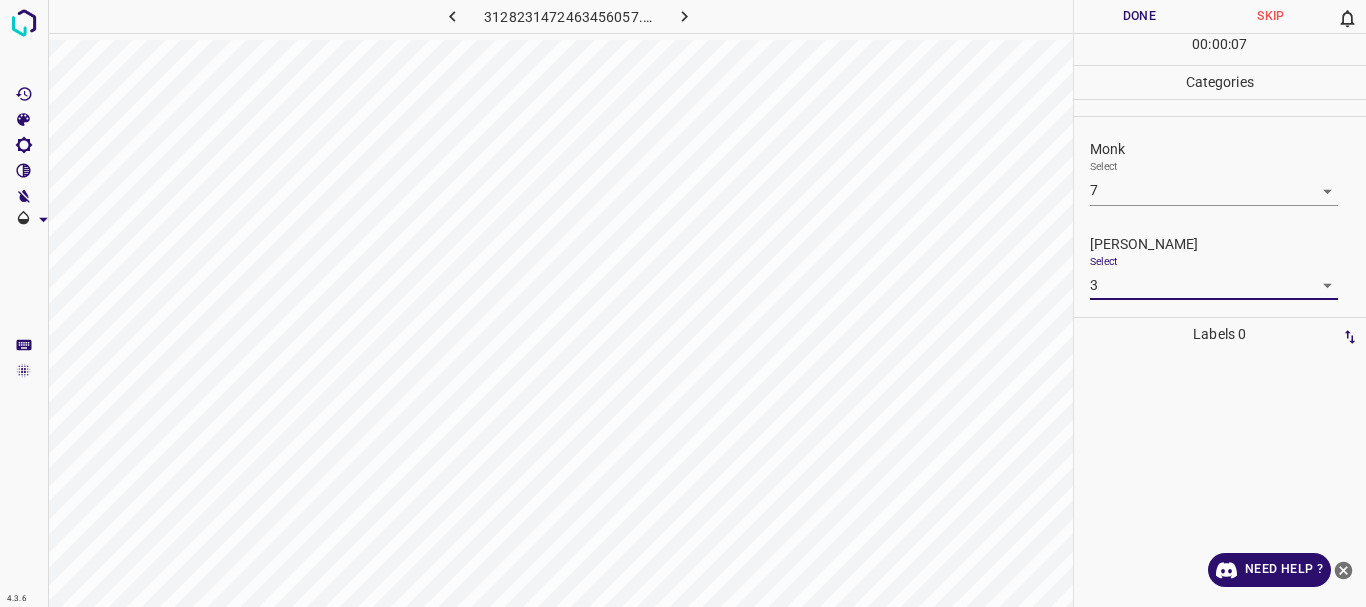 click on "[PERSON_NAME]   Select 3 3" at bounding box center (1220, 267) 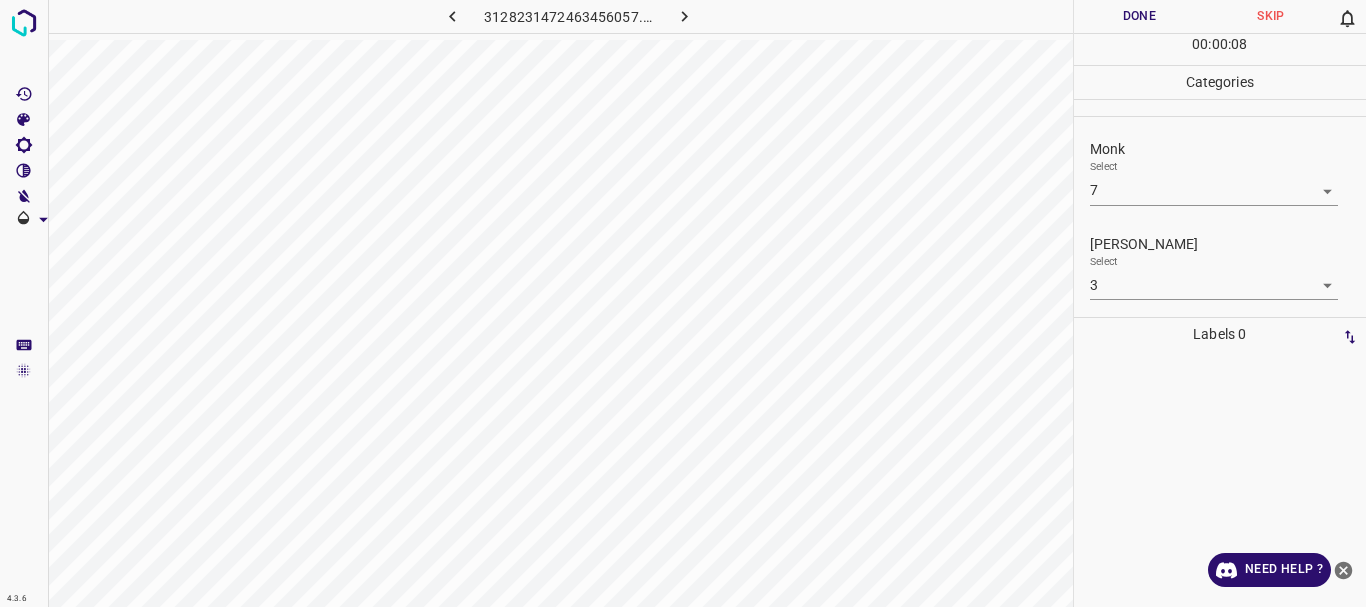 click on "4.3.6  3128231472463456057.png Done Skip 0 00   : 00   : 08   Categories Monk   Select 7 7  [PERSON_NAME]   Select 3 3 Labels   0 Categories 1 Monk 2  [PERSON_NAME] Tools Space Change between modes (Draw & Edit) I Auto labeling R Restore zoom M Zoom in N Zoom out Delete Delete selecte label Filters Z Restore filters X Saturation filter C Brightness filter V Contrast filter B Gray scale filter General O Download Need Help ? - Text - Hide - Delete" at bounding box center (683, 303) 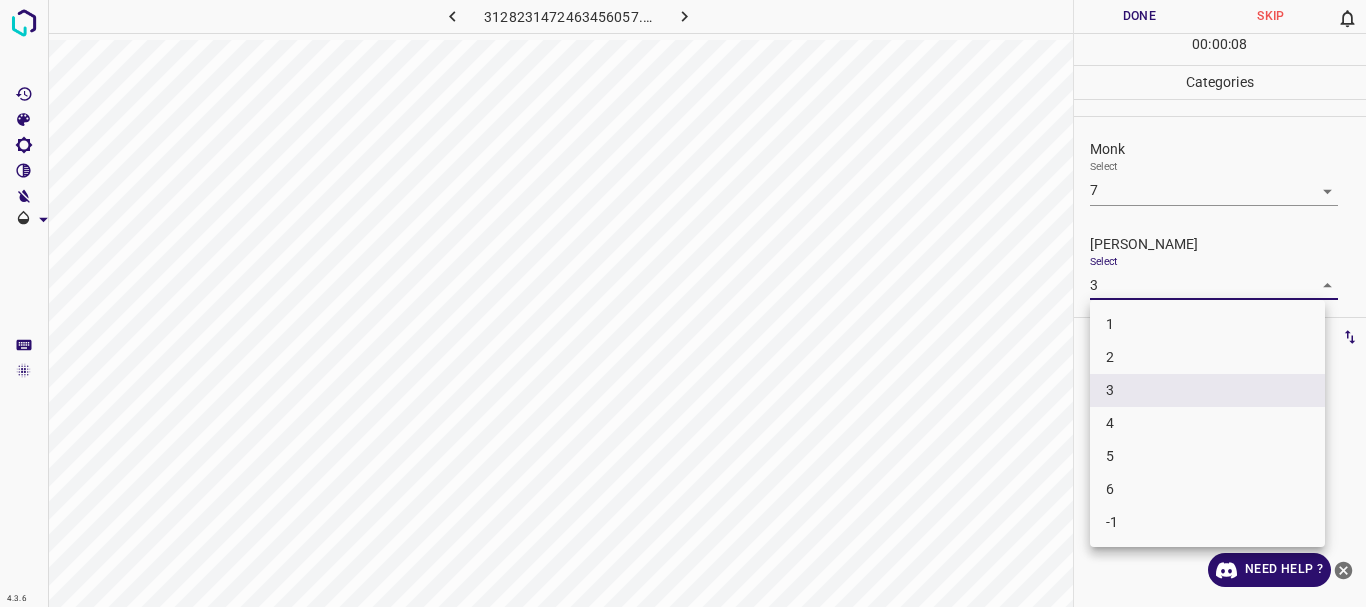 drag, startPoint x: 1122, startPoint y: 434, endPoint x: 1126, endPoint y: 412, distance: 22.36068 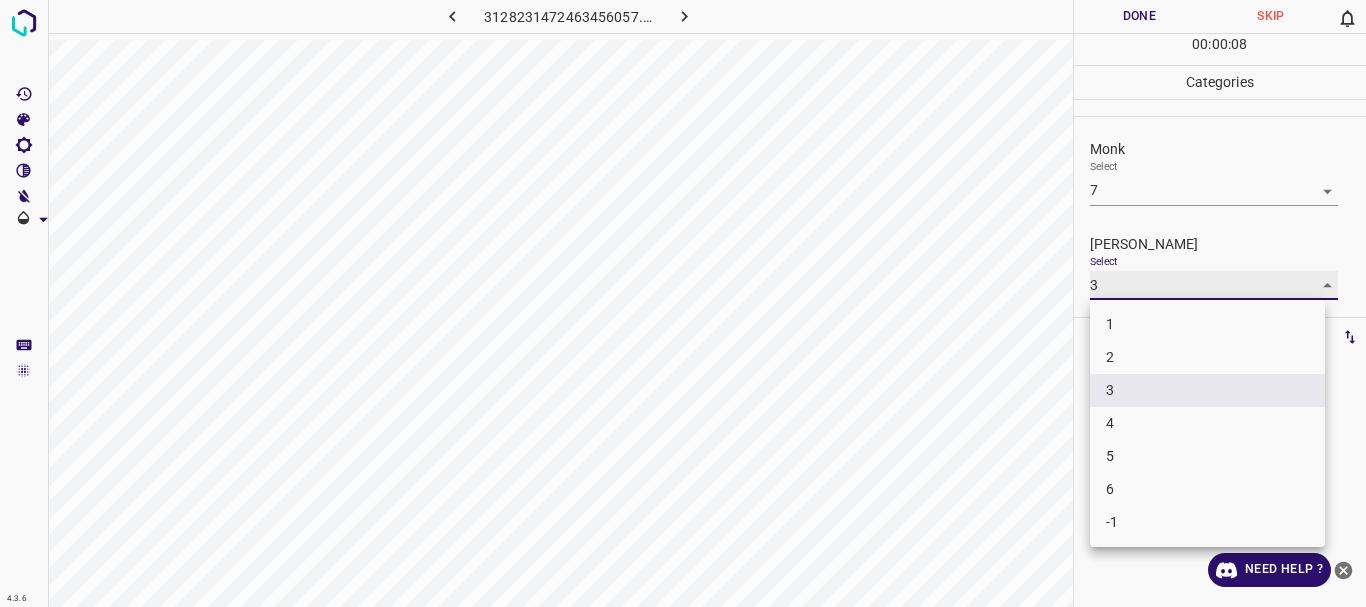 type on "4" 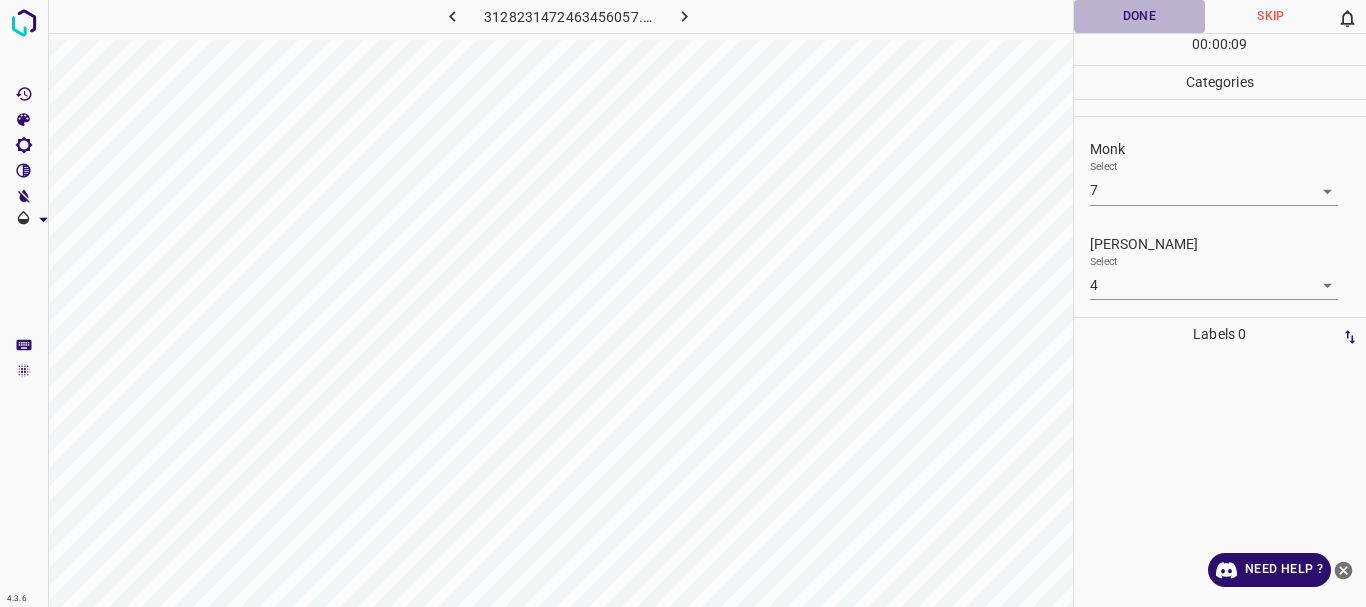 click on "Done" at bounding box center [1140, 16] 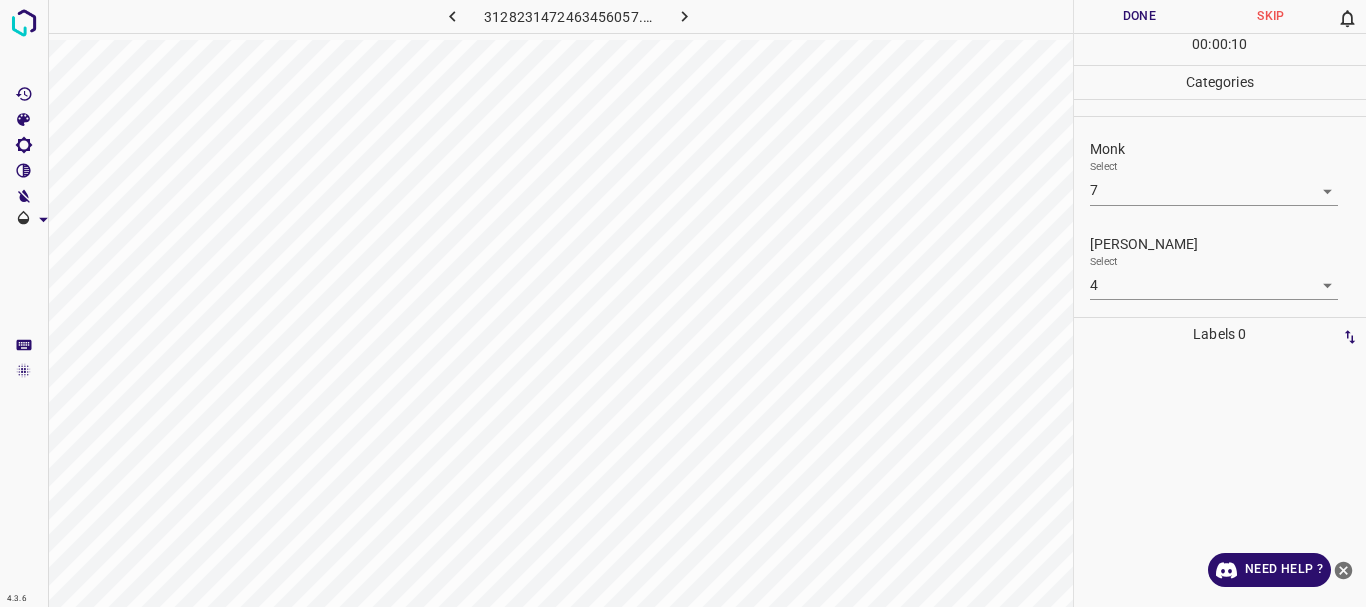 click at bounding box center (684, 16) 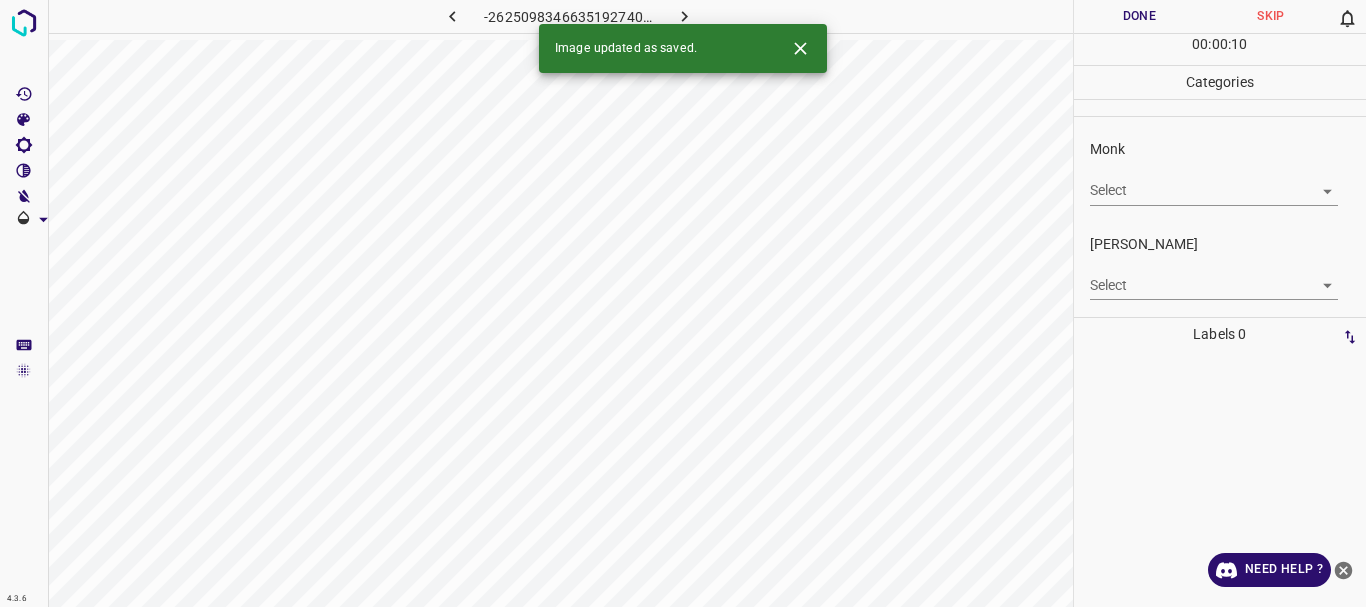 click on "4.3.6  -2625098346635192740.png Done Skip 0 00   : 00   : 10   Categories Monk   Select ​  [PERSON_NAME]   Select ​ Labels   0 Categories 1 Monk 2  [PERSON_NAME] Tools Space Change between modes (Draw & Edit) I Auto labeling R Restore zoom M Zoom in N Zoom out Delete Delete selecte label Filters Z Restore filters X Saturation filter C Brightness filter V Contrast filter B Gray scale filter General O Download Image updated as saved. Need Help ? - Text - Hide - Delete" at bounding box center (683, 303) 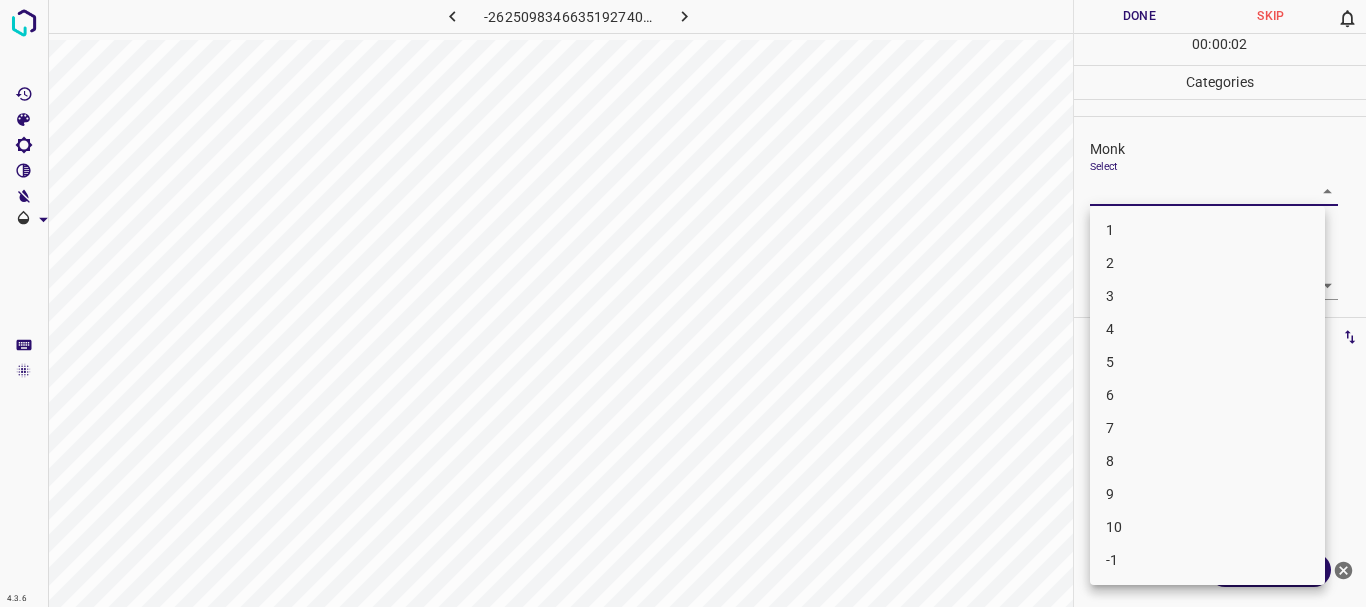 click on "2" at bounding box center [1207, 263] 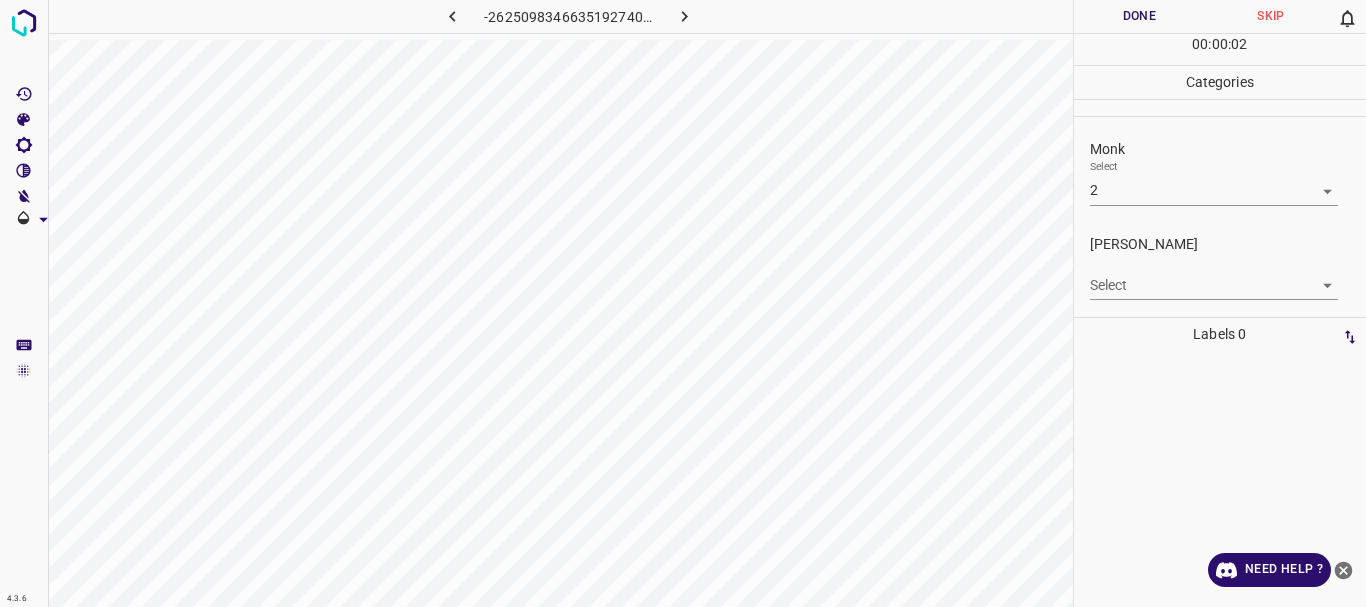 click on "4.3.6  -2625098346635192740.png Done Skip 0 00   : 00   : 02   Categories Monk   Select 2 2  [PERSON_NAME]   Select ​ Labels   0 Categories 1 Monk 2  [PERSON_NAME] Tools Space Change between modes (Draw & Edit) I Auto labeling R Restore zoom M Zoom in N Zoom out Delete Delete selecte label Filters Z Restore filters X Saturation filter C Brightness filter V Contrast filter B Gray scale filter General O Download Need Help ? - Text - Hide - Delete" at bounding box center (683, 303) 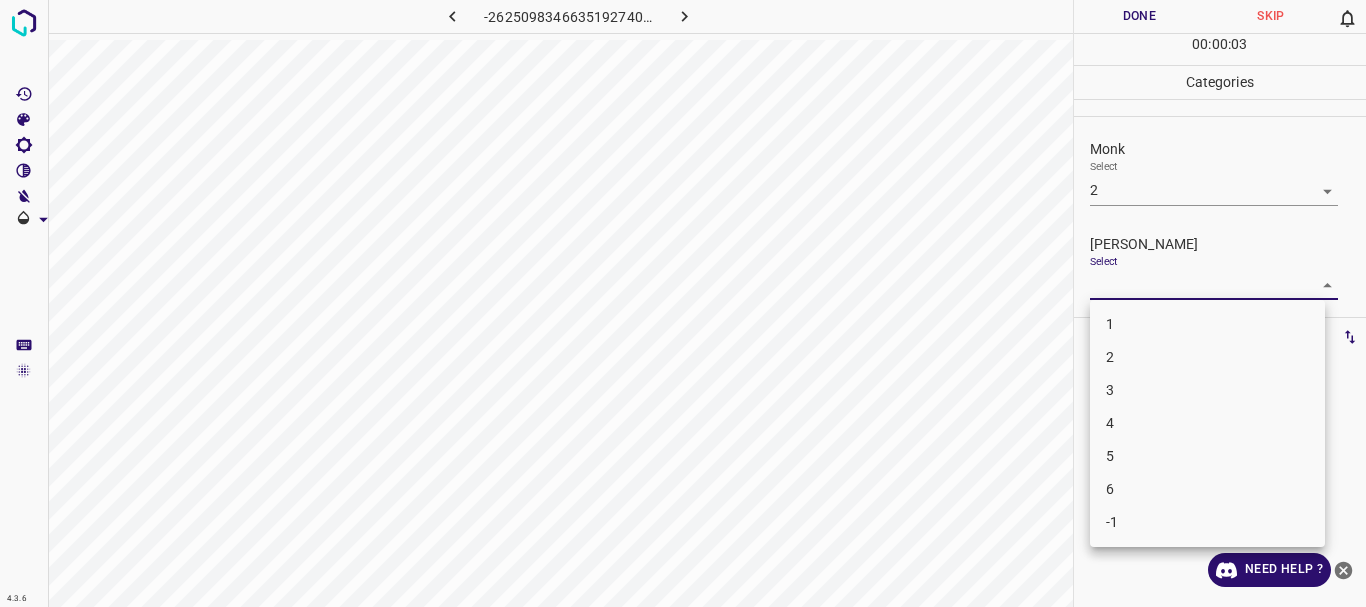 click on "2" at bounding box center (1207, 357) 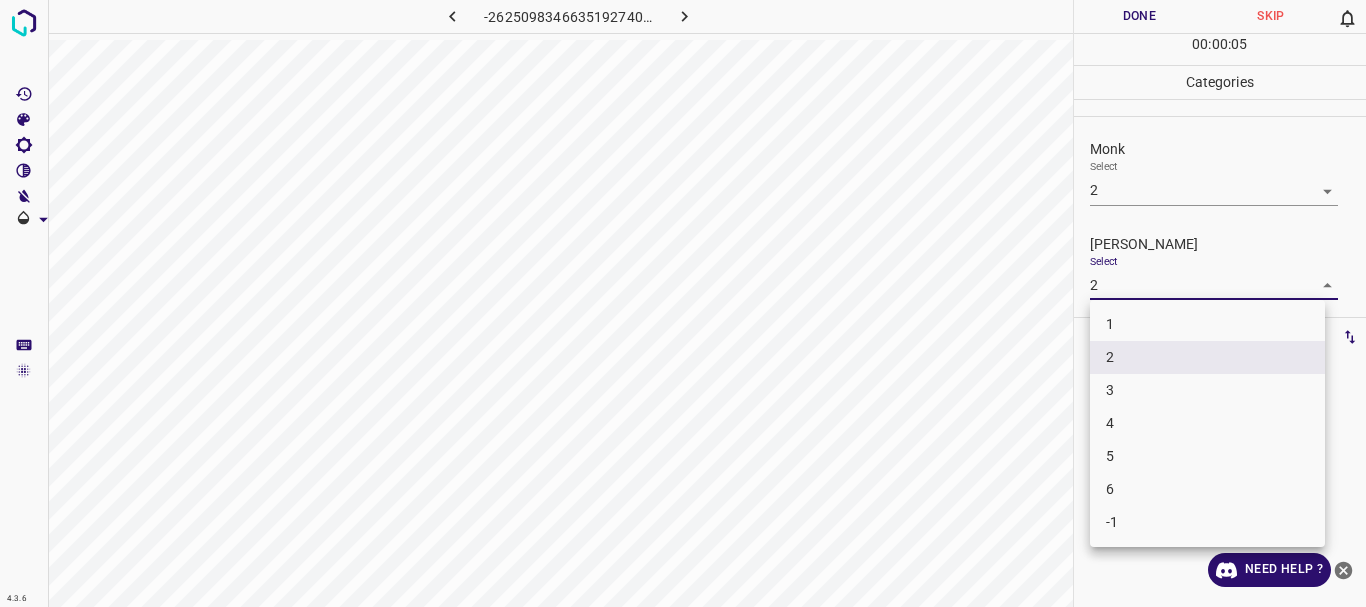 click on "4.3.6  -2625098346635192740.png Done Skip 0 00   : 00   : 05   Categories Monk   Select 2 2  [PERSON_NAME]   Select 2 2 Labels   0 Categories 1 Monk 2  [PERSON_NAME] Tools Space Change between modes (Draw & Edit) I Auto labeling R Restore zoom M Zoom in N Zoom out Delete Delete selecte label Filters Z Restore filters X Saturation filter C Brightness filter V Contrast filter B Gray scale filter General O Download Need Help ? - Text - Hide - Delete 1 2 3 4 5 6 -1" at bounding box center [683, 303] 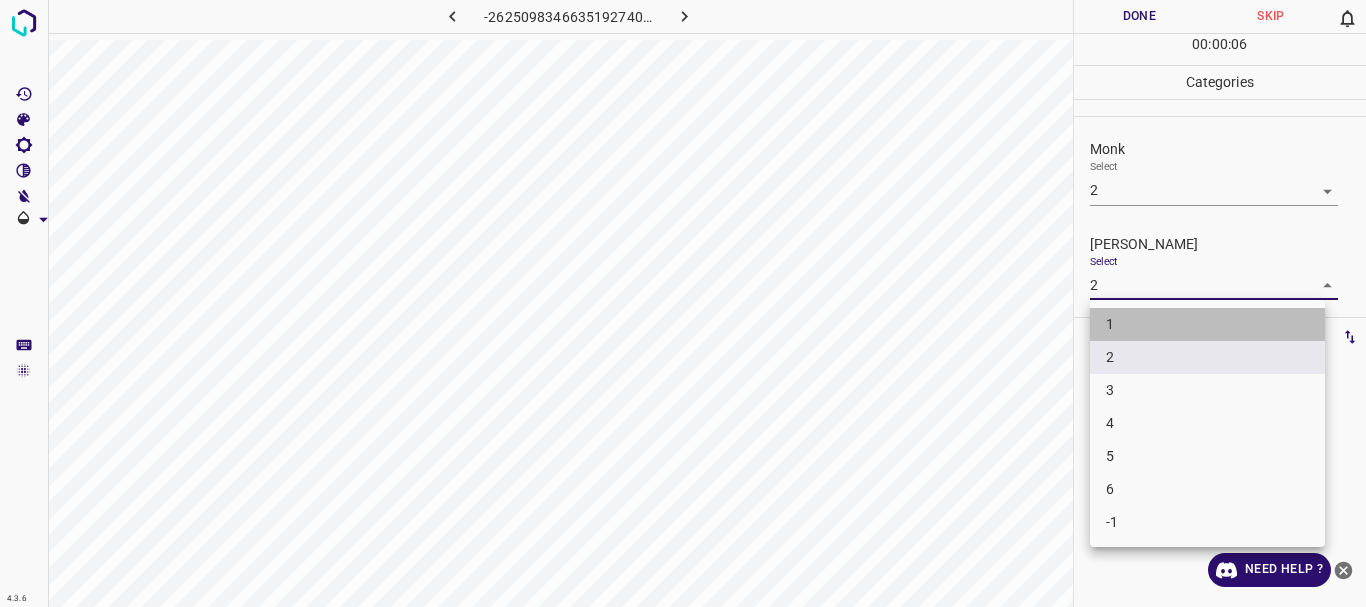 drag, startPoint x: 1102, startPoint y: 319, endPoint x: 1155, endPoint y: 35, distance: 288.9031 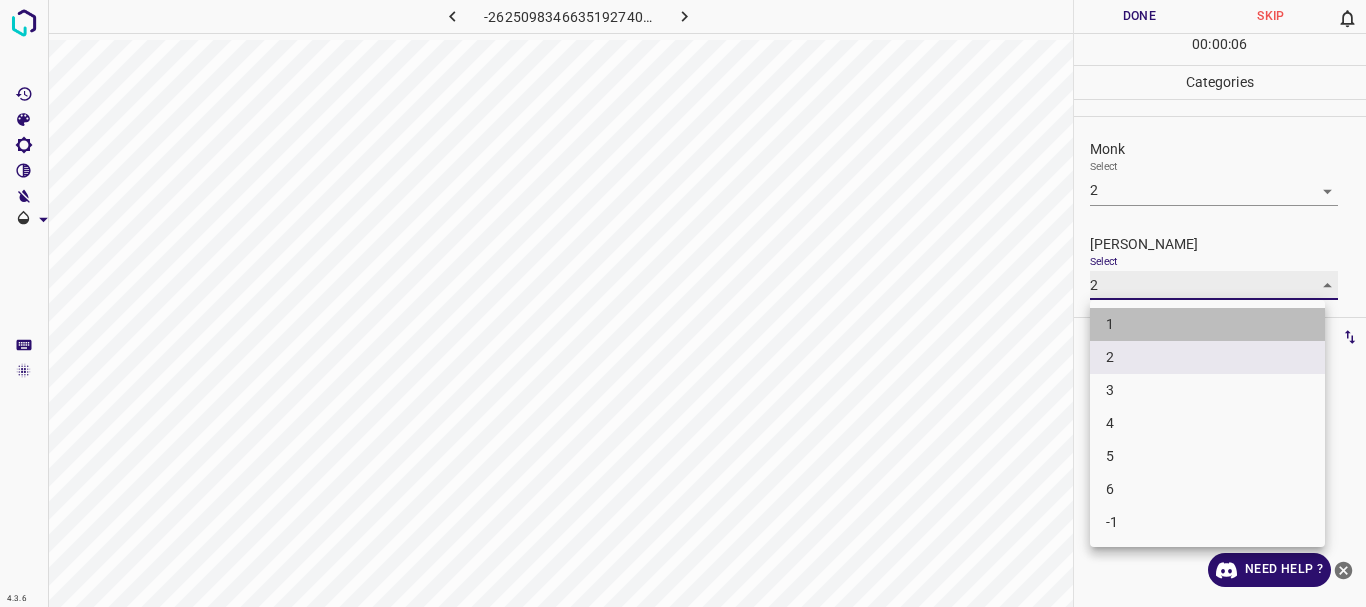 type on "1" 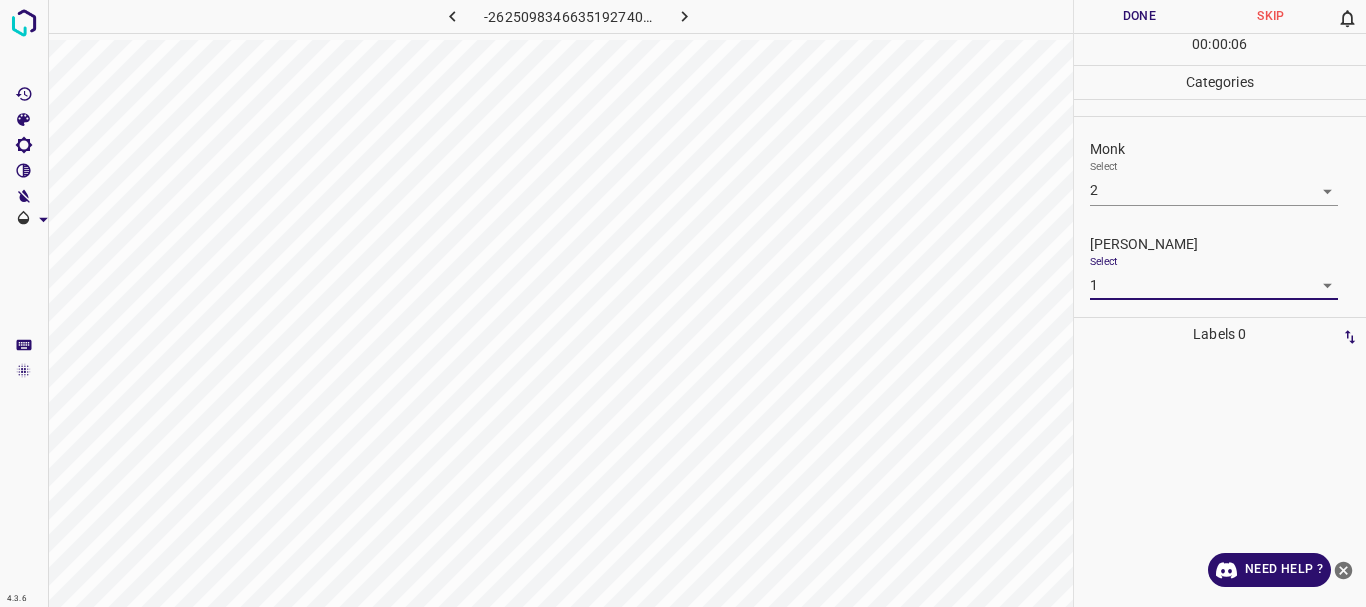 click on "Done" at bounding box center [1140, 16] 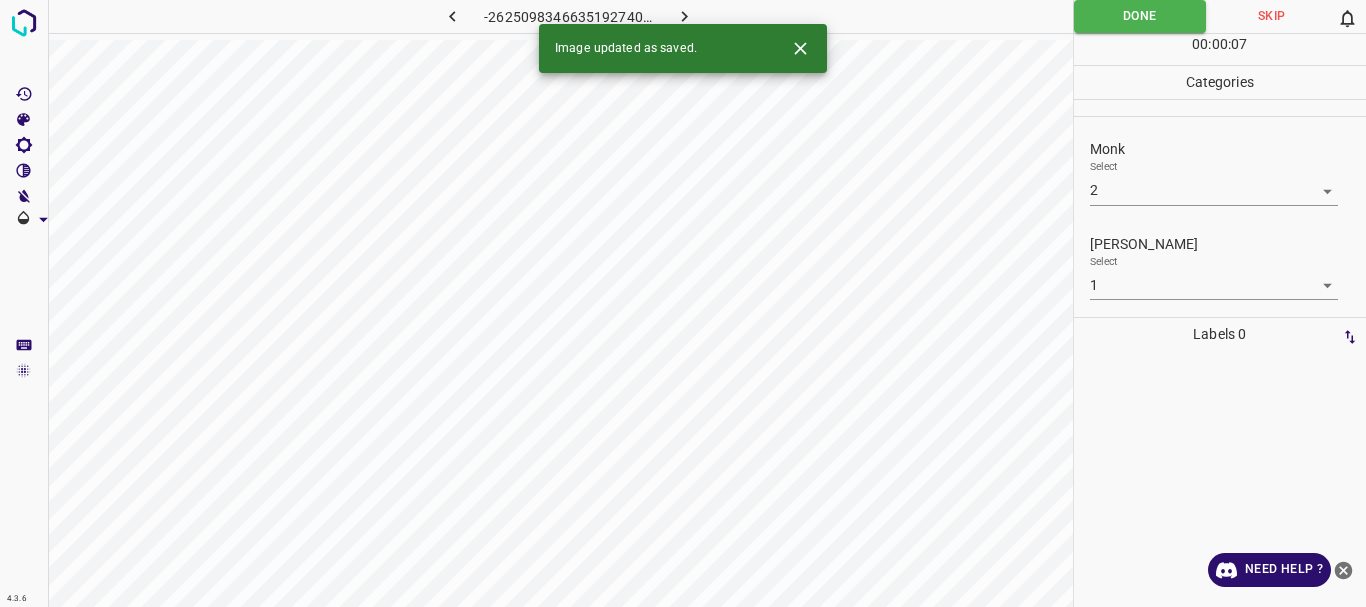 click 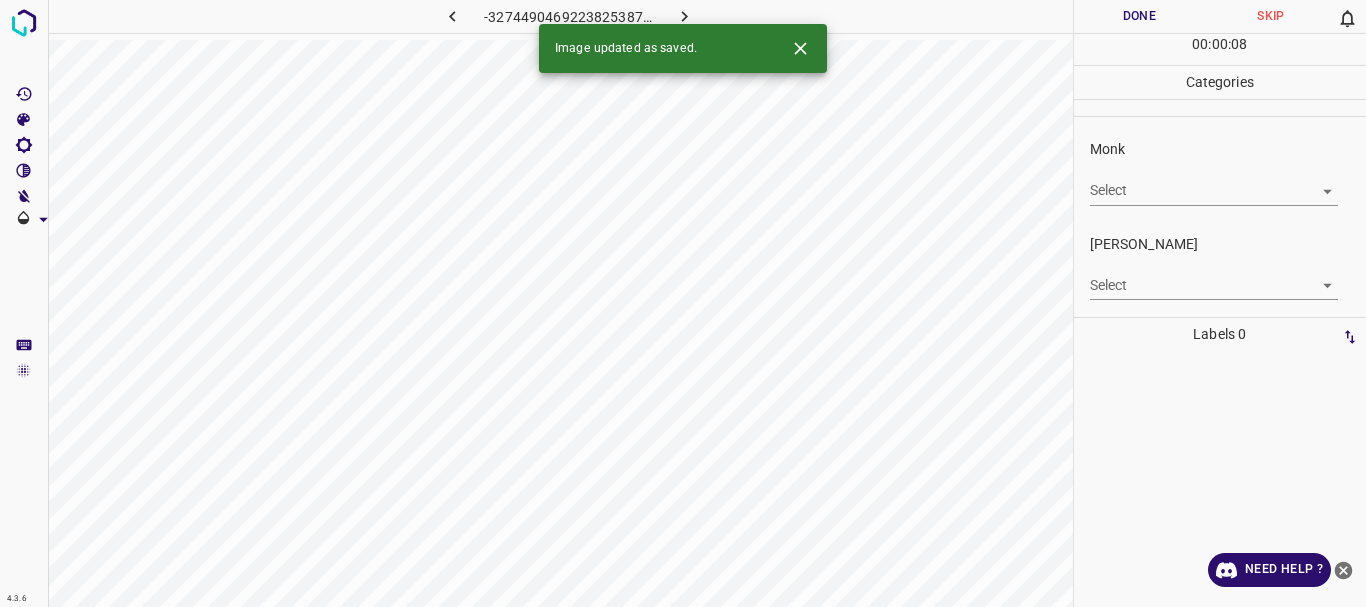 click on "4.3.6  -3274490469223825387.png Done Skip 0 00   : 00   : 08   Categories Monk   Select ​  [PERSON_NAME]   Select ​ Labels   0 Categories 1 Monk 2  [PERSON_NAME] Tools Space Change between modes (Draw & Edit) I Auto labeling R Restore zoom M Zoom in N Zoom out Delete Delete selecte label Filters Z Restore filters X Saturation filter C Brightness filter V Contrast filter B Gray scale filter General O Download Image updated as saved. Need Help ? - Text - Hide - Delete" at bounding box center [683, 303] 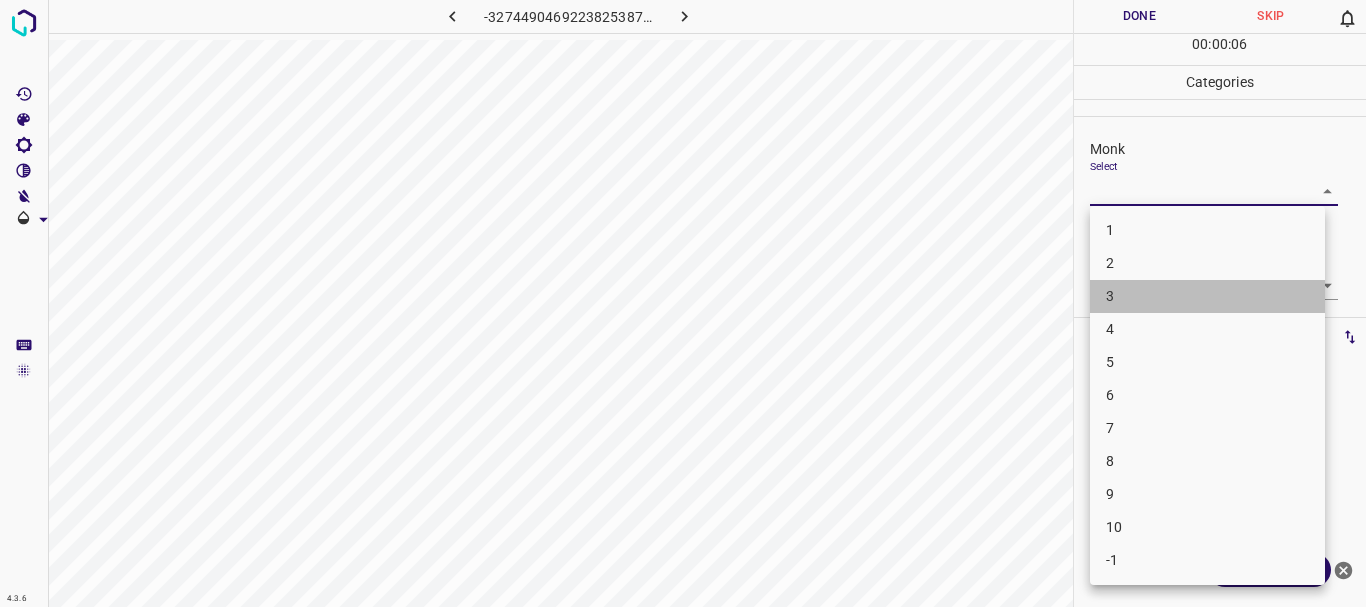 click on "3" at bounding box center [1207, 296] 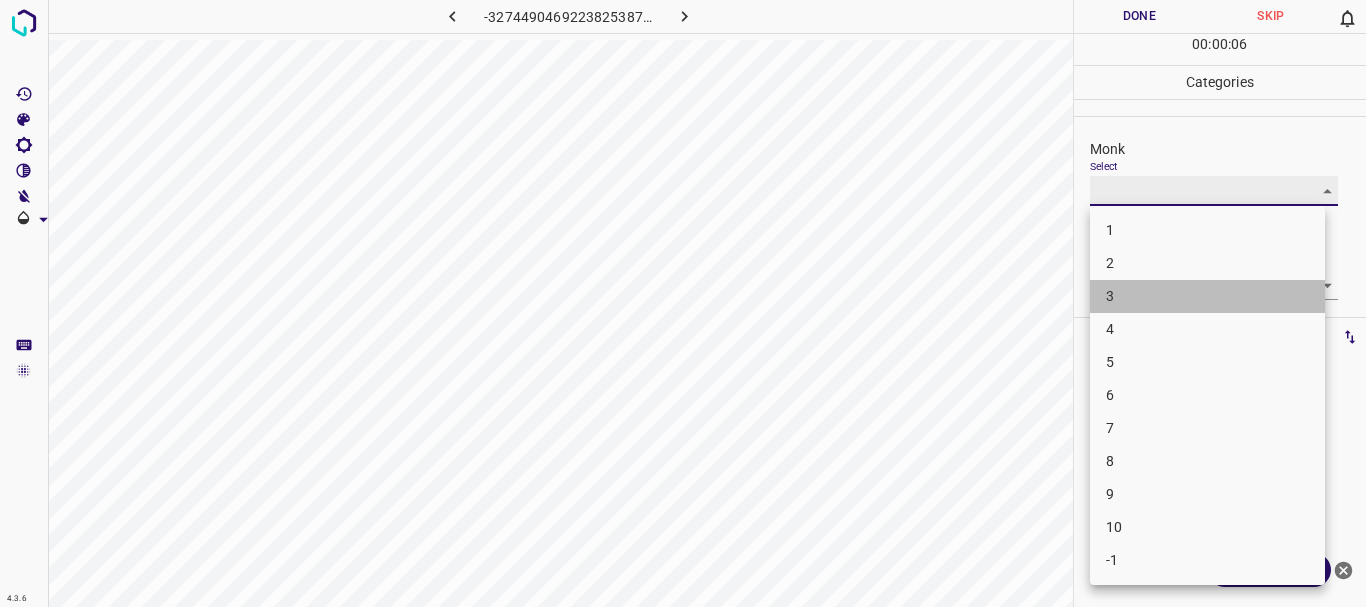 type on "3" 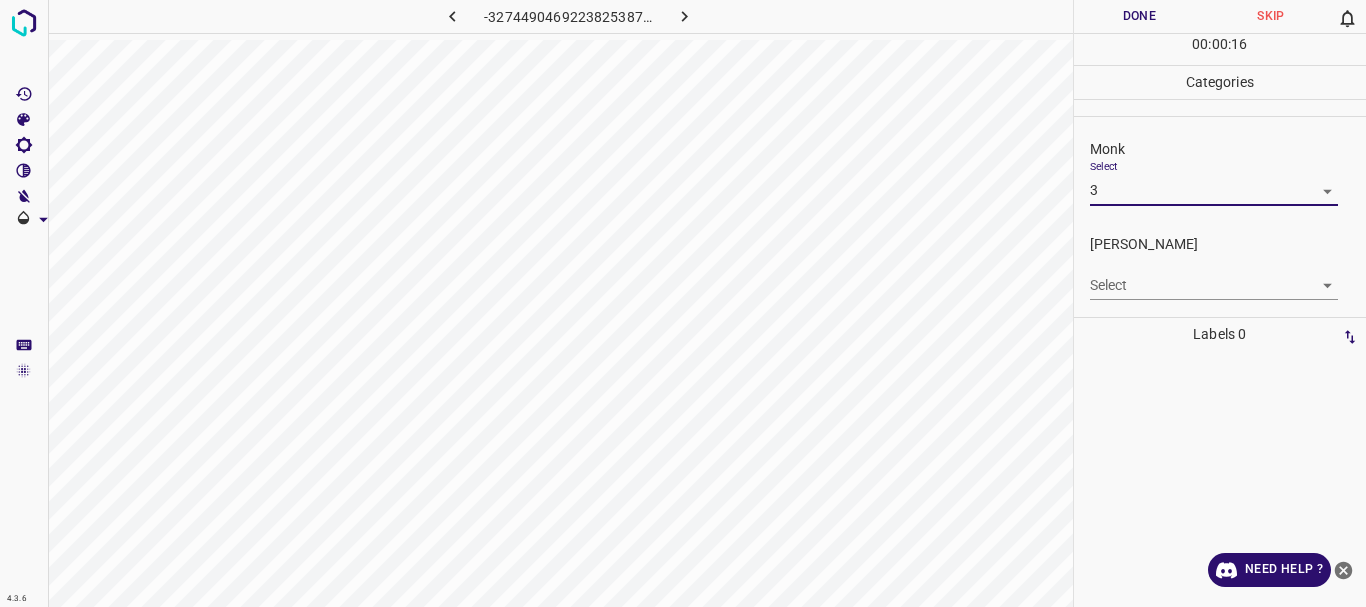 click on "4.3.6  -3274490469223825387.png Done Skip 0 00   : 00   : 16   Categories Monk   Select 3 3  [PERSON_NAME]   Select ​ Labels   0 Categories 1 Monk 2  [PERSON_NAME] Tools Space Change between modes (Draw & Edit) I Auto labeling R Restore zoom M Zoom in N Zoom out Delete Delete selecte label Filters Z Restore filters X Saturation filter C Brightness filter V Contrast filter B Gray scale filter General O Download Need Help ? - Text - Hide - Delete" at bounding box center [683, 303] 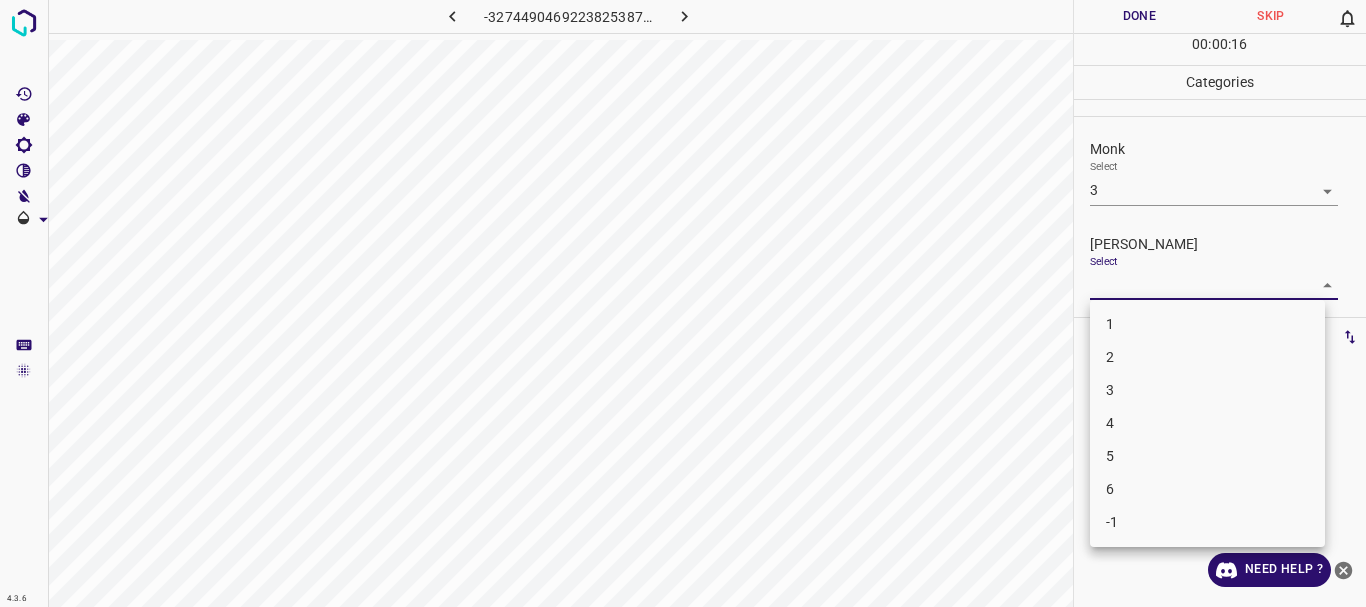 drag, startPoint x: 1122, startPoint y: 333, endPoint x: 1151, endPoint y: 28, distance: 306.37558 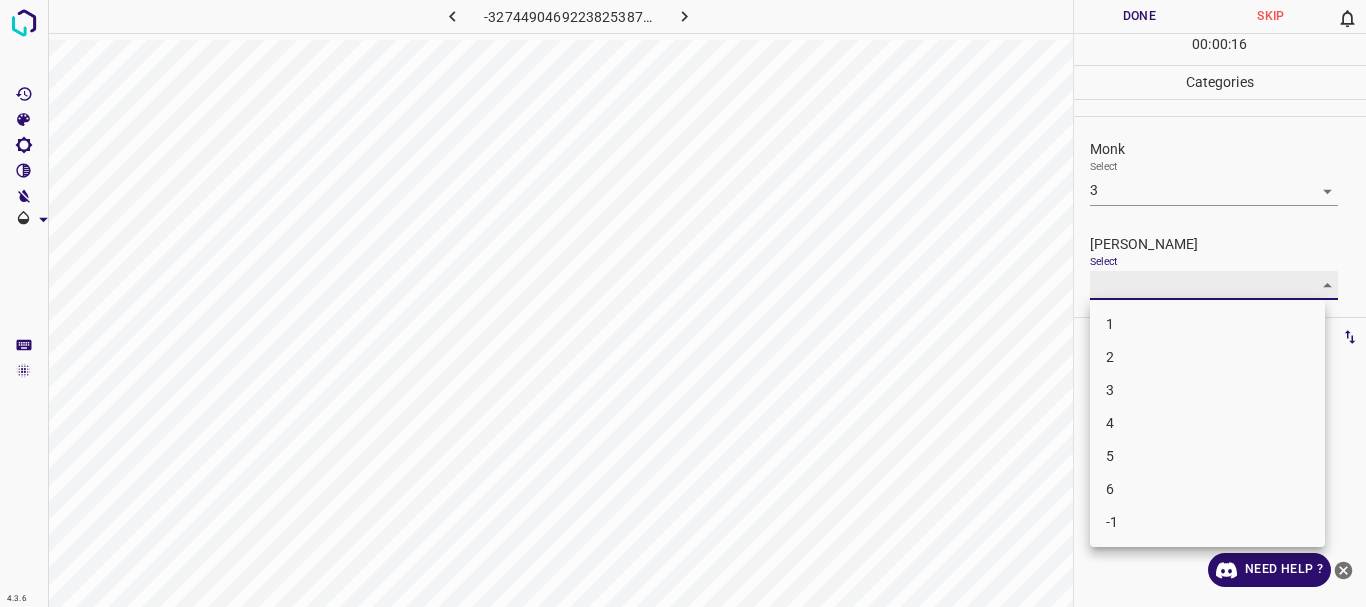 type on "1" 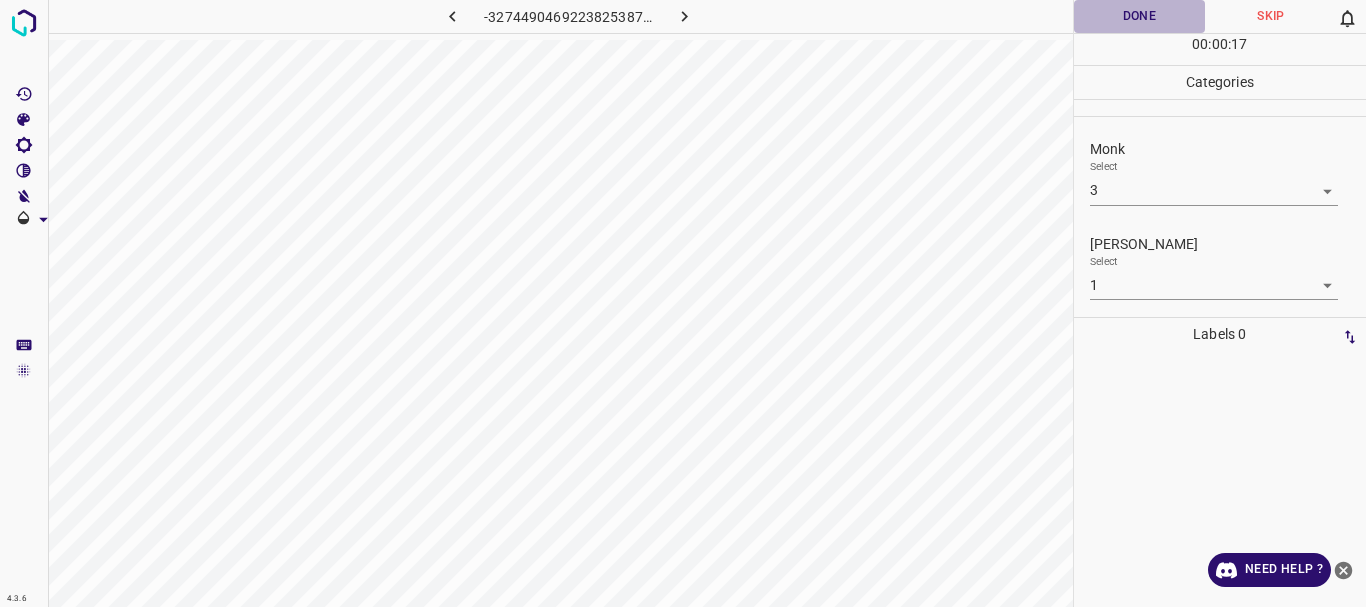click on "Done" at bounding box center [1140, 16] 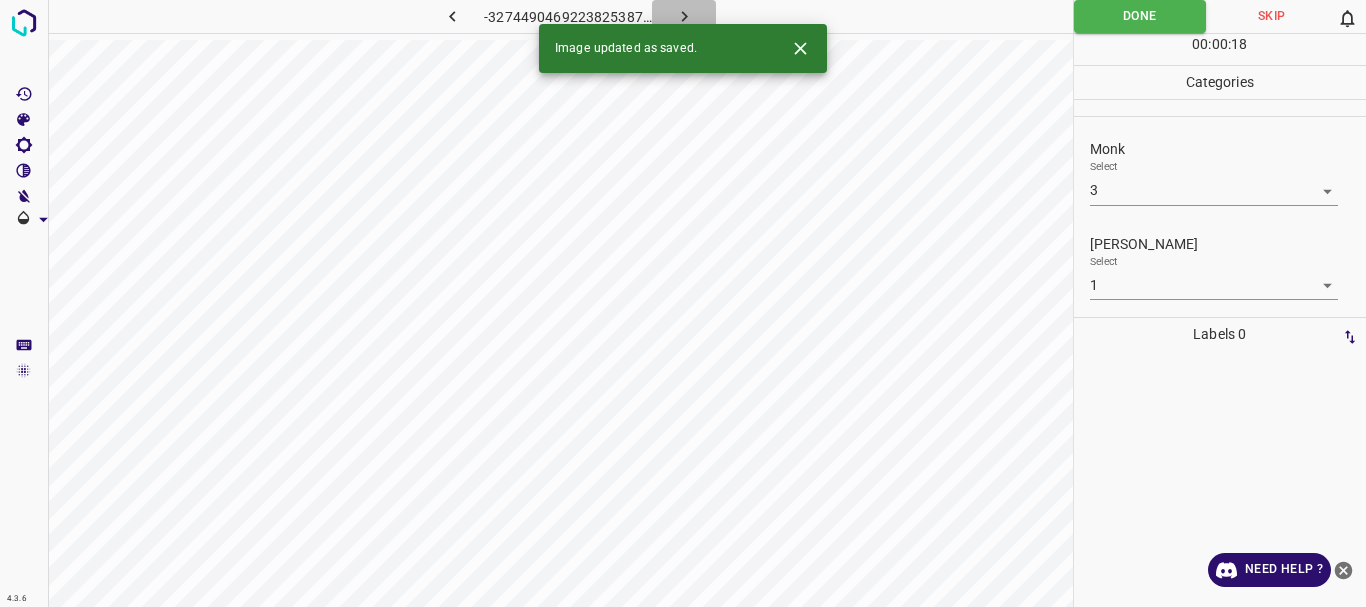 click 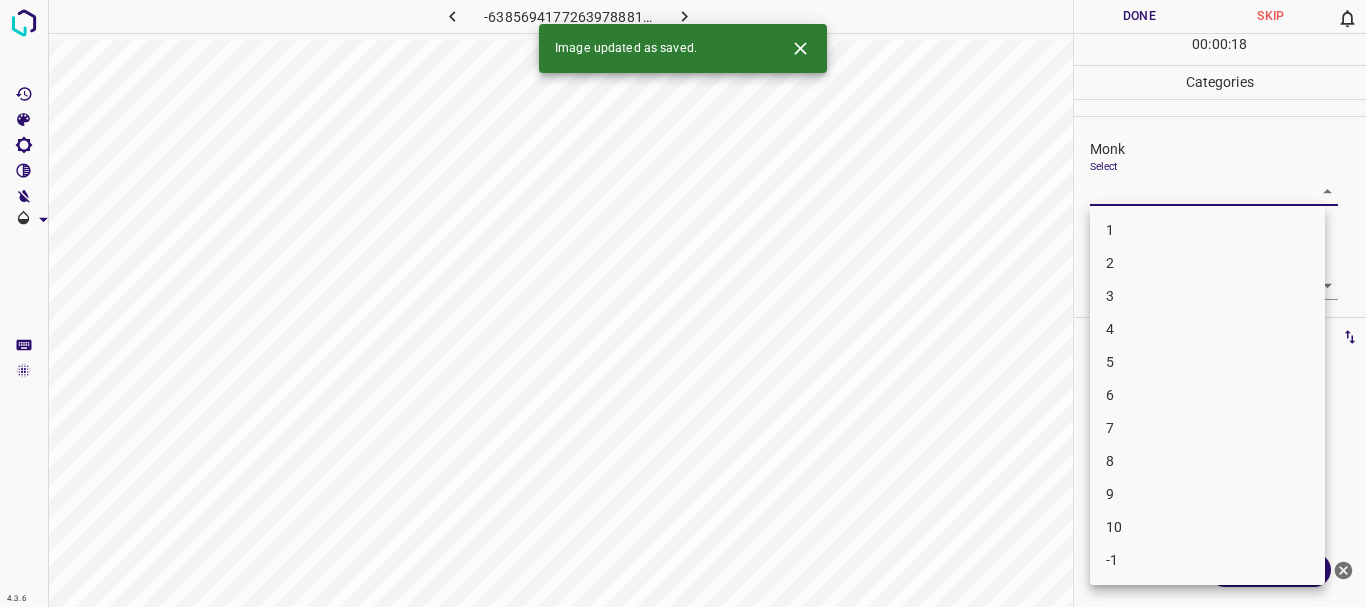 click on "4.3.6  -6385694177263978881.png Done Skip 0 00   : 00   : 18   Categories Monk   Select ​  [PERSON_NAME]   Select ​ Labels   0 Categories 1 Monk 2  [PERSON_NAME] Tools Space Change between modes (Draw & Edit) I Auto labeling R Restore zoom M Zoom in N Zoom out Delete Delete selecte label Filters Z Restore filters X Saturation filter C Brightness filter V Contrast filter B Gray scale filter General O Download Image updated as saved. Need Help ? - Text - Hide - Delete 1 2 3 4 5 6 7 8 9 10 -1" at bounding box center (683, 303) 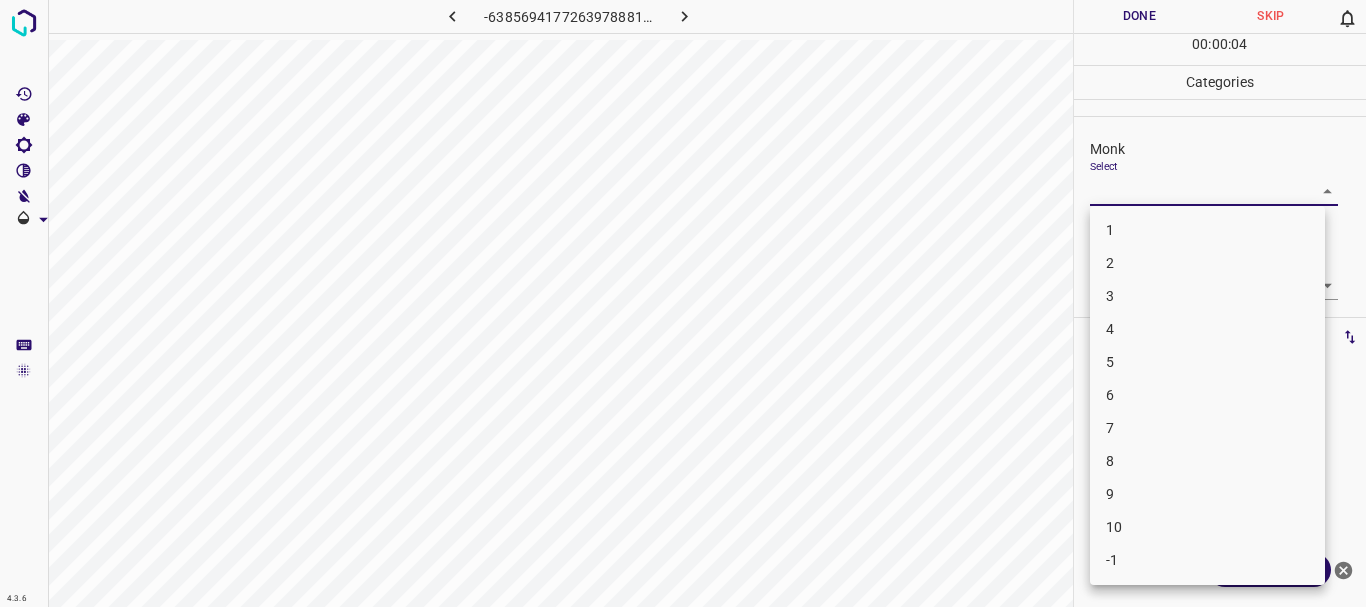 click on "4" at bounding box center (1207, 329) 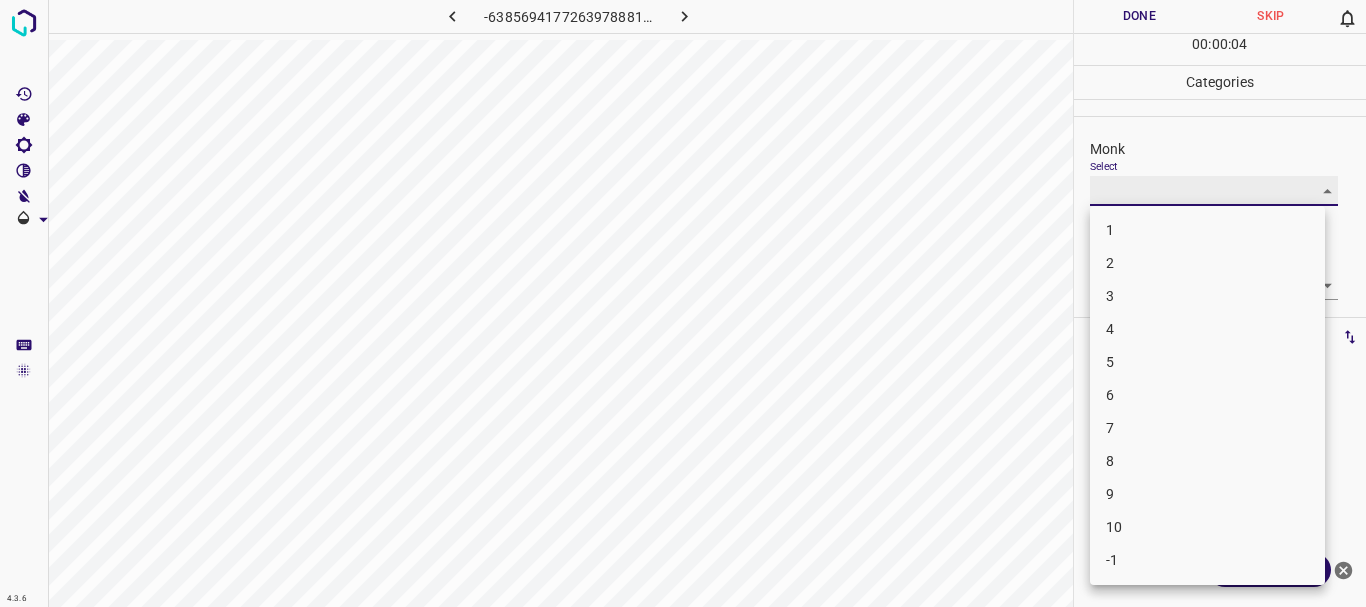 type on "4" 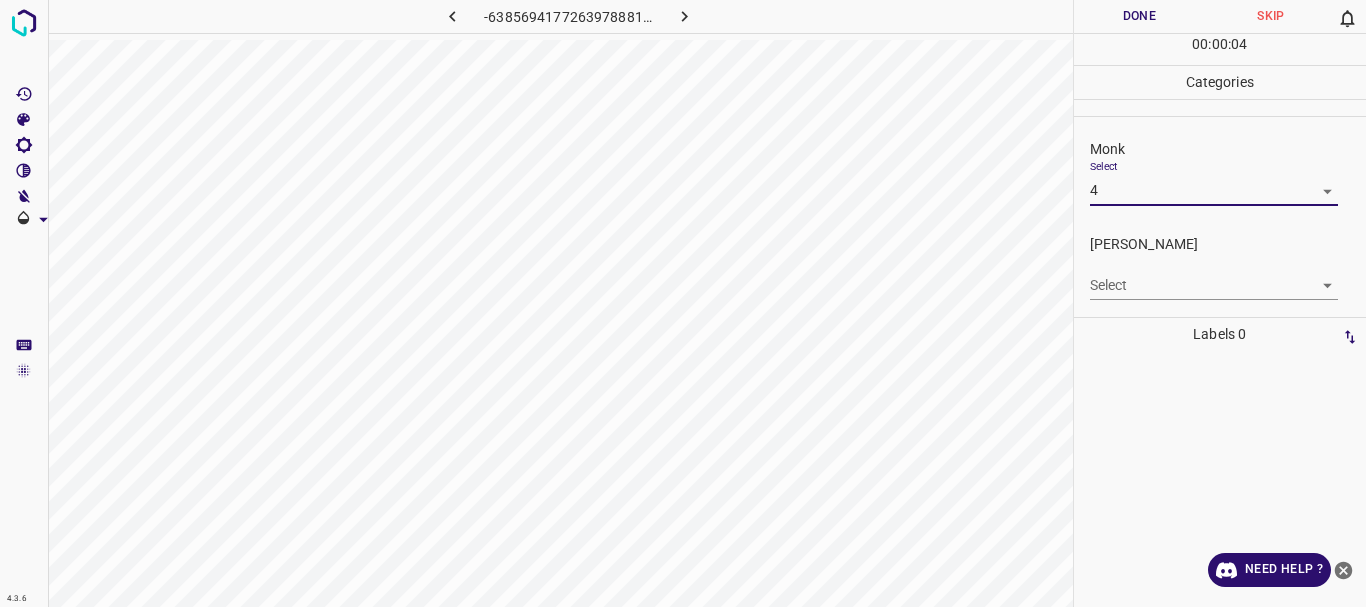 click on "4.3.6  -6385694177263978881.png Done Skip 0 00   : 00   : 04   Categories Monk   Select 4 4  [PERSON_NAME]   Select ​ Labels   0 Categories 1 Monk 2  [PERSON_NAME] Tools Space Change between modes (Draw & Edit) I Auto labeling R Restore zoom M Zoom in N Zoom out Delete Delete selecte label Filters Z Restore filters X Saturation filter C Brightness filter V Contrast filter B Gray scale filter General O Download Need Help ? - Text - Hide - Delete" at bounding box center (683, 303) 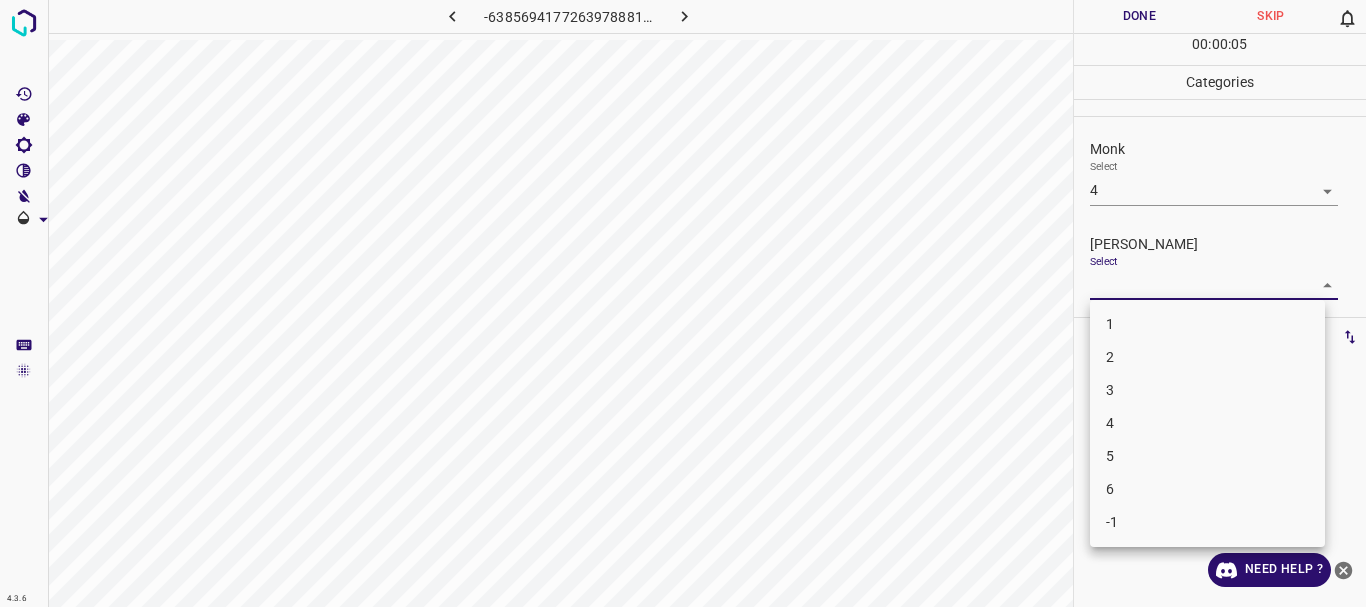 click on "1" at bounding box center (1207, 324) 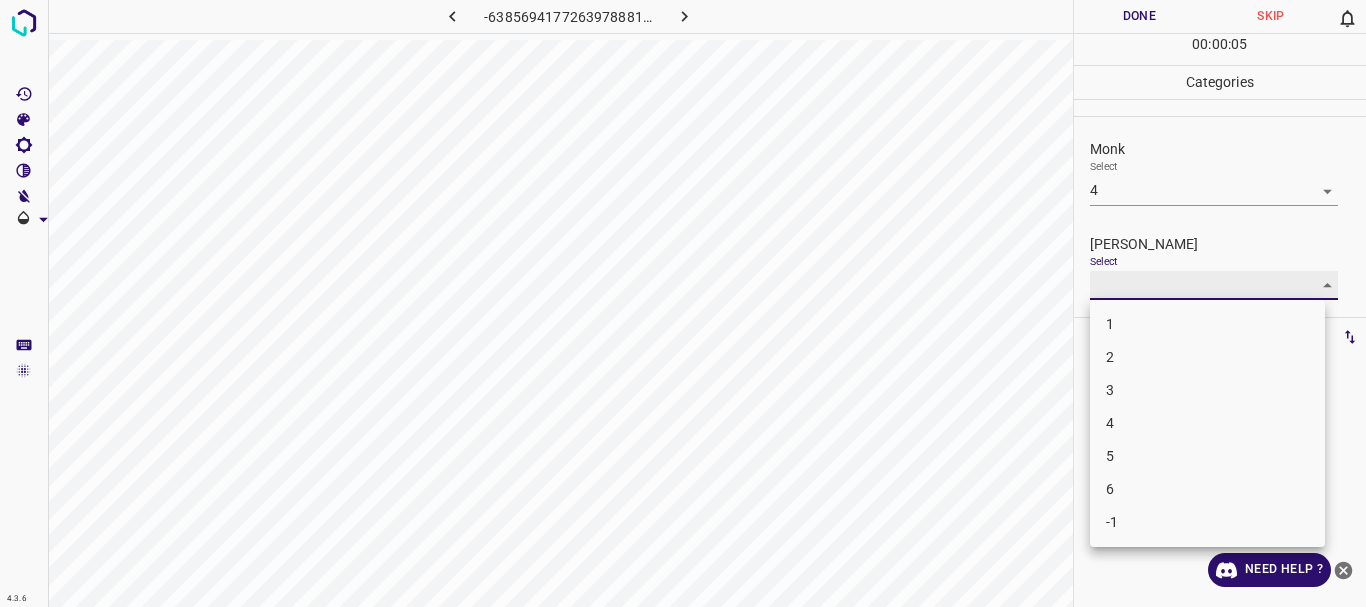 type on "1" 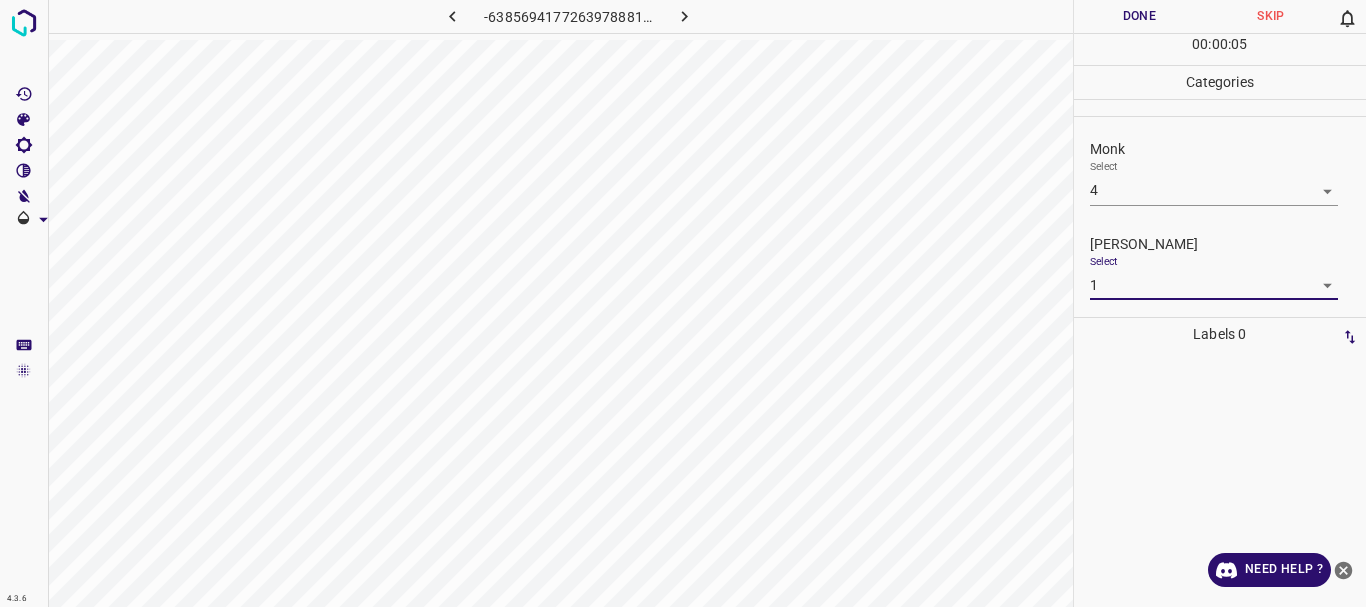 click on "Done" at bounding box center [1140, 16] 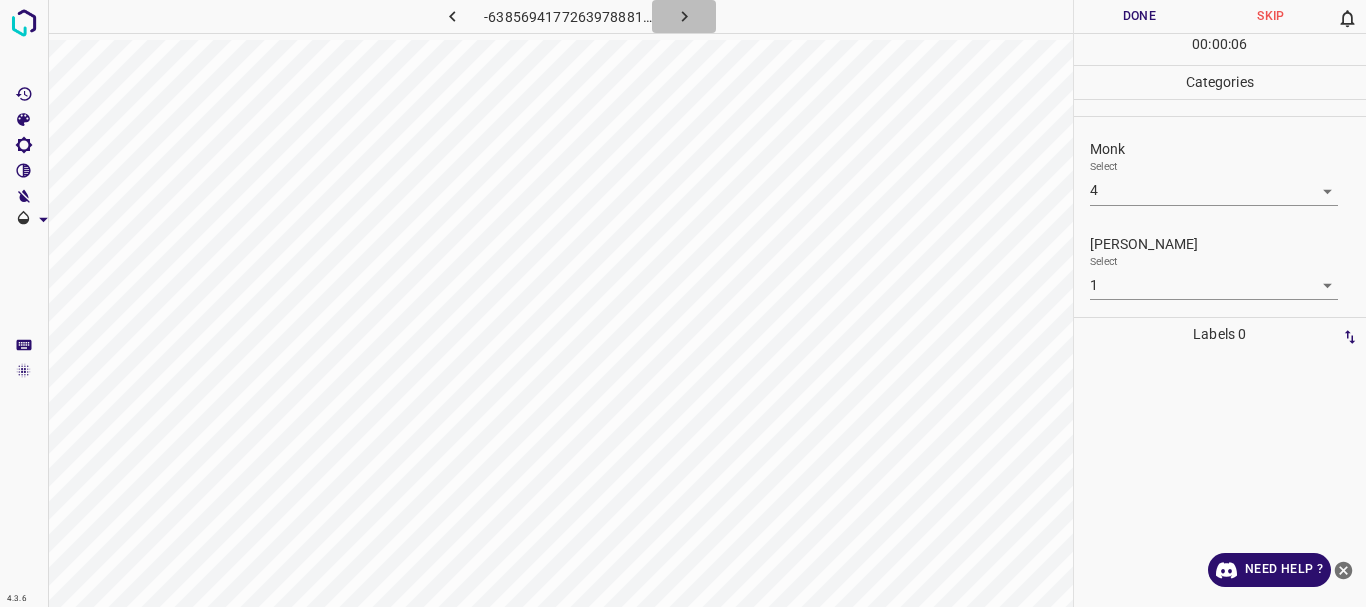 click at bounding box center [684, 16] 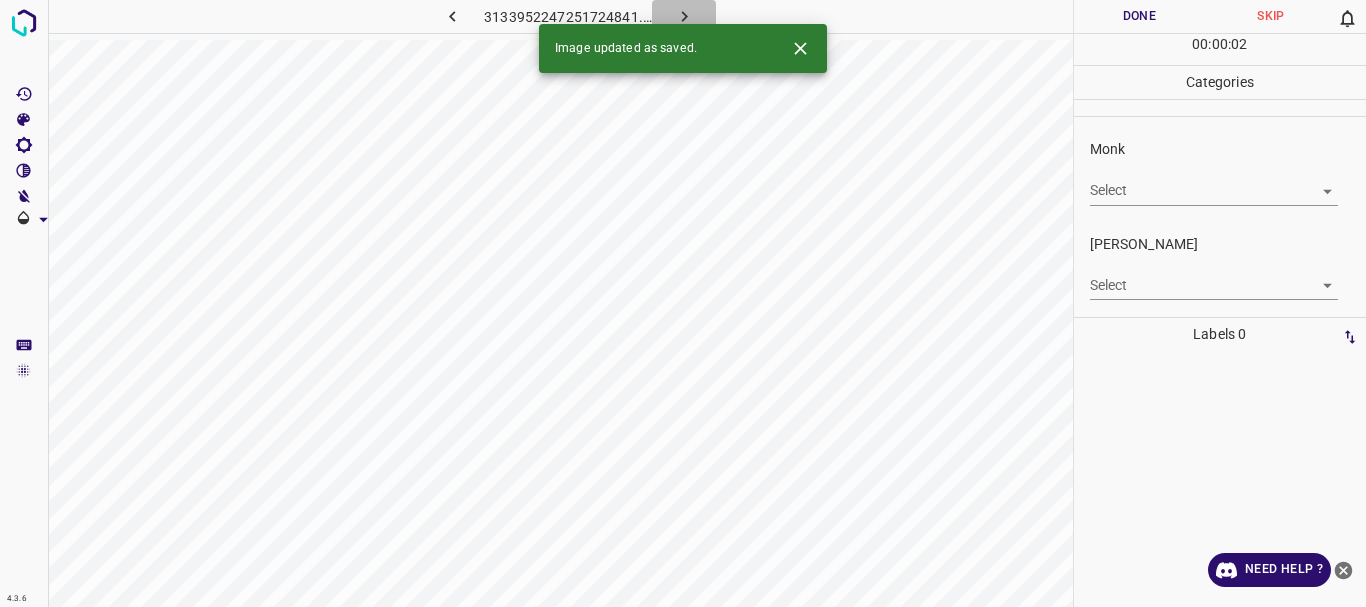 click at bounding box center (684, 16) 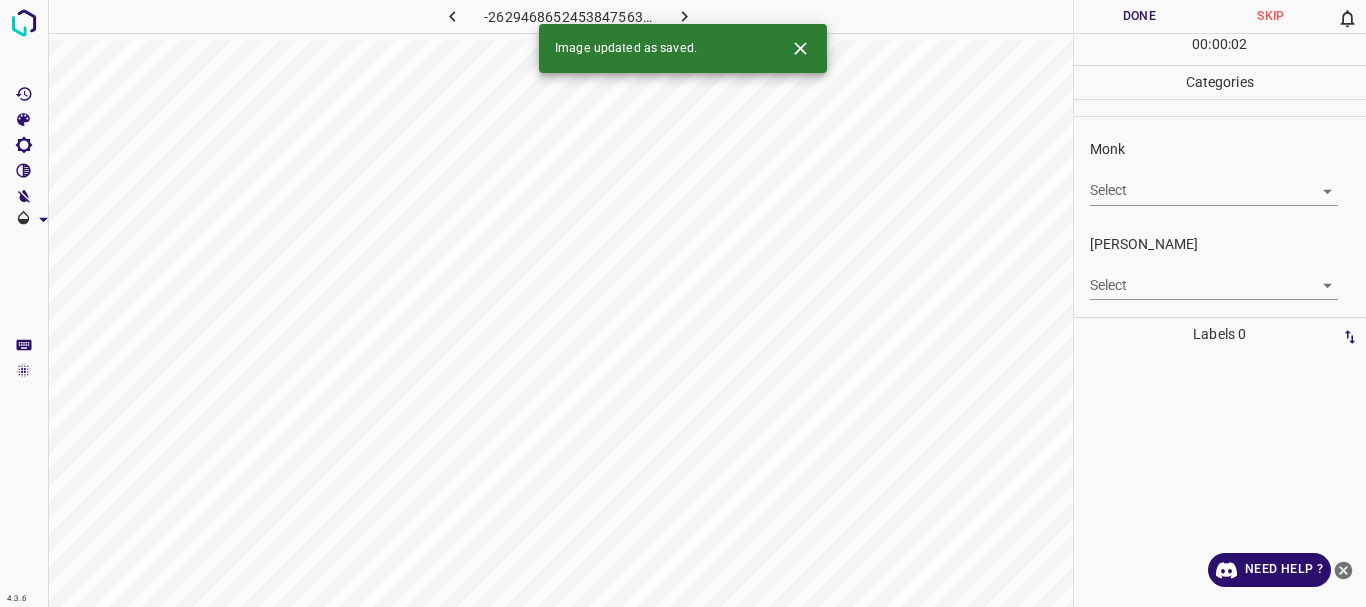 click 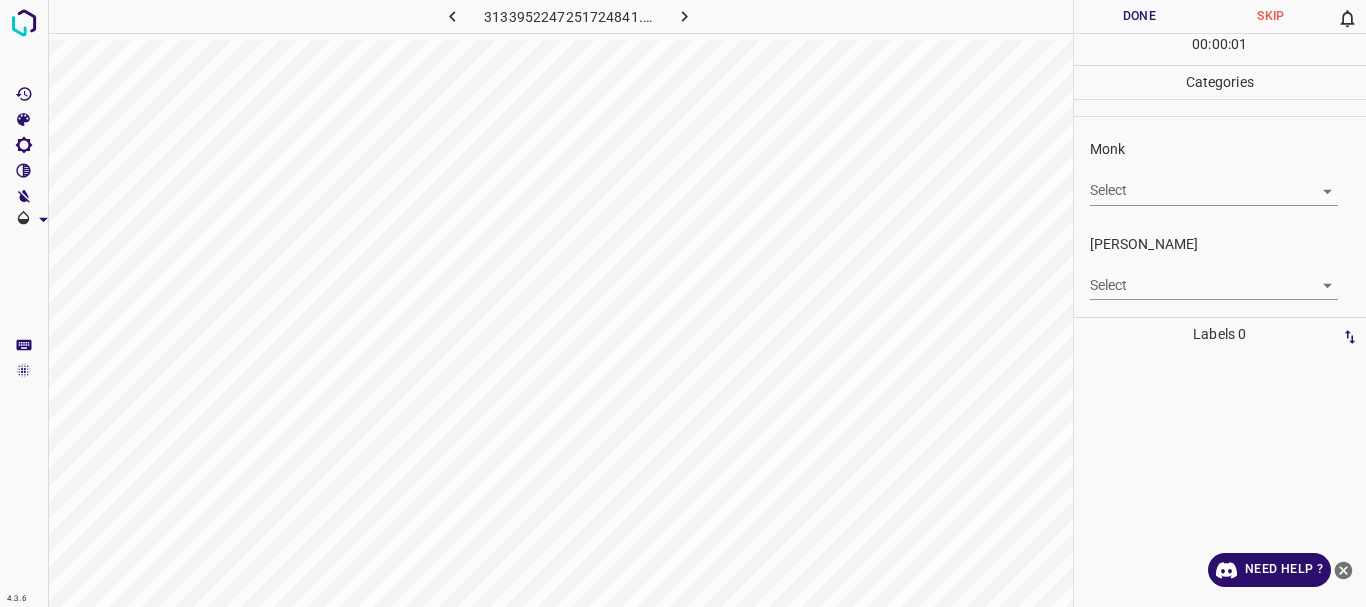 click on "4.3.6  3133952247251724841.png Done Skip 0 00   : 00   : 01   Categories Monk   Select ​  [PERSON_NAME]   Select ​ Labels   0 Categories 1 Monk 2  [PERSON_NAME] Tools Space Change between modes (Draw & Edit) I Auto labeling R Restore zoom M Zoom in N Zoom out Delete Delete selecte label Filters Z Restore filters X Saturation filter C Brightness filter V Contrast filter B Gray scale filter General O Download Need Help ? - Text - Hide - Delete" at bounding box center [683, 303] 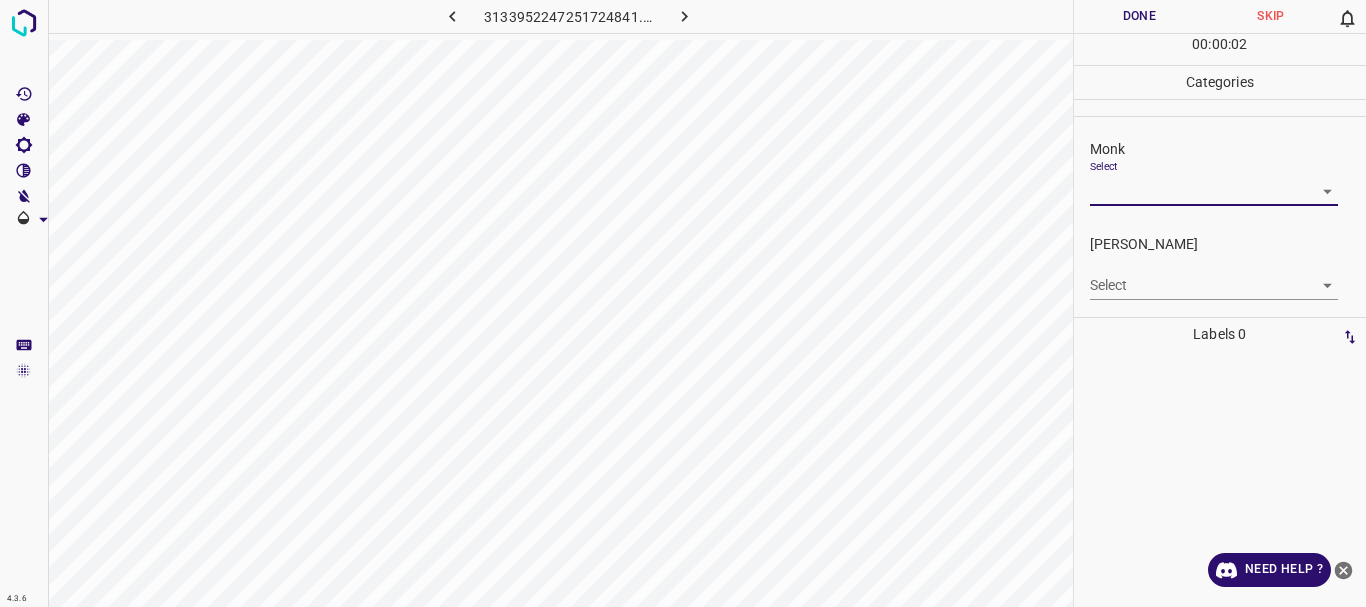 click on "4.3.6  3133952247251724841.png Done Skip 0 00   : 00   : 02   Categories Monk   Select ​  [PERSON_NAME]   Select ​ Labels   0 Categories 1 Monk 2  [PERSON_NAME] Tools Space Change between modes (Draw & Edit) I Auto labeling R Restore zoom M Zoom in N Zoom out Delete Delete selecte label Filters Z Restore filters X Saturation filter C Brightness filter V Contrast filter B Gray scale filter General O Download Need Help ? - Text - Hide - Delete" at bounding box center (683, 303) 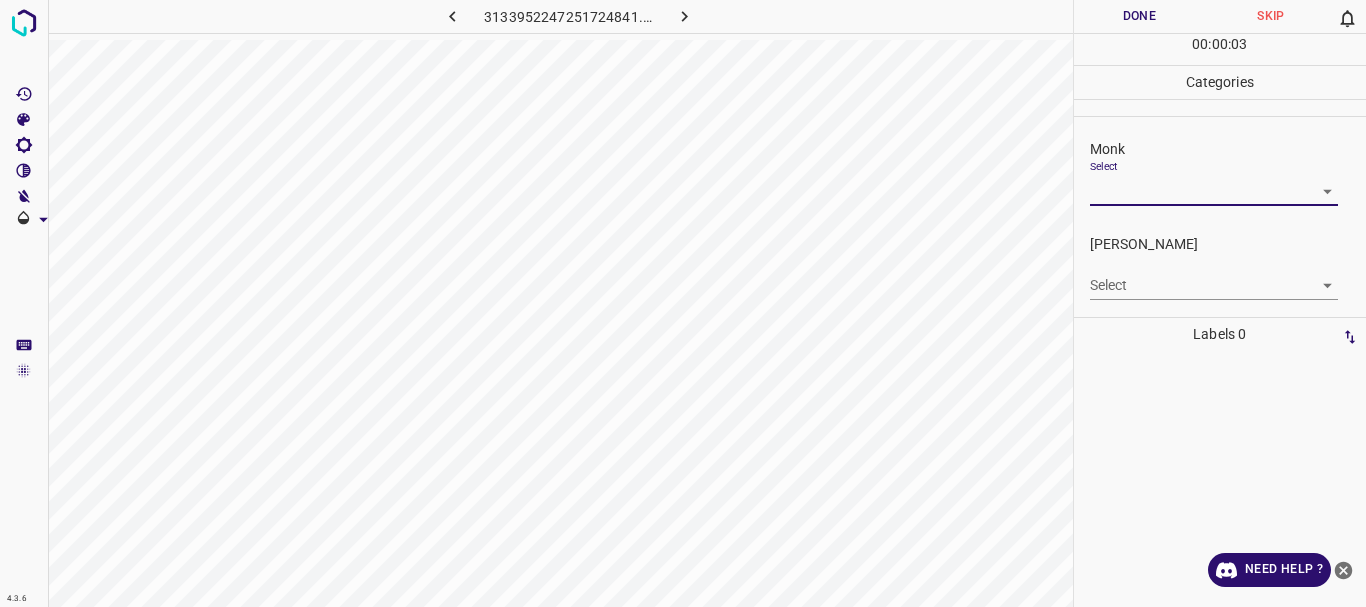 click on "4.3.6  3133952247251724841.png Done Skip 0 00   : 00   : 03   Categories Monk   Select ​  [PERSON_NAME]   Select ​ Labels   0 Categories 1 Monk 2  [PERSON_NAME] Tools Space Change between modes (Draw & Edit) I Auto labeling R Restore zoom M Zoom in N Zoom out Delete Delete selecte label Filters Z Restore filters X Saturation filter C Brightness filter V Contrast filter B Gray scale filter General O Download Need Help ? - Text - Hide - Delete" at bounding box center [683, 303] 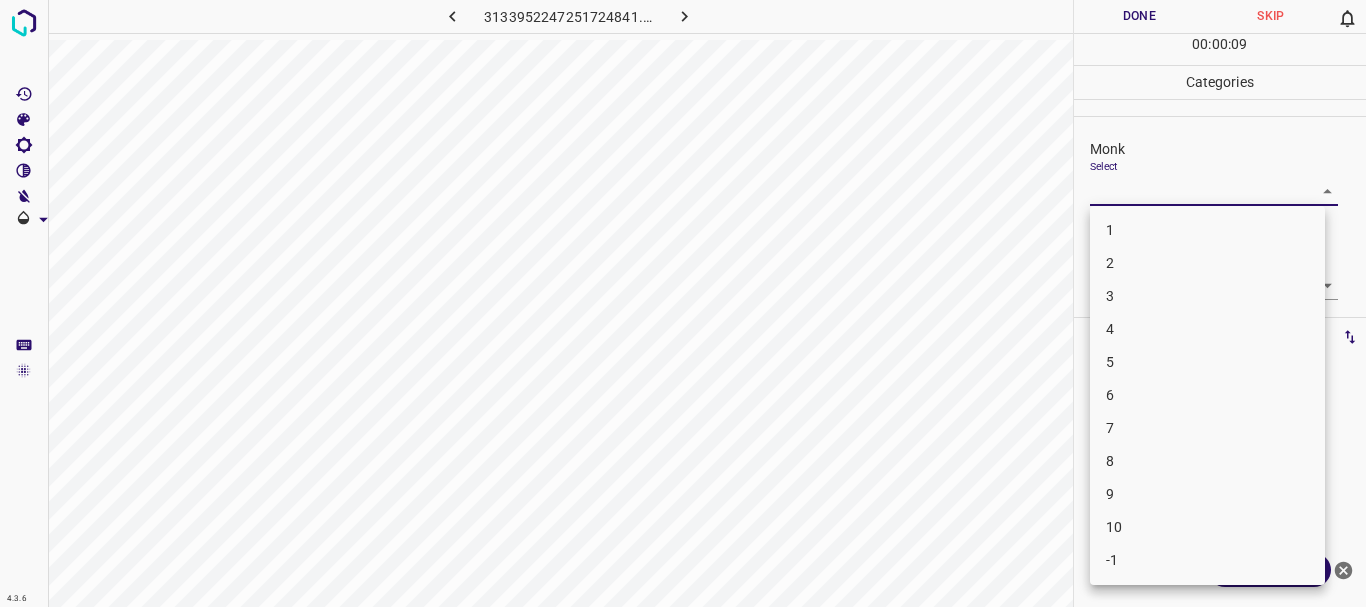 click on "4" at bounding box center (1207, 329) 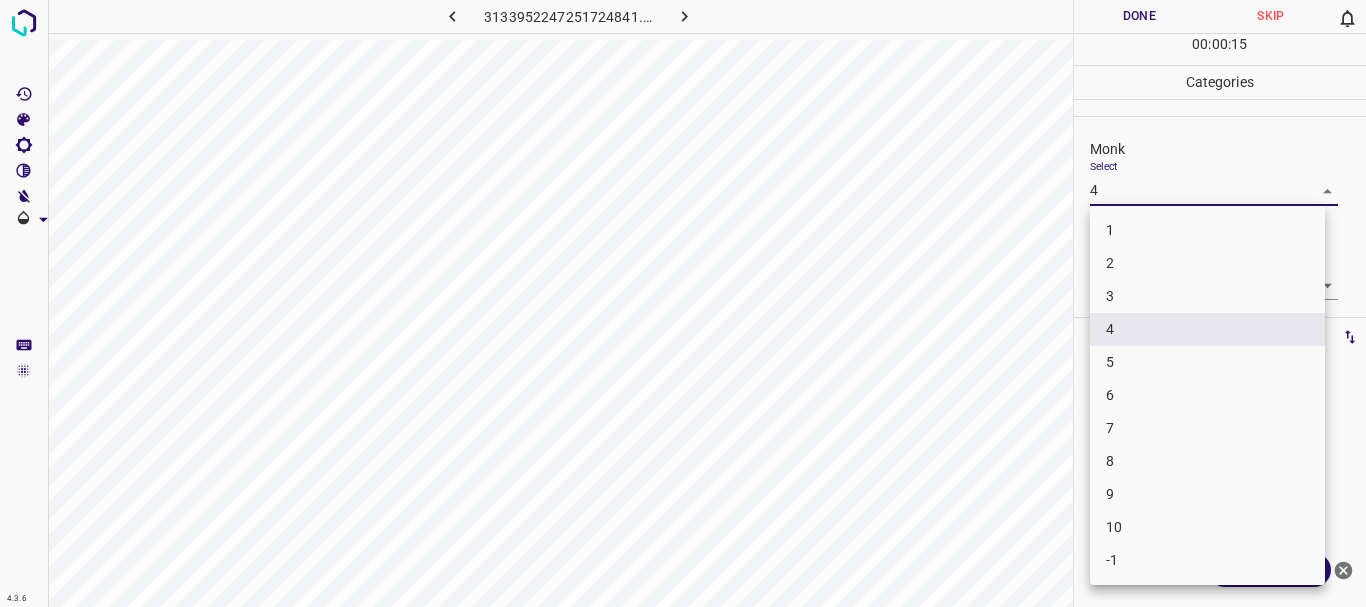 click on "4.3.6  3133952247251724841.png Done Skip 0 00   : 00   : 15   Categories Monk   Select 4 4  [PERSON_NAME]   Select ​ Labels   0 Categories 1 Monk 2  [PERSON_NAME] Tools Space Change between modes (Draw & Edit) I Auto labeling R Restore zoom M Zoom in N Zoom out Delete Delete selecte label Filters Z Restore filters X Saturation filter C Brightness filter V Contrast filter B Gray scale filter General O Download Need Help ? - Text - Hide - Delete 1 2 3 4 5 6 7 8 9 10 -1" at bounding box center [683, 303] 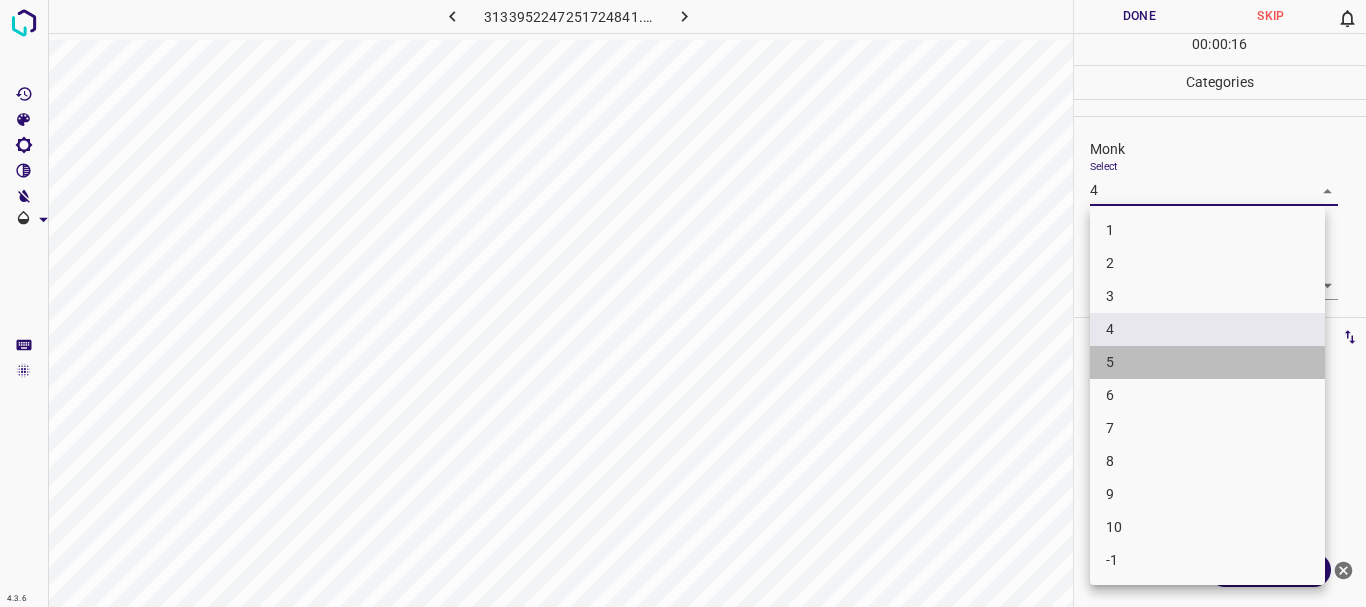 click on "5" at bounding box center (1207, 362) 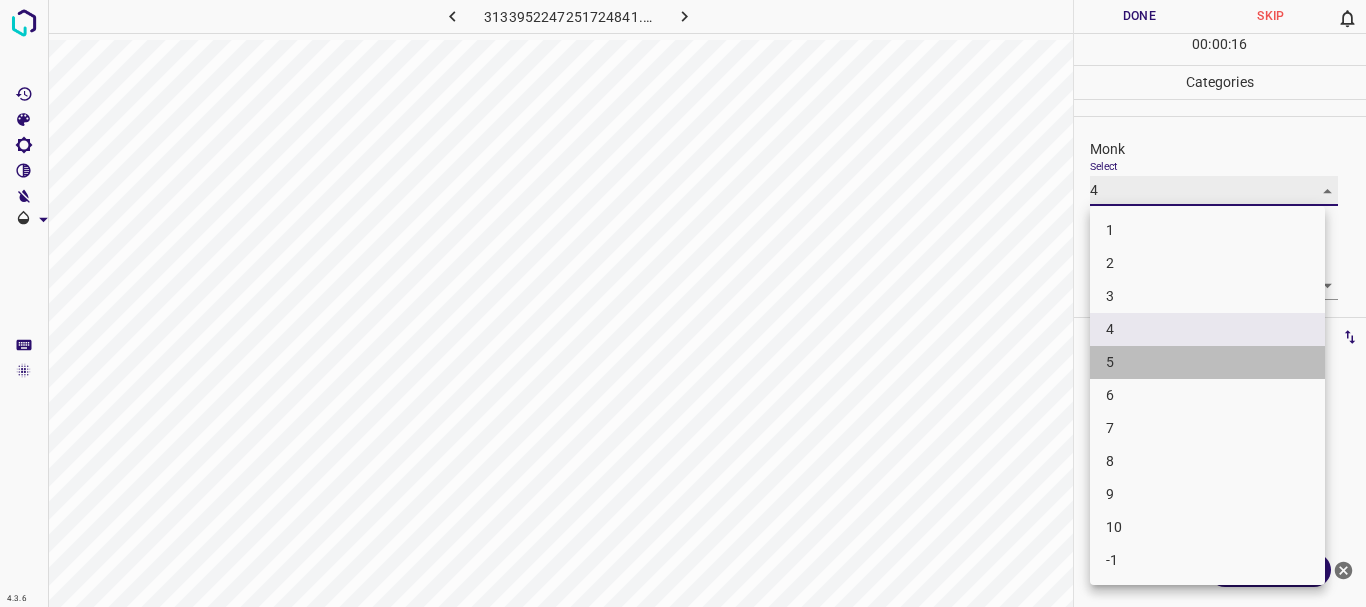 type on "5" 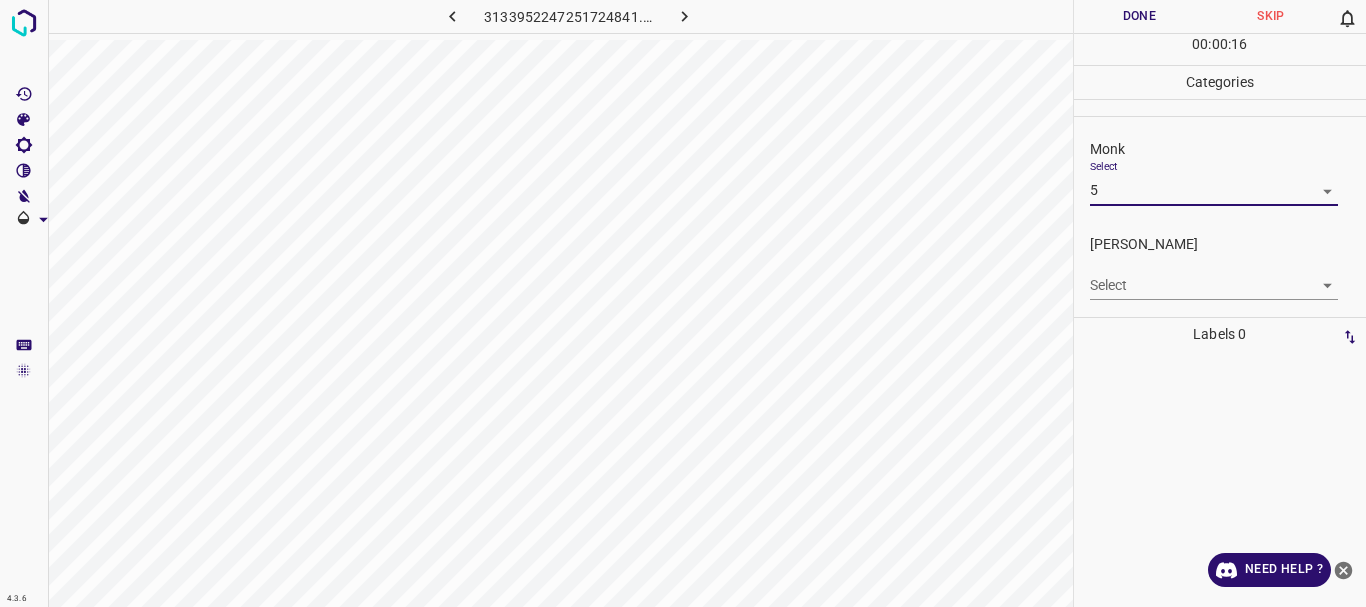 click on "4.3.6  3133952247251724841.png Done Skip 0 00   : 00   : 16   Categories Monk   Select 5 5  [PERSON_NAME]   Select ​ Labels   0 Categories 1 Monk 2  [PERSON_NAME] Tools Space Change between modes (Draw & Edit) I Auto labeling R Restore zoom M Zoom in N Zoom out Delete Delete selecte label Filters Z Restore filters X Saturation filter C Brightness filter V Contrast filter B Gray scale filter General O Download Need Help ? - Text - Hide - Delete" at bounding box center (683, 303) 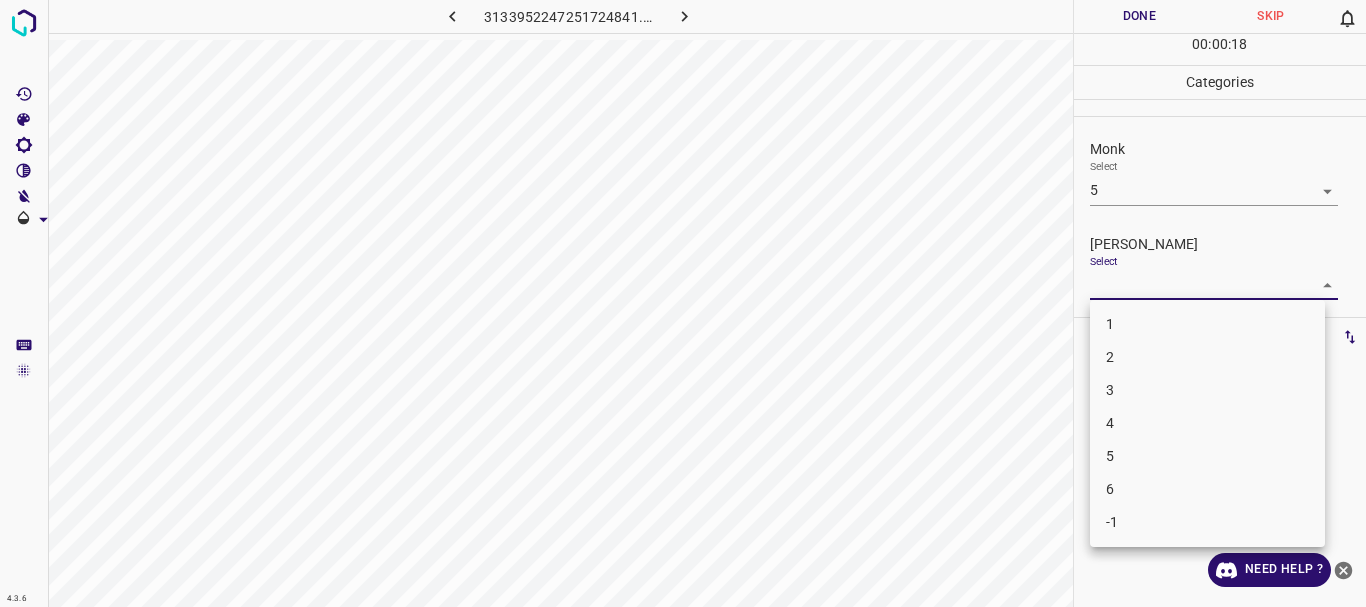 click on "3" at bounding box center [1207, 390] 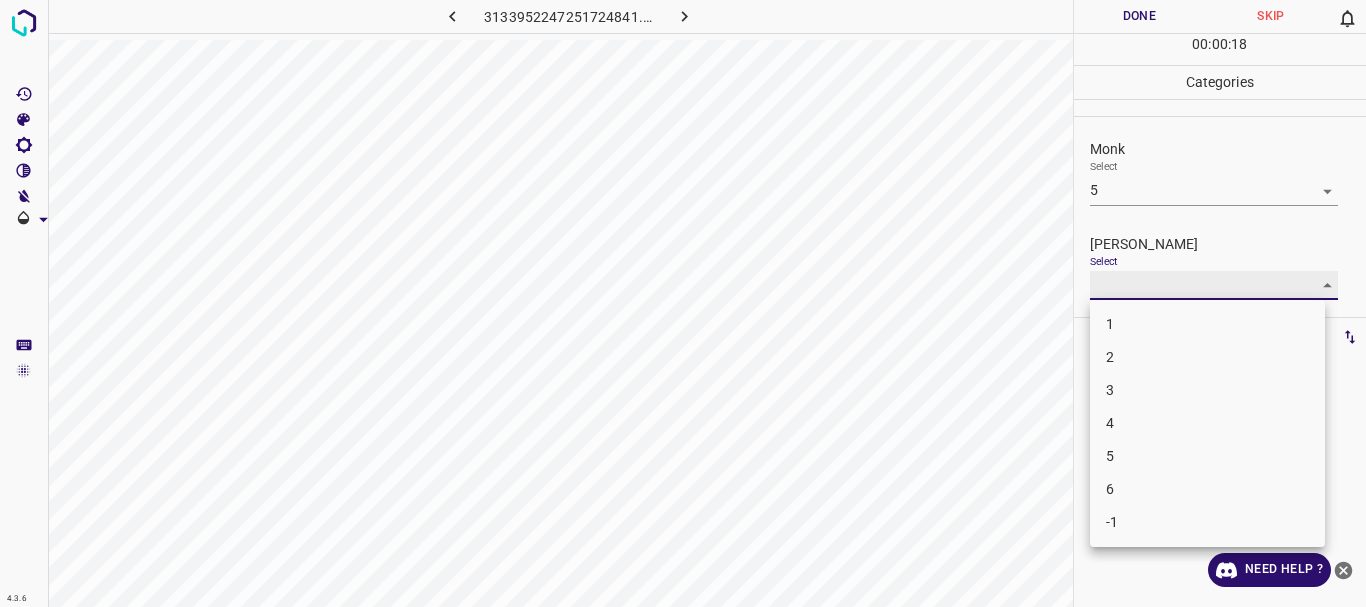 type on "3" 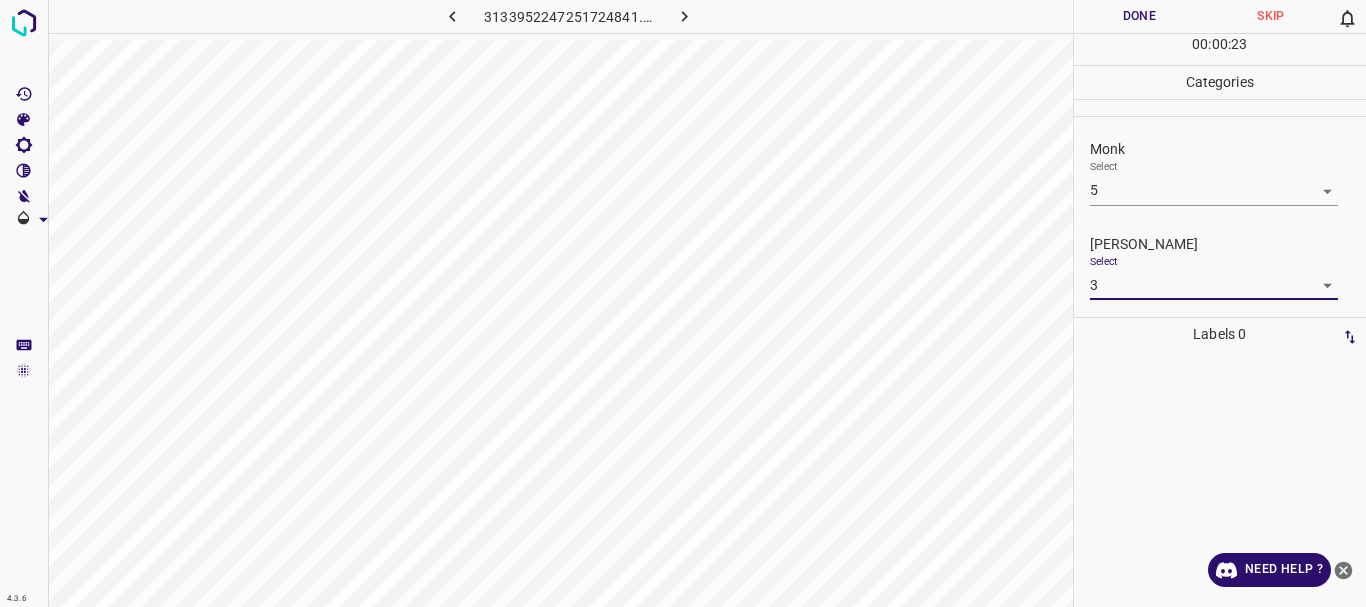 click on "Done" at bounding box center (1140, 16) 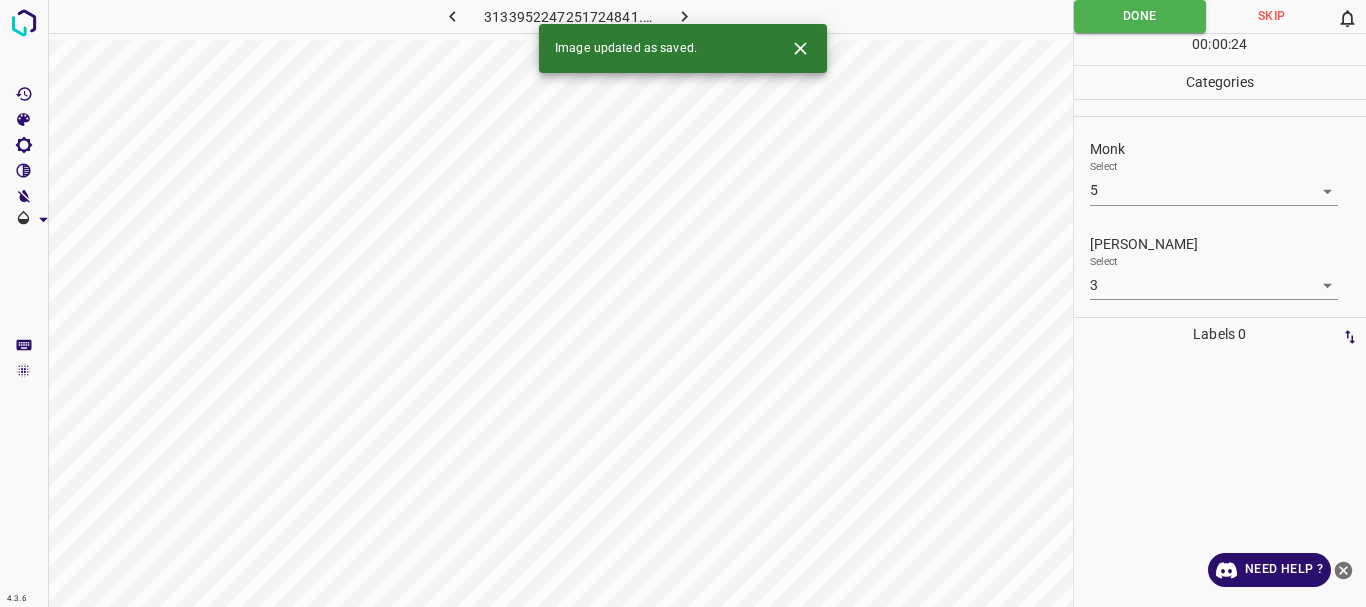 click 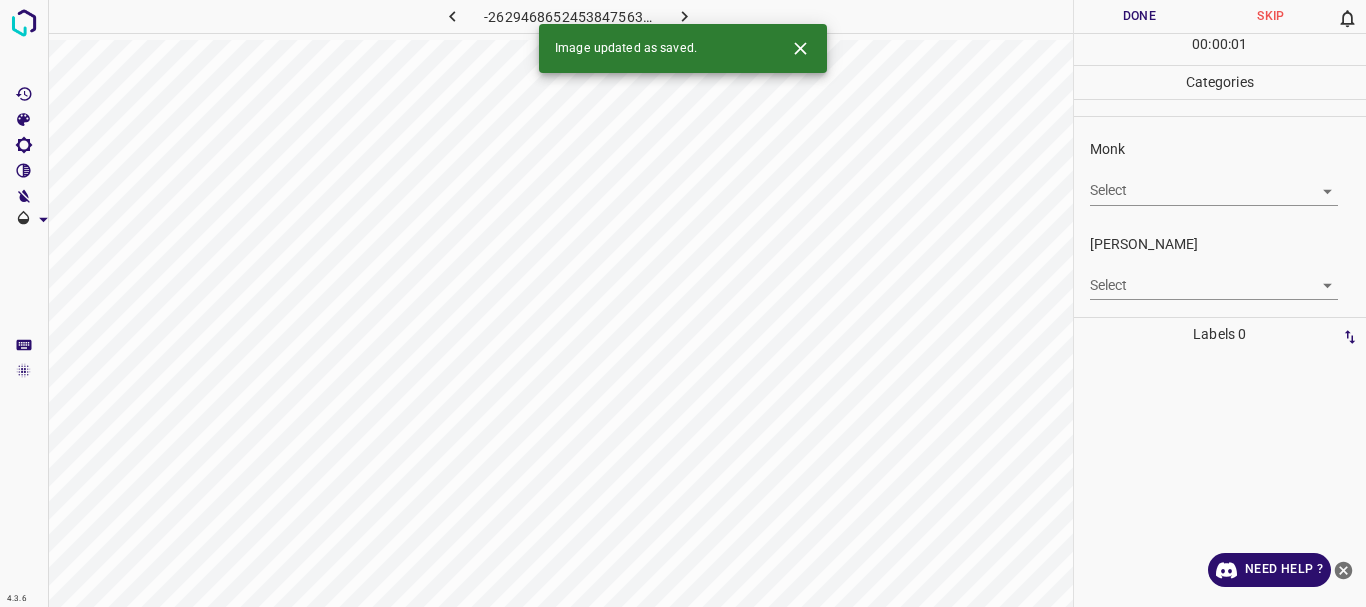 click on "4.3.6  -2629468652453847563.png Done Skip 0 00   : 00   : 01   Categories Monk   Select ​  [PERSON_NAME]   Select ​ Labels   0 Categories 1 Monk 2  [PERSON_NAME] Tools Space Change between modes (Draw & Edit) I Auto labeling R Restore zoom M Zoom in N Zoom out Delete Delete selecte label Filters Z Restore filters X Saturation filter C Brightness filter V Contrast filter B Gray scale filter General O Download Image updated as saved. Need Help ? - Text - Hide - Delete" at bounding box center [683, 303] 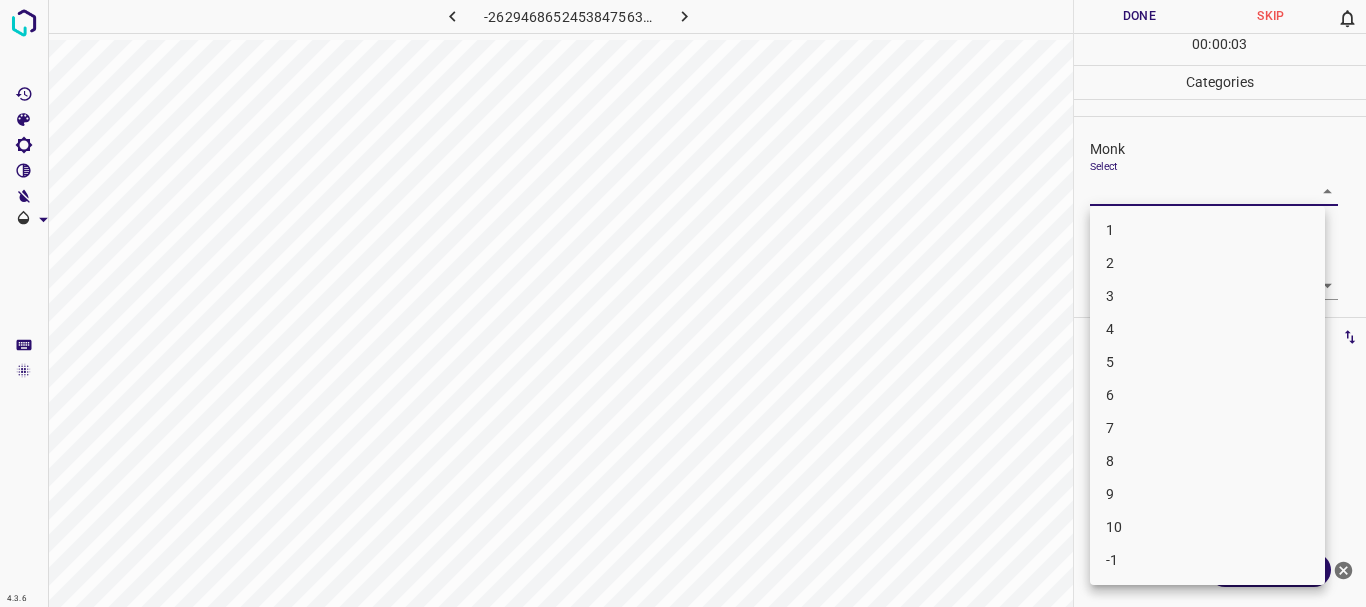 click on "5" at bounding box center [1207, 362] 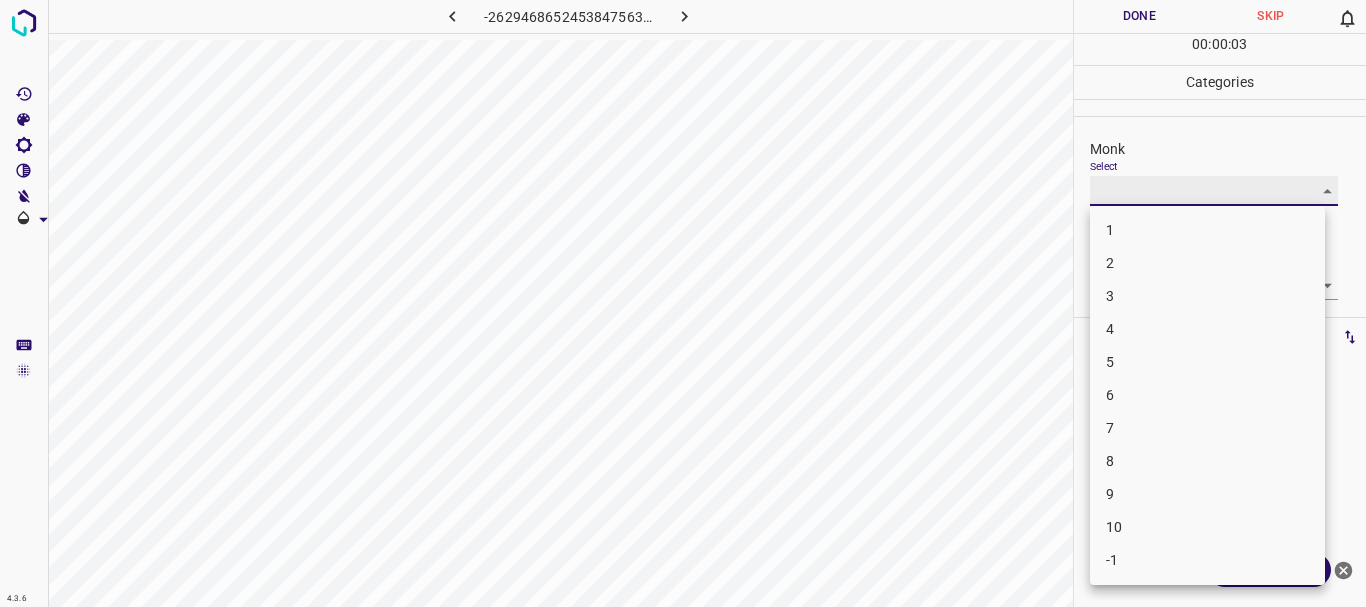 type on "5" 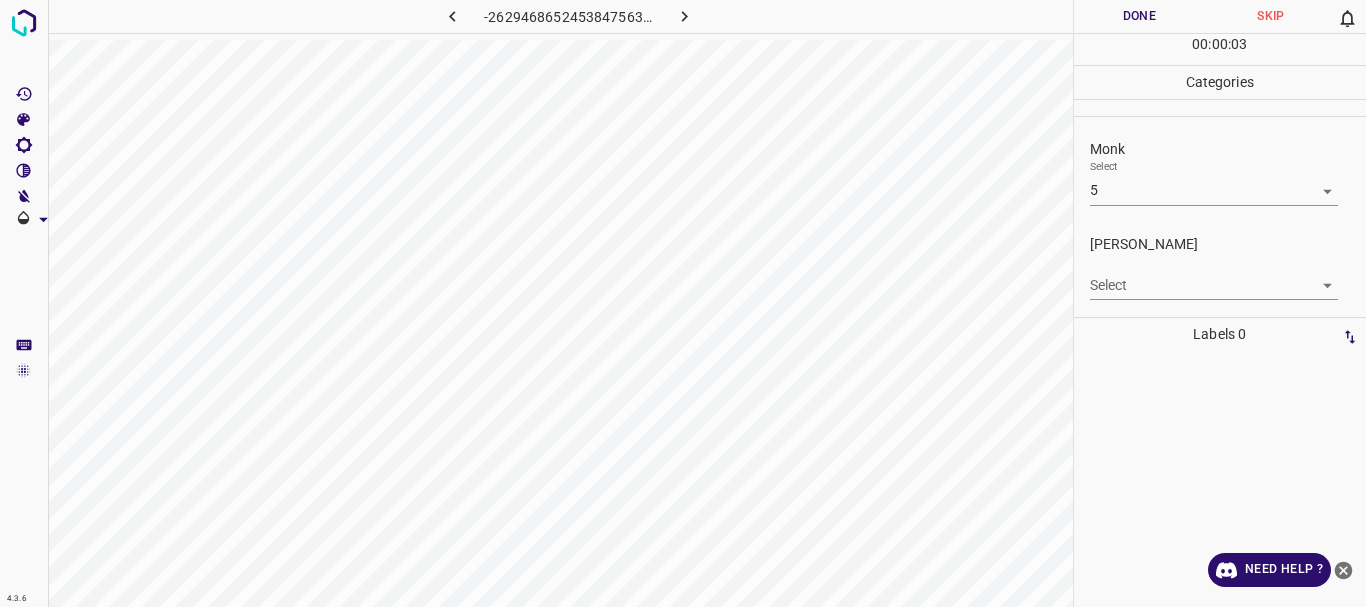 click on "Select ​" at bounding box center [1214, 277] 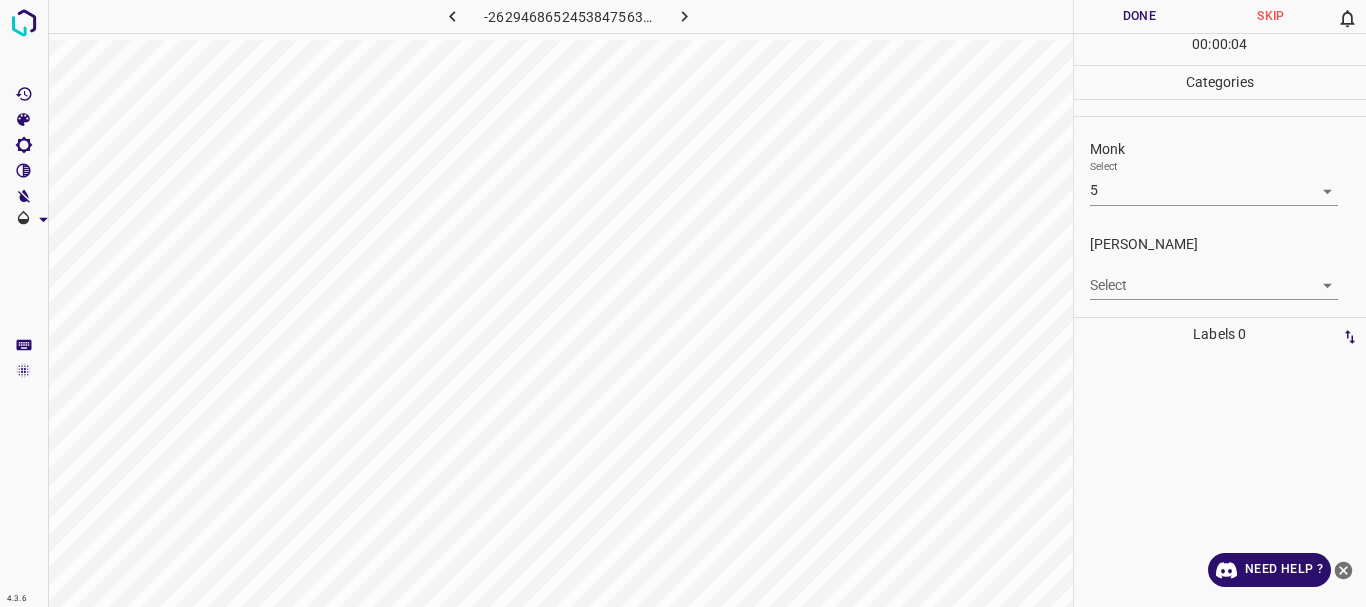 click on "4.3.6  -2629468652453847563.png Done Skip 0 00   : 00   : 04   Categories Monk   Select 5 5  [PERSON_NAME]   Select ​ Labels   0 Categories 1 Monk 2  [PERSON_NAME] Tools Space Change between modes (Draw & Edit) I Auto labeling R Restore zoom M Zoom in N Zoom out Delete Delete selecte label Filters Z Restore filters X Saturation filter C Brightness filter V Contrast filter B Gray scale filter General O Download Need Help ? - Text - Hide - Delete" at bounding box center (683, 303) 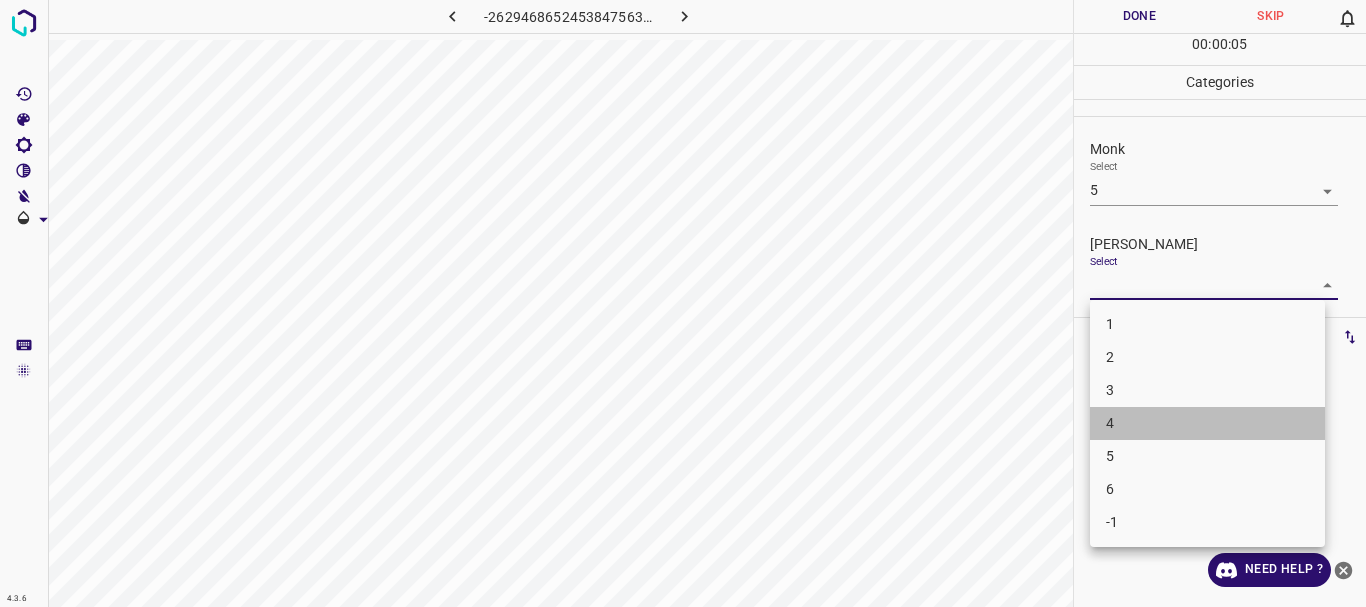 click on "4" at bounding box center [1207, 423] 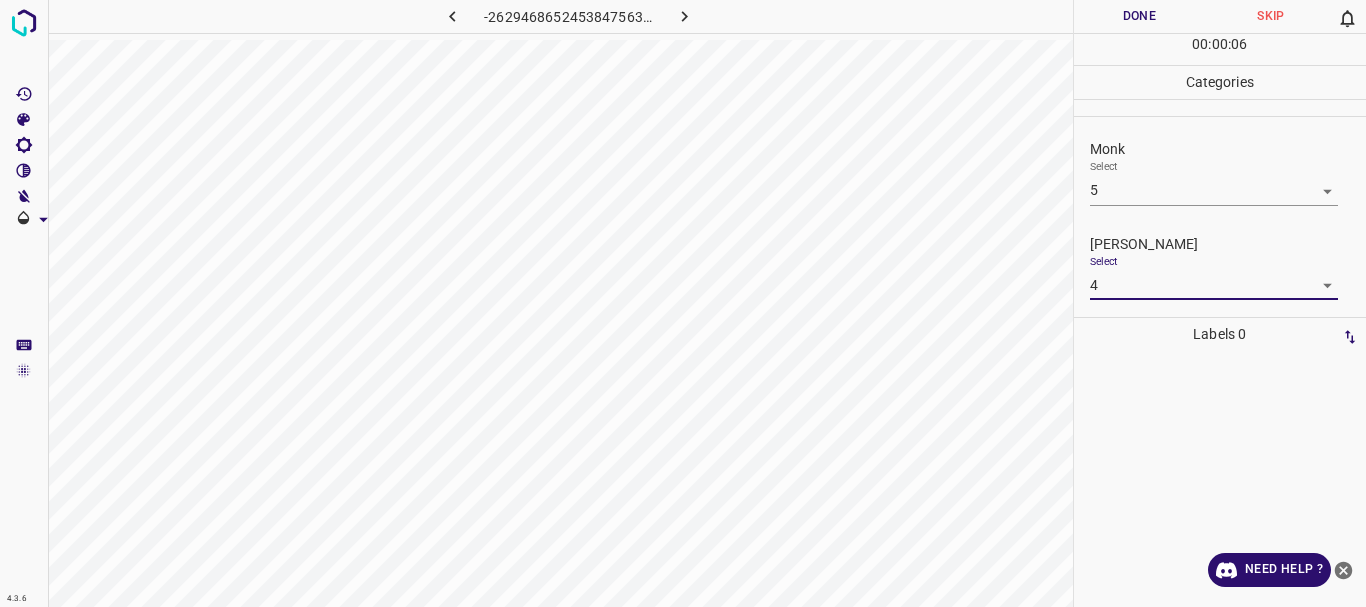 click on "Done" at bounding box center [1140, 16] 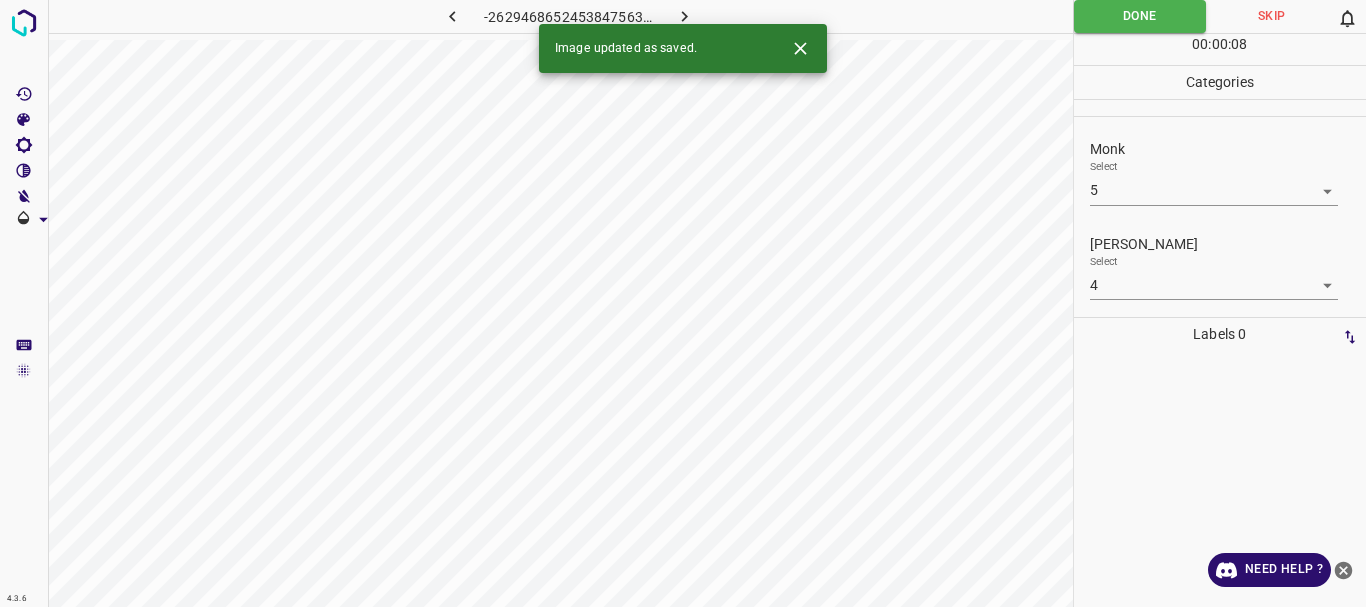 click on "[PERSON_NAME]   Select 4 4" at bounding box center (1220, 267) 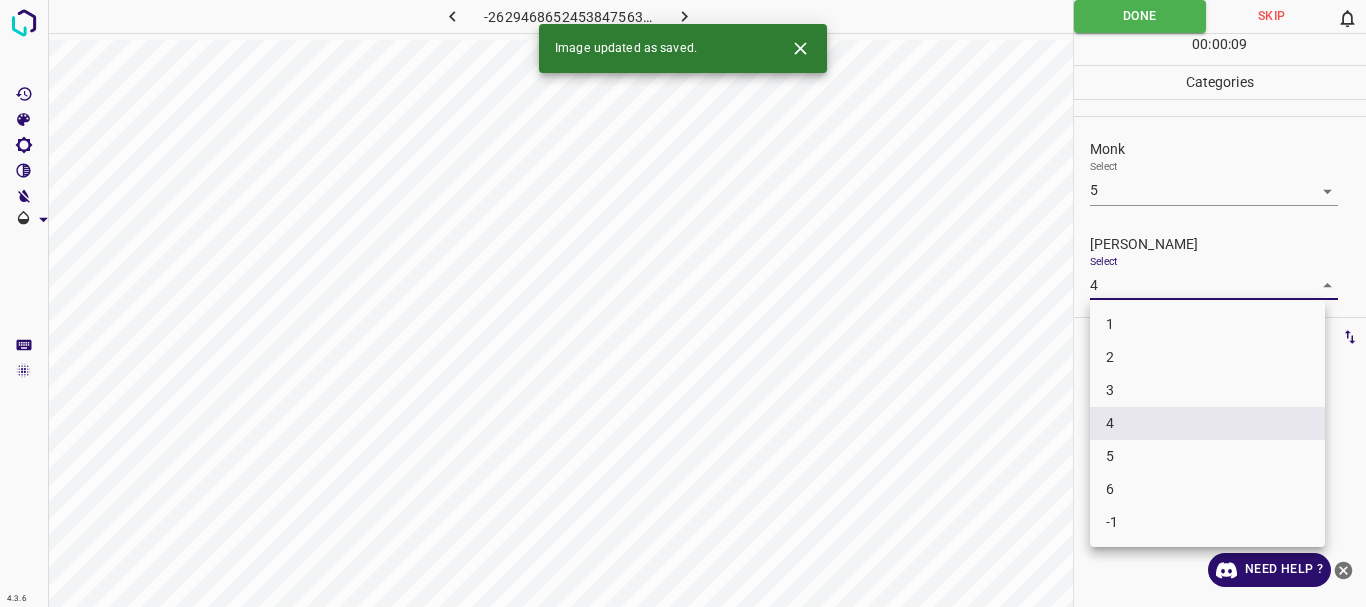 drag, startPoint x: 1139, startPoint y: 388, endPoint x: 1139, endPoint y: 326, distance: 62 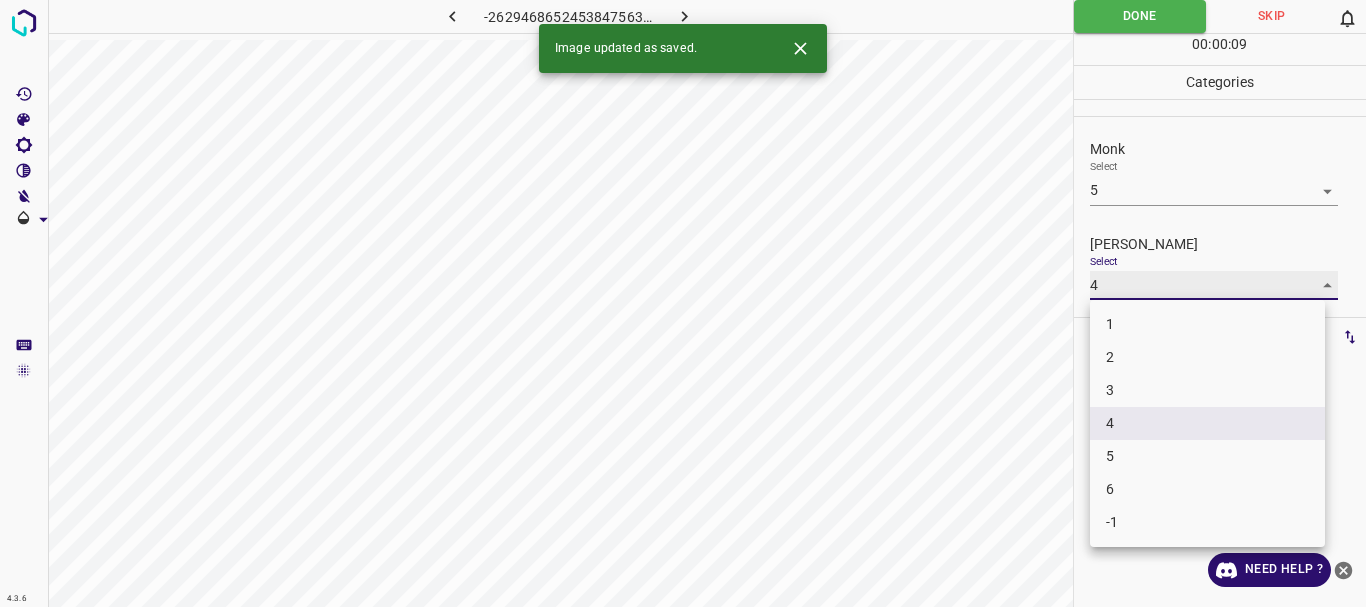 type on "3" 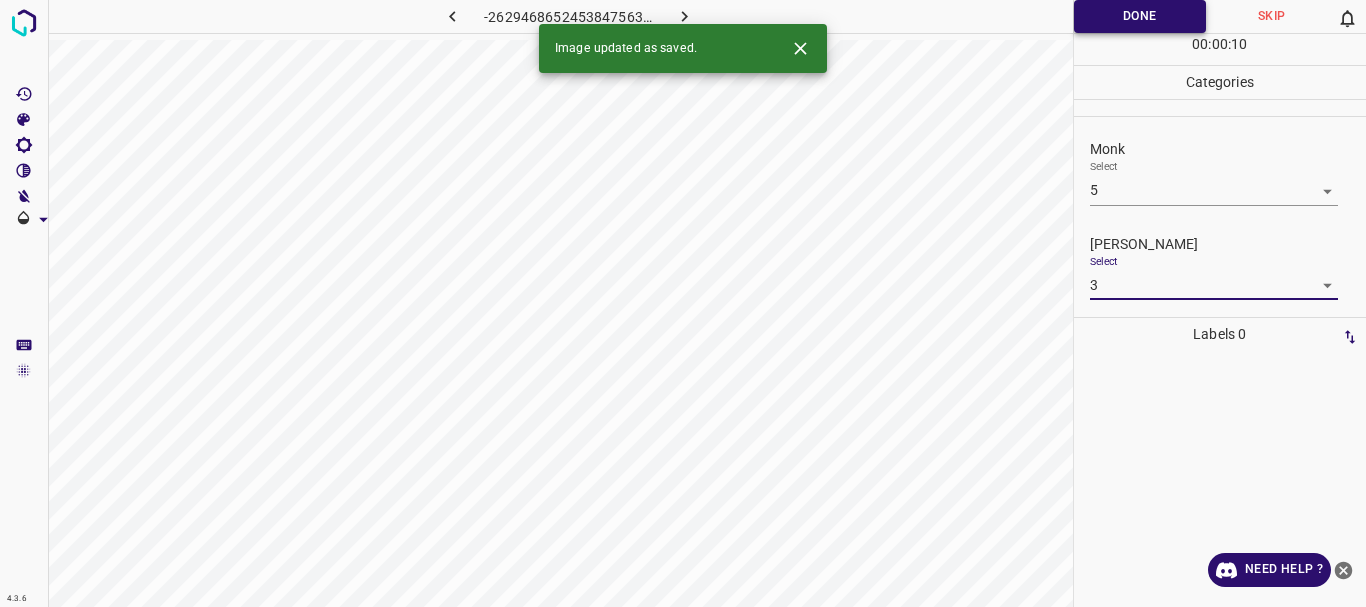 click on "Done" at bounding box center (1140, 16) 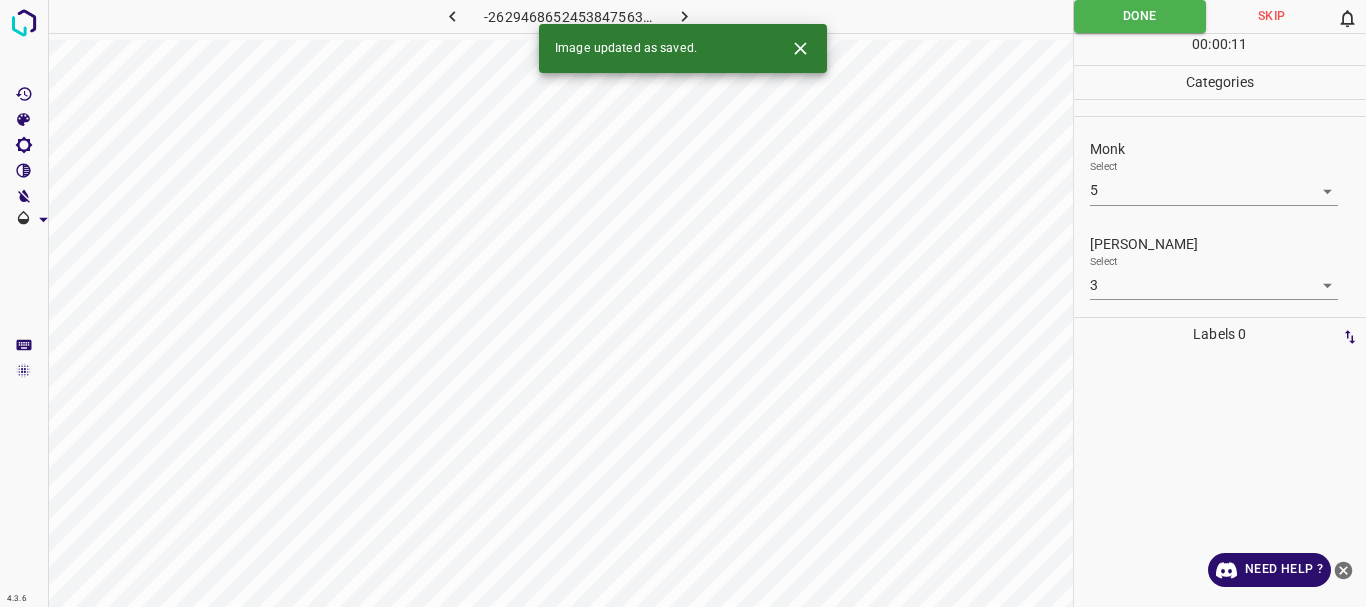 click on "-2629468652453847563.png" at bounding box center (568, 16) 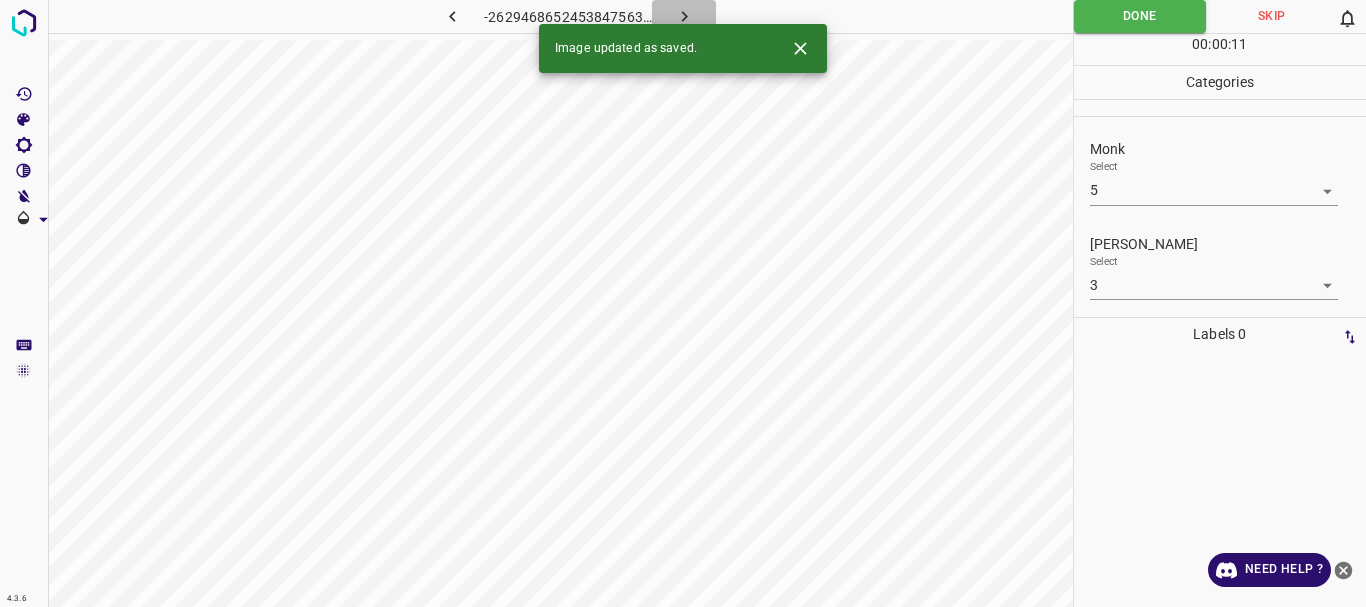 click 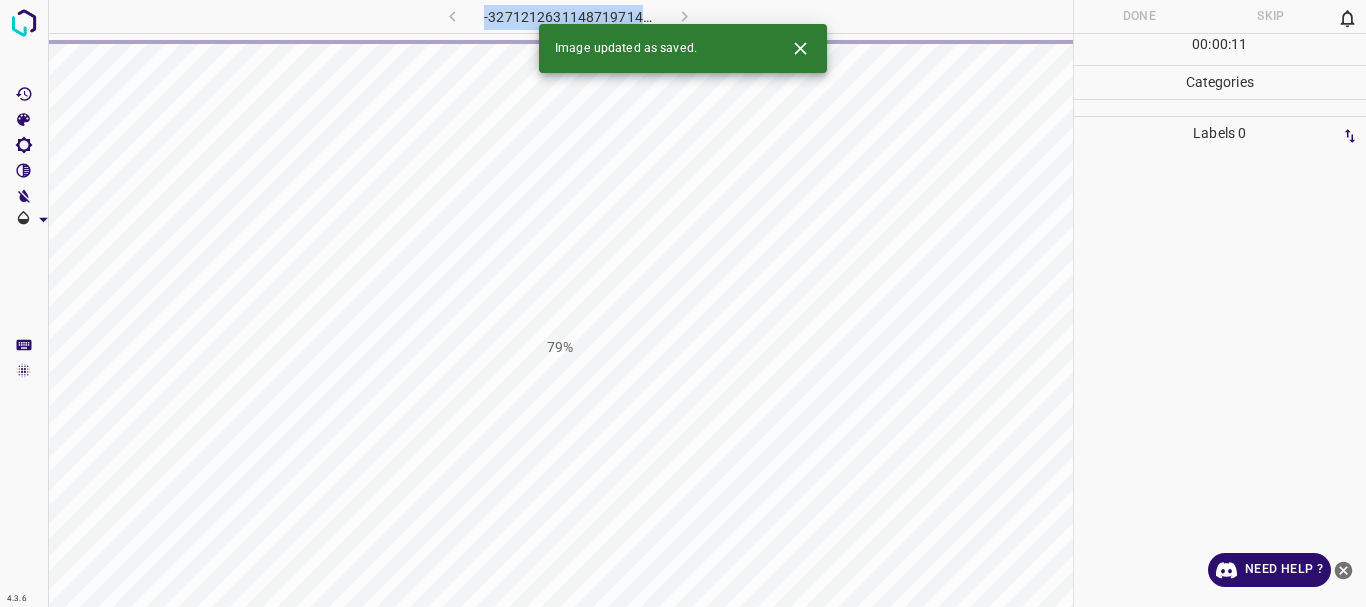 click at bounding box center [904, 16] 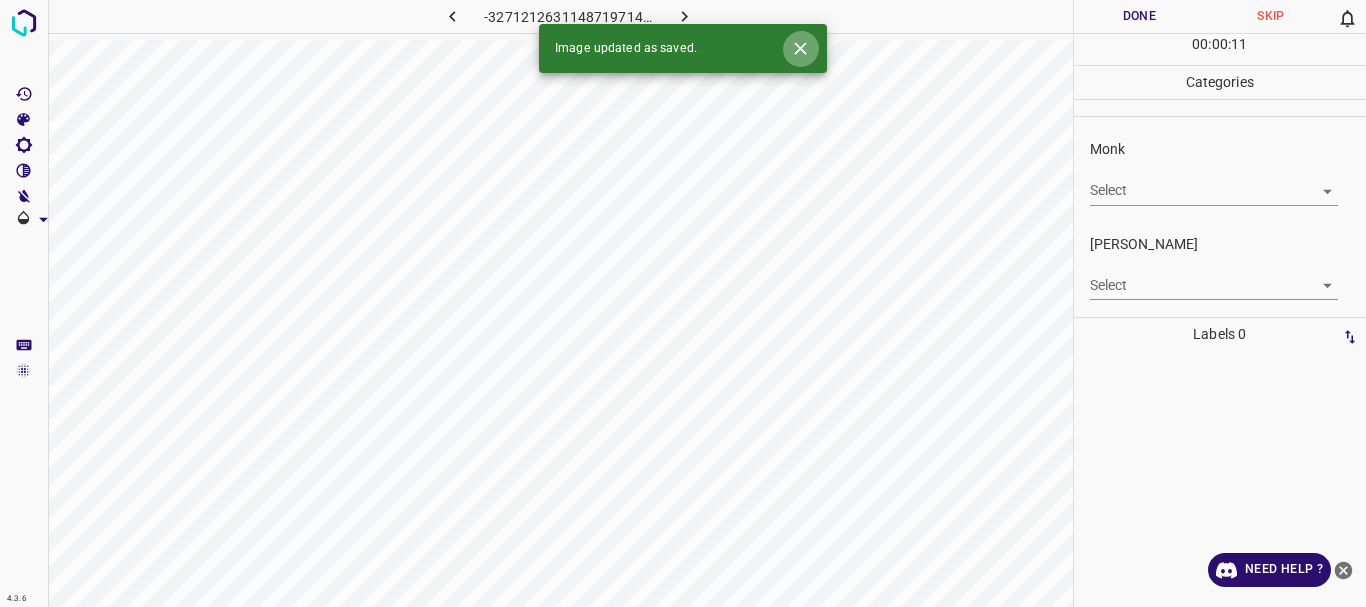 drag, startPoint x: 799, startPoint y: 51, endPoint x: 810, endPoint y: 55, distance: 11.7046995 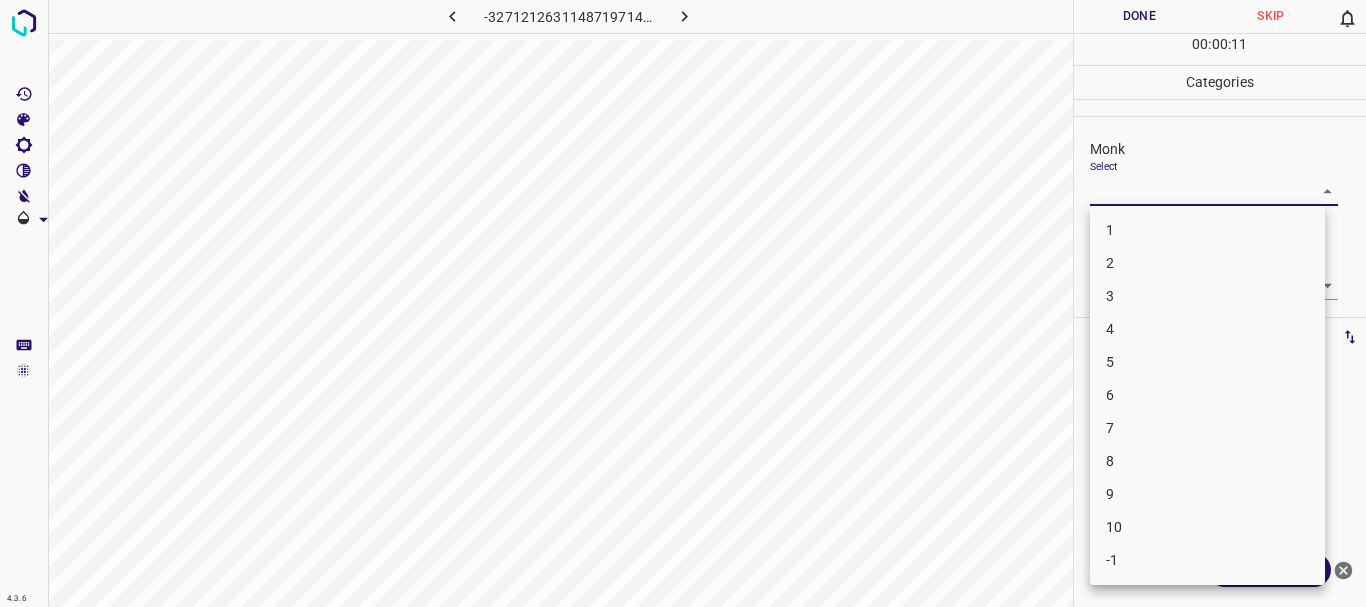 click on "4.3.6  -3271212631148719714.png Done Skip 0 00   : 00   : 11   Categories Monk   Select ​  [PERSON_NAME]   Select ​ Labels   0 Categories 1 Monk 2  [PERSON_NAME] Tools Space Change between modes (Draw & Edit) I Auto labeling R Restore zoom M Zoom in N Zoom out Delete Delete selecte label Filters Z Restore filters X Saturation filter C Brightness filter V Contrast filter B Gray scale filter General O Download Need Help ? - Text - Hide - Delete 1 2 3 4 5 6 7 8 9 10 -1" at bounding box center (683, 303) 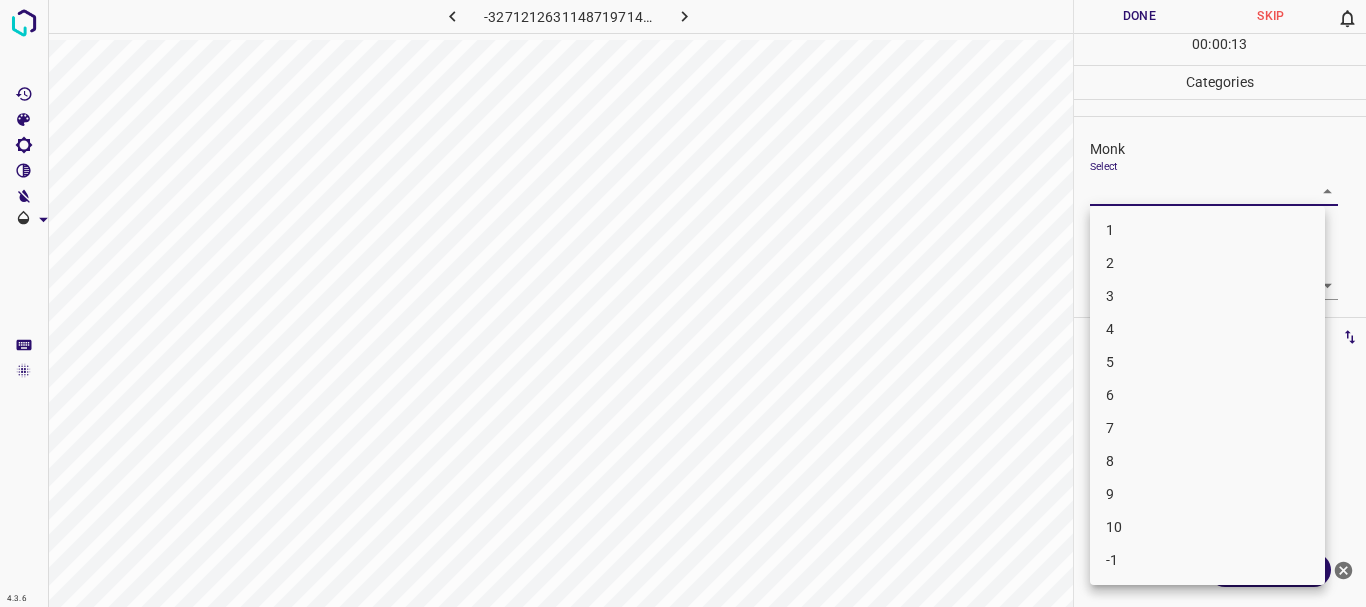 click on "4" at bounding box center (1207, 329) 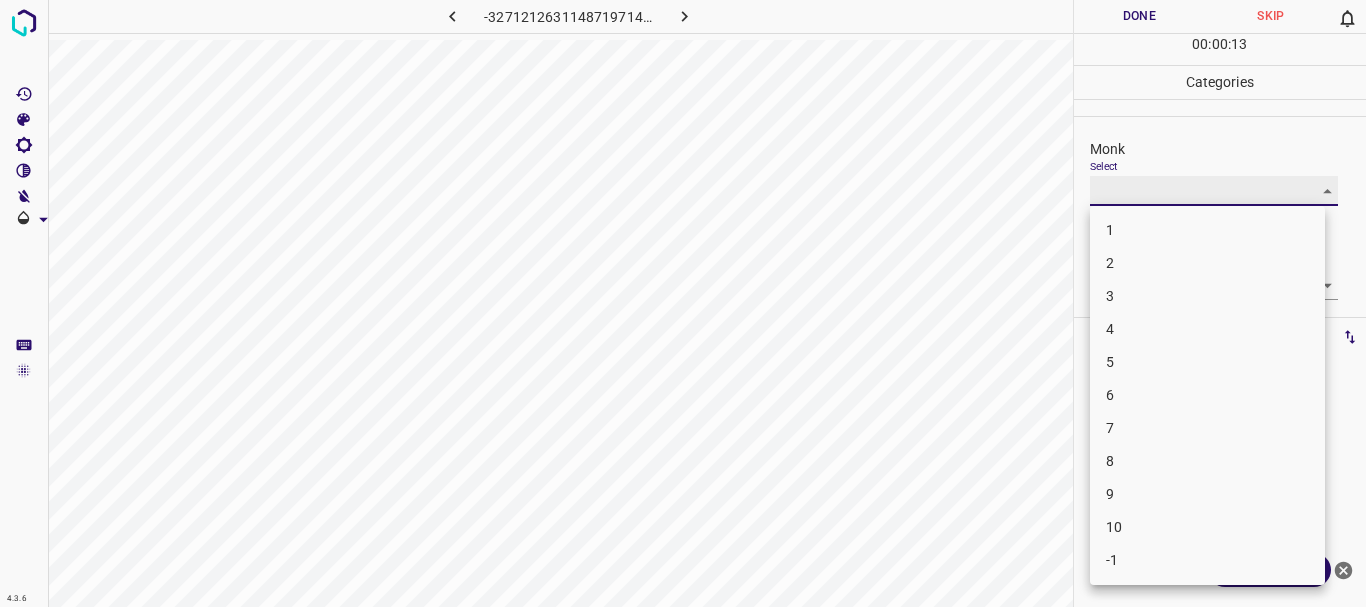 type on "4" 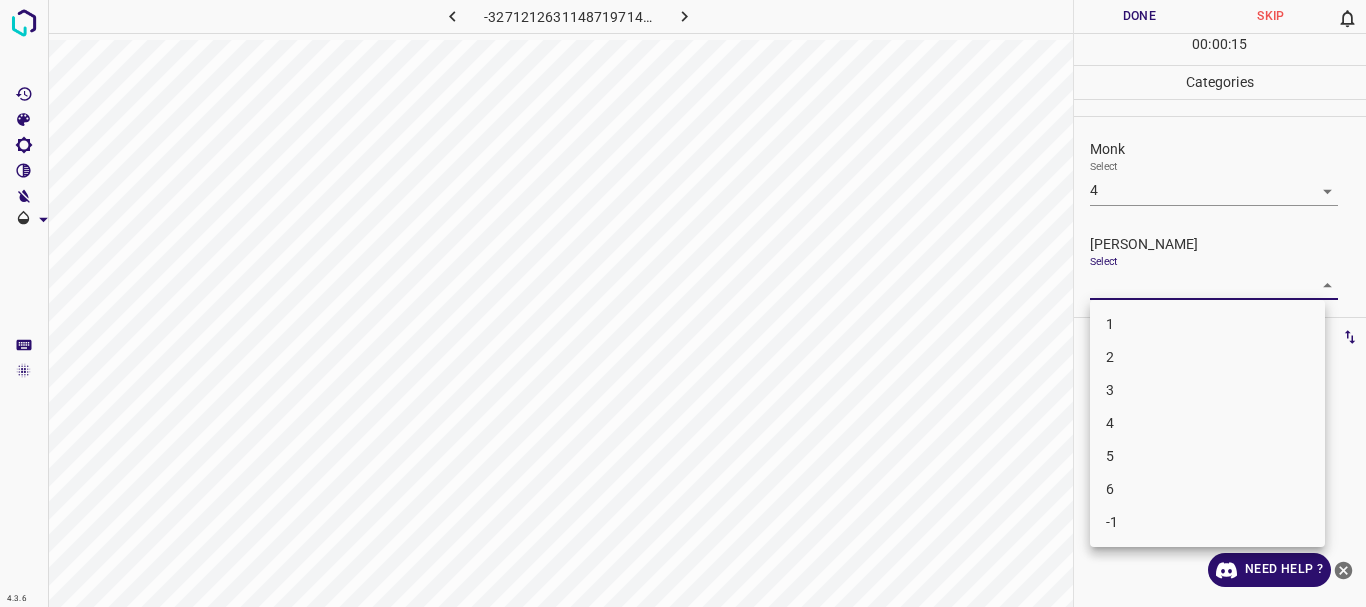 click on "4.3.6  -3271212631148719714.png Done Skip 0 00   : 00   : 15   Categories Monk   Select 4 4  [PERSON_NAME]   Select ​ Labels   0 Categories 1 Monk 2  [PERSON_NAME] Tools Space Change between modes (Draw & Edit) I Auto labeling R Restore zoom M Zoom in N Zoom out Delete Delete selecte label Filters Z Restore filters X Saturation filter C Brightness filter V Contrast filter B Gray scale filter General O Download Need Help ? - Text - Hide - Delete 1 2 3 4 5 6 -1" at bounding box center [683, 303] 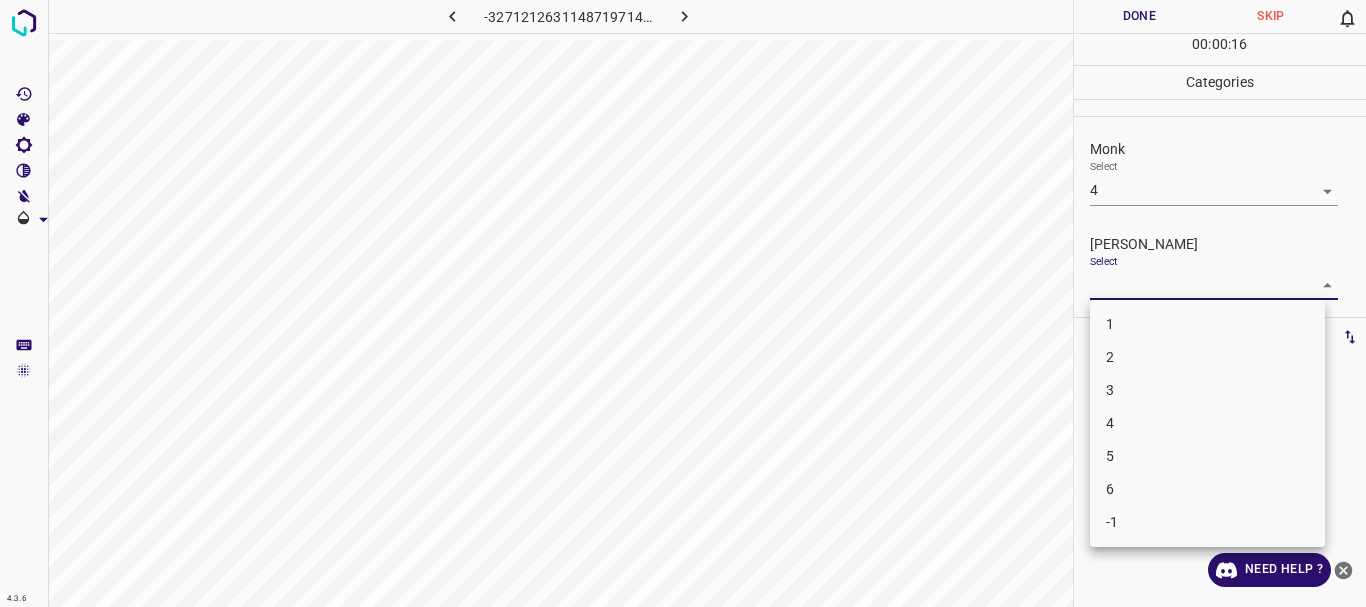 click on "3" at bounding box center [1207, 390] 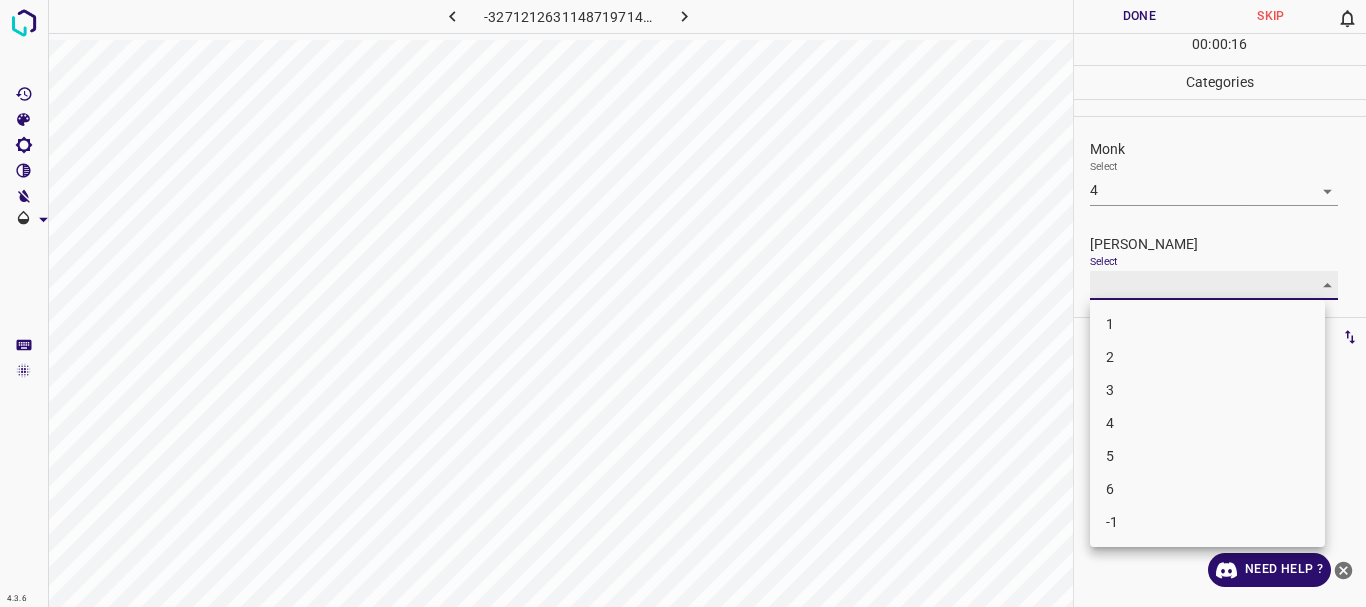 type on "3" 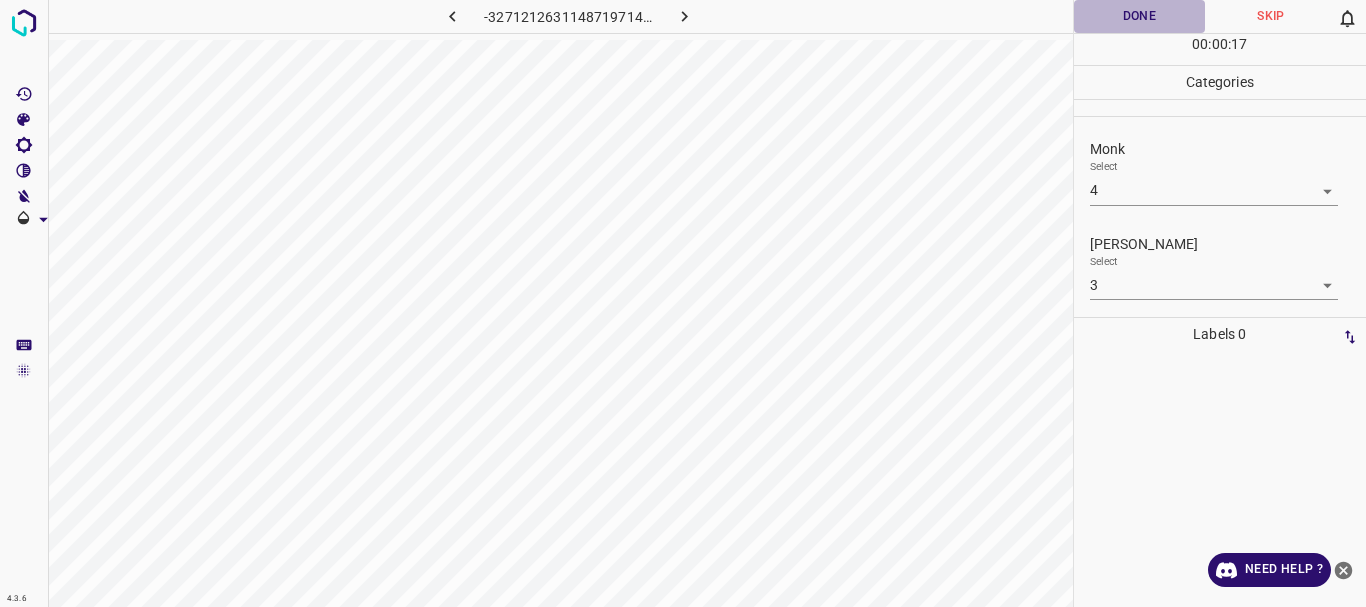 click on "Done" at bounding box center [1140, 16] 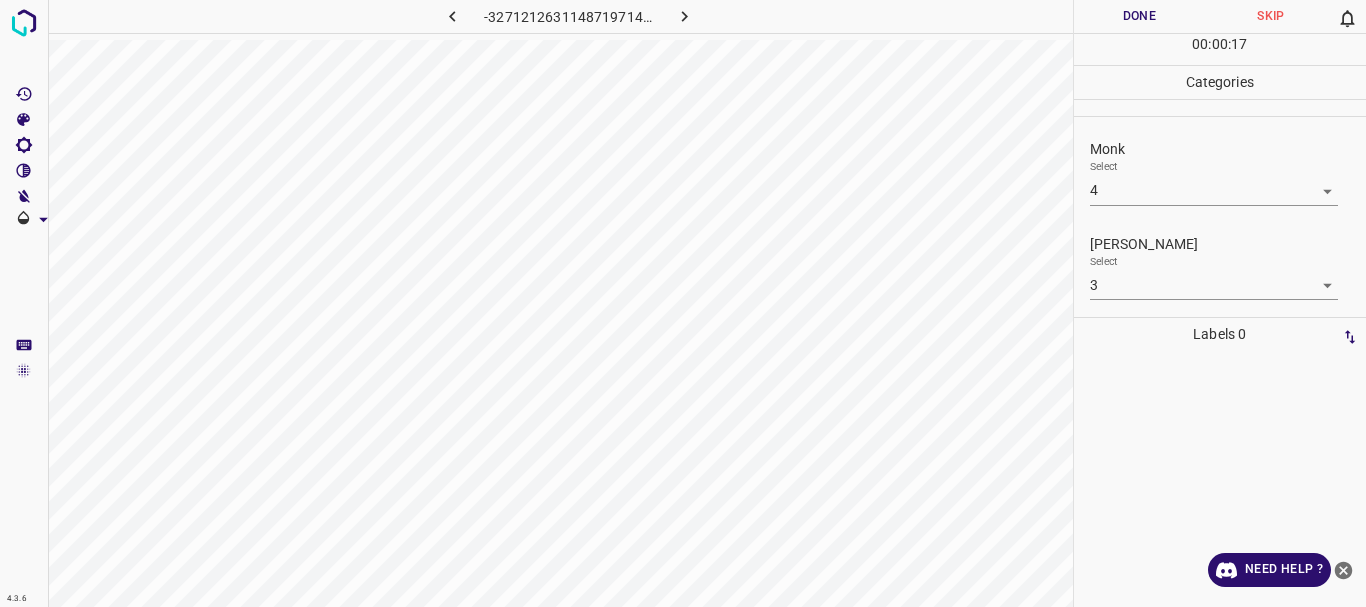 click at bounding box center [684, 16] 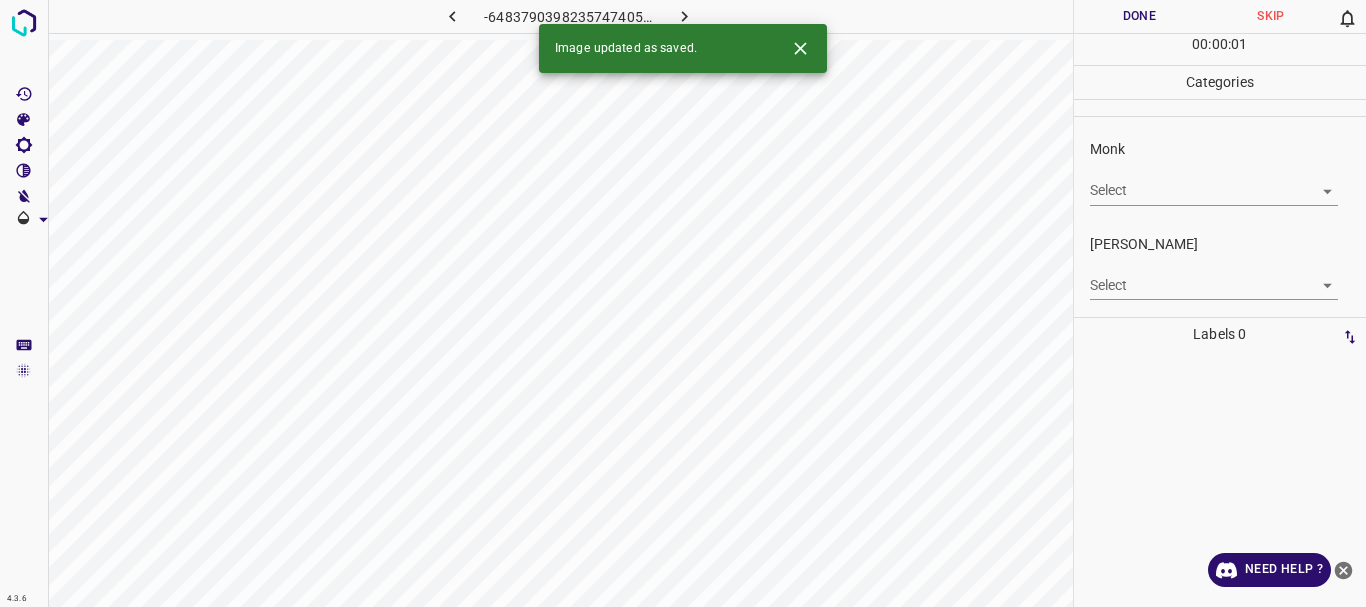 click on "4.3.6  -6483790398235747405.png Done Skip 0 00   : 00   : 01   Categories Monk   Select ​  [PERSON_NAME]   Select ​ Labels   0 Categories 1 Monk 2  [PERSON_NAME] Tools Space Change between modes (Draw & Edit) I Auto labeling R Restore zoom M Zoom in N Zoom out Delete Delete selecte label Filters Z Restore filters X Saturation filter C Brightness filter V Contrast filter B Gray scale filter General O Download Image updated as saved. Need Help ? - Text - Hide - Delete" at bounding box center [683, 303] 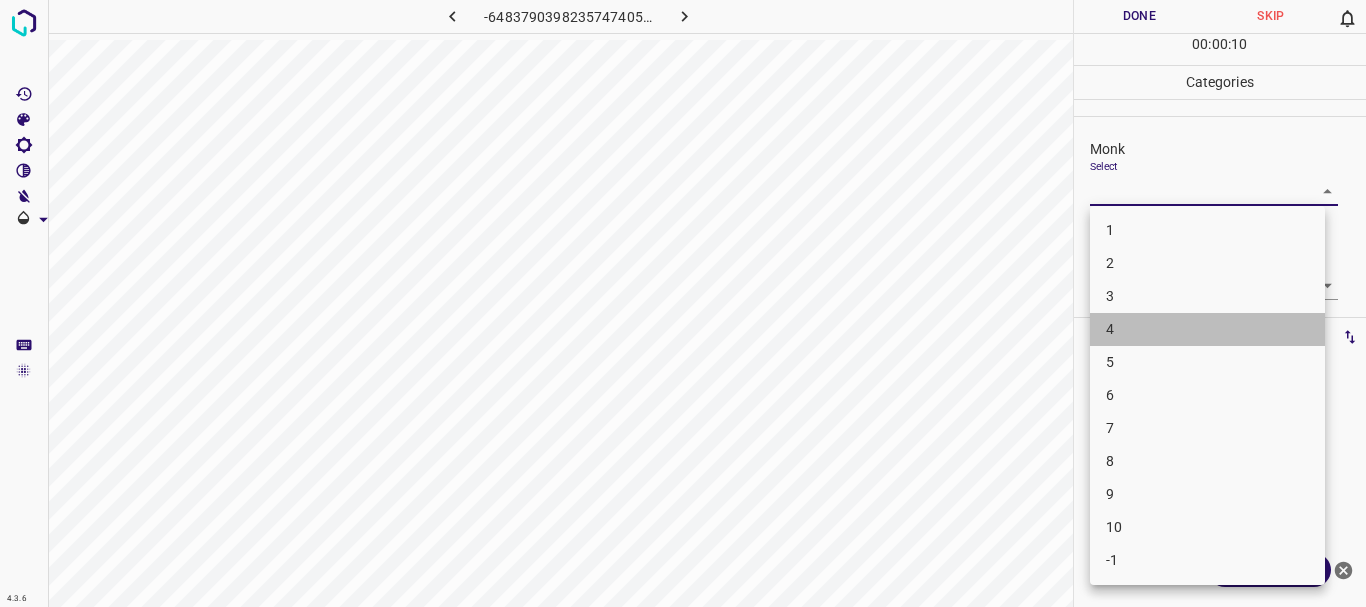 click on "4" at bounding box center (1207, 329) 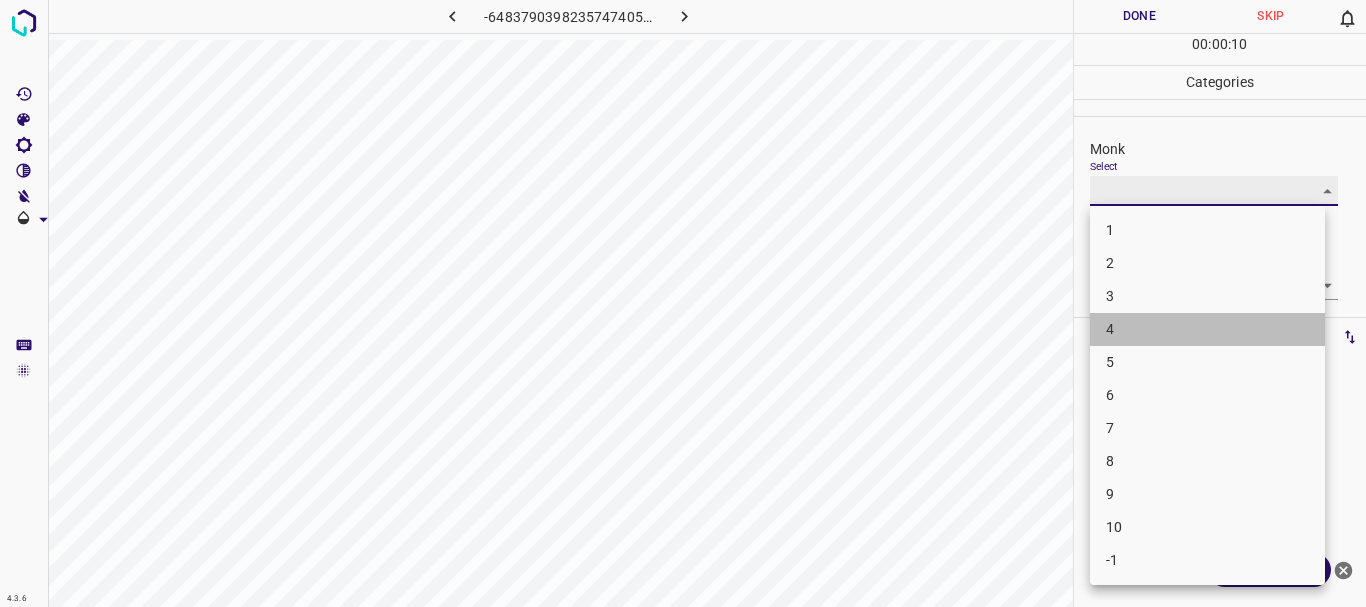 type on "4" 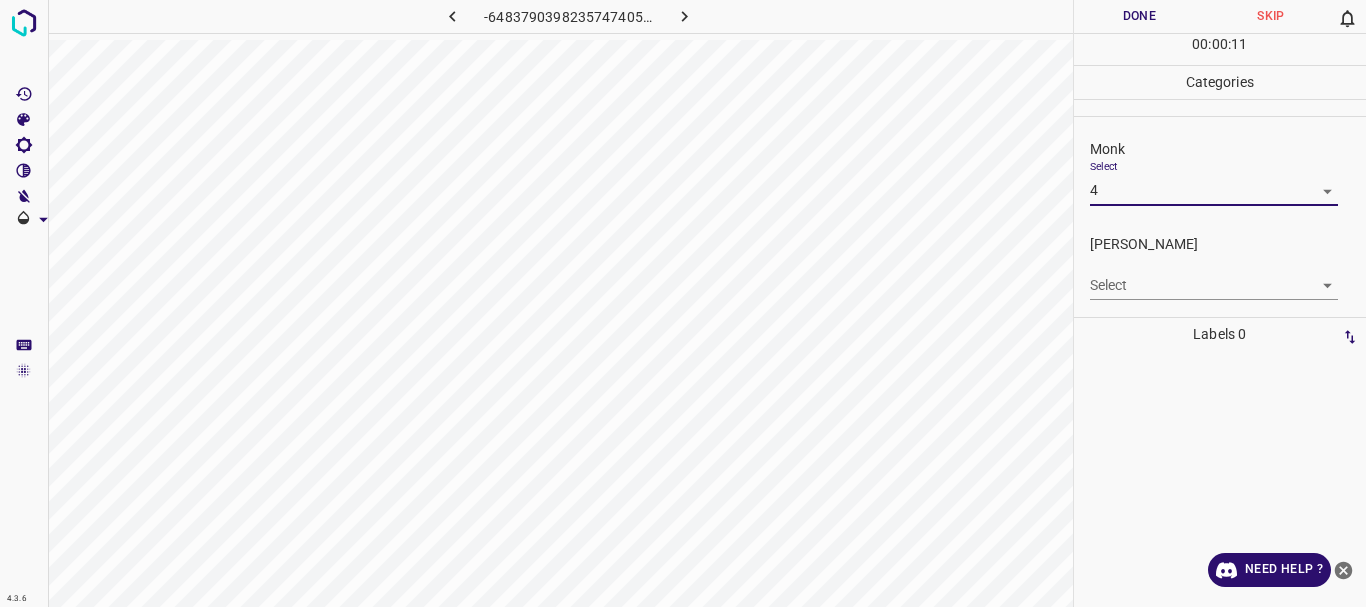 click on "4.3.6  -6483790398235747405.png Done Skip 0 00   : 00   : 11   Categories Monk   Select 4 4  [PERSON_NAME]   Select ​ Labels   0 Categories 1 Monk 2  [PERSON_NAME] Tools Space Change between modes (Draw & Edit) I Auto labeling R Restore zoom M Zoom in N Zoom out Delete Delete selecte label Filters Z Restore filters X Saturation filter C Brightness filter V Contrast filter B Gray scale filter General O Download Need Help ? - Text - Hide - Delete" at bounding box center (683, 303) 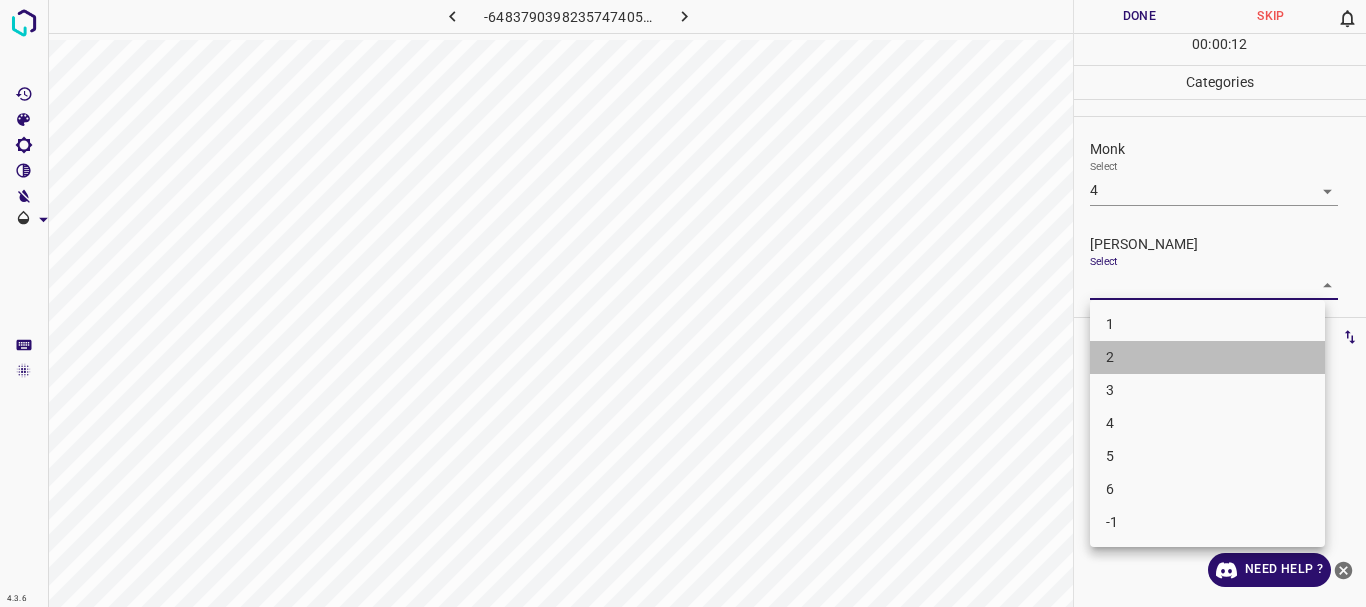 click on "2" at bounding box center [1207, 357] 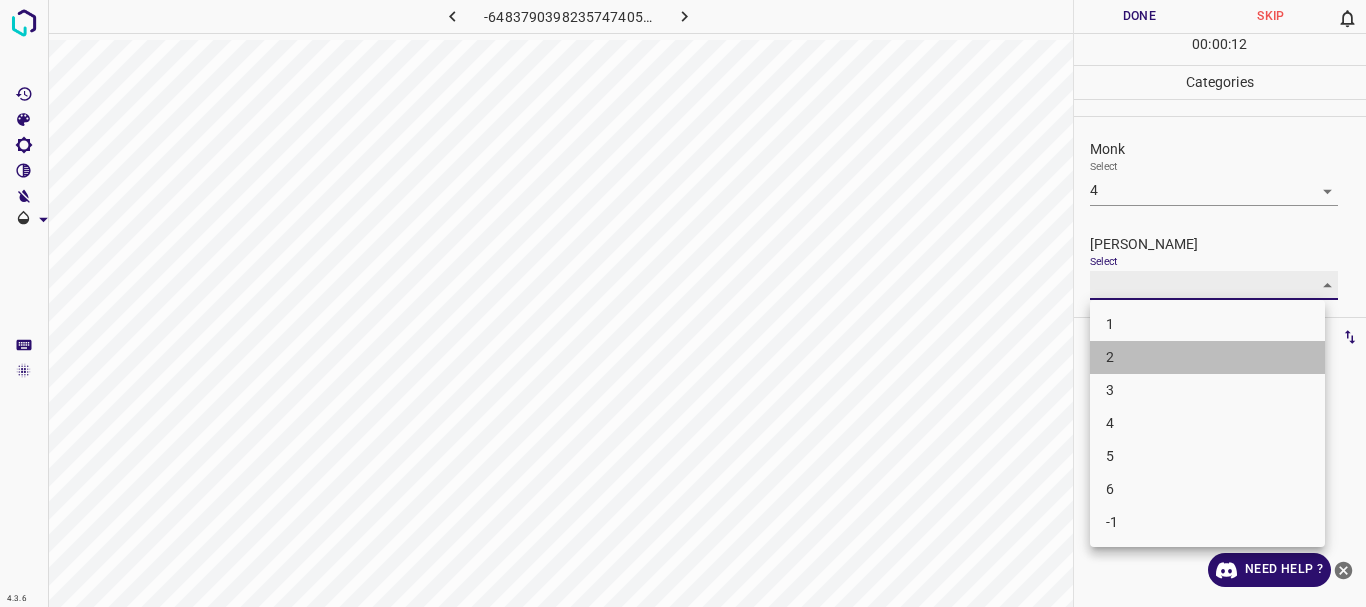 type on "2" 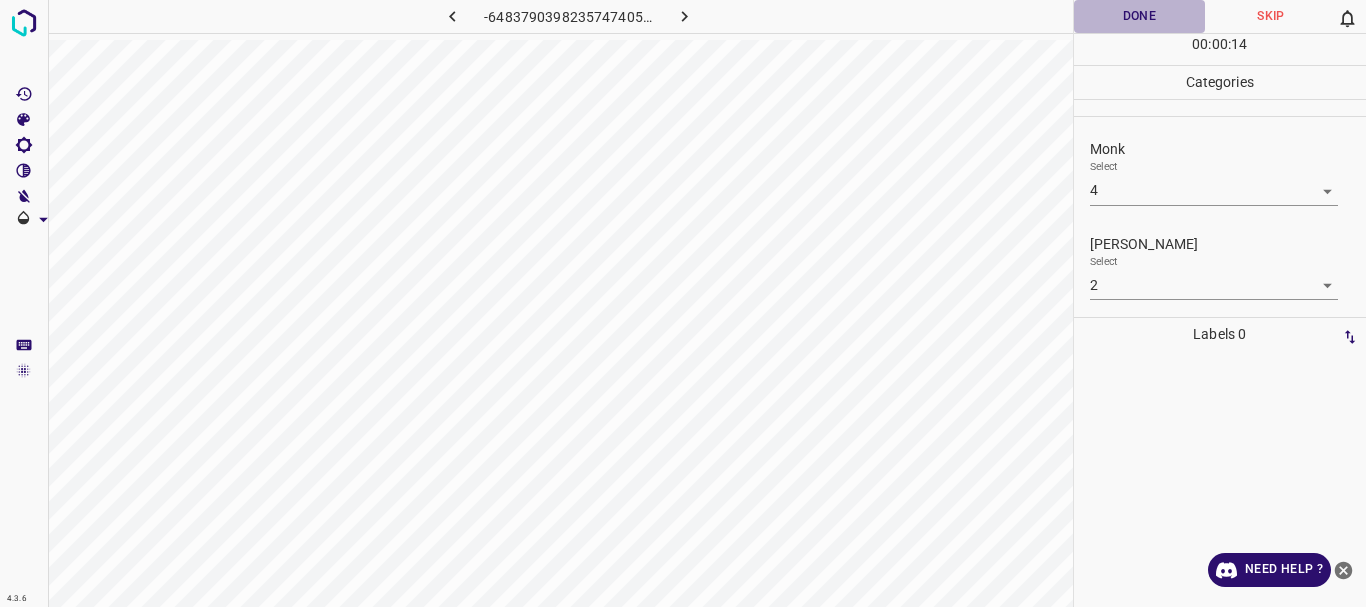 click on "Done" at bounding box center [1140, 16] 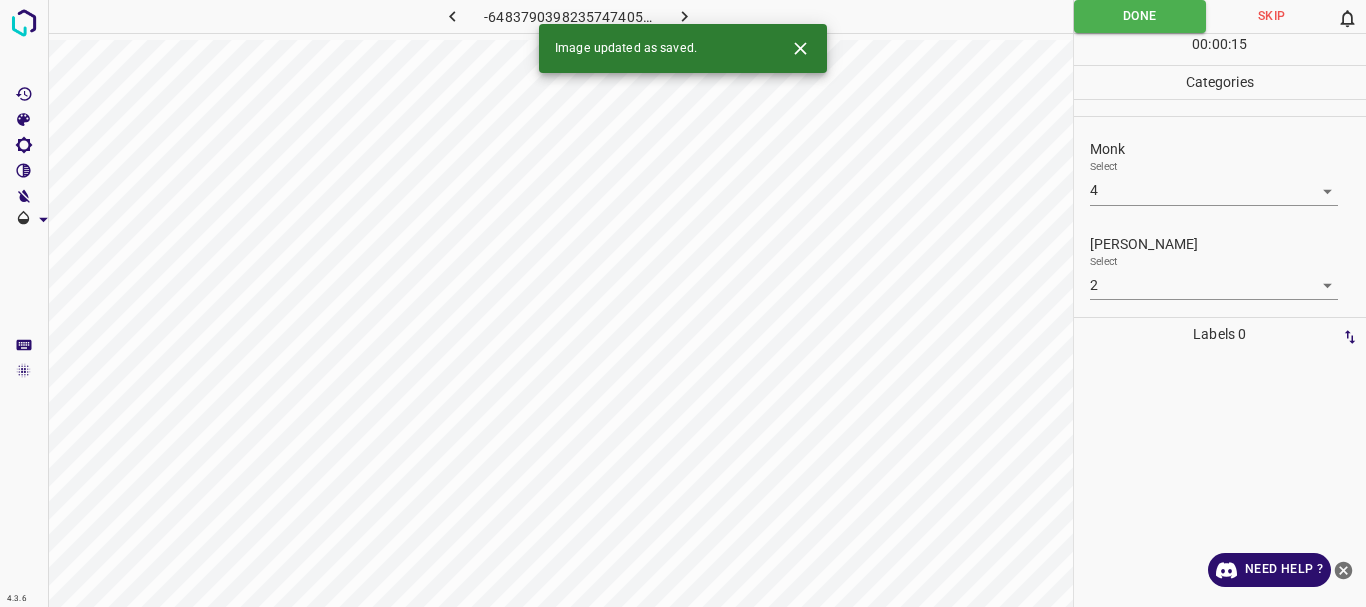 click 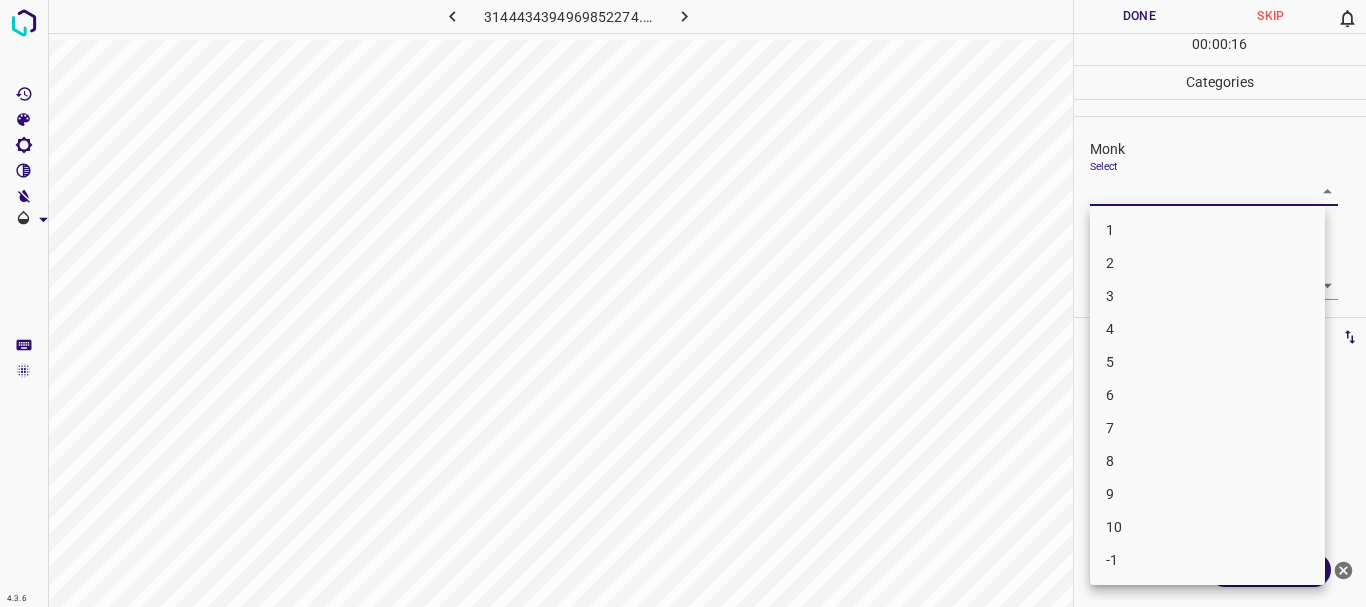 click on "4.3.6  3144434394969852274.png Done Skip 0 00   : 00   : 16   Categories Monk   Select ​  [PERSON_NAME]   Select ​ Labels   0 Categories 1 Monk 2  [PERSON_NAME] Tools Space Change between modes (Draw & Edit) I Auto labeling R Restore zoom M Zoom in N Zoom out Delete Delete selecte label Filters Z Restore filters X Saturation filter C Brightness filter V Contrast filter B Gray scale filter General O Download Need Help ? - Text - Hide - Delete 1 2 3 4 5 6 7 8 9 10 -1" at bounding box center (683, 303) 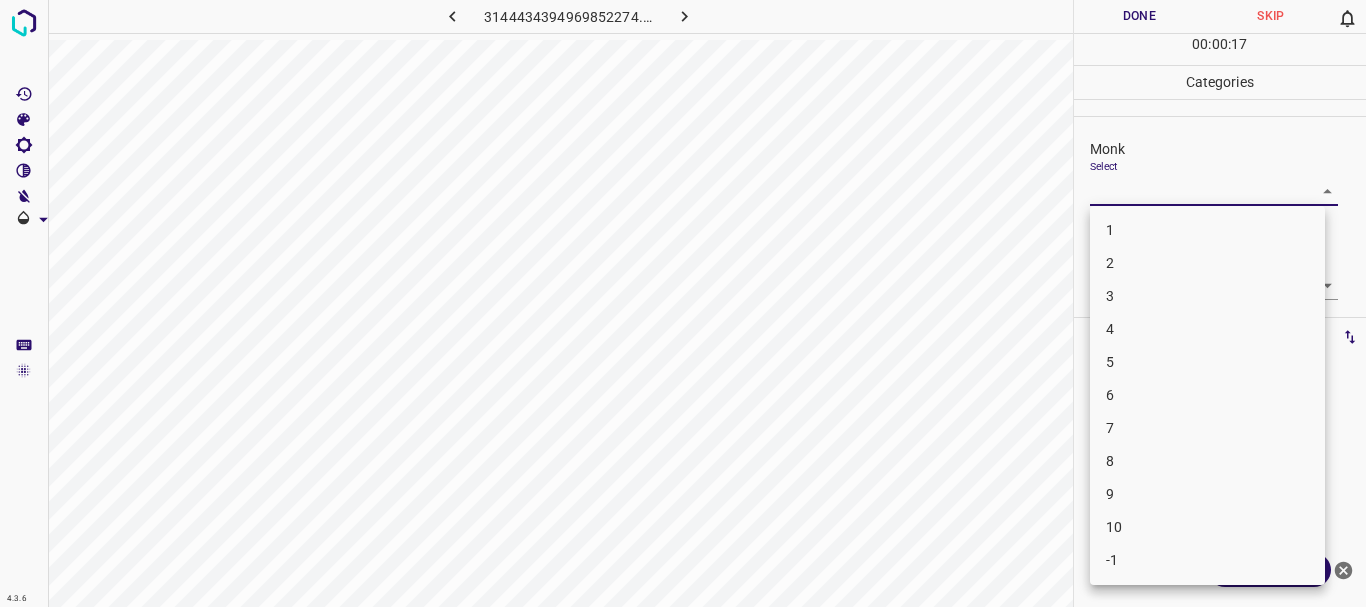 click on "4" at bounding box center [1207, 329] 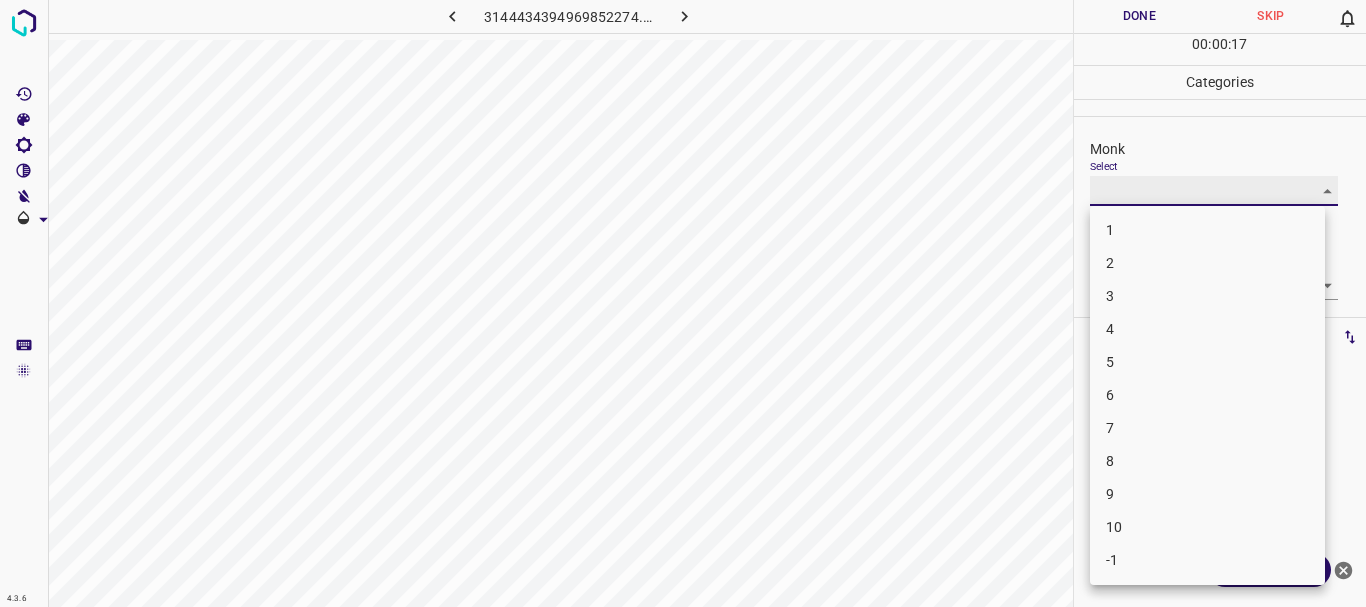 type on "4" 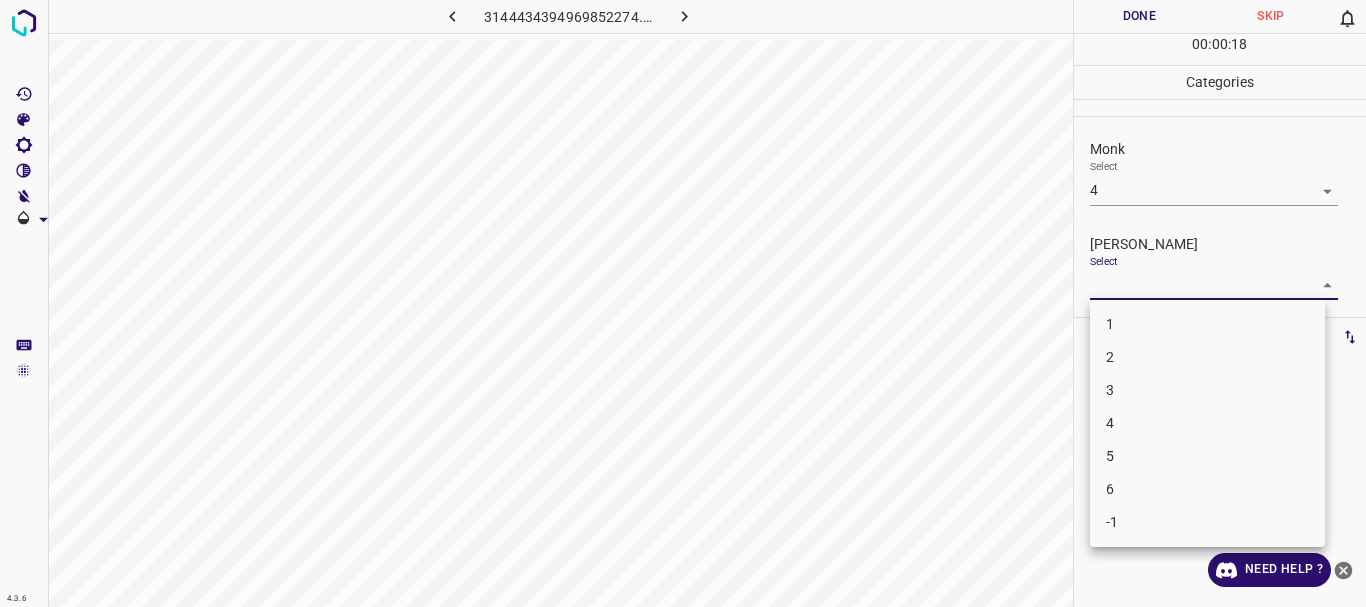click on "4.3.6  3144434394969852274.png Done Skip 0 00   : 00   : 18   Categories Monk   Select 4 4  [PERSON_NAME]   Select ​ Labels   0 Categories 1 Monk 2  [PERSON_NAME] Tools Space Change between modes (Draw & Edit) I Auto labeling R Restore zoom M Zoom in N Zoom out Delete Delete selecte label Filters Z Restore filters X Saturation filter C Brightness filter V Contrast filter B Gray scale filter General O Download Need Help ? - Text - Hide - Delete 1 2 3 4 5 6 -1" at bounding box center (683, 303) 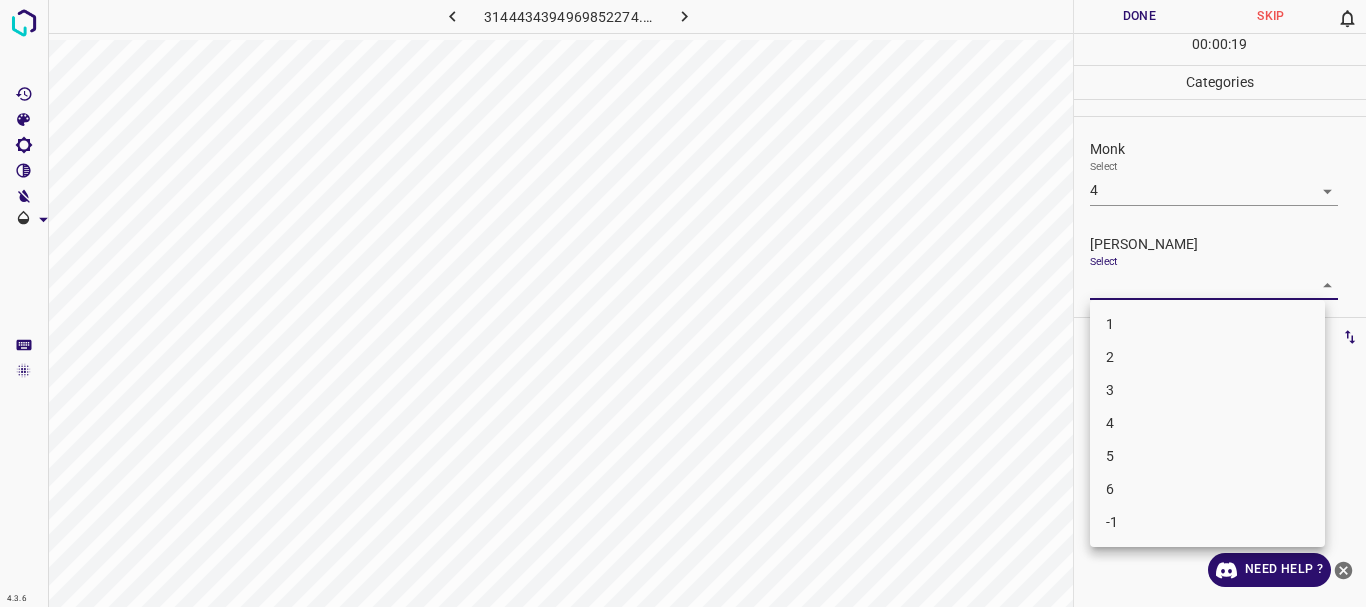 click on "2" at bounding box center [1207, 357] 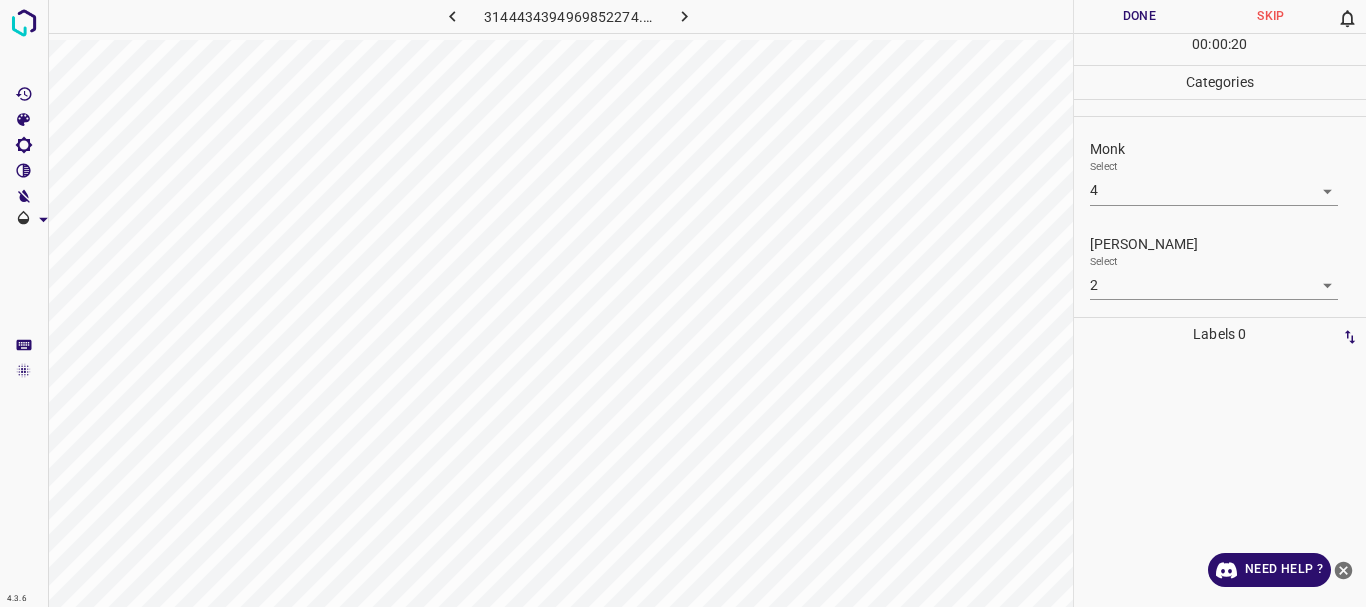 click on "[PERSON_NAME]   Select 2 2" at bounding box center [1220, 267] 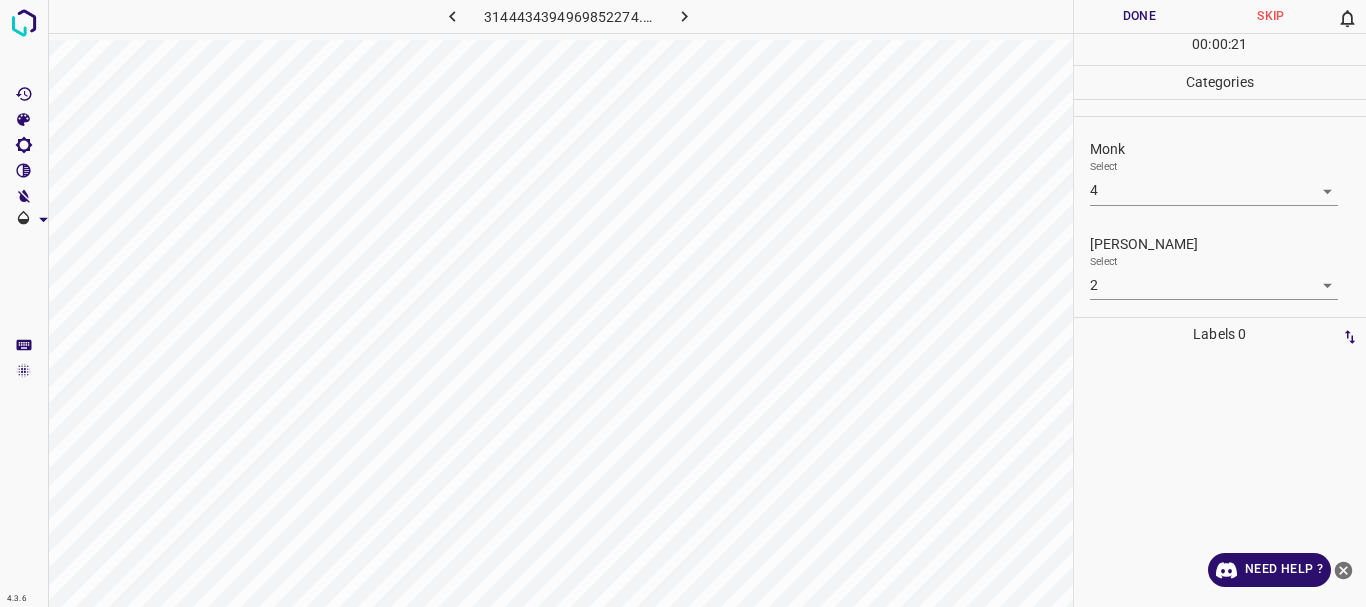 click on "4.3.6  3144434394969852274.png Done Skip 0 00   : 00   : 21   Categories Monk   Select 4 4  [PERSON_NAME]   Select 2 2 Labels   0 Categories 1 Monk 2  [PERSON_NAME] Tools Space Change between modes (Draw & Edit) I Auto labeling R Restore zoom M Zoom in N Zoom out Delete Delete selecte label Filters Z Restore filters X Saturation filter C Brightness filter V Contrast filter B Gray scale filter General O Download Need Help ? - Text - Hide - Delete" at bounding box center (683, 303) 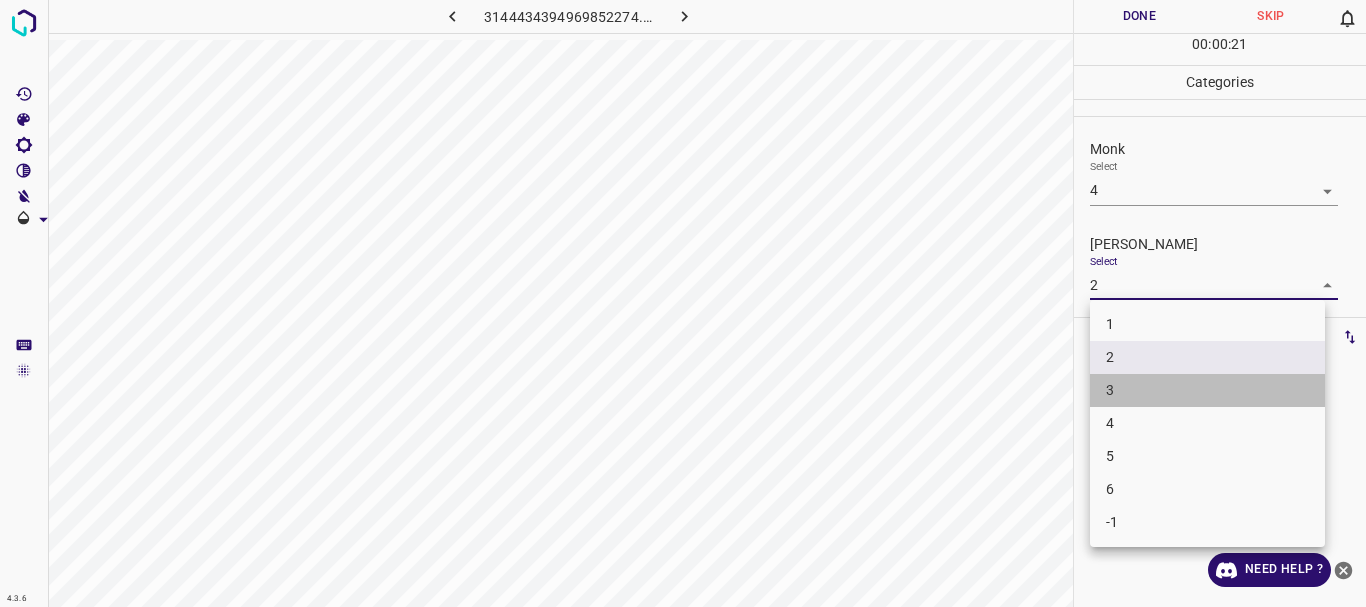 click on "3" at bounding box center [1207, 390] 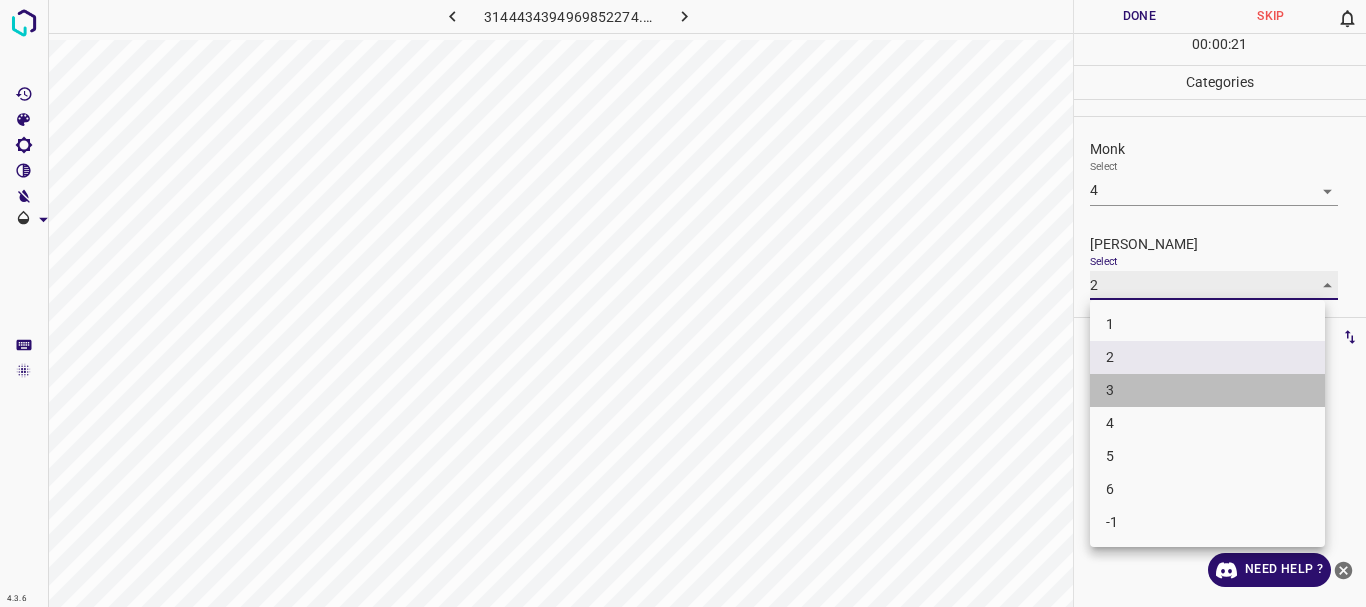 type on "3" 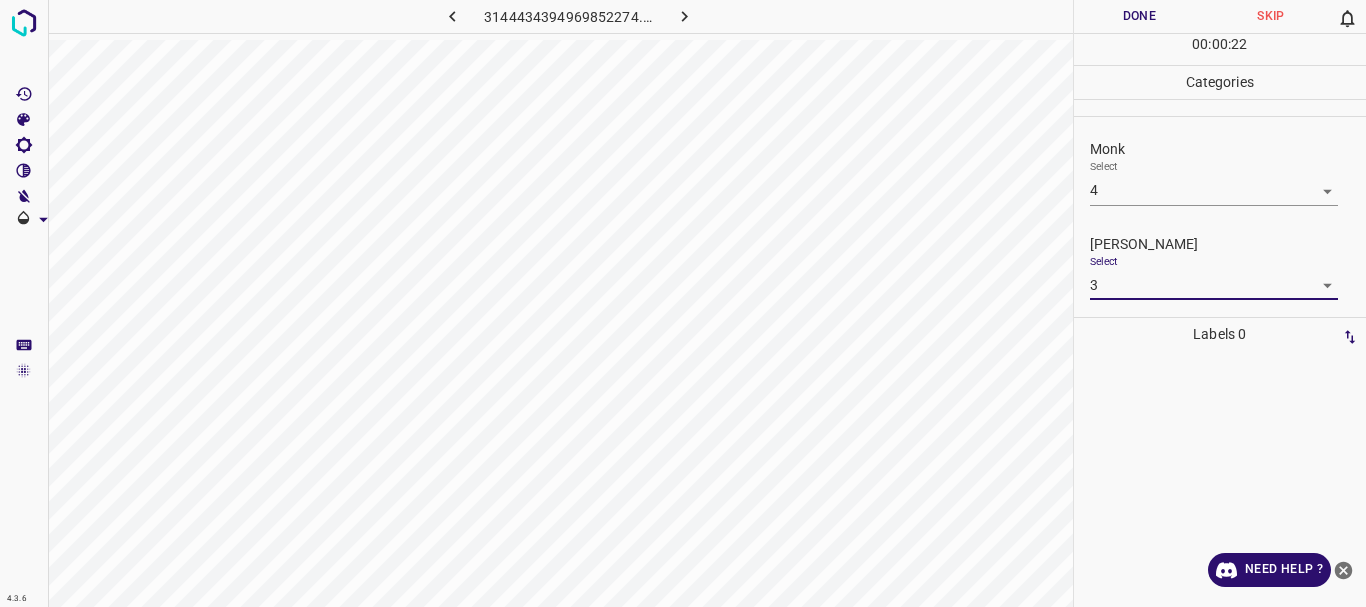 click on "Done" at bounding box center [1140, 16] 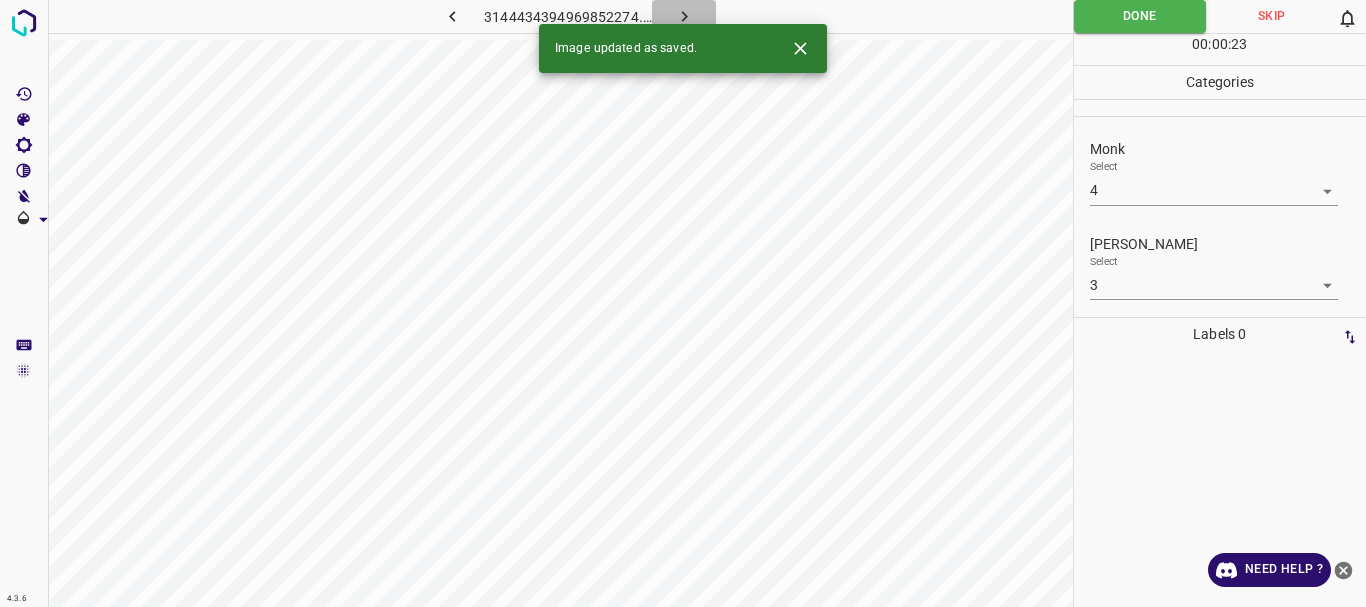 click at bounding box center [684, 16] 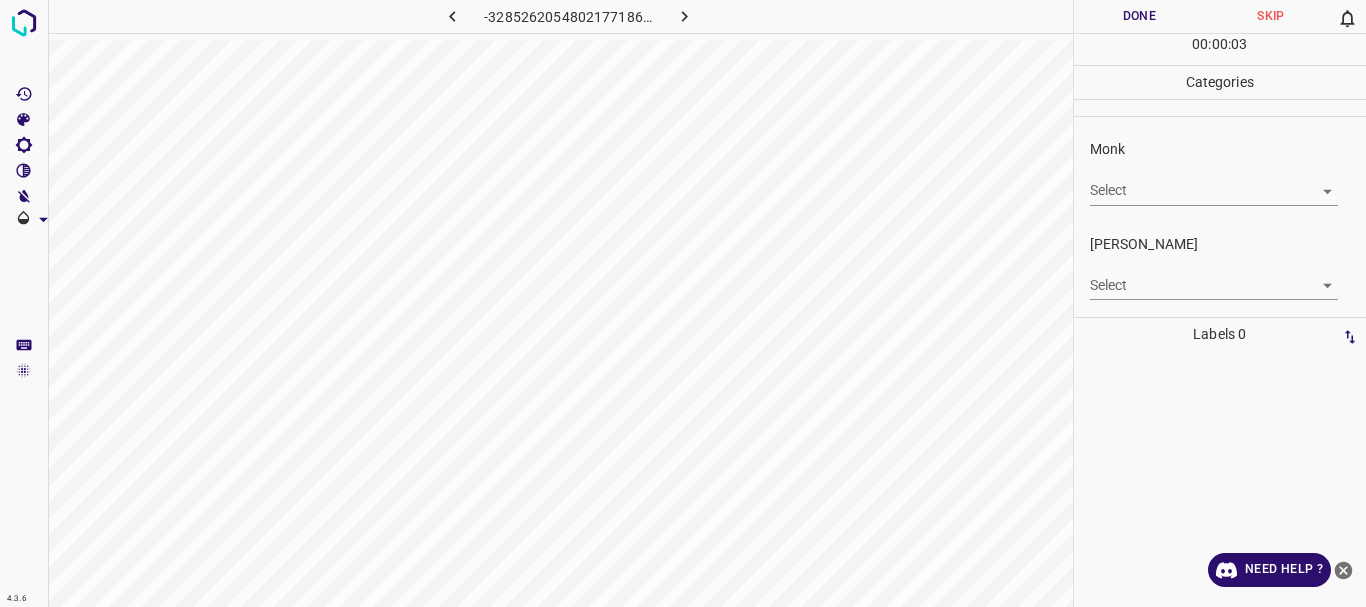 click on "4.3.6  -3285262054802177186.png Done Skip 0 00   : 00   : 03   Categories Monk   Select ​  [PERSON_NAME]   Select ​ Labels   0 Categories 1 Monk 2  [PERSON_NAME] Tools Space Change between modes (Draw & Edit) I Auto labeling R Restore zoom M Zoom in N Zoom out Delete Delete selecte label Filters Z Restore filters X Saturation filter C Brightness filter V Contrast filter B Gray scale filter General O Download Need Help ? - Text - Hide - Delete" at bounding box center (683, 303) 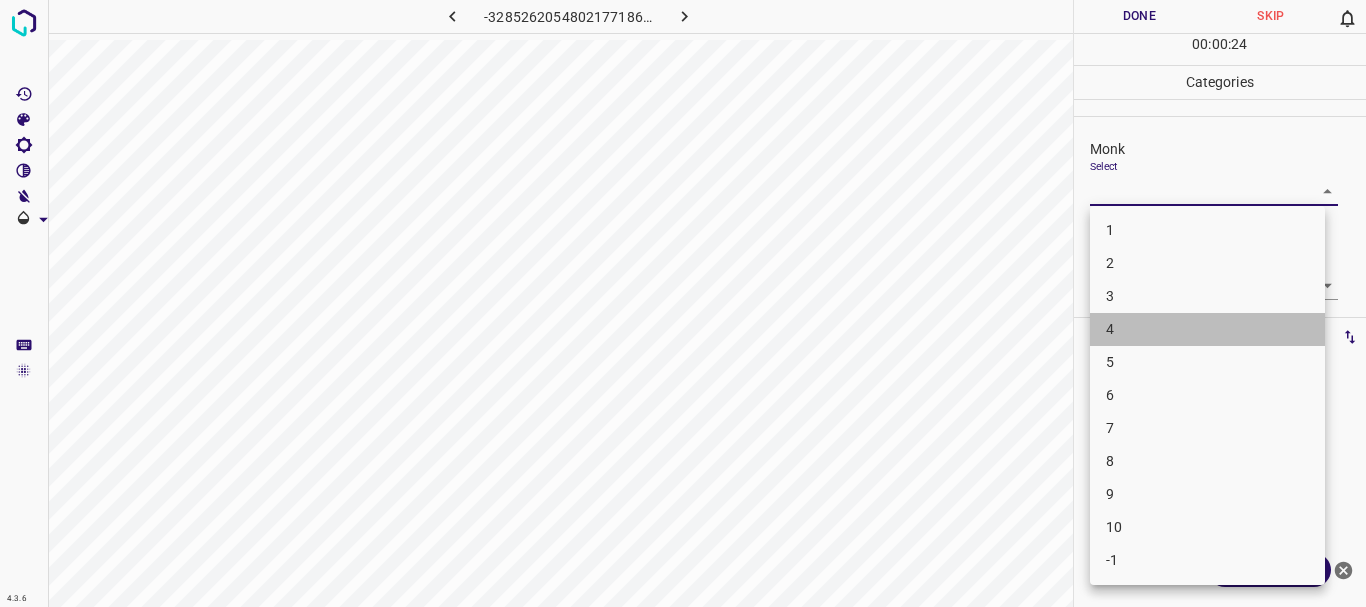 click on "4" at bounding box center [1207, 329] 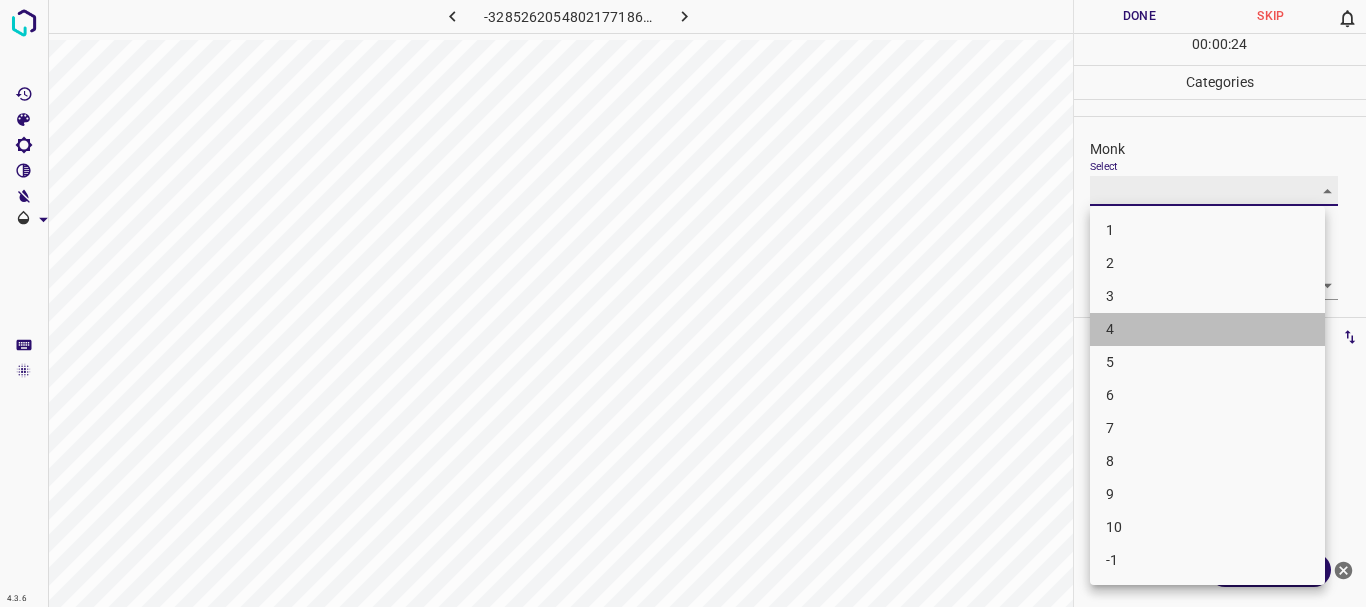 type on "4" 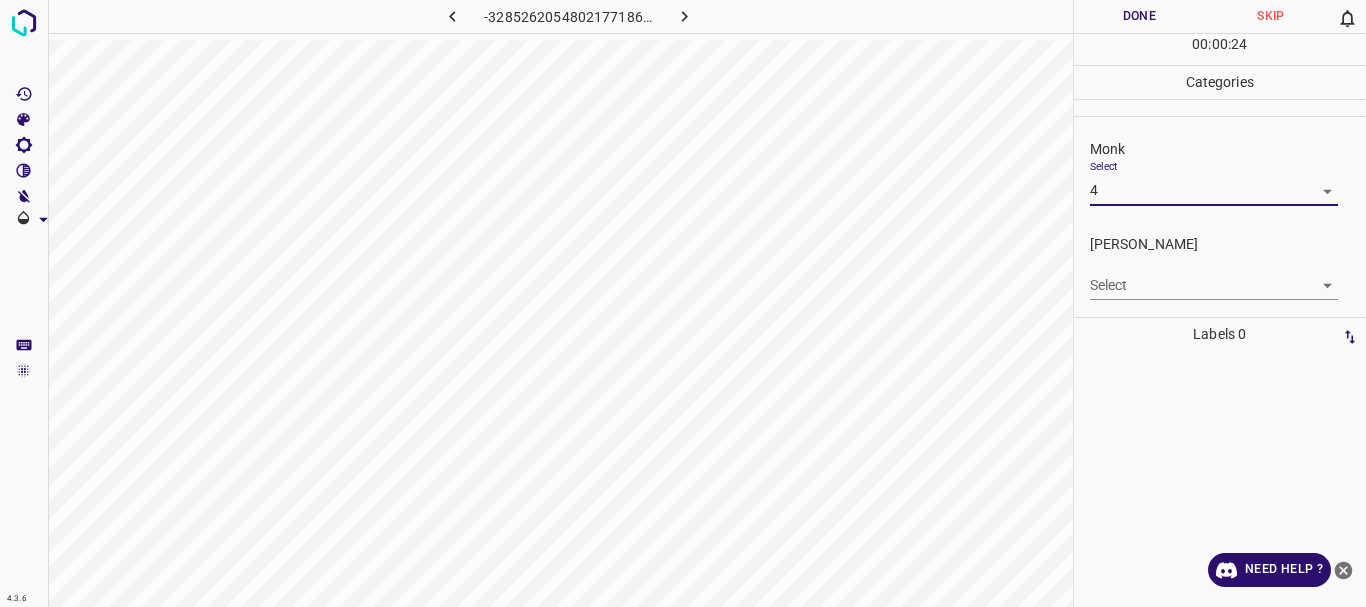 click on "4.3.6  -3285262054802177186.png Done Skip 0 00   : 00   : 24   Categories Monk   Select 4 4  [PERSON_NAME]   Select ​ Labels   0 Categories 1 Monk 2  [PERSON_NAME] Tools Space Change between modes (Draw & Edit) I Auto labeling R Restore zoom M Zoom in N Zoom out Delete Delete selecte label Filters Z Restore filters X Saturation filter C Brightness filter V Contrast filter B Gray scale filter General O Download Need Help ? - Text - Hide - Delete" at bounding box center [683, 303] 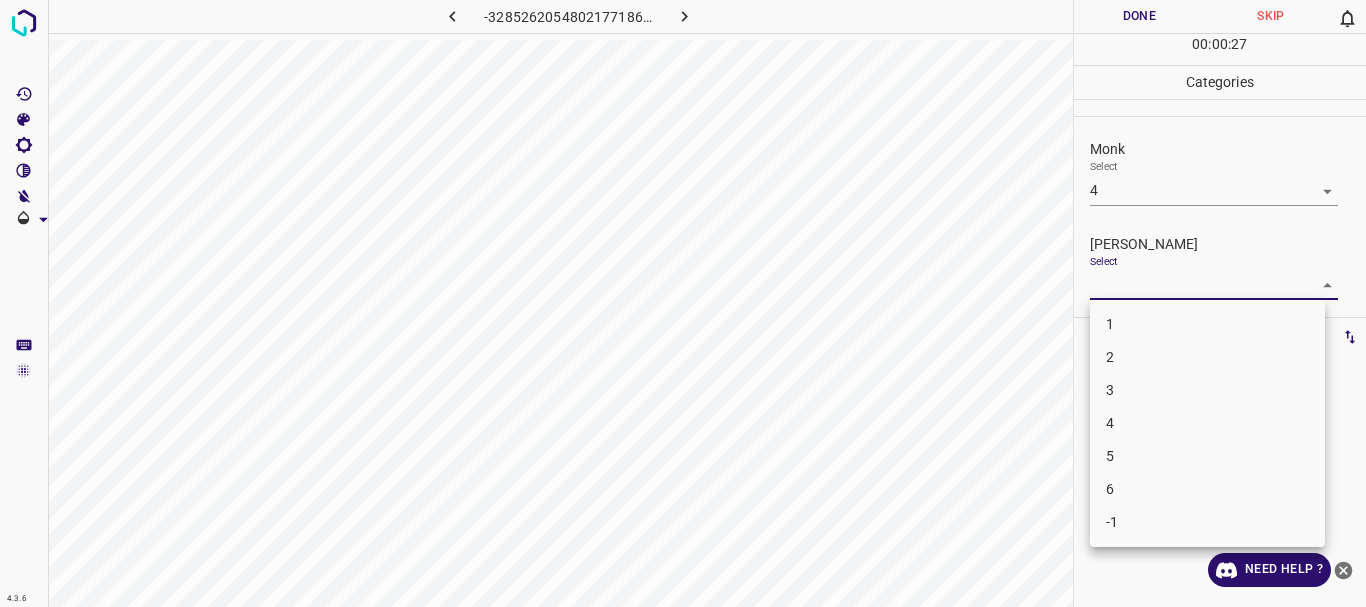 click on "3" at bounding box center (1207, 390) 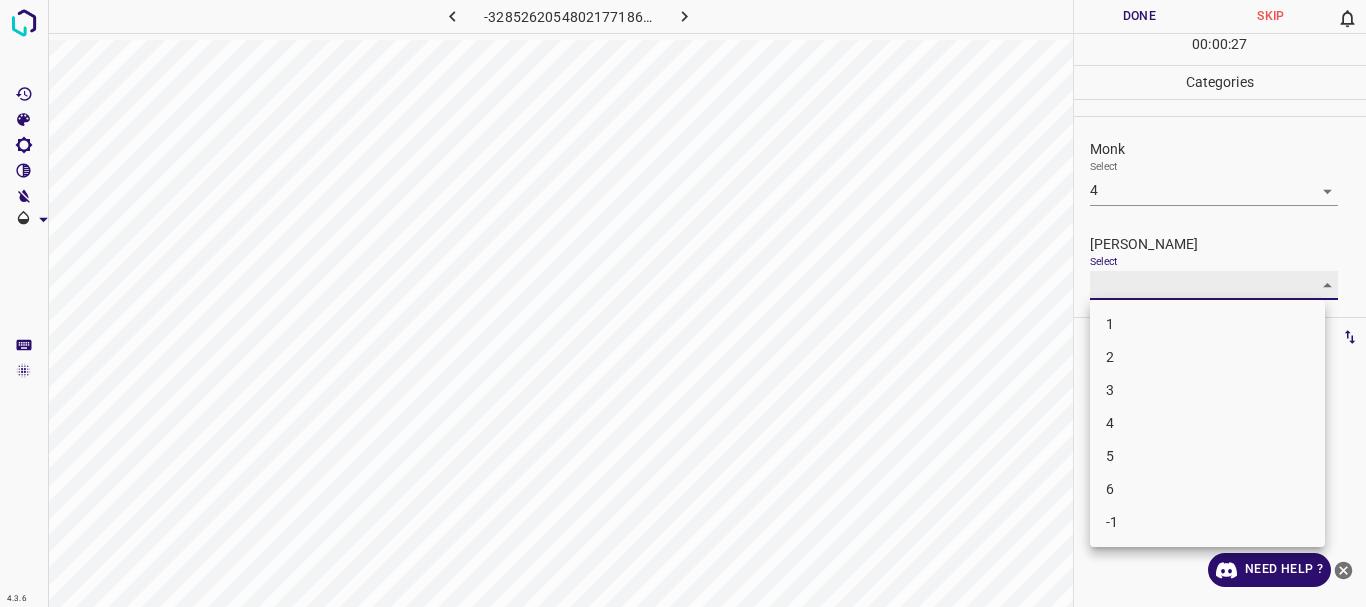 type on "3" 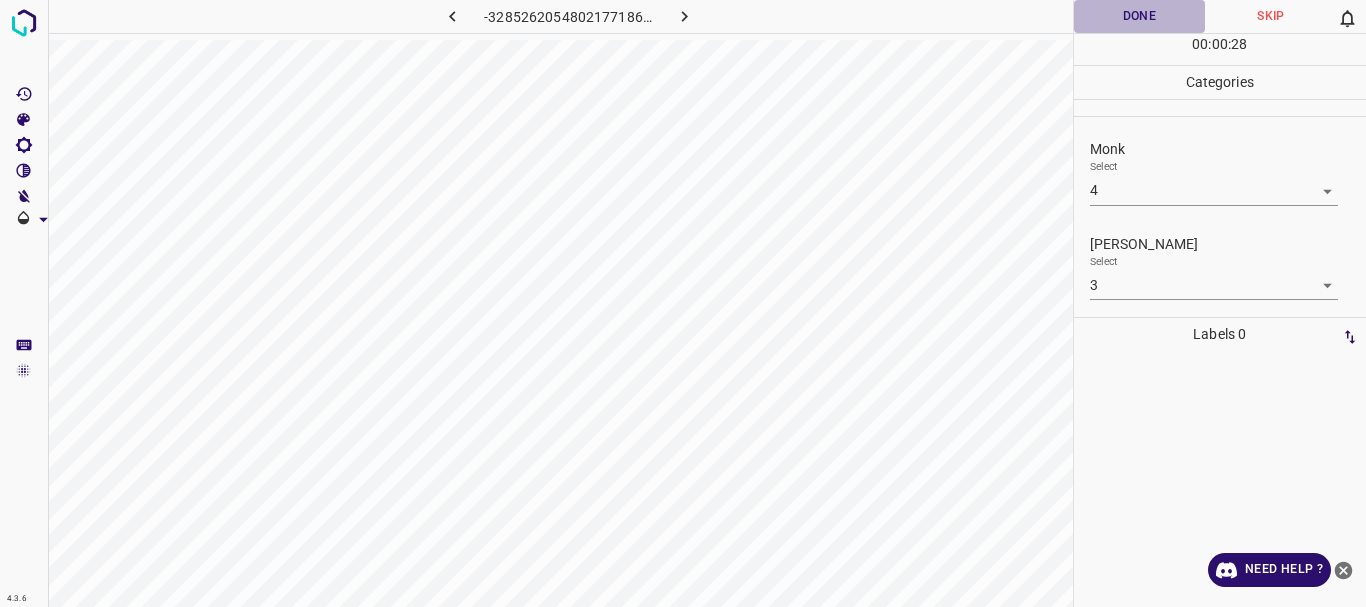 click on "Done" at bounding box center [1140, 16] 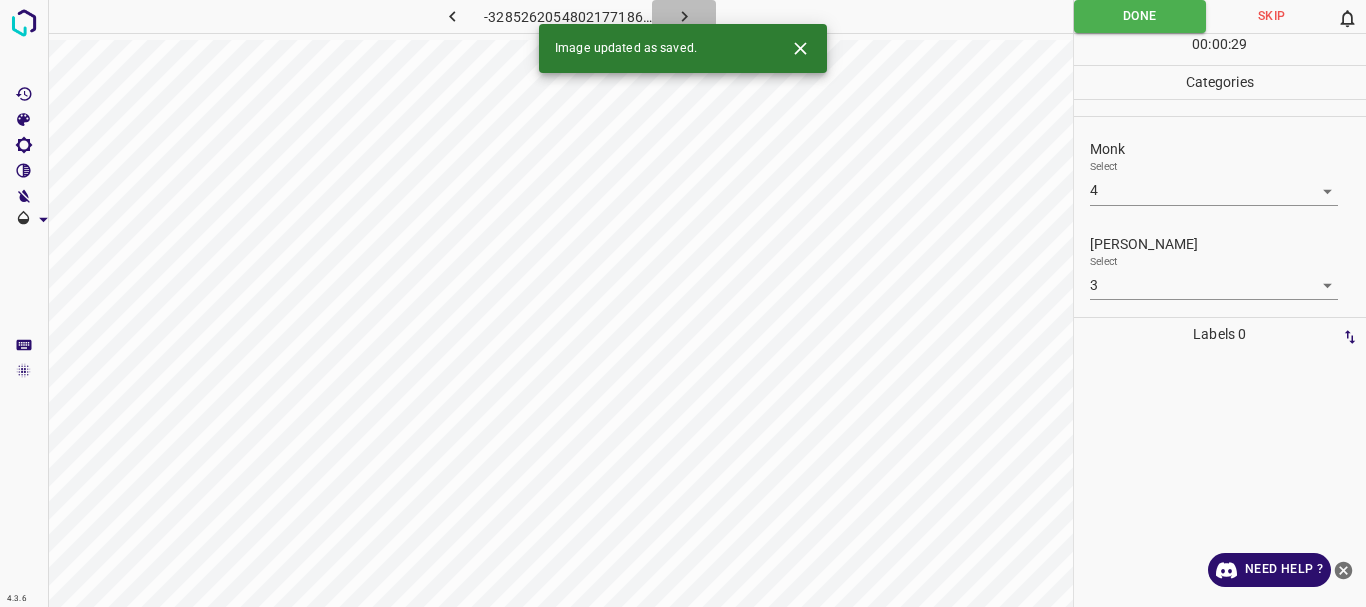 click 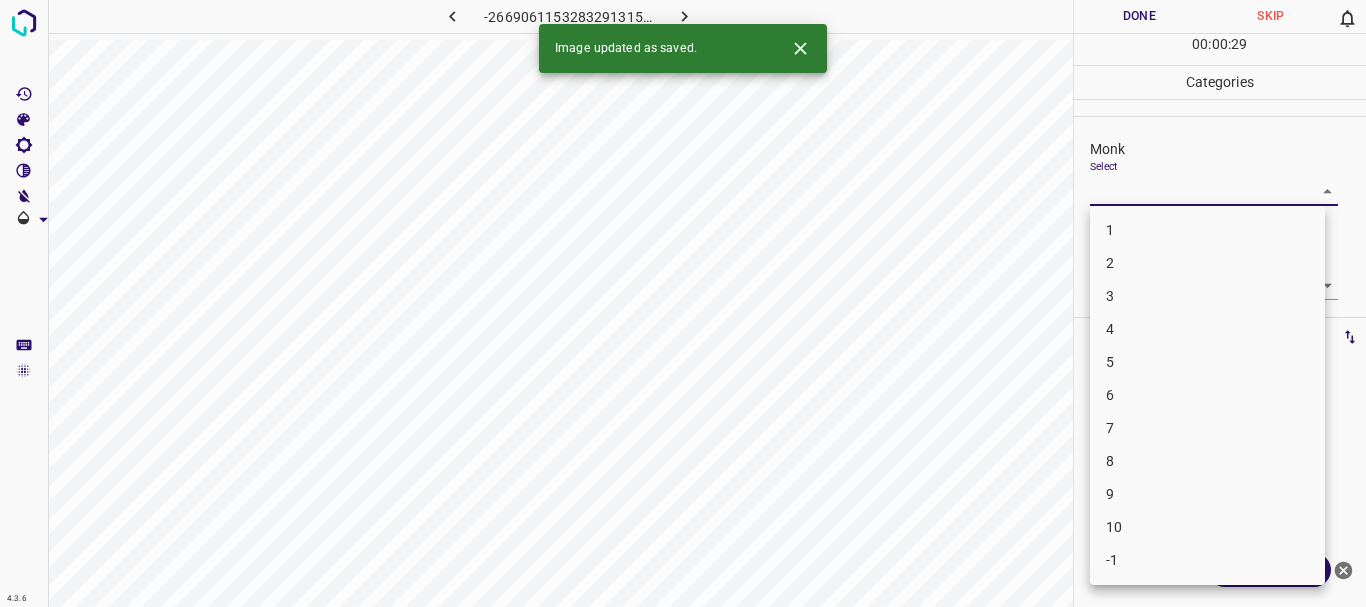 click on "4.3.6  -2669061153283291315.png Done Skip 0 00   : 00   : 29   Categories Monk   Select ​  [PERSON_NAME]   Select ​ Labels   0 Categories 1 Monk 2  [PERSON_NAME] Tools Space Change between modes (Draw & Edit) I Auto labeling R Restore zoom M Zoom in N Zoom out Delete Delete selecte label Filters Z Restore filters X Saturation filter C Brightness filter V Contrast filter B Gray scale filter General O Download Image updated as saved. Need Help ? - Text - Hide - Delete 1 2 3 4 5 6 7 8 9 10 -1" at bounding box center [683, 303] 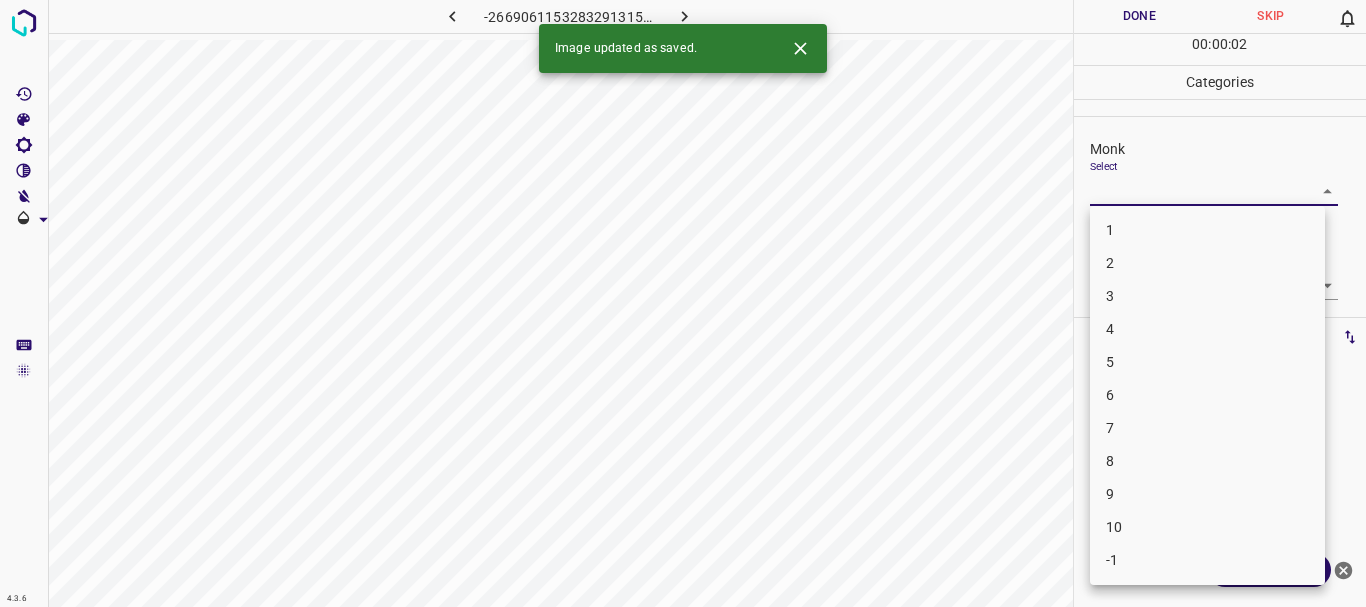 click on "3" at bounding box center [1207, 296] 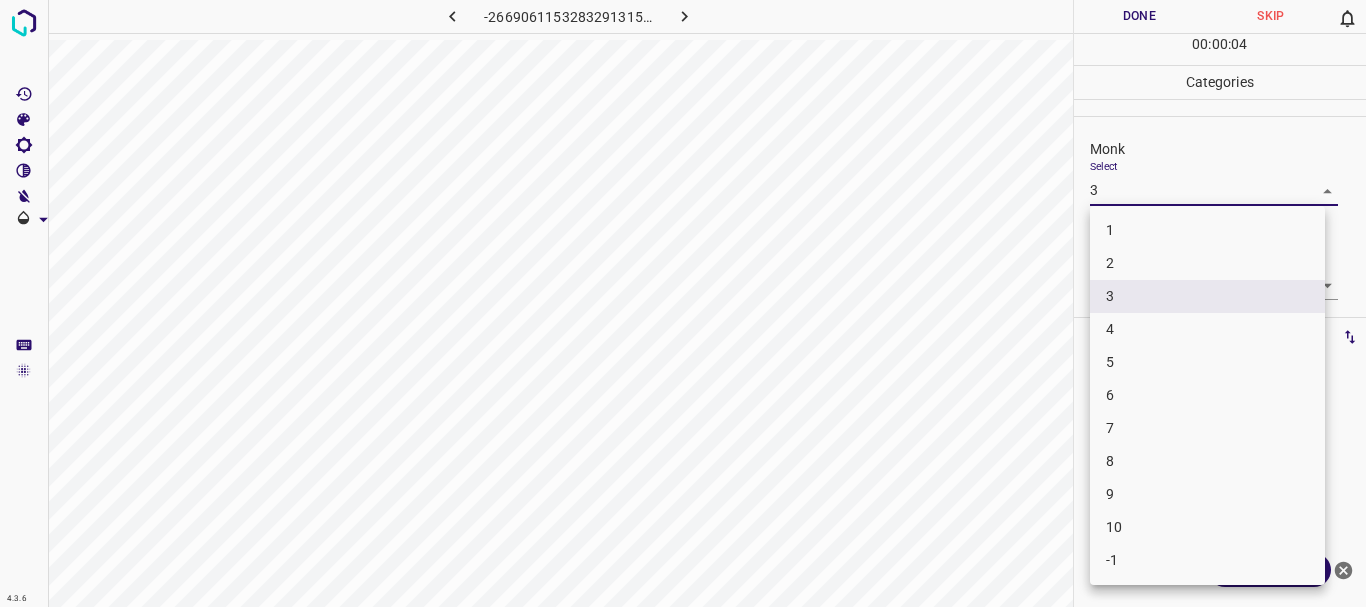 click on "4.3.6  -2669061153283291315.png Done Skip 0 00   : 00   : 04   Categories Monk   Select 3 3  [PERSON_NAME]   Select ​ Labels   0 Categories 1 Monk 2  [PERSON_NAME] Tools Space Change between modes (Draw & Edit) I Auto labeling R Restore zoom M Zoom in N Zoom out Delete Delete selecte label Filters Z Restore filters X Saturation filter C Brightness filter V Contrast filter B Gray scale filter General O Download Need Help ? - Text - Hide - Delete 1 2 3 4 5 6 7 8 9 10 -1" at bounding box center [683, 303] 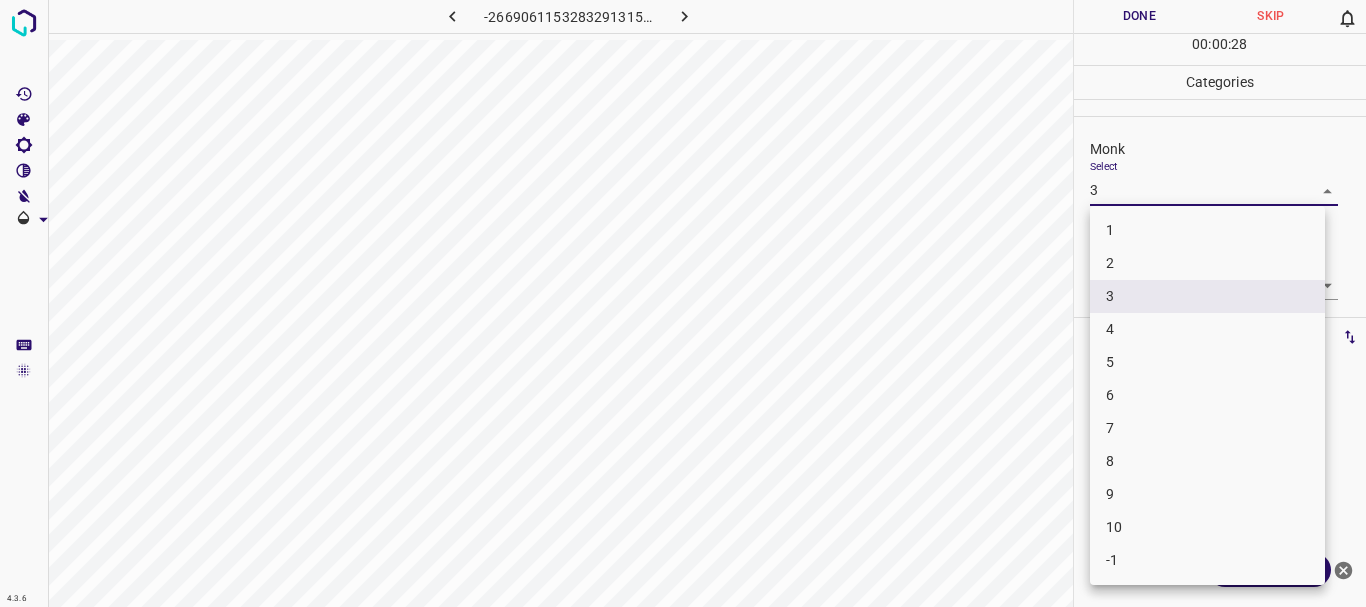 click at bounding box center (683, 303) 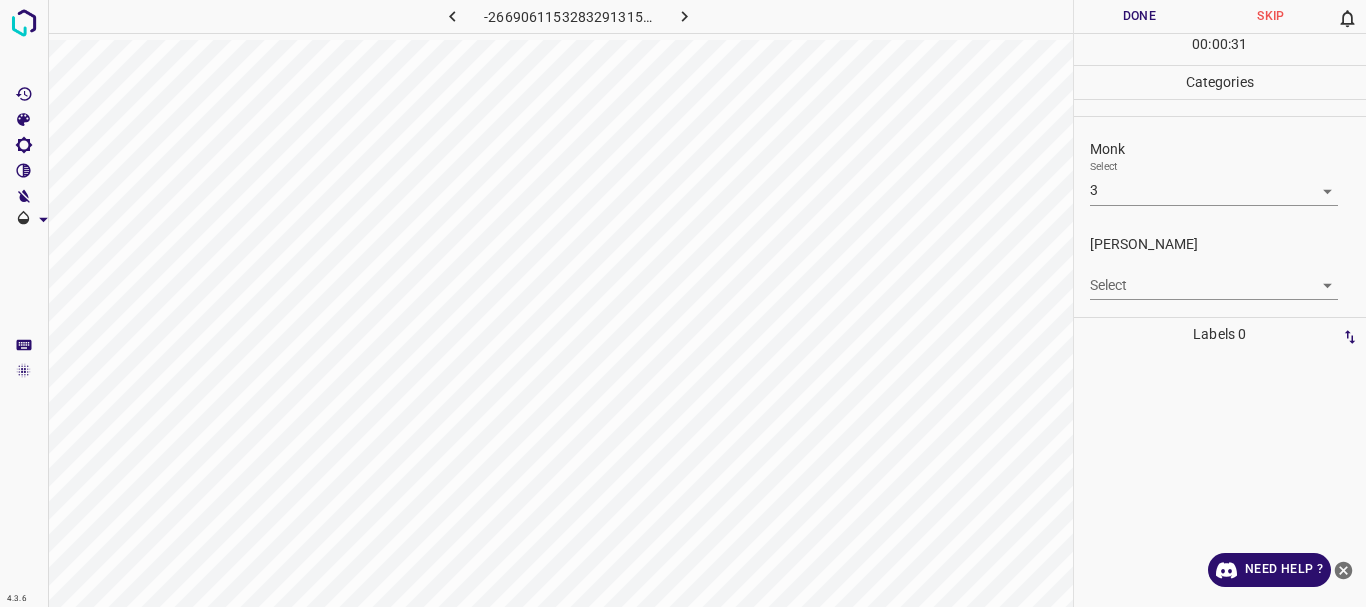 drag, startPoint x: 1365, startPoint y: 230, endPoint x: 1365, endPoint y: 297, distance: 67 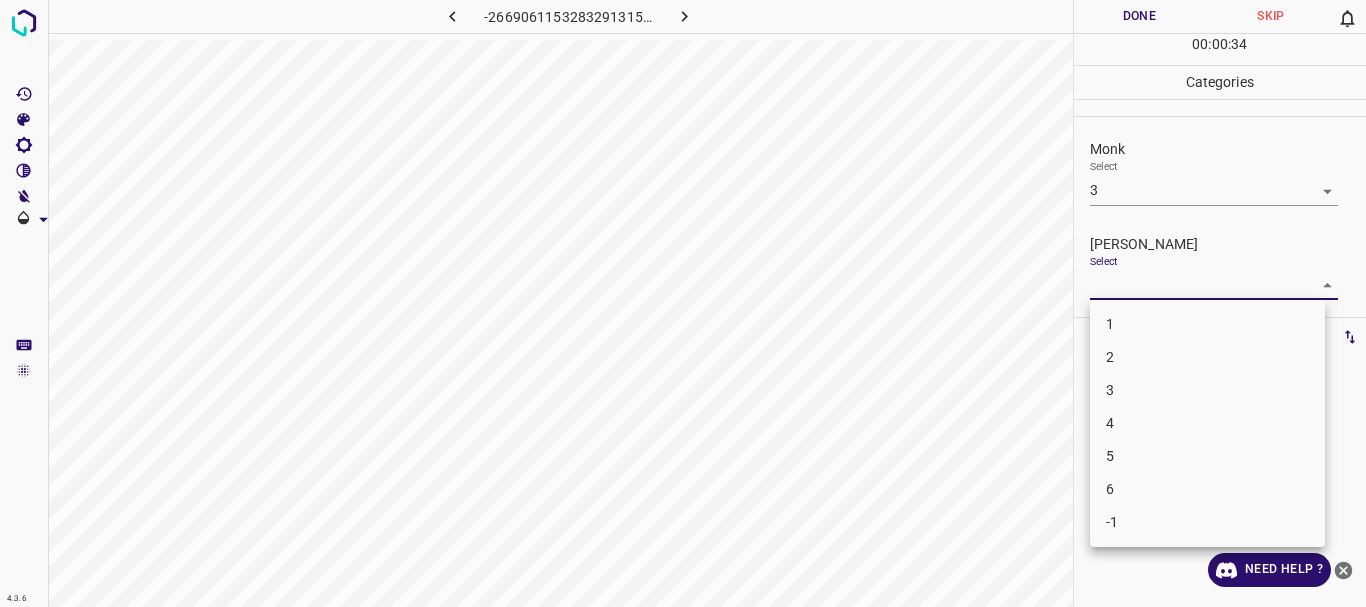 click on "4.3.6  -2669061153283291315.png Done Skip 0 00   : 00   : 34   Categories Monk   Select 3 3  [PERSON_NAME]   Select ​ Labels   0 Categories 1 Monk 2  [PERSON_NAME] Tools Space Change between modes (Draw & Edit) I Auto labeling R Restore zoom M Zoom in N Zoom out Delete Delete selecte label Filters Z Restore filters X Saturation filter C Brightness filter V Contrast filter B Gray scale filter General O Download Need Help ? - Text - Hide - Delete 1 2 3 4 5 6 -1" at bounding box center (683, 303) 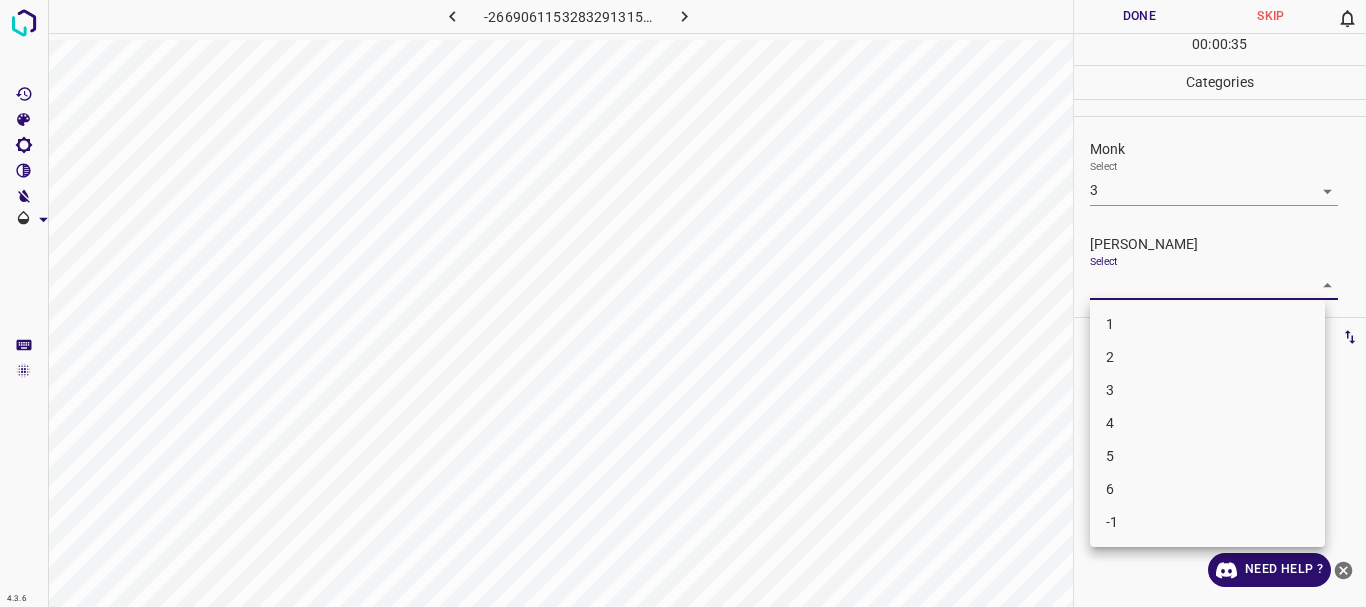click at bounding box center (683, 303) 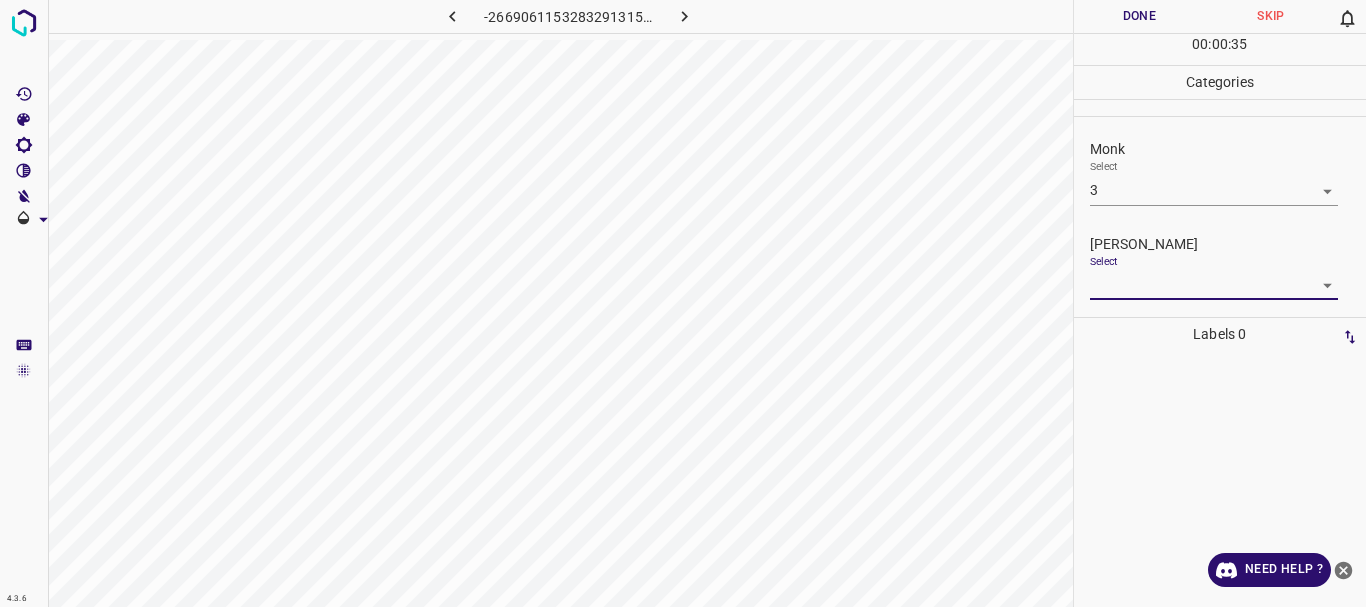 click on "4.3.6  -2669061153283291315.png Done Skip 0 00   : 00   : 35   Categories Monk   Select 3 3  [PERSON_NAME]   Select ​ Labels   0 Categories 1 Monk 2  [PERSON_NAME] Tools Space Change between modes (Draw & Edit) I Auto labeling R Restore zoom M Zoom in N Zoom out Delete Delete selecte label Filters Z Restore filters X Saturation filter C Brightness filter V Contrast filter B Gray scale filter General O Download Need Help ? - Text - Hide - Delete" at bounding box center (683, 303) 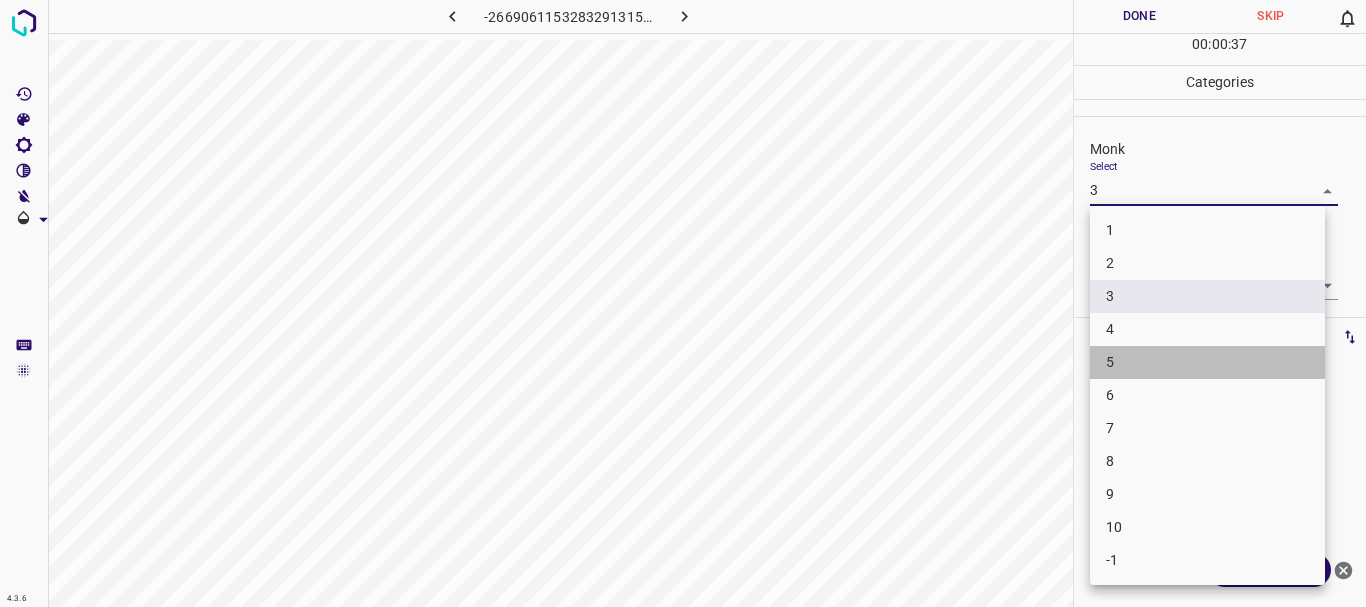 click on "5" at bounding box center [1207, 362] 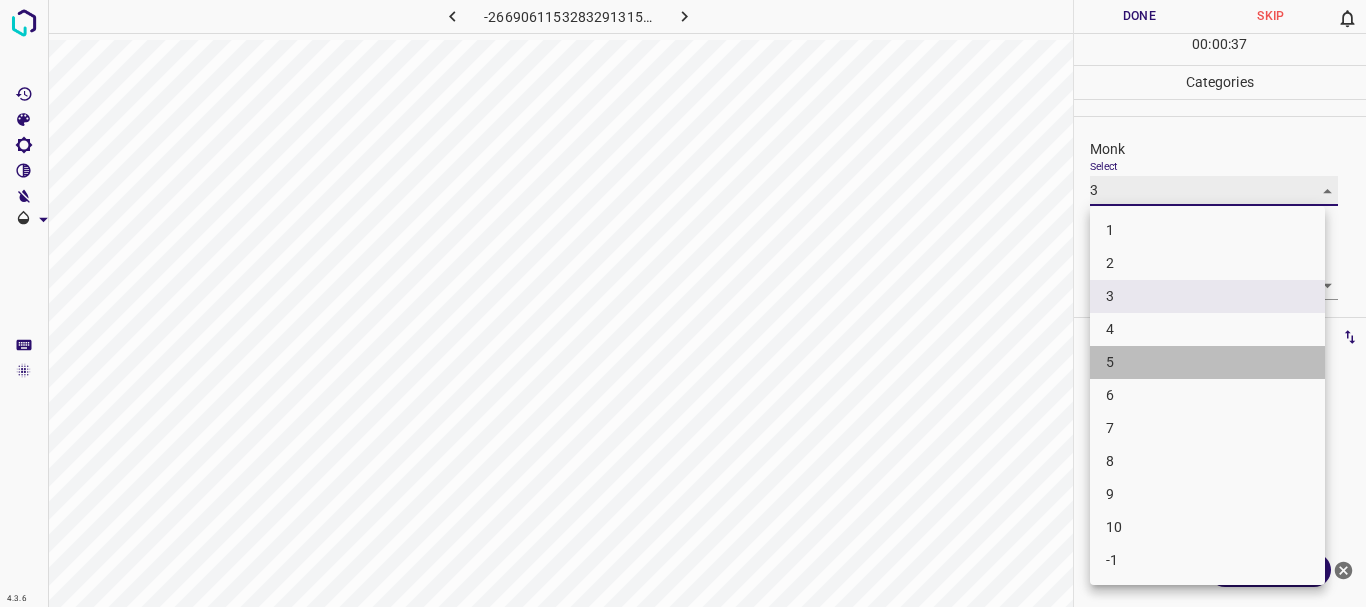 type on "5" 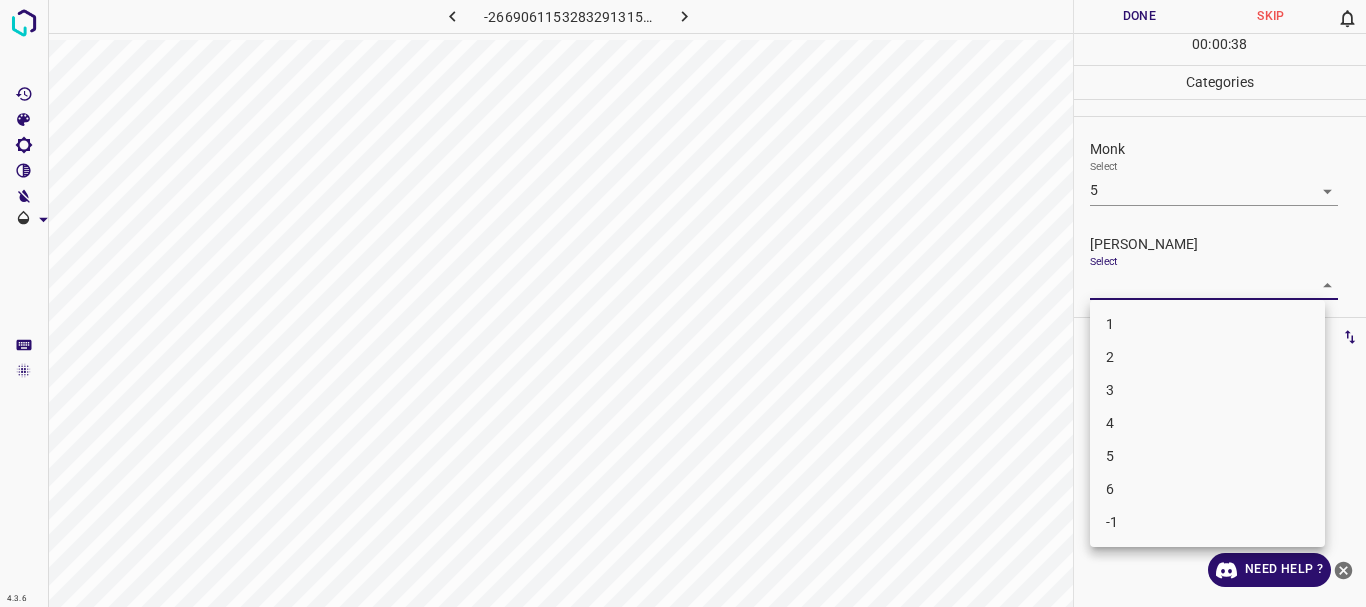 click on "4.3.6  -2669061153283291315.png Done Skip 0 00   : 00   : 38   Categories Monk   Select 5 5  [PERSON_NAME]   Select ​ Labels   0 Categories 1 Monk 2  [PERSON_NAME] Tools Space Change between modes (Draw & Edit) I Auto labeling R Restore zoom M Zoom in N Zoom out Delete Delete selecte label Filters Z Restore filters X Saturation filter C Brightness filter V Contrast filter B Gray scale filter General O Download Need Help ? - Text - Hide - Delete 1 2 3 4 5 6 -1" at bounding box center (683, 303) 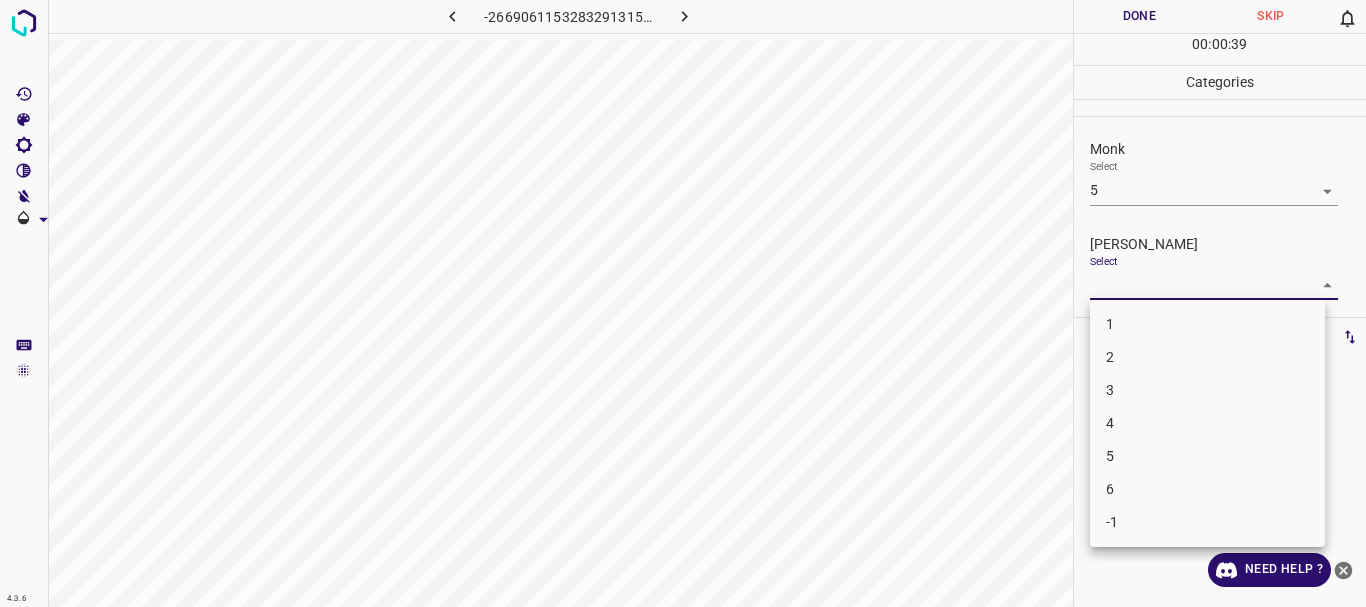 click on "4" at bounding box center (1207, 423) 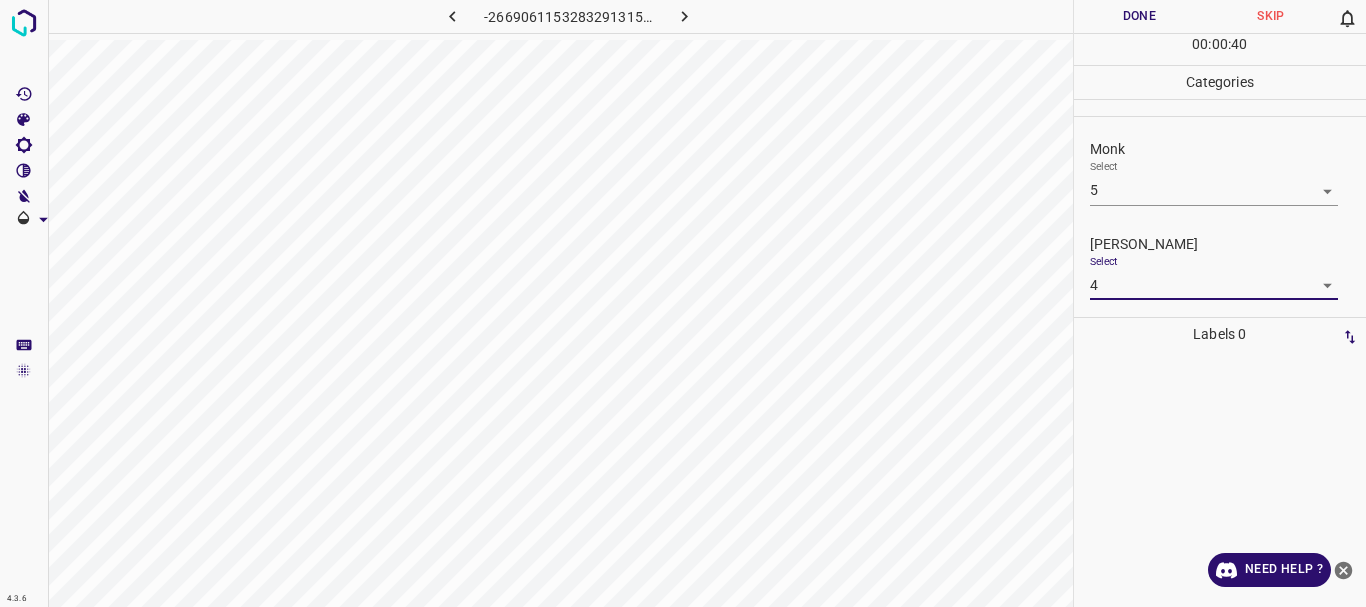 click on "4.3.6  -2669061153283291315.png Done Skip 0 00   : 00   : 40   Categories Monk   Select 5 5  [PERSON_NAME]   Select 4 4 Labels   0 Categories 1 Monk 2  [PERSON_NAME] Tools Space Change between modes (Draw & Edit) I Auto labeling R Restore zoom M Zoom in N Zoom out Delete Delete selecte label Filters Z Restore filters X Saturation filter C Brightness filter V Contrast filter B Gray scale filter General O Download Need Help ? - Text - Hide - Delete" at bounding box center [683, 303] 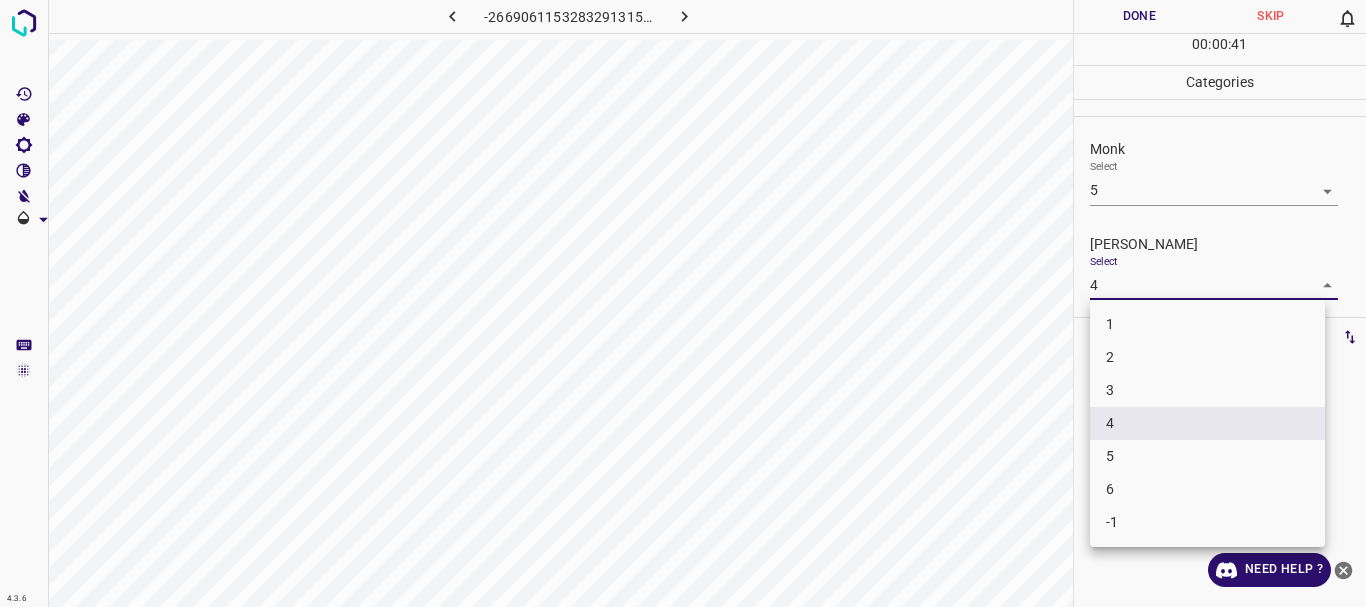 click on "3" at bounding box center (1207, 390) 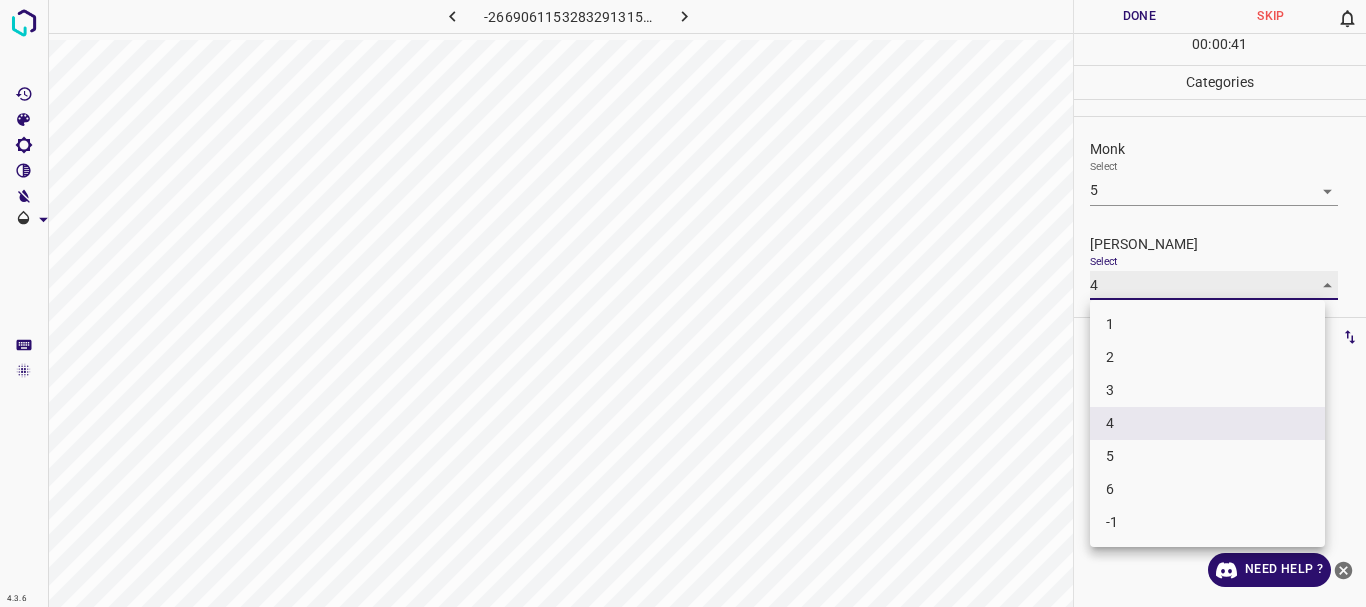 type on "3" 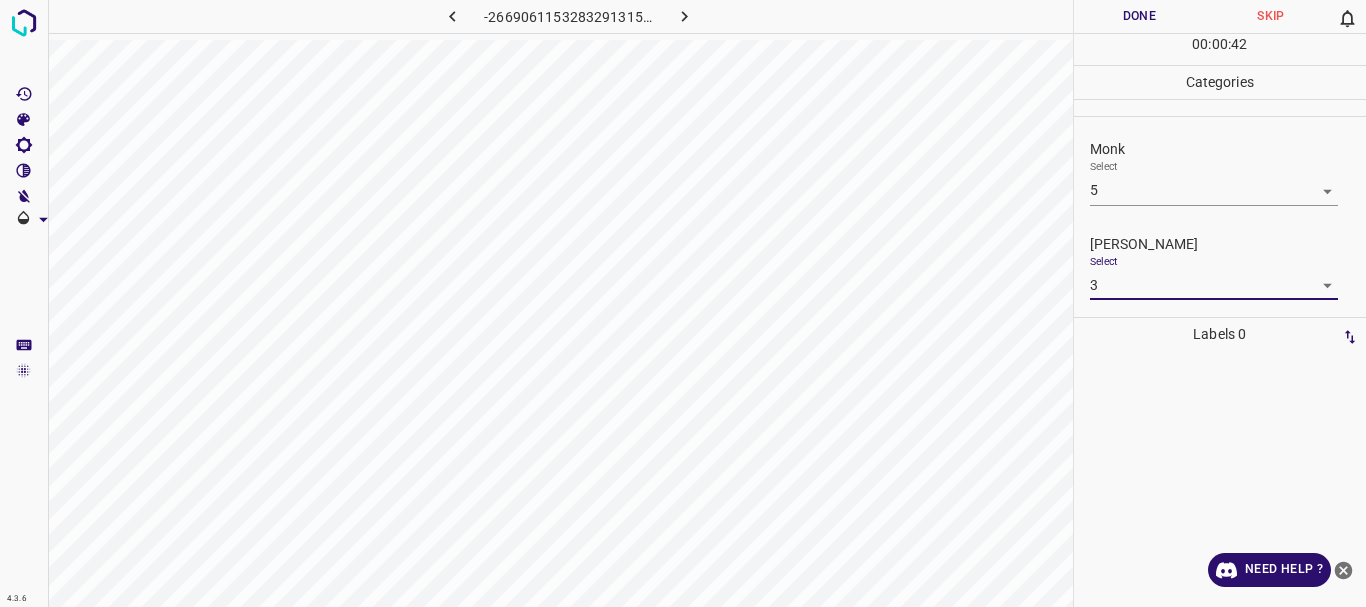 click on "Done" at bounding box center [1140, 16] 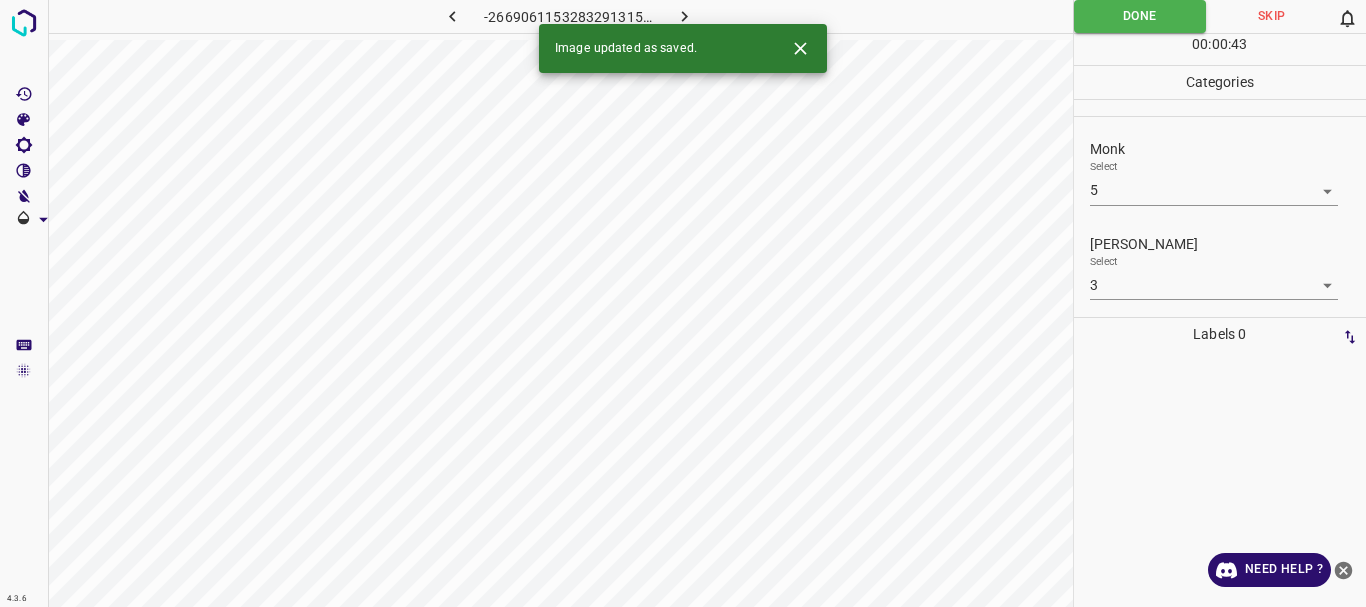 click 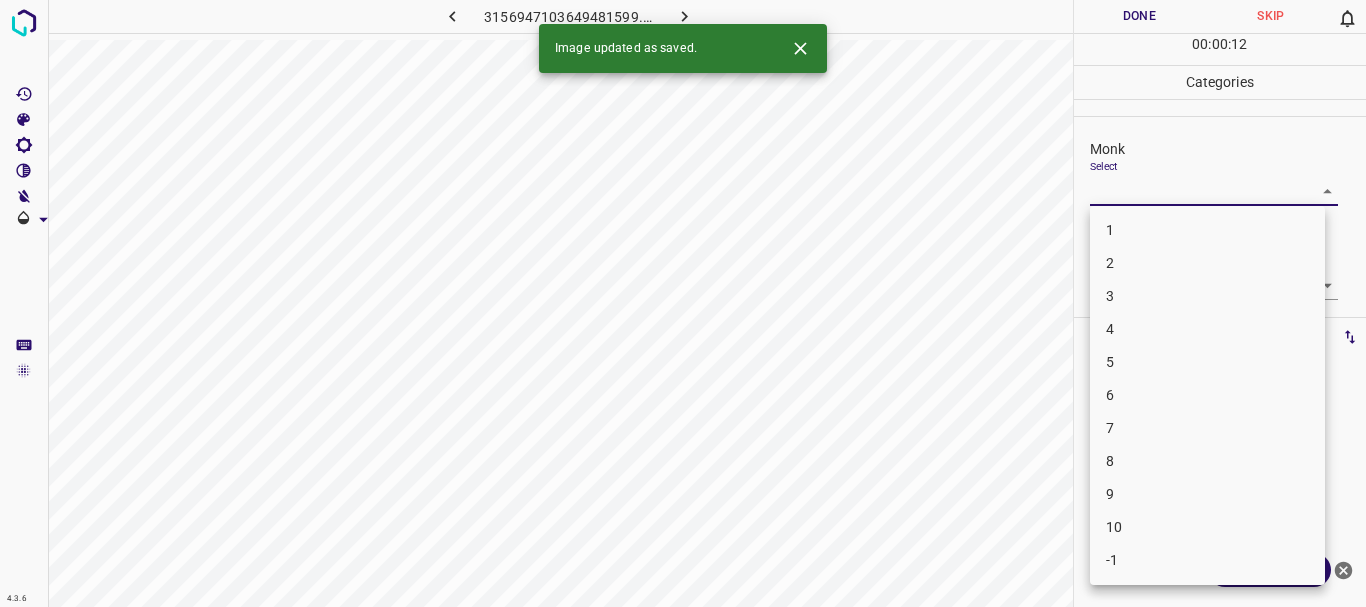 click on "4.3.6  3156947103649481599.png Done Skip 0 00   : 00   : 12   Categories Monk   Select ​  [PERSON_NAME]   Select ​ Labels   0 Categories 1 Monk 2  [PERSON_NAME] Tools Space Change between modes (Draw & Edit) I Auto labeling R Restore zoom M Zoom in N Zoom out Delete Delete selecte label Filters Z Restore filters X Saturation filter C Brightness filter V Contrast filter B Gray scale filter General O Download Image updated as saved. Need Help ? - Text - Hide - Delete 1 2 3 4 5 6 7 8 9 10 -1" at bounding box center [683, 303] 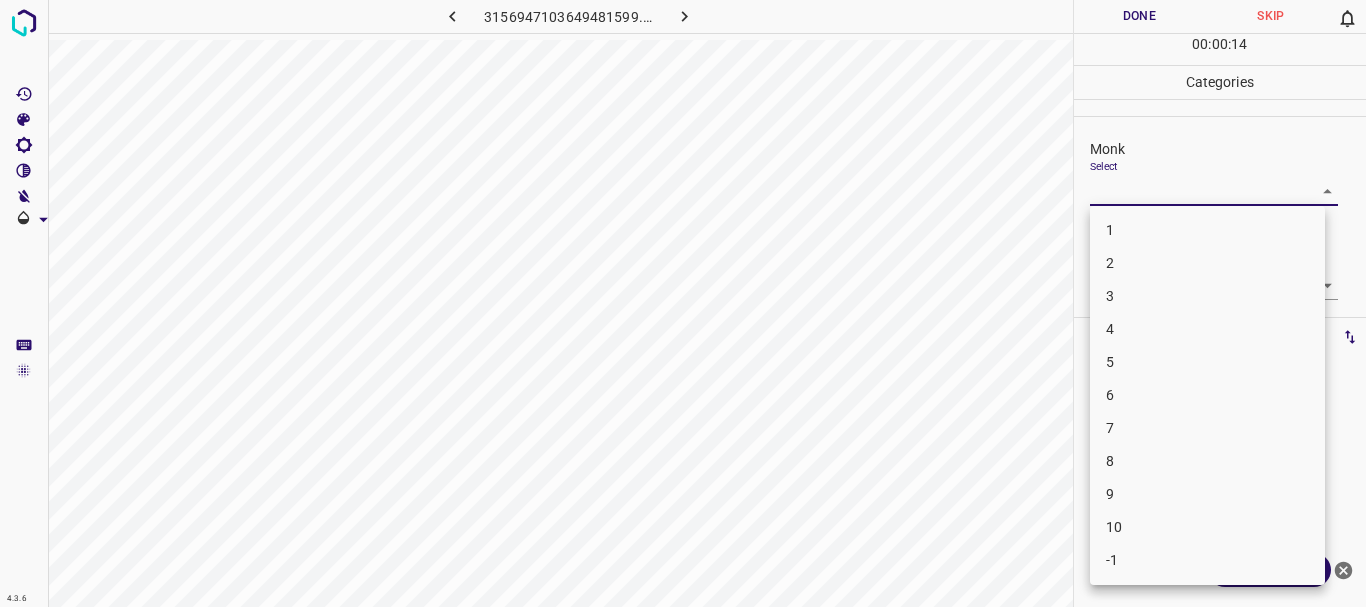 click on "3" at bounding box center [1207, 296] 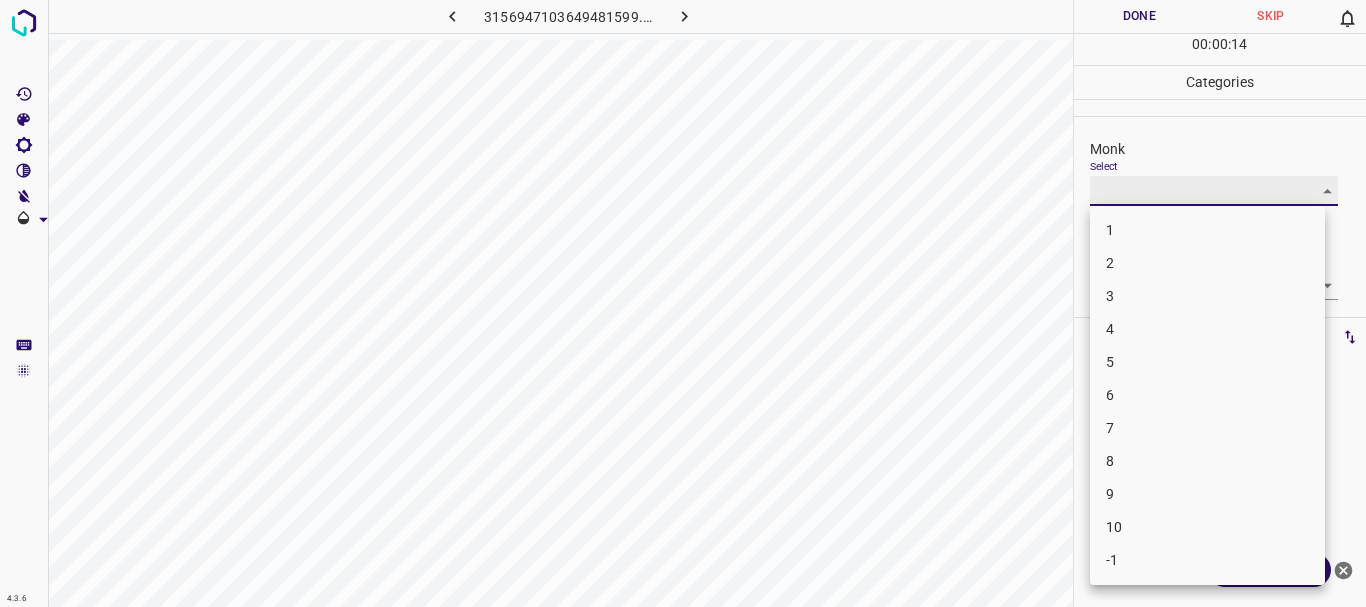 type on "3" 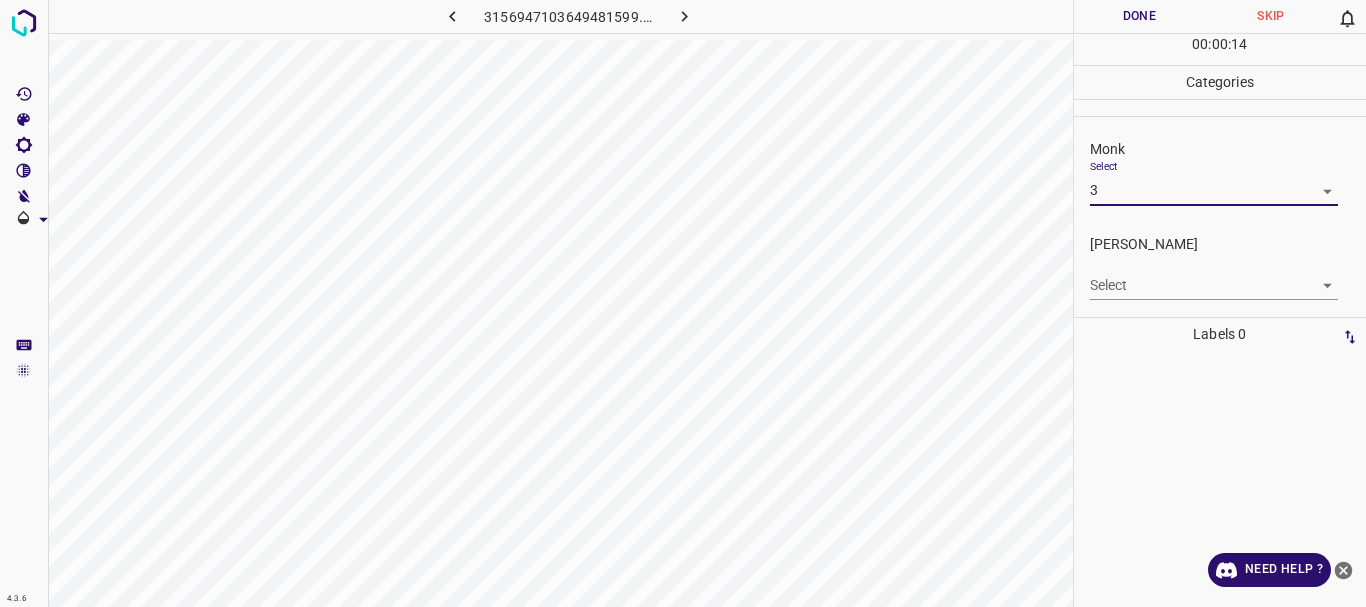 click on "4.3.6  3156947103649481599.png Done Skip 0 00   : 00   : 14   Categories Monk   Select 3 3  [PERSON_NAME]   Select ​ Labels   0 Categories 1 Monk 2  [PERSON_NAME] Tools Space Change between modes (Draw & Edit) I Auto labeling R Restore zoom M Zoom in N Zoom out Delete Delete selecte label Filters Z Restore filters X Saturation filter C Brightness filter V Contrast filter B Gray scale filter General O Download Need Help ? - Text - Hide - Delete 1 2 3 4 5 6 7 8 9 10 -1" at bounding box center (683, 303) 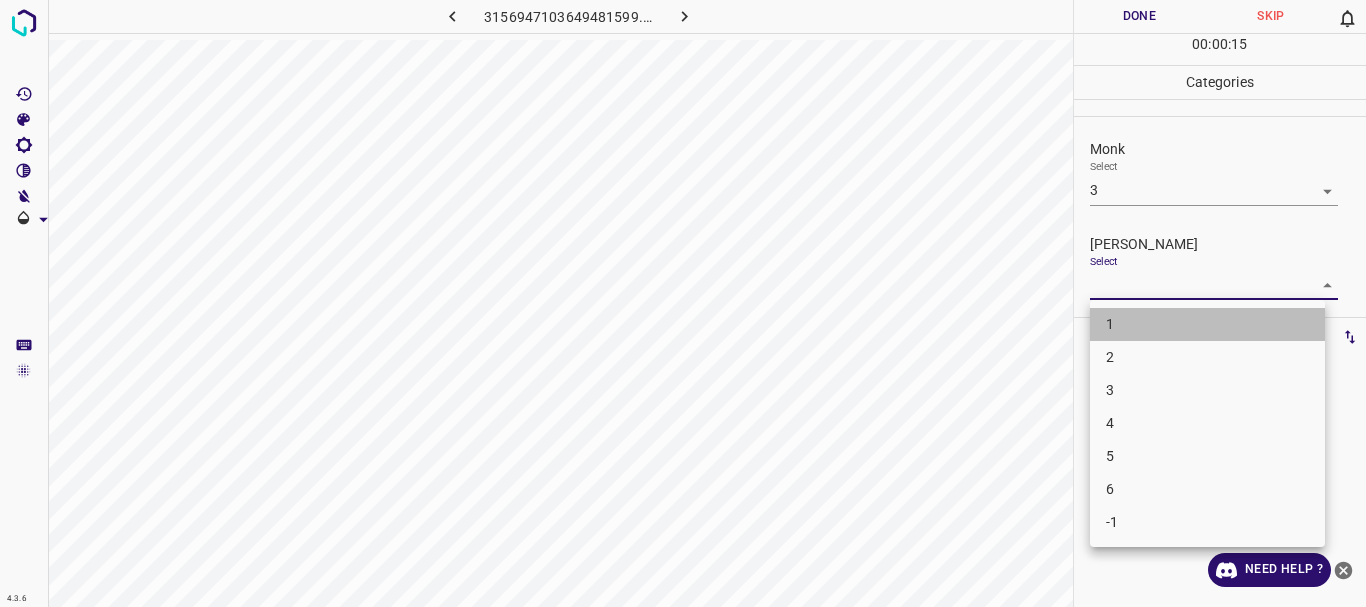 drag, startPoint x: 1138, startPoint y: 326, endPoint x: 1121, endPoint y: 163, distance: 163.88411 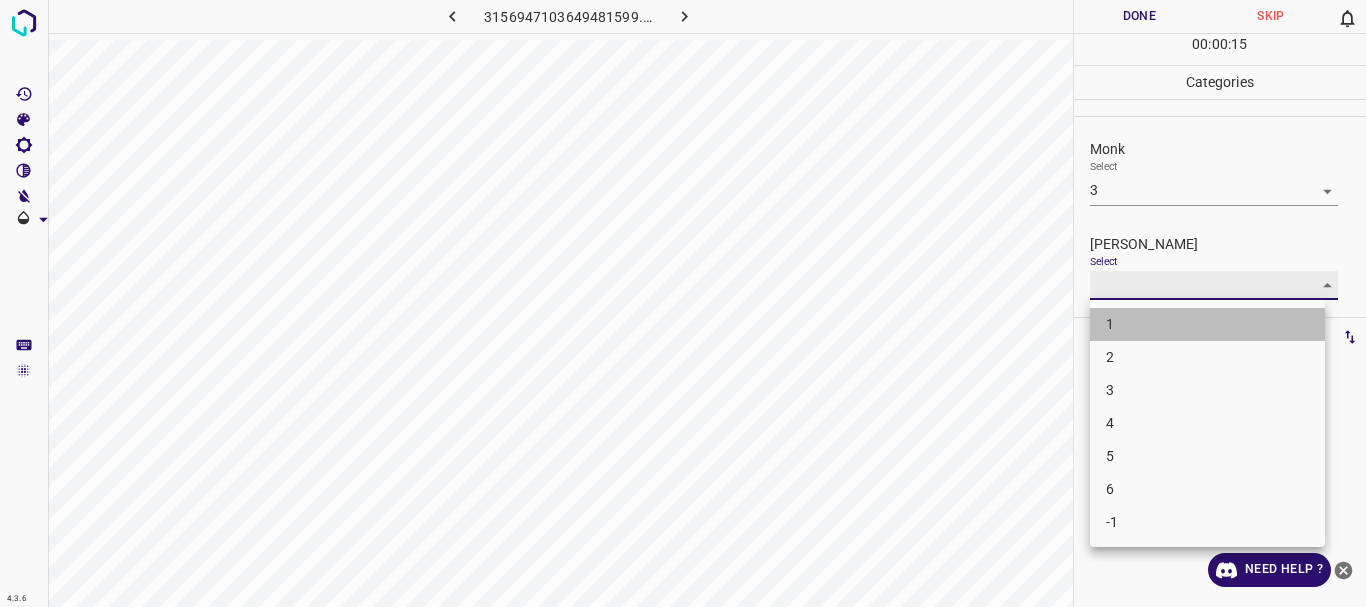 type on "1" 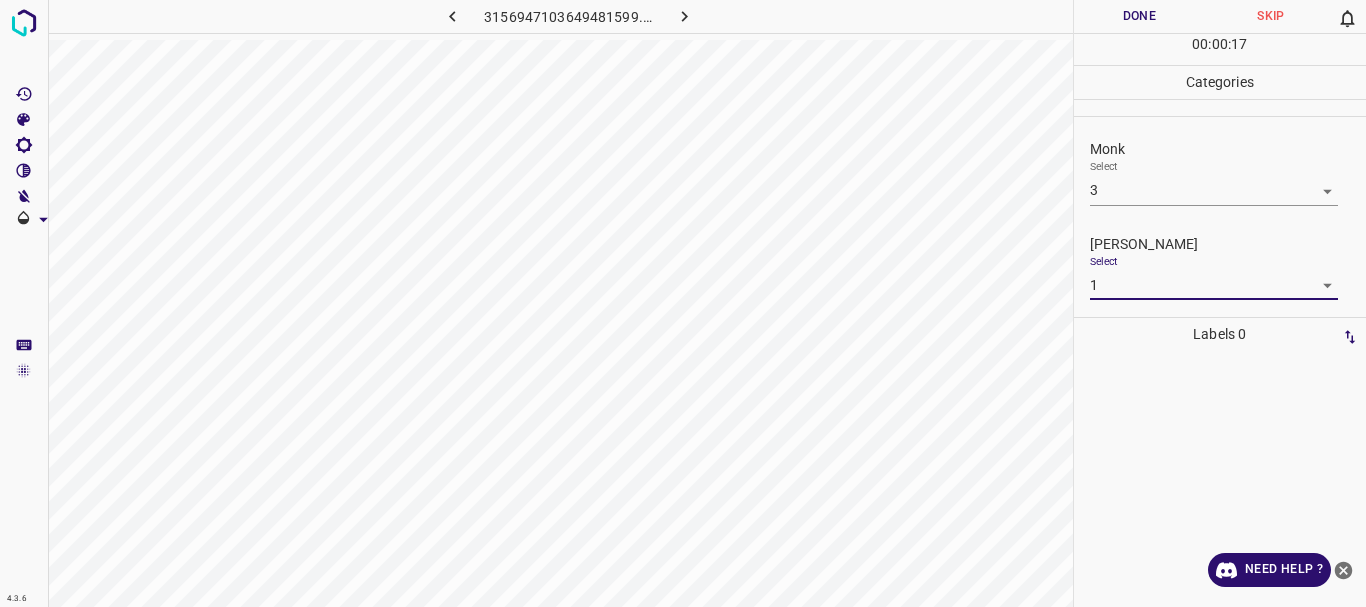 click on "Done" at bounding box center (1140, 16) 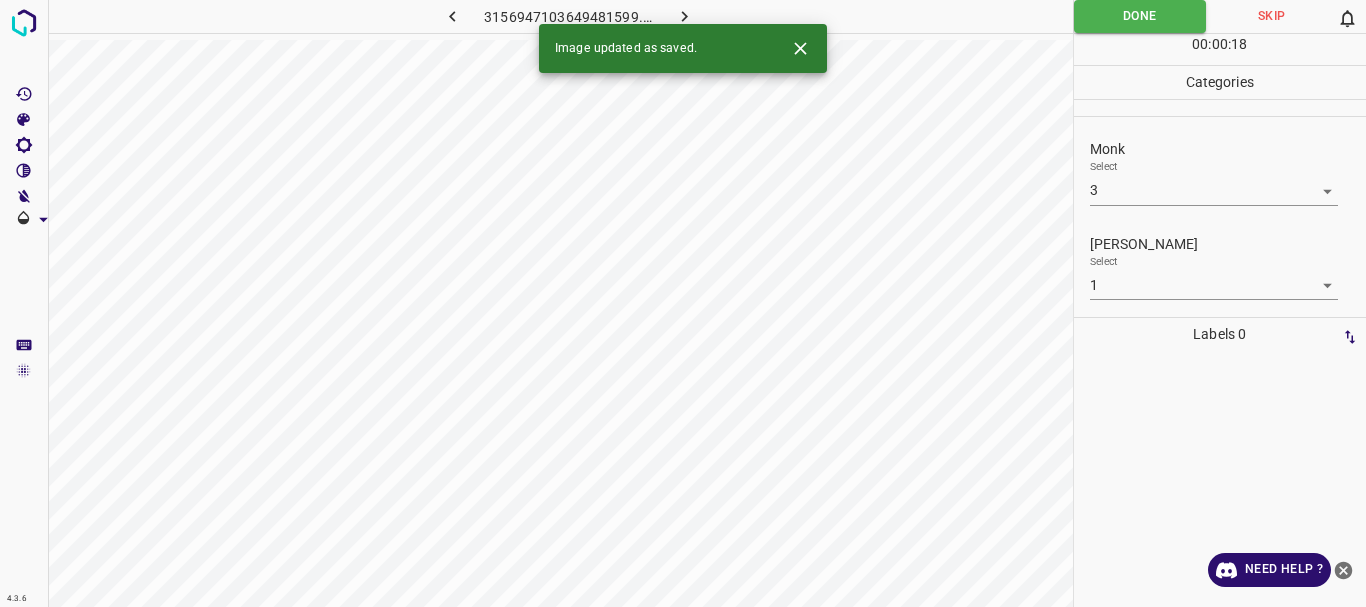 click 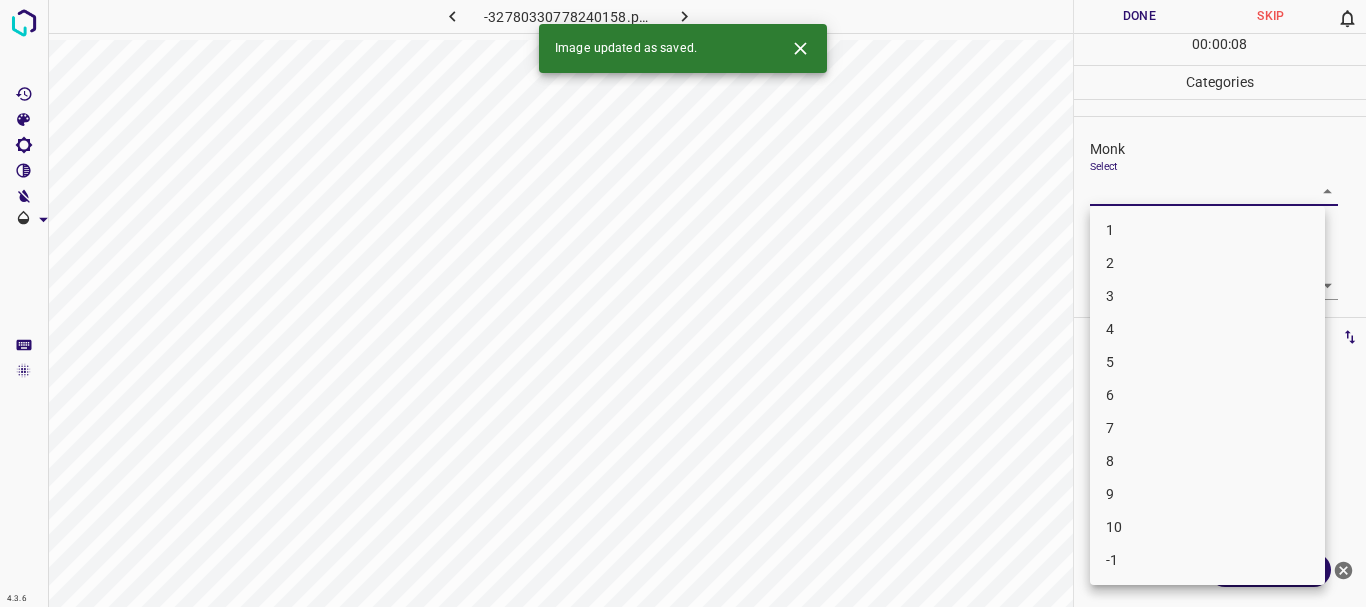 click on "4.3.6  -32780330778240158.png Done Skip 0 00   : 00   : 08   Categories Monk   Select ​  [PERSON_NAME]   Select ​ Labels   0 Categories 1 Monk 2  [PERSON_NAME] Tools Space Change between modes (Draw & Edit) I Auto labeling R Restore zoom M Zoom in N Zoom out Delete Delete selecte label Filters Z Restore filters X Saturation filter C Brightness filter V Contrast filter B Gray scale filter General O Download Image updated as saved. Need Help ? - Text - Hide - Delete 1 2 3 4 5 6 7 8 9 10 -1" at bounding box center (683, 303) 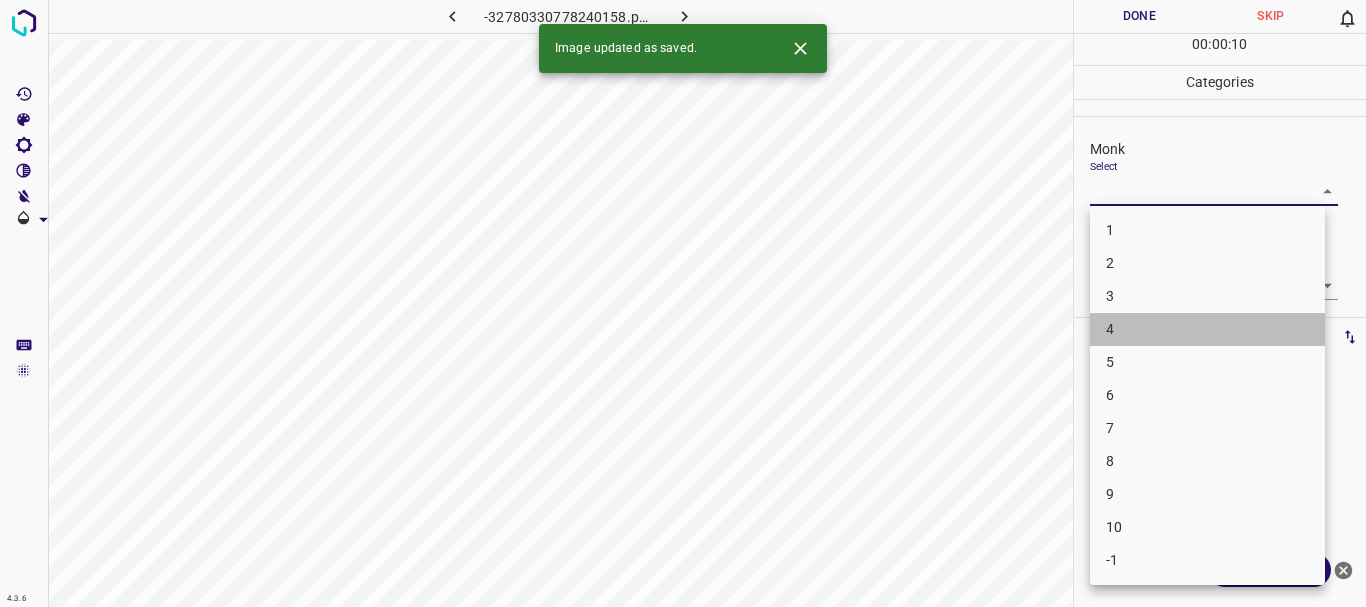 click on "4" at bounding box center (1207, 329) 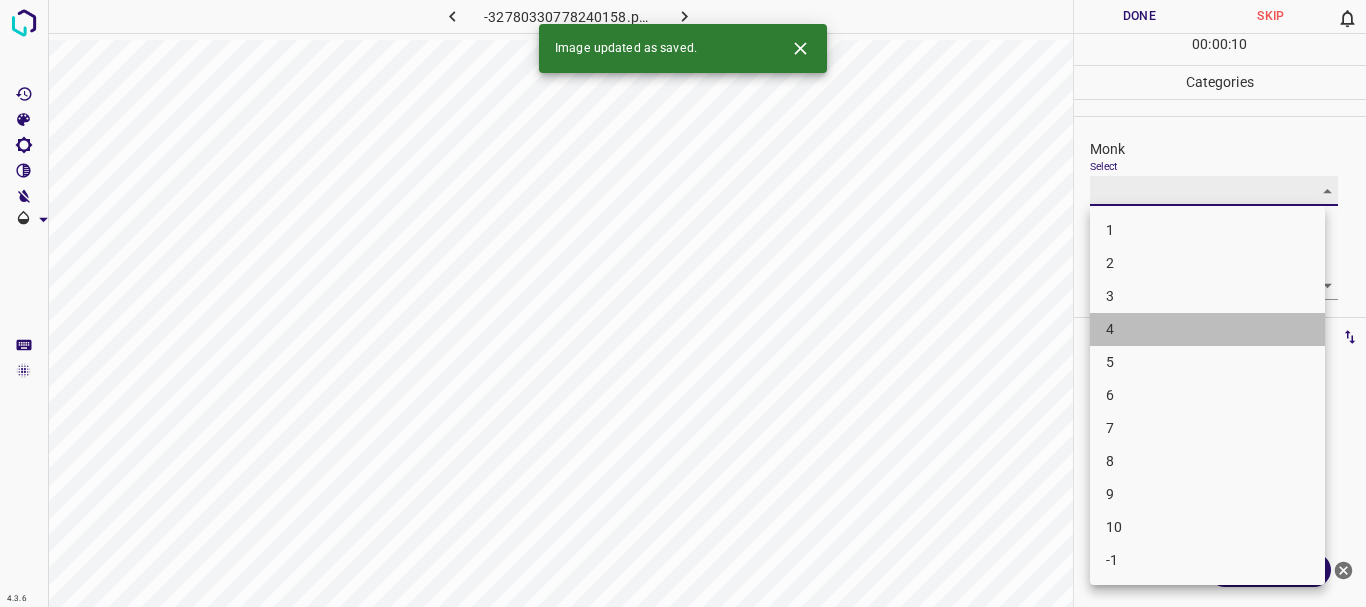type on "4" 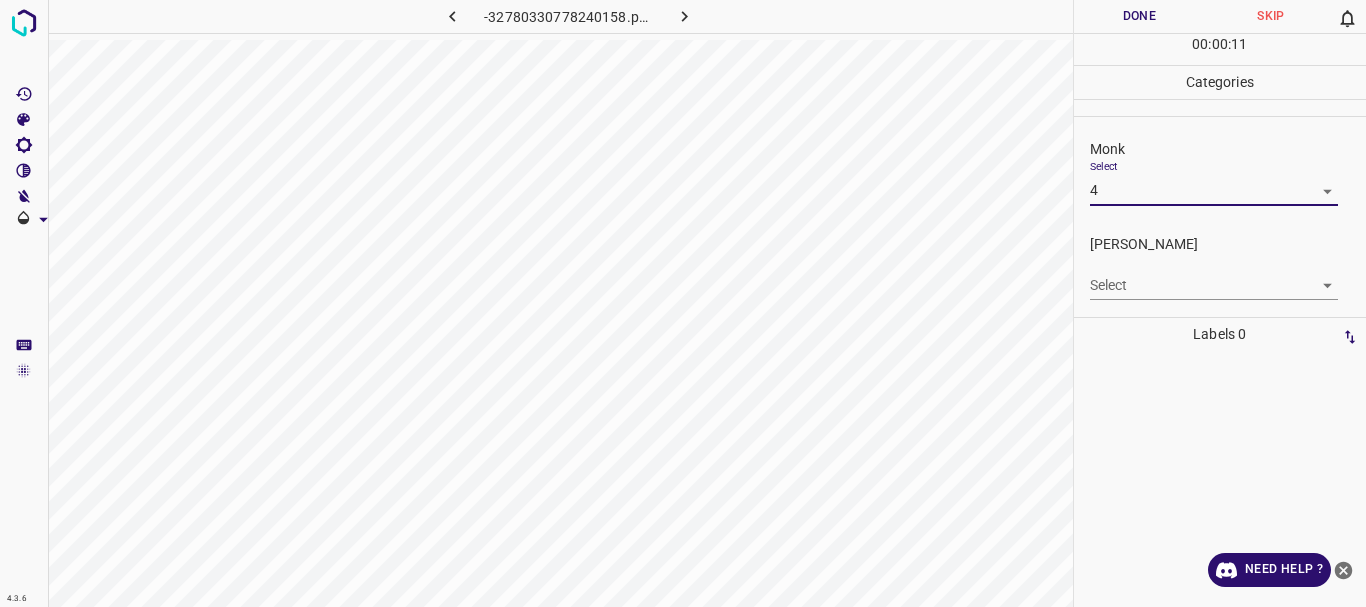 click on "4.3.6  -32780330778240158.png Done Skip 0 00   : 00   : 11   Categories Monk   Select 4 4  [PERSON_NAME]   Select ​ Labels   0 Categories 1 Monk 2  [PERSON_NAME] Tools Space Change between modes (Draw & Edit) I Auto labeling R Restore zoom M Zoom in N Zoom out Delete Delete selecte label Filters Z Restore filters X Saturation filter C Brightness filter V Contrast filter B Gray scale filter General O Download Need Help ? - Text - Hide - Delete" at bounding box center (683, 303) 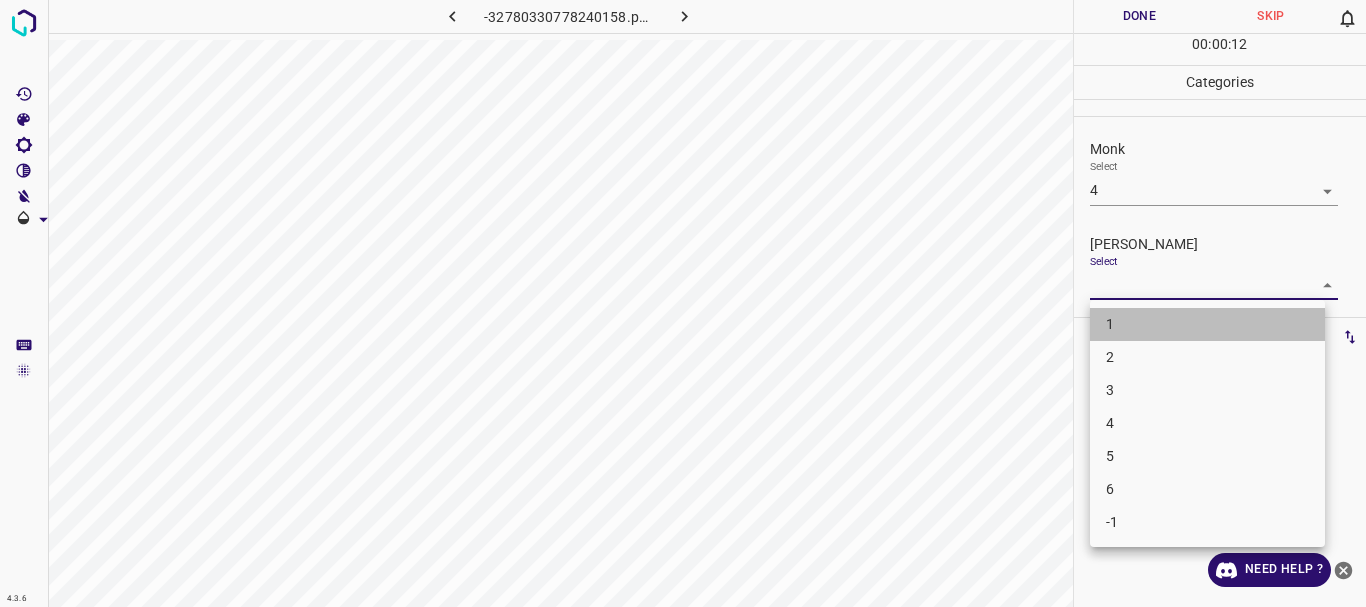 drag, startPoint x: 1116, startPoint y: 321, endPoint x: 1132, endPoint y: 76, distance: 245.5219 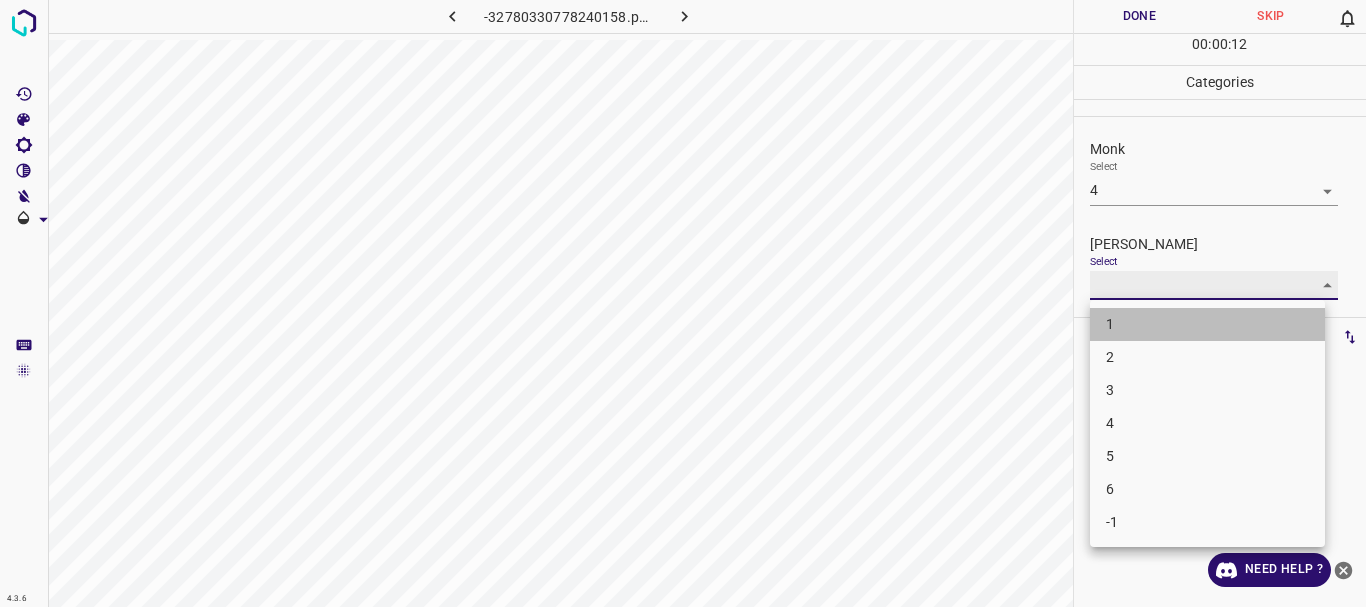 type on "1" 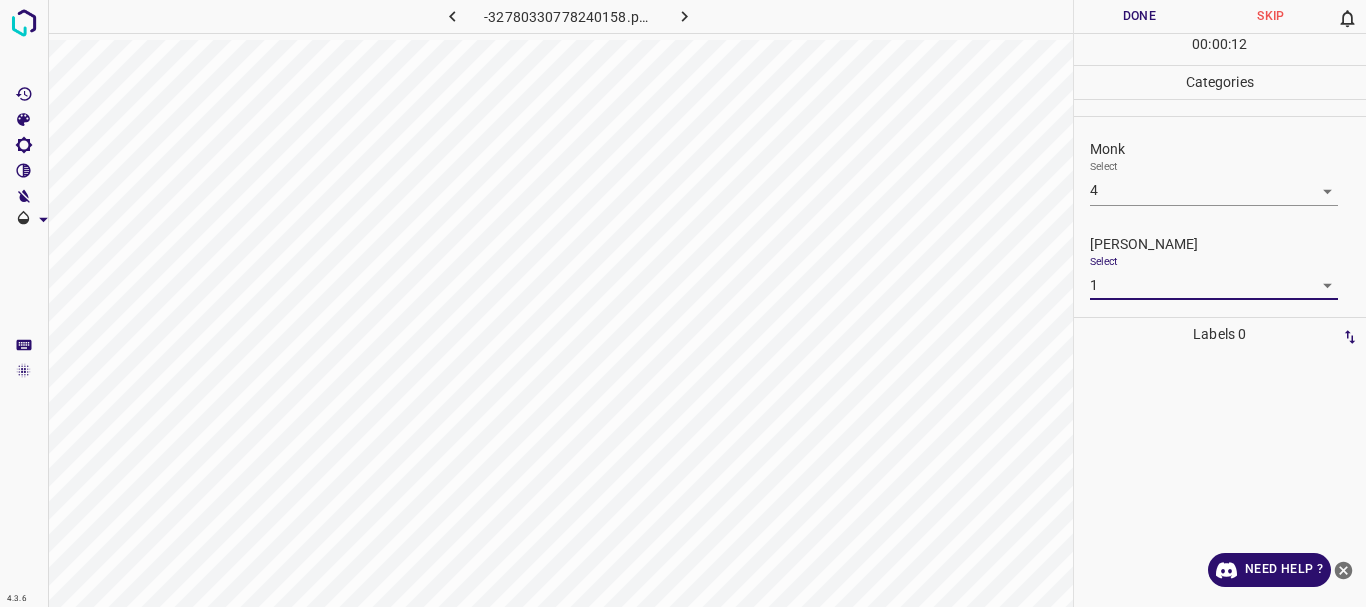click on "Done" at bounding box center (1140, 16) 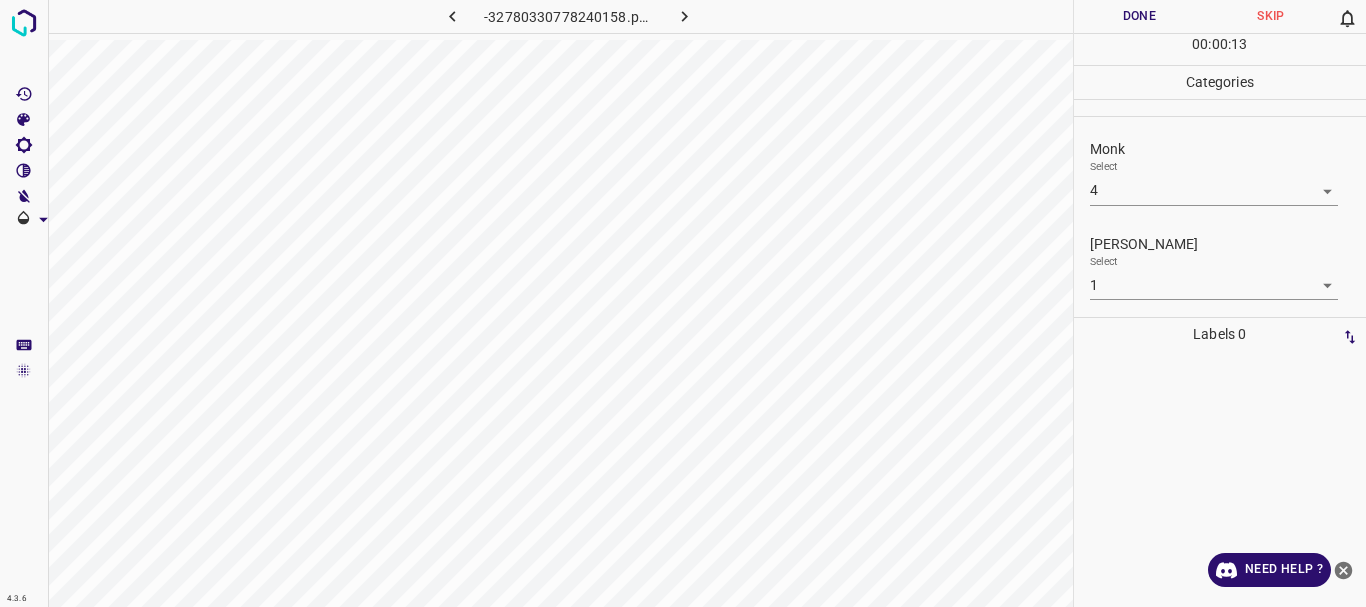 click 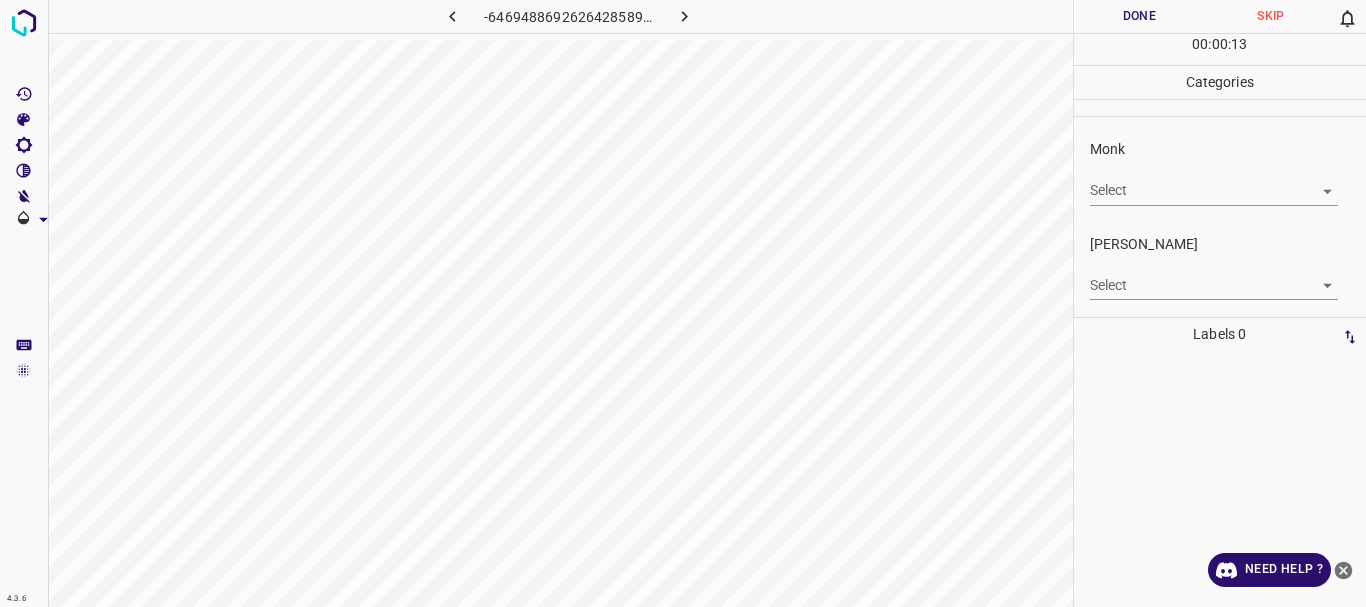 click on "4.3.6  -6469488692626428589.png Done Skip 0 00   : 00   : 13   Categories Monk   Select ​  [PERSON_NAME]   Select ​ Labels   0 Categories 1 Monk 2  [PERSON_NAME] Tools Space Change between modes (Draw & Edit) I Auto labeling R Restore zoom M Zoom in N Zoom out Delete Delete selecte label Filters Z Restore filters X Saturation filter C Brightness filter V Contrast filter B Gray scale filter General O Download Need Help ? - Text - Hide - Delete" at bounding box center [683, 303] 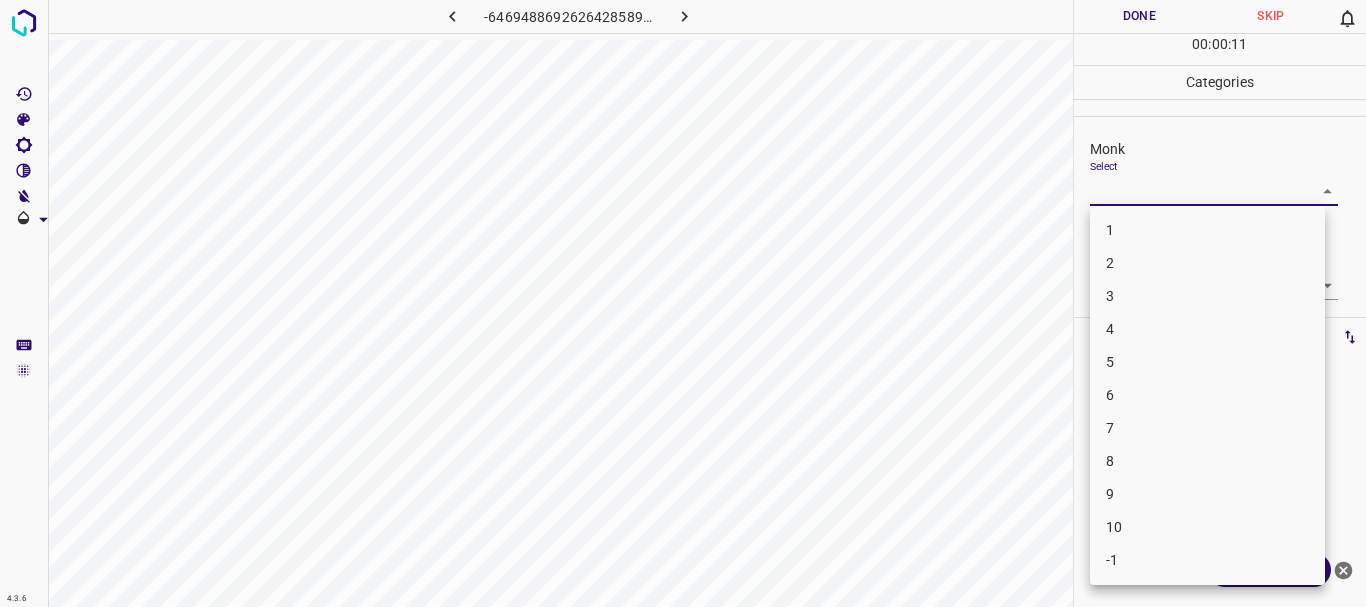 click at bounding box center (683, 303) 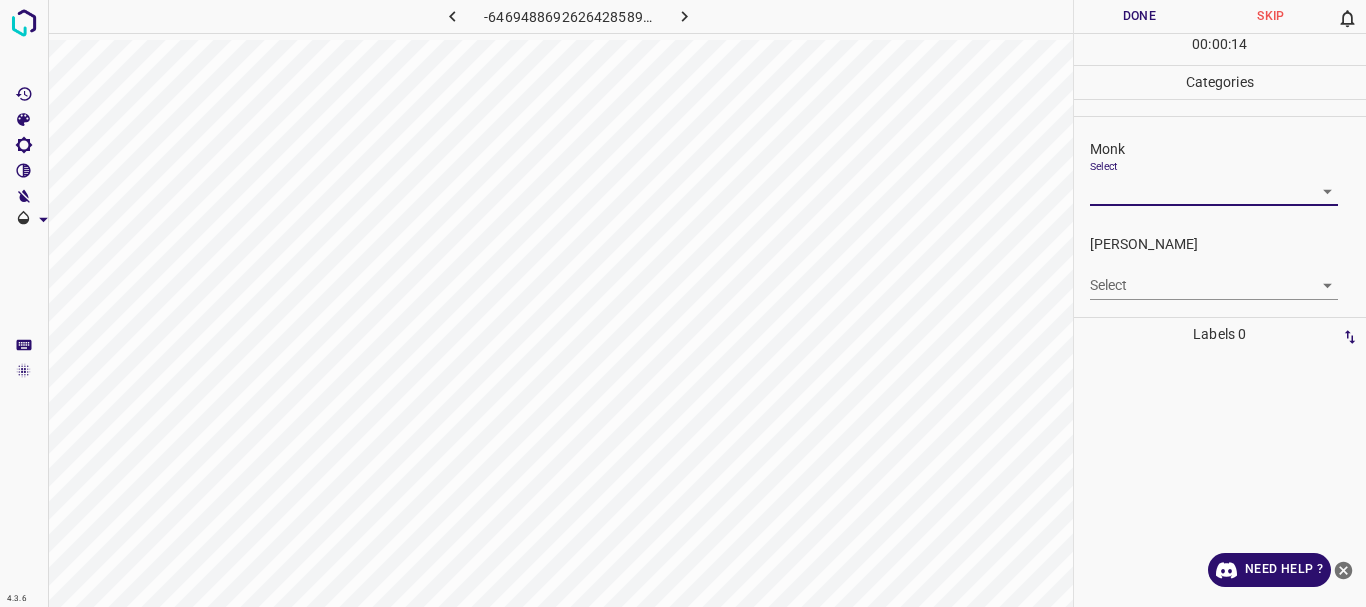 click on "4.3.6  -6469488692626428589.png Done Skip 0 00   : 00   : 14   Categories Monk   Select ​  [PERSON_NAME]   Select ​ Labels   0 Categories 1 Monk 2  [PERSON_NAME] Tools Space Change between modes (Draw & Edit) I Auto labeling R Restore zoom M Zoom in N Zoom out Delete Delete selecte label Filters Z Restore filters X Saturation filter C Brightness filter V Contrast filter B Gray scale filter General O Download Need Help ? - Text - Hide - Delete" at bounding box center [683, 303] 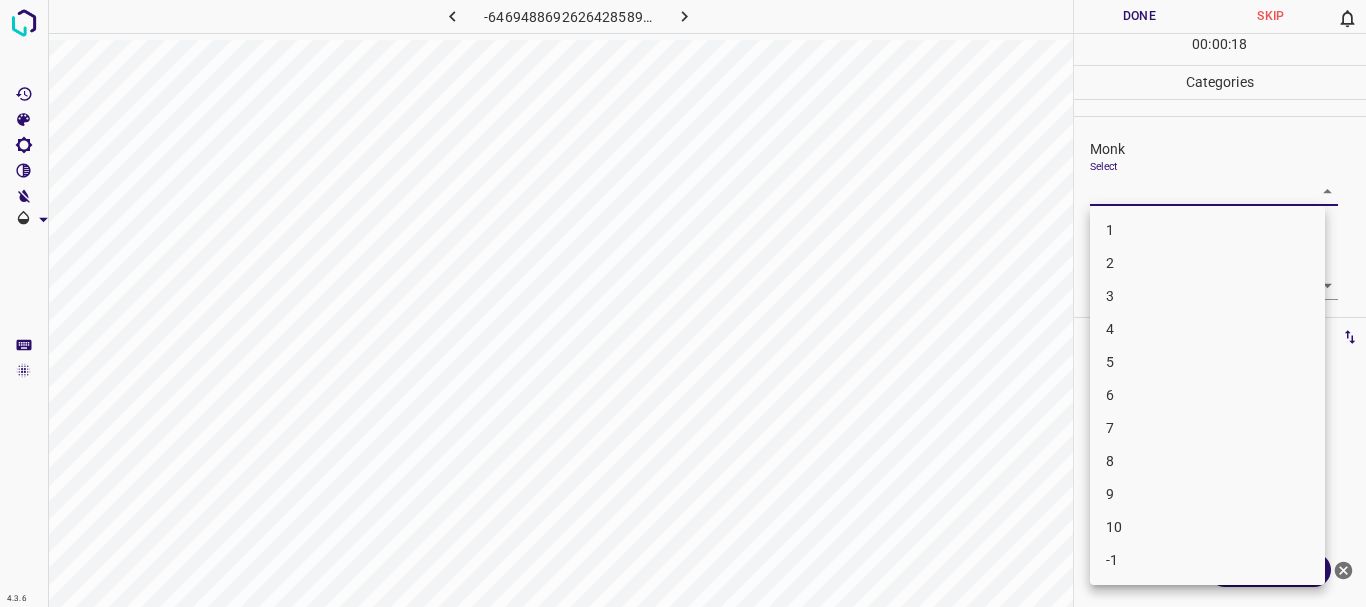 click on "4" at bounding box center (1207, 329) 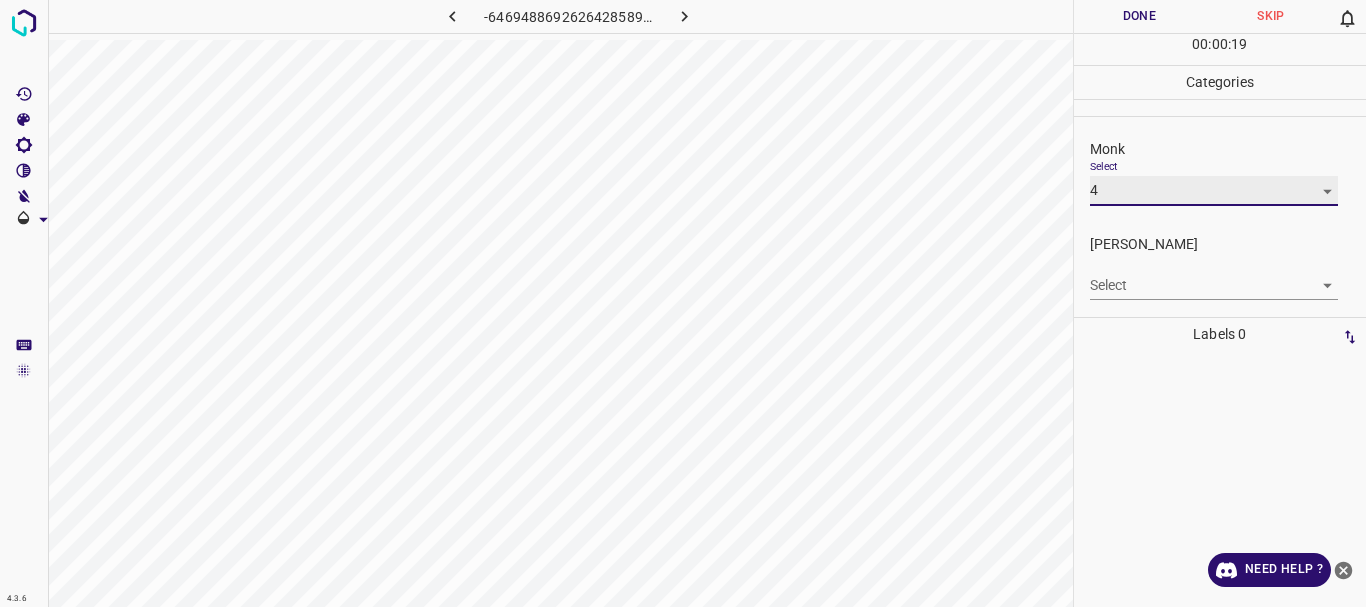 type on "4" 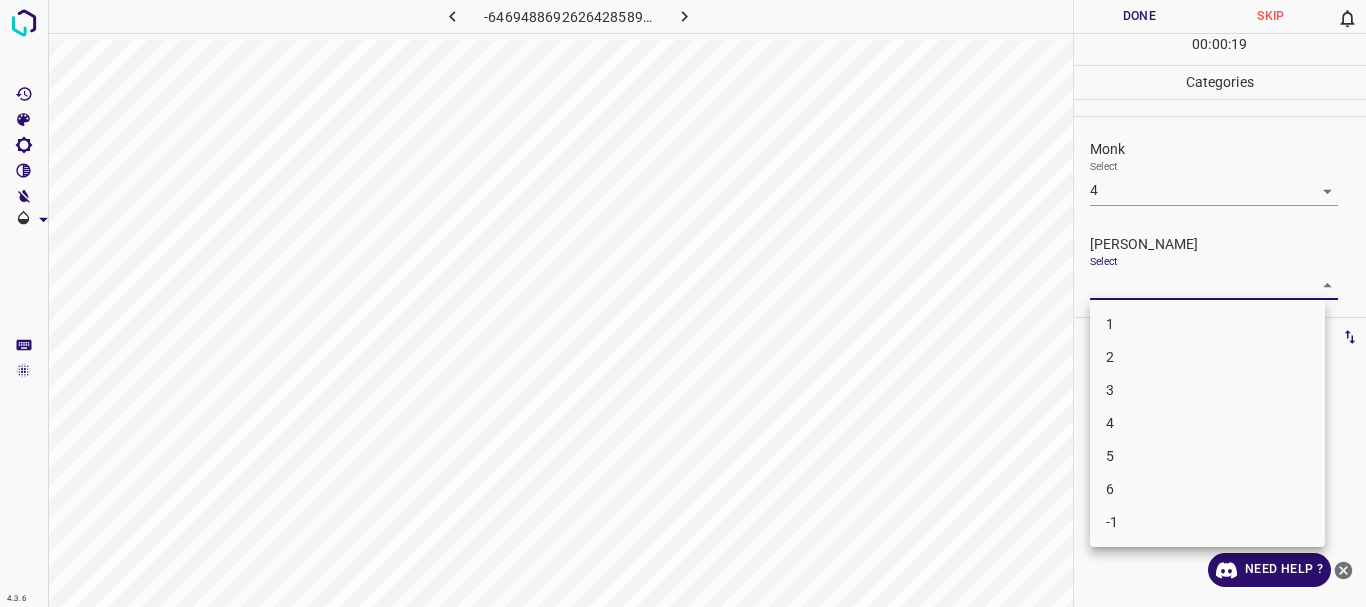 click on "4.3.6  -6469488692626428589.png Done Skip 0 00   : 00   : 19   Categories Monk   Select 4 4  [PERSON_NAME]   Select ​ Labels   0 Categories 1 Monk 2  [PERSON_NAME] Tools Space Change between modes (Draw & Edit) I Auto labeling R Restore zoom M Zoom in N Zoom out Delete Delete selecte label Filters Z Restore filters X Saturation filter C Brightness filter V Contrast filter B Gray scale filter General O Download Need Help ? - Text - Hide - Delete 1 2 3 4 5 6 -1" at bounding box center (683, 303) 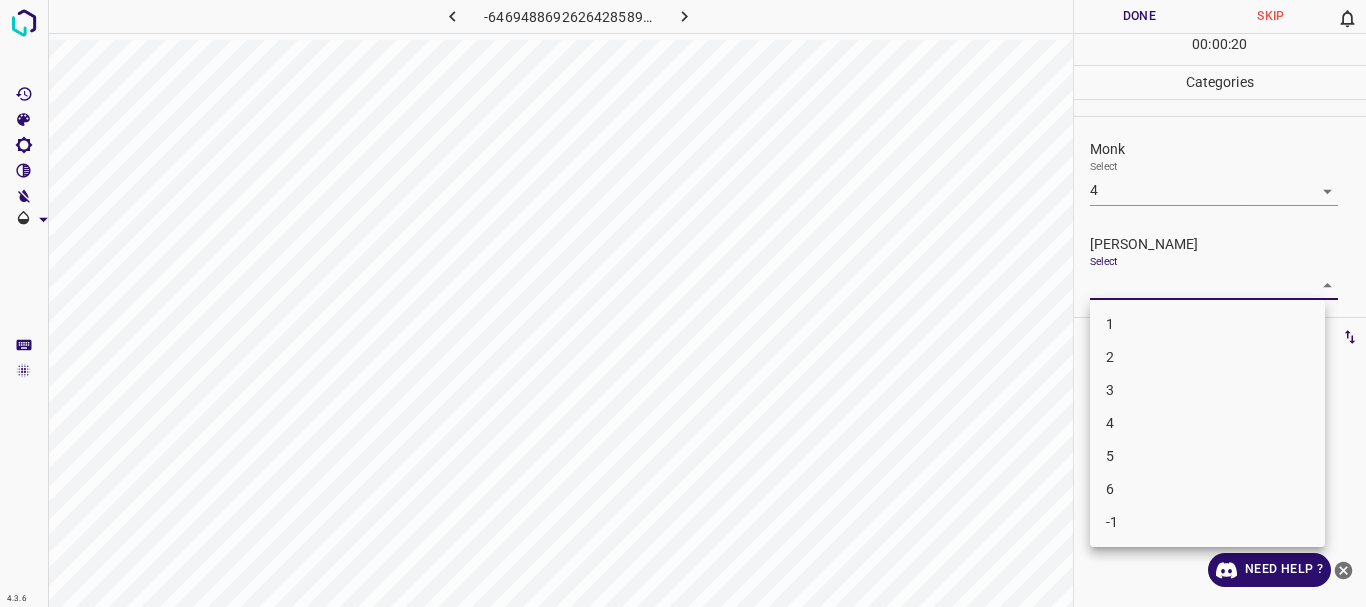 drag, startPoint x: 1126, startPoint y: 351, endPoint x: 1122, endPoint y: 368, distance: 17.464249 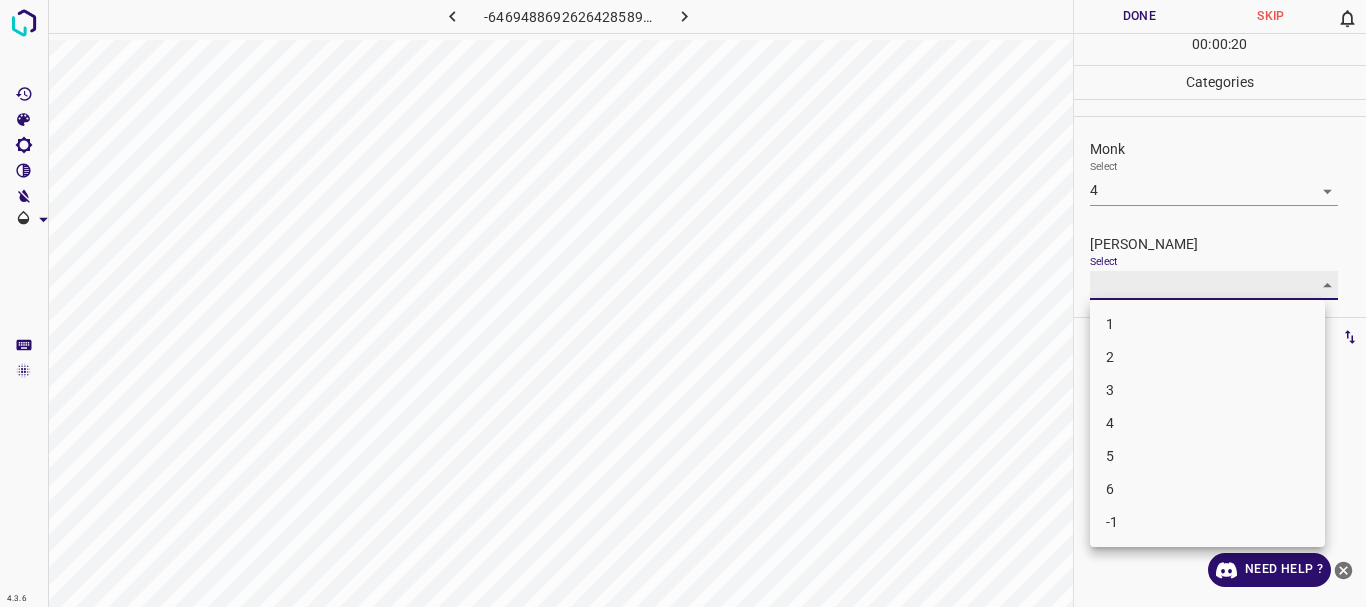 type on "2" 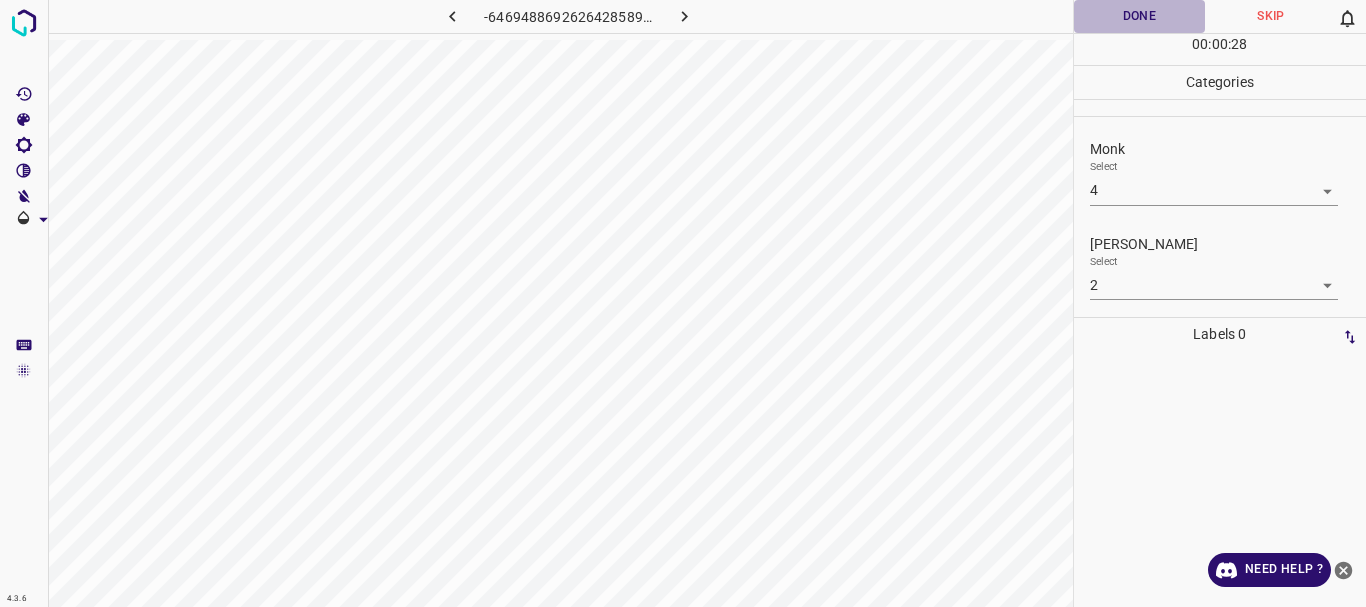 click on "Done" at bounding box center (1140, 16) 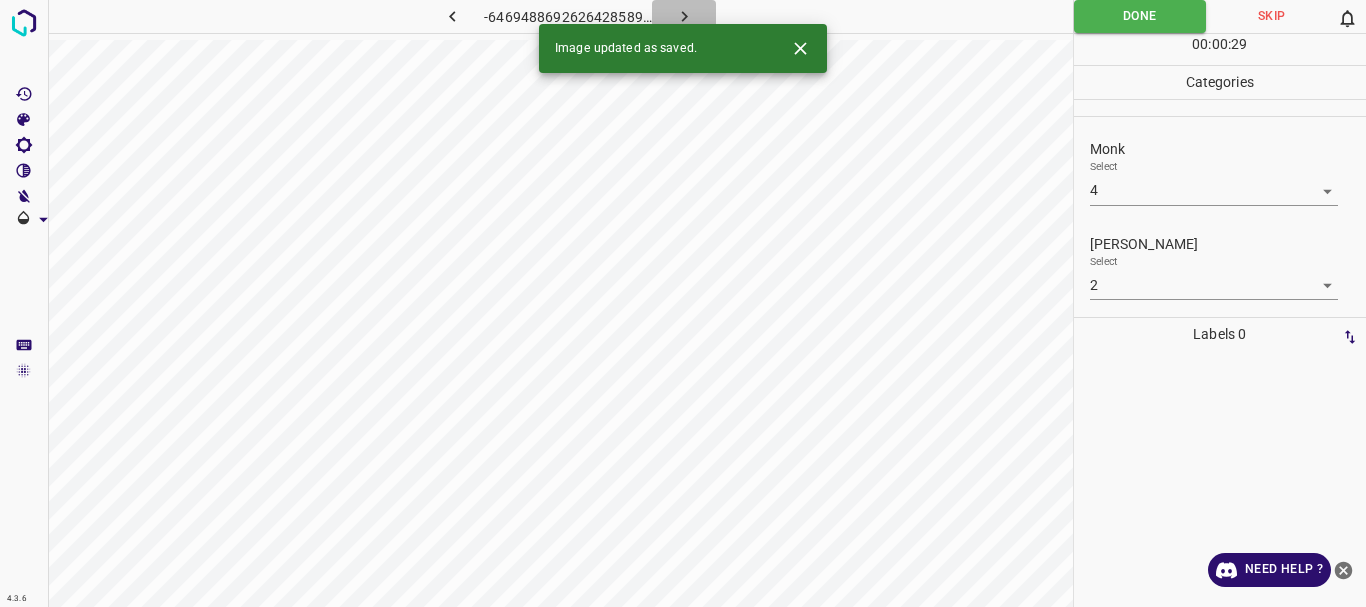 click 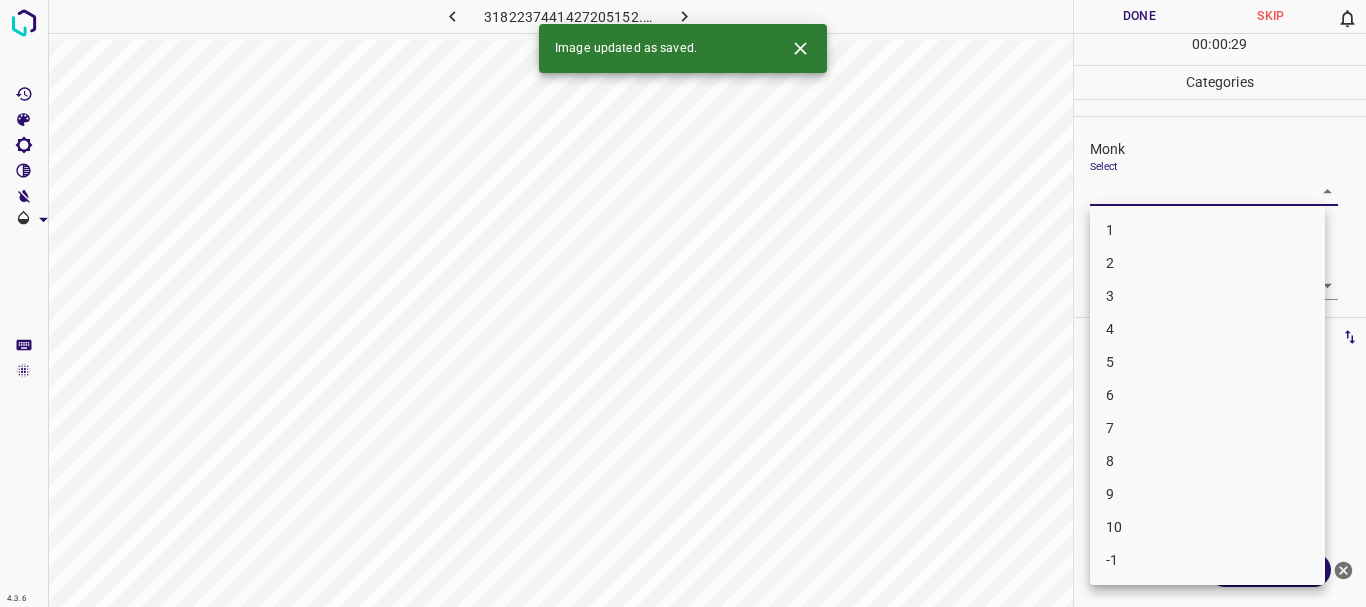 click on "4.3.6  [CREDIT_CARD_NUMBER].png Done Skip 0 00   : 00   : 29   Categories Monk   Select ​  [PERSON_NAME]   Select ​ Labels   0 Categories 1 Monk 2  [PERSON_NAME] Tools Space Change between modes (Draw & Edit) I Auto labeling R Restore zoom M Zoom in N Zoom out Delete Delete selecte label Filters Z Restore filters X Saturation filter C Brightness filter V Contrast filter B Gray scale filter General O Download Image updated as saved. Need Help ? - Text - Hide - Delete 1 2 3 4 5 6 7 8 9 10 -1" at bounding box center (683, 303) 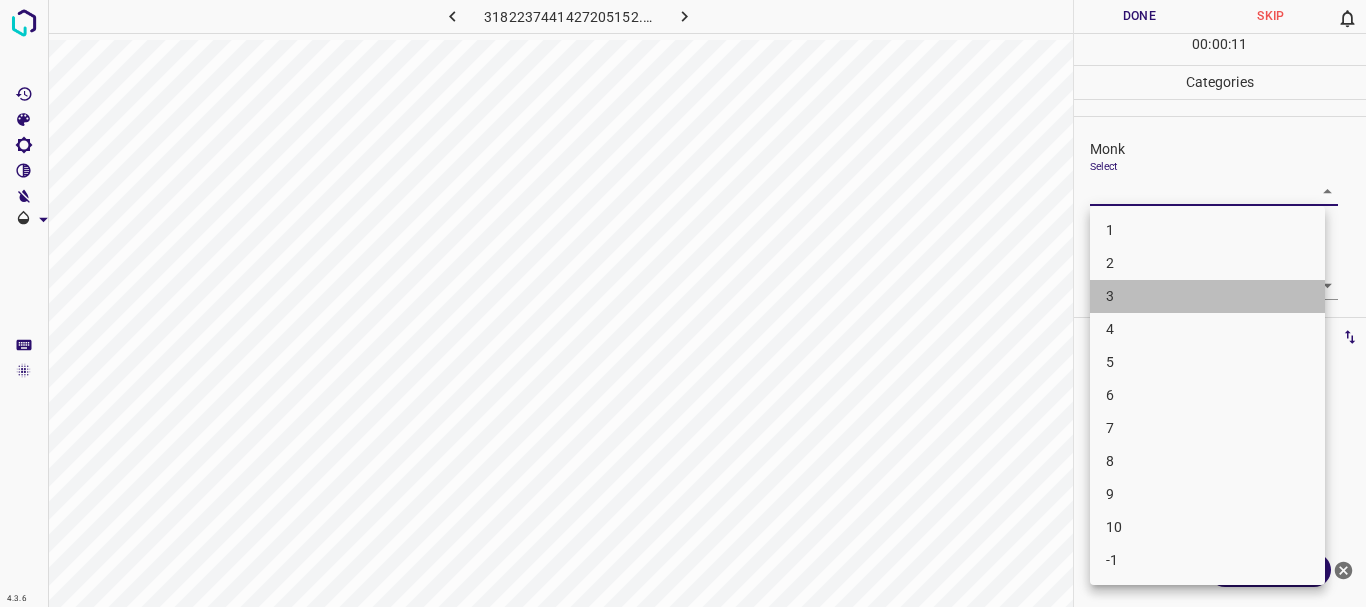 click on "3" at bounding box center (1207, 296) 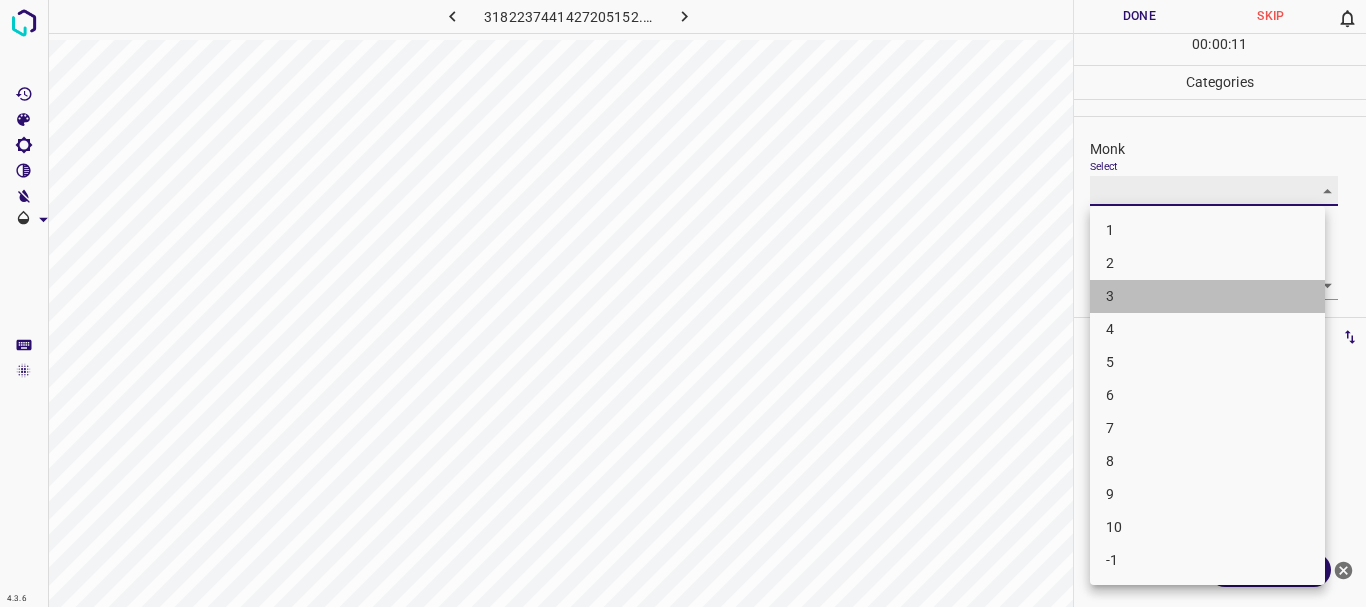 type on "3" 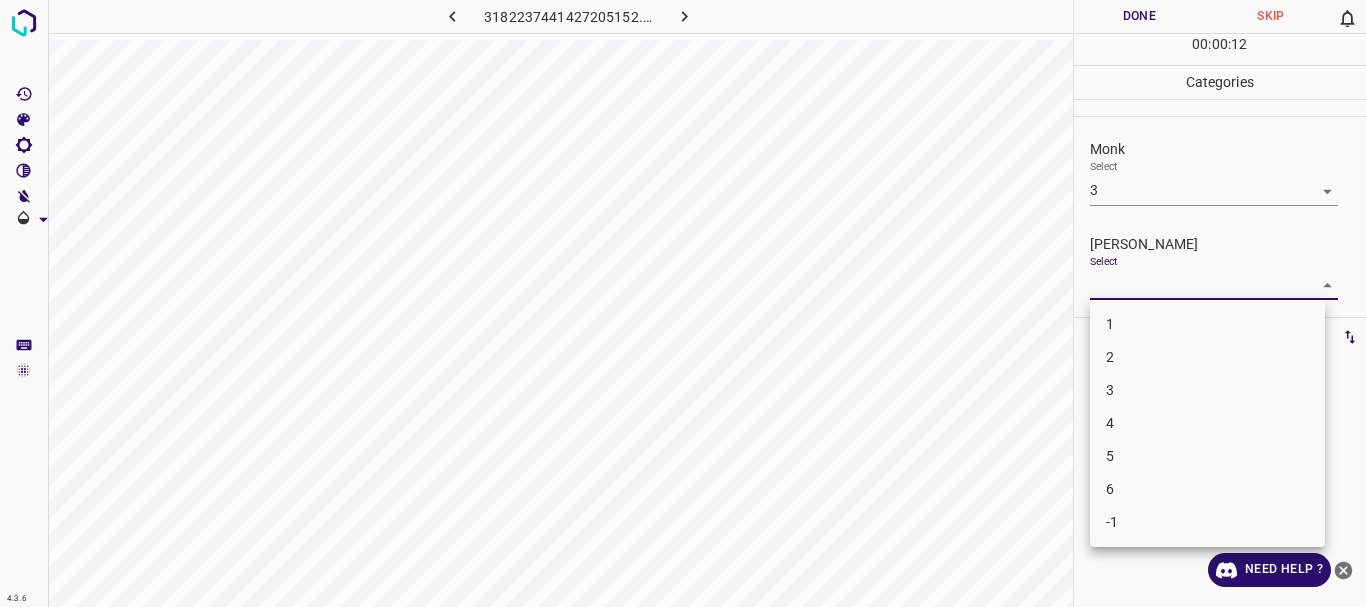 click on "4.3.6  [CREDIT_CARD_NUMBER].png Done Skip 0 00   : 00   : 12   Categories Monk   Select 3 3  [PERSON_NAME]   Select ​ Labels   0 Categories 1 Monk 2  [PERSON_NAME] Tools Space Change between modes (Draw & Edit) I Auto labeling R Restore zoom M Zoom in N Zoom out Delete Delete selecte label Filters Z Restore filters X Saturation filter C Brightness filter V Contrast filter B Gray scale filter General O Download Need Help ? - Text - Hide - Delete 1 2 3 4 5 6 -1" at bounding box center [683, 303] 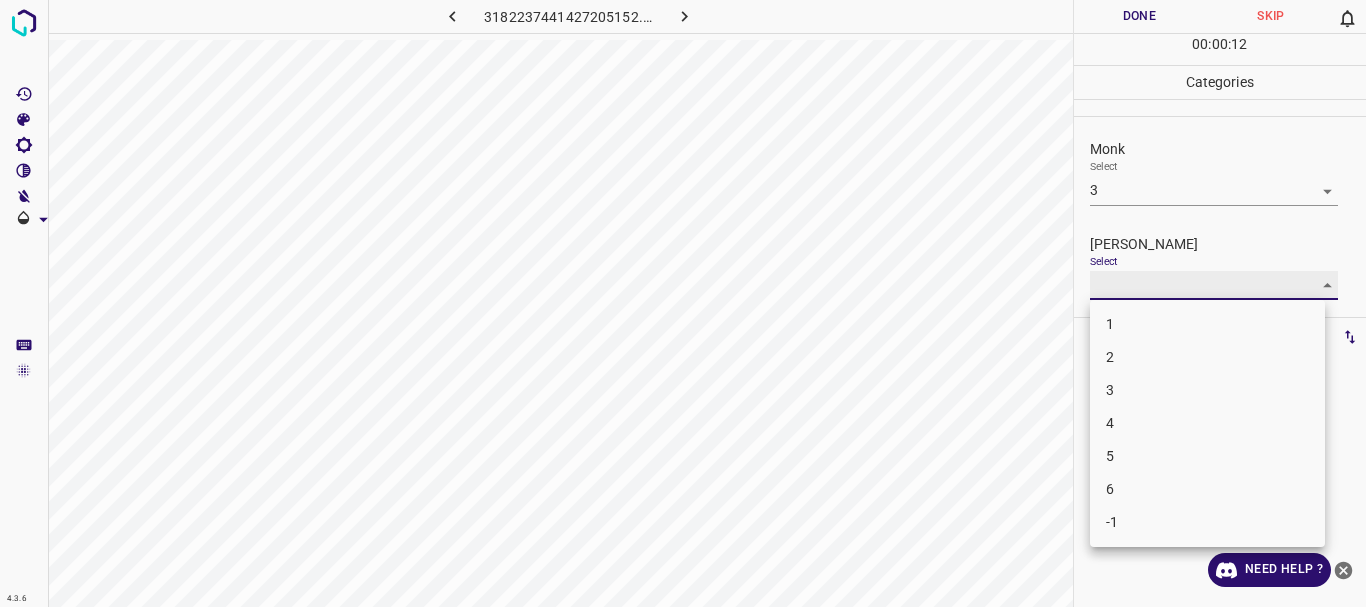 type on "1" 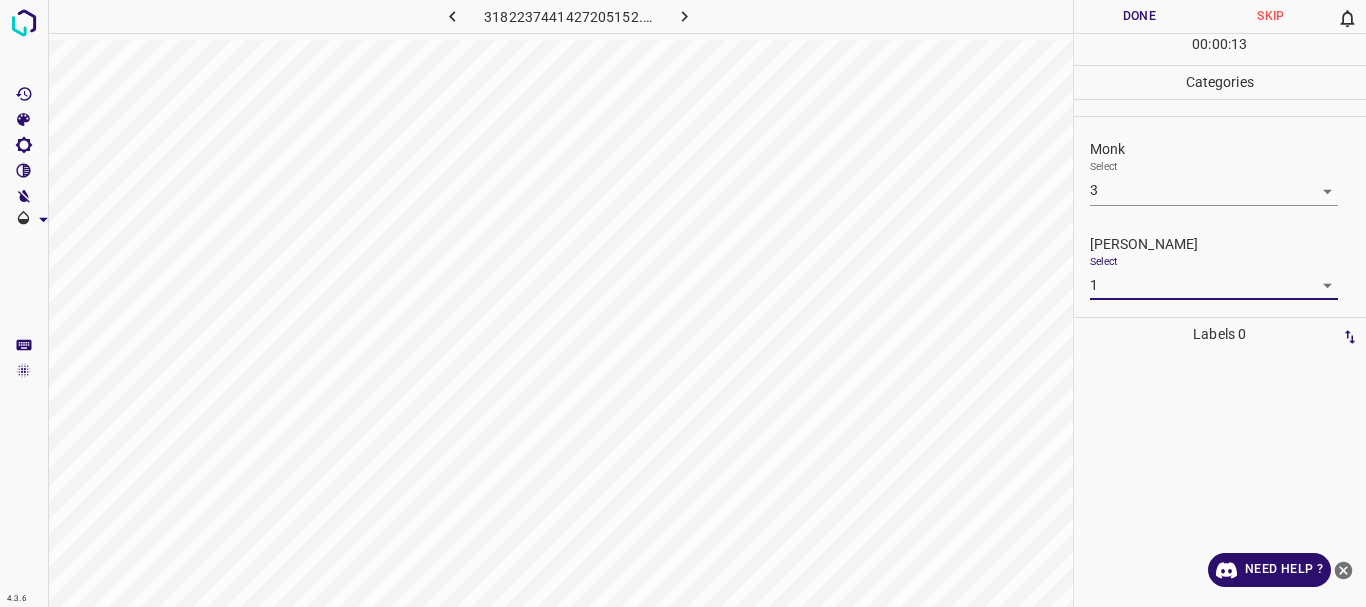 click on "Done" at bounding box center (1140, 16) 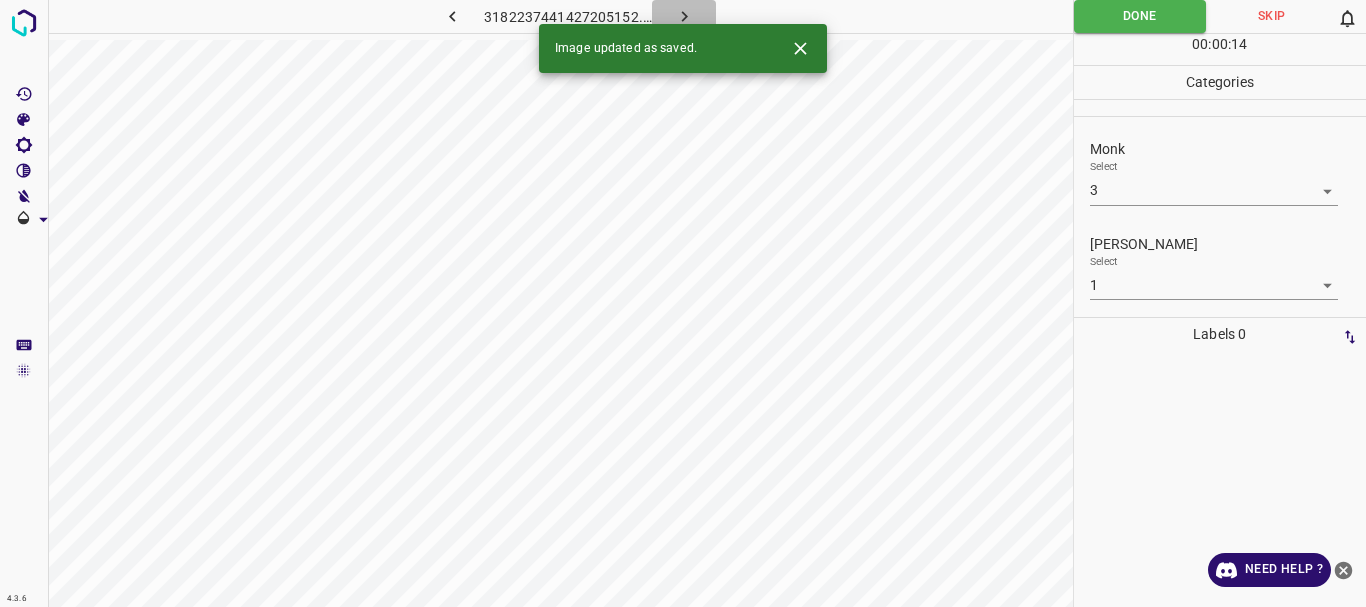 click 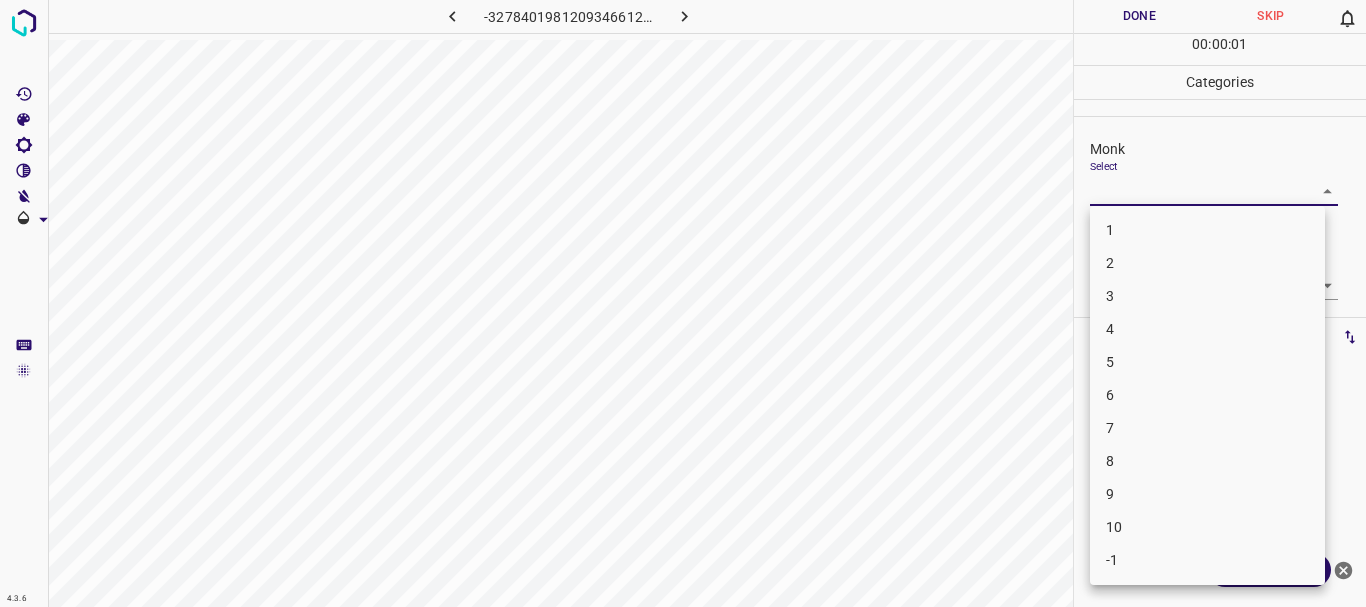 click on "4.3.6  -3278401981209346612.png Done Skip 0 00   : 00   : 01   Categories Monk   Select ​  [PERSON_NAME]   Select ​ Labels   0 Categories 1 Monk 2  [PERSON_NAME] Tools Space Change between modes (Draw & Edit) I Auto labeling R Restore zoom M Zoom in N Zoom out Delete Delete selecte label Filters Z Restore filters X Saturation filter C Brightness filter V Contrast filter B Gray scale filter General O Download Need Help ? - Text - Hide - Delete 1 2 3 4 5 6 7 8 9 10 -1" at bounding box center [683, 303] 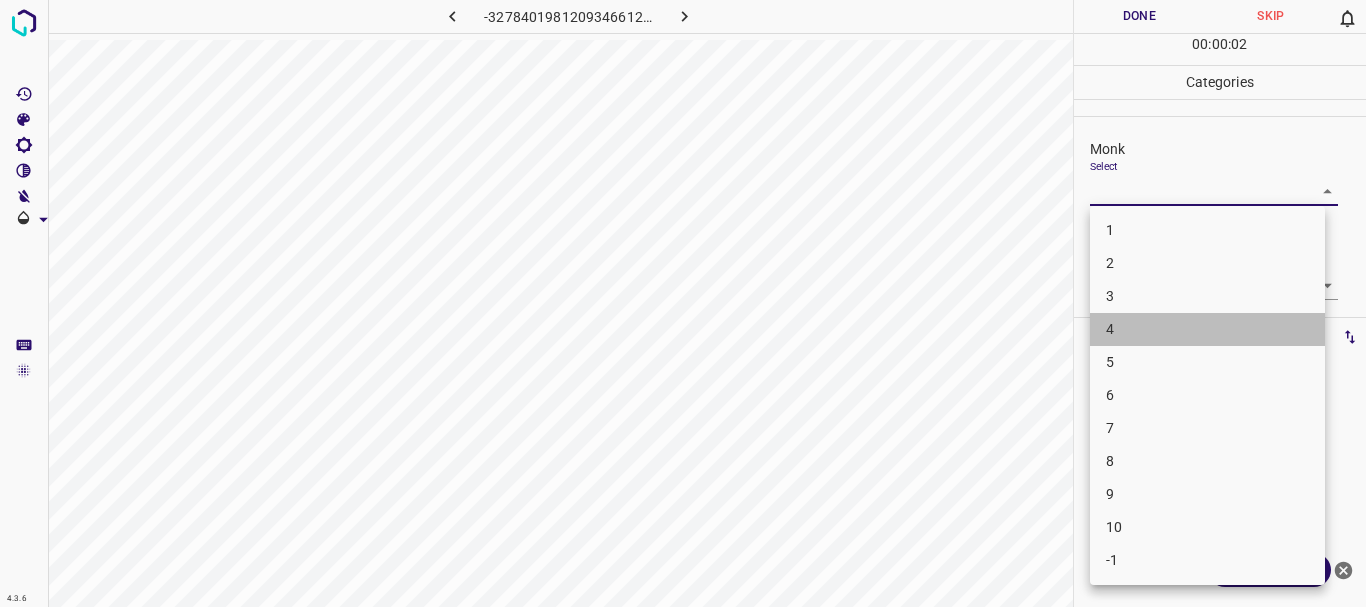 click on "4" at bounding box center (1207, 329) 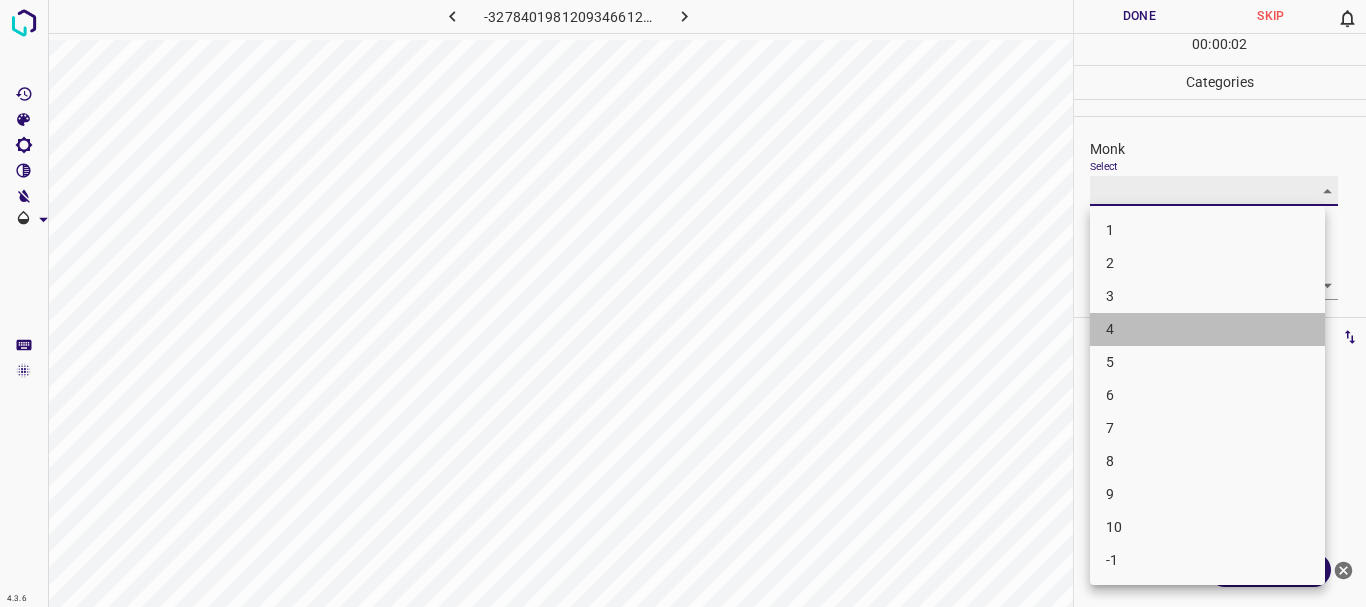 type on "4" 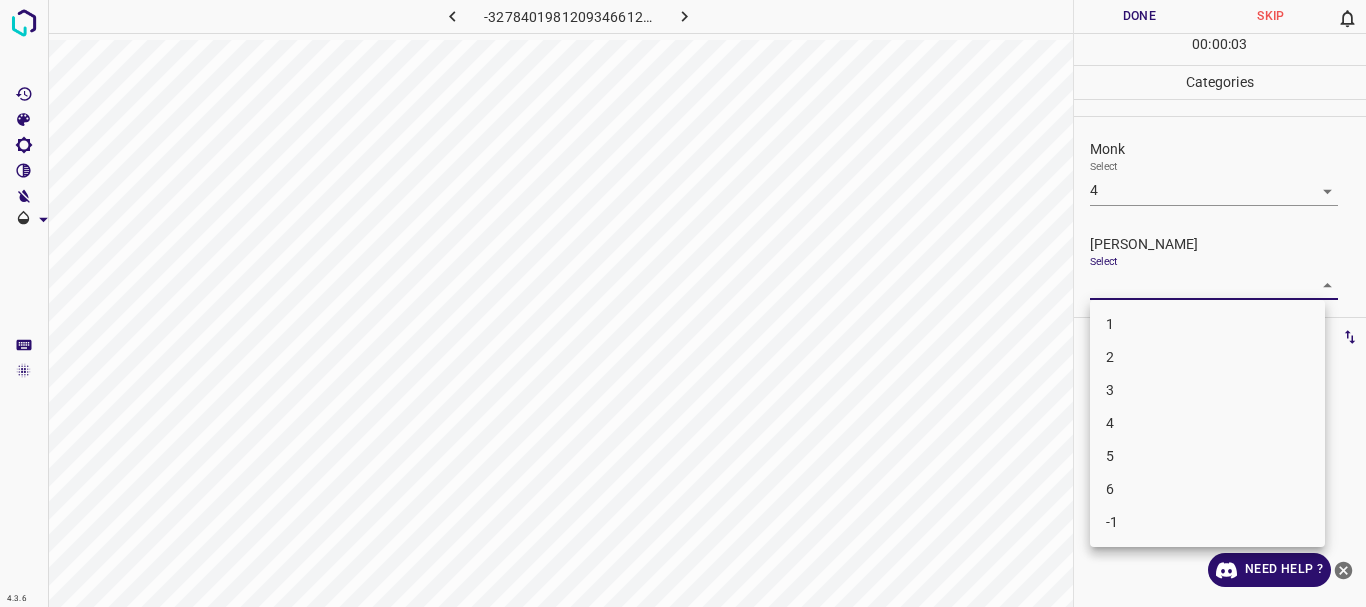click on "4.3.6  -3278401981209346612.png Done Skip 0 00   : 00   : 03   Categories Monk   Select 4 4  [PERSON_NAME]   Select ​ Labels   0 Categories 1 Monk 2  [PERSON_NAME] Tools Space Change between modes (Draw & Edit) I Auto labeling R Restore zoom M Zoom in N Zoom out Delete Delete selecte label Filters Z Restore filters X Saturation filter C Brightness filter V Contrast filter B Gray scale filter General O Download Need Help ? - Text - Hide - Delete 1 2 3 4 5 6 -1" at bounding box center (683, 303) 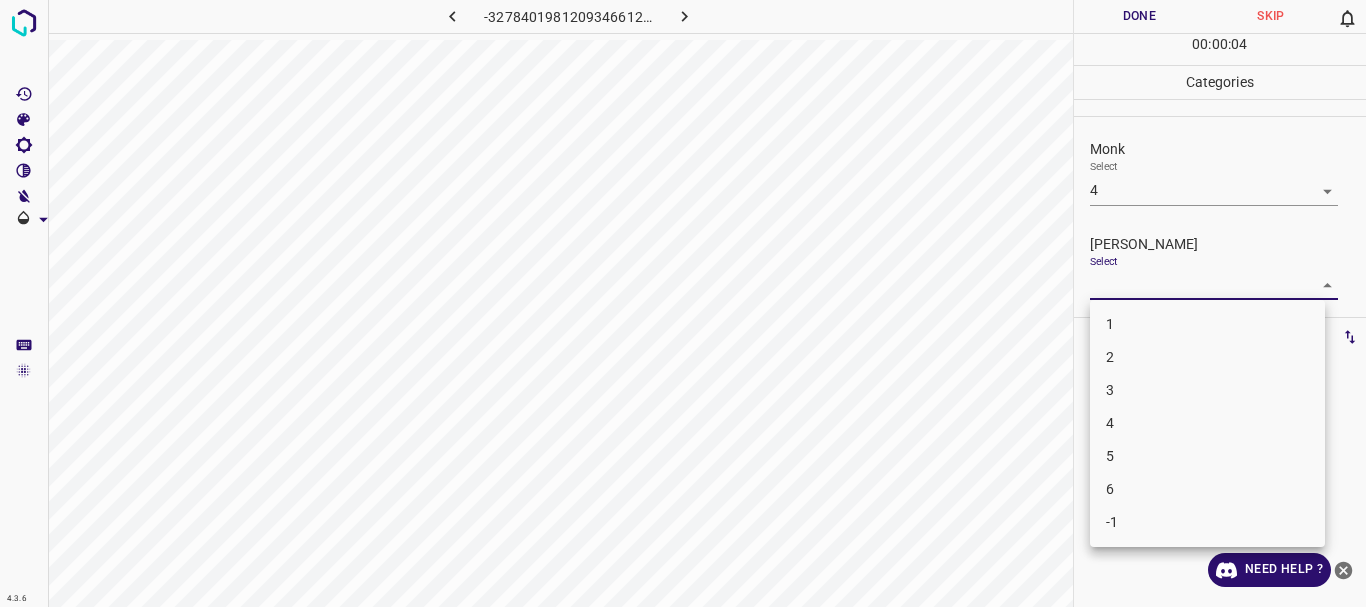 click on "1 2 3 4 5 6 -1" at bounding box center [1207, 423] 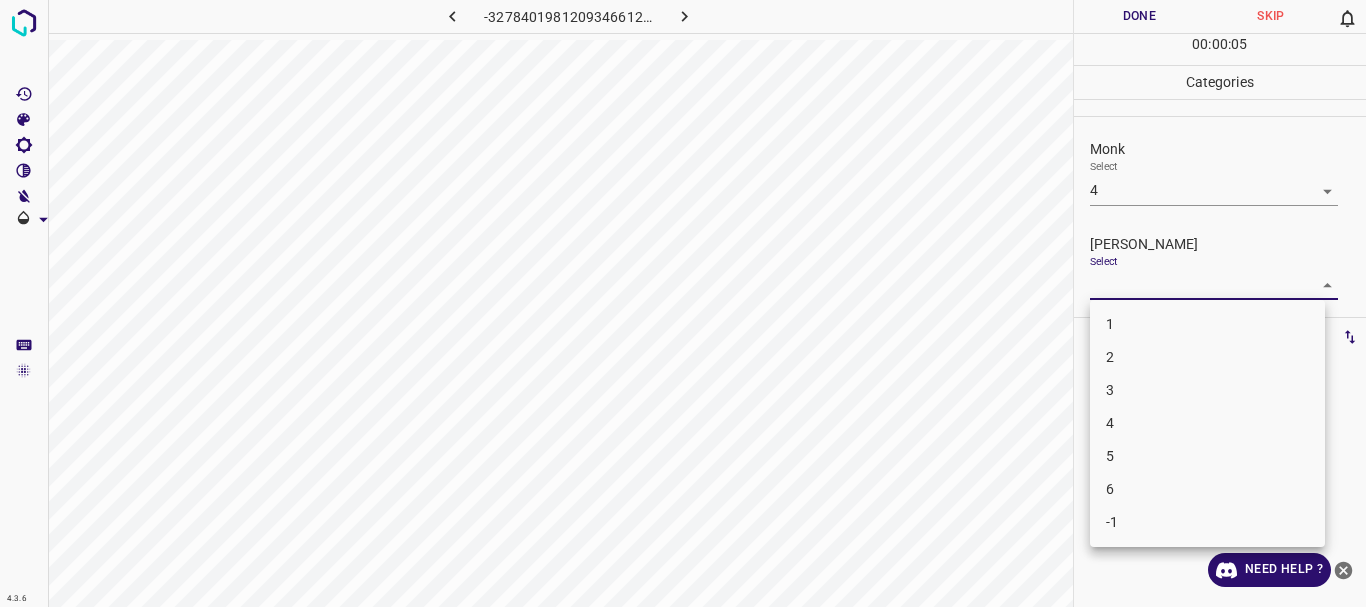 click on "1" at bounding box center (1207, 324) 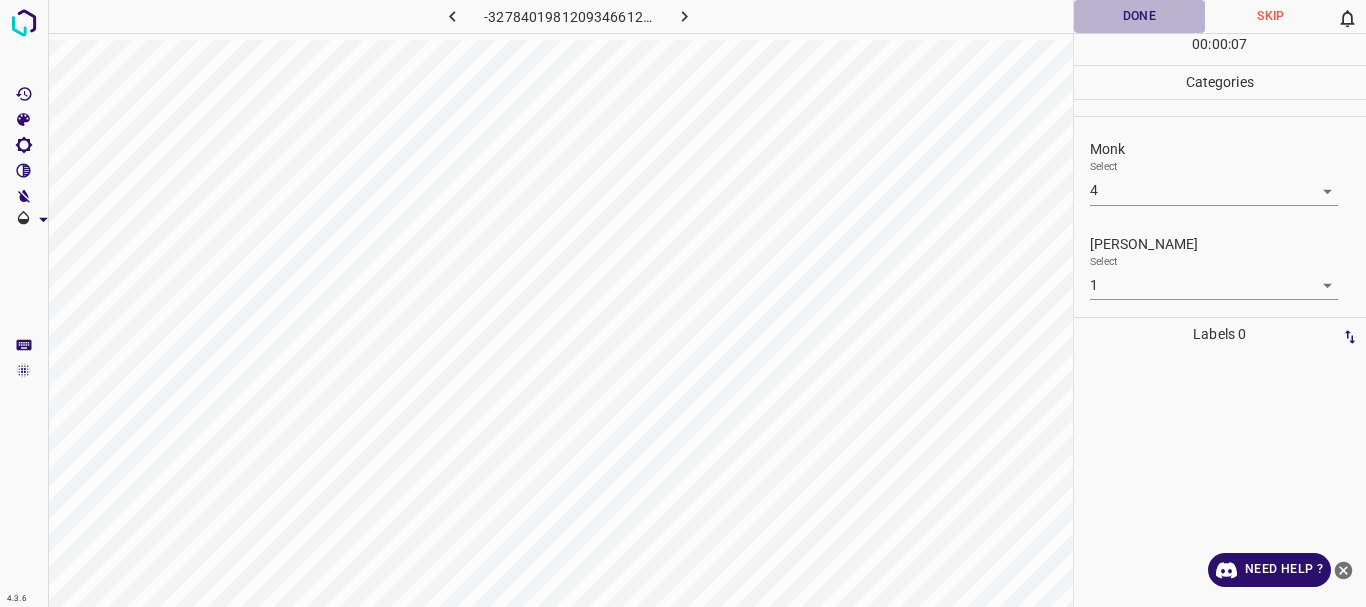 click on "Done" at bounding box center (1140, 16) 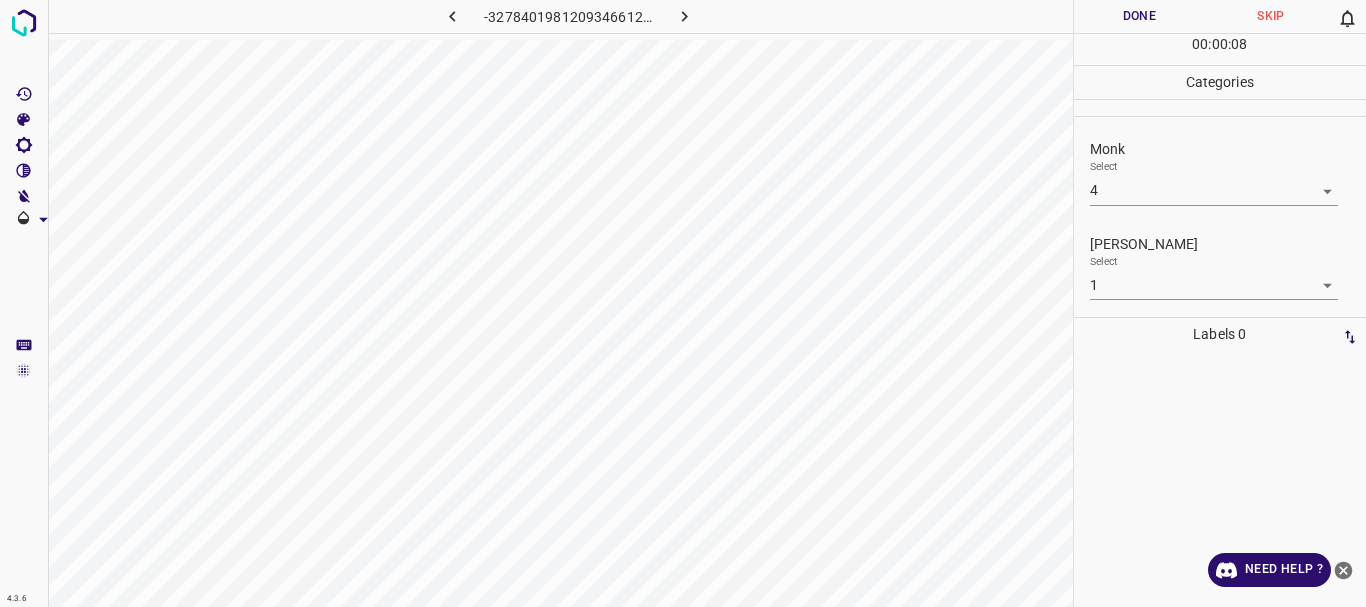 click on "4.3.6  -3278401981209346612.png Done Skip 0 00   : 00   : 08   Categories Monk   Select 4 4  [PERSON_NAME]   Select 1 1 Labels   0 Categories 1 Monk 2  [PERSON_NAME] Tools Space Change between modes (Draw & Edit) I Auto labeling R Restore zoom M Zoom in N Zoom out Delete Delete selecte label Filters Z Restore filters X Saturation filter C Brightness filter V Contrast filter B Gray scale filter General O Download Need Help ? - Text - Hide - Delete" at bounding box center [683, 303] 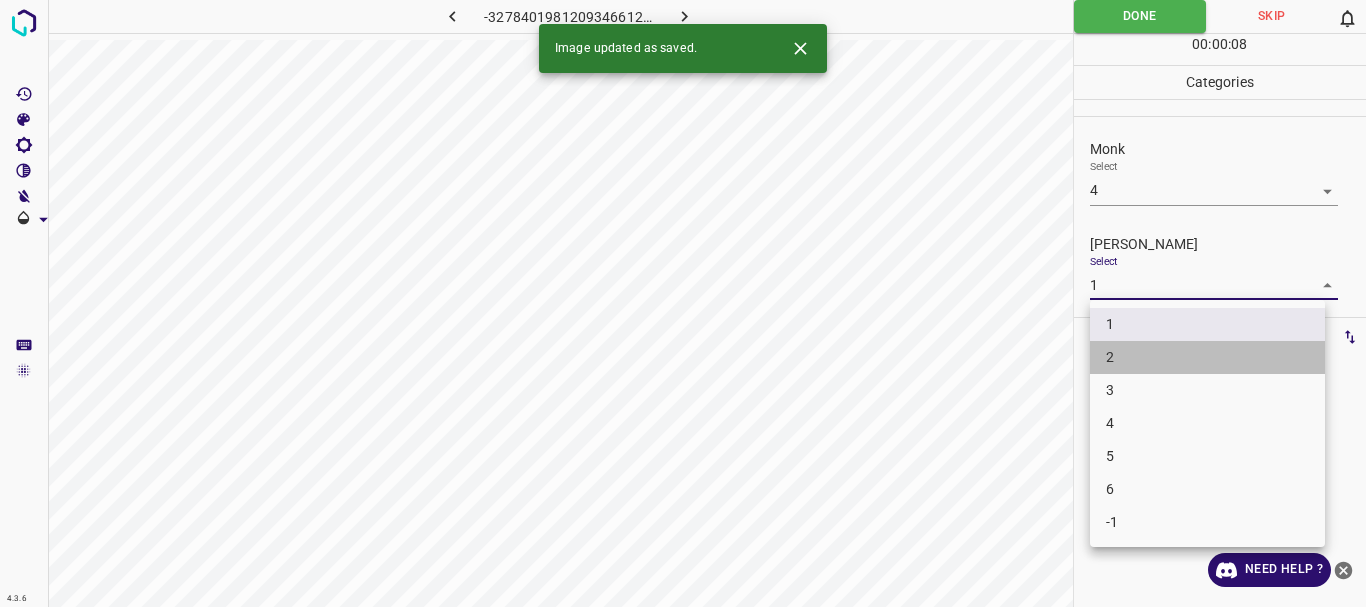drag, startPoint x: 1129, startPoint y: 355, endPoint x: 1175, endPoint y: 34, distance: 324.2792 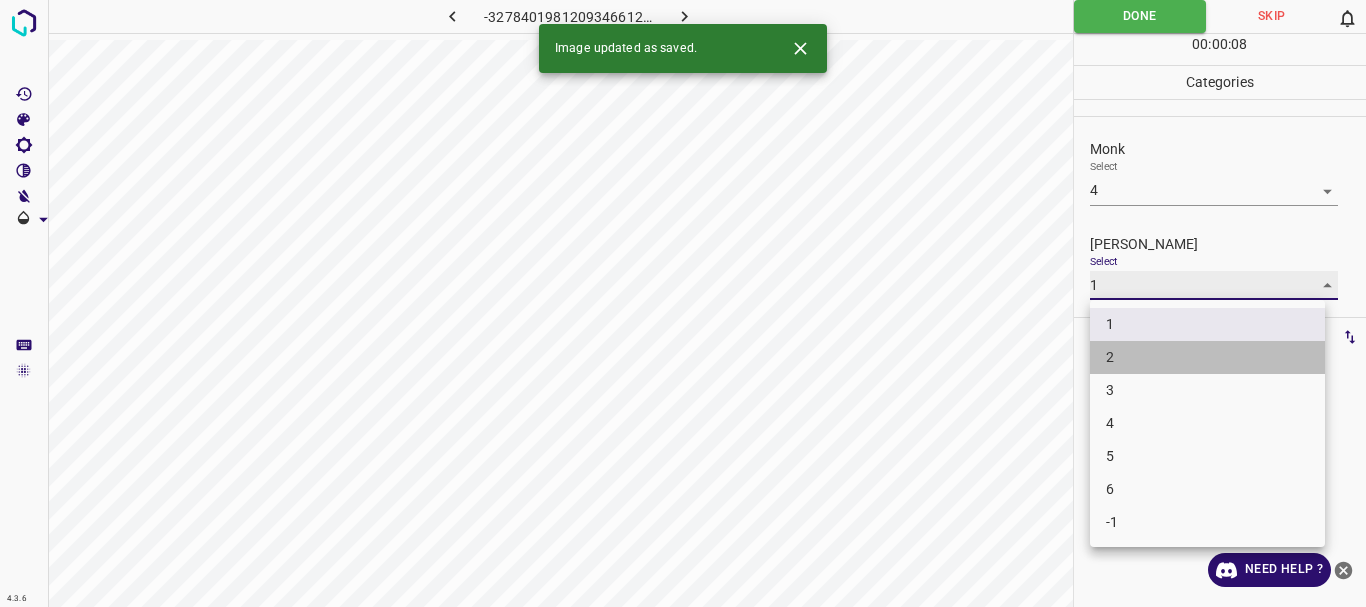 type on "2" 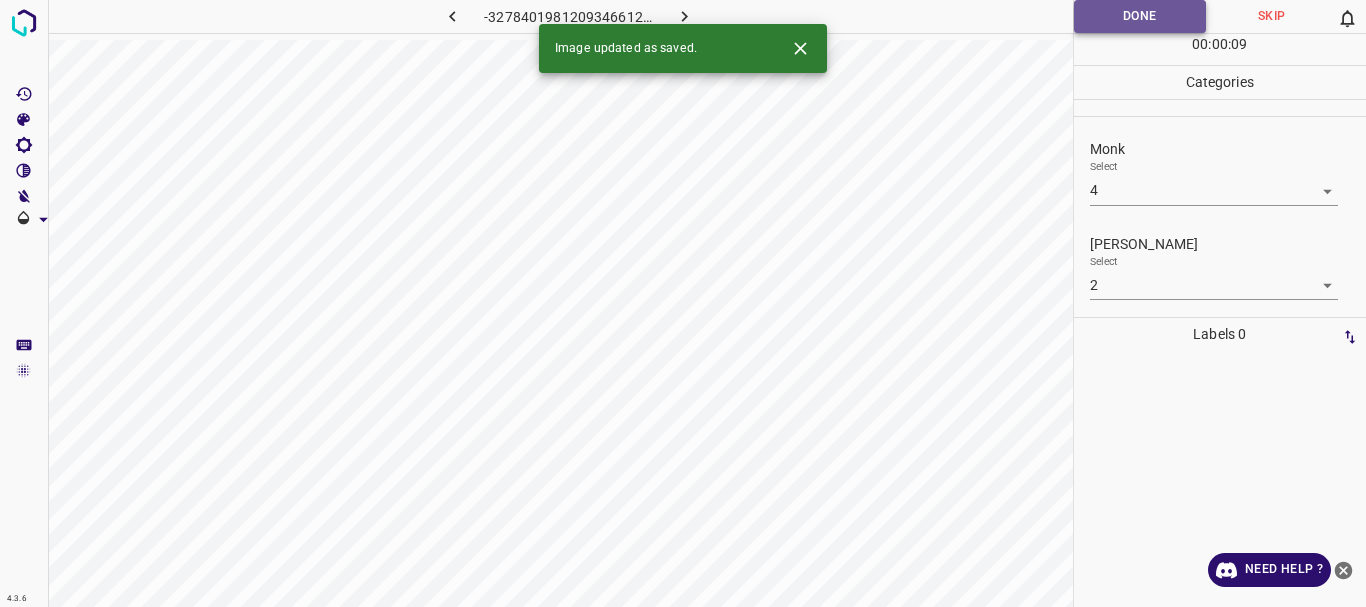 drag, startPoint x: 1148, startPoint y: 15, endPoint x: 933, endPoint y: 1, distance: 215.45534 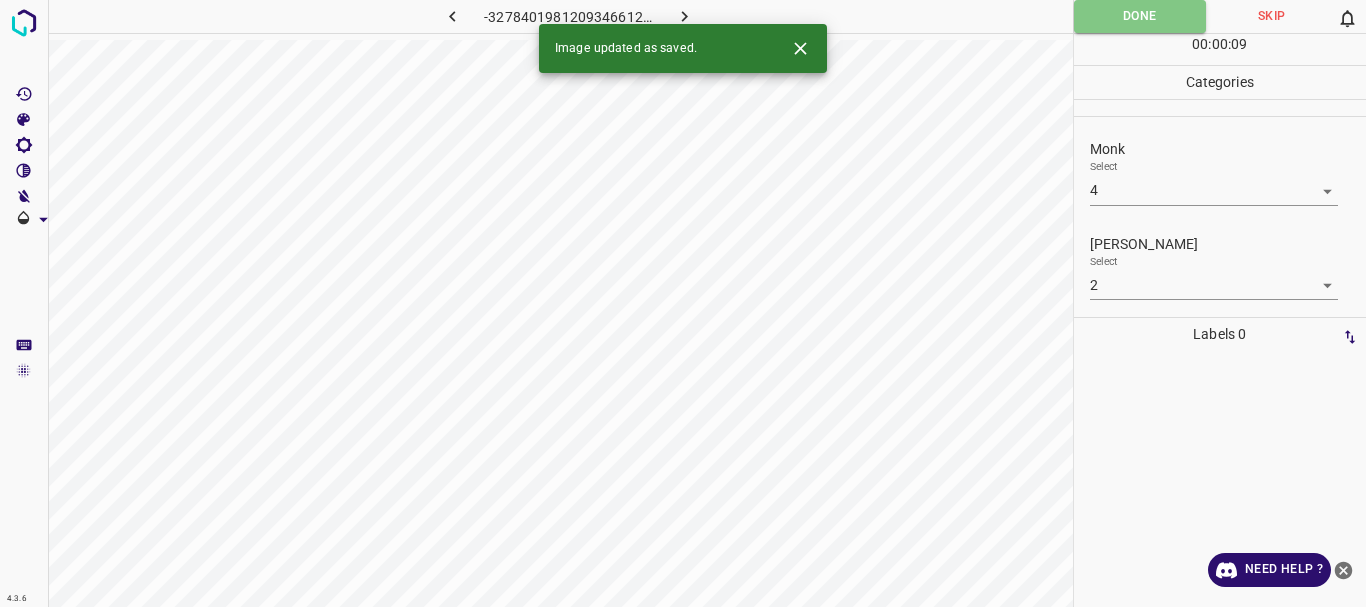 click on "Done" at bounding box center (1140, 16) 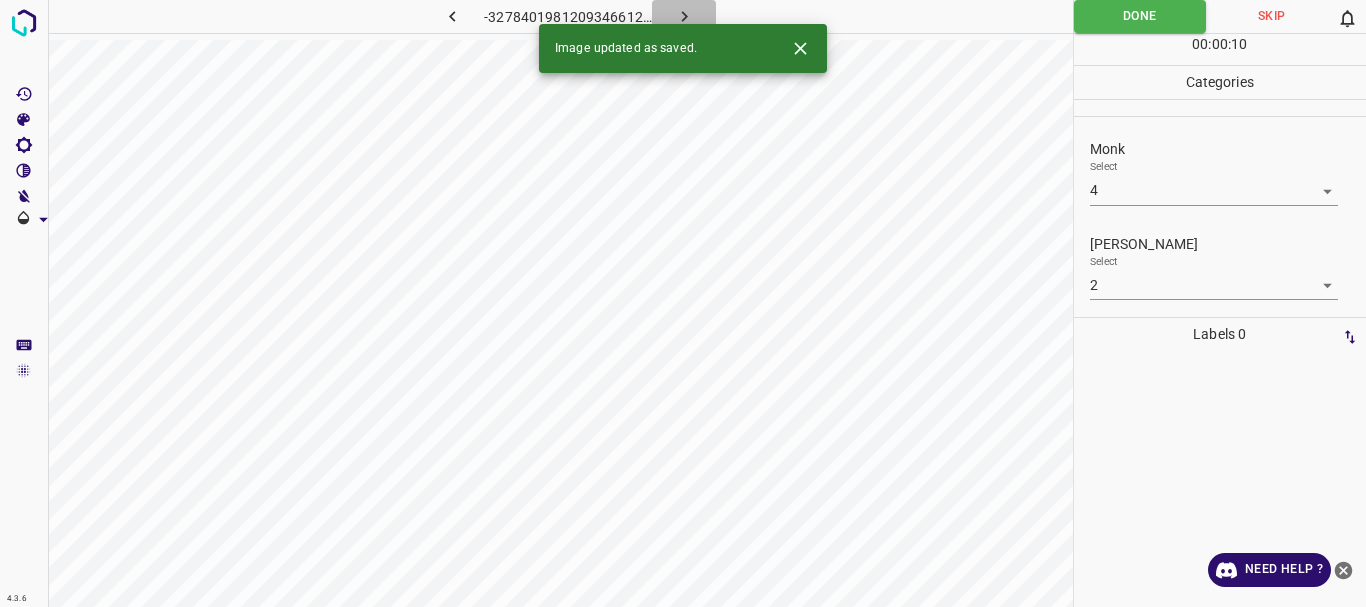 click 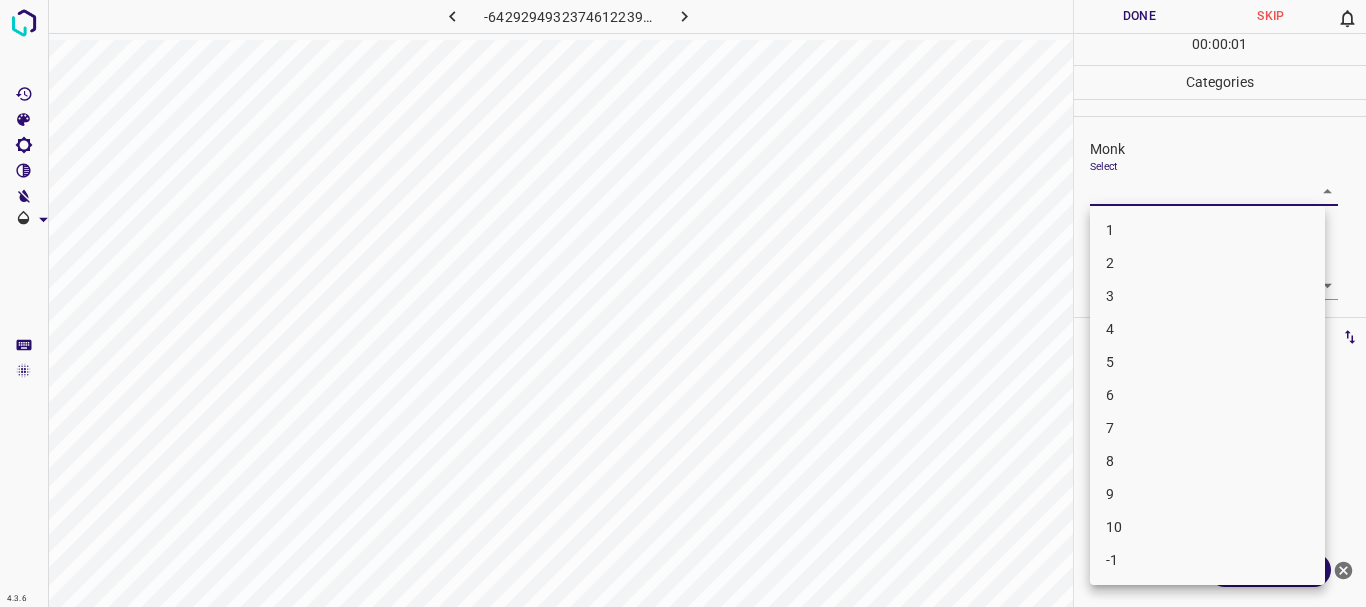 click on "4.3.6  -6429294932374612239.png Done Skip 0 00   : 00   : 01   Categories Monk   Select ​  [PERSON_NAME]   Select ​ Labels   0 Categories 1 Monk 2  [PERSON_NAME] Tools Space Change between modes (Draw & Edit) I Auto labeling R Restore zoom M Zoom in N Zoom out Delete Delete selecte label Filters Z Restore filters X Saturation filter C Brightness filter V Contrast filter B Gray scale filter General O Download Need Help ? - Text - Hide - Delete 1 2 3 4 5 6 7 8 9 10 -1" at bounding box center (683, 303) 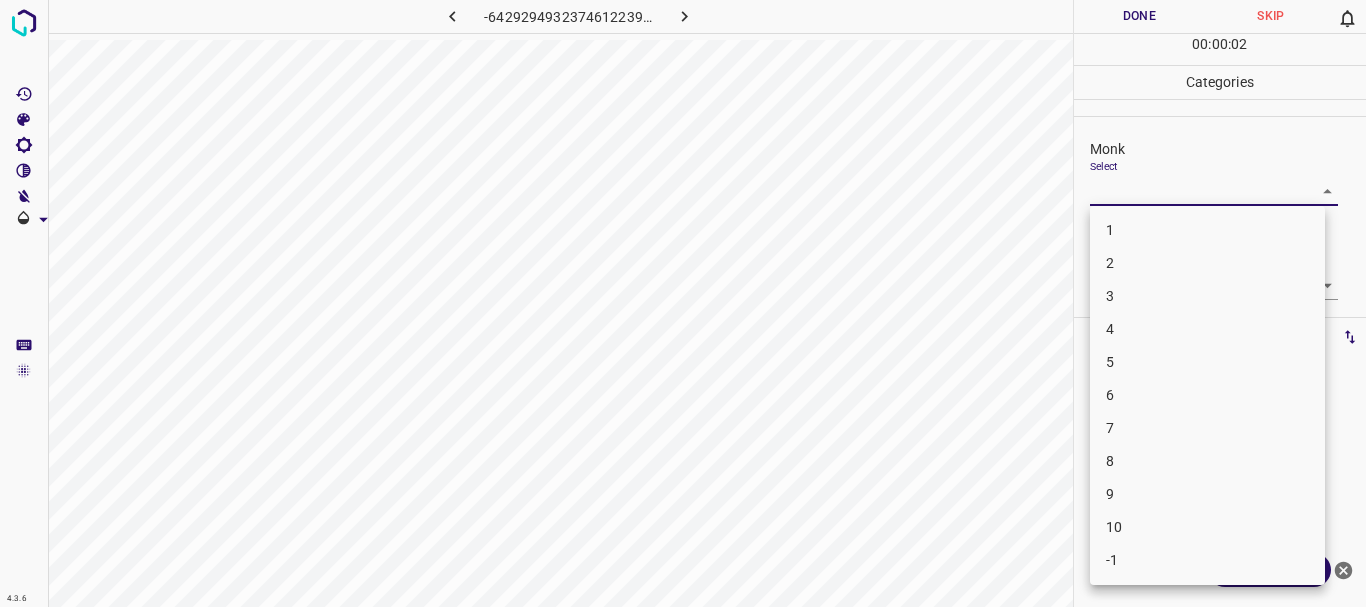 click on "4" at bounding box center (1207, 329) 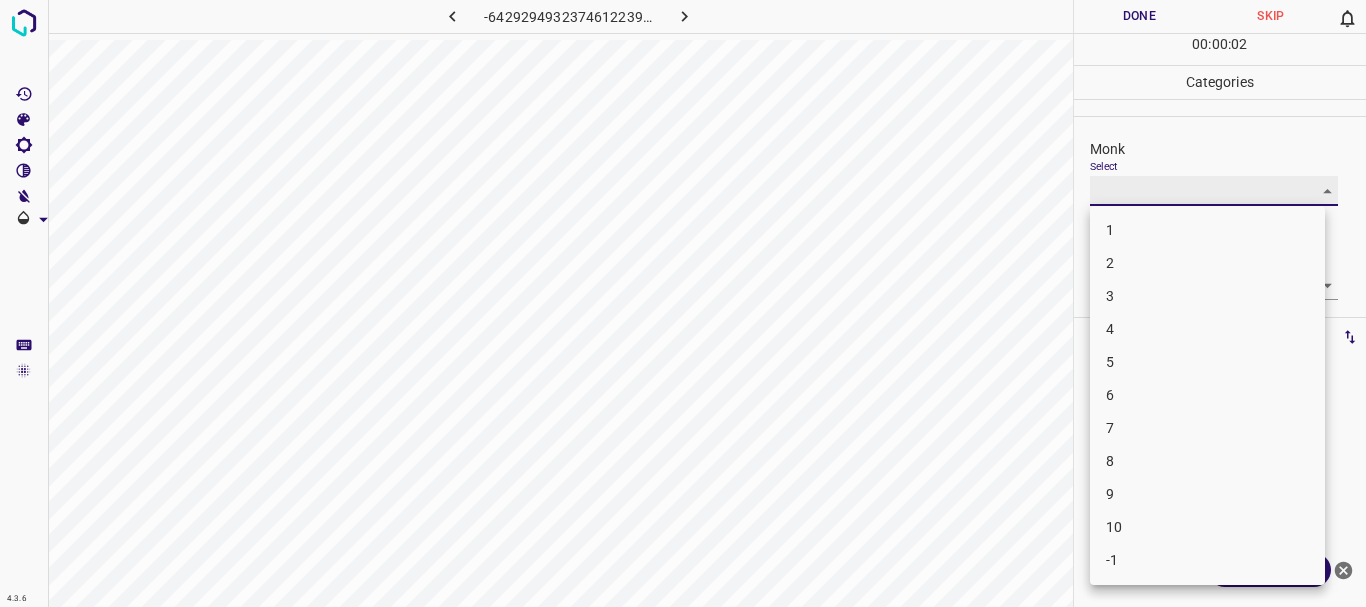 type on "4" 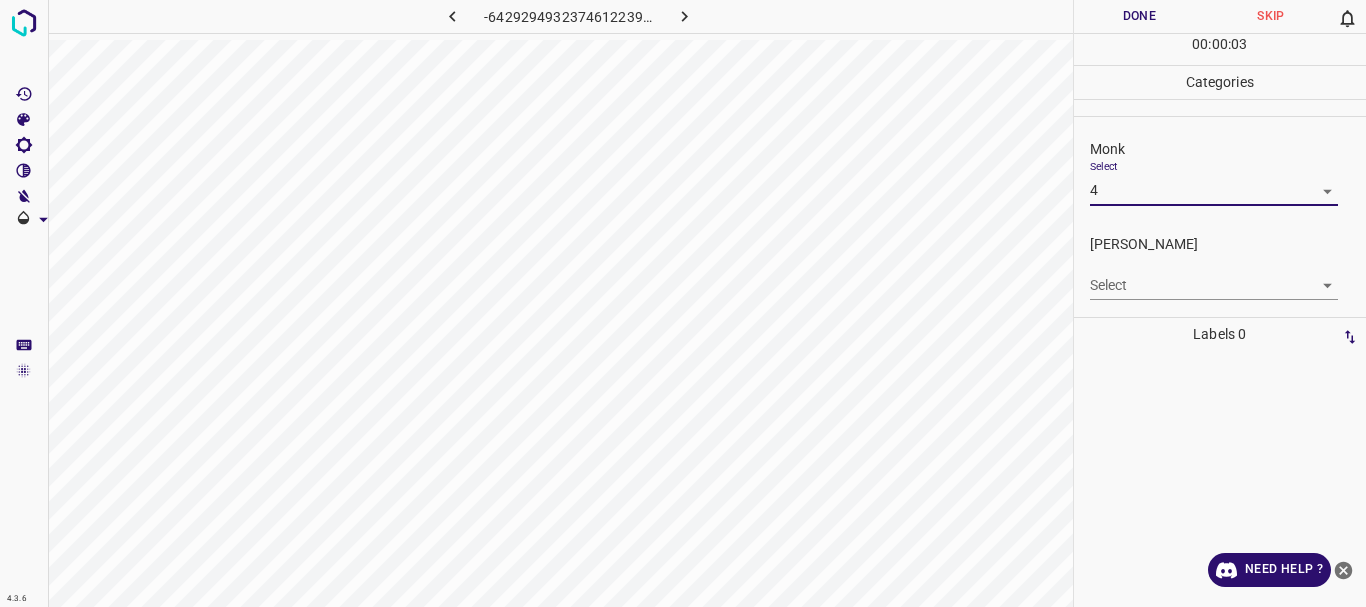 click on "4.3.6  -6429294932374612239.png Done Skip 0 00   : 00   : 03   Categories Monk   Select 4 4  [PERSON_NAME]   Select ​ Labels   0 Categories 1 Monk 2  [PERSON_NAME] Tools Space Change between modes (Draw & Edit) I Auto labeling R Restore zoom M Zoom in N Zoom out Delete Delete selecte label Filters Z Restore filters X Saturation filter C Brightness filter V Contrast filter B Gray scale filter General O Download Need Help ? - Text - Hide - Delete" at bounding box center [683, 303] 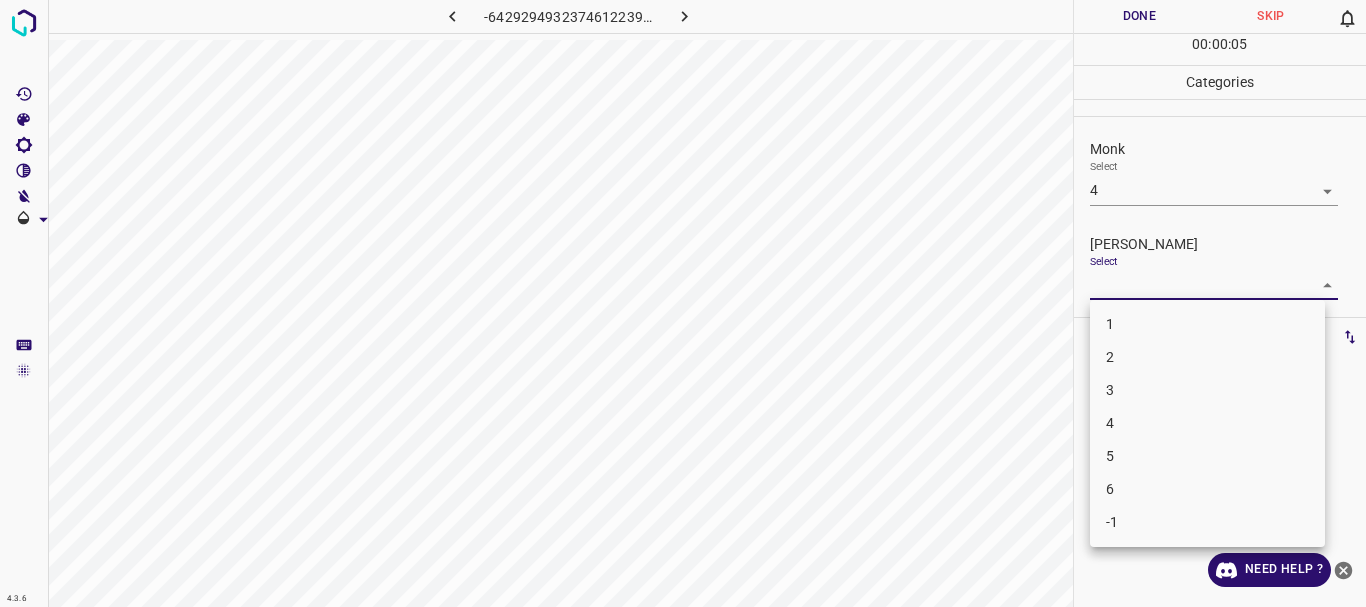 drag, startPoint x: 1167, startPoint y: 368, endPoint x: 1168, endPoint y: 337, distance: 31.016125 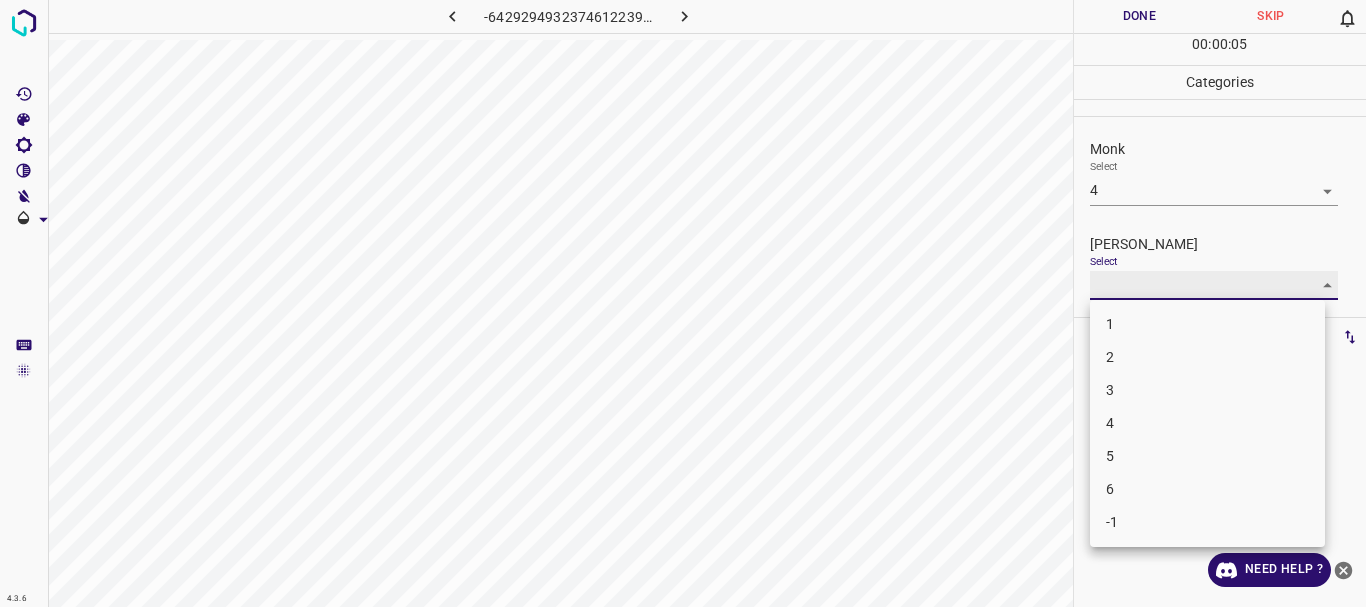 type on "2" 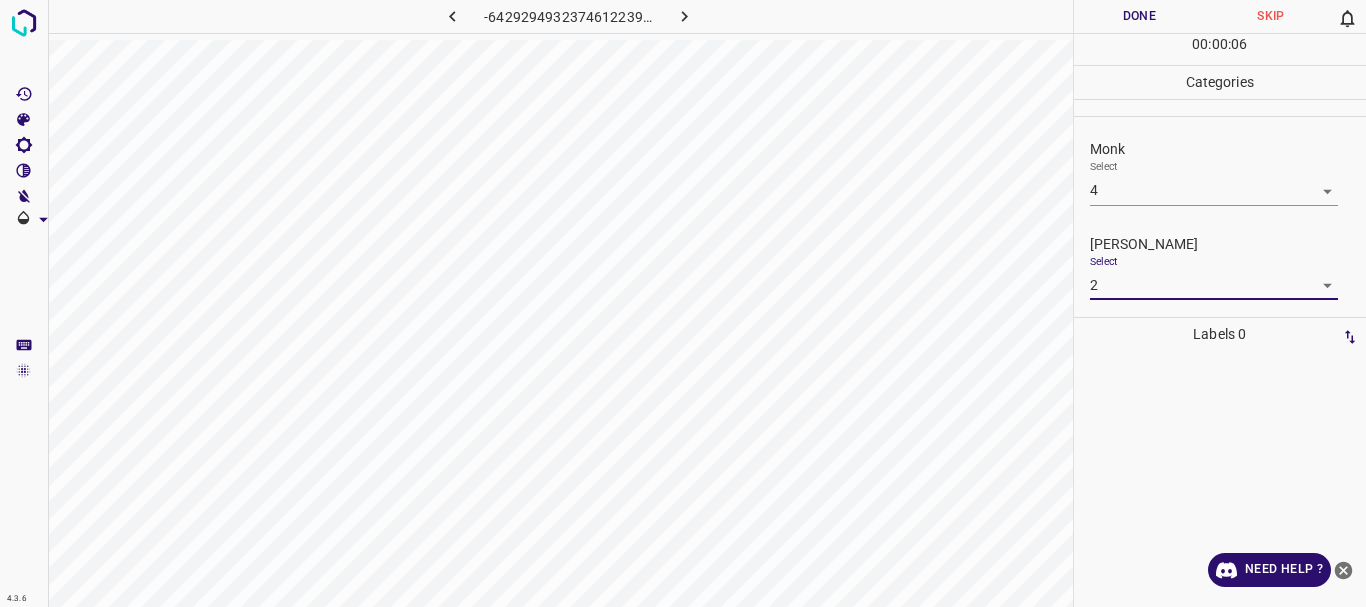 click on "Done" at bounding box center [1140, 16] 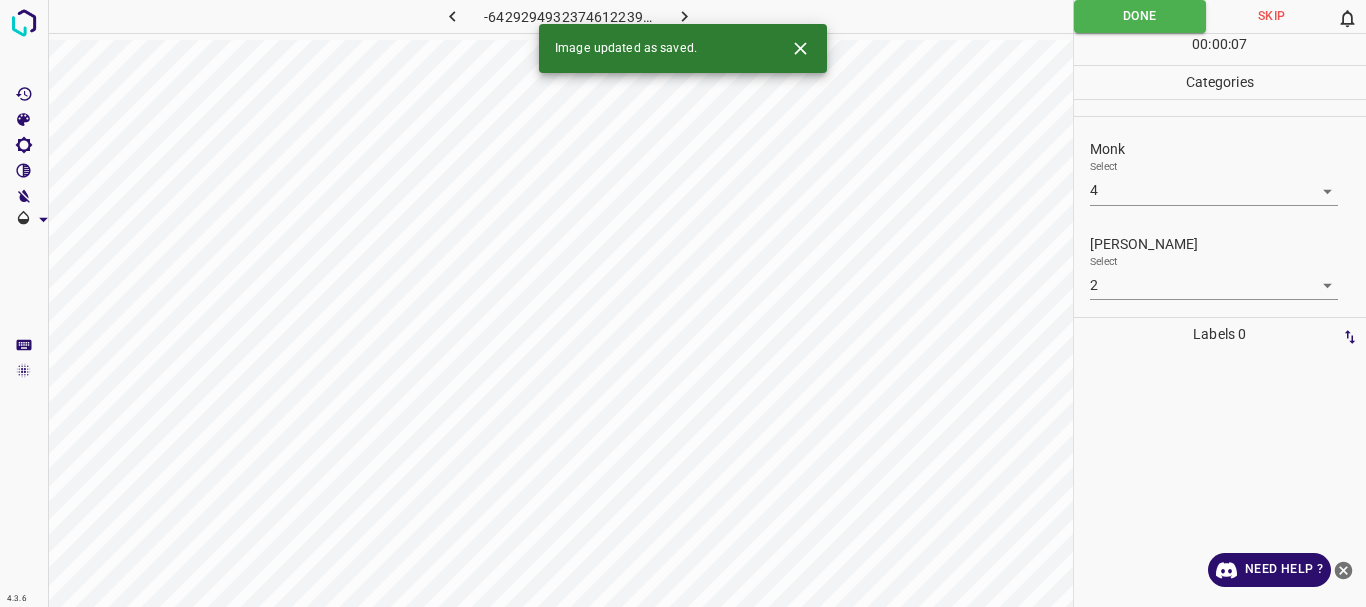 click 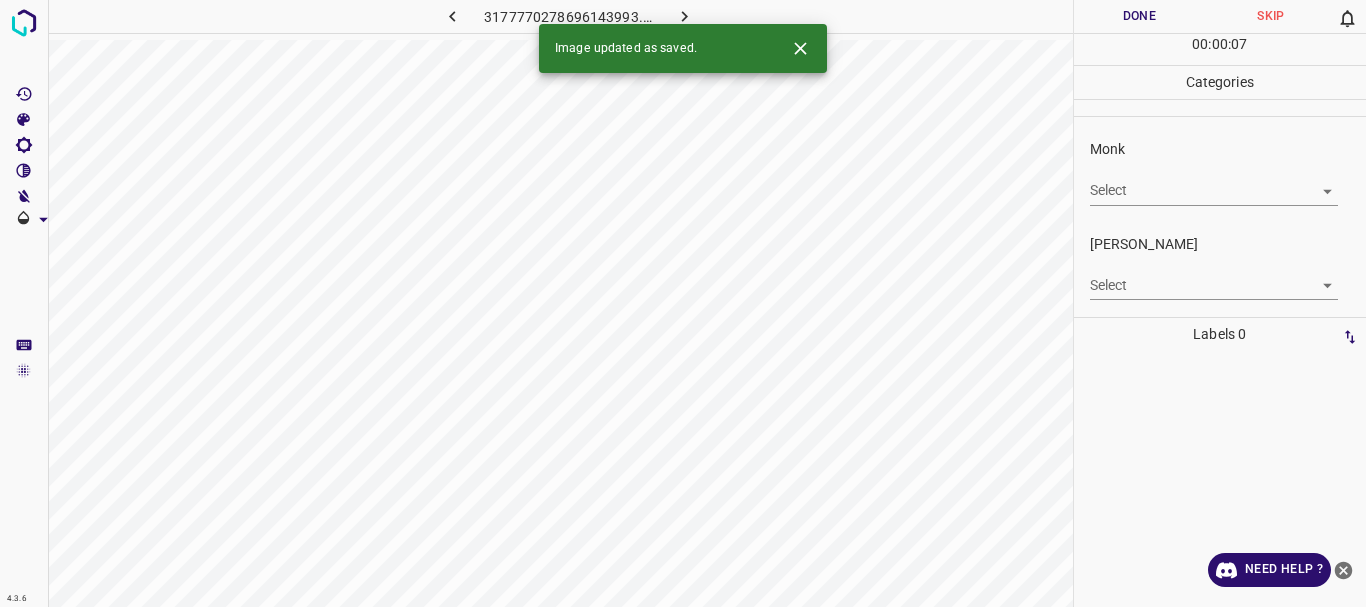 click on "4.3.6  3177770278696143993.png Done Skip 0 00   : 00   : 07   Categories Monk   Select ​  [PERSON_NAME]   Select ​ Labels   0 Categories 1 Monk 2  [PERSON_NAME] Tools Space Change between modes (Draw & Edit) I Auto labeling R Restore zoom M Zoom in N Zoom out Delete Delete selecte label Filters Z Restore filters X Saturation filter C Brightness filter V Contrast filter B Gray scale filter General O Download Image updated as saved. Need Help ? - Text - Hide - Delete" at bounding box center (683, 303) 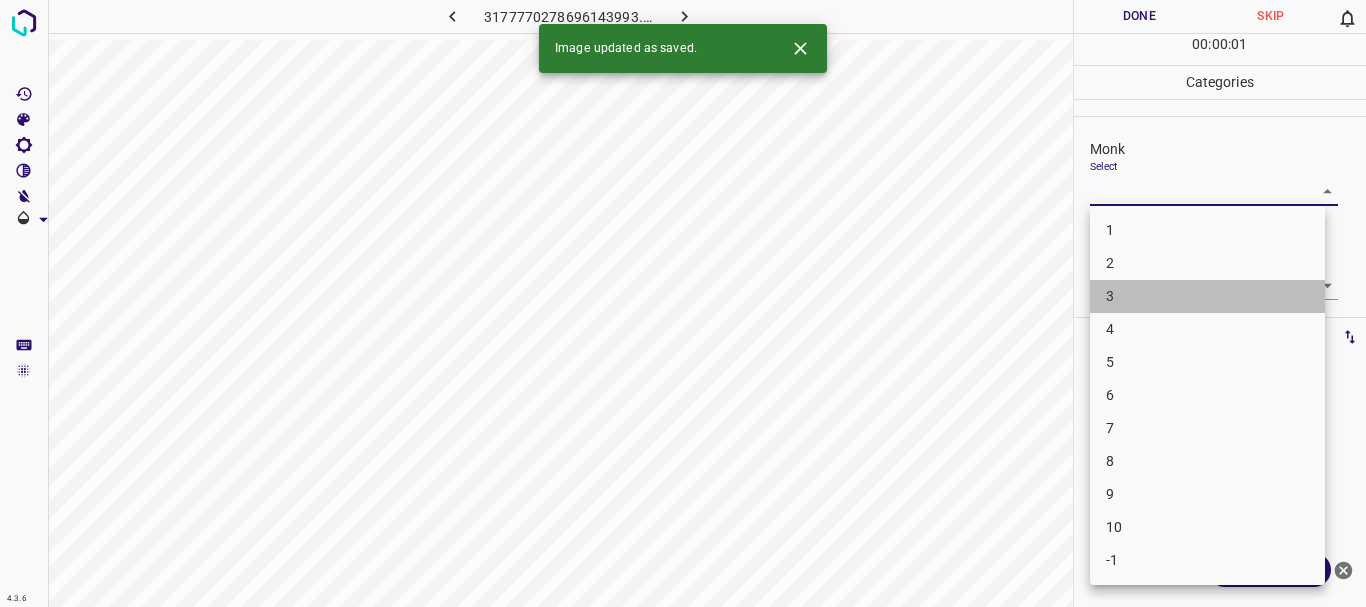 click on "3" at bounding box center [1207, 296] 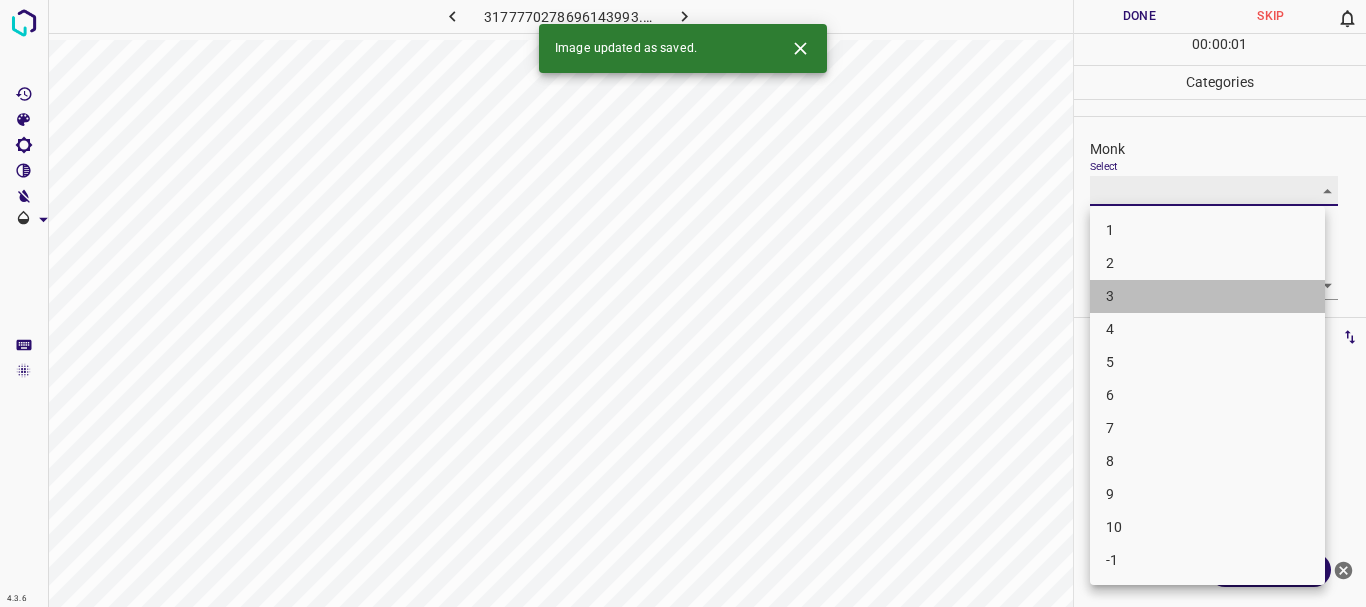 type on "3" 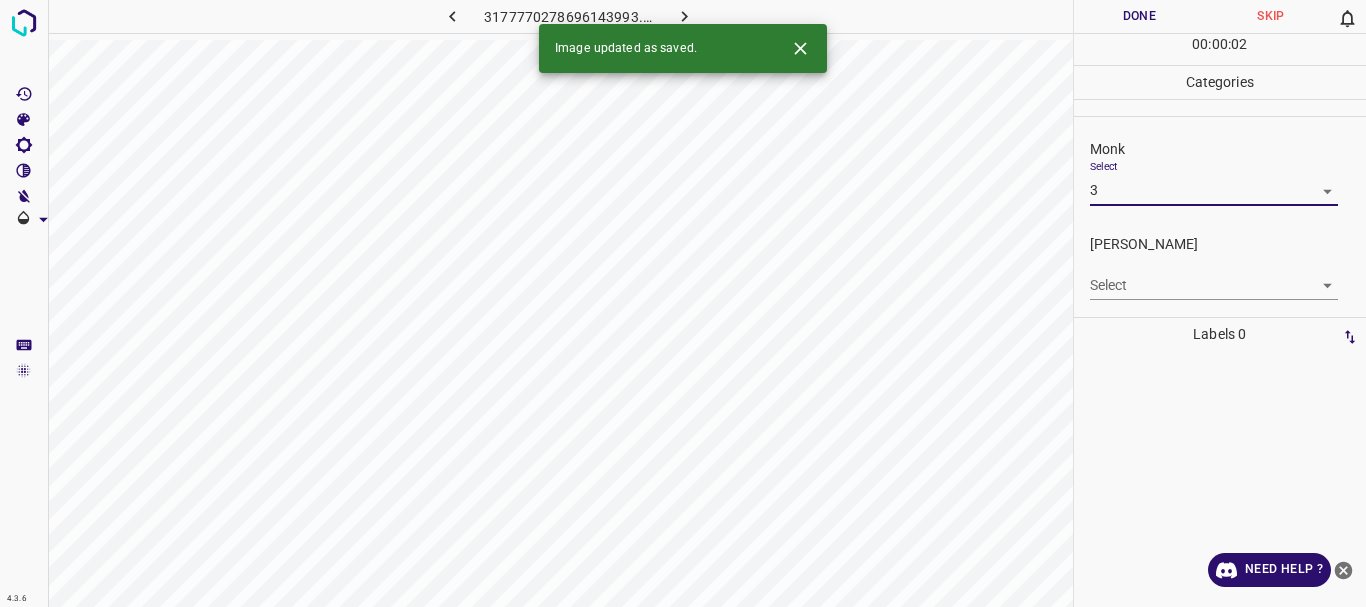 click on "4.3.6  3177770278696143993.png Done Skip 0 00   : 00   : 02   Categories Monk   Select 3 3  [PERSON_NAME]   Select ​ Labels   0 Categories 1 Monk 2  [PERSON_NAME] Tools Space Change between modes (Draw & Edit) I Auto labeling R Restore zoom M Zoom in N Zoom out Delete Delete selecte label Filters Z Restore filters X Saturation filter C Brightness filter V Contrast filter B Gray scale filter General O Download Image updated as saved. Need Help ? - Text - Hide - Delete" at bounding box center (683, 303) 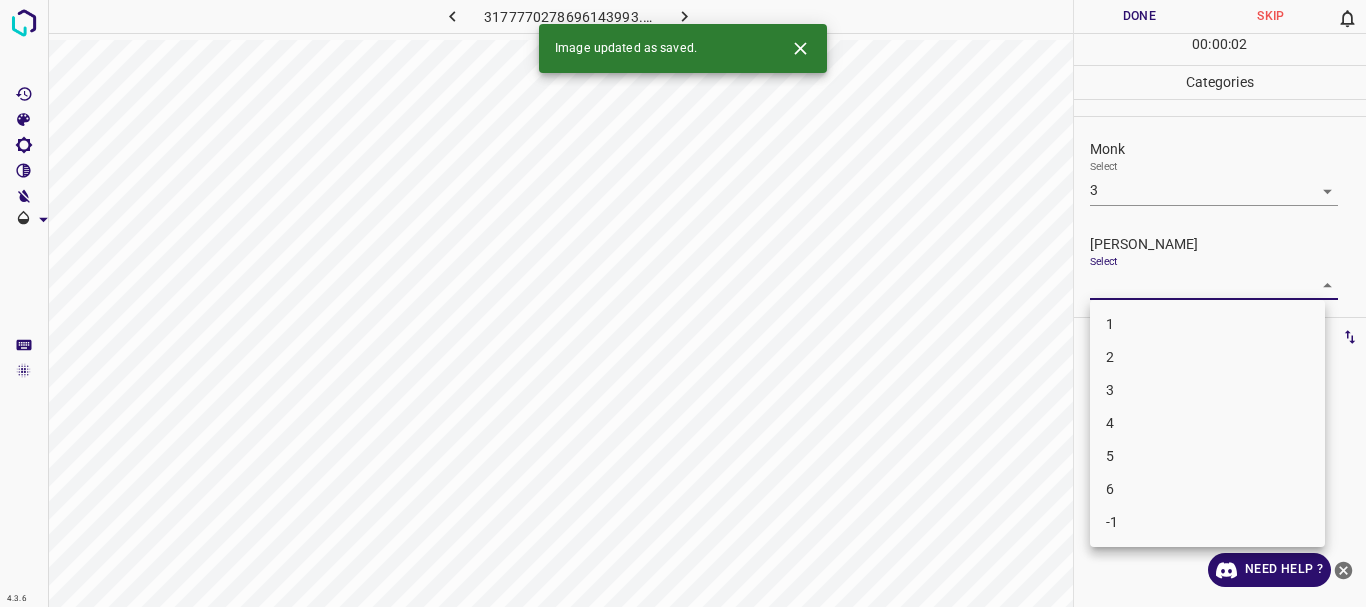 click on "1" at bounding box center [1207, 324] 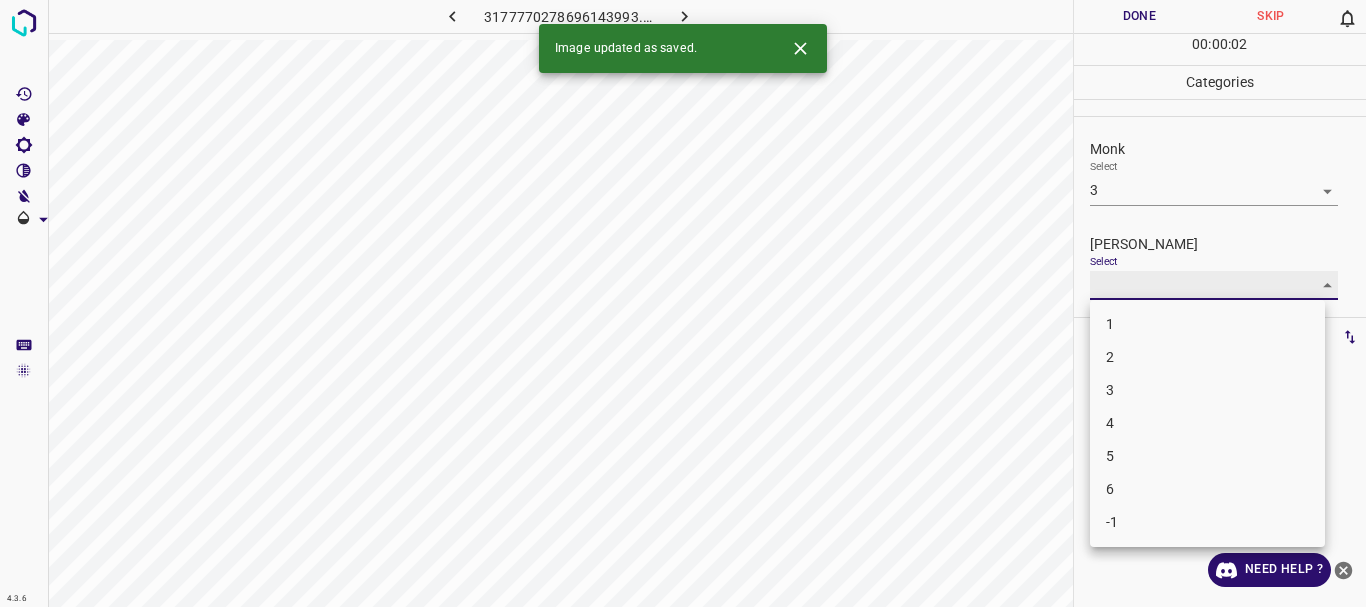 type on "1" 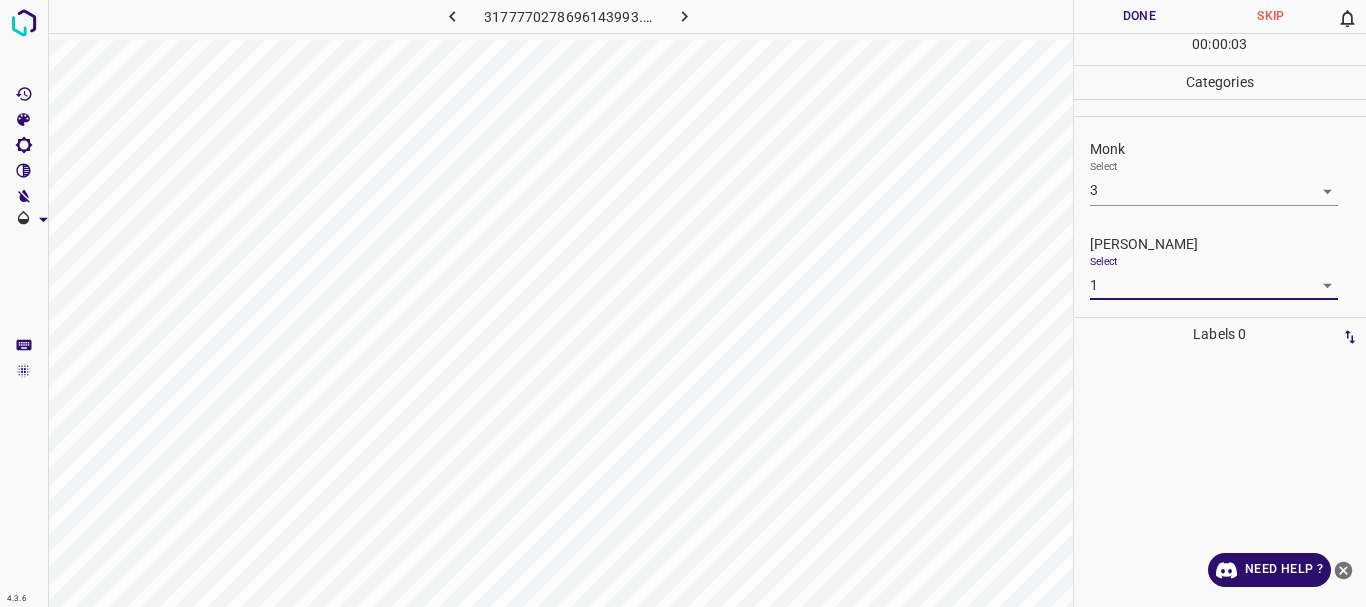 click on "Done" at bounding box center [1140, 16] 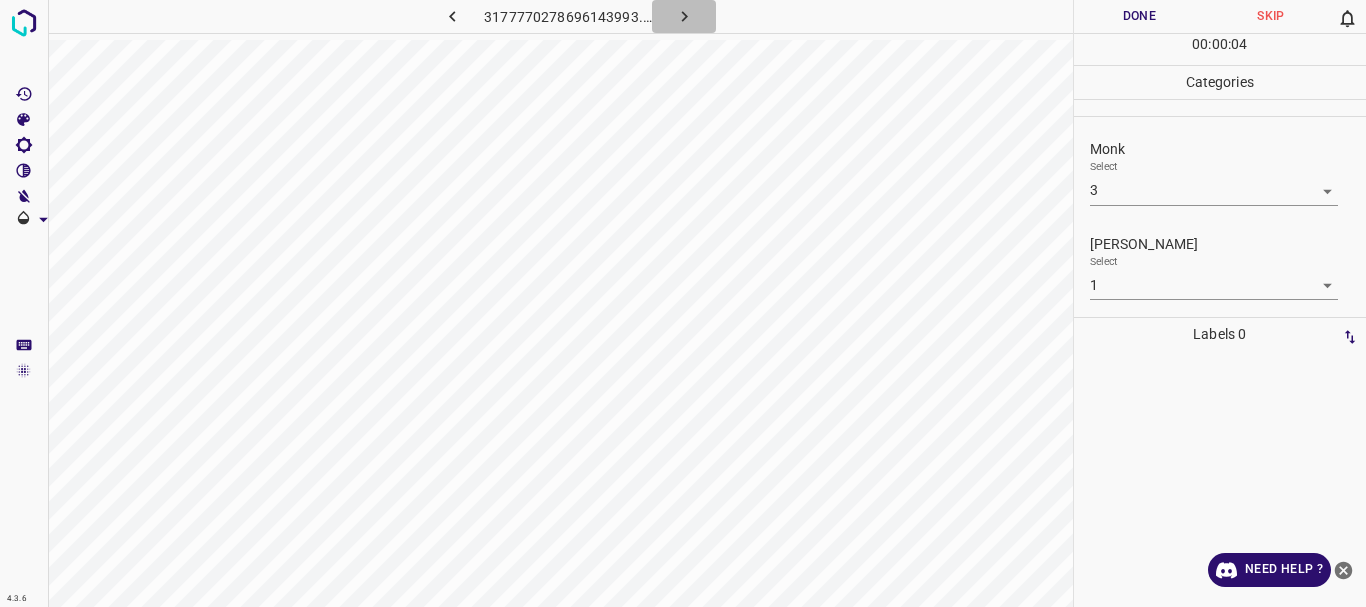 click 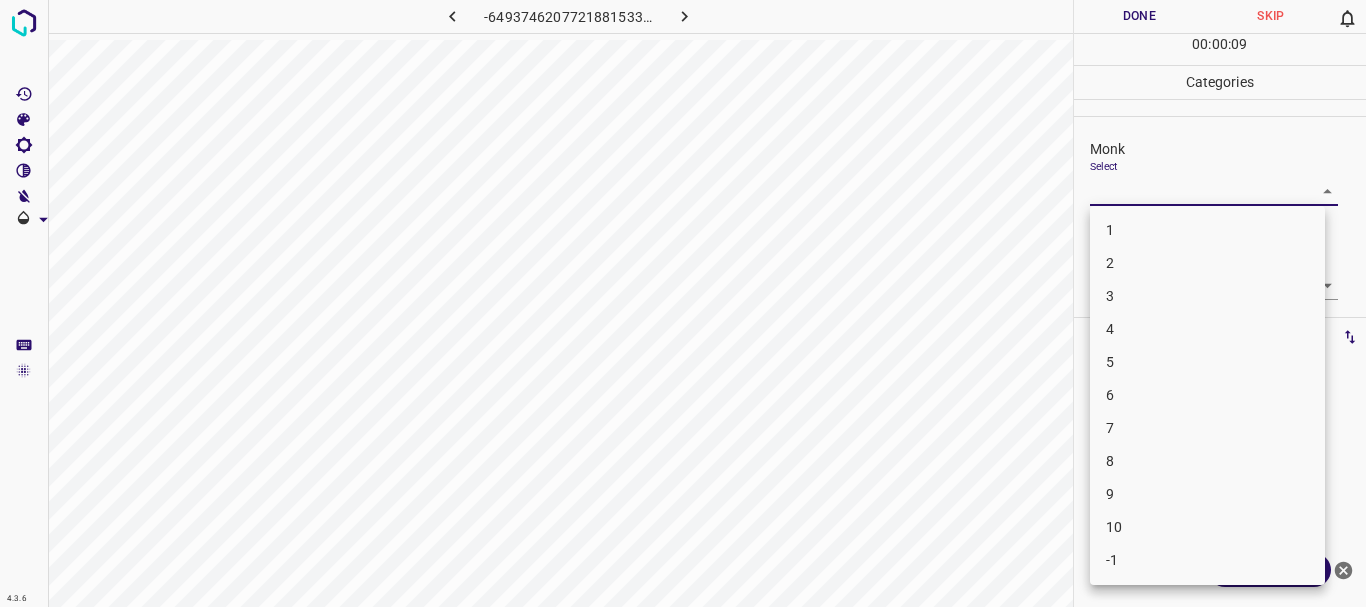 click on "4.3.6  -6493746207721881533.png Done Skip 0 00   : 00   : 09   Categories Monk   Select ​  [PERSON_NAME]   Select ​ Labels   0 Categories 1 Monk 2  [PERSON_NAME] Tools Space Change between modes (Draw & Edit) I Auto labeling R Restore zoom M Zoom in N Zoom out Delete Delete selecte label Filters Z Restore filters X Saturation filter C Brightness filter V Contrast filter B Gray scale filter General O Download Need Help ? - Text - Hide - Delete 1 2 3 4 5 6 7 8 9 10 -1" at bounding box center (683, 303) 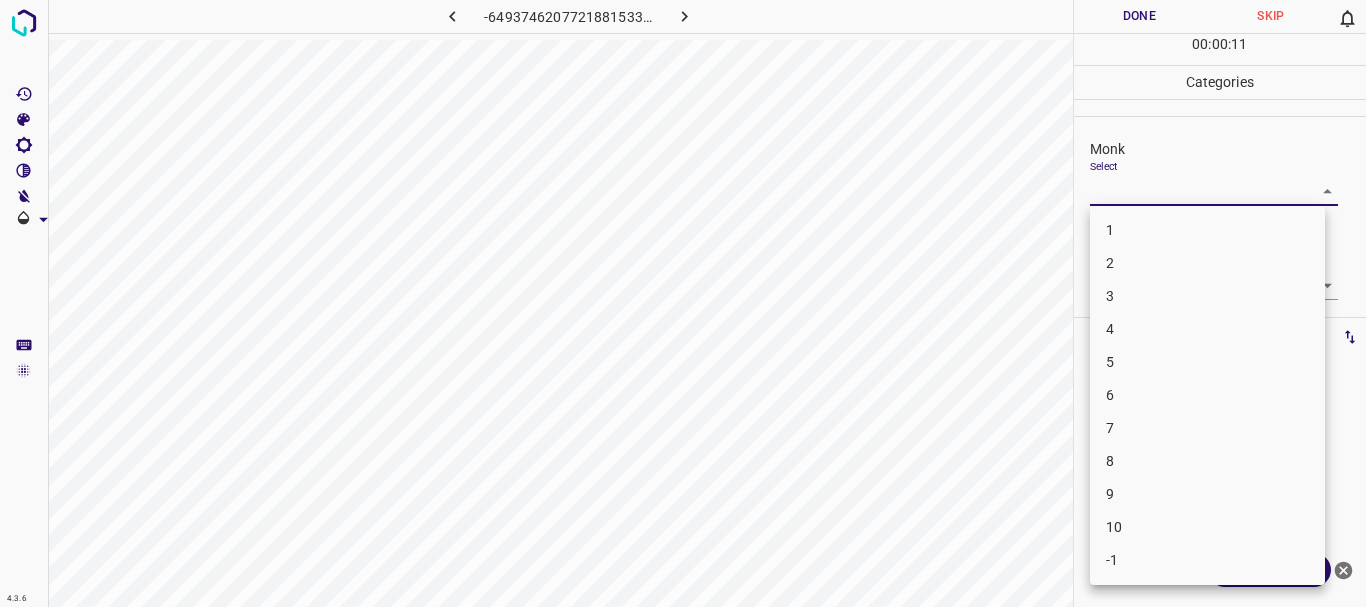 click at bounding box center [683, 303] 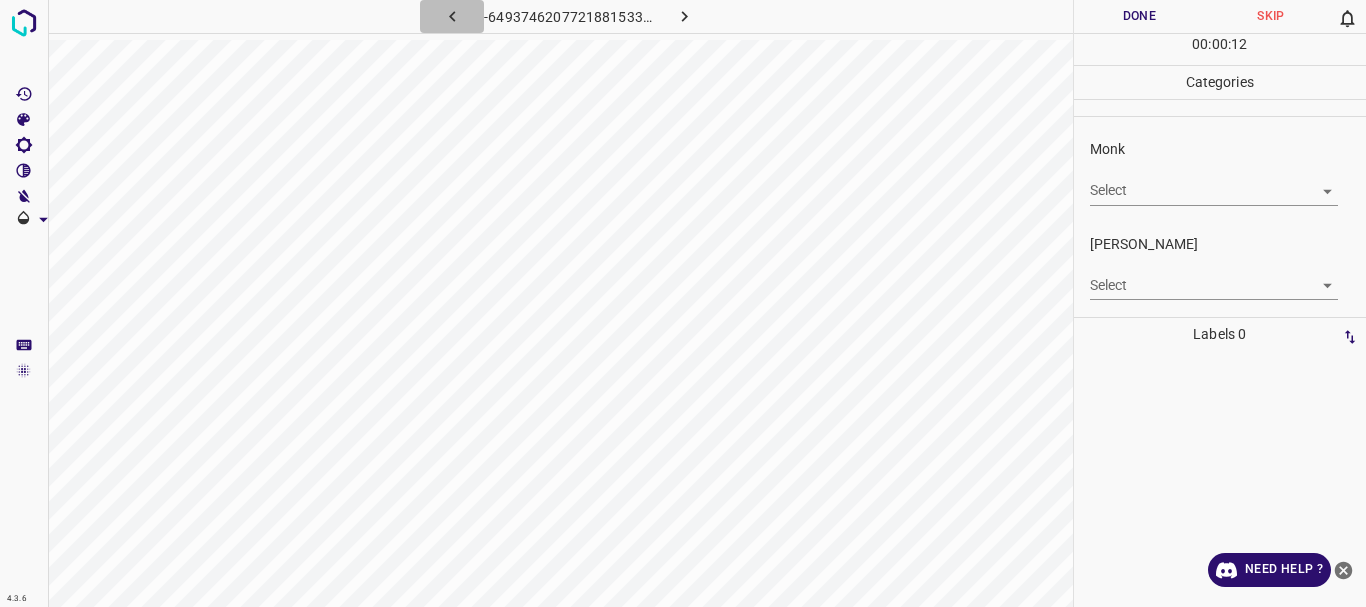 click 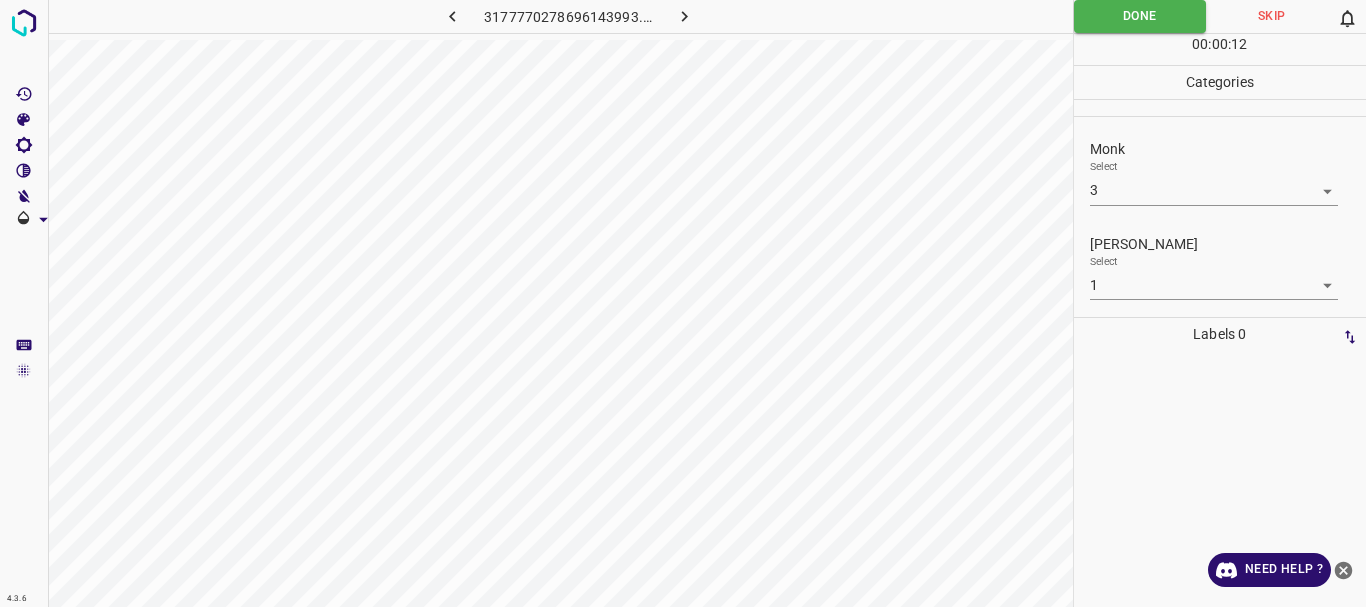 click 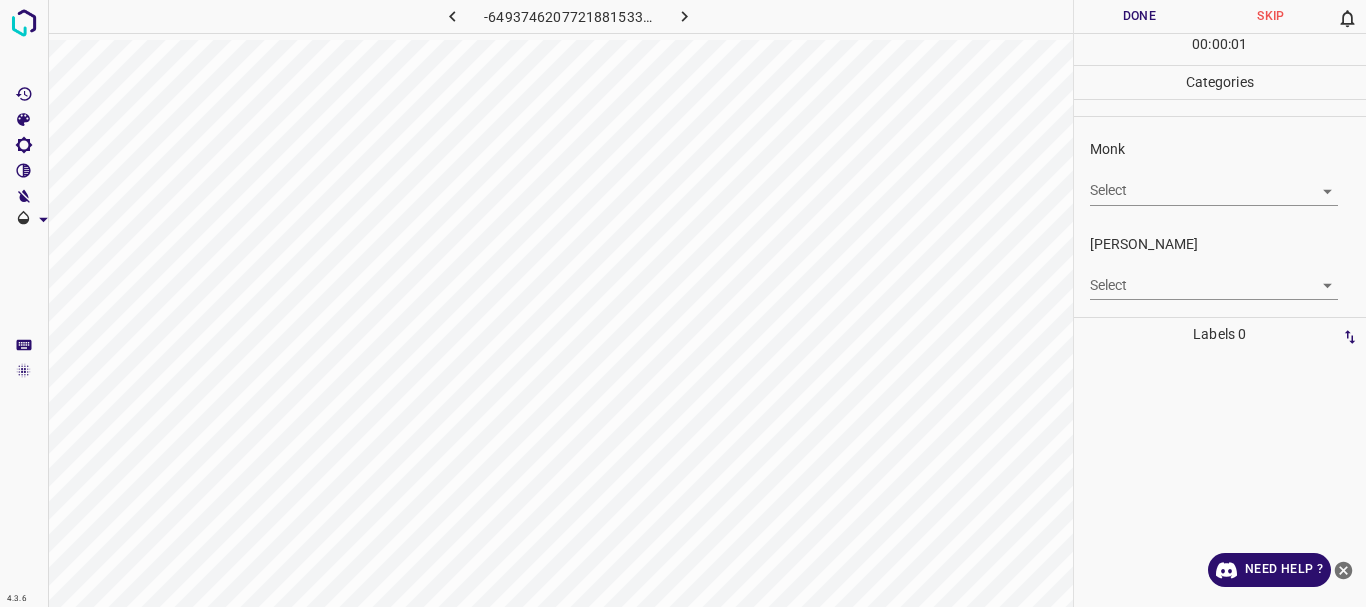 click on "Monk   Select ​" at bounding box center [1220, 172] 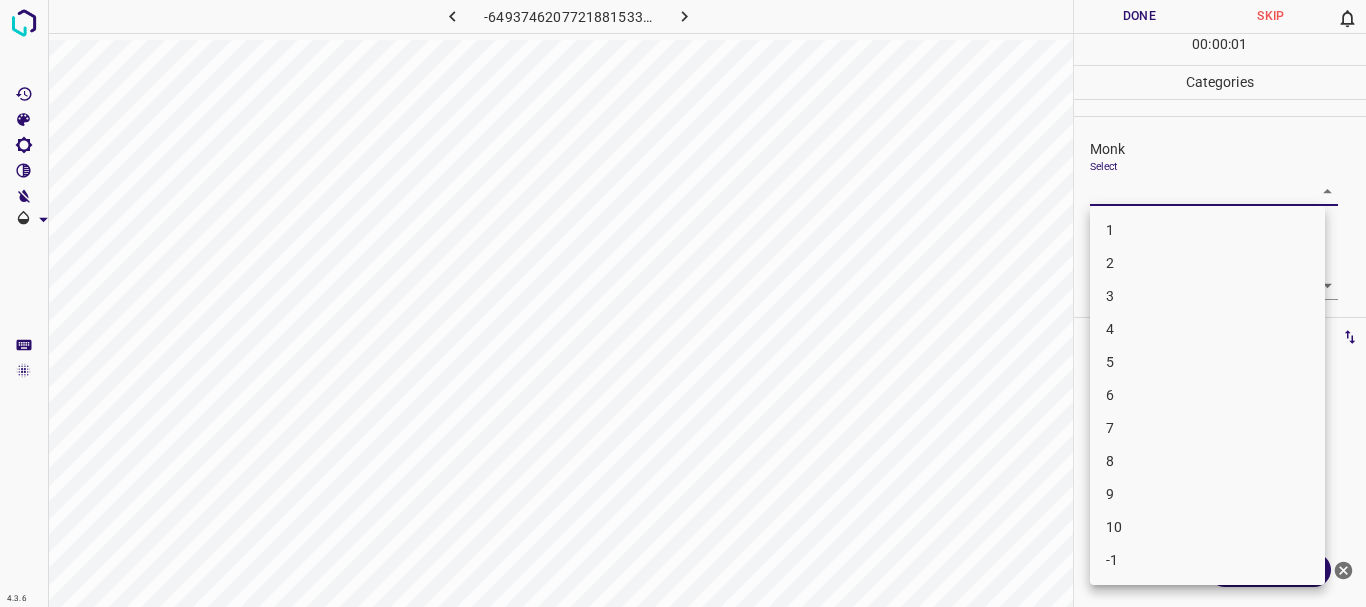 click on "4.3.6  -6493746207721881533.png Done Skip 0 00   : 00   : 01   Categories Monk   Select ​  [PERSON_NAME]   Select ​ Labels   0 Categories 1 Monk 2  [PERSON_NAME] Tools Space Change between modes (Draw & Edit) I Auto labeling R Restore zoom M Zoom in N Zoom out Delete Delete selecte label Filters Z Restore filters X Saturation filter C Brightness filter V Contrast filter B Gray scale filter General O Download Need Help ? - Text - Hide - Delete 1 2 3 4 5 6 7 8 9 10 -1" at bounding box center (683, 303) 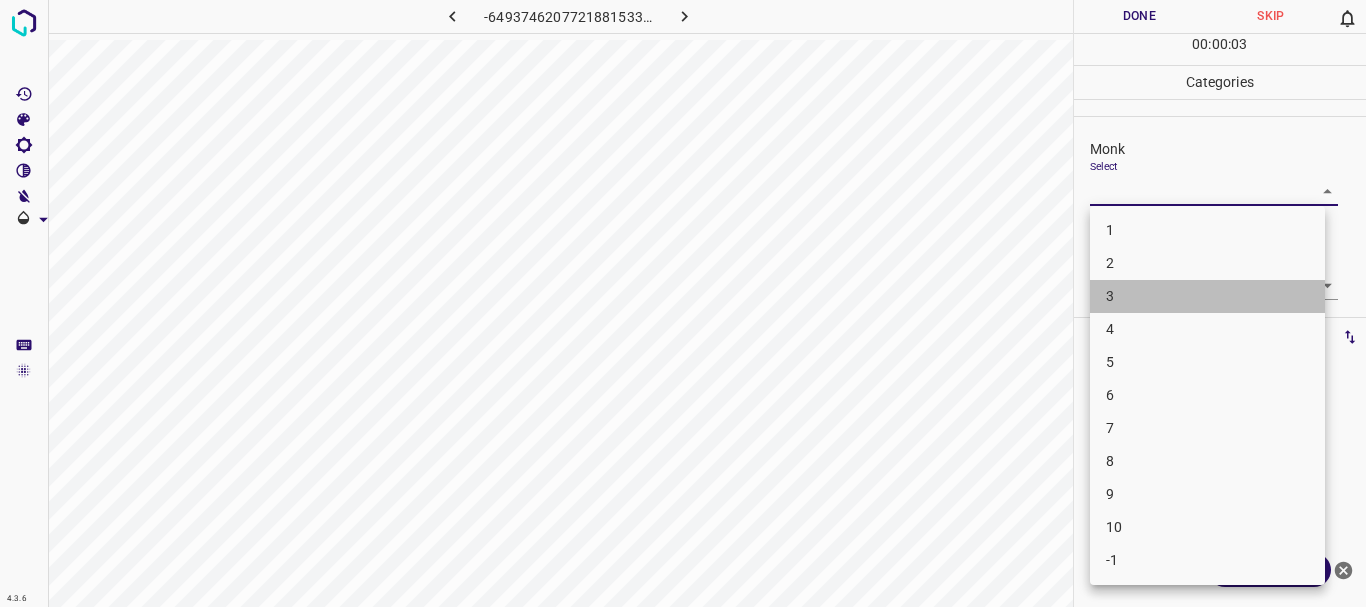 click on "3" at bounding box center (1207, 296) 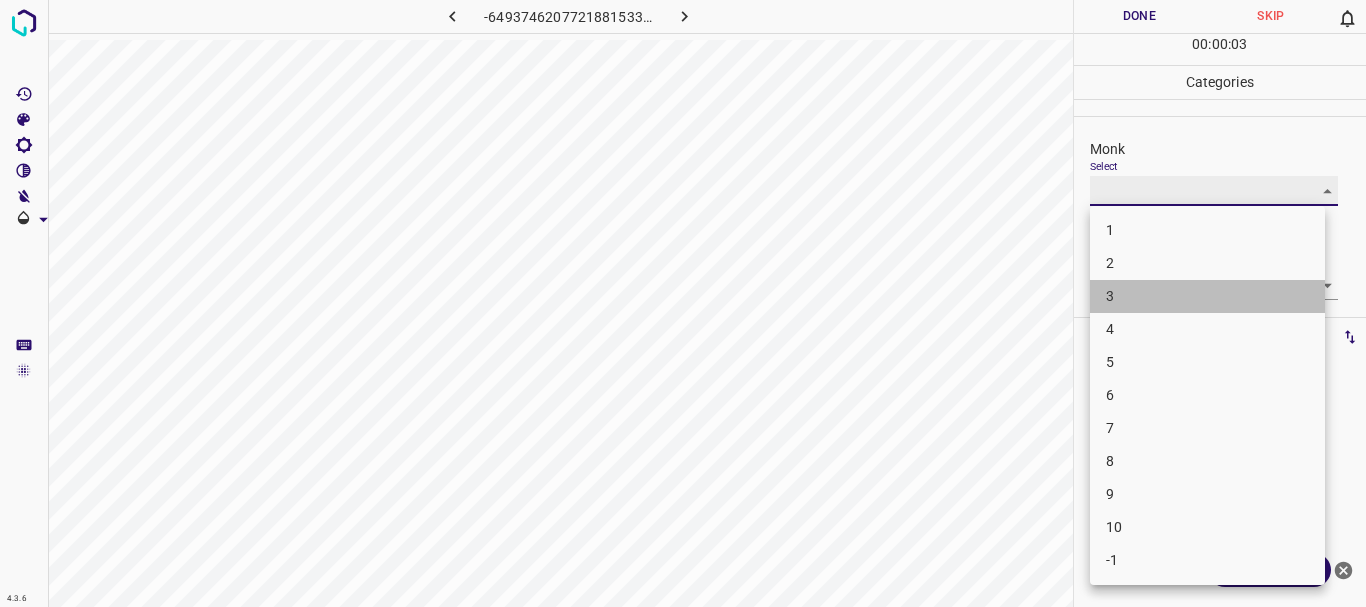 type on "3" 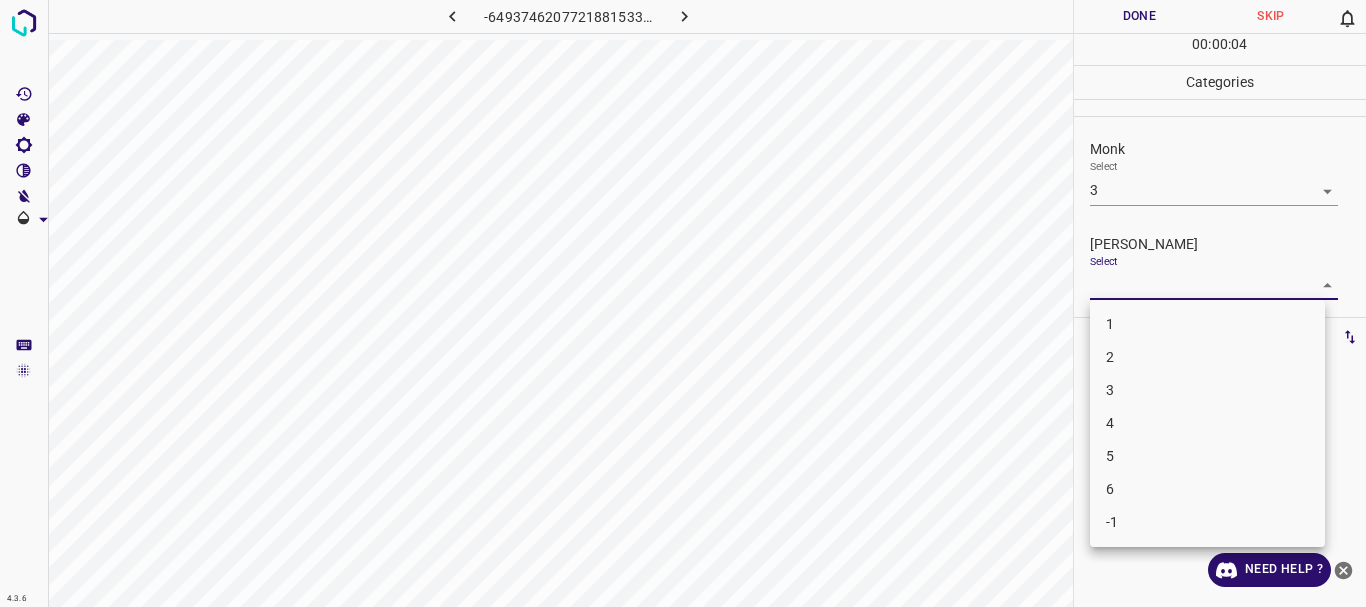 click on "4.3.6  -6493746207721881533.png Done Skip 0 00   : 00   : 04   Categories Monk   Select 3 3  [PERSON_NAME]   Select ​ Labels   0 Categories 1 Monk 2  [PERSON_NAME] Tools Space Change between modes (Draw & Edit) I Auto labeling R Restore zoom M Zoom in N Zoom out Delete Delete selecte label Filters Z Restore filters X Saturation filter C Brightness filter V Contrast filter B Gray scale filter General O Download Need Help ? - Text - Hide - Delete 1 2 3 4 5 6 -1" at bounding box center [683, 303] 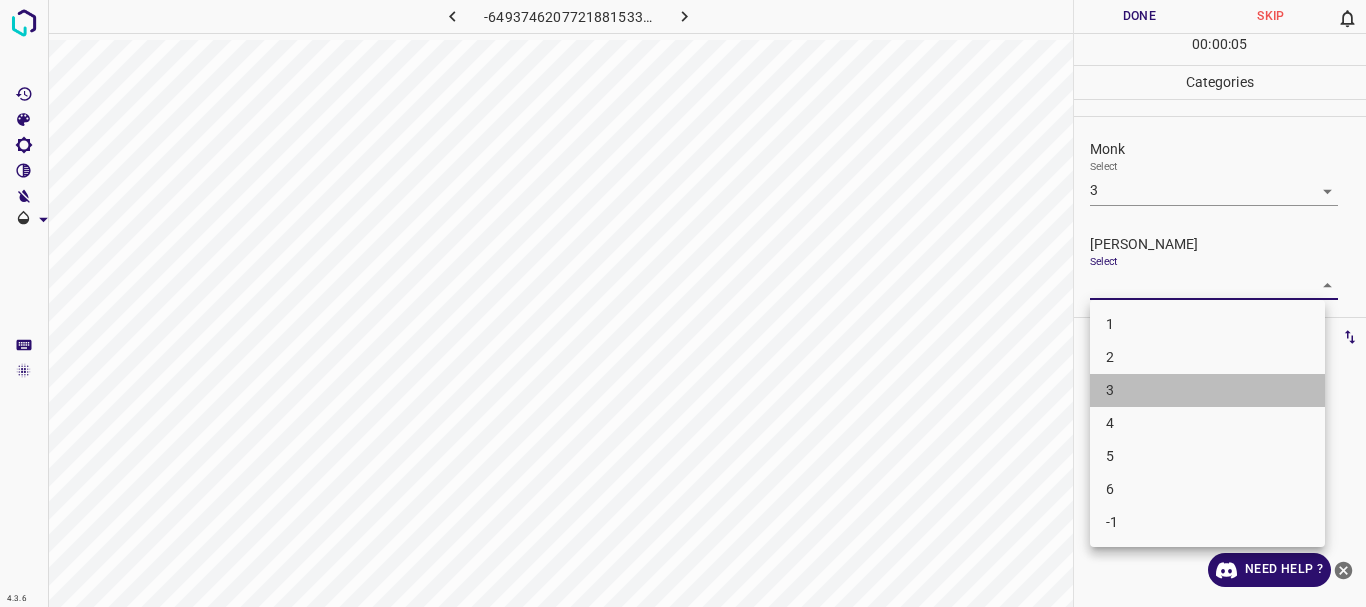 drag, startPoint x: 1152, startPoint y: 398, endPoint x: 1117, endPoint y: 116, distance: 284.1637 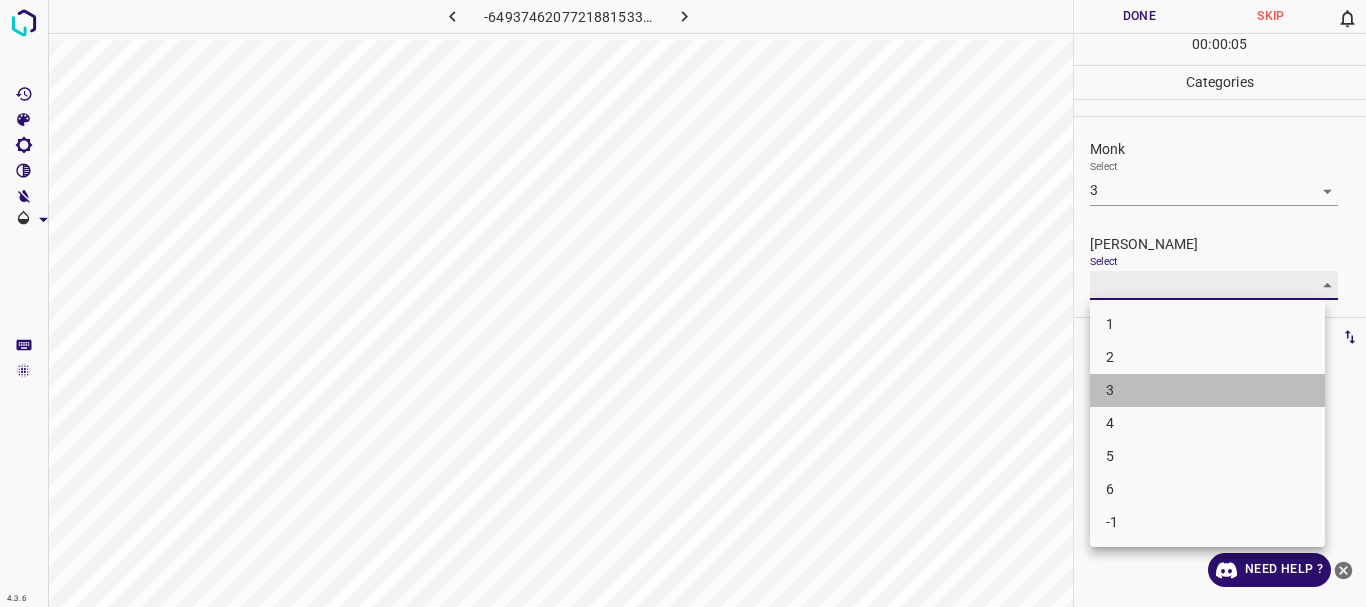 type on "3" 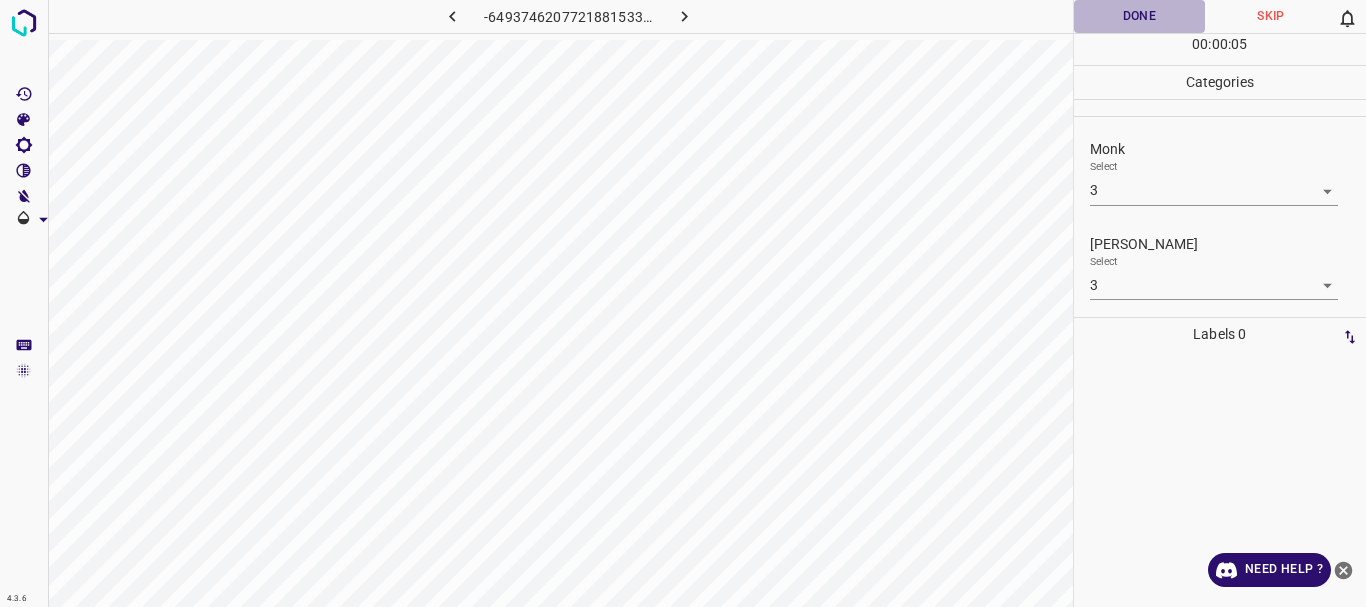 click on "Done" at bounding box center [1140, 16] 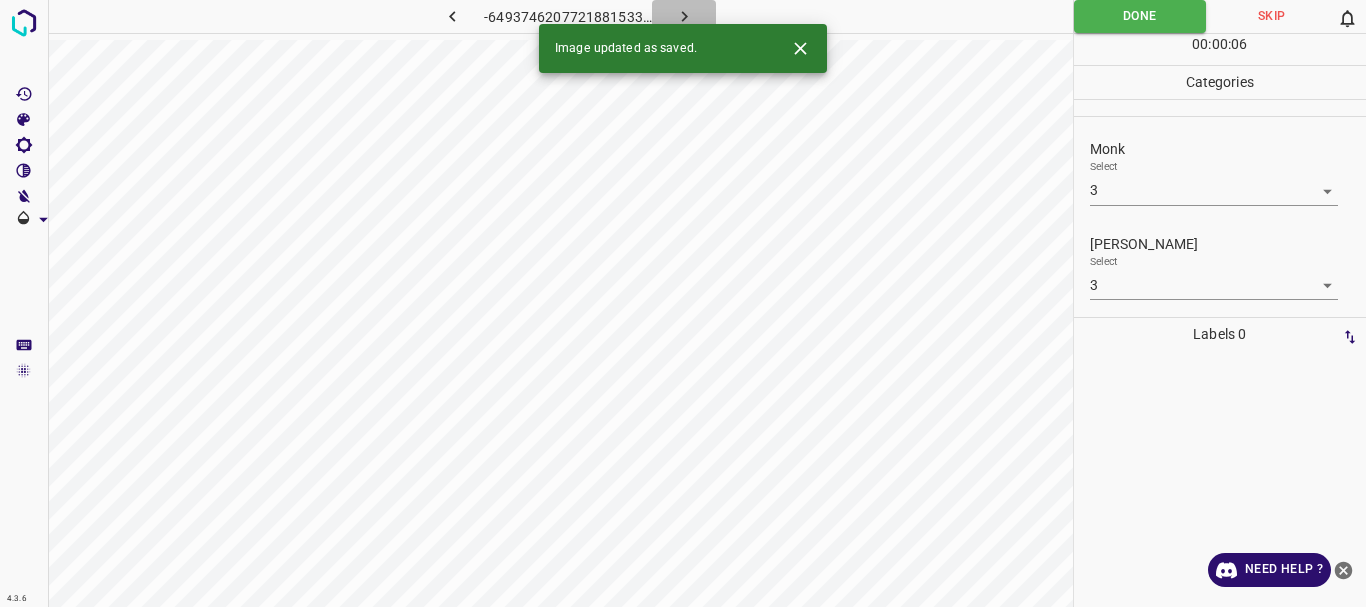click 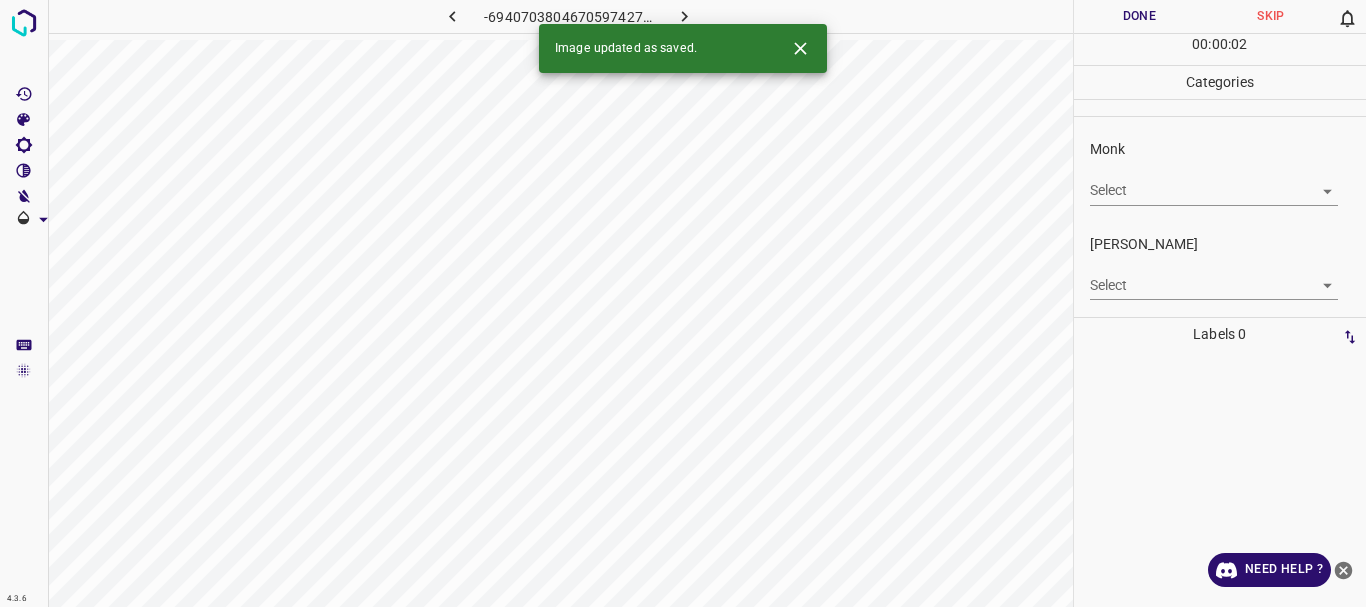 click on "4.3.6  -6940703804670597427.png Done Skip 0 00   : 00   : 02   Categories Monk   Select ​  [PERSON_NAME]   Select ​ Labels   0 Categories 1 Monk 2  [PERSON_NAME] Tools Space Change between modes (Draw & Edit) I Auto labeling R Restore zoom M Zoom in N Zoom out Delete Delete selecte label Filters Z Restore filters X Saturation filter C Brightness filter V Contrast filter B Gray scale filter General O Download Image updated as saved. Need Help ? - Text - Hide - Delete" at bounding box center (683, 303) 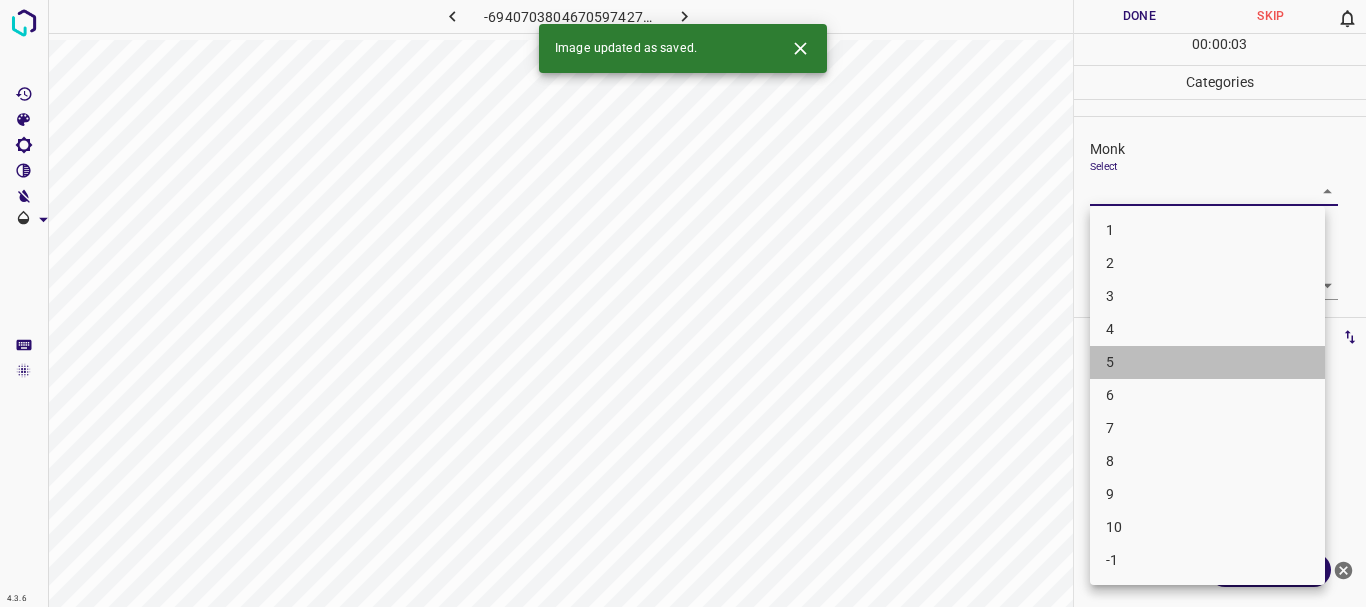 click on "5" at bounding box center [1207, 362] 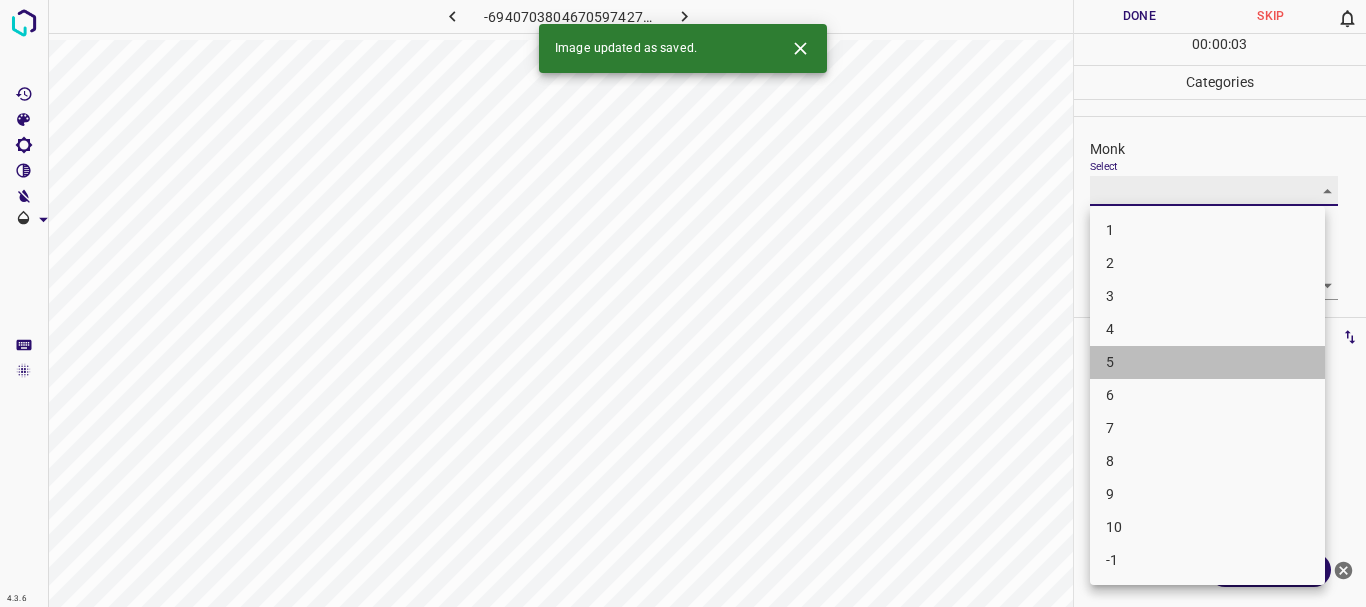 type on "5" 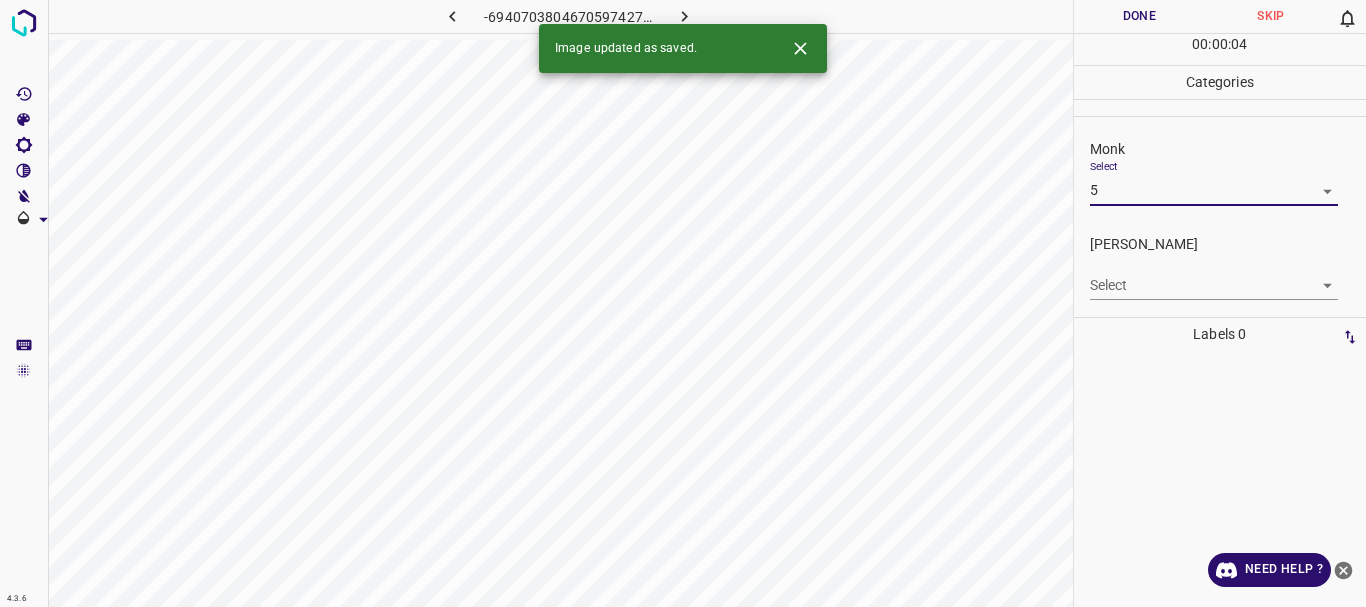 click on "4.3.6  -6940703804670597427.png Done Skip 0 00   : 00   : 04   Categories Monk   Select 5 5  [PERSON_NAME]   Select ​ Labels   0 Categories 1 Monk 2  [PERSON_NAME] Tools Space Change between modes (Draw & Edit) I Auto labeling R Restore zoom M Zoom in N Zoom out Delete Delete selecte label Filters Z Restore filters X Saturation filter C Brightness filter V Contrast filter B Gray scale filter General O Download Image updated as saved. Need Help ? - Text - Hide - Delete" at bounding box center (683, 303) 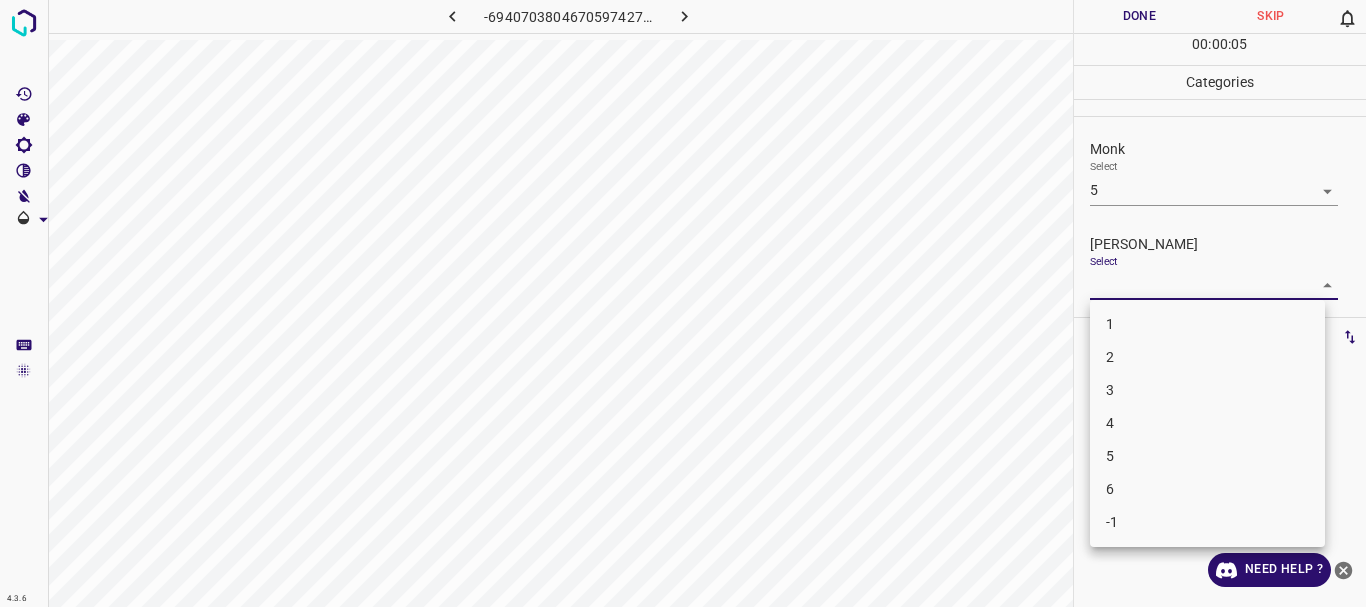 drag, startPoint x: 1143, startPoint y: 390, endPoint x: 1097, endPoint y: 155, distance: 239.45981 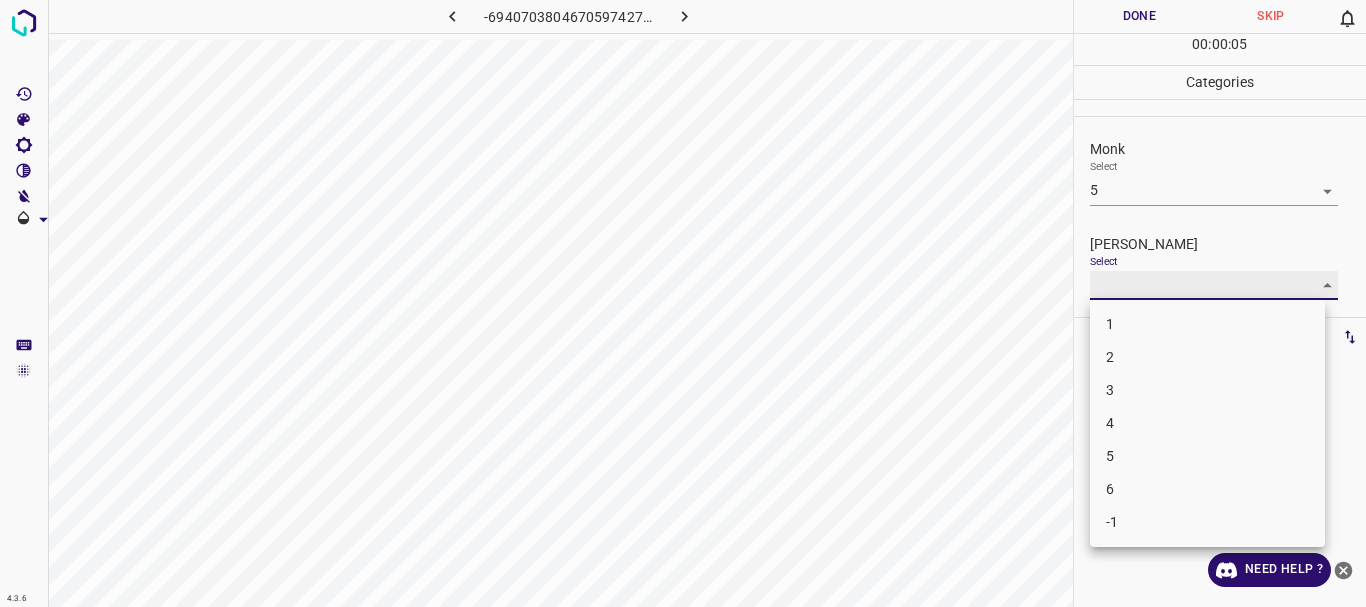type on "3" 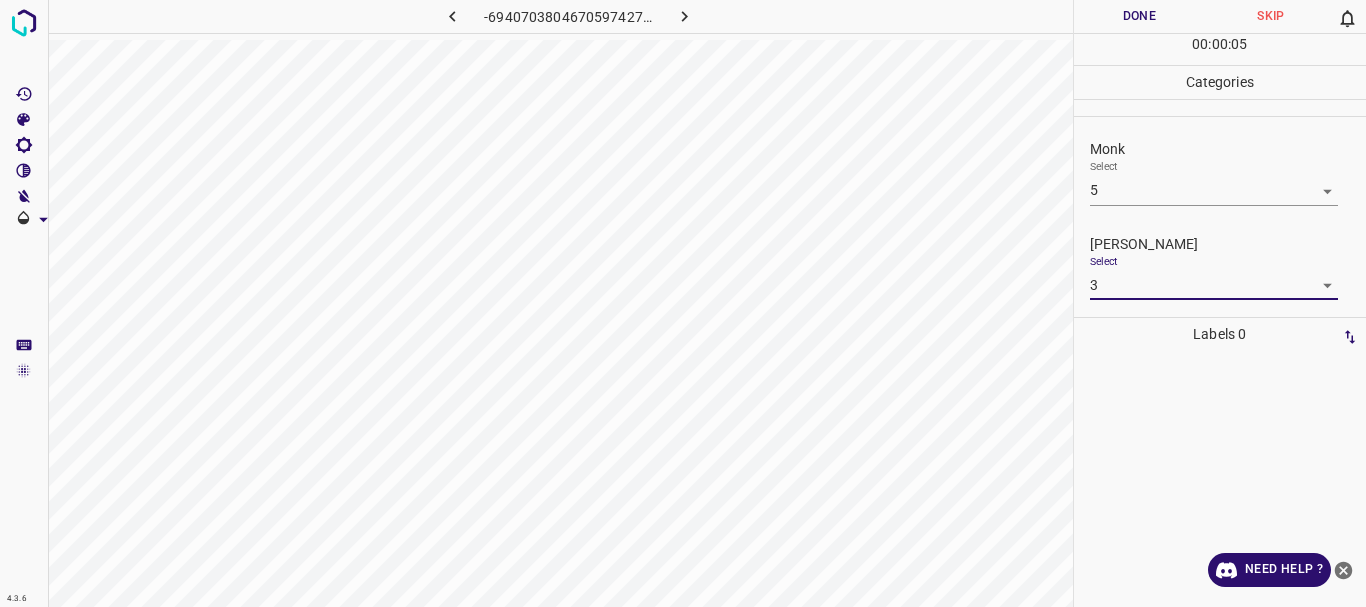 click on "Done" at bounding box center [1140, 16] 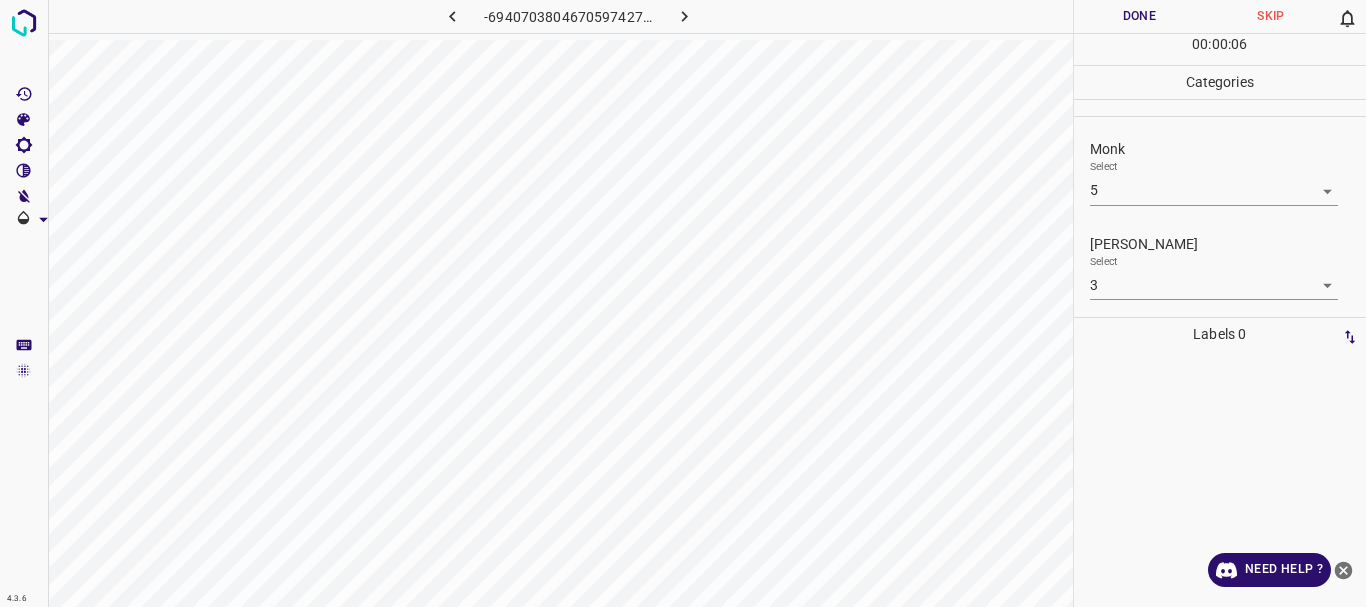 click 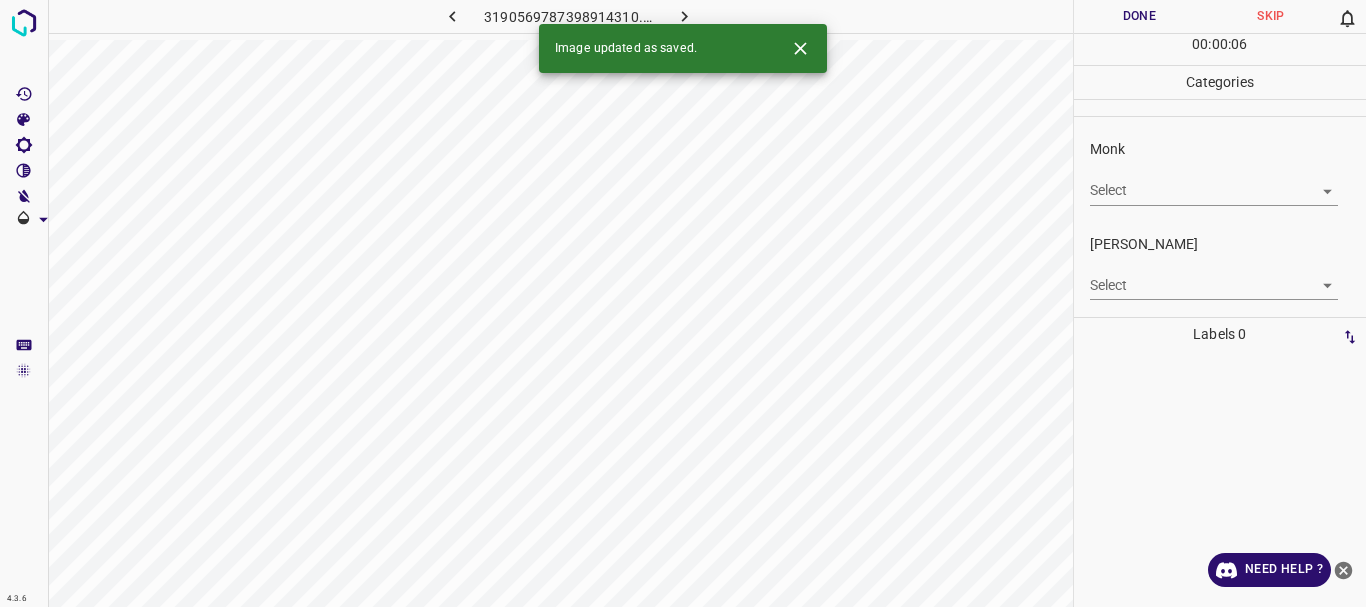 click on "4.3.6  3190569787398914310.png Done Skip 0 00   : 00   : 06   Categories Monk   Select ​  [PERSON_NAME]   Select ​ Labels   0 Categories 1 Monk 2  [PERSON_NAME] Tools Space Change between modes (Draw & Edit) I Auto labeling R Restore zoom M Zoom in N Zoom out Delete Delete selecte label Filters Z Restore filters X Saturation filter C Brightness filter V Contrast filter B Gray scale filter General O Download Image updated as saved. Need Help ? - Text - Hide - Delete" at bounding box center [683, 303] 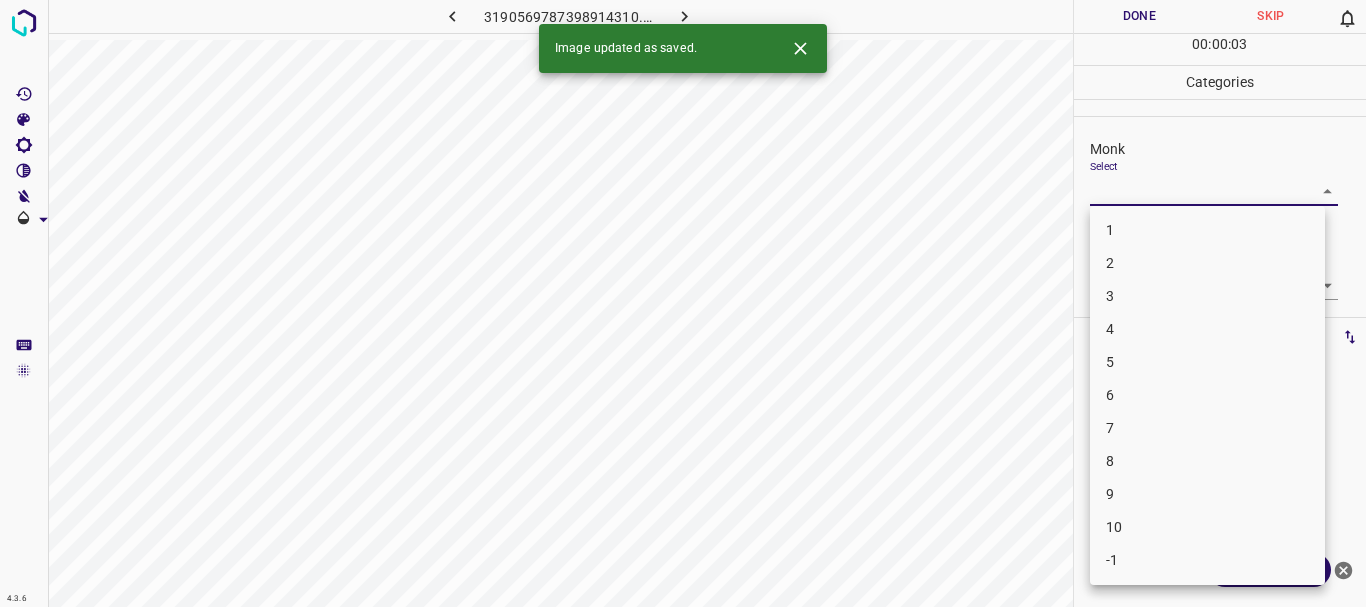 click on "3" at bounding box center (1207, 296) 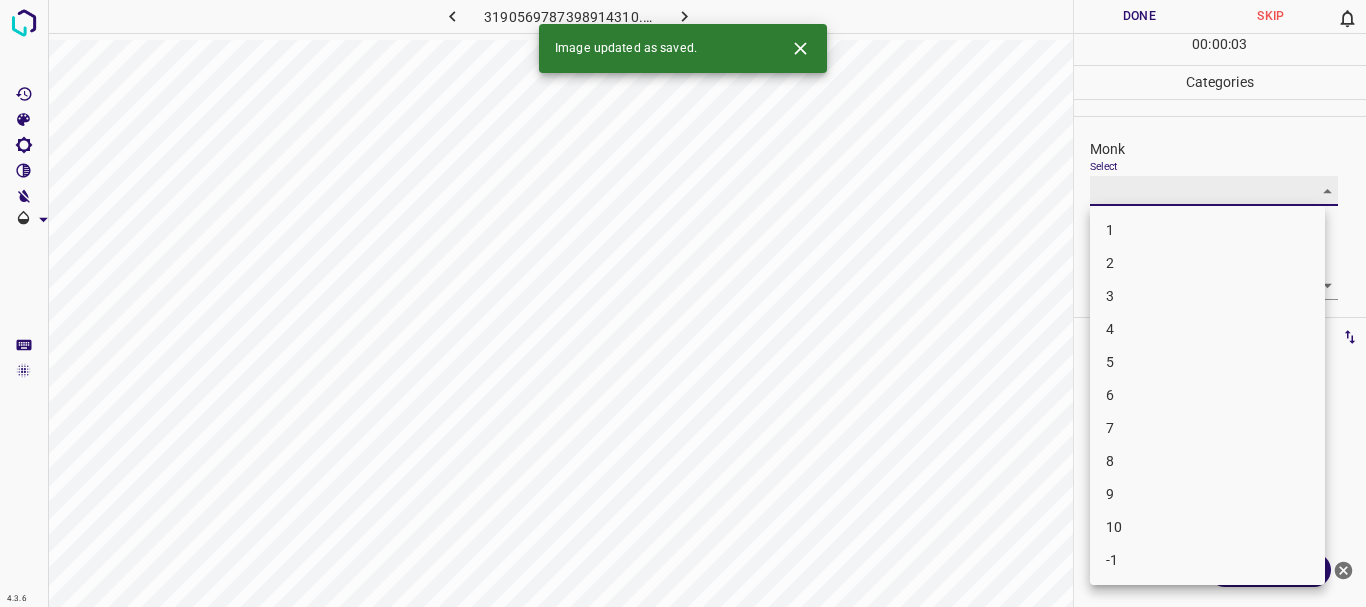 type on "3" 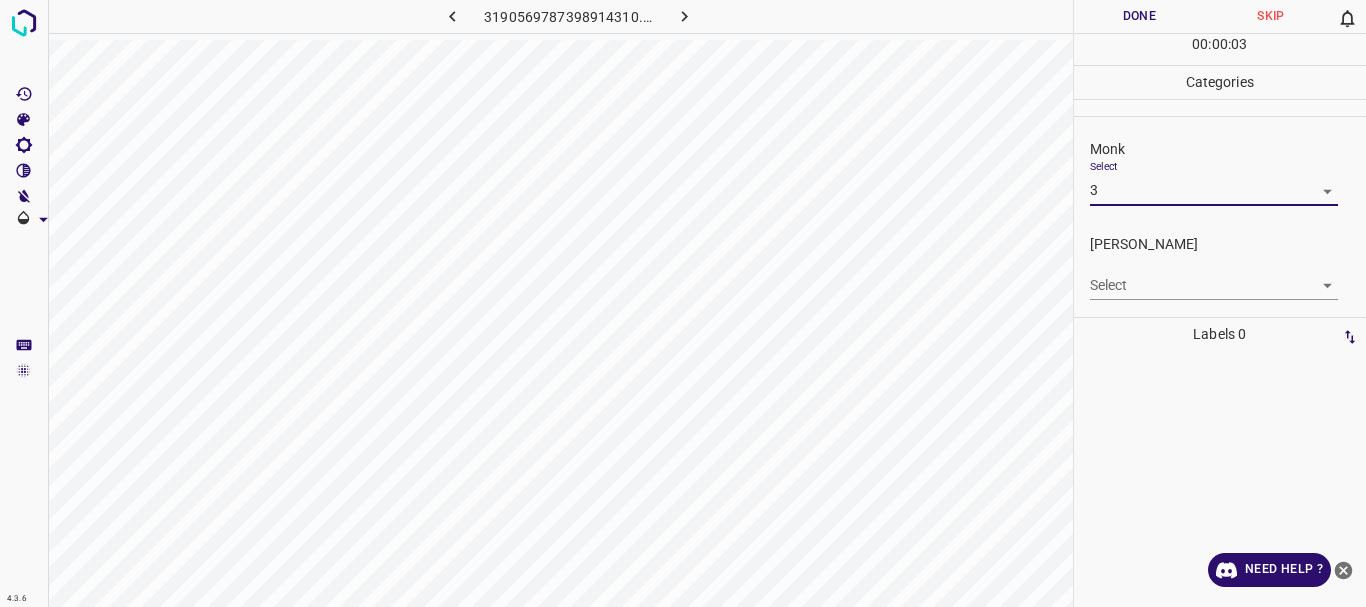 click on "4.3.6  3190569787398914310.png Done Skip 0 00   : 00   : 03   Categories Monk   Select 3 3  [PERSON_NAME]   Select ​ Labels   0 Categories 1 Monk 2  [PERSON_NAME] Tools Space Change between modes (Draw & Edit) I Auto labeling R Restore zoom M Zoom in N Zoom out Delete Delete selecte label Filters Z Restore filters X Saturation filter C Brightness filter V Contrast filter B Gray scale filter General O Download Need Help ? - Text - Hide - Delete 1 2 3 4 5 6 7 8 9 10 -1" at bounding box center [683, 303] 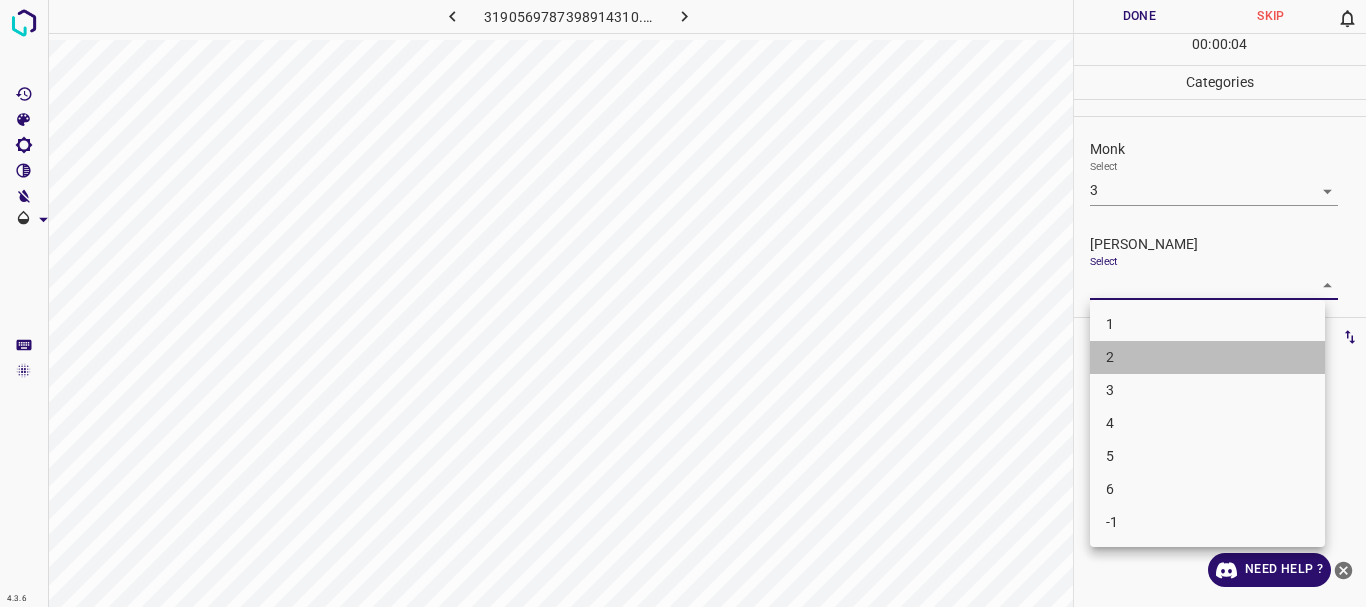 click on "2" at bounding box center [1207, 357] 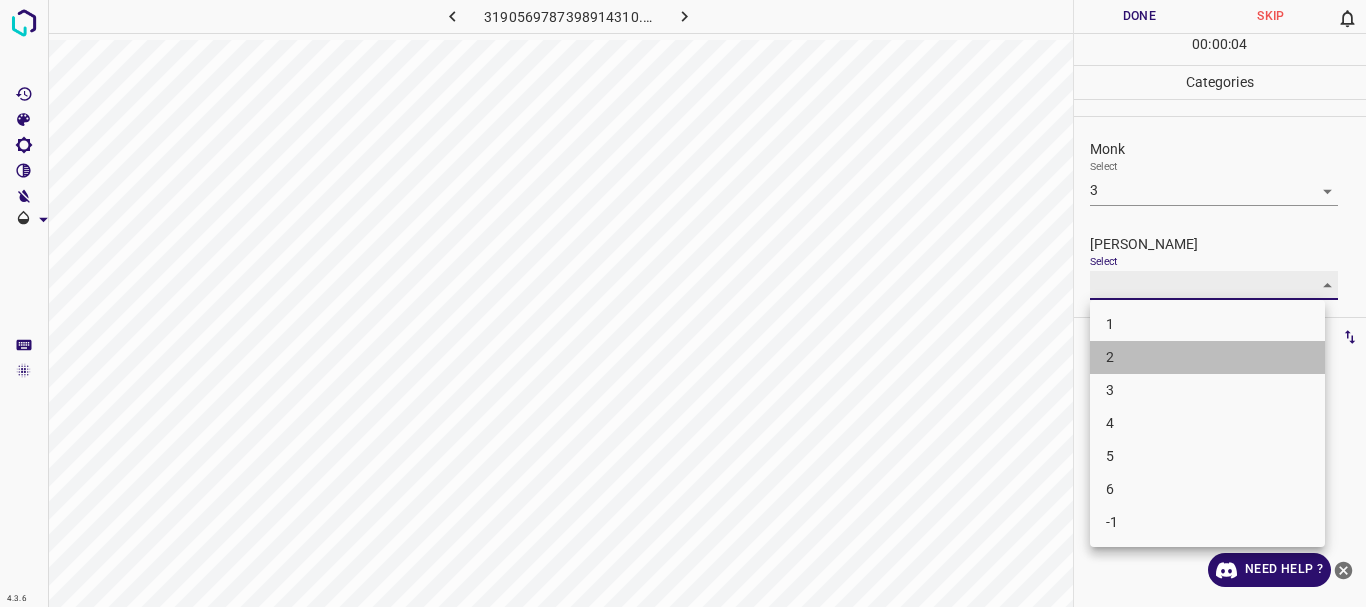 type on "2" 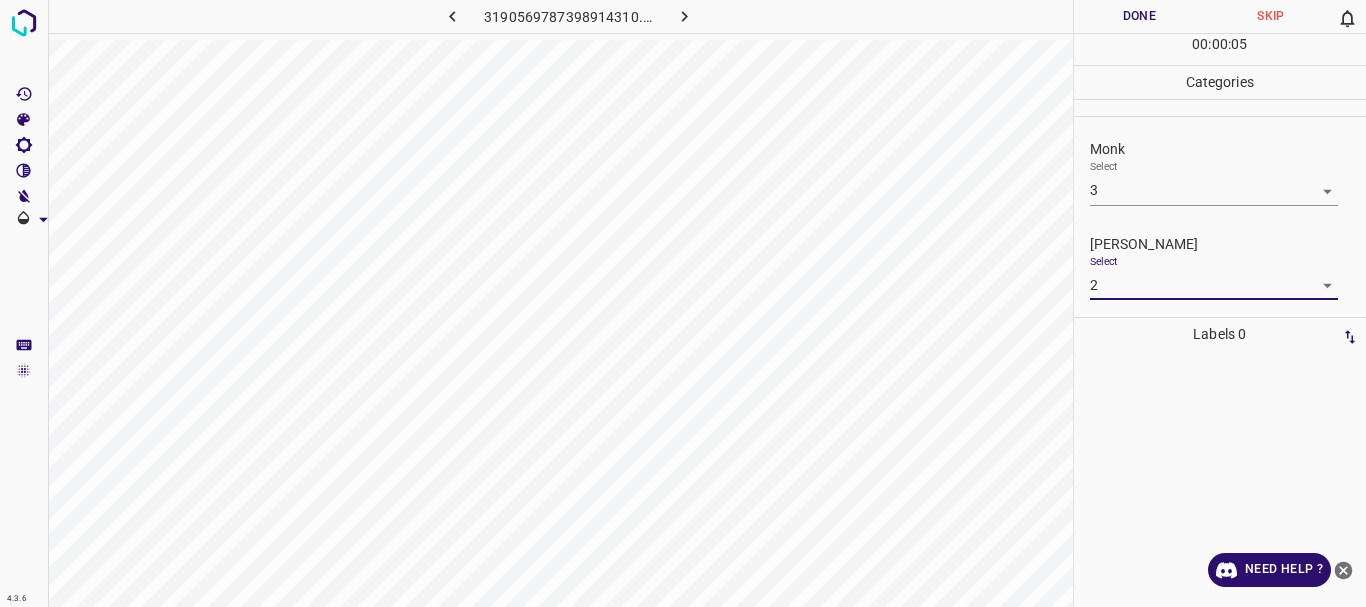 click on "Done" at bounding box center [1140, 16] 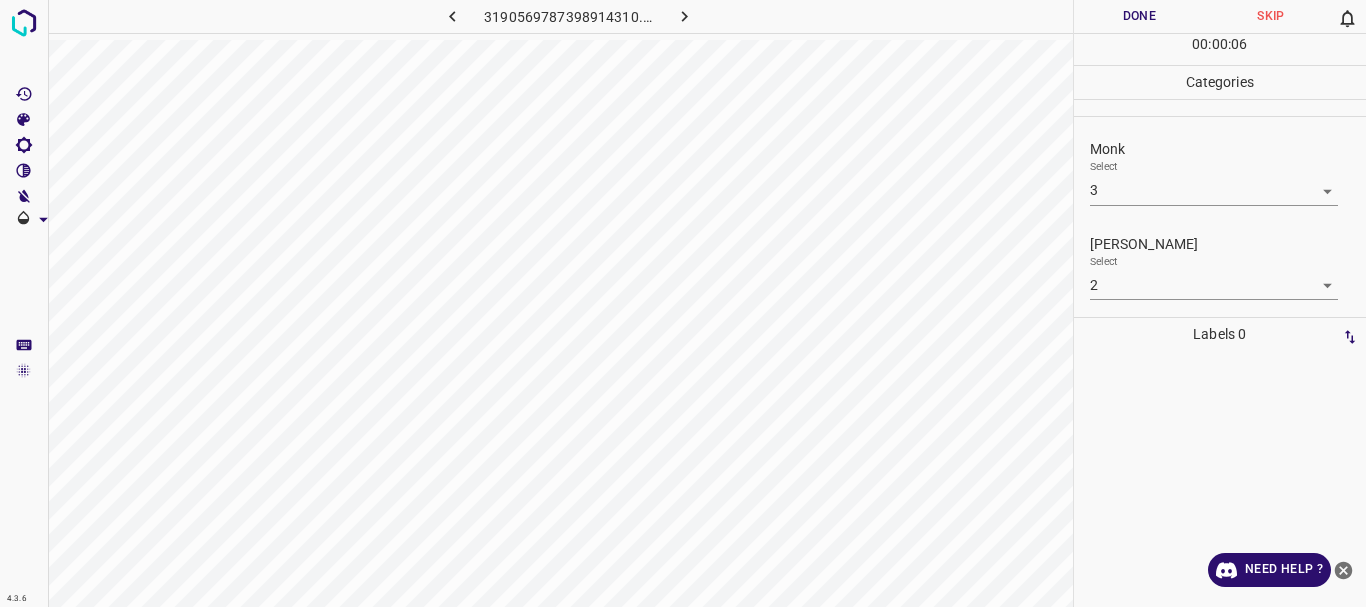 click 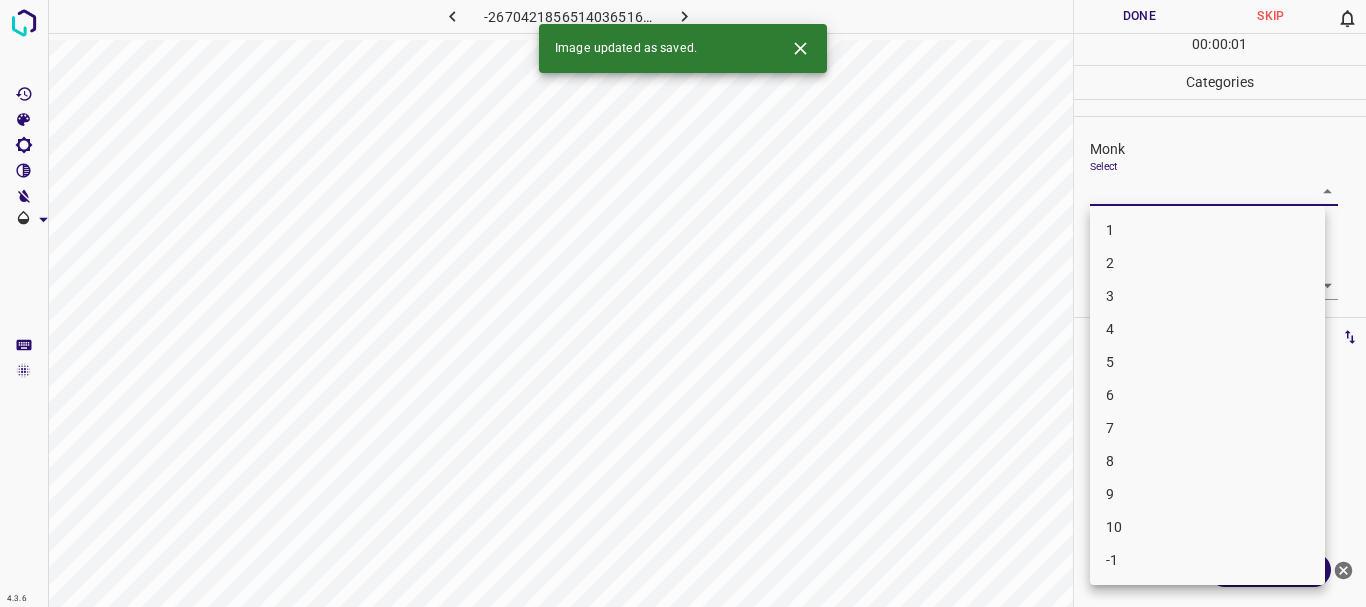 click on "4.3.6  -2670421856514036516.png Done Skip 0 00   : 00   : 01   Categories Monk   Select ​  [PERSON_NAME]   Select ​ Labels   0 Categories 1 Monk 2  [PERSON_NAME] Tools Space Change between modes (Draw & Edit) I Auto labeling R Restore zoom M Zoom in N Zoom out Delete Delete selecte label Filters Z Restore filters X Saturation filter C Brightness filter V Contrast filter B Gray scale filter General O Download Image updated as saved. Need Help ? - Text - Hide - Delete 1 2 3 4 5 6 7 8 9 10 -1" at bounding box center (683, 303) 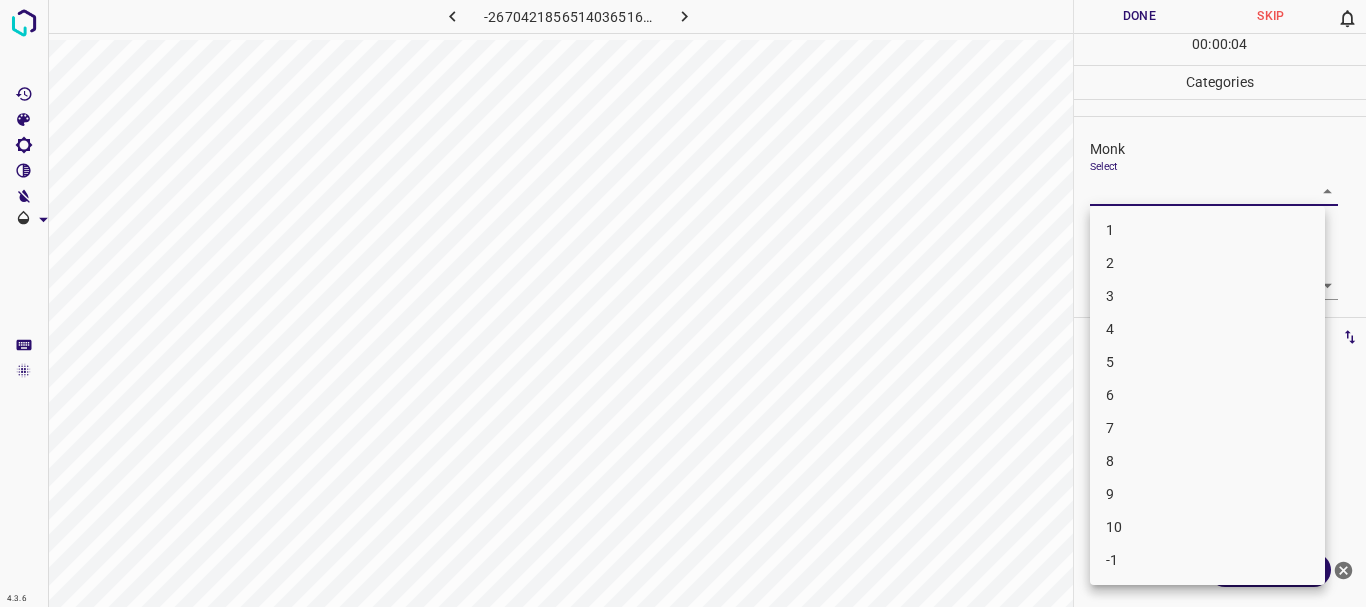 click on "4" at bounding box center [1207, 329] 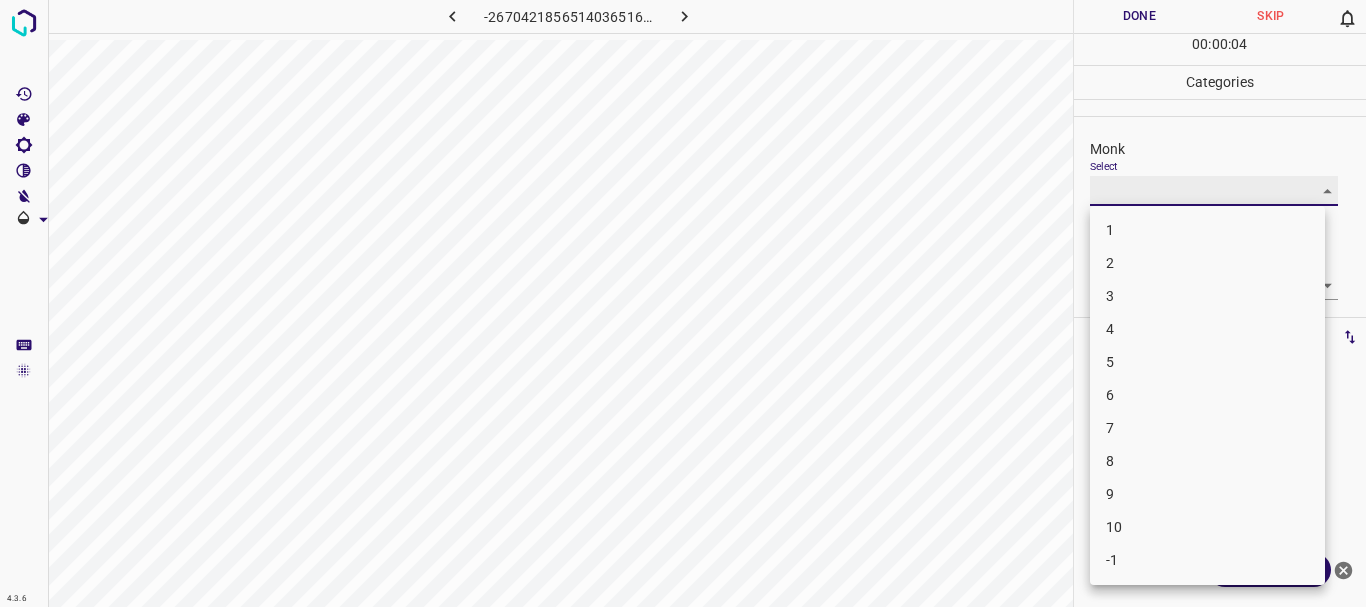 type on "4" 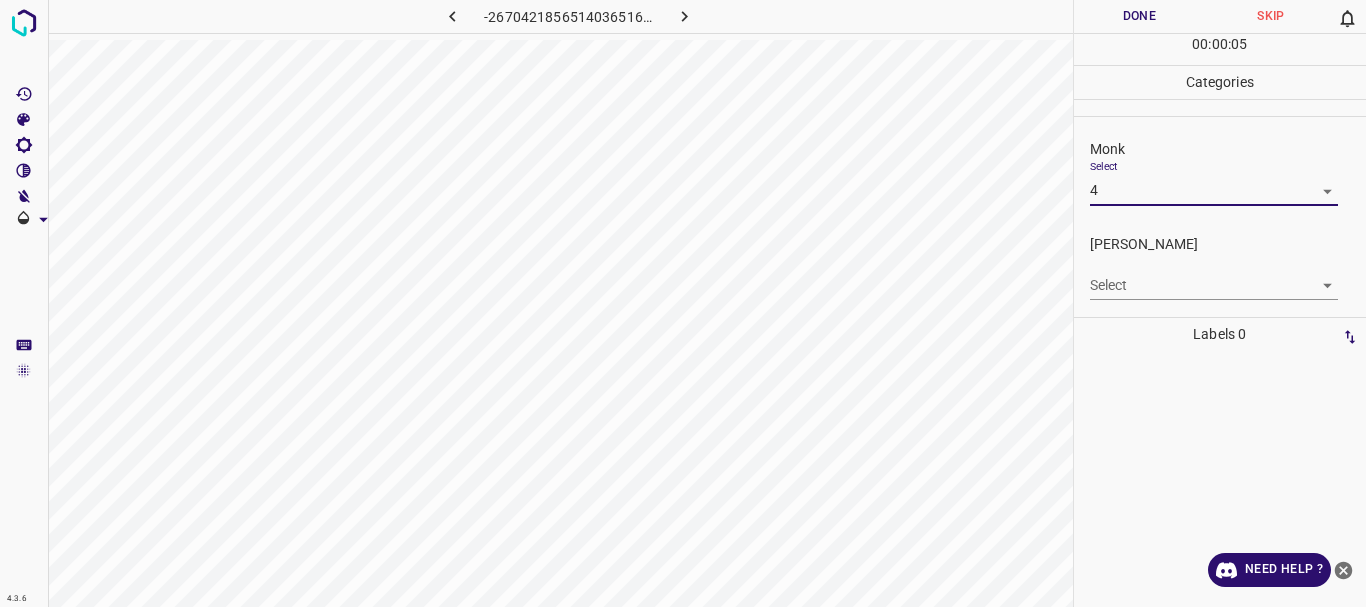 click on "4.3.6  -2670421856514036516.png Done Skip 0 00   : 00   : 05   Categories Monk   Select 4 4  [PERSON_NAME]   Select ​ Labels   0 Categories 1 Monk 2  [PERSON_NAME] Tools Space Change between modes (Draw & Edit) I Auto labeling R Restore zoom M Zoom in N Zoom out Delete Delete selecte label Filters Z Restore filters X Saturation filter C Brightness filter V Contrast filter B Gray scale filter General O Download Need Help ? - Text - Hide - Delete" at bounding box center [683, 303] 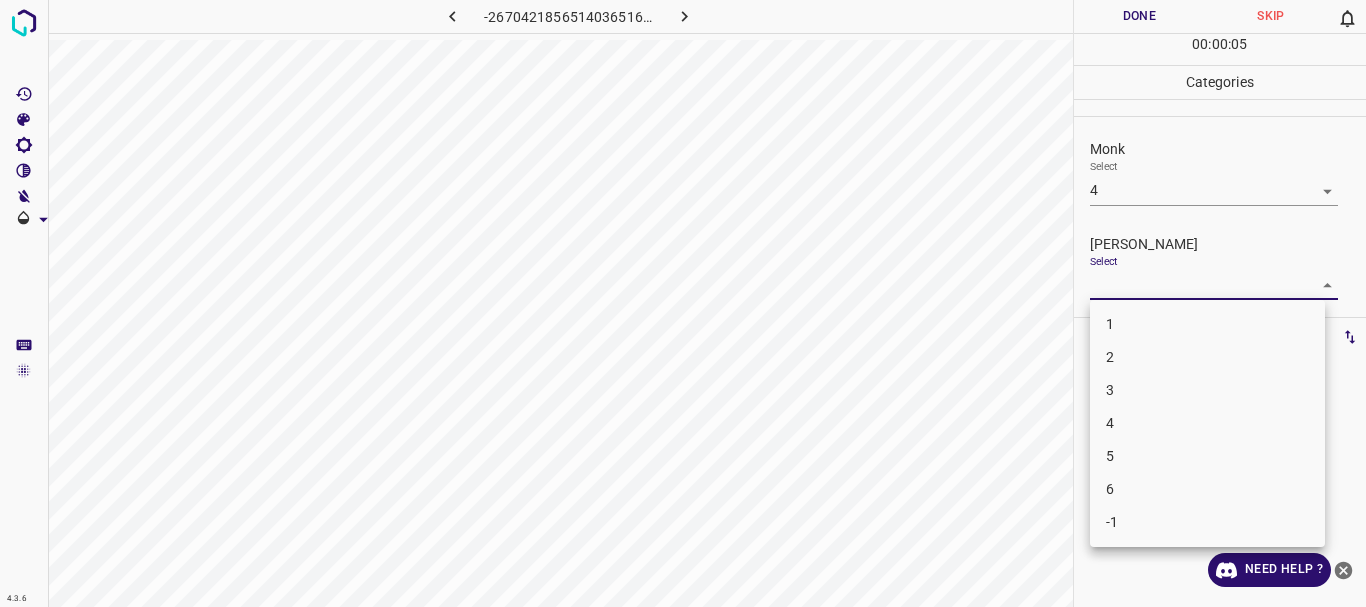 drag, startPoint x: 1155, startPoint y: 330, endPoint x: 1115, endPoint y: 107, distance: 226.55904 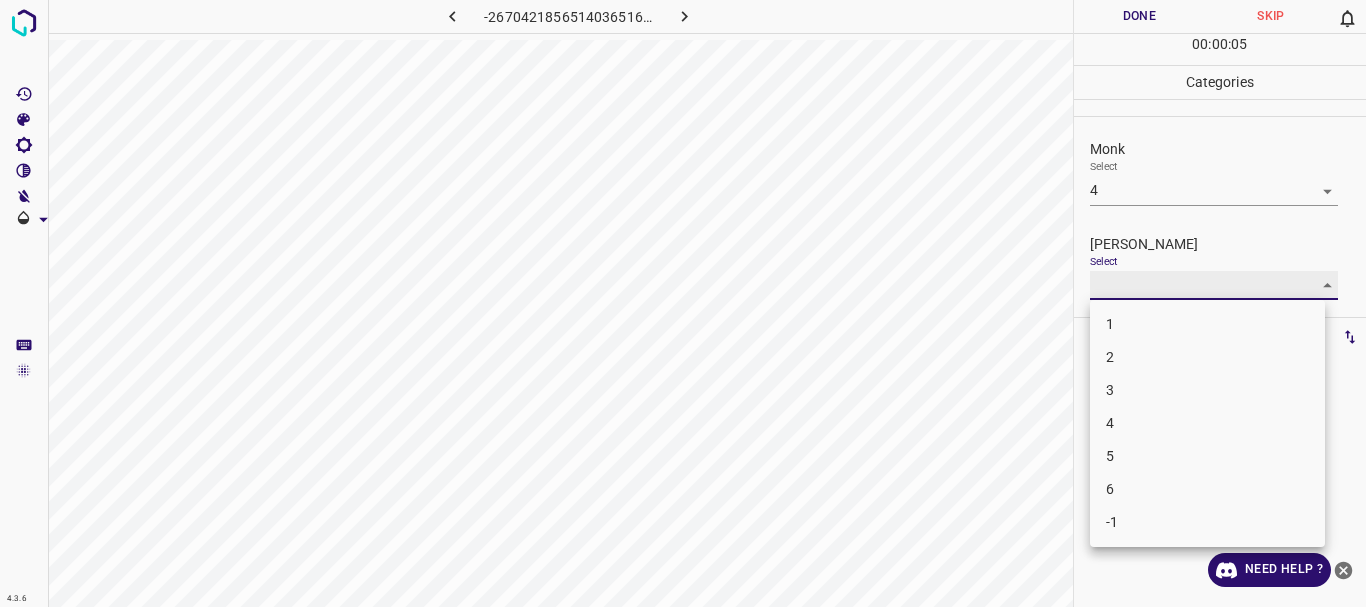 type on "1" 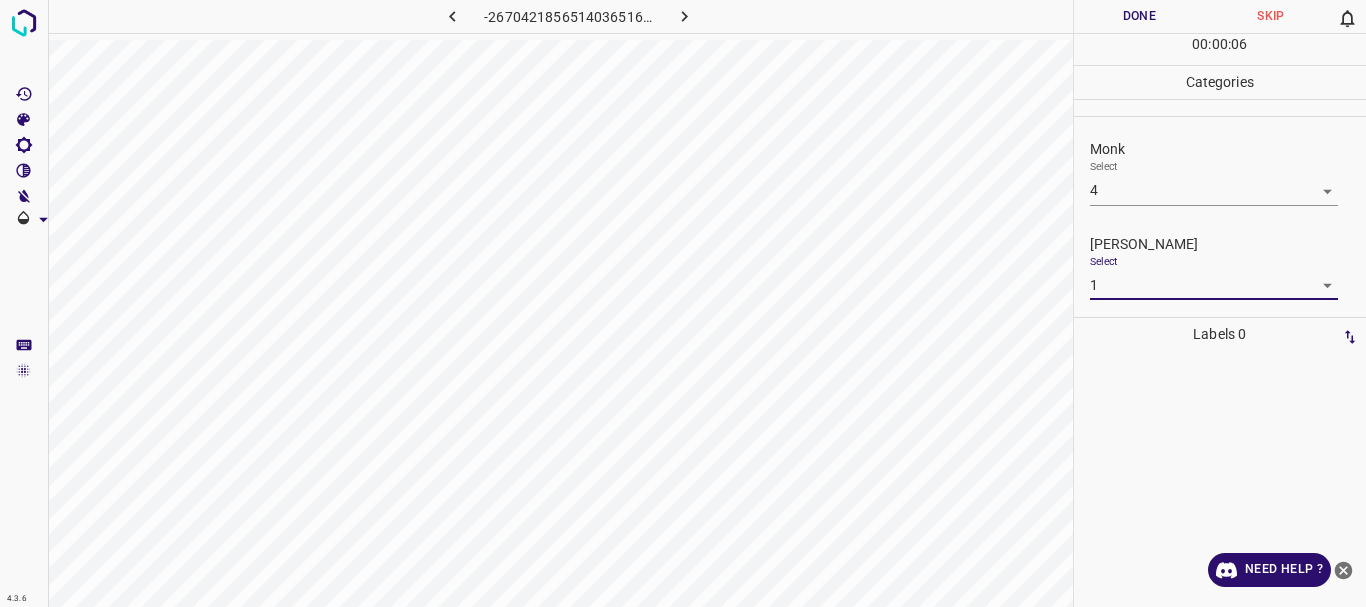 click on "Done" at bounding box center (1140, 16) 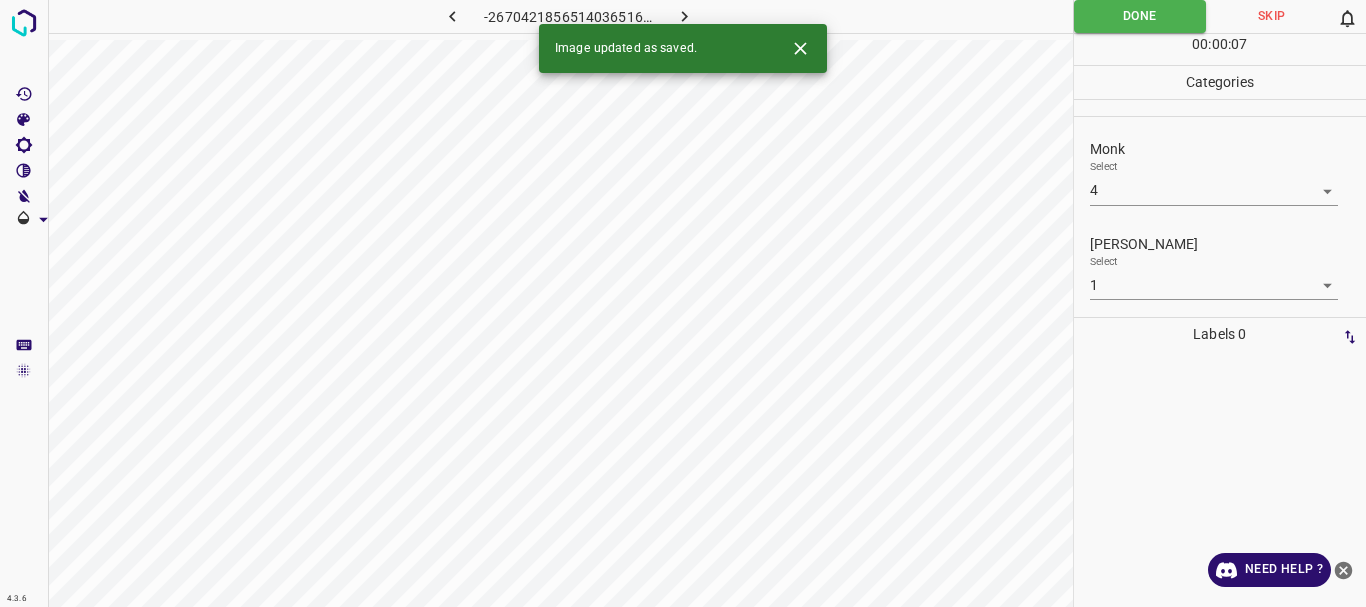 click at bounding box center (684, 16) 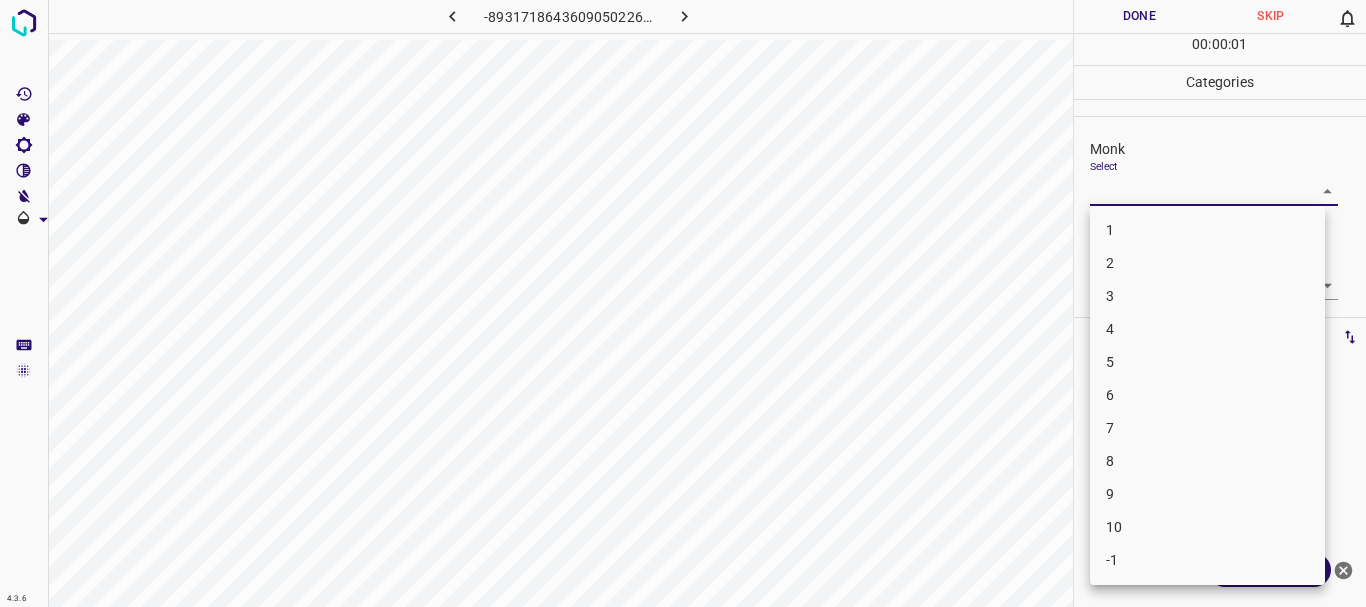 click on "4.3.6  -8931718643609050226.png Done Skip 0 00   : 00   : 01   Categories Monk   Select ​  [PERSON_NAME]   Select ​ Labels   0 Categories 1 Monk 2  [PERSON_NAME] Tools Space Change between modes (Draw & Edit) I Auto labeling R Restore zoom M Zoom in N Zoom out Delete Delete selecte label Filters Z Restore filters X Saturation filter C Brightness filter V Contrast filter B Gray scale filter General O Download Need Help ? - Text - Hide - Delete 1 2 3 4 5 6 7 8 9 10 -1" at bounding box center [683, 303] 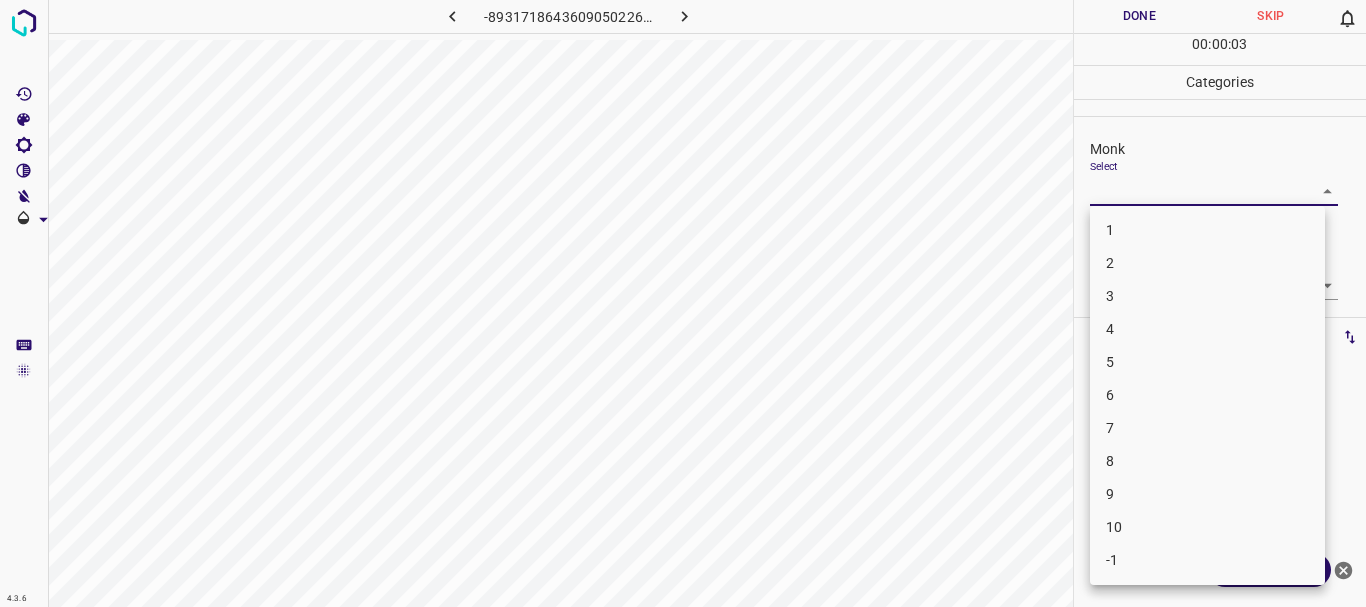 drag, startPoint x: 1161, startPoint y: 303, endPoint x: 1155, endPoint y: 327, distance: 24.738634 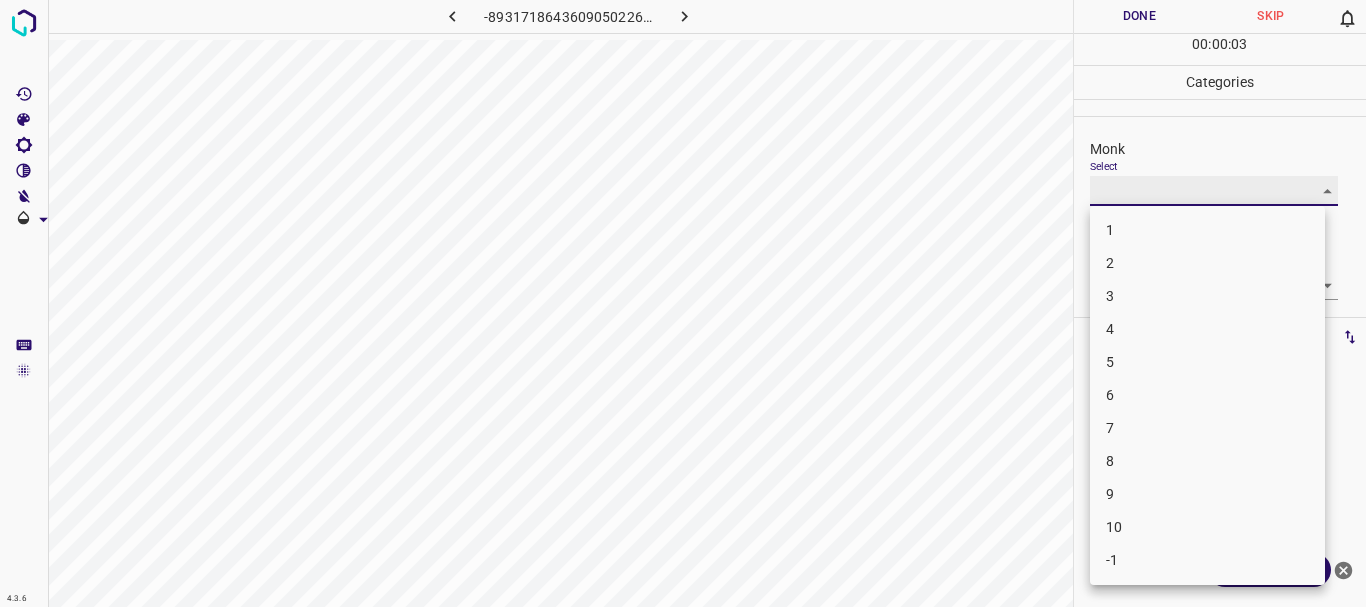 type on "4" 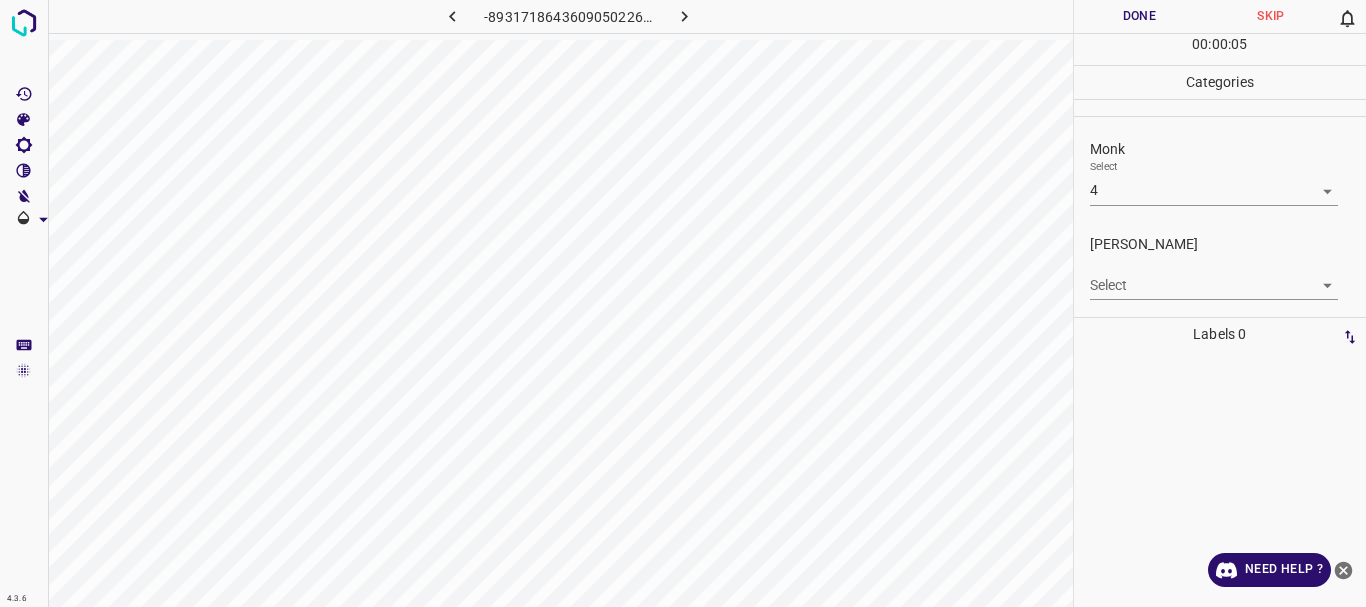 click on "4.3.6  -8931718643609050226.png Done Skip 0 00   : 00   : 05   Categories Monk   Select 4 4  [PERSON_NAME]   Select ​ Labels   0 Categories 1 Monk 2  [PERSON_NAME] Tools Space Change between modes (Draw & Edit) I Auto labeling R Restore zoom M Zoom in N Zoom out Delete Delete selecte label Filters Z Restore filters X Saturation filter C Brightness filter V Contrast filter B Gray scale filter General O Download Need Help ? - Text - Hide - Delete" at bounding box center [683, 303] 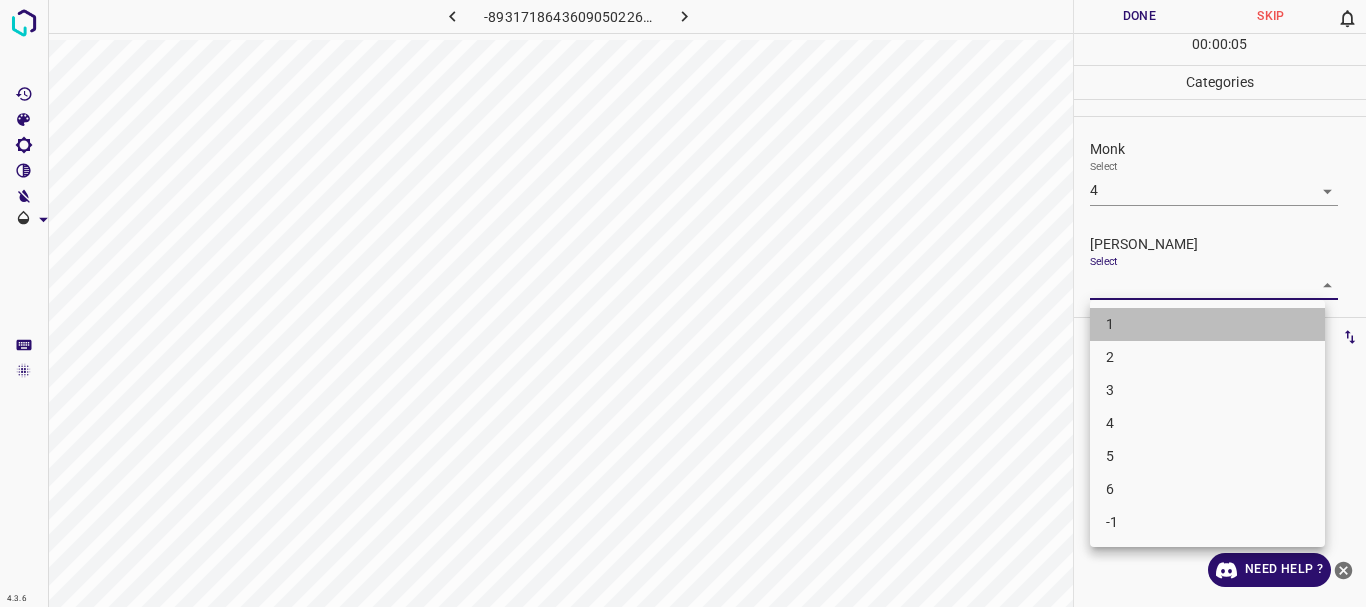 click on "1" at bounding box center (1207, 324) 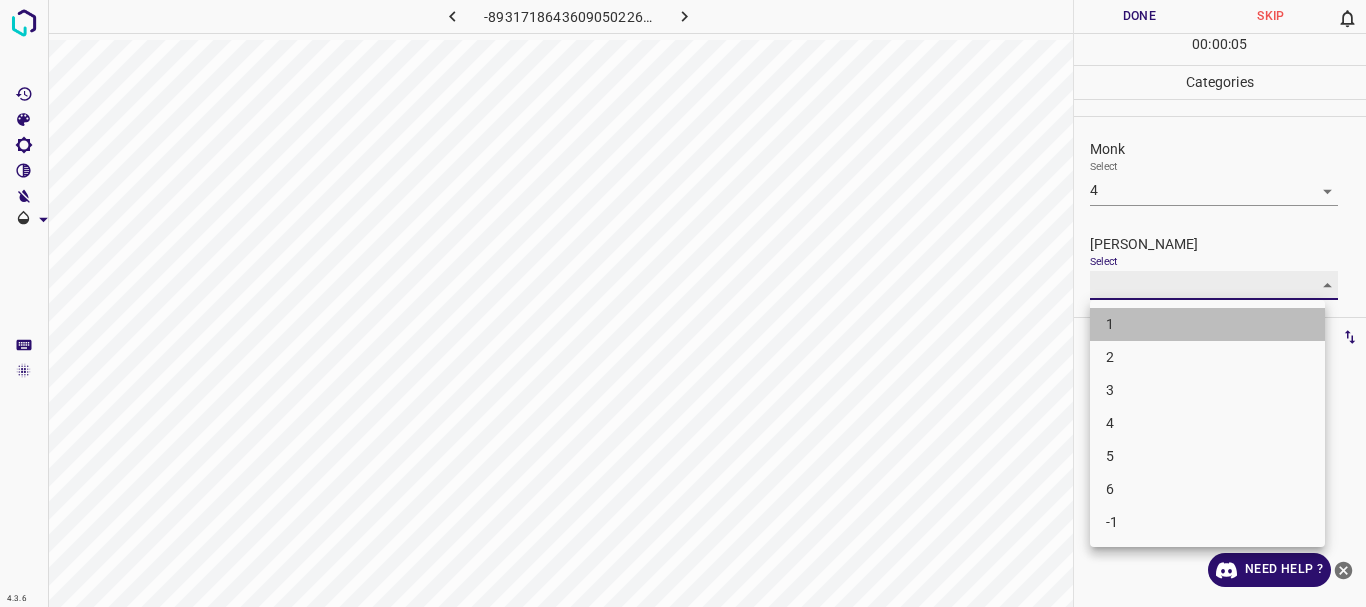 type on "1" 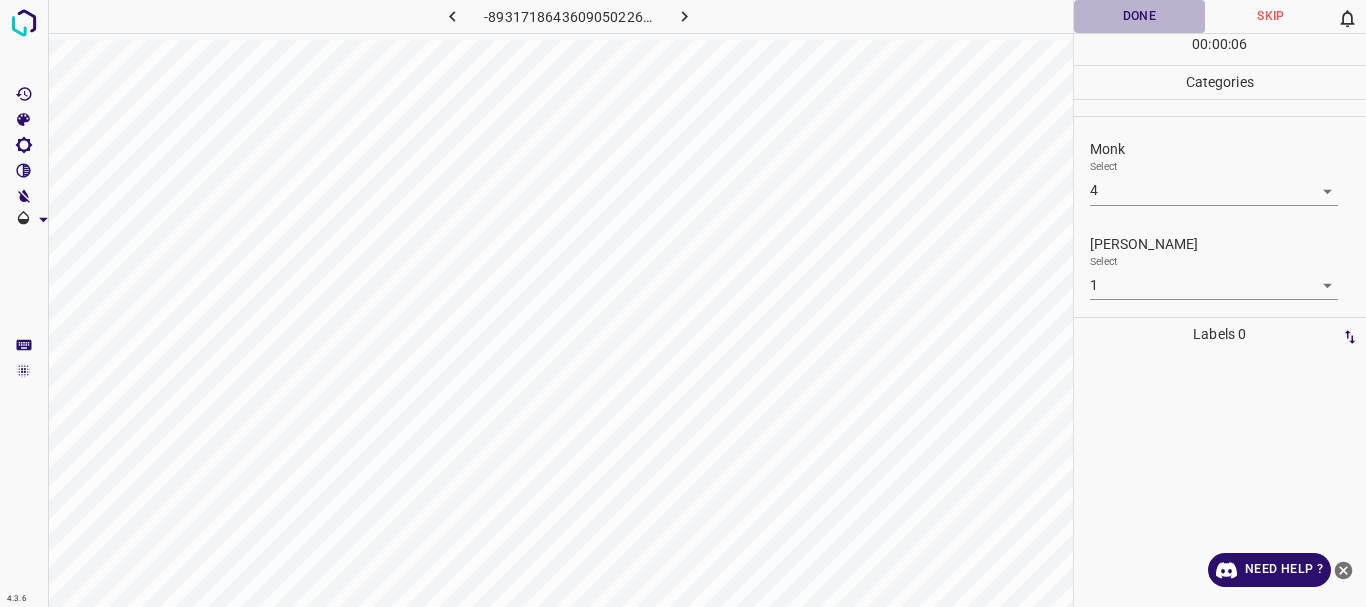 click on "Done" at bounding box center [1140, 16] 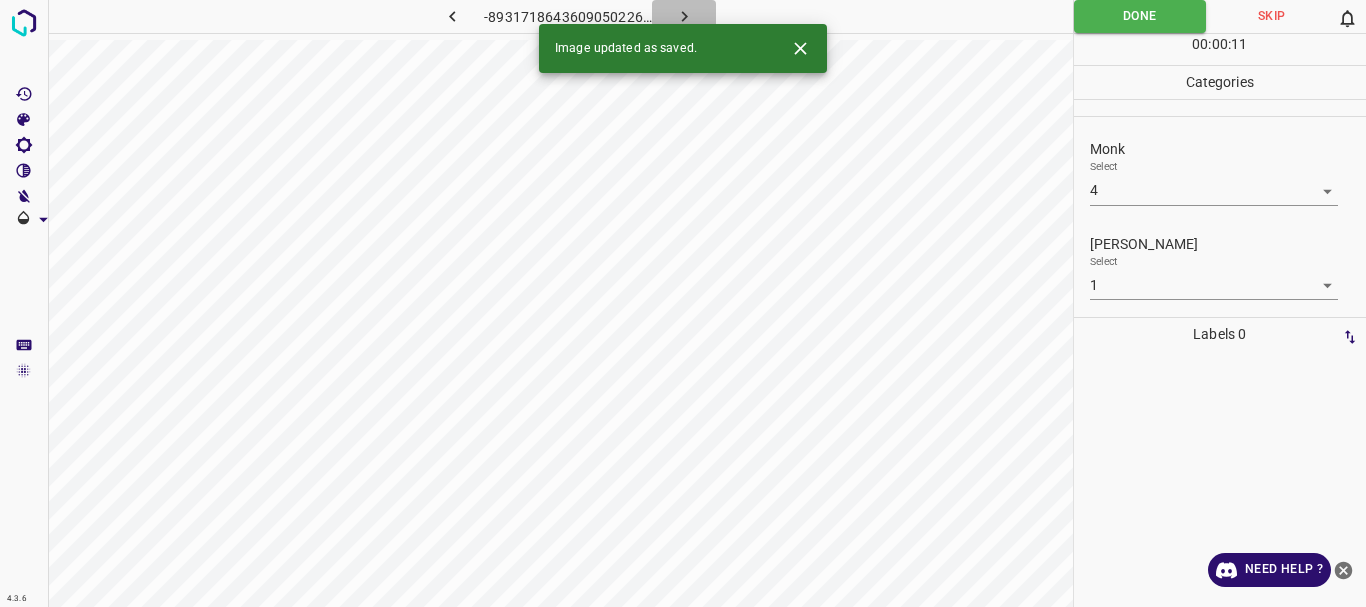 click 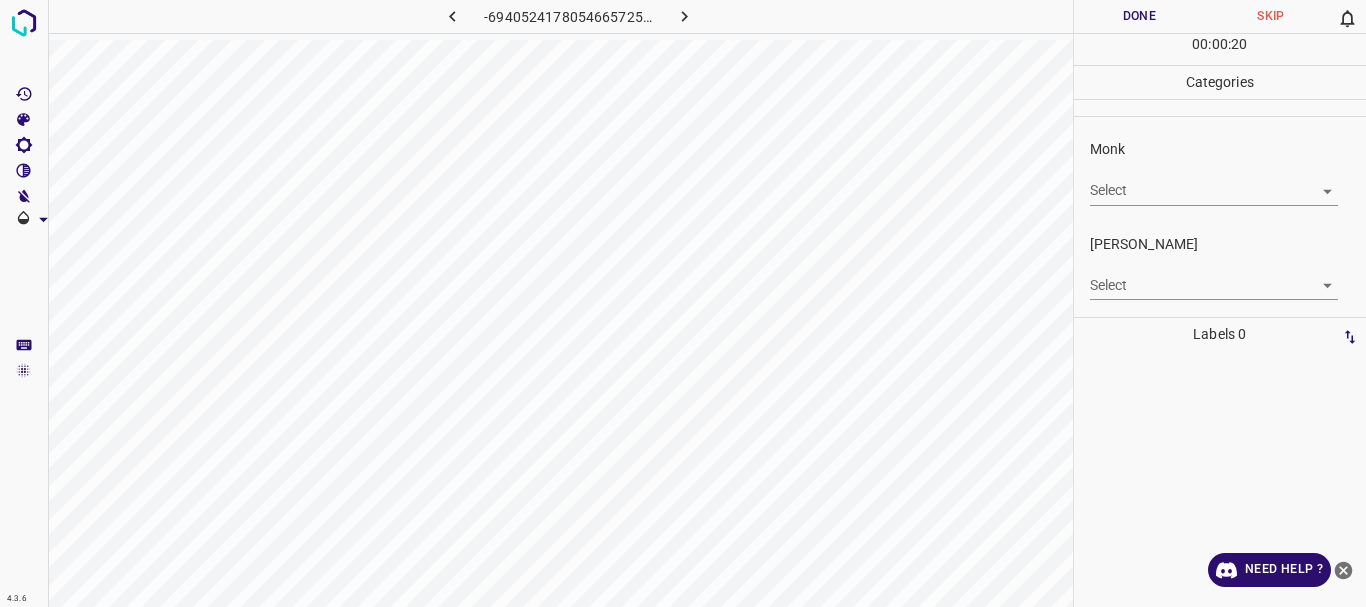 click on "4.3.6  -6940524178054665725.png Done Skip 0 00   : 00   : 20   Categories Monk   Select ​  [PERSON_NAME]   Select ​ Labels   0 Categories 1 Monk 2  [PERSON_NAME] Tools Space Change between modes (Draw & Edit) I Auto labeling R Restore zoom M Zoom in N Zoom out Delete Delete selecte label Filters Z Restore filters X Saturation filter C Brightness filter V Contrast filter B Gray scale filter General O Download Need Help ? - Text - Hide - Delete" at bounding box center [683, 303] 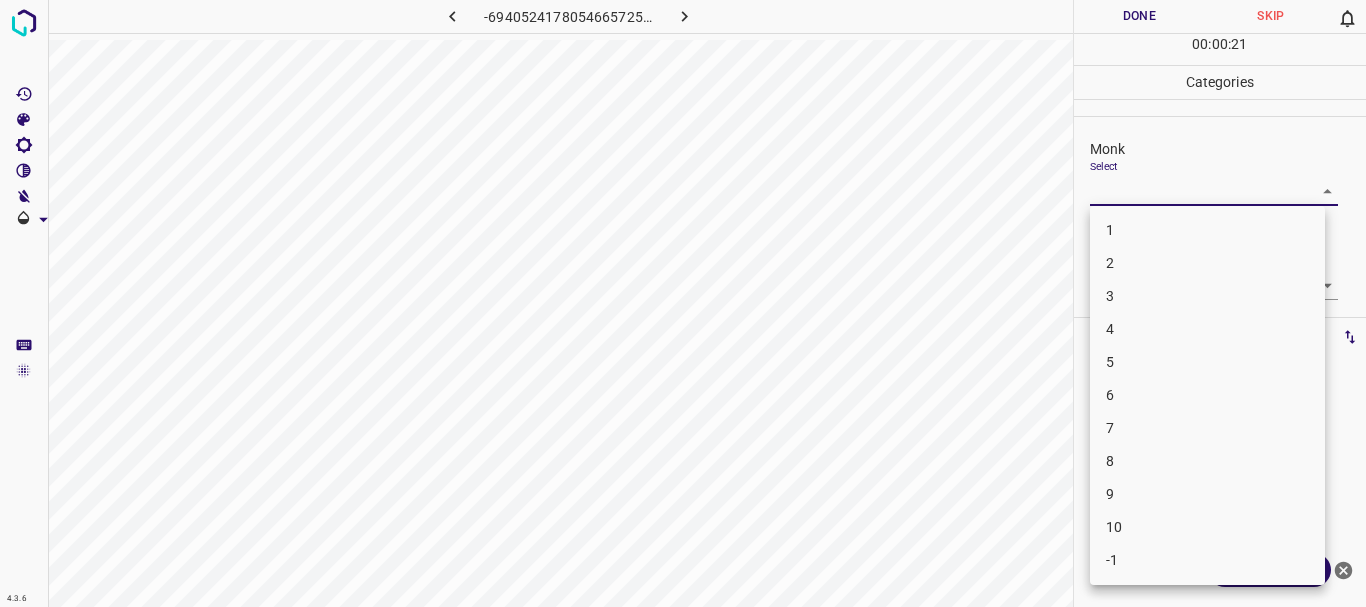 click on "3" at bounding box center [1207, 296] 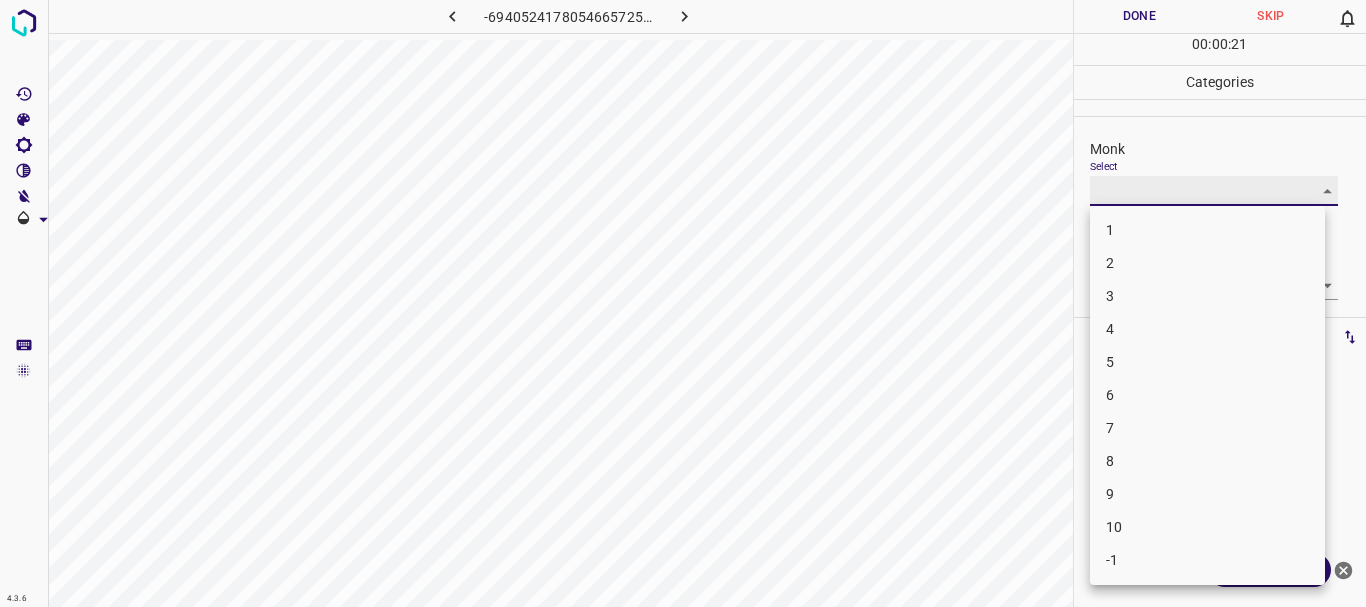 type on "3" 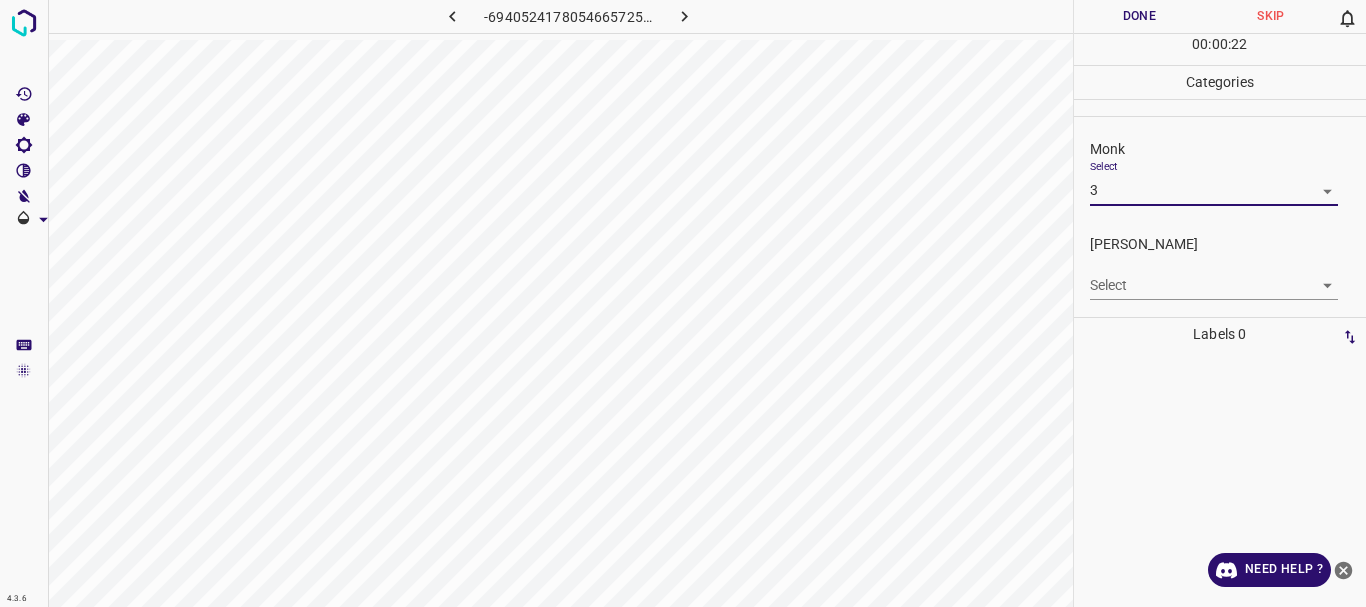 click on "[PERSON_NAME]   Select ​" at bounding box center [1220, 267] 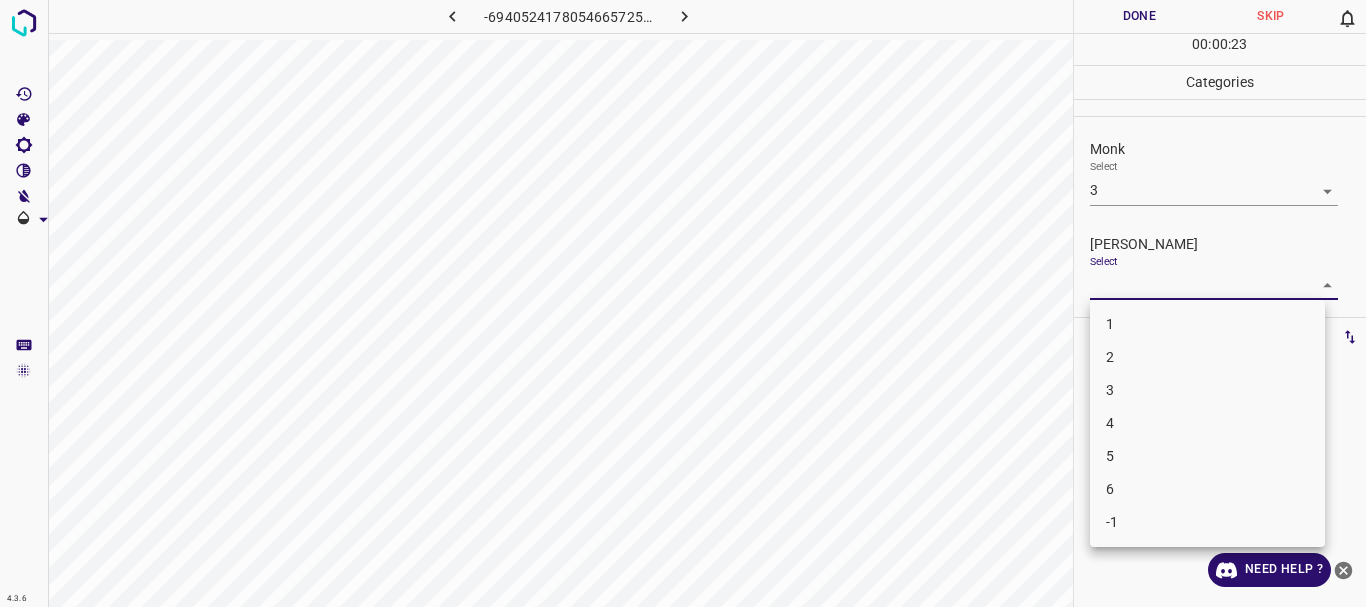 click on "4.3.6  -6940524178054665725.png Done Skip 0 00   : 00   : 23   Categories Monk   Select 3 3  [PERSON_NAME]   Select ​ Labels   0 Categories 1 Monk 2  [PERSON_NAME] Tools Space Change between modes (Draw & Edit) I Auto labeling R Restore zoom M Zoom in N Zoom out Delete Delete selecte label Filters Z Restore filters X Saturation filter C Brightness filter V Contrast filter B Gray scale filter General O Download Need Help ? - Text - Hide - Delete 1 2 3 4 5 6 -1" at bounding box center [683, 303] 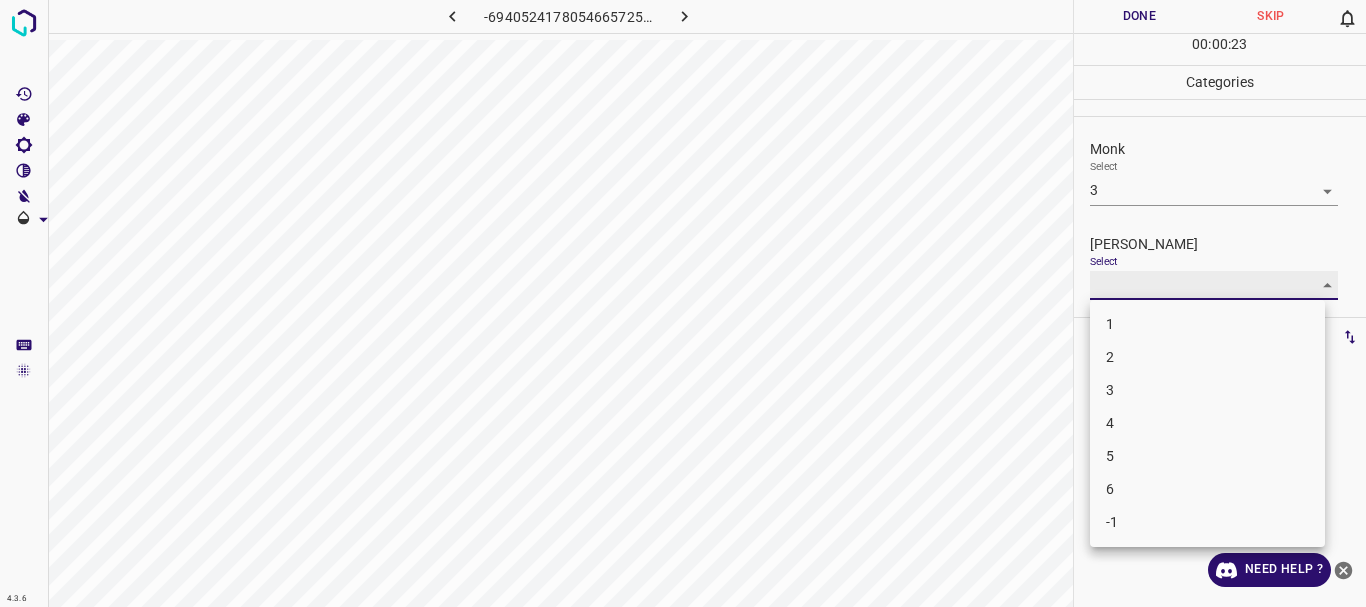 type on "3" 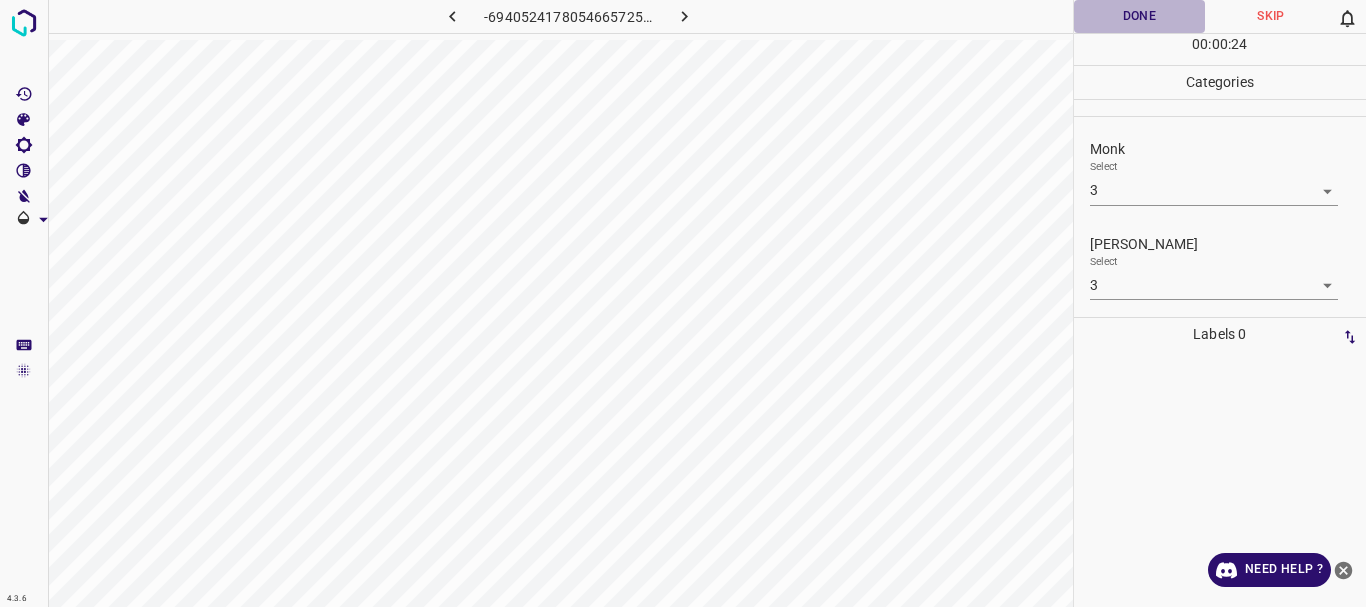 click on "Done" at bounding box center (1140, 16) 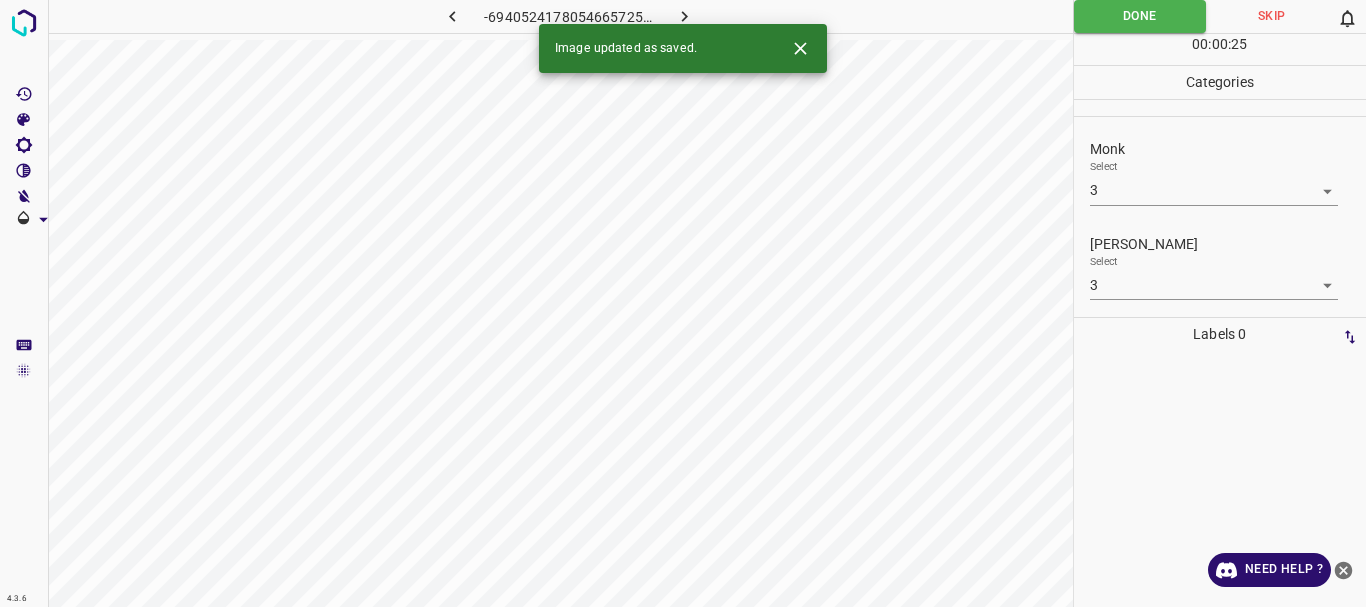 click 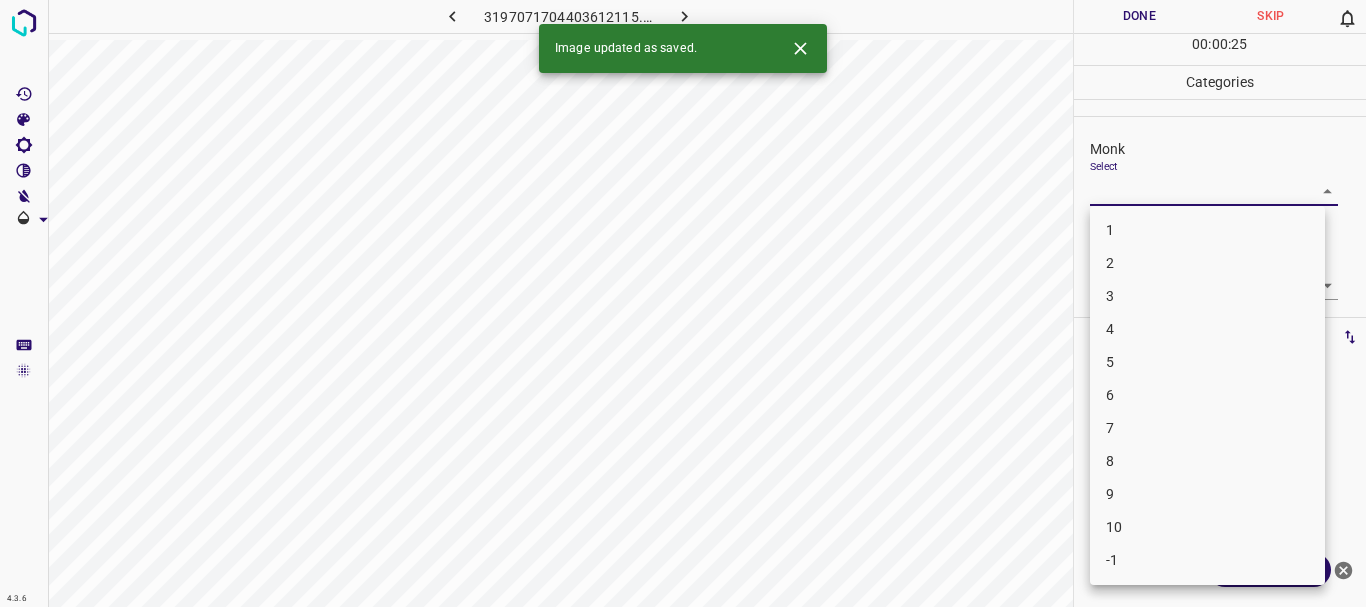 click on "4.3.6  3197071704403612115.png Done Skip 0 00   : 00   : 25   Categories Monk   Select ​  [PERSON_NAME]   Select ​ Labels   0 Categories 1 Monk 2  [PERSON_NAME] Tools Space Change between modes (Draw & Edit) I Auto labeling R Restore zoom M Zoom in N Zoom out Delete Delete selecte label Filters Z Restore filters X Saturation filter C Brightness filter V Contrast filter B Gray scale filter General O Download Image updated as saved. Need Help ? - Text - Hide - Delete 1 2 3 4 5 6 7 8 9 10 -1" at bounding box center (683, 303) 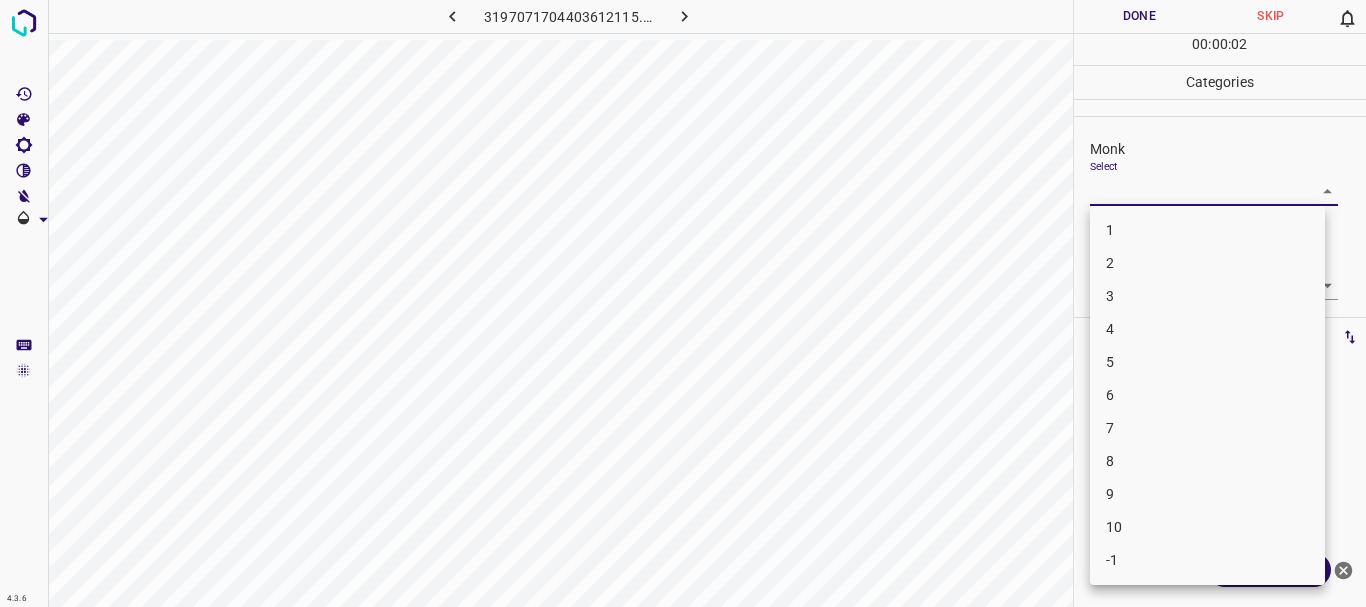 click on "4" at bounding box center (1207, 329) 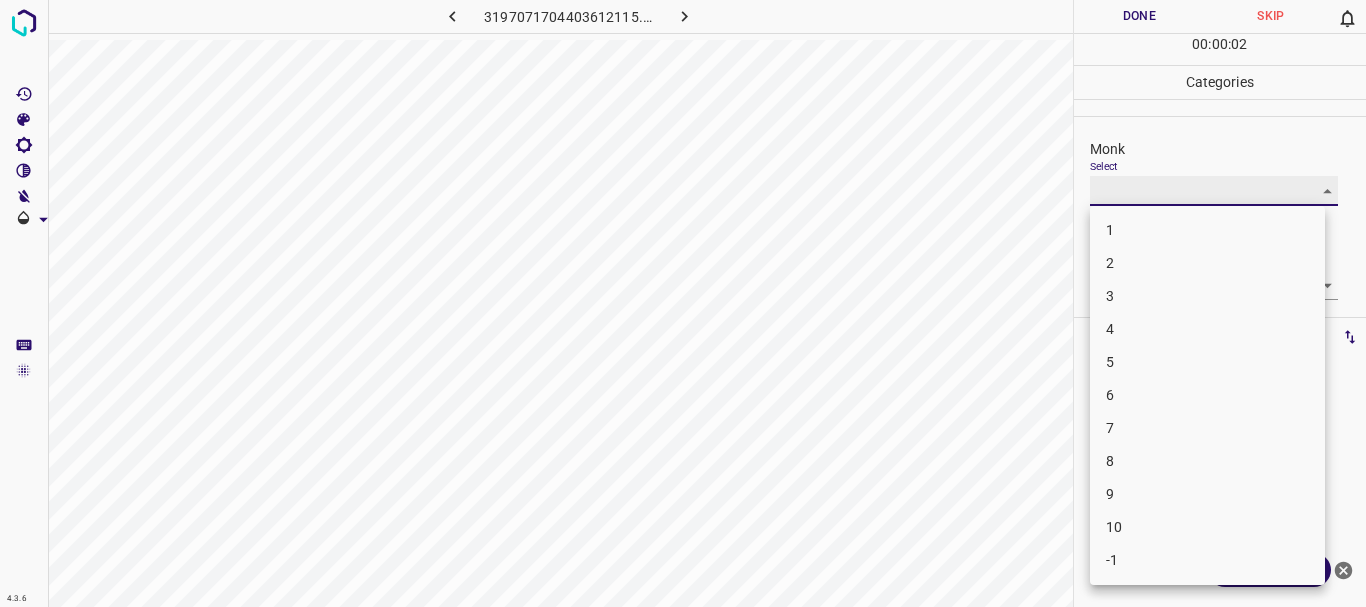 type on "4" 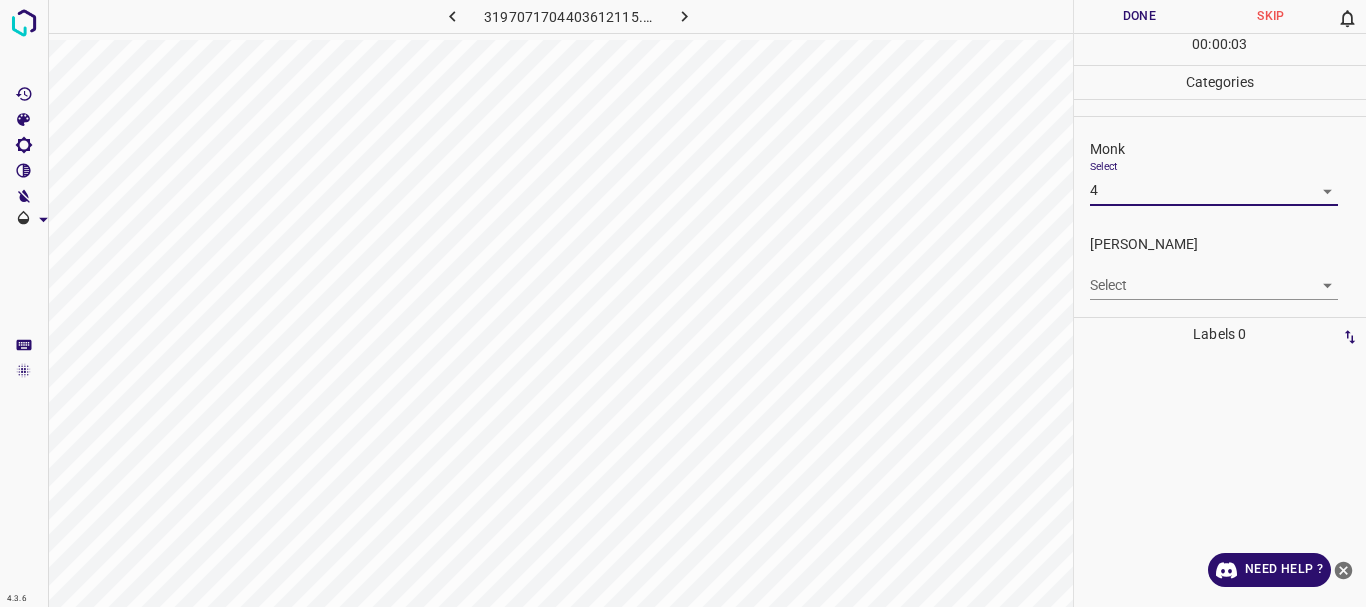 click on "4.3.6  3197071704403612115.png Done Skip 0 00   : 00   : 03   Categories Monk   Select 4 4  [PERSON_NAME]   Select ​ Labels   0 Categories 1 Monk 2  [PERSON_NAME] Tools Space Change between modes (Draw & Edit) I Auto labeling R Restore zoom M Zoom in N Zoom out Delete Delete selecte label Filters Z Restore filters X Saturation filter C Brightness filter V Contrast filter B Gray scale filter General O Download Need Help ? - Text - Hide - Delete" at bounding box center (683, 303) 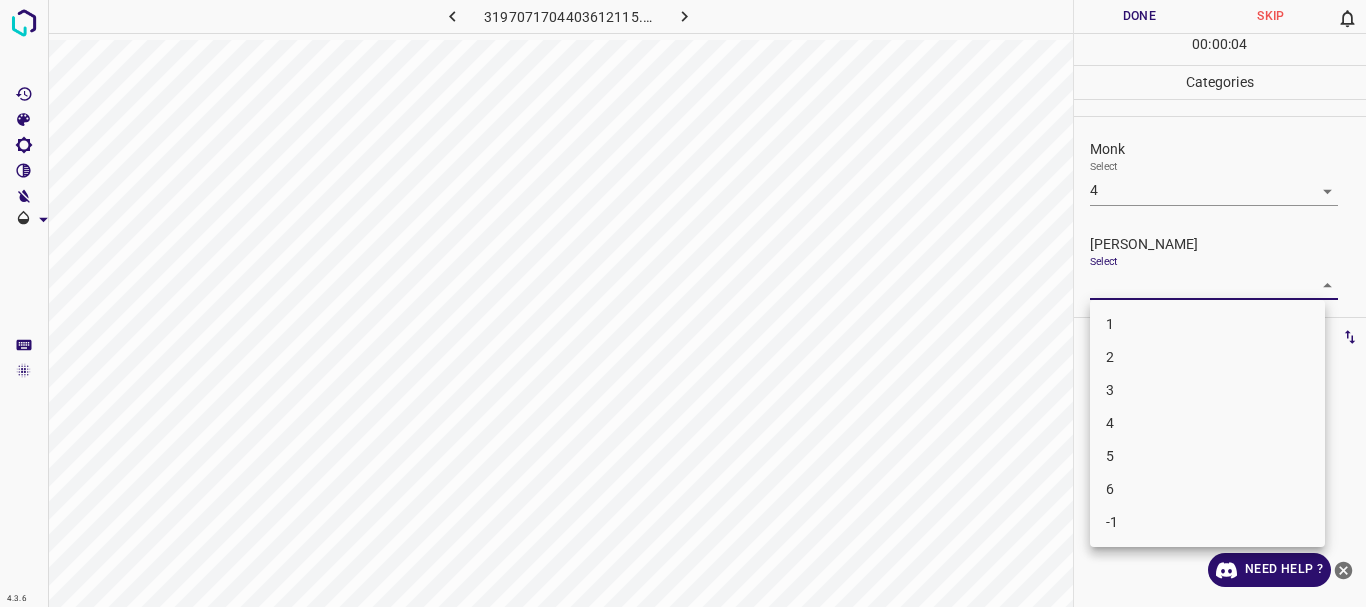 click on "1" at bounding box center (1207, 324) 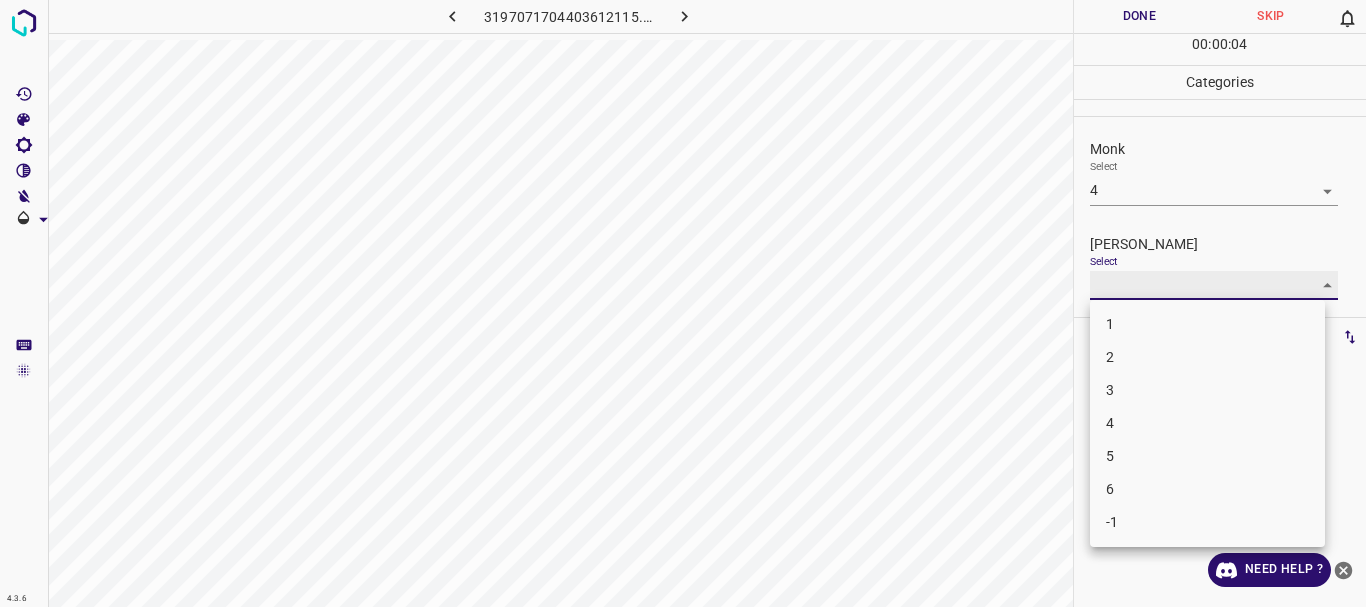 type on "1" 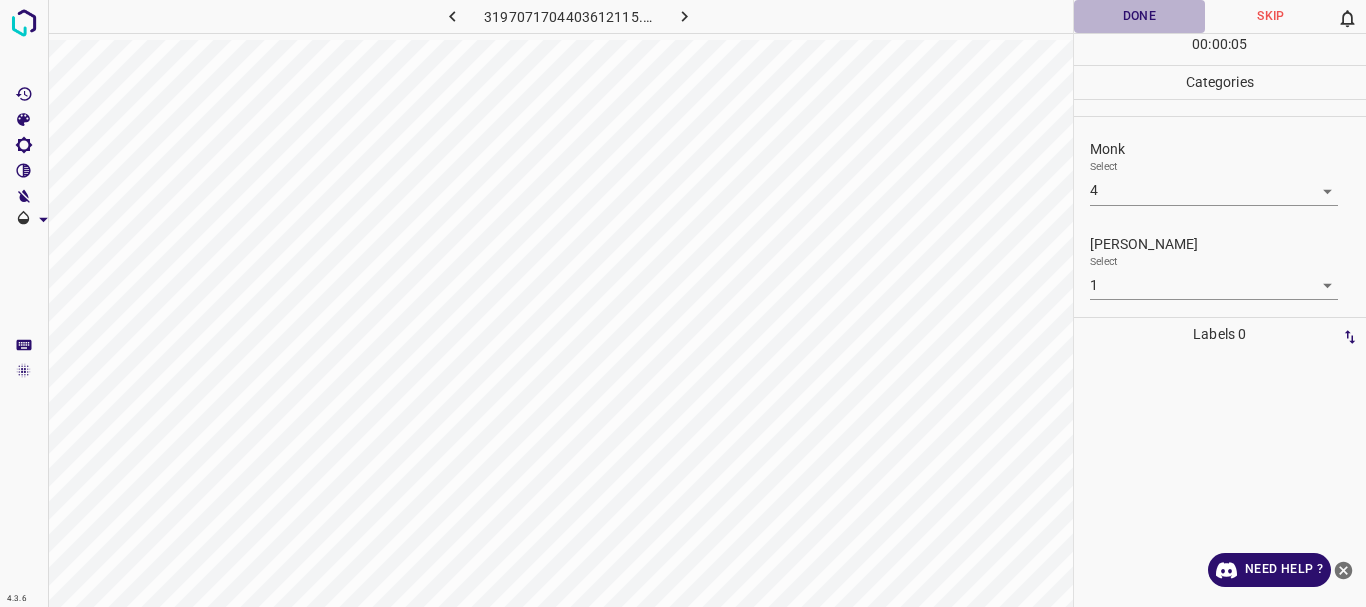 click on "Done" at bounding box center (1140, 16) 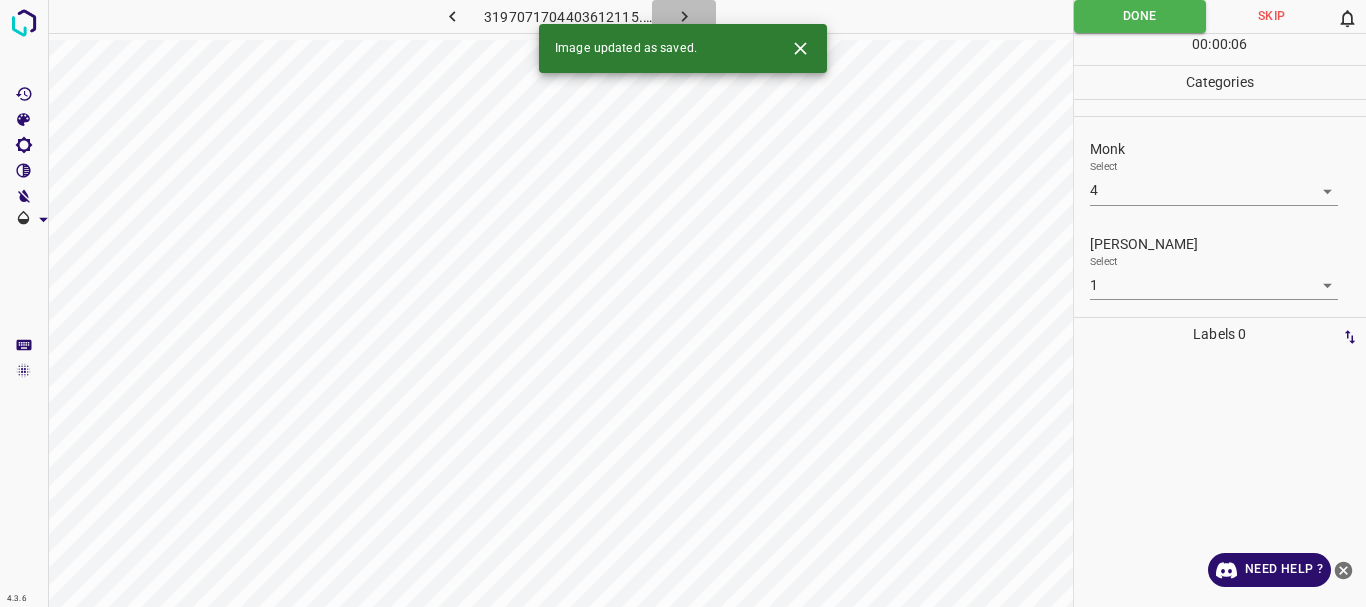 click 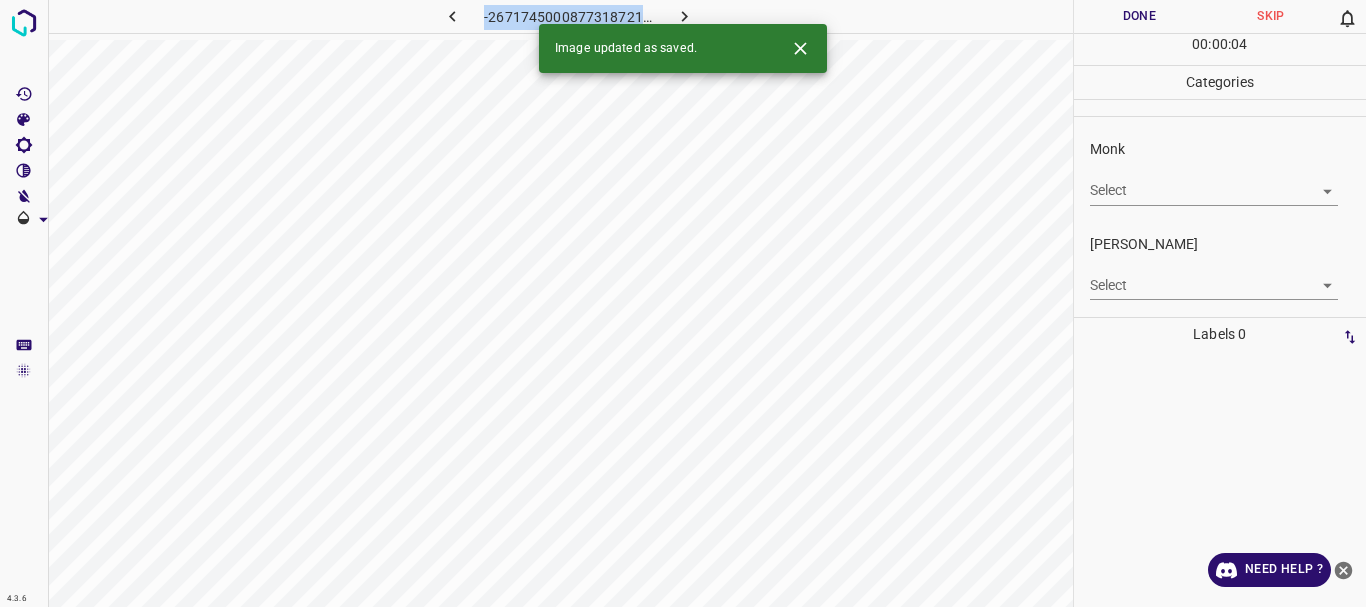 click on "4.3.6  -2671745000877318721.png Done Skip 0 00   : 00   : 04   Categories Monk   Select ​  [PERSON_NAME]   Select ​ Labels   0 Categories 1 Monk 2  [PERSON_NAME] Tools Space Change between modes (Draw & Edit) I Auto labeling R Restore zoom M Zoom in N Zoom out Delete Delete selecte label Filters Z Restore filters X Saturation filter C Brightness filter V Contrast filter B Gray scale filter General O Download Image updated as saved. Need Help ? - Text - Hide - Delete" at bounding box center (683, 303) 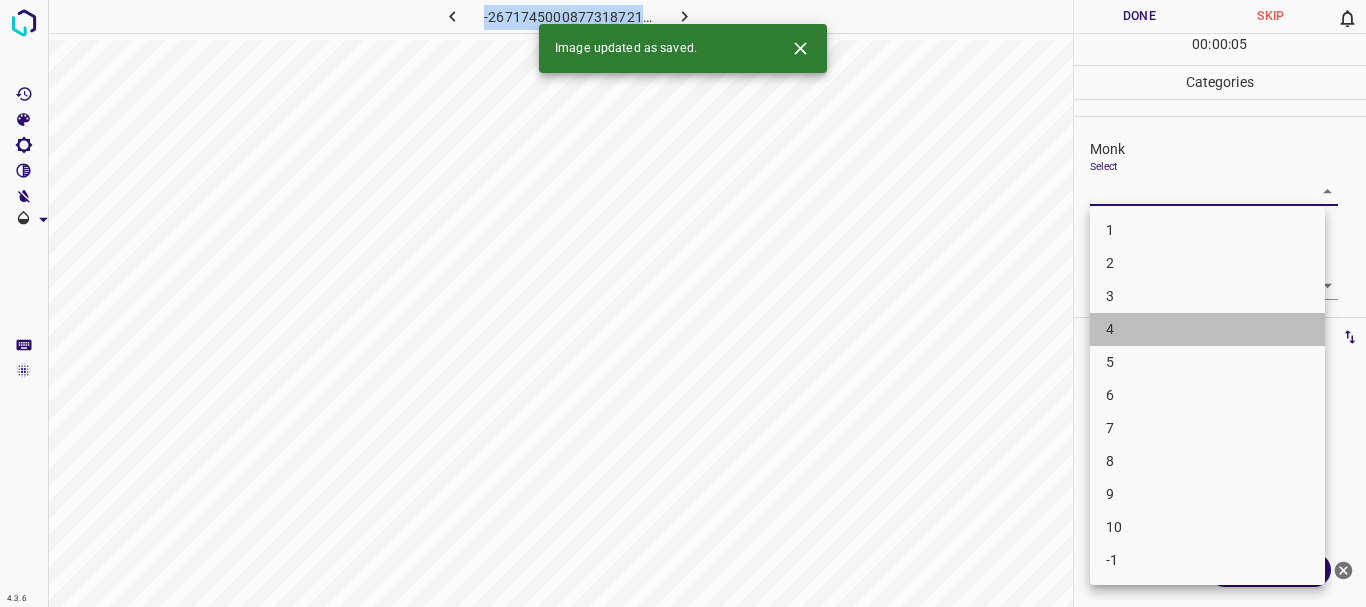 click on "4" at bounding box center [1207, 329] 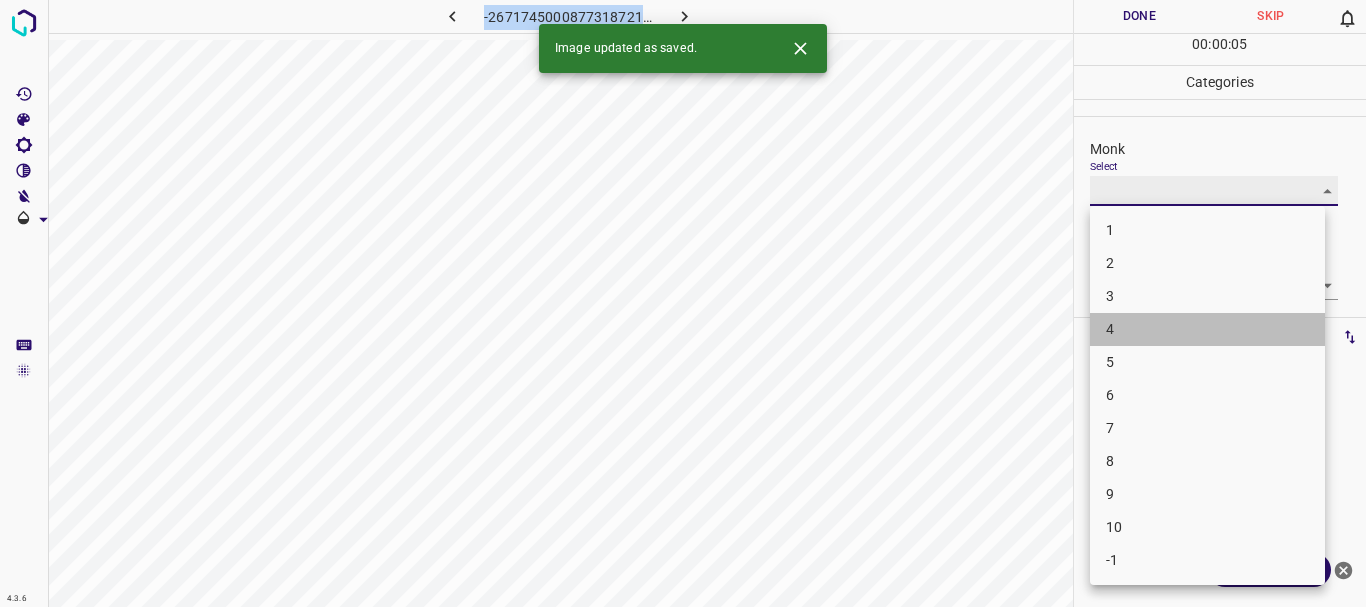 type on "4" 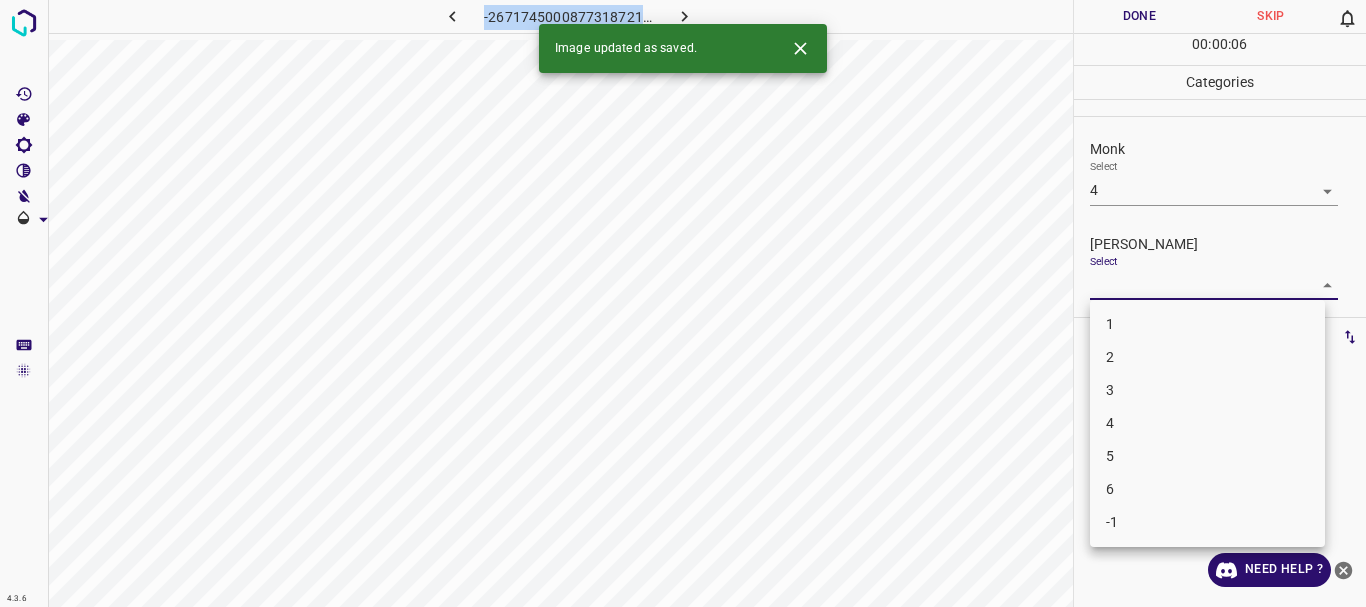 click on "4.3.6  -2671745000877318721.png Done Skip 0 00   : 00   : 06   Categories Monk   Select 4 4  [PERSON_NAME]   Select ​ Labels   0 Categories 1 Monk 2  [PERSON_NAME] Tools Space Change between modes (Draw & Edit) I Auto labeling R Restore zoom M Zoom in N Zoom out Delete Delete selecte label Filters Z Restore filters X Saturation filter C Brightness filter V Contrast filter B Gray scale filter General O Download Image updated as saved. Need Help ? - Text - Hide - Delete 1 2 3 4 5 6 -1" at bounding box center [683, 303] 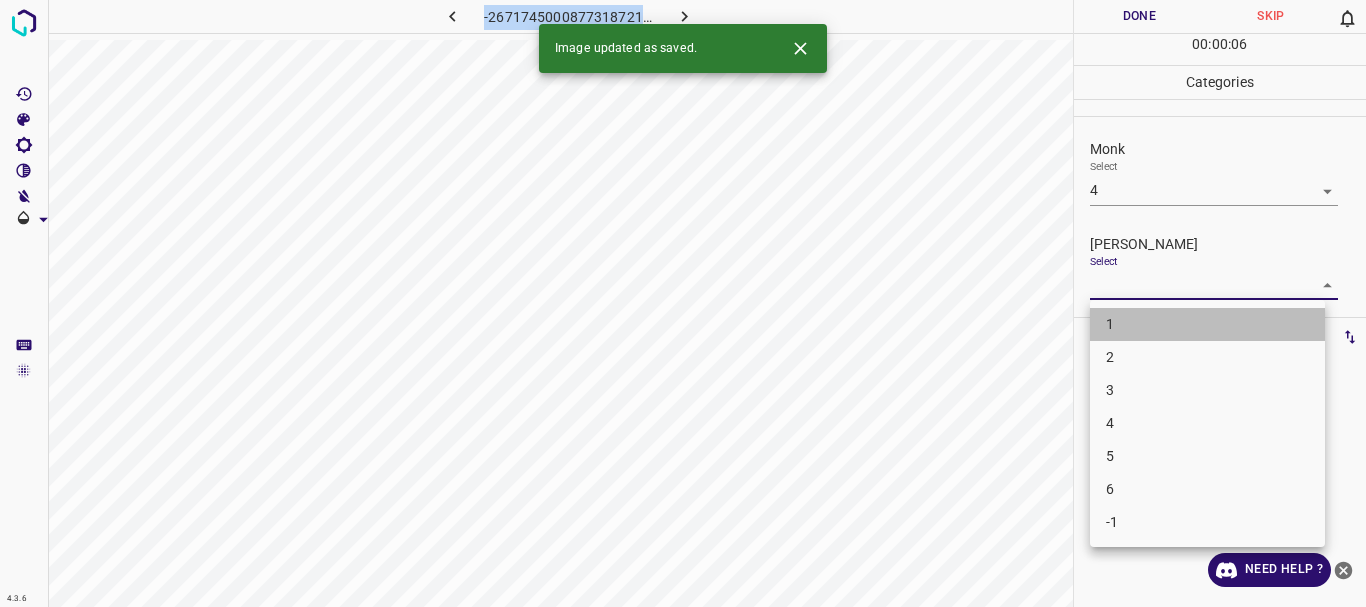 drag, startPoint x: 1132, startPoint y: 330, endPoint x: 1106, endPoint y: 71, distance: 260.30176 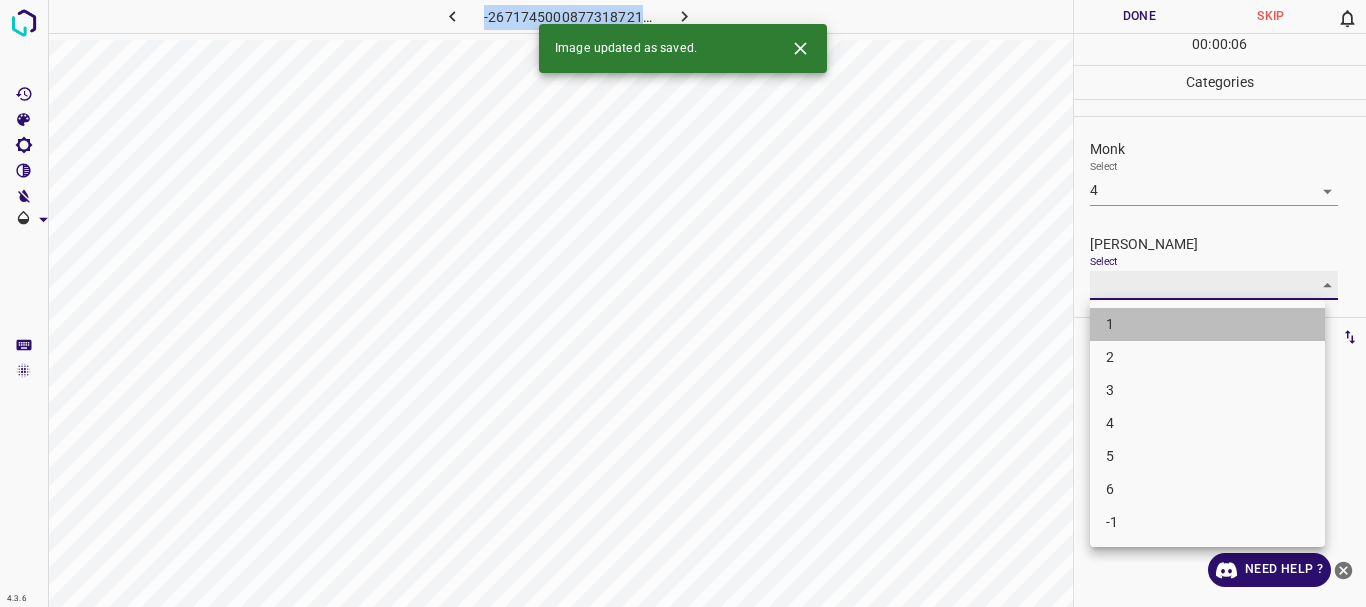 type on "1" 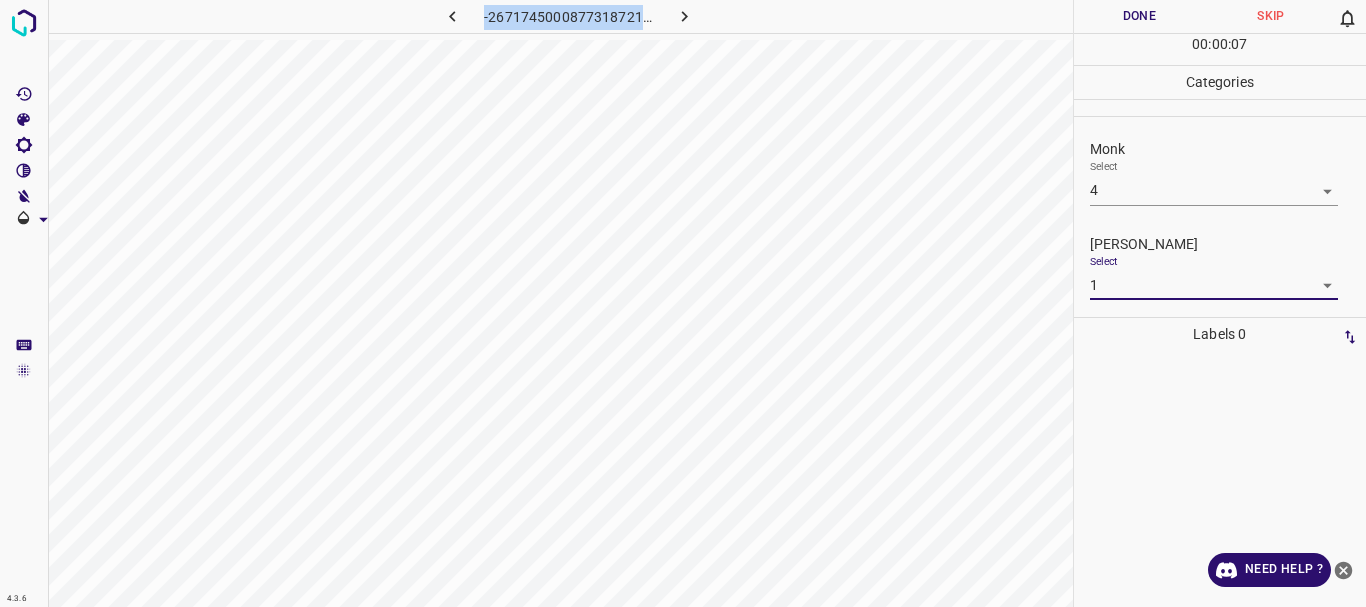 click on "Done" at bounding box center [1140, 16] 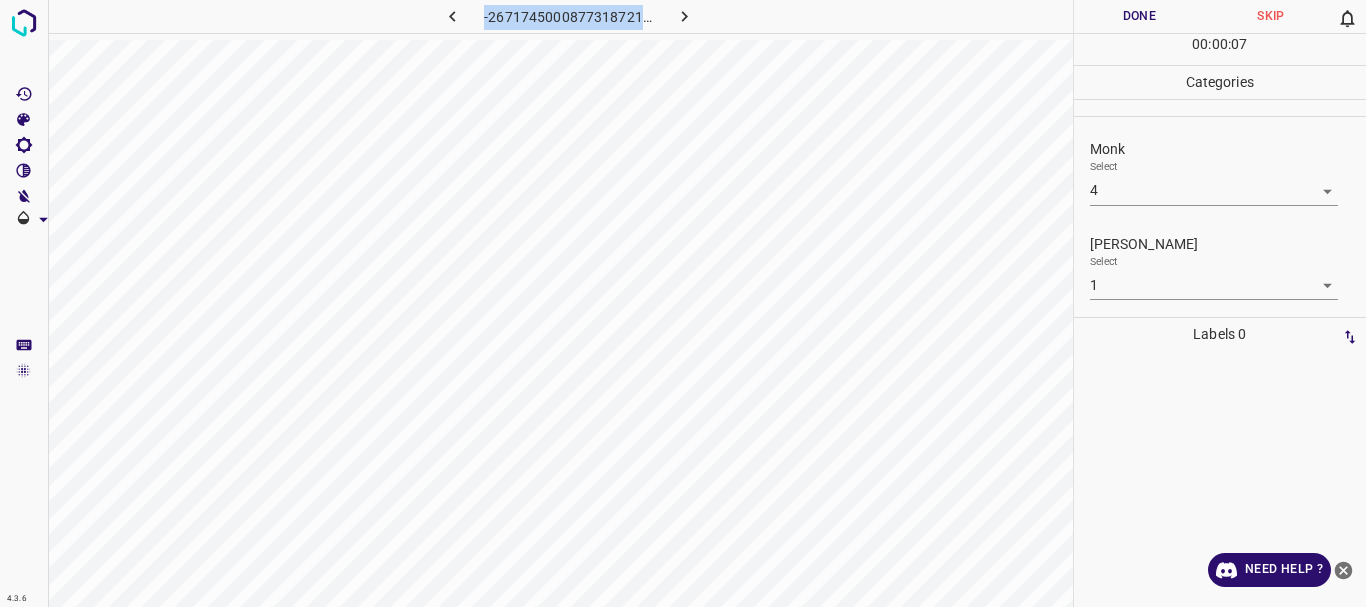 click 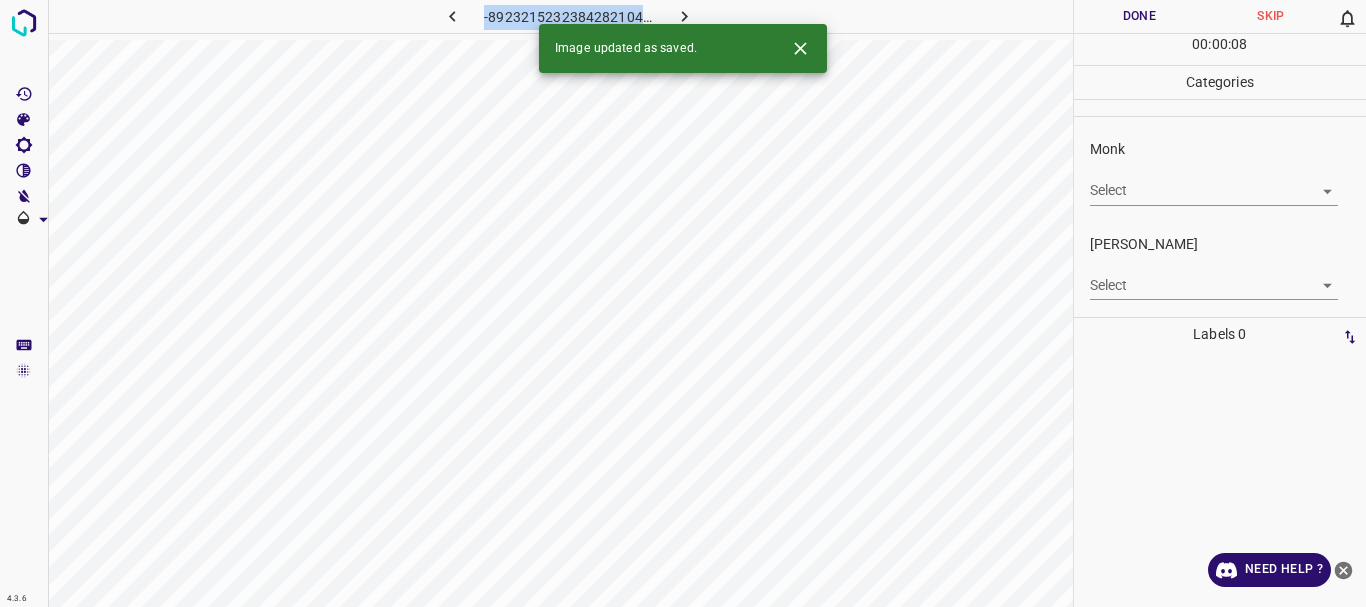 click on "4.3.6  -8923215232384282104.png Done Skip 0 00   : 00   : 08   Categories Monk   Select ​  [PERSON_NAME]   Select ​ Labels   0 Categories 1 Monk 2  [PERSON_NAME] Tools Space Change between modes (Draw & Edit) I Auto labeling R Restore zoom M Zoom in N Zoom out Delete Delete selecte label Filters Z Restore filters X Saturation filter C Brightness filter V Contrast filter B Gray scale filter General O Download Image updated as saved. Need Help ? - Text - Hide - Delete" at bounding box center (683, 303) 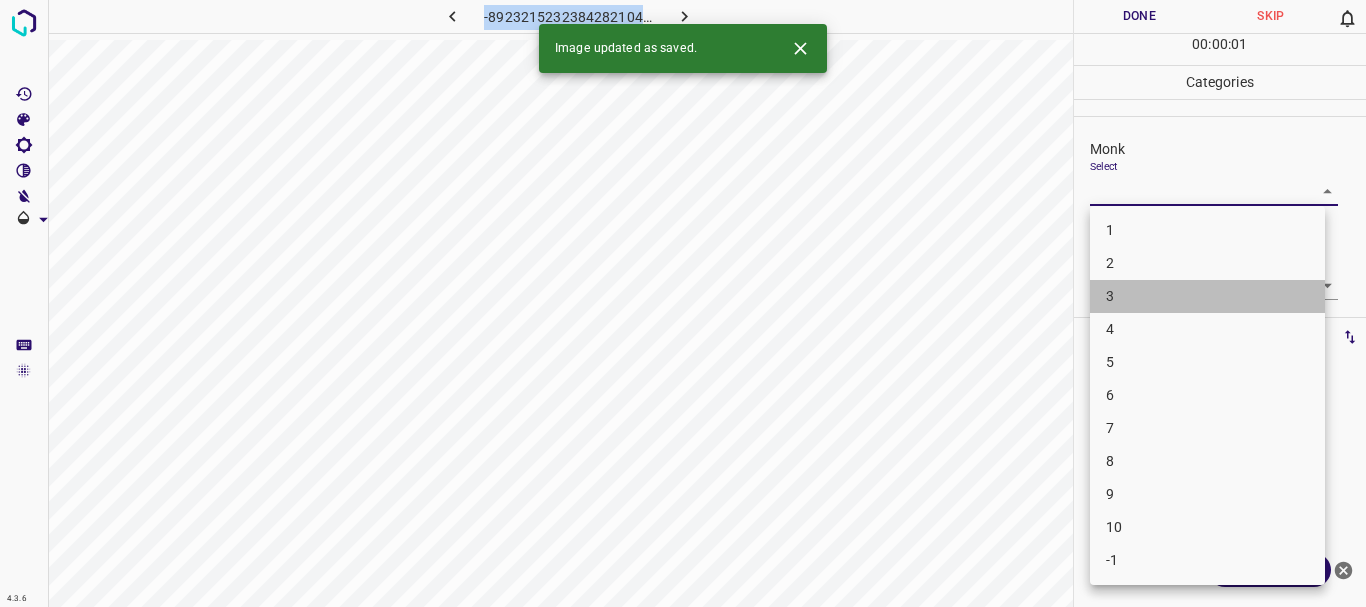 click on "3" at bounding box center (1207, 296) 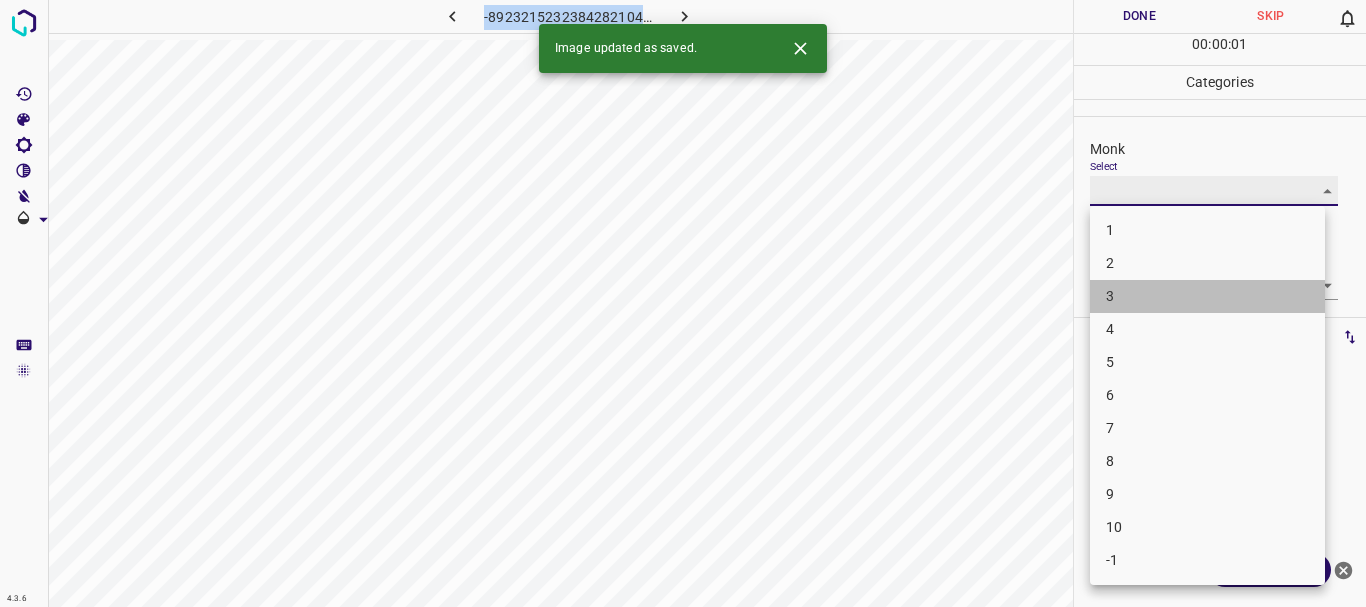 type on "3" 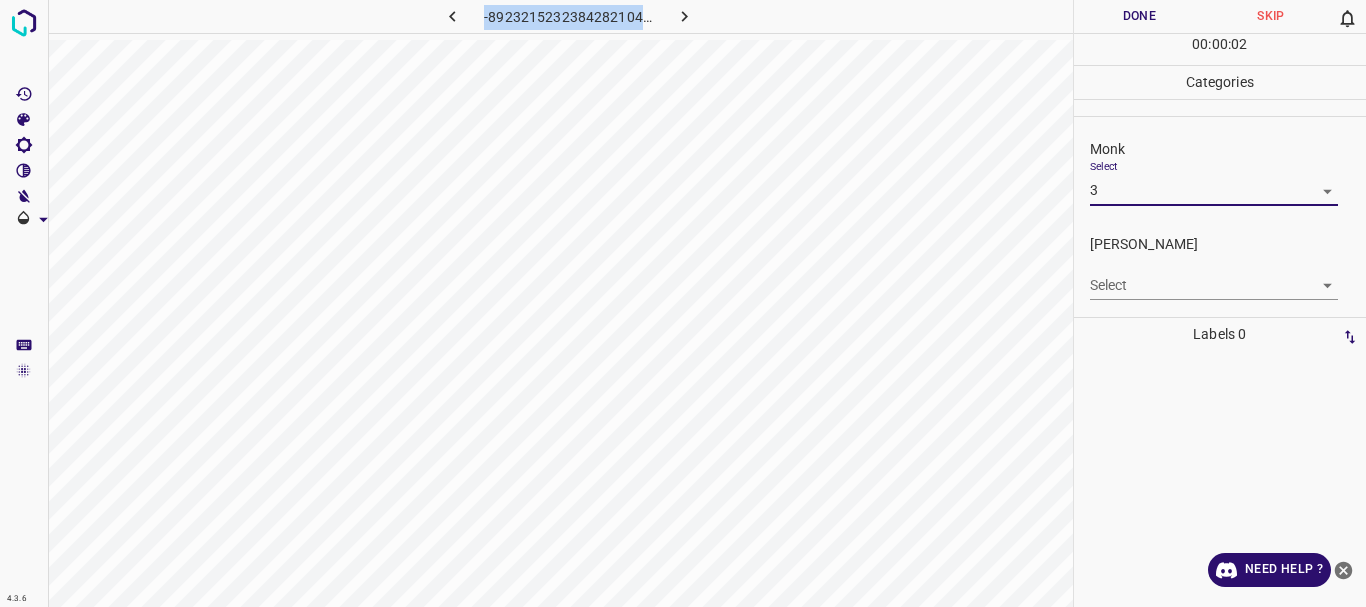click on "4.3.6  -8923215232384282104.png Done Skip 0 00   : 00   : 02   Categories Monk   Select 3 3  [PERSON_NAME]   Select ​ Labels   0 Categories 1 Monk 2  [PERSON_NAME] Tools Space Change between modes (Draw & Edit) I Auto labeling R Restore zoom M Zoom in N Zoom out Delete Delete selecte label Filters Z Restore filters X Saturation filter C Brightness filter V Contrast filter B Gray scale filter General O Download Need Help ? - Text - Hide - Delete" at bounding box center (683, 303) 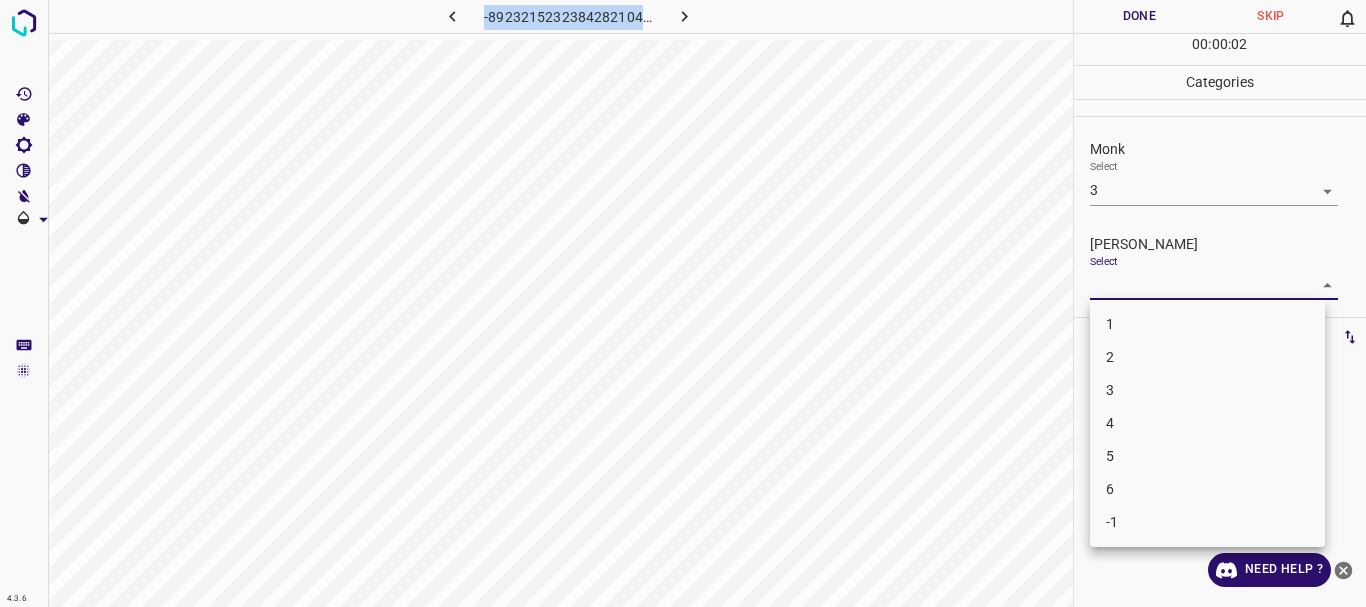 click on "2" at bounding box center [1207, 357] 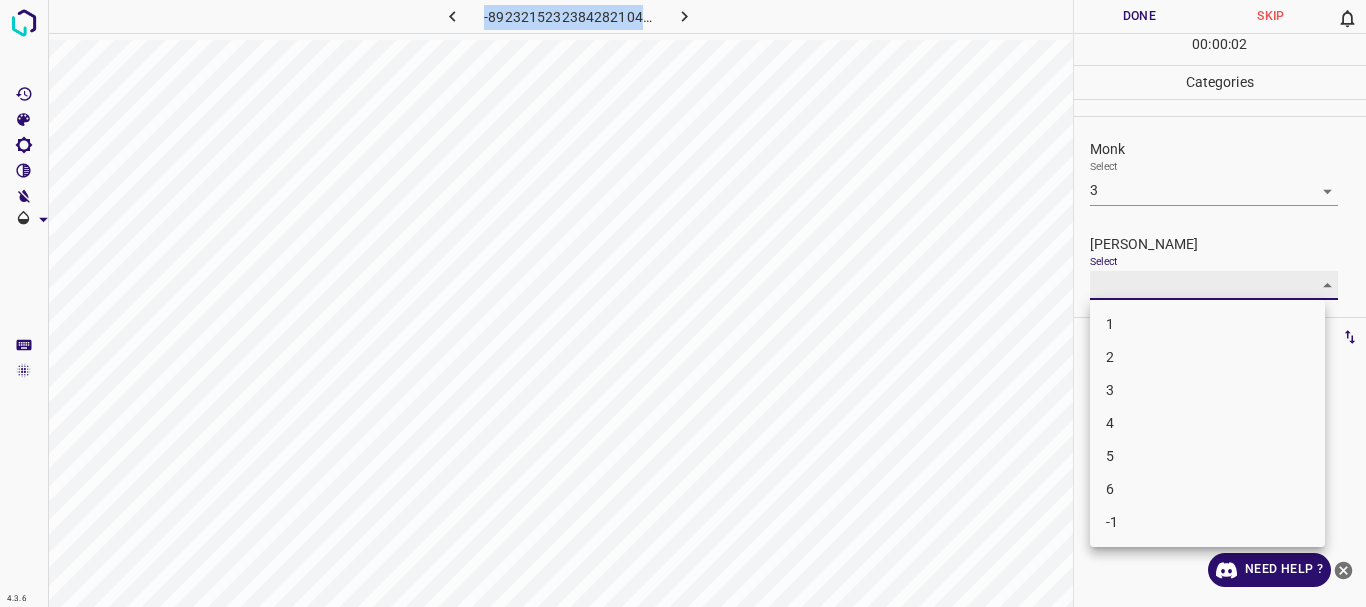 type on "2" 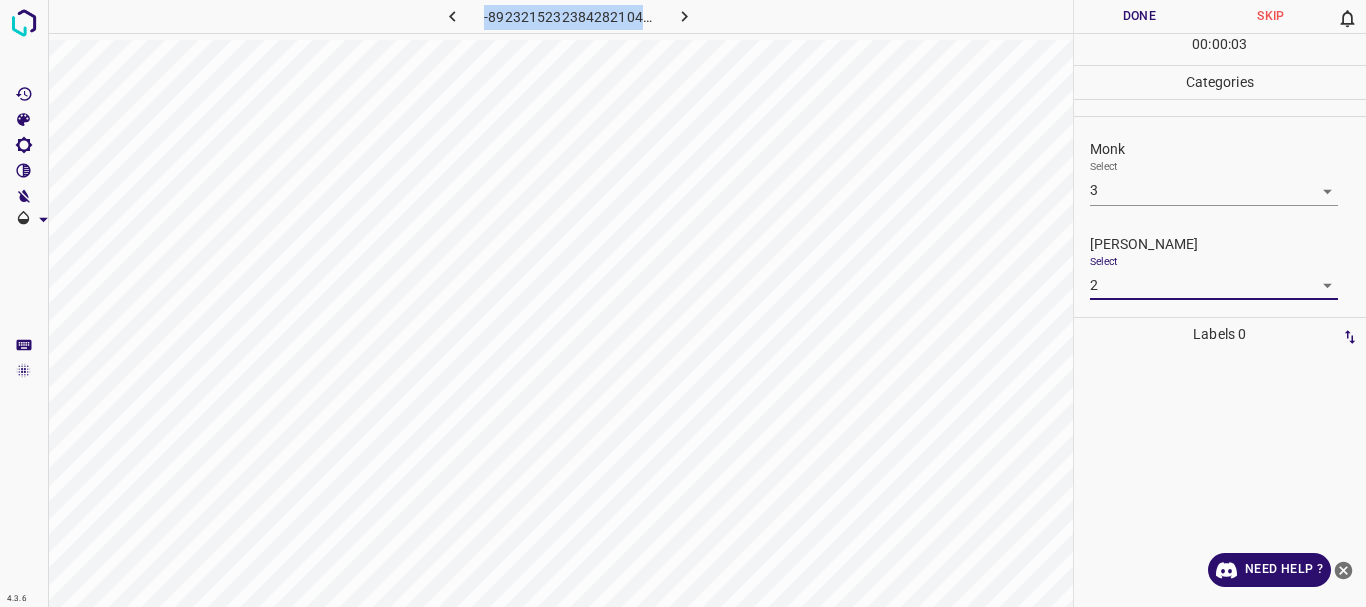 click on "Done" at bounding box center [1140, 16] 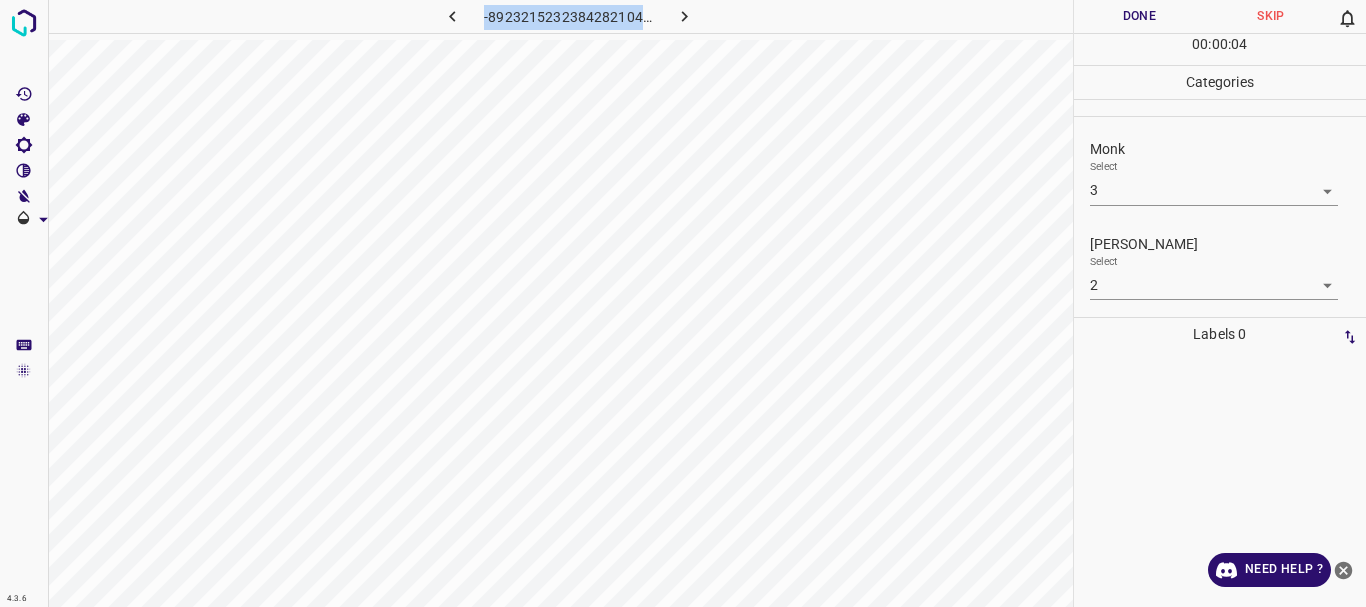 click on "4.3.6  -8923215232384282104.png Done Skip 0 00   : 00   : 04   Categories Monk   Select 3 3  [PERSON_NAME]   Select 2 2 Labels   0 Categories 1 Monk 2  [PERSON_NAME] Tools Space Change between modes (Draw & Edit) I Auto labeling R Restore zoom M Zoom in N Zoom out Delete Delete selecte label Filters Z Restore filters X Saturation filter C Brightness filter V Contrast filter B Gray scale filter General O Download Need Help ?" at bounding box center [683, 303] 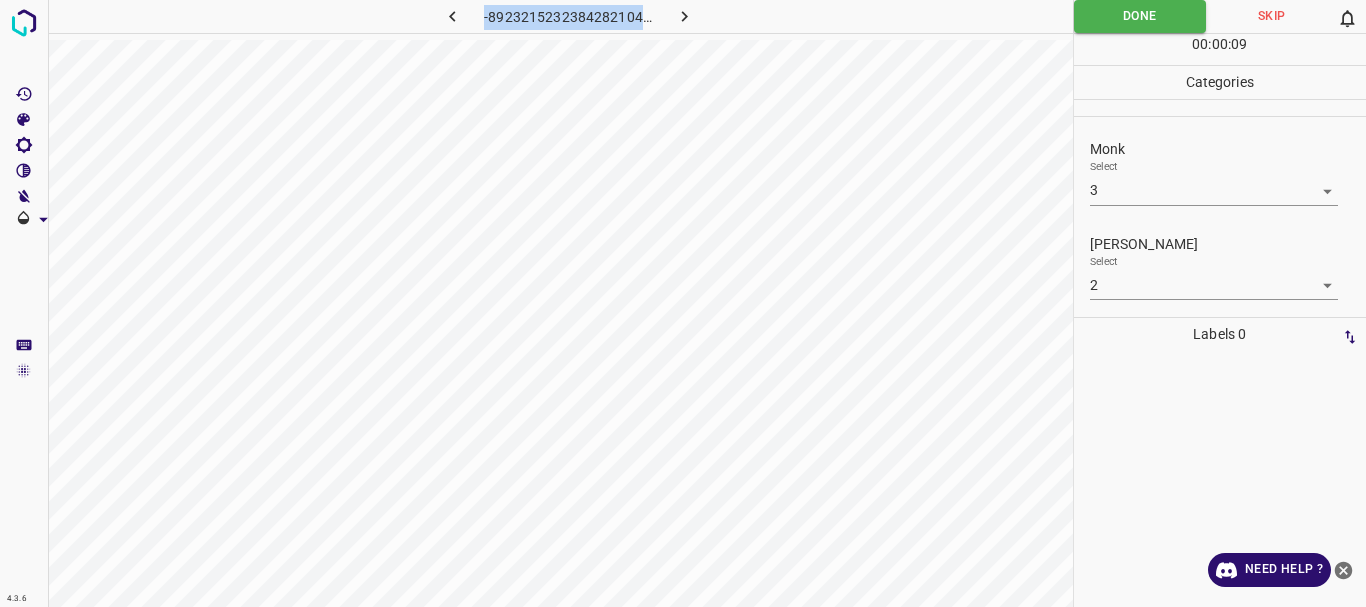 click at bounding box center (684, 16) 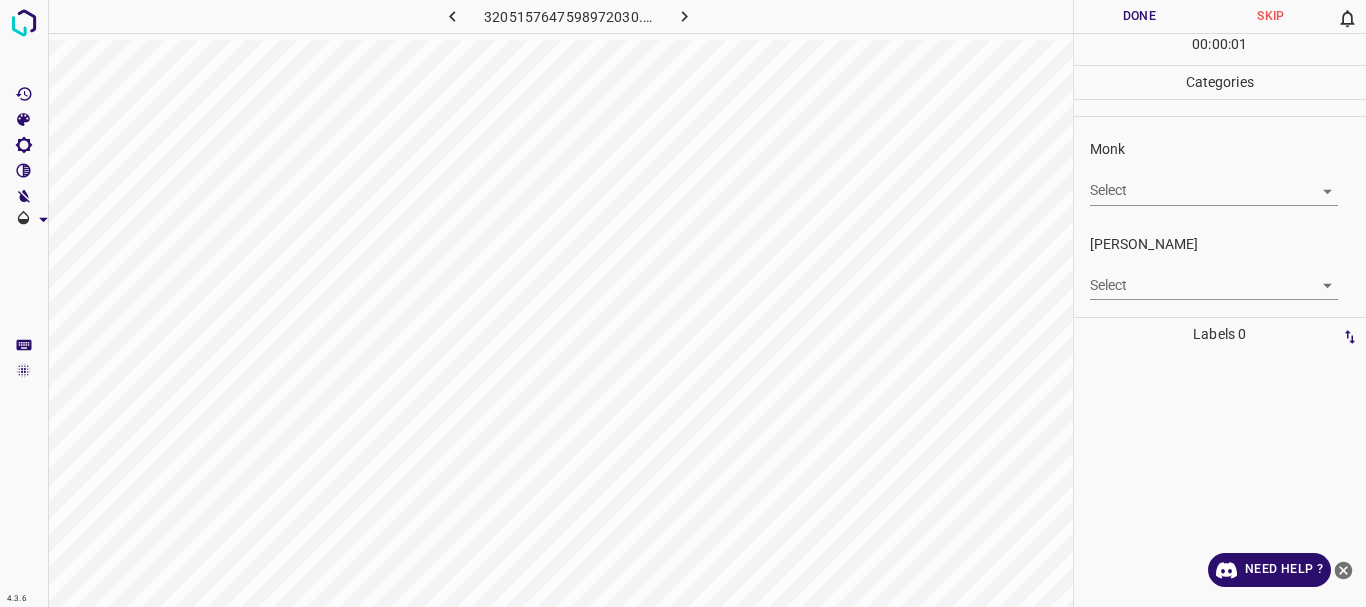 drag, startPoint x: 1181, startPoint y: 216, endPoint x: 1199, endPoint y: 186, distance: 34.98571 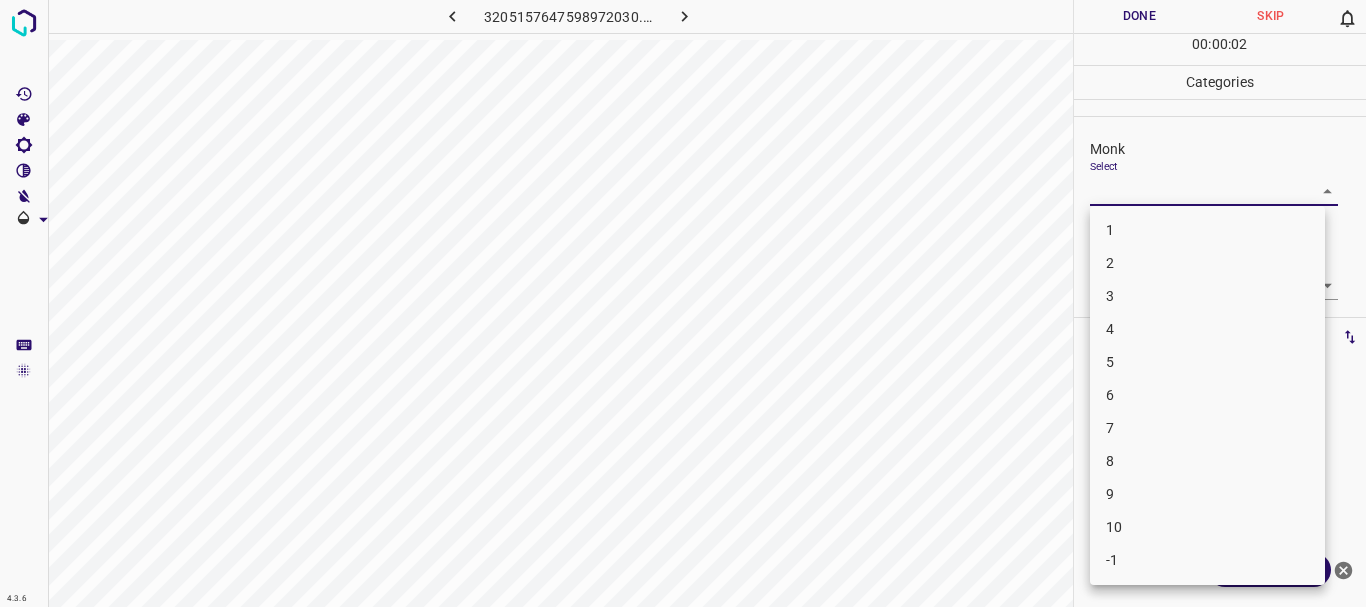 click on "5" at bounding box center [1207, 362] 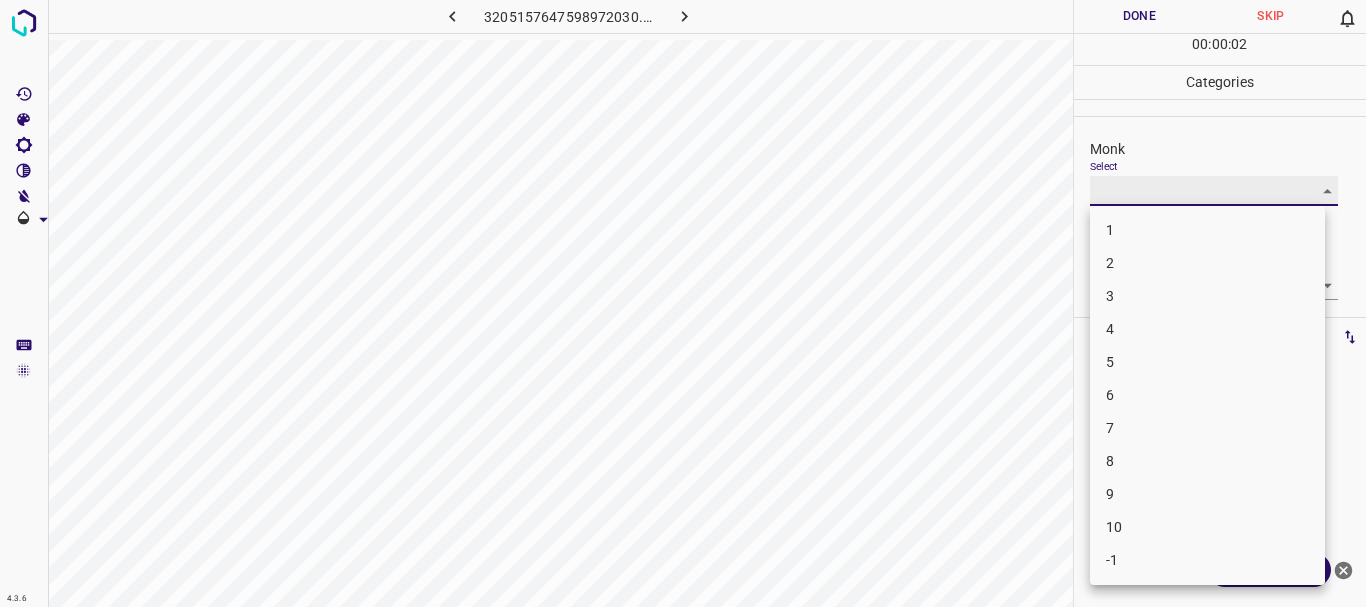type on "5" 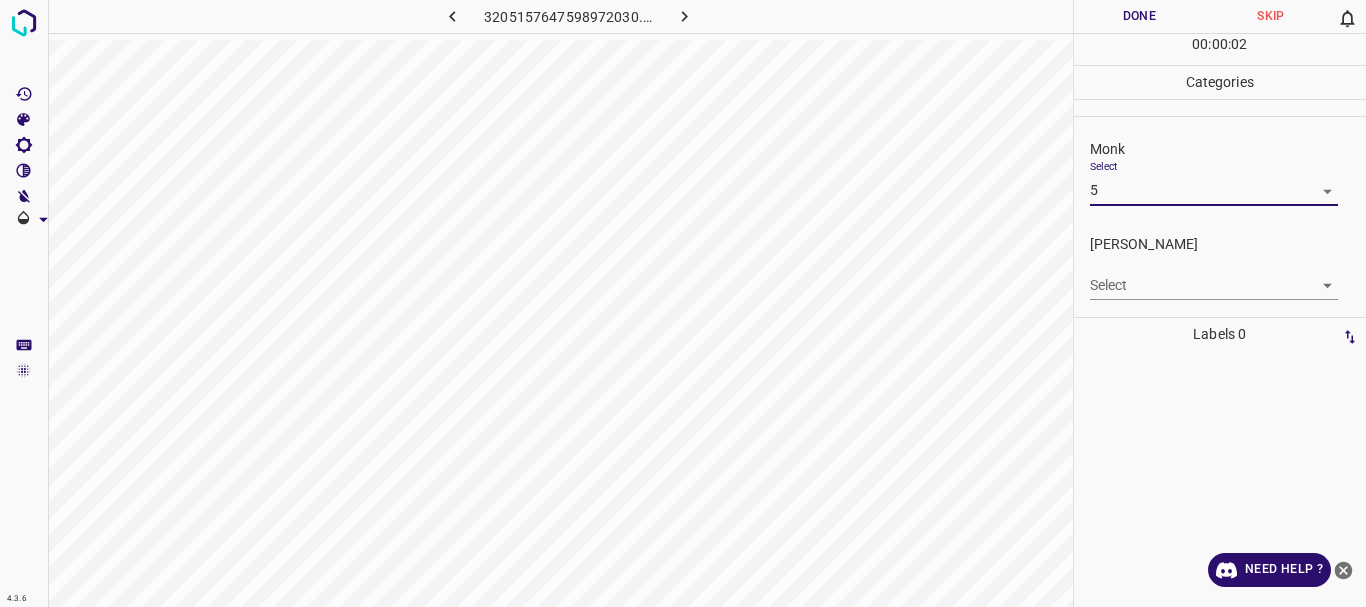 click on "4.3.6  3205157647598972030.png Done Skip 0 00   : 00   : 02   Categories Monk   Select 5 5  [PERSON_NAME]   Select ​ Labels   0 Categories 1 Monk 2  [PERSON_NAME] Tools Space Change between modes (Draw & Edit) I Auto labeling R Restore zoom M Zoom in N Zoom out Delete Delete selecte label Filters Z Restore filters X Saturation filter C Brightness filter V Contrast filter B Gray scale filter General O Download Need Help ? - Text - Hide - Delete" at bounding box center [683, 303] 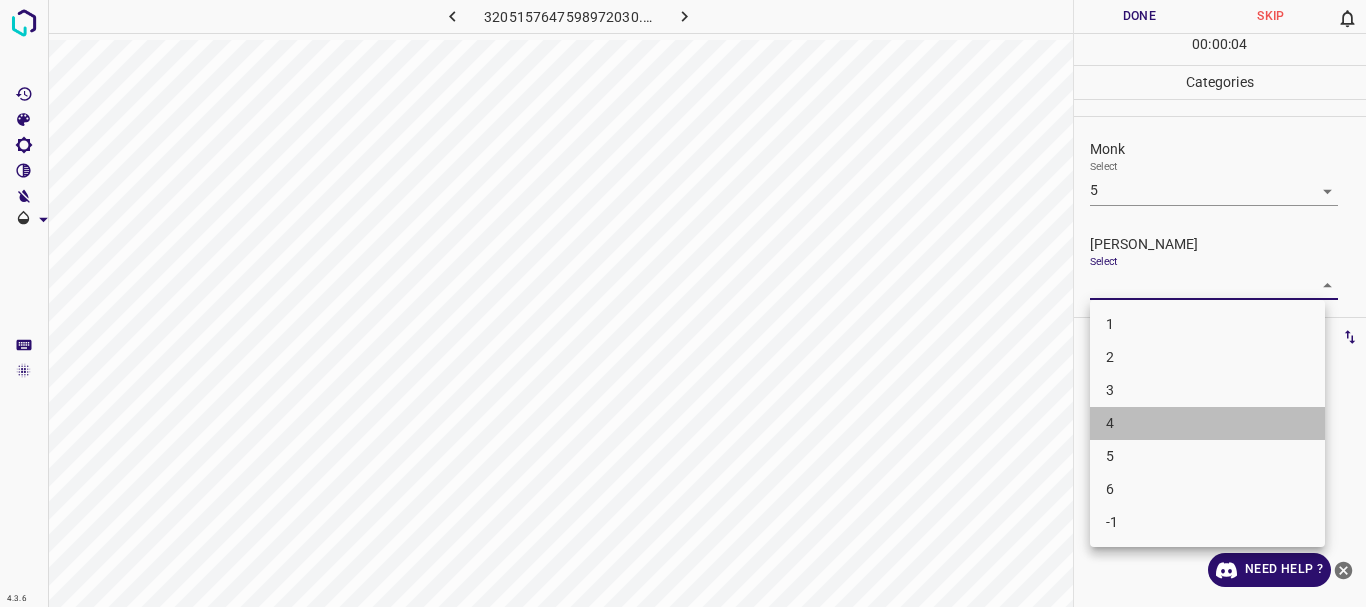 click on "4" at bounding box center [1207, 423] 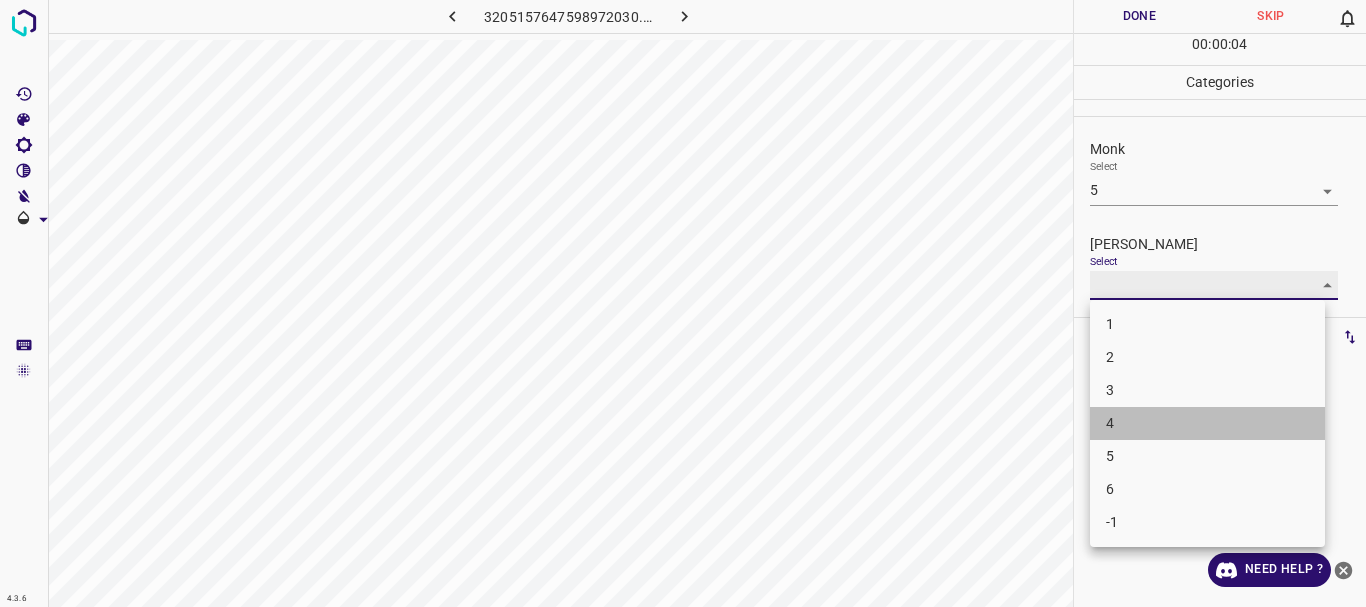 type on "4" 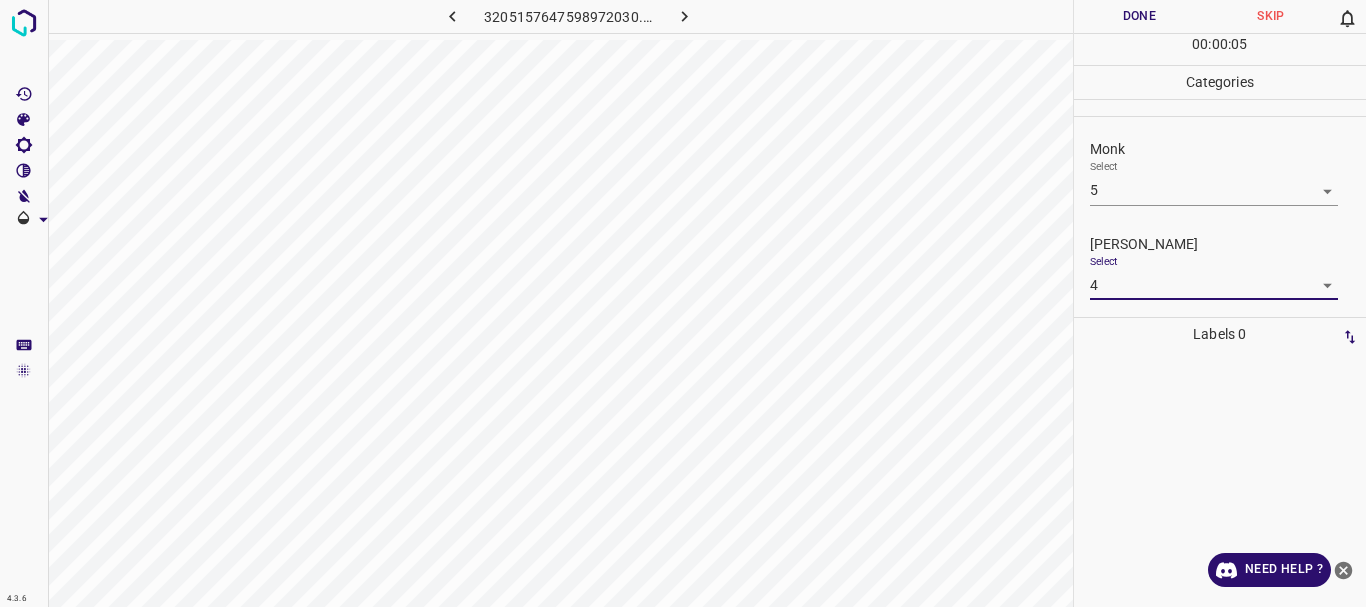 drag, startPoint x: 1148, startPoint y: 18, endPoint x: 574, endPoint y: 19, distance: 574.00085 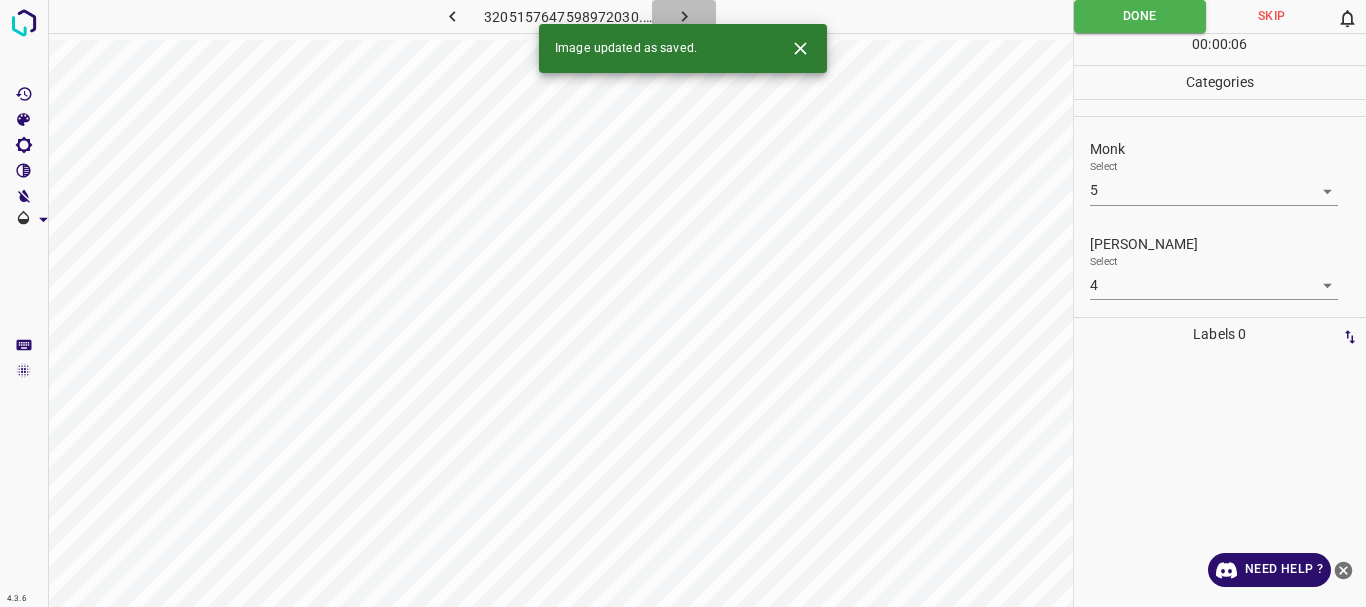 click 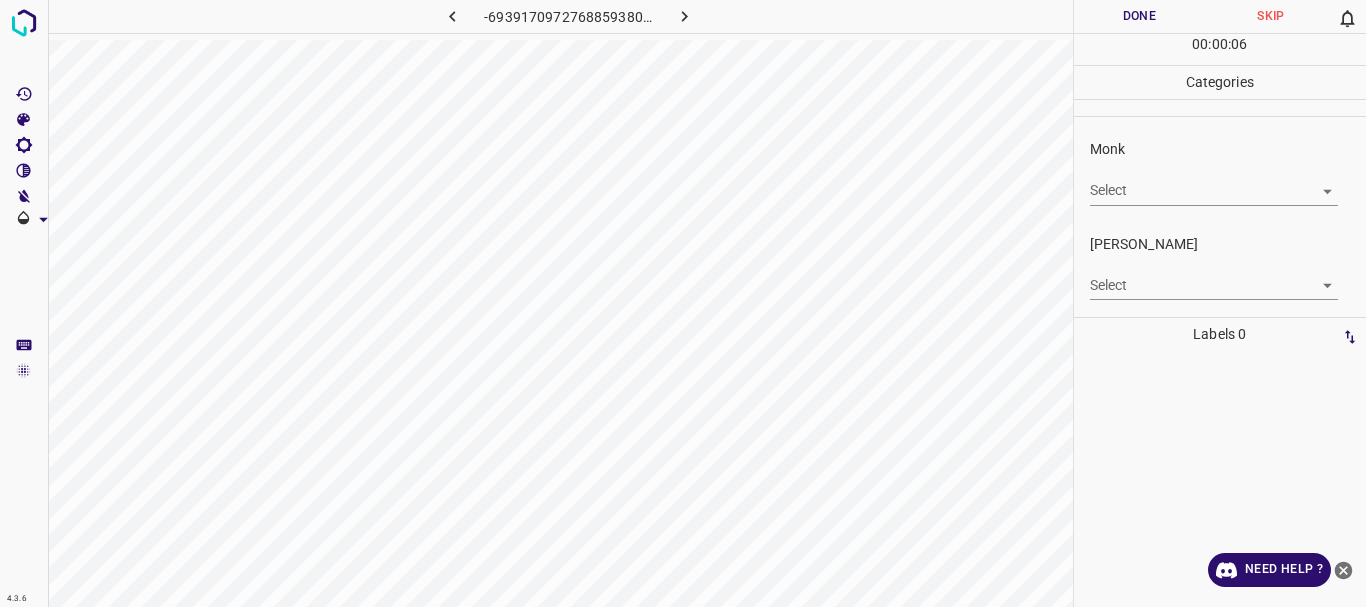 click on "4.3.6  -6939170972768859380.png Done Skip 0 00   : 00   : 06   Categories Monk   Select ​  [PERSON_NAME]   Select ​ Labels   0 Categories 1 Monk 2  [PERSON_NAME] Tools Space Change between modes (Draw & Edit) I Auto labeling R Restore zoom M Zoom in N Zoom out Delete Delete selecte label Filters Z Restore filters X Saturation filter C Brightness filter V Contrast filter B Gray scale filter General O Download Need Help ? - Text - Hide - Delete" at bounding box center (683, 303) 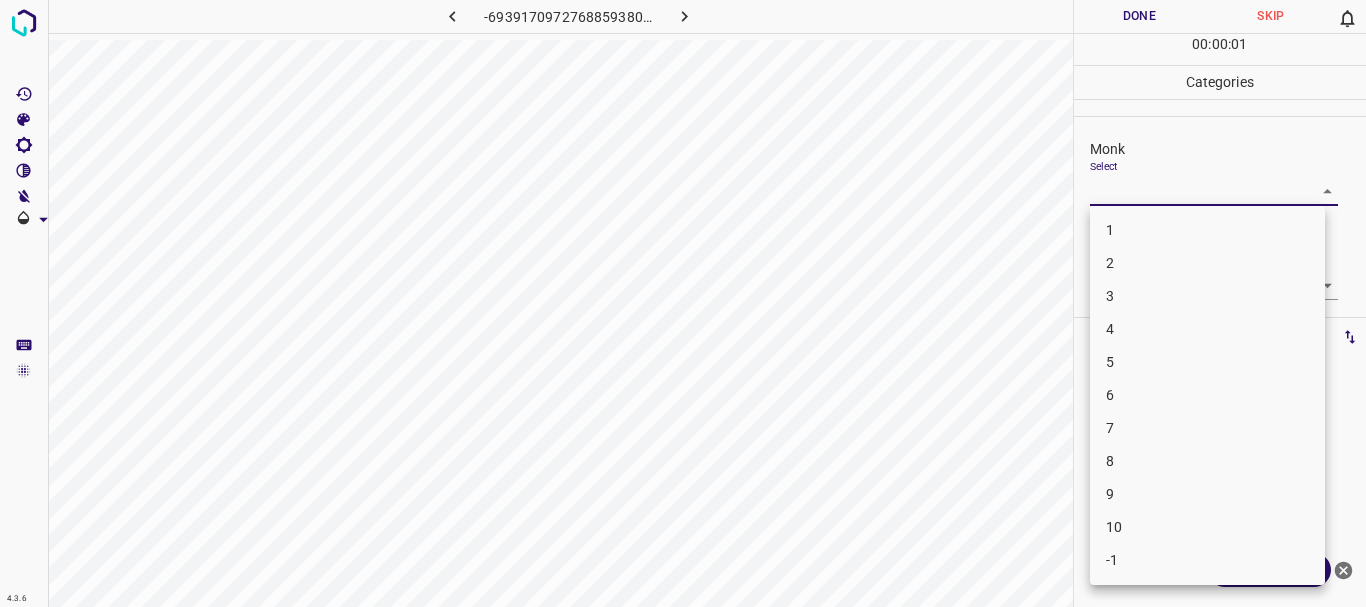 click on "4" at bounding box center (1207, 329) 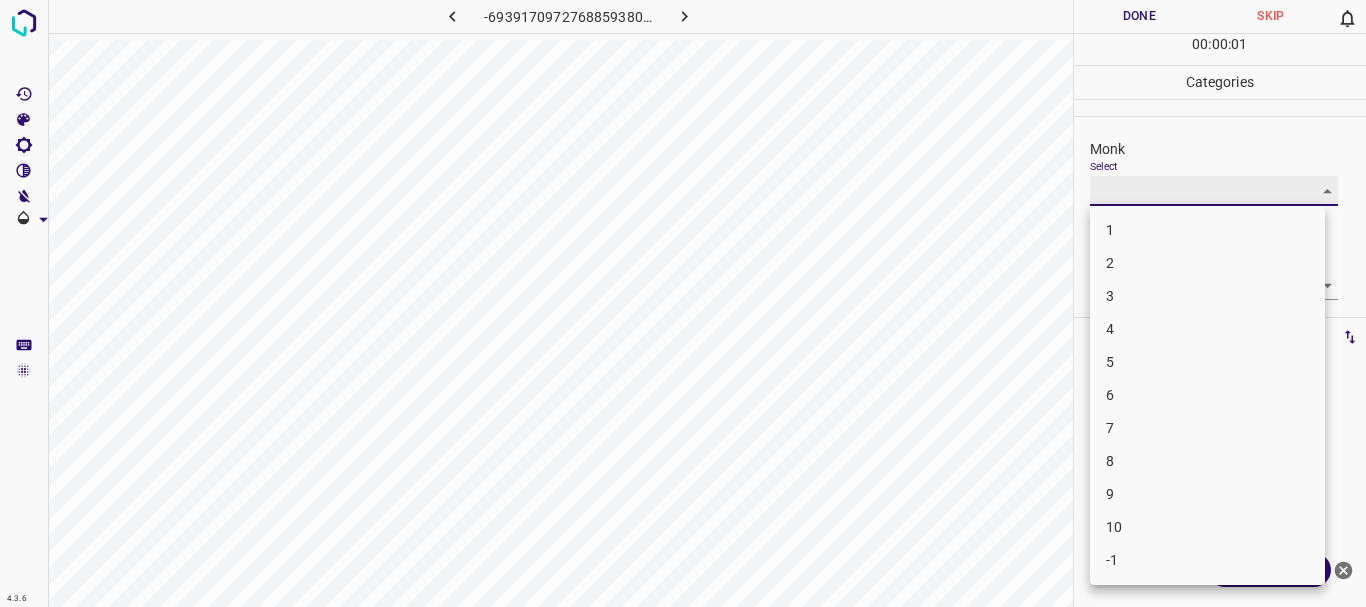 type on "4" 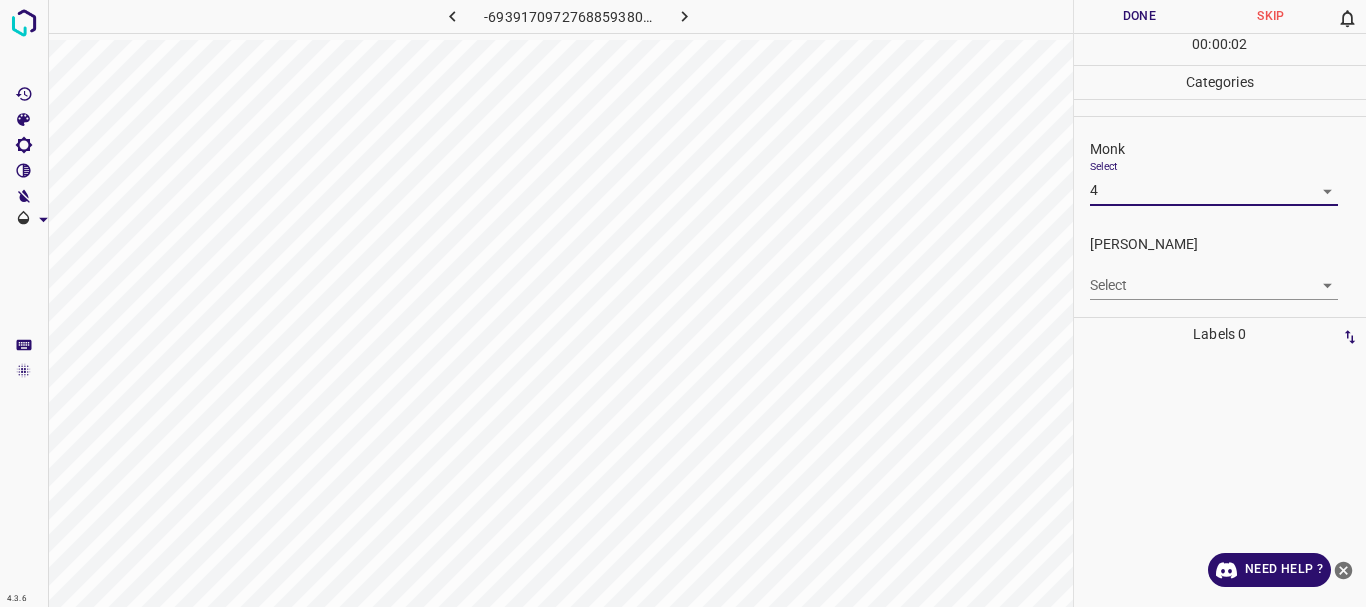 click on "4.3.6  -6939170972768859380.png Done Skip 0 00   : 00   : 02   Categories Monk   Select 4 4  [PERSON_NAME]   Select ​ Labels   0 Categories 1 Monk 2  [PERSON_NAME] Tools Space Change between modes (Draw & Edit) I Auto labeling R Restore zoom M Zoom in N Zoom out Delete Delete selecte label Filters Z Restore filters X Saturation filter C Brightness filter V Contrast filter B Gray scale filter General O Download Need Help ? - Text - Hide - Delete 1 2 3 4 5 6 7 8 9 10 -1" at bounding box center (683, 303) 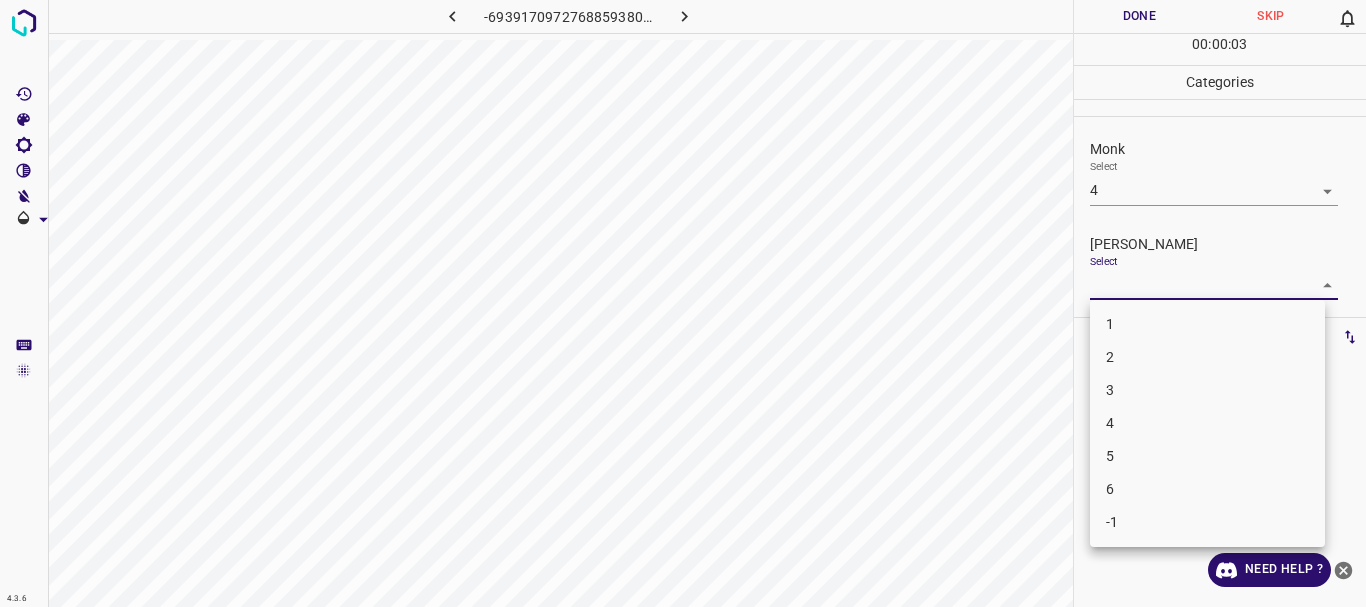 click on "1" at bounding box center [1207, 324] 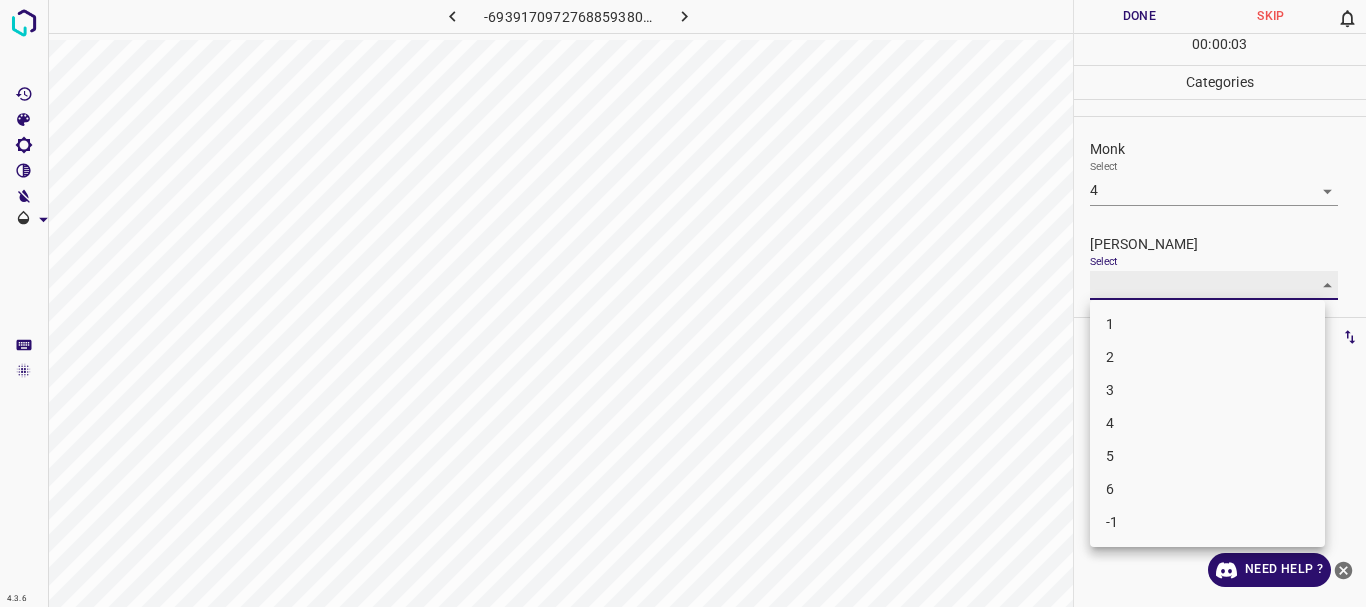 type on "1" 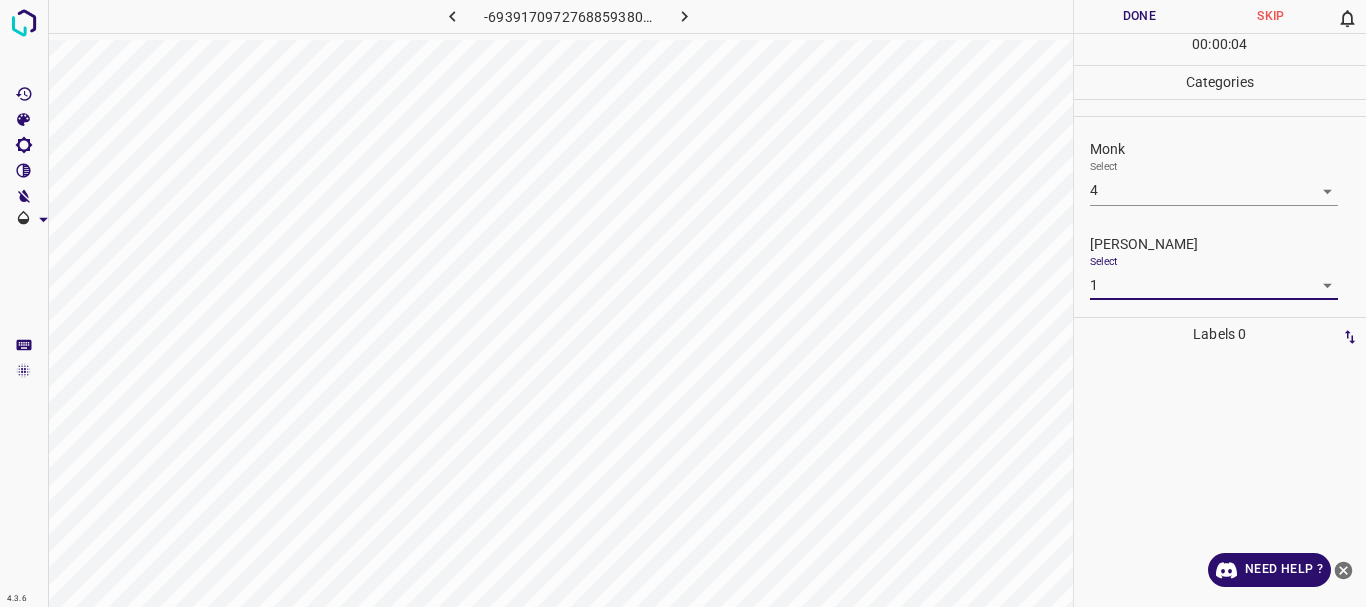 click on "Done" at bounding box center [1140, 16] 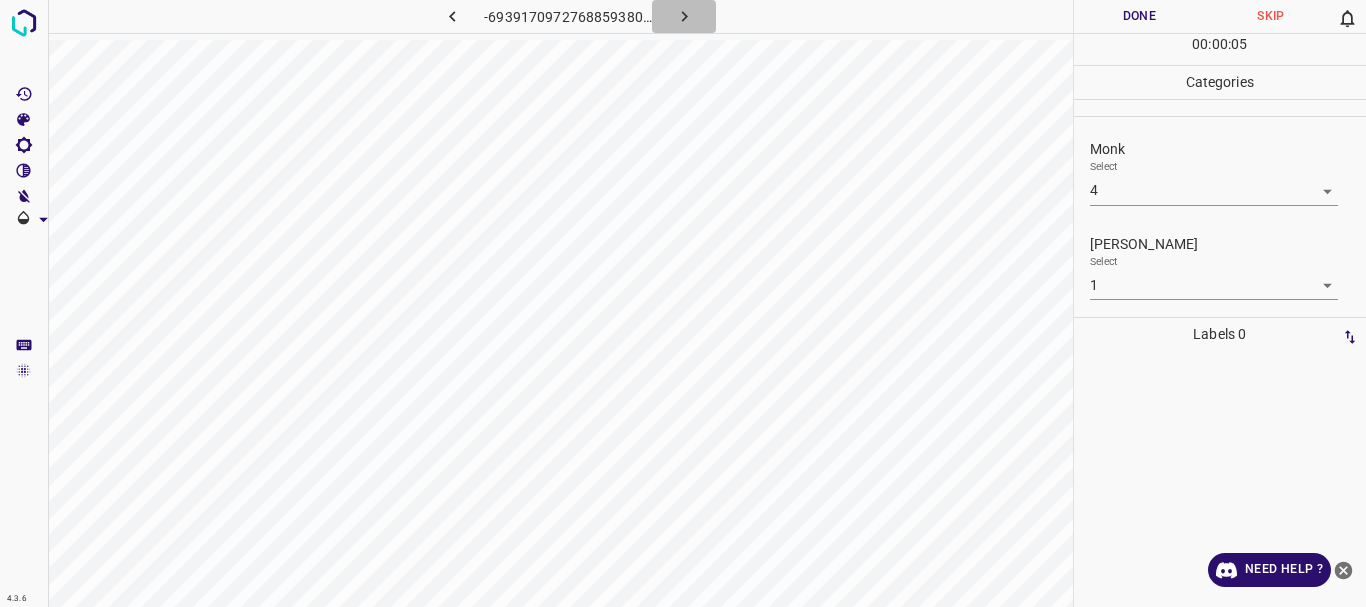 click 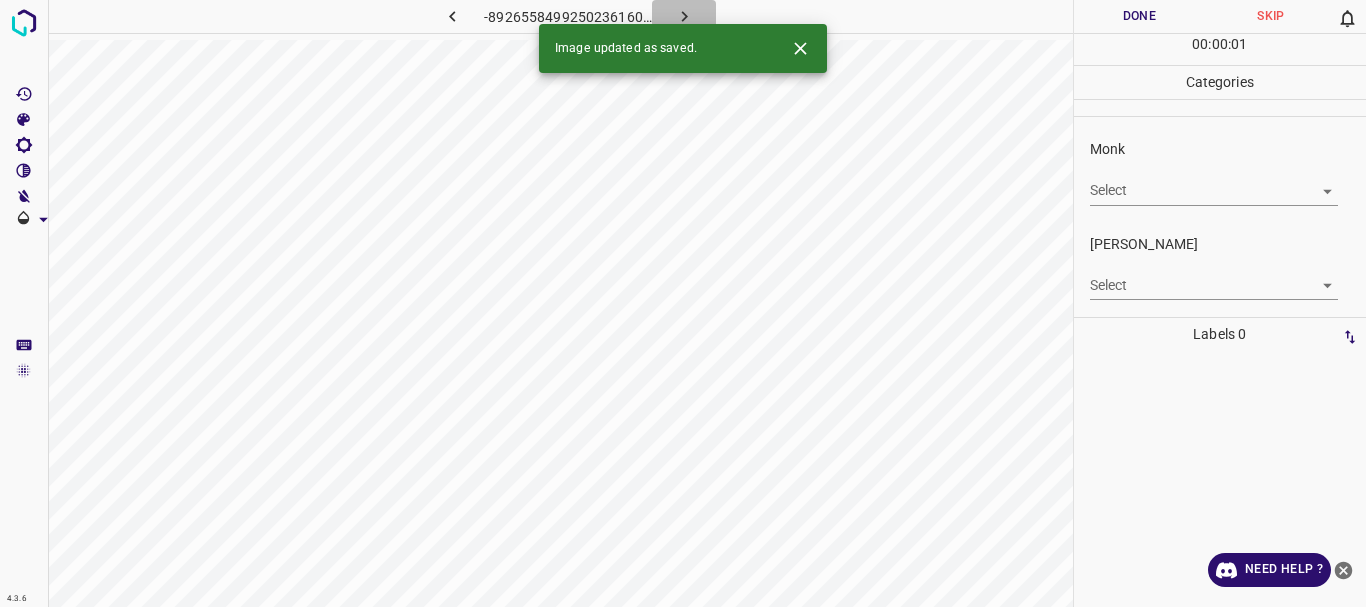 drag, startPoint x: 702, startPoint y: 13, endPoint x: 563, endPoint y: 27, distance: 139.70326 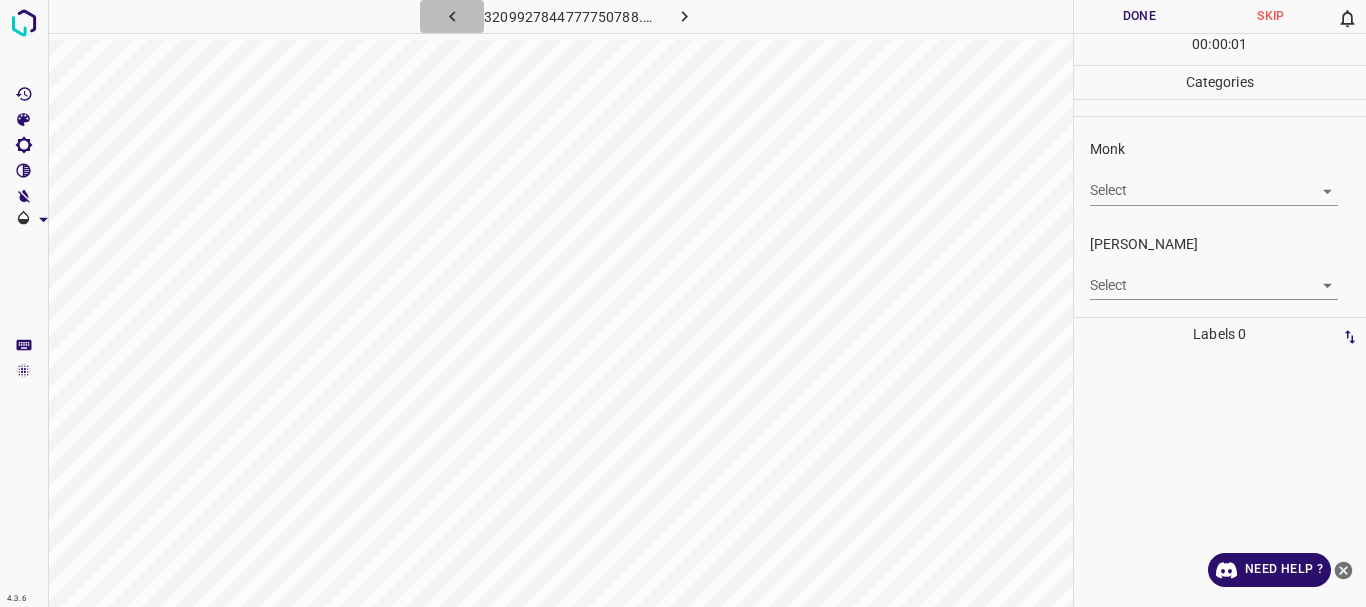 click 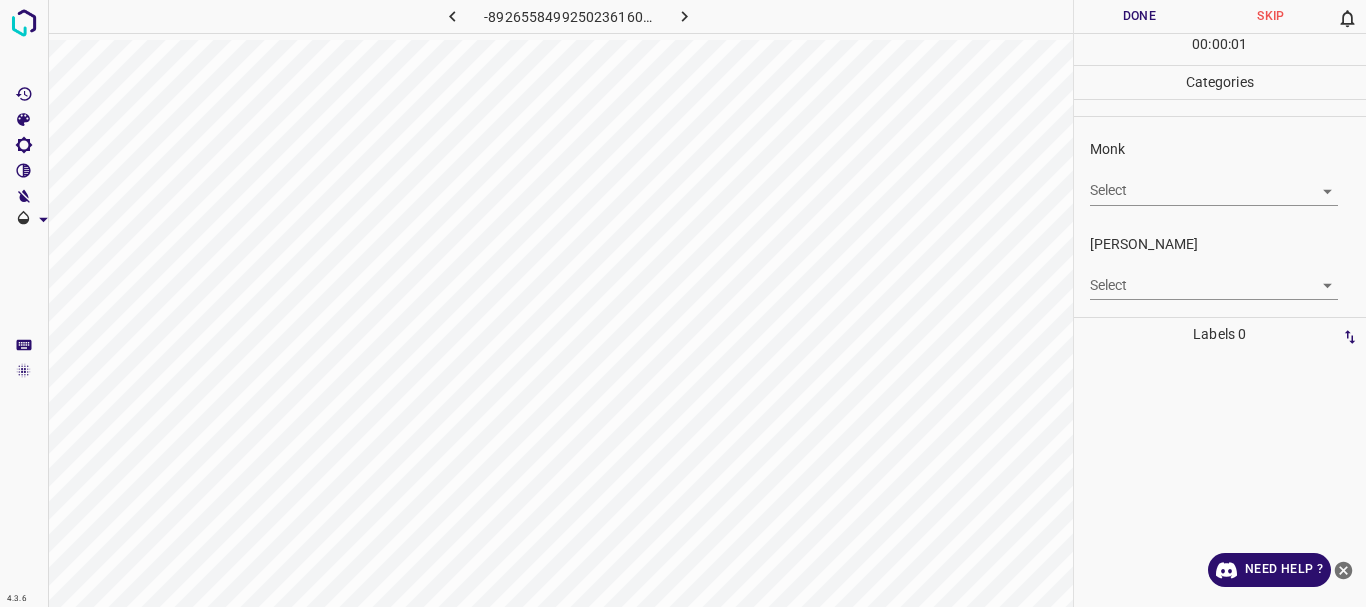 click on "4.3.6  -8926558499250236160.png Done Skip 0 00   : 00   : 01   Categories Monk   Select ​  [PERSON_NAME]   Select ​ Labels   0 Categories 1 Monk 2  [PERSON_NAME] Tools Space Change between modes (Draw & Edit) I Auto labeling R Restore zoom M Zoom in N Zoom out Delete Delete selecte label Filters Z Restore filters X Saturation filter C Brightness filter V Contrast filter B Gray scale filter General O Download Need Help ? - Text - Hide - Delete" at bounding box center [683, 303] 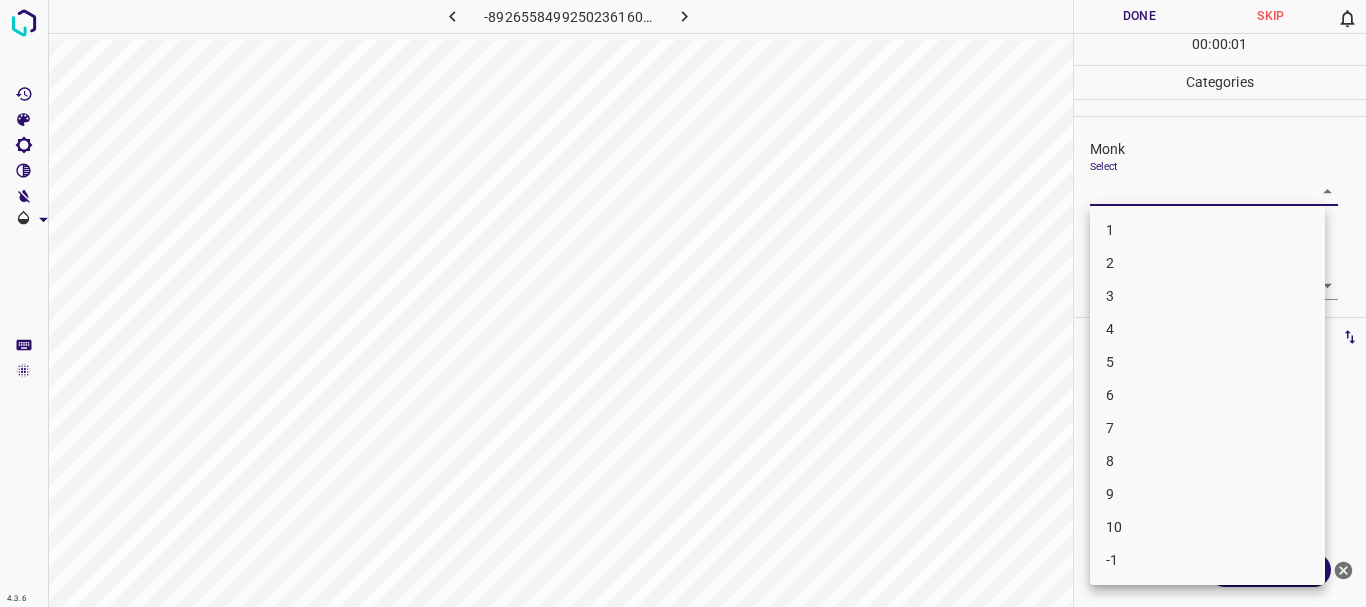 click on "4" at bounding box center [1207, 329] 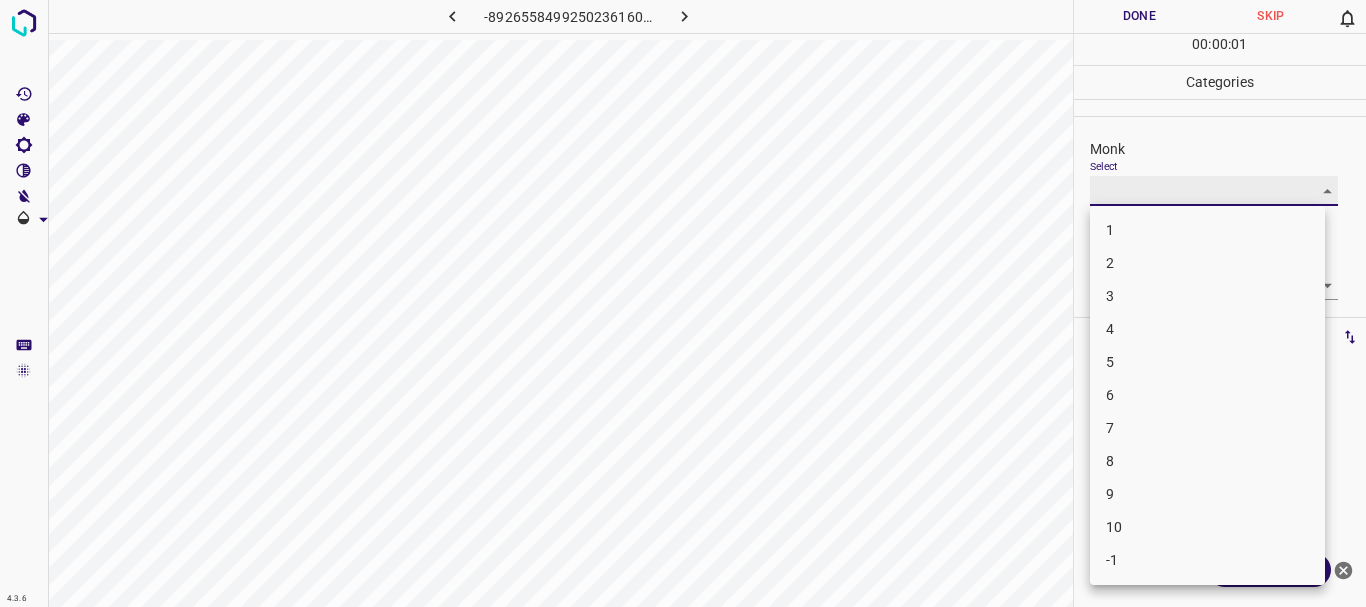 type on "4" 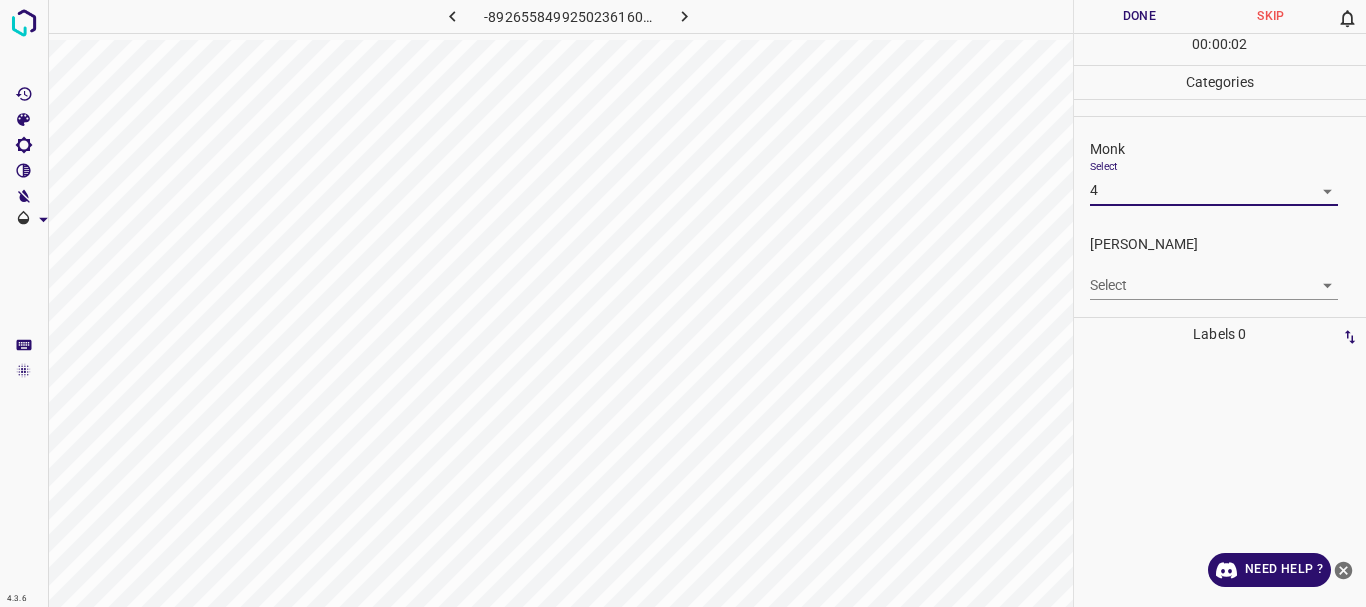 click on "4.3.6  -8926558499250236160.png Done Skip 0 00   : 00   : 02   Categories Monk   Select 4 4  [PERSON_NAME]   Select ​ Labels   0 Categories 1 Monk 2  [PERSON_NAME] Tools Space Change between modes (Draw & Edit) I Auto labeling R Restore zoom M Zoom in N Zoom out Delete Delete selecte label Filters Z Restore filters X Saturation filter C Brightness filter V Contrast filter B Gray scale filter General O Download Need Help ? - Text - Hide - Delete 1 2 3 4 5 6 7 8 9 10 -1" at bounding box center [683, 303] 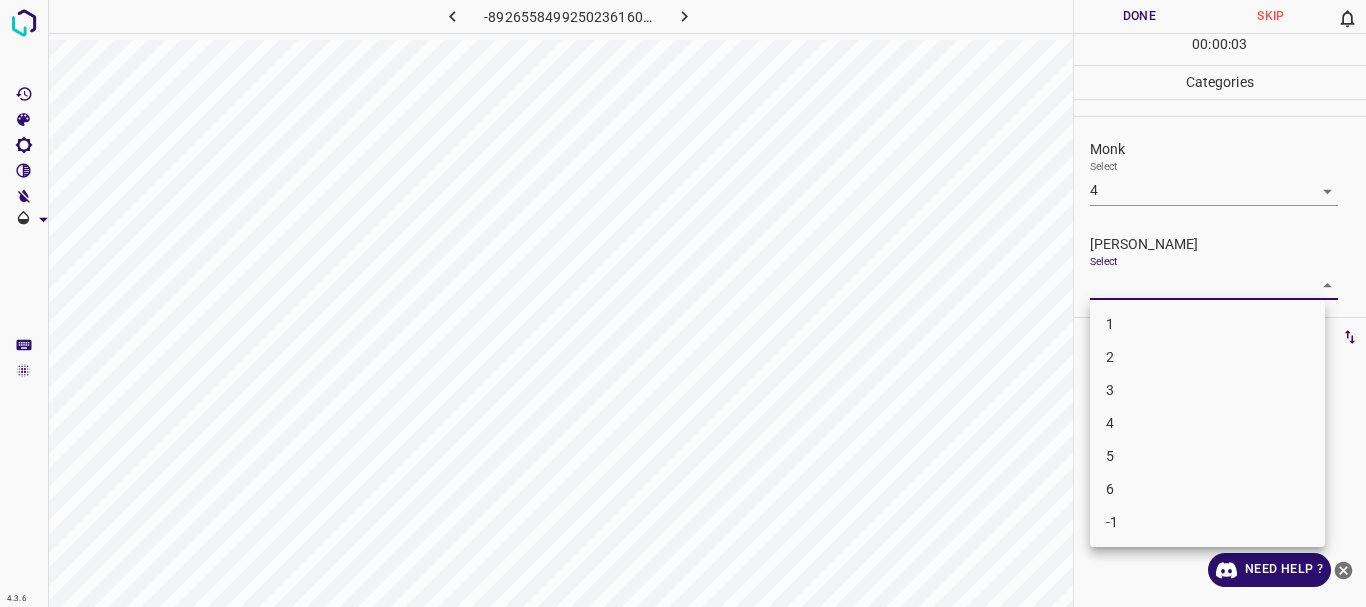click on "1" at bounding box center [1207, 324] 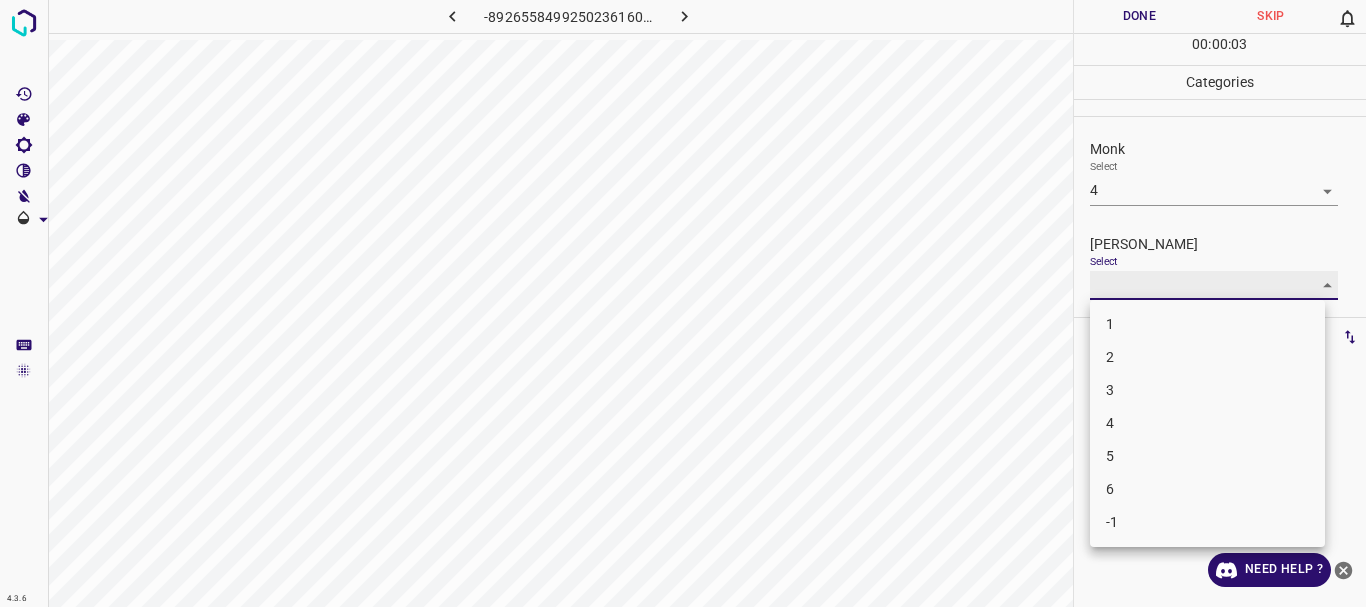type on "1" 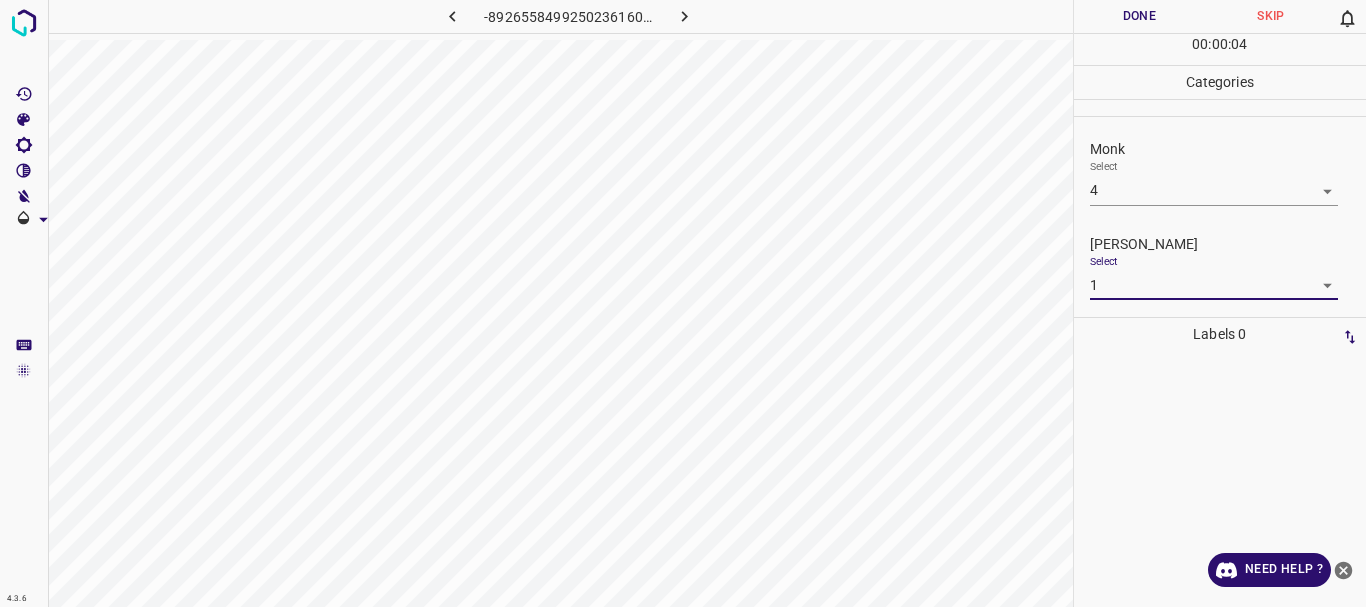 click on "Done" at bounding box center (1140, 16) 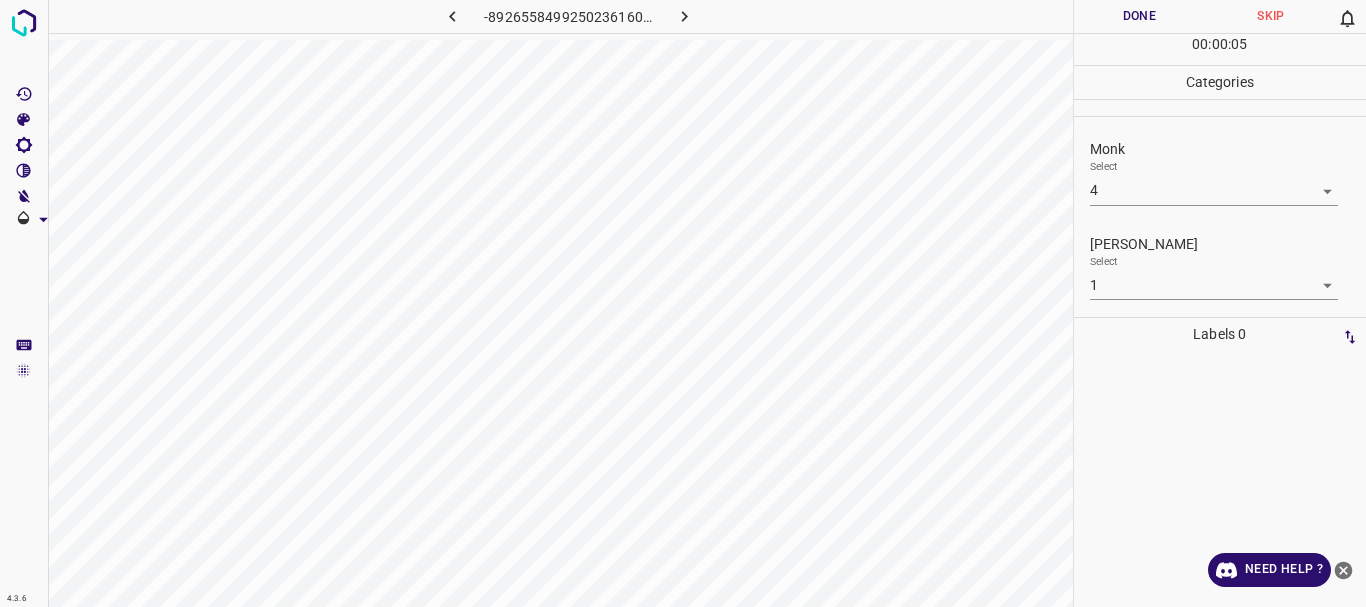 click 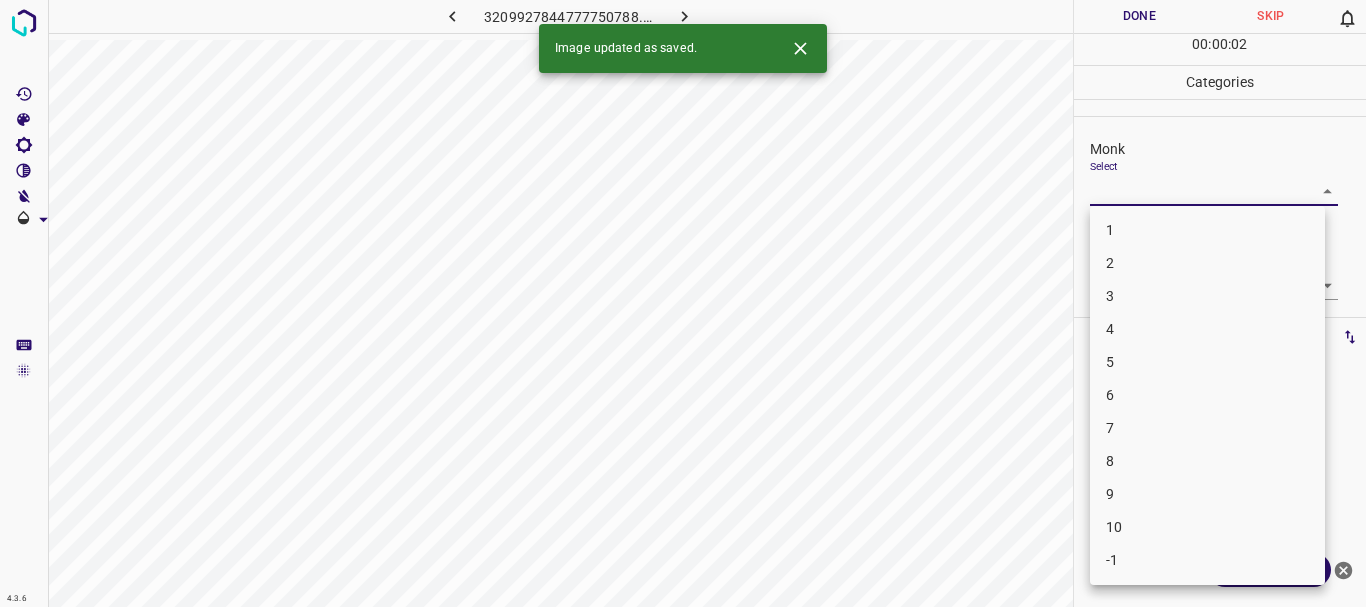 click on "4.3.6  3209927844777750788.png Done Skip 0 00   : 00   : 02   Categories Monk   Select ​  [PERSON_NAME]   Select ​ Labels   0 Categories 1 Monk 2  [PERSON_NAME] Tools Space Change between modes (Draw & Edit) I Auto labeling R Restore zoom M Zoom in N Zoom out Delete Delete selecte label Filters Z Restore filters X Saturation filter C Brightness filter V Contrast filter B Gray scale filter General O Download Image updated as saved. Need Help ? - Text - Hide - Delete 1 2 3 4 5 6 7 8 9 10 -1" at bounding box center (683, 303) 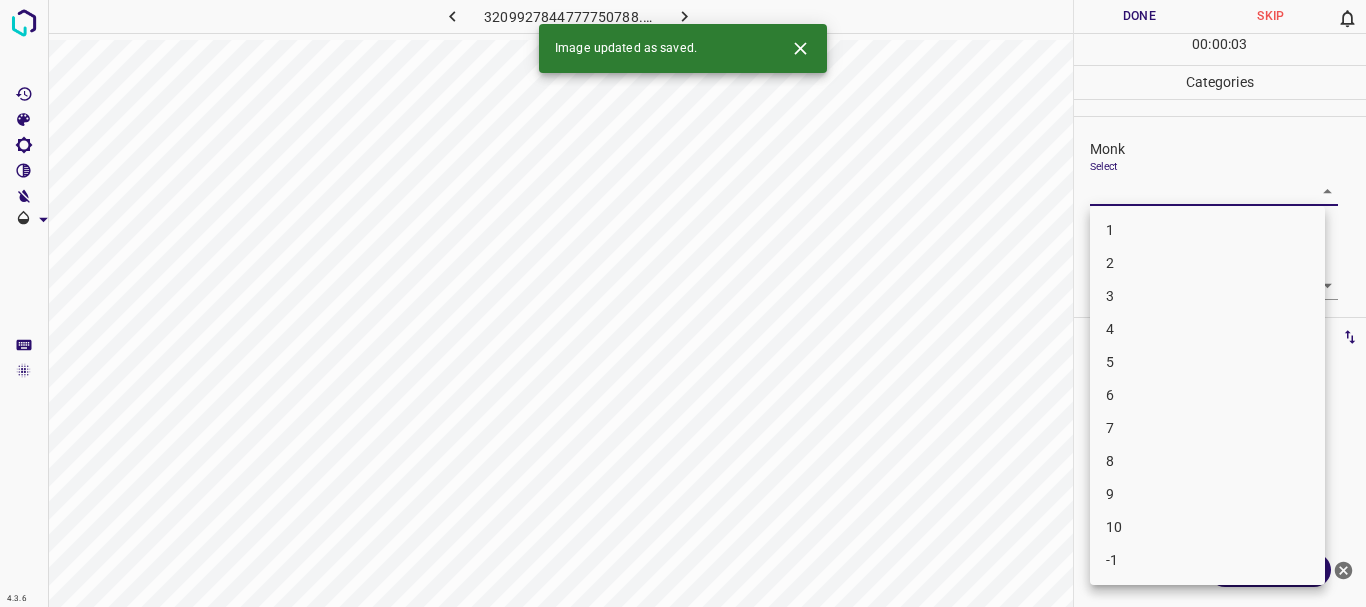 click on "4" at bounding box center [1207, 329] 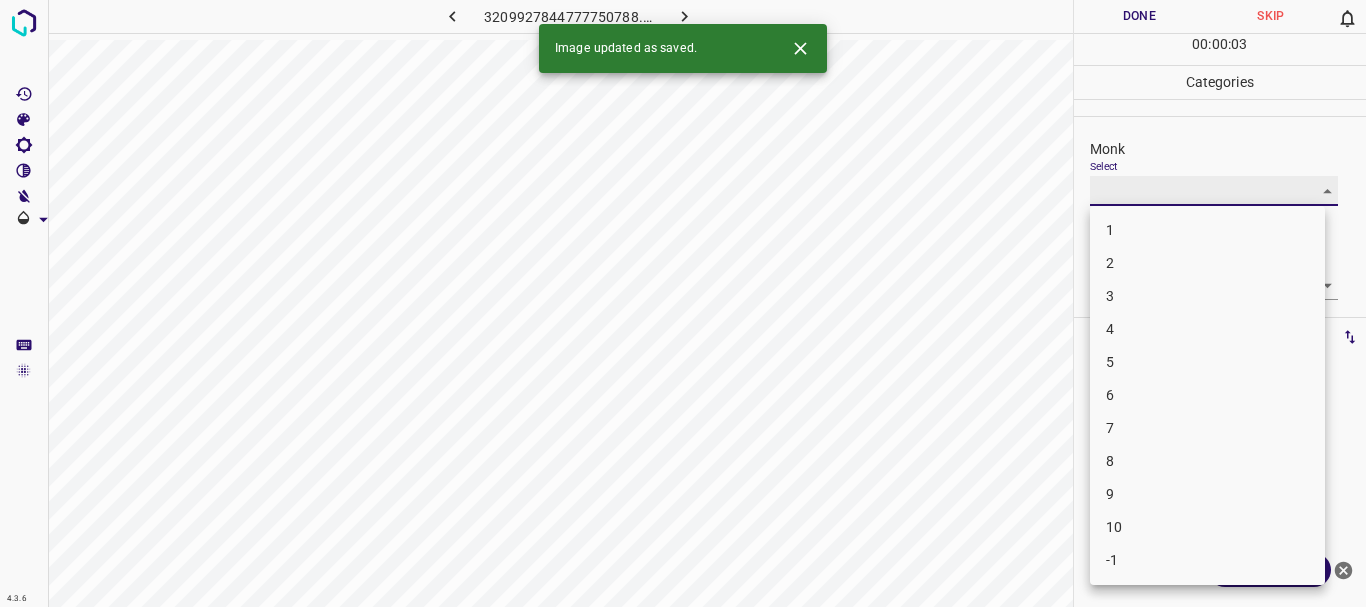 type on "4" 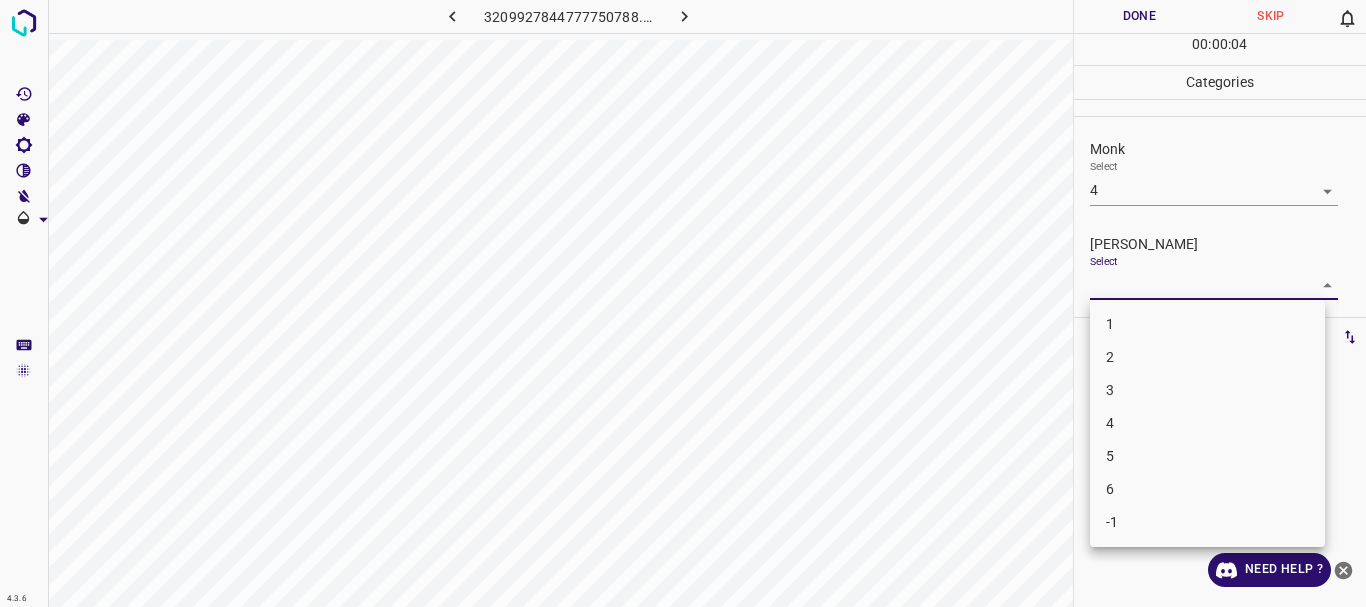 click on "4.3.6  3209927844777750788.png Done Skip 0 00   : 00   : 04   Categories Monk   Select 4 4  [PERSON_NAME]   Select ​ Labels   0 Categories 1 Monk 2  [PERSON_NAME] Tools Space Change between modes (Draw & Edit) I Auto labeling R Restore zoom M Zoom in N Zoom out Delete Delete selecte label Filters Z Restore filters X Saturation filter C Brightness filter V Contrast filter B Gray scale filter General O Download Need Help ? - Text - Hide - Delete 1 2 3 4 5 6 -1" at bounding box center (683, 303) 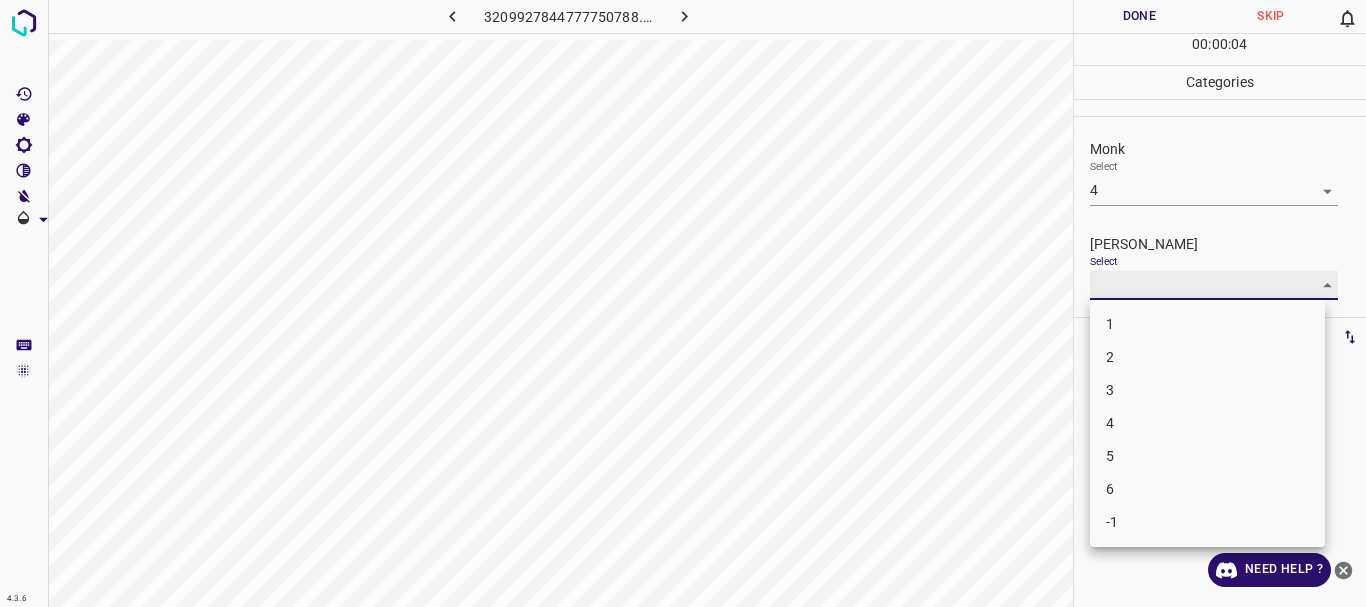 type on "1" 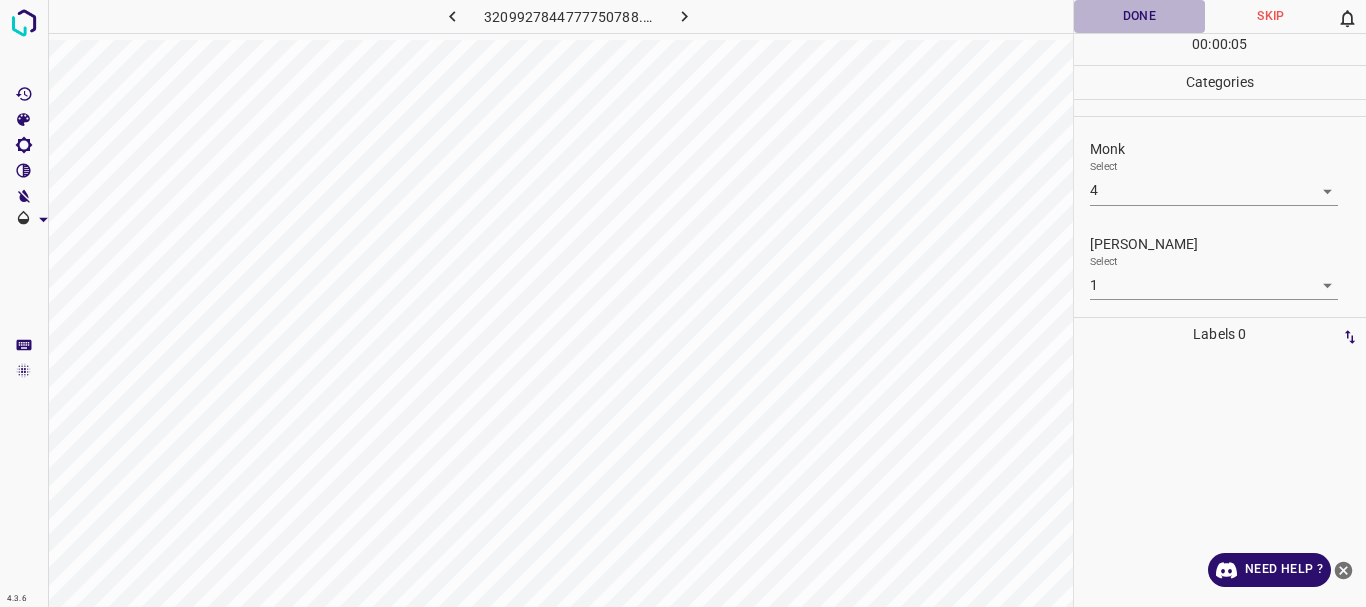 click on "Done" at bounding box center (1140, 16) 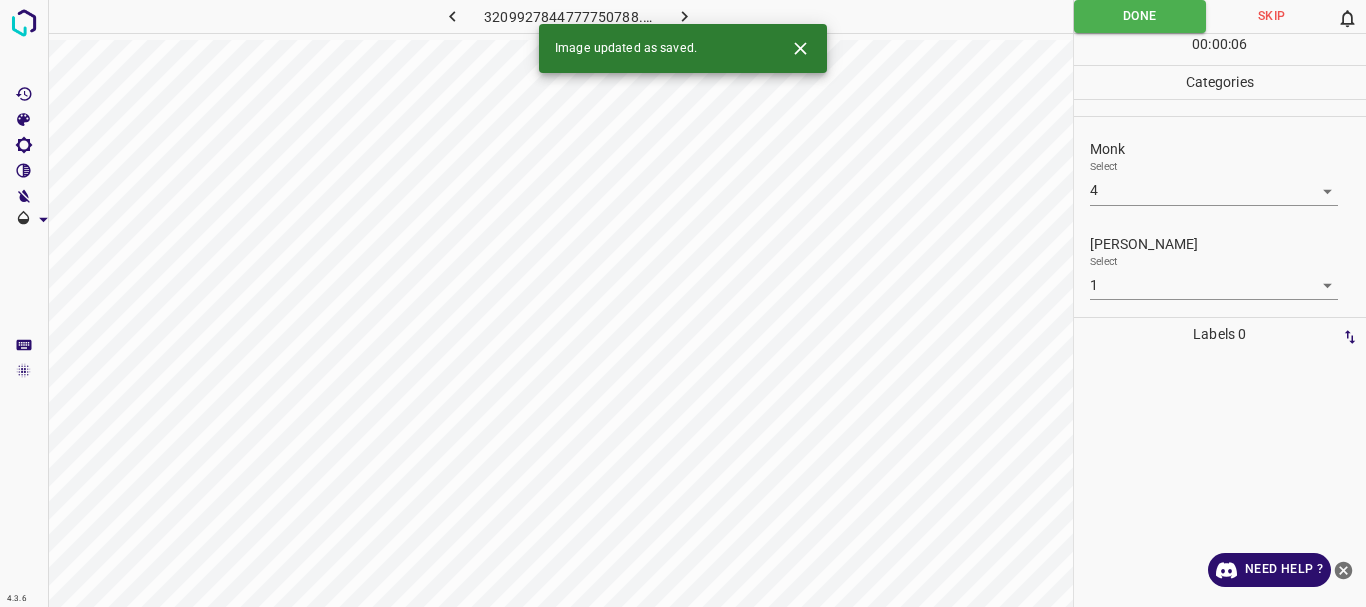 click on "Image updated as saved." at bounding box center [683, 48] 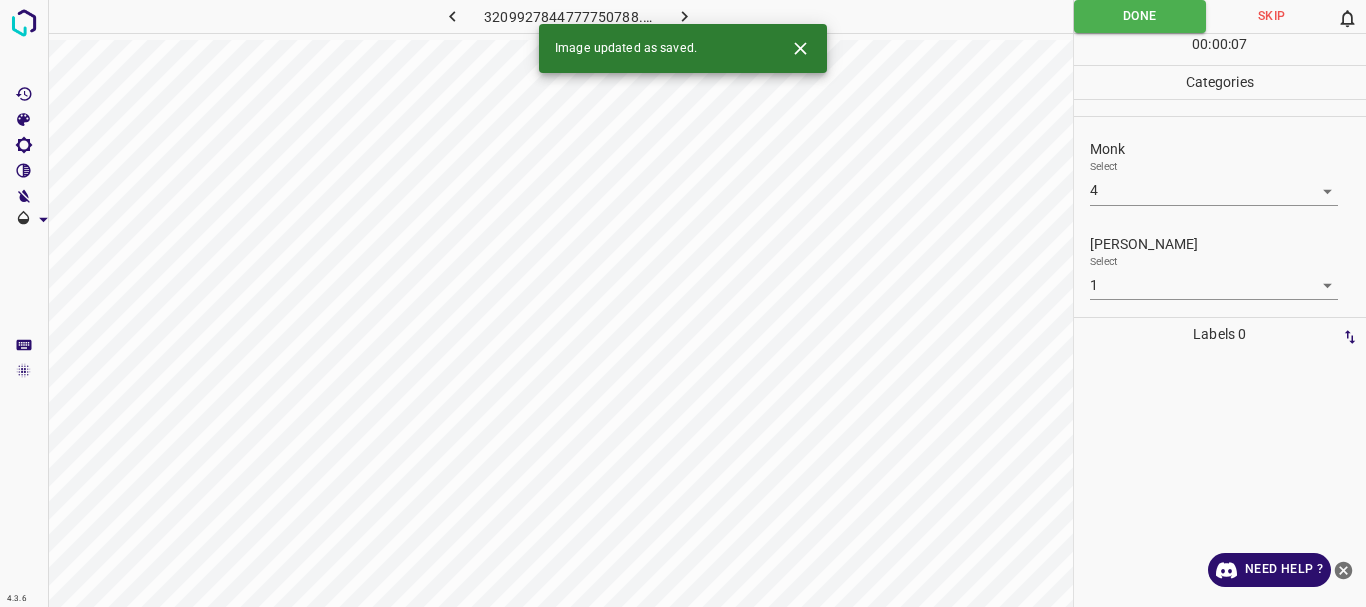 click 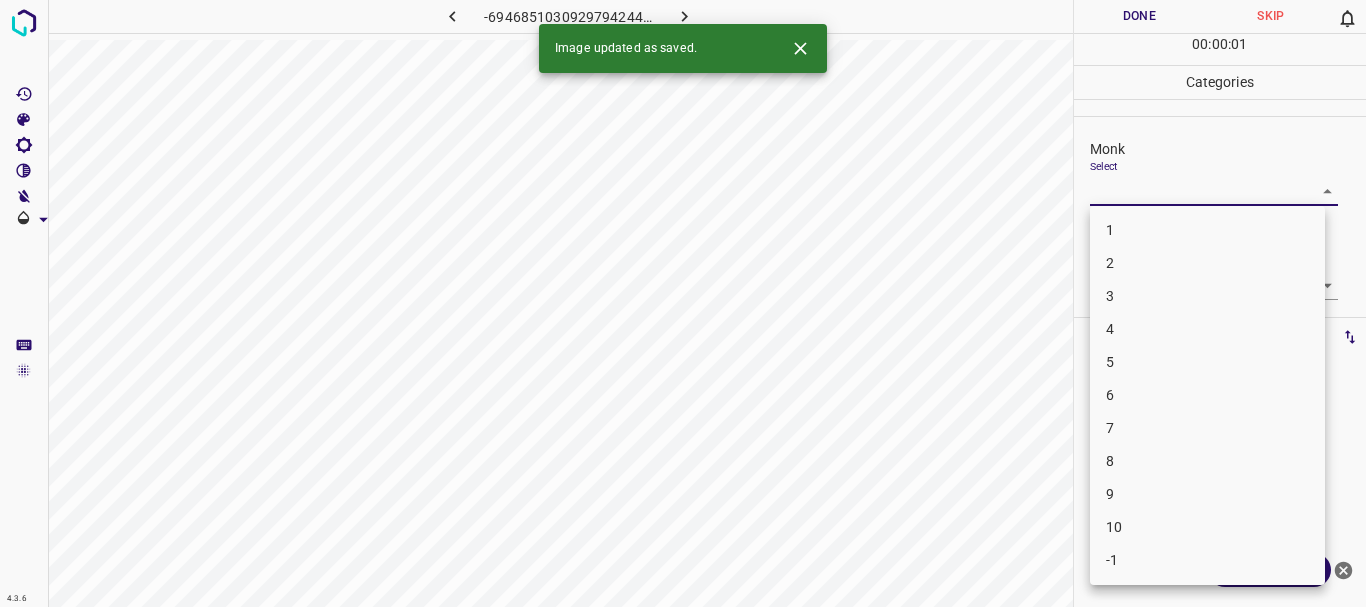 click on "4.3.6  -6946851030929794244.png Done Skip 0 00   : 00   : 01   Categories Monk   Select ​  [PERSON_NAME]   Select ​ Labels   0 Categories 1 Monk 2  [PERSON_NAME] Tools Space Change between modes (Draw & Edit) I Auto labeling R Restore zoom M Zoom in N Zoom out Delete Delete selecte label Filters Z Restore filters X Saturation filter C Brightness filter V Contrast filter B Gray scale filter General O Download Image updated as saved. Need Help ? - Text - Hide - Delete 1 2 3 4 5 6 7 8 9 10 -1" at bounding box center (683, 303) 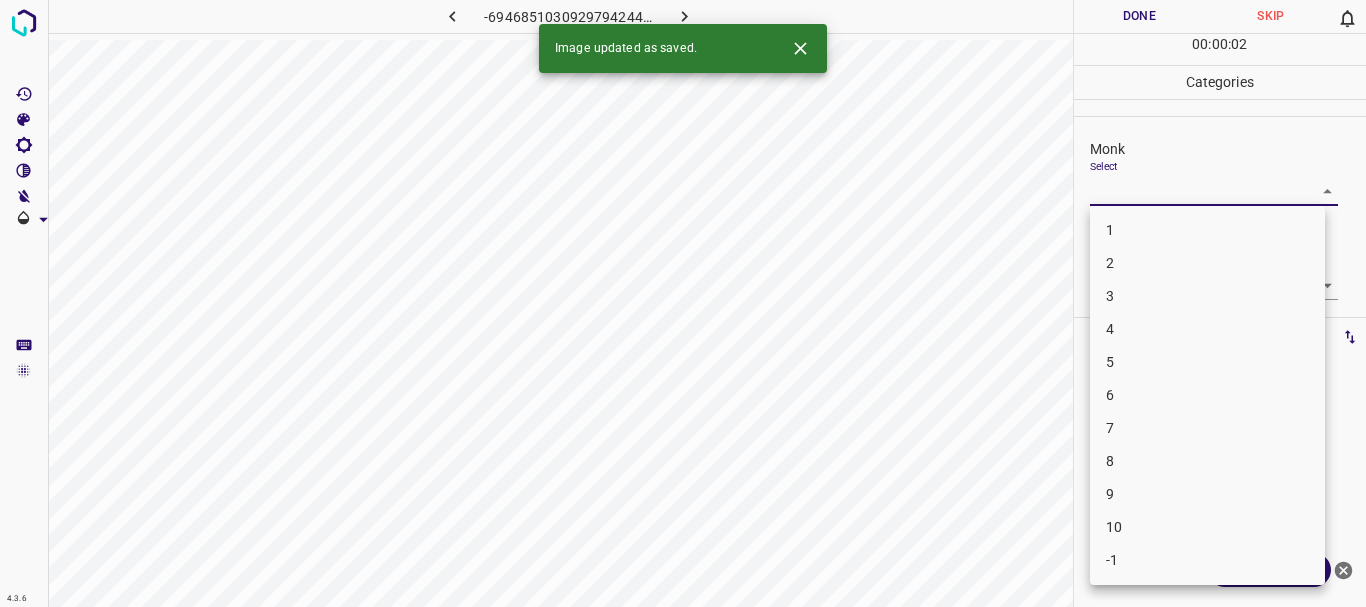 click on "3" at bounding box center [1207, 296] 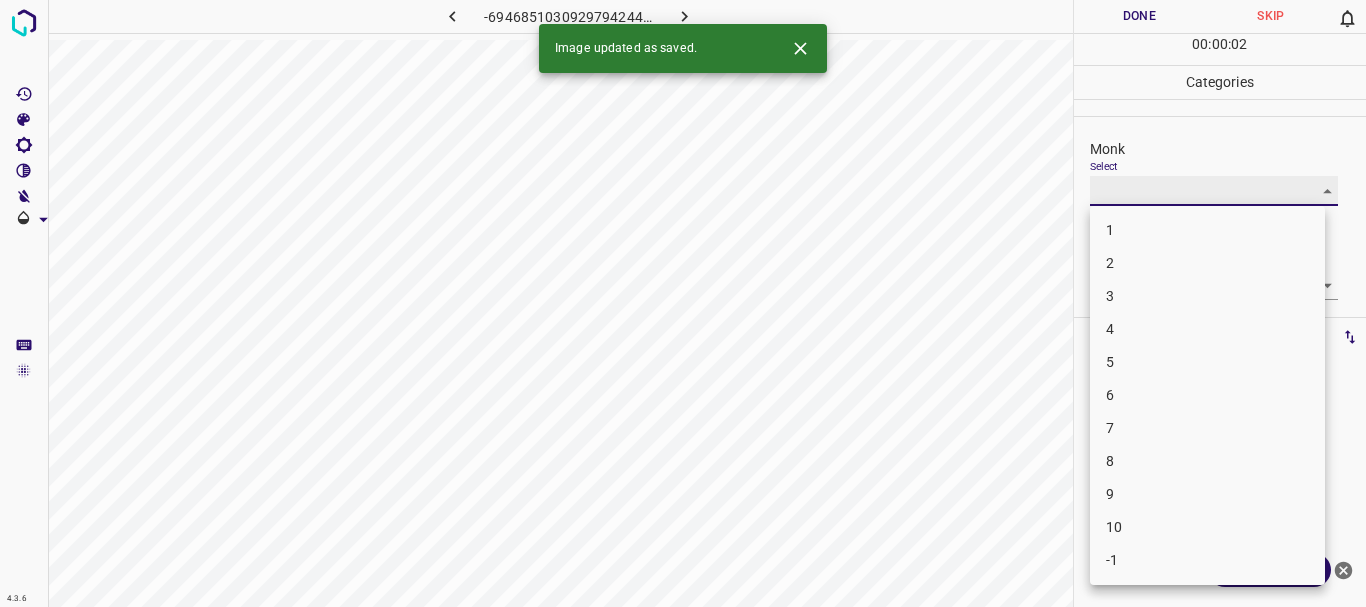 type on "3" 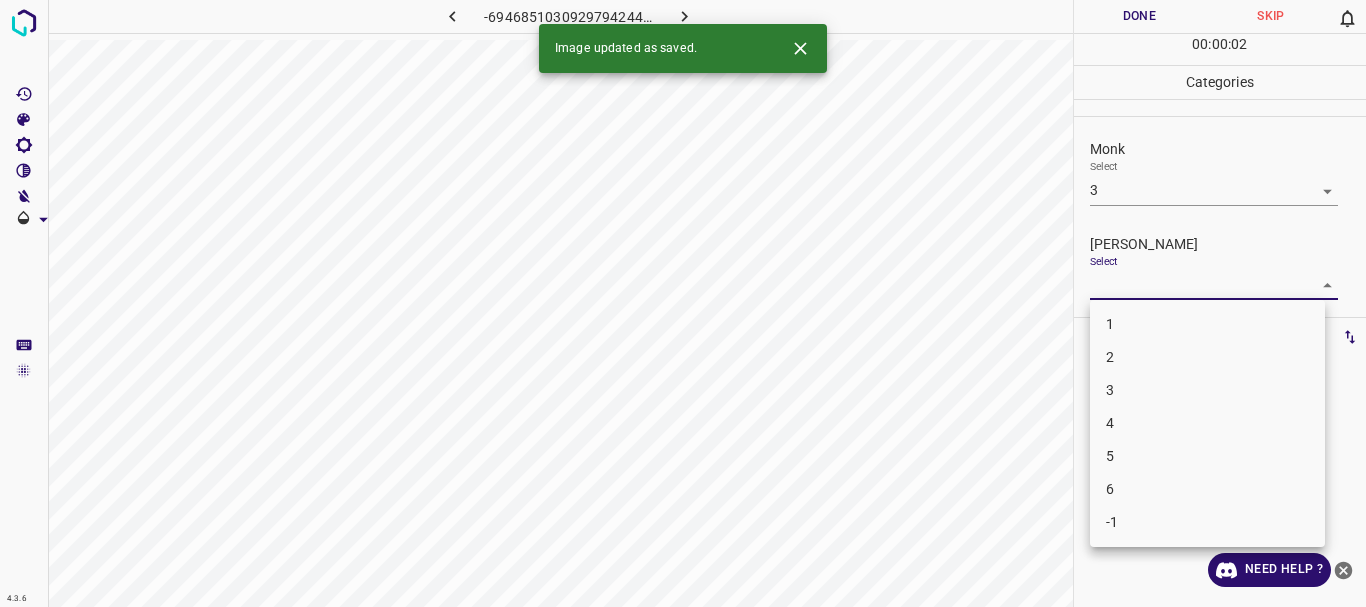 click on "4.3.6  -6946851030929794244.png Done Skip 0 00   : 00   : 02   Categories Monk   Select 3 3  [PERSON_NAME]   Select ​ Labels   0 Categories 1 Monk 2  [PERSON_NAME] Tools Space Change between modes (Draw & Edit) I Auto labeling R Restore zoom M Zoom in N Zoom out Delete Delete selecte label Filters Z Restore filters X Saturation filter C Brightness filter V Contrast filter B Gray scale filter General O Download Image updated as saved. Need Help ? - Text - Hide - Delete 1 2 3 4 5 6 -1" at bounding box center [683, 303] 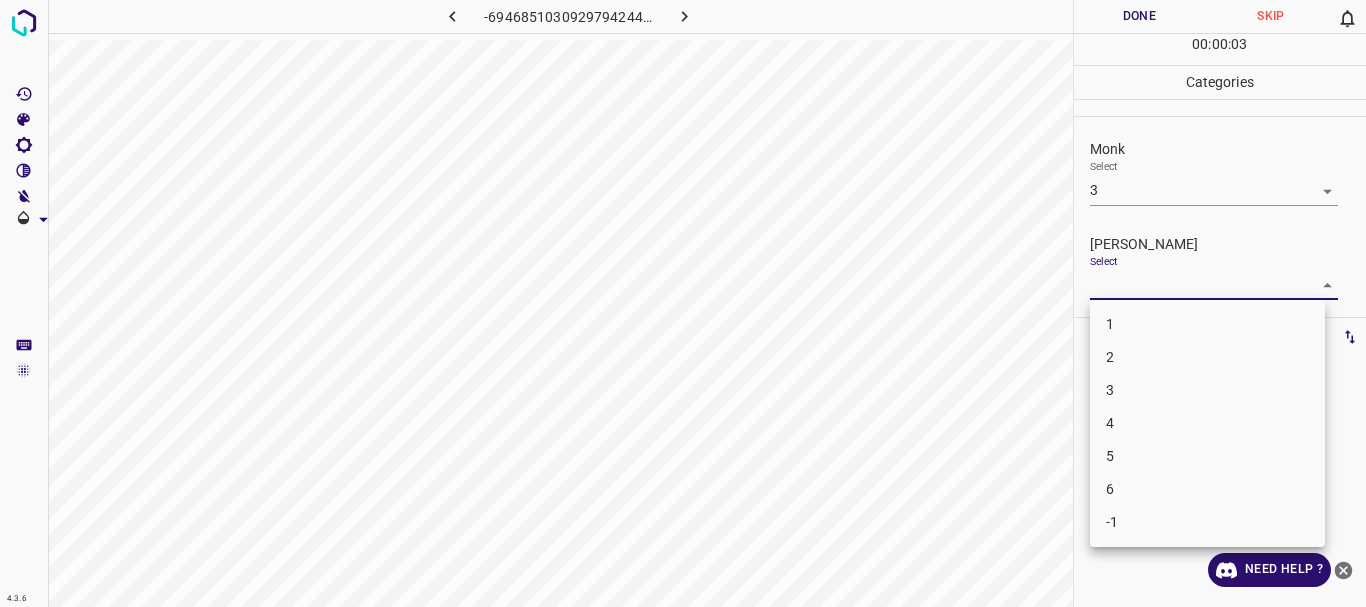 click on "1" at bounding box center [1207, 324] 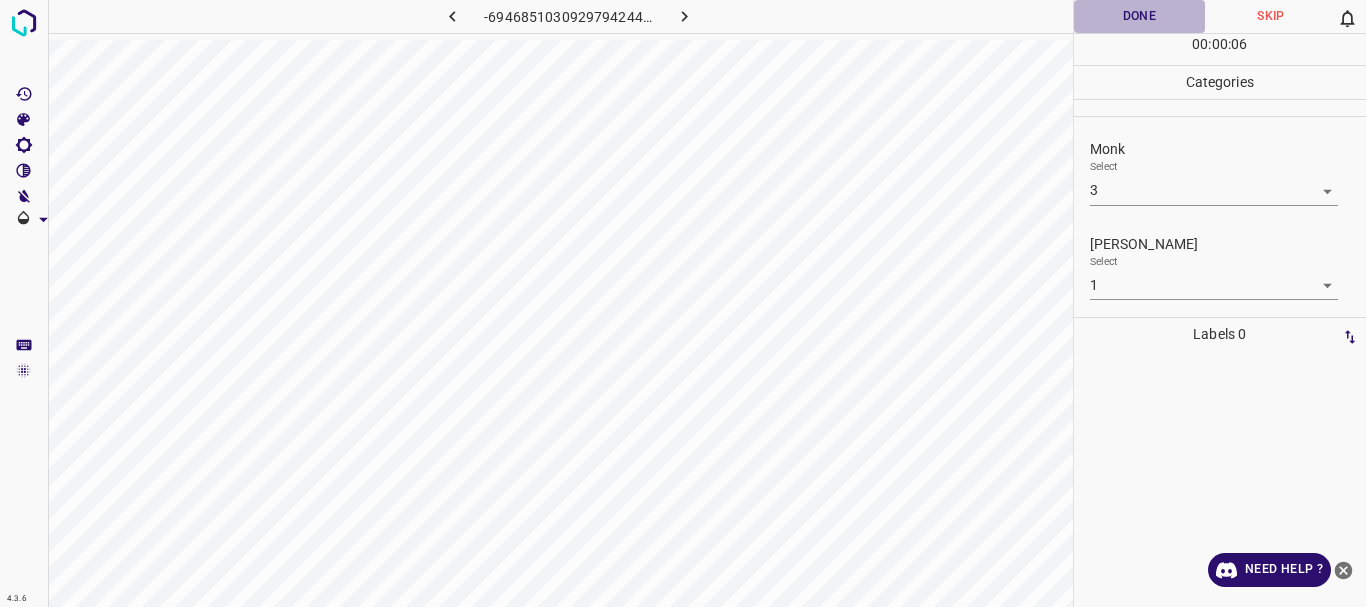 click on "Done" at bounding box center [1140, 16] 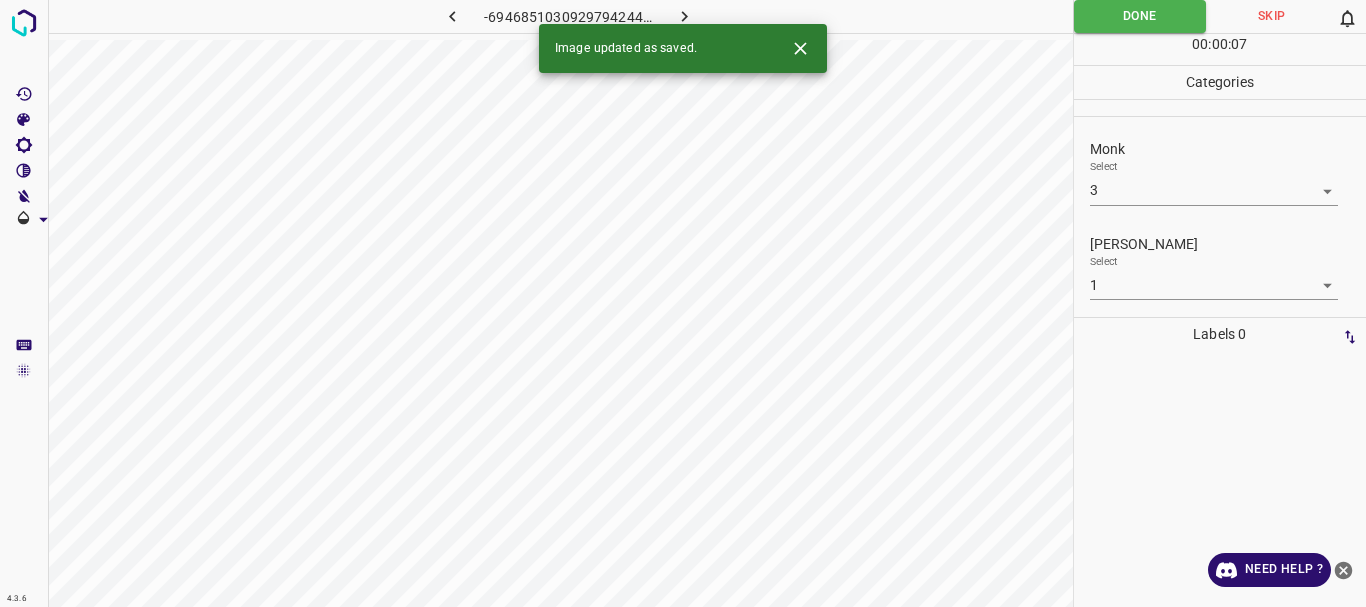 click on "4.3.6  -6946851030929794244.png Done Skip 0 00   : 00   : 07   Categories Monk   Select 3 3  [PERSON_NAME]   Select 1 1 Labels   0 Categories 1 Monk 2  [PERSON_NAME] Tools Space Change between modes (Draw & Edit) I Auto labeling R Restore zoom M Zoom in N Zoom out Delete Delete selecte label Filters Z Restore filters X Saturation filter C Brightness filter V Contrast filter B Gray scale filter General O Download Image updated as saved. Need Help ? - Text - Hide - Delete" at bounding box center [683, 303] 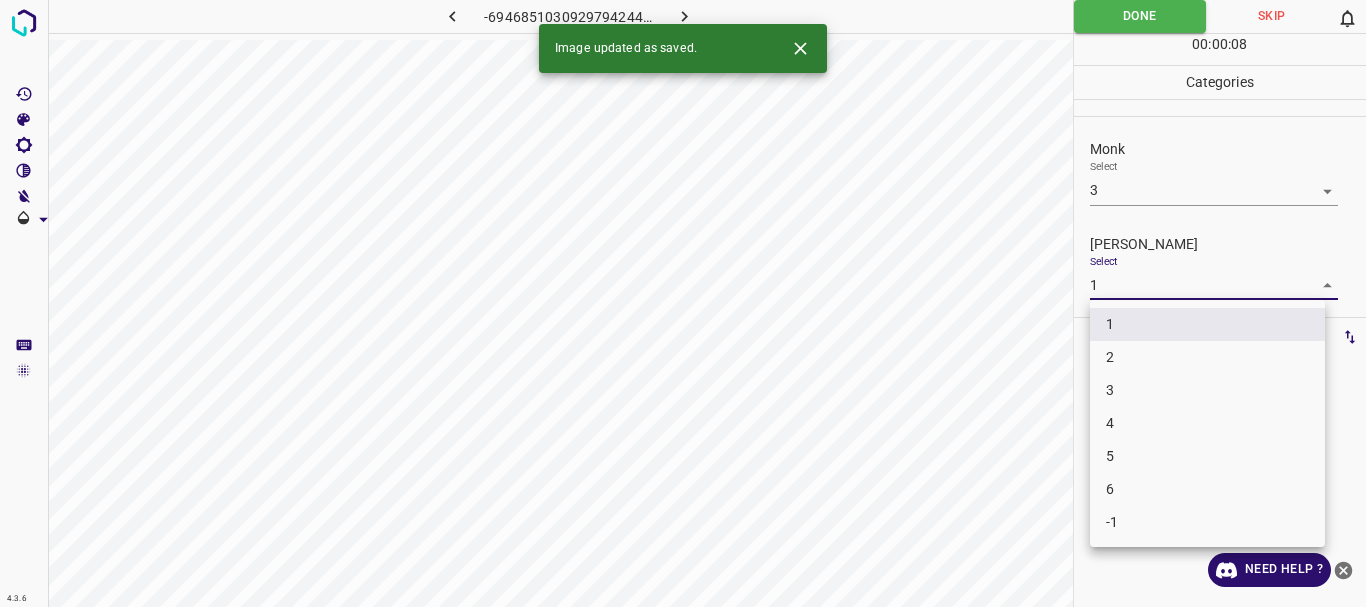 click on "2" at bounding box center (1207, 357) 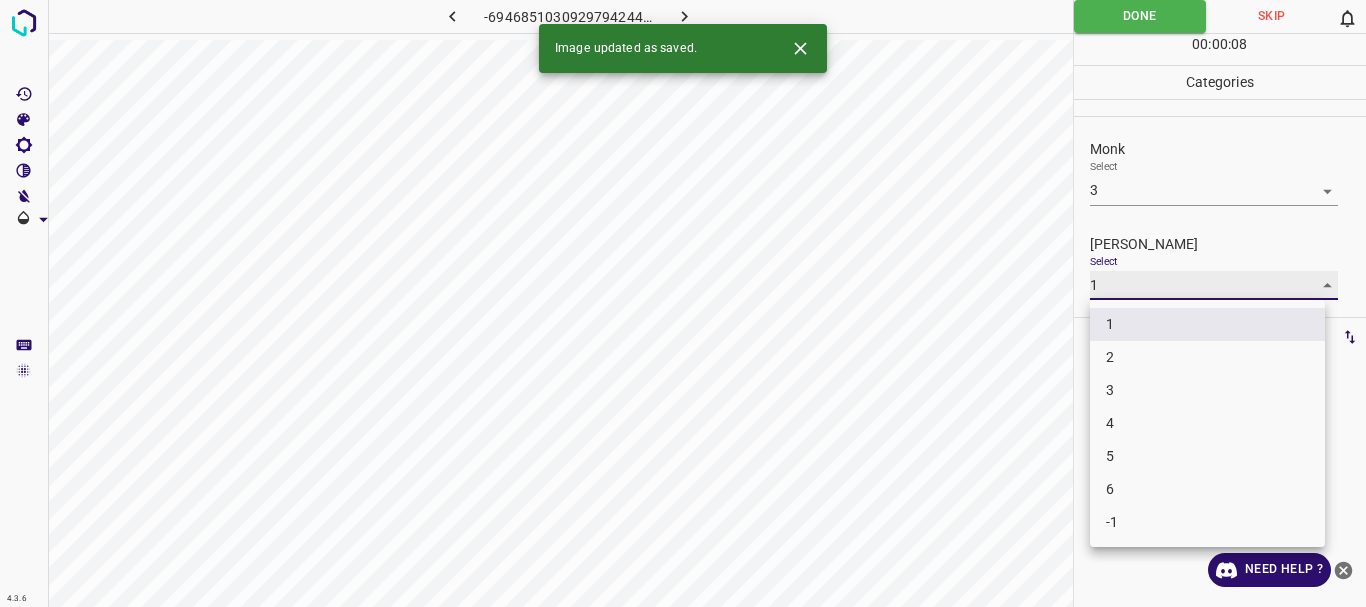 type on "2" 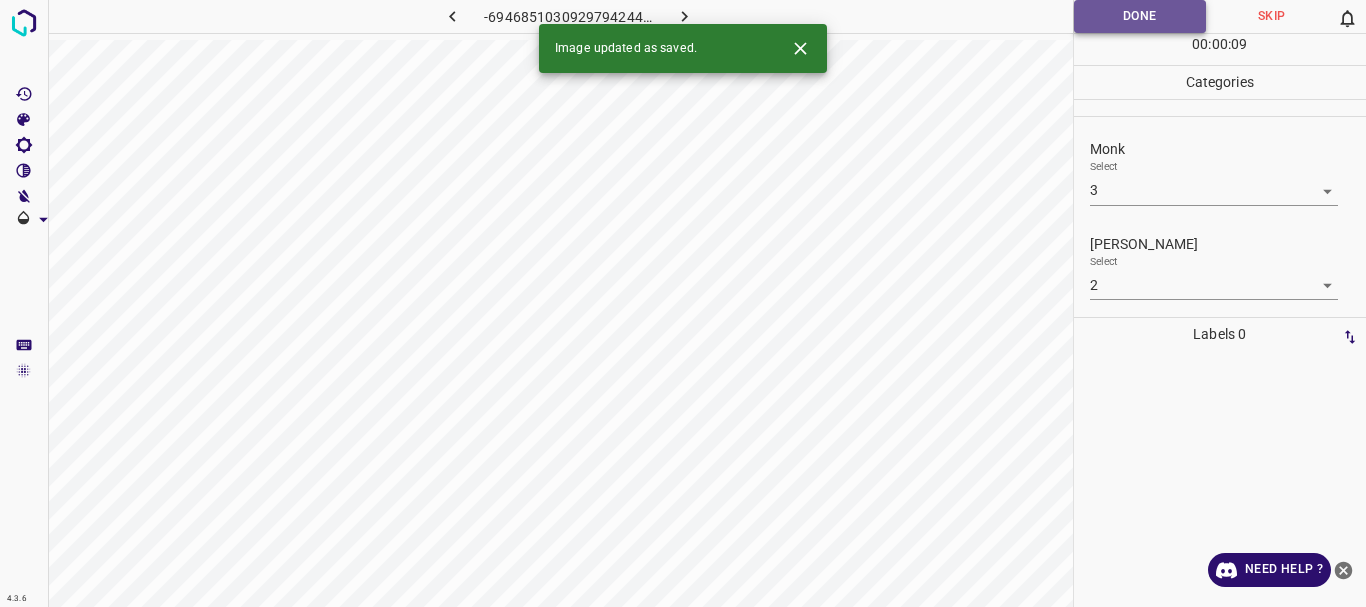 click on "Done" at bounding box center (1140, 16) 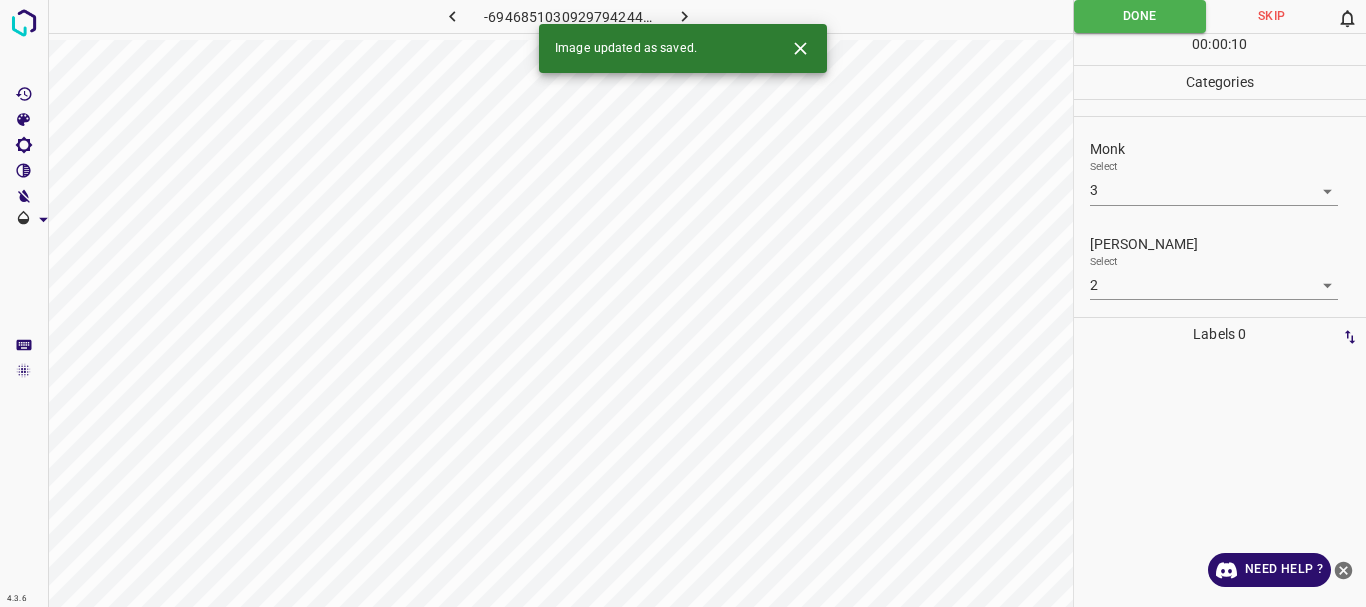 click 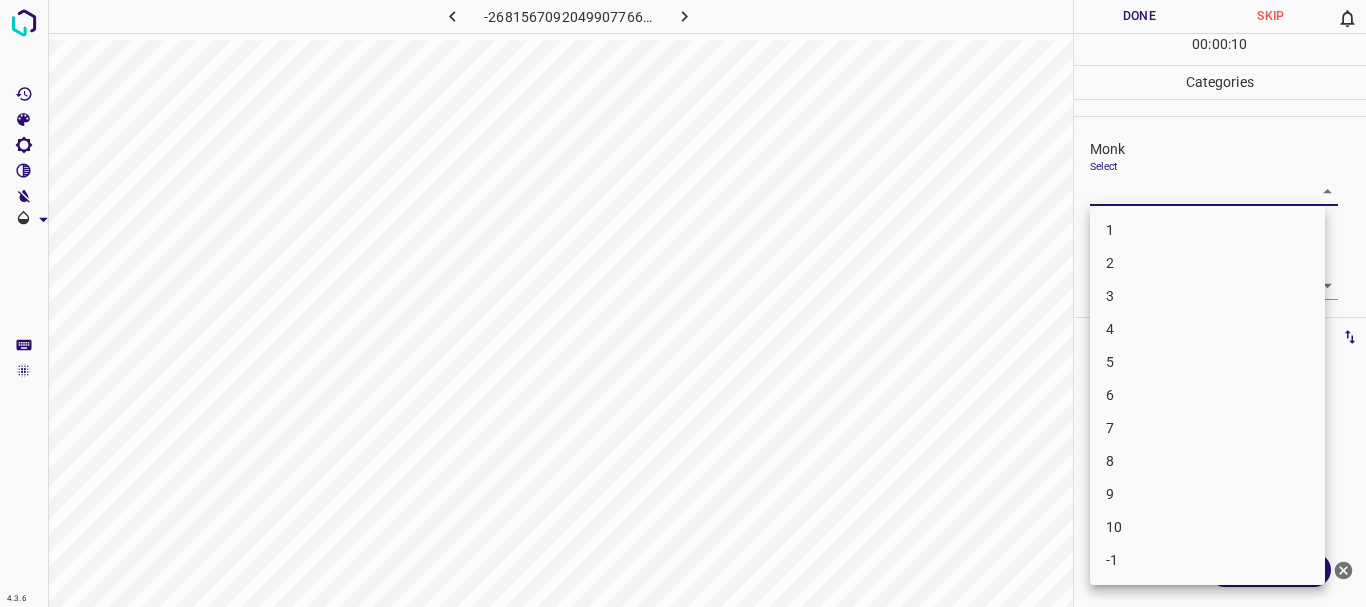 click on "4.3.6  -2681567092049907766.png Done Skip 0 00   : 00   : 10   Categories Monk   Select ​  [PERSON_NAME]   Select ​ Labels   0 Categories 1 Monk 2  [PERSON_NAME] Tools Space Change between modes (Draw & Edit) I Auto labeling R Restore zoom M Zoom in N Zoom out Delete Delete selecte label Filters Z Restore filters X Saturation filter C Brightness filter V Contrast filter B Gray scale filter General O Download Need Help ? - Text - Hide - Delete 1 2 3 4 5 6 7 8 9 10 -1" at bounding box center (683, 303) 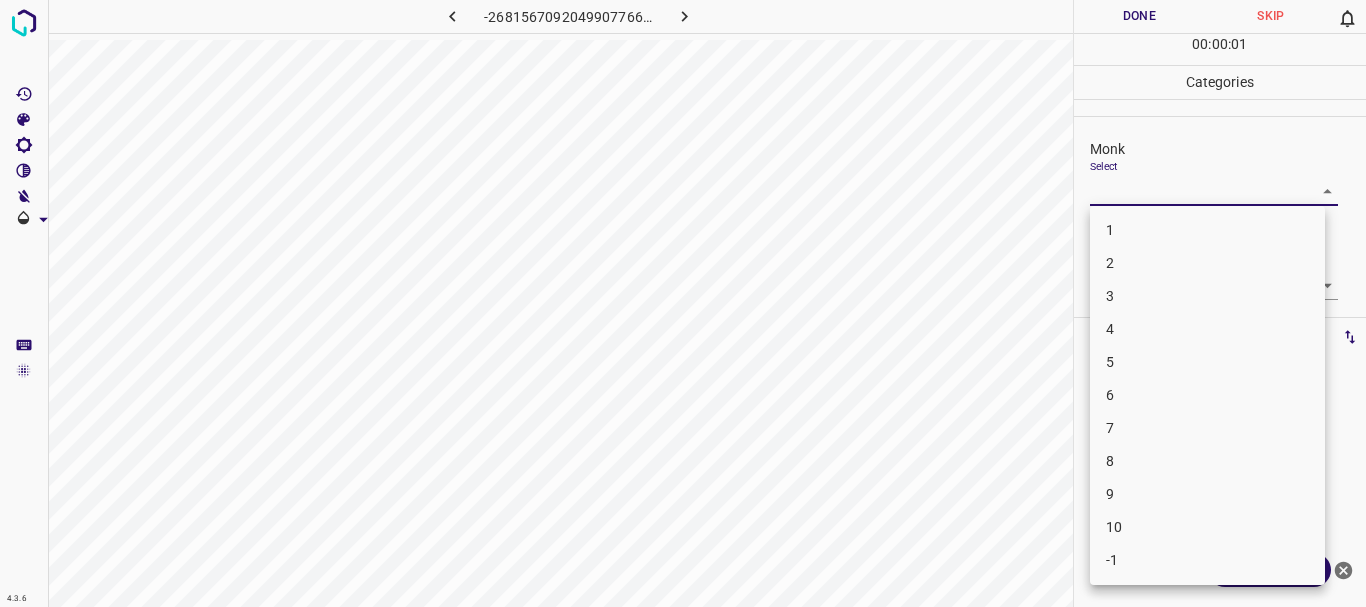 click on "4.3.6  -2681567092049907766.png Done Skip 0 00   : 00   : 01   Categories Monk   Select ​  [PERSON_NAME]   Select ​ Labels   0 Categories 1 Monk 2  [PERSON_NAME] Tools Space Change between modes (Draw & Edit) I Auto labeling R Restore zoom M Zoom in N Zoom out Delete Delete selecte label Filters Z Restore filters X Saturation filter C Brightness filter V Contrast filter B Gray scale filter General O Download Need Help ? - Text - Hide - Delete 1 2 3 4 5 6 7 8 9 10 -1" at bounding box center [683, 303] 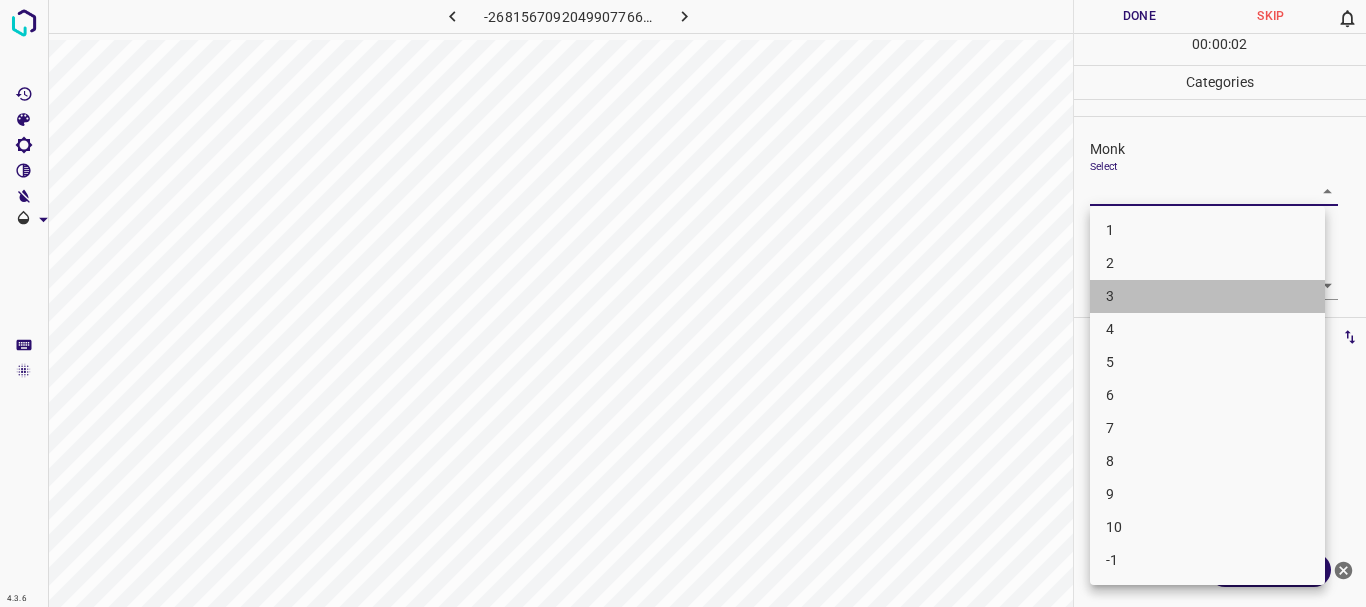 click on "3" at bounding box center (1207, 296) 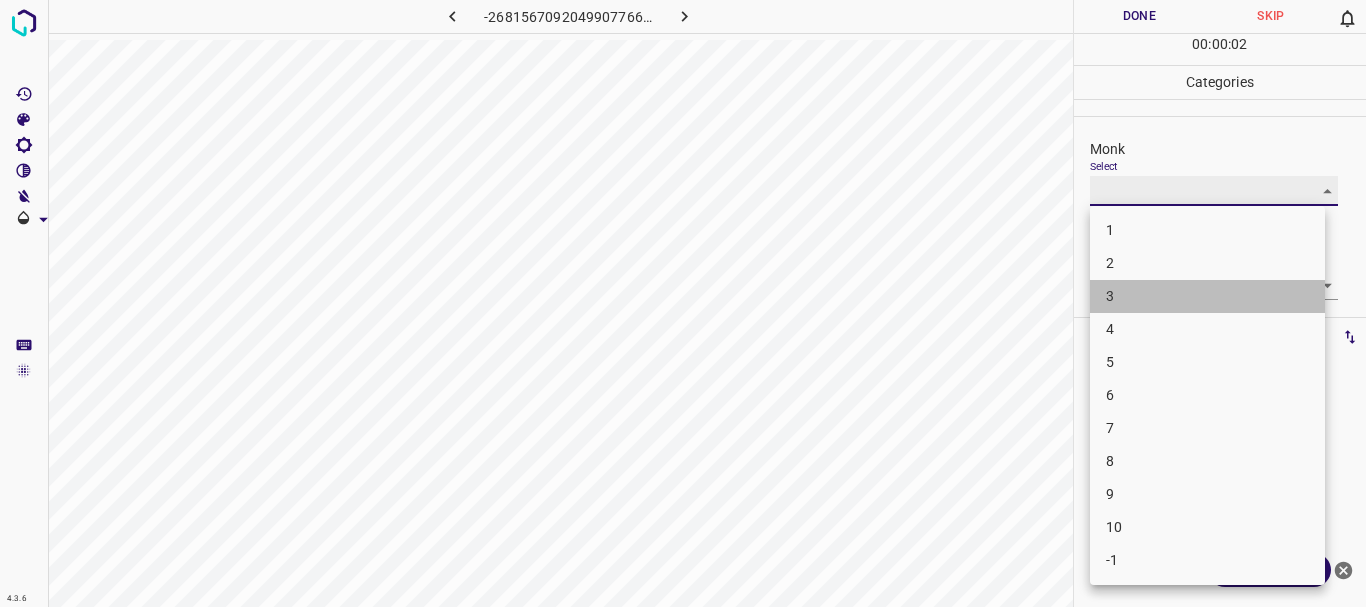 type on "3" 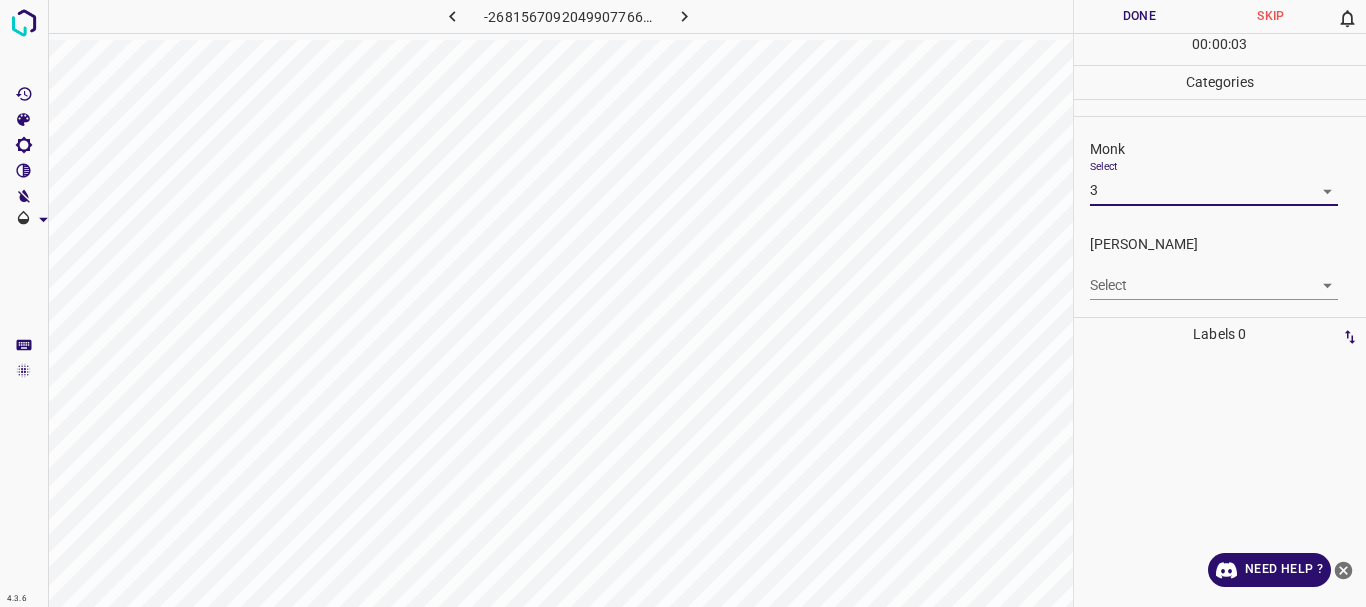 click on "4.3.6  -2681567092049907766.png Done Skip 0 00   : 00   : 03   Categories Monk   Select 3 3  [PERSON_NAME]   Select ​ Labels   0 Categories 1 Monk 2  [PERSON_NAME] Tools Space Change between modes (Draw & Edit) I Auto labeling R Restore zoom M Zoom in N Zoom out Delete Delete selecte label Filters Z Restore filters X Saturation filter C Brightness filter V Contrast filter B Gray scale filter General O Download Need Help ? - Text - Hide - Delete" at bounding box center (683, 303) 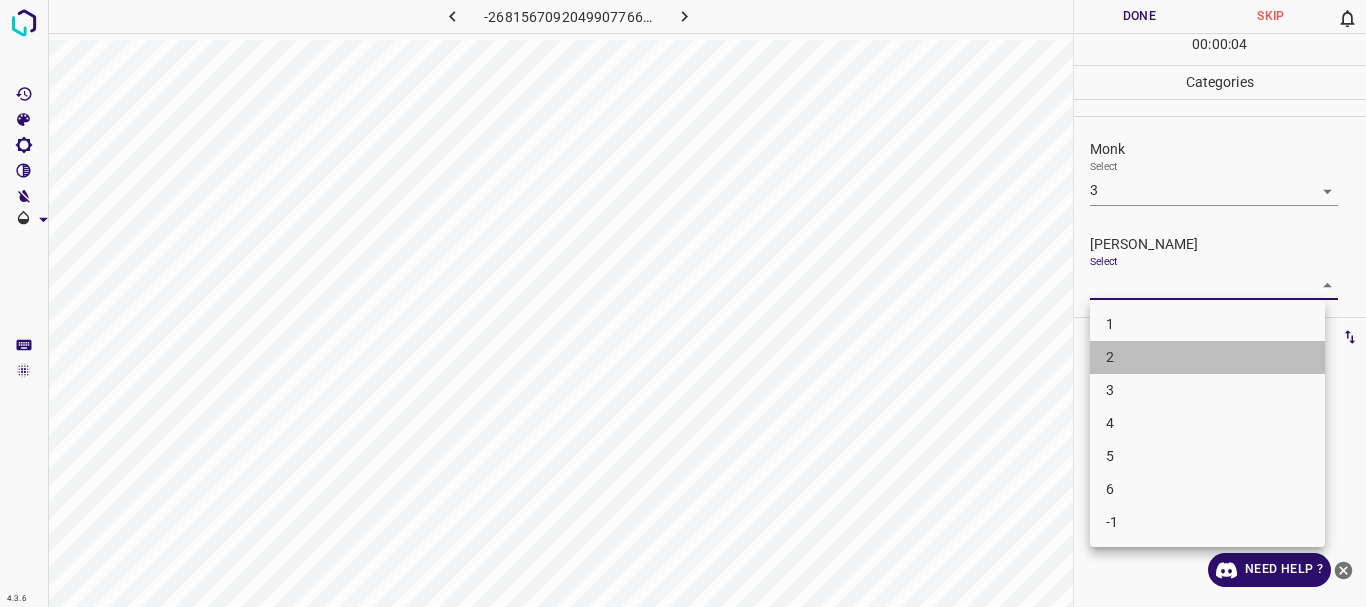 click on "2" at bounding box center (1207, 357) 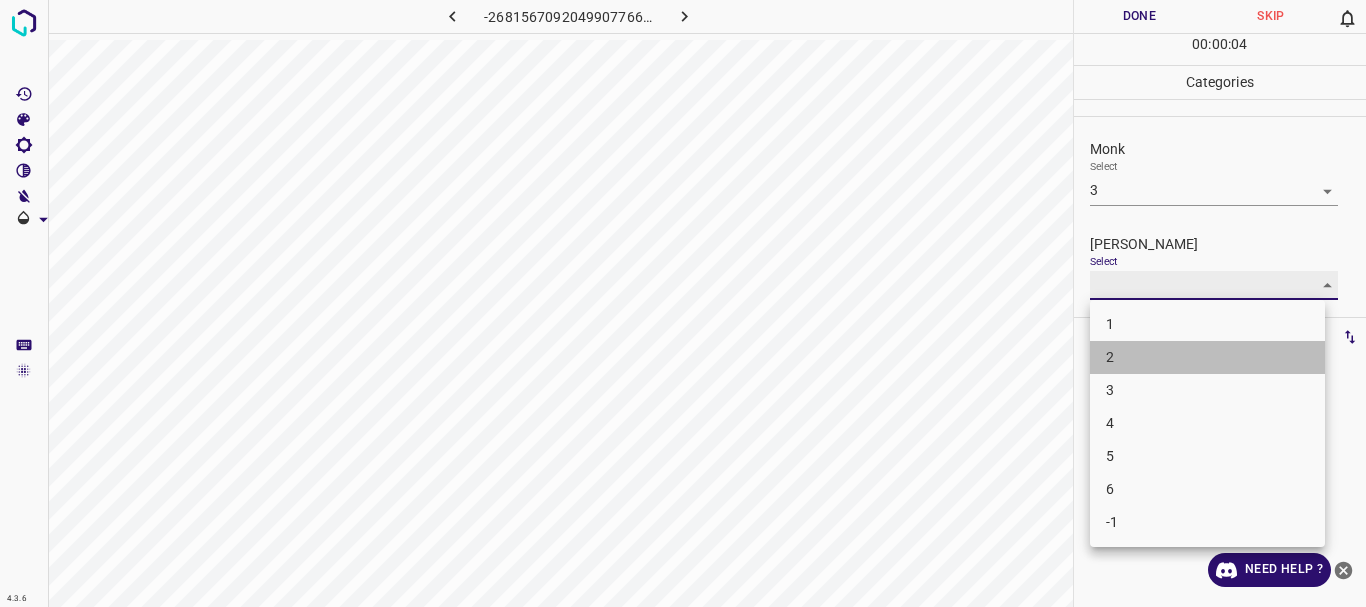 type on "2" 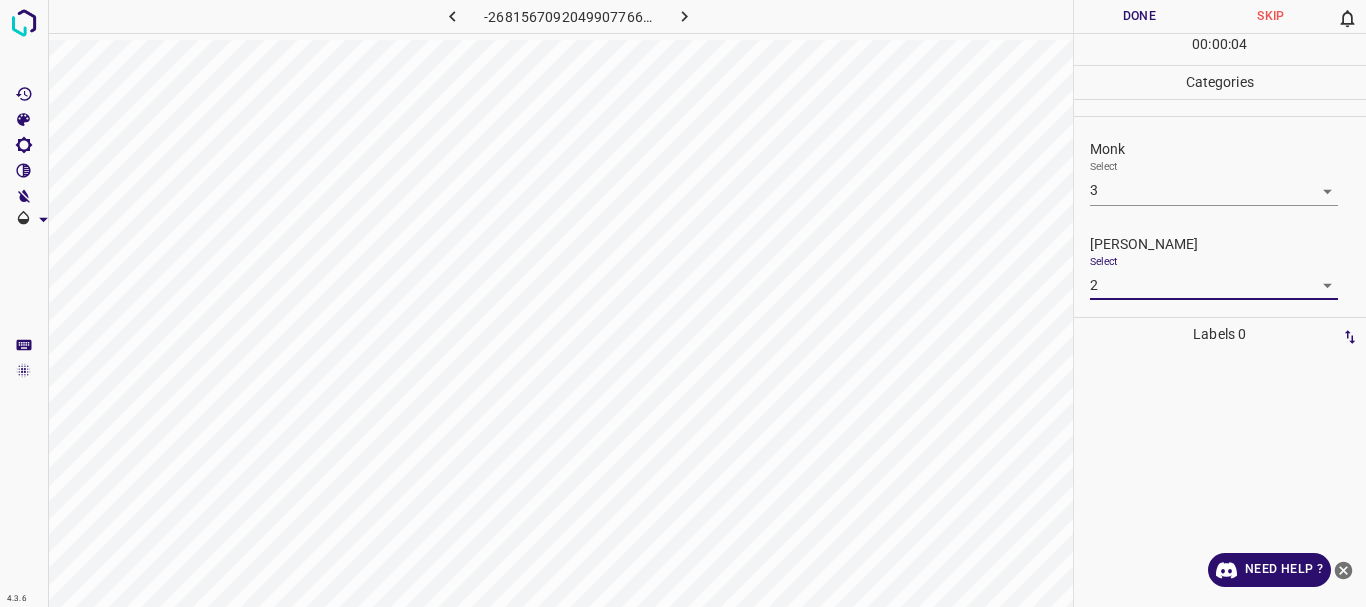 click on "Done" at bounding box center (1140, 16) 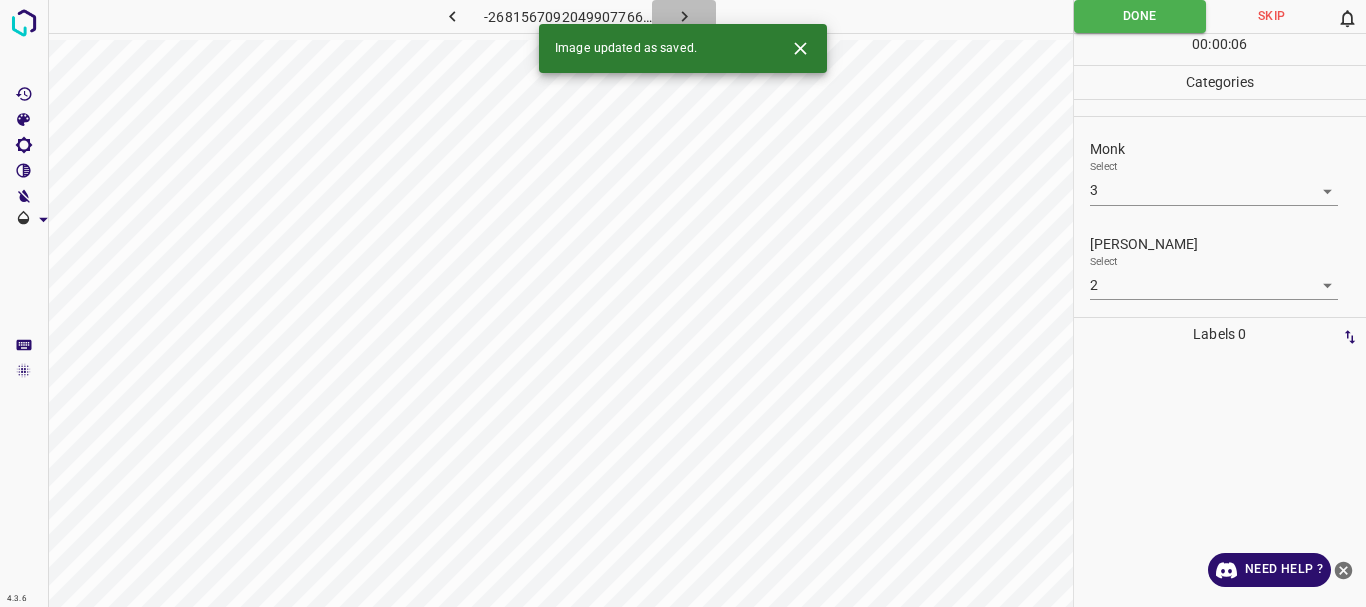 click 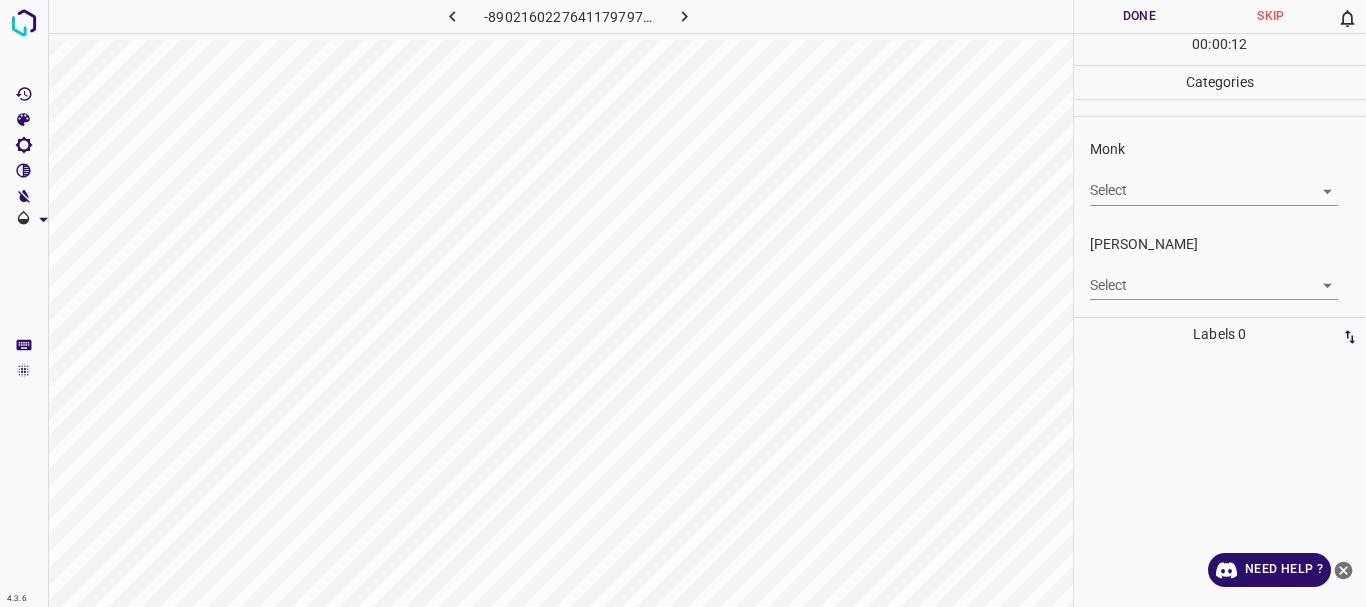 click on "4.3.6  -8902160227641179797.png Done Skip 0 00   : 00   : 12   Categories Monk   Select ​  [PERSON_NAME]   Select ​ Labels   0 Categories 1 Monk 2  [PERSON_NAME] Tools Space Change between modes (Draw & Edit) I Auto labeling R Restore zoom M Zoom in N Zoom out Delete Delete selecte label Filters Z Restore filters X Saturation filter C Brightness filter V Contrast filter B Gray scale filter General O Download Need Help ? - Text - Hide - Delete" at bounding box center [683, 303] 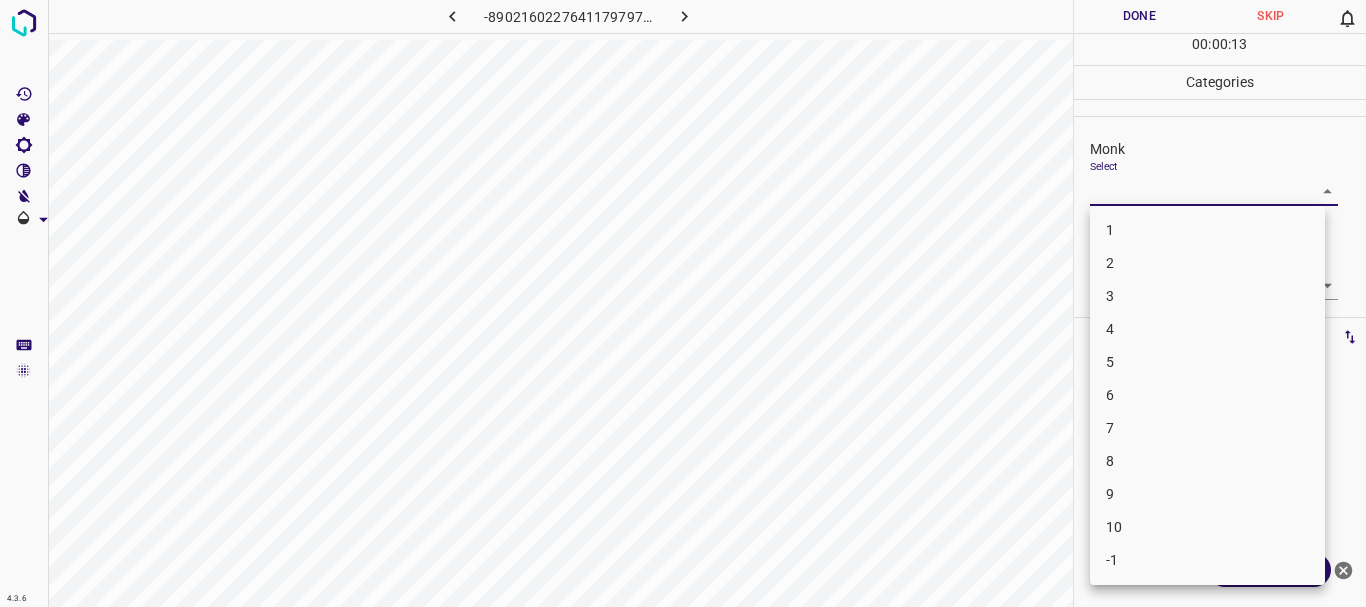 click on "3" at bounding box center (1207, 296) 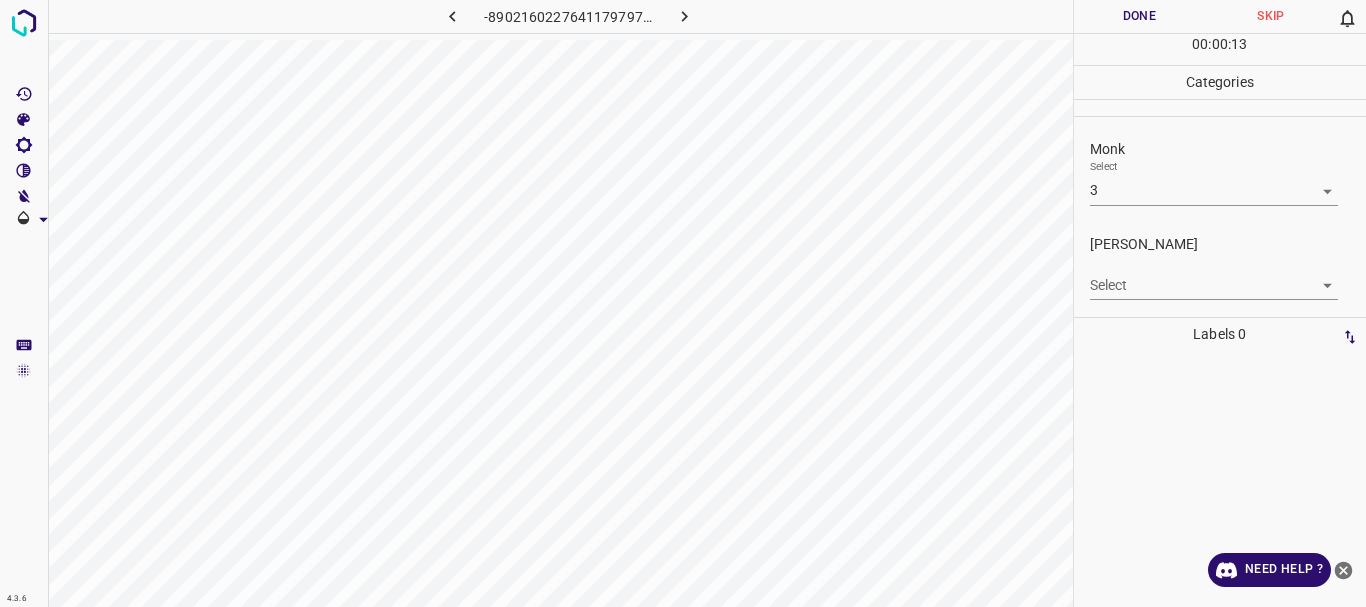 click on "4.3.6  -8902160227641179797.png Done Skip 0 00   : 00   : 13   Categories Monk   Select 3 3  [PERSON_NAME]   Select ​ Labels   0 Categories 1 Monk 2  [PERSON_NAME] Tools Space Change between modes (Draw & Edit) I Auto labeling R Restore zoom M Zoom in N Zoom out Delete Delete selecte label Filters Z Restore filters X Saturation filter C Brightness filter V Contrast filter B Gray scale filter General O Download Need Help ? - Text - Hide - Delete 1 2 3 4 5 6 7 8 9 10 -1" at bounding box center (683, 303) 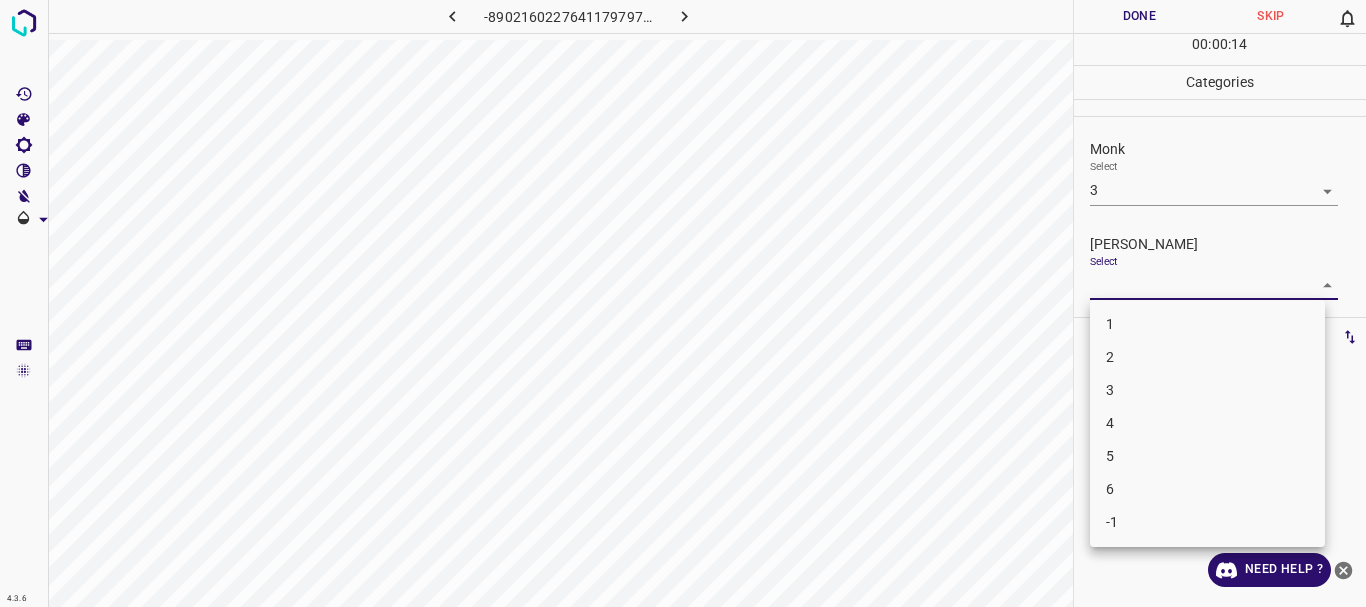 click on "2" at bounding box center [1207, 357] 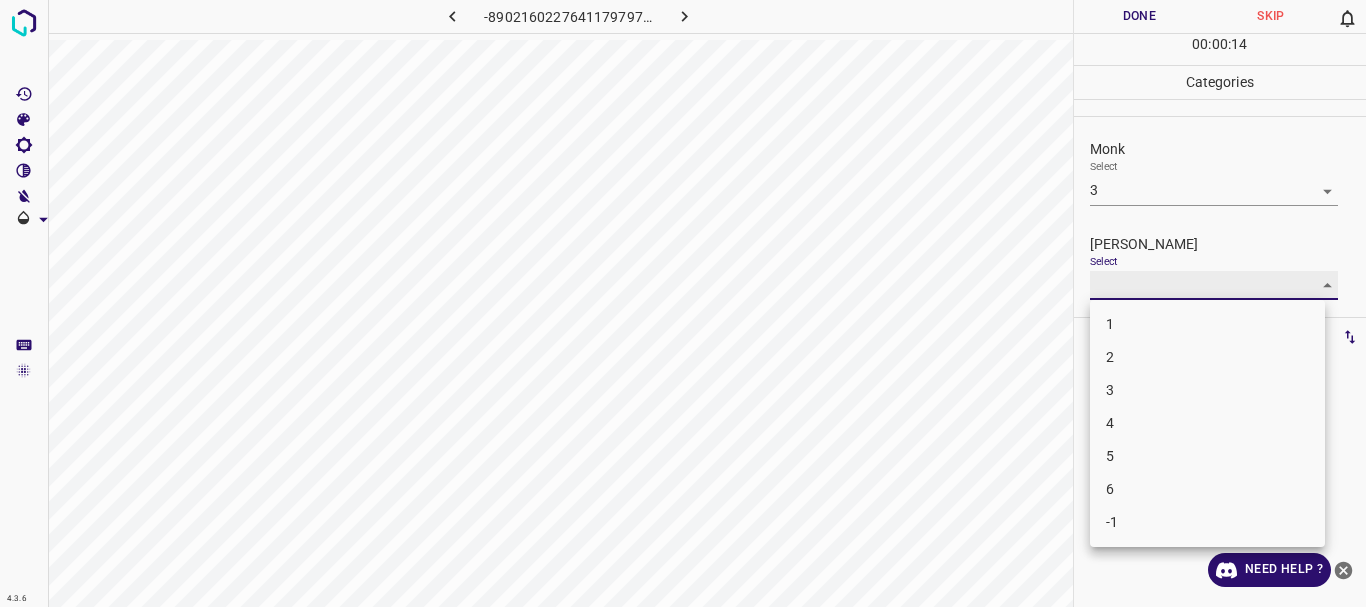 type on "2" 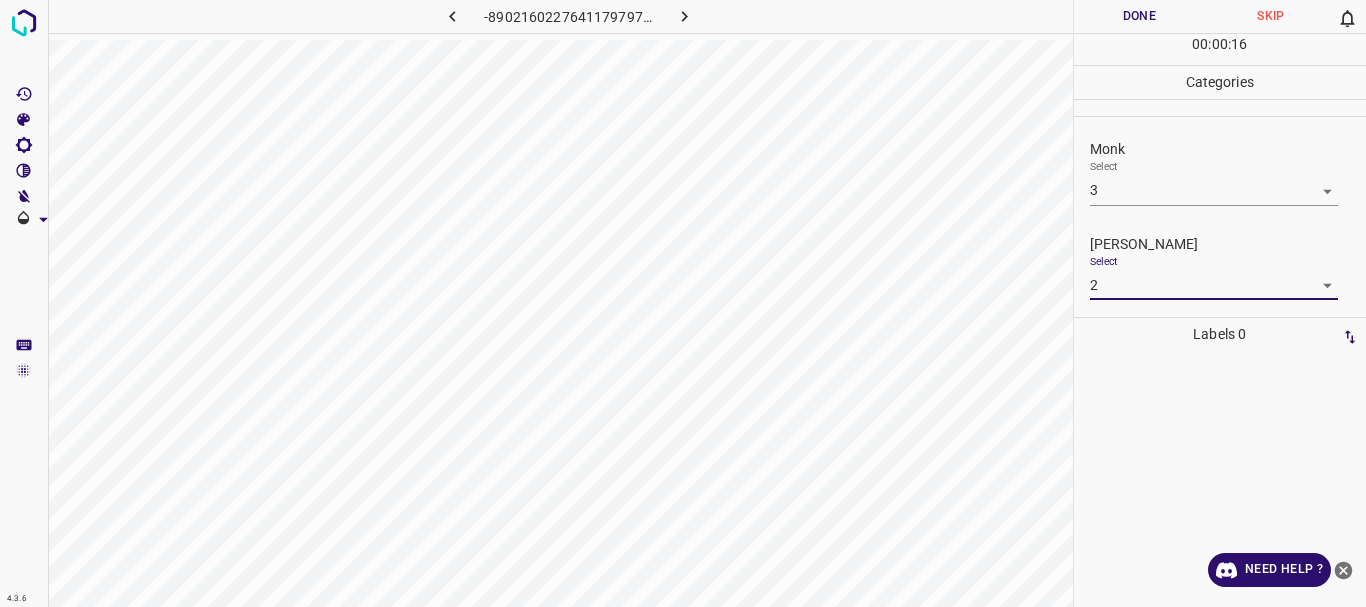 click on "Done" at bounding box center (1140, 16) 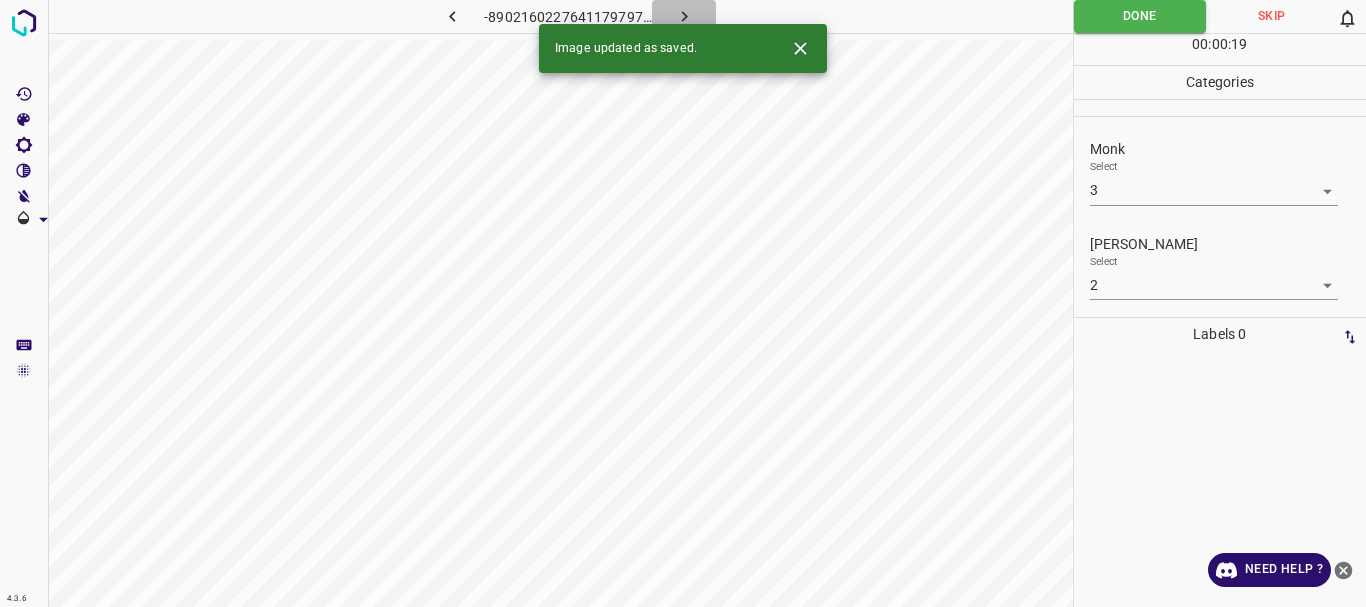 click at bounding box center (684, 16) 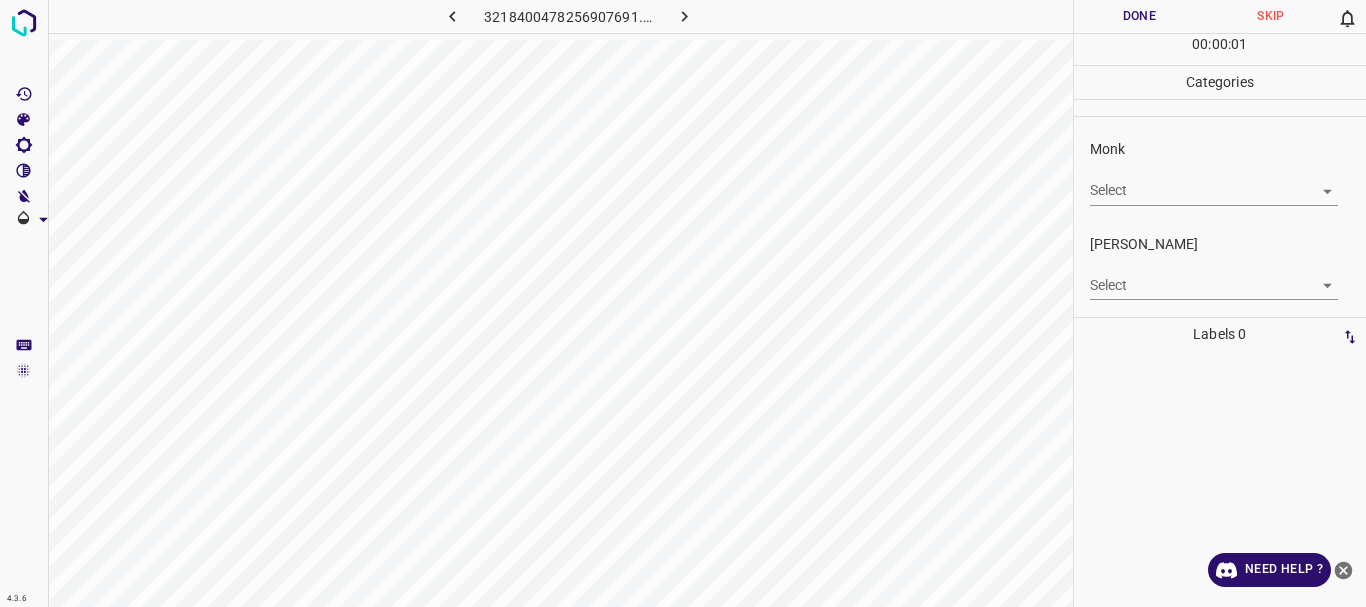 click on "4.3.6  3218400478256907691.png Done Skip 0 00   : 00   : 01   Categories Monk   Select ​  [PERSON_NAME]   Select ​ Labels   0 Categories 1 Monk 2  [PERSON_NAME] Tools Space Change between modes (Draw & Edit) I Auto labeling R Restore zoom M Zoom in N Zoom out Delete Delete selecte label Filters Z Restore filters X Saturation filter C Brightness filter V Contrast filter B Gray scale filter General O Download Need Help ? - Text - Hide - Delete" at bounding box center [683, 303] 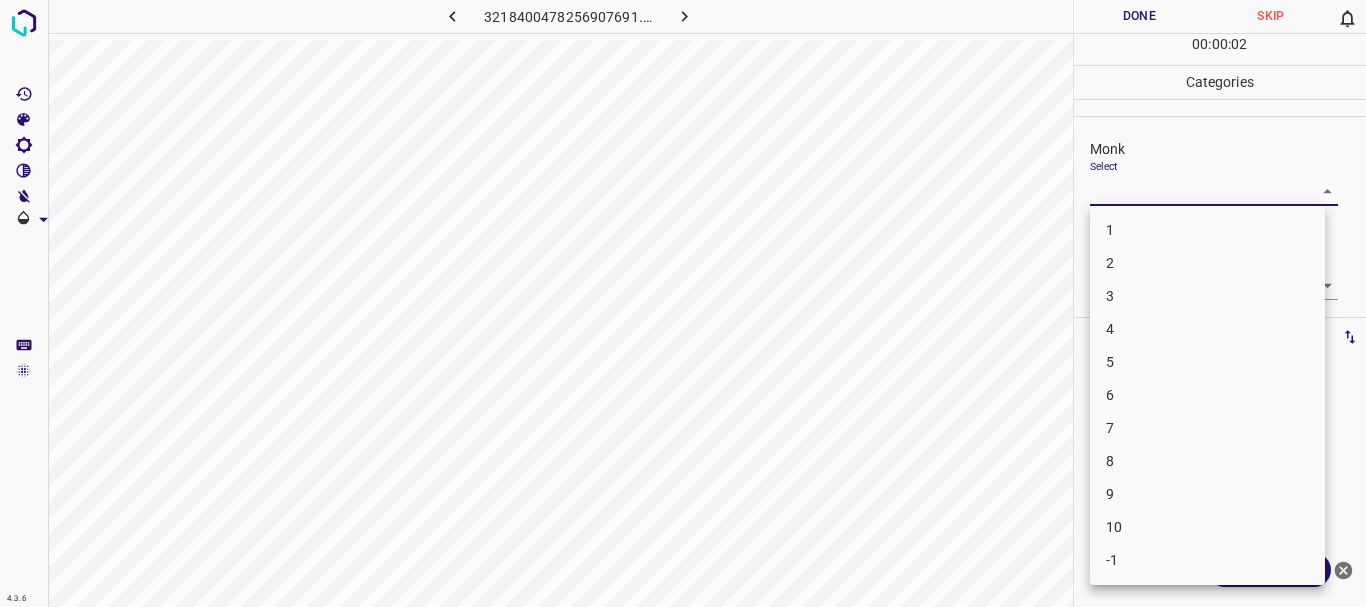 click on "5" at bounding box center [1207, 362] 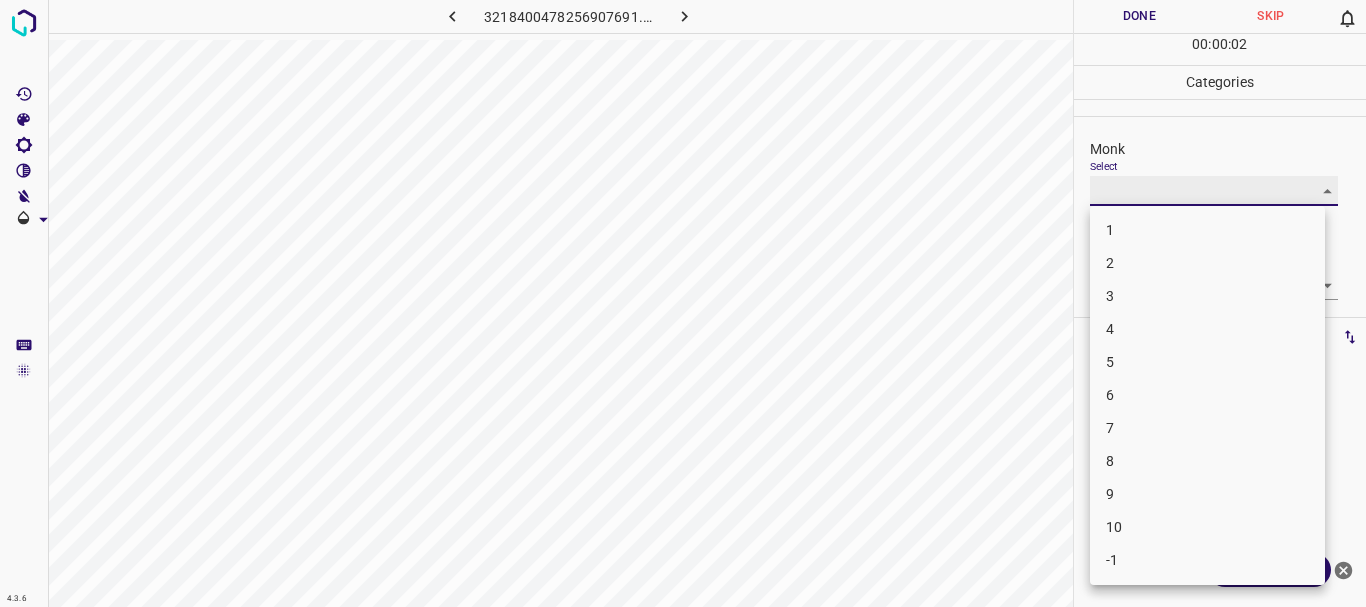 type on "5" 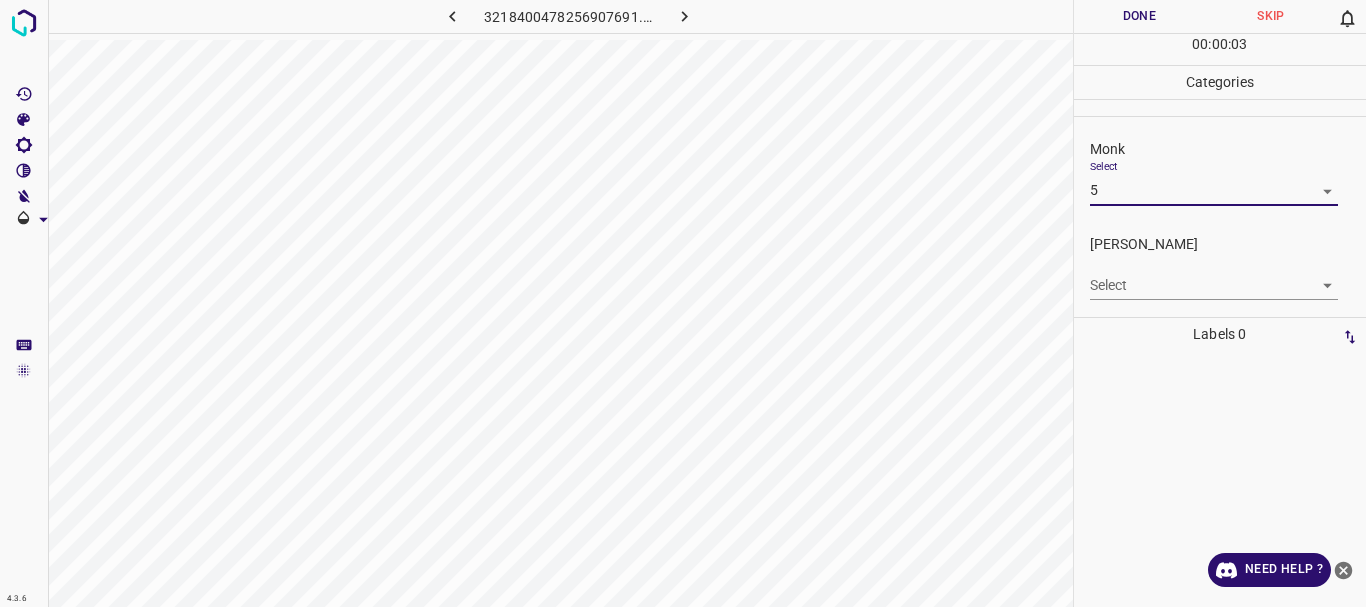 click on "4.3.6  3218400478256907691.png Done Skip 0 00   : 00   : 03   Categories Monk   Select 5 5  [PERSON_NAME]   Select ​ Labels   0 Categories 1 Monk 2  [PERSON_NAME] Tools Space Change between modes (Draw & Edit) I Auto labeling R Restore zoom M Zoom in N Zoom out Delete Delete selecte label Filters Z Restore filters X Saturation filter C Brightness filter V Contrast filter B Gray scale filter General O Download Need Help ? - Text - Hide - Delete" at bounding box center (683, 303) 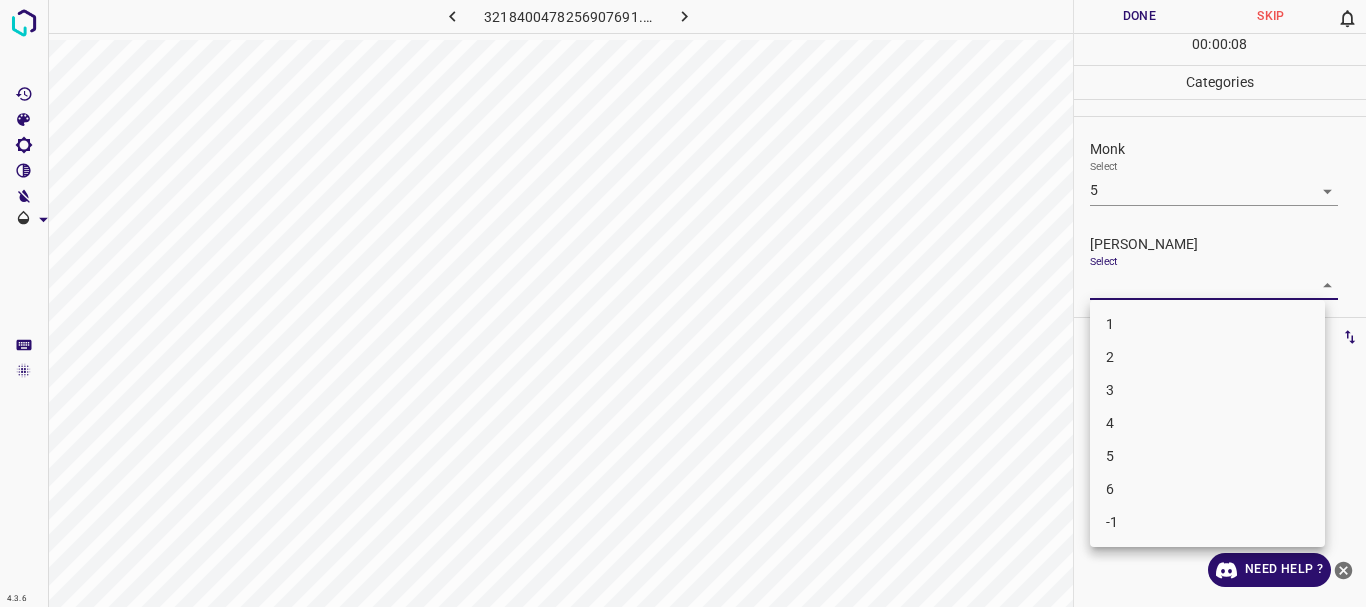 click on "3" at bounding box center [1207, 390] 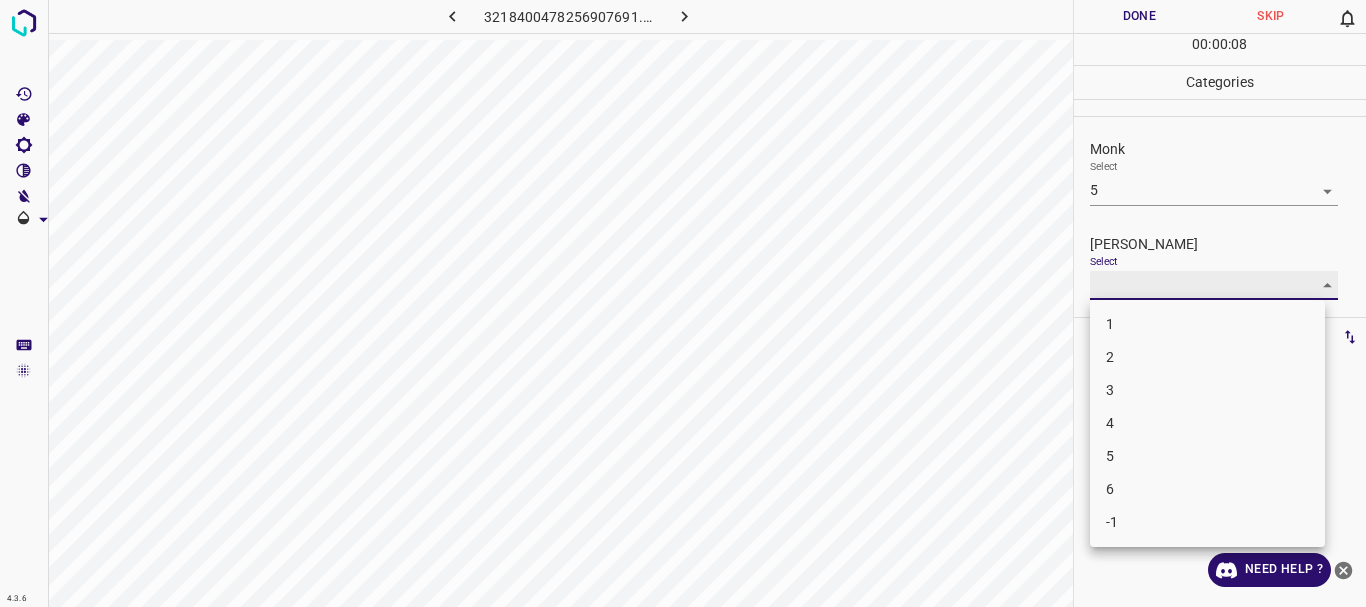 type on "3" 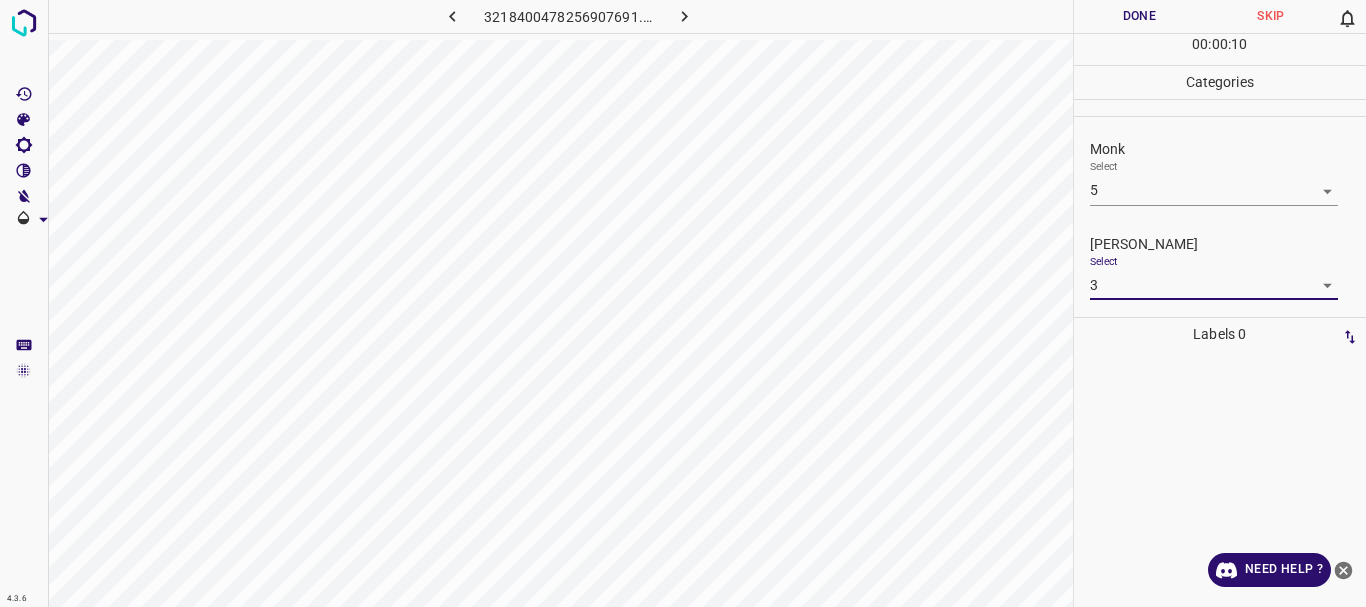 click on "Done" at bounding box center (1140, 16) 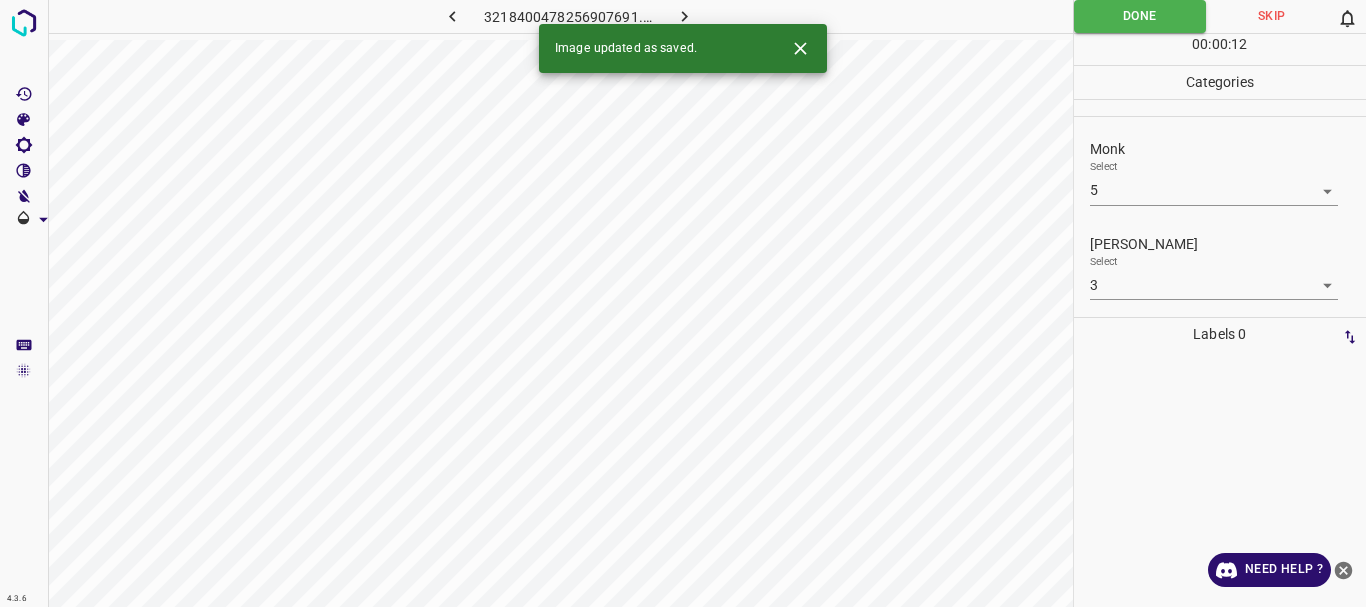 click 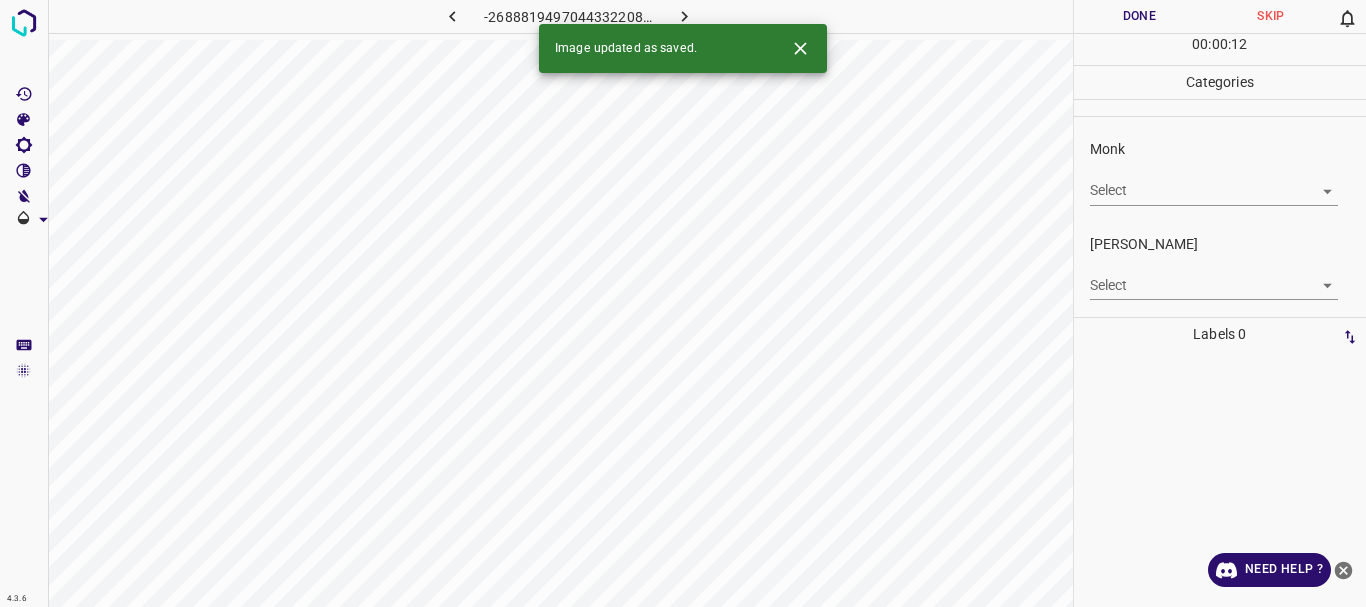 click on "4.3.6  -2688819497044332208.png Done Skip 0 00   : 00   : 12   Categories Monk   Select ​  [PERSON_NAME]   Select ​ Labels   0 Categories 1 Monk 2  [PERSON_NAME] Tools Space Change between modes (Draw & Edit) I Auto labeling R Restore zoom M Zoom in N Zoom out Delete Delete selecte label Filters Z Restore filters X Saturation filter C Brightness filter V Contrast filter B Gray scale filter General O Download Image updated as saved. Need Help ? - Text - Hide - Delete" at bounding box center [683, 303] 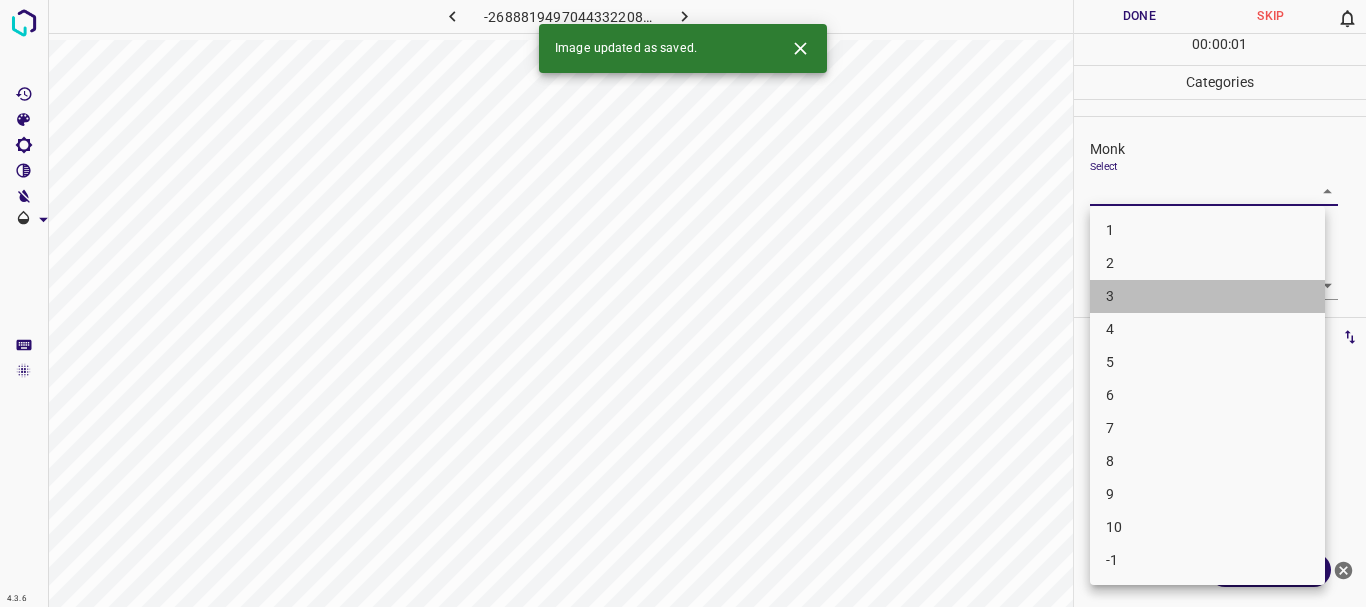 click on "3" at bounding box center [1207, 296] 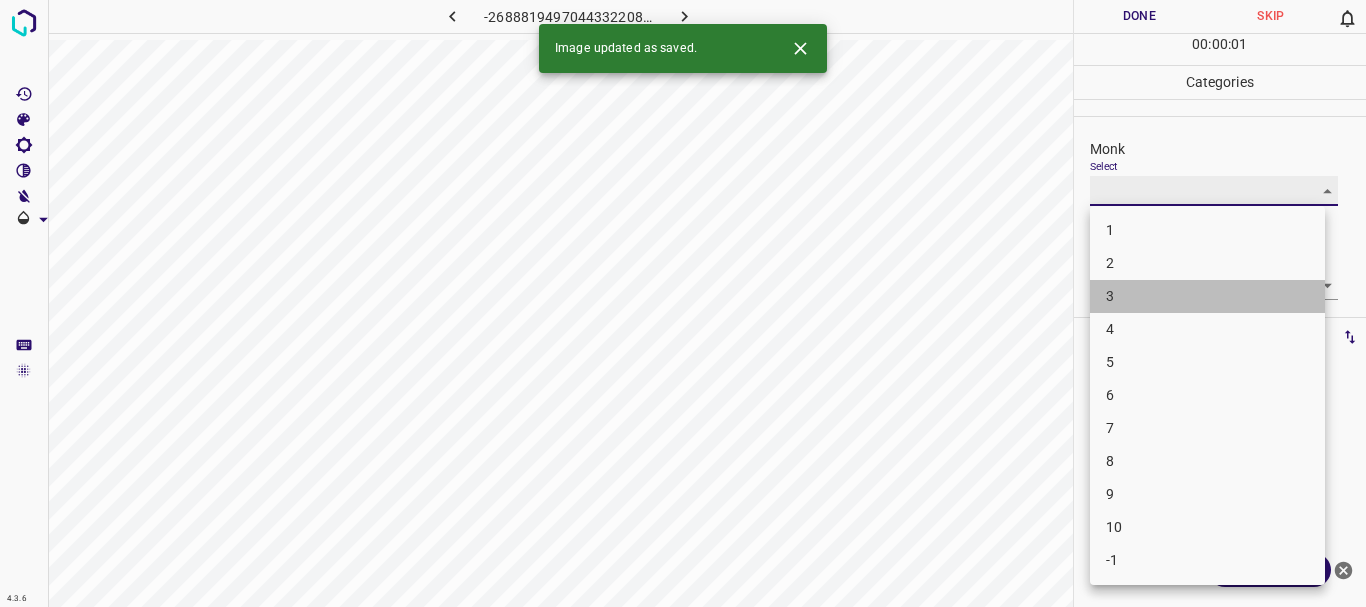 type on "3" 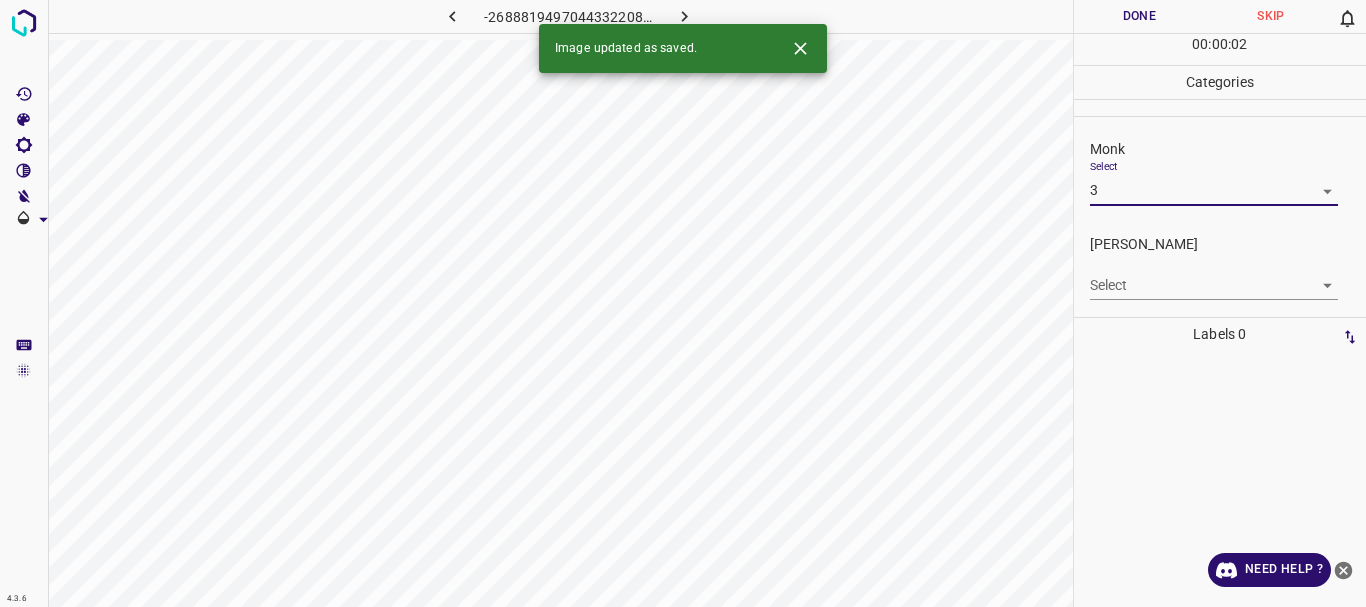 click on "Select ​" at bounding box center (1214, 277) 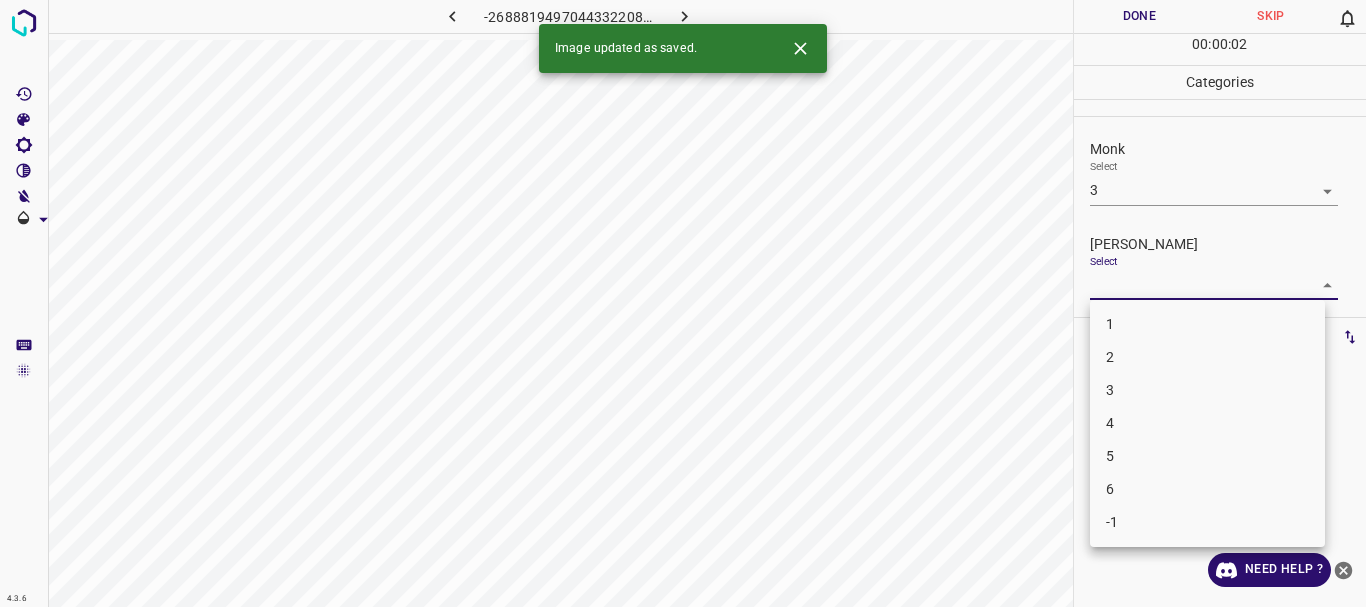 click on "4.3.6  -2688819497044332208.png Done Skip 0 00   : 00   : 02   Categories Monk   Select 3 3  [PERSON_NAME]   Select ​ Labels   0 Categories 1 Monk 2  [PERSON_NAME] Tools Space Change between modes (Draw & Edit) I Auto labeling R Restore zoom M Zoom in N Zoom out Delete Delete selecte label Filters Z Restore filters X Saturation filter C Brightness filter V Contrast filter B Gray scale filter General O Download Image updated as saved. Need Help ? - Text - Hide - Delete 1 2 3 4 5 6 -1" at bounding box center (683, 303) 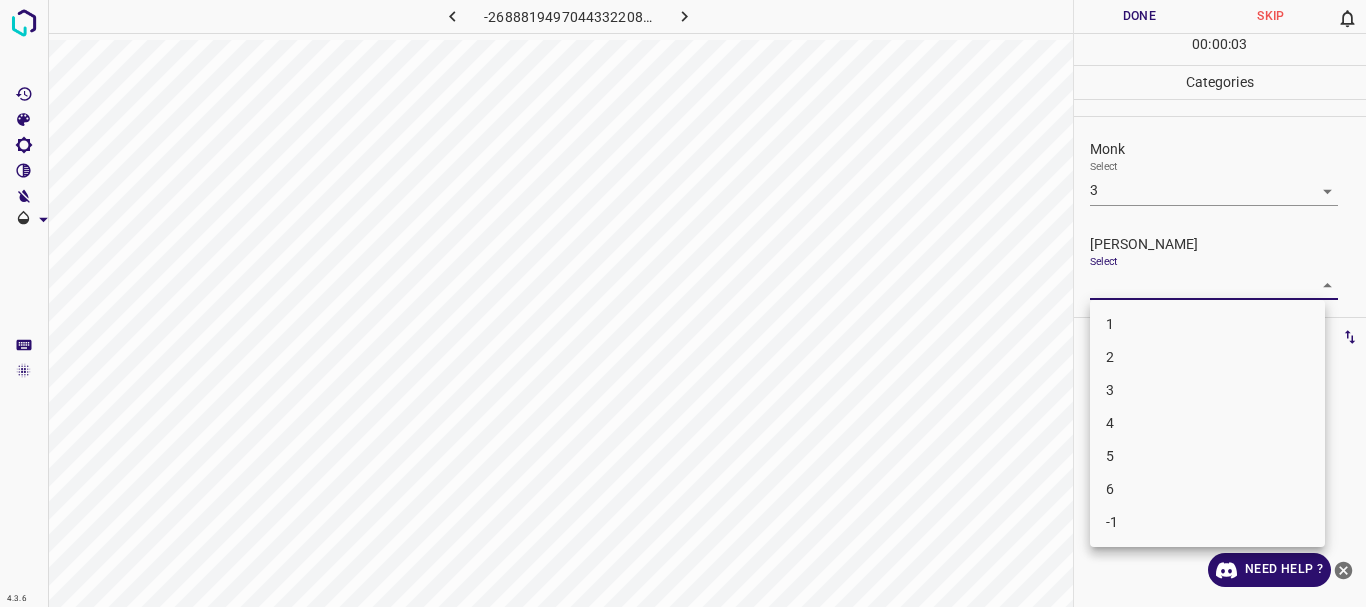 click on "2" at bounding box center (1207, 357) 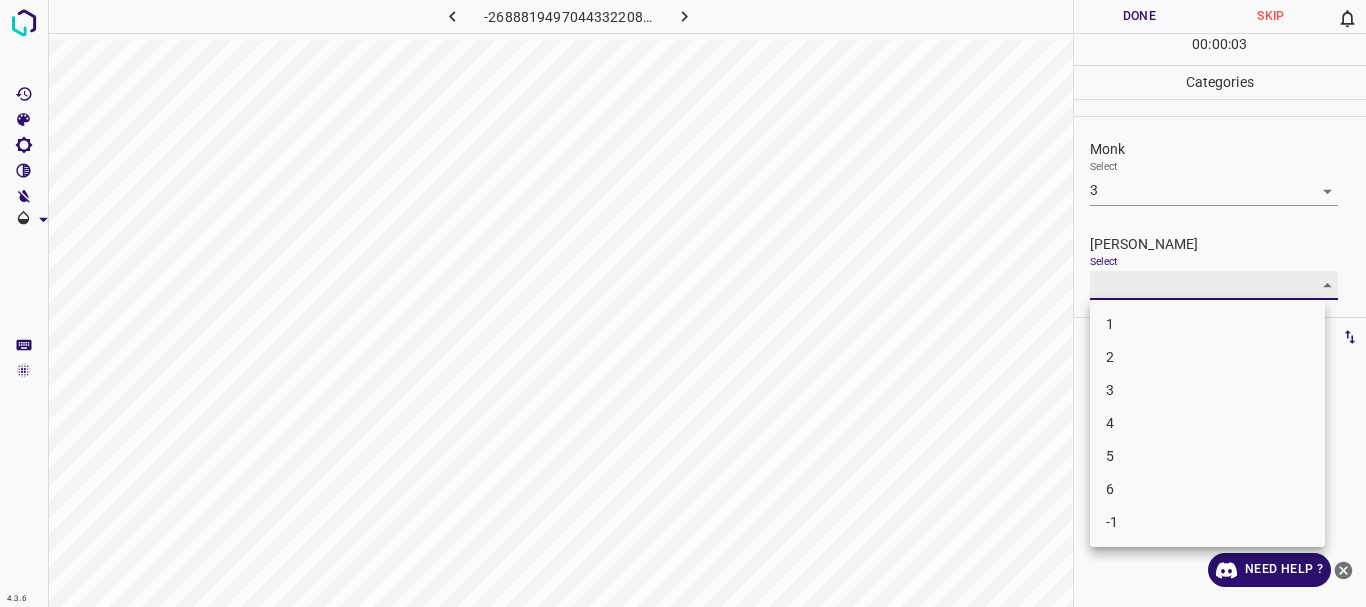 type on "2" 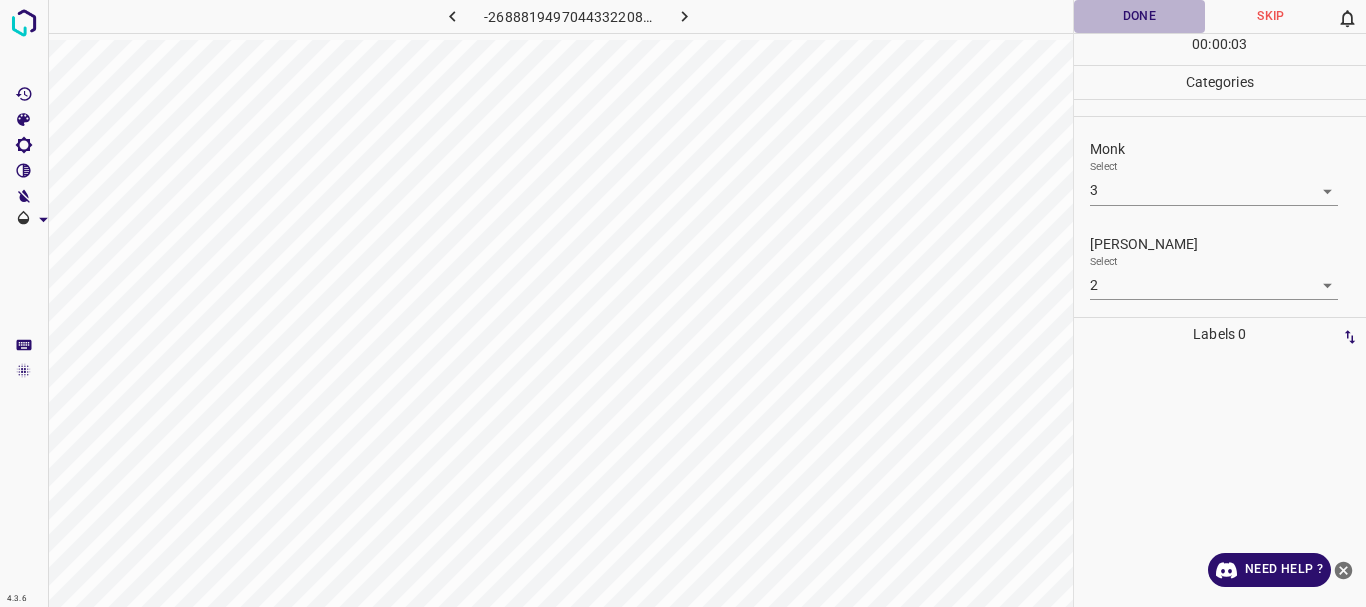 click on "Done" at bounding box center (1140, 16) 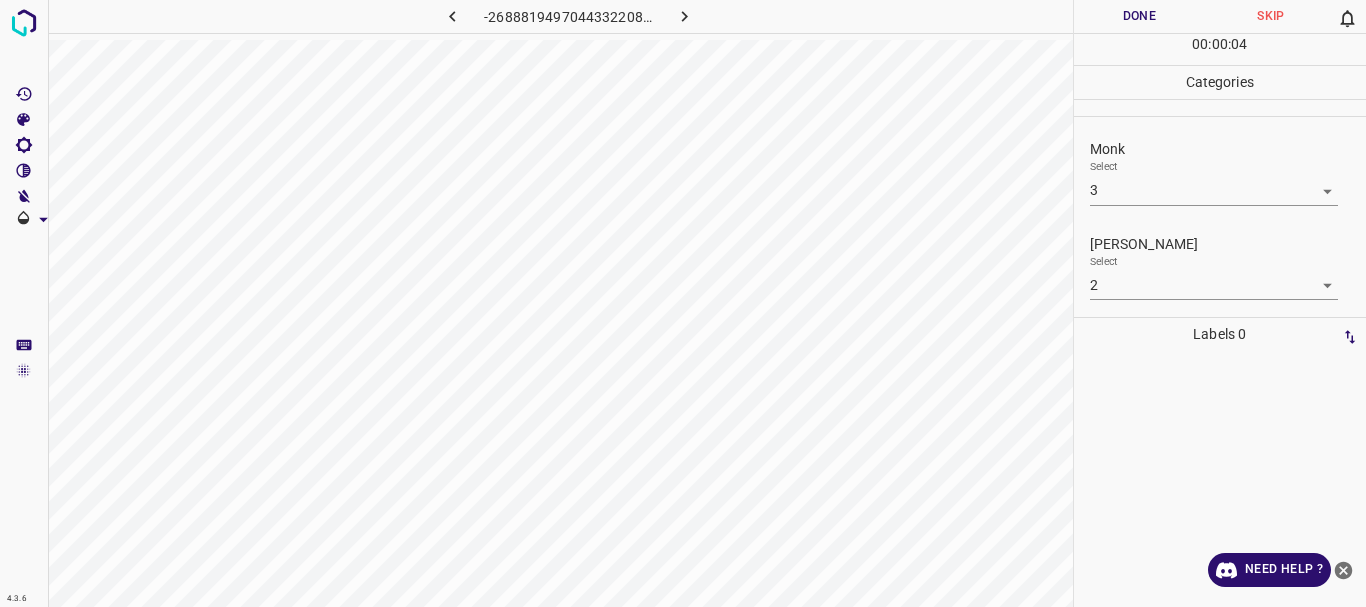 click at bounding box center [684, 16] 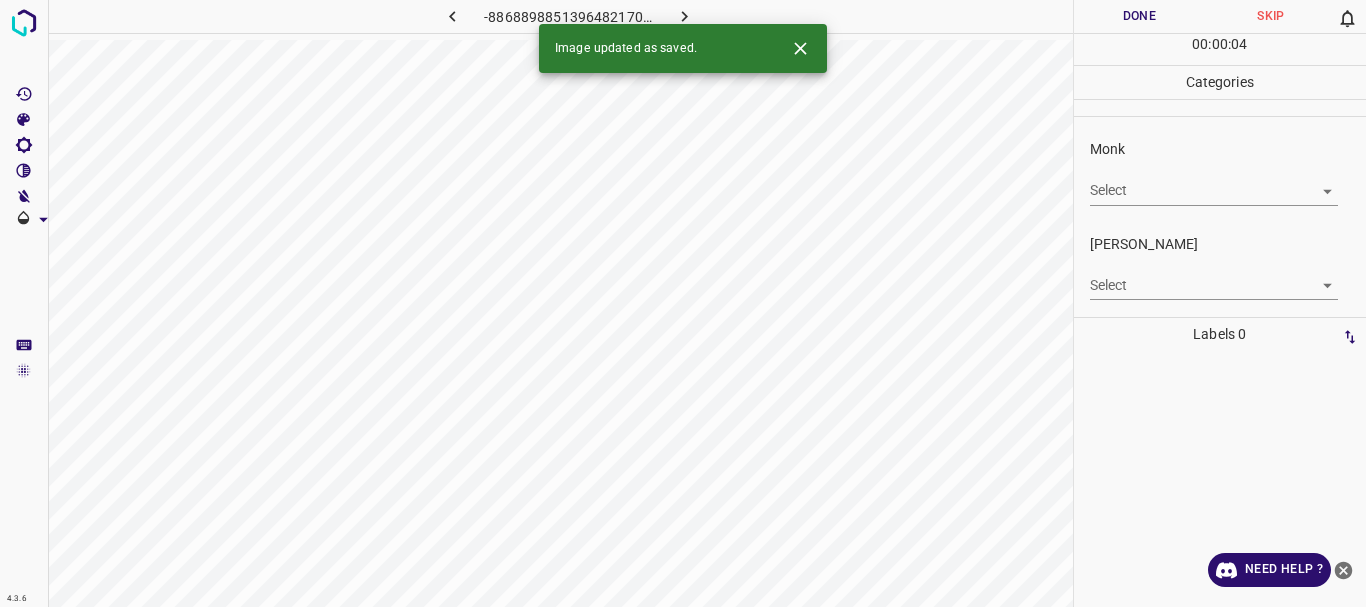click on "4.3.6  -8868898851396482170.png Done Skip 0 00   : 00   : 04   Categories Monk   Select ​  [PERSON_NAME]   Select ​ Labels   0 Categories 1 Monk 2  [PERSON_NAME] Tools Space Change between modes (Draw & Edit) I Auto labeling R Restore zoom M Zoom in N Zoom out Delete Delete selecte label Filters Z Restore filters X Saturation filter C Brightness filter V Contrast filter B Gray scale filter General O Download Image updated as saved. Need Help ? - Text - Hide - Delete" at bounding box center (683, 303) 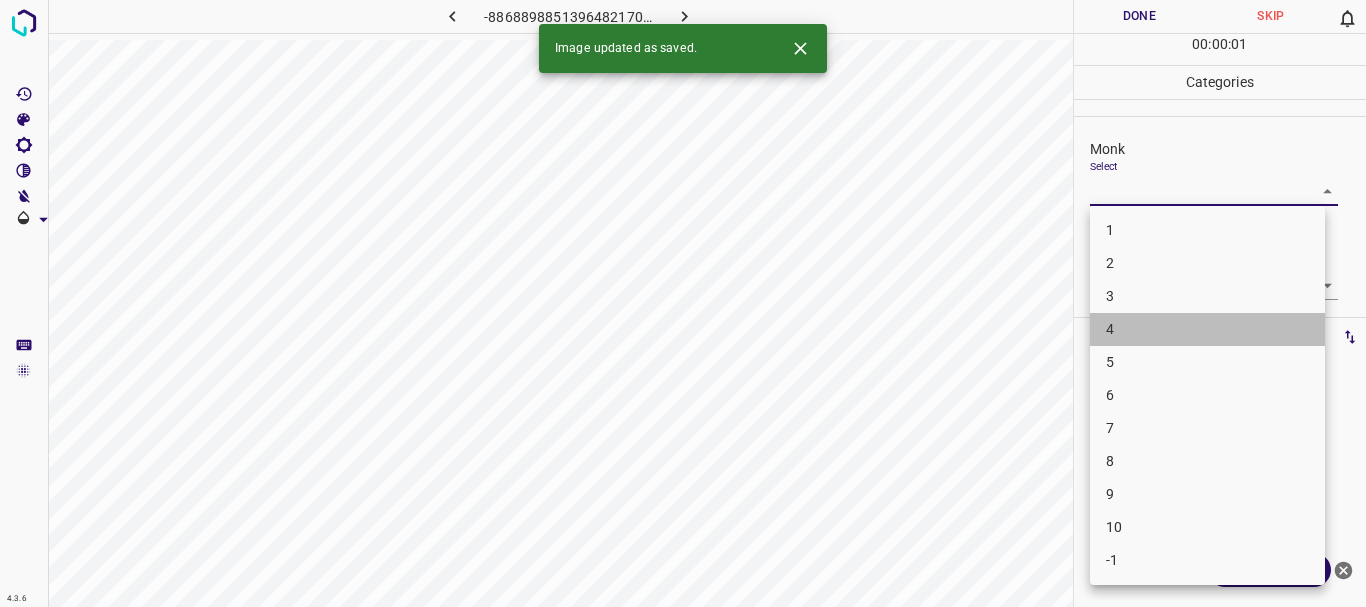 click on "4" at bounding box center [1207, 329] 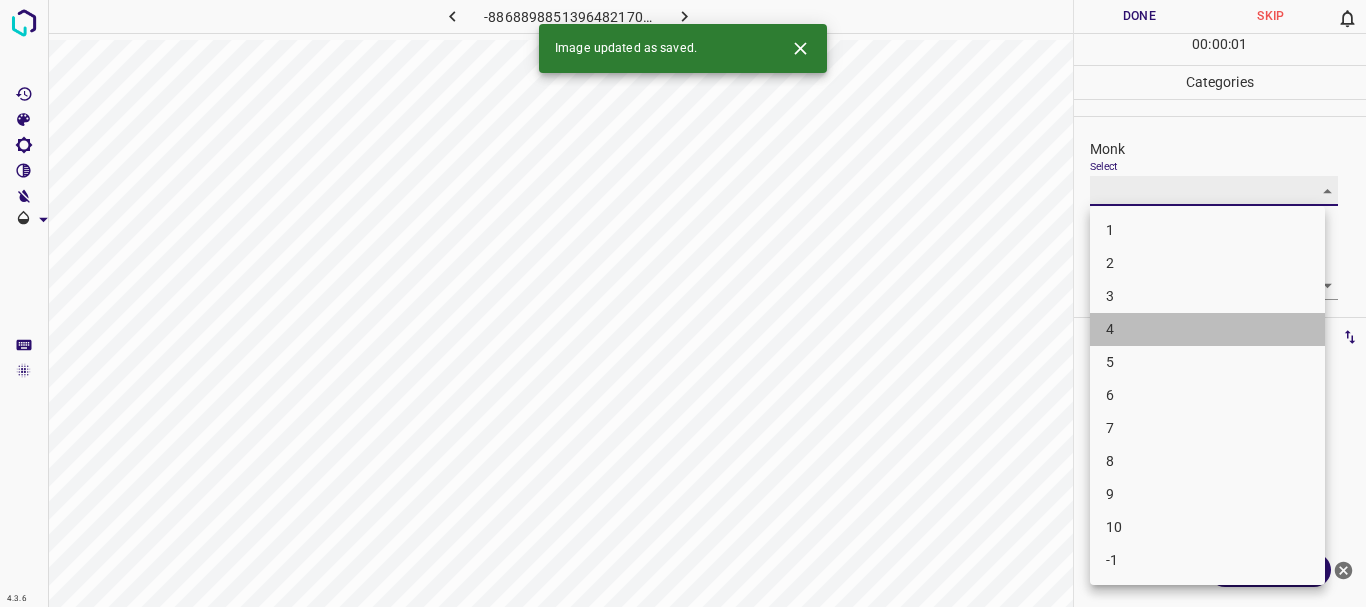 type on "4" 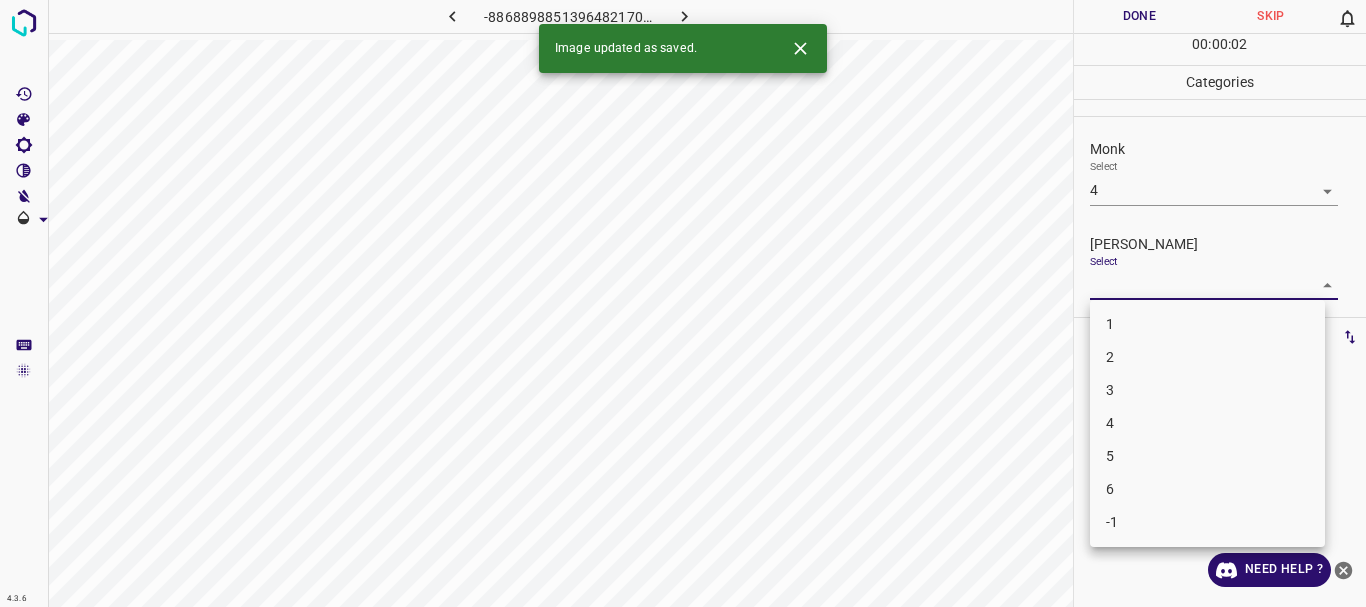 click on "4.3.6  -8868898851396482170.png Done Skip 0 00   : 00   : 02   Categories Monk   Select 4 4  [PERSON_NAME]   Select ​ Labels   0 Categories 1 Monk 2  [PERSON_NAME] Tools Space Change between modes (Draw & Edit) I Auto labeling R Restore zoom M Zoom in N Zoom out Delete Delete selecte label Filters Z Restore filters X Saturation filter C Brightness filter V Contrast filter B Gray scale filter General O Download Image updated as saved. Need Help ? - Text - Hide - Delete 1 2 3 4 5 6 -1" at bounding box center (683, 303) 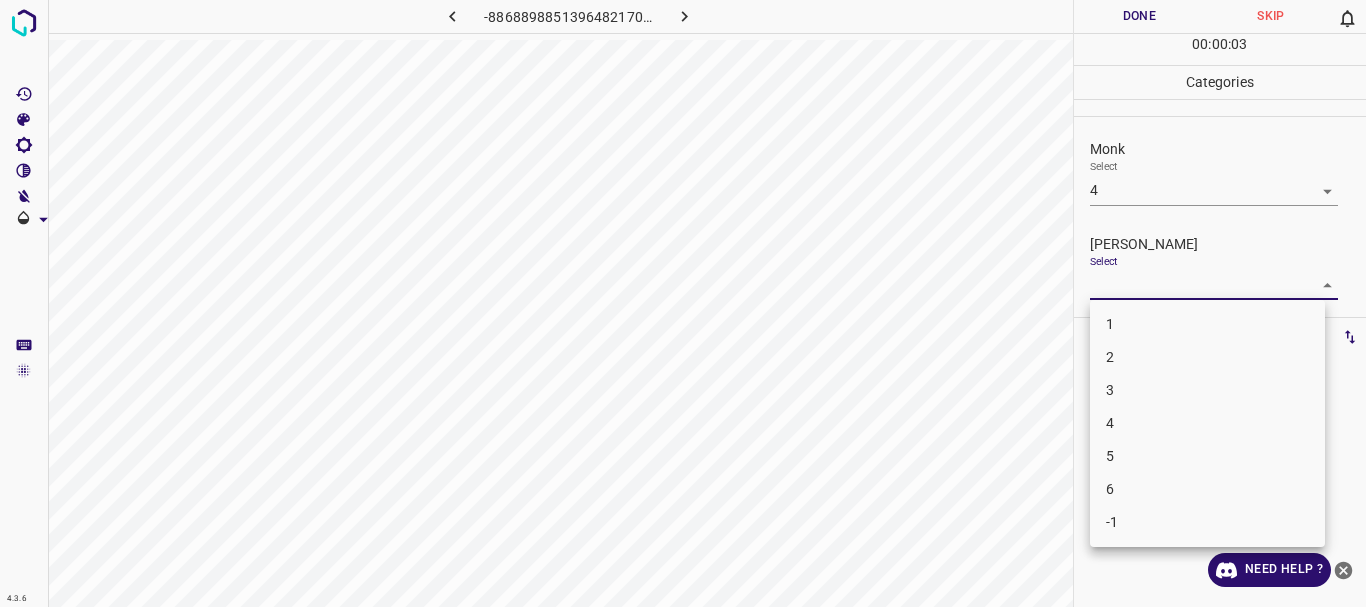 click on "4" at bounding box center (1207, 423) 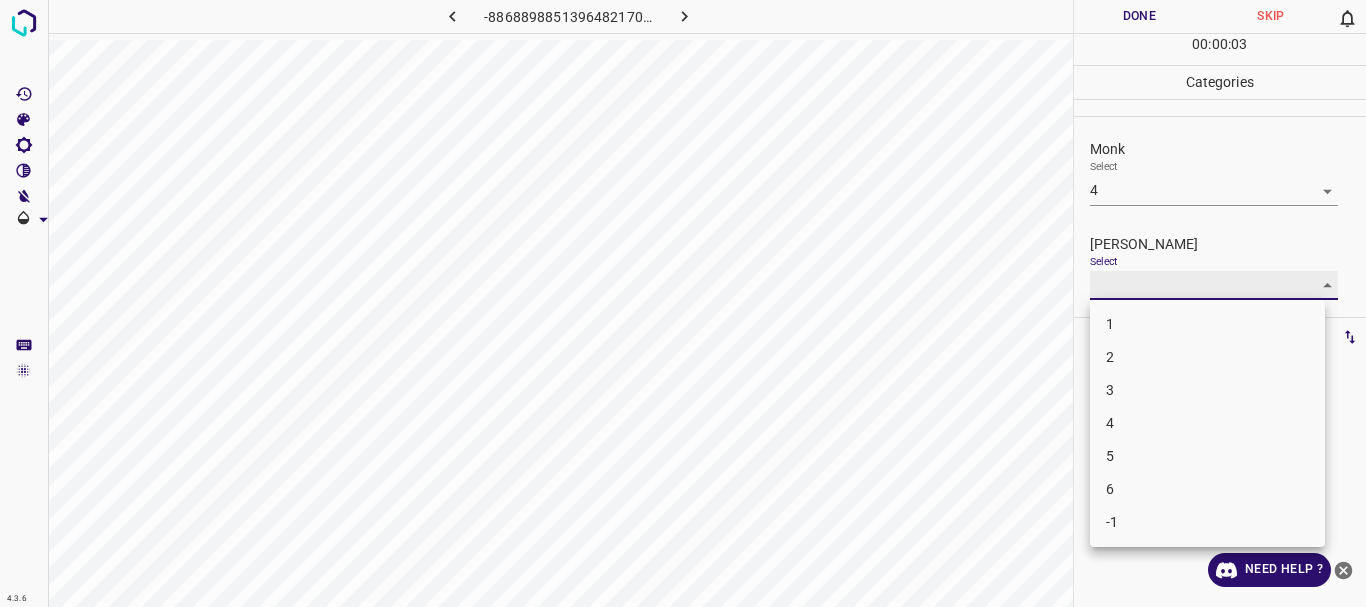type on "4" 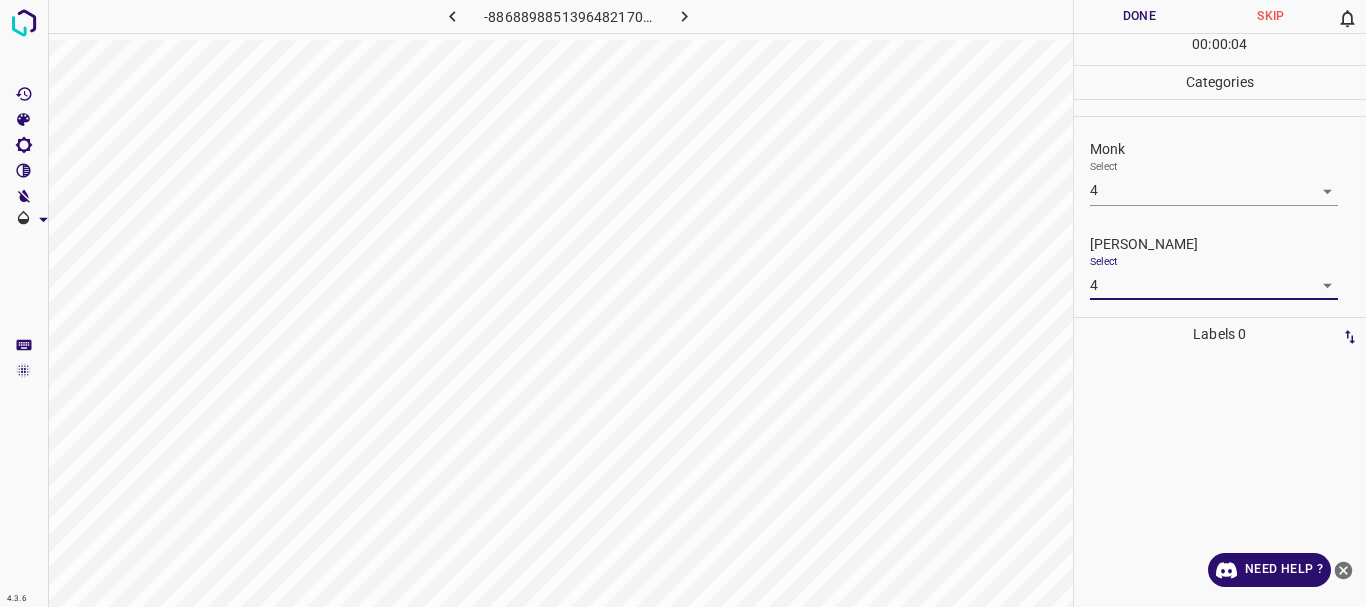 drag, startPoint x: 1154, startPoint y: 10, endPoint x: 1103, endPoint y: 30, distance: 54.781384 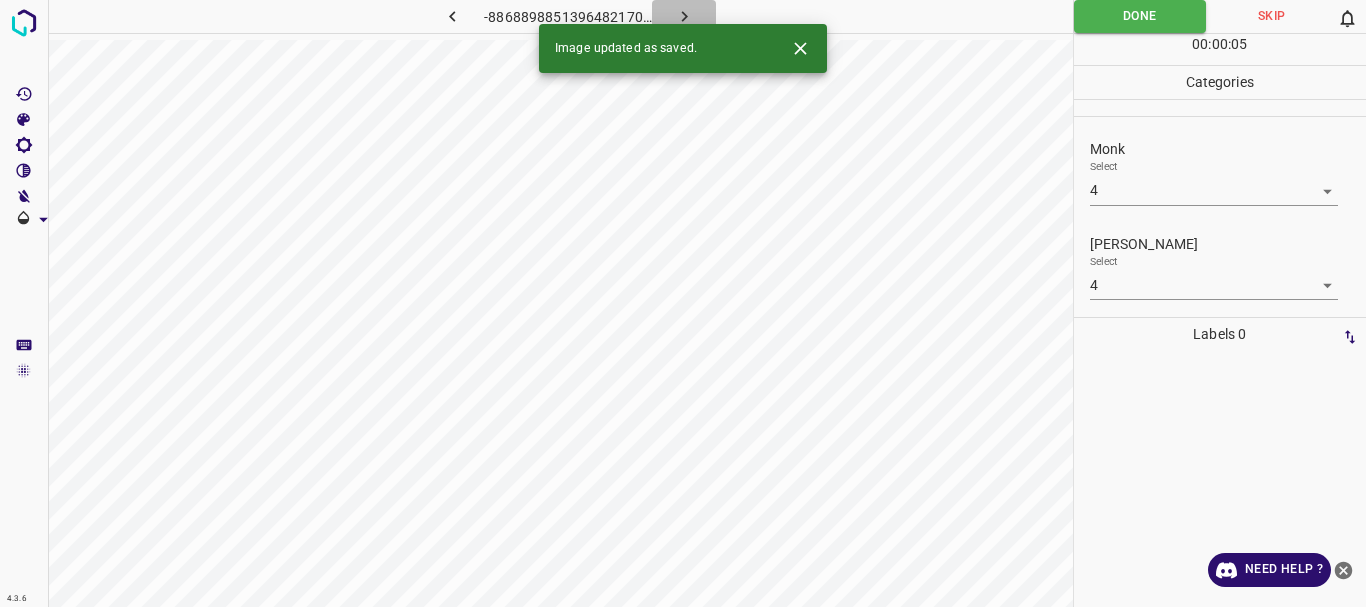 click 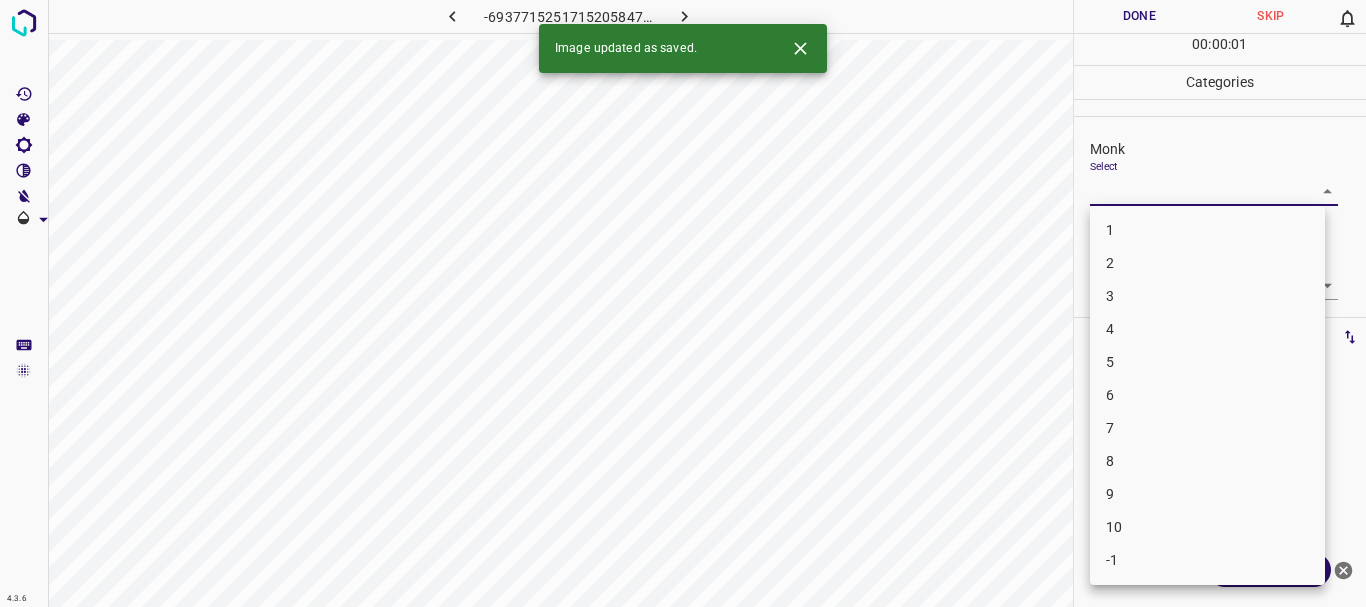 click on "4.3.6  -6937715251715205847.png Done Skip 0 00   : 00   : 01   Categories Monk   Select ​  [PERSON_NAME]   Select ​ Labels   0 Categories 1 Monk 2  [PERSON_NAME] Tools Space Change between modes (Draw & Edit) I Auto labeling R Restore zoom M Zoom in N Zoom out Delete Delete selecte label Filters Z Restore filters X Saturation filter C Brightness filter V Contrast filter B Gray scale filter General O Download Image updated as saved. Need Help ? - Text - Hide - Delete 1 2 3 4 5 6 7 8 9 10 -1" at bounding box center [683, 303] 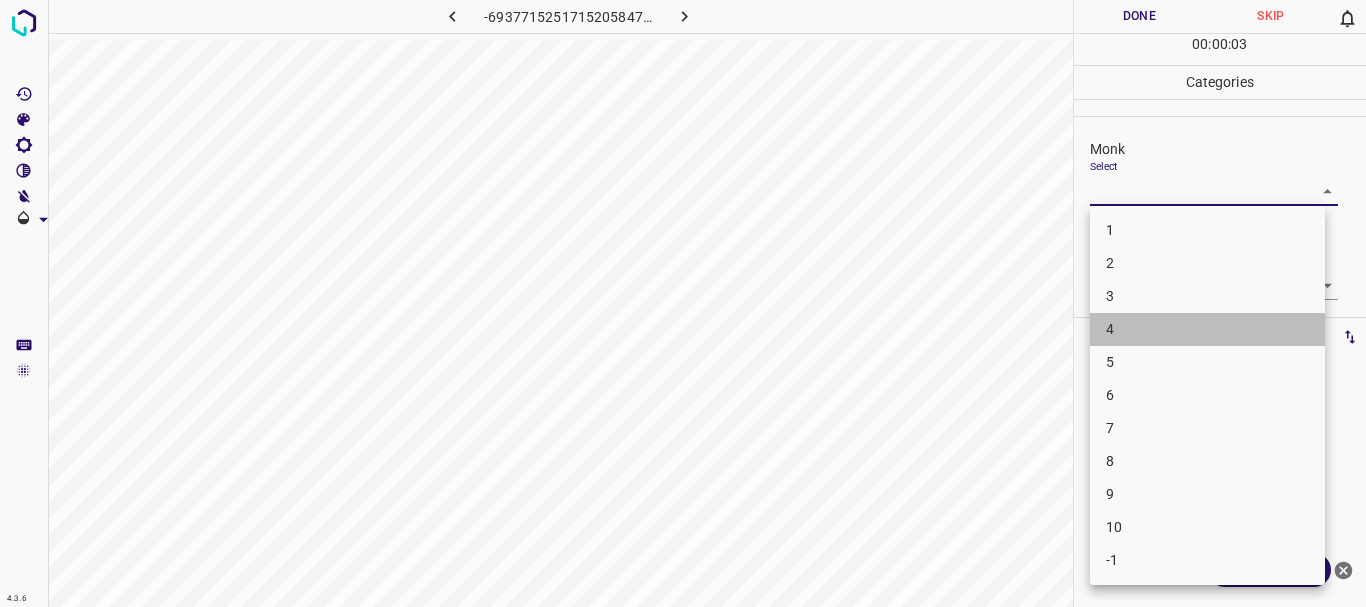 click on "4" at bounding box center (1207, 329) 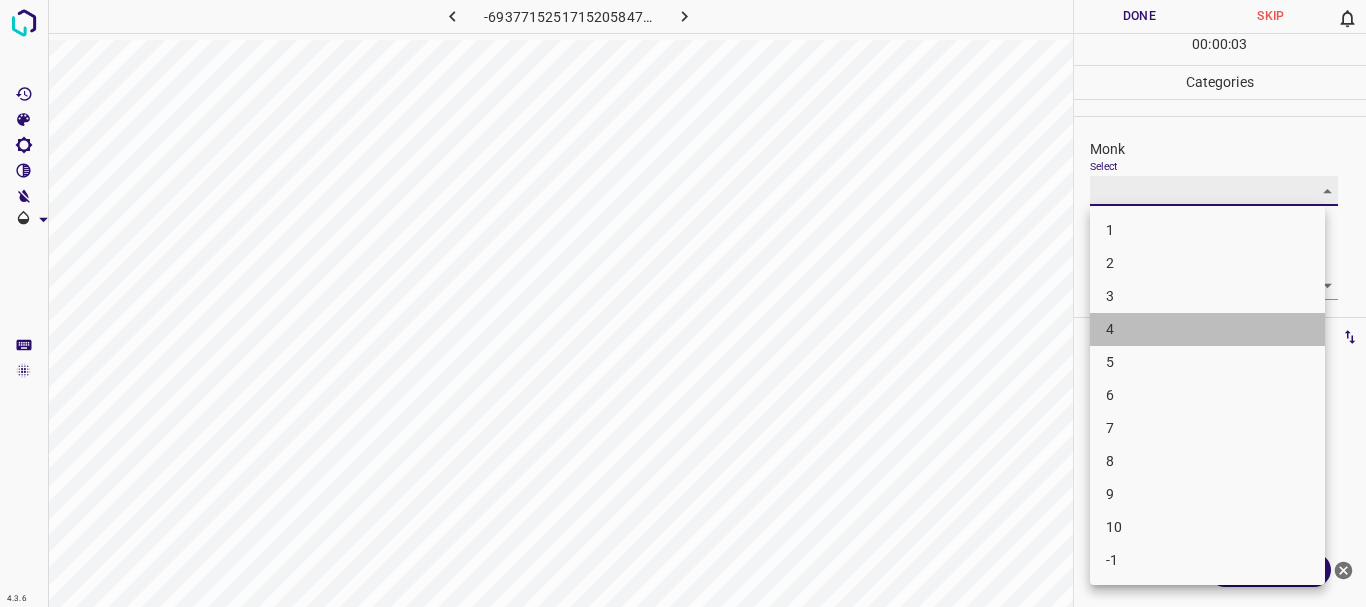 type on "4" 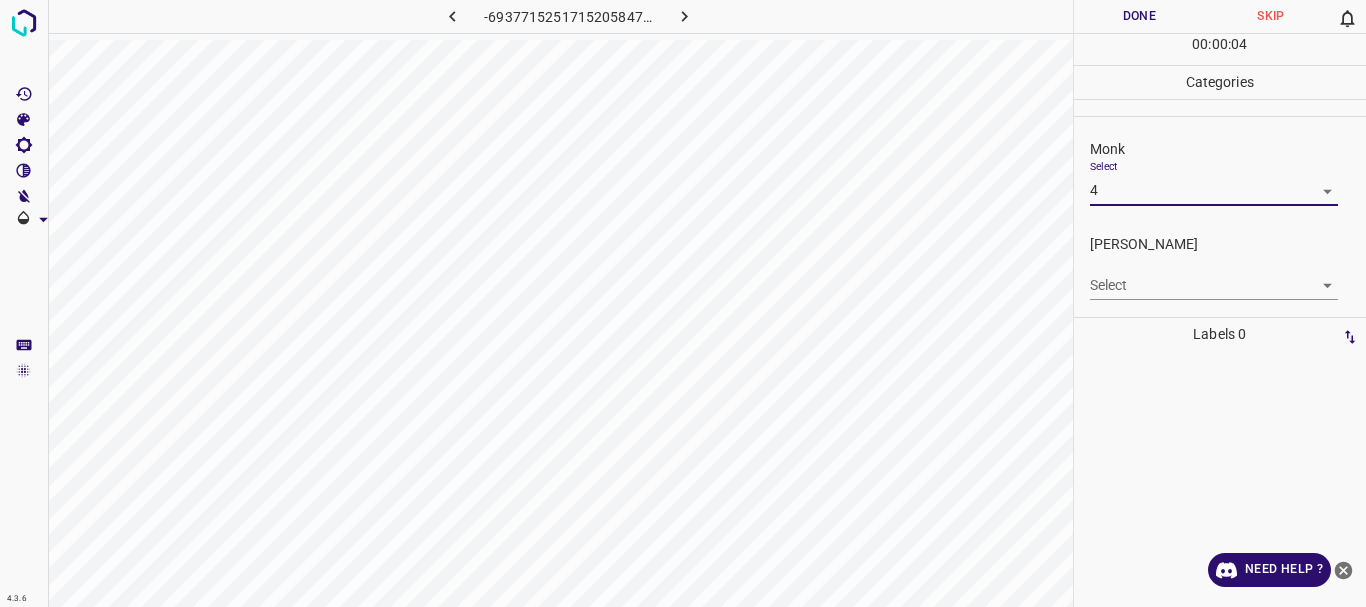 click on "4.3.6  -6937715251715205847.png Done Skip 0 00   : 00   : 04   Categories Monk   Select 4 4  [PERSON_NAME]   Select ​ Labels   0 Categories 1 Monk 2  [PERSON_NAME] Tools Space Change between modes (Draw & Edit) I Auto labeling R Restore zoom M Zoom in N Zoom out Delete Delete selecte label Filters Z Restore filters X Saturation filter C Brightness filter V Contrast filter B Gray scale filter General O Download Need Help ? - Text - Hide - Delete" at bounding box center [683, 303] 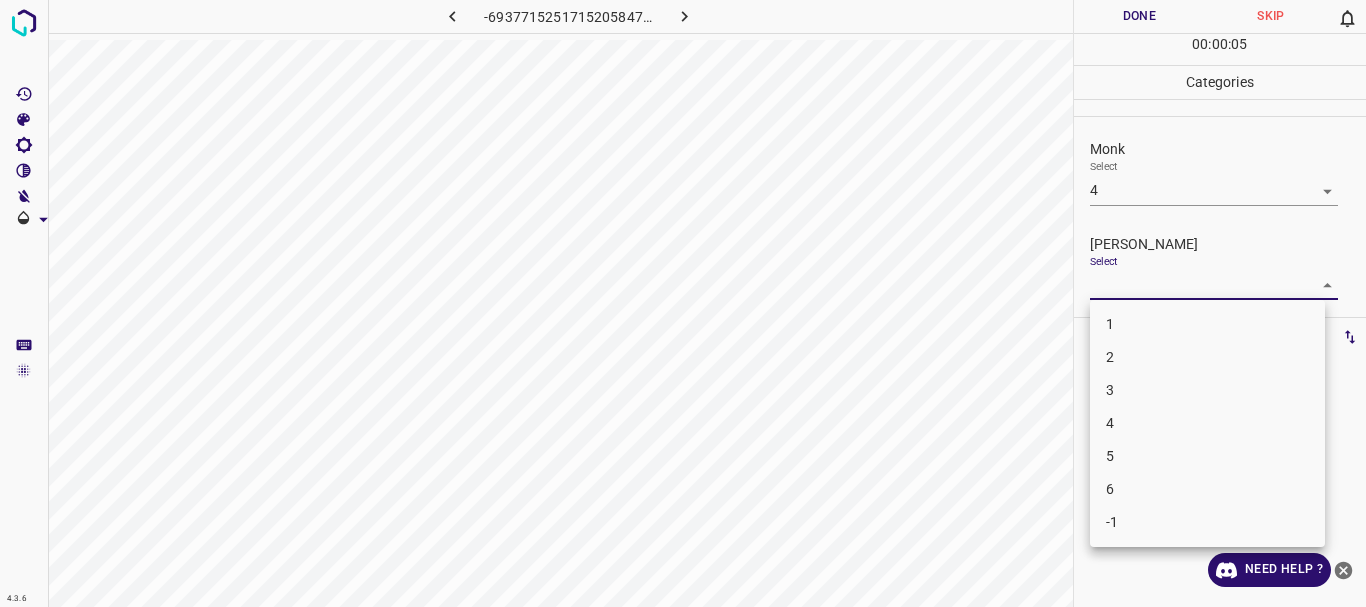 drag, startPoint x: 1134, startPoint y: 323, endPoint x: 1134, endPoint y: 236, distance: 87 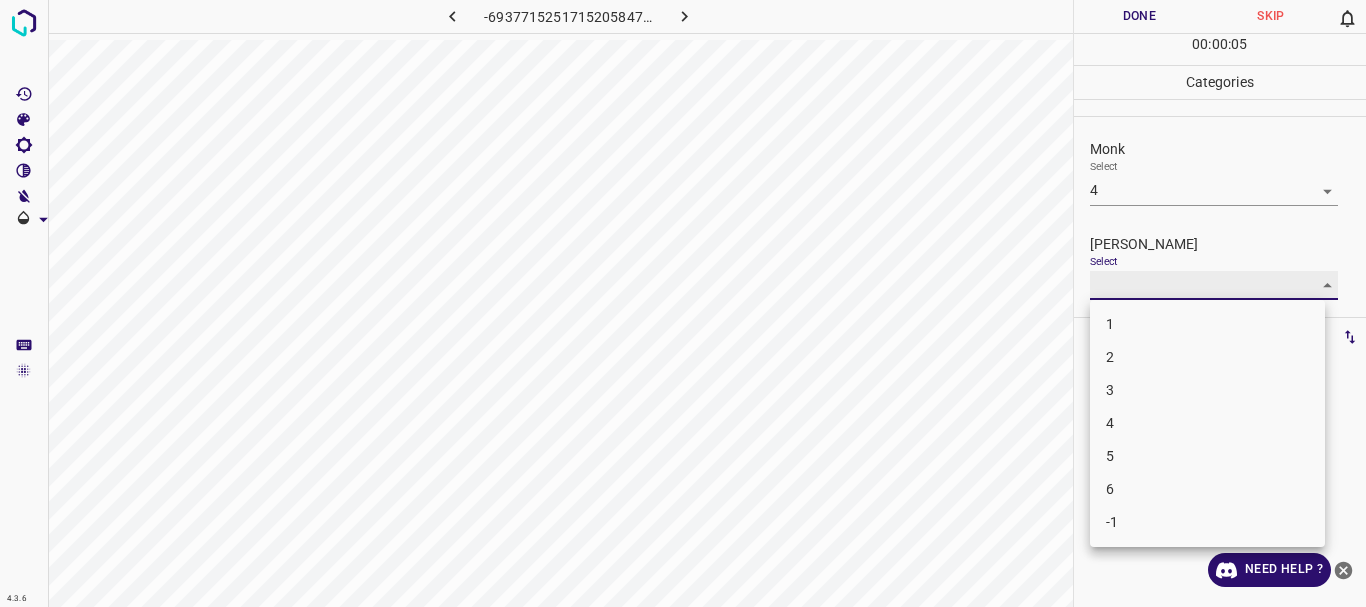 type on "1" 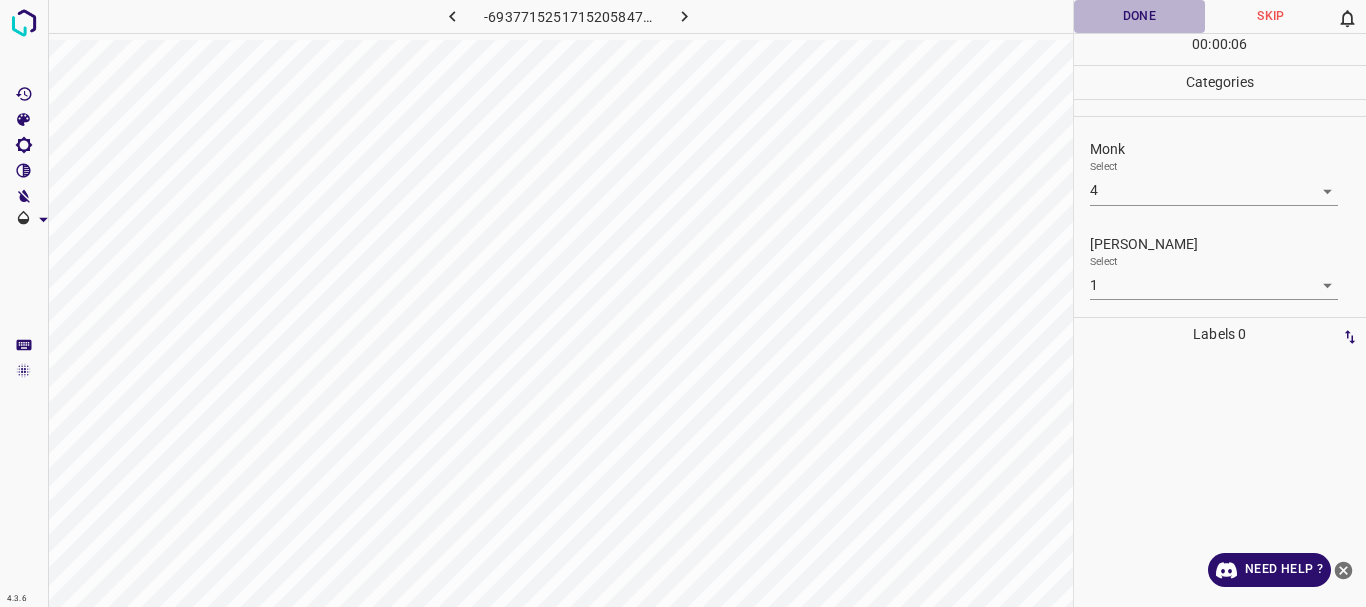 click on "Done" at bounding box center [1140, 16] 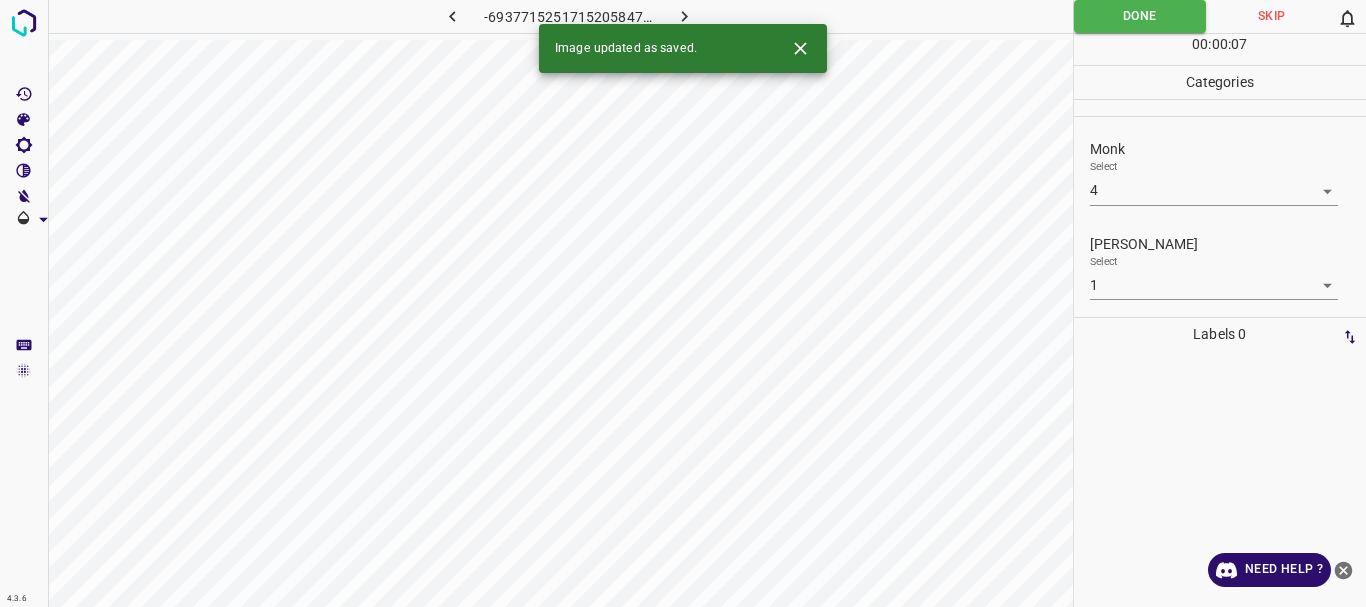 click 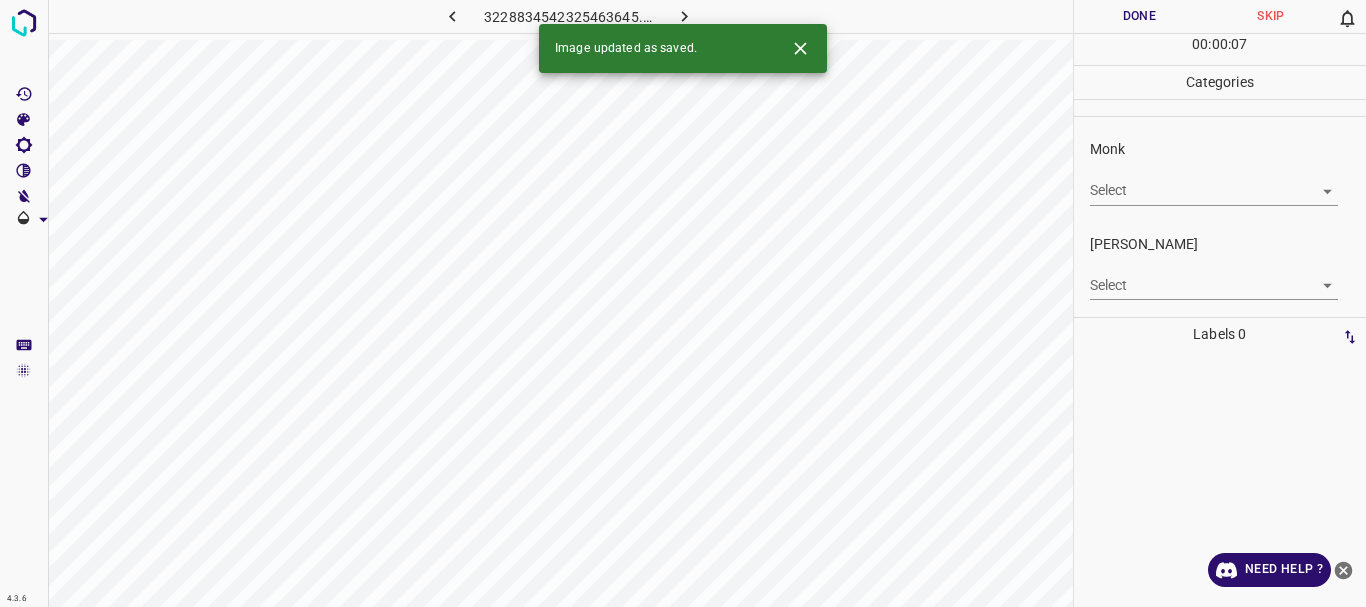 click on "4.3.6  3228834542325463645.png Done Skip 0 00   : 00   : 07   Categories Monk   Select ​  [PERSON_NAME]   Select ​ Labels   0 Categories 1 Monk 2  [PERSON_NAME] Tools Space Change between modes (Draw & Edit) I Auto labeling R Restore zoom M Zoom in N Zoom out Delete Delete selecte label Filters Z Restore filters X Saturation filter C Brightness filter V Contrast filter B Gray scale filter General O Download Image updated as saved. Need Help ? - Text - Hide - Delete" at bounding box center [683, 303] 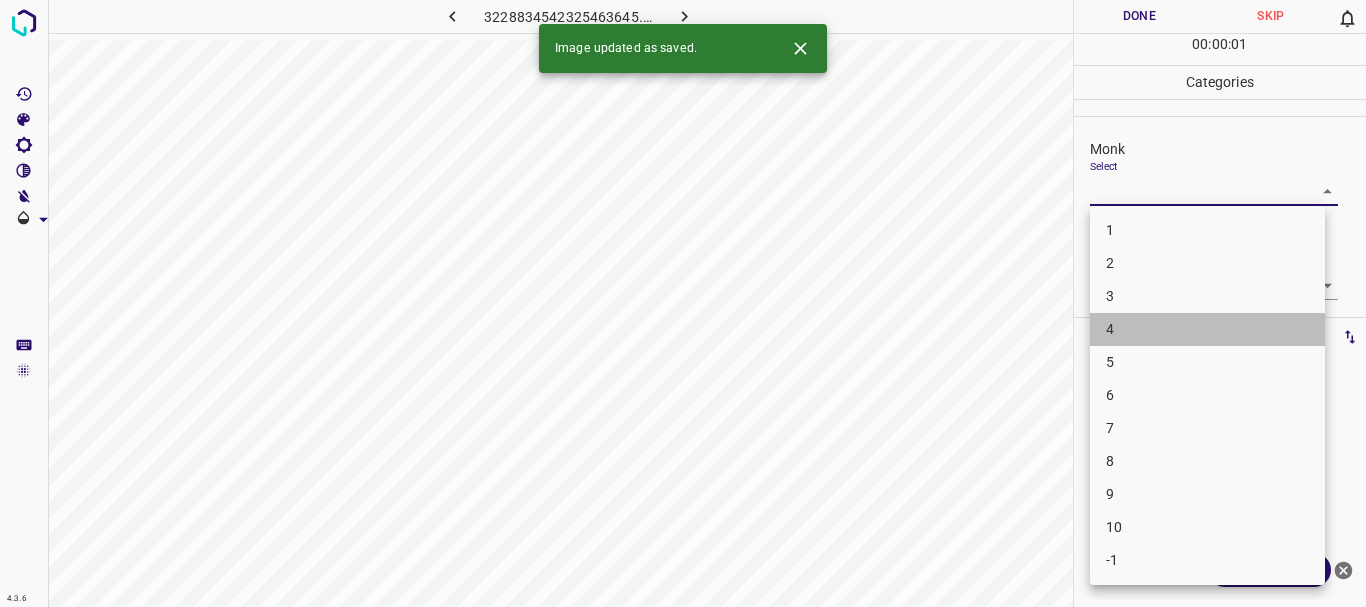 click on "4" at bounding box center [1207, 329] 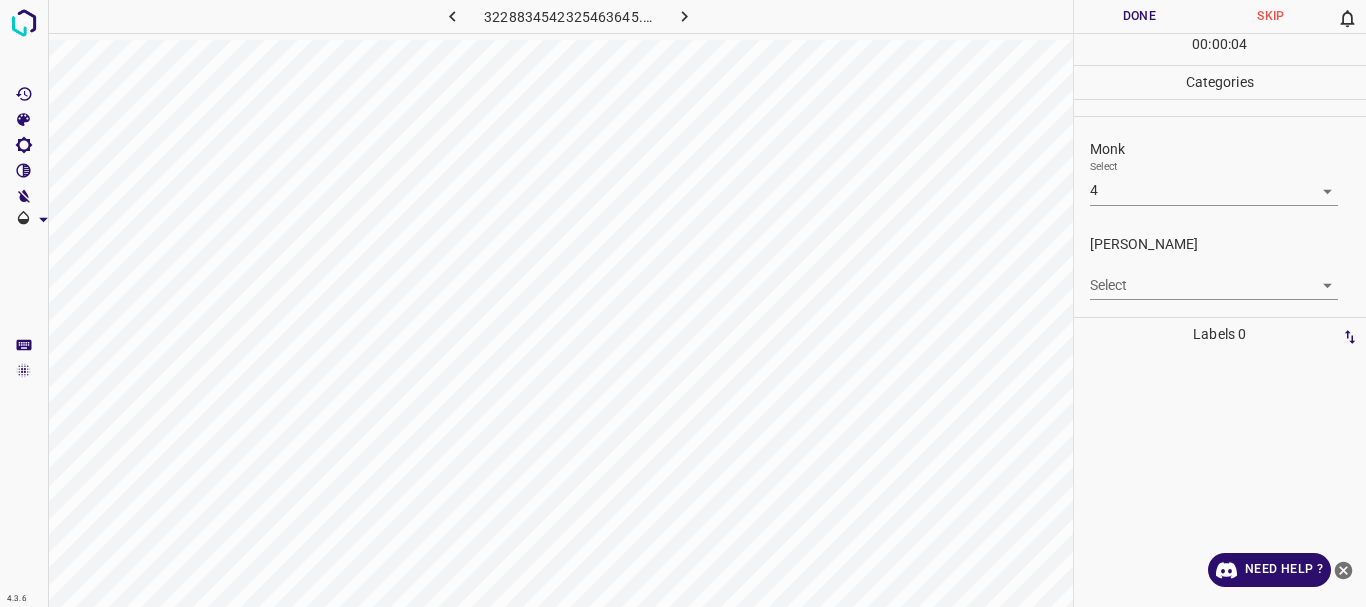 click on "4.3.6  3228834542325463645.png Done Skip 0 00   : 00   : 04   Categories Monk   Select 4 4  [PERSON_NAME]   Select ​ Labels   0 Categories 1 Monk 2  [PERSON_NAME] Tools Space Change between modes (Draw & Edit) I Auto labeling R Restore zoom M Zoom in N Zoom out Delete Delete selecte label Filters Z Restore filters X Saturation filter C Brightness filter V Contrast filter B Gray scale filter General O Download Need Help ? - Text - Hide - Delete" at bounding box center (683, 303) 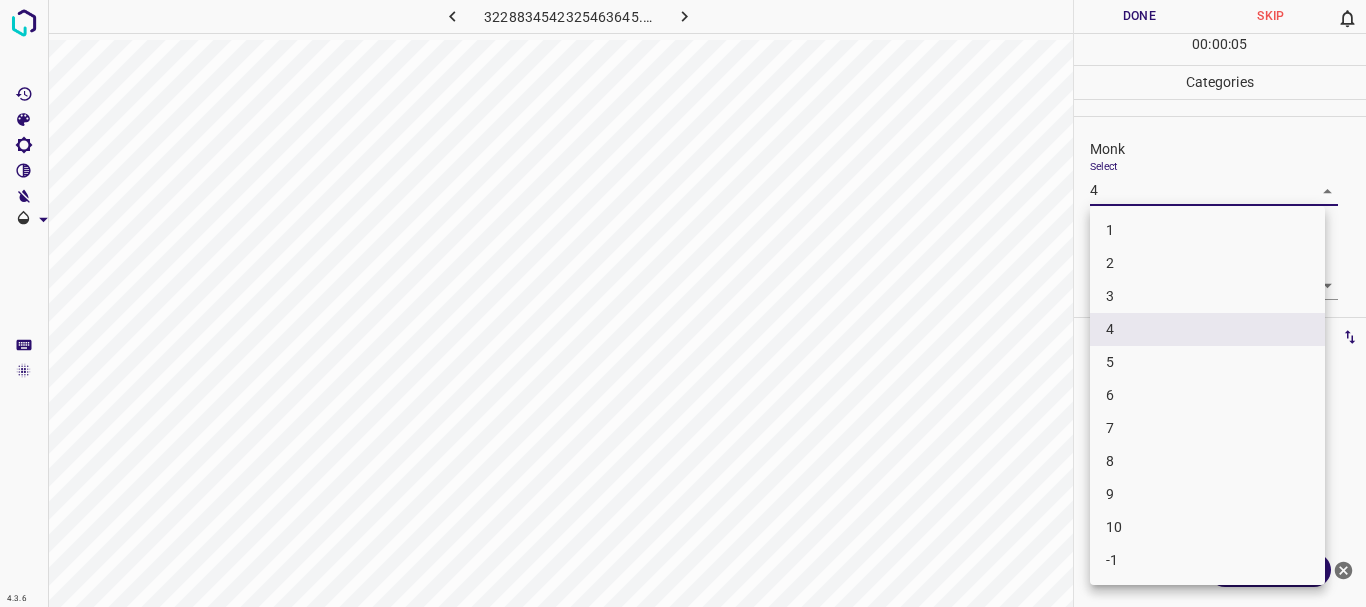 click on "5" at bounding box center (1207, 362) 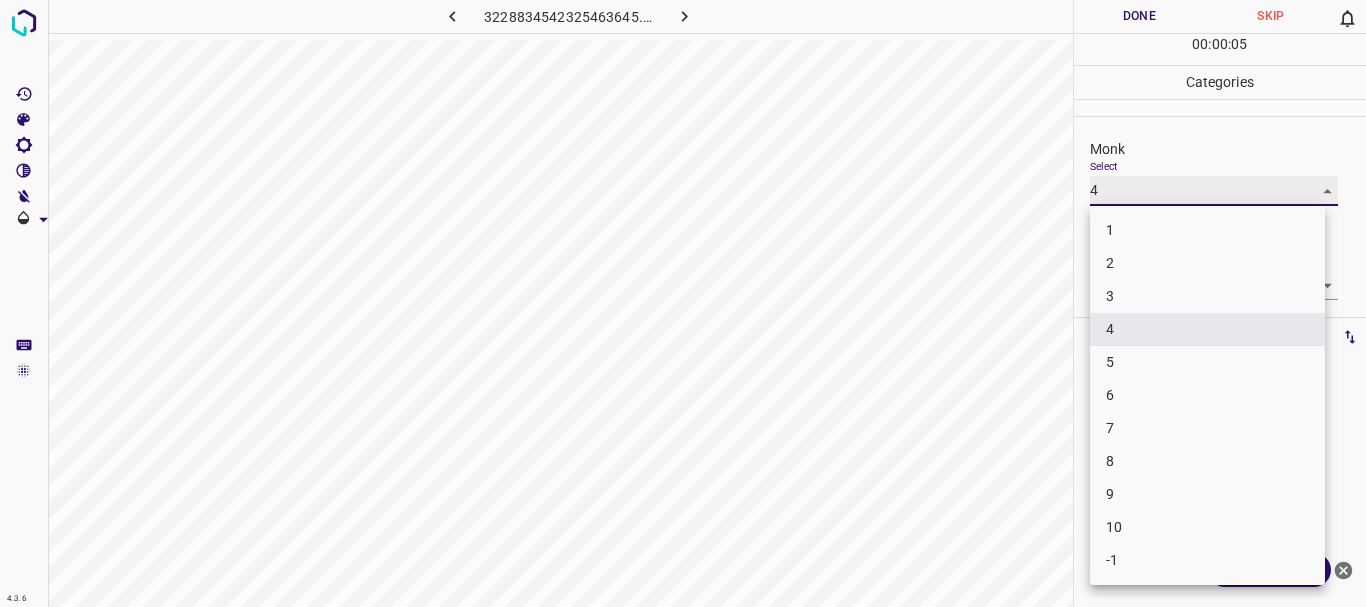 type on "5" 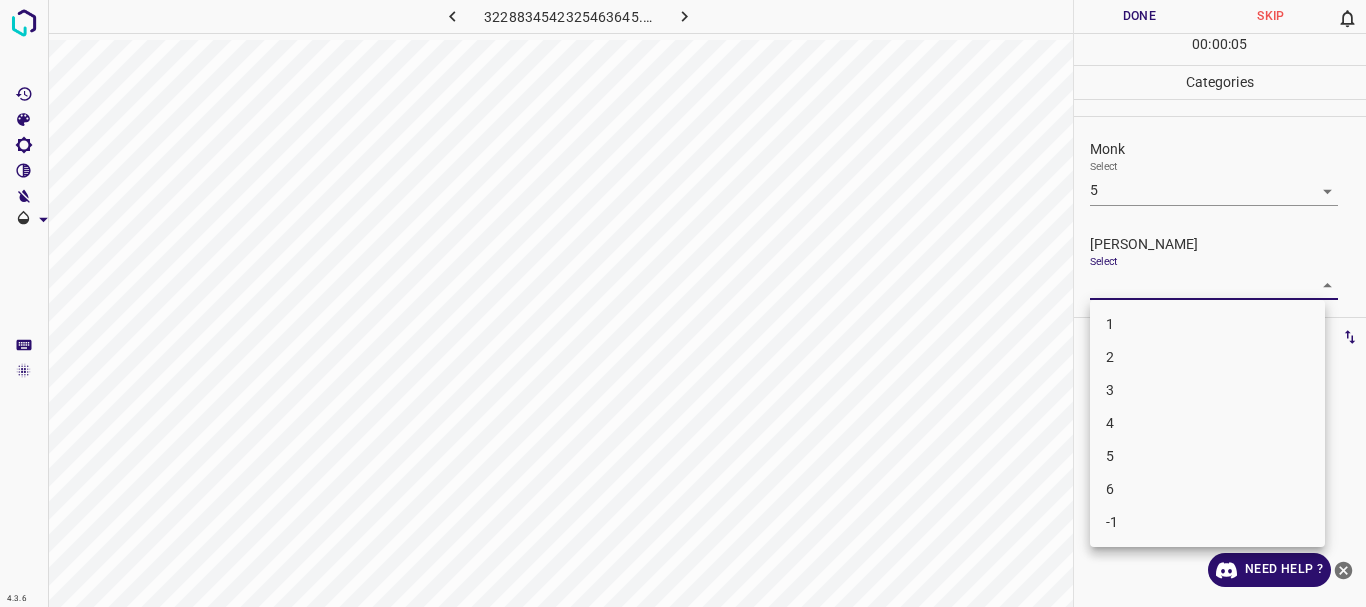 click on "4.3.6  3228834542325463645.png Done Skip 0 00   : 00   : 05   Categories Monk   Select 5 5  [PERSON_NAME]   Select ​ Labels   0 Categories 1 Monk 2  [PERSON_NAME] Tools Space Change between modes (Draw & Edit) I Auto labeling R Restore zoom M Zoom in N Zoom out Delete Delete selecte label Filters Z Restore filters X Saturation filter C Brightness filter V Contrast filter B Gray scale filter General O Download Need Help ? - Text - Hide - Delete 1 2 3 4 5 6 -1" at bounding box center [683, 303] 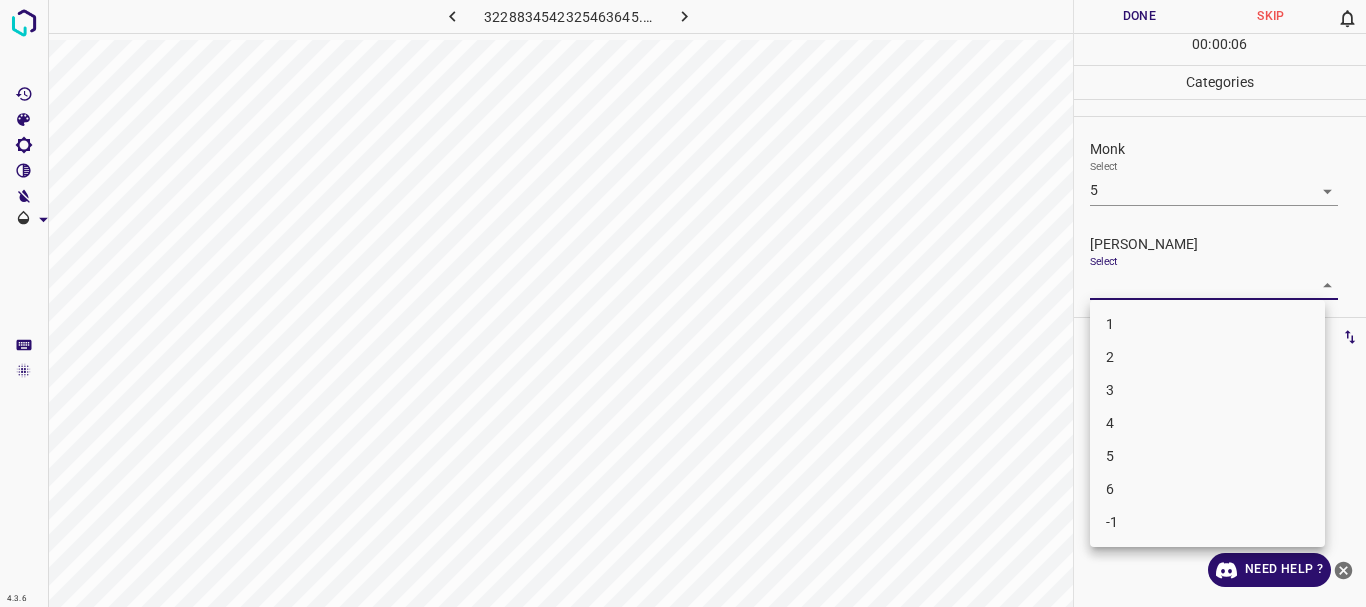 click on "3" at bounding box center [1207, 390] 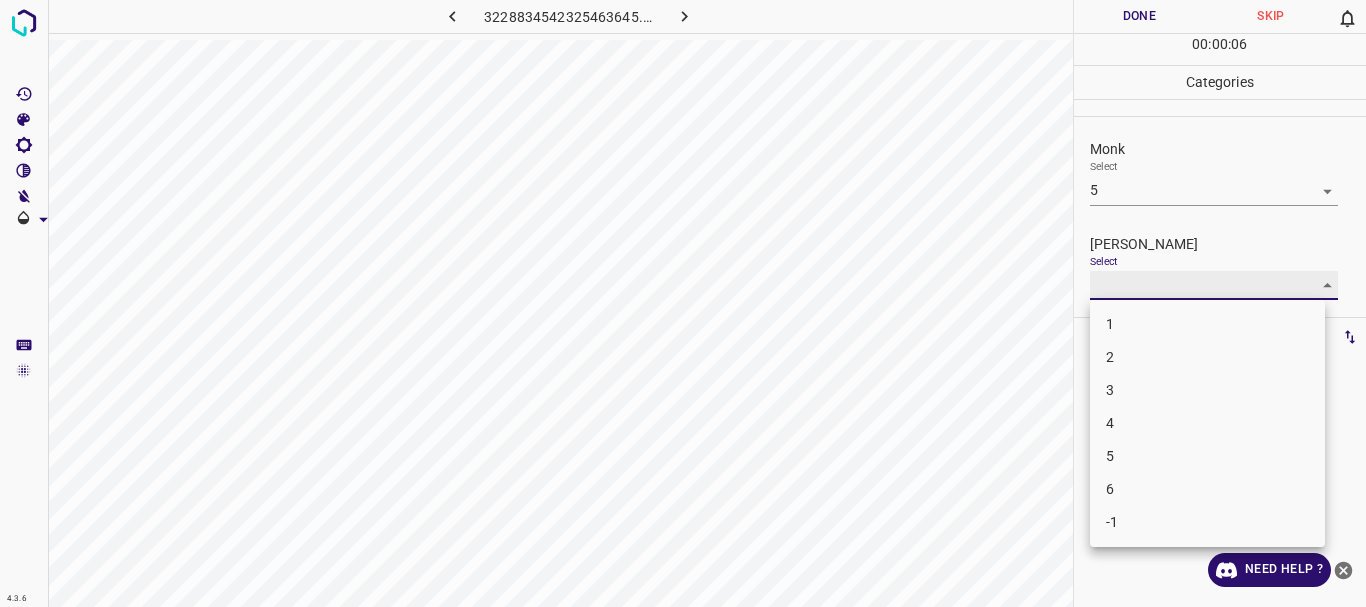 type on "3" 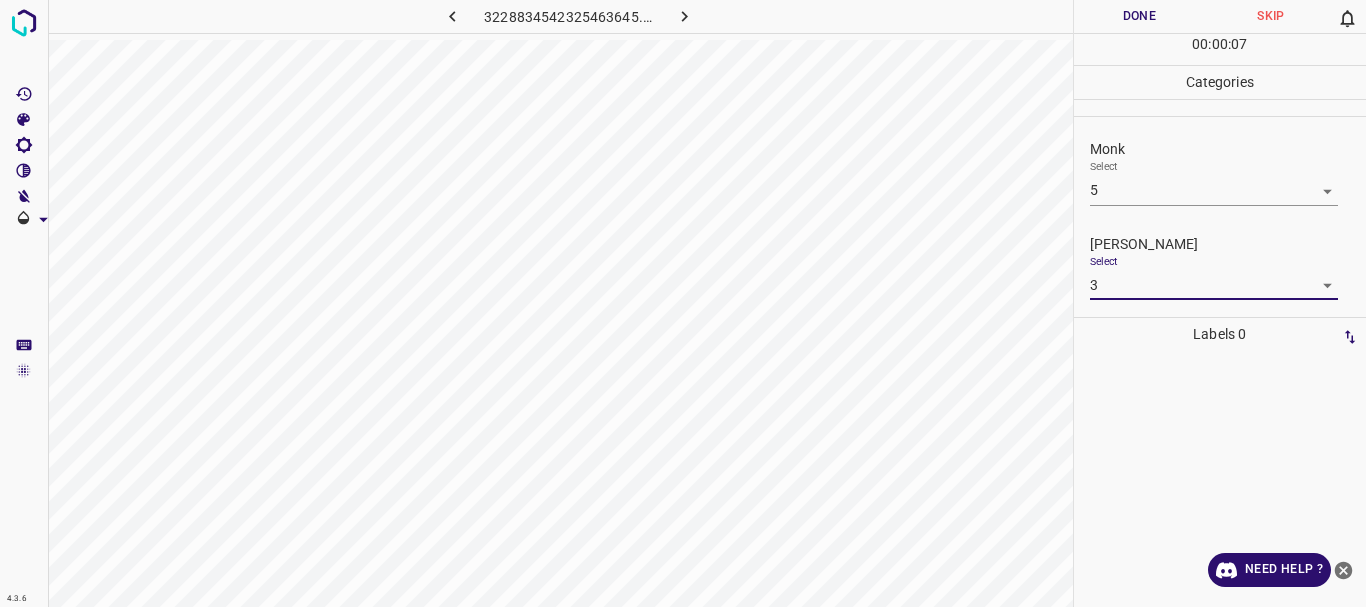 click on "Done" at bounding box center (1140, 16) 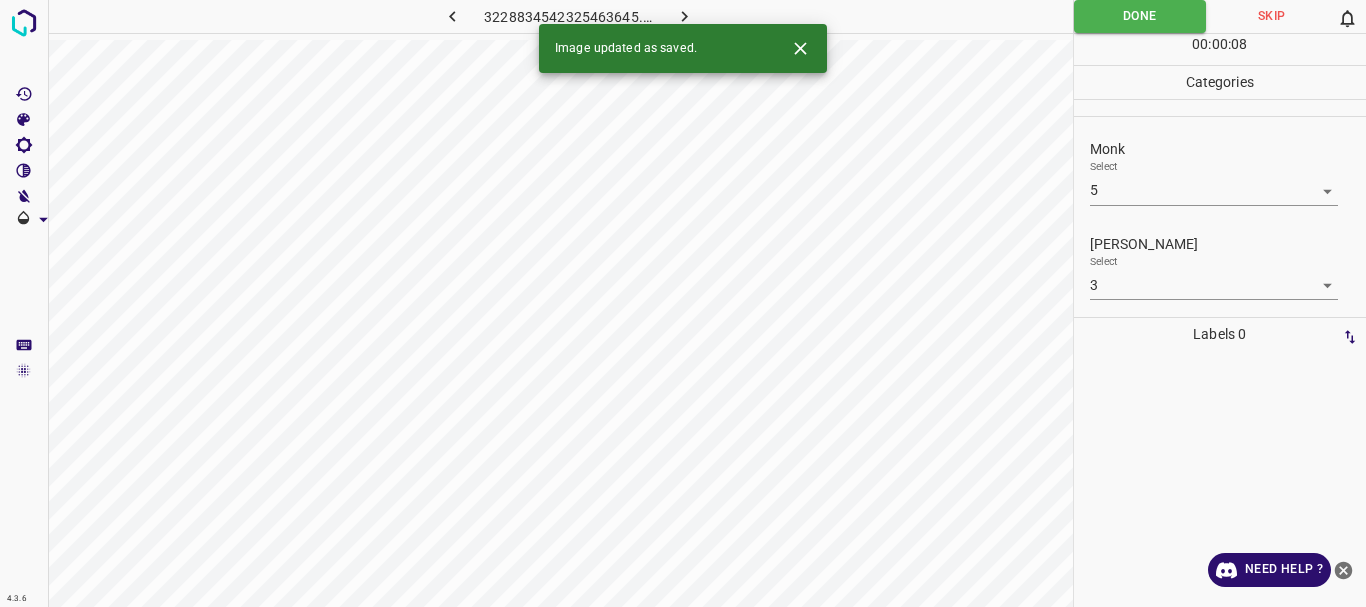 click 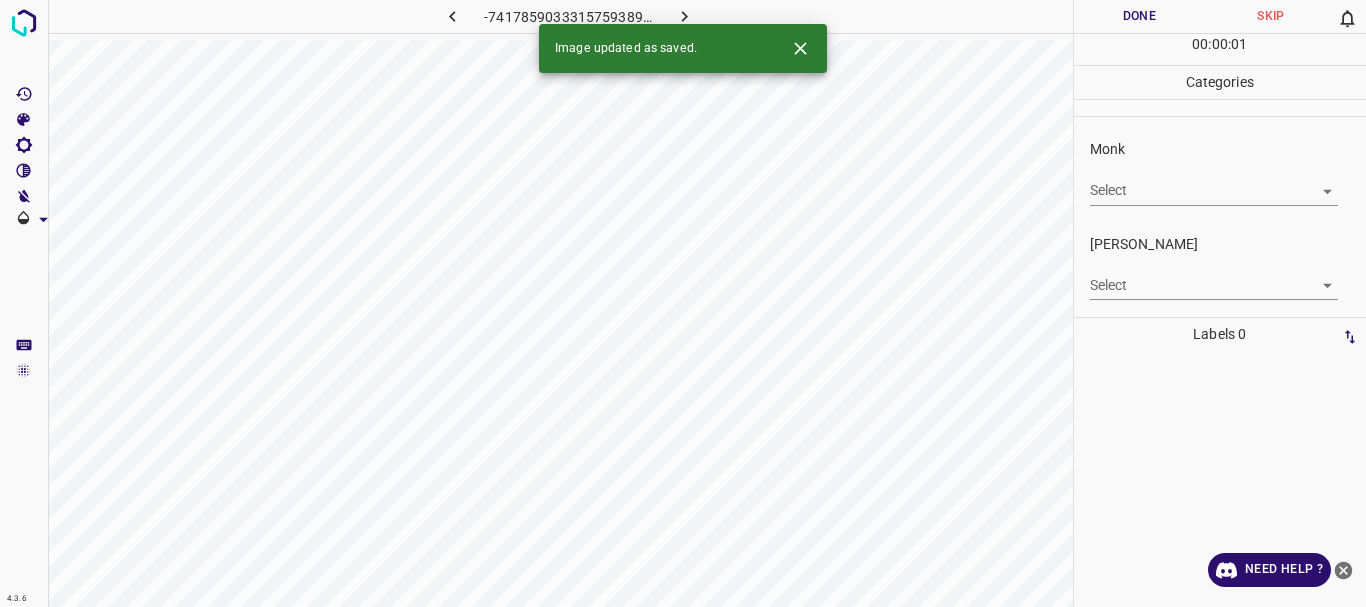 click on "Monk   Select ​" at bounding box center (1220, 172) 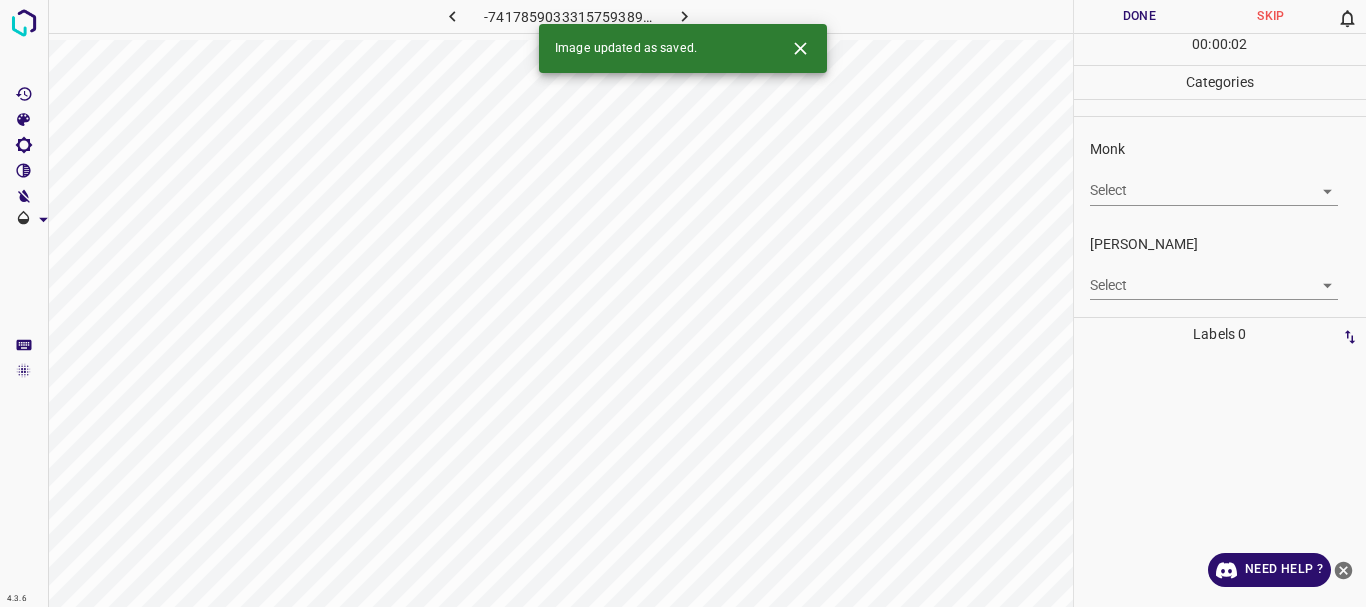 click on "4.3.6  -7417859033315759389.png Done Skip 0 00   : 00   : 02   Categories Monk   Select ​  [PERSON_NAME]   Select ​ Labels   0 Categories 1 Monk 2  [PERSON_NAME] Tools Space Change between modes (Draw & Edit) I Auto labeling R Restore zoom M Zoom in N Zoom out Delete Delete selecte label Filters Z Restore filters X Saturation filter C Brightness filter V Contrast filter B Gray scale filter General O Download Image updated as saved. Need Help ? - Text - Hide - Delete" at bounding box center [683, 303] 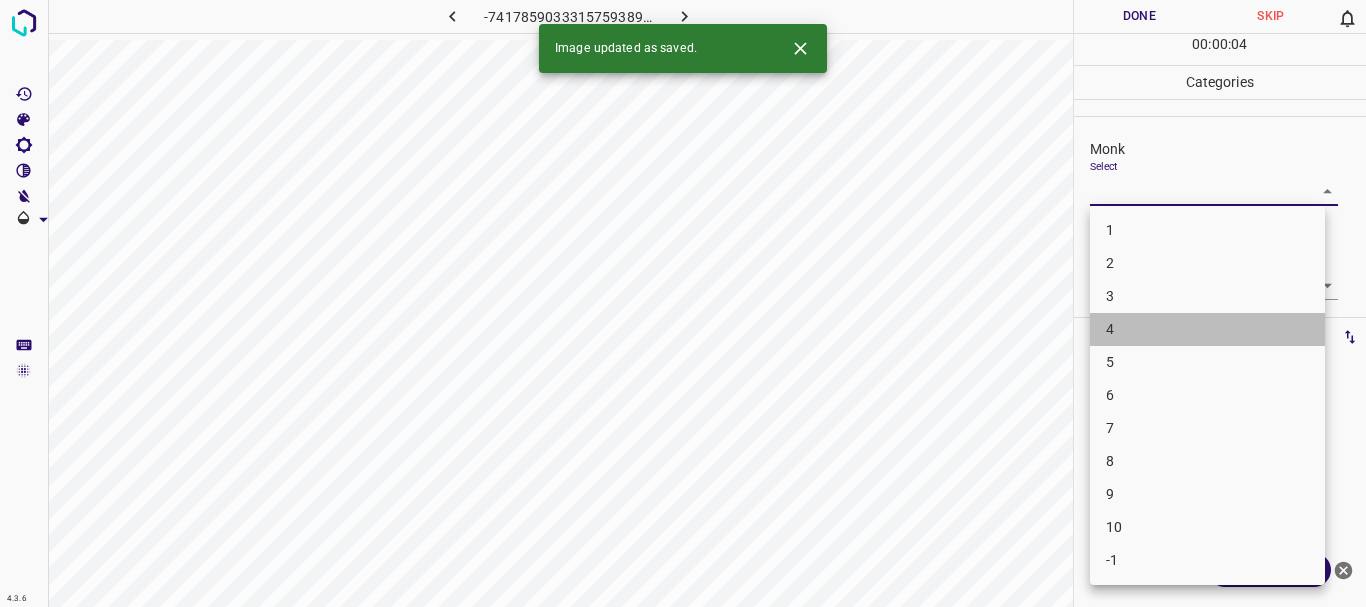 click on "4" at bounding box center [1207, 329] 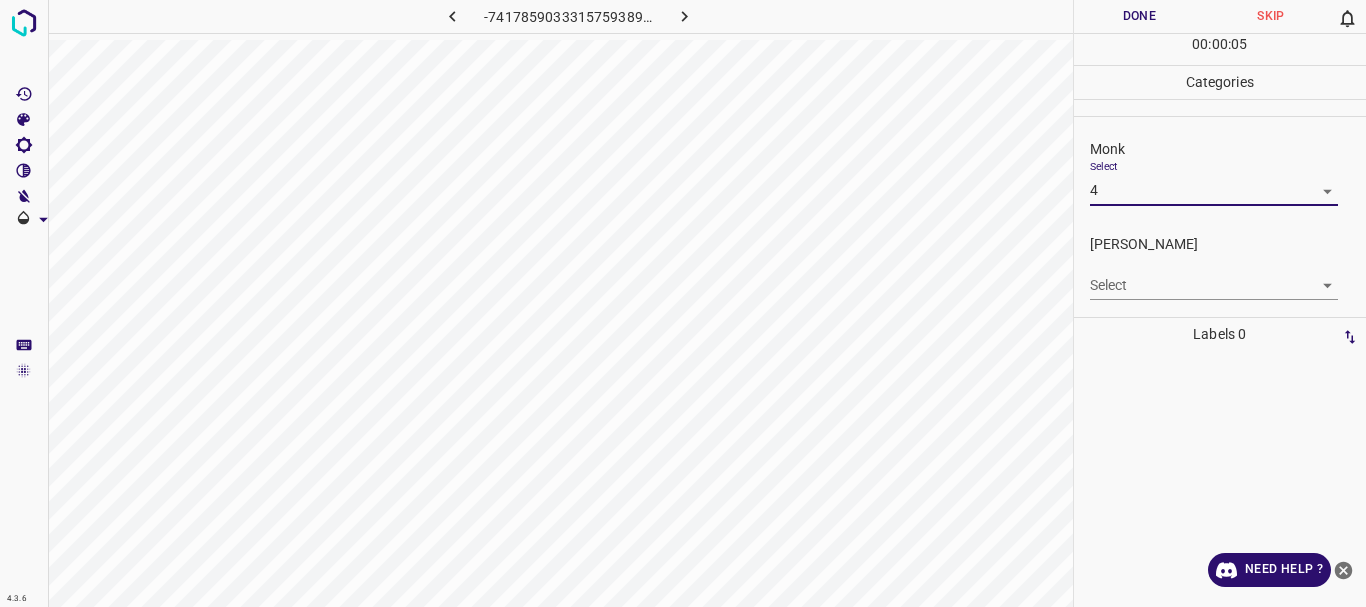 click on "4.3.6  -7417859033315759389.png Done Skip 0 00   : 00   : 05   Categories Monk   Select 4 4  [PERSON_NAME]   Select ​ Labels   0 Categories 1 Monk 2  [PERSON_NAME] Tools Space Change between modes (Draw & Edit) I Auto labeling R Restore zoom M Zoom in N Zoom out Delete Delete selecte label Filters Z Restore filters X Saturation filter C Brightness filter V Contrast filter B Gray scale filter General O Download Need Help ? - Text - Hide - Delete" at bounding box center (683, 303) 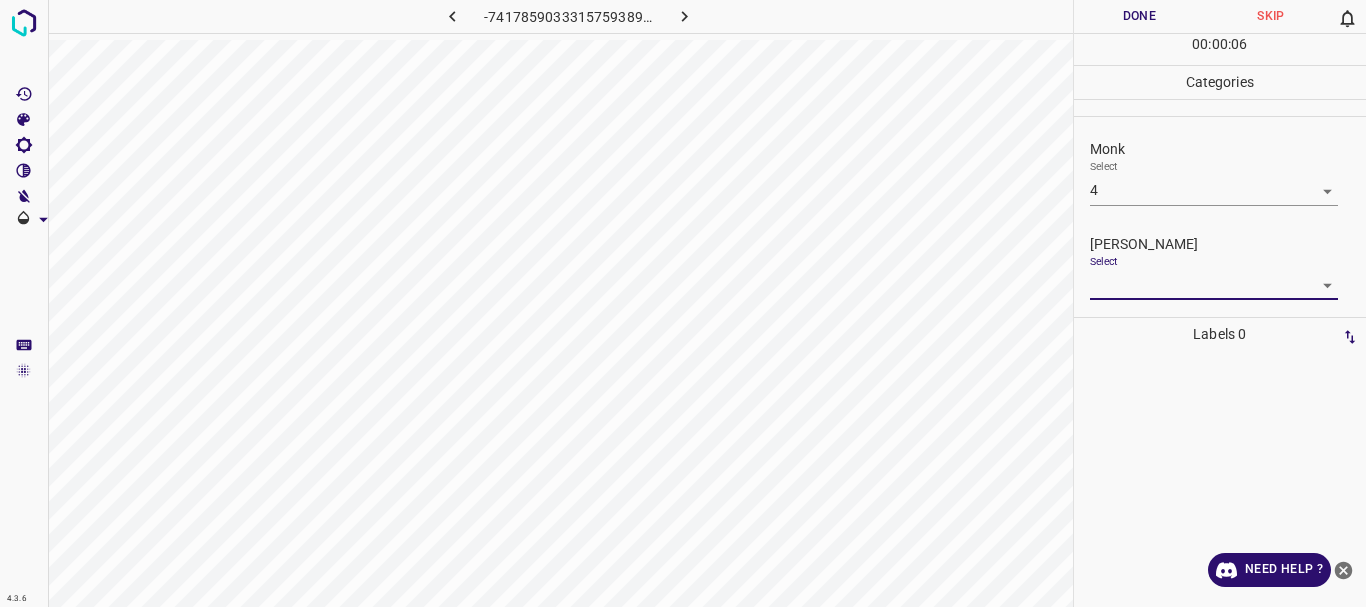 click on "4.3.6  -7417859033315759389.png Done Skip 0 00   : 00   : 06   Categories Monk   Select 4 4  [PERSON_NAME]   Select ​ Labels   0 Categories 1 Monk 2  [PERSON_NAME] Tools Space Change between modes (Draw & Edit) I Auto labeling R Restore zoom M Zoom in N Zoom out Delete Delete selecte label Filters Z Restore filters X Saturation filter C Brightness filter V Contrast filter B Gray scale filter General O Download Need Help ? - Text - Hide - Delete" at bounding box center [683, 303] 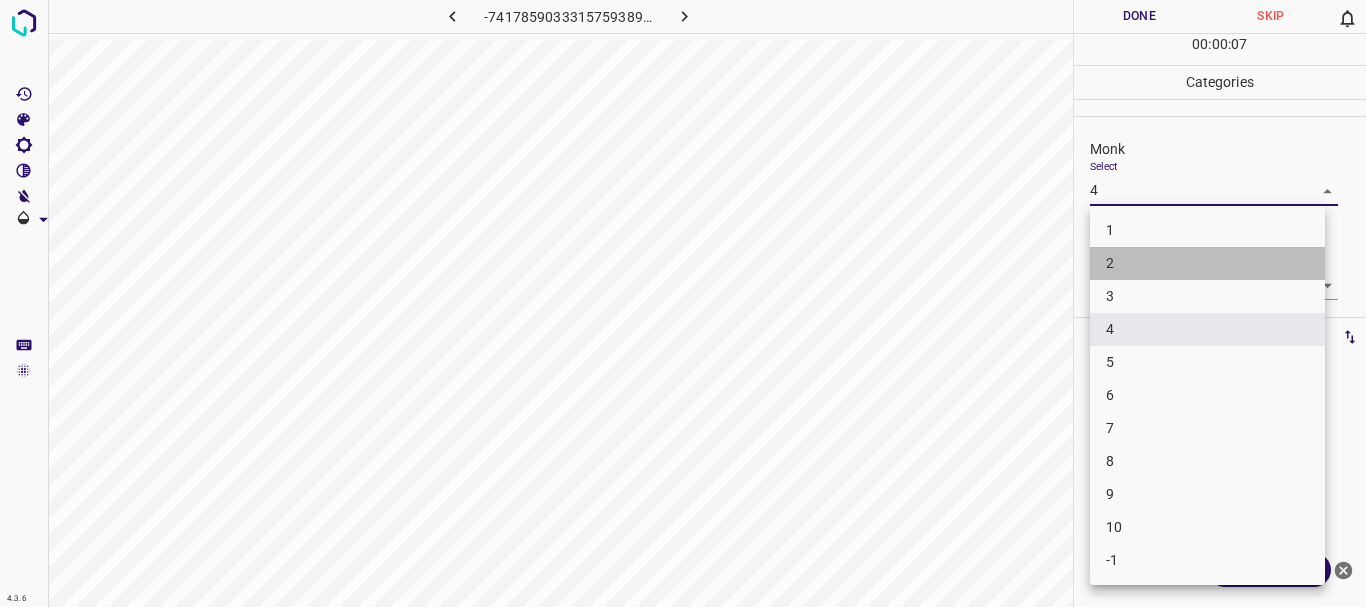 click on "2" at bounding box center (1207, 263) 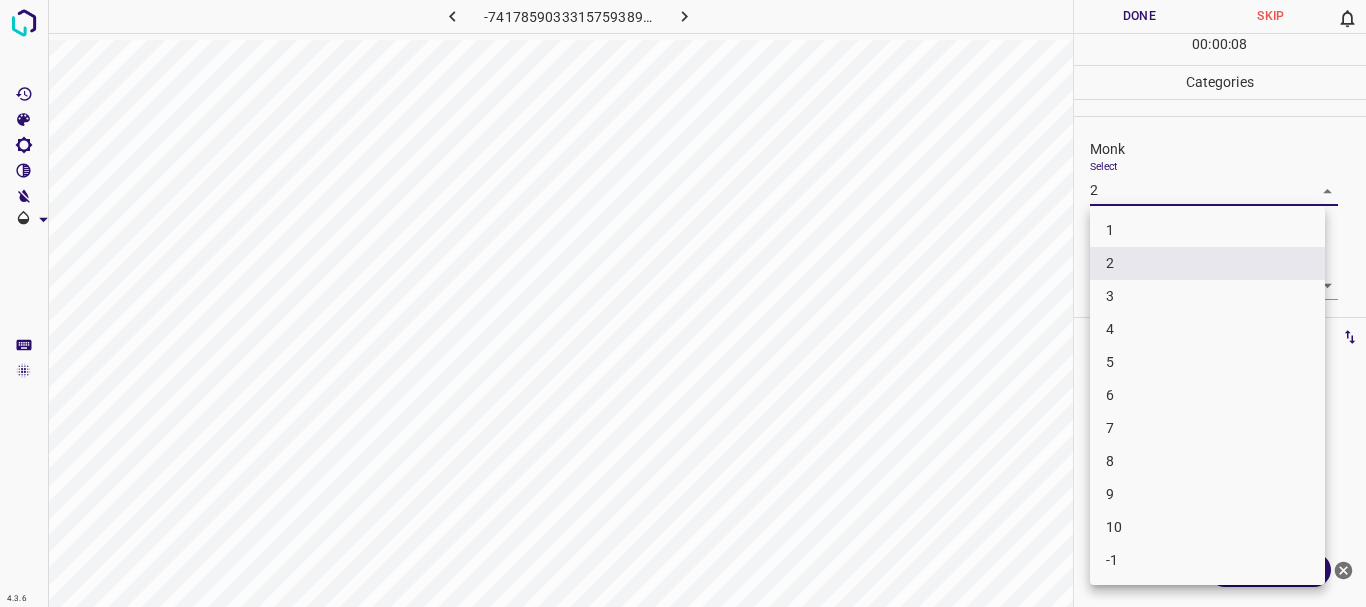 click on "4.3.6  -7417859033315759389.png Done Skip 0 00   : 00   : 08   Categories Monk   Select 2 2  [PERSON_NAME]   Select ​ Labels   0 Categories 1 Monk 2  [PERSON_NAME] Tools Space Change between modes (Draw & Edit) I Auto labeling R Restore zoom M Zoom in N Zoom out Delete Delete selecte label Filters Z Restore filters X Saturation filter C Brightness filter V Contrast filter B Gray scale filter General O Download Need Help ? - Text - Hide - Delete 1 2 3 4 5 6 7 8 9 10 -1" at bounding box center [683, 303] 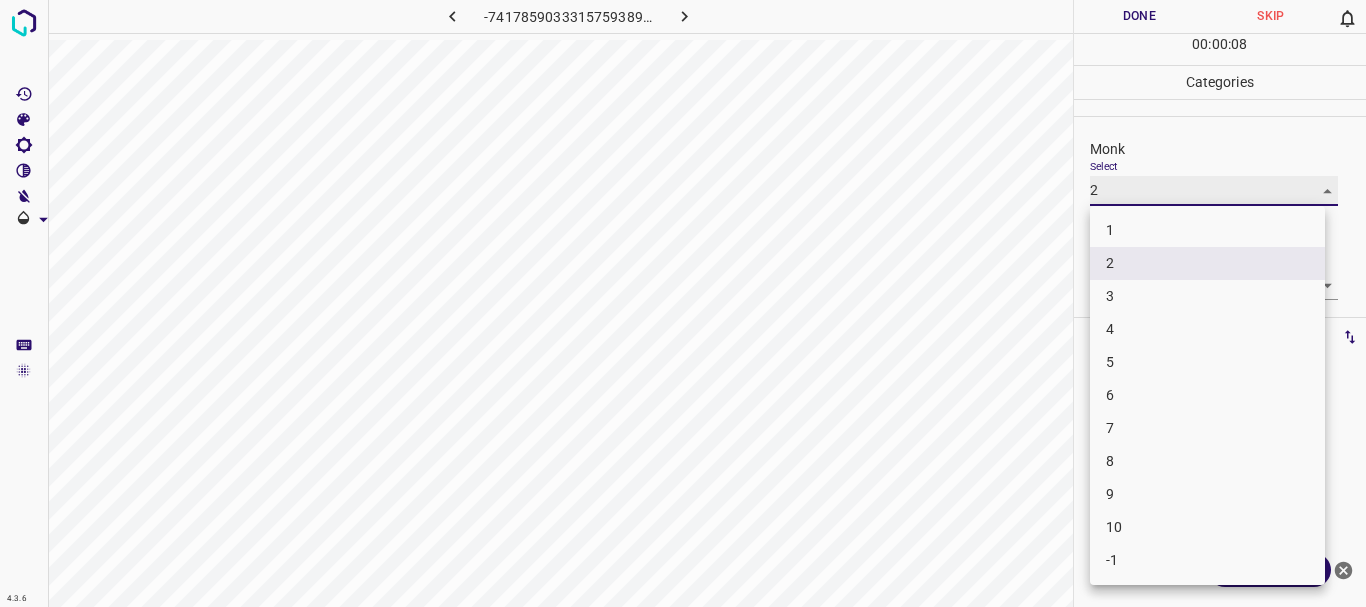 type on "3" 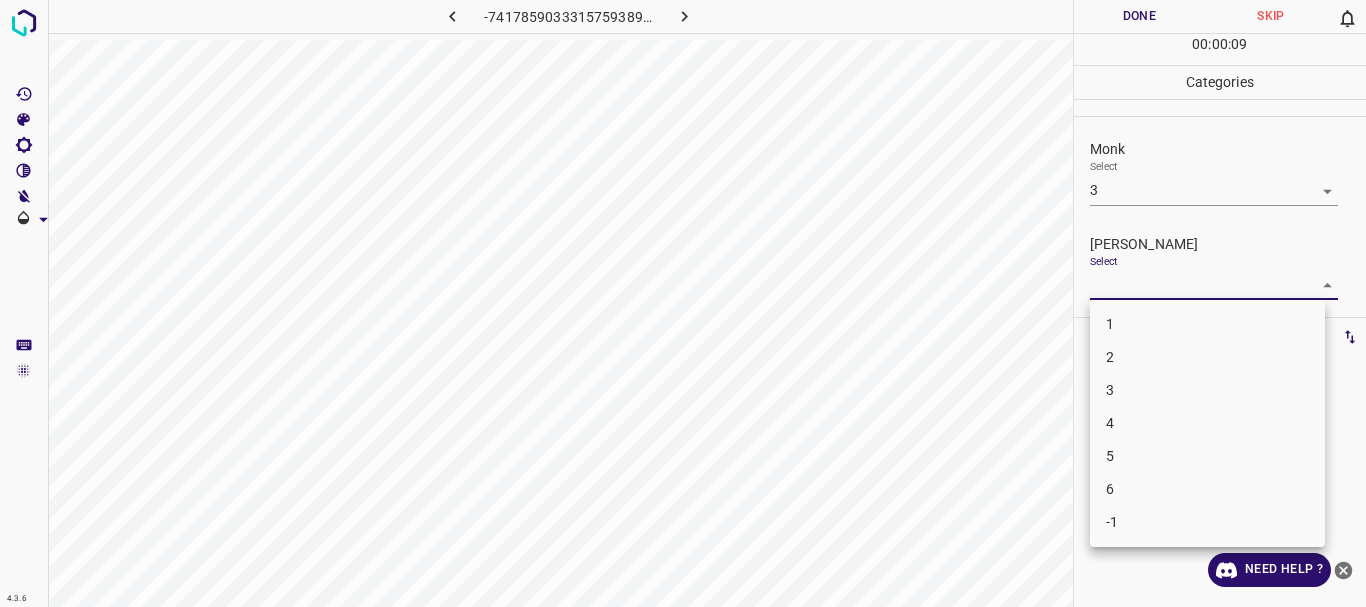 click on "4.3.6  -7417859033315759389.png Done Skip 0 00   : 00   : 09   Categories Monk   Select 3 3  [PERSON_NAME]   Select ​ Labels   0 Categories 1 Monk 2  [PERSON_NAME] Tools Space Change between modes (Draw & Edit) I Auto labeling R Restore zoom M Zoom in N Zoom out Delete Delete selecte label Filters Z Restore filters X Saturation filter C Brightness filter V Contrast filter B Gray scale filter General O Download Need Help ? - Text - Hide - Delete 1 2 3 4 5 6 -1" at bounding box center [683, 303] 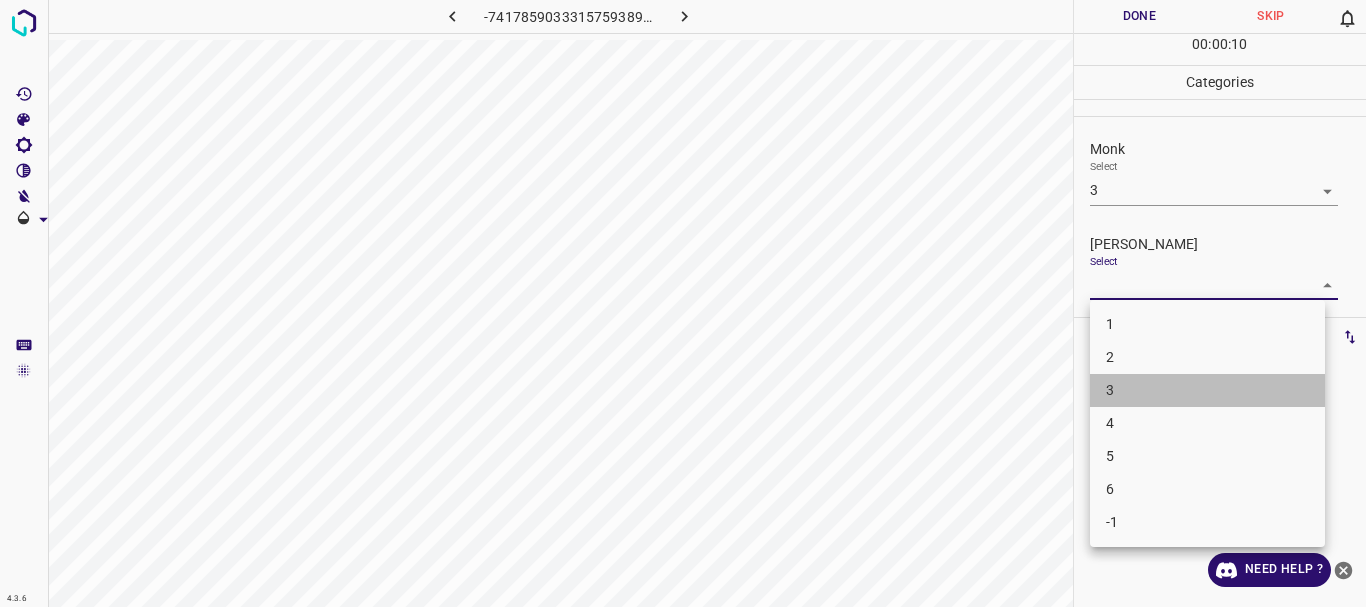 click on "3" at bounding box center [1207, 390] 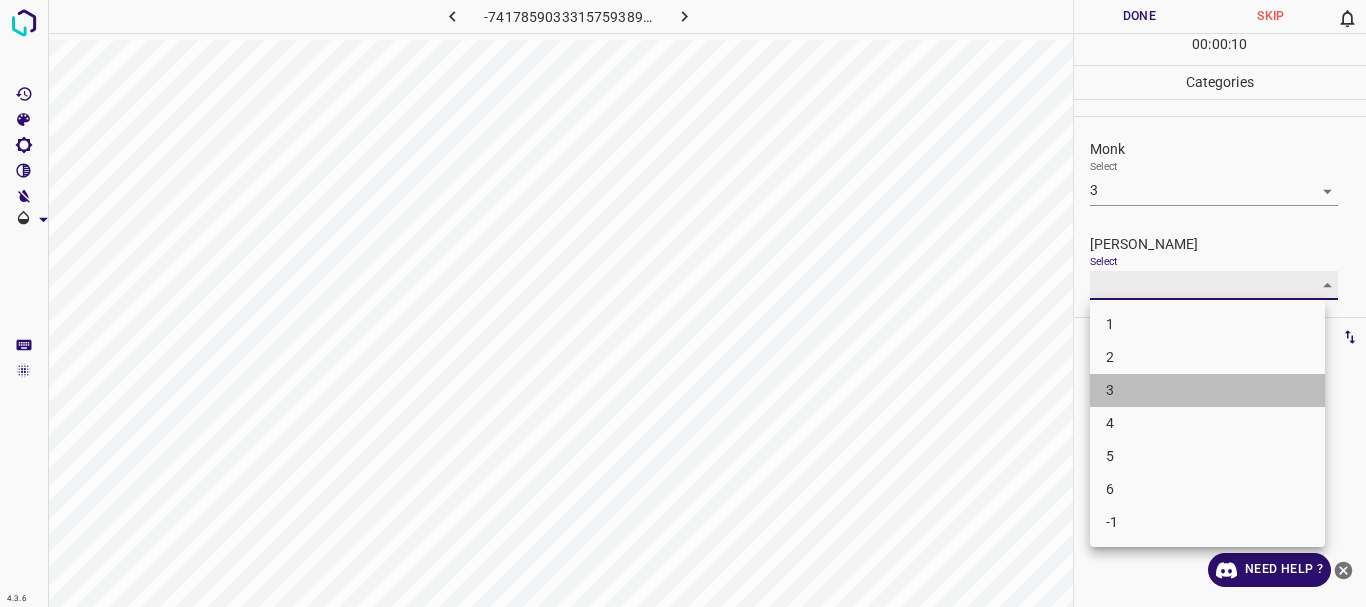 type on "3" 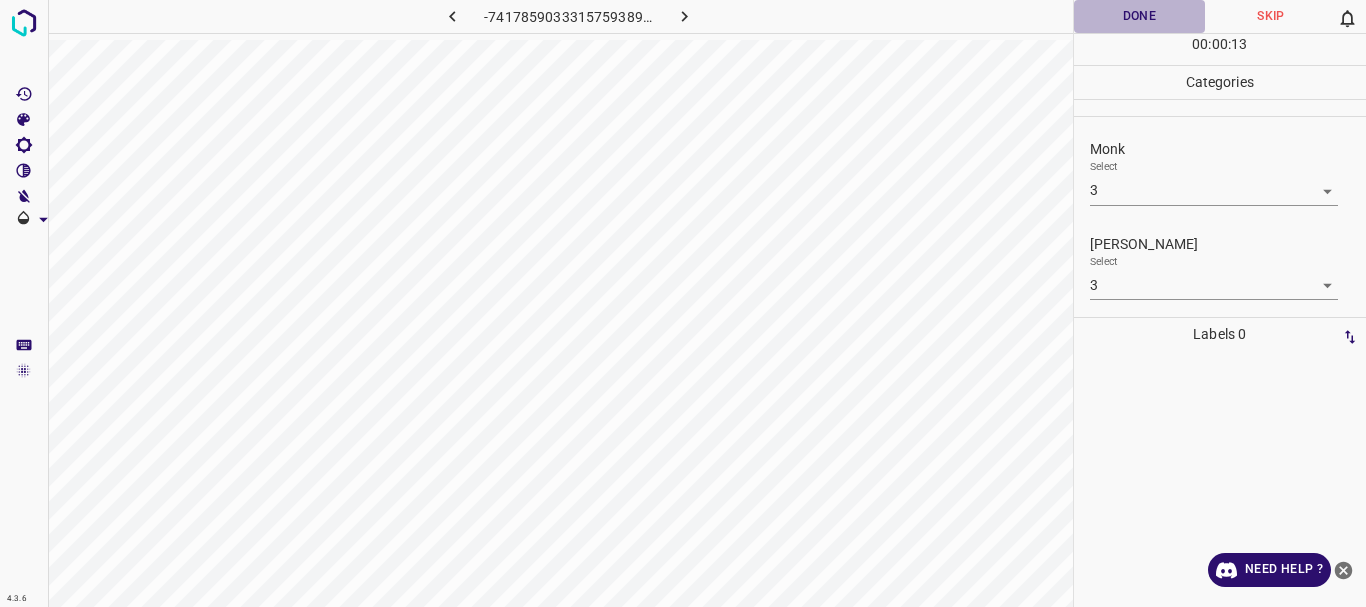 click on "Done" at bounding box center (1140, 16) 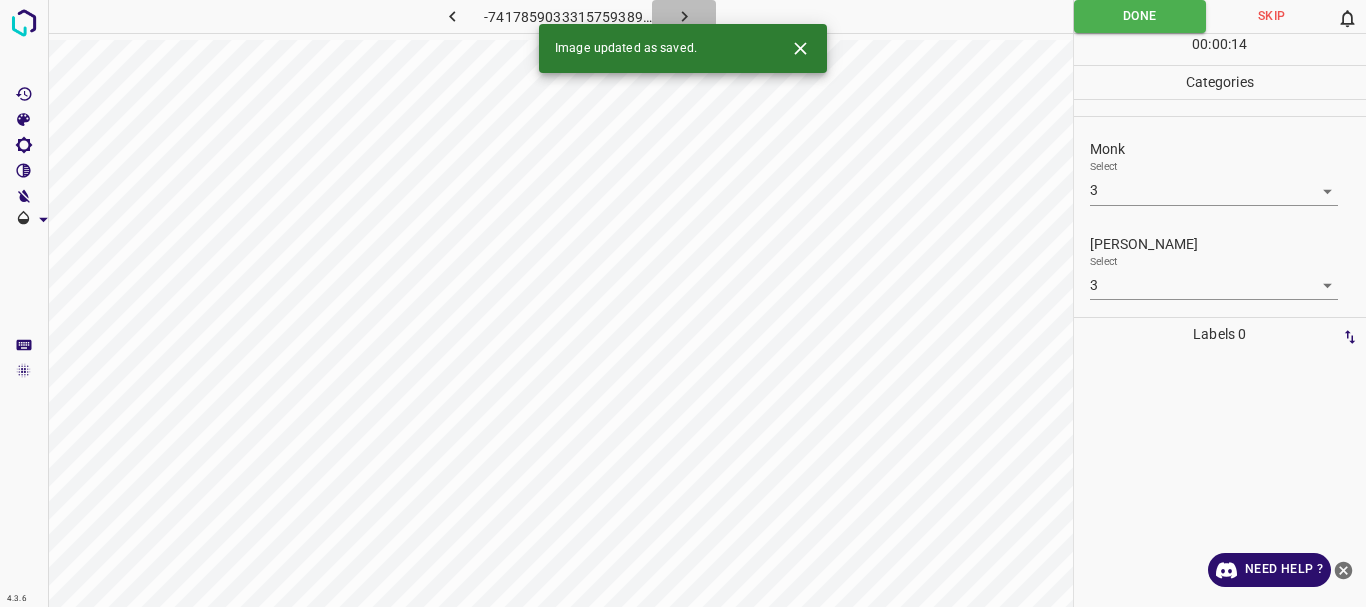 click 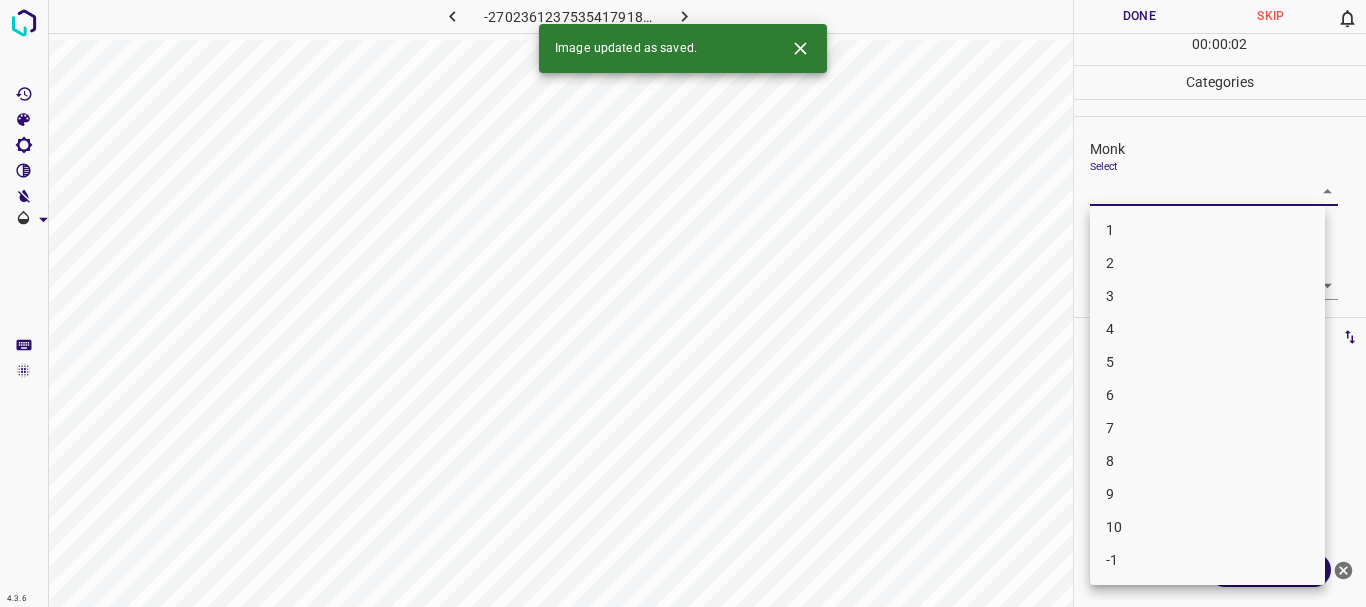 click on "4.3.6  -2702361237535417918.png Done Skip 0 00   : 00   : 02   Categories Monk   Select ​  [PERSON_NAME]   Select ​ Labels   0 Categories 1 Monk 2  [PERSON_NAME] Tools Space Change between modes (Draw & Edit) I Auto labeling R Restore zoom M Zoom in N Zoom out Delete Delete selecte label Filters Z Restore filters X Saturation filter C Brightness filter V Contrast filter B Gray scale filter General O Download Image updated as saved. Need Help ? - Text - Hide - Delete 1 2 3 4 5 6 7 8 9 10 -1" at bounding box center [683, 303] 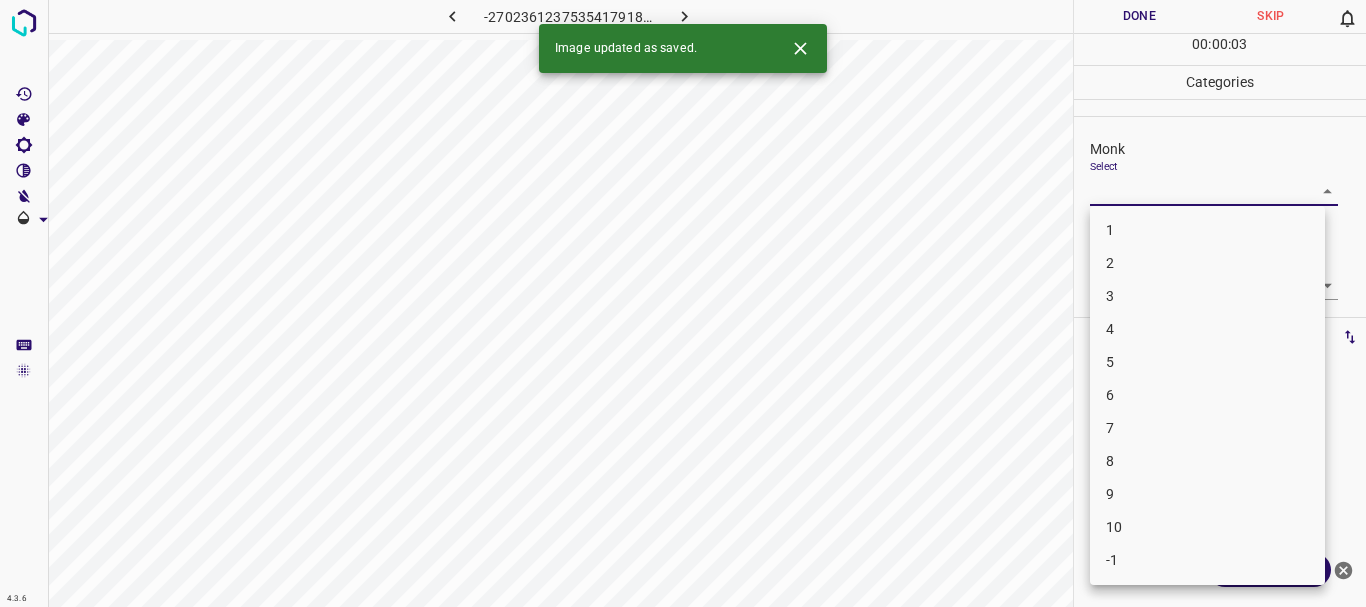 click on "4.3.6  -2702361237535417918.png Done Skip 0 00   : 00   : 03   Categories Monk   Select ​  [PERSON_NAME]   Select ​ Labels   0 Categories 1 Monk 2  [PERSON_NAME] Tools Space Change between modes (Draw & Edit) I Auto labeling R Restore zoom M Zoom in N Zoom out Delete Delete selecte label Filters Z Restore filters X Saturation filter C Brightness filter V Contrast filter B Gray scale filter General O Download Image updated as saved. Need Help ? - Text - Hide - Delete 1 2 3 4 5 6 7 8 9 10 -1" at bounding box center [683, 303] 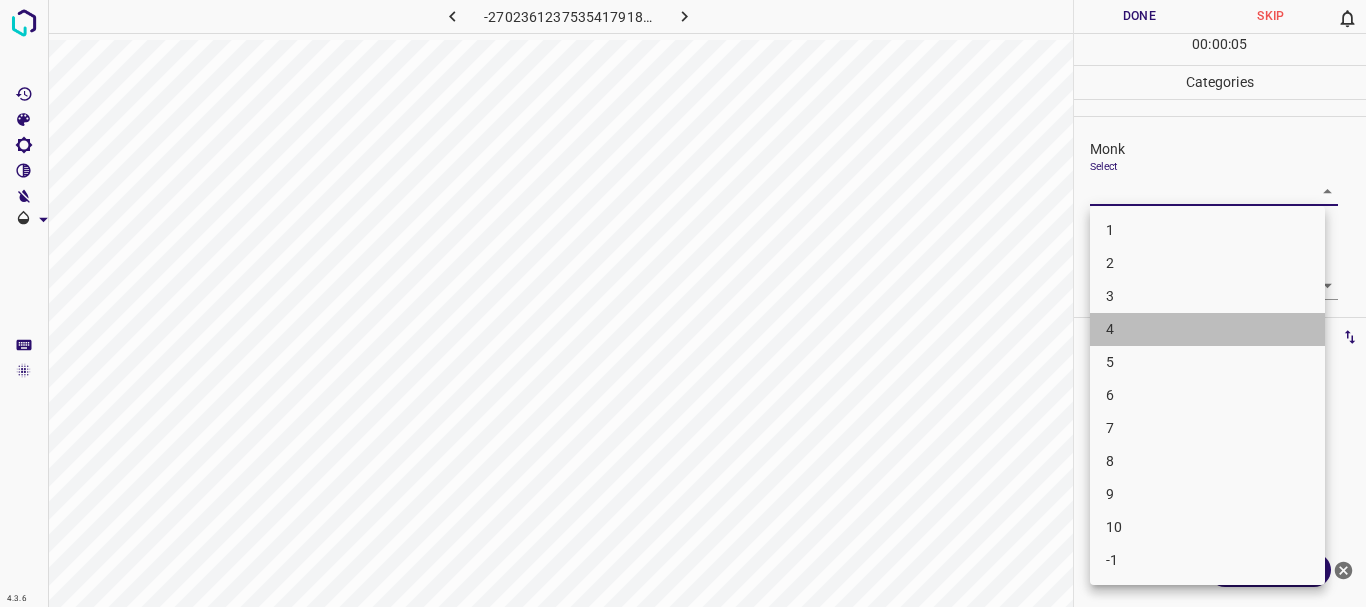 click on "4" at bounding box center [1207, 329] 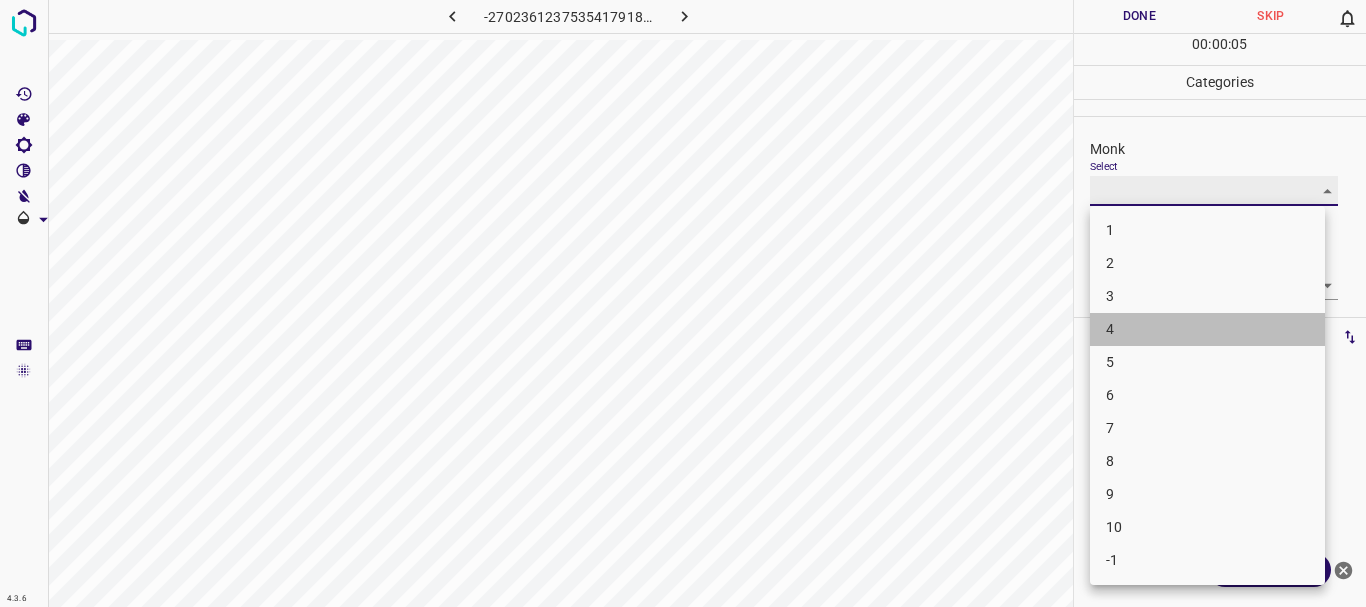 type on "4" 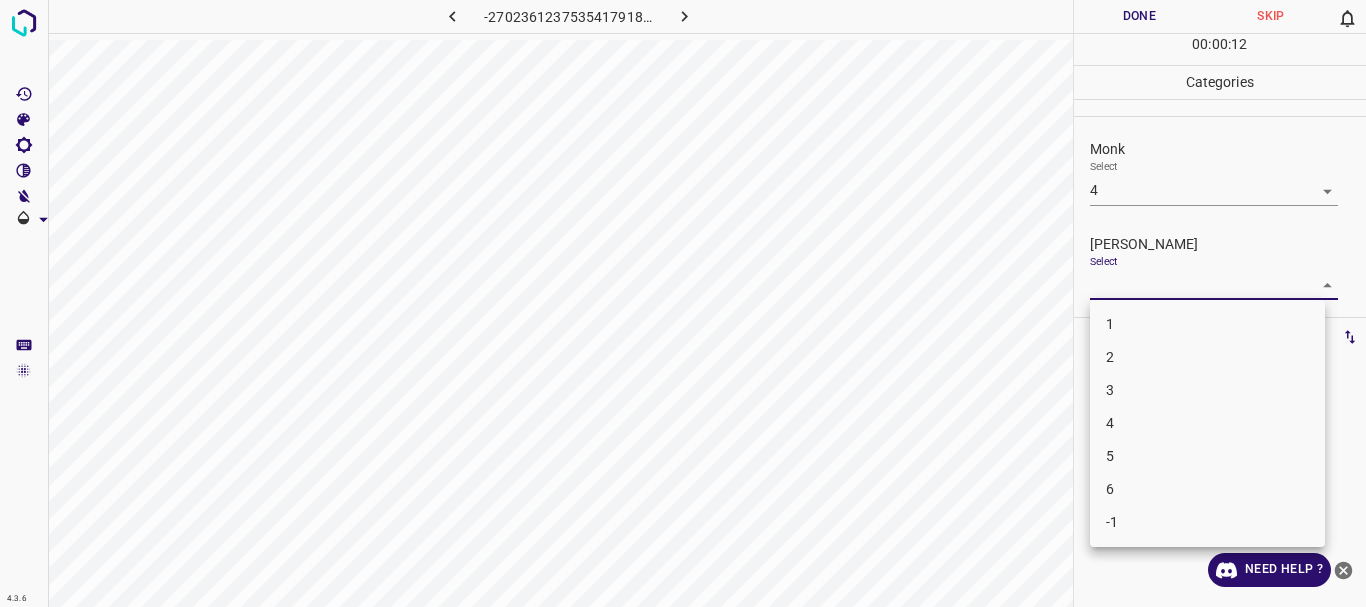 click on "4.3.6  -2702361237535417918.png Done Skip 0 00   : 00   : 12   Categories Monk   Select 4 4  [PERSON_NAME]   Select ​ Labels   0 Categories 1 Monk 2  [PERSON_NAME] Tools Space Change between modes (Draw & Edit) I Auto labeling R Restore zoom M Zoom in N Zoom out Delete Delete selecte label Filters Z Restore filters X Saturation filter C Brightness filter V Contrast filter B Gray scale filter General O Download Need Help ? - Text - Hide - Delete 1 2 3 4 5 6 -1" at bounding box center (683, 303) 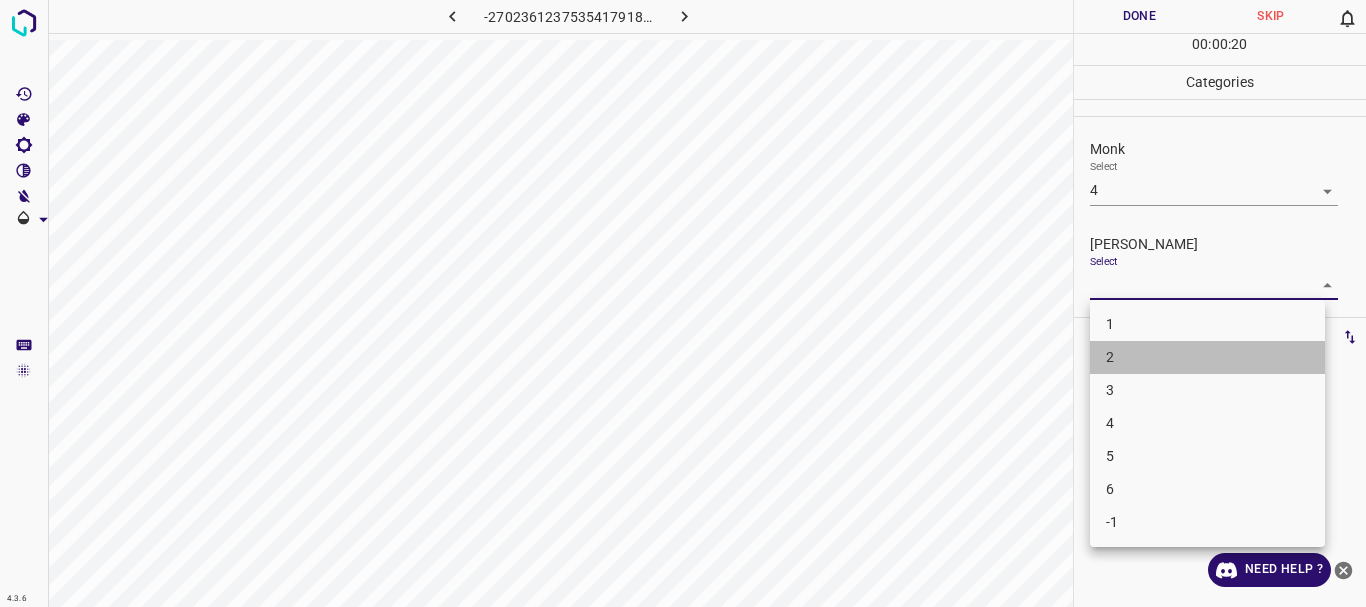 click on "2" at bounding box center (1207, 357) 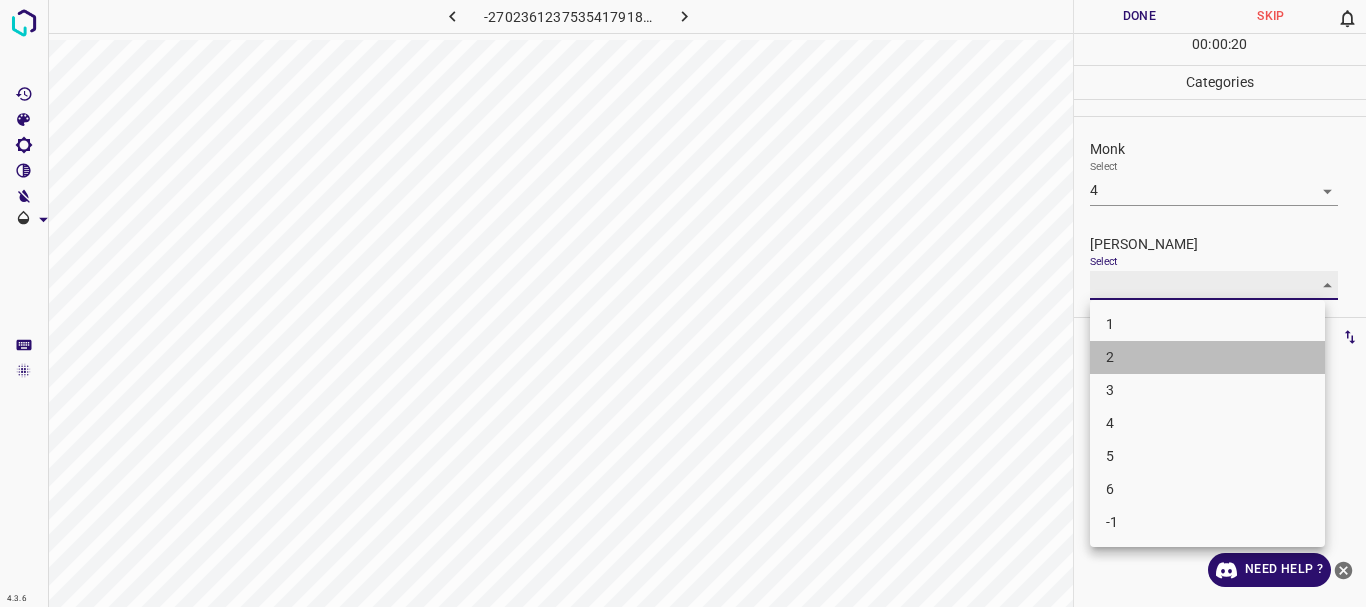 type on "2" 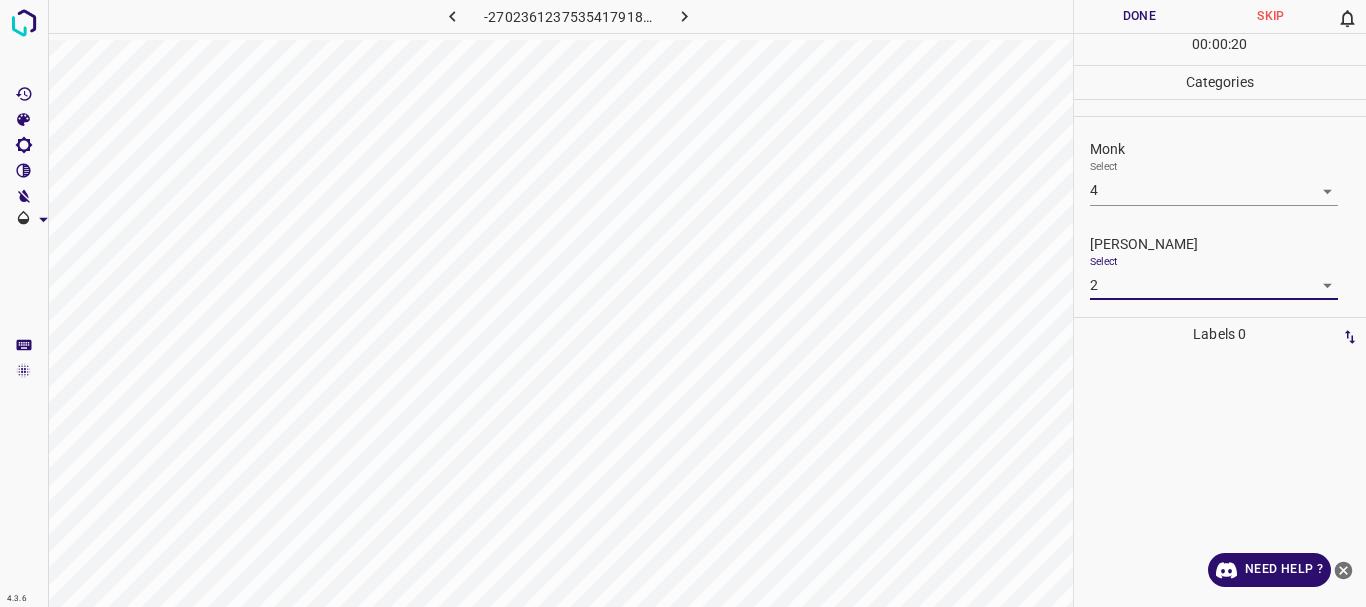 click on "Done" at bounding box center [1140, 16] 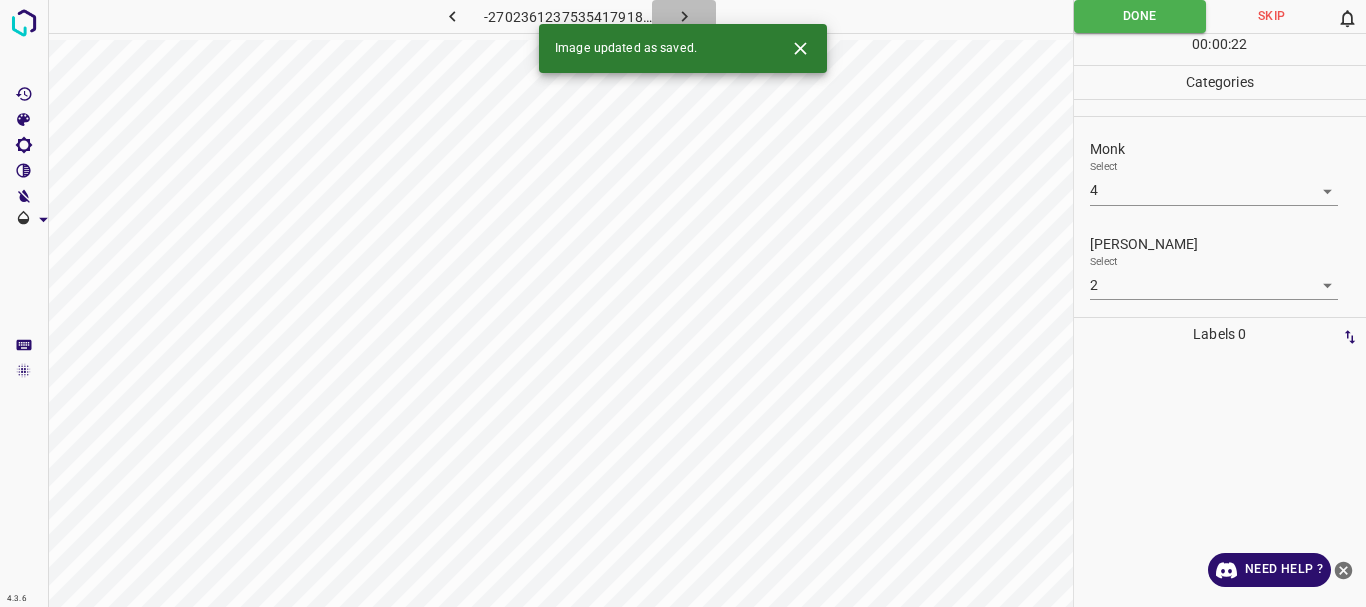 click 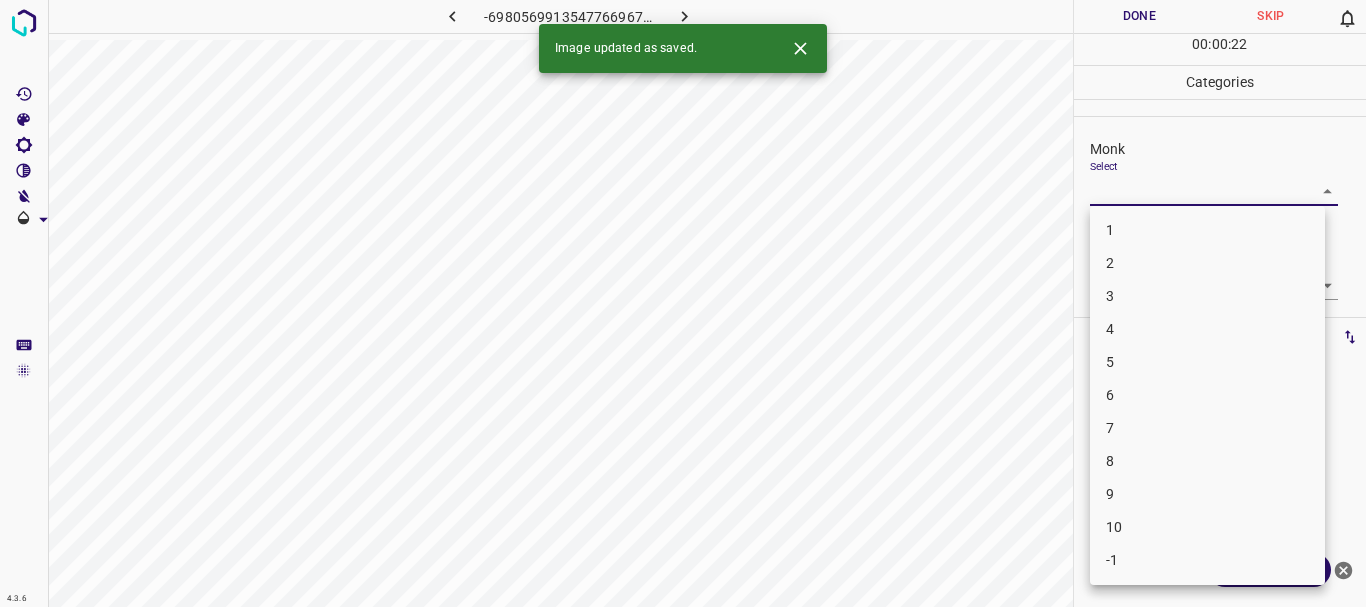 click on "4.3.6  -6980569913547766967.png Done Skip 0 00   : 00   : 22   Categories Monk   Select ​  [PERSON_NAME]   Select ​ Labels   0 Categories 1 Monk 2  [PERSON_NAME] Tools Space Change between modes (Draw & Edit) I Auto labeling R Restore zoom M Zoom in N Zoom out Delete Delete selecte label Filters Z Restore filters X Saturation filter C Brightness filter V Contrast filter B Gray scale filter General O Download Image updated as saved. Need Help ? - Text - Hide - Delete 1 2 3 4 5 6 7 8 9 10 -1" at bounding box center [683, 303] 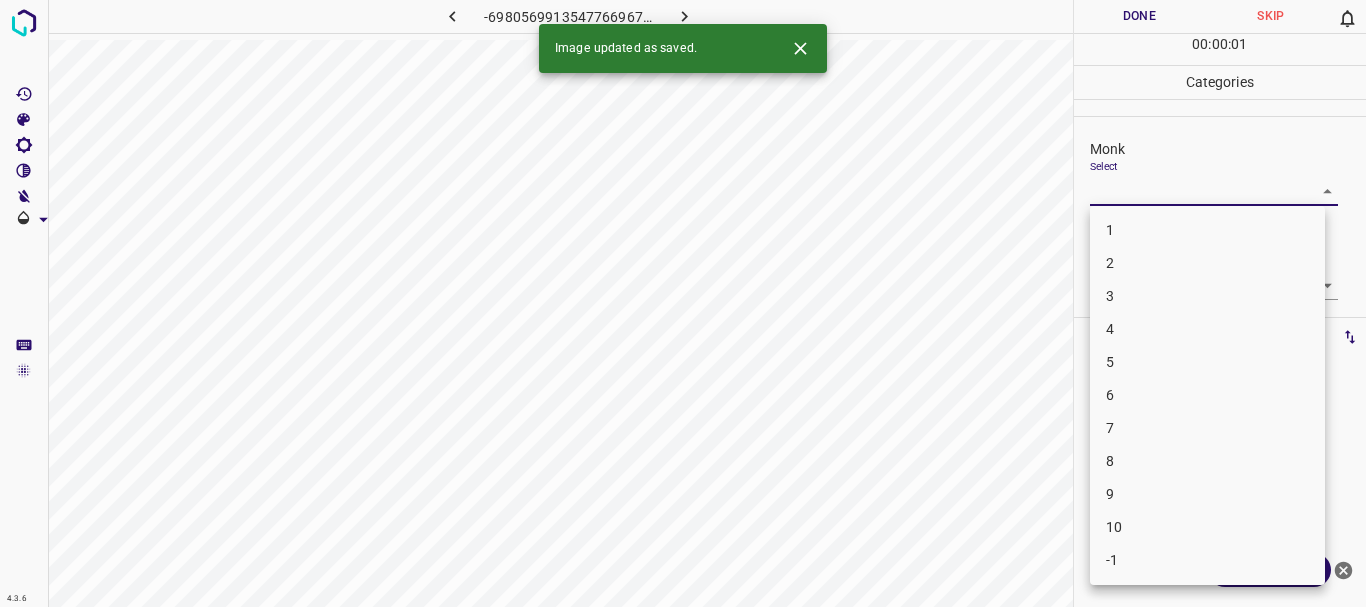 click on "3" at bounding box center (1207, 296) 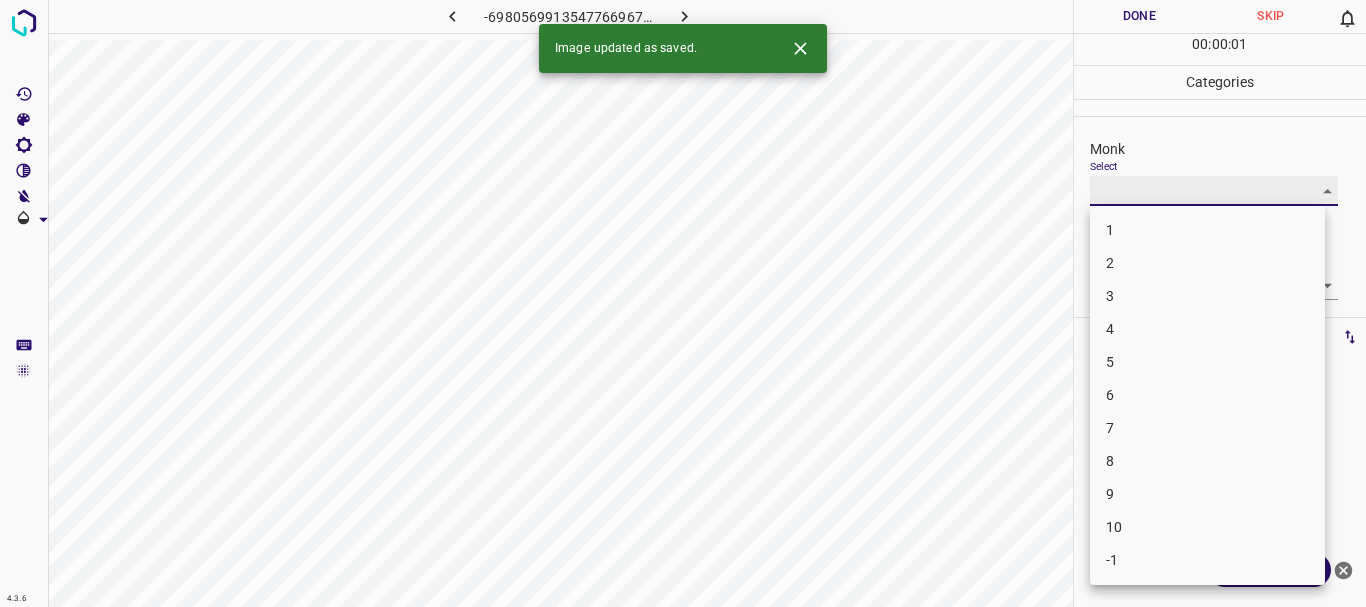 type on "3" 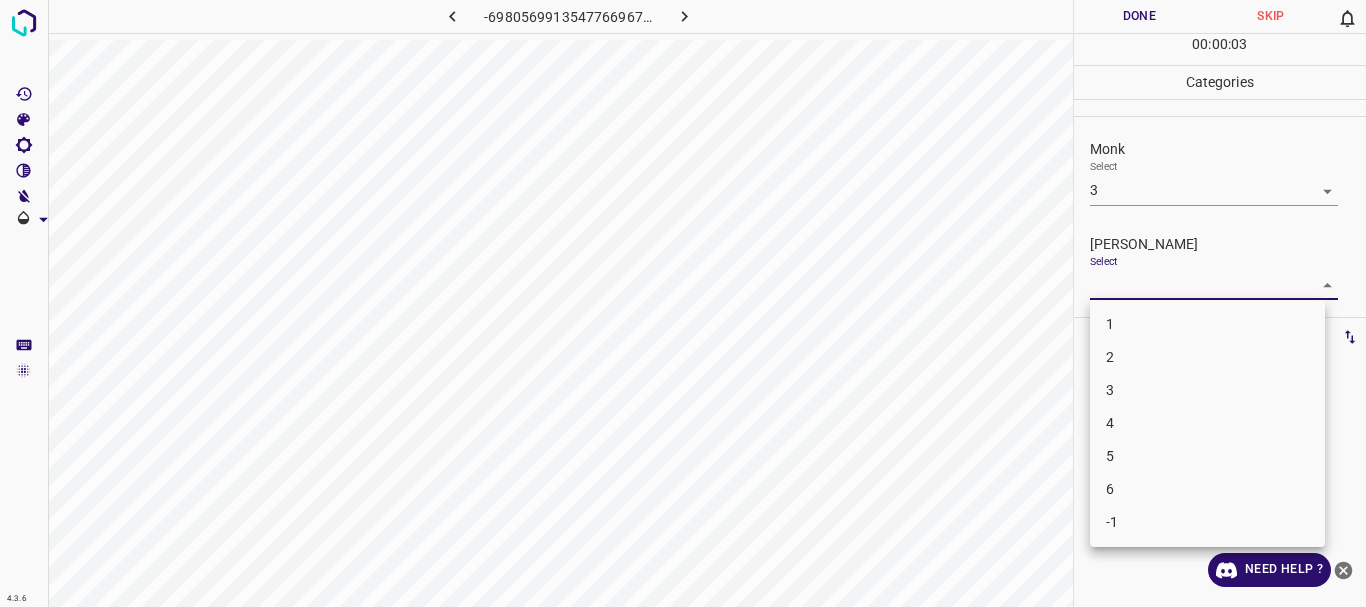 click on "4.3.6  -6980569913547766967.png Done Skip 0 00   : 00   : 03   Categories Monk   Select 3 3  [PERSON_NAME]   Select ​ Labels   0 Categories 1 Monk 2  [PERSON_NAME] Tools Space Change between modes (Draw & Edit) I Auto labeling R Restore zoom M Zoom in N Zoom out Delete Delete selecte label Filters Z Restore filters X Saturation filter C Brightness filter V Contrast filter B Gray scale filter General O Download Need Help ? - Text - Hide - Delete 1 2 3 4 5 6 -1" at bounding box center (683, 303) 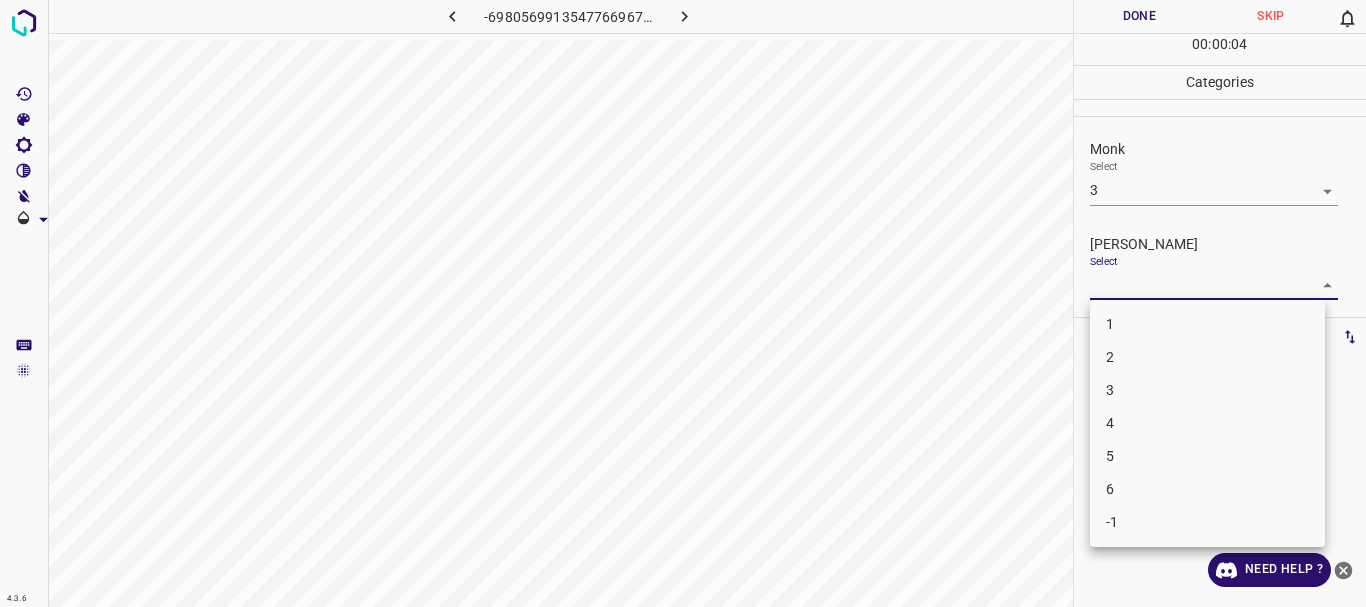 click on "2" at bounding box center (1207, 357) 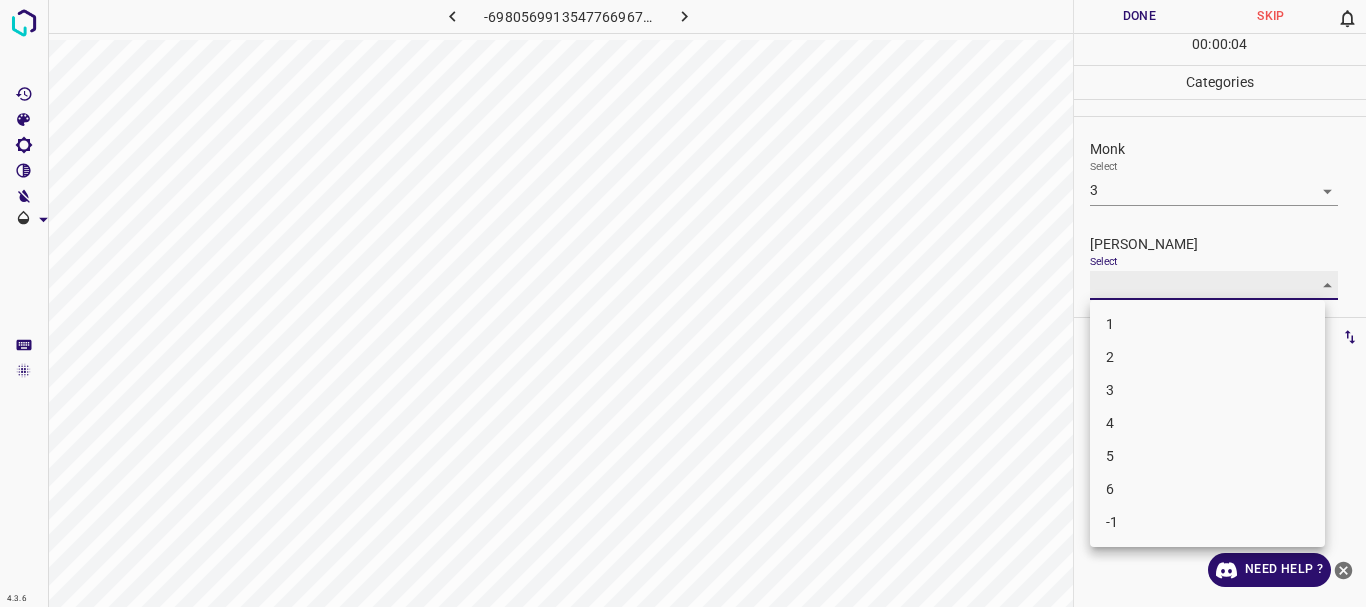 type on "2" 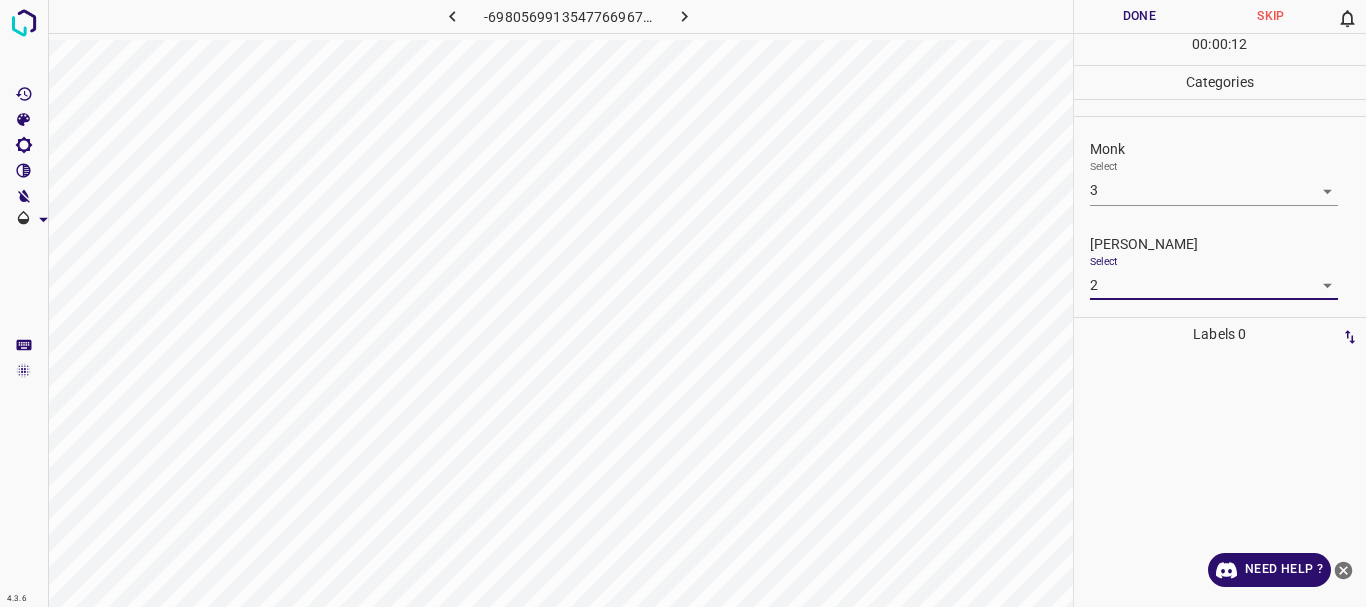 click on "Done" at bounding box center [1140, 16] 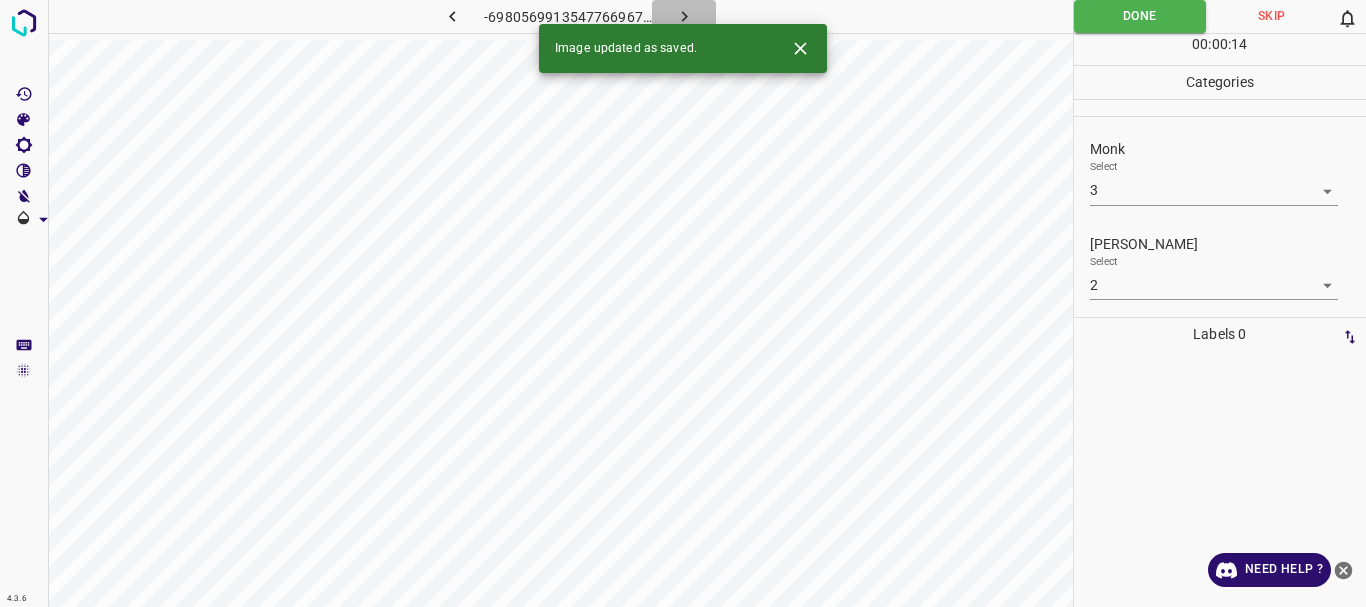 click 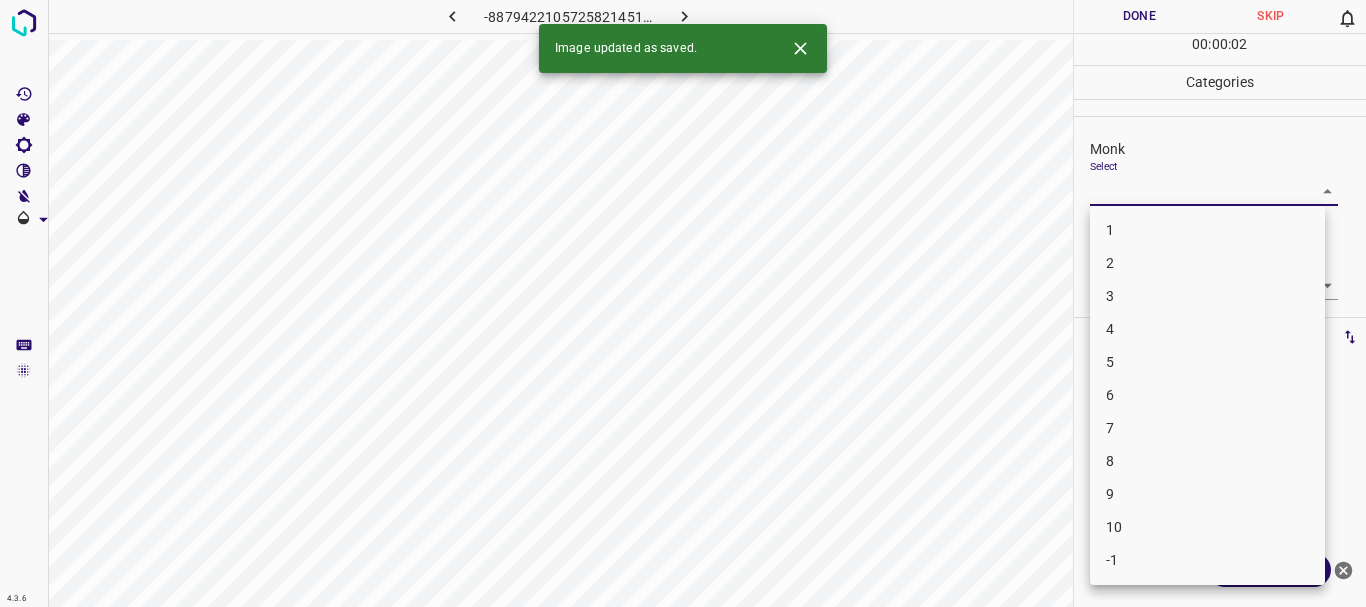click on "4.3.6  -8879422105725821451.png Done Skip 0 00   : 00   : 02   Categories Monk   Select ​  [PERSON_NAME]   Select ​ Labels   0 Categories 1 Monk 2  [PERSON_NAME] Tools Space Change between modes (Draw & Edit) I Auto labeling R Restore zoom M Zoom in N Zoom out Delete Delete selecte label Filters Z Restore filters X Saturation filter C Brightness filter V Contrast filter B Gray scale filter General O Download Image updated as saved. Need Help ? - Text - Hide - Delete 1 2 3 4 5 6 7 8 9 10 -1" at bounding box center [683, 303] 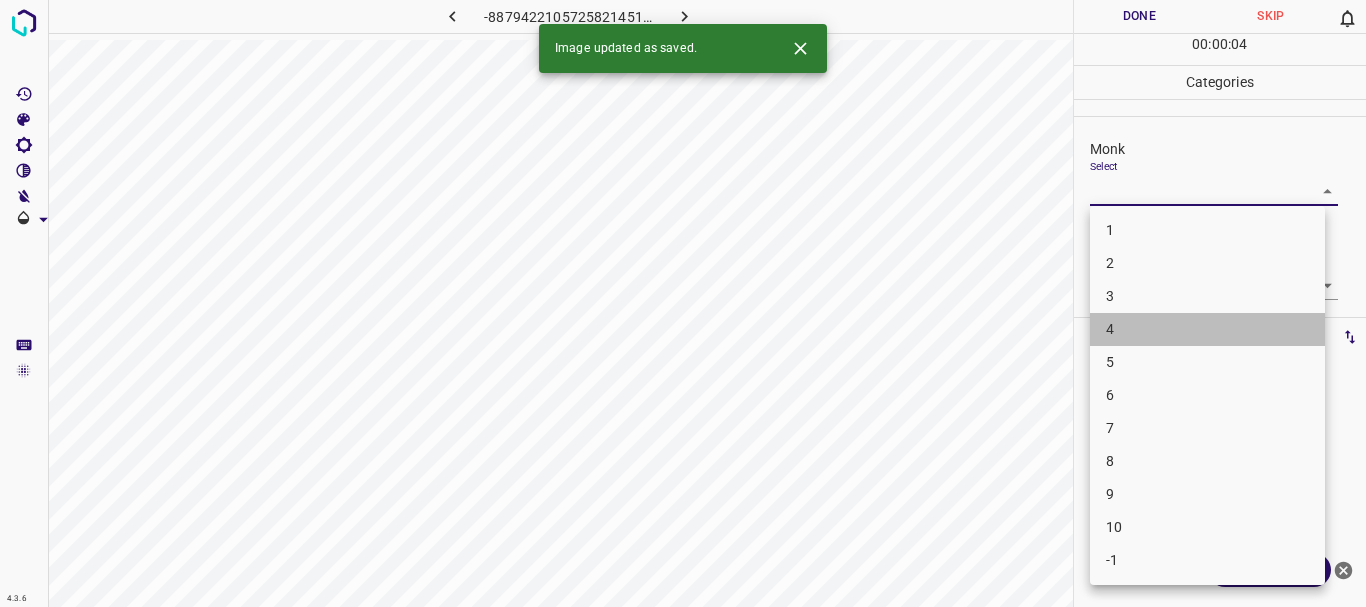 click on "4" at bounding box center (1207, 329) 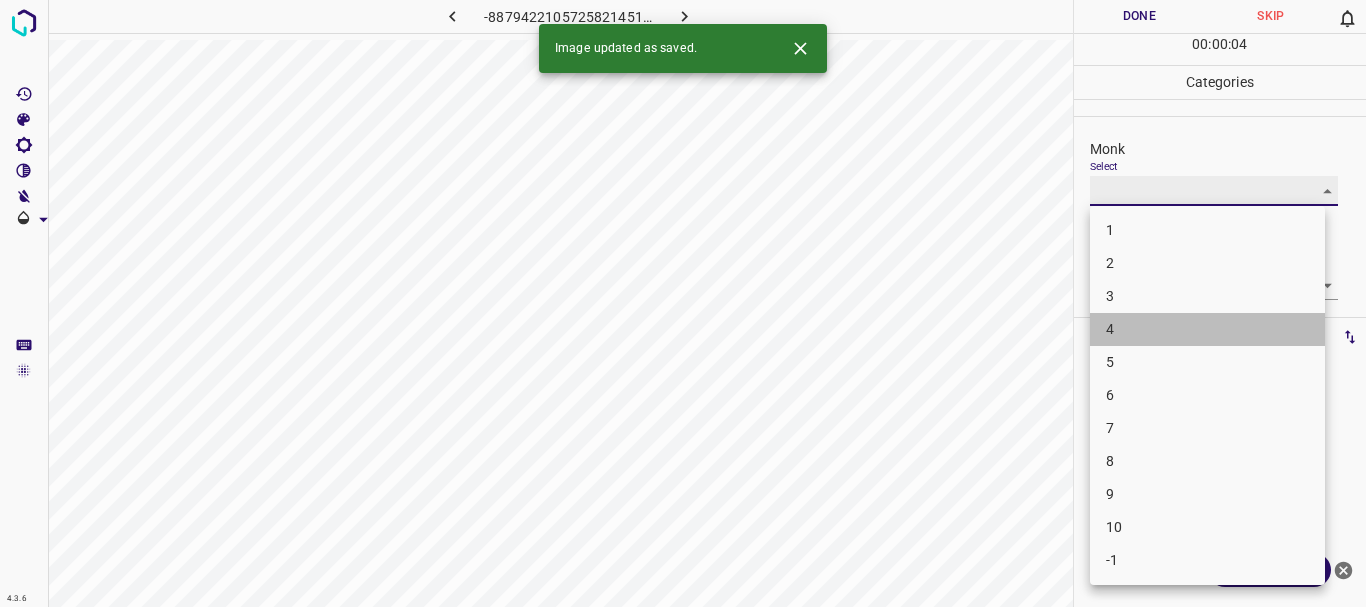 type on "4" 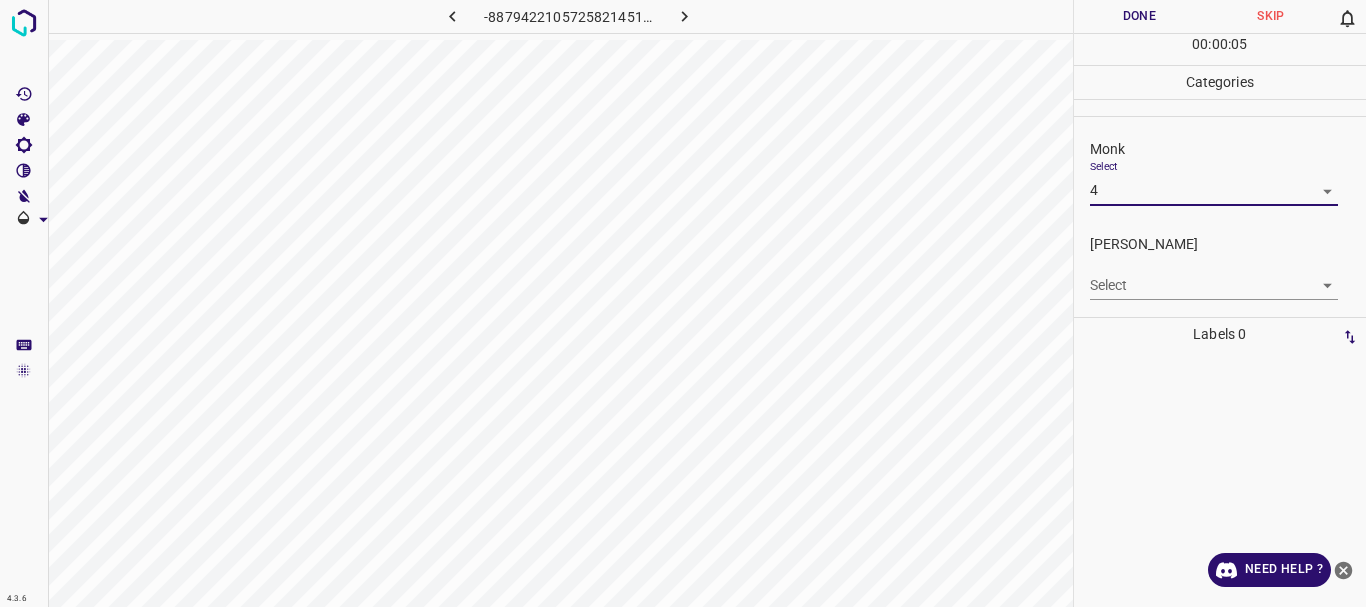 click on "4.3.6  -8879422105725821451.png Done Skip 0 00   : 00   : 05   Categories Monk   Select 4 4  [PERSON_NAME]   Select ​ Labels   0 Categories 1 Monk 2  [PERSON_NAME] Tools Space Change between modes (Draw & Edit) I Auto labeling R Restore zoom M Zoom in N Zoom out Delete Delete selecte label Filters Z Restore filters X Saturation filter C Brightness filter V Contrast filter B Gray scale filter General O Download Need Help ? - Text - Hide - Delete" at bounding box center (683, 303) 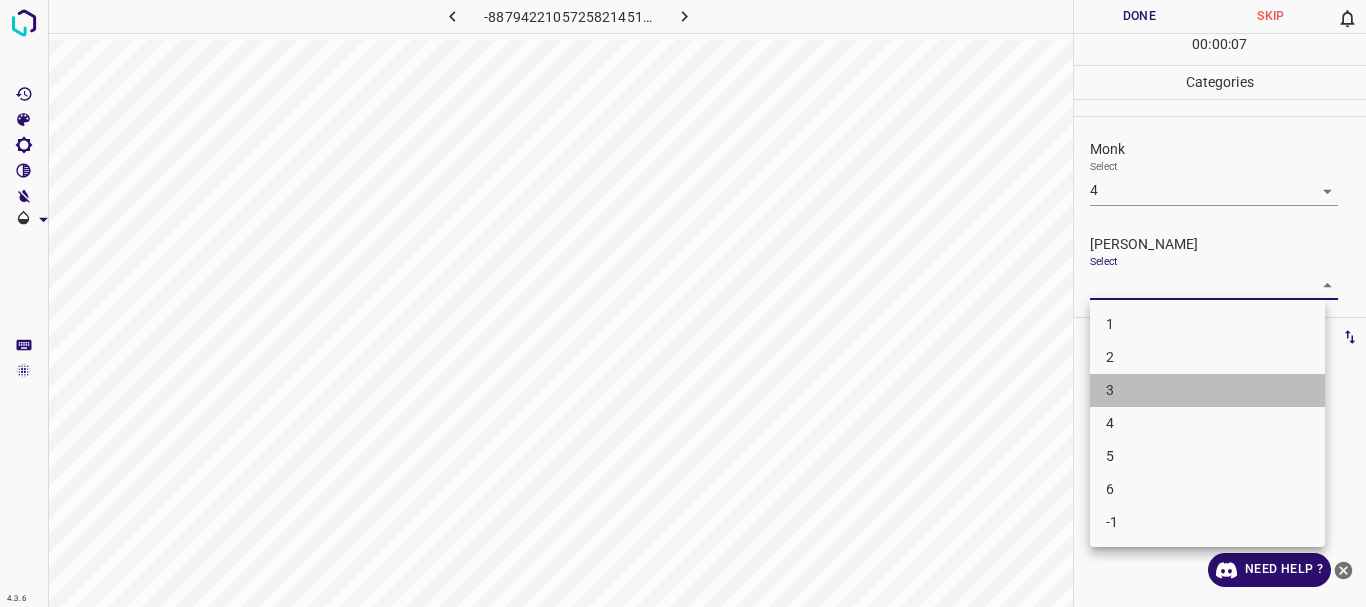 drag, startPoint x: 1121, startPoint y: 391, endPoint x: 1064, endPoint y: 94, distance: 302.42023 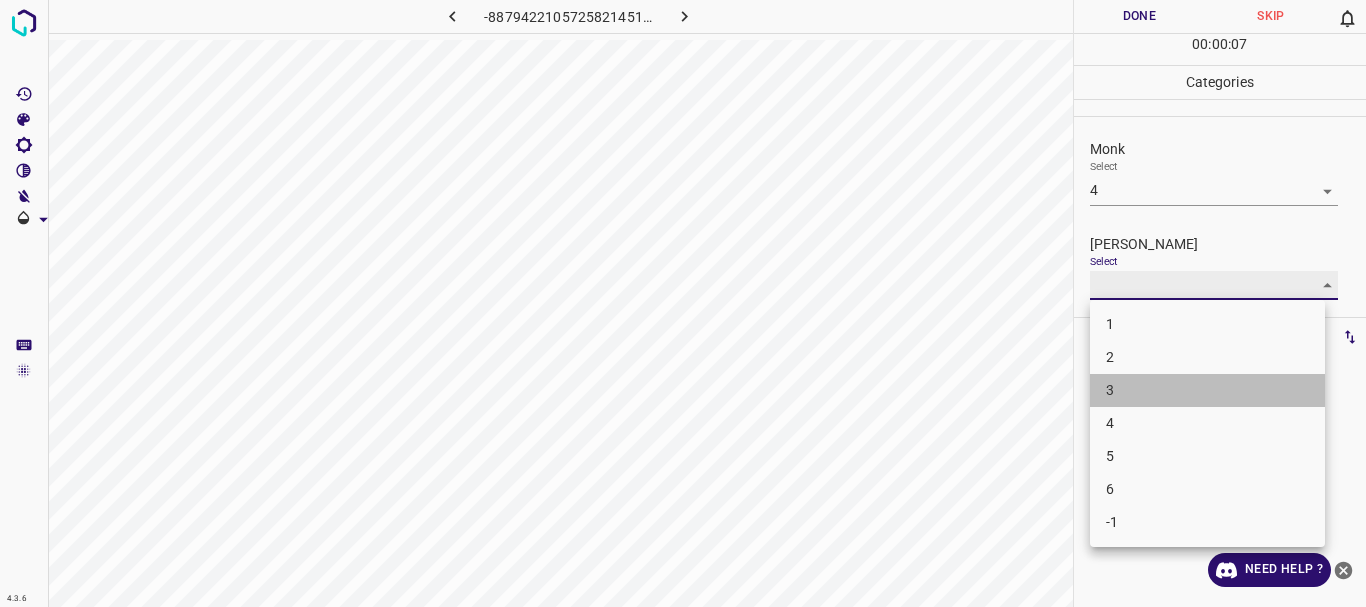 type on "3" 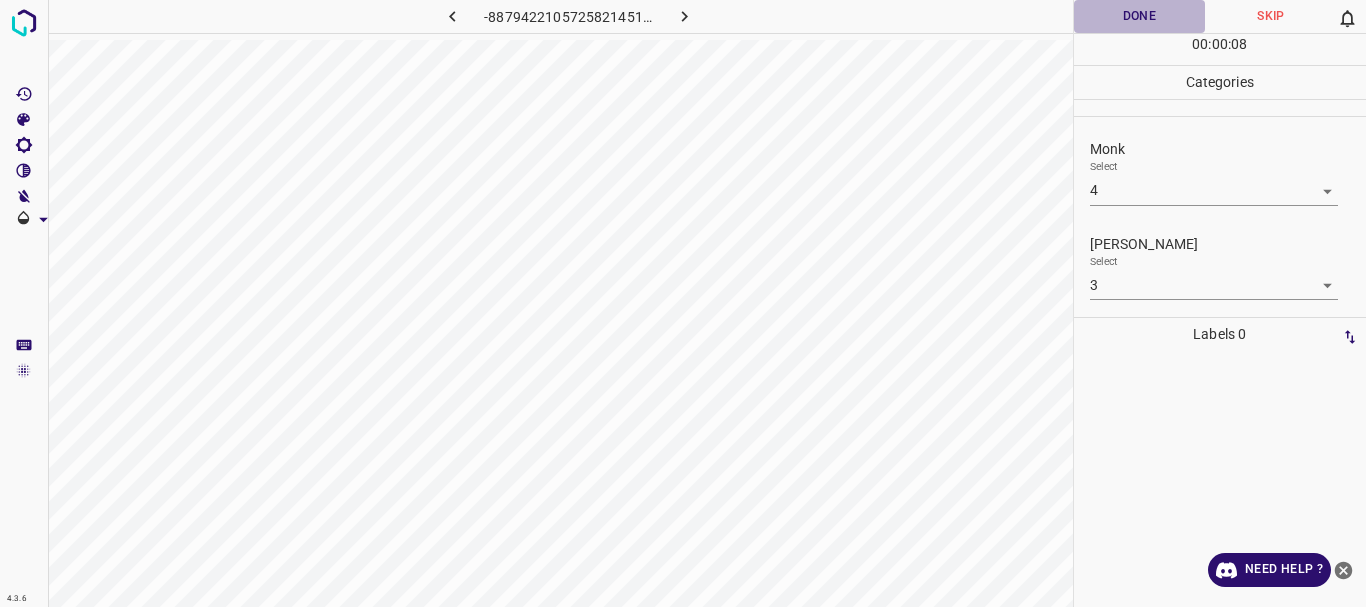 click on "Done" at bounding box center [1140, 16] 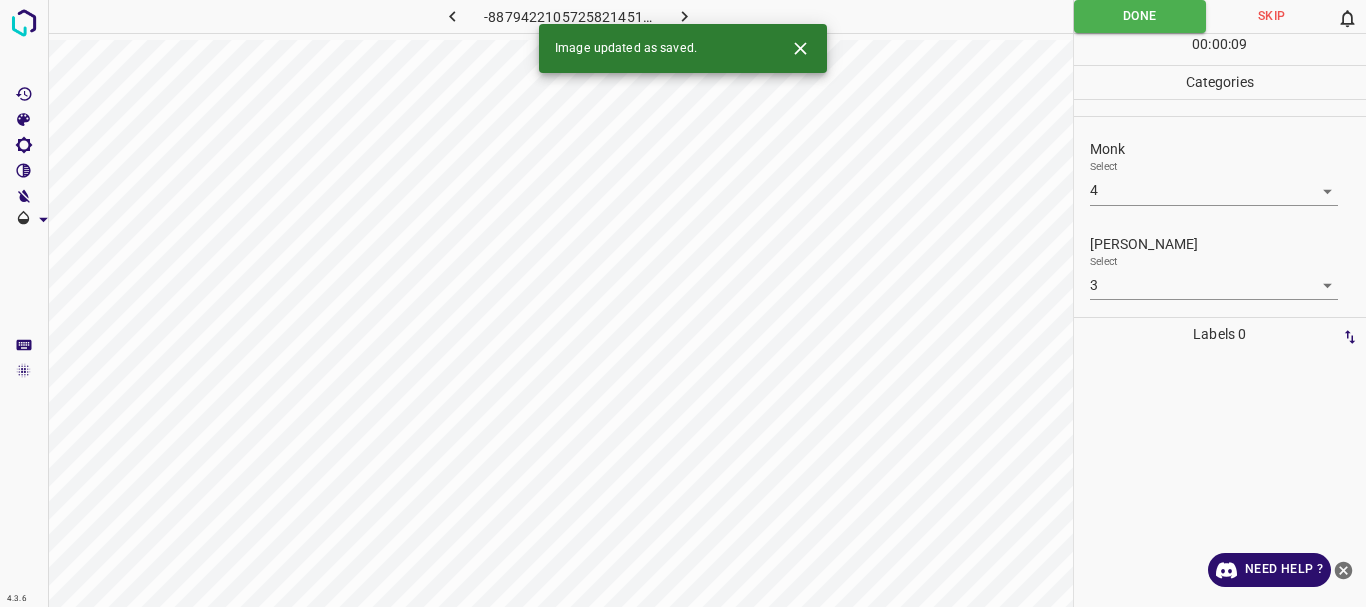 click at bounding box center (684, 16) 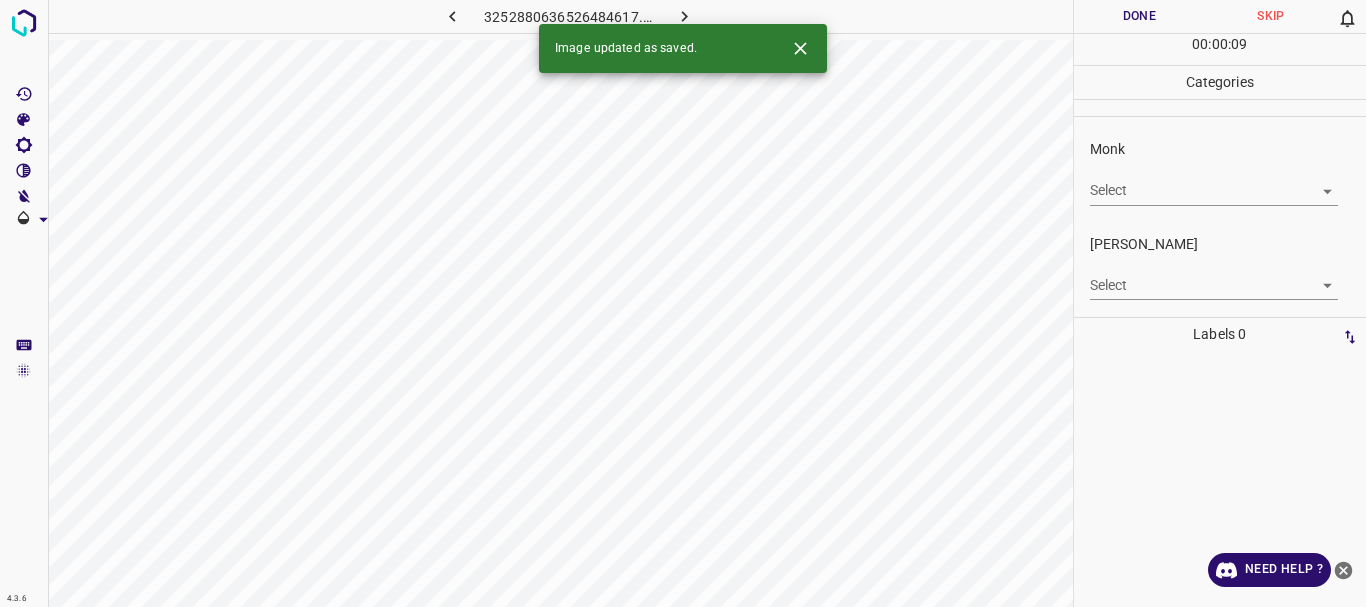 click on "4.3.6  3252880636526484617.png Done Skip 0 00   : 00   : 09   Categories Monk   Select ​  [PERSON_NAME]   Select ​ Labels   0 Categories 1 Monk 2  [PERSON_NAME] Tools Space Change between modes (Draw & Edit) I Auto labeling R Restore zoom M Zoom in N Zoom out Delete Delete selecte label Filters Z Restore filters X Saturation filter C Brightness filter V Contrast filter B Gray scale filter General O Download Image updated as saved. Need Help ? - Text - Hide - Delete" at bounding box center [683, 303] 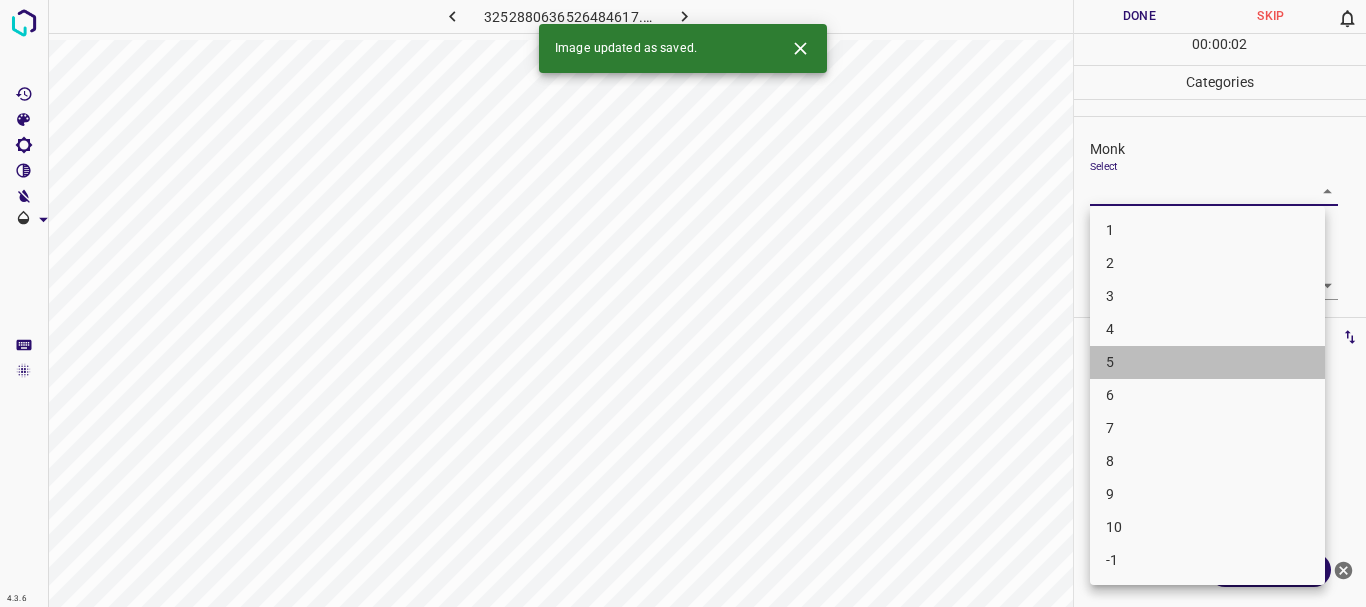 click on "5" at bounding box center [1207, 362] 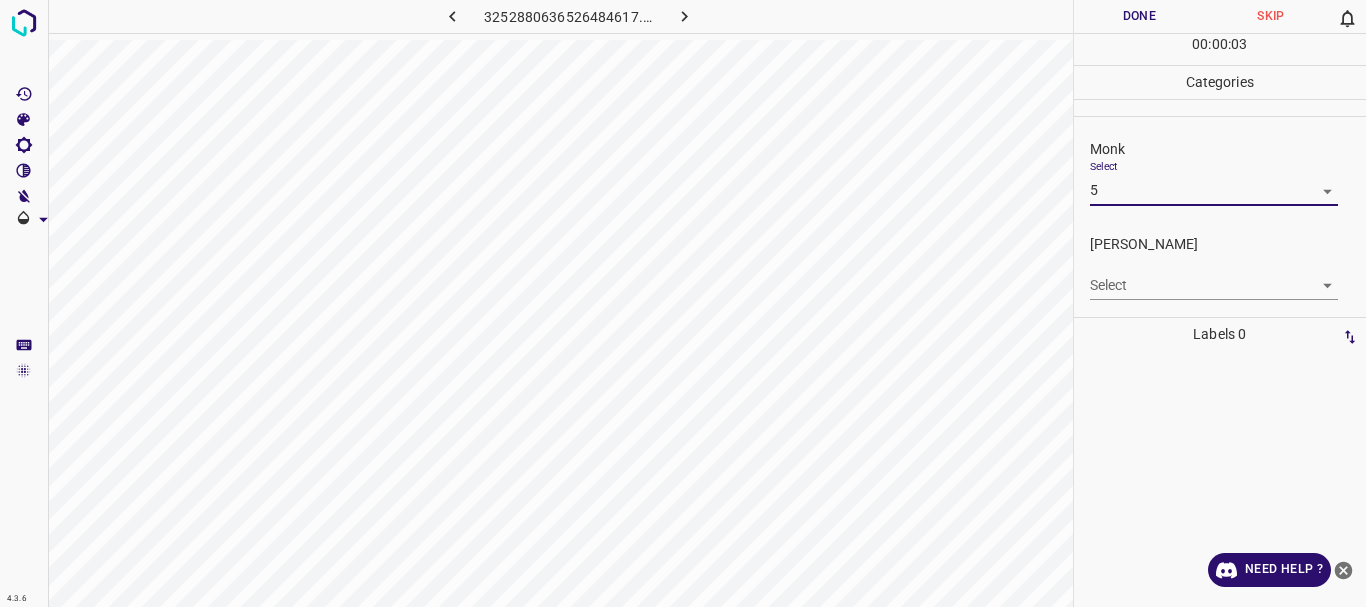click on "4.3.6  3252880636526484617.png Done Skip 0 00   : 00   : 03   Categories Monk   Select 5 5  [PERSON_NAME]   Select ​ Labels   0 Categories 1 Monk 2  [PERSON_NAME] Tools Space Change between modes (Draw & Edit) I Auto labeling R Restore zoom M Zoom in N Zoom out Delete Delete selecte label Filters Z Restore filters X Saturation filter C Brightness filter V Contrast filter B Gray scale filter General O Download Need Help ? - Text - Hide - Delete" at bounding box center (683, 303) 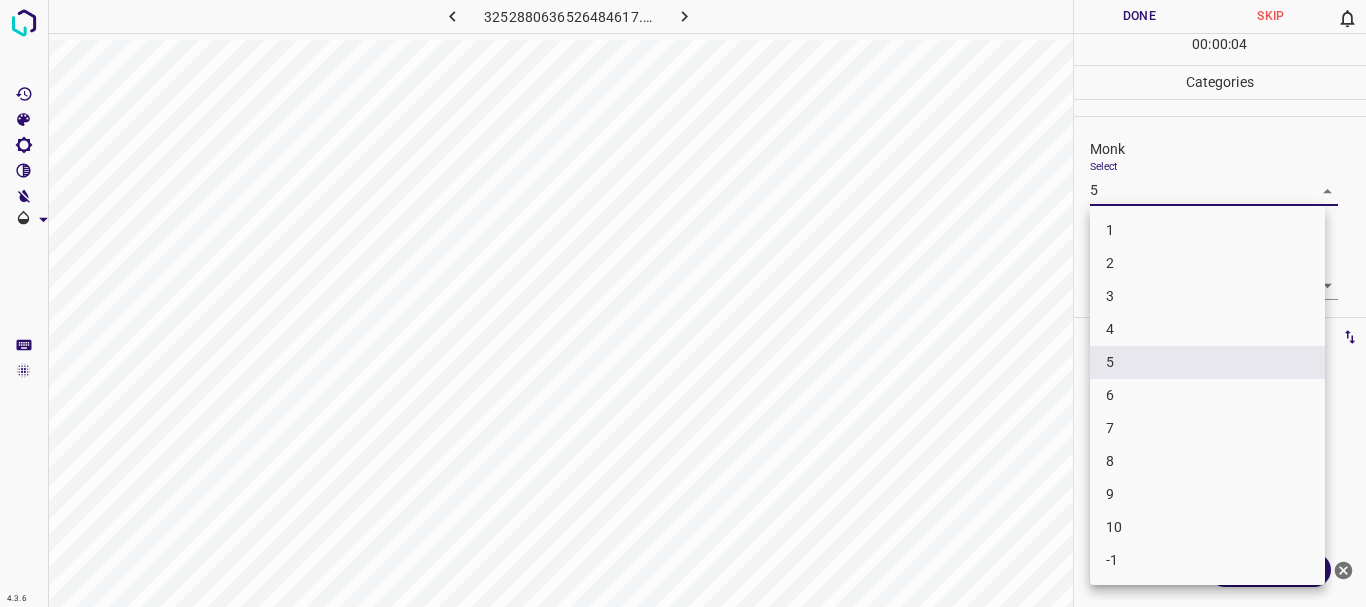 click on "3" at bounding box center [1207, 296] 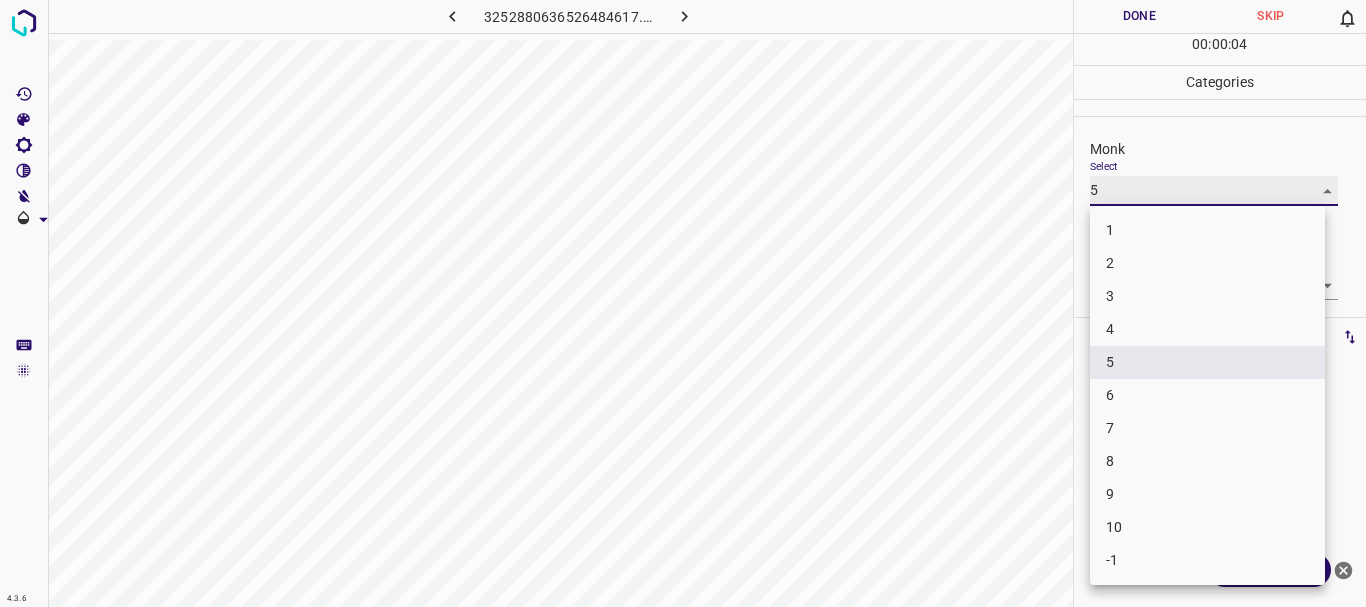 type on "3" 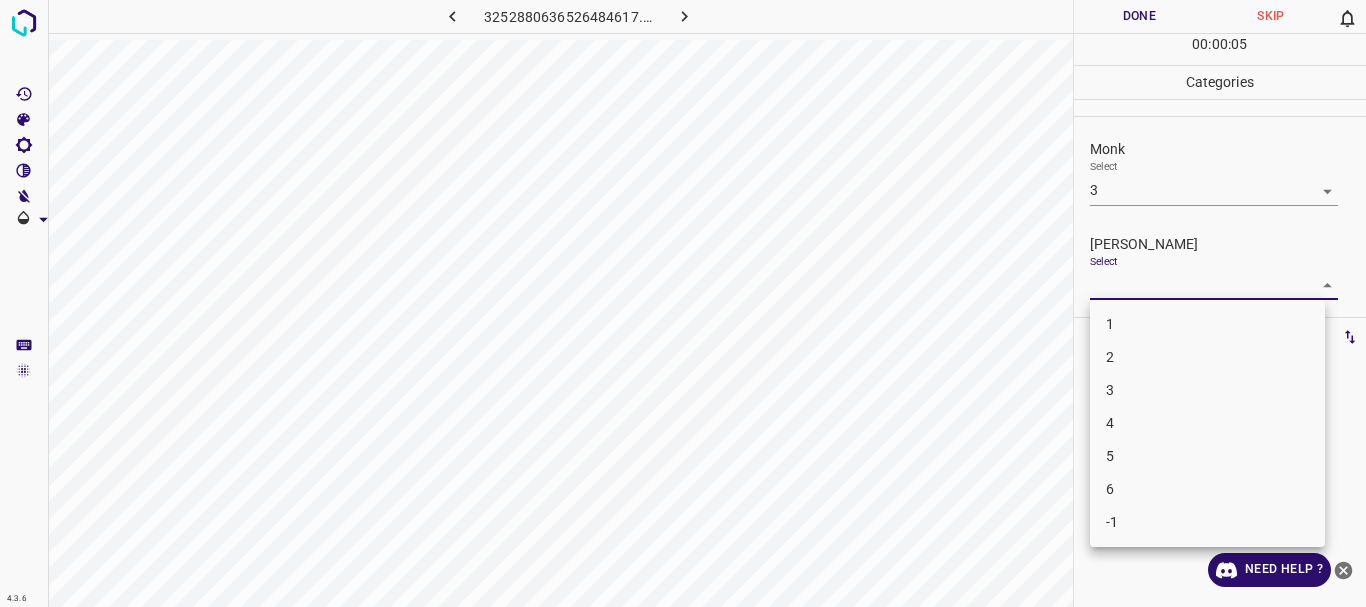 click on "4.3.6  3252880636526484617.png Done Skip 0 00   : 00   : 05   Categories Monk   Select 3 3  [PERSON_NAME]   Select ​ Labels   0 Categories 1 Monk 2  [PERSON_NAME] Tools Space Change between modes (Draw & Edit) I Auto labeling R Restore zoom M Zoom in N Zoom out Delete Delete selecte label Filters Z Restore filters X Saturation filter C Brightness filter V Contrast filter B Gray scale filter General O Download Need Help ? - Text - Hide - Delete 1 2 3 4 5 6 -1" at bounding box center (683, 303) 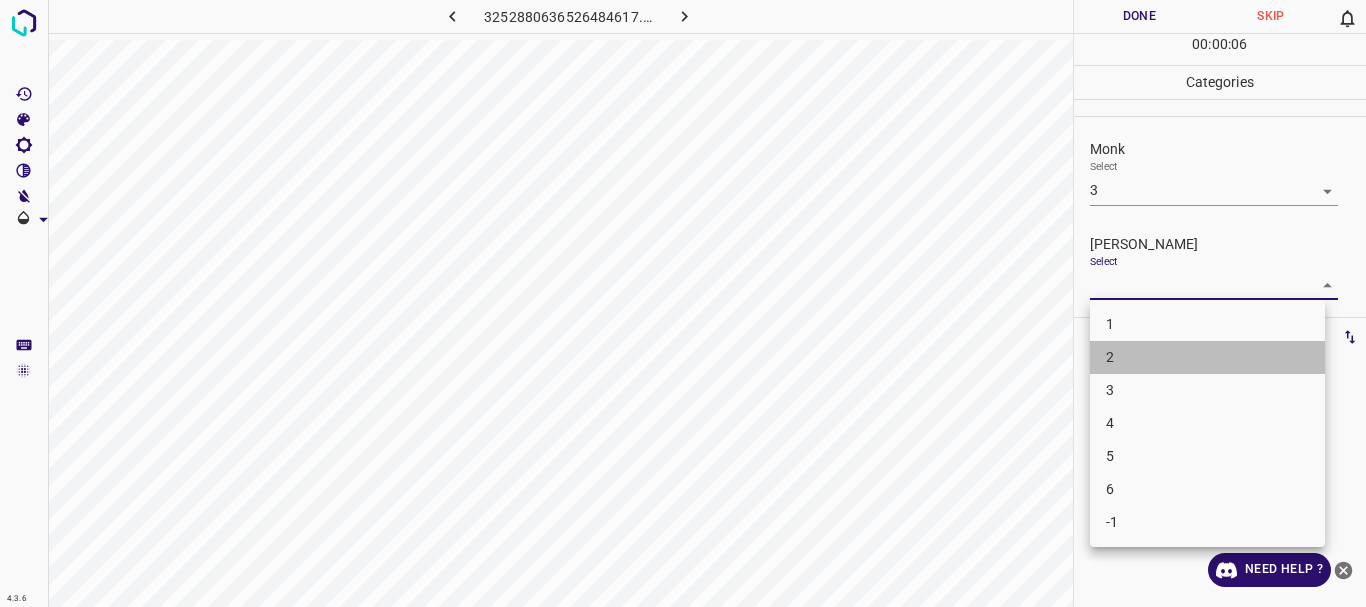 drag, startPoint x: 1123, startPoint y: 363, endPoint x: 1118, endPoint y: 150, distance: 213.05867 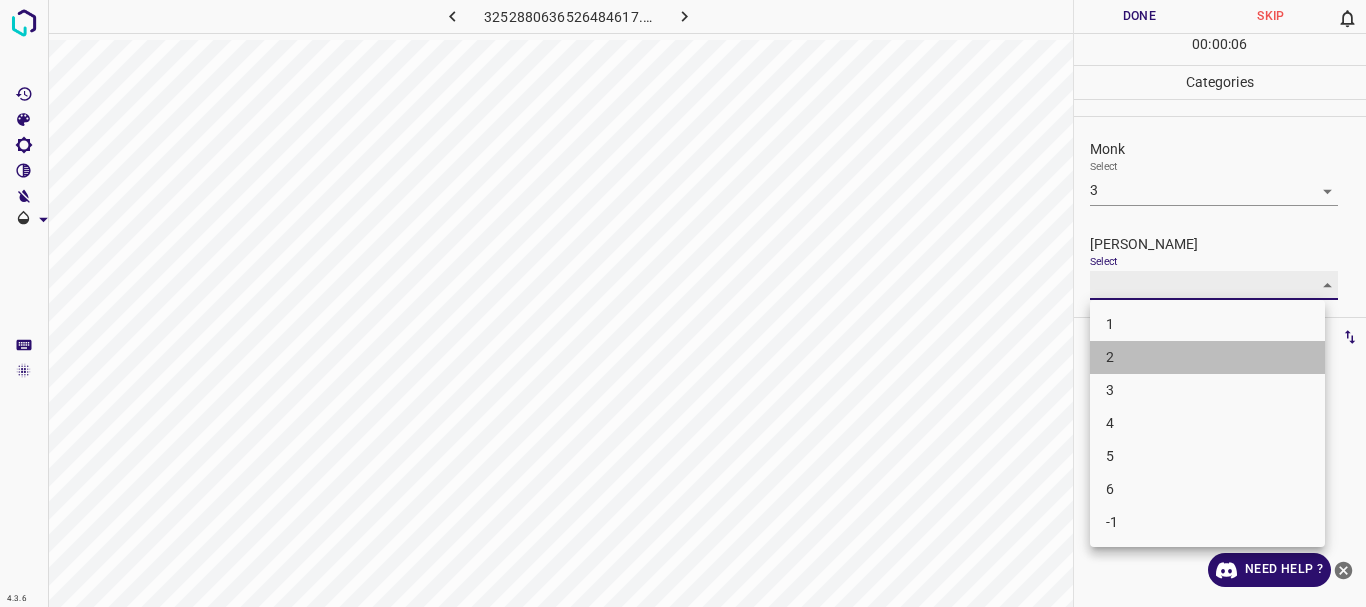 type on "2" 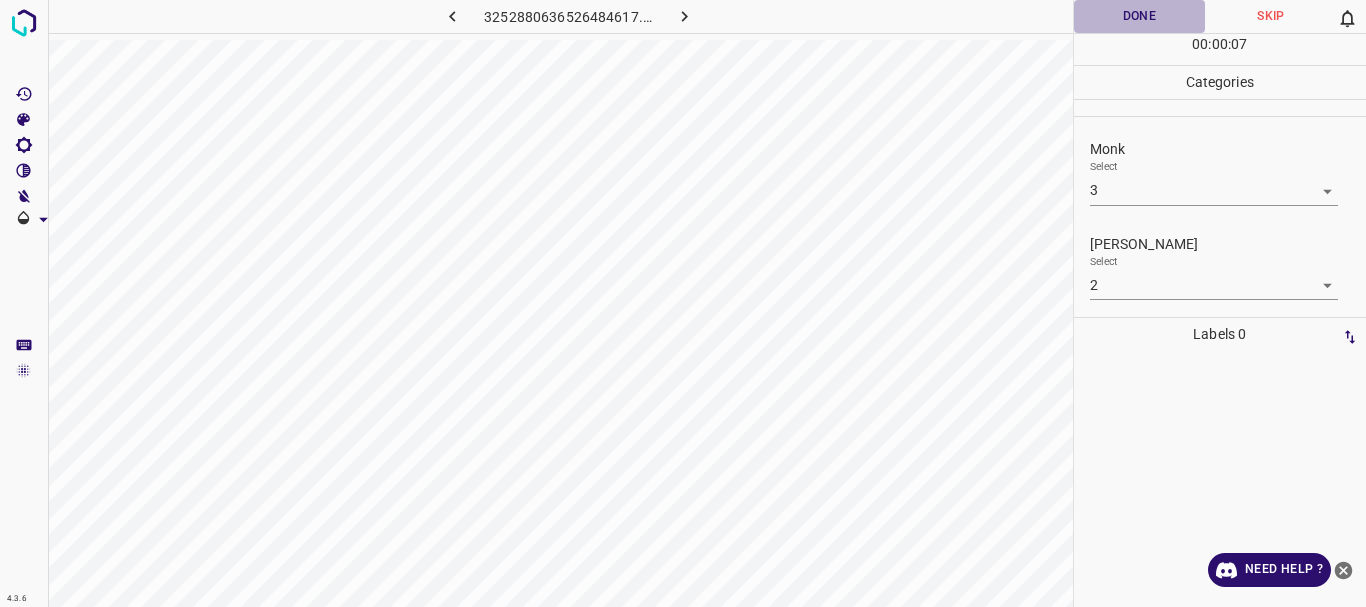 click on "Done" at bounding box center (1140, 16) 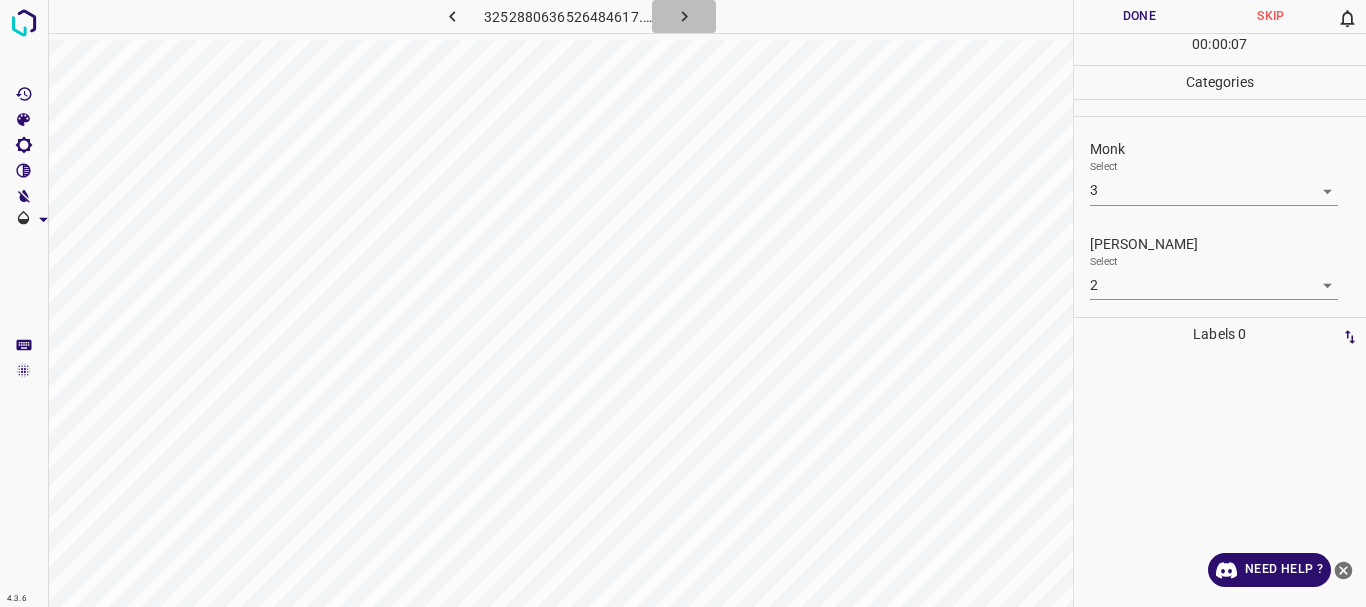 click at bounding box center [684, 16] 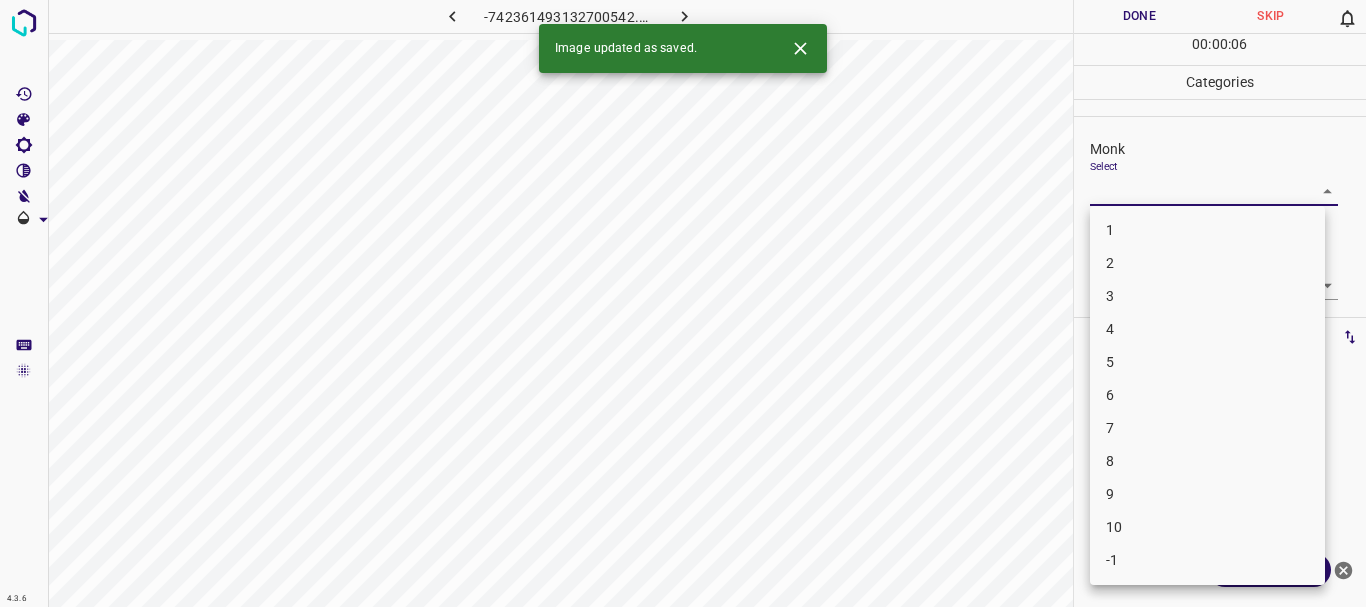 click on "4.3.6  -742361493132700542.png Done Skip 0 00   : 00   : 06   Categories Monk   Select ​  [PERSON_NAME]   Select ​ Labels   0 Categories 1 Monk 2  [PERSON_NAME] Tools Space Change between modes (Draw & Edit) I Auto labeling R Restore zoom M Zoom in N Zoom out Delete Delete selecte label Filters Z Restore filters X Saturation filter C Brightness filter V Contrast filter B Gray scale filter General O Download Image updated as saved. Need Help ? - Text - Hide - Delete 1 2 3 4 5 6 7 8 9 10 -1" at bounding box center (683, 303) 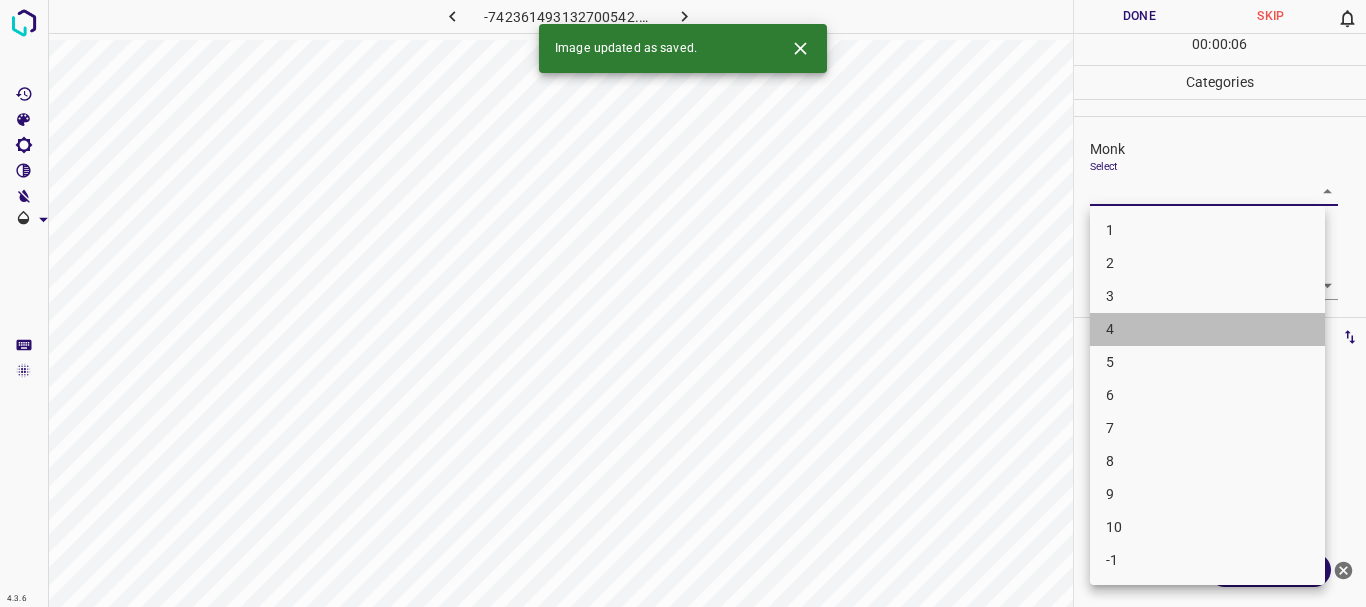 click on "4" at bounding box center [1207, 329] 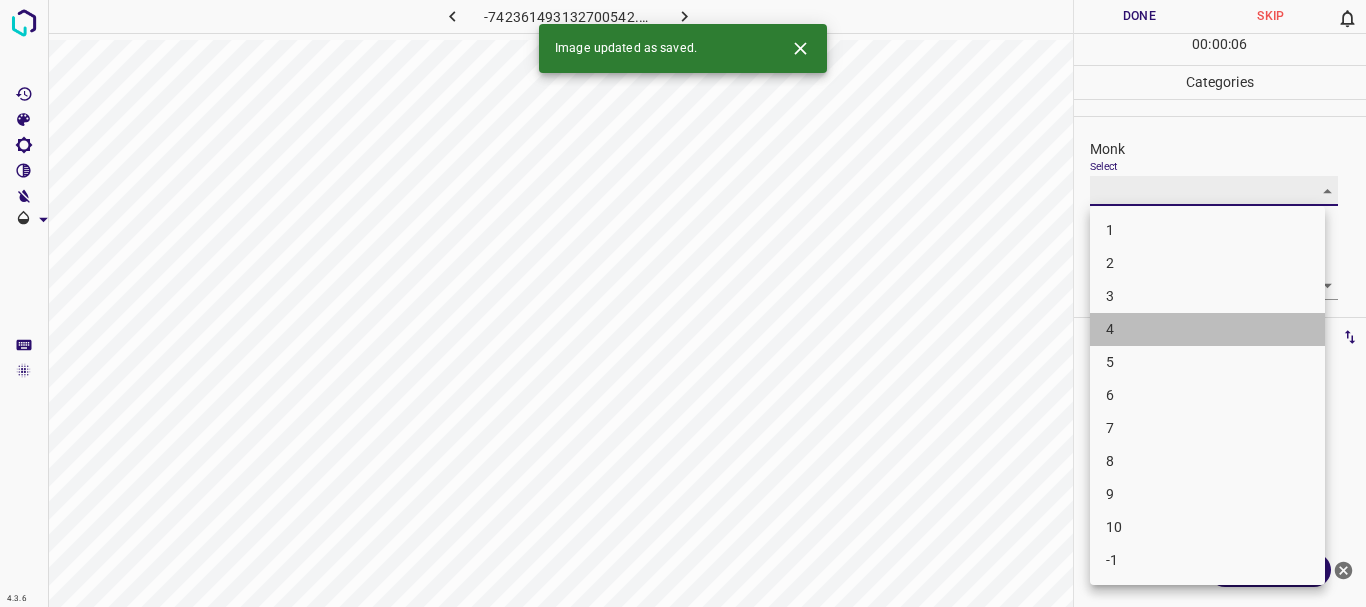 type on "4" 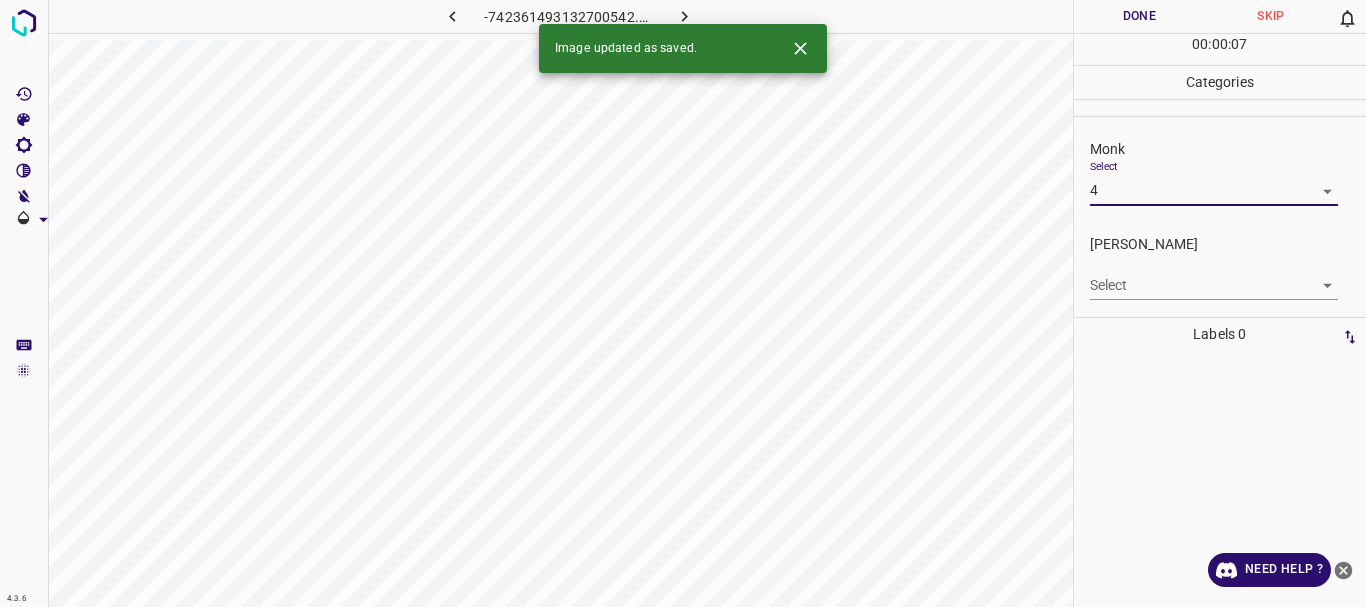 click on "4.3.6  -742361493132700542.png Done Skip 0 00   : 00   : 07   Categories Monk   Select 4 4  [PERSON_NAME]   Select ​ Labels   0 Categories 1 Monk 2  [PERSON_NAME] Tools Space Change between modes (Draw & Edit) I Auto labeling R Restore zoom M Zoom in N Zoom out Delete Delete selecte label Filters Z Restore filters X Saturation filter C Brightness filter V Contrast filter B Gray scale filter General O Download Image updated as saved. Need Help ? - Text - Hide - Delete" at bounding box center [683, 303] 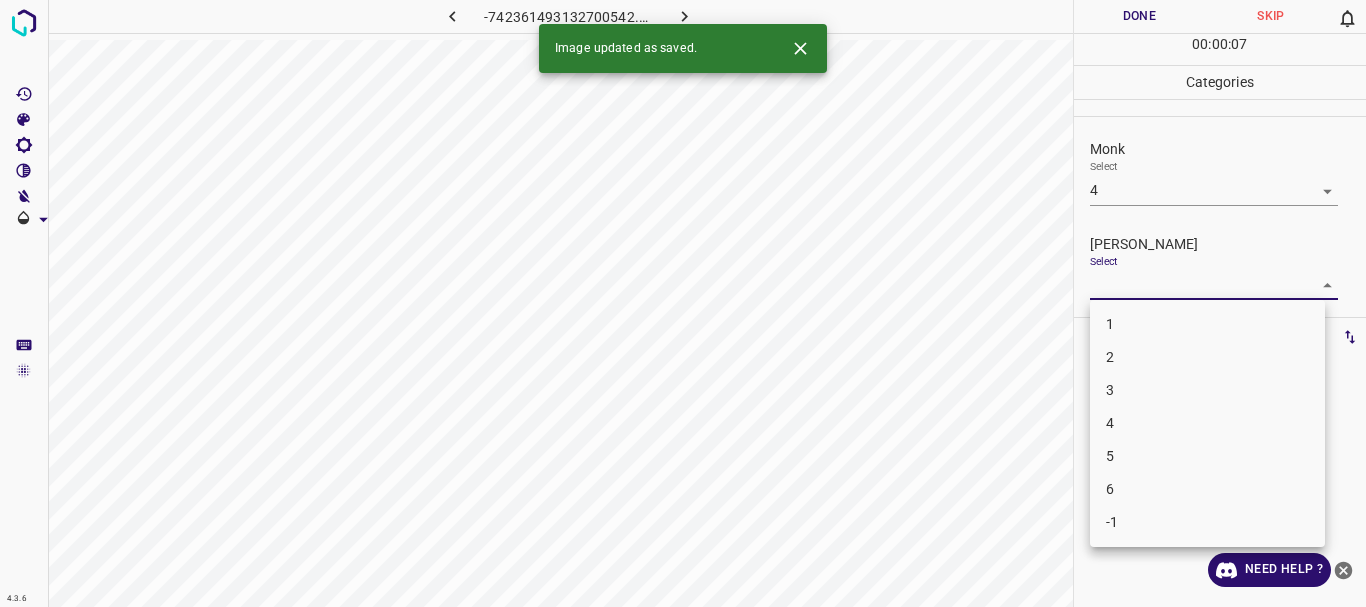 click on "2" at bounding box center (1207, 357) 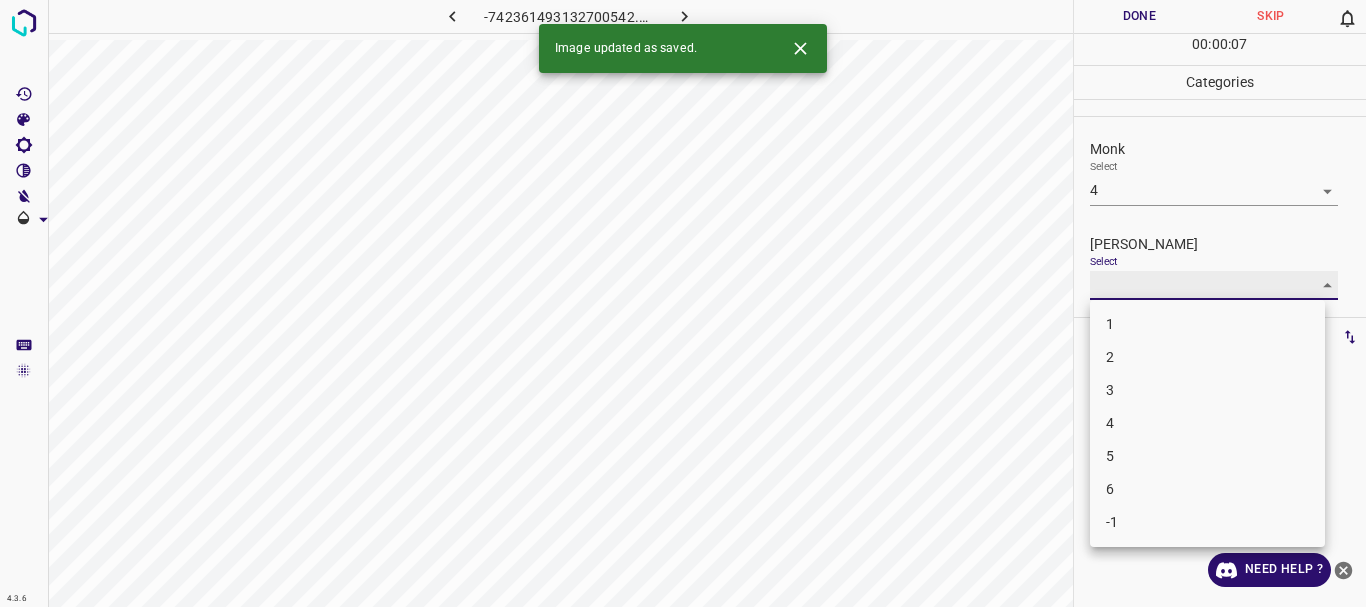 type on "2" 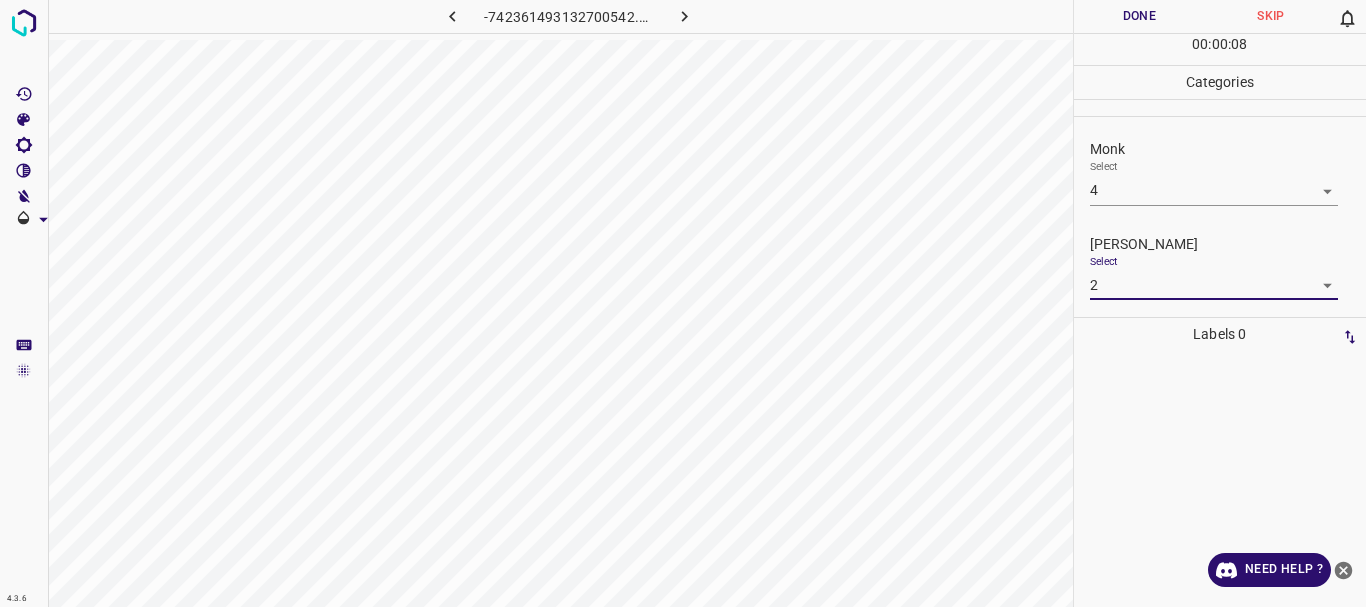 click on "00   : 00   : 08" at bounding box center (1220, 49) 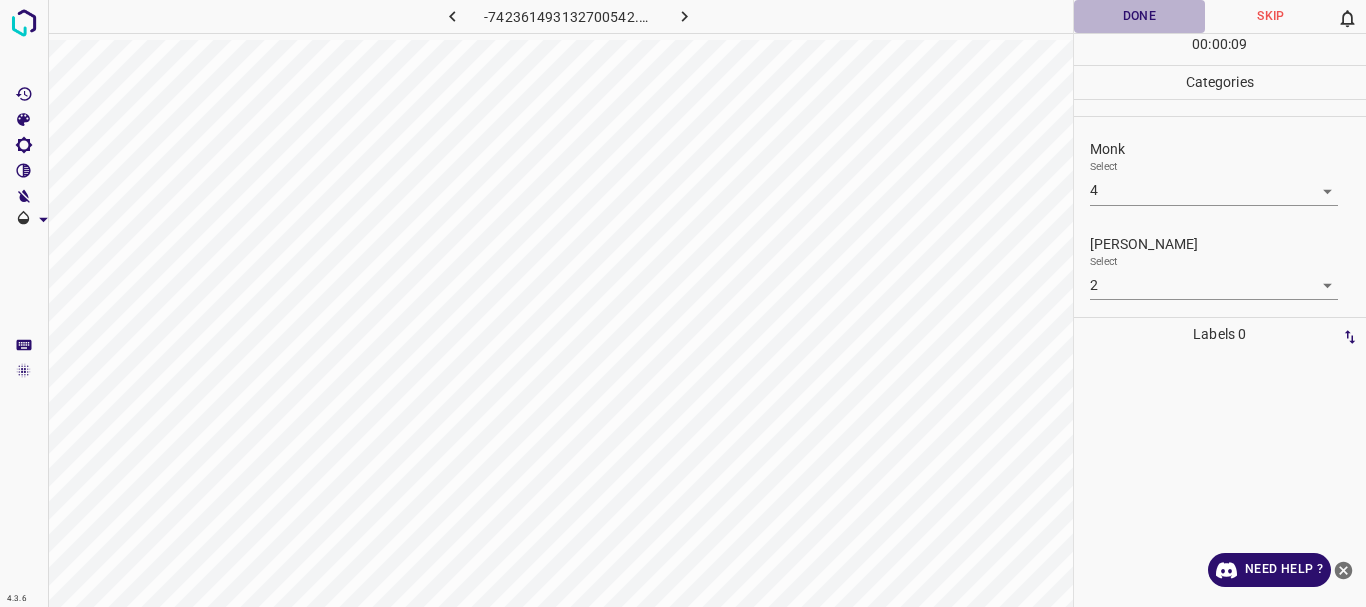 click on "Done" at bounding box center [1140, 16] 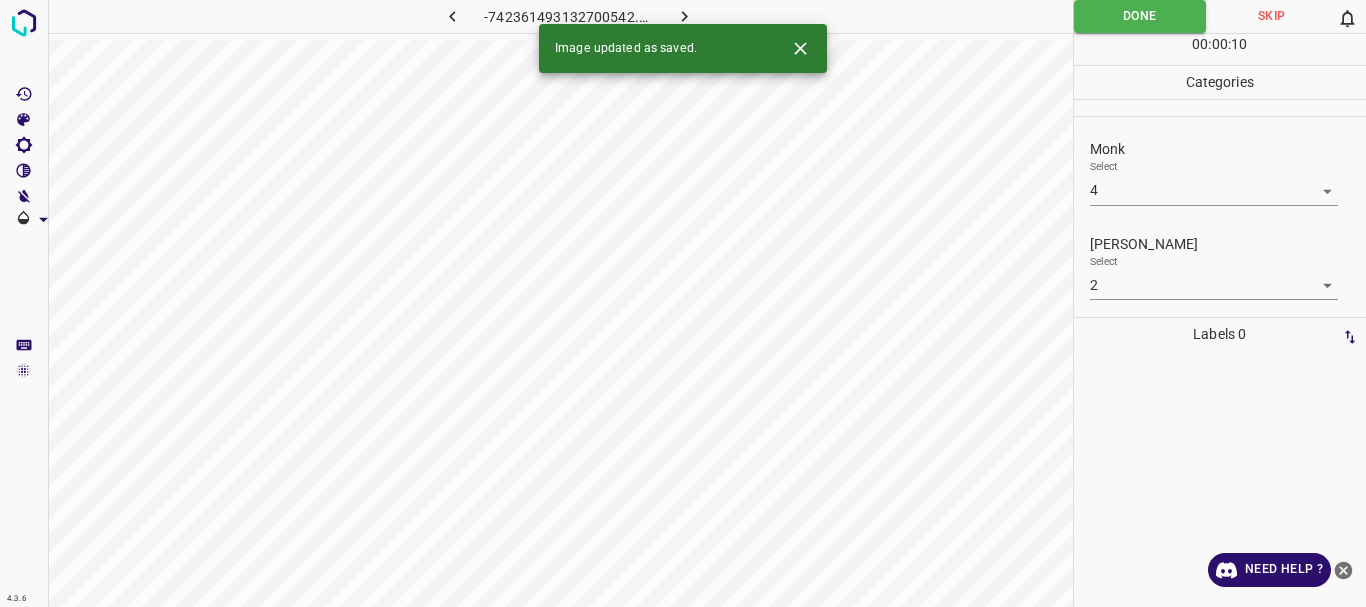click at bounding box center (684, 16) 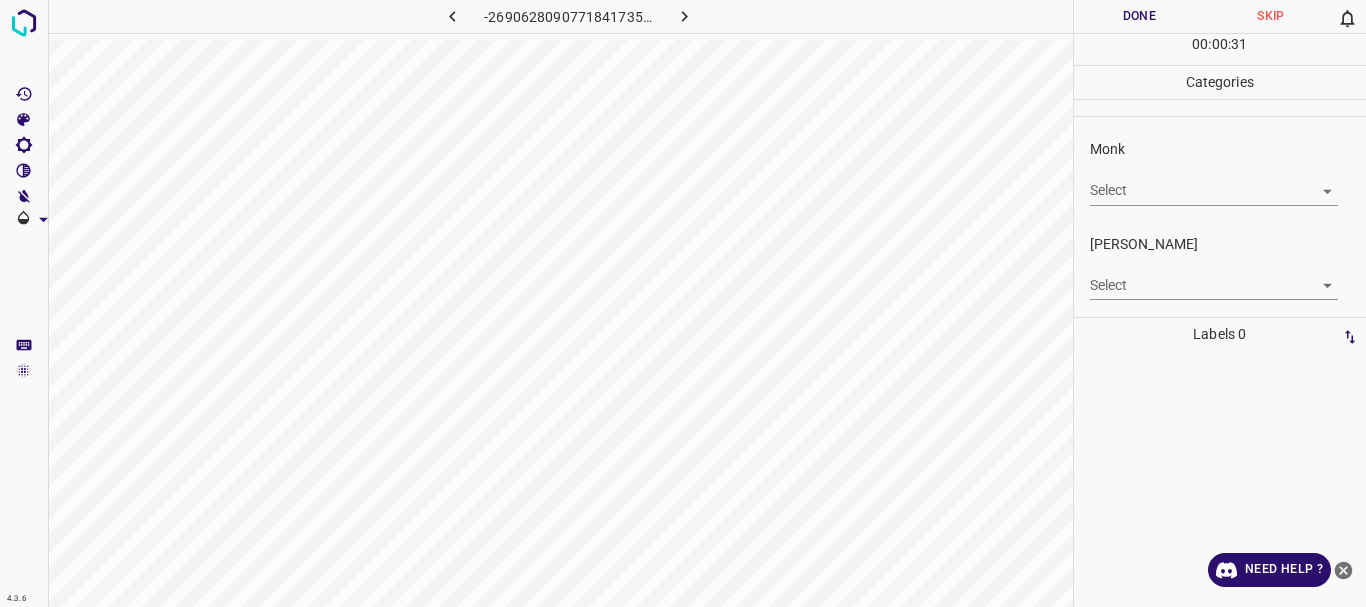 click on "4.3.6  -2690628090771841735.png Done Skip 0 00   : 00   : 31   Categories Monk   Select ​  [PERSON_NAME]   Select ​ Labels   0 Categories 1 Monk 2  [PERSON_NAME] Tools Space Change between modes (Draw & Edit) I Auto labeling R Restore zoom M Zoom in N Zoom out Delete Delete selecte label Filters Z Restore filters X Saturation filter C Brightness filter V Contrast filter B Gray scale filter General O Download Need Help ? - Text - Hide - Delete" at bounding box center (683, 303) 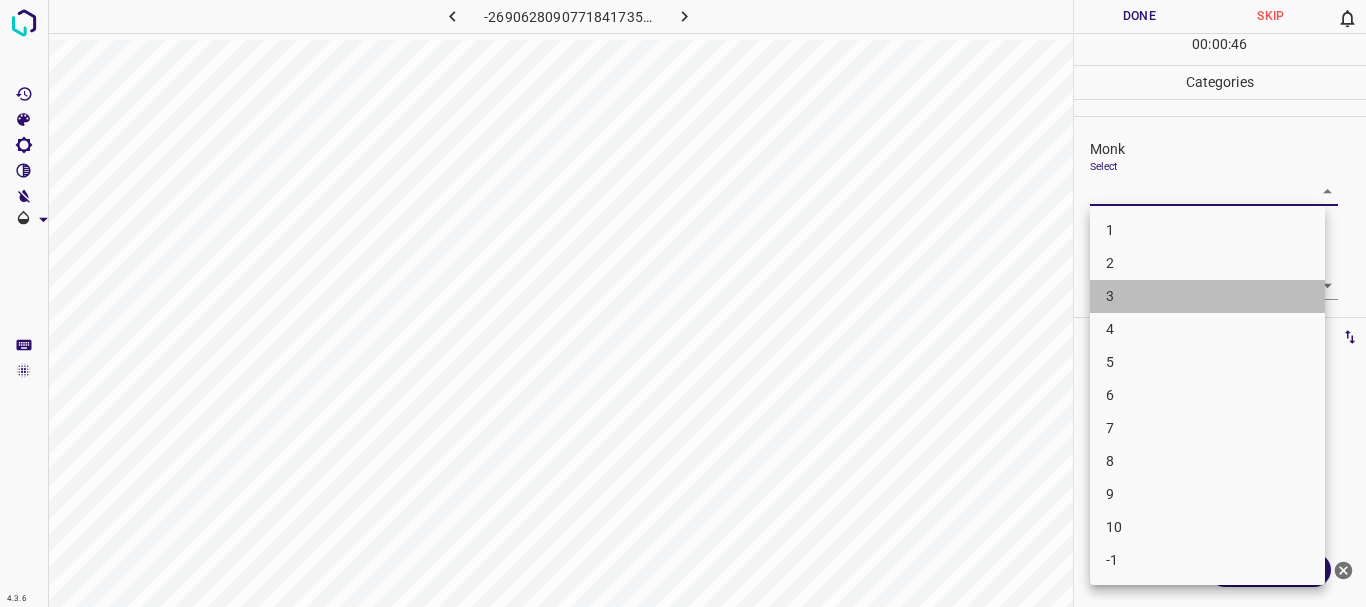 click on "3" at bounding box center (1207, 296) 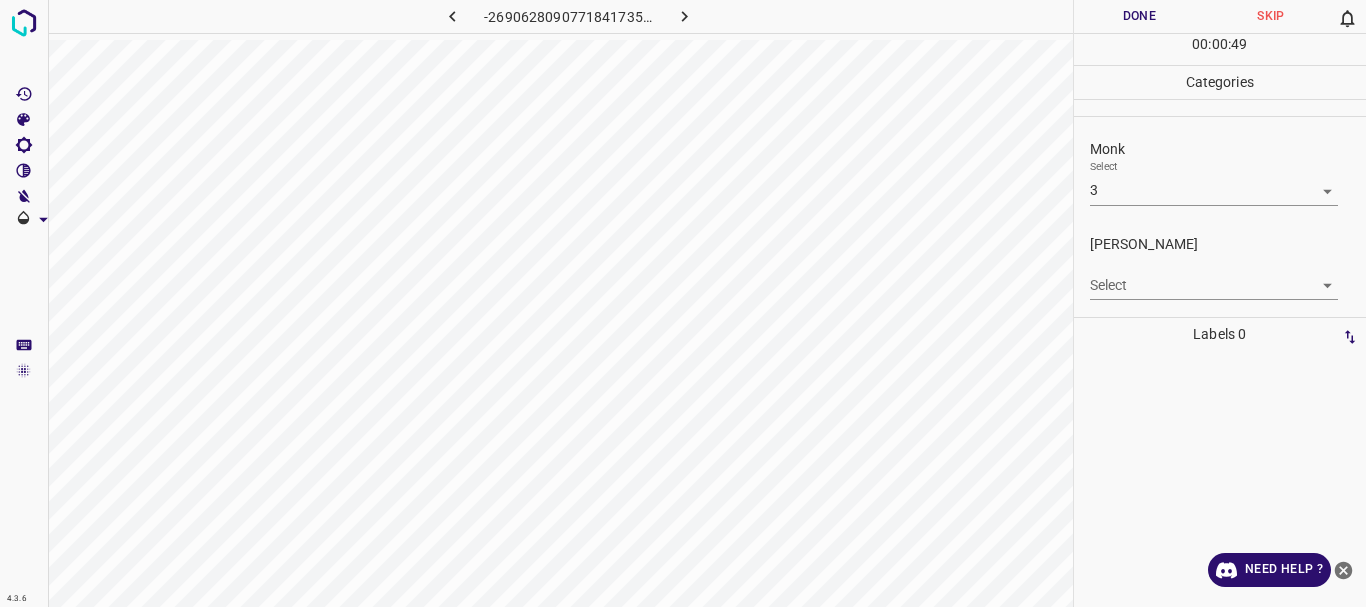 click on "4.3.6  -2690628090771841735.png Done Skip 0 00   : 00   : 49   Categories Monk   Select 3 3  [PERSON_NAME]   Select ​ Labels   0 Categories 1 Monk 2  [PERSON_NAME] Tools Space Change between modes (Draw & Edit) I Auto labeling R Restore zoom M Zoom in N Zoom out Delete Delete selecte label Filters Z Restore filters X Saturation filter C Brightness filter V Contrast filter B Gray scale filter General O Download Need Help ? - Text - Hide - Delete" at bounding box center (683, 303) 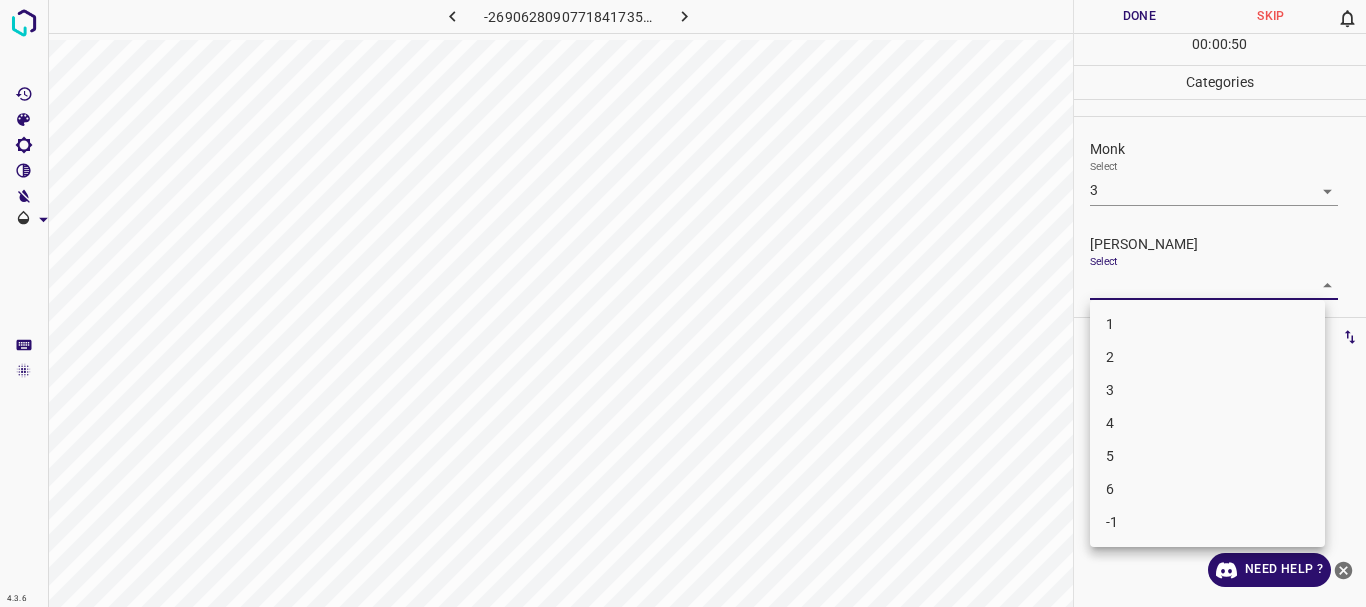 drag, startPoint x: 1118, startPoint y: 412, endPoint x: 1121, endPoint y: 326, distance: 86.05231 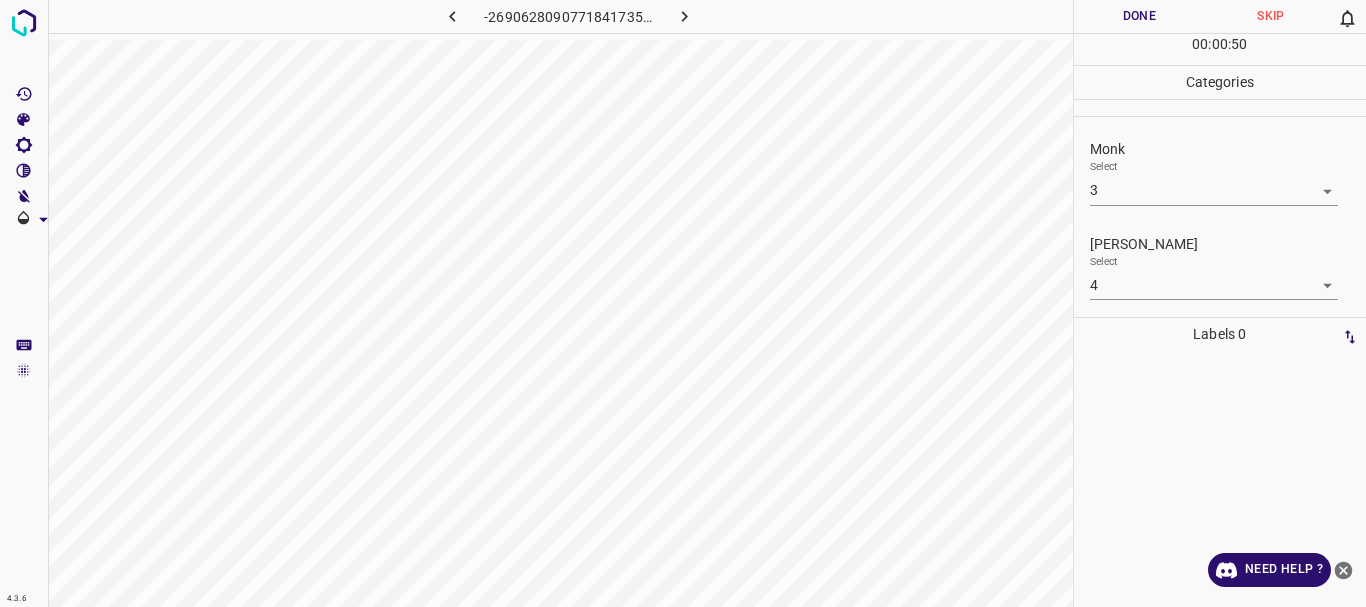 click on "Done" at bounding box center [1140, 16] 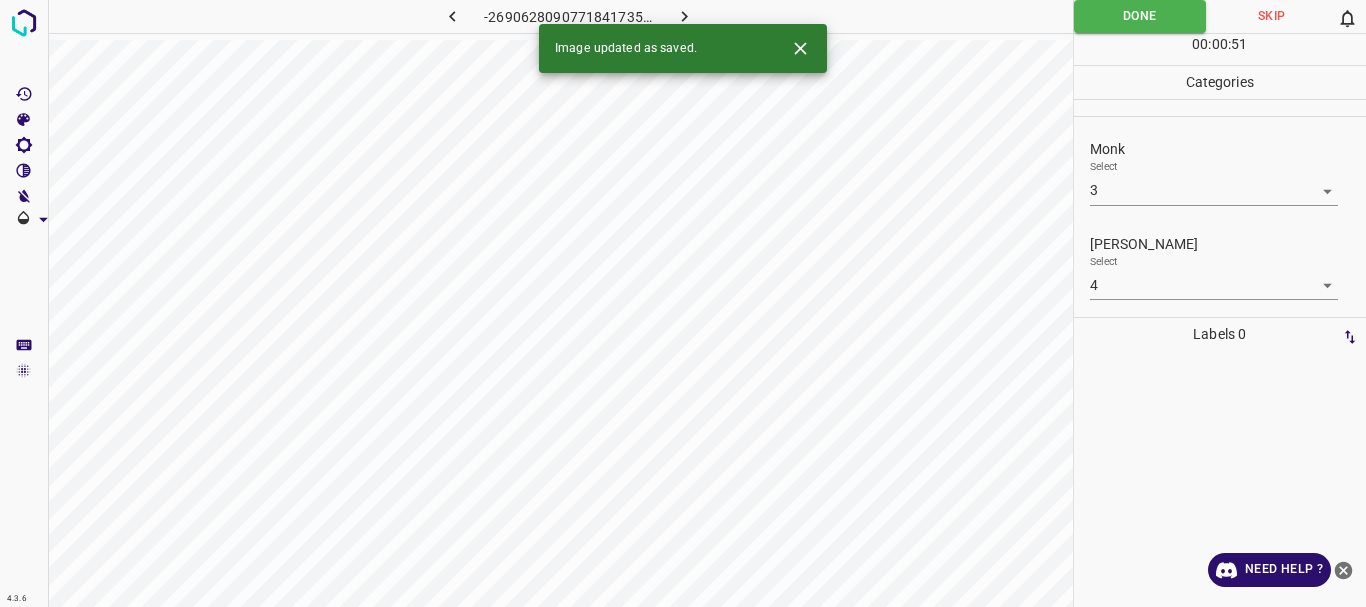 click 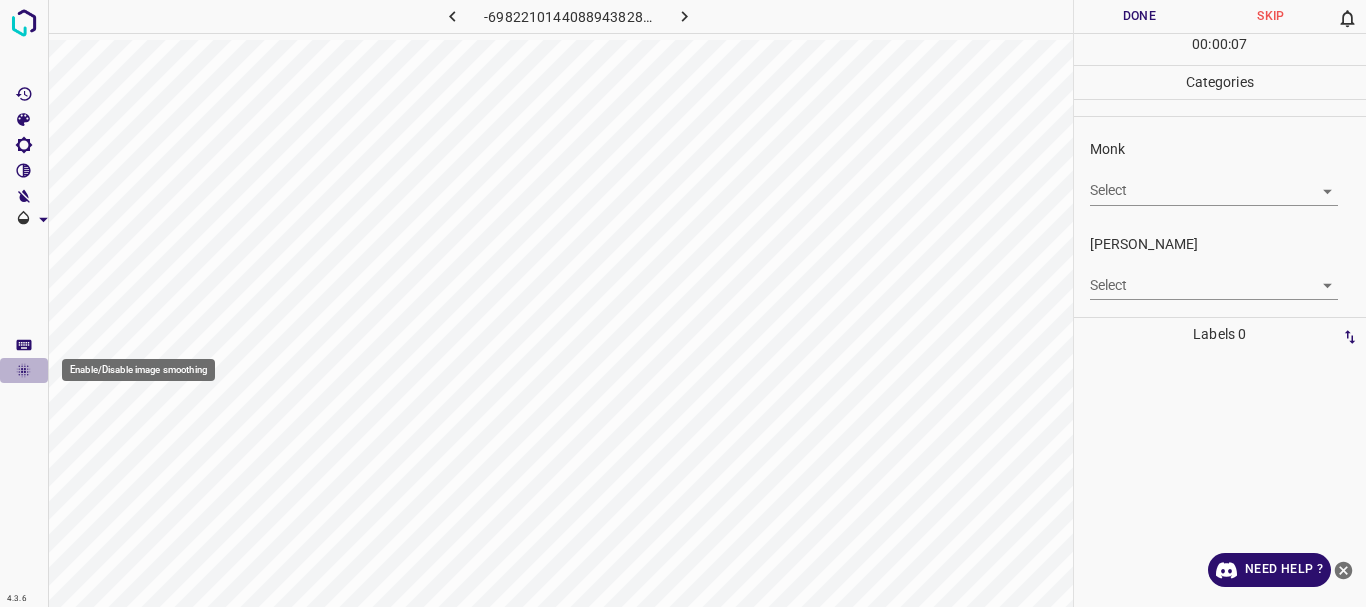 click 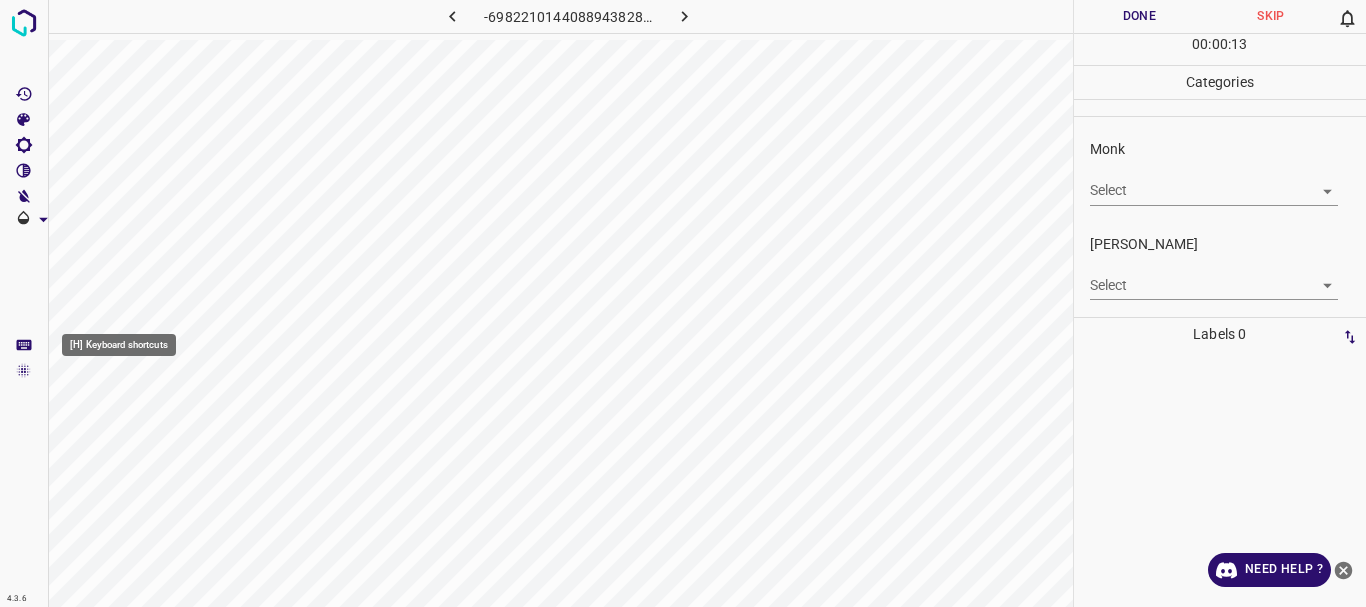 click 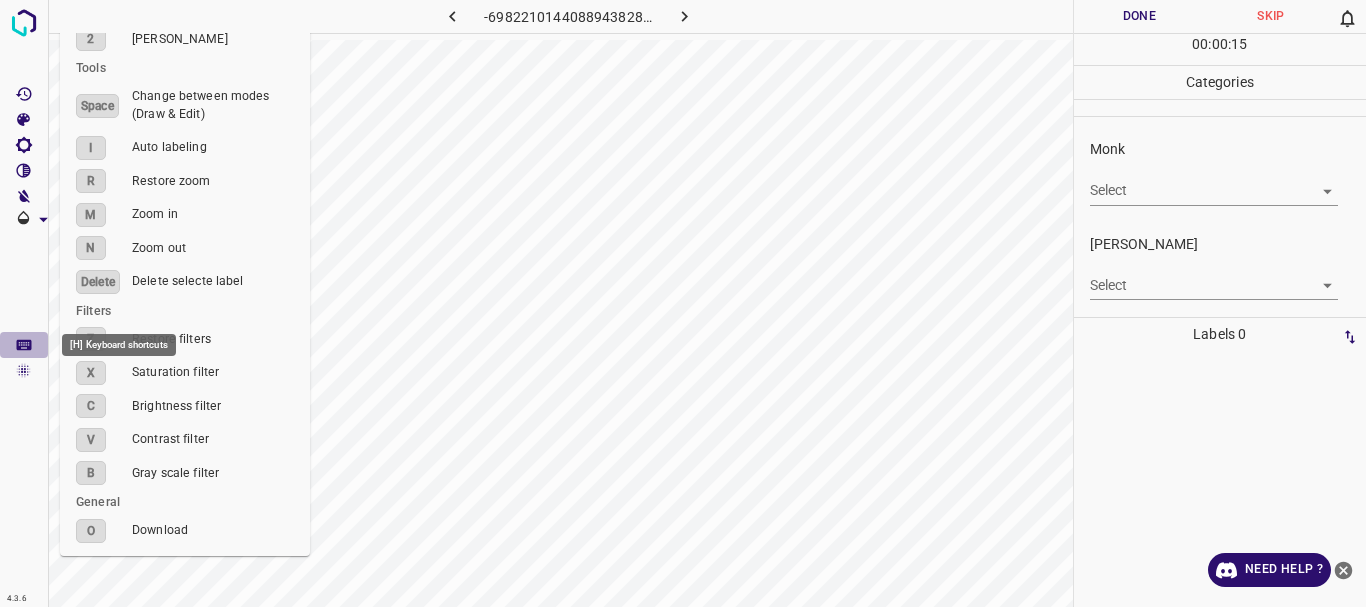 click 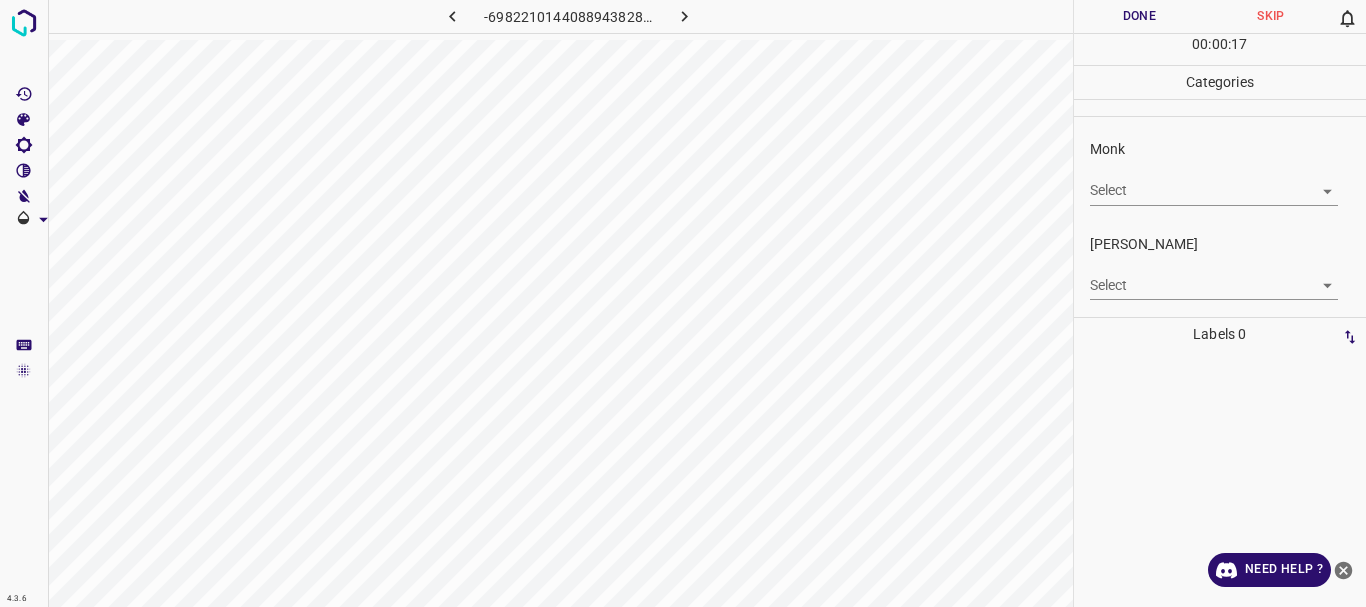 click on "4.3.6  -6982210144088943828.png Done Skip 0 00   : 00   : 17   Categories Monk   Select ​  [PERSON_NAME]   Select ​ Labels   0 Categories 1 Monk 2  [PERSON_NAME] Tools Space Change between modes (Draw & Edit) I Auto labeling R Restore zoom M Zoom in N Zoom out Delete Delete selecte label Filters Z Restore filters X Saturation filter C Brightness filter V Contrast filter B Gray scale filter General O Download Need Help ? - Text - Hide - Delete" at bounding box center (683, 303) 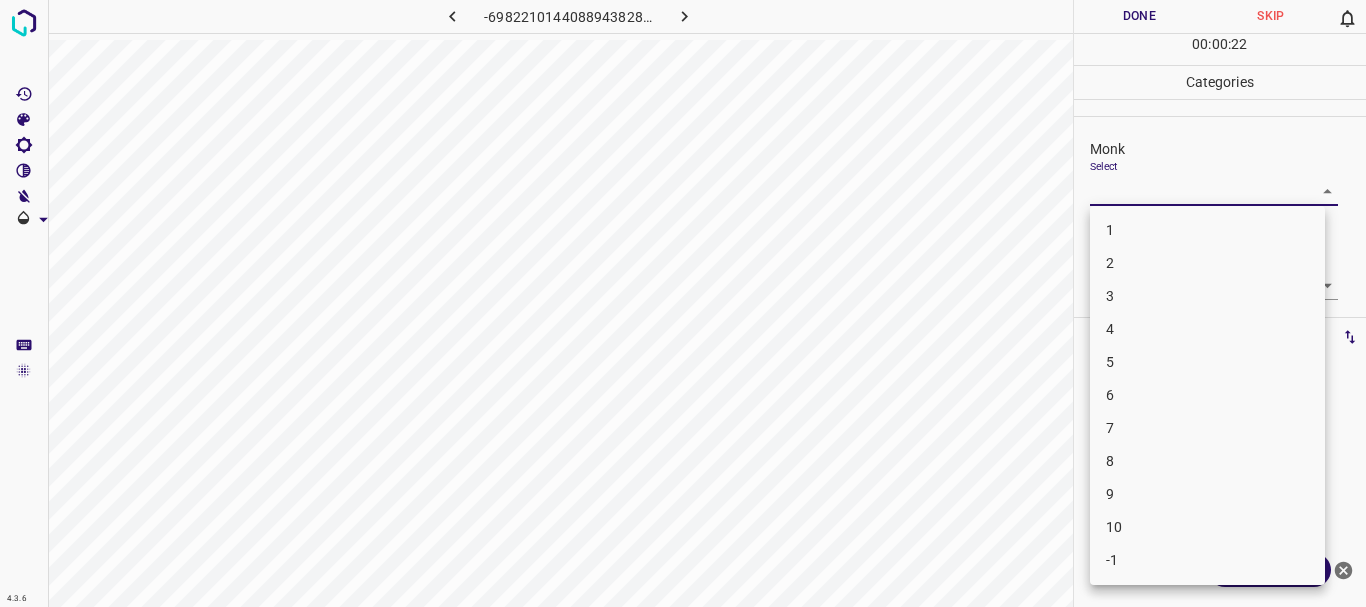 click at bounding box center (683, 303) 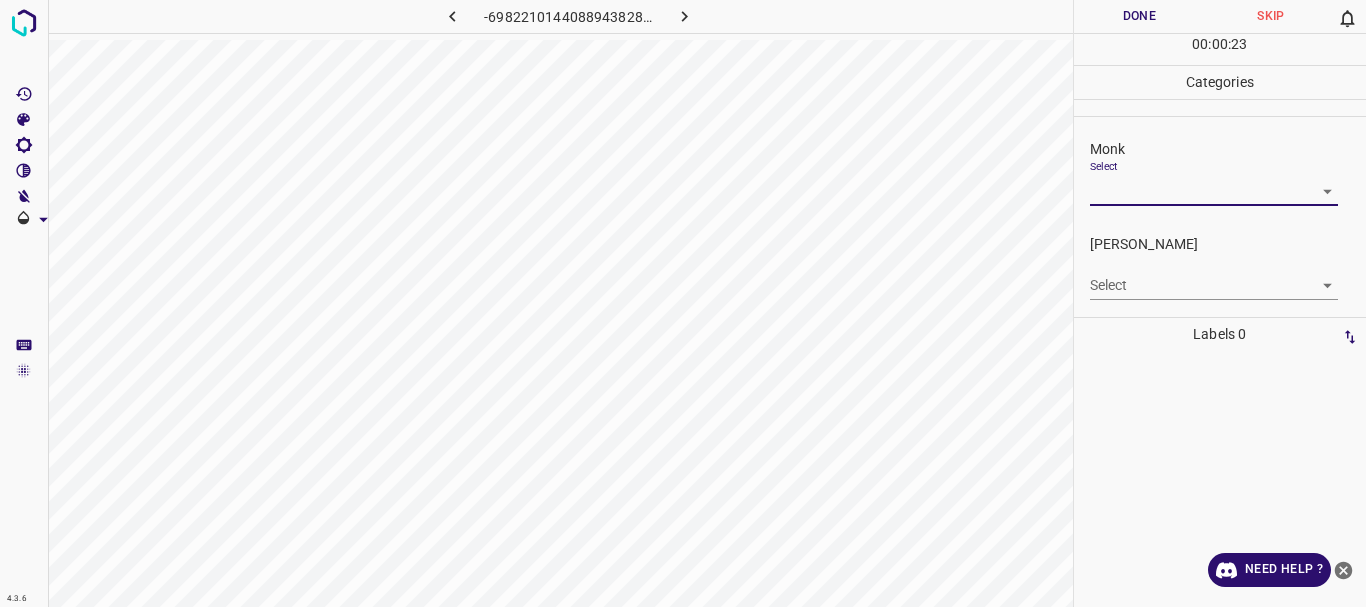 click on "Monk   Select ​" at bounding box center (1220, 172) 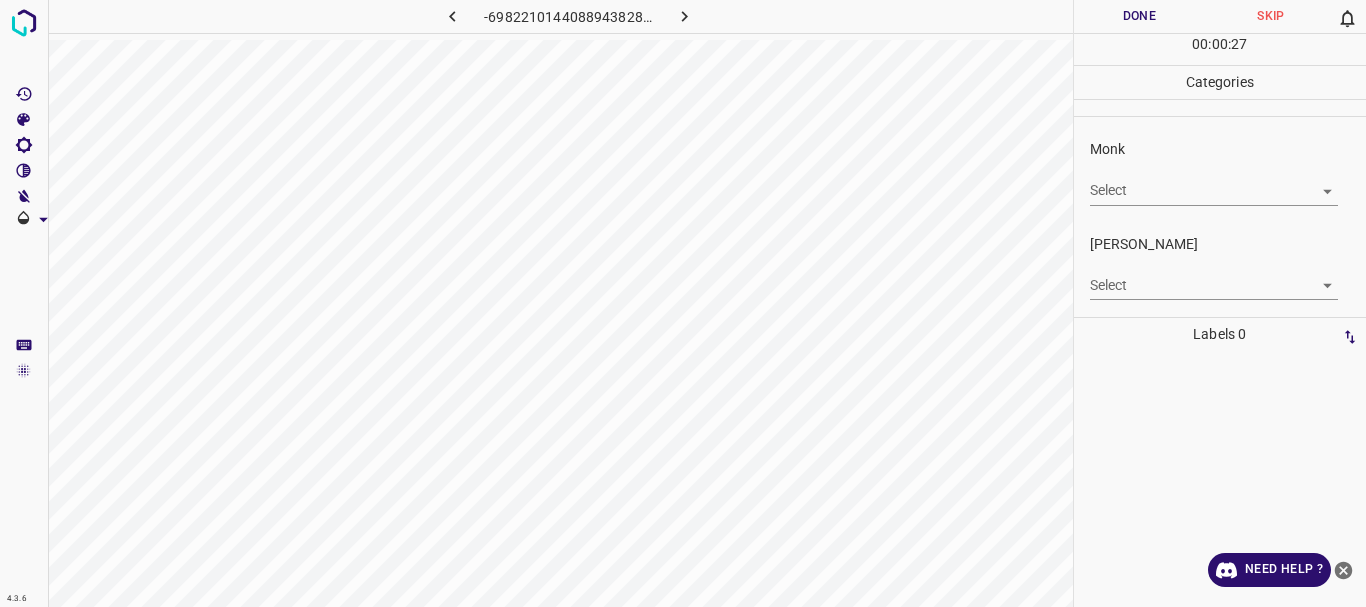 click on "4.3.6  -6982210144088943828.png Done Skip 0 00   : 00   : 27   Categories Monk   Select ​  [PERSON_NAME]   Select ​ Labels   0 Categories 1 Monk 2  [PERSON_NAME] Tools Space Change between modes (Draw & Edit) I Auto labeling R Restore zoom M Zoom in N Zoom out Delete Delete selecte label Filters Z Restore filters X Saturation filter C Brightness filter V Contrast filter B Gray scale filter General O Download Need Help ? - Text - Hide - Delete" at bounding box center (683, 303) 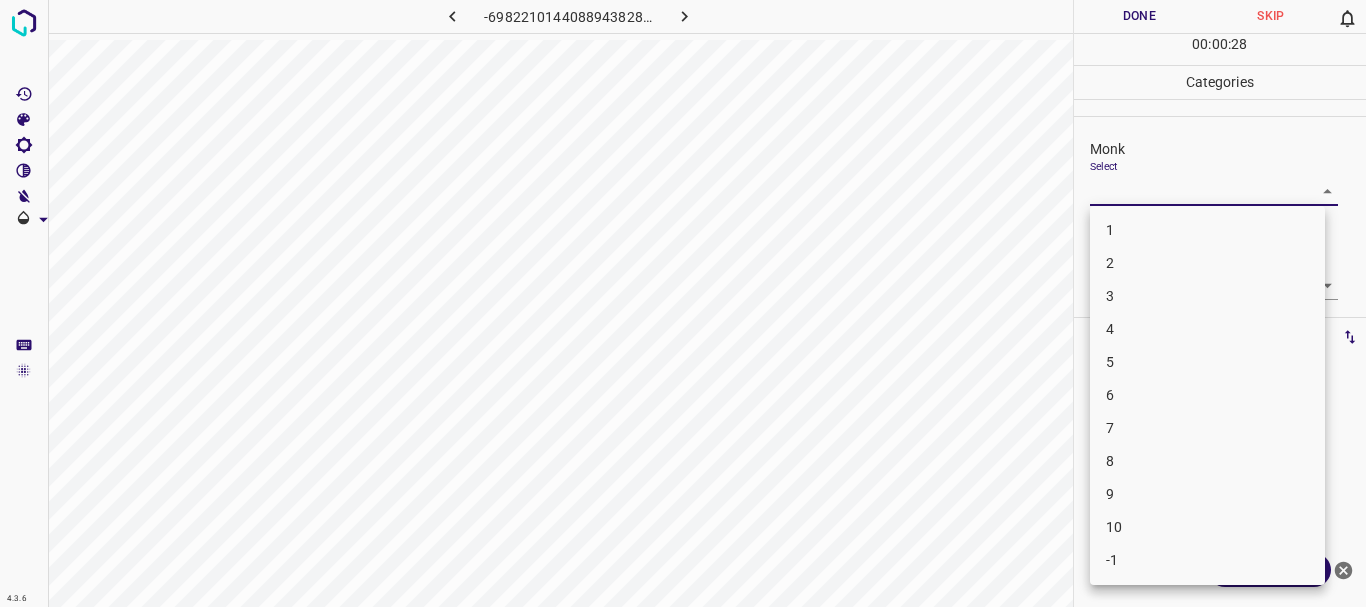 click on "4" at bounding box center (1207, 329) 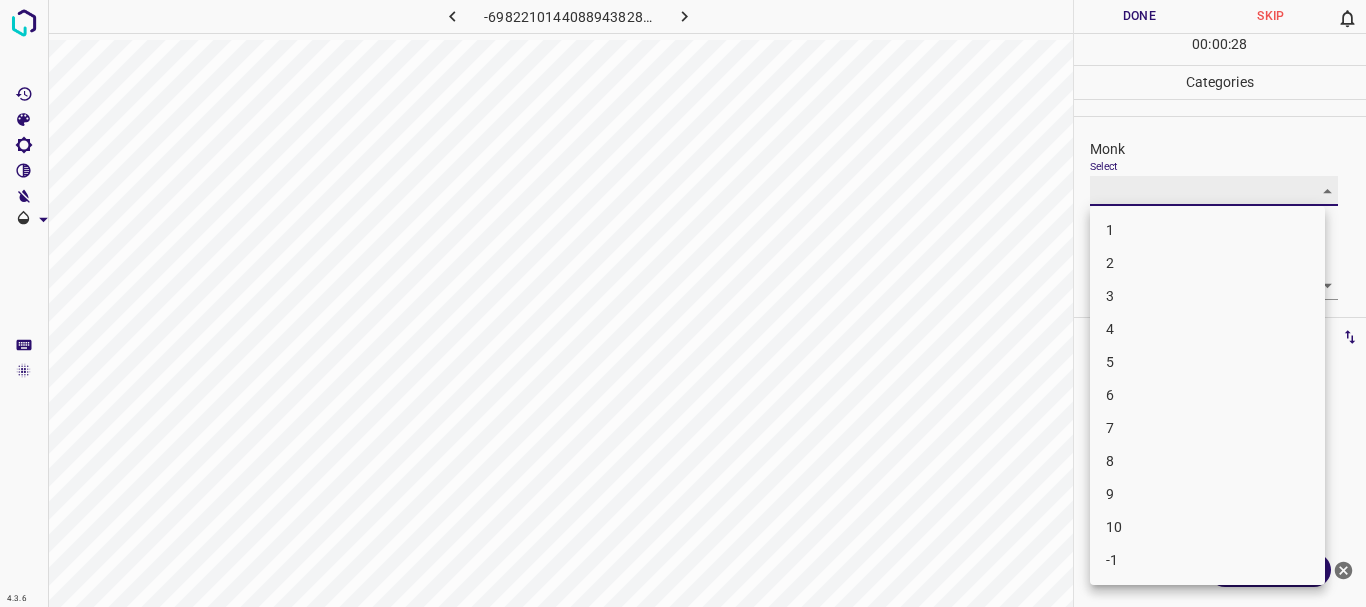 type on "4" 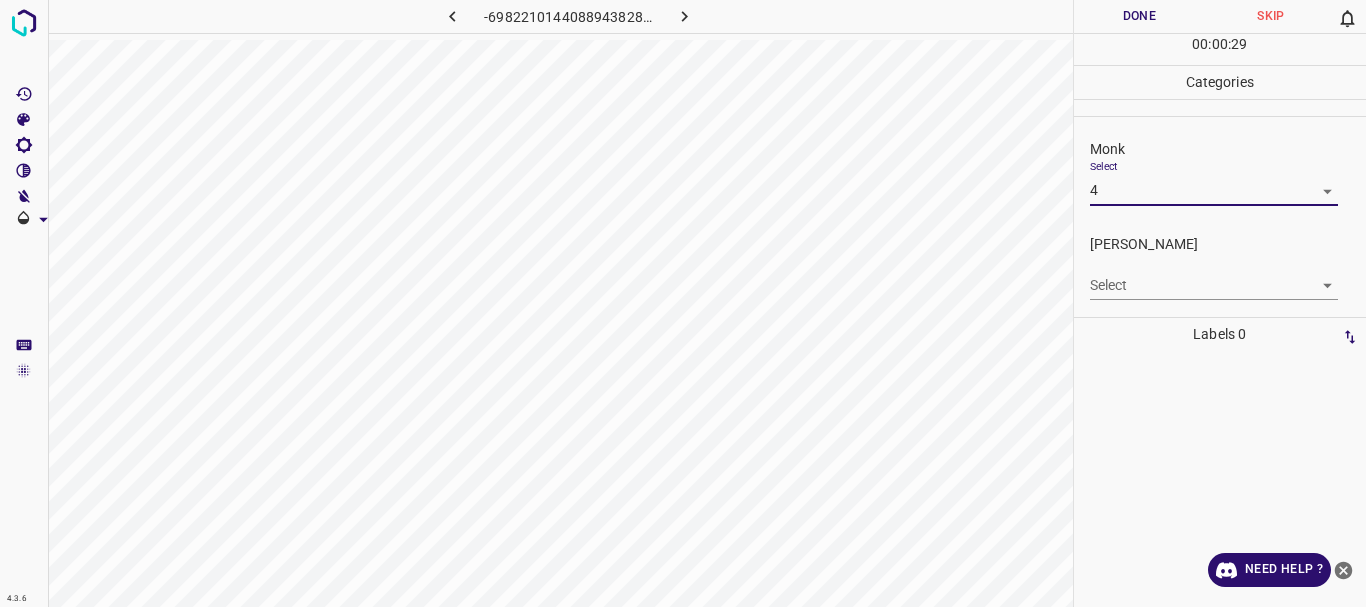 click on "4.3.6  -6982210144088943828.png Done Skip 0 00   : 00   : 29   Categories Monk   Select 4 4  [PERSON_NAME]   Select ​ Labels   0 Categories 1 Monk 2  [PERSON_NAME] Tools Space Change between modes (Draw & Edit) I Auto labeling R Restore zoom M Zoom in N Zoom out Delete Delete selecte label Filters Z Restore filters X Saturation filter C Brightness filter V Contrast filter B Gray scale filter General O Download Need Help ? - Text - Hide - Delete 1 2 3 4 5 6 7 8 9 10 -1" at bounding box center (683, 303) 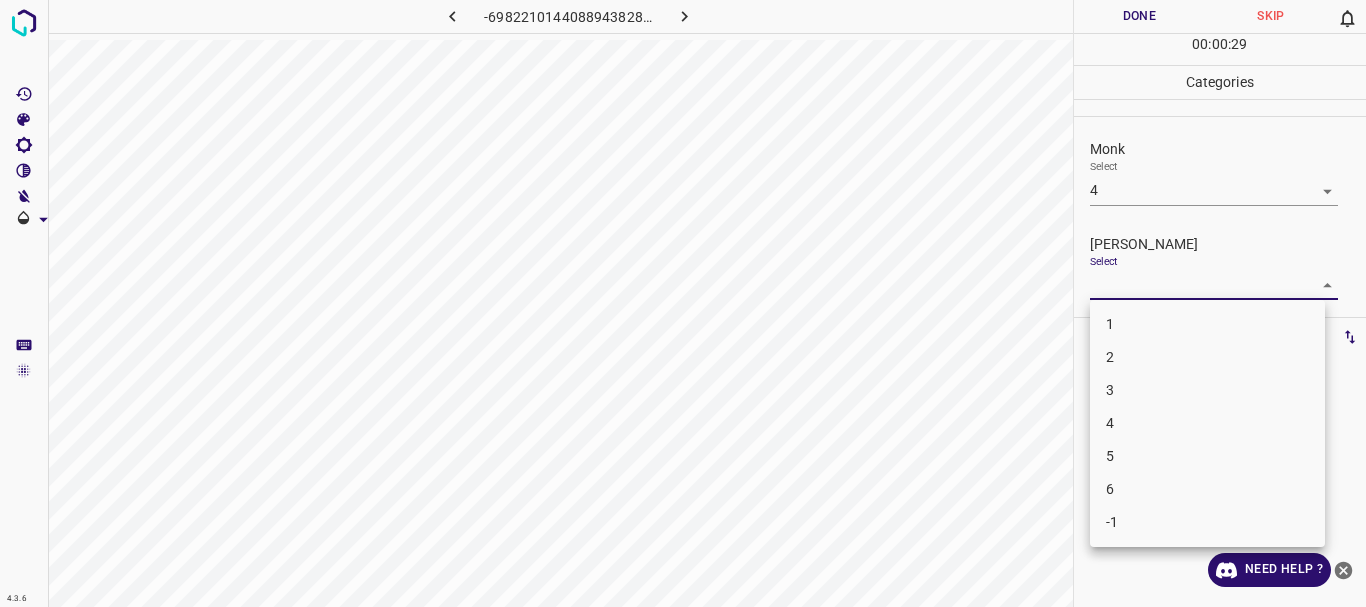 drag, startPoint x: 1132, startPoint y: 357, endPoint x: 1138, endPoint y: 1, distance: 356.05057 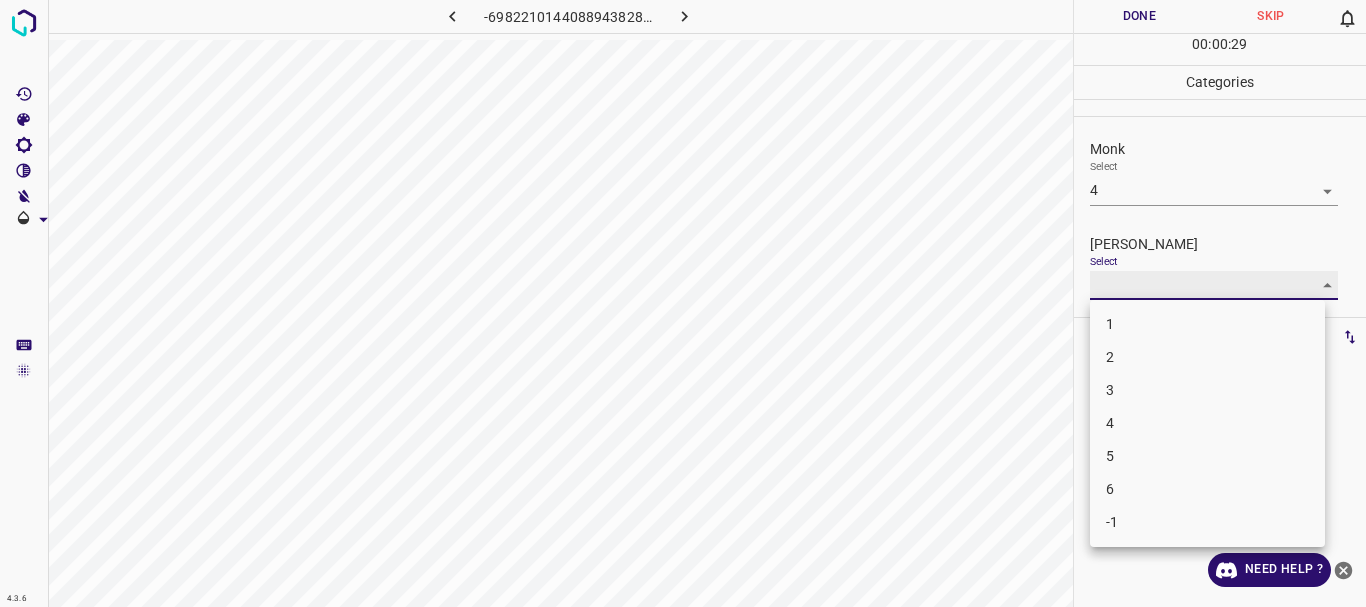 type on "2" 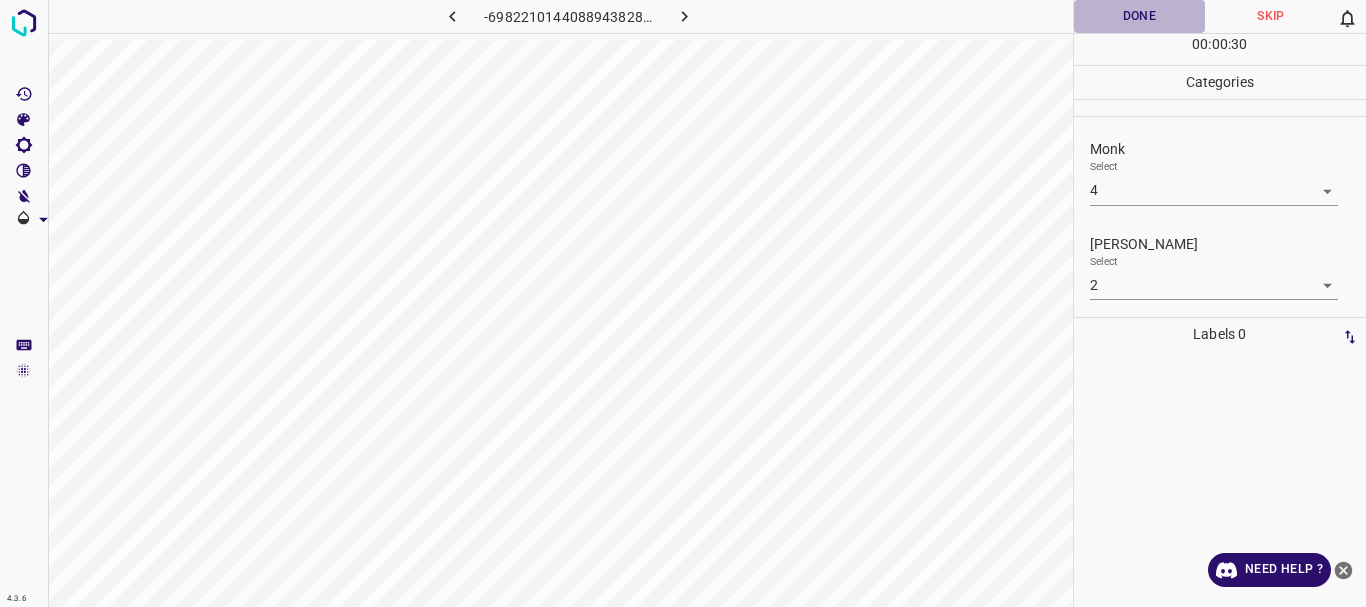 click on "Done" at bounding box center (1140, 16) 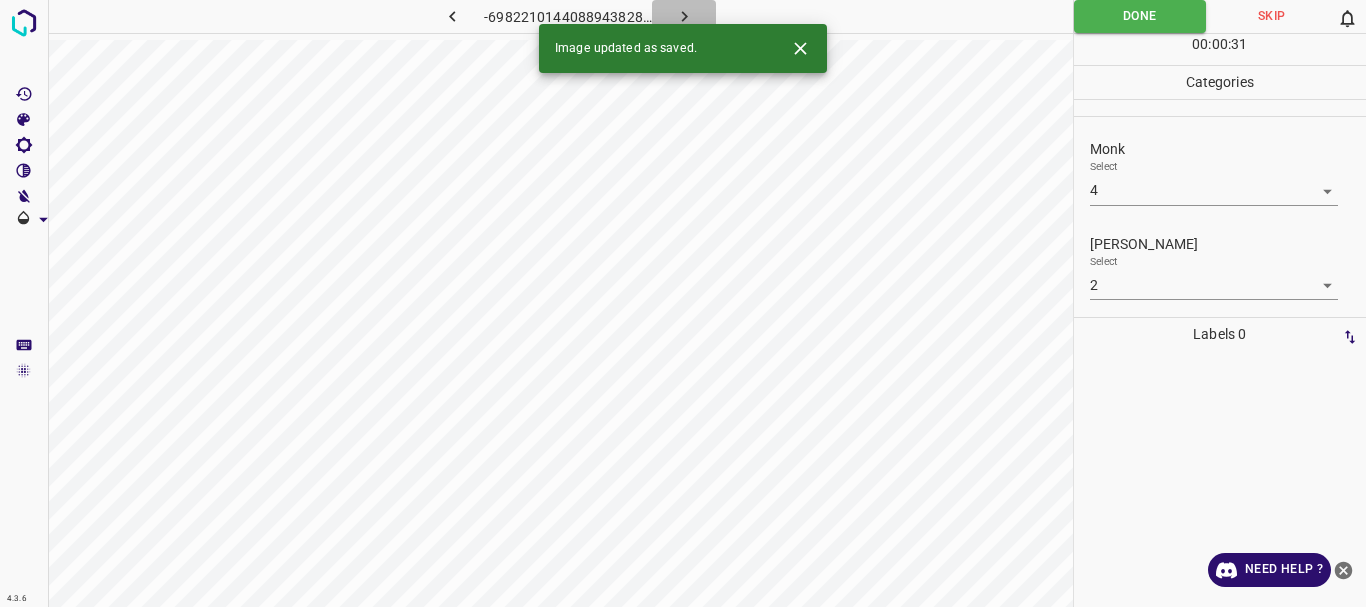 click at bounding box center (684, 16) 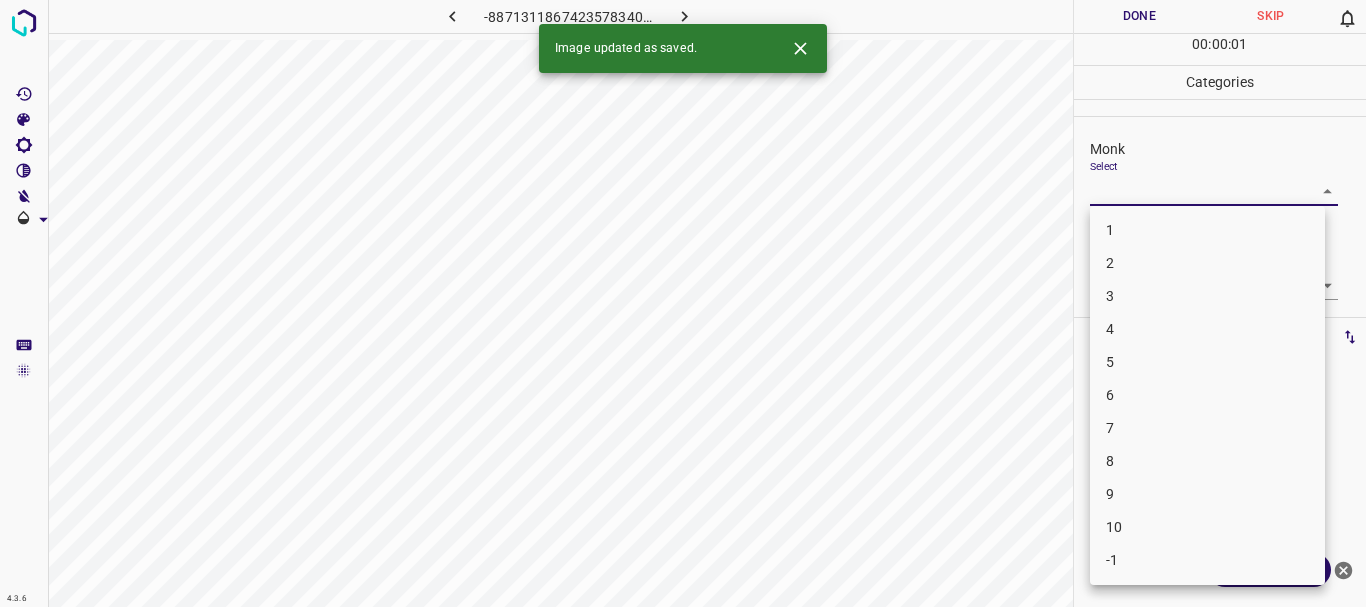 click on "4.3.6  -8871311867423578340.png Done Skip 0 00   : 00   : 01   Categories Monk   Select ​  [PERSON_NAME]   Select ​ Labels   0 Categories 1 Monk 2  [PERSON_NAME] Tools Space Change between modes (Draw & Edit) I Auto labeling R Restore zoom M Zoom in N Zoom out Delete Delete selecte label Filters Z Restore filters X Saturation filter C Brightness filter V Contrast filter B Gray scale filter General O Download Image updated as saved. Need Help ? - Text - Hide - Delete 1 2 3 4 5 6 7 8 9 10 -1" at bounding box center [683, 303] 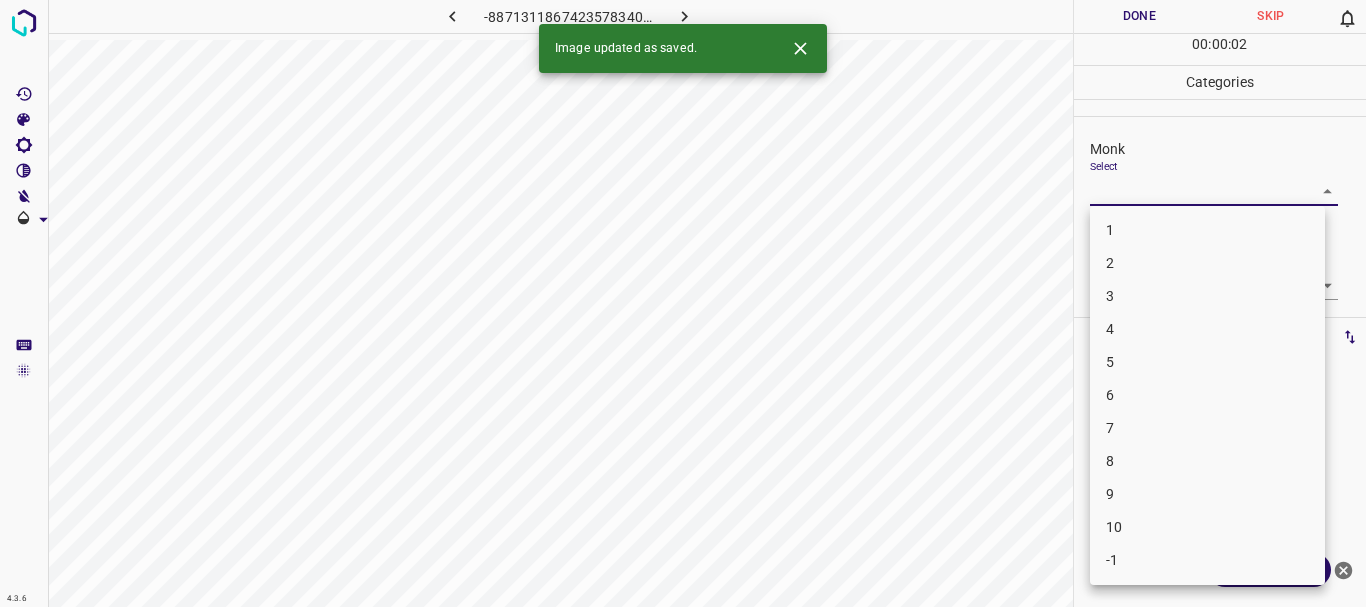 click on "4" at bounding box center (1207, 329) 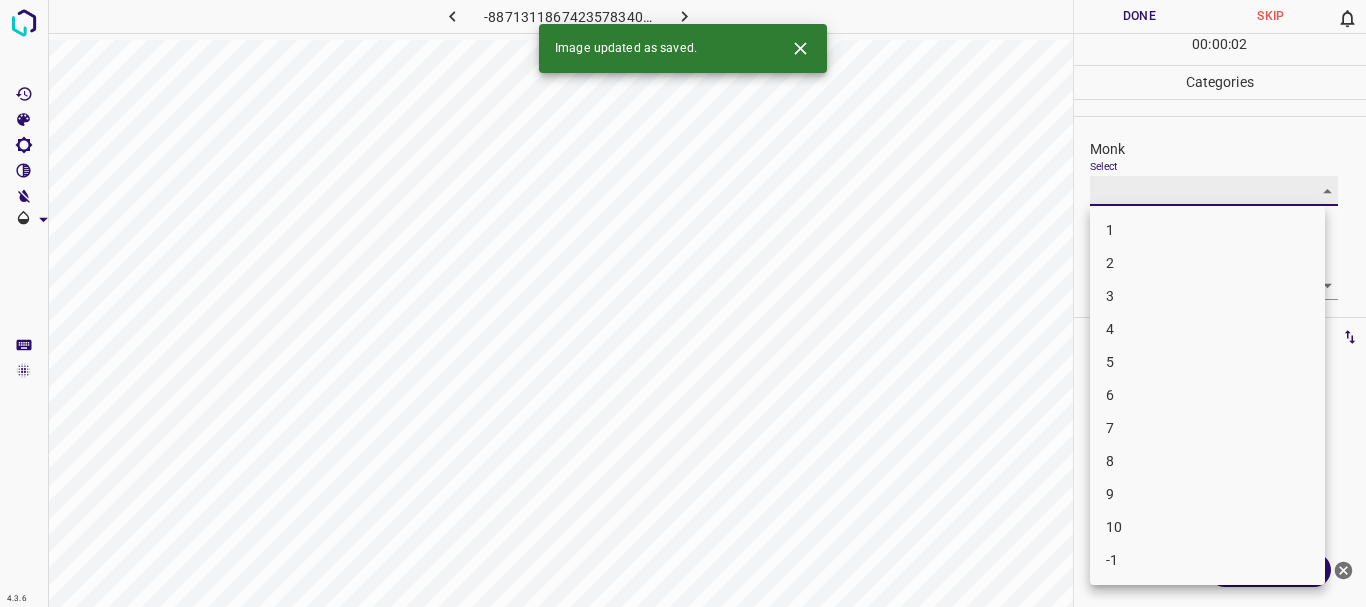 type on "4" 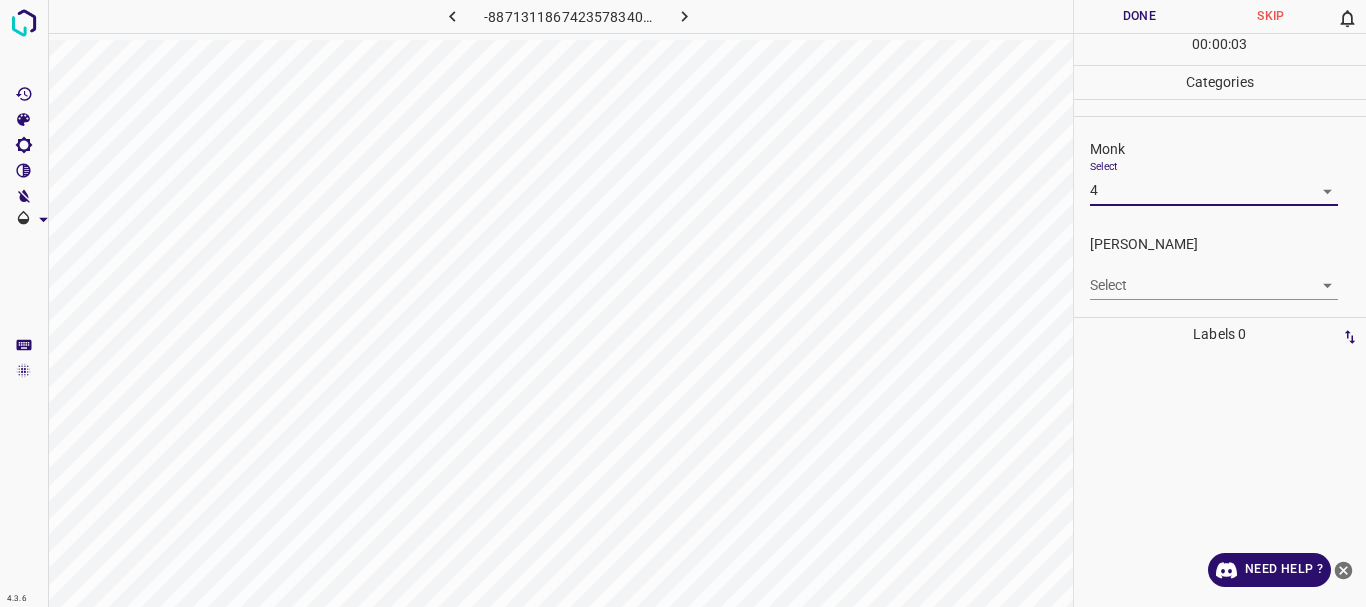 click on "4.3.6  -8871311867423578340.png Done Skip 0 00   : 00   : 03   Categories Monk   Select 4 4  [PERSON_NAME]   Select ​ Labels   0 Categories 1 Monk 2  [PERSON_NAME] Tools Space Change between modes (Draw & Edit) I Auto labeling R Restore zoom M Zoom in N Zoom out Delete Delete selecte label Filters Z Restore filters X Saturation filter C Brightness filter V Contrast filter B Gray scale filter General O Download Need Help ? - Text - Hide - Delete" at bounding box center (683, 303) 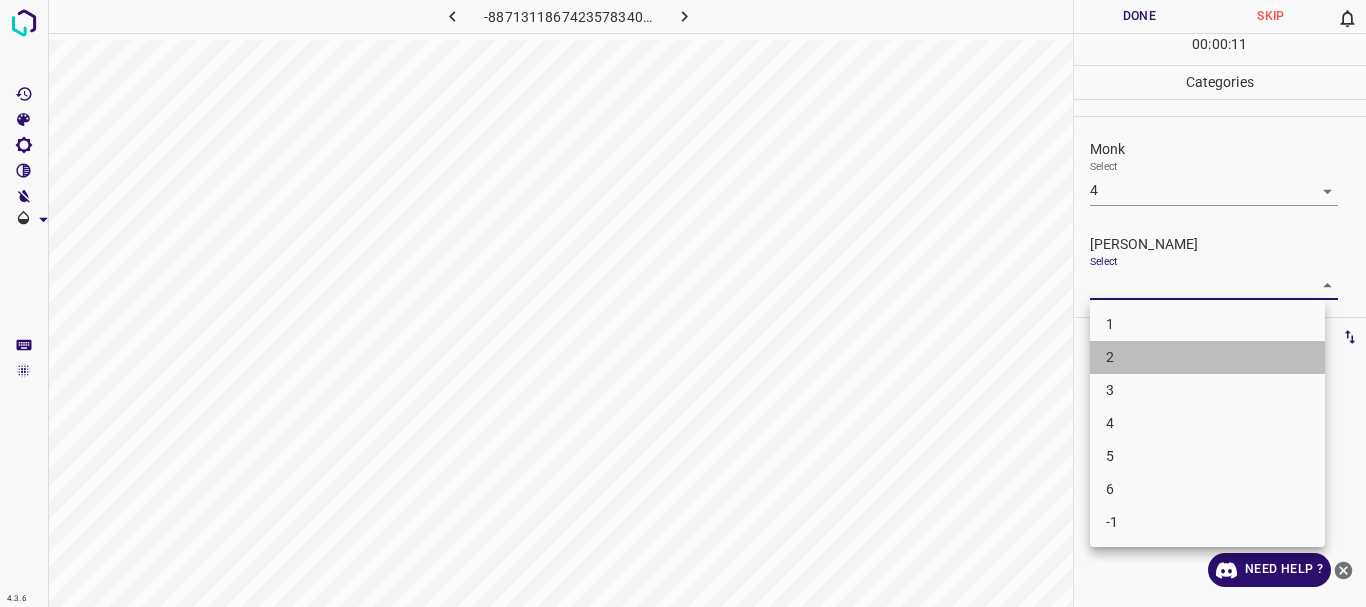 click on "2" at bounding box center (1207, 357) 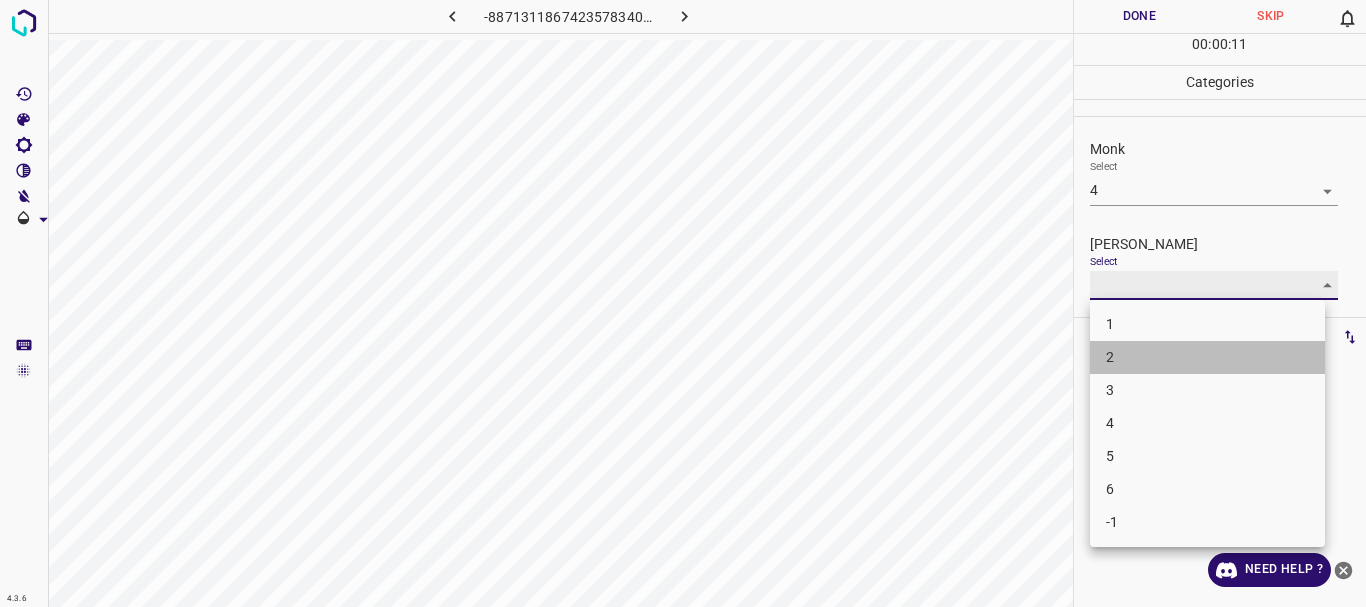 type on "2" 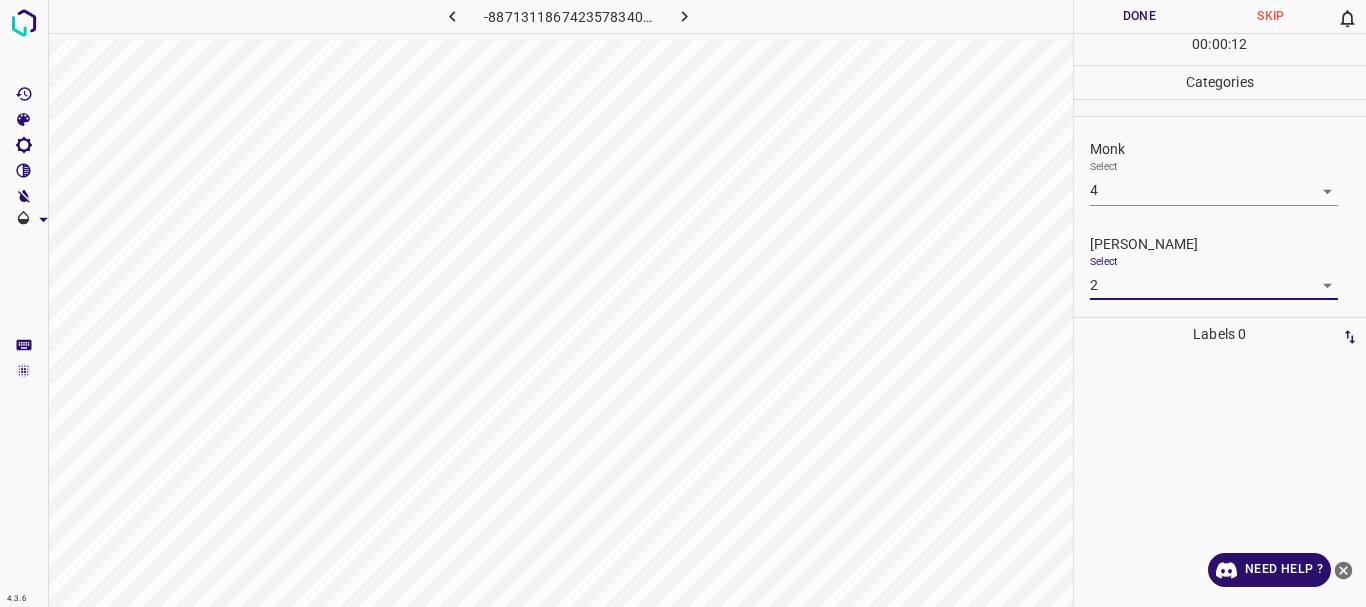click on "Done" at bounding box center [1140, 16] 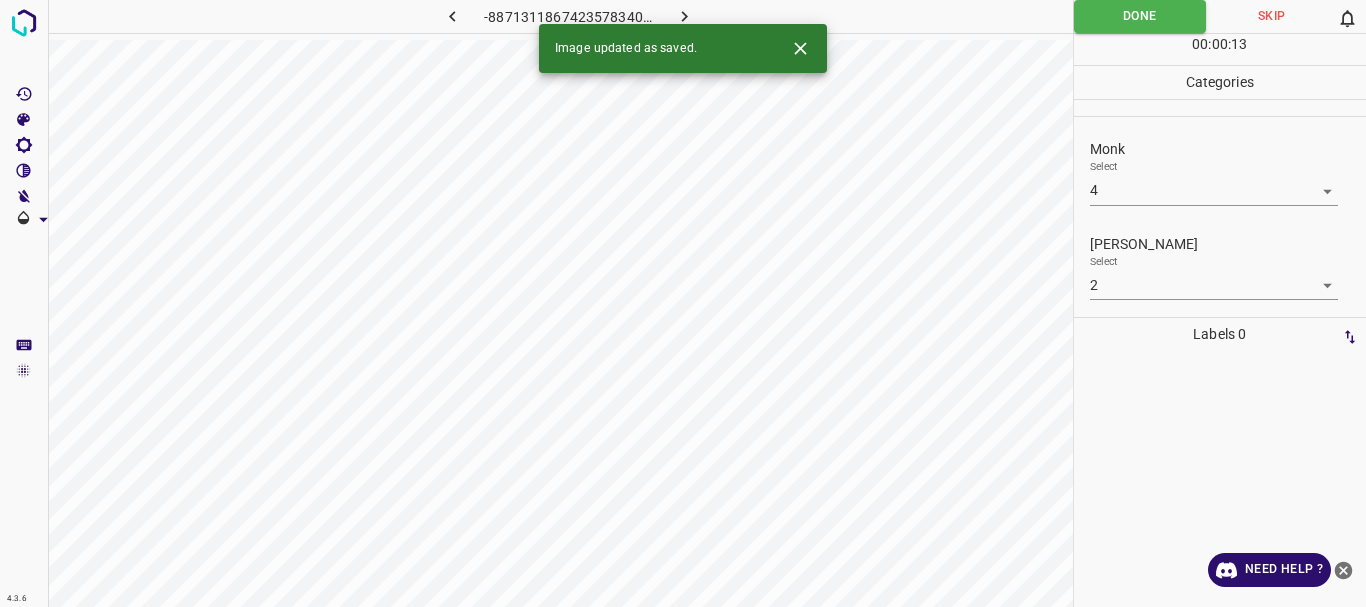 click 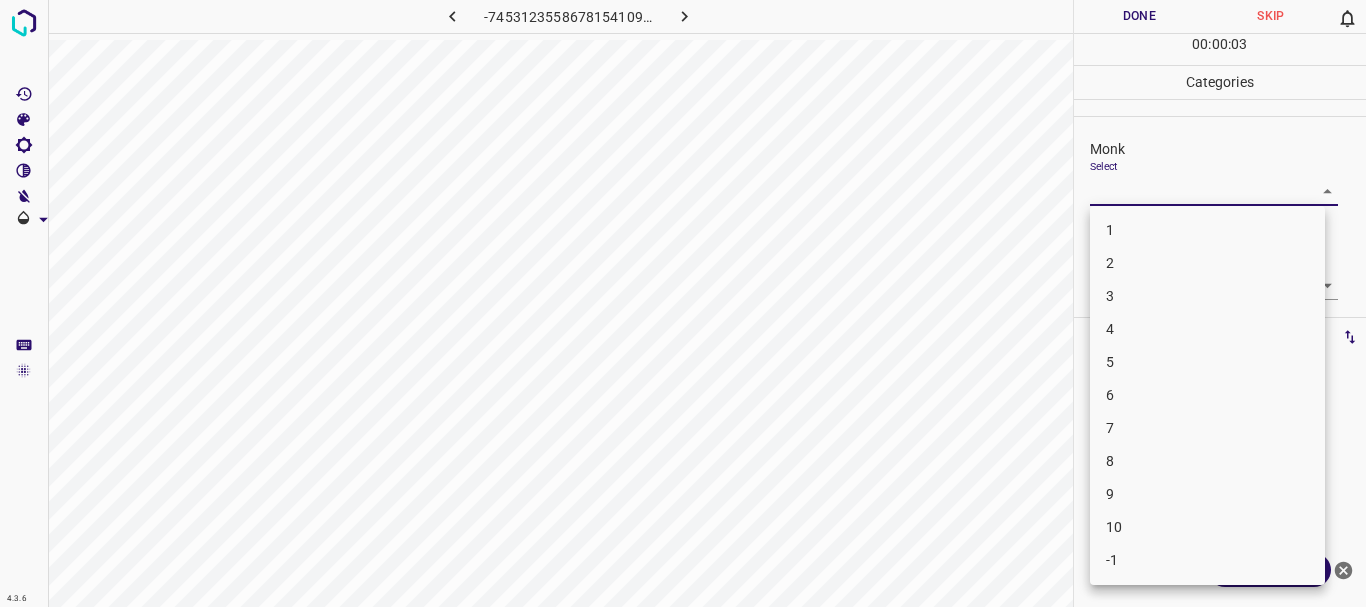 click on "4.3.6  -7453123558678154109.png Done Skip 0 00   : 00   : 03   Categories Monk   Select ​  [PERSON_NAME]   Select ​ Labels   0 Categories 1 Monk 2  [PERSON_NAME] Tools Space Change between modes (Draw & Edit) I Auto labeling R Restore zoom M Zoom in N Zoom out Delete Delete selecte label Filters Z Restore filters X Saturation filter C Brightness filter V Contrast filter B Gray scale filter General O Download Need Help ? - Text - Hide - Delete 1 2 3 4 5 6 7 8 9 10 -1" at bounding box center (683, 303) 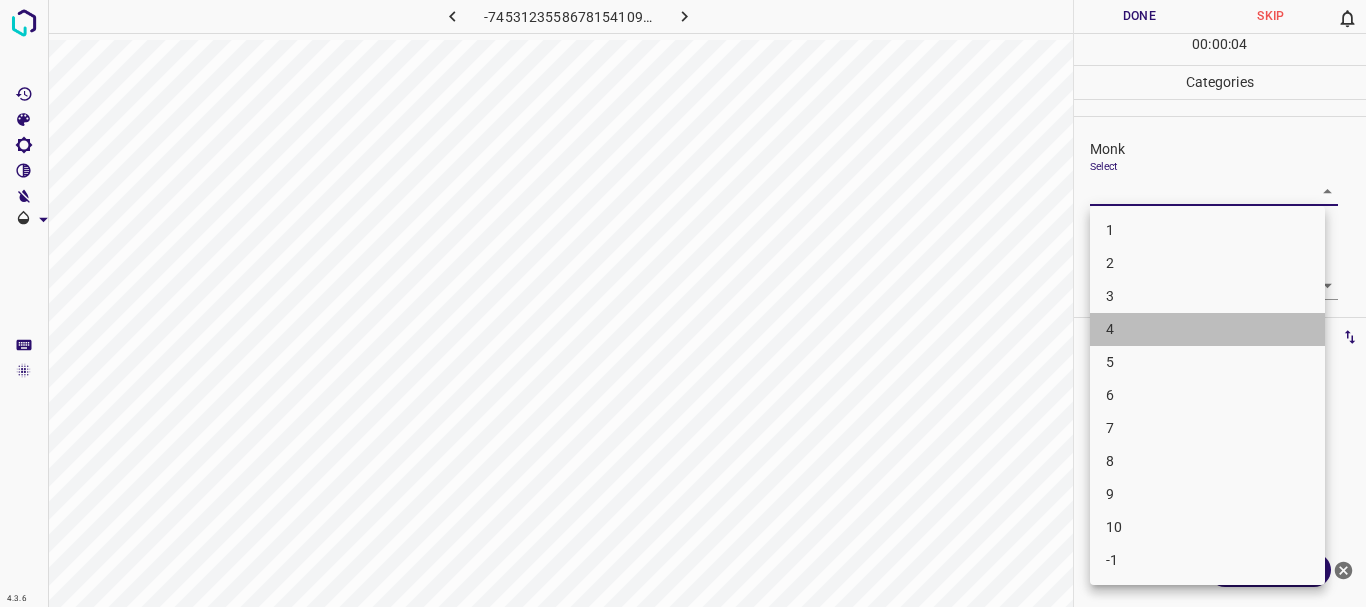 click on "4" at bounding box center [1207, 329] 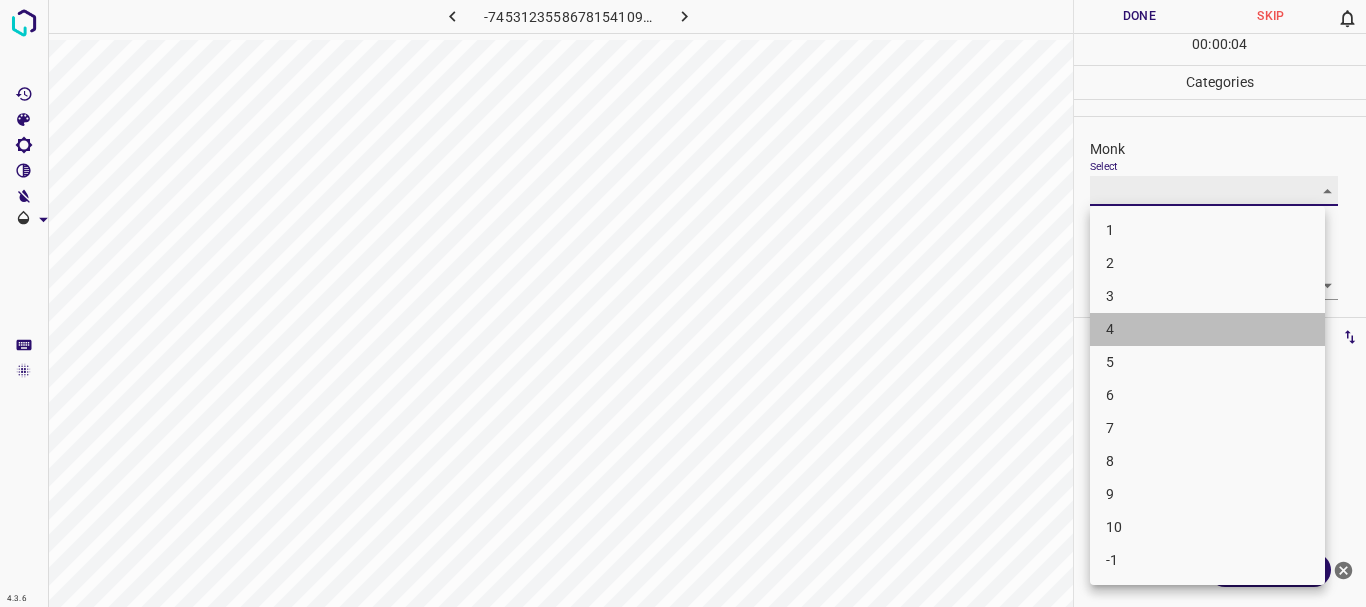type on "4" 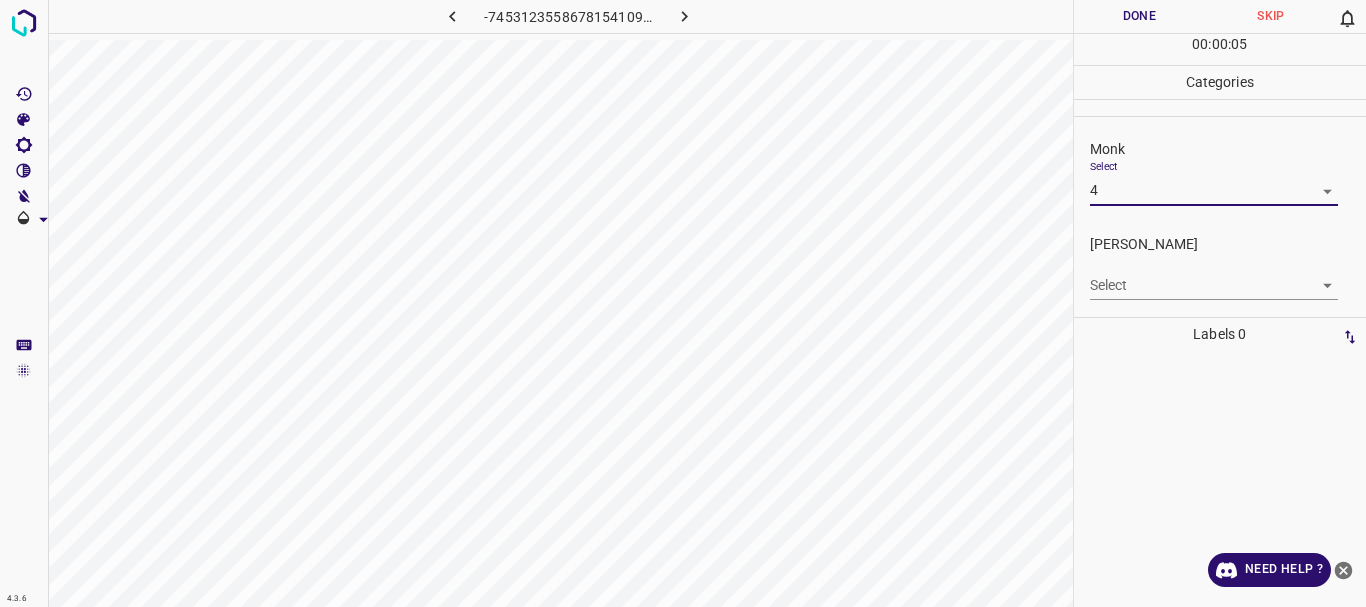 click on "4.3.6  -7453123558678154109.png Done Skip 0 00   : 00   : 05   Categories Monk   Select 4 4  [PERSON_NAME]   Select ​ Labels   0 Categories 1 Monk 2  [PERSON_NAME] Tools Space Change between modes (Draw & Edit) I Auto labeling R Restore zoom M Zoom in N Zoom out Delete Delete selecte label Filters Z Restore filters X Saturation filter C Brightness filter V Contrast filter B Gray scale filter General O Download Need Help ? - Text - Hide - Delete" at bounding box center (683, 303) 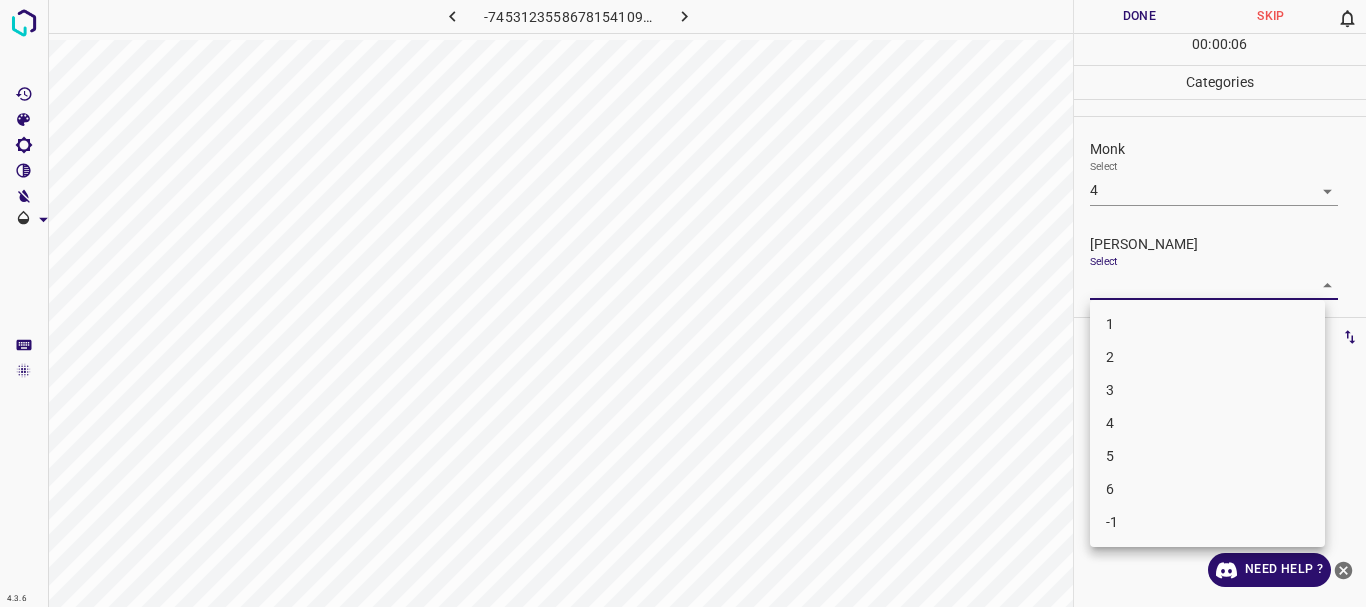 click on "2" at bounding box center [1207, 357] 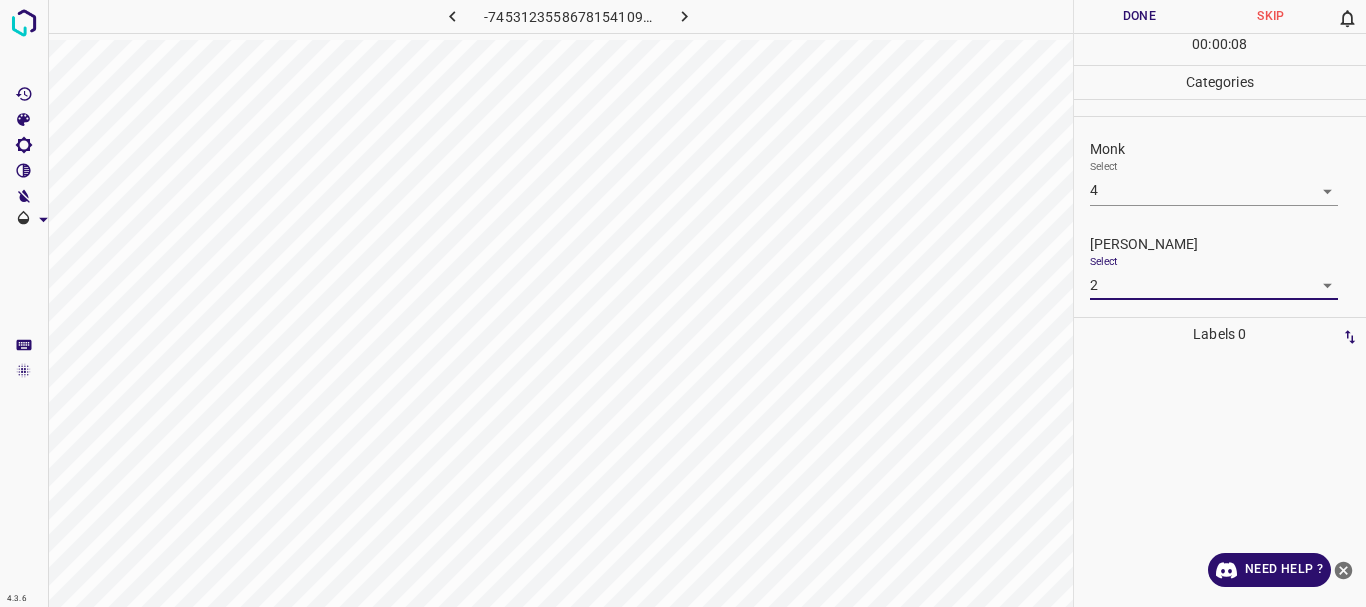 click on "4.3.6  -7453123558678154109.png Done Skip 0 00   : 00   : 08   Categories Monk   Select 4 4  [PERSON_NAME]   Select 2 2 Labels   0 Categories 1 Monk 2  [PERSON_NAME] Tools Space Change between modes (Draw & Edit) I Auto labeling R Restore zoom M Zoom in N Zoom out Delete Delete selecte label Filters Z Restore filters X Saturation filter C Brightness filter V Contrast filter B Gray scale filter General O Download Need Help ? - Text - Hide - Delete" at bounding box center (683, 303) 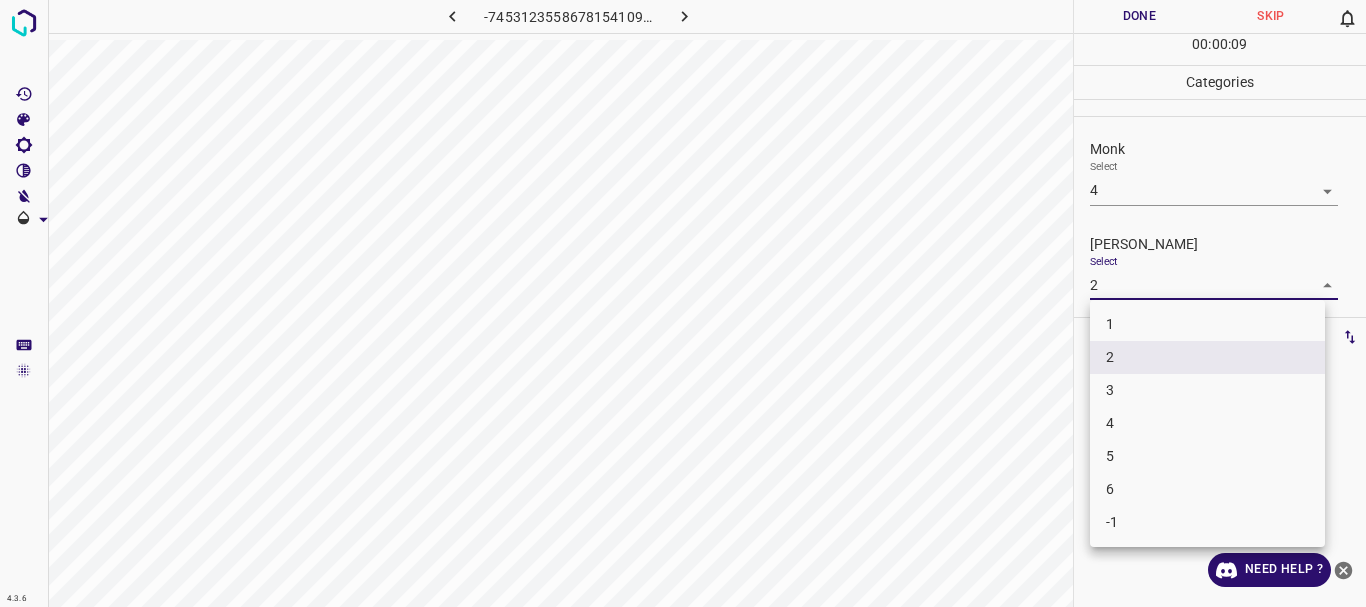 drag, startPoint x: 1119, startPoint y: 330, endPoint x: 1145, endPoint y: 94, distance: 237.42789 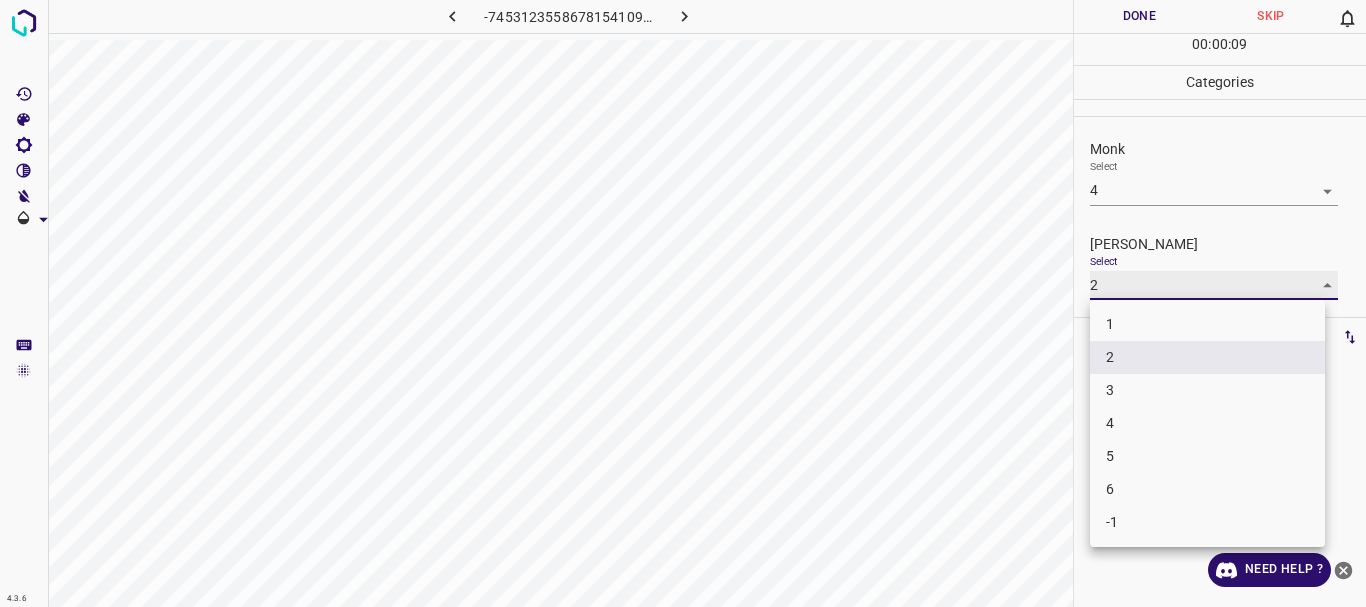 type on "1" 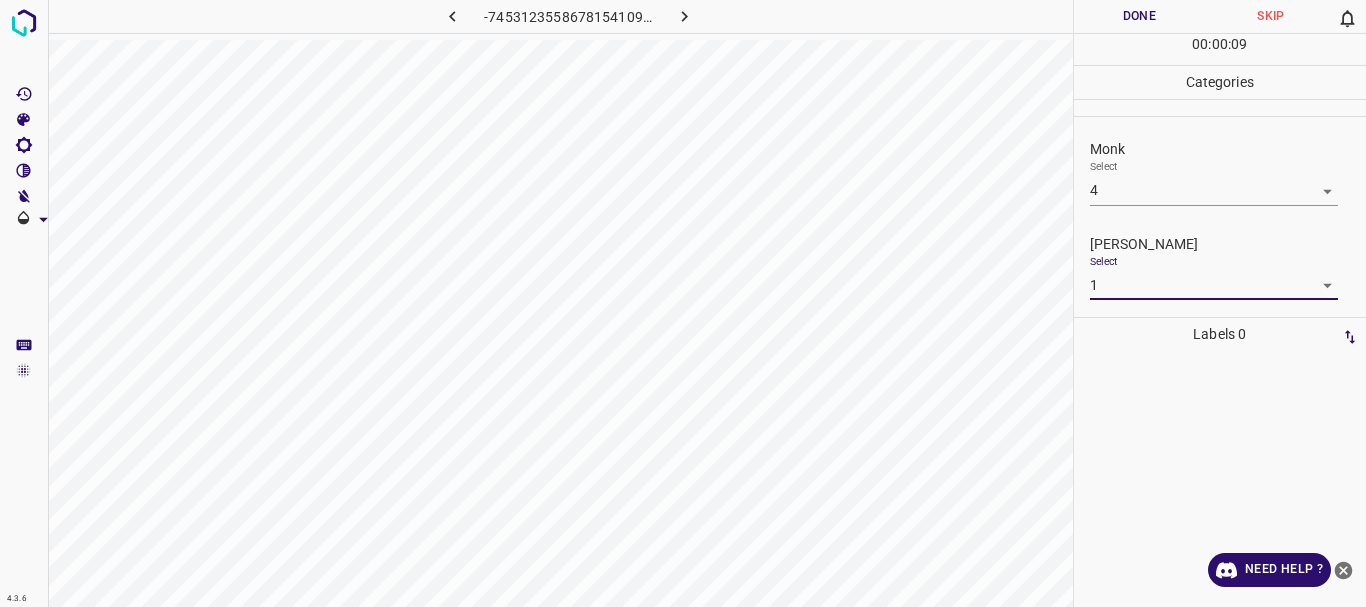 click on "Done" at bounding box center (1140, 16) 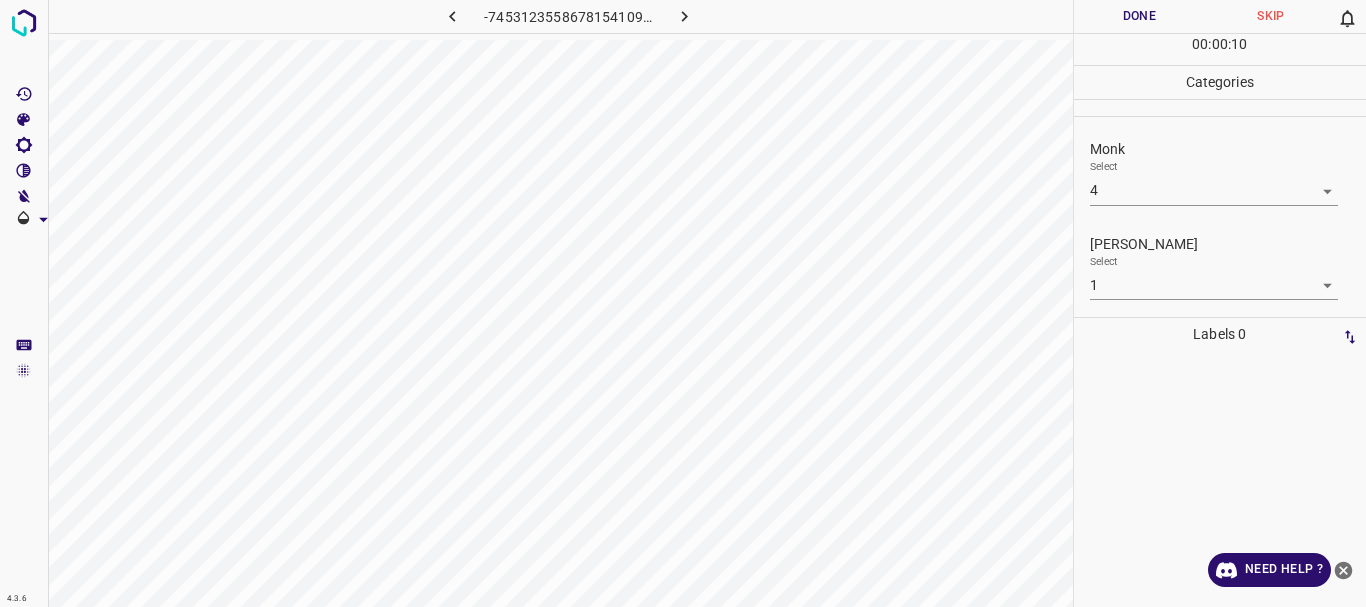 click 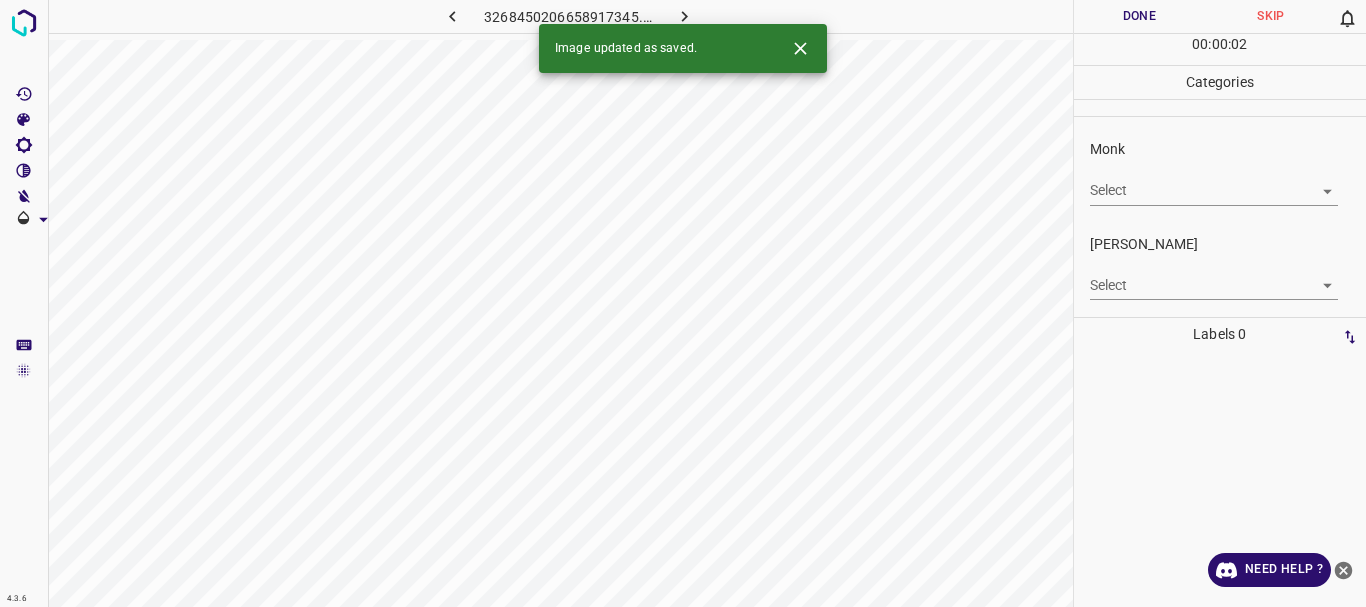 click on "4.3.6  3268450206658917345.png Done Skip 0 00   : 00   : 02   Categories Monk   Select ​  [PERSON_NAME]   Select ​ Labels   0 Categories 1 Monk 2  [PERSON_NAME] Tools Space Change between modes (Draw & Edit) I Auto labeling R Restore zoom M Zoom in N Zoom out Delete Delete selecte label Filters Z Restore filters X Saturation filter C Brightness filter V Contrast filter B Gray scale filter General O Download Image updated as saved. Need Help ? - Text - Hide - Delete" at bounding box center [683, 303] 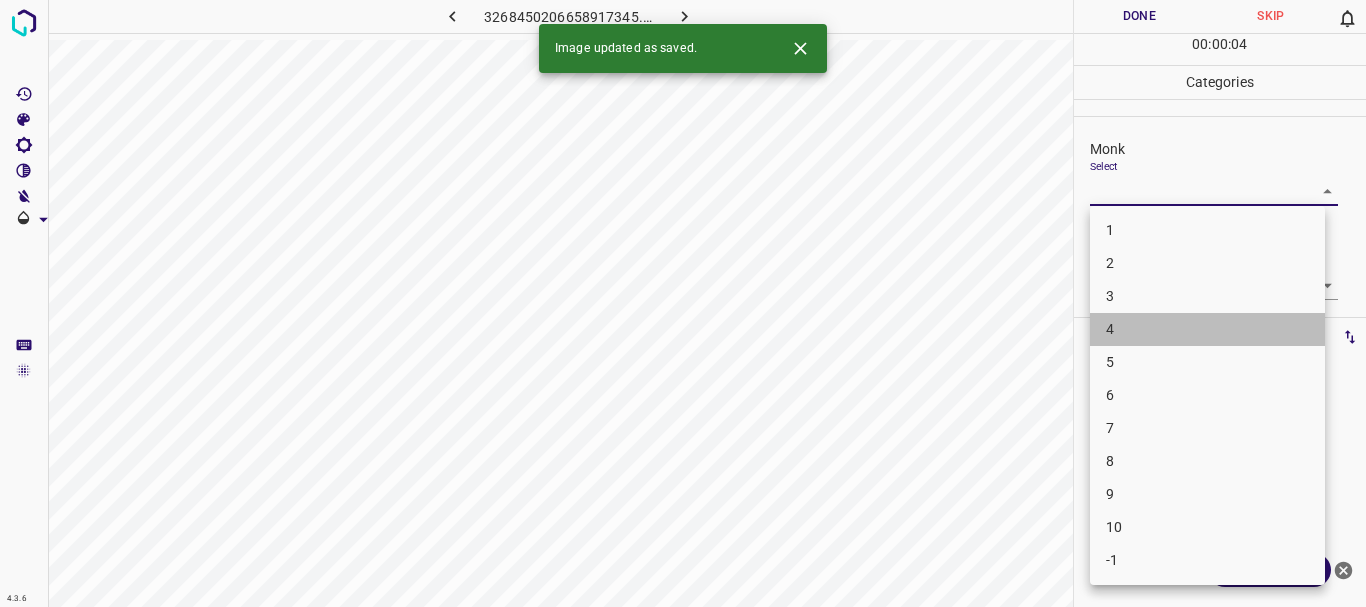click on "4" at bounding box center [1207, 329] 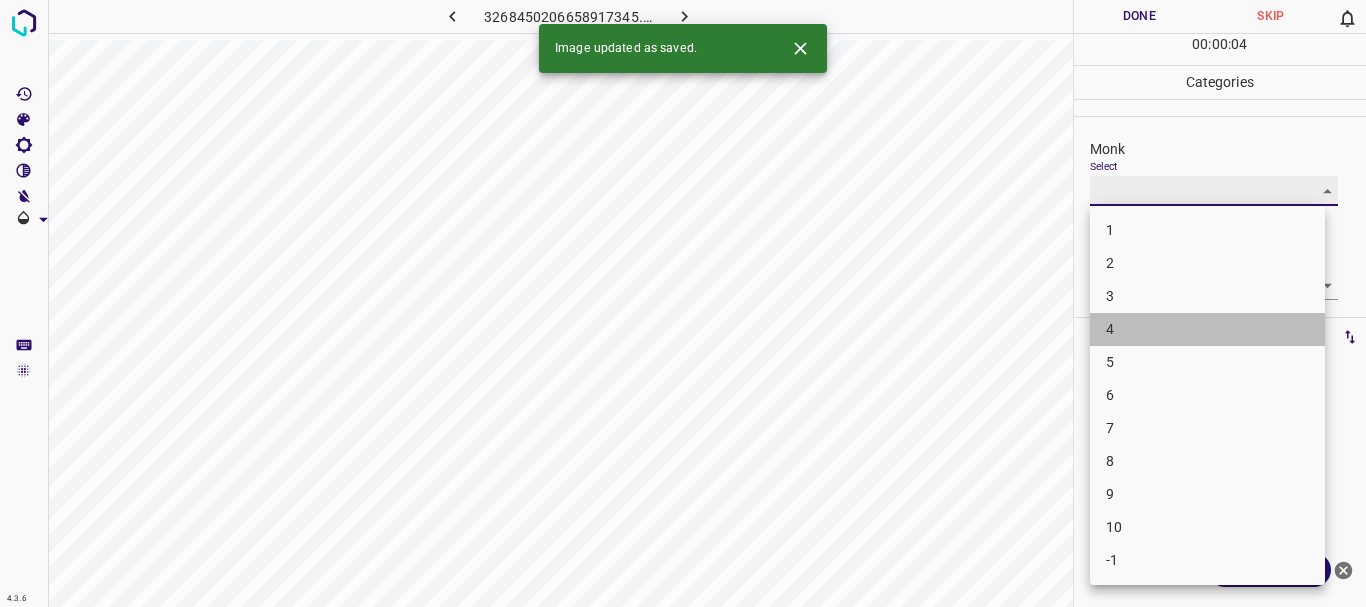 type on "4" 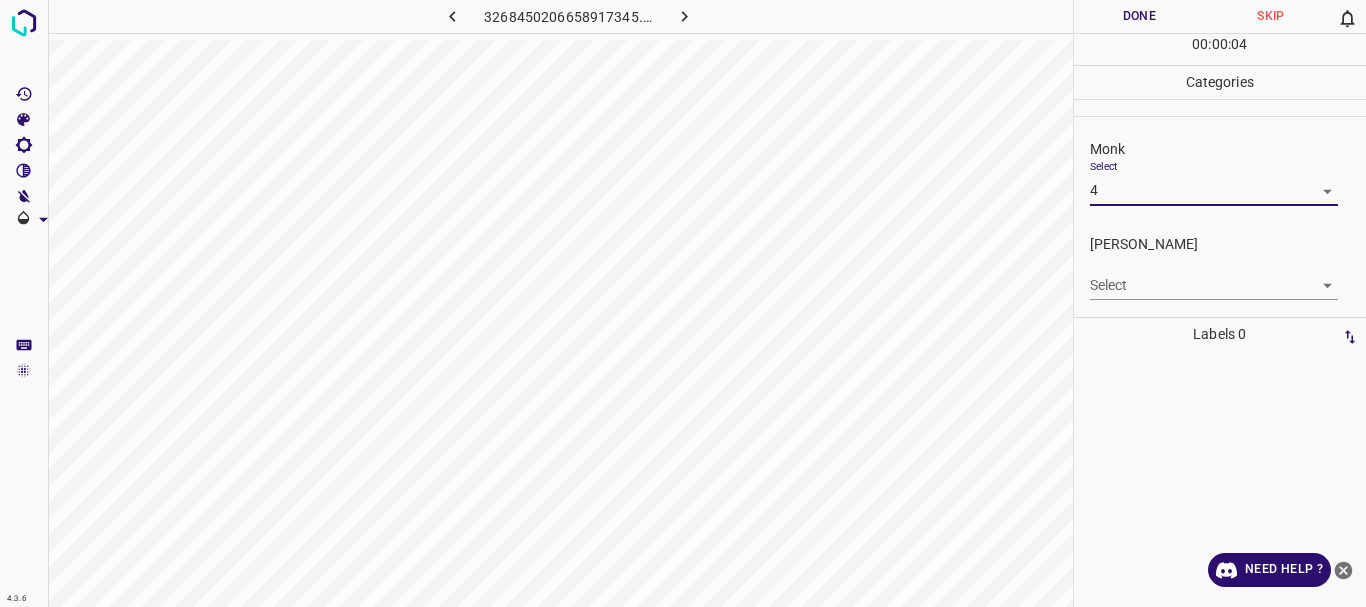 click on "4.3.6  3268450206658917345.png Done Skip 0 00   : 00   : 04   Categories Monk   Select 4 4  [PERSON_NAME]   Select ​ Labels   0 Categories 1 Monk 2  [PERSON_NAME] Tools Space Change between modes (Draw & Edit) I Auto labeling R Restore zoom M Zoom in N Zoom out Delete Delete selecte label Filters Z Restore filters X Saturation filter C Brightness filter V Contrast filter B Gray scale filter General O Download Need Help ? - Text - Hide - Delete" at bounding box center [683, 303] 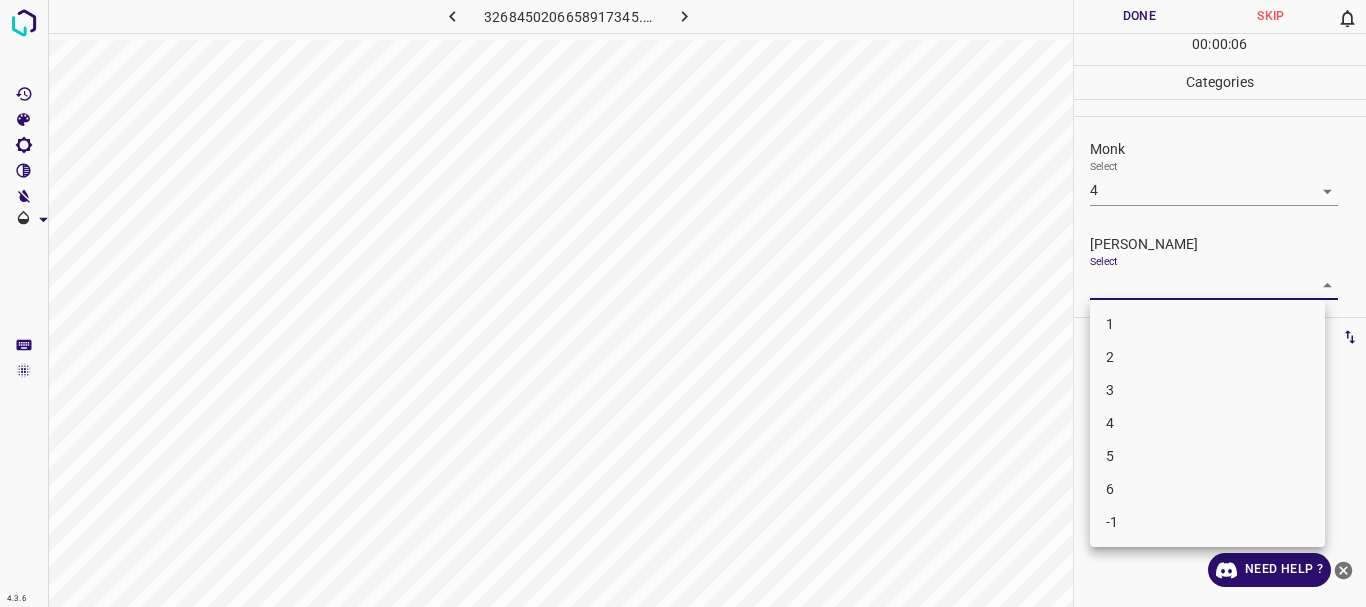 drag, startPoint x: 1140, startPoint y: 324, endPoint x: 1138, endPoint y: 273, distance: 51.0392 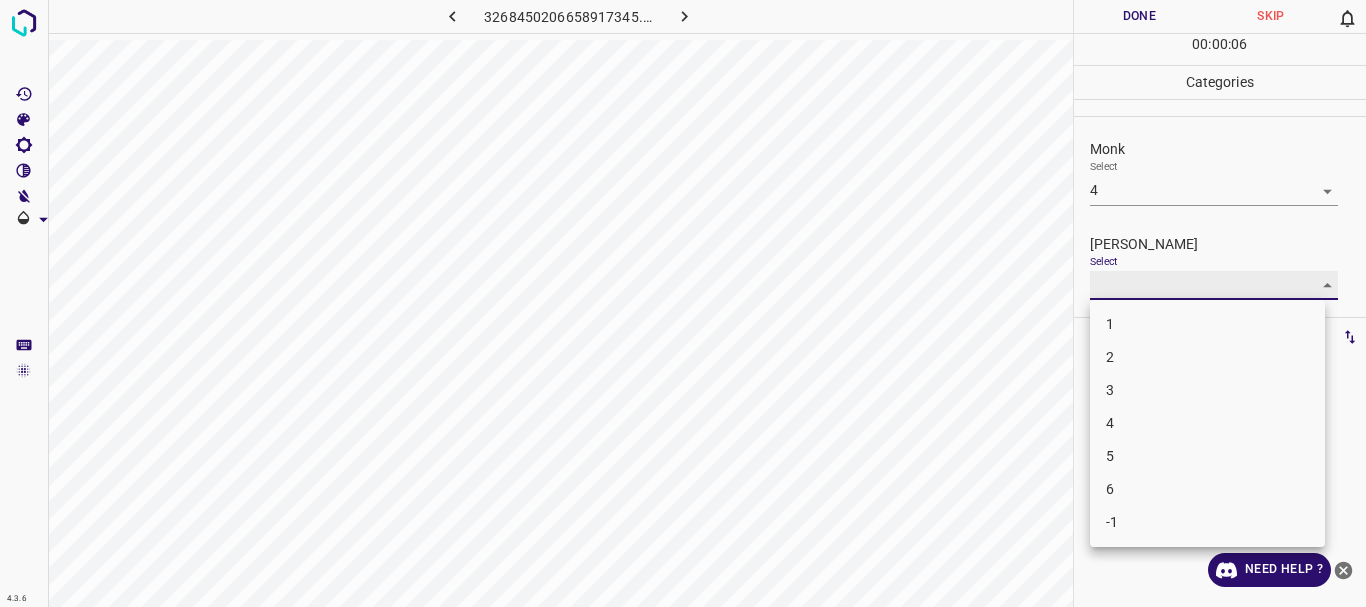 type on "1" 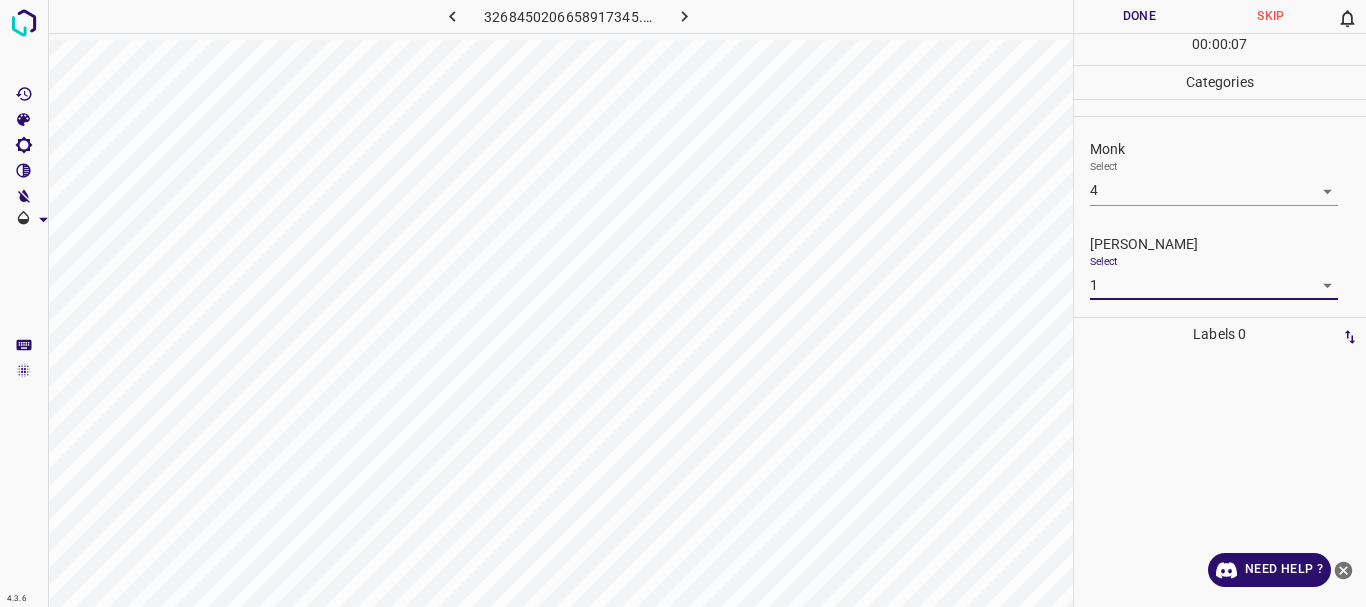 click on "Done" at bounding box center [1140, 16] 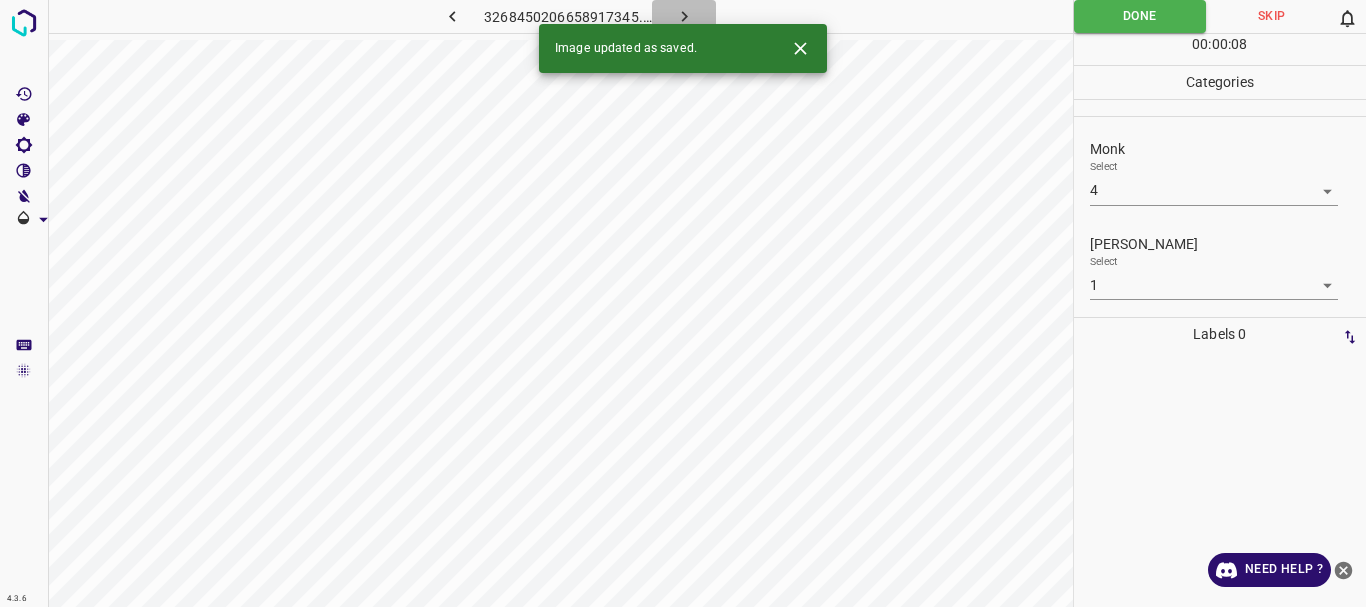 click 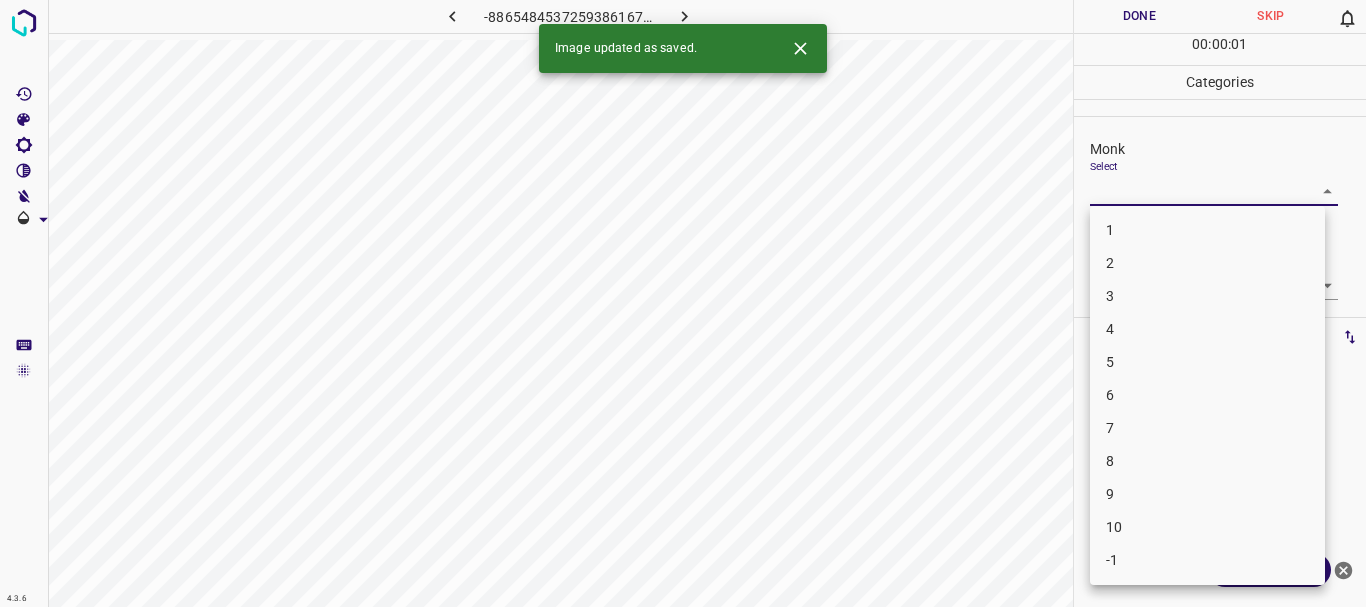 click on "4.3.6  -8865484537259386167.png Done Skip 0 00   : 00   : 01   Categories Monk   Select ​  [PERSON_NAME]   Select ​ Labels   0 Categories 1 Monk 2  [PERSON_NAME] Tools Space Change between modes (Draw & Edit) I Auto labeling R Restore zoom M Zoom in N Zoom out Delete Delete selecte label Filters Z Restore filters X Saturation filter C Brightness filter V Contrast filter B Gray scale filter General O Download Image updated as saved. Need Help ? - Text - Hide - Delete 1 2 3 4 5 6 7 8 9 10 -1" at bounding box center [683, 303] 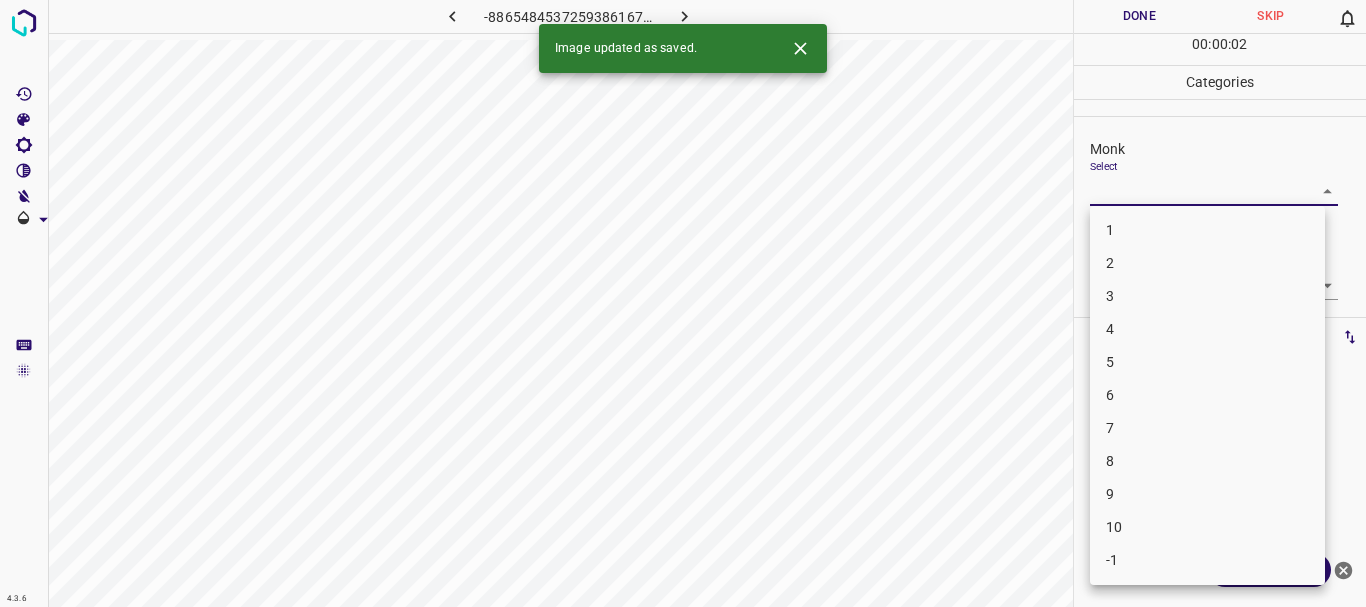 click on "3" at bounding box center [1207, 296] 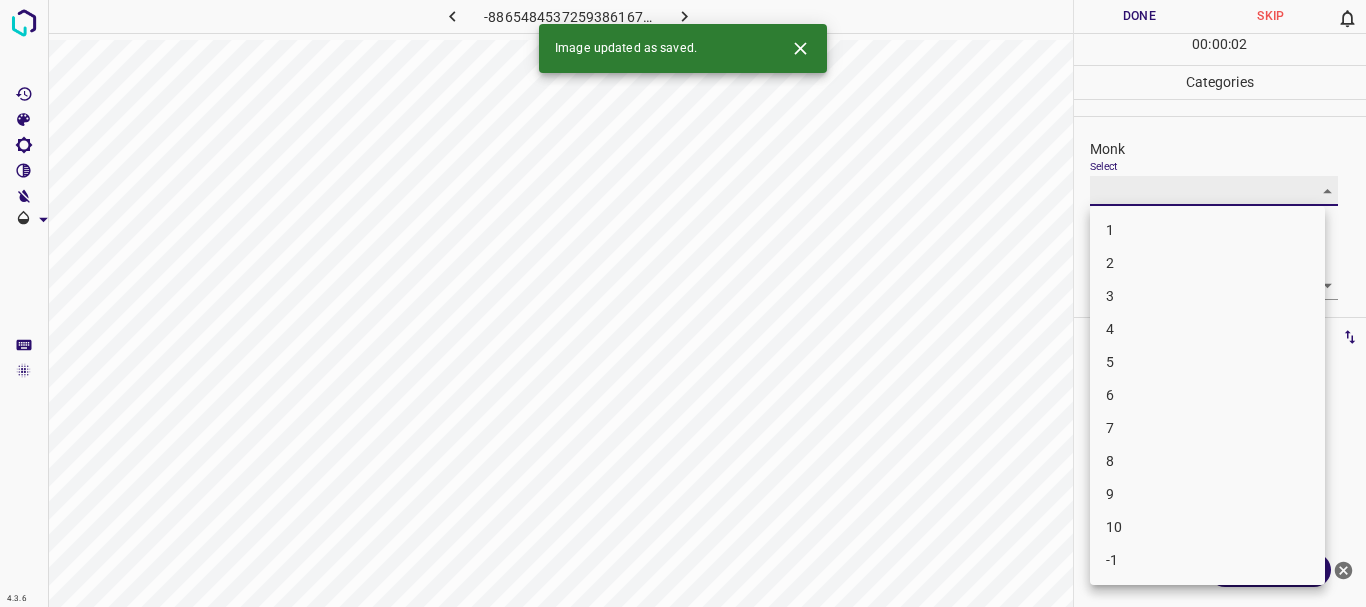 type on "3" 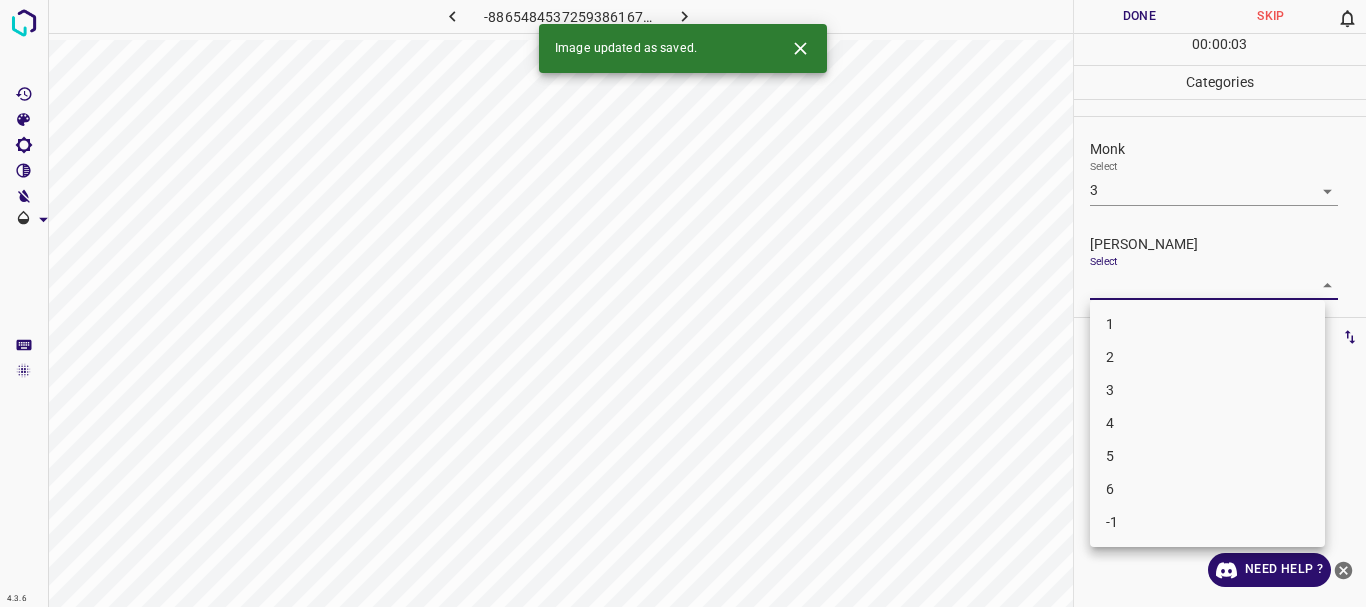 click on "4.3.6  -8865484537259386167.png Done Skip 0 00   : 00   : 03   Categories Monk   Select 3 3  [PERSON_NAME]   Select ​ Labels   0 Categories 1 Monk 2  [PERSON_NAME] Tools Space Change between modes (Draw & Edit) I Auto labeling R Restore zoom M Zoom in N Zoom out Delete Delete selecte label Filters Z Restore filters X Saturation filter C Brightness filter V Contrast filter B Gray scale filter General O Download Image updated as saved. Need Help ? - Text - Hide - Delete 1 2 3 4 5 6 -1" at bounding box center [683, 303] 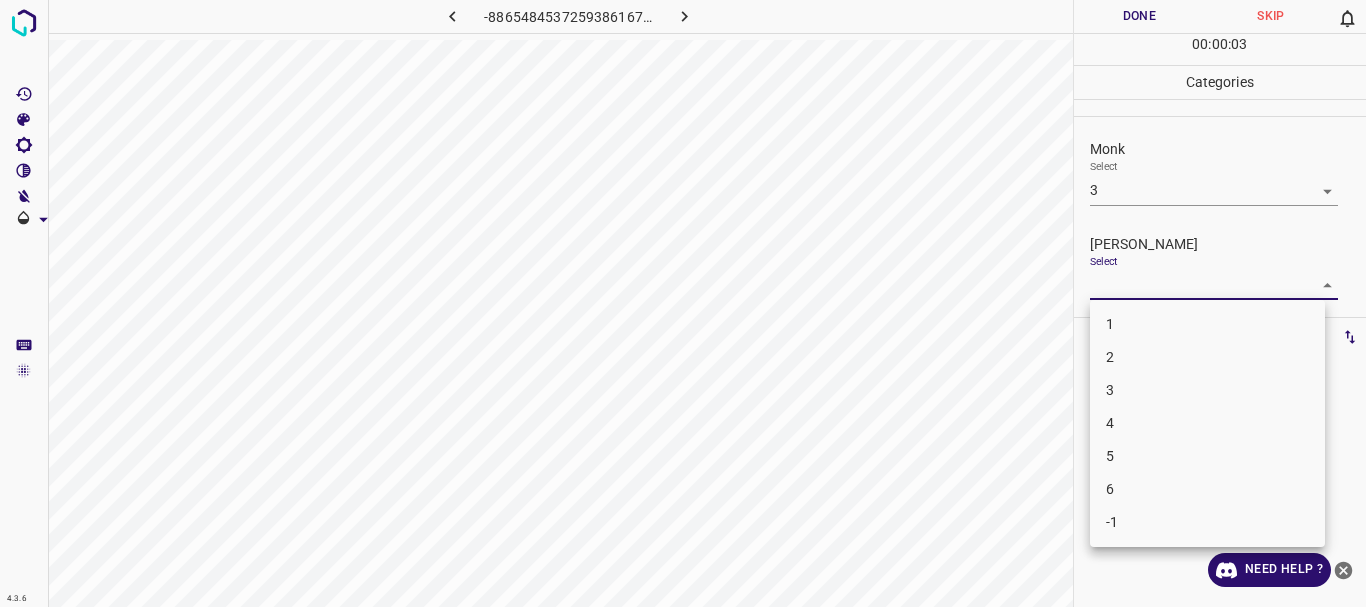 drag, startPoint x: 1111, startPoint y: 355, endPoint x: 1117, endPoint y: 216, distance: 139.12944 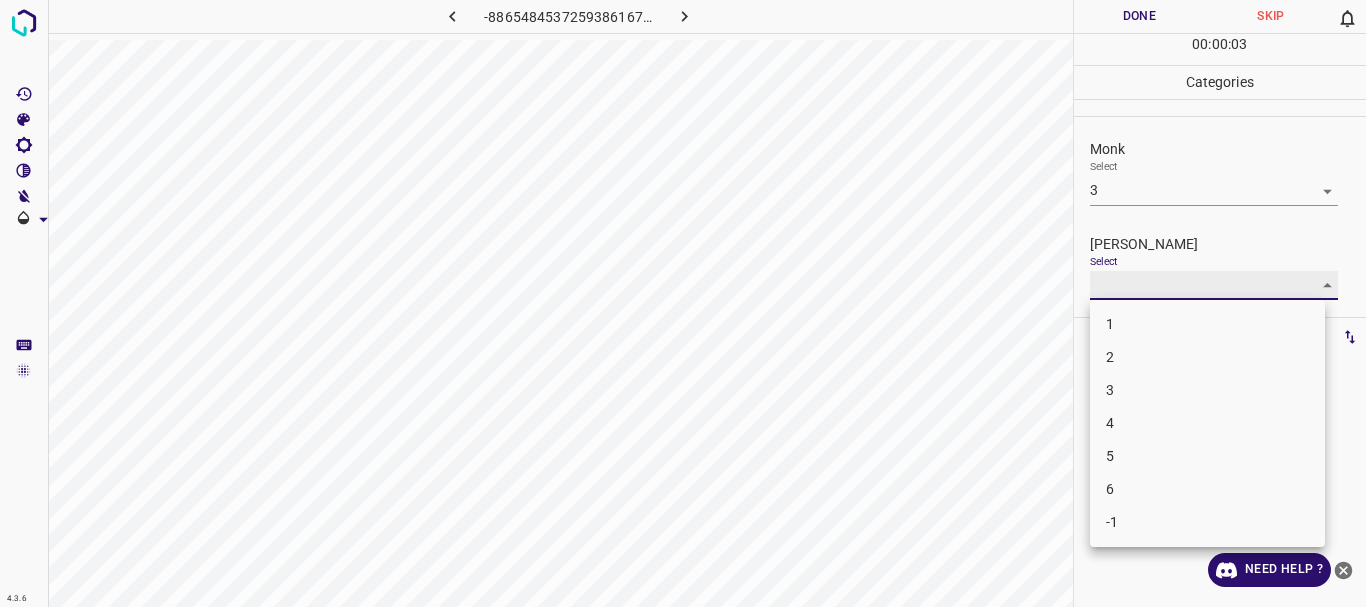 type on "2" 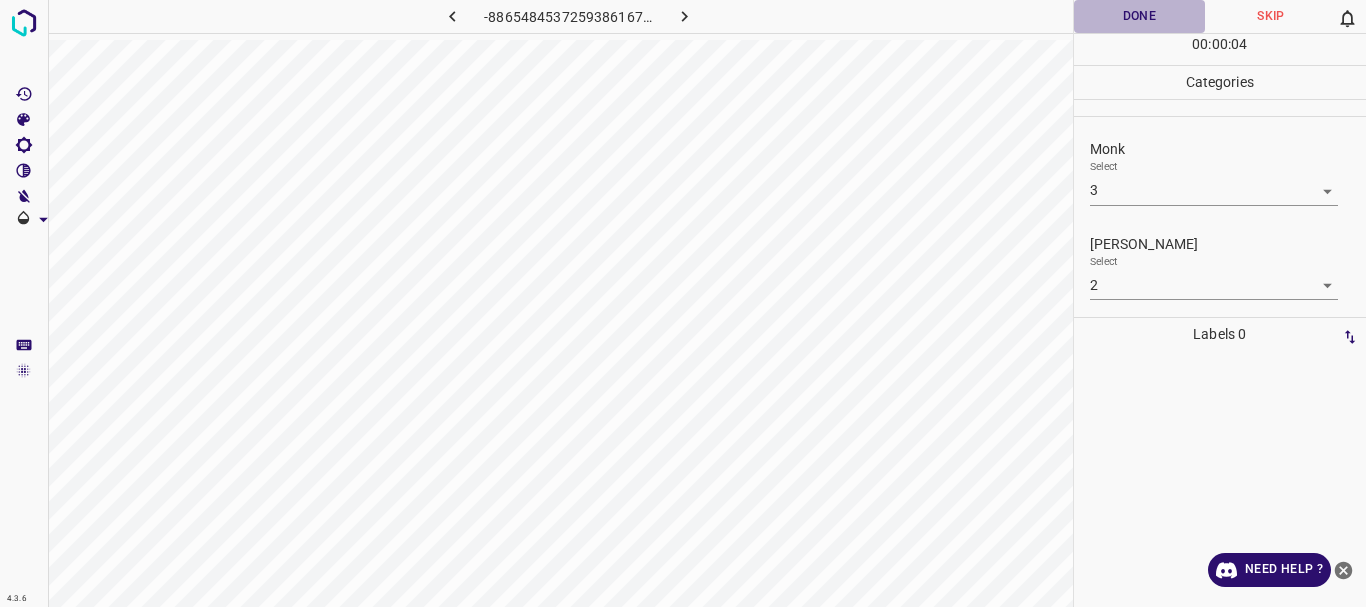click on "Done" at bounding box center (1140, 16) 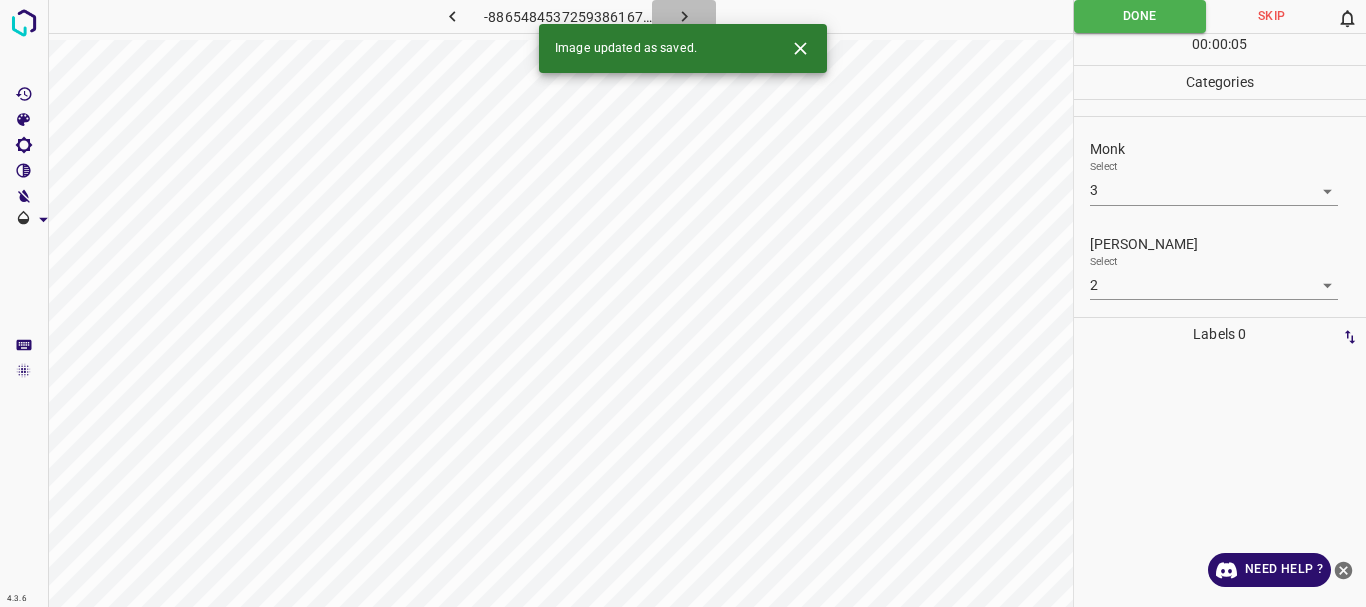 click 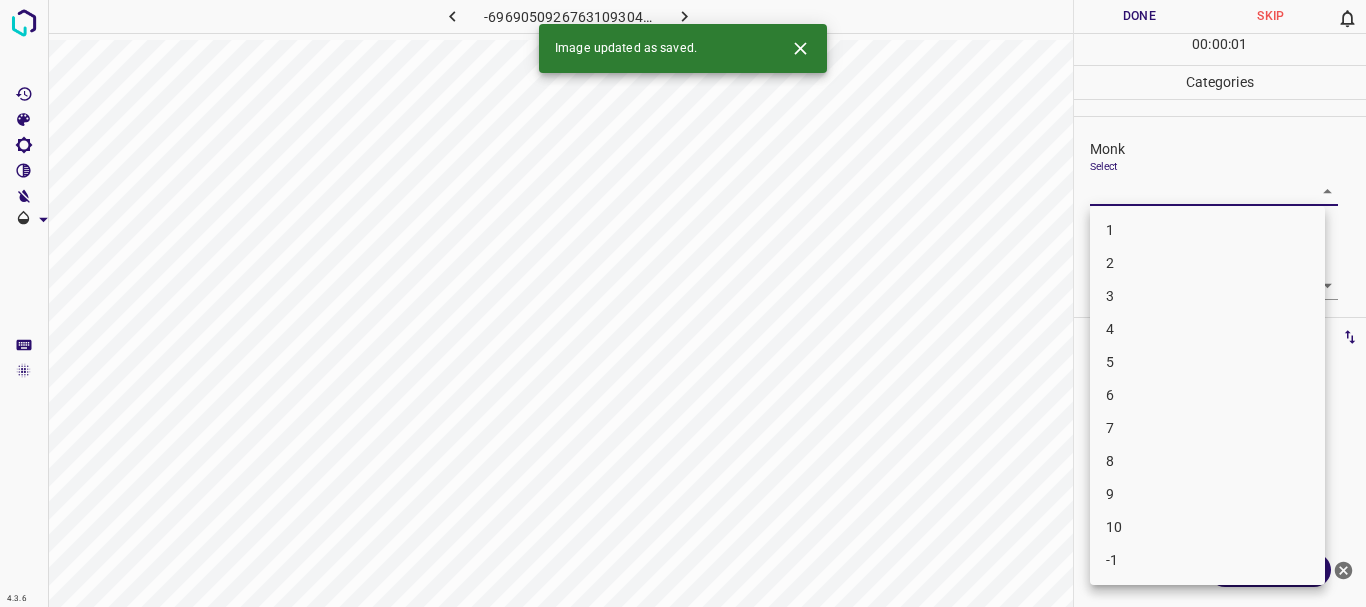 click on "4.3.6  -6969050926763109304.png Done Skip 0 00   : 00   : 01   Categories Monk   Select ​  [PERSON_NAME]   Select ​ Labels   0 Categories 1 Monk 2  [PERSON_NAME] Tools Space Change between modes (Draw & Edit) I Auto labeling R Restore zoom M Zoom in N Zoom out Delete Delete selecte label Filters Z Restore filters X Saturation filter C Brightness filter V Contrast filter B Gray scale filter General O Download Image updated as saved. Need Help ? - Text - Hide - Delete 1 2 3 4 5 6 7 8 9 10 -1" at bounding box center [683, 303] 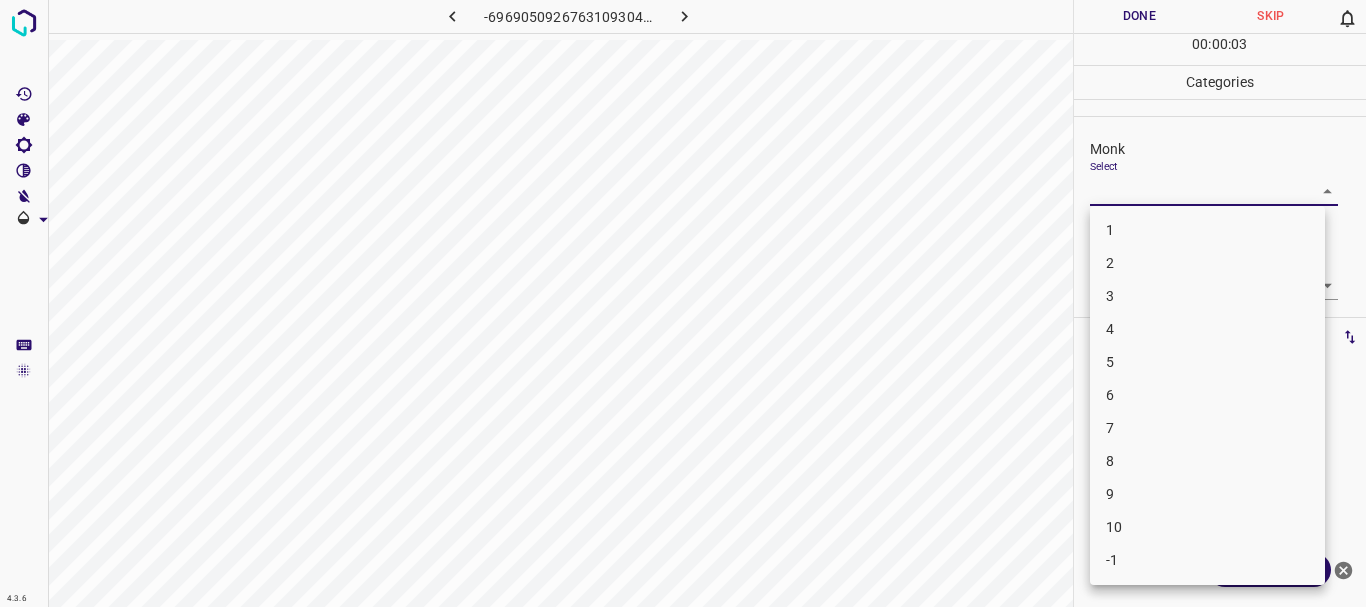 drag, startPoint x: 1197, startPoint y: 309, endPoint x: 1186, endPoint y: 341, distance: 33.83785 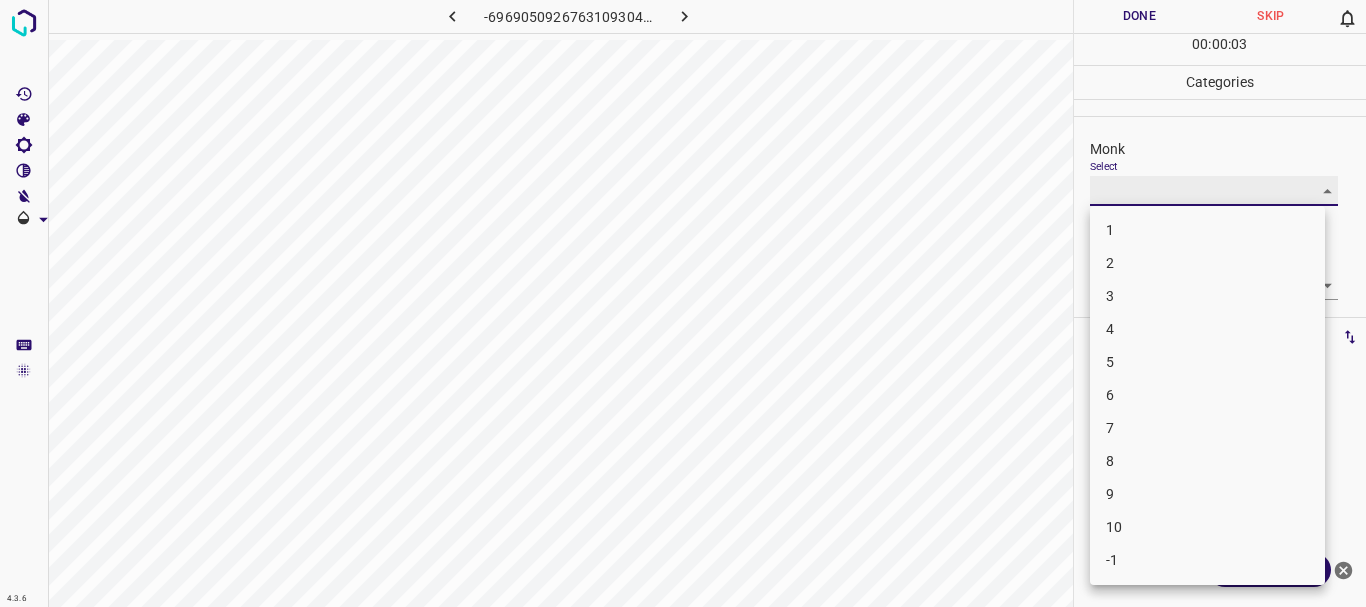type on "4" 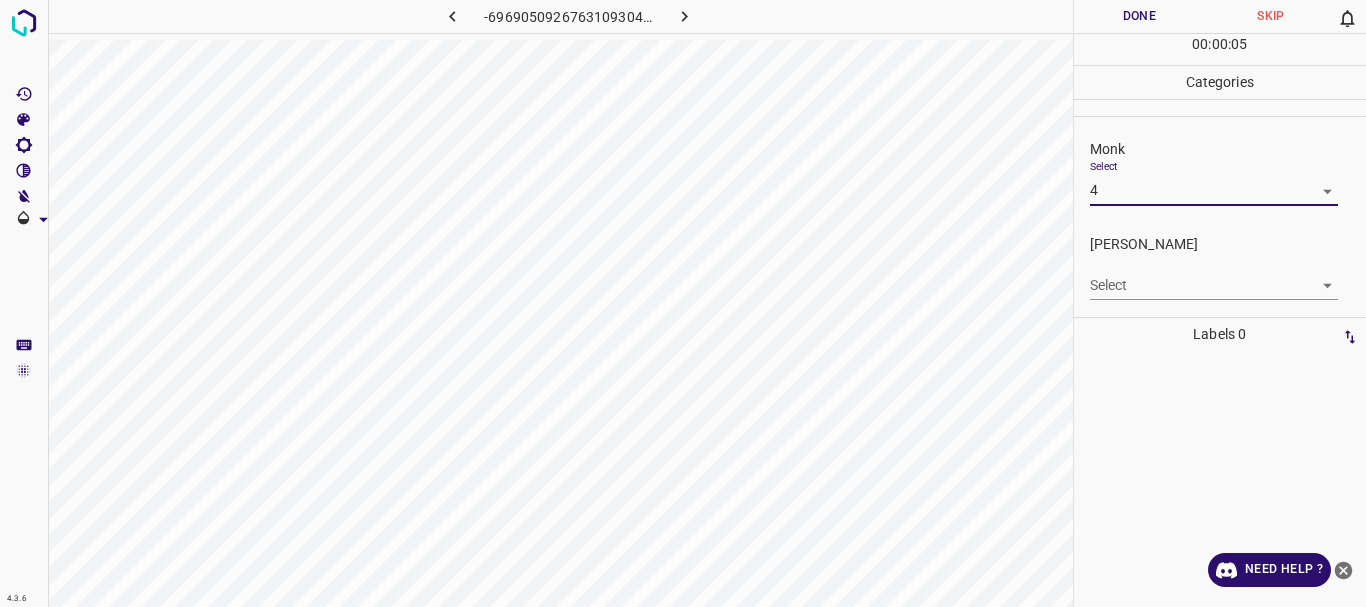 click on "4.3.6  -6969050926763109304.png Done Skip 0 00   : 00   : 05   Categories Monk   Select 4 4  [PERSON_NAME]   Select ​ Labels   0 Categories 1 Monk 2  [PERSON_NAME] Tools Space Change between modes (Draw & Edit) I Auto labeling R Restore zoom M Zoom in N Zoom out Delete Delete selecte label Filters Z Restore filters X Saturation filter C Brightness filter V Contrast filter B Gray scale filter General O Download Need Help ? - Text - Hide - Delete" at bounding box center [683, 303] 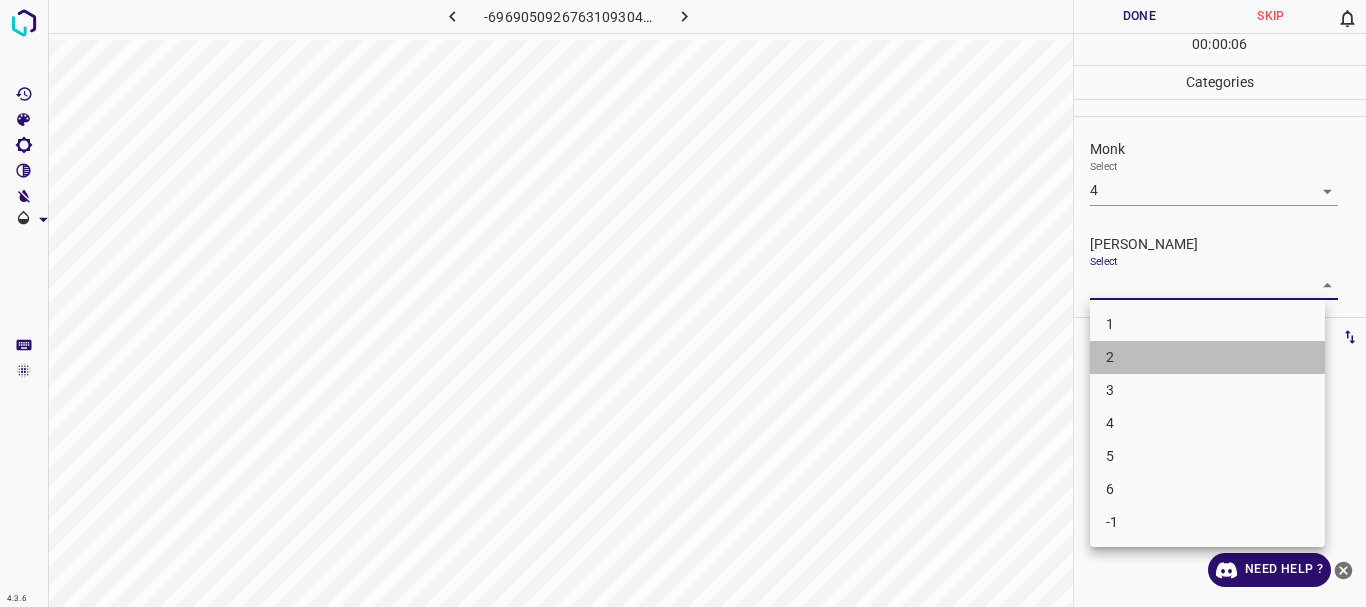click on "2" at bounding box center [1207, 357] 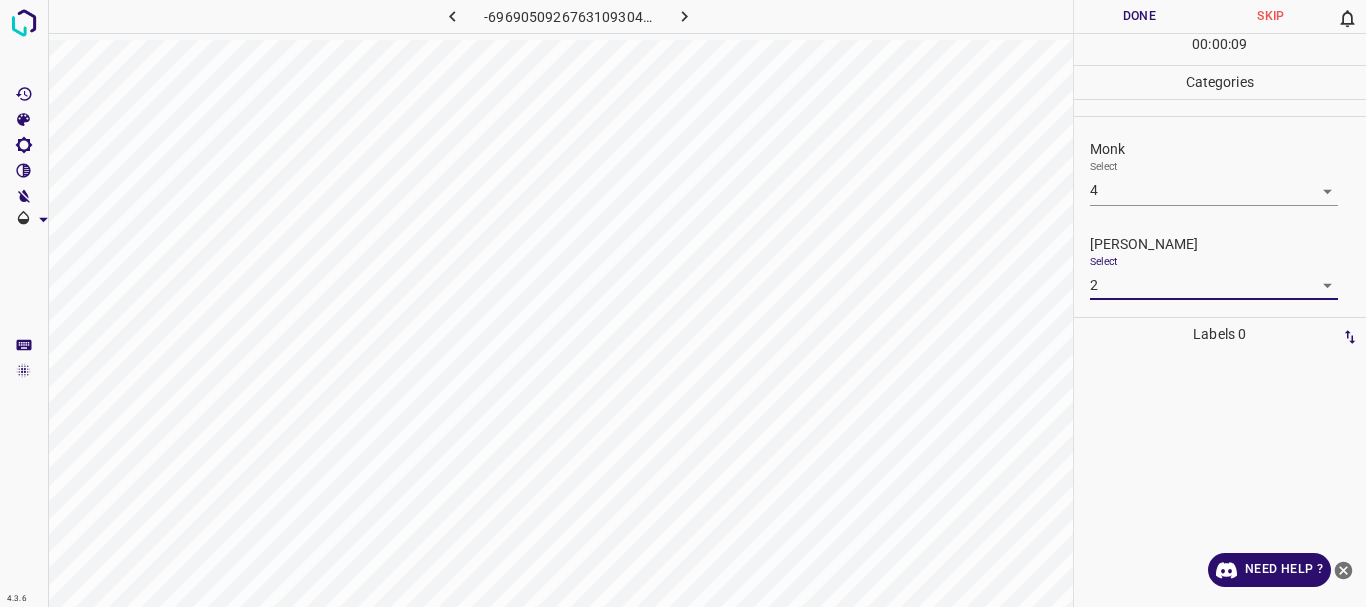 click on "Done" at bounding box center (1140, 16) 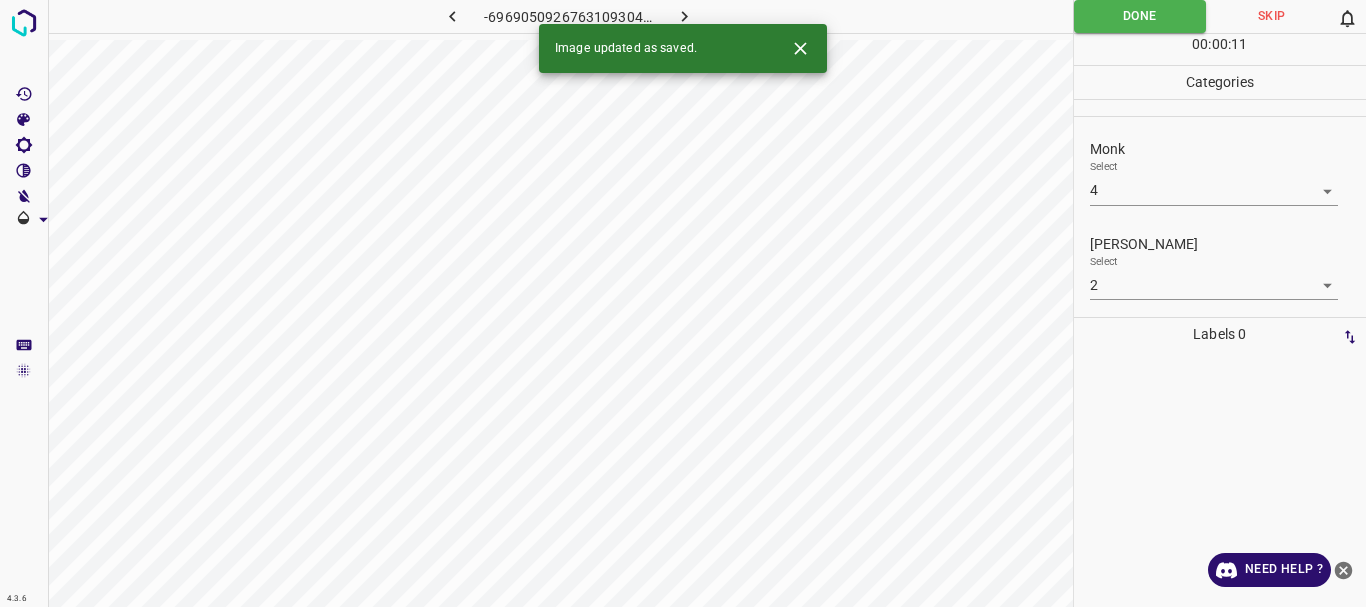 click on "4.3.6  -6969050926763109304.png Done Skip 0 00   : 00   : 11   Categories Monk   Select 4 4  [PERSON_NAME]   Select 2 2 Labels   0 Categories 1 Monk 2  [PERSON_NAME] Tools Space Change between modes (Draw & Edit) I Auto labeling R Restore zoom M Zoom in N Zoom out Delete Delete selecte label Filters Z Restore filters X Saturation filter C Brightness filter V Contrast filter B Gray scale filter General O Download Image updated as saved. Need Help ? - Text - Hide - Delete" at bounding box center (683, 303) 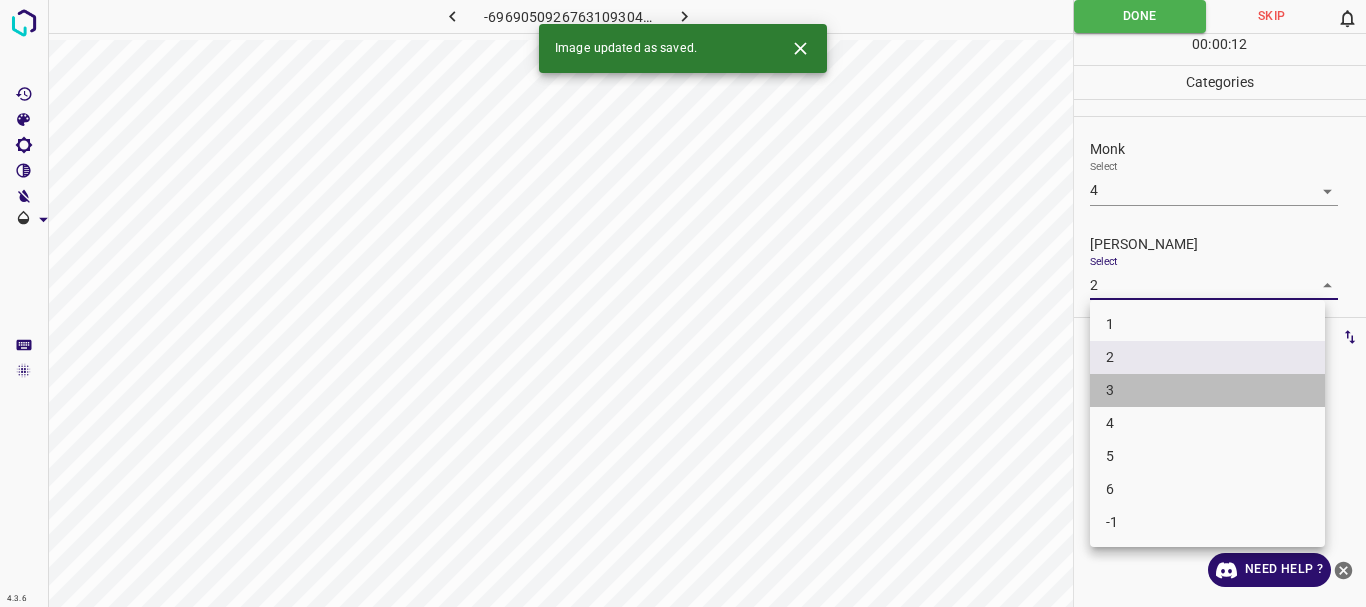 drag, startPoint x: 1132, startPoint y: 385, endPoint x: 1155, endPoint y: 119, distance: 266.99252 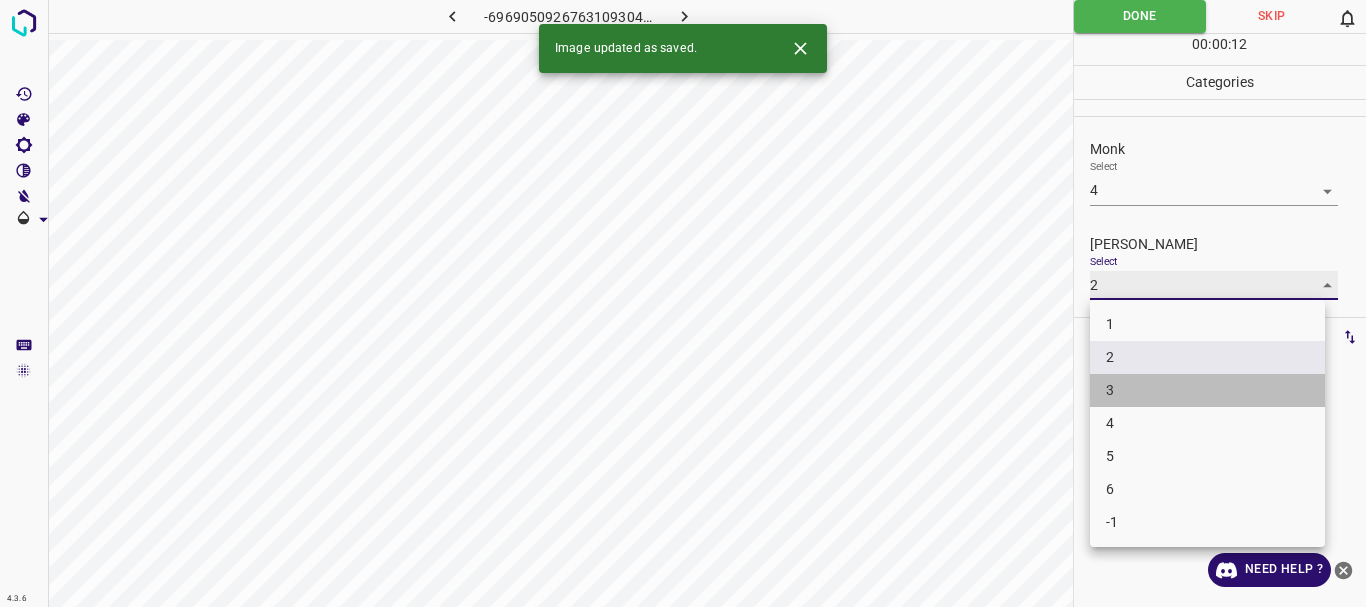type on "3" 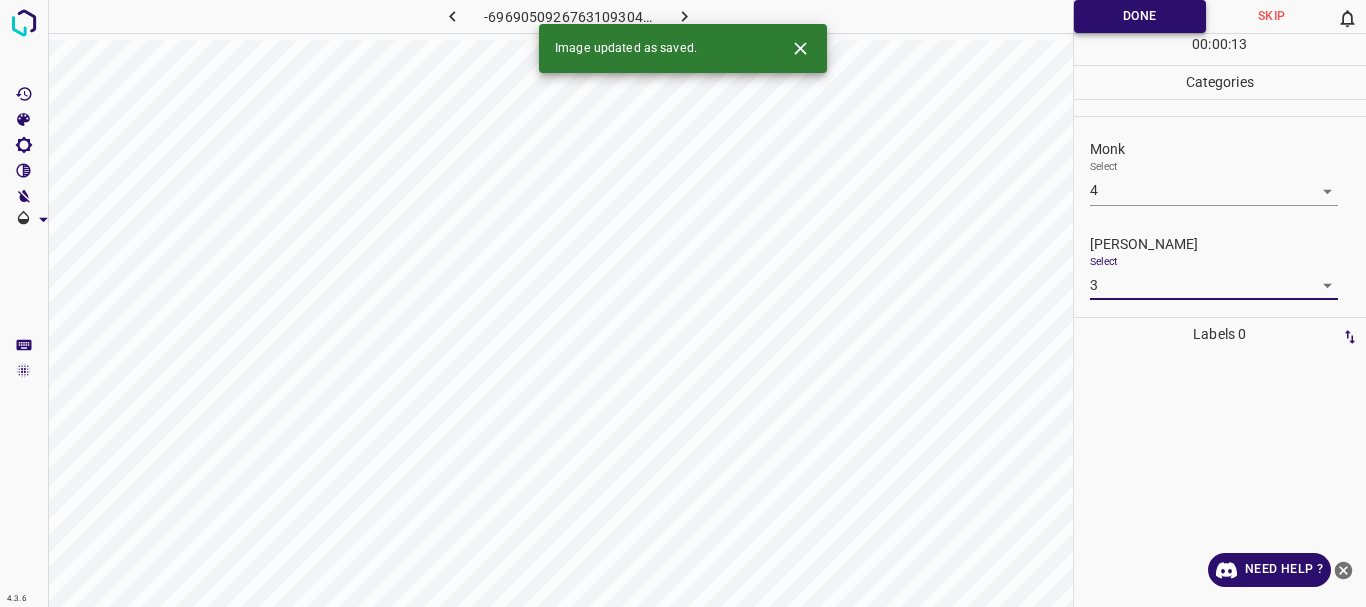 click on "Done" at bounding box center (1140, 16) 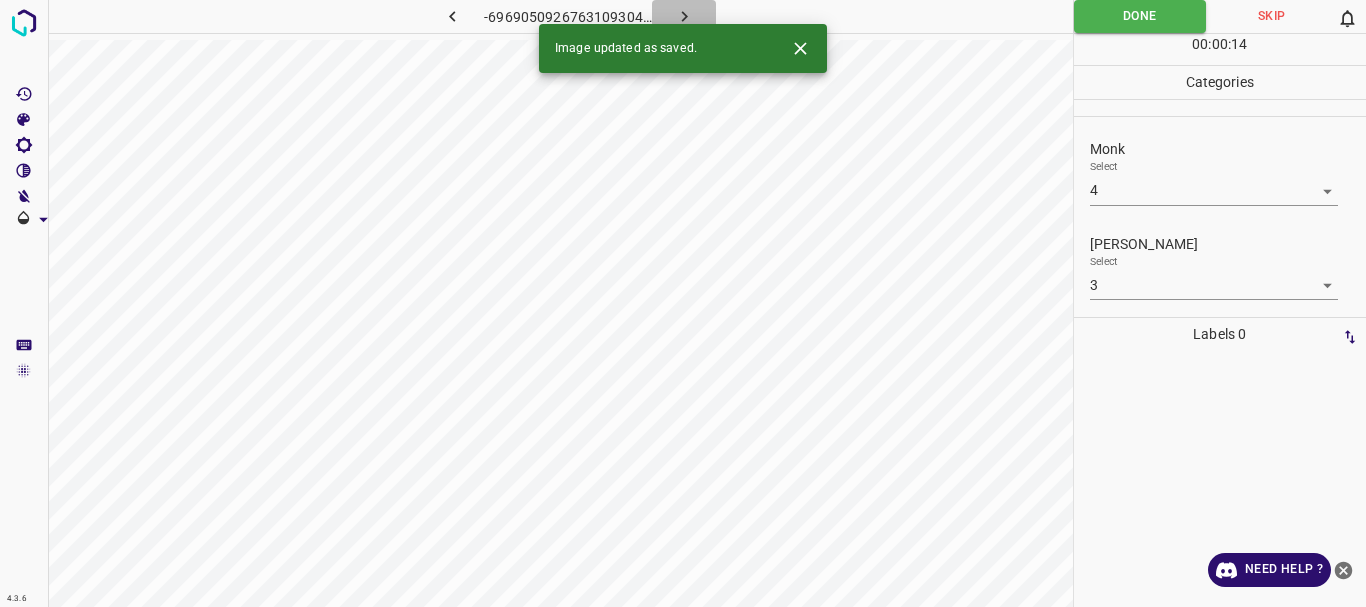 click at bounding box center (684, 16) 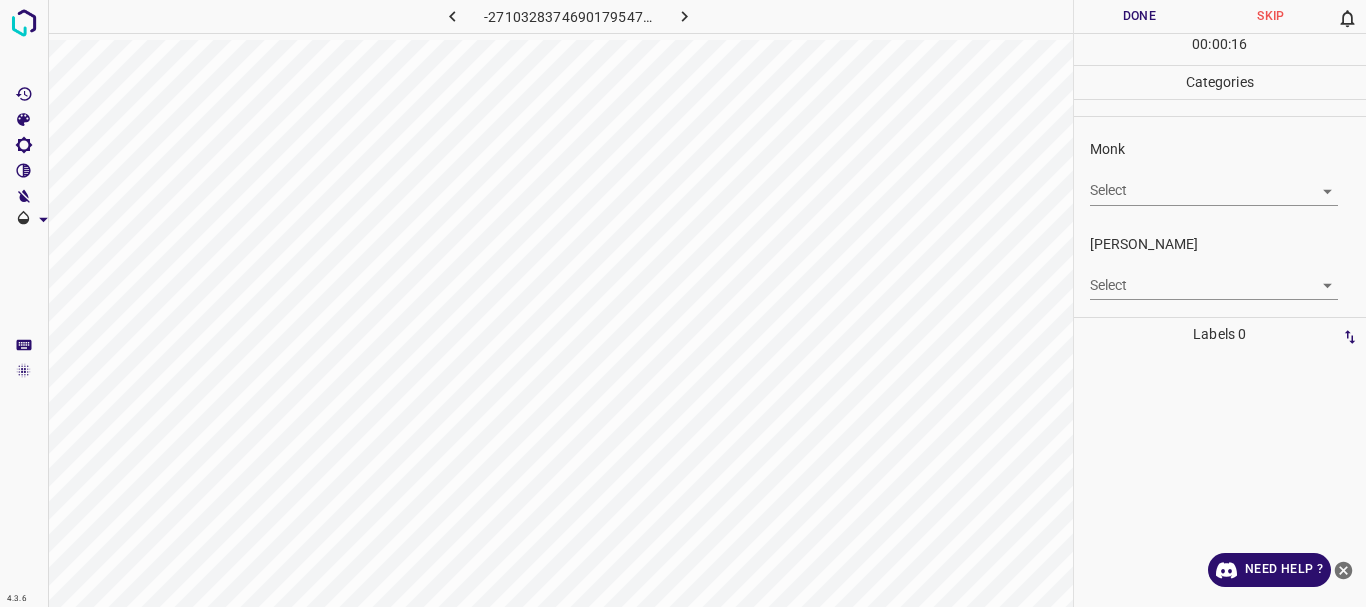 click on "4.3.6  -2710328374690179547.png Done Skip 0 00   : 00   : 16   Categories Monk   Select ​  [PERSON_NAME]   Select ​ Labels   0 Categories 1 Monk 2  [PERSON_NAME] Tools Space Change between modes (Draw & Edit) I Auto labeling R Restore zoom M Zoom in N Zoom out Delete Delete selecte label Filters Z Restore filters X Saturation filter C Brightness filter V Contrast filter B Gray scale filter General O Download Need Help ? - Text - Hide - Delete" at bounding box center (683, 303) 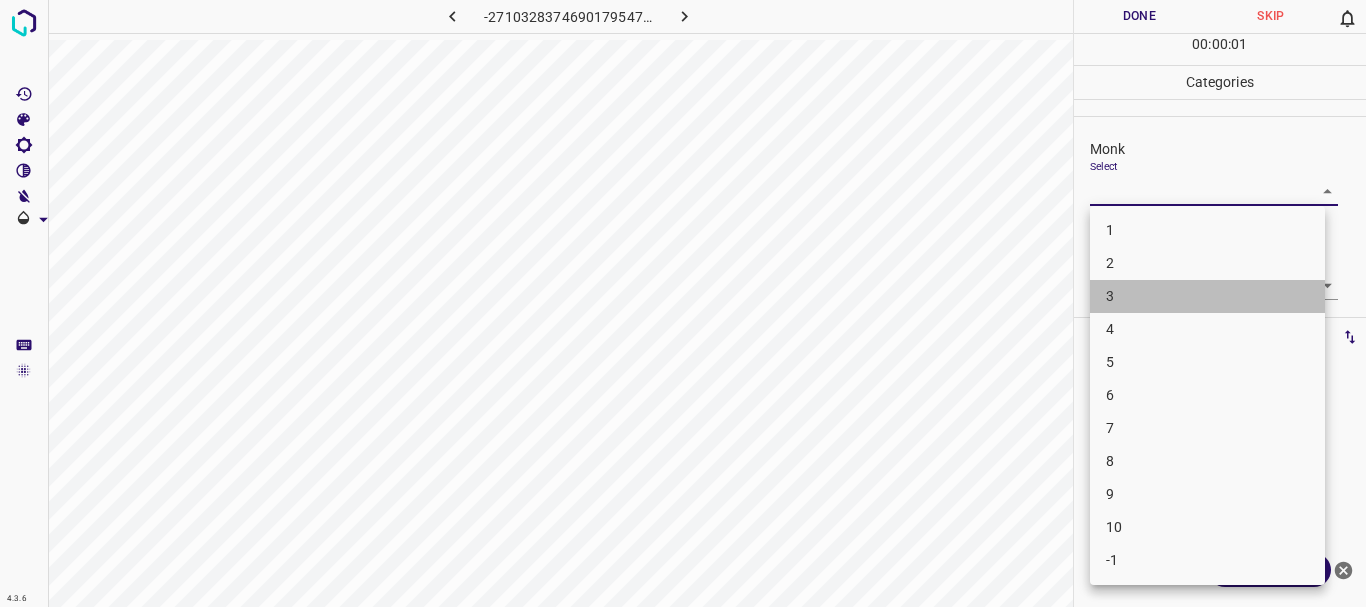 click on "3" at bounding box center (1207, 296) 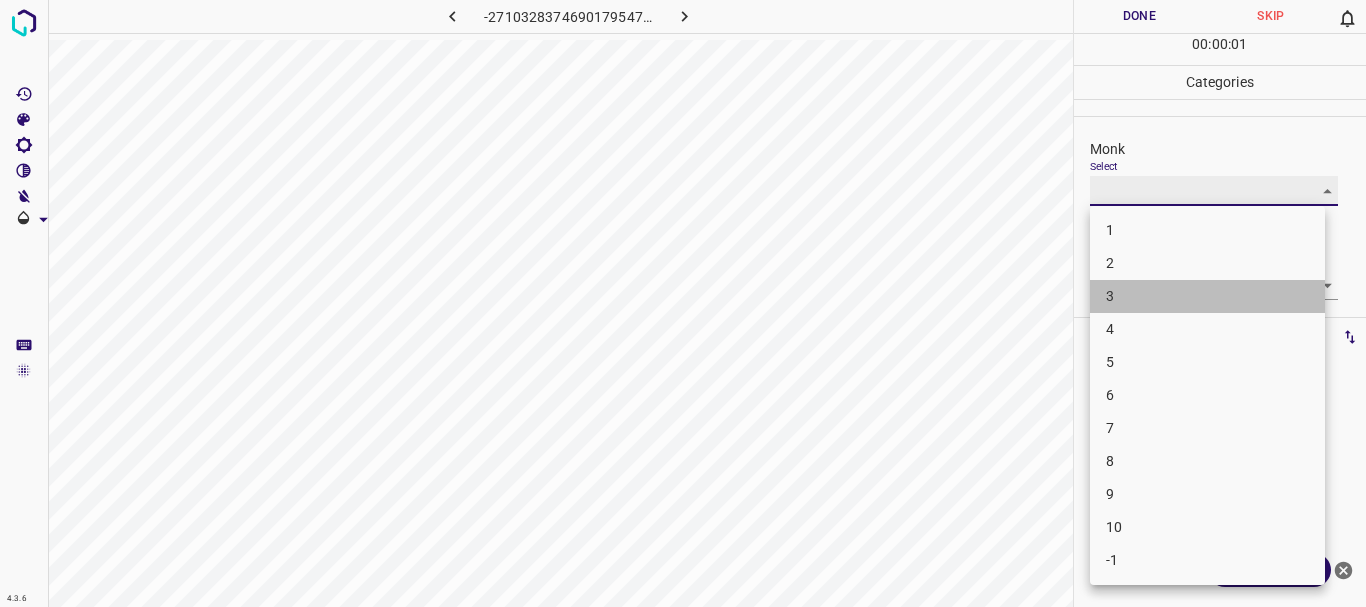 type on "3" 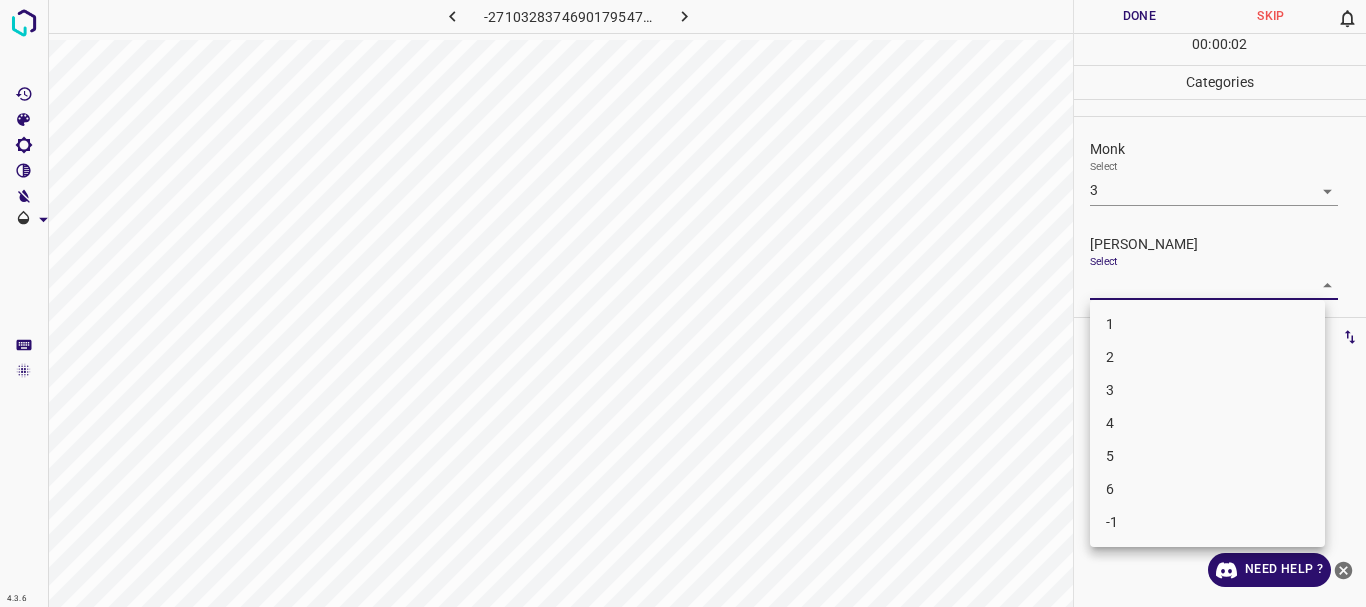 click on "4.3.6  -2710328374690179547.png Done Skip 0 00   : 00   : 02   Categories Monk   Select 3 3  [PERSON_NAME]   Select ​ Labels   0 Categories 1 Monk 2  [PERSON_NAME] Tools Space Change between modes (Draw & Edit) I Auto labeling R Restore zoom M Zoom in N Zoom out Delete Delete selecte label Filters Z Restore filters X Saturation filter C Brightness filter V Contrast filter B Gray scale filter General O Download Need Help ? - Text - Hide - Delete 1 2 3 4 5 6 -1" at bounding box center [683, 303] 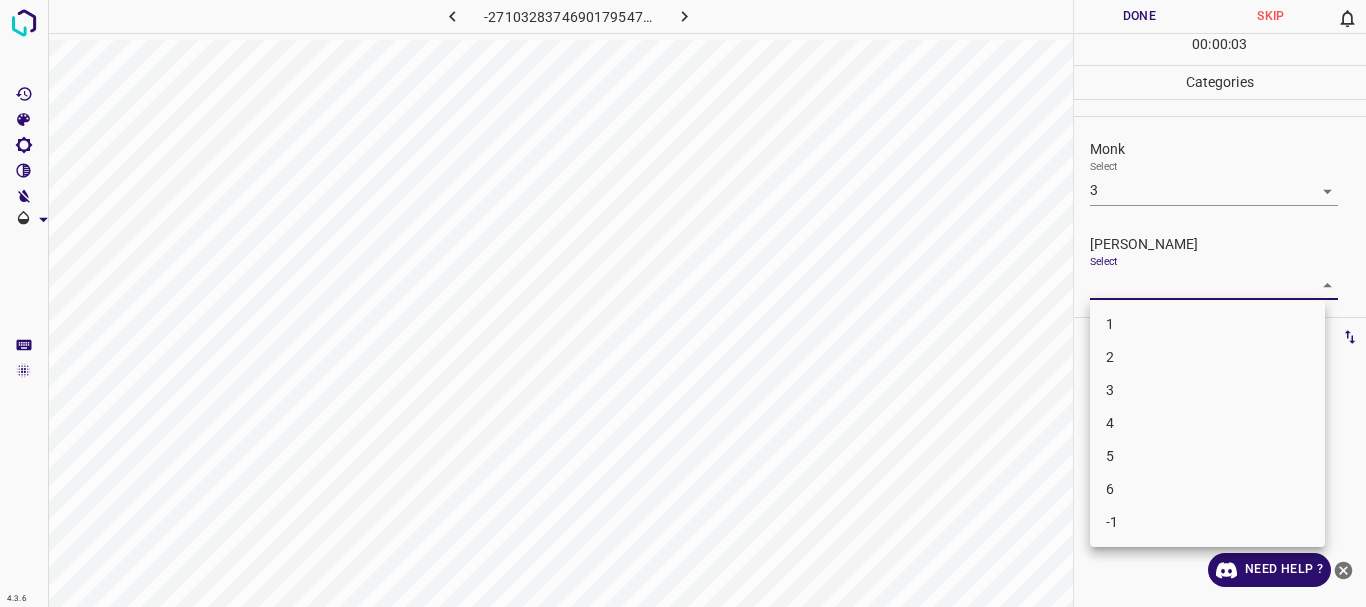 drag, startPoint x: 1130, startPoint y: 326, endPoint x: 1141, endPoint y: 118, distance: 208.29066 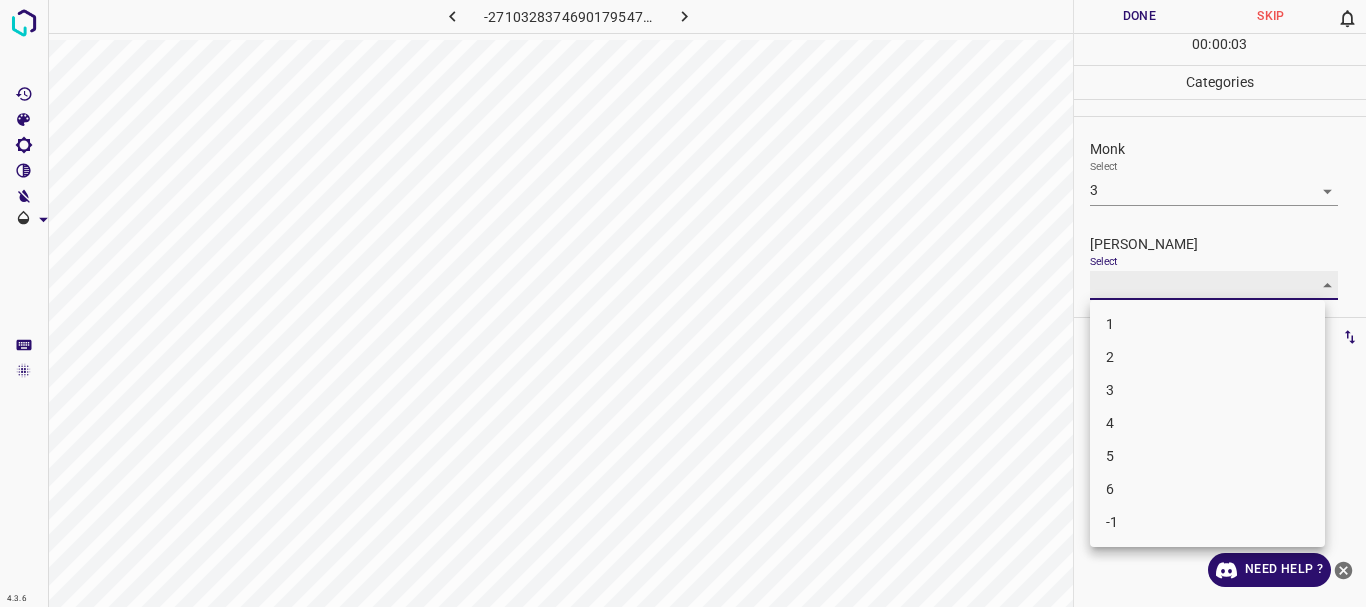 type on "1" 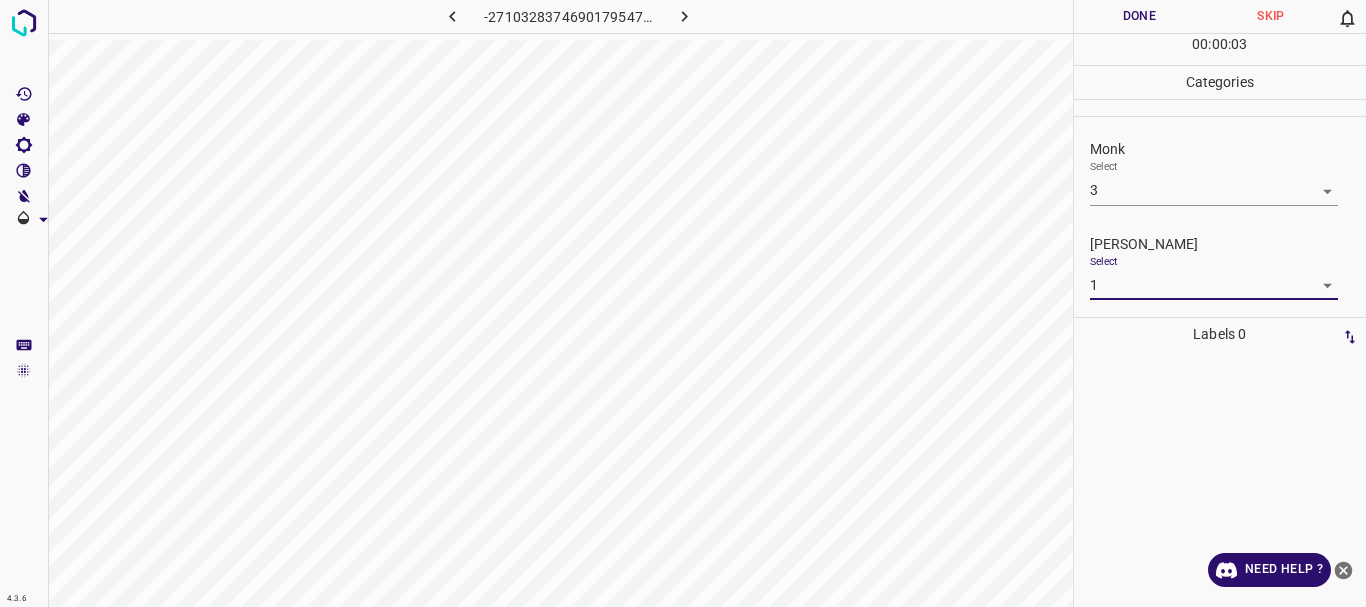 click on "Done" at bounding box center (1140, 16) 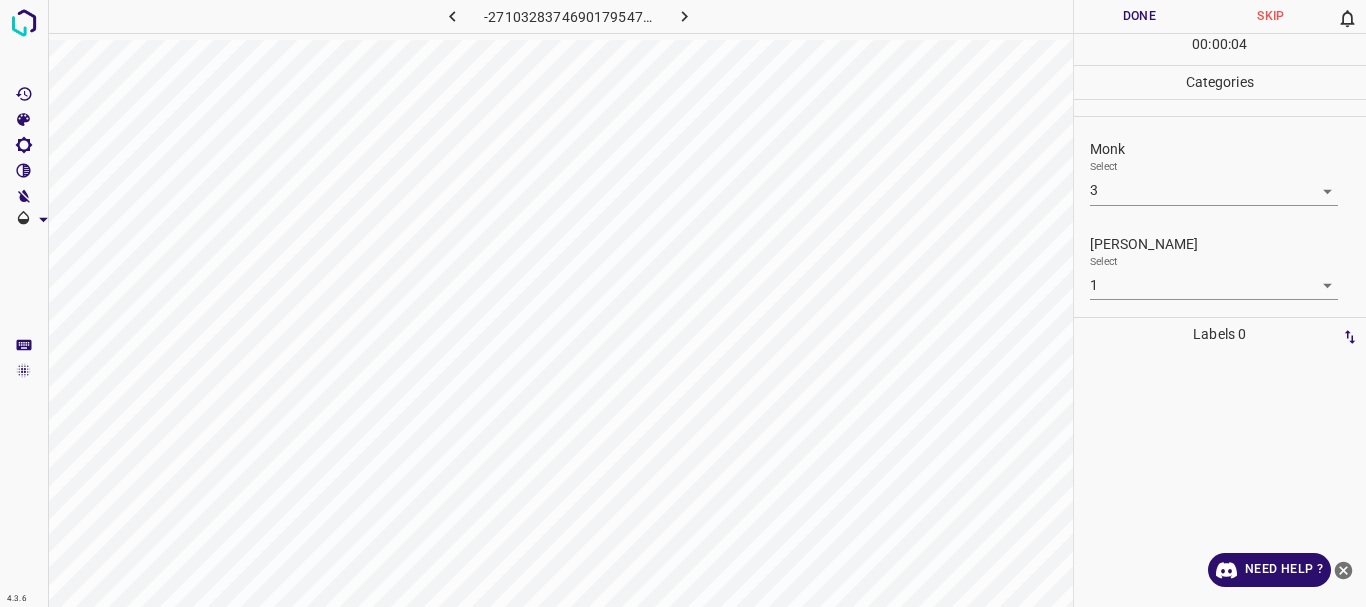 click 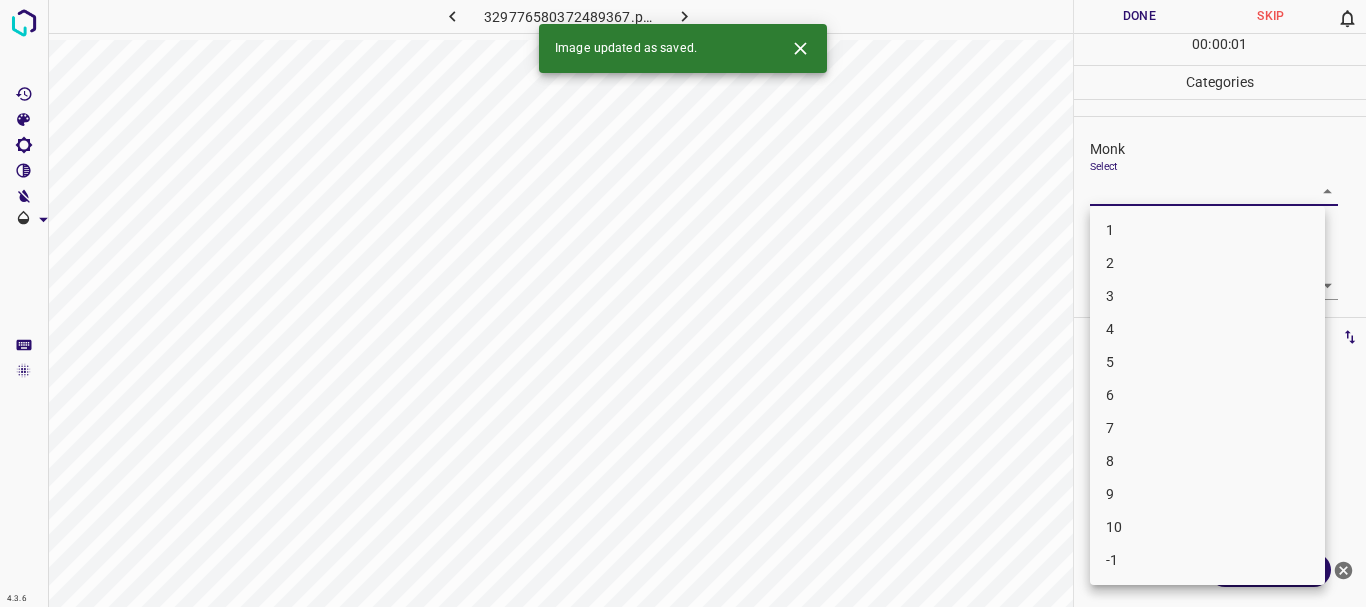 click on "4.3.6  329776580372489367.png Done Skip 0 00   : 00   : 01   Categories Monk   Select ​  [PERSON_NAME]   Select ​ Labels   0 Categories 1 Monk 2  [PERSON_NAME] Tools Space Change between modes (Draw & Edit) I Auto labeling R Restore zoom M Zoom in N Zoom out Delete Delete selecte label Filters Z Restore filters X Saturation filter C Brightness filter V Contrast filter B Gray scale filter General O Download Image updated as saved. Need Help ? - Text - Hide - Delete 1 2 3 4 5 6 7 8 9 10 -1" at bounding box center [683, 303] 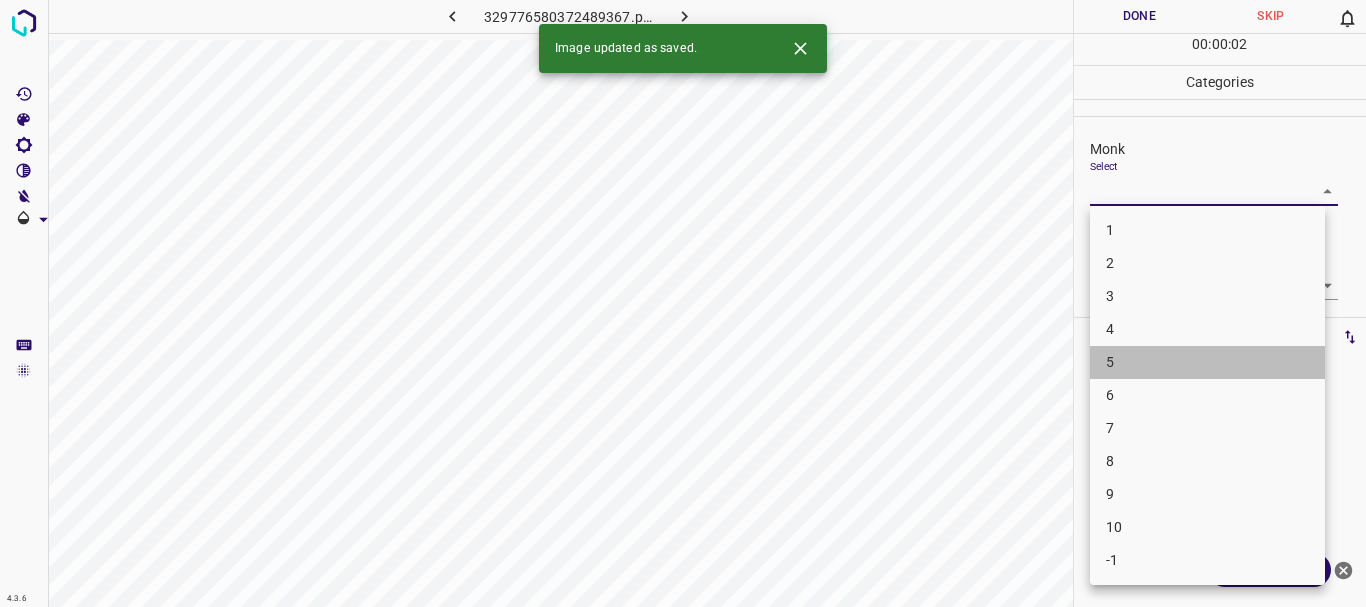 drag, startPoint x: 1149, startPoint y: 362, endPoint x: 1149, endPoint y: 321, distance: 41 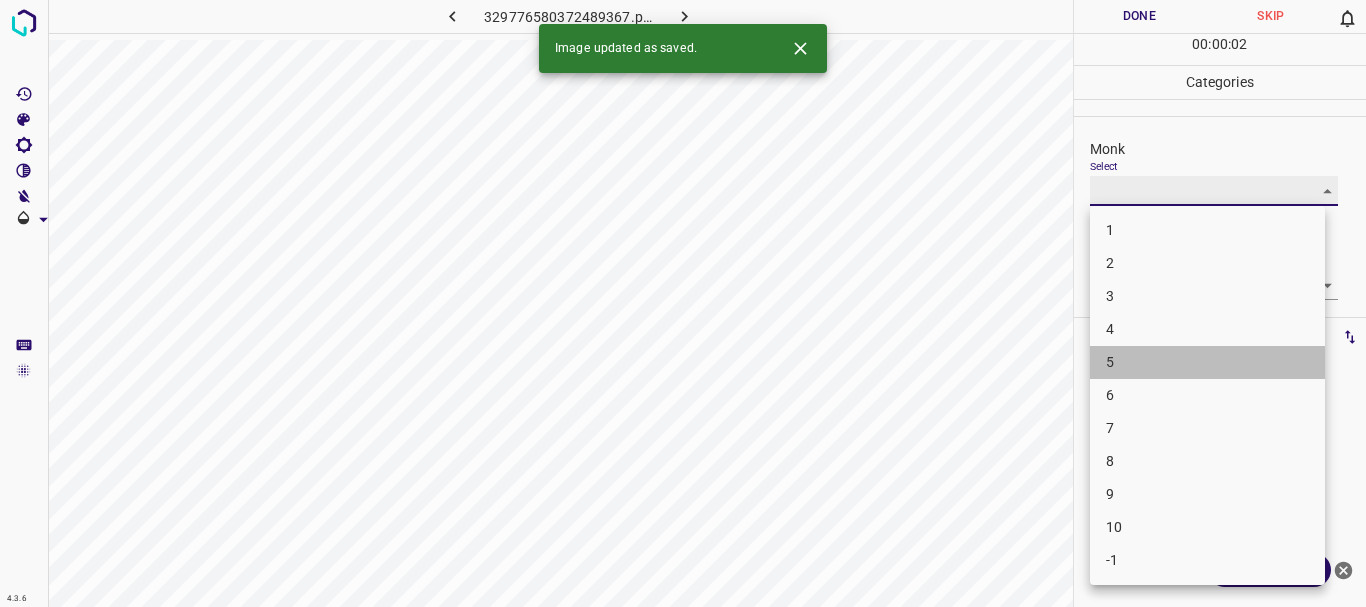 type on "5" 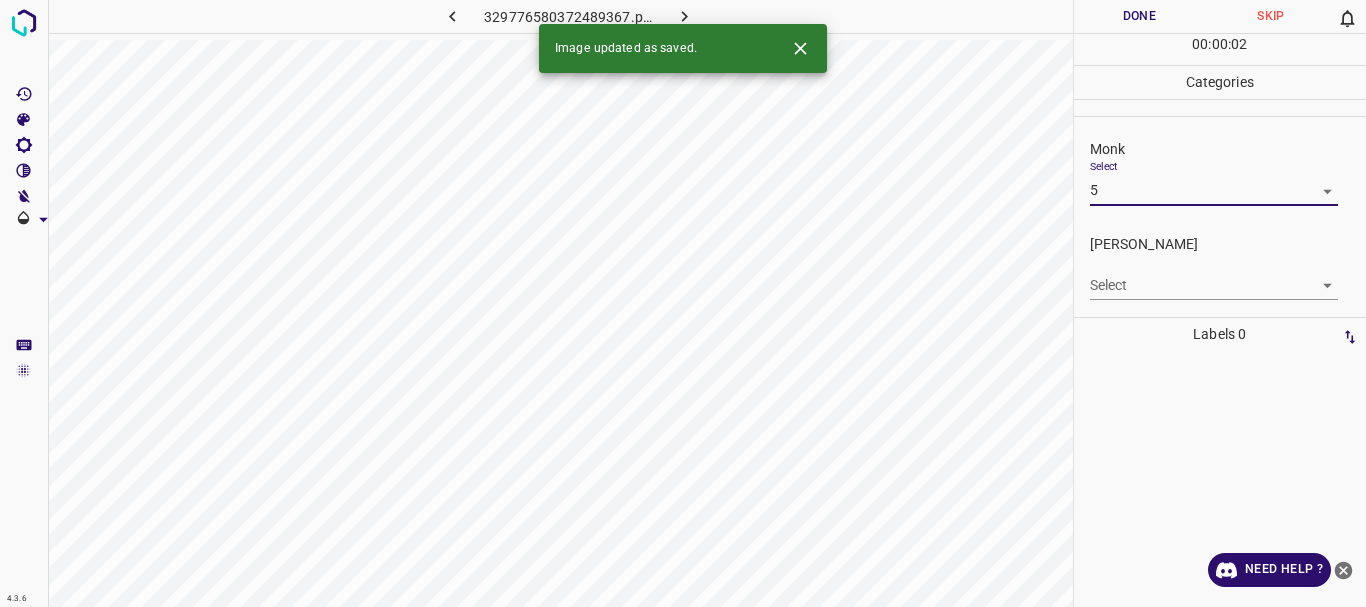 click on "4.3.6  329776580372489367.png Done Skip 0 00   : 00   : 02   Categories Monk   Select 5 5  [PERSON_NAME]   Select ​ Labels   0 Categories 1 Monk 2  [PERSON_NAME] Tools Space Change between modes (Draw & Edit) I Auto labeling R Restore zoom M Zoom in N Zoom out Delete Delete selecte label Filters Z Restore filters X Saturation filter C Brightness filter V Contrast filter B Gray scale filter General O Download Image updated as saved. Need Help ? - Text - Hide - Delete" at bounding box center (683, 303) 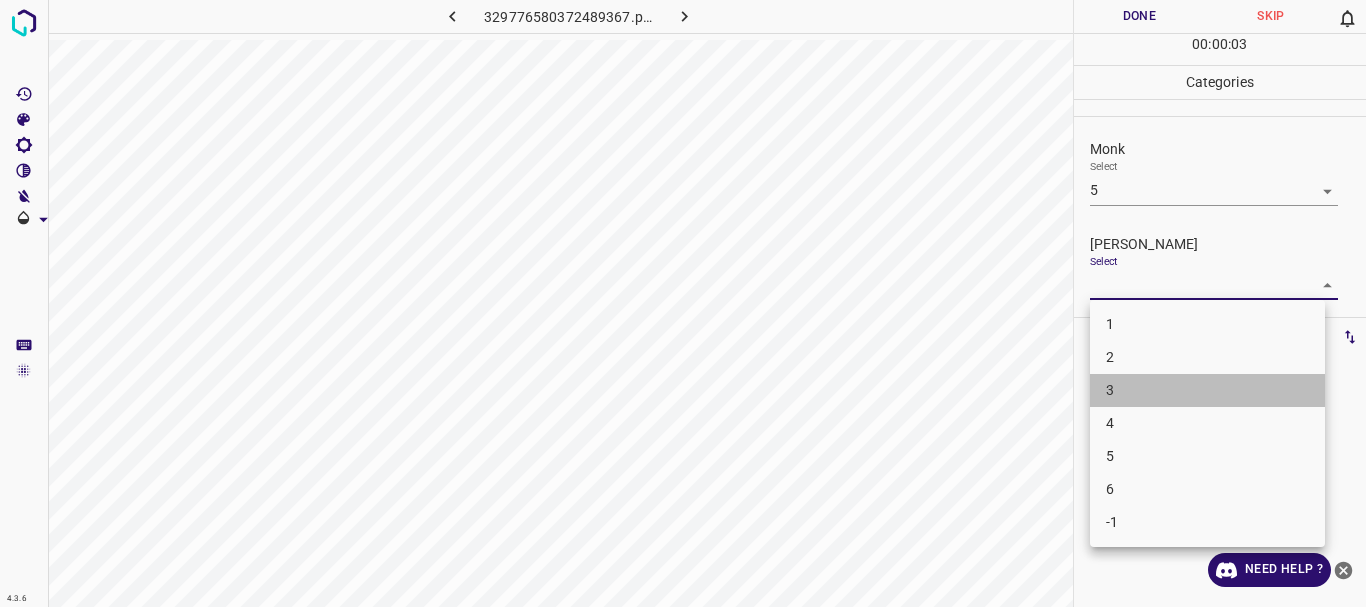 drag, startPoint x: 1139, startPoint y: 394, endPoint x: 1091, endPoint y: 29, distance: 368.14264 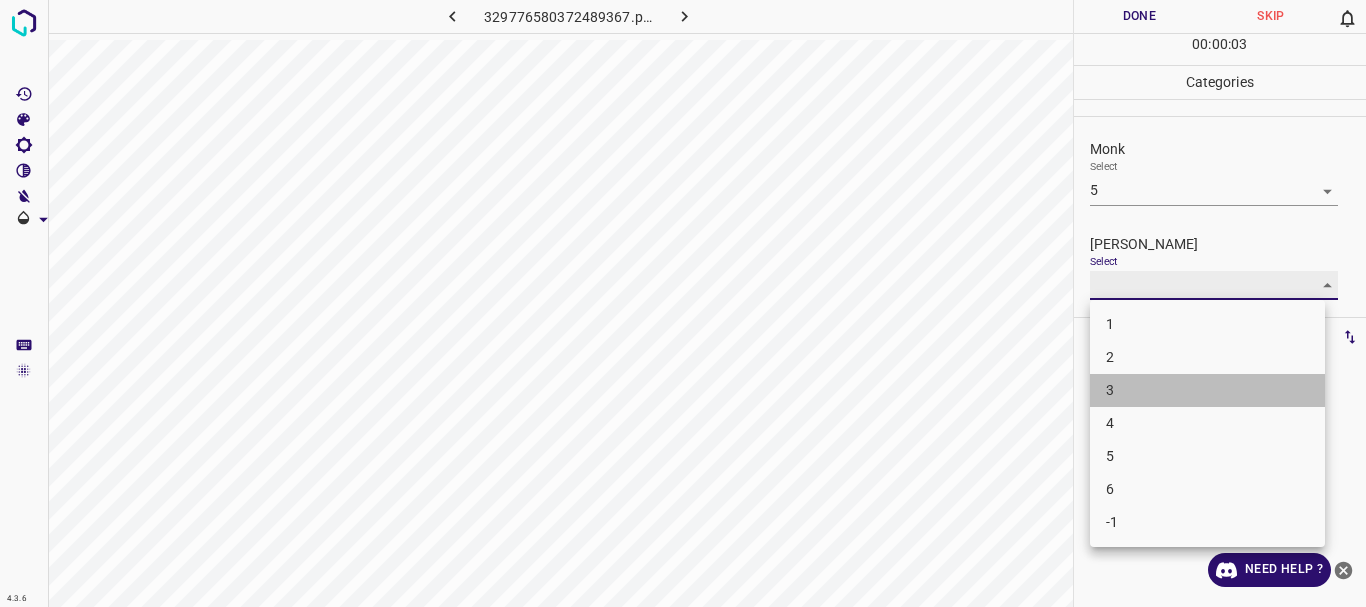 type on "3" 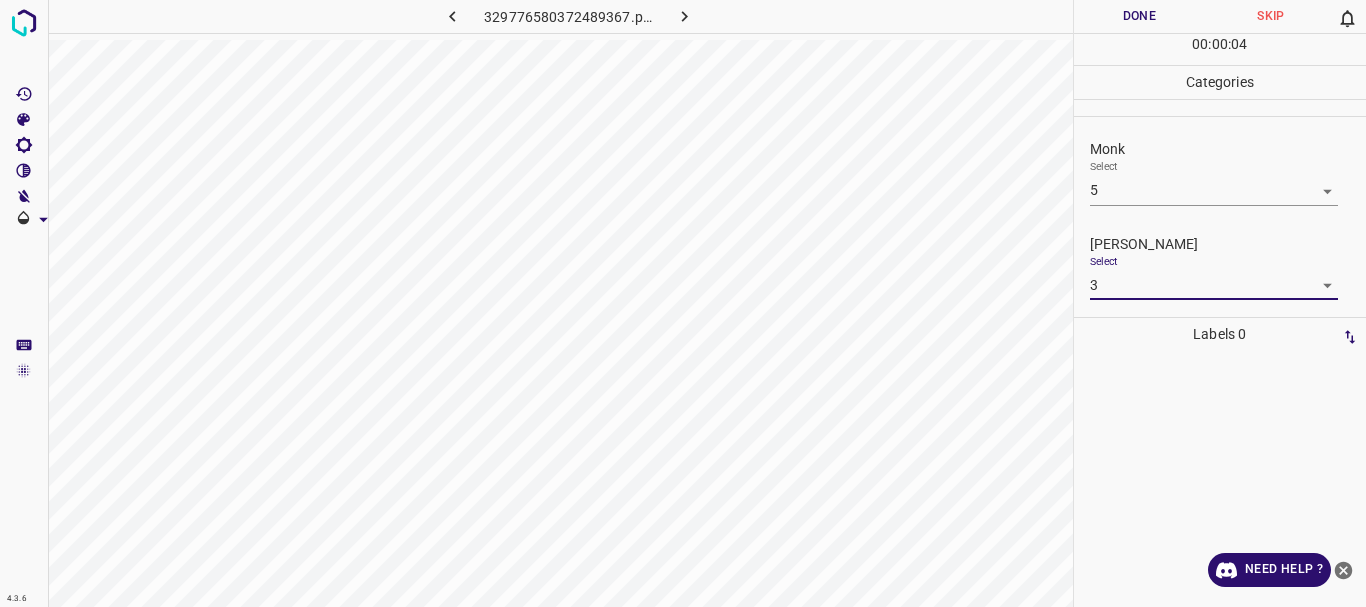click on "Done" at bounding box center [1140, 16] 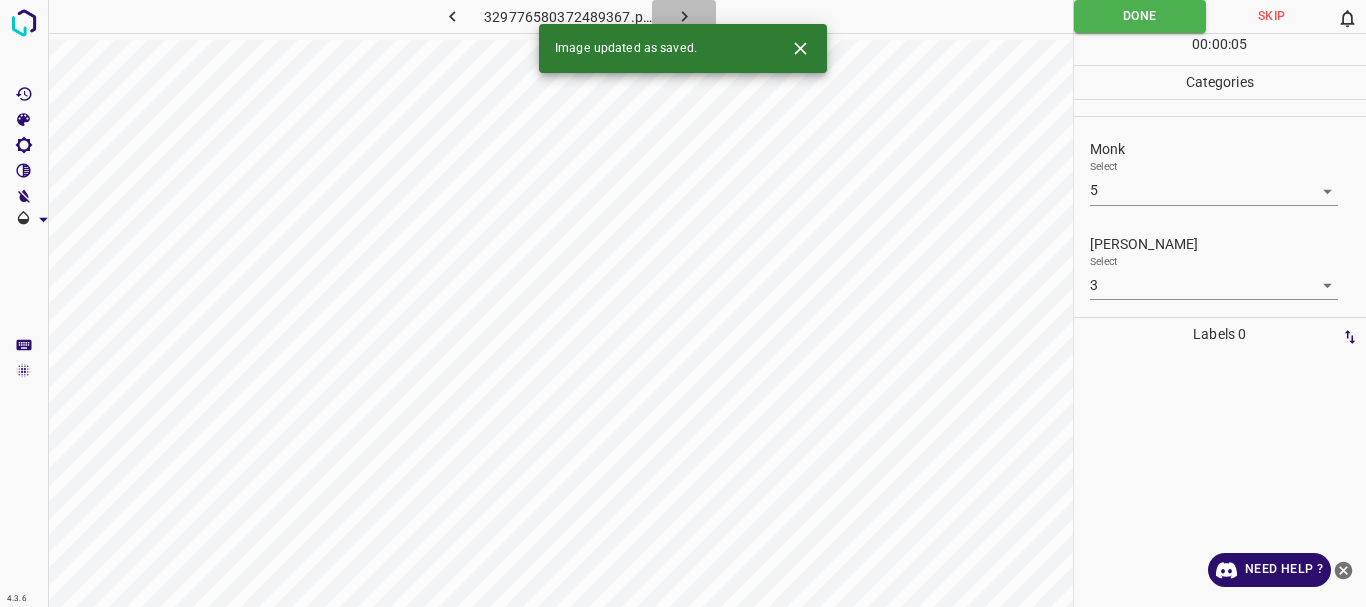 click 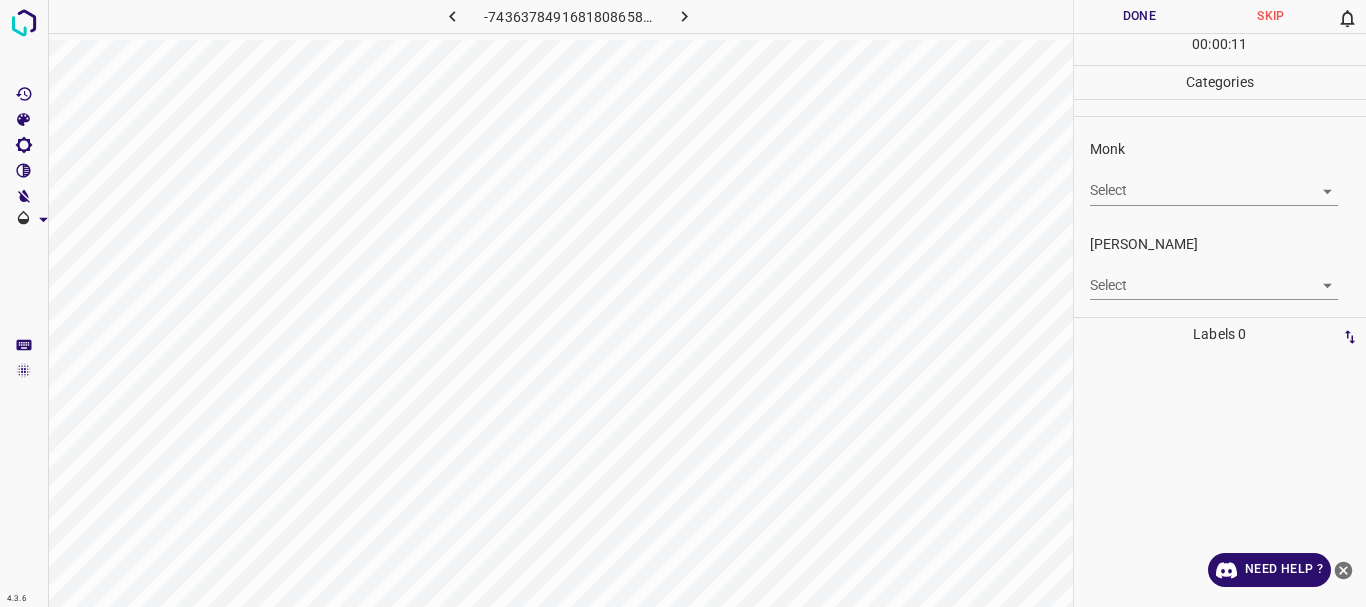 click on "4.3.6  -7436378491681808658.png Done Skip 0 00   : 00   : 11   Categories Monk   Select ​  [PERSON_NAME]   Select ​ Labels   0 Categories 1 Monk 2  [PERSON_NAME] Tools Space Change between modes (Draw & Edit) I Auto labeling R Restore zoom M Zoom in N Zoom out Delete Delete selecte label Filters Z Restore filters X Saturation filter C Brightness filter V Contrast filter B Gray scale filter General O Download Need Help ? - Text - Hide - Delete" at bounding box center [683, 303] 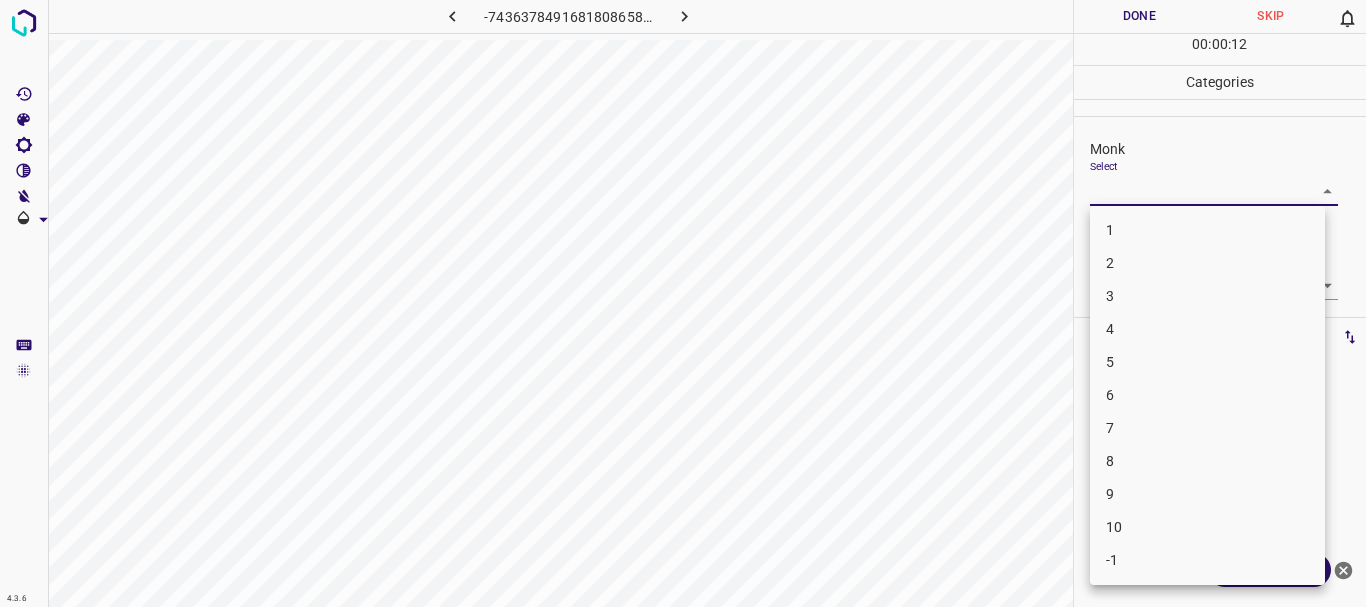 click on "5" at bounding box center (1207, 362) 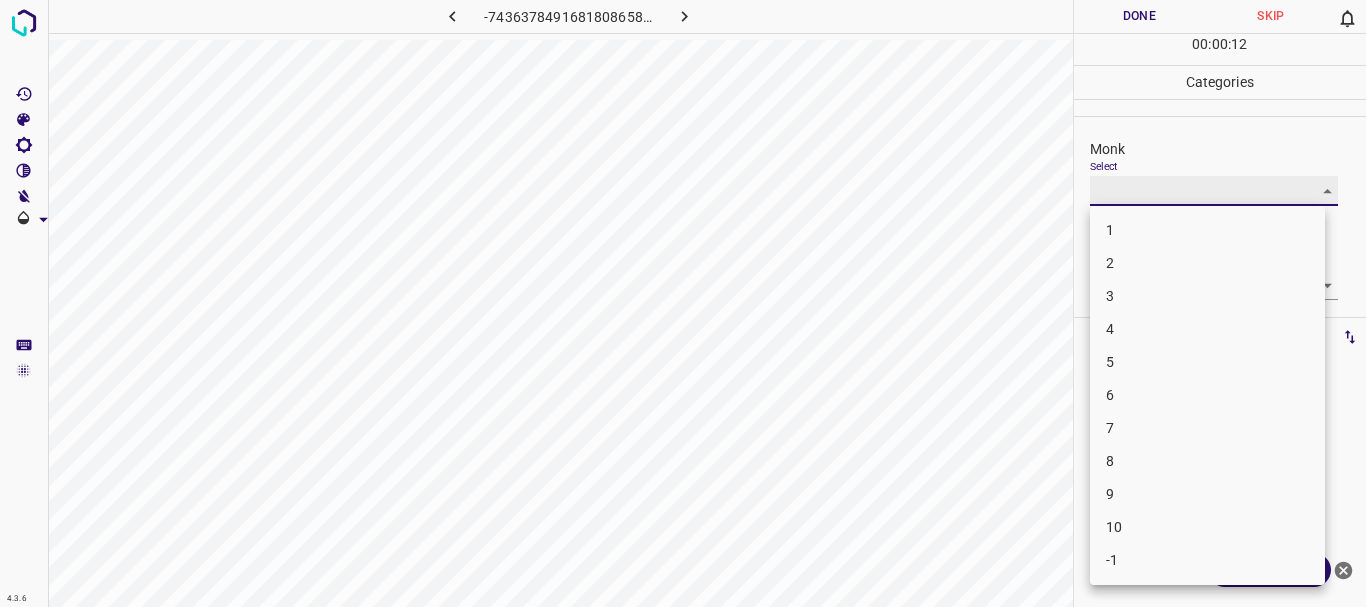 type on "5" 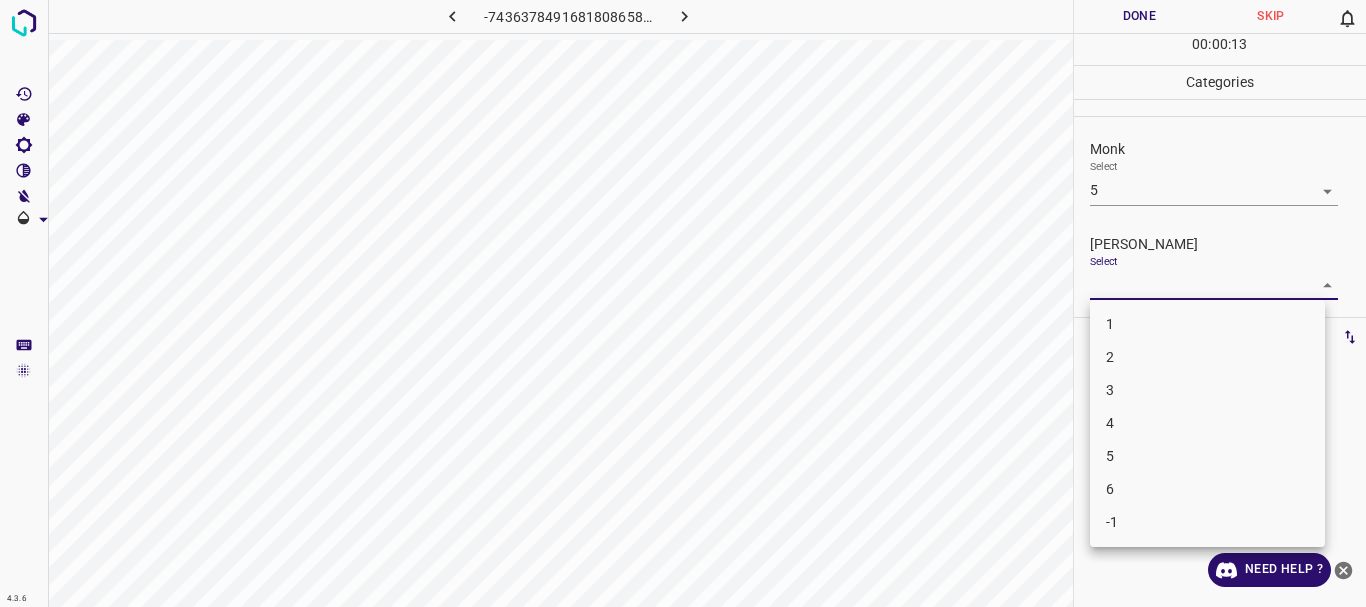click on "4.3.6  -7436378491681808658.png Done Skip 0 00   : 00   : 13   Categories Monk   Select 5 5  [PERSON_NAME]   Select ​ Labels   0 Categories 1 Monk 2  [PERSON_NAME] Tools Space Change between modes (Draw & Edit) I Auto labeling R Restore zoom M Zoom in N Zoom out Delete Delete selecte label Filters Z Restore filters X Saturation filter C Brightness filter V Contrast filter B Gray scale filter General O Download Need Help ? - Text - Hide - Delete 1 2 3 4 5 6 -1" at bounding box center (683, 303) 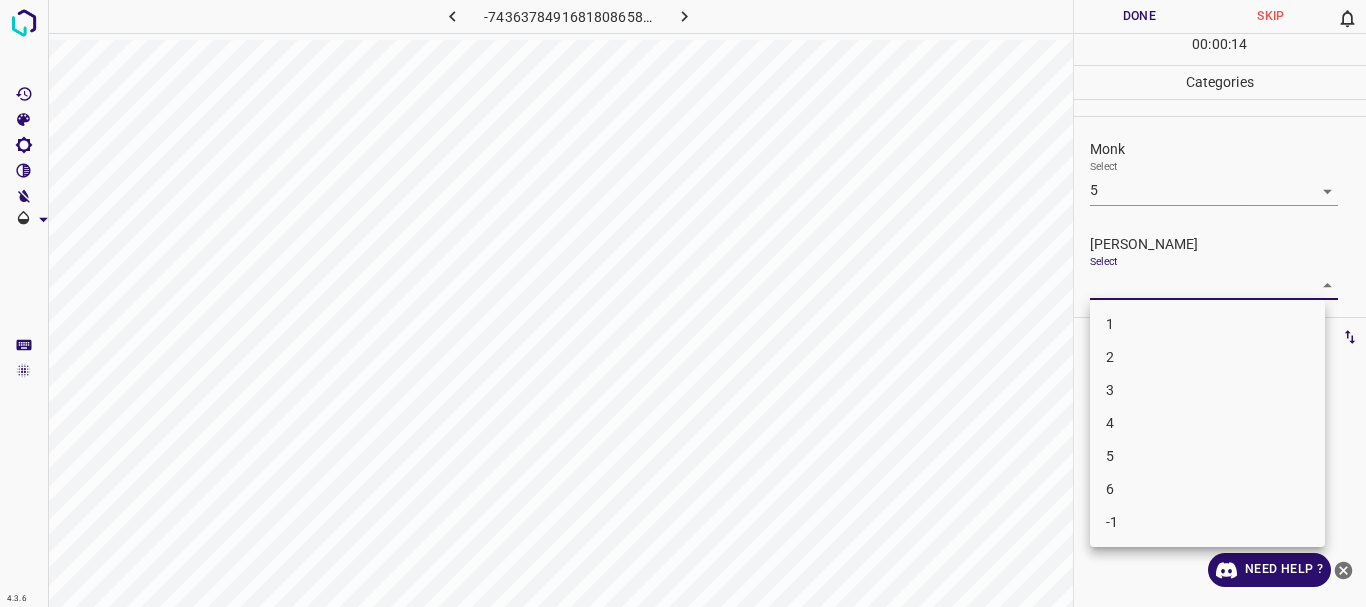 drag, startPoint x: 1137, startPoint y: 428, endPoint x: 1137, endPoint y: 373, distance: 55 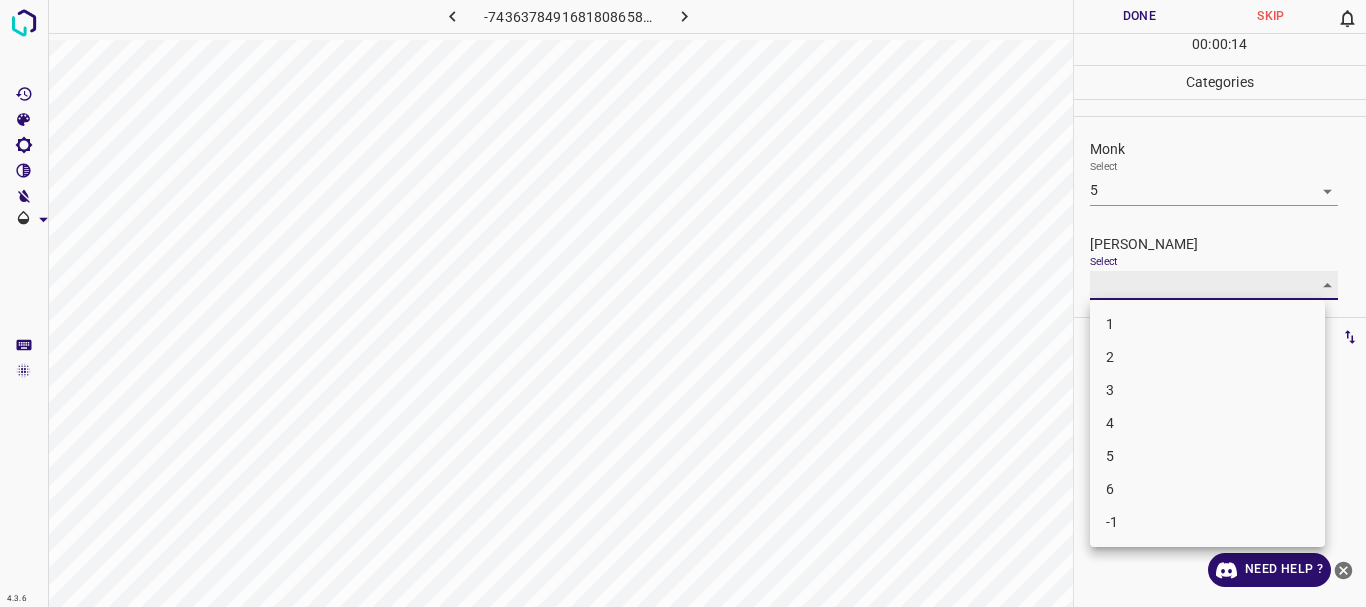 type on "4" 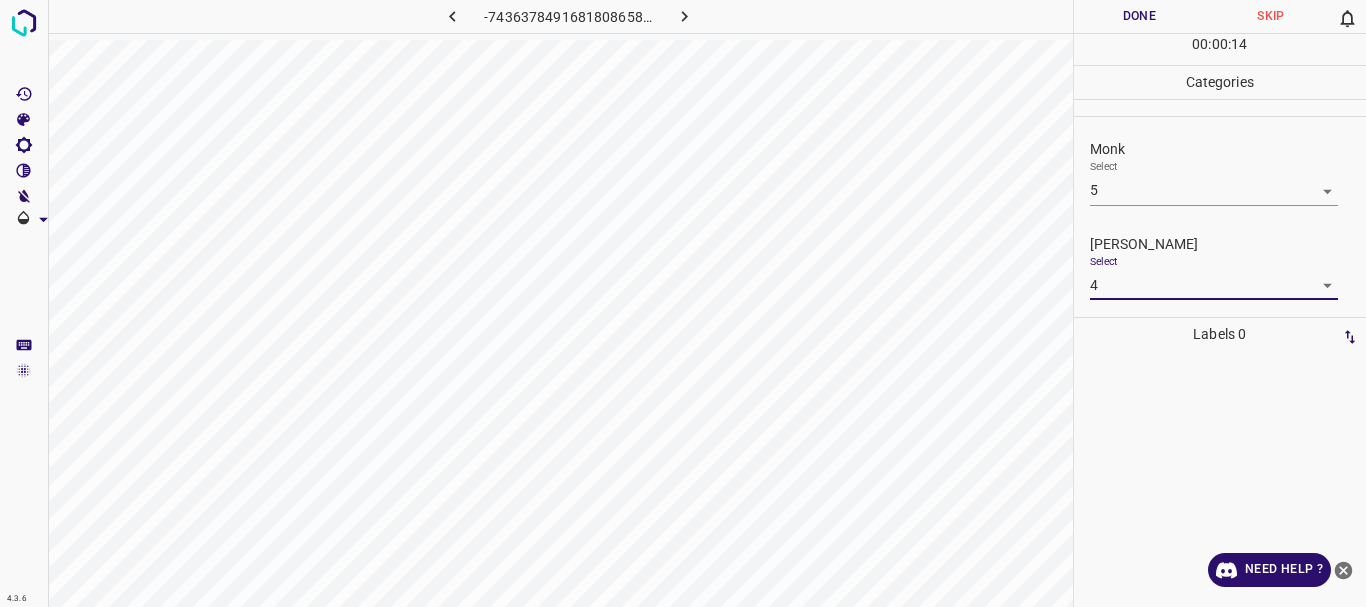 click on "Done" at bounding box center [1140, 16] 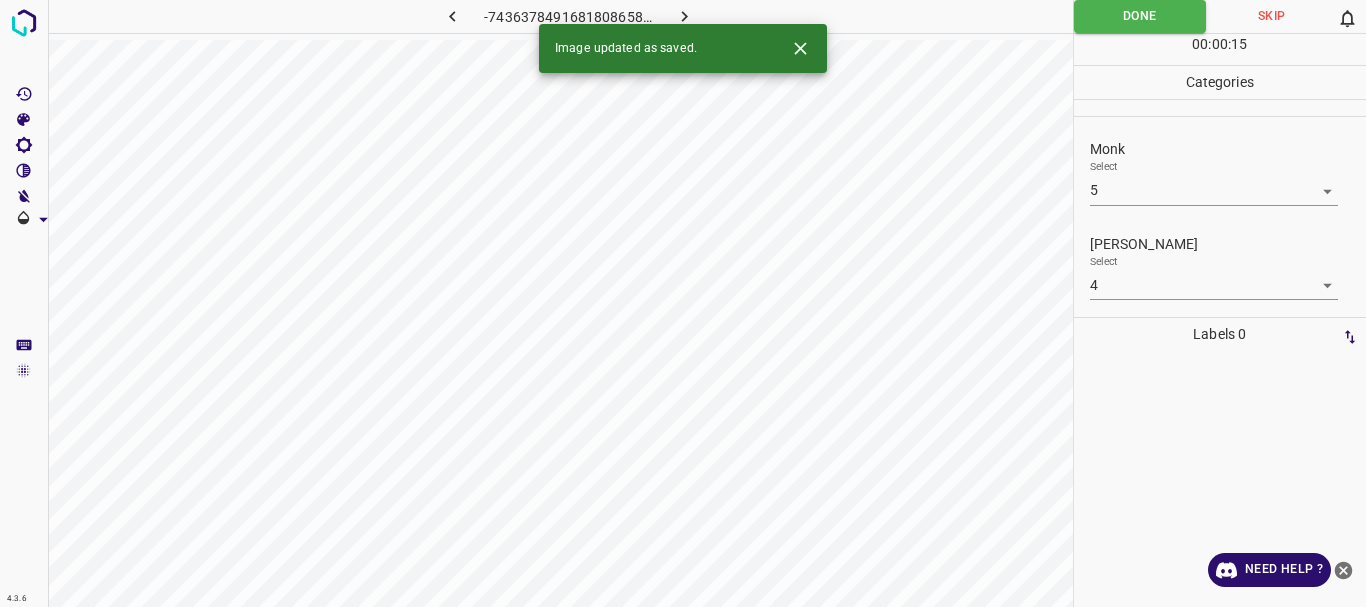 click 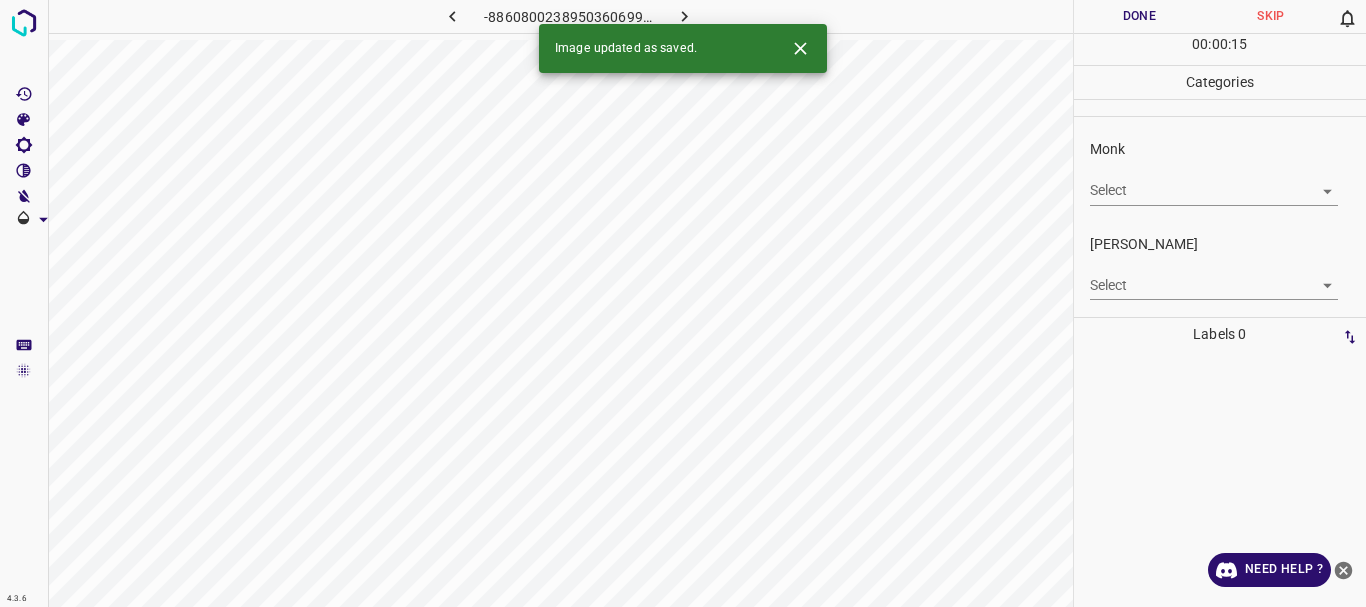 click on "4.3.6  -8860800238950360699.png Done Skip 0 00   : 00   : 15   Categories Monk   Select ​  [PERSON_NAME]   Select ​ Labels   0 Categories 1 Monk 2  [PERSON_NAME] Tools Space Change between modes (Draw & Edit) I Auto labeling R Restore zoom M Zoom in N Zoom out Delete Delete selecte label Filters Z Restore filters X Saturation filter C Brightness filter V Contrast filter B Gray scale filter General O Download Image updated as saved. Need Help ? - Text - Hide - Delete" at bounding box center [683, 303] 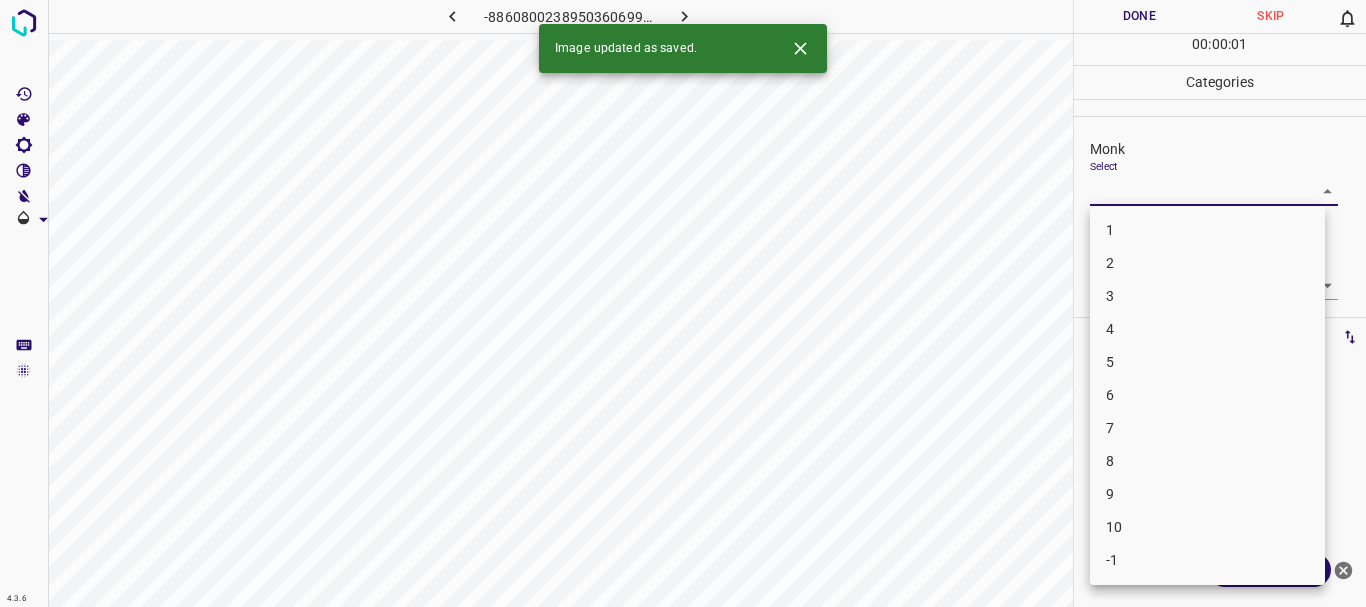 click on "4" at bounding box center (1207, 329) 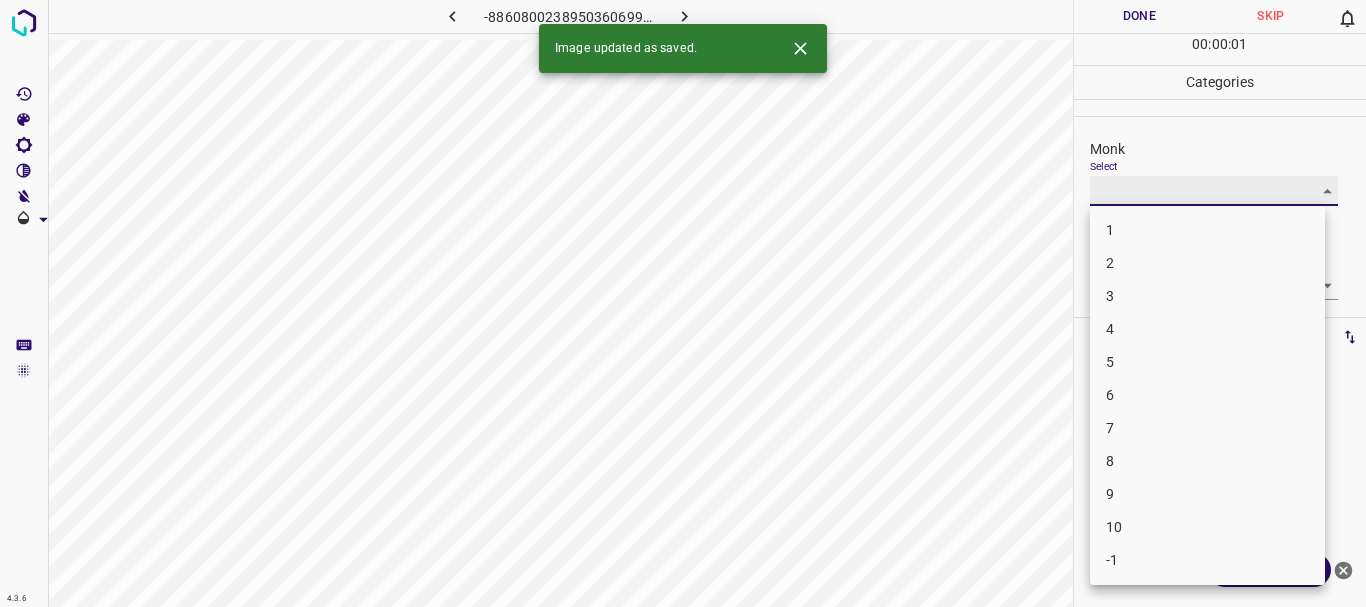 type on "4" 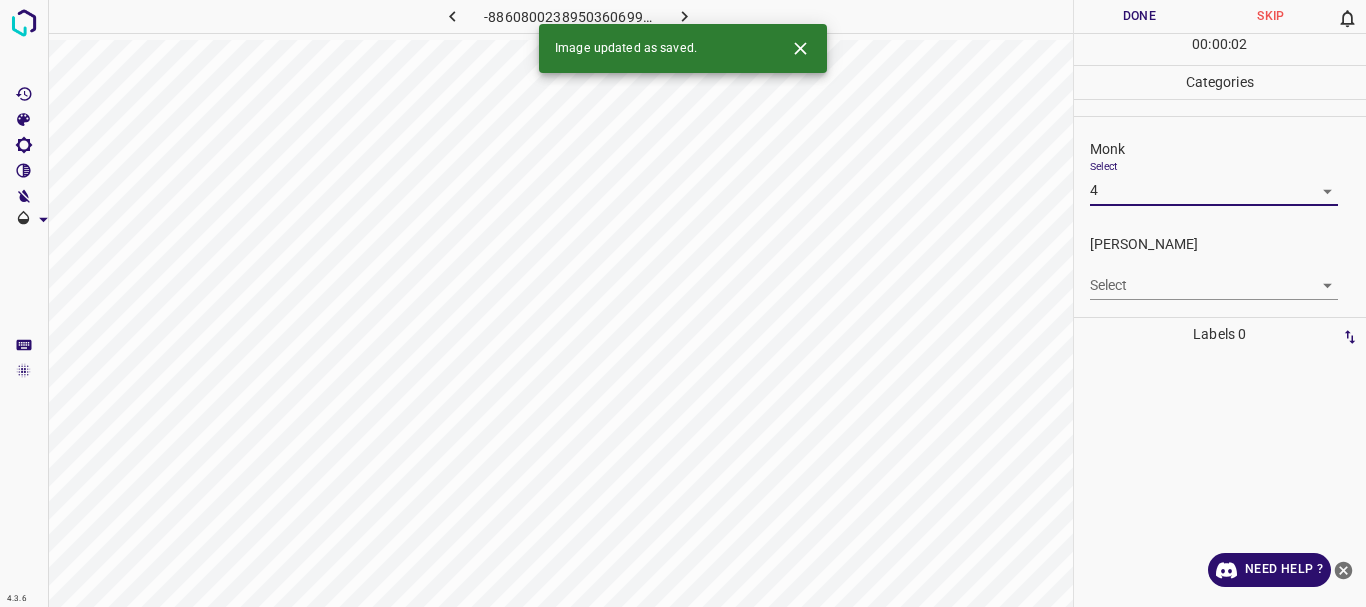click on "4.3.6  -8860800238950360699.png Done Skip 0 00   : 00   : 02   Categories Monk   Select 4 4  [PERSON_NAME]   Select ​ Labels   0 Categories 1 Monk 2  [PERSON_NAME] Tools Space Change between modes (Draw & Edit) I Auto labeling R Restore zoom M Zoom in N Zoom out Delete Delete selecte label Filters Z Restore filters X Saturation filter C Brightness filter V Contrast filter B Gray scale filter General O Download Image updated as saved. Need Help ? - Text - Hide - Delete 1 2 3 4 5 6 7 8 9 10 -1" at bounding box center [683, 303] 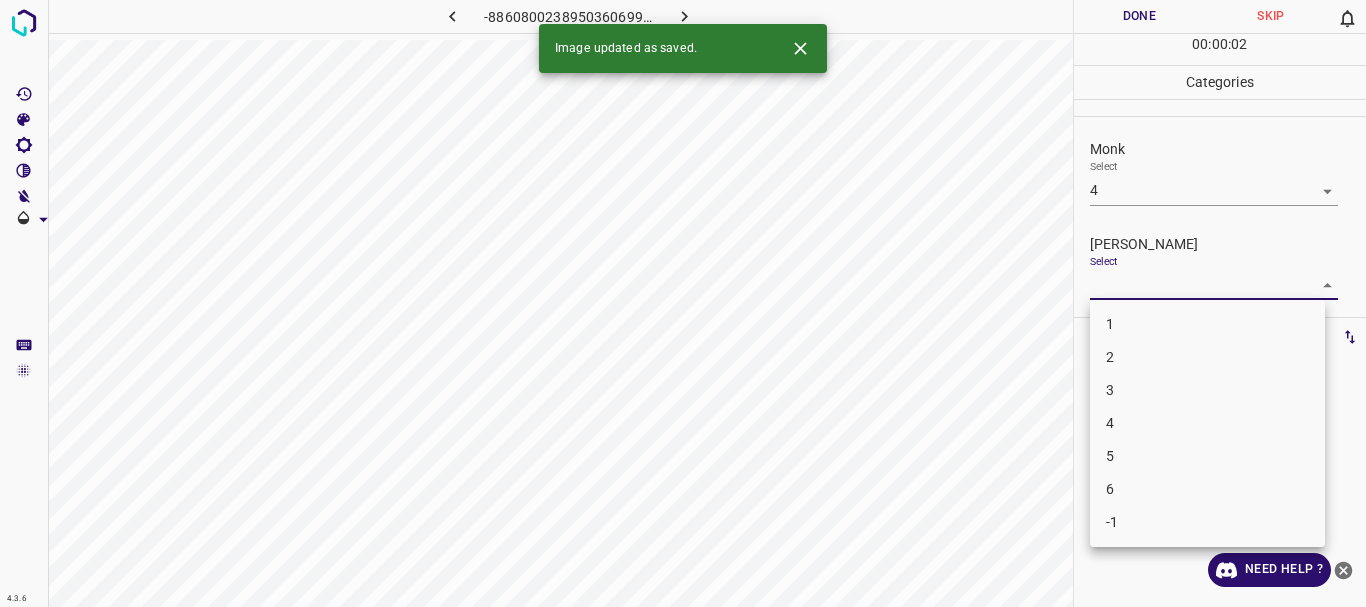 click on "1" at bounding box center (1207, 324) 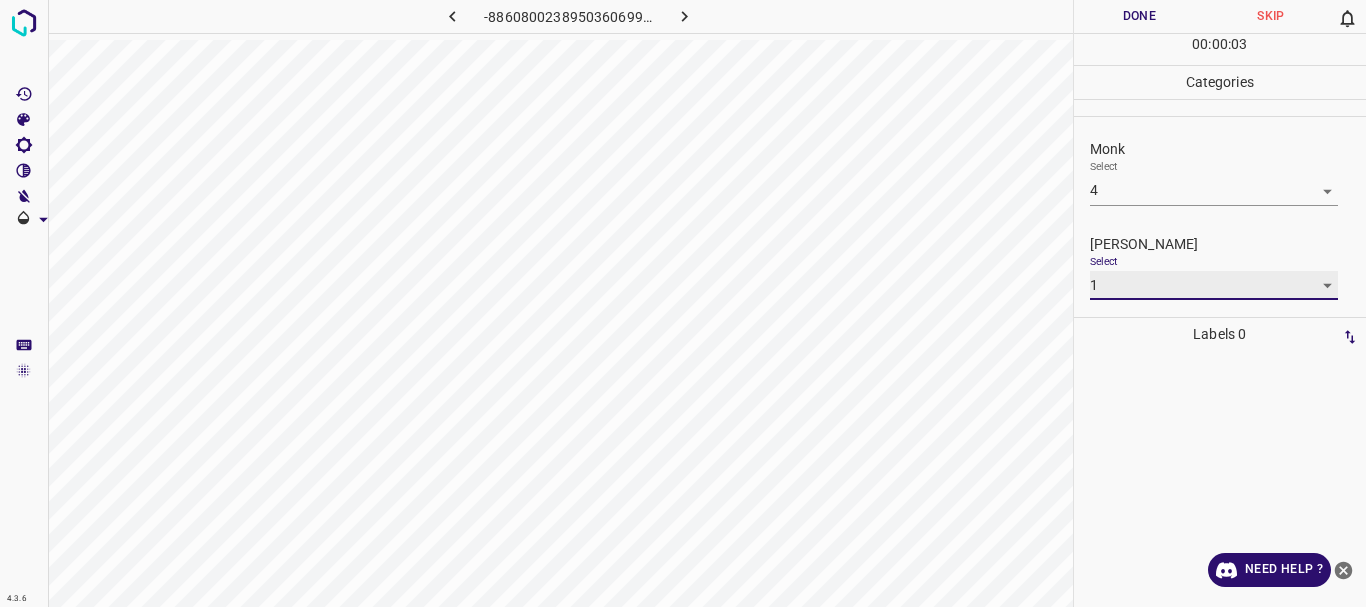 type on "1" 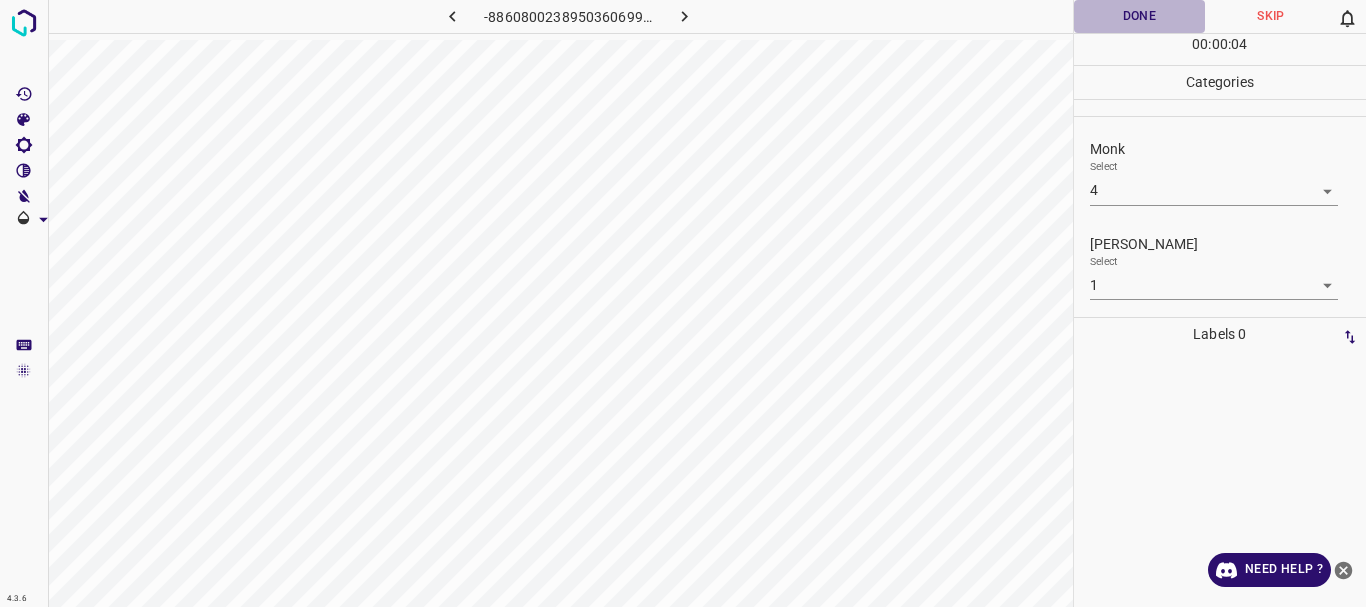 click on "Done" at bounding box center (1140, 16) 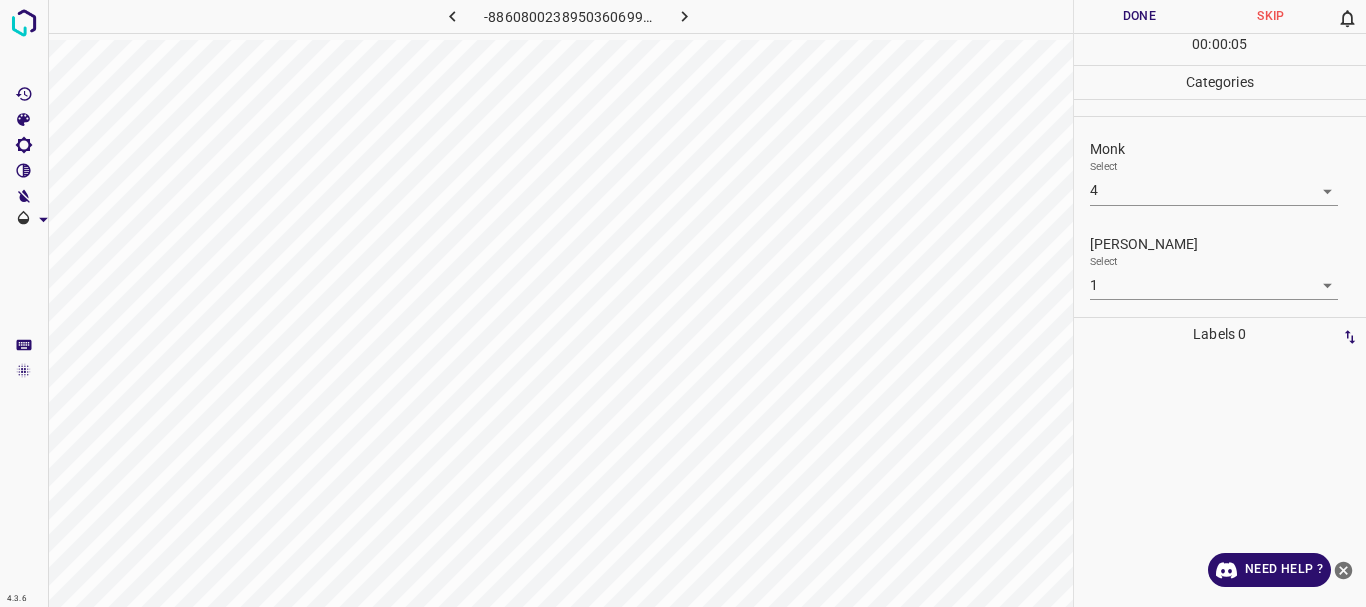 click at bounding box center [684, 16] 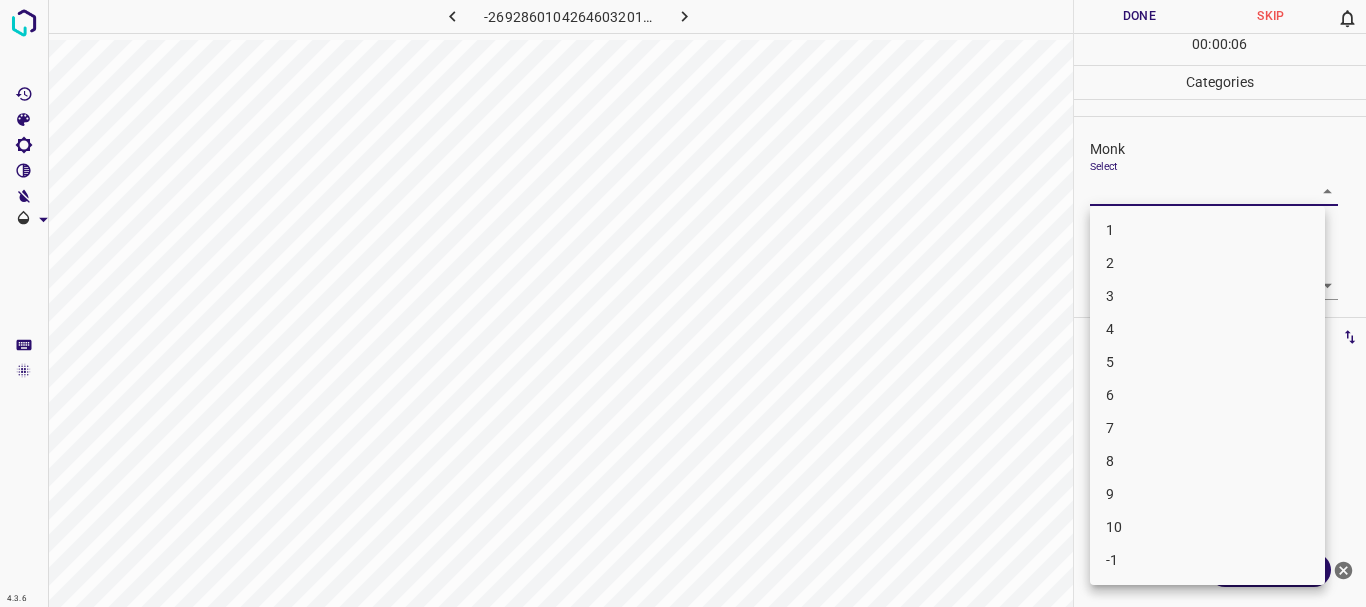 click on "4.3.6  -2692860104264603201.png Done Skip 0 00   : 00   : 06   Categories Monk   Select ​  [PERSON_NAME]   Select ​ Labels   0 Categories 1 Monk 2  [PERSON_NAME] Tools Space Change between modes (Draw & Edit) I Auto labeling R Restore zoom M Zoom in N Zoom out Delete Delete selecte label Filters Z Restore filters X Saturation filter C Brightness filter V Contrast filter B Gray scale filter General O Download Need Help ? - Text - Hide - Delete 1 2 3 4 5 6 7 8 9 10 -1" at bounding box center [683, 303] 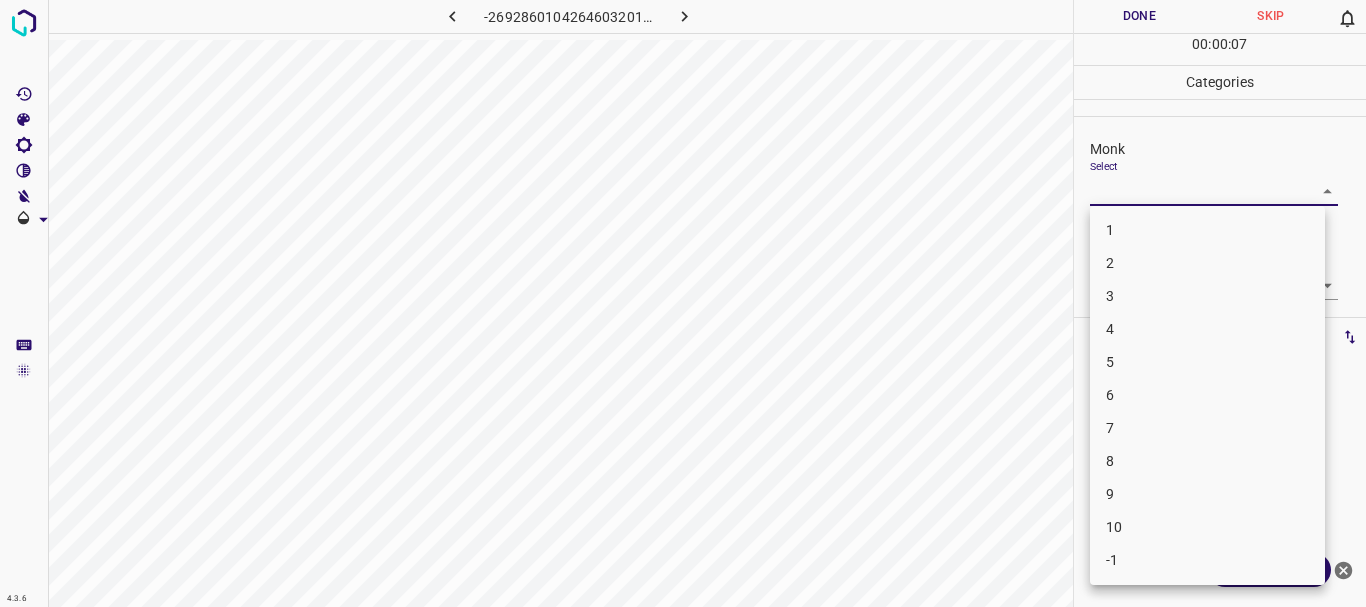 click on "3" at bounding box center [1207, 296] 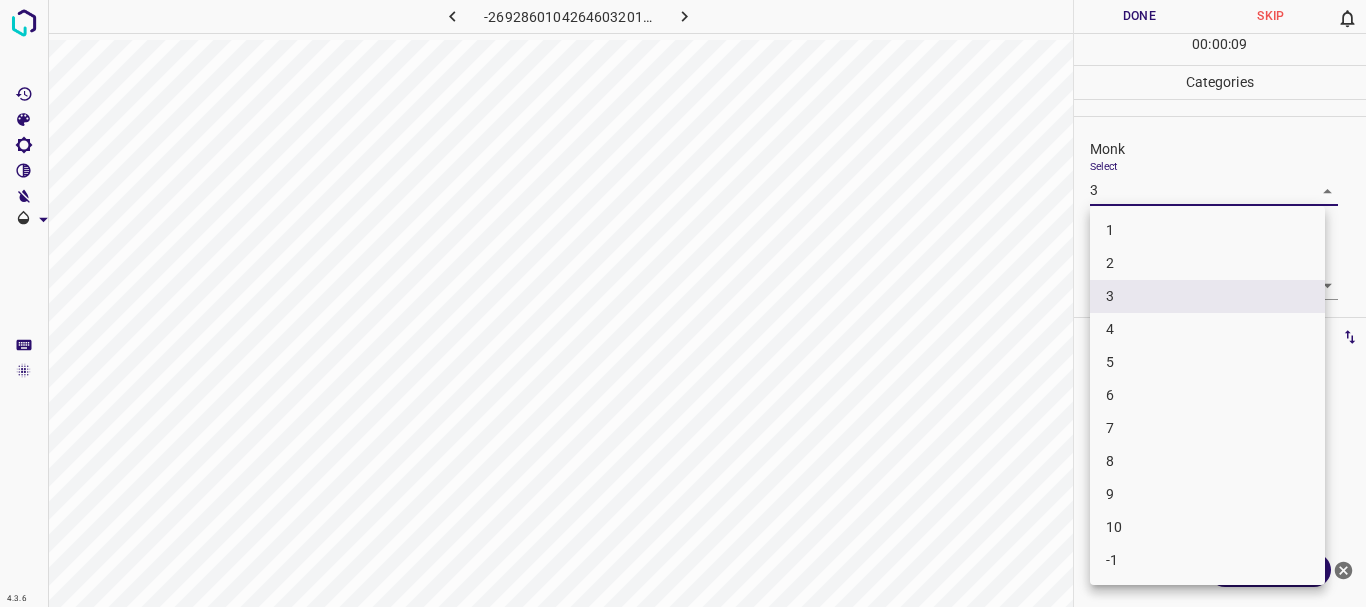 click on "4.3.6  -2692860104264603201.png Done Skip 0 00   : 00   : 09   Categories Monk   Select 3 3  [PERSON_NAME]   Select ​ Labels   0 Categories 1 Monk 2  [PERSON_NAME] Tools Space Change between modes (Draw & Edit) I Auto labeling R Restore zoom M Zoom in N Zoom out Delete Delete selecte label Filters Z Restore filters X Saturation filter C Brightness filter V Contrast filter B Gray scale filter General O Download Need Help ? - Text - Hide - Delete 1 2 3 4 5 6 7 8 9 10 -1" at bounding box center (683, 303) 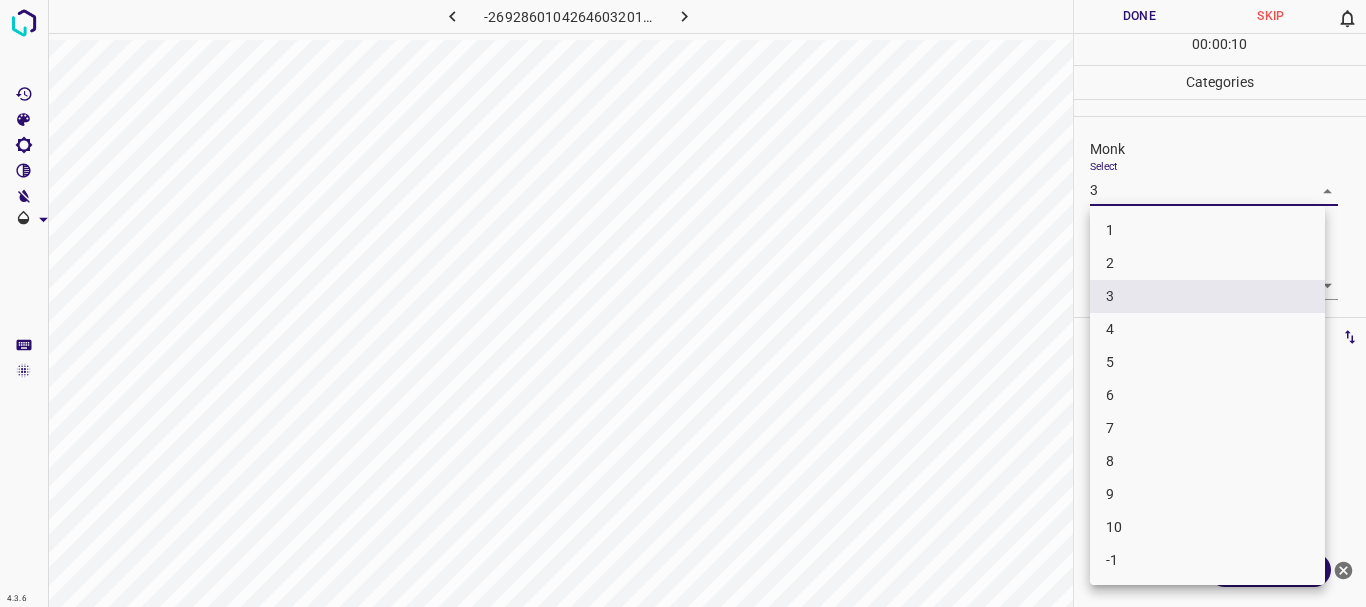 click on "4" at bounding box center (1207, 329) 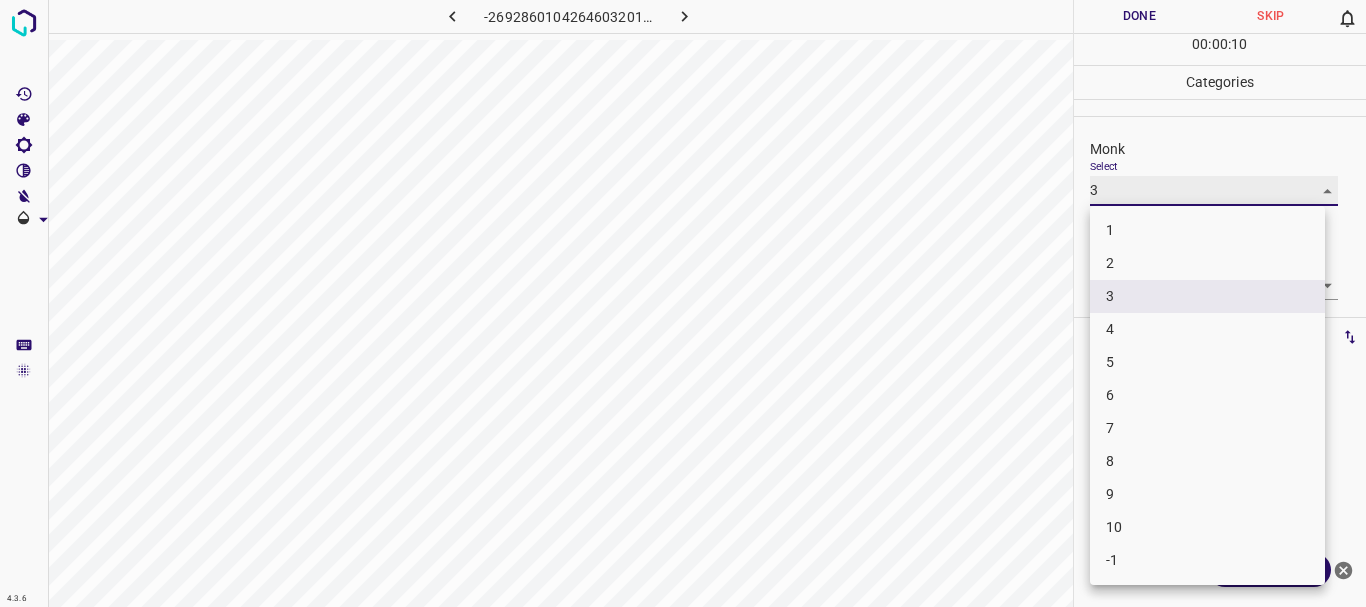 type on "4" 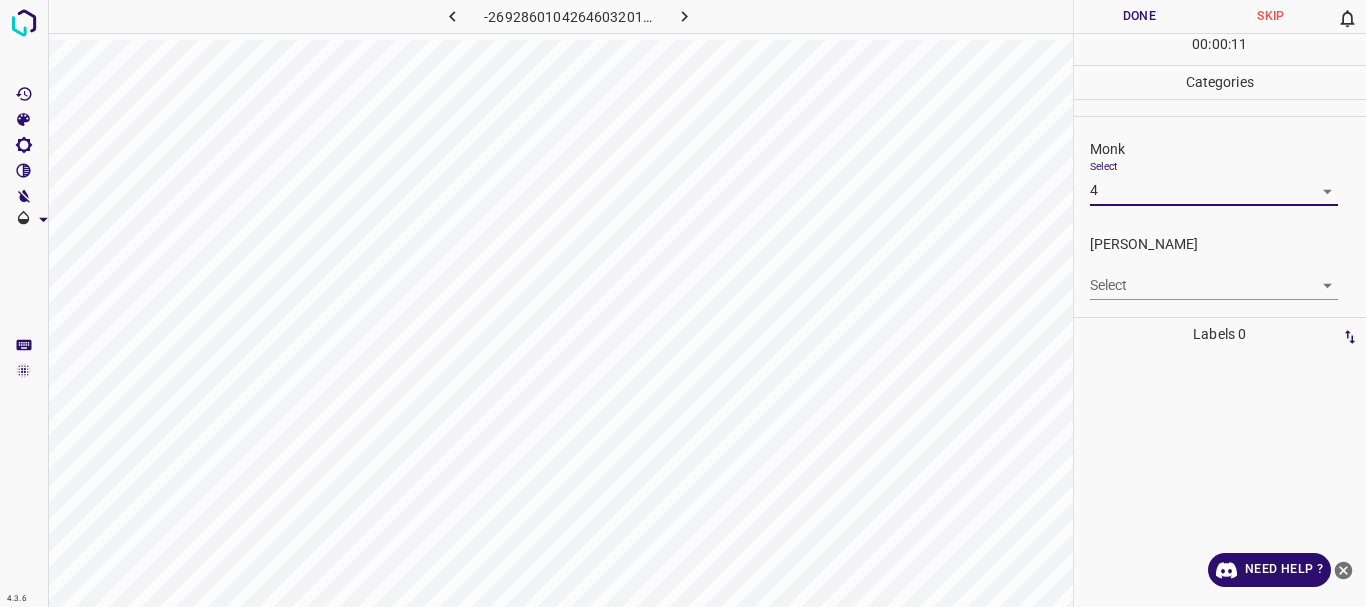 click on "4.3.6  -2692860104264603201.png Done Skip 0 00   : 00   : 11   Categories Monk   Select 4 4  [PERSON_NAME]   Select ​ Labels   0 Categories 1 Monk 2  [PERSON_NAME] Tools Space Change between modes (Draw & Edit) I Auto labeling R Restore zoom M Zoom in N Zoom out Delete Delete selecte label Filters Z Restore filters X Saturation filter C Brightness filter V Contrast filter B Gray scale filter General O Download Need Help ? - Text - Hide - Delete" at bounding box center [683, 303] 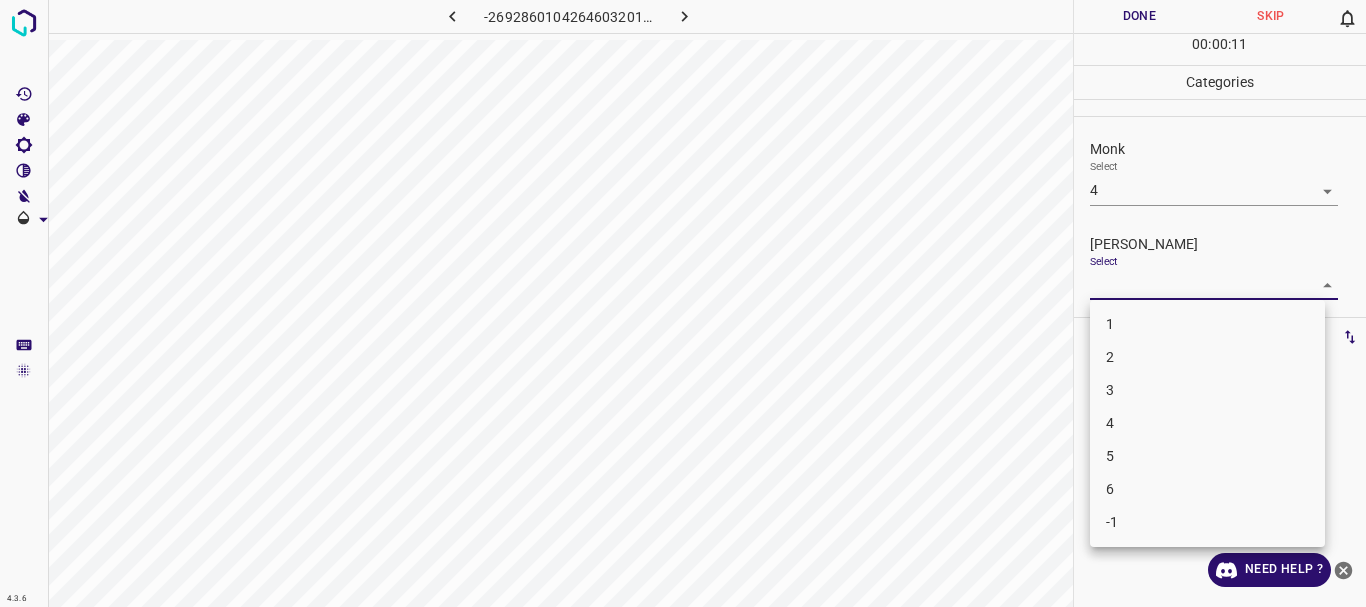 drag, startPoint x: 1131, startPoint y: 365, endPoint x: 1128, endPoint y: 276, distance: 89.050545 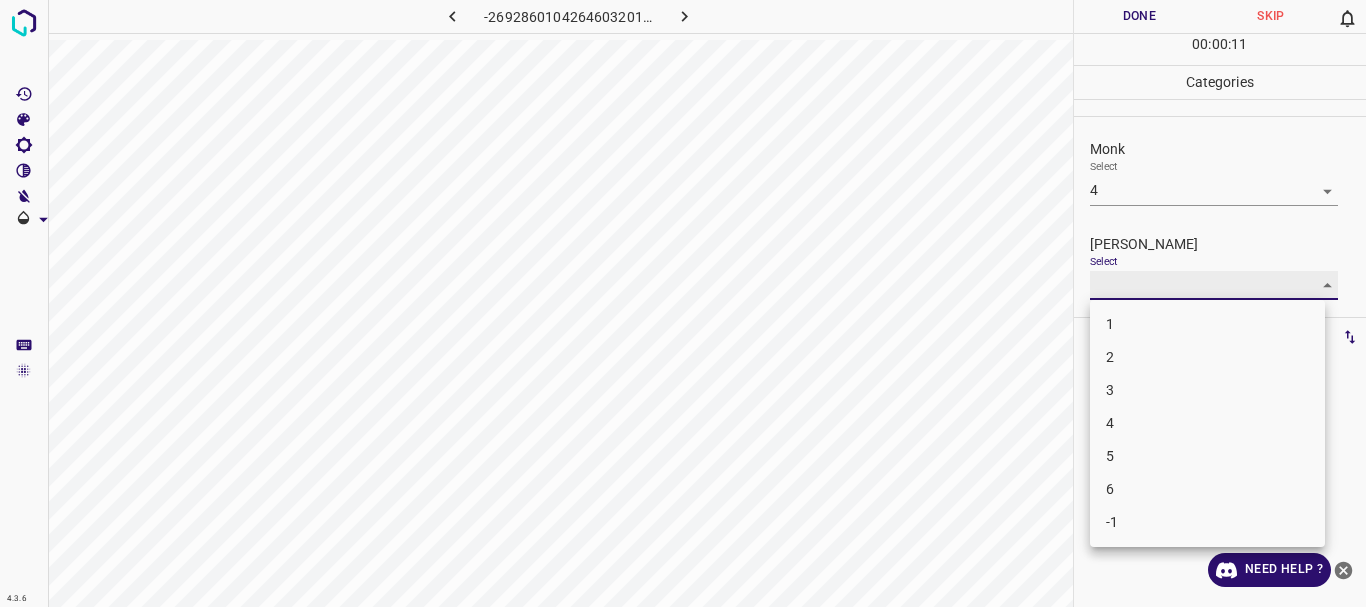 type on "2" 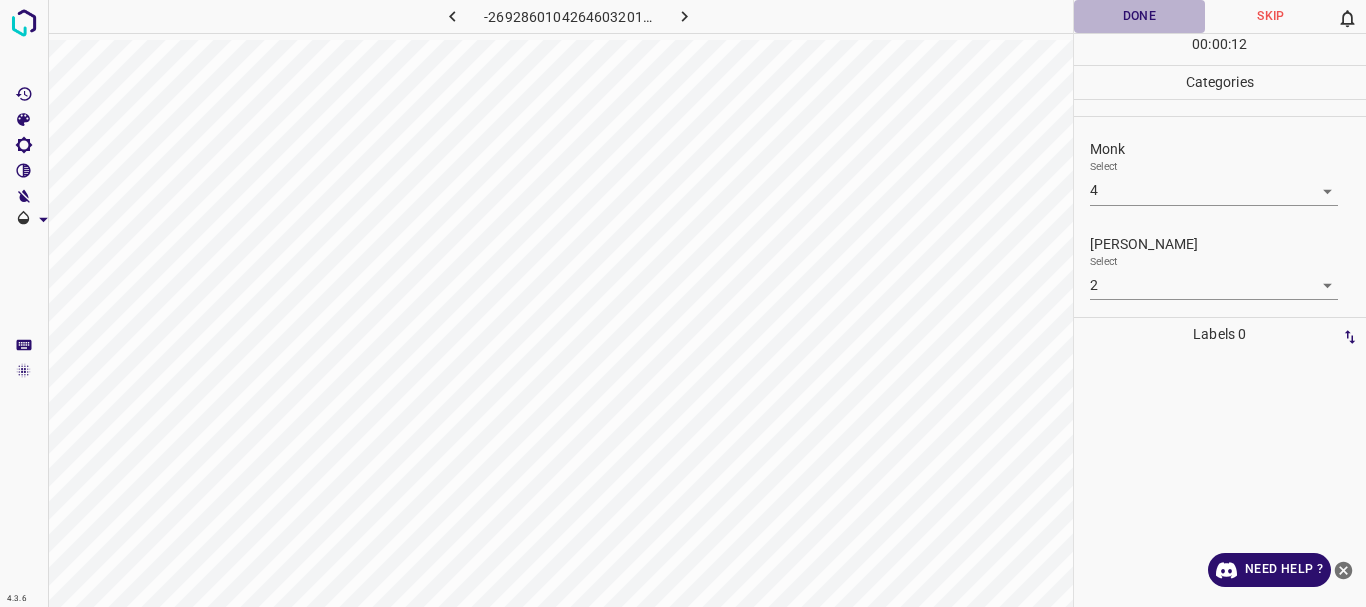 click on "Done" at bounding box center (1140, 16) 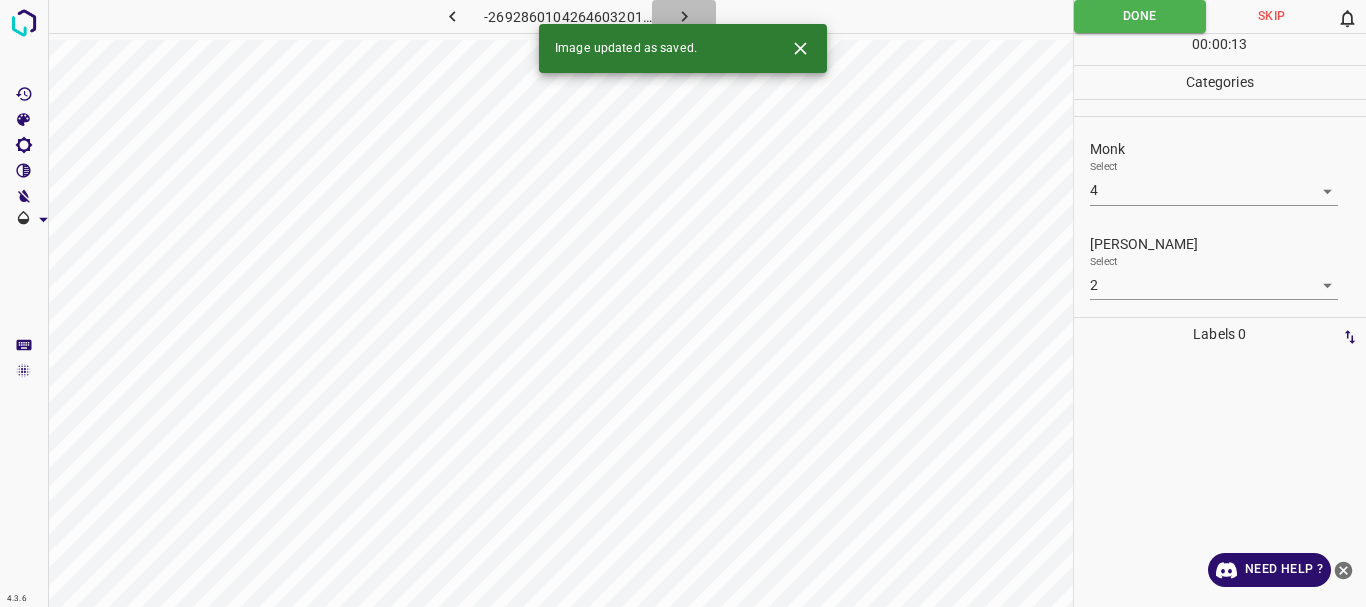 click at bounding box center [684, 16] 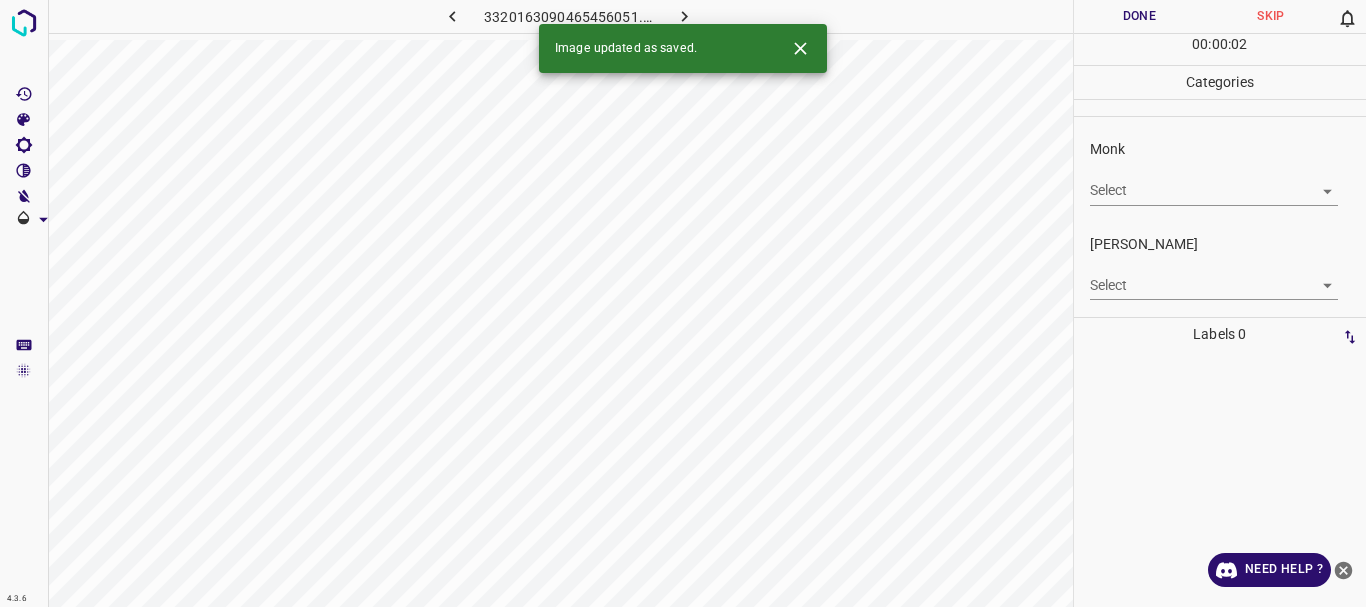 click on "4.3.6  3320163090465456051.png Done Skip 0 00   : 00   : 02   Categories Monk   Select ​  [PERSON_NAME]   Select ​ Labels   0 Categories 1 Monk 2  [PERSON_NAME] Tools Space Change between modes (Draw & Edit) I Auto labeling R Restore zoom M Zoom in N Zoom out Delete Delete selecte label Filters Z Restore filters X Saturation filter C Brightness filter V Contrast filter B Gray scale filter General O Download Image updated as saved. Need Help ? - Text - Hide - Delete" at bounding box center (683, 303) 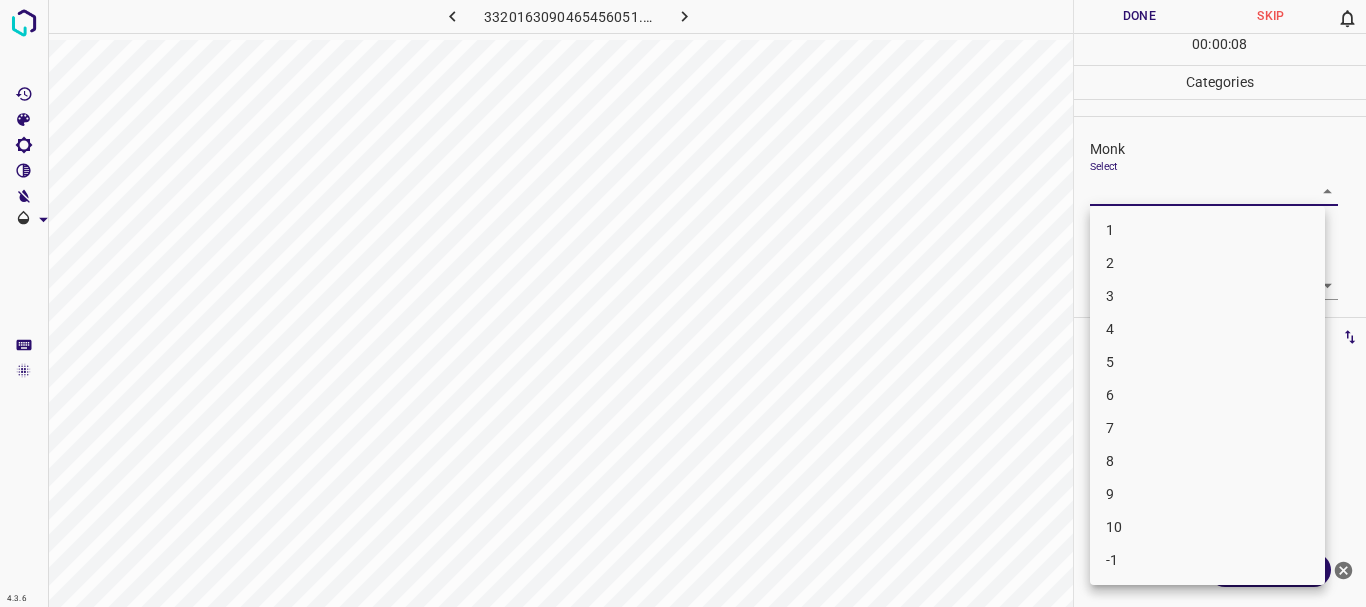 click on "2" at bounding box center [1207, 263] 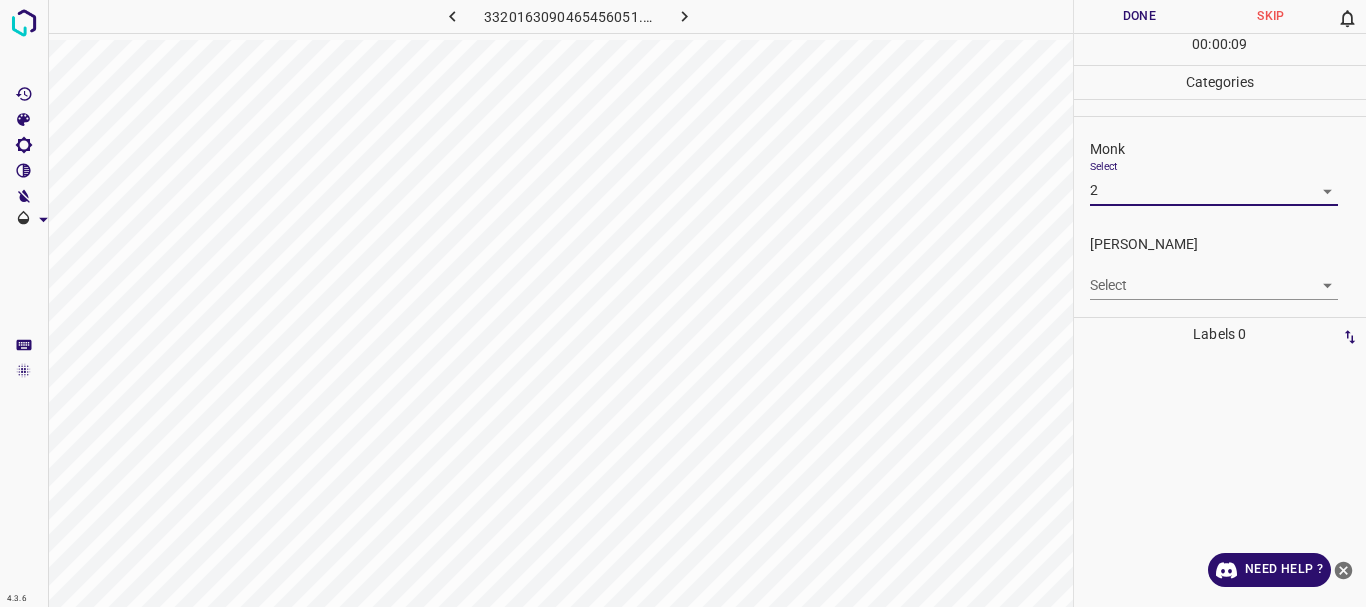 click on "4.3.6  3320163090465456051.png Done Skip 0 00   : 00   : 09   Categories Monk   Select 2 2  [PERSON_NAME]   Select ​ Labels   0 Categories 1 Monk 2  [PERSON_NAME] Tools Space Change between modes (Draw & Edit) I Auto labeling R Restore zoom M Zoom in N Zoom out Delete Delete selecte label Filters Z Restore filters X Saturation filter C Brightness filter V Contrast filter B Gray scale filter General O Download Need Help ? - Text - Hide - Delete" at bounding box center [683, 303] 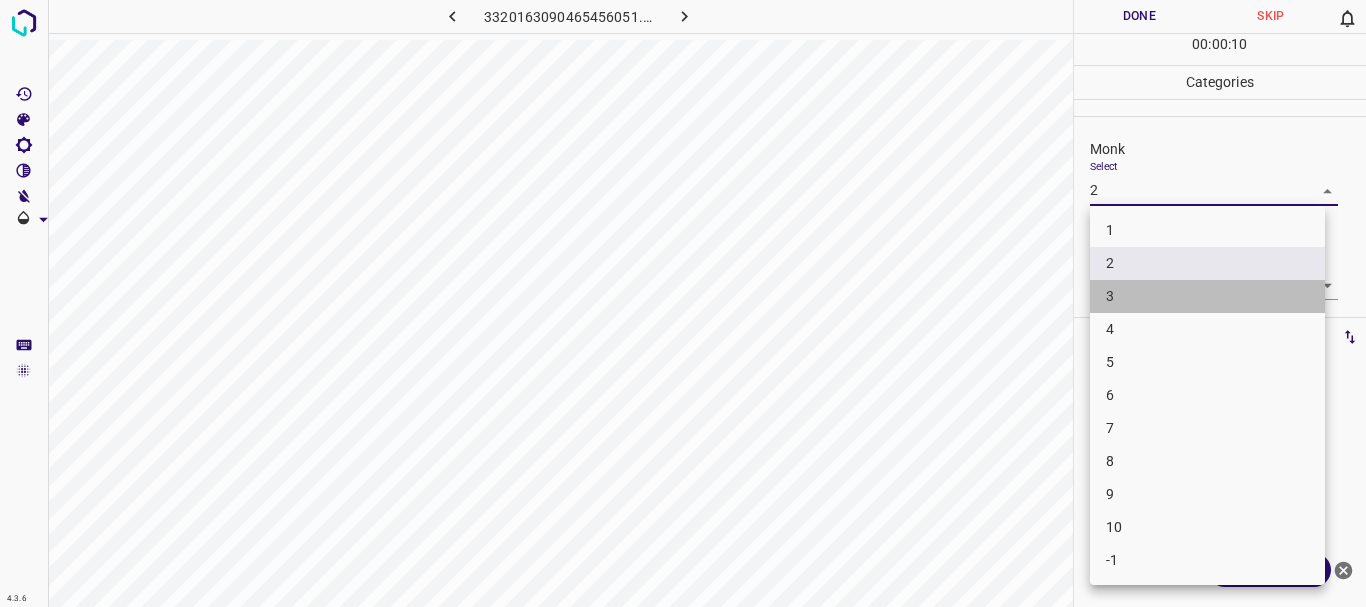 click on "3" at bounding box center [1207, 296] 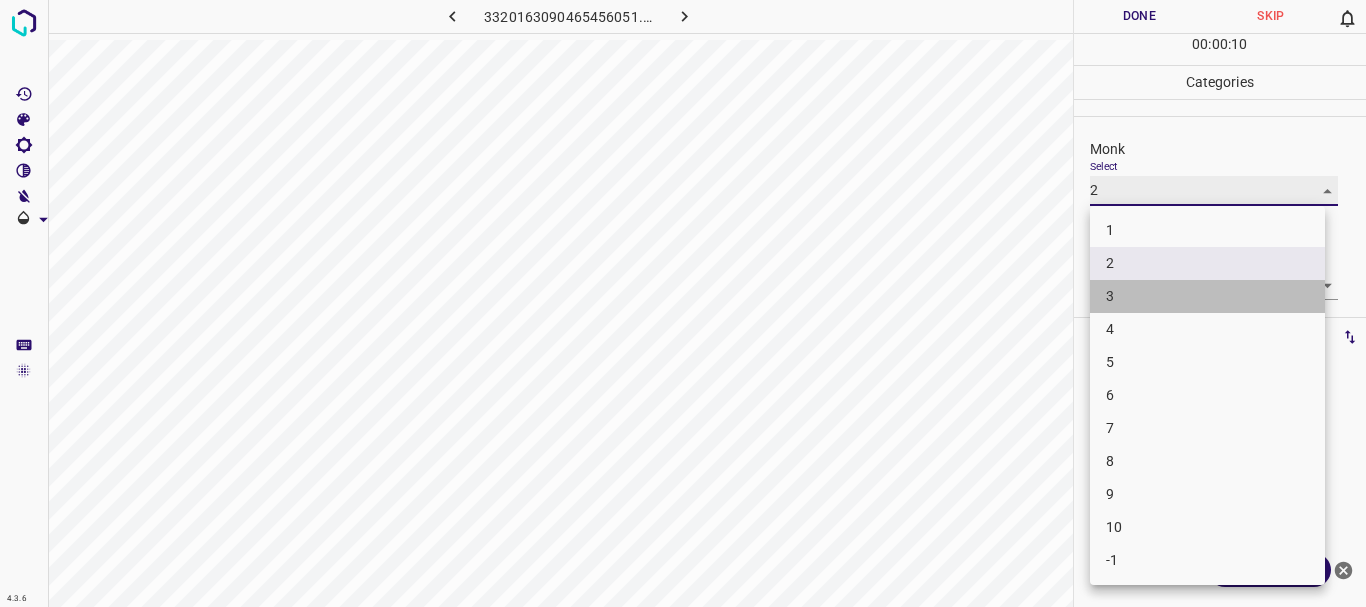 type on "3" 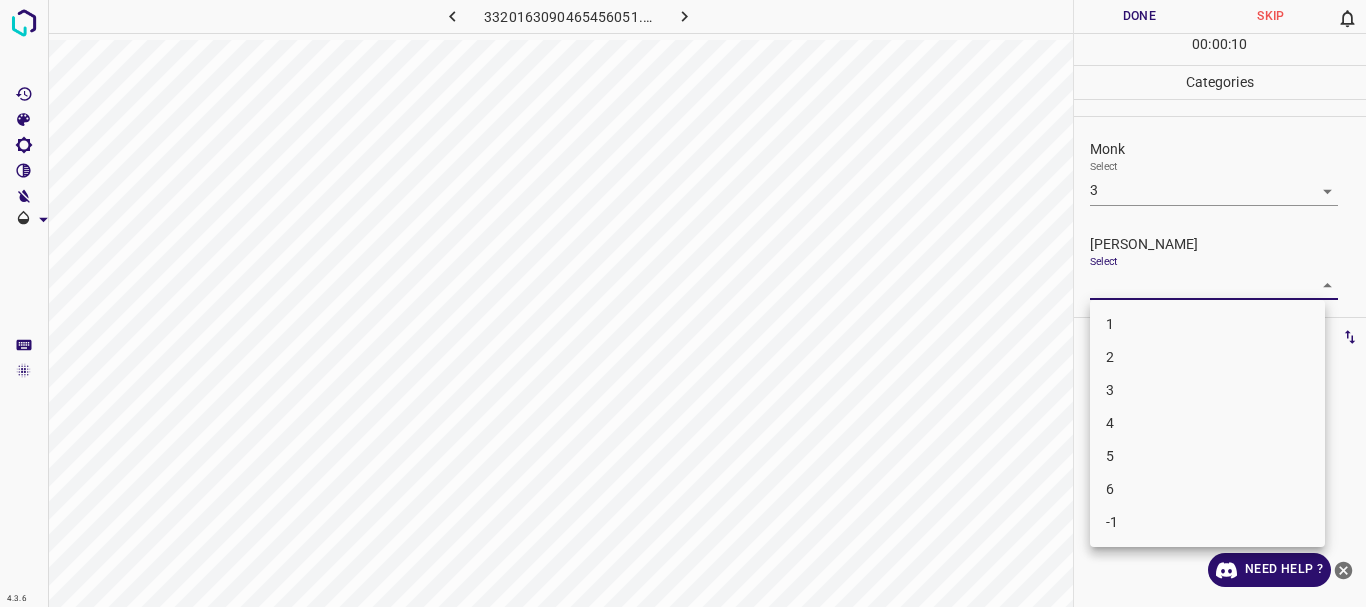 click on "4.3.6  3320163090465456051.png Done Skip 0 00   : 00   : 10   Categories Monk   Select 3 3  [PERSON_NAME]   Select ​ Labels   0 Categories 1 Monk 2  [PERSON_NAME] Tools Space Change between modes (Draw & Edit) I Auto labeling R Restore zoom M Zoom in N Zoom out Delete Delete selecte label Filters Z Restore filters X Saturation filter C Brightness filter V Contrast filter B Gray scale filter General O Download Need Help ? - Text - Hide - Delete 1 2 3 4 5 6 -1" at bounding box center [683, 303] 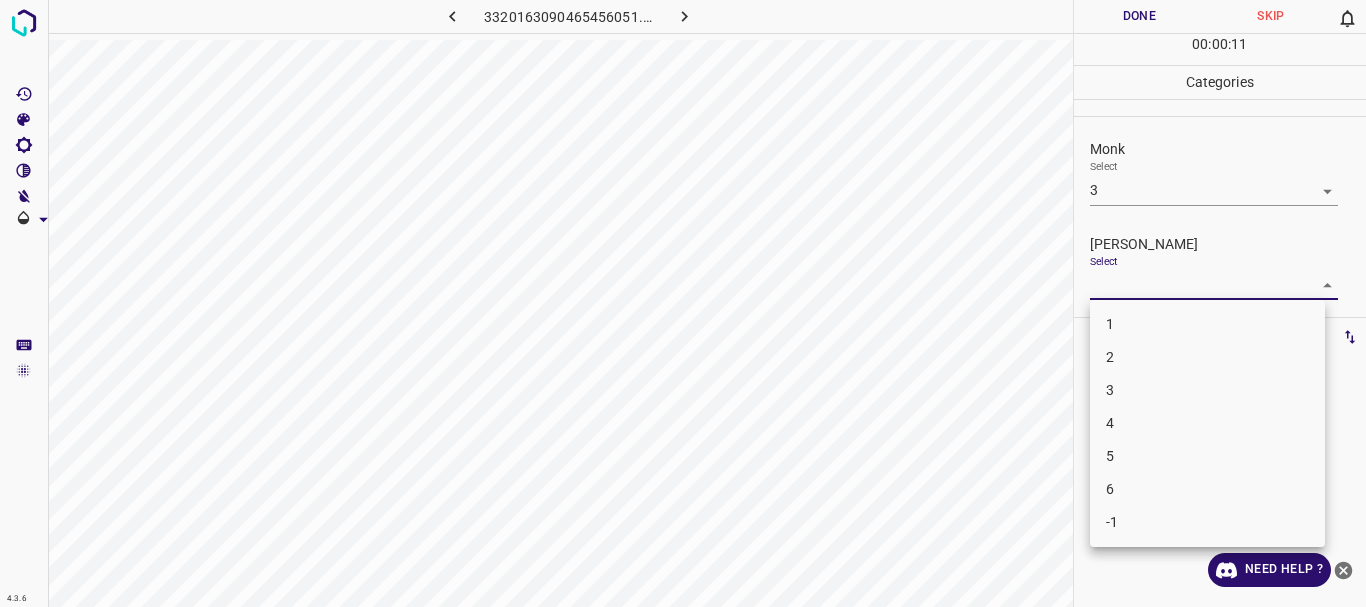click on "1" at bounding box center [1207, 324] 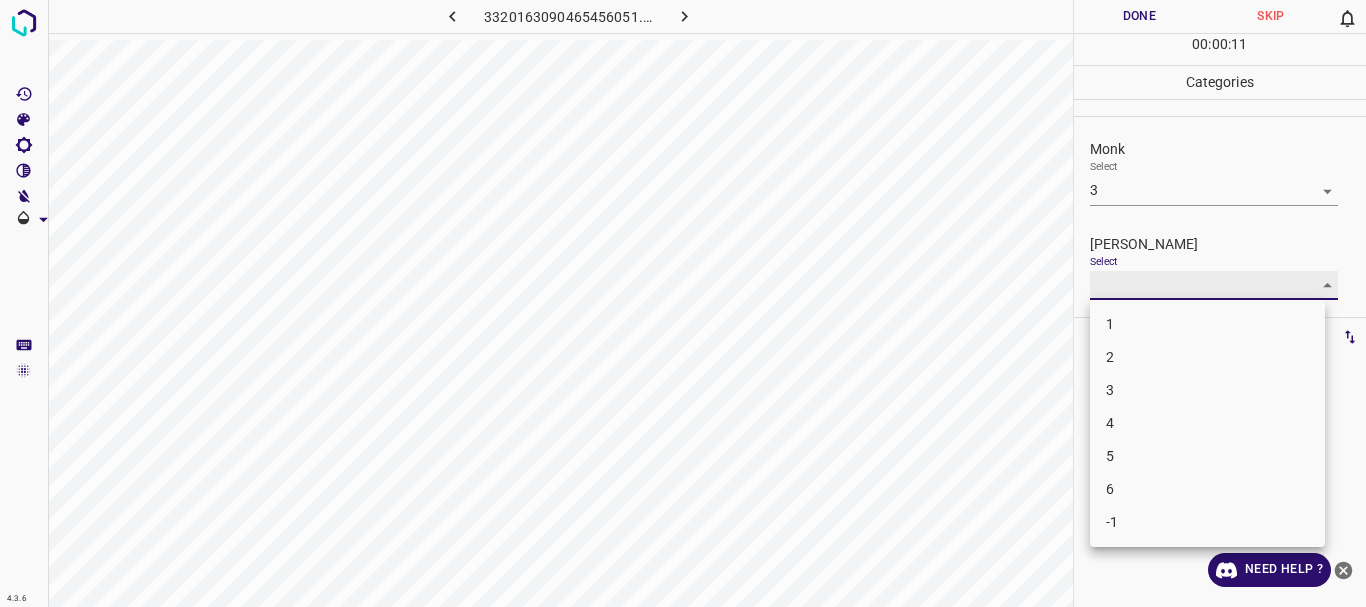 type on "1" 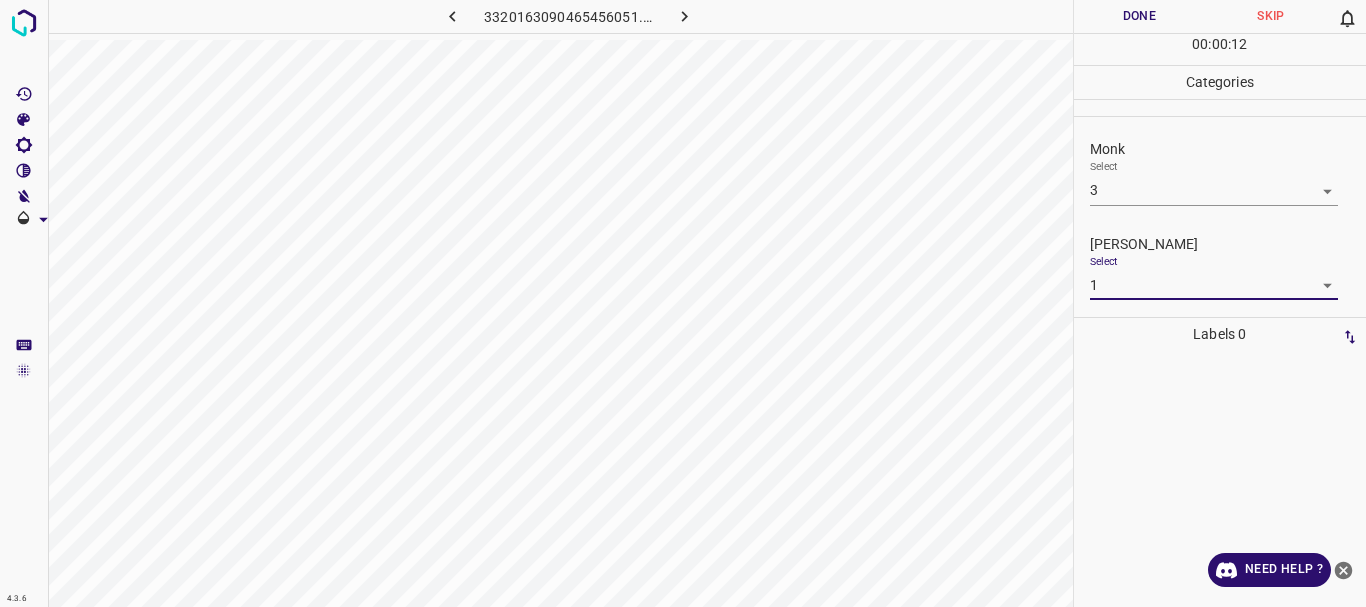 click on "Done" at bounding box center (1140, 16) 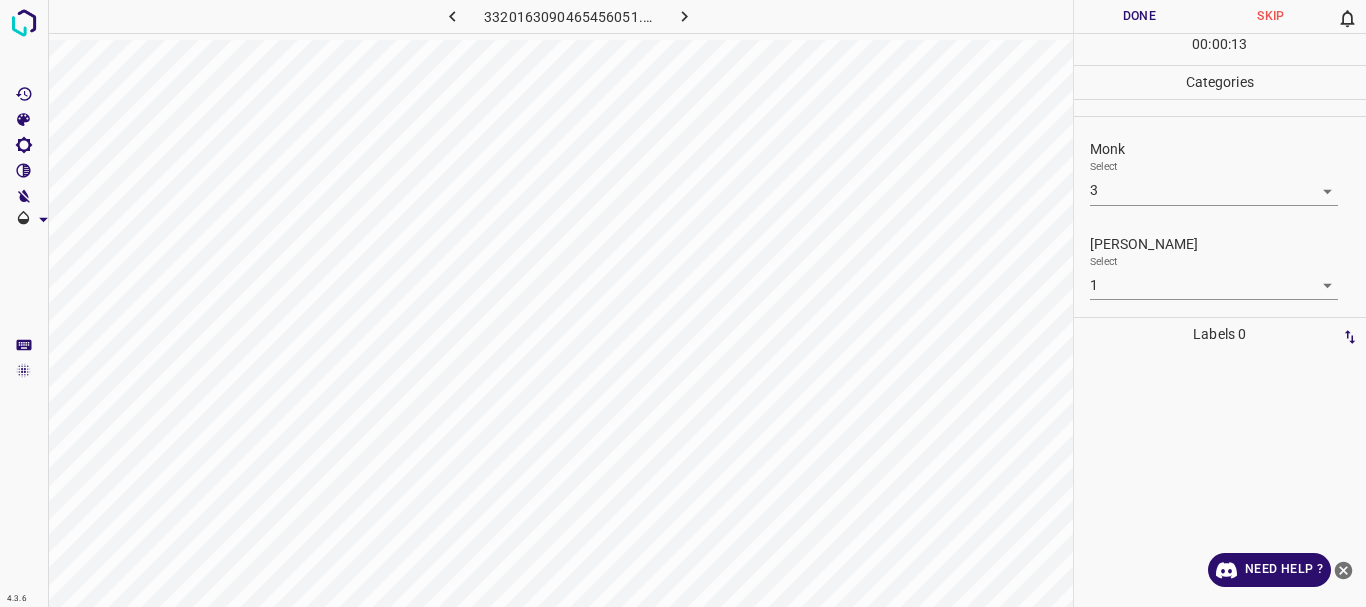 drag, startPoint x: 661, startPoint y: 4, endPoint x: 681, endPoint y: 15, distance: 22.825424 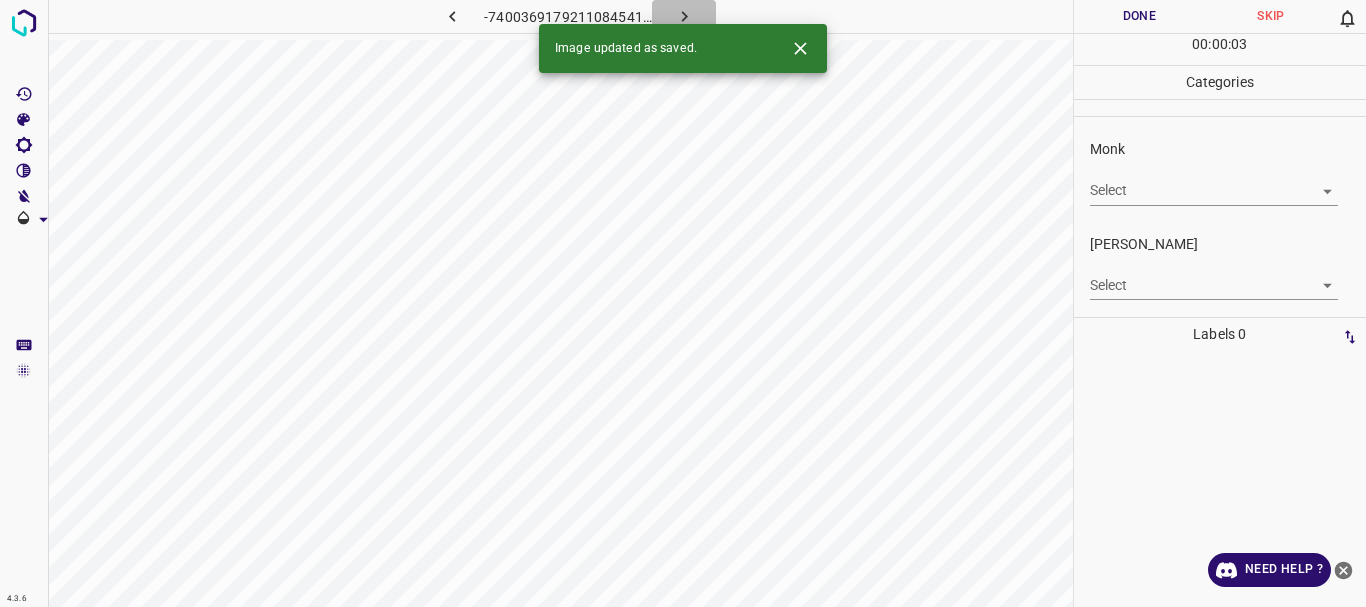 drag, startPoint x: 713, startPoint y: 13, endPoint x: 702, endPoint y: 13, distance: 11 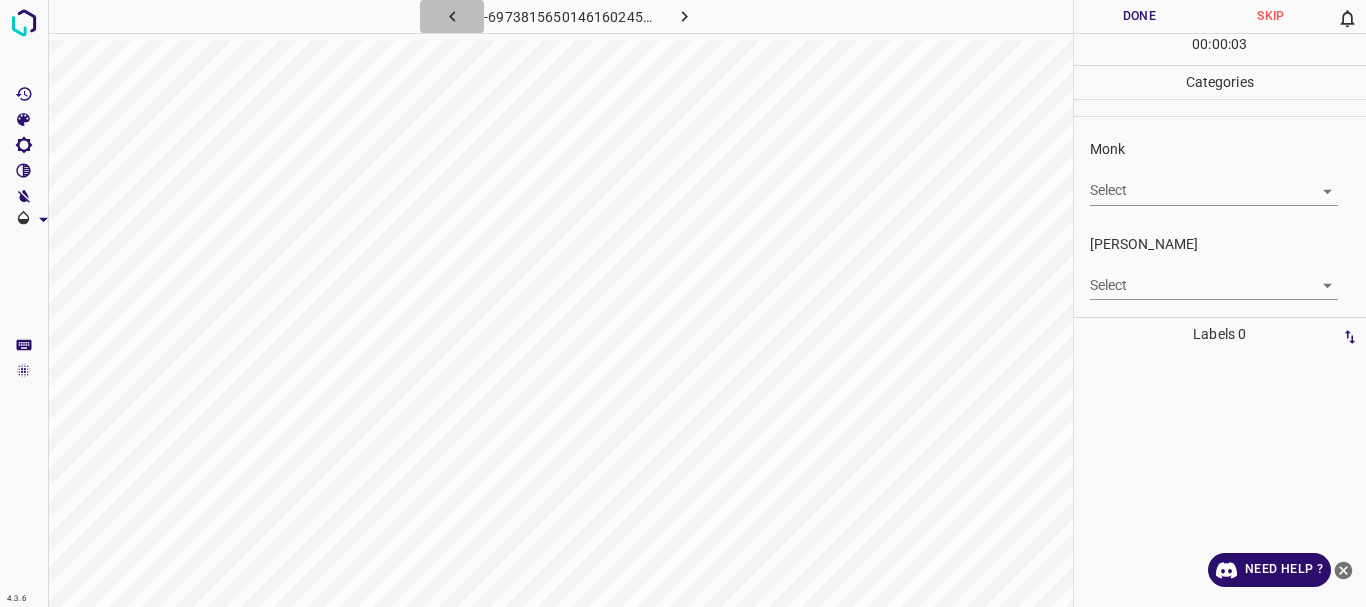 click 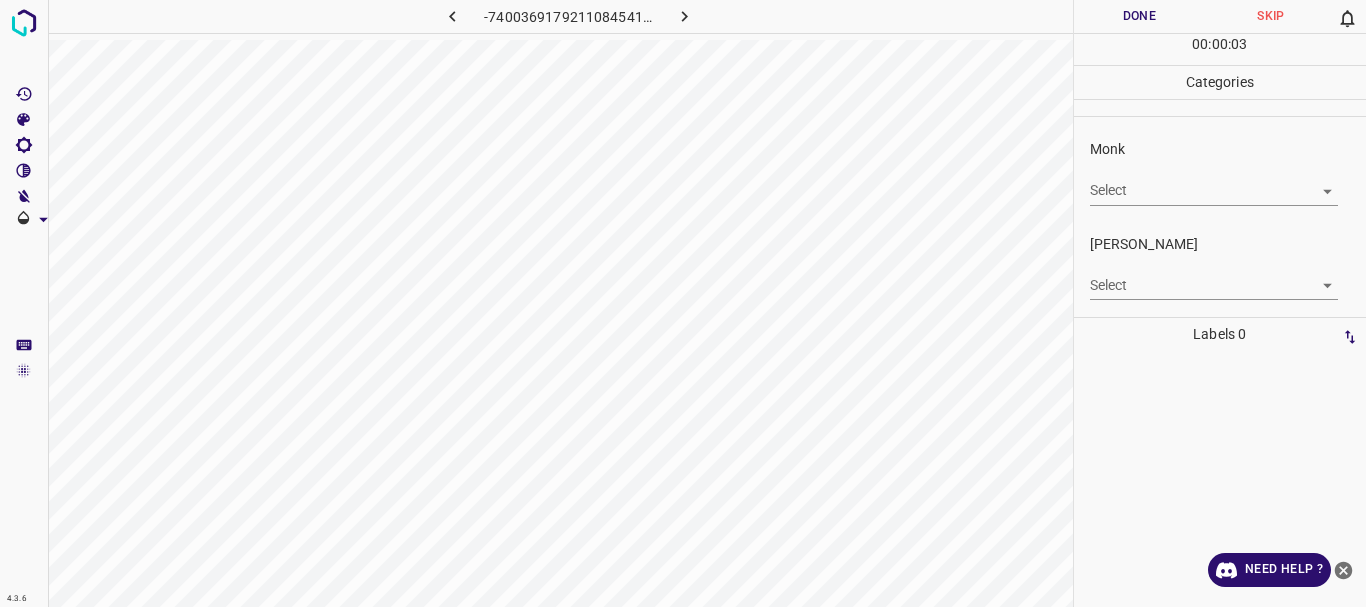 click on "4.3.6  -7400369179211084541.png Done Skip 0 00   : 00   : 03   Categories Monk   Select ​  [PERSON_NAME]   Select ​ Labels   0 Categories 1 Monk 2  [PERSON_NAME] Tools Space Change between modes (Draw & Edit) I Auto labeling R Restore zoom M Zoom in N Zoom out Delete Delete selecte label Filters Z Restore filters X Saturation filter C Brightness filter V Contrast filter B Gray scale filter General O Download Need Help ? - Text - Hide - Delete" at bounding box center [683, 303] 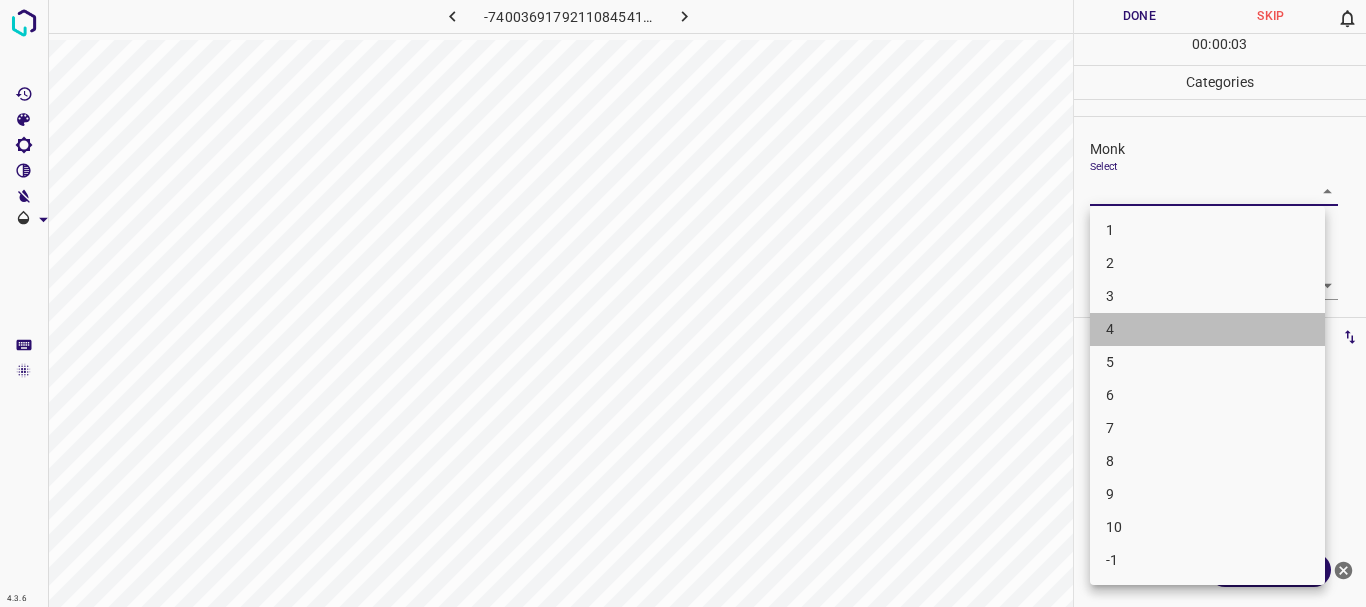 click on "4" at bounding box center (1207, 329) 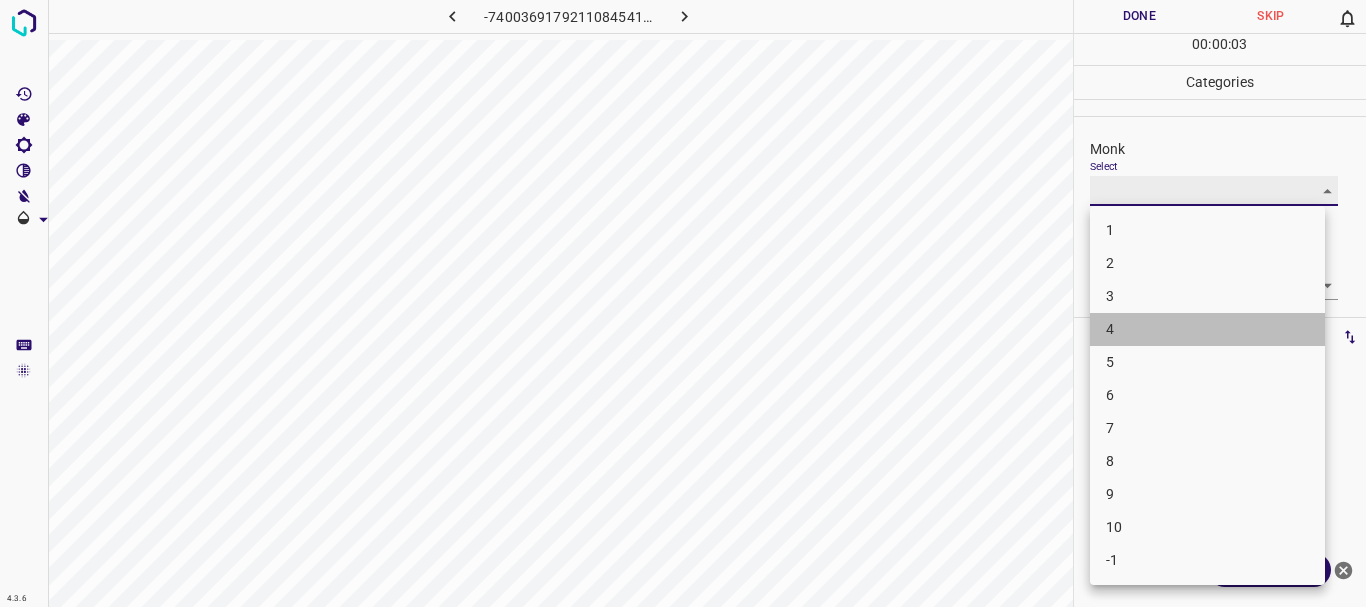 type on "4" 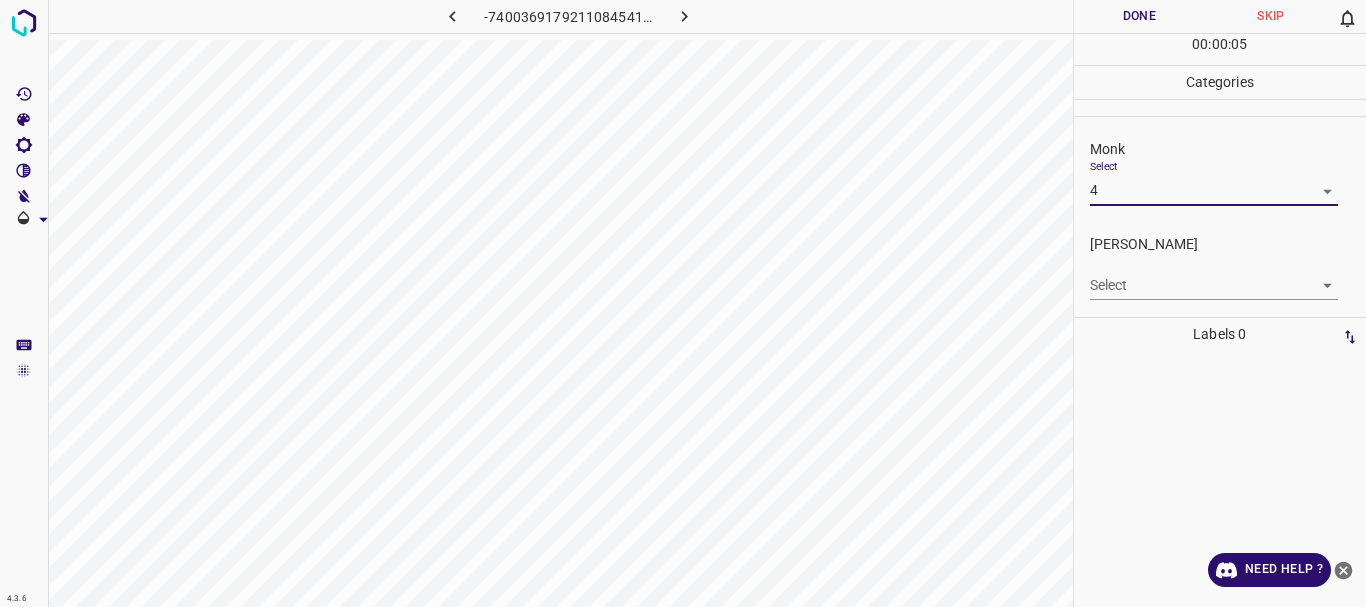 click on "4.3.6  -7400369179211084541.png Done Skip 0 00   : 00   : 05   Categories Monk   Select 4 4  [PERSON_NAME]   Select ​ Labels   0 Categories 1 Monk 2  [PERSON_NAME] Tools Space Change between modes (Draw & Edit) I Auto labeling R Restore zoom M Zoom in N Zoom out Delete Delete selecte label Filters Z Restore filters X Saturation filter C Brightness filter V Contrast filter B Gray scale filter General O Download Need Help ? - Text - Hide - Delete" at bounding box center [683, 303] 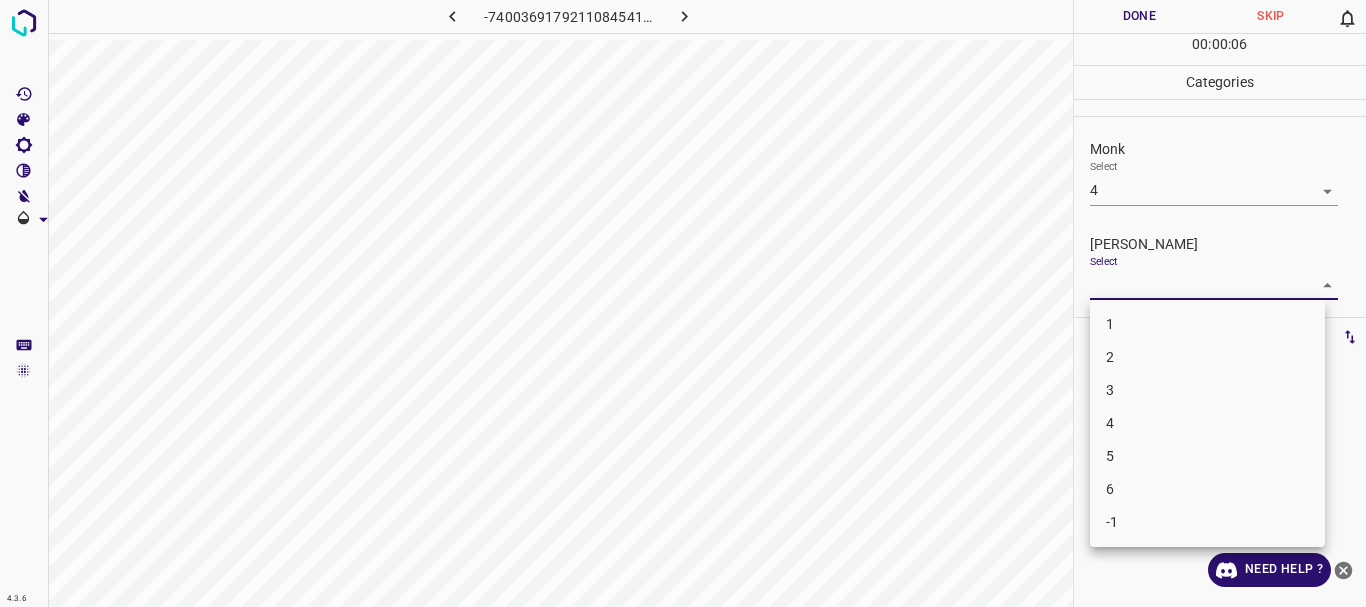 drag, startPoint x: 1137, startPoint y: 357, endPoint x: 1139, endPoint y: 338, distance: 19.104973 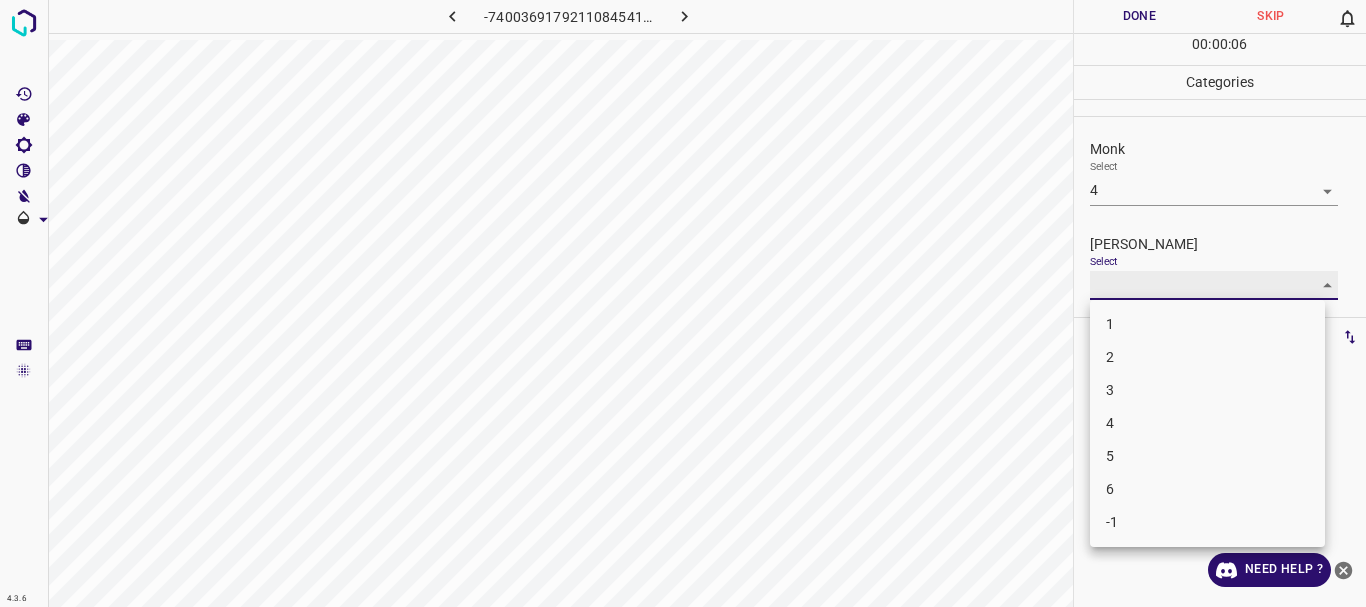 type on "2" 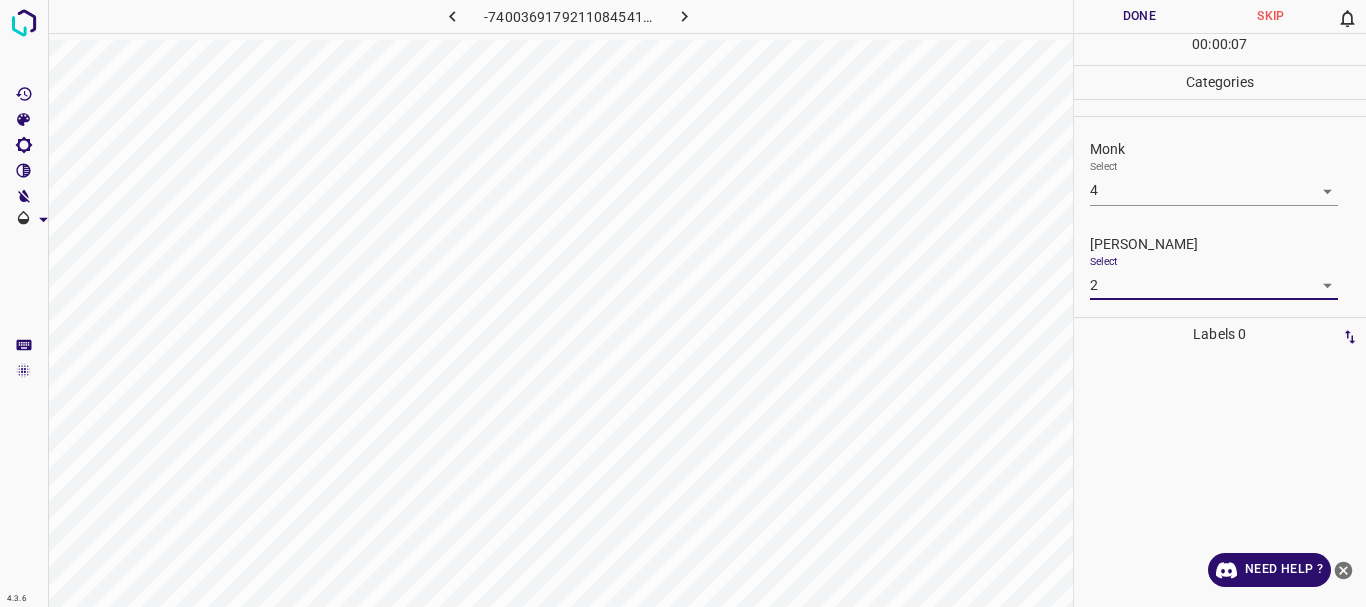 click on "Done" at bounding box center [1140, 16] 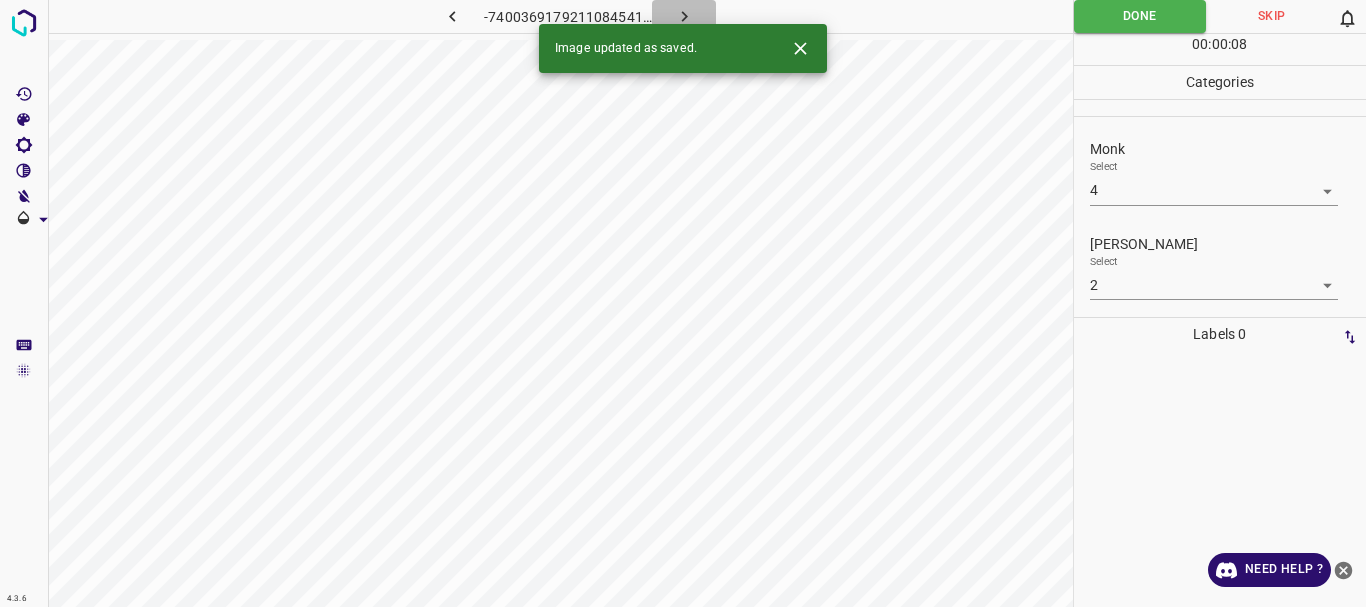 click 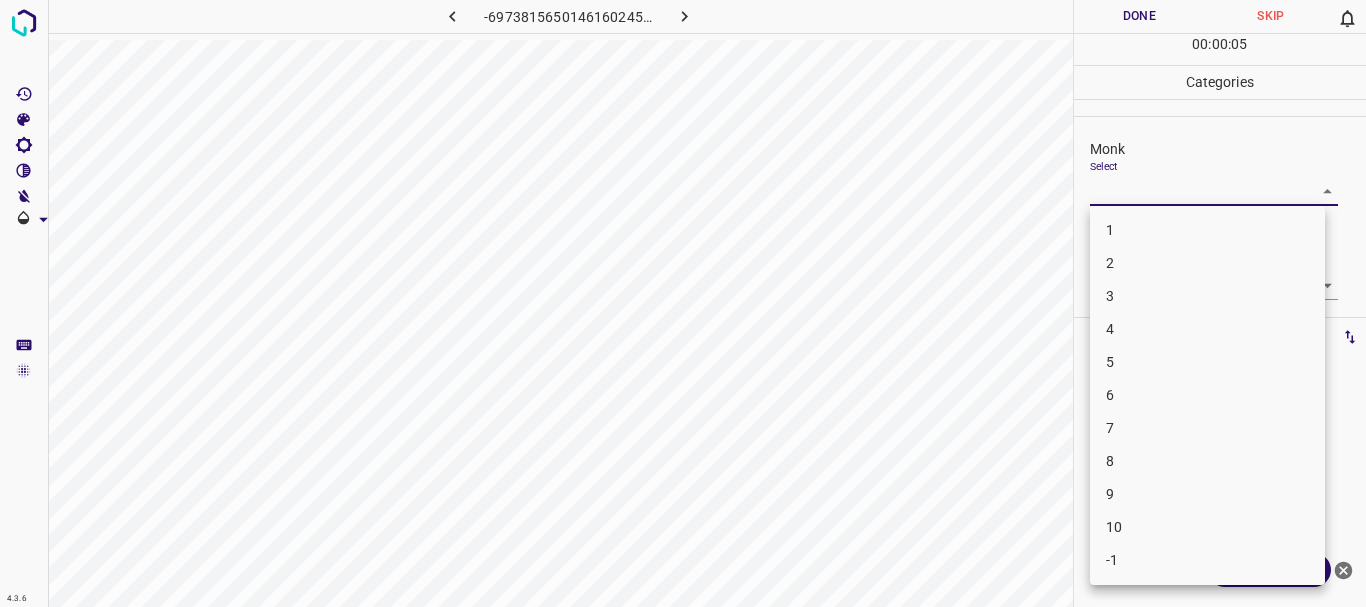 click on "4.3.6  -6973815650146160245.png Done Skip 0 00   : 00   : 05   Categories Monk   Select ​  [PERSON_NAME]   Select ​ Labels   0 Categories 1 Monk 2  [PERSON_NAME] Tools Space Change between modes (Draw & Edit) I Auto labeling R Restore zoom M Zoom in N Zoom out Delete Delete selecte label Filters Z Restore filters X Saturation filter C Brightness filter V Contrast filter B Gray scale filter General O Download Need Help ? - Text - Hide - Delete 1 2 3 4 5 6 7 8 9 10 -1" at bounding box center (683, 303) 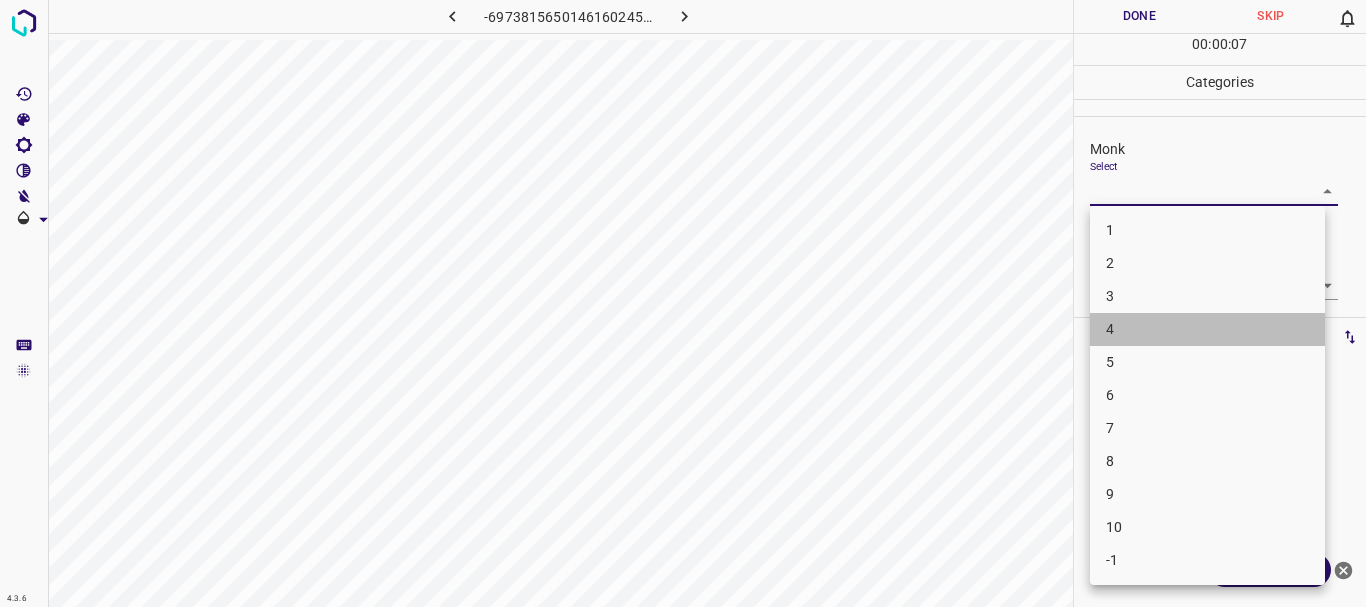 click on "4" at bounding box center [1207, 329] 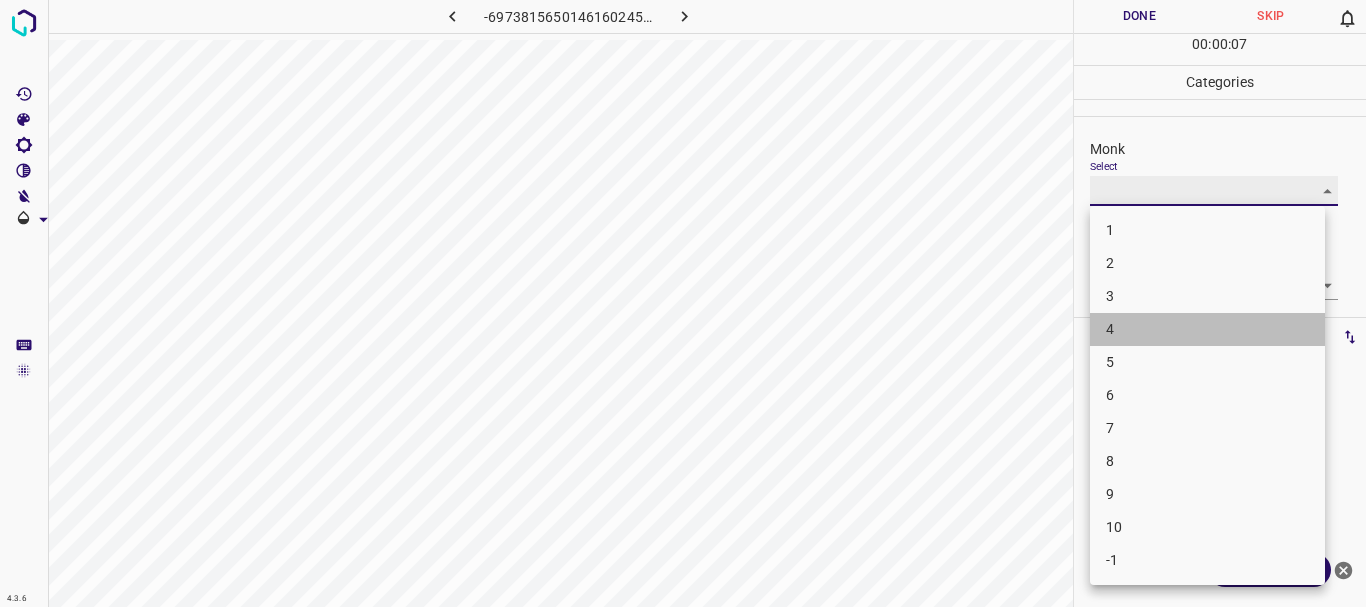 type on "4" 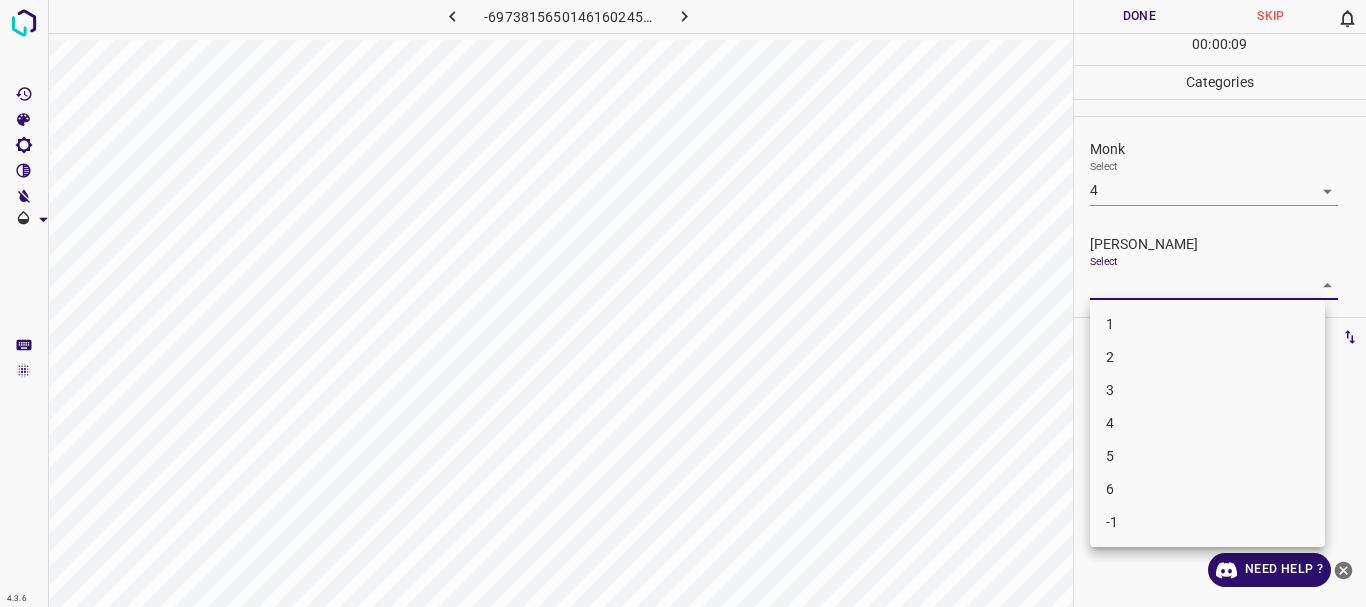 click on "4.3.6  -6973815650146160245.png Done Skip 0 00   : 00   : 09   Categories Monk   Select 4 4  [PERSON_NAME]   Select ​ Labels   0 Categories 1 Monk 2  [PERSON_NAME] Tools Space Change between modes (Draw & Edit) I Auto labeling R Restore zoom M Zoom in N Zoom out Delete Delete selecte label Filters Z Restore filters X Saturation filter C Brightness filter V Contrast filter B Gray scale filter General O Download Need Help ? - Text - Hide - Delete 1 2 3 4 5 6 -1" at bounding box center [683, 303] 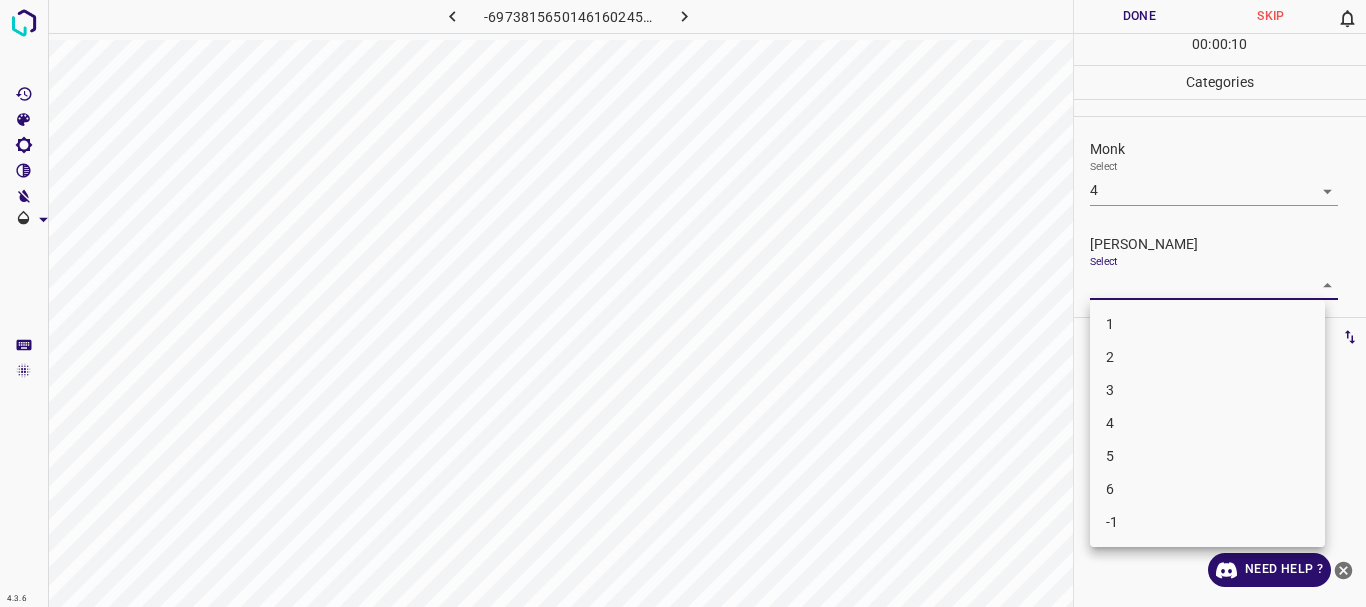 click on "2" at bounding box center [1207, 357] 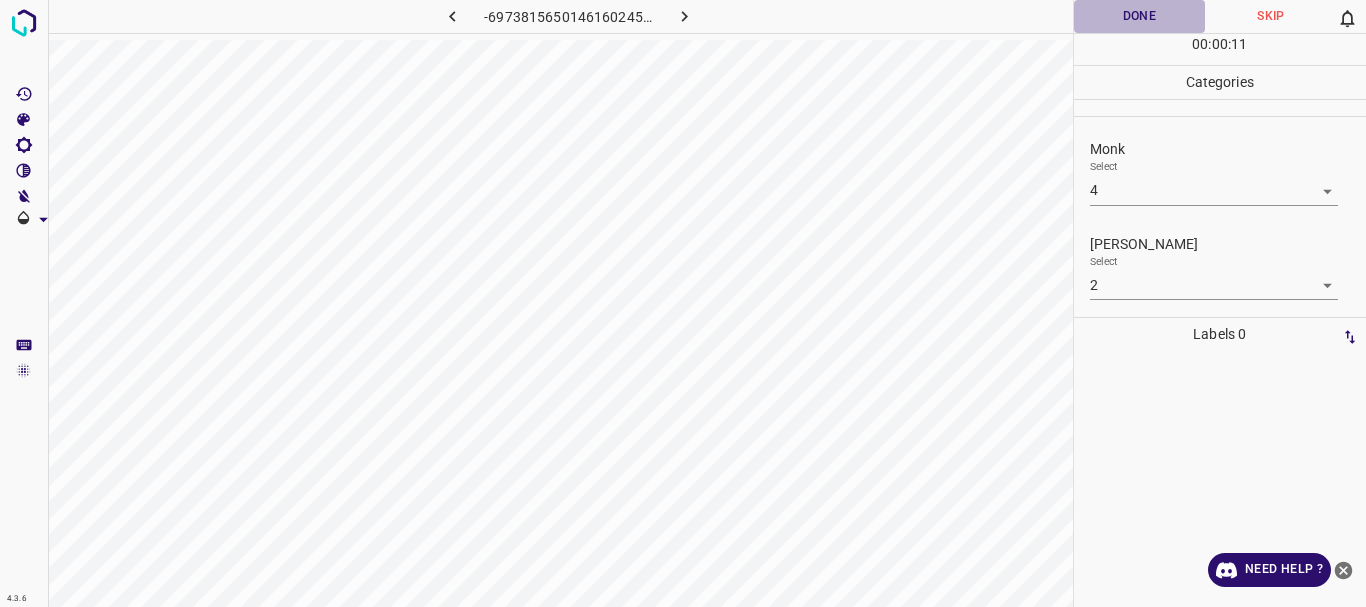 click on "Done" at bounding box center (1140, 16) 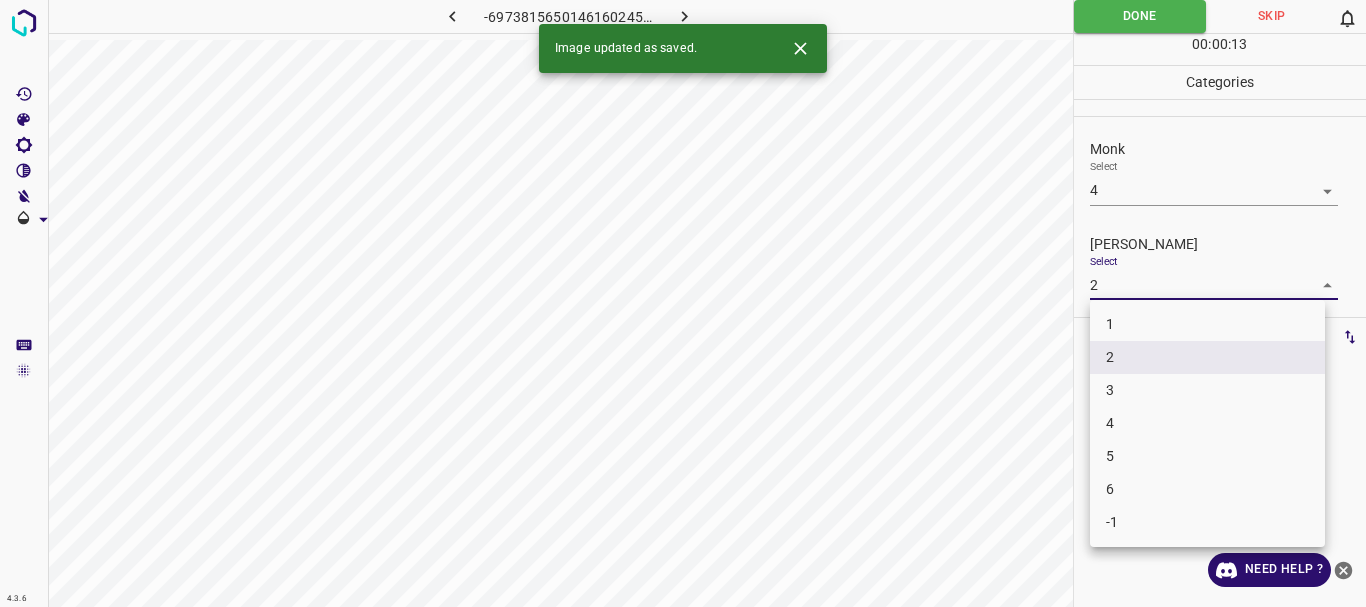 click on "4.3.6  -6973815650146160245.png Done Skip 0 00   : 00   : 13   Categories Monk   Select 4 4  [PERSON_NAME]   Select 2 2 Labels   0 Categories 1 Monk 2  [PERSON_NAME] Tools Space Change between modes (Draw & Edit) I Auto labeling R Restore zoom M Zoom in N Zoom out Delete Delete selecte label Filters Z Restore filters X Saturation filter C Brightness filter V Contrast filter B Gray scale filter General O Download Image updated as saved. Need Help ? - Text - Hide - Delete 1 2 3 4 5 6 -1" at bounding box center (683, 303) 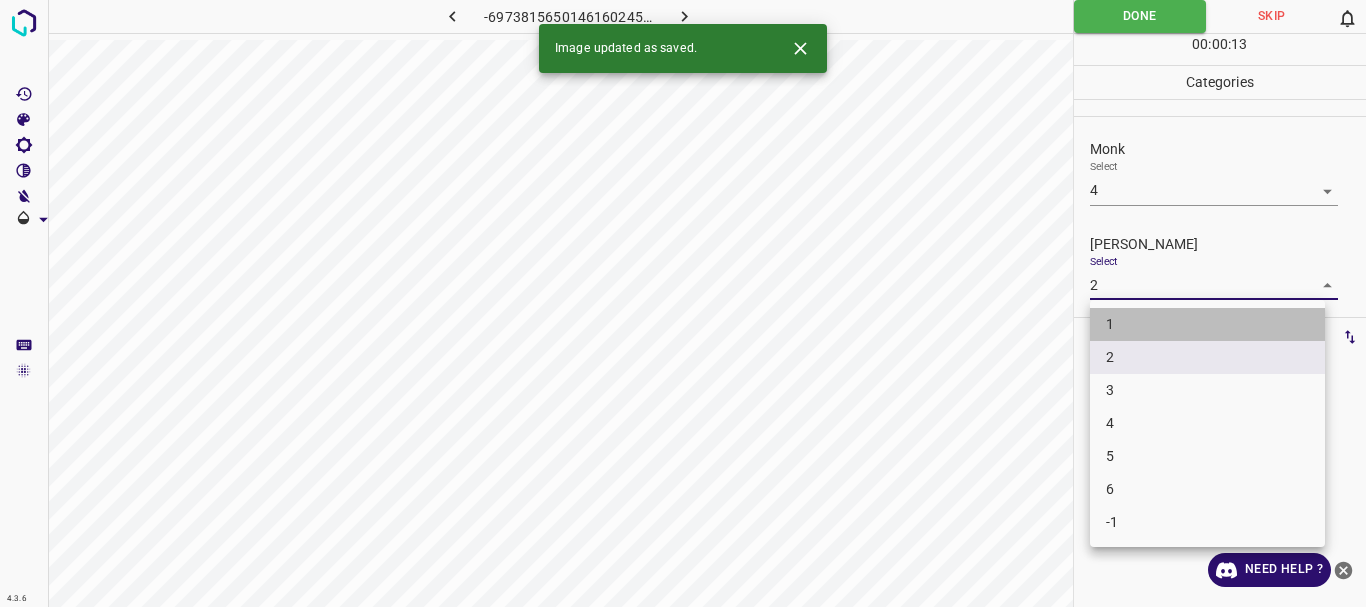 drag, startPoint x: 1130, startPoint y: 332, endPoint x: 1142, endPoint y: 18, distance: 314.22922 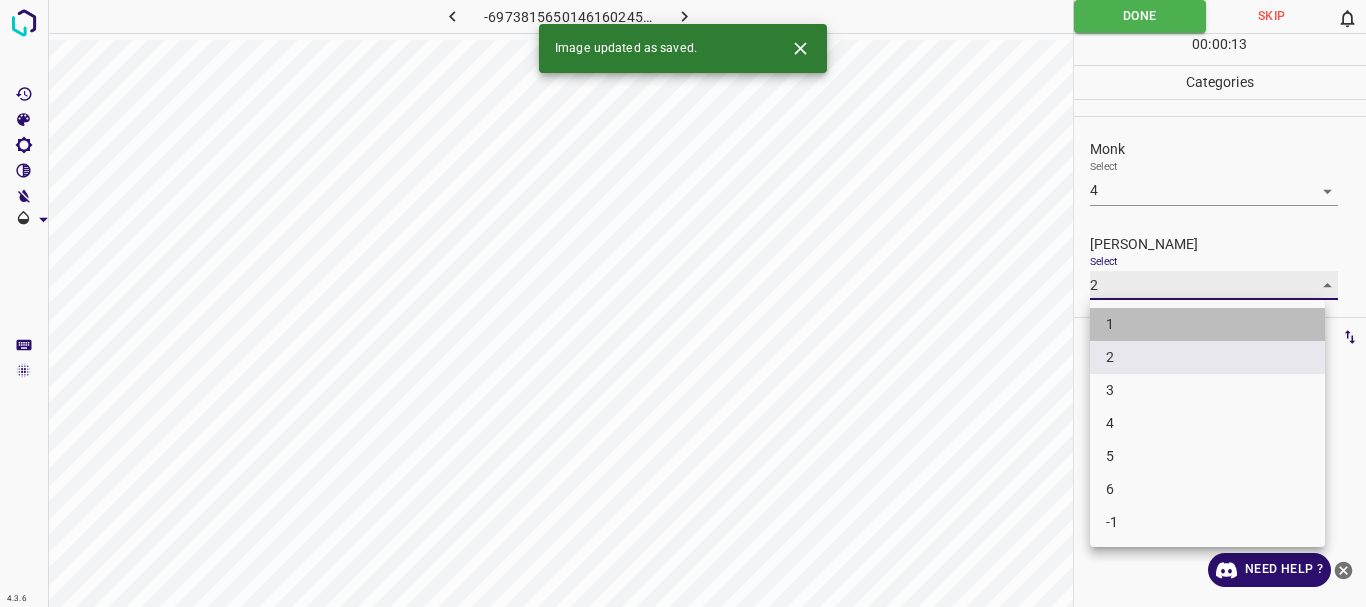 type on "1" 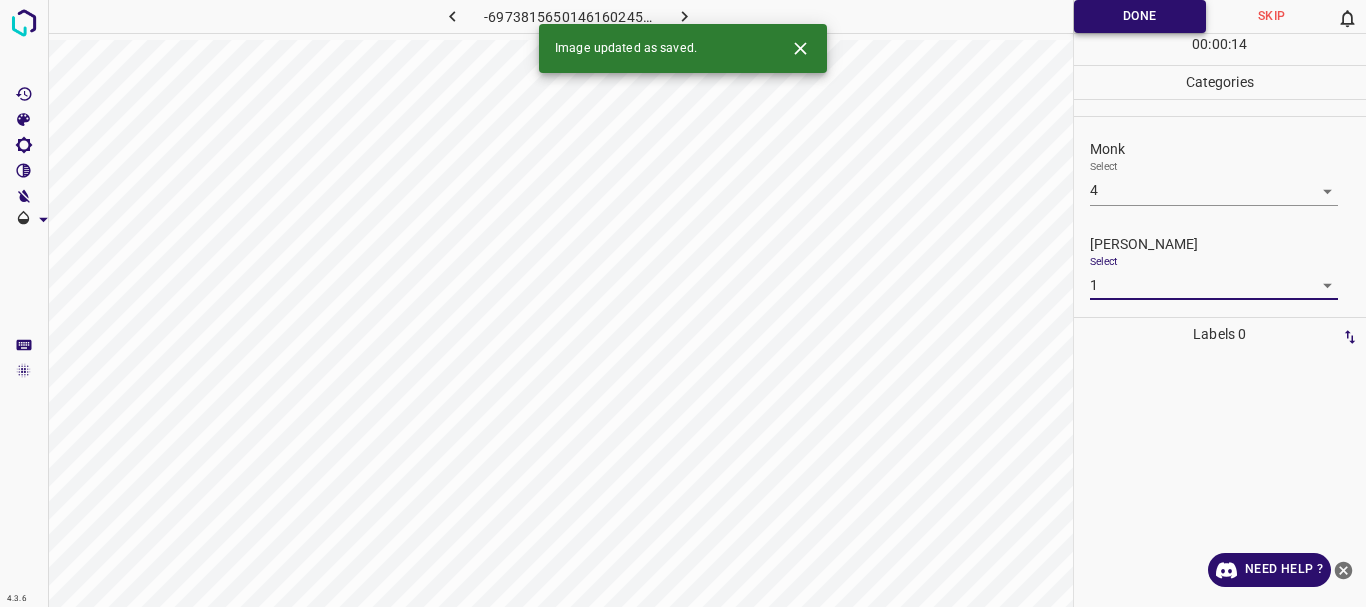 click on "Done" at bounding box center (1140, 16) 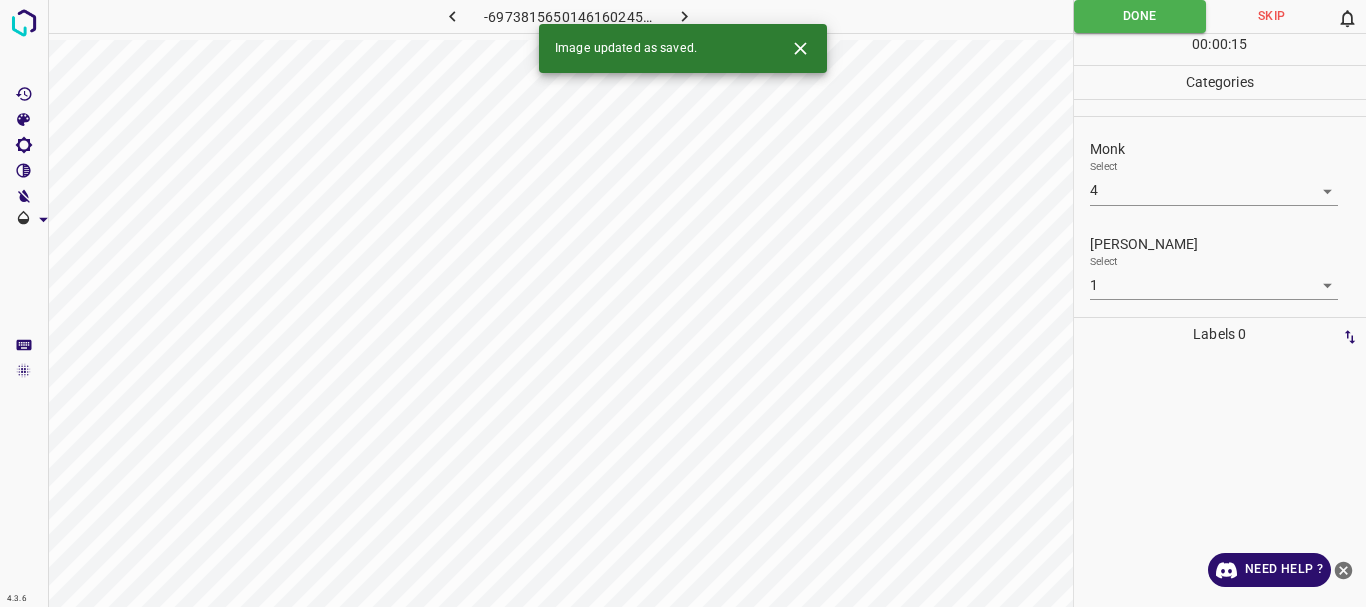 click at bounding box center (684, 16) 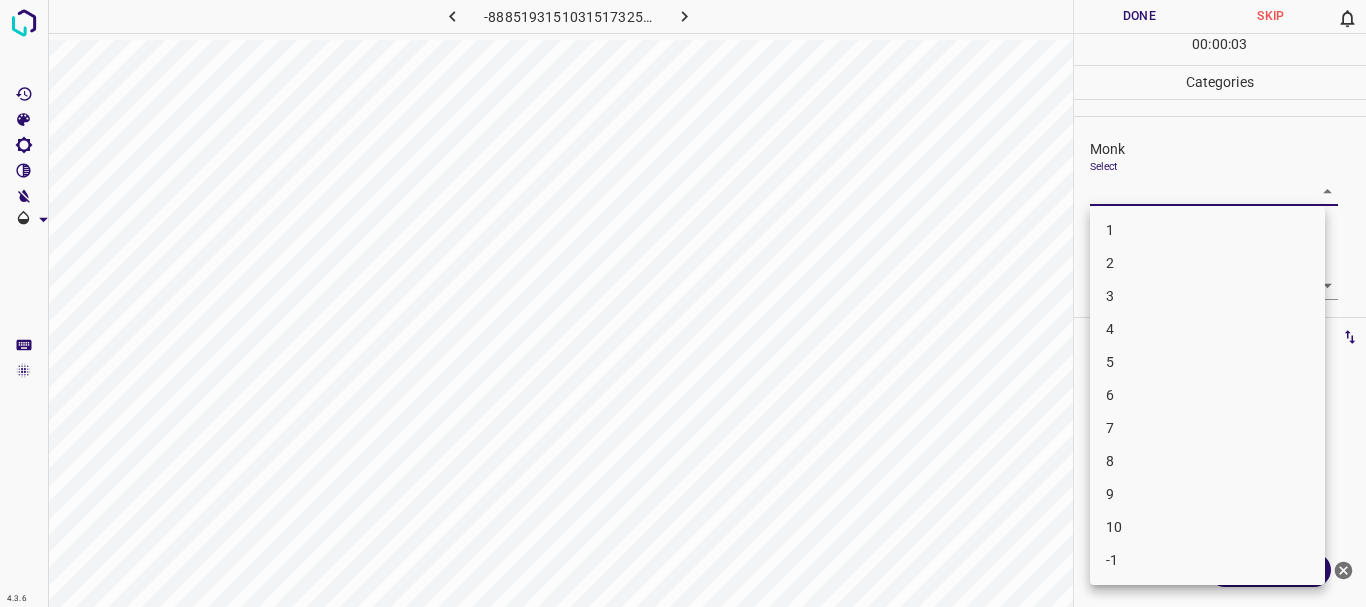 click on "4.3.6  -8885193151031517325.png Done Skip 0 00   : 00   : 03   Categories Monk   Select ​  [PERSON_NAME]   Select ​ Labels   0 Categories 1 Monk 2  [PERSON_NAME] Tools Space Change between modes (Draw & Edit) I Auto labeling R Restore zoom M Zoom in N Zoom out Delete Delete selecte label Filters Z Restore filters X Saturation filter C Brightness filter V Contrast filter B Gray scale filter General O Download Need Help ? - Text - Hide - Delete 1 2 3 4 5 6 7 8 9 10 -1" at bounding box center (683, 303) 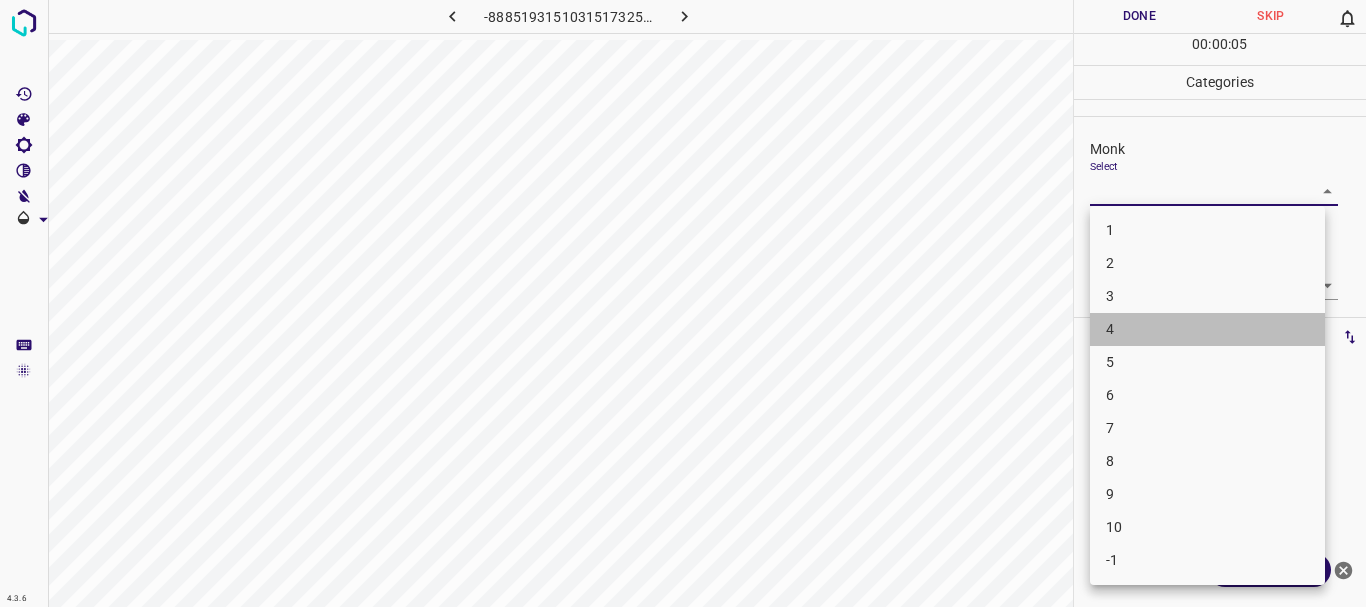 click on "4" at bounding box center (1207, 329) 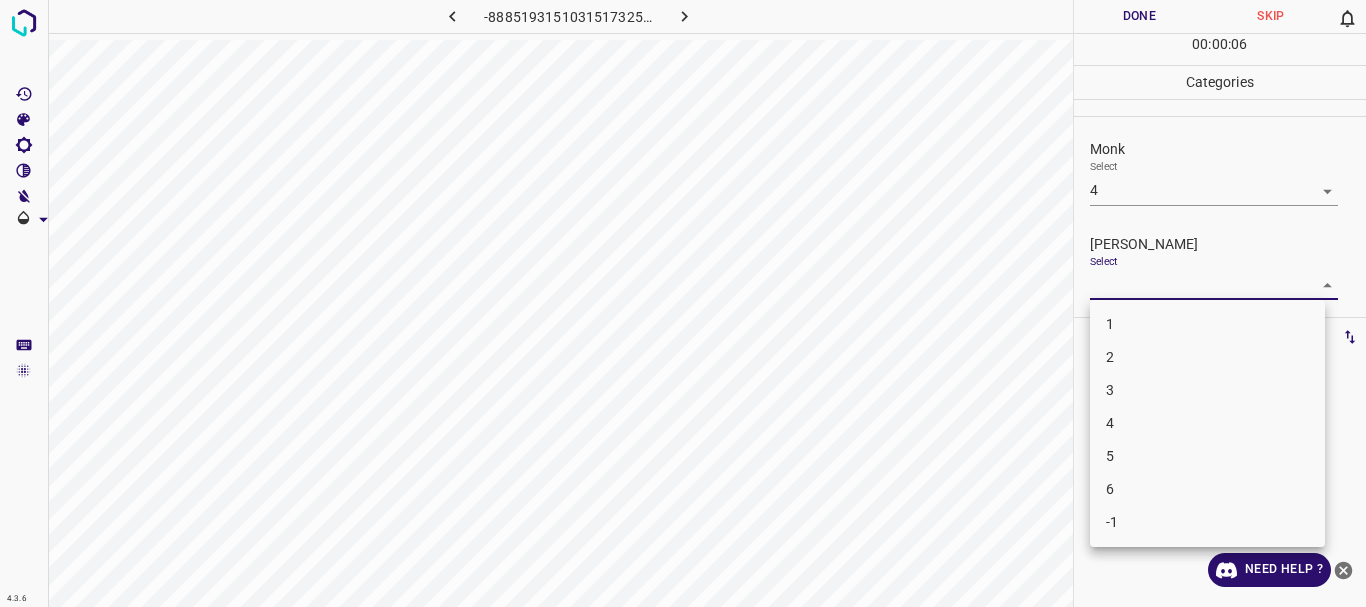 click on "4.3.6  -8885193151031517325.png Done Skip 0 00   : 00   : 06   Categories Monk   Select 4 4  [PERSON_NAME]   Select ​ Labels   0 Categories 1 Monk 2  [PERSON_NAME] Tools Space Change between modes (Draw & Edit) I Auto labeling R Restore zoom M Zoom in N Zoom out Delete Delete selecte label Filters Z Restore filters X Saturation filter C Brightness filter V Contrast filter B Gray scale filter General O Download Need Help ? - Text - Hide - Delete 1 2 3 4 5 6 -1" at bounding box center (683, 303) 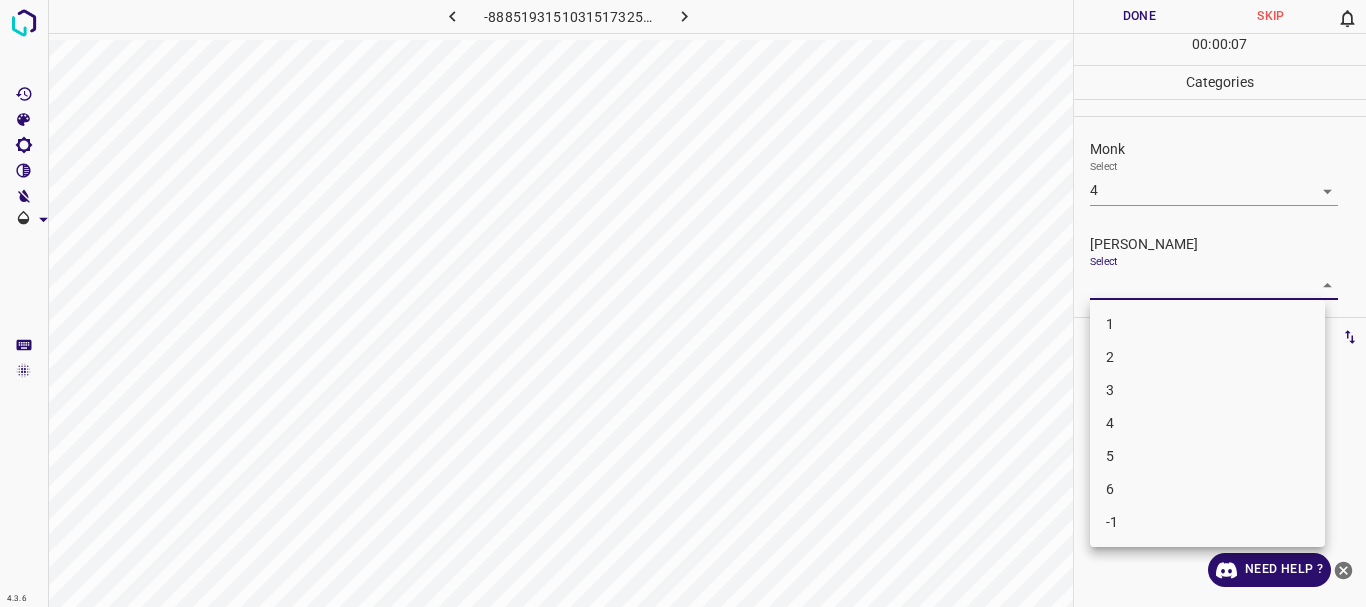 click at bounding box center (683, 303) 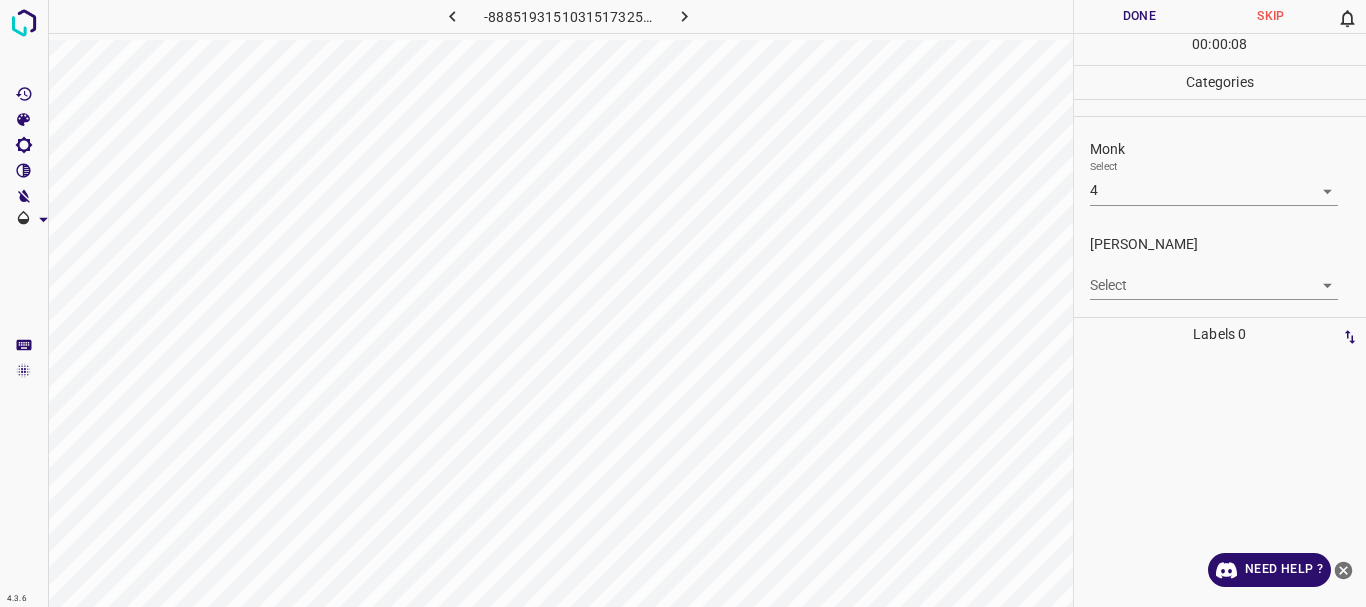 click on "4.3.6  -8885193151031517325.png Done Skip 0 00   : 00   : 08   Categories Monk   Select 4 4  [PERSON_NAME]   Select ​ Labels   0 Categories 1 Monk 2  [PERSON_NAME] Tools Space Change between modes (Draw & Edit) I Auto labeling R Restore zoom M Zoom in N Zoom out Delete Delete selecte label Filters Z Restore filters X Saturation filter C Brightness filter V Contrast filter B Gray scale filter General O Download Need Help ? - Text - Hide - Delete" at bounding box center (683, 303) 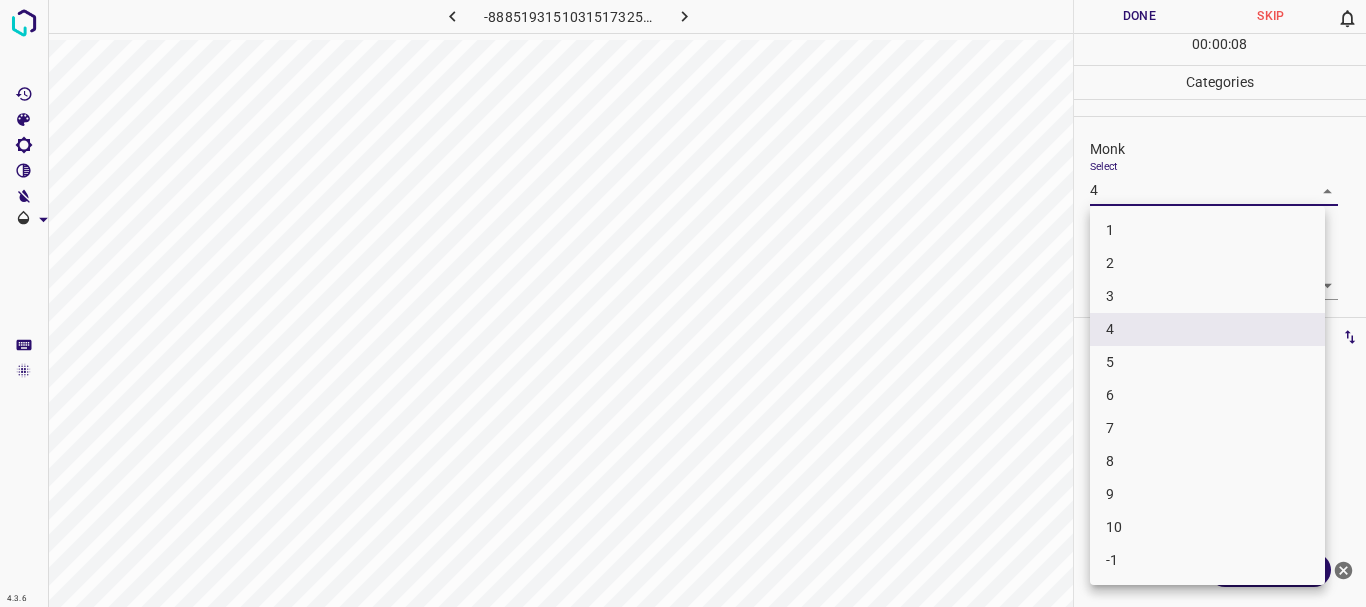 drag, startPoint x: 1136, startPoint y: 365, endPoint x: 1129, endPoint y: 287, distance: 78.31347 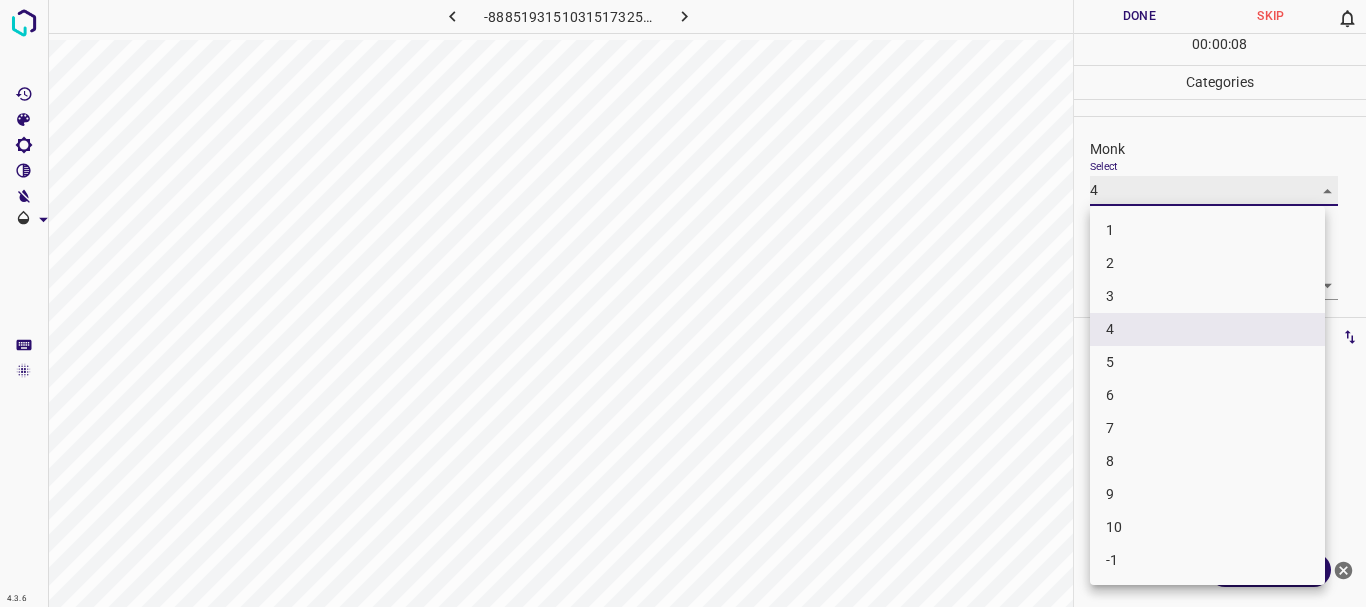 type on "5" 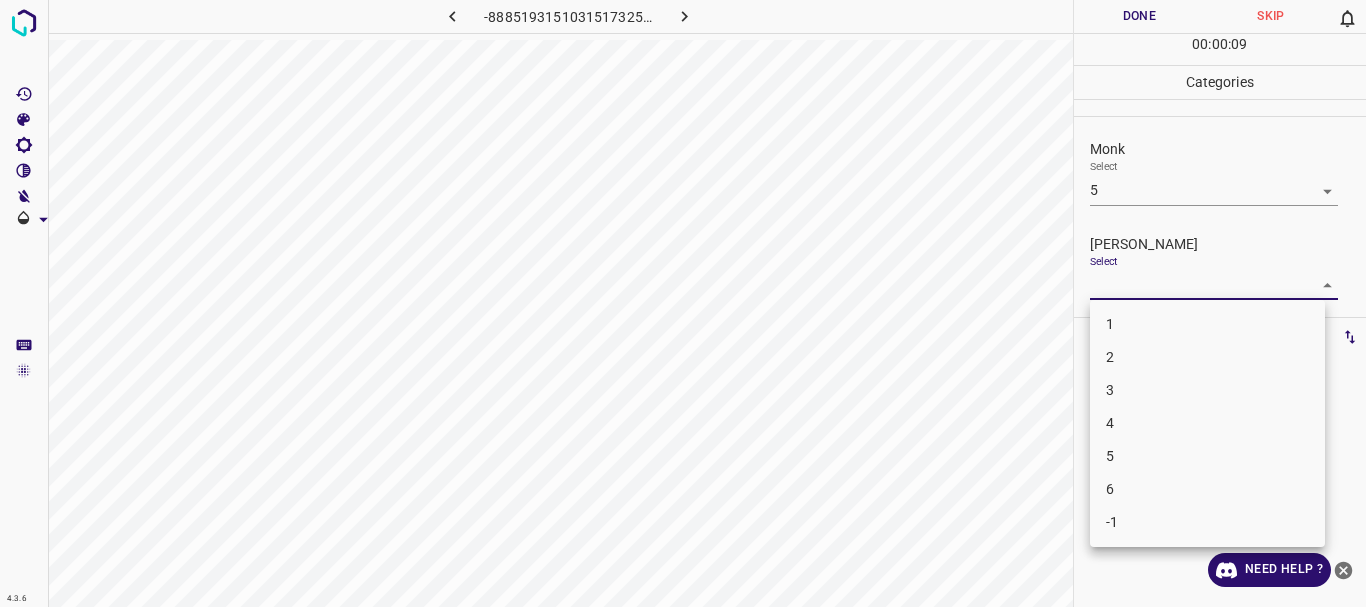 click on "4.3.6  -8885193151031517325.png Done Skip 0 00   : 00   : 09   Categories Monk   Select 5 5  [PERSON_NAME]   Select ​ Labels   0 Categories 1 Monk 2  [PERSON_NAME] Tools Space Change between modes (Draw & Edit) I Auto labeling R Restore zoom M Zoom in N Zoom out Delete Delete selecte label Filters Z Restore filters X Saturation filter C Brightness filter V Contrast filter B Gray scale filter General O Download Need Help ? - Text - Hide - Delete 1 2 3 4 5 6 -1" at bounding box center [683, 303] 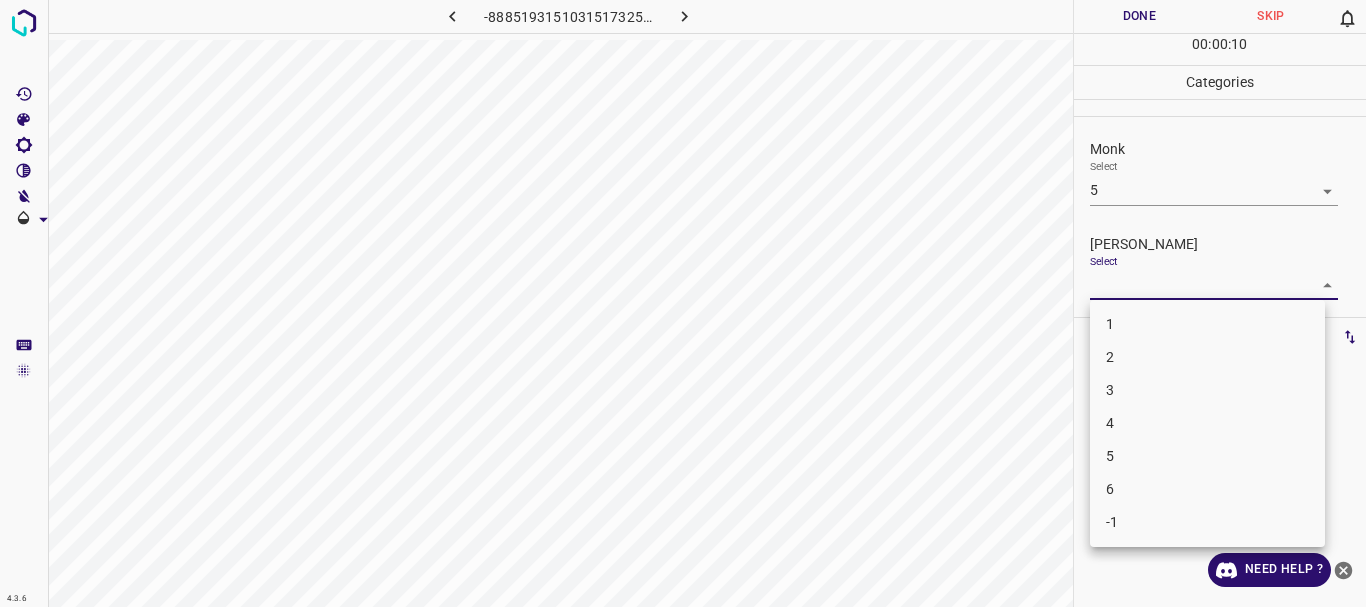 click on "3" at bounding box center (1207, 390) 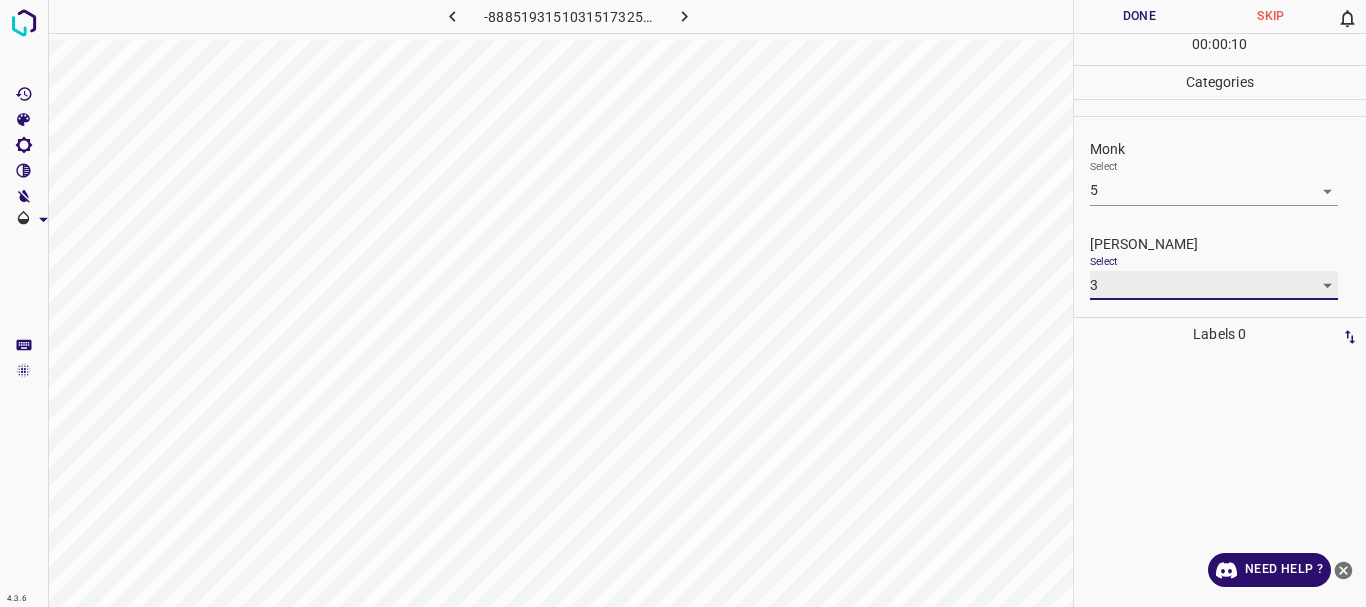 type on "3" 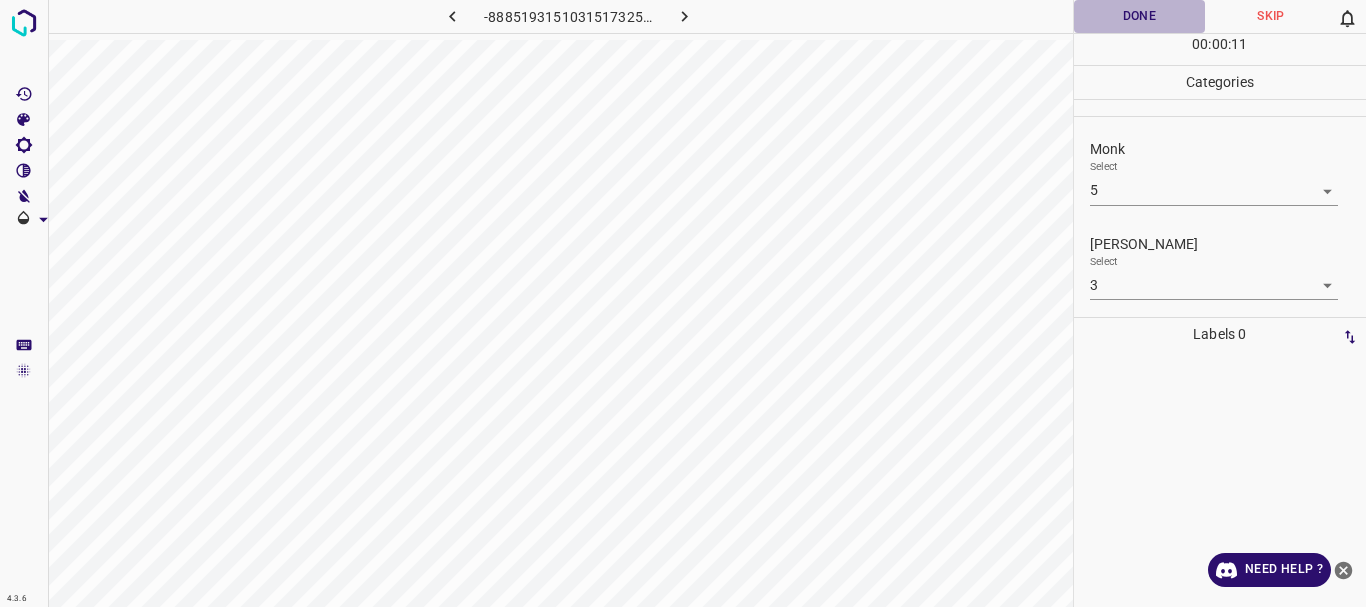 click on "Done" at bounding box center [1140, 16] 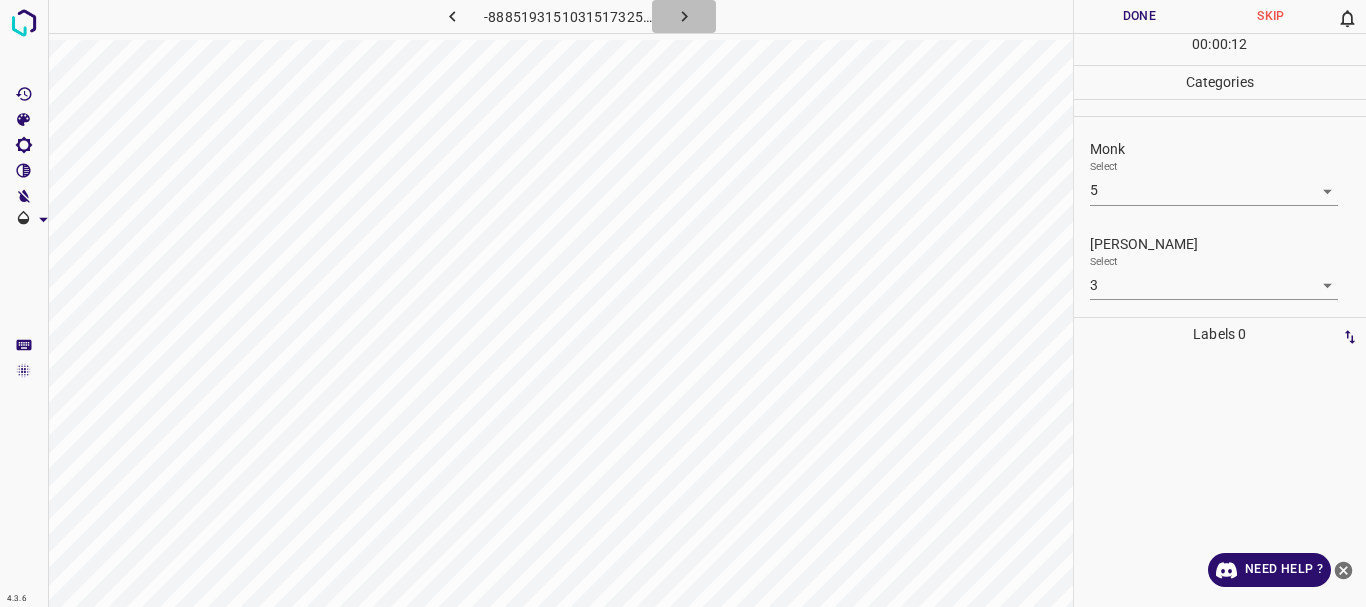 click on "4.3.6  -8885193151031517325.png Done Skip 0 00   : 00   : 12   Categories Monk   Select 5 5  [PERSON_NAME]   Select 3 3 Labels   0 Categories 1 Monk 2  [PERSON_NAME] Tools Space Change between modes (Draw & Edit) I Auto labeling R Restore zoom M Zoom in N Zoom out Delete Delete selecte label Filters Z Restore filters X Saturation filter C Brightness filter V Contrast filter B Gray scale filter General O Download Need Help ?" at bounding box center (683, 303) 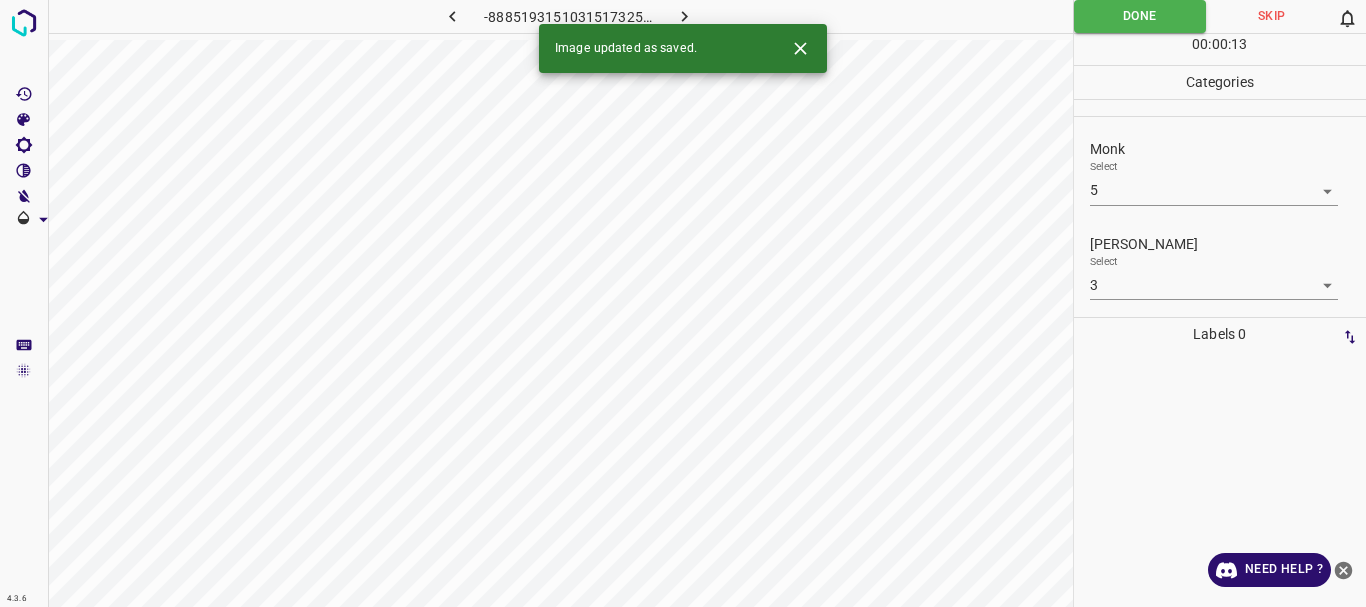 click at bounding box center (684, 16) 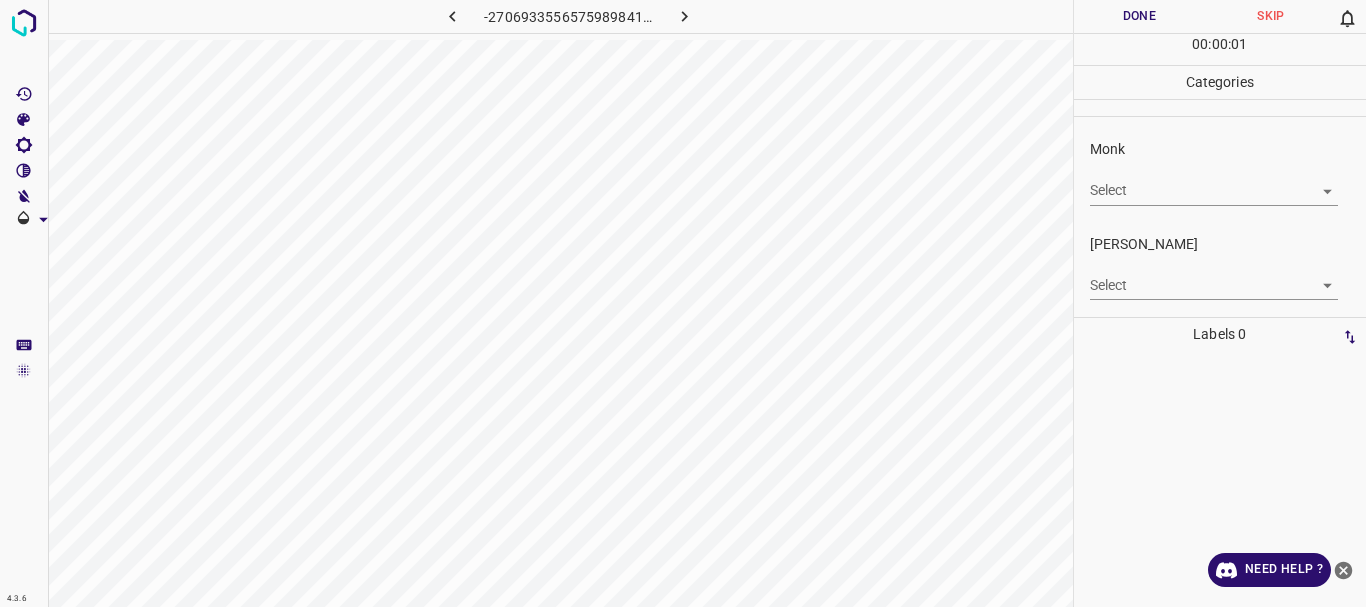 click on "4.3.6  -2706933556575989841.png Done Skip 0 00   : 00   : 01   Categories Monk   Select ​  [PERSON_NAME]   Select ​ Labels   0 Categories 1 Monk 2  [PERSON_NAME] Tools Space Change between modes (Draw & Edit) I Auto labeling R Restore zoom M Zoom in N Zoom out Delete Delete selecte label Filters Z Restore filters X Saturation filter C Brightness filter V Contrast filter B Gray scale filter General O Download Need Help ? - Text - Hide - Delete" at bounding box center (683, 303) 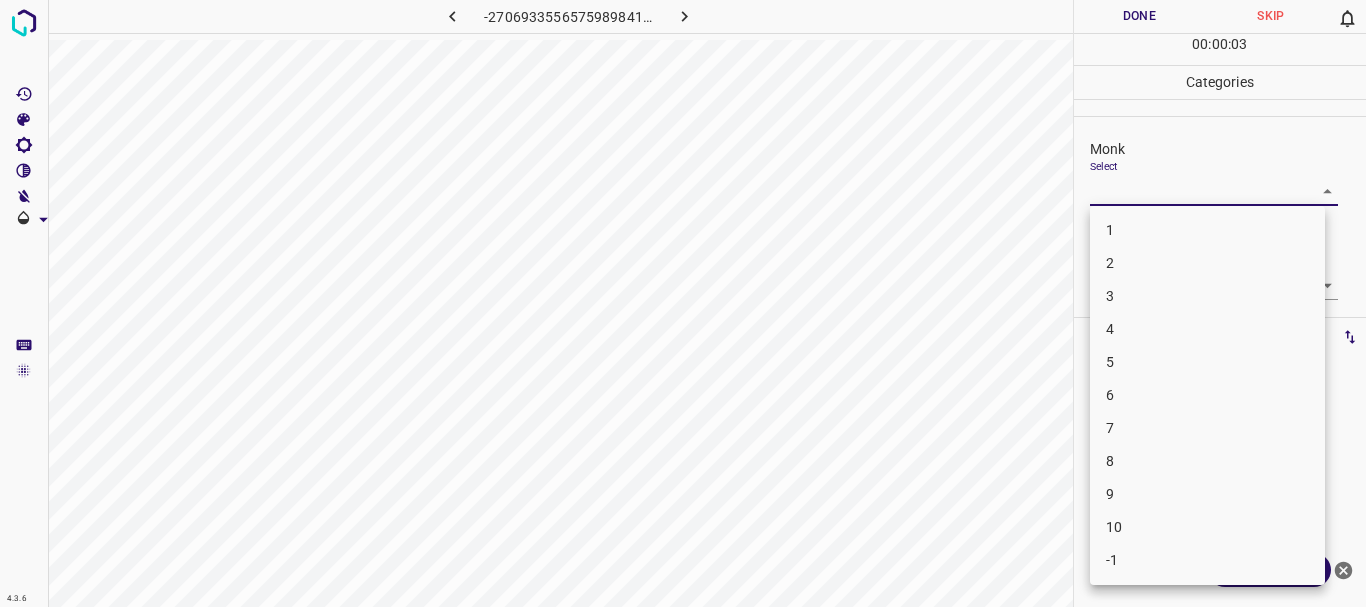 click on "4" at bounding box center [1207, 329] 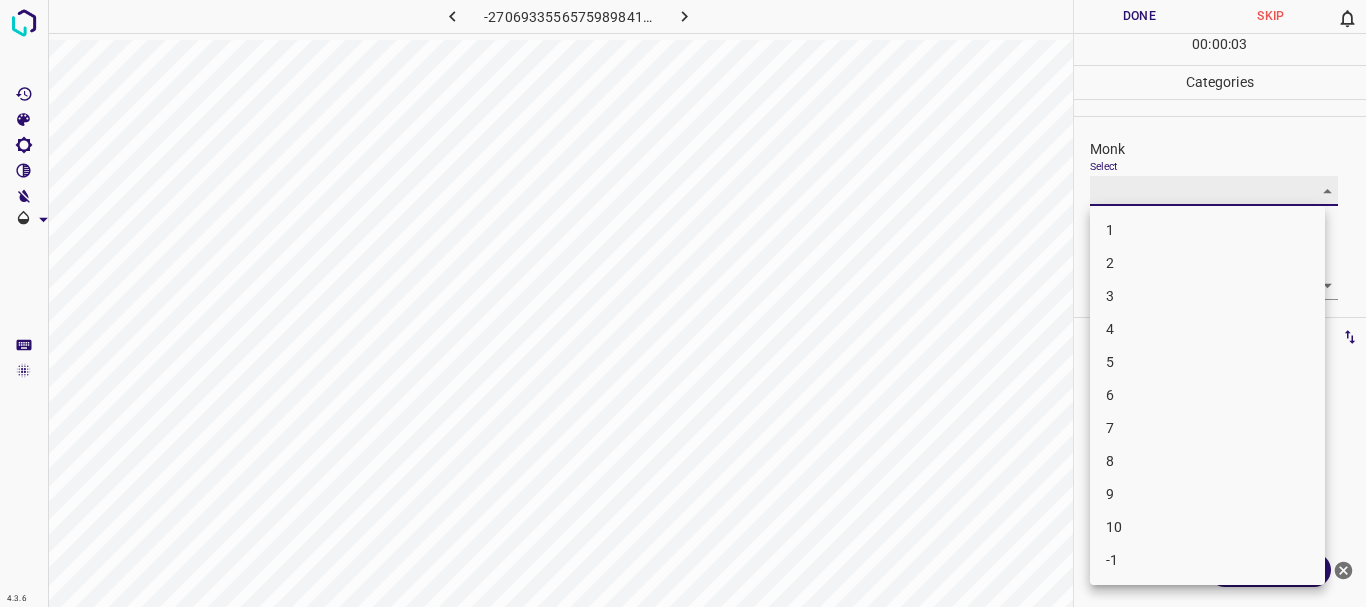 type on "4" 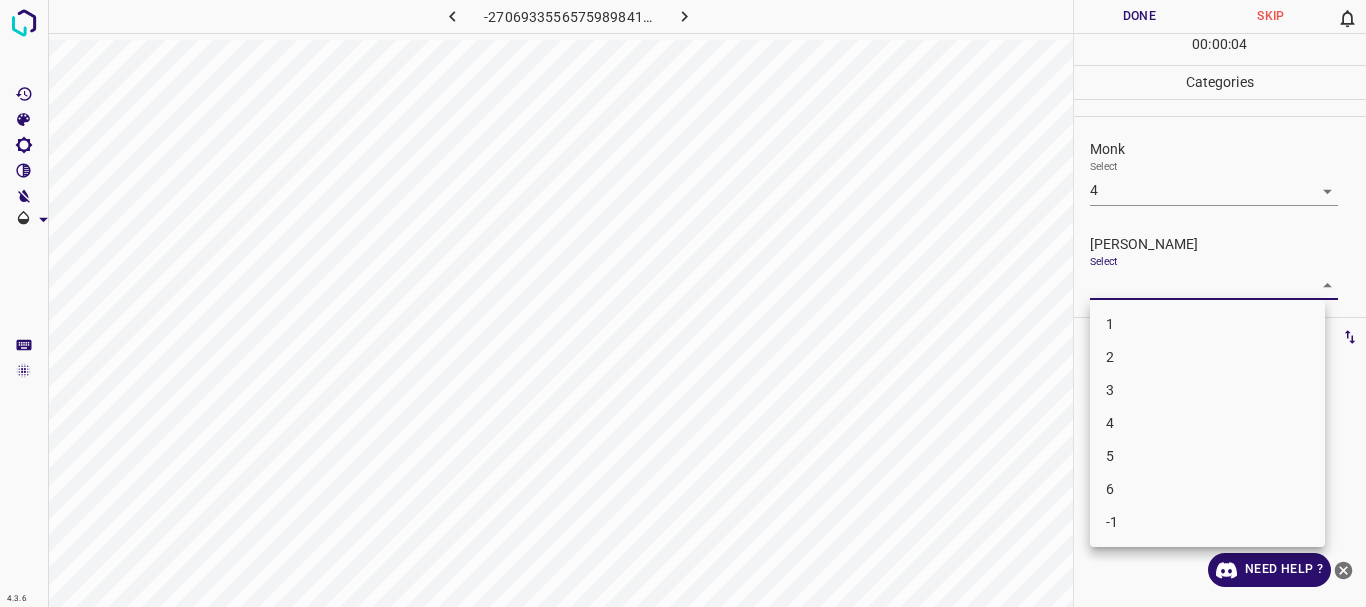 click on "4.3.6  -2706933556575989841.png Done Skip 0 00   : 00   : 04   Categories Monk   Select 4 4  [PERSON_NAME]   Select ​ Labels   0 Categories 1 Monk 2  [PERSON_NAME] Tools Space Change between modes (Draw & Edit) I Auto labeling R Restore zoom M Zoom in N Zoom out Delete Delete selecte label Filters Z Restore filters X Saturation filter C Brightness filter V Contrast filter B Gray scale filter General O Download Need Help ? - Text - Hide - Delete 1 2 3 4 5 6 -1" at bounding box center [683, 303] 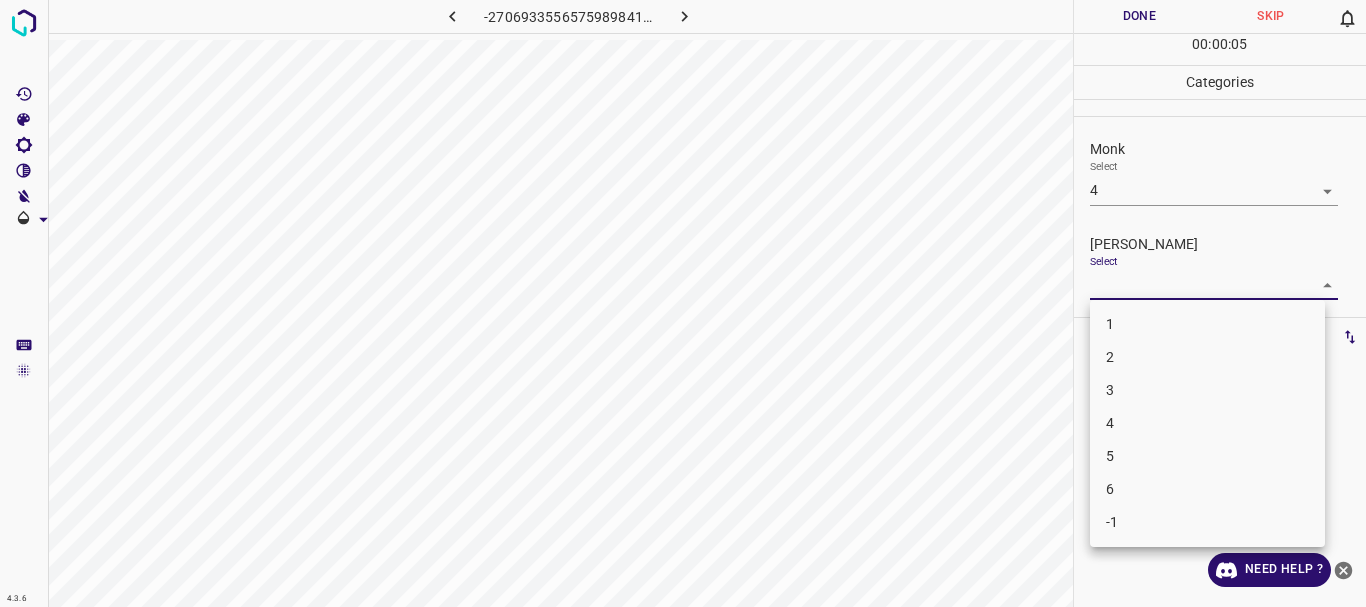 drag, startPoint x: 1145, startPoint y: 386, endPoint x: 1161, endPoint y: 195, distance: 191.66899 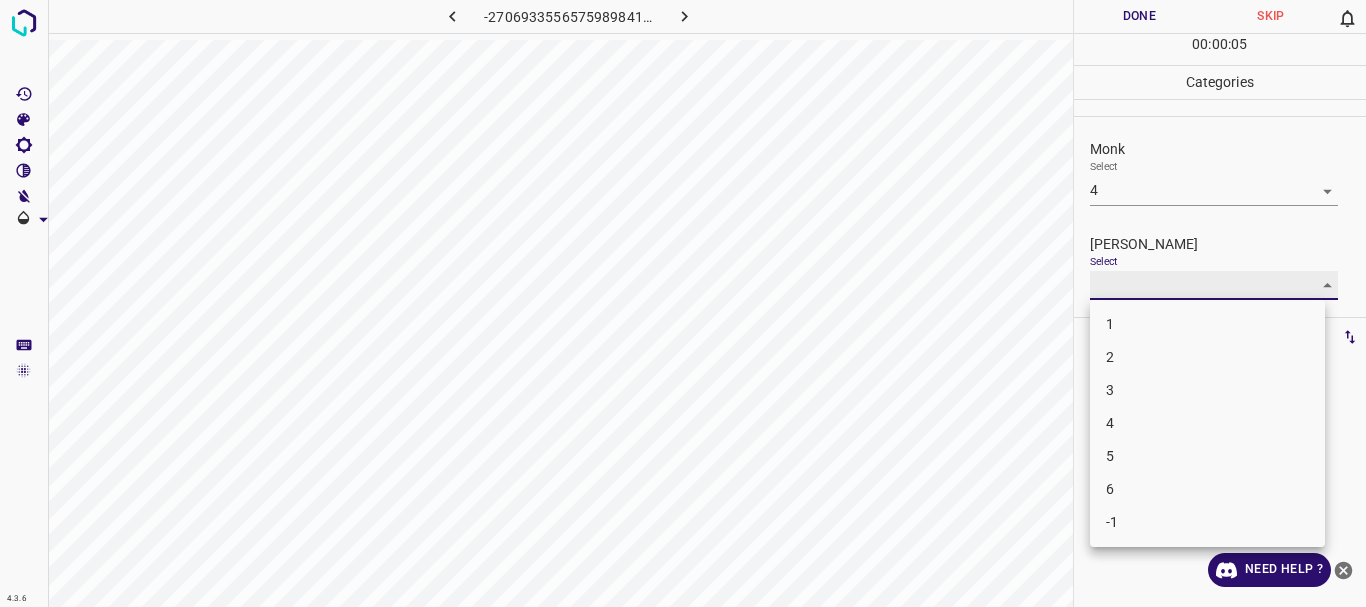 type on "3" 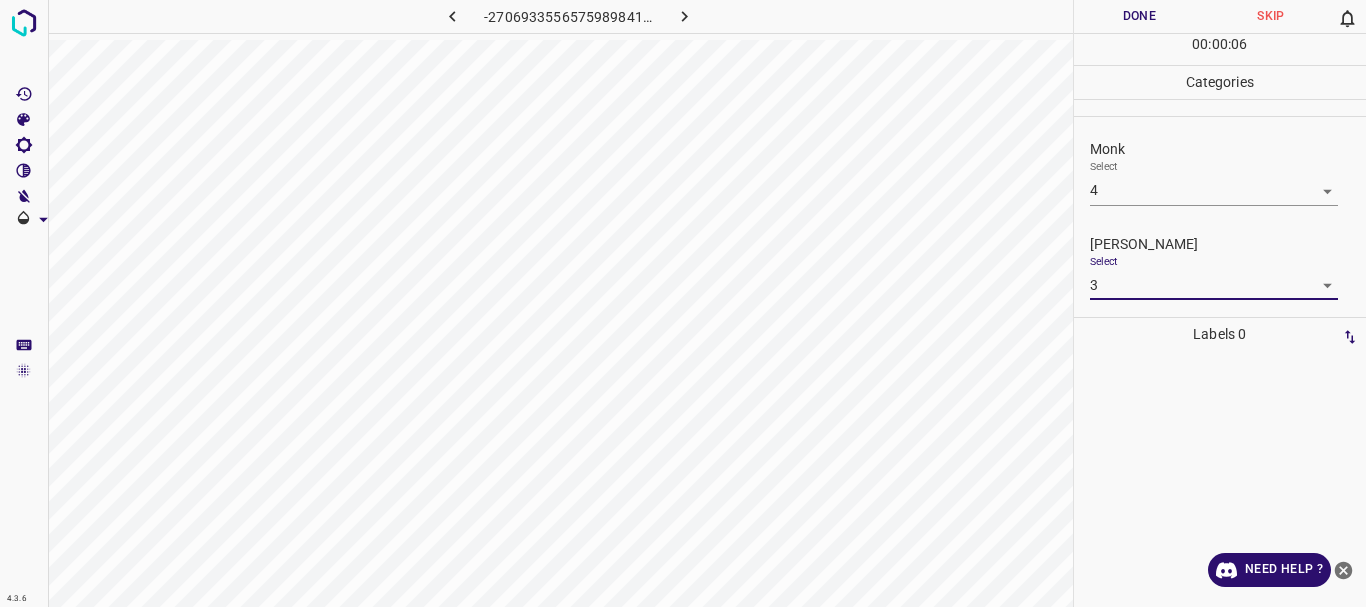drag, startPoint x: 1155, startPoint y: 20, endPoint x: 923, endPoint y: 20, distance: 232 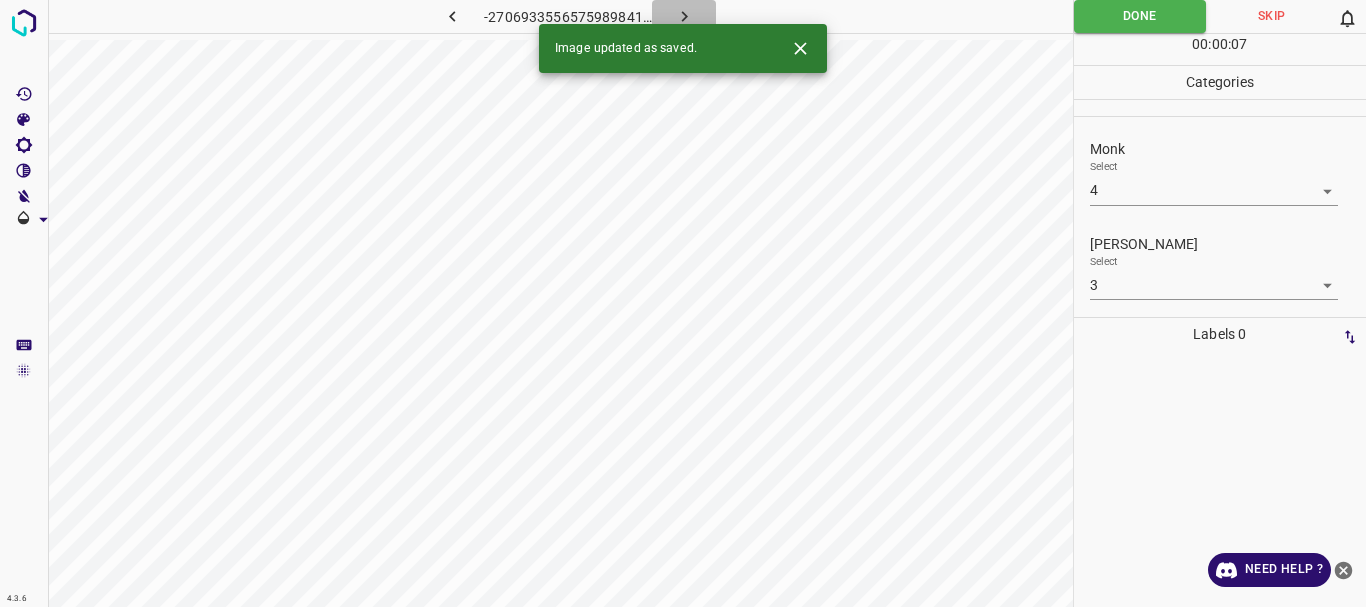 click 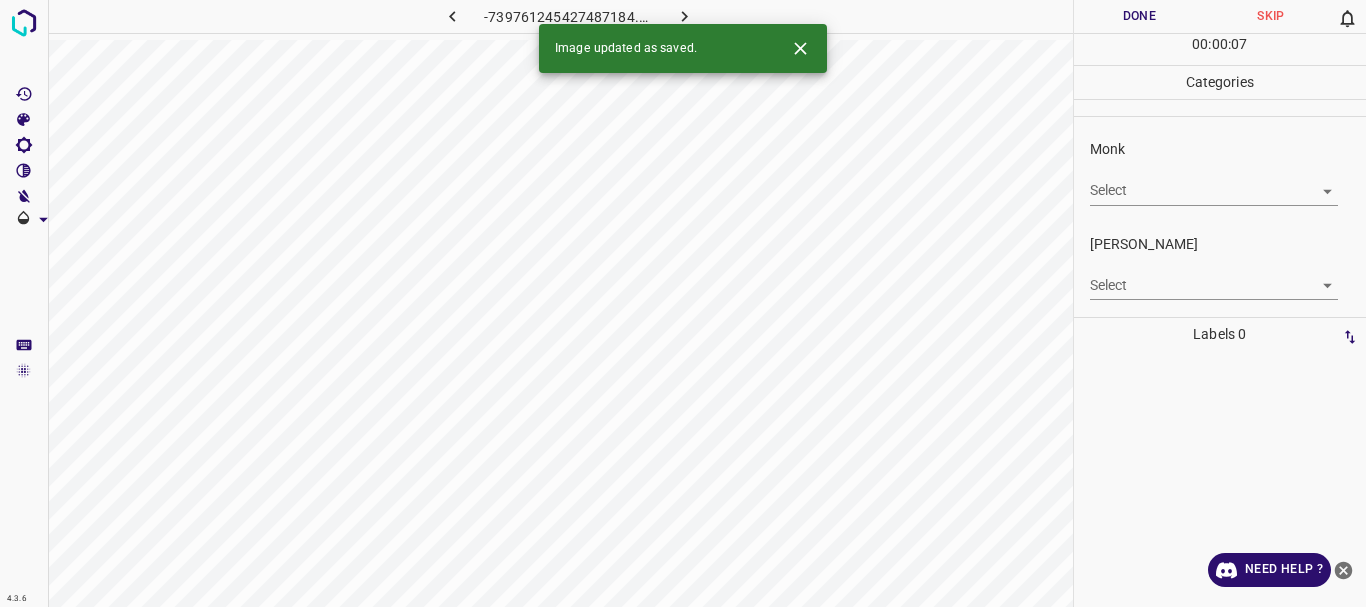click on "4.3.6  -739761245427487184.png Done Skip 0 00   : 00   : 07   Categories Monk   Select ​  [PERSON_NAME]   Select ​ Labels   0 Categories 1 Monk 2  [PERSON_NAME] Tools Space Change between modes (Draw & Edit) I Auto labeling R Restore zoom M Zoom in N Zoom out Delete Delete selecte label Filters Z Restore filters X Saturation filter C Brightness filter V Contrast filter B Gray scale filter General O Download Image updated as saved. Need Help ? - Text - Hide - Delete" at bounding box center [683, 303] 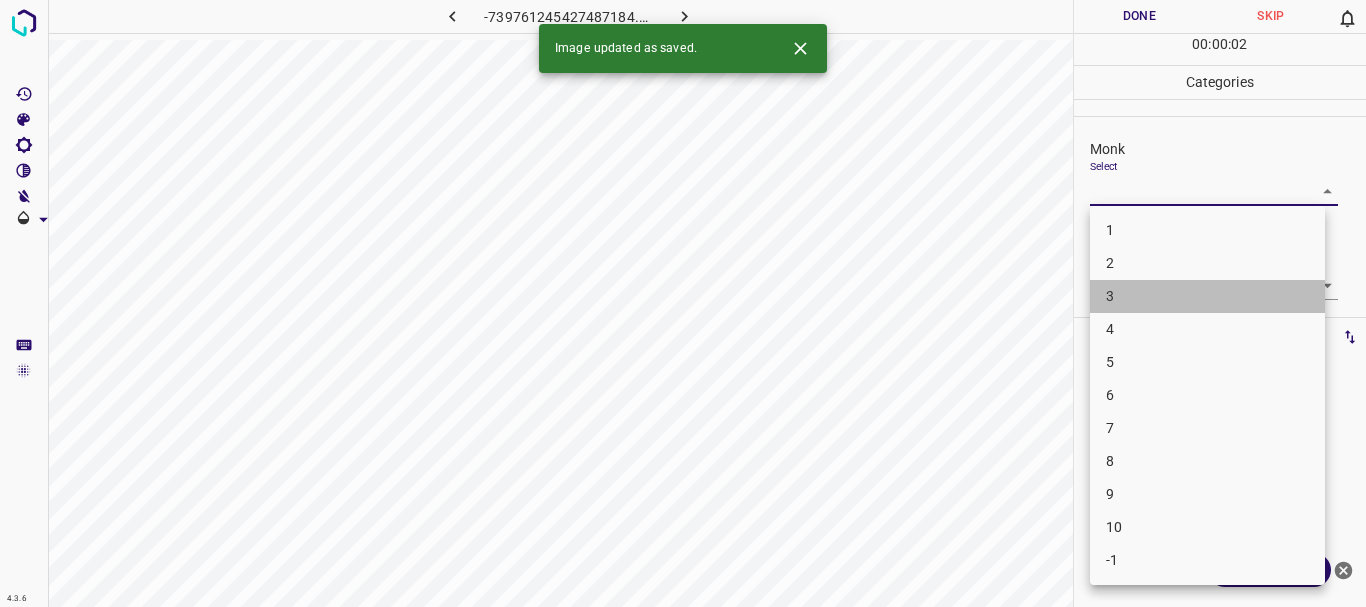 click on "3" at bounding box center [1207, 296] 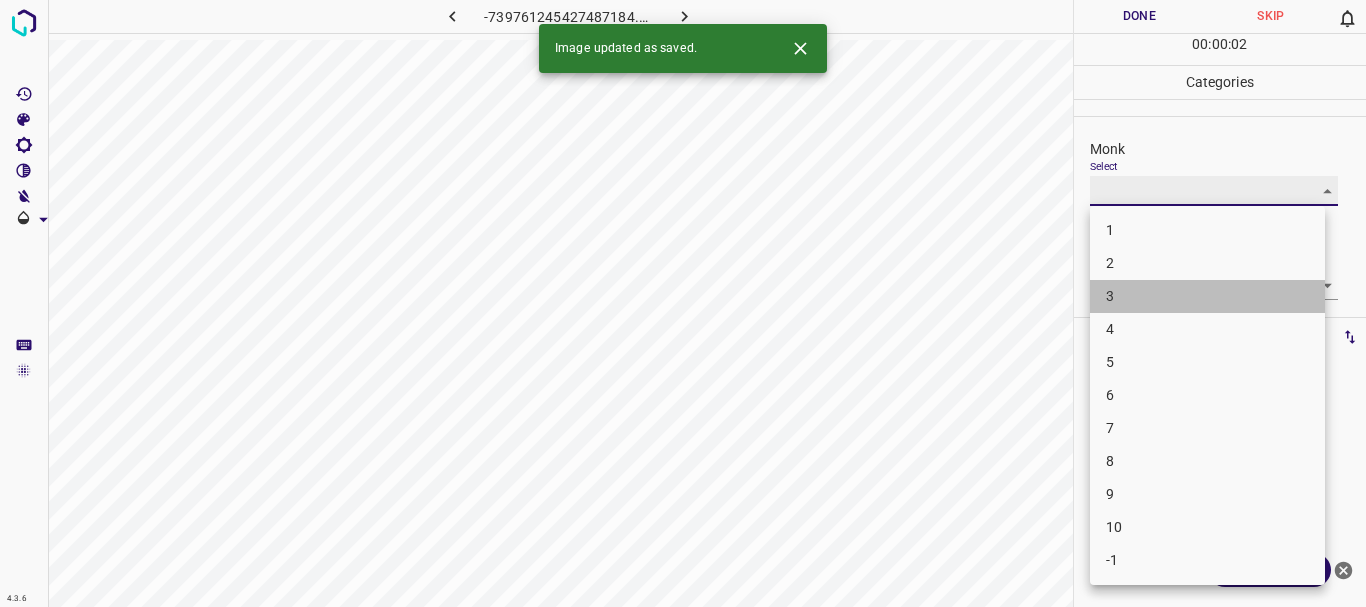 type on "3" 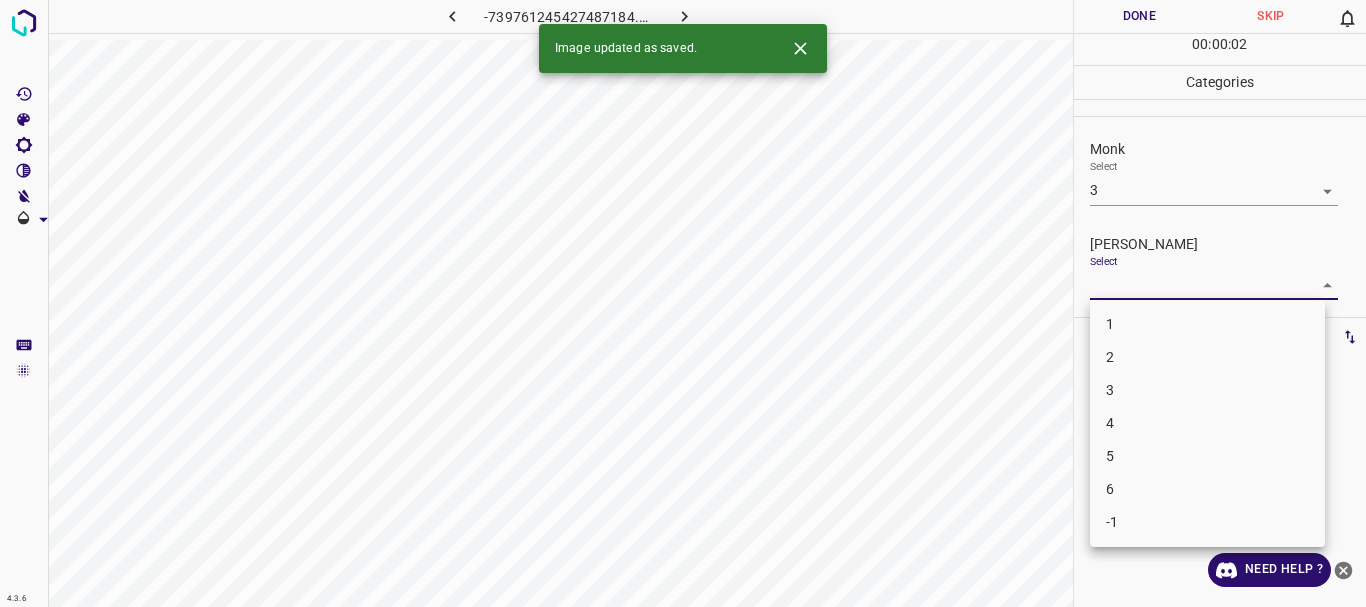 click on "4.3.6  -739761245427487184.png Done Skip 0 00   : 00   : 02   Categories Monk   Select 3 3  [PERSON_NAME]   Select ​ Labels   0 Categories 1 Monk 2  [PERSON_NAME] Tools Space Change between modes (Draw & Edit) I Auto labeling R Restore zoom M Zoom in N Zoom out Delete Delete selecte label Filters Z Restore filters X Saturation filter C Brightness filter V Contrast filter B Gray scale filter General O Download Image updated as saved. Need Help ? - Text - Hide - Delete 1 2 3 4 5 6 -1" at bounding box center (683, 303) 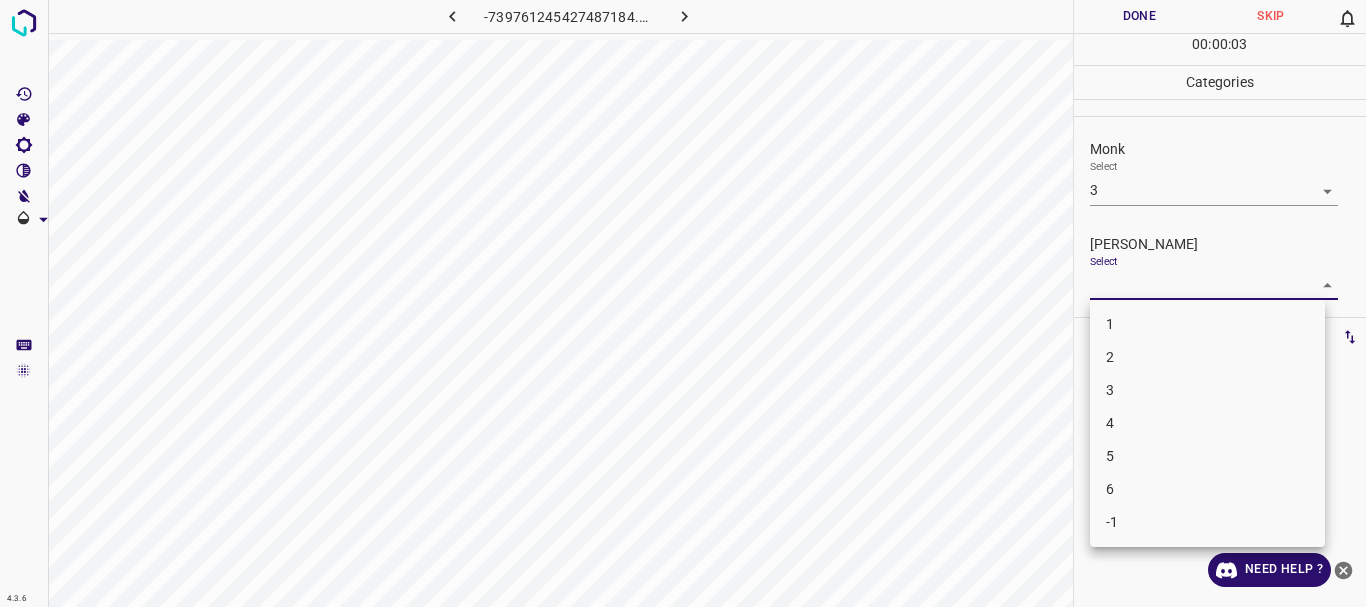 drag, startPoint x: 1155, startPoint y: 357, endPoint x: 1156, endPoint y: 301, distance: 56.008926 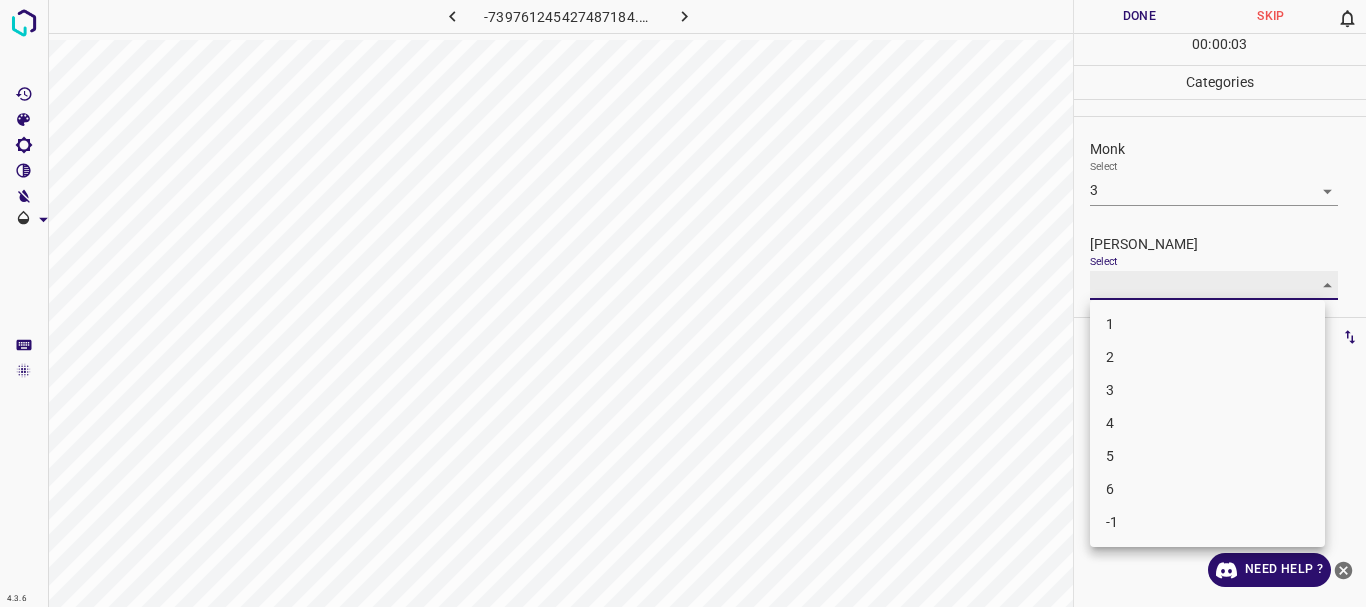 type on "2" 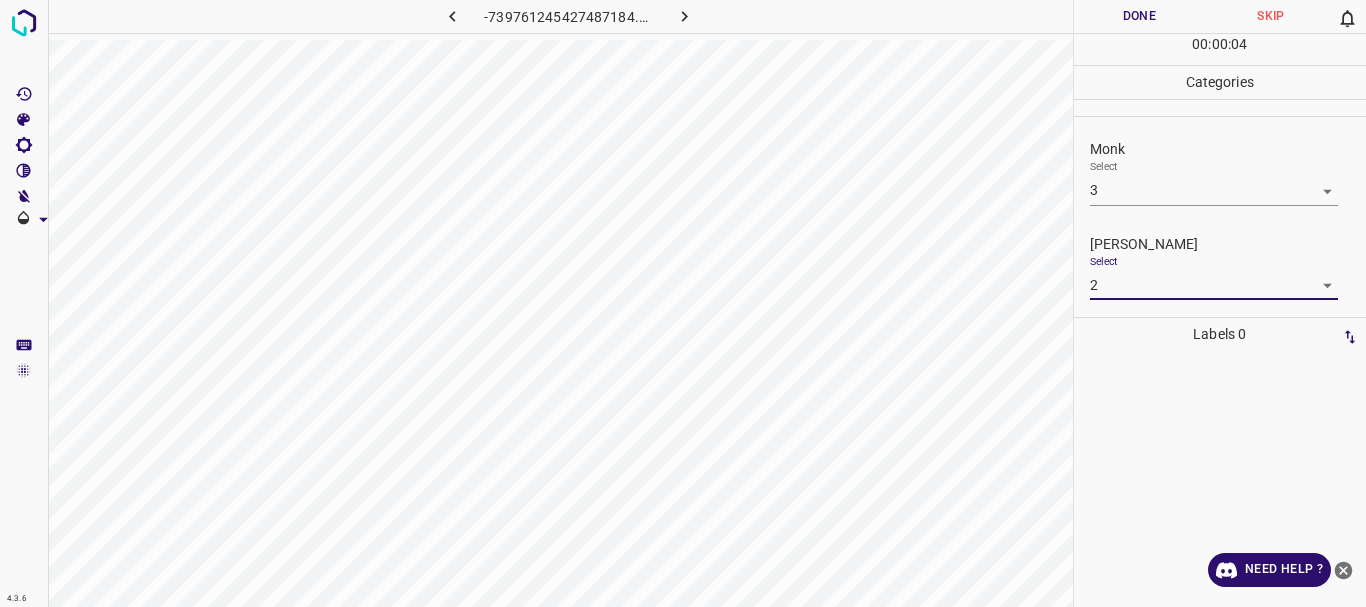 click on "Done" at bounding box center [1140, 16] 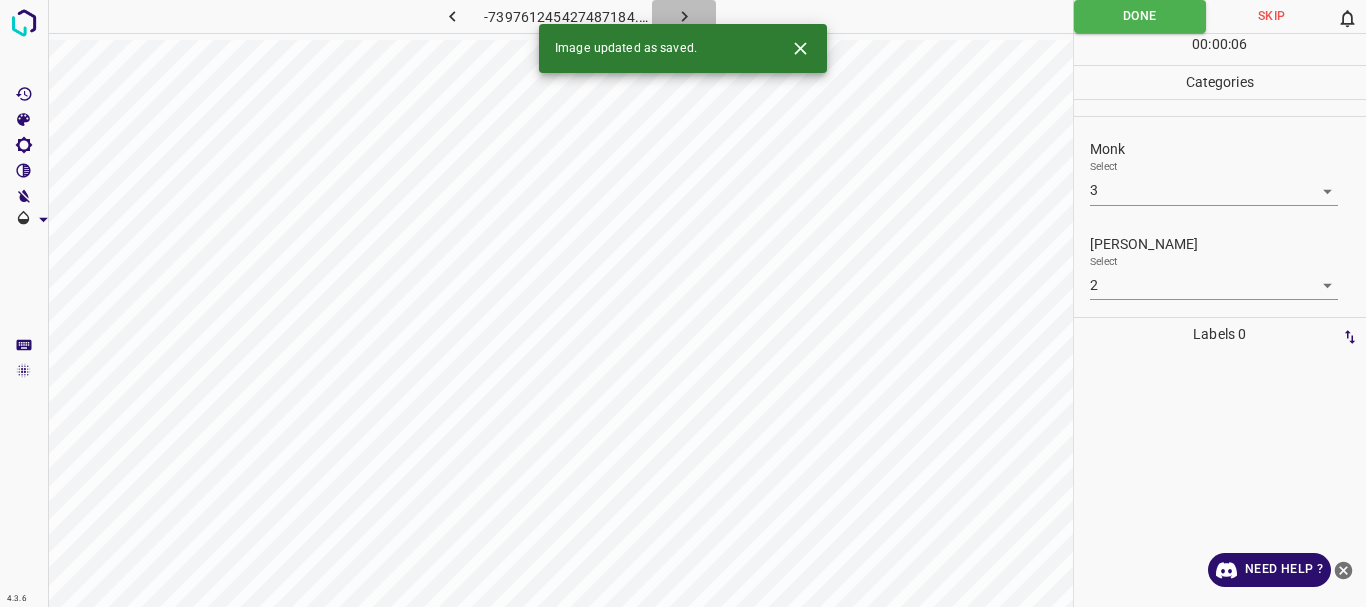 click at bounding box center [684, 16] 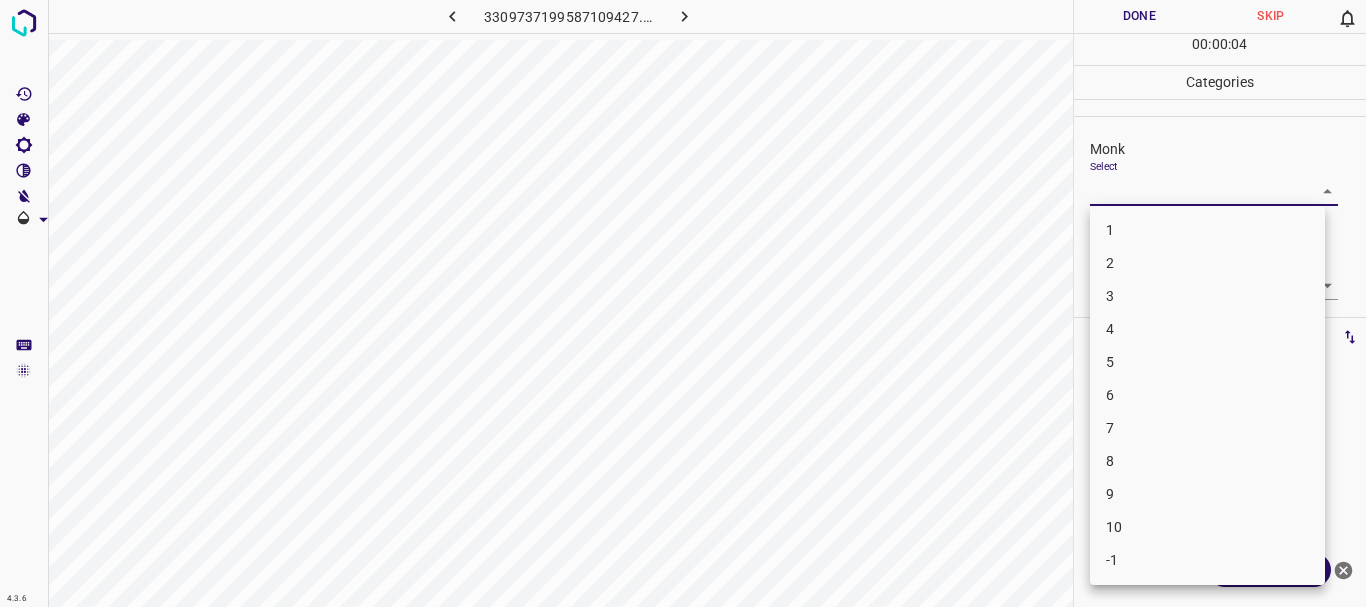 click on "4.3.6  3309737199587109427.png Done Skip 0 00   : 00   : 04   Categories Monk   Select ​  [PERSON_NAME]   Select ​ Labels   0 Categories 1 Monk 2  [PERSON_NAME] Tools Space Change between modes (Draw & Edit) I Auto labeling R Restore zoom M Zoom in N Zoom out Delete Delete selecte label Filters Z Restore filters X Saturation filter C Brightness filter V Contrast filter B Gray scale filter General O Download Need Help ? - Text - Hide - Delete 1 2 3 4 5 6 7 8 9 10 -1" at bounding box center (683, 303) 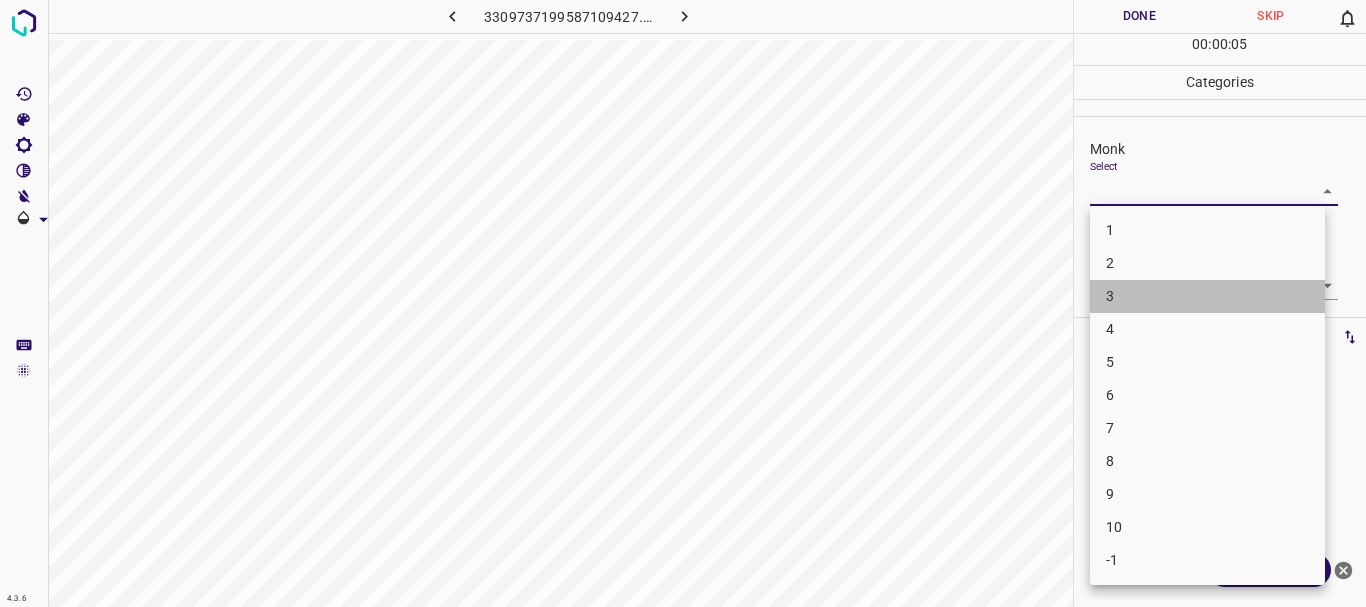 click on "3" at bounding box center (1207, 296) 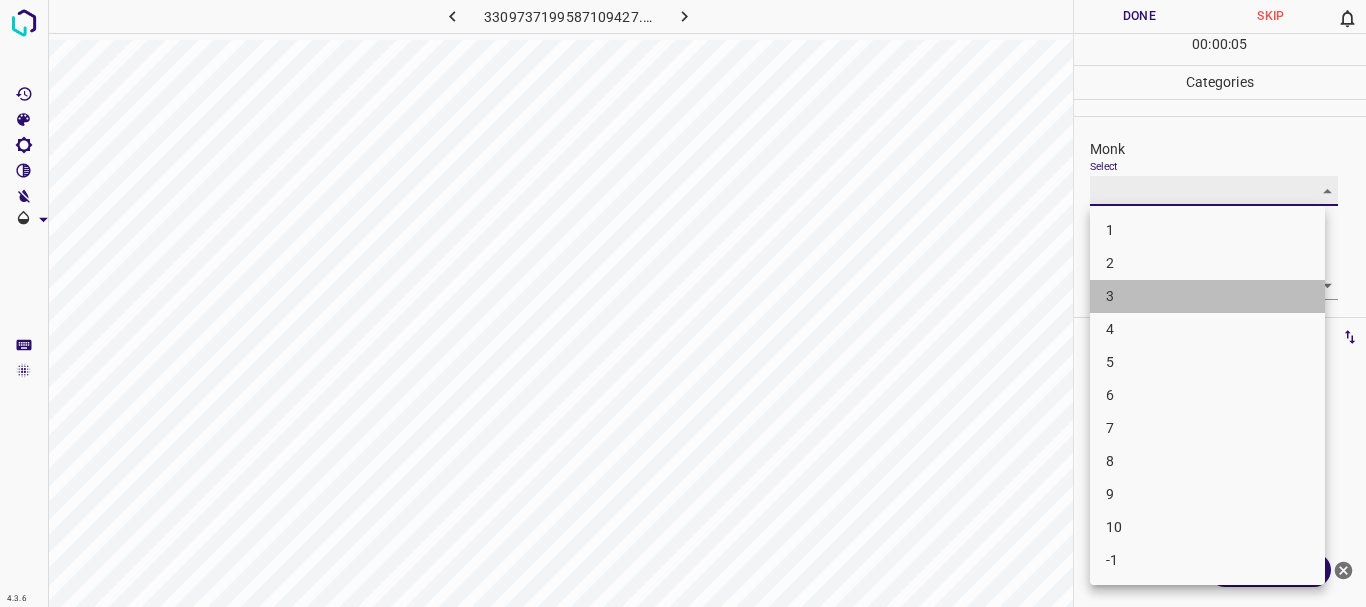 type on "3" 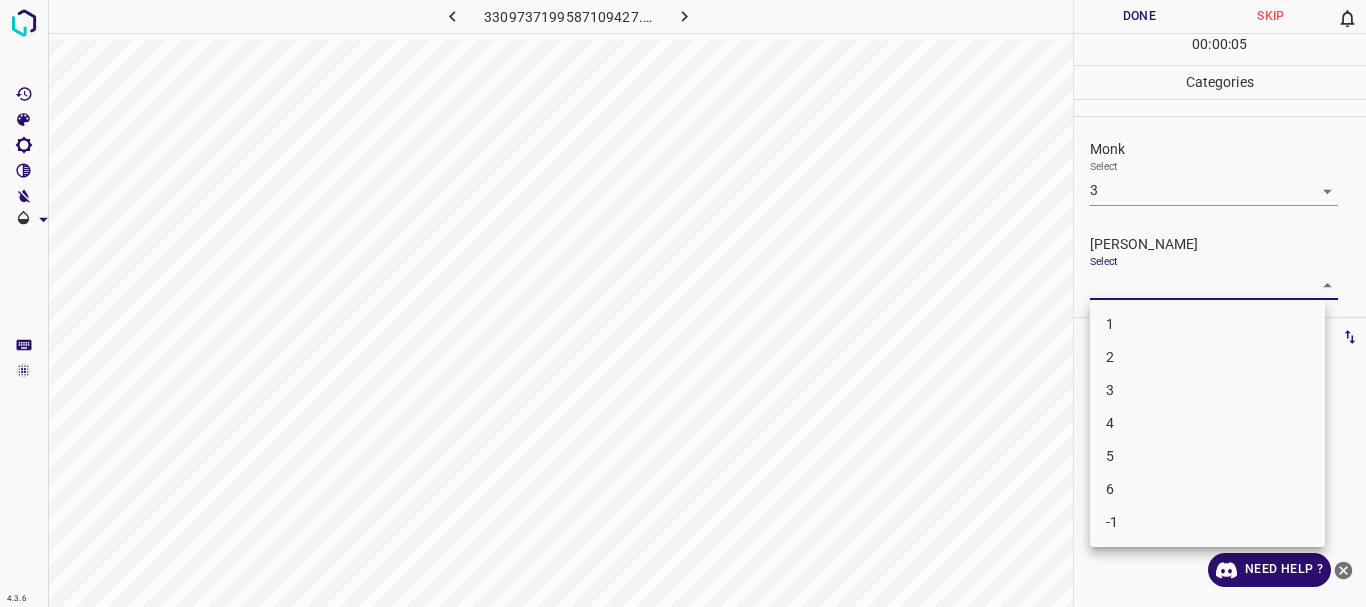 click on "4.3.6  3309737199587109427.png Done Skip 0 00   : 00   : 05   Categories Monk   Select 3 3  [PERSON_NAME]   Select ​ Labels   0 Categories 1 Monk 2  [PERSON_NAME] Tools Space Change between modes (Draw & Edit) I Auto labeling R Restore zoom M Zoom in N Zoom out Delete Delete selecte label Filters Z Restore filters X Saturation filter C Brightness filter V Contrast filter B Gray scale filter General O Download Need Help ? - Text - Hide - Delete 1 2 3 4 5 6 -1" at bounding box center [683, 303] 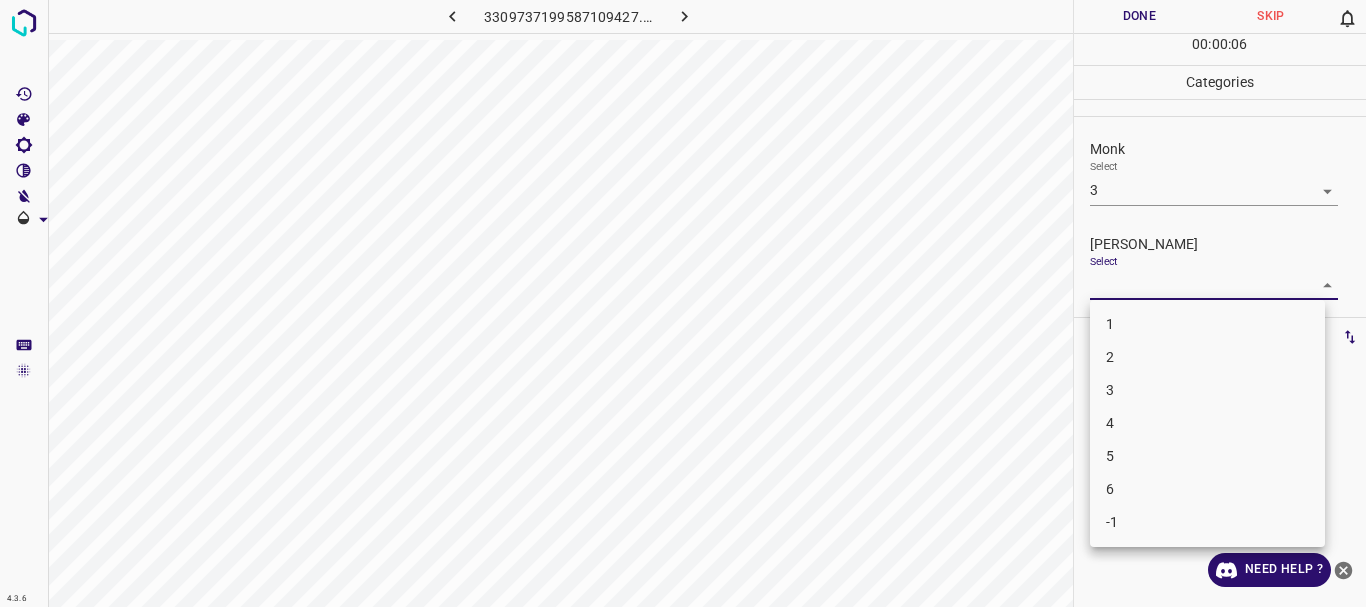 click on "1" at bounding box center (1207, 324) 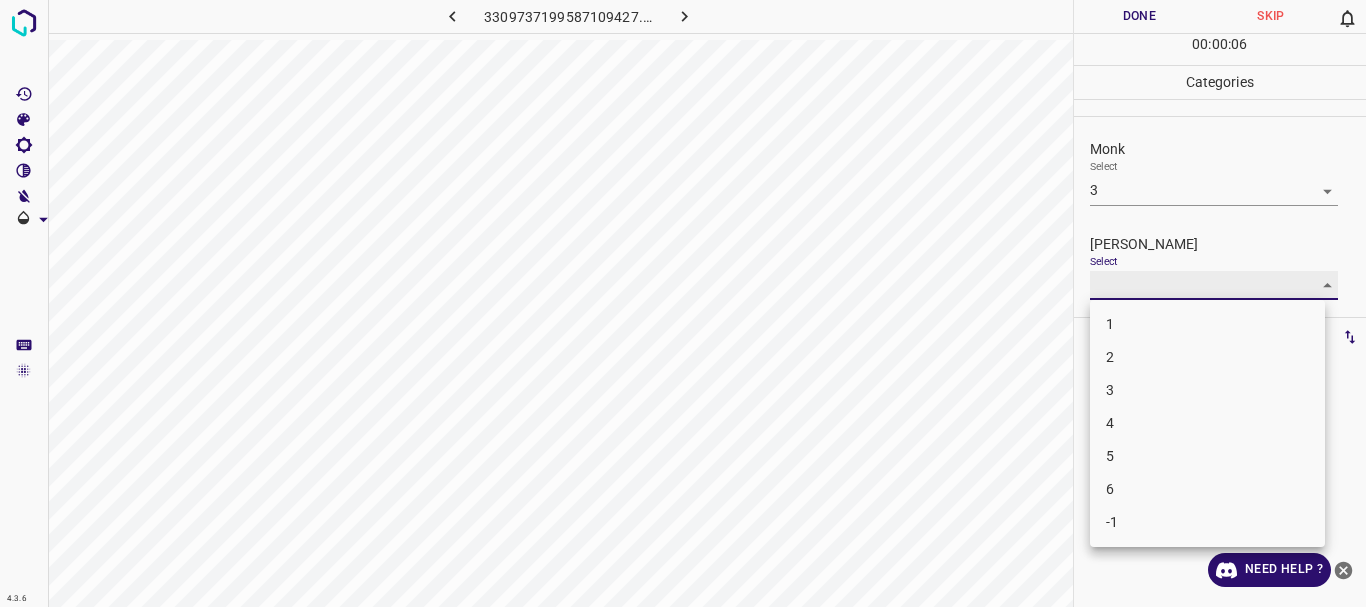 type on "1" 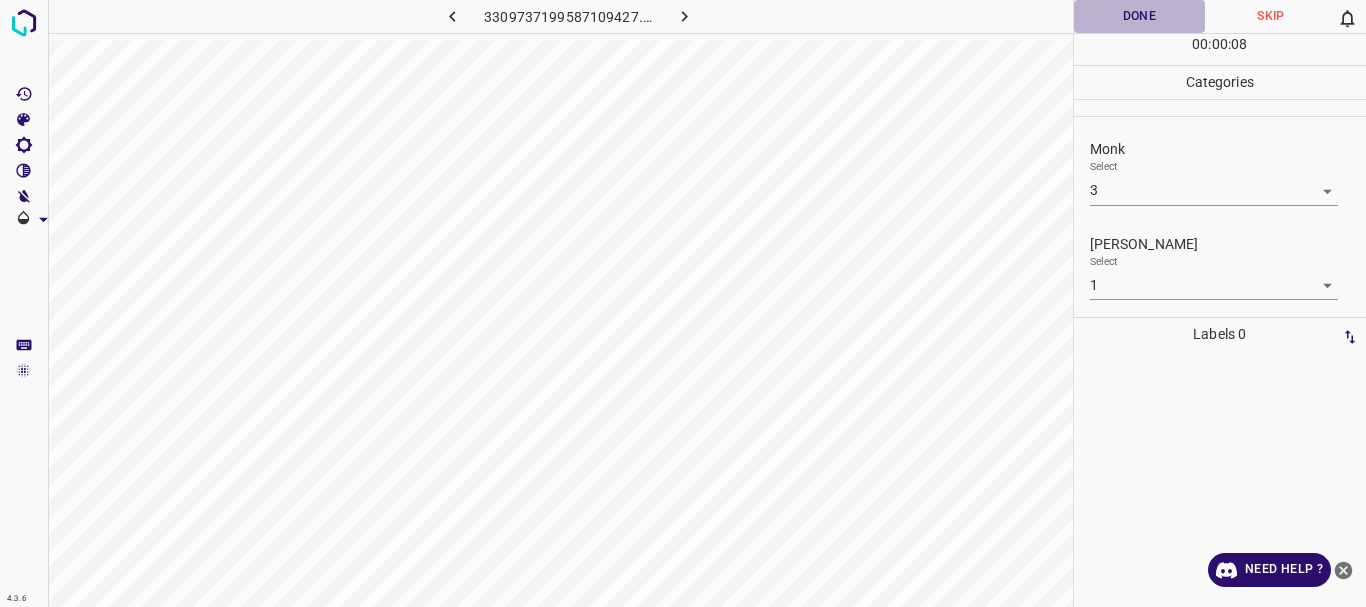 click on "Done" at bounding box center [1140, 16] 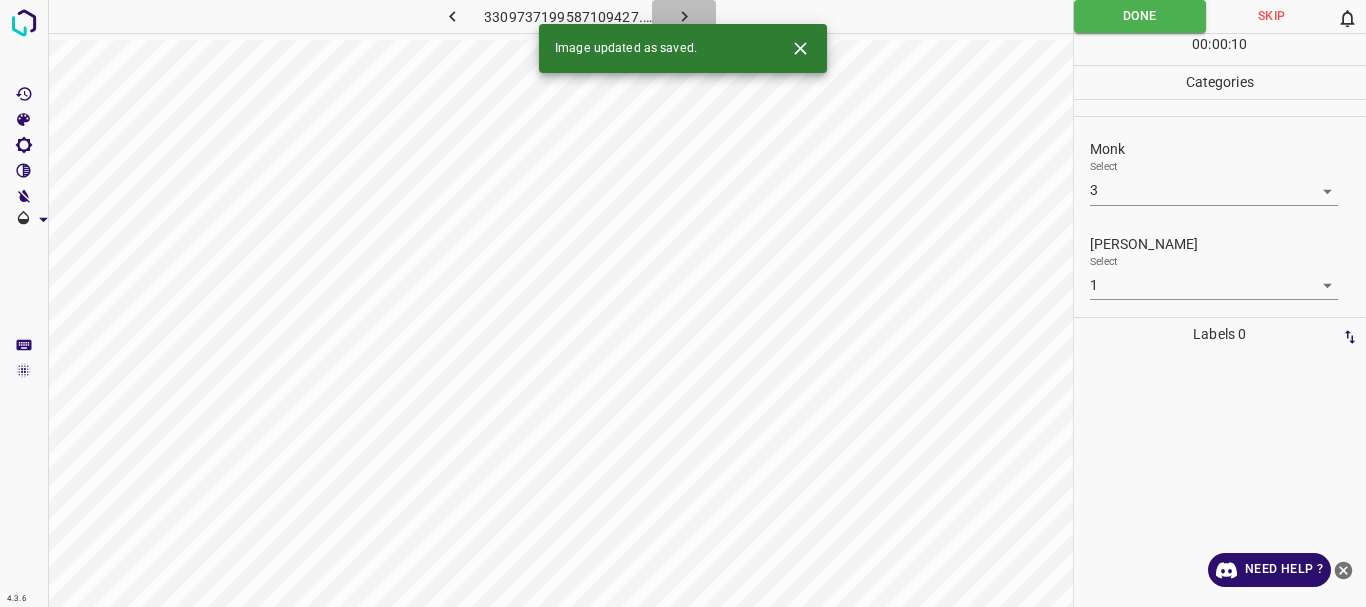 click at bounding box center (684, 16) 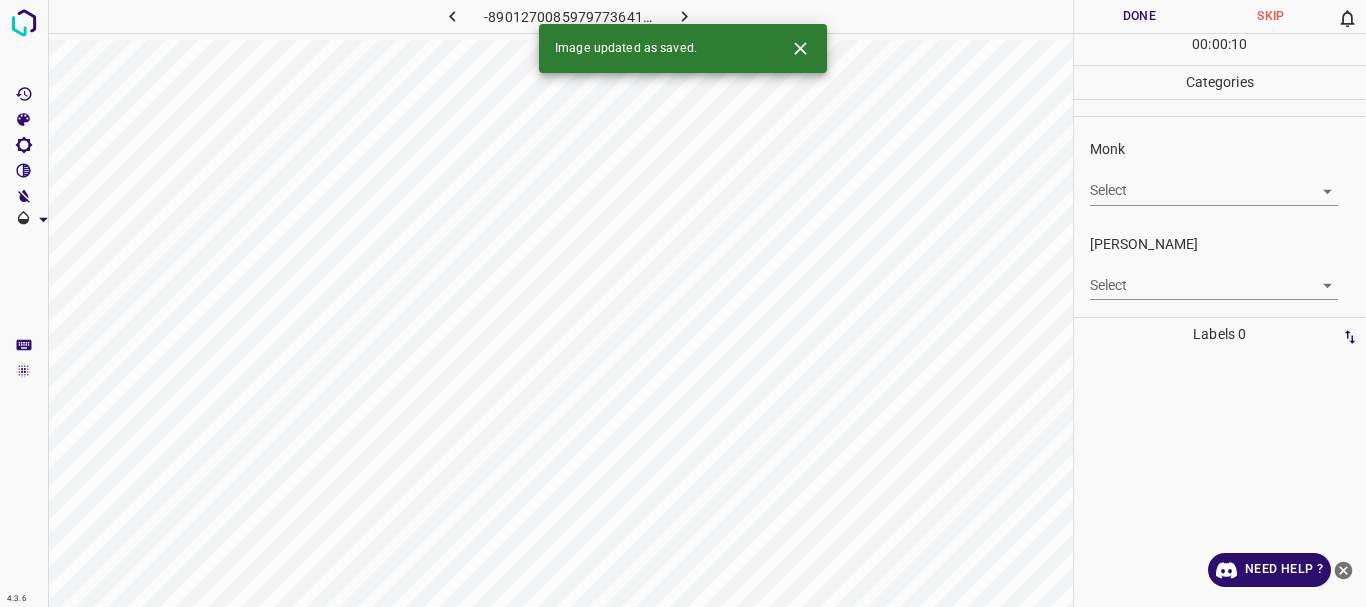 click on "4.3.6  -8901270085979773641.png Done Skip 0 00   : 00   : 10   Categories Monk   Select ​  [PERSON_NAME]   Select ​ Labels   0 Categories 1 Monk 2  [PERSON_NAME] Tools Space Change between modes (Draw & Edit) I Auto labeling R Restore zoom M Zoom in N Zoom out Delete Delete selecte label Filters Z Restore filters X Saturation filter C Brightness filter V Contrast filter B Gray scale filter General O Download Image updated as saved. Need Help ? - Text - Hide - Delete" at bounding box center [683, 303] 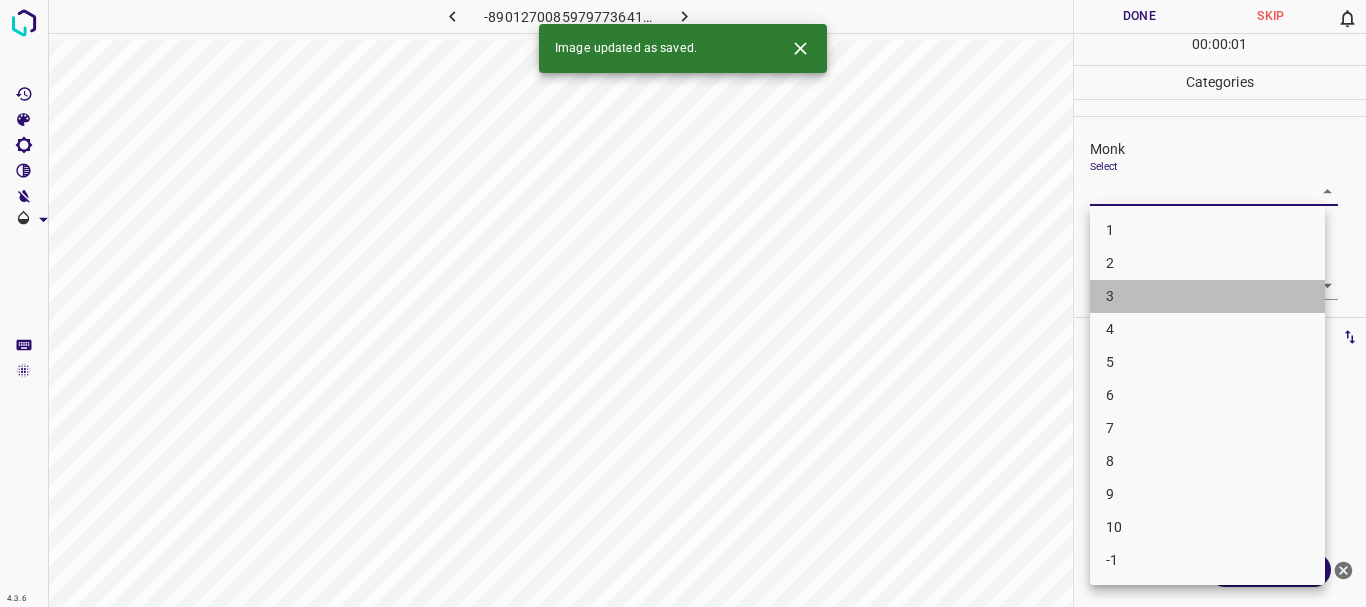 click on "3" at bounding box center [1207, 296] 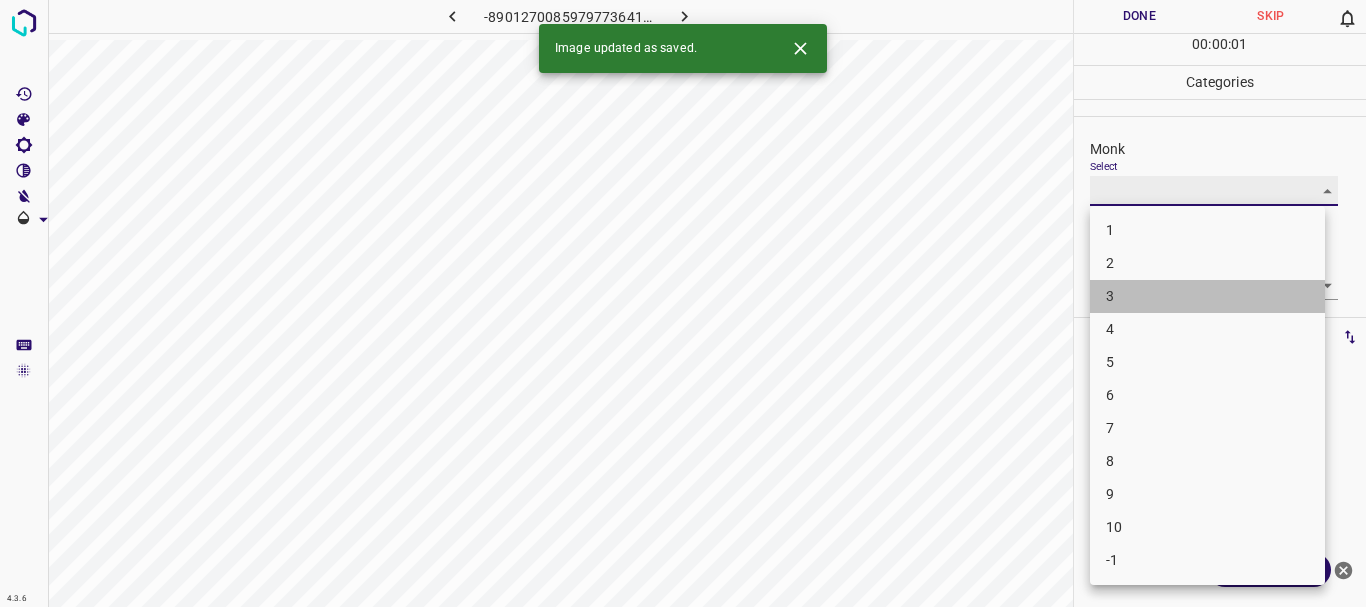 type on "3" 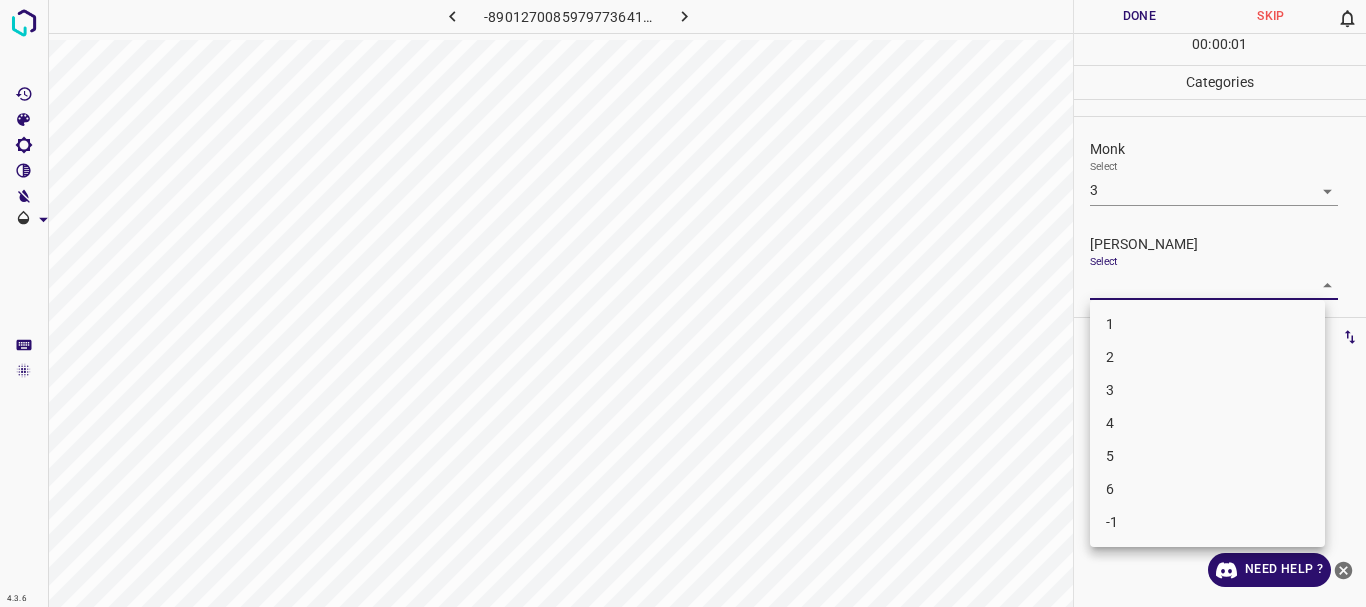 click on "4.3.6  -8901270085979773641.png Done Skip 0 00   : 00   : 01   Categories Monk   Select 3 3  [PERSON_NAME]   Select ​ Labels   0 Categories 1 Monk 2  [PERSON_NAME] Tools Space Change between modes (Draw & Edit) I Auto labeling R Restore zoom M Zoom in N Zoom out Delete Delete selecte label Filters Z Restore filters X Saturation filter C Brightness filter V Contrast filter B Gray scale filter General O Download Need Help ? - Text - Hide - Delete 1 2 3 4 5 6 -1" at bounding box center [683, 303] 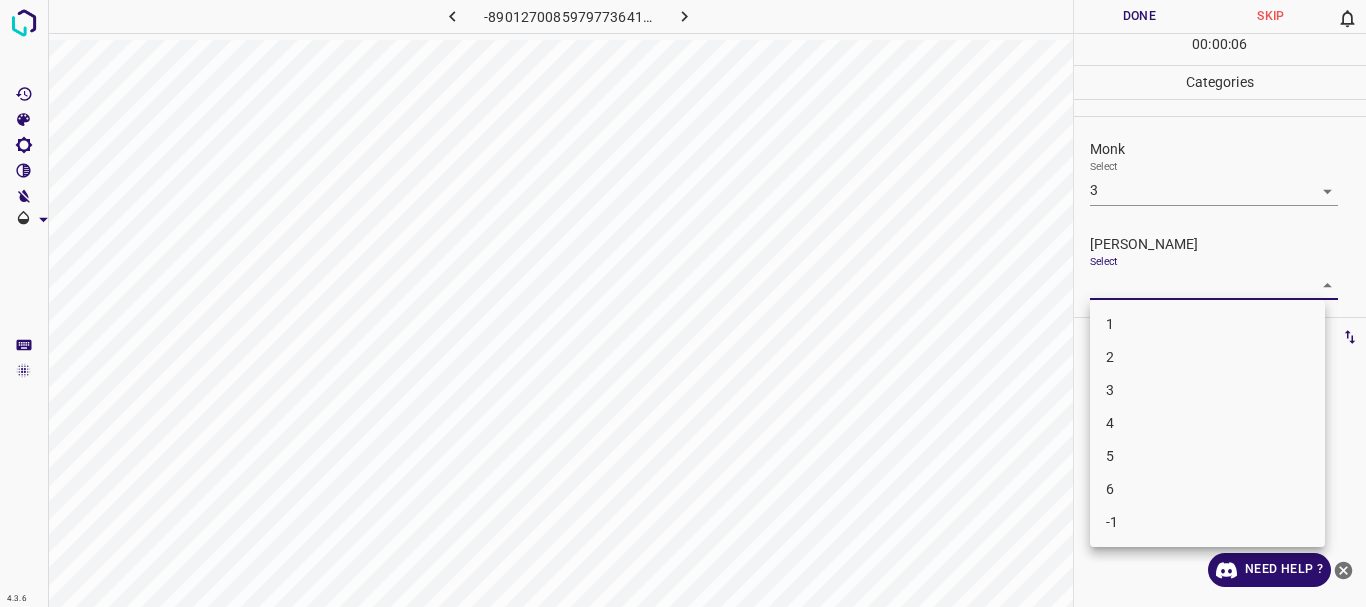 drag, startPoint x: 1155, startPoint y: 339, endPoint x: 1157, endPoint y: 360, distance: 21.095022 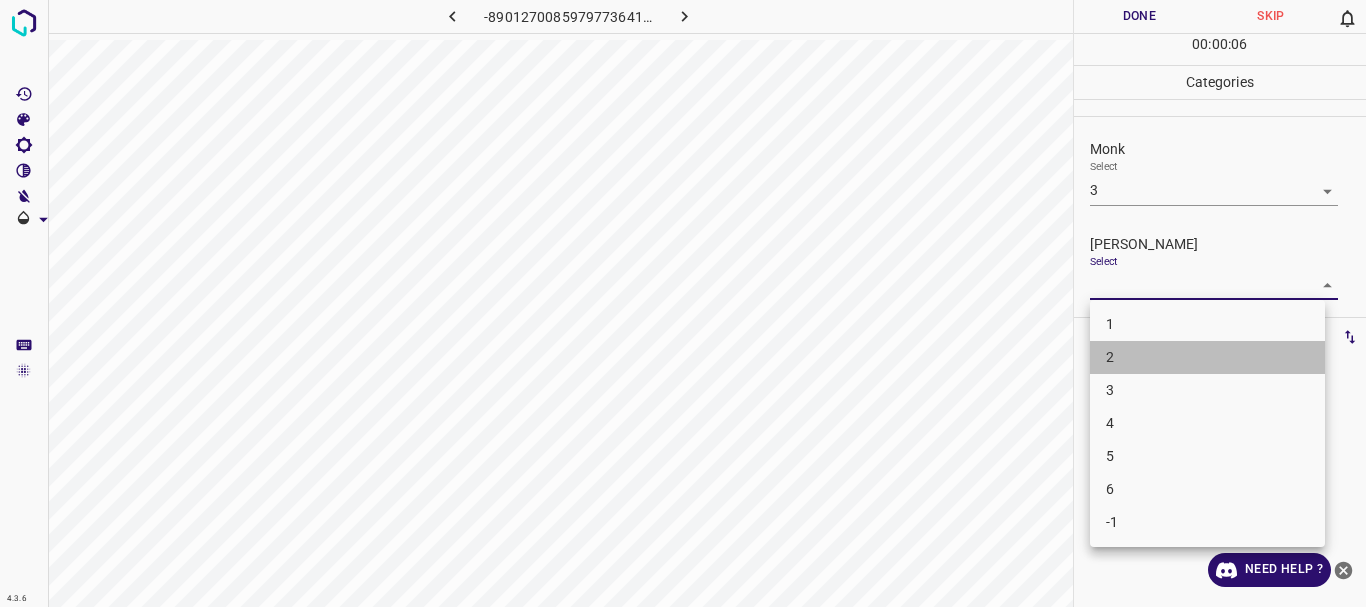 click on "2" at bounding box center (1207, 357) 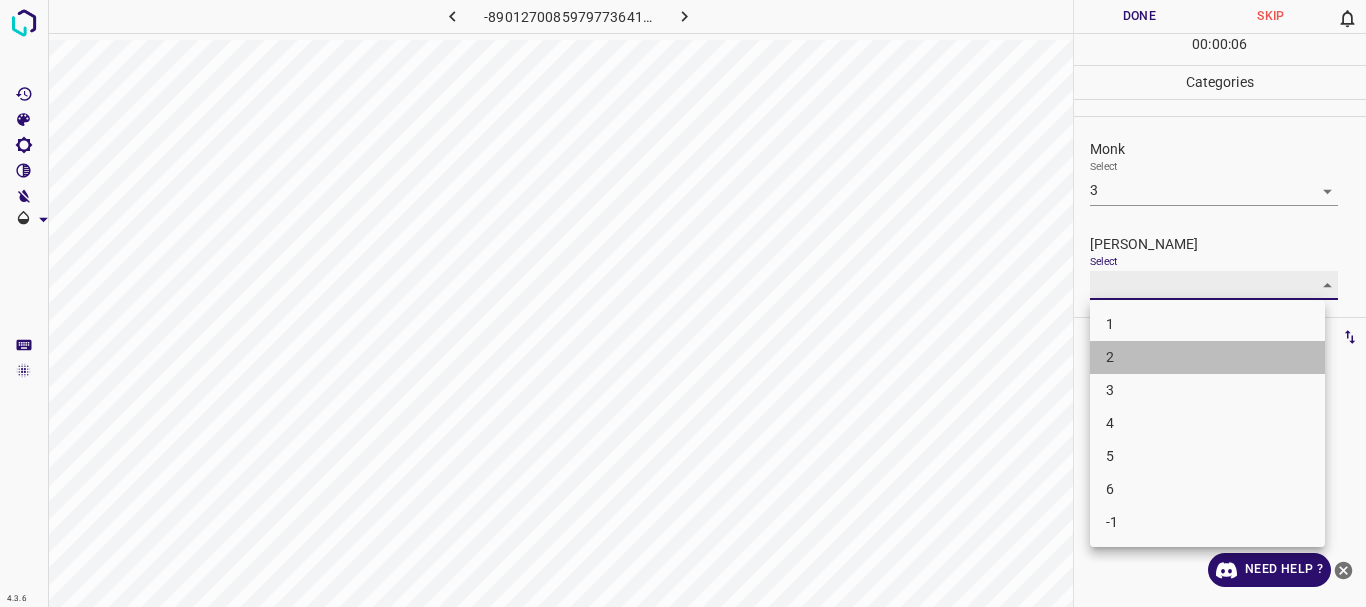 type on "2" 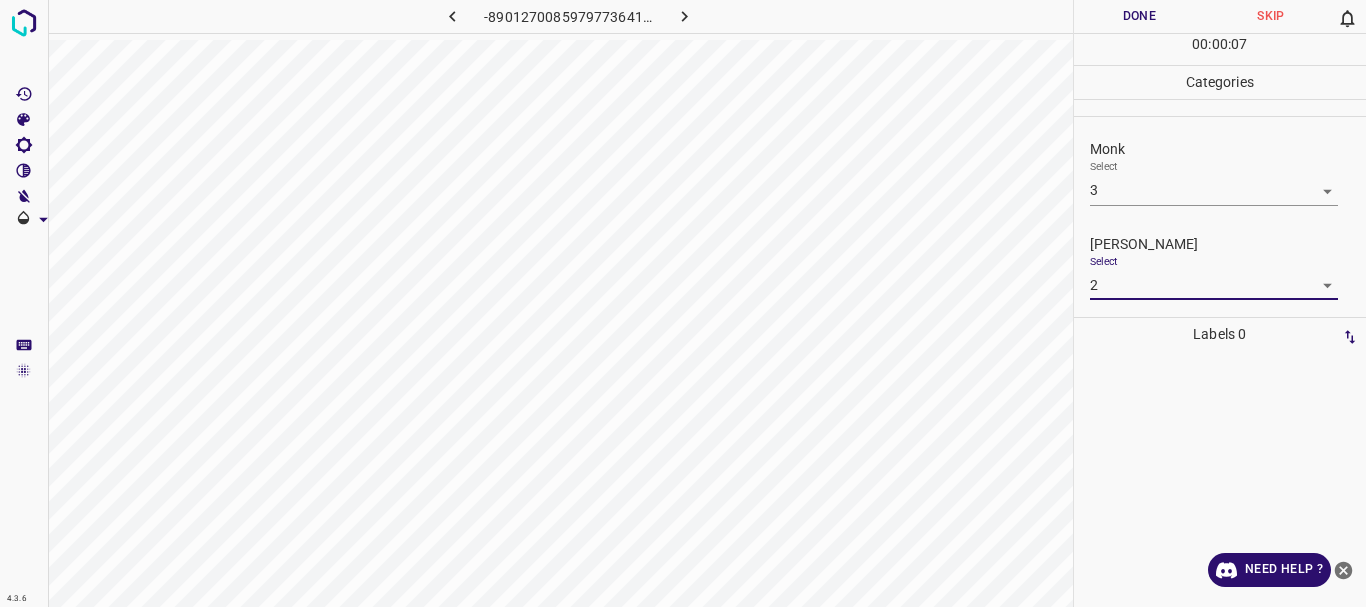 click on "Done" at bounding box center (1140, 16) 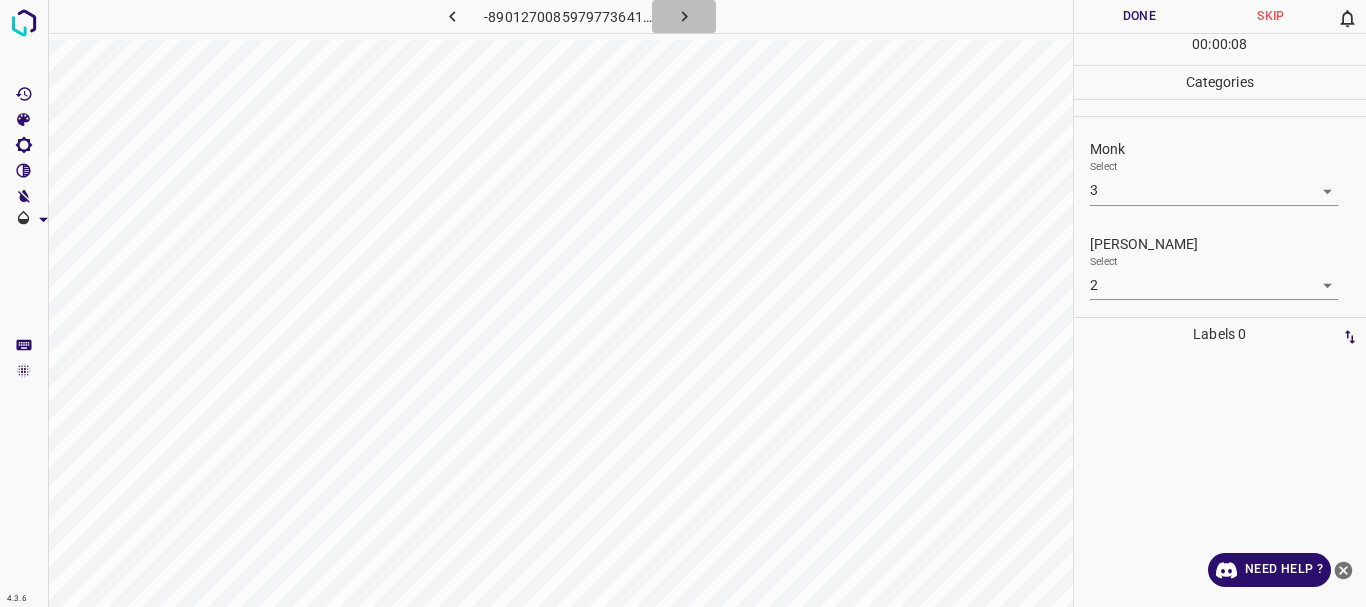 click 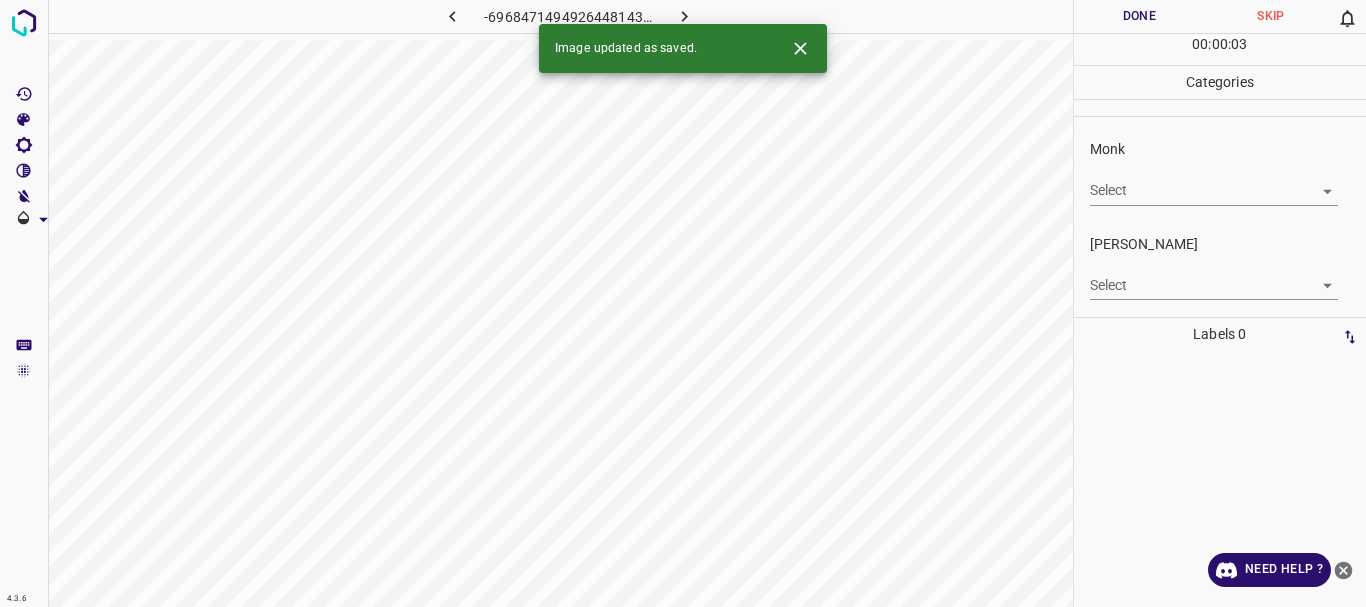 click on "4.3.6  -6968471494926448143.png Done Skip 0 00   : 00   : 03   Categories Monk   Select ​  [PERSON_NAME]   Select ​ Labels   0 Categories 1 Monk 2  [PERSON_NAME] Tools Space Change between modes (Draw & Edit) I Auto labeling R Restore zoom M Zoom in N Zoom out Delete Delete selecte label Filters Z Restore filters X Saturation filter C Brightness filter V Contrast filter B Gray scale filter General O Download Image updated as saved. Need Help ? - Text - Hide - Delete" at bounding box center [683, 303] 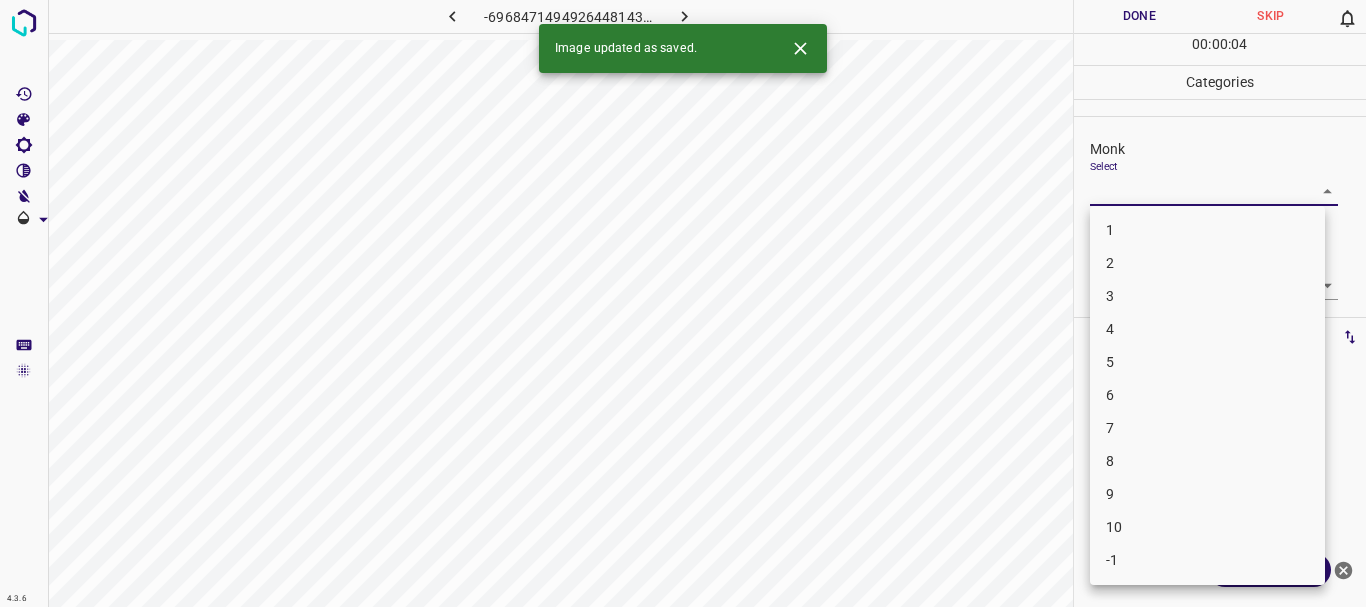 click on "4" at bounding box center [1207, 329] 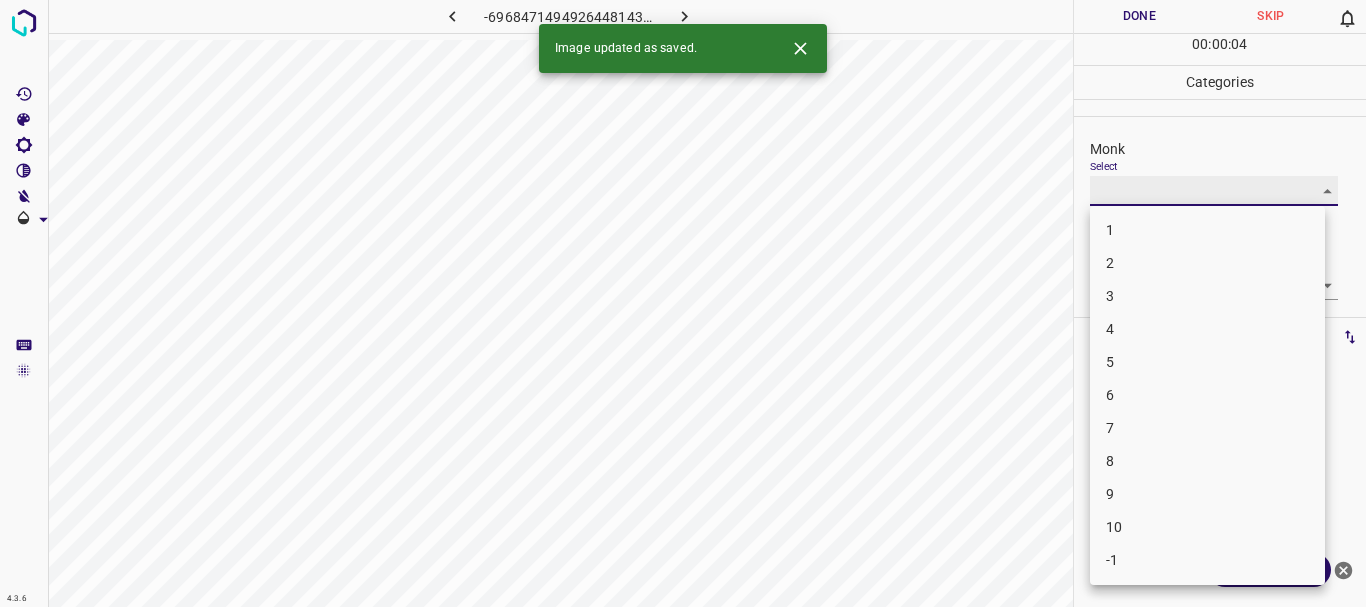 type on "4" 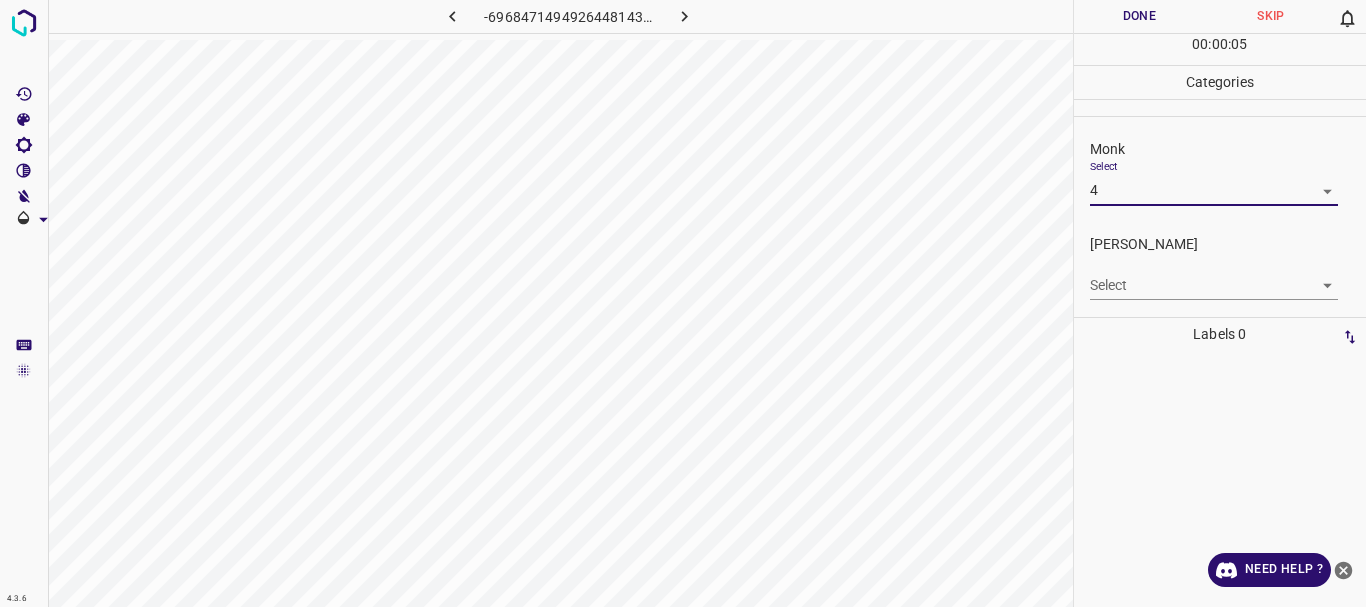 click on "4.3.6  -6968471494926448143.png Done Skip 0 00   : 00   : 05   Categories Monk   Select 4 4  [PERSON_NAME]   Select ​ Labels   0 Categories 1 Monk 2  [PERSON_NAME] Tools Space Change between modes (Draw & Edit) I Auto labeling R Restore zoom M Zoom in N Zoom out Delete Delete selecte label Filters Z Restore filters X Saturation filter C Brightness filter V Contrast filter B Gray scale filter General O Download Need Help ? - Text - Hide - Delete" at bounding box center [683, 303] 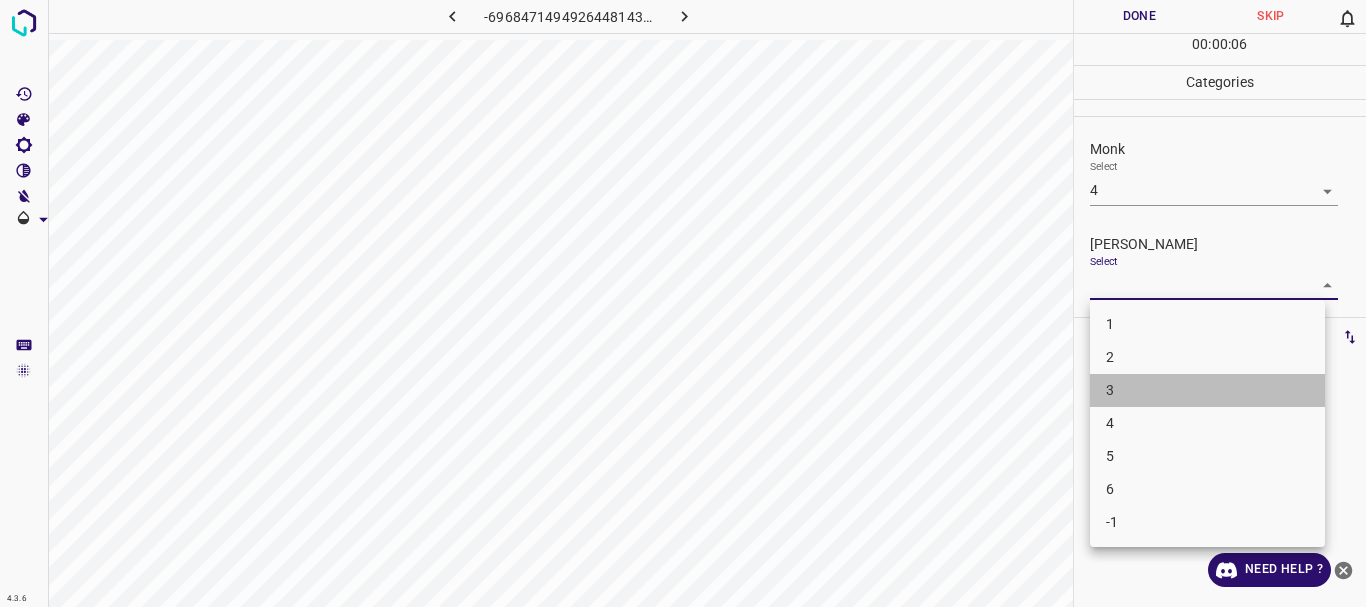 drag, startPoint x: 1127, startPoint y: 393, endPoint x: 1128, endPoint y: 156, distance: 237.0021 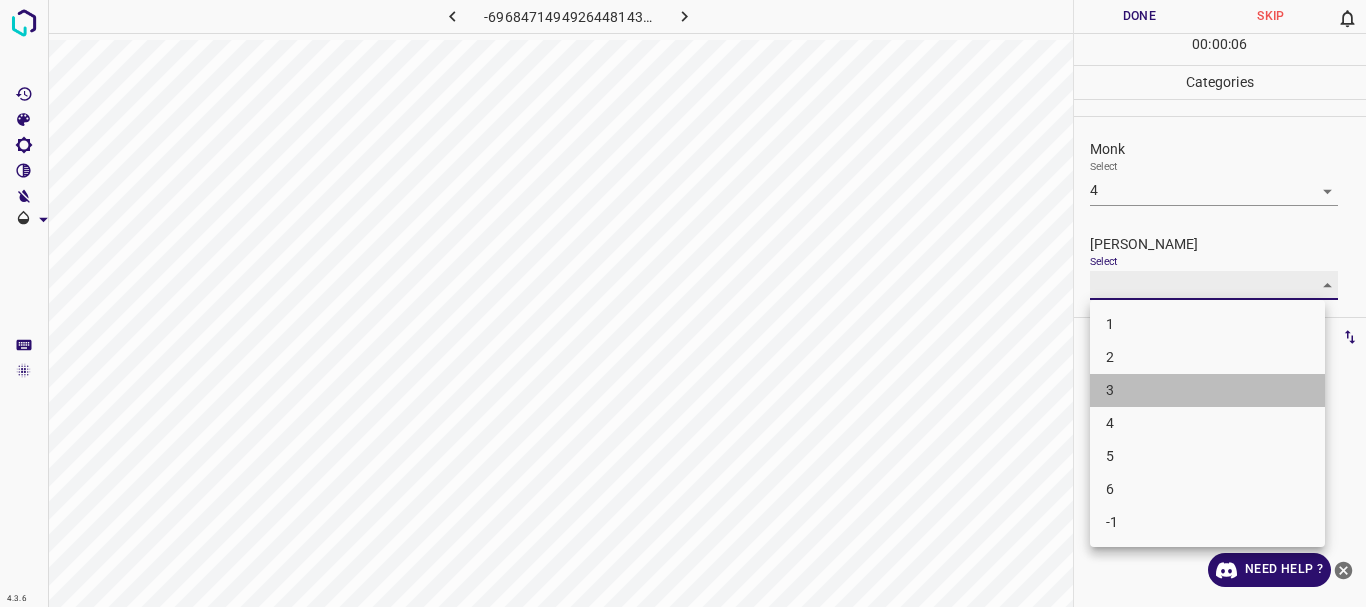 type on "3" 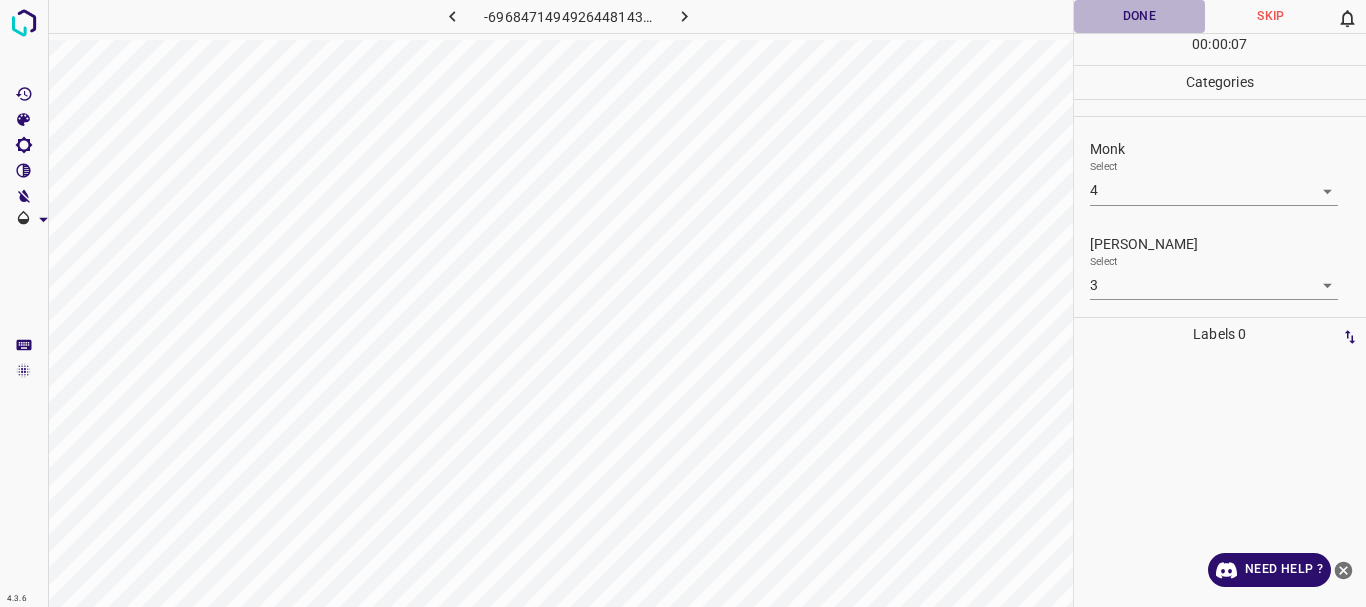 click on "Done" at bounding box center (1140, 16) 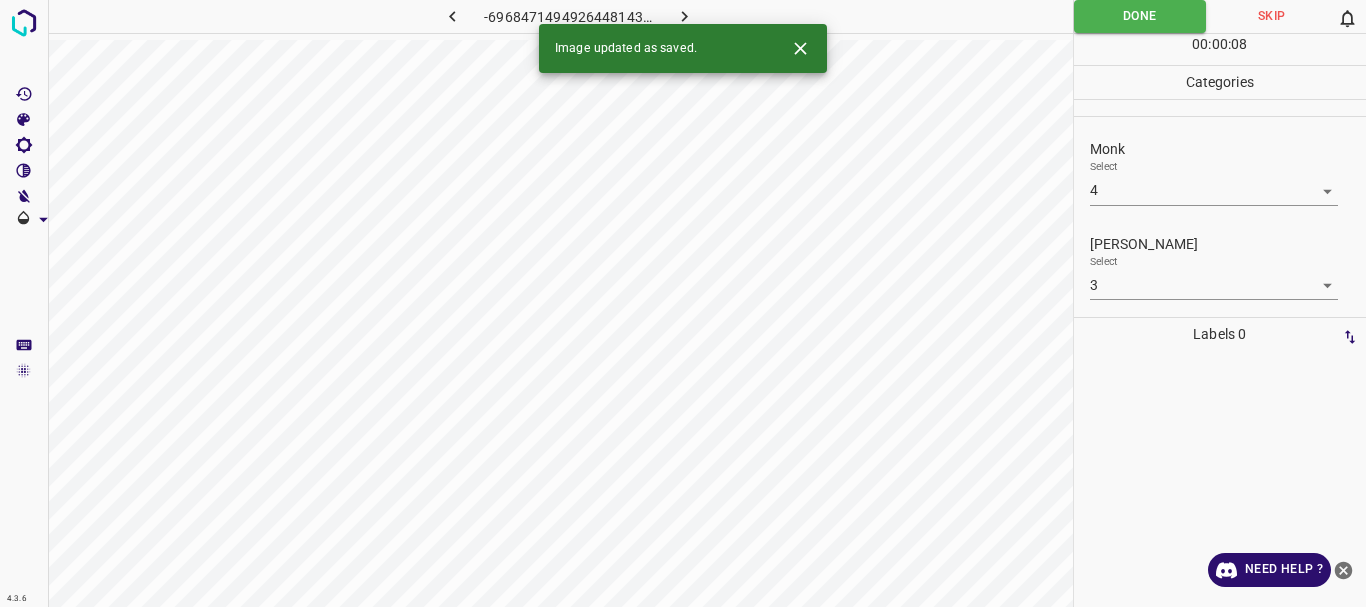 click at bounding box center (684, 16) 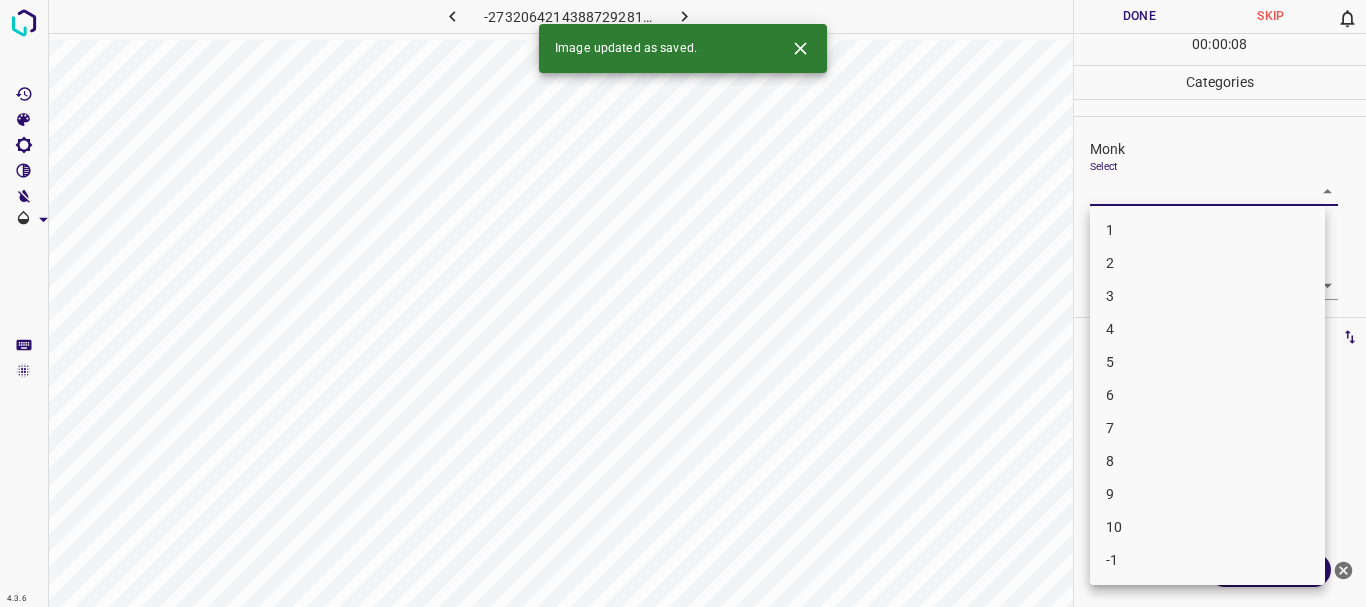 click on "4.3.6  -2732064214388729281.png Done Skip 0 00   : 00   : 08   Categories Monk   Select ​  [PERSON_NAME]   Select ​ Labels   0 Categories 1 Monk 2  [PERSON_NAME] Tools Space Change between modes (Draw & Edit) I Auto labeling R Restore zoom M Zoom in N Zoom out Delete Delete selecte label Filters Z Restore filters X Saturation filter C Brightness filter V Contrast filter B Gray scale filter General O Download Image updated as saved. Need Help ? - Text - Hide - Delete 1 2 3 4 5 6 7 8 9 10 -1" at bounding box center (683, 303) 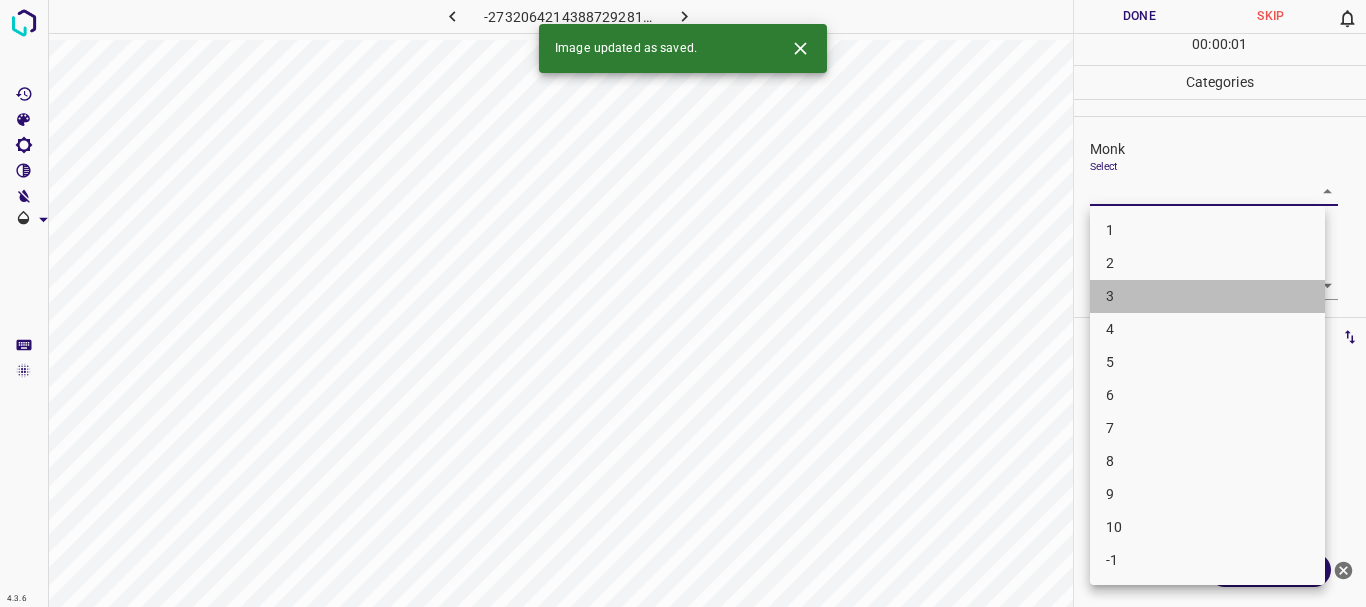 click on "3" at bounding box center (1207, 296) 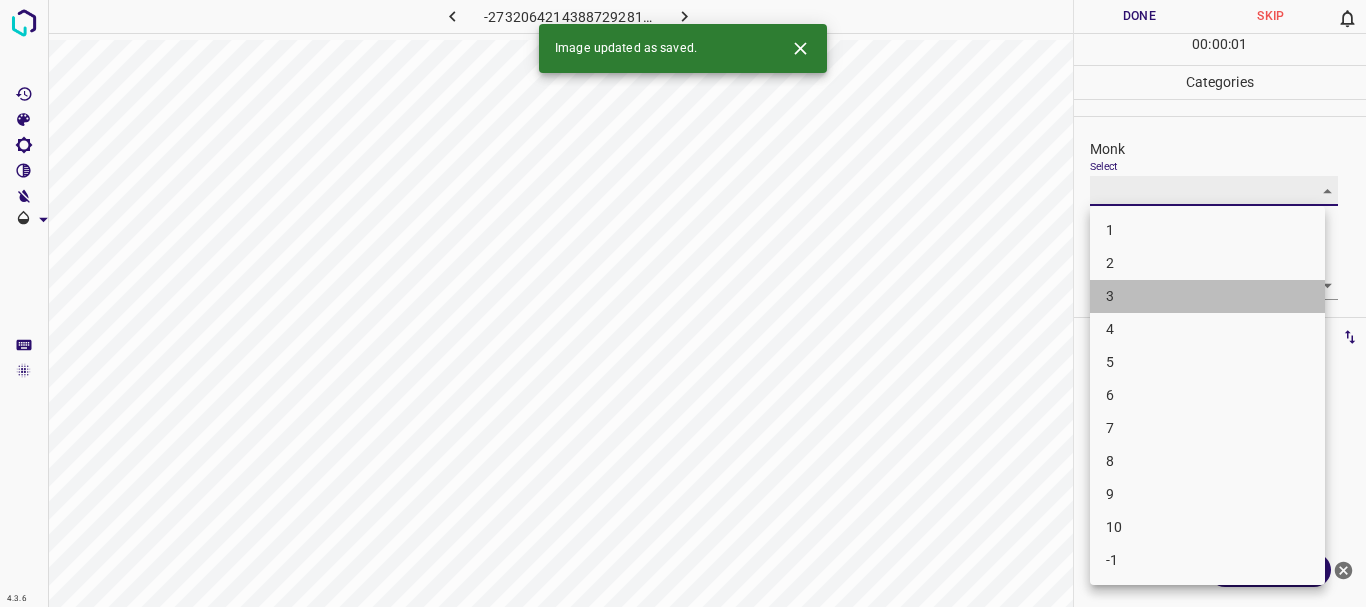 type on "3" 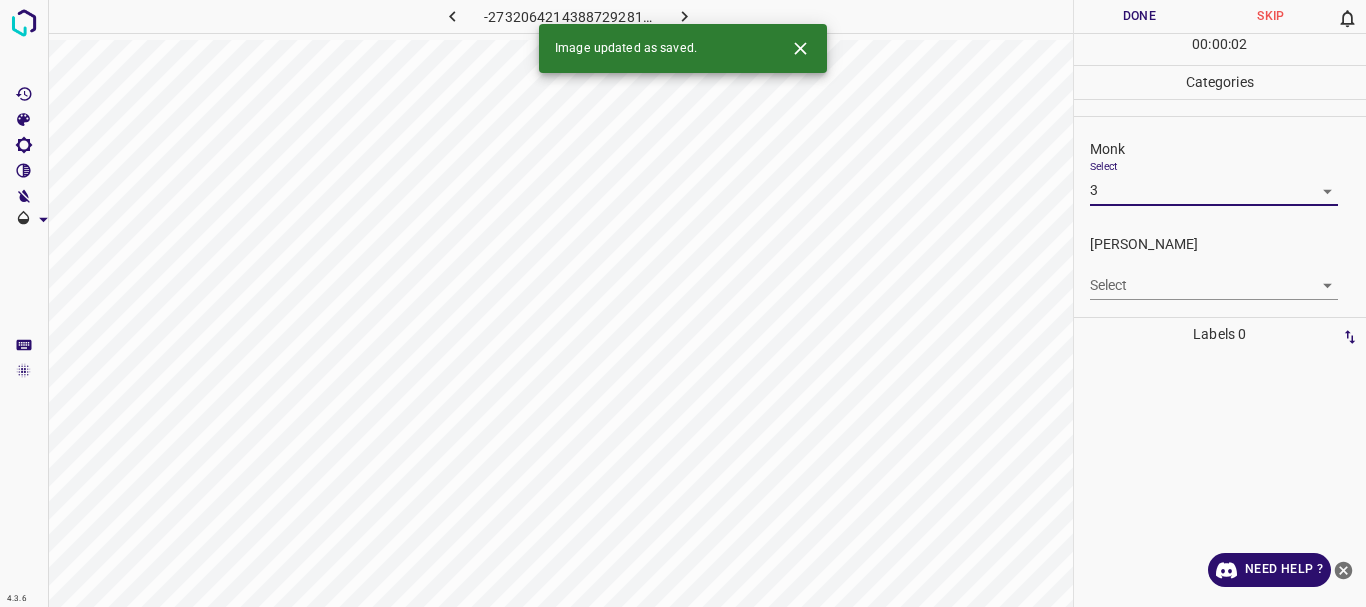 click on "4.3.6  -2732064214388729281.png Done Skip 0 00   : 00   : 02   Categories Monk   Select 3 3  [PERSON_NAME]   Select ​ Labels   0 Categories 1 Monk 2  [PERSON_NAME] Tools Space Change between modes (Draw & Edit) I Auto labeling R Restore zoom M Zoom in N Zoom out Delete Delete selecte label Filters Z Restore filters X Saturation filter C Brightness filter V Contrast filter B Gray scale filter General O Download Image updated as saved. Need Help ? - Text - Hide - Delete" at bounding box center [683, 303] 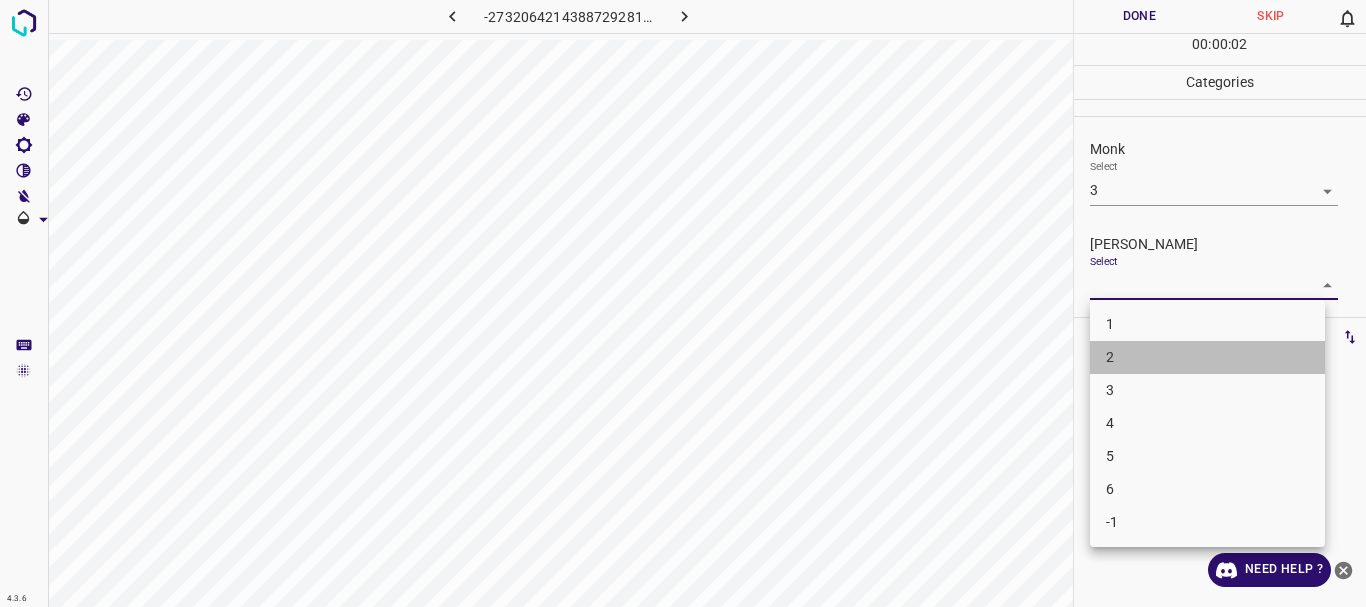 click on "2" at bounding box center [1207, 357] 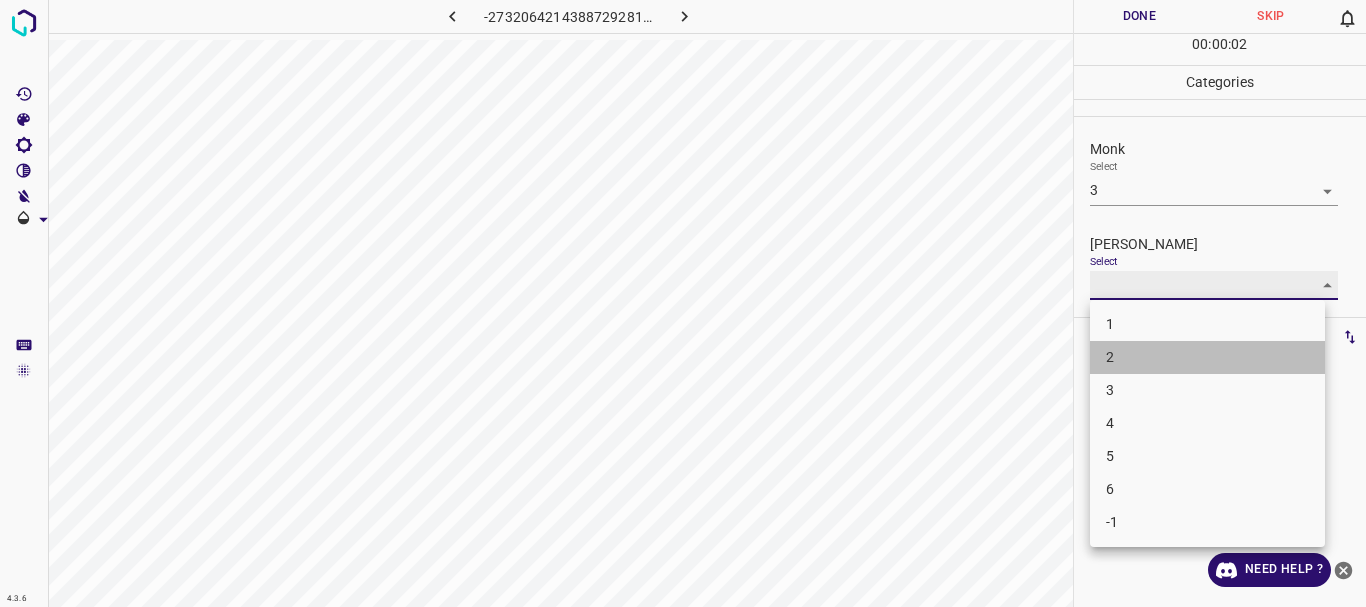 type on "2" 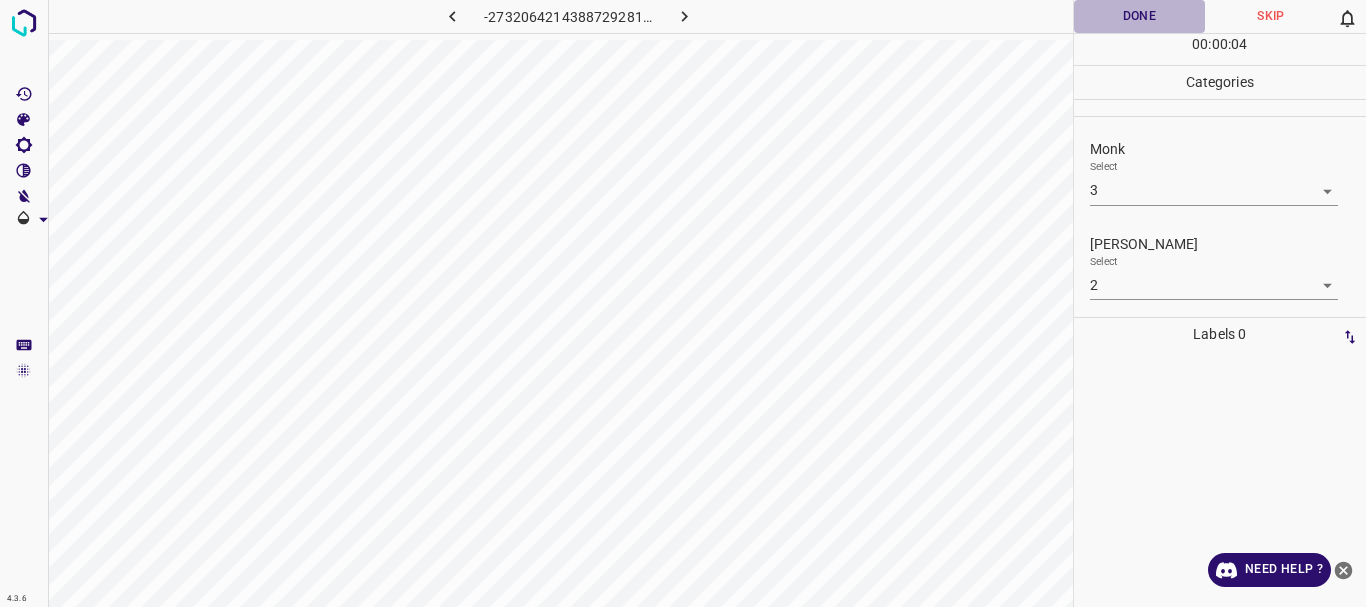 click on "Done" at bounding box center [1140, 16] 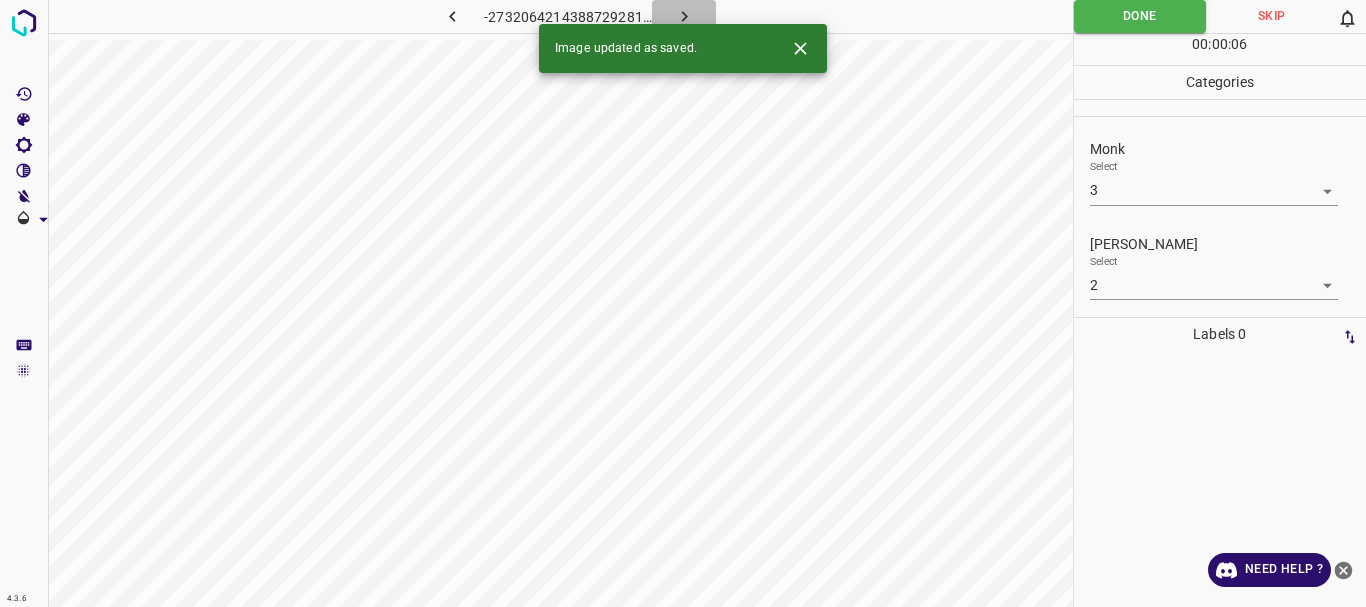 click 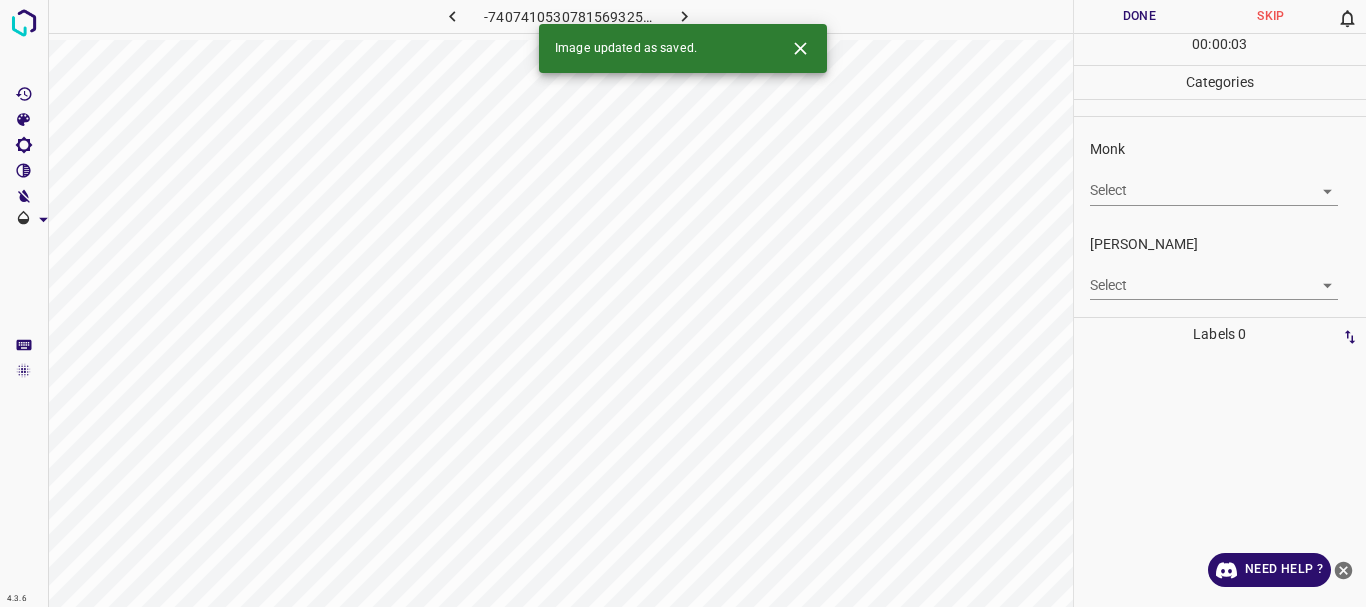 click on "Monk   Select ​" at bounding box center (1220, 172) 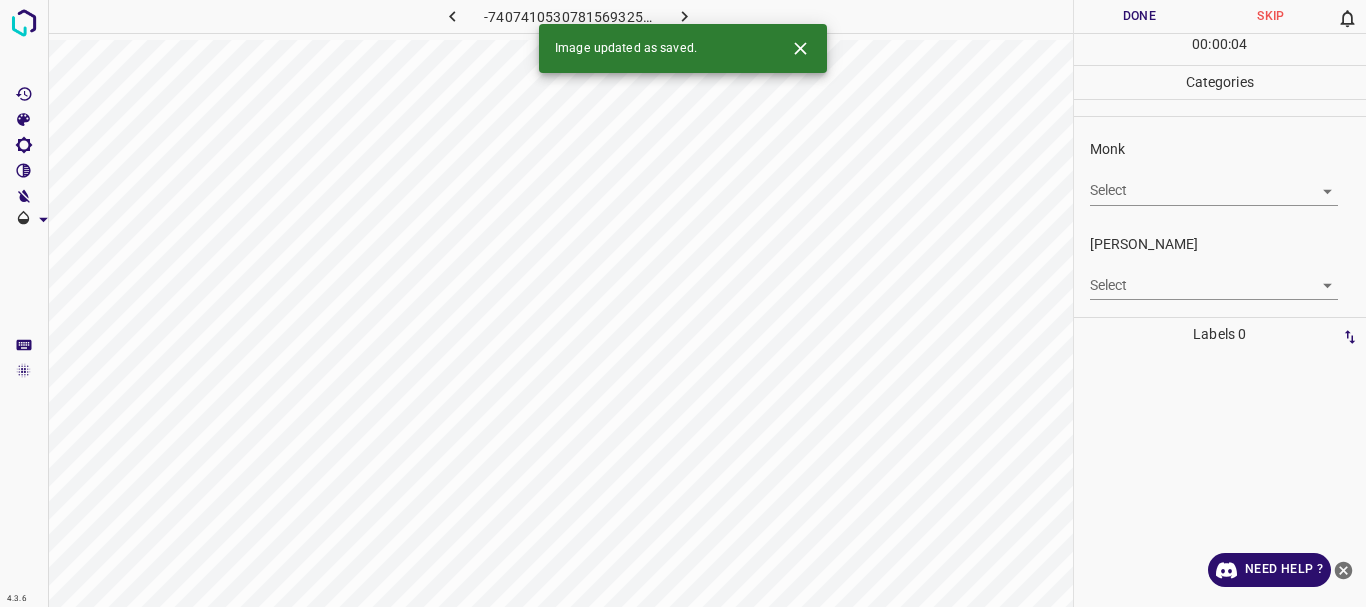 click on "4.3.6  -7407410530781569325.png Done Skip 0 00   : 00   : 04   Categories Monk   Select ​  [PERSON_NAME]   Select ​ Labels   0 Categories 1 Monk 2  [PERSON_NAME] Tools Space Change between modes (Draw & Edit) I Auto labeling R Restore zoom M Zoom in N Zoom out Delete Delete selecte label Filters Z Restore filters X Saturation filter C Brightness filter V Contrast filter B Gray scale filter General O Download Image updated as saved. Need Help ? - Text - Hide - Delete" at bounding box center [683, 303] 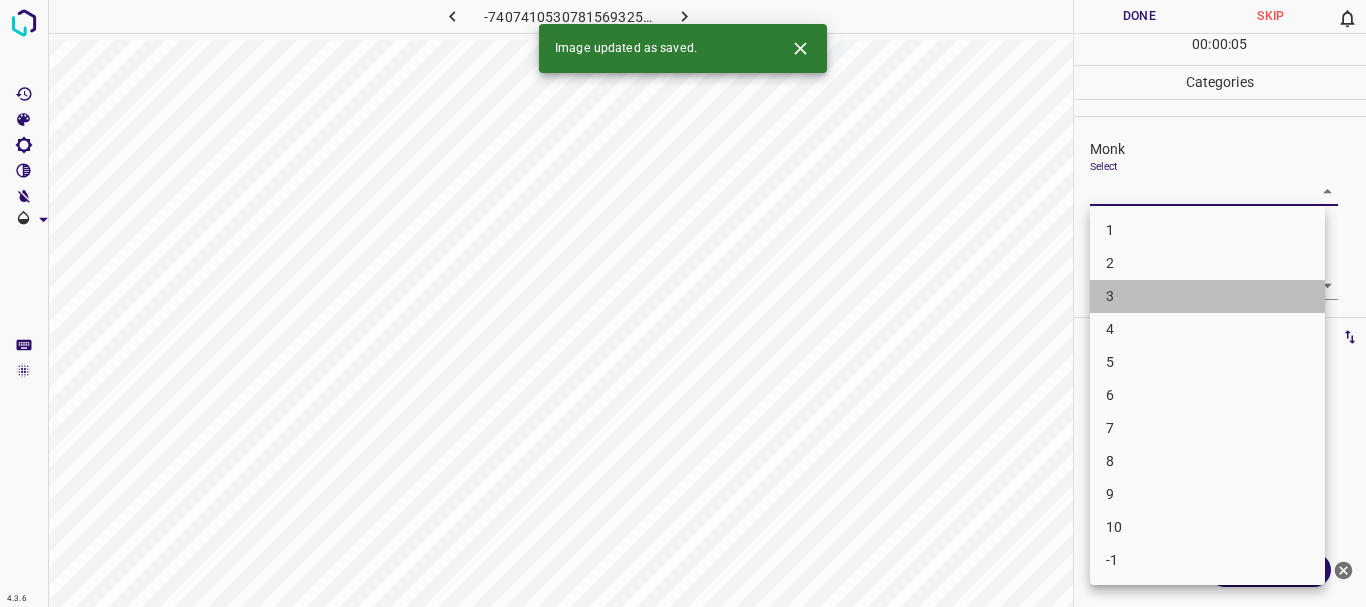 click on "3" at bounding box center (1207, 296) 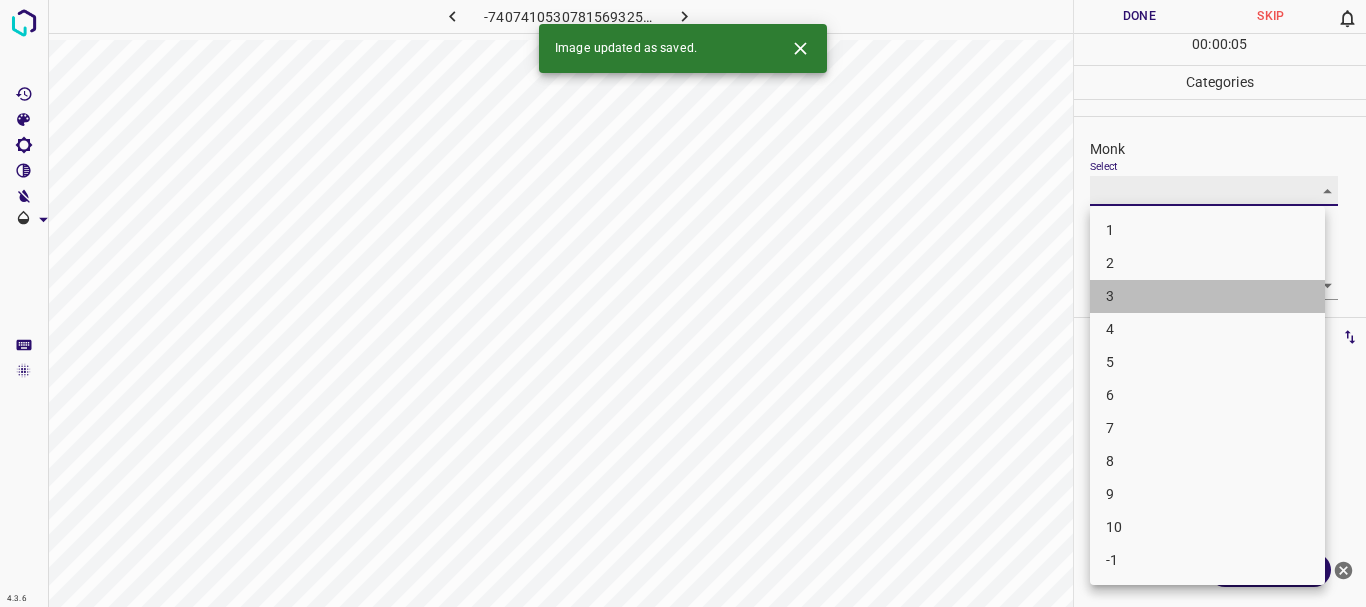 type on "3" 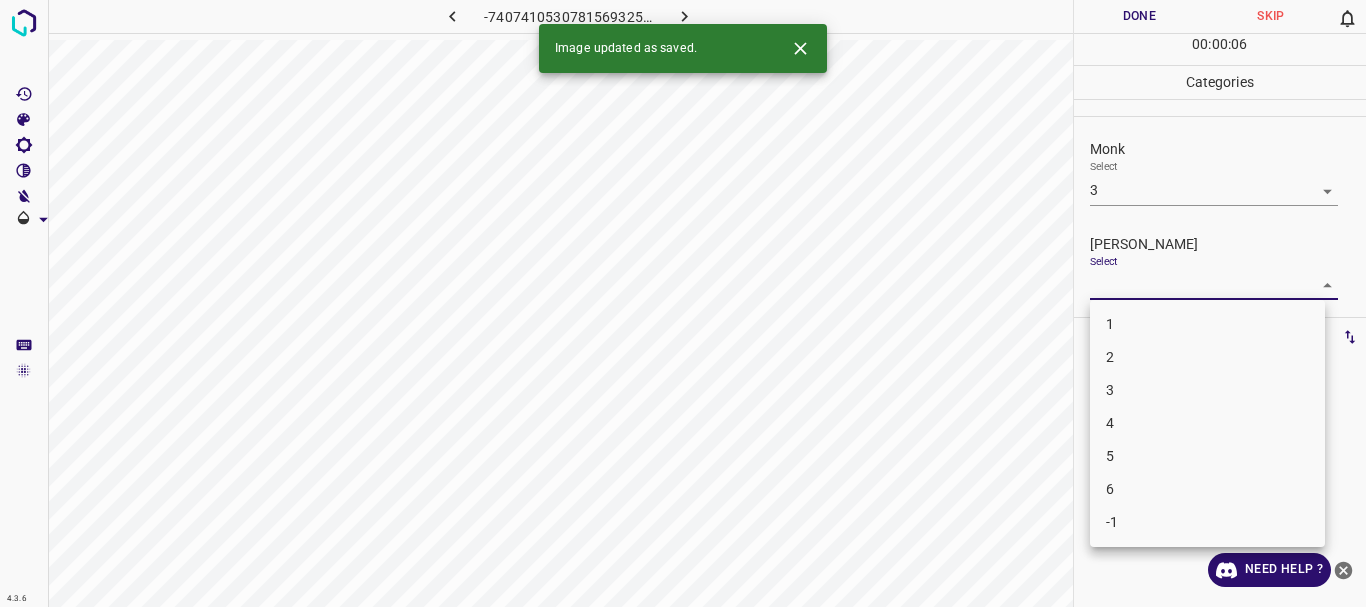 click on "4.3.6  -7407410530781569325.png Done Skip 0 00   : 00   : 06   Categories Monk   Select 3 3  [PERSON_NAME]   Select ​ Labels   0 Categories 1 Monk 2  [PERSON_NAME] Tools Space Change between modes (Draw & Edit) I Auto labeling R Restore zoom M Zoom in N Zoom out Delete Delete selecte label Filters Z Restore filters X Saturation filter C Brightness filter V Contrast filter B Gray scale filter General O Download Image updated as saved. Need Help ? - Text - Hide - Delete 1 2 3 4 5 6 -1" at bounding box center (683, 303) 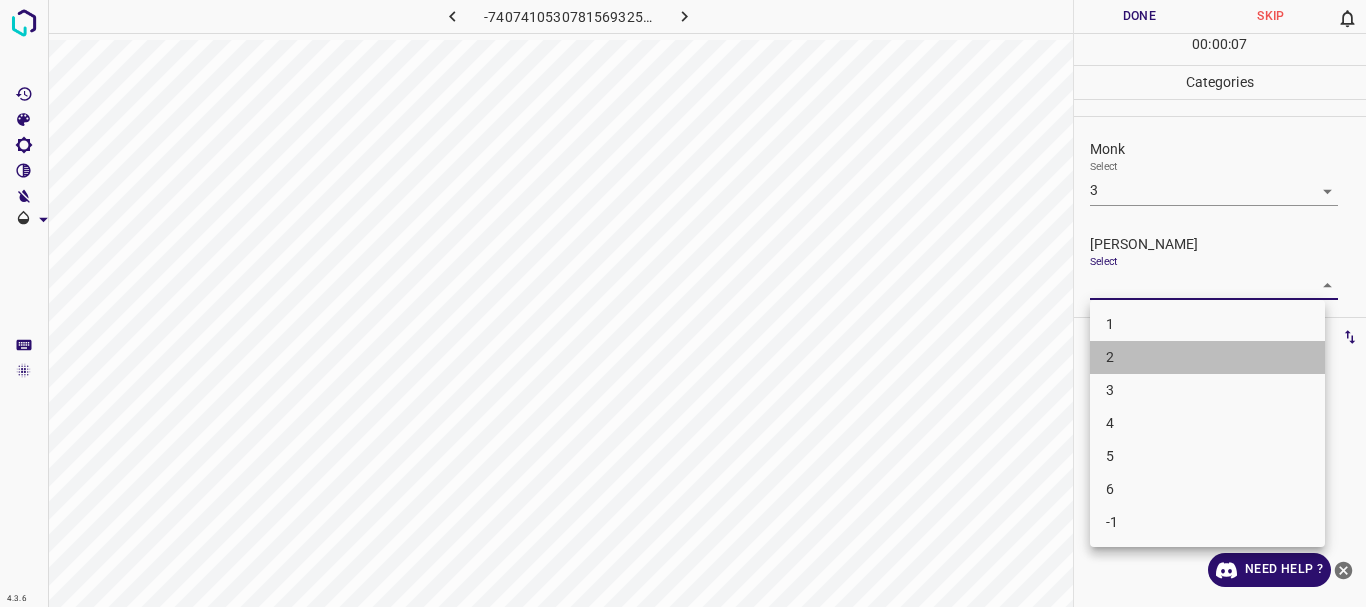 click on "2" at bounding box center (1207, 357) 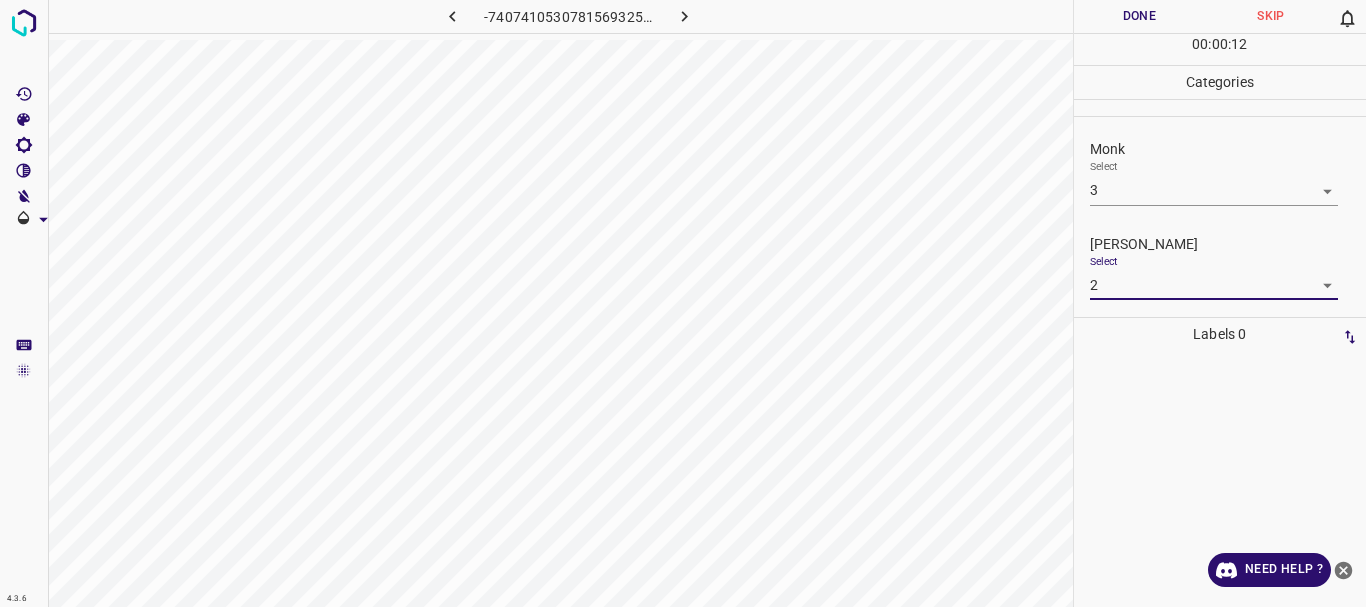 click on "4.3.6  -7407410530781569325.png Done Skip 0 00   : 00   : 12   Categories Monk   Select 3 3  [PERSON_NAME]   Select 2 2 Labels   0 Categories 1 Monk 2  [PERSON_NAME] Tools Space Change between modes (Draw & Edit) I Auto labeling R Restore zoom M Zoom in N Zoom out Delete Delete selecte label Filters Z Restore filters X Saturation filter C Brightness filter V Contrast filter B Gray scale filter General O Download Need Help ? - Text - Hide - Delete" at bounding box center (683, 303) 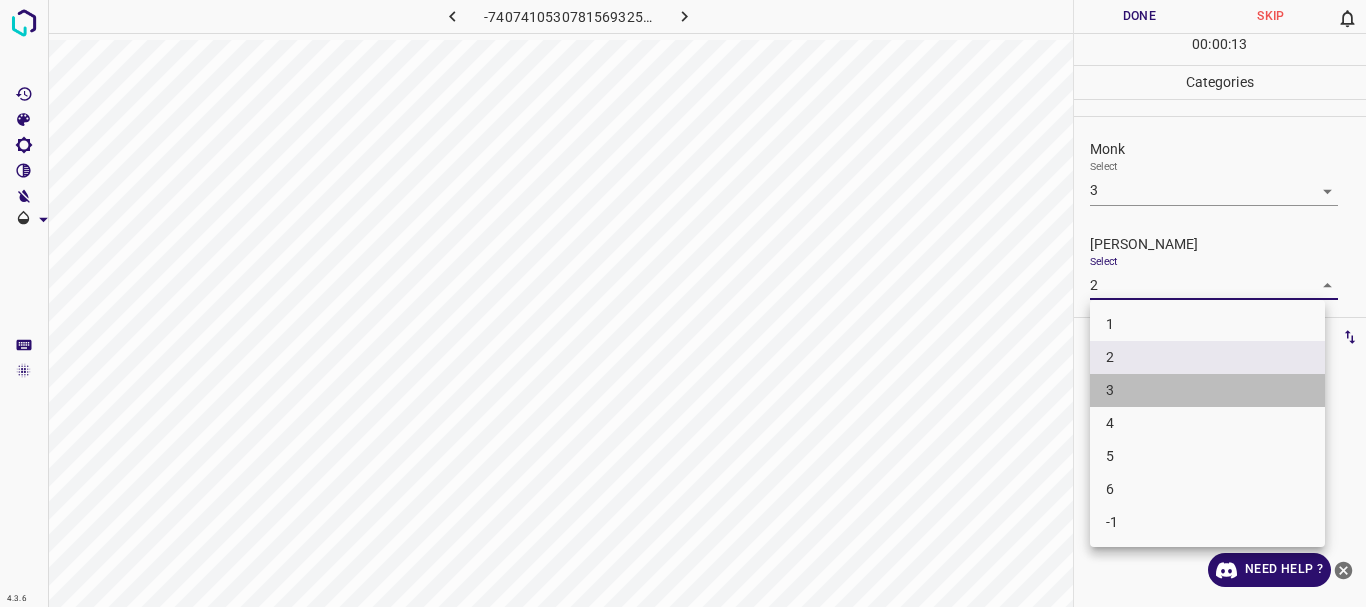 click on "3" at bounding box center [1207, 390] 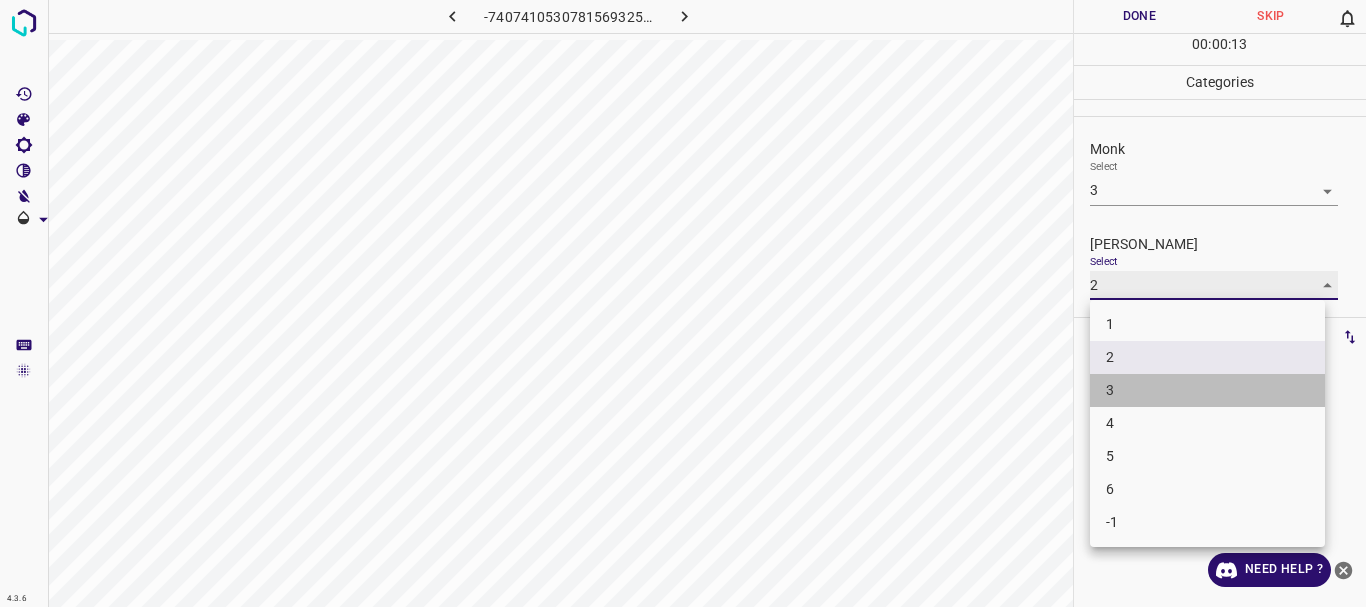 type on "3" 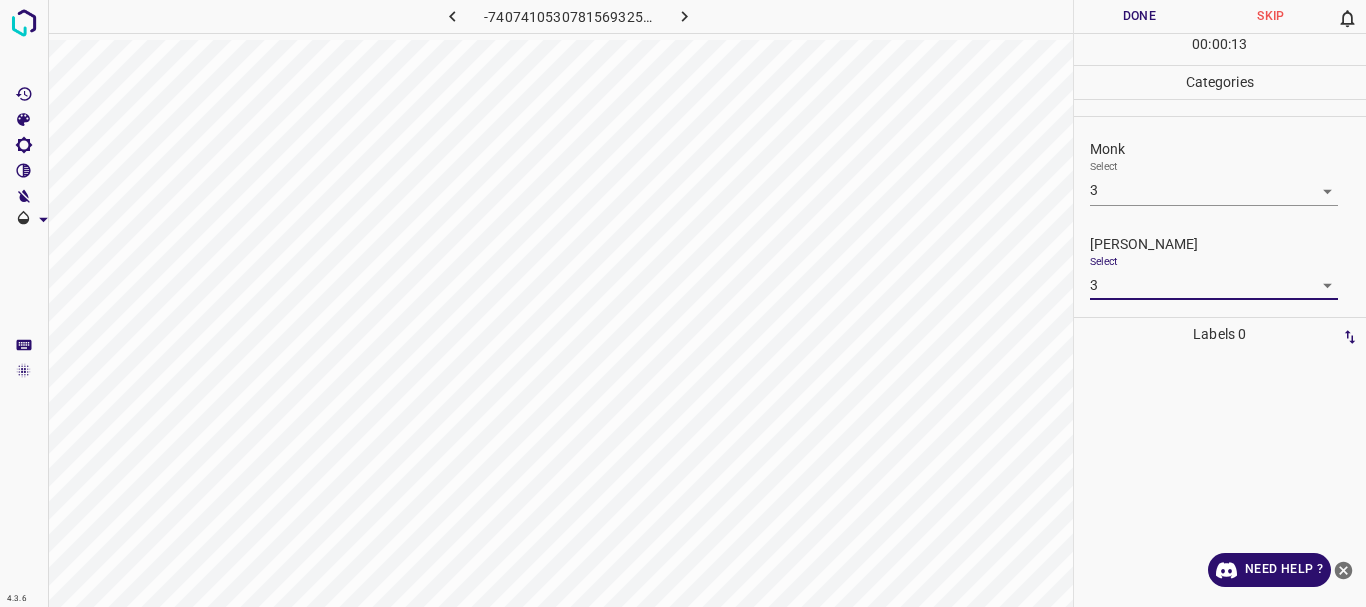 click on "Done" at bounding box center (1140, 16) 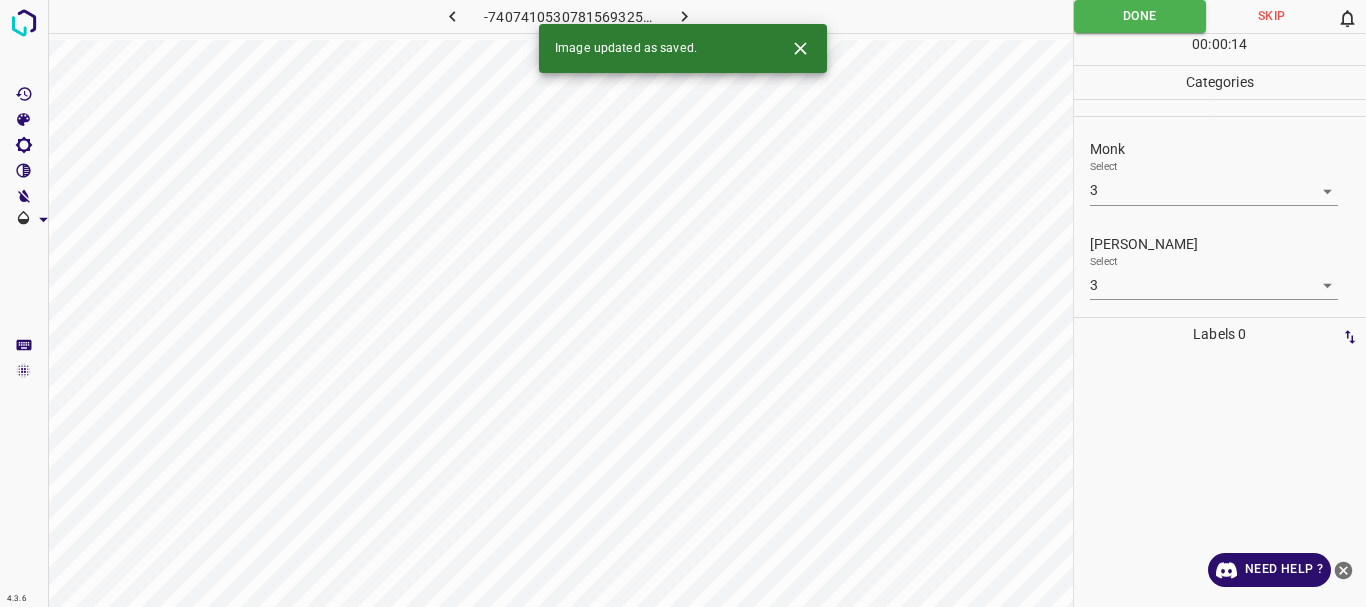 click 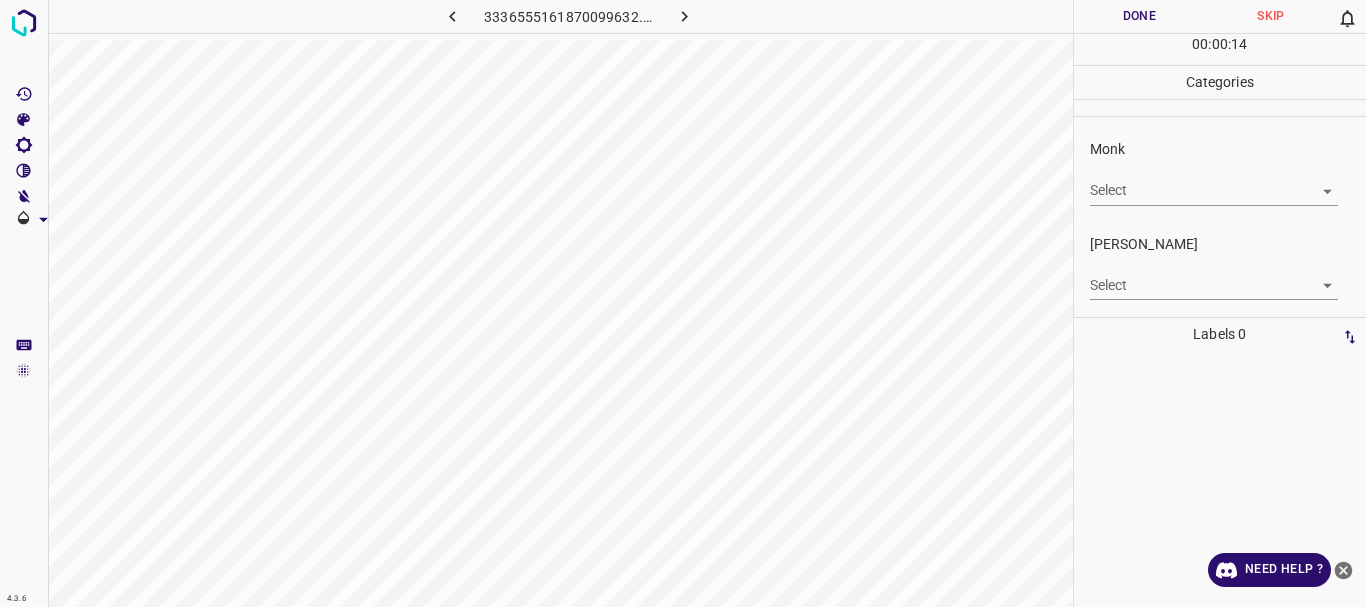 click on "4.3.6  3336555161870099632.png Done Skip 0 00   : 00   : 14   Categories Monk   Select ​  [PERSON_NAME]   Select ​ Labels   0 Categories 1 Monk 2  [PERSON_NAME] Tools Space Change between modes (Draw & Edit) I Auto labeling R Restore zoom M Zoom in N Zoom out Delete Delete selecte label Filters Z Restore filters X Saturation filter C Brightness filter V Contrast filter B Gray scale filter General O Download Need Help ? - Text - Hide - Delete" at bounding box center (683, 303) 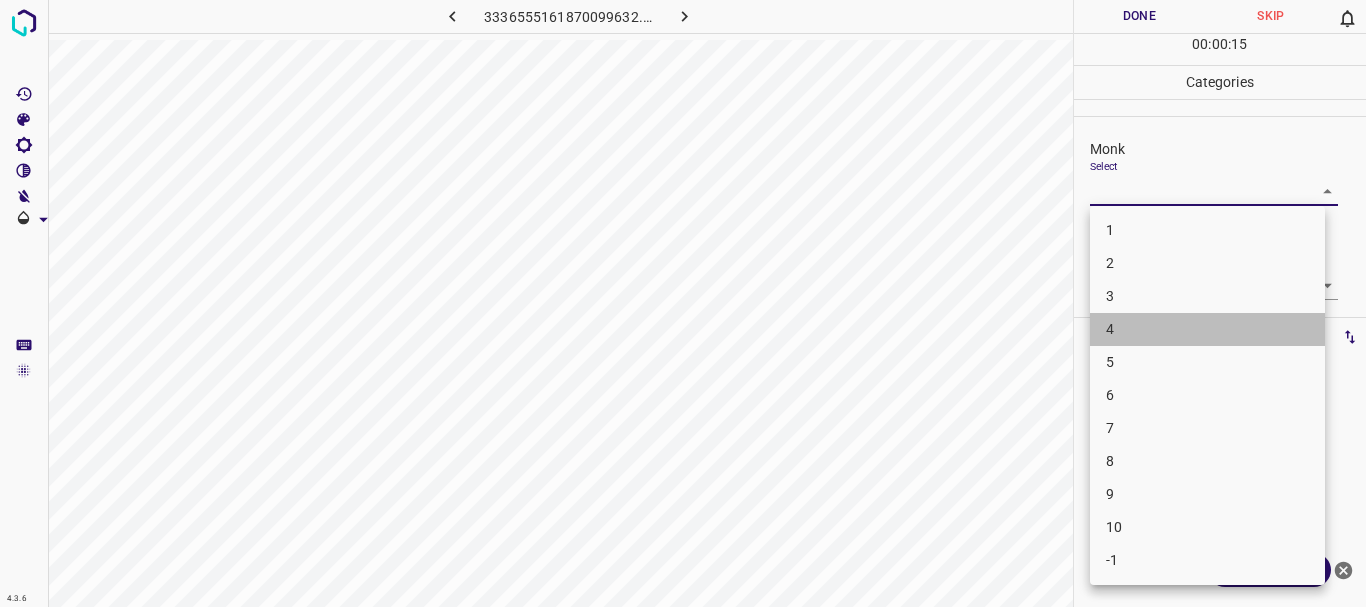 click on "4" at bounding box center [1207, 329] 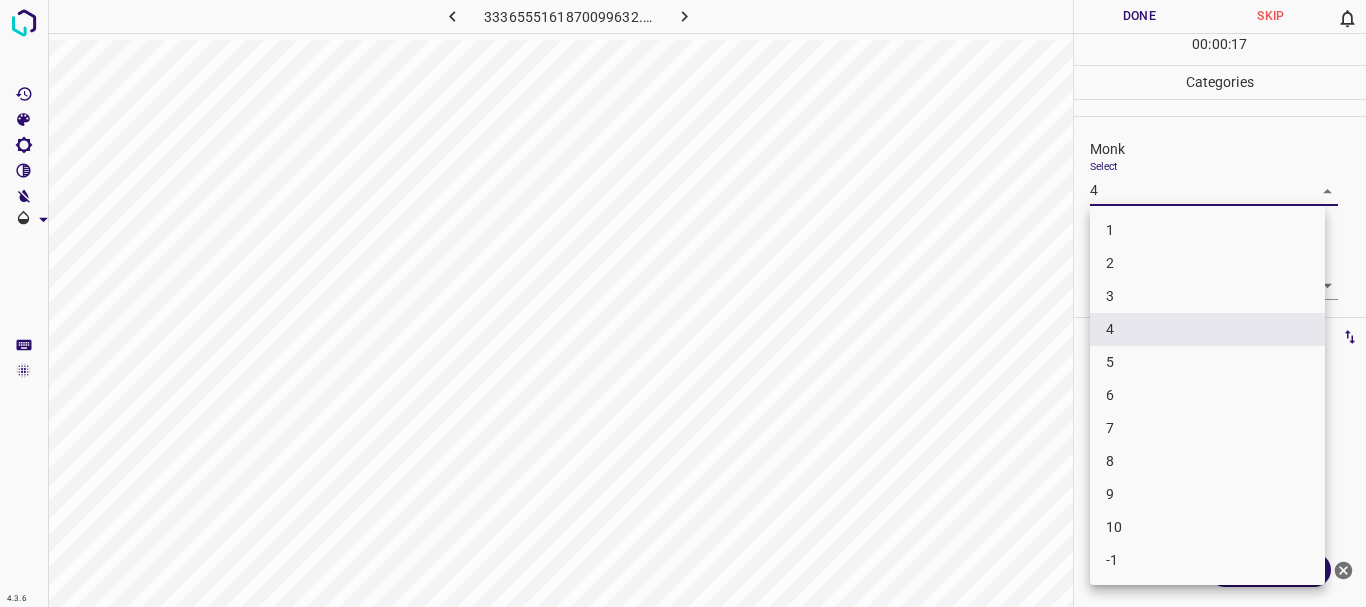 click on "4.3.6  3336555161870099632.png Done Skip 0 00   : 00   : 17   Categories Monk   Select 4 4  [PERSON_NAME]   Select ​ Labels   0 Categories 1 Monk 2  [PERSON_NAME] Tools Space Change between modes (Draw & Edit) I Auto labeling R Restore zoom M Zoom in N Zoom out Delete Delete selecte label Filters Z Restore filters X Saturation filter C Brightness filter V Contrast filter B Gray scale filter General O Download Need Help ? - Text - Hide - Delete 1 2 3 4 5 6 7 8 9 10 -1" at bounding box center (683, 303) 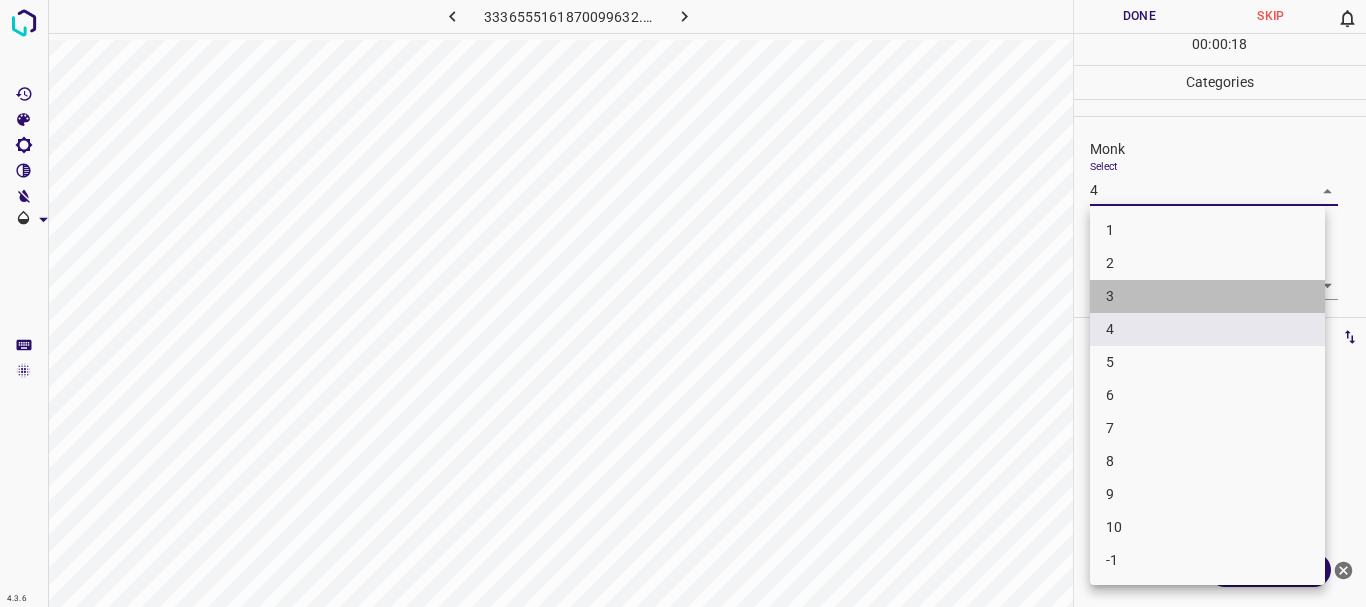 click on "3" at bounding box center [1207, 296] 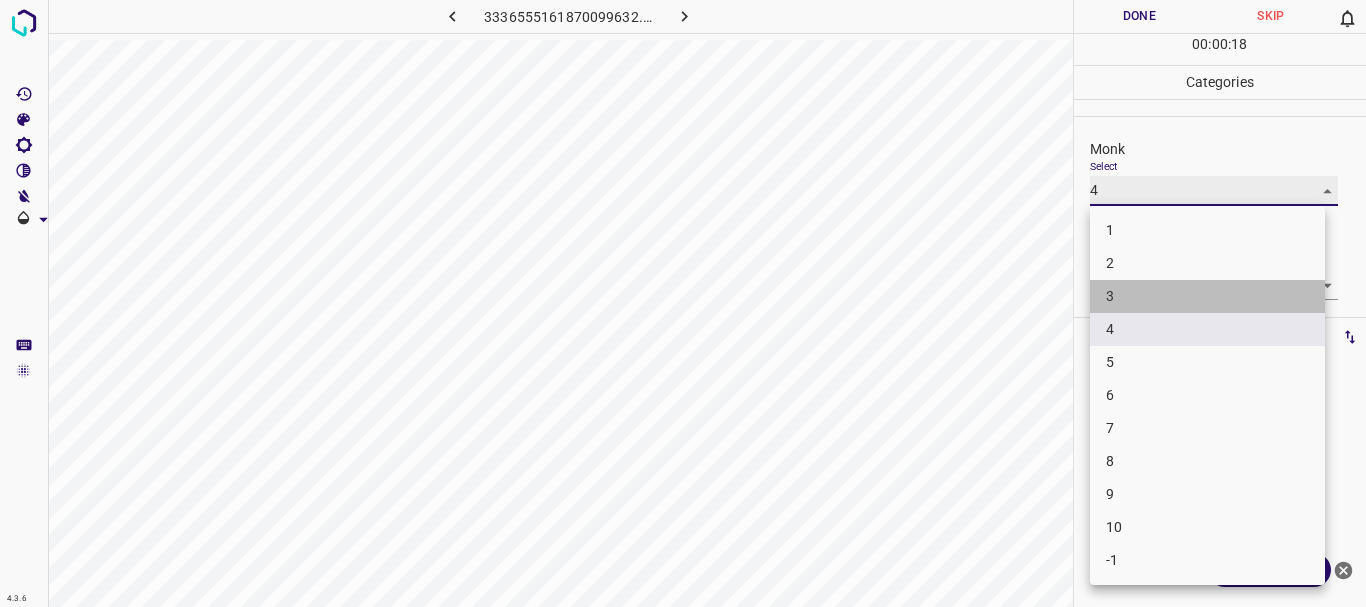 type on "3" 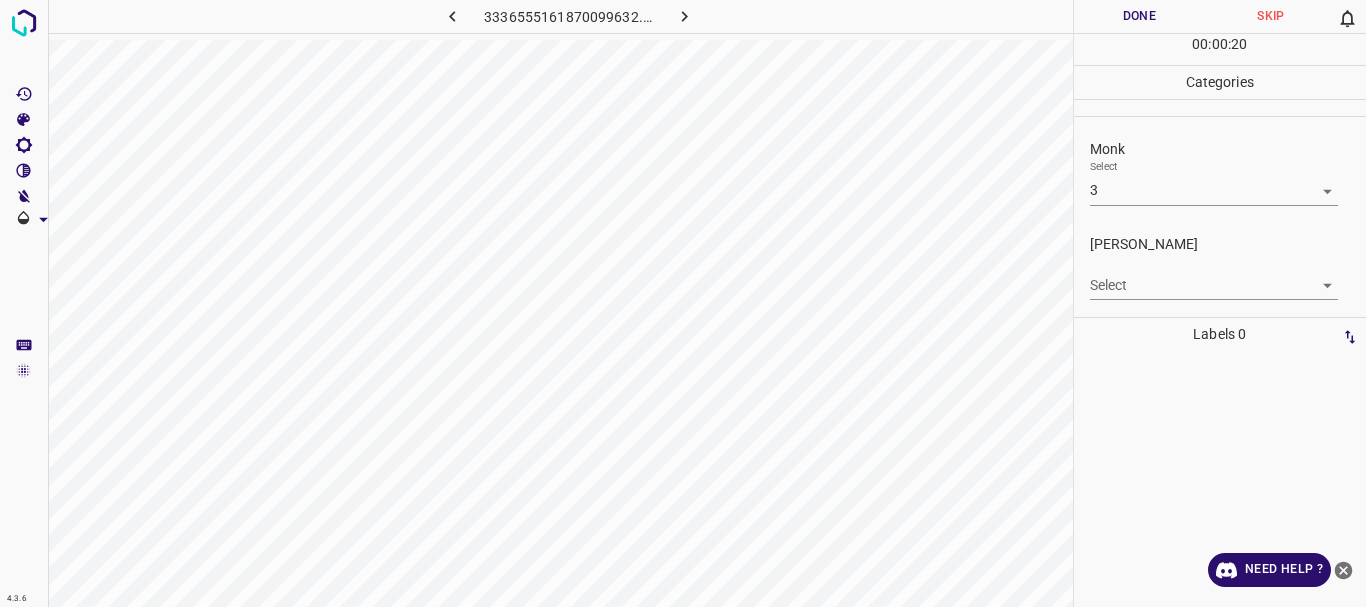 drag, startPoint x: 1116, startPoint y: 300, endPoint x: 1120, endPoint y: 279, distance: 21.377558 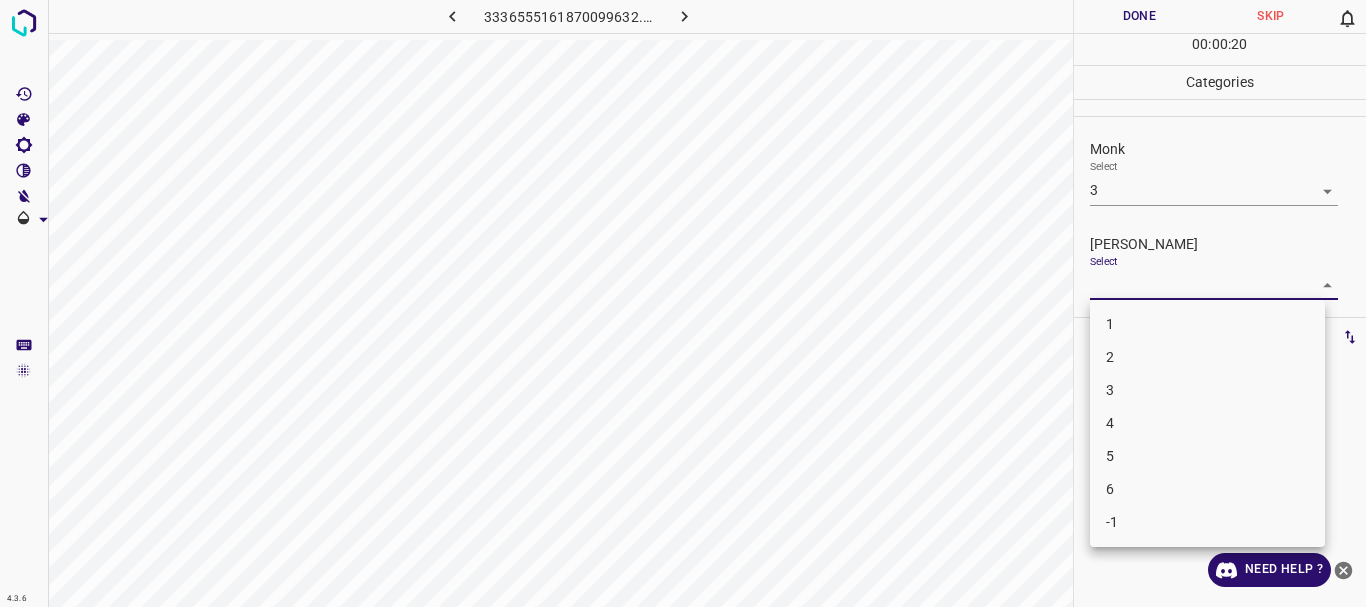click on "4.3.6  3336555161870099632.png Done Skip 0 00   : 00   : 20   Categories Monk   Select 3 3  [PERSON_NAME]   Select ​ Labels   0 Categories 1 Monk 2  [PERSON_NAME] Tools Space Change between modes (Draw & Edit) I Auto labeling R Restore zoom M Zoom in N Zoom out Delete Delete selecte label Filters Z Restore filters X Saturation filter C Brightness filter V Contrast filter B Gray scale filter General O Download Need Help ? - Text - Hide - Delete 1 2 3 4 5 6 -1" at bounding box center [683, 303] 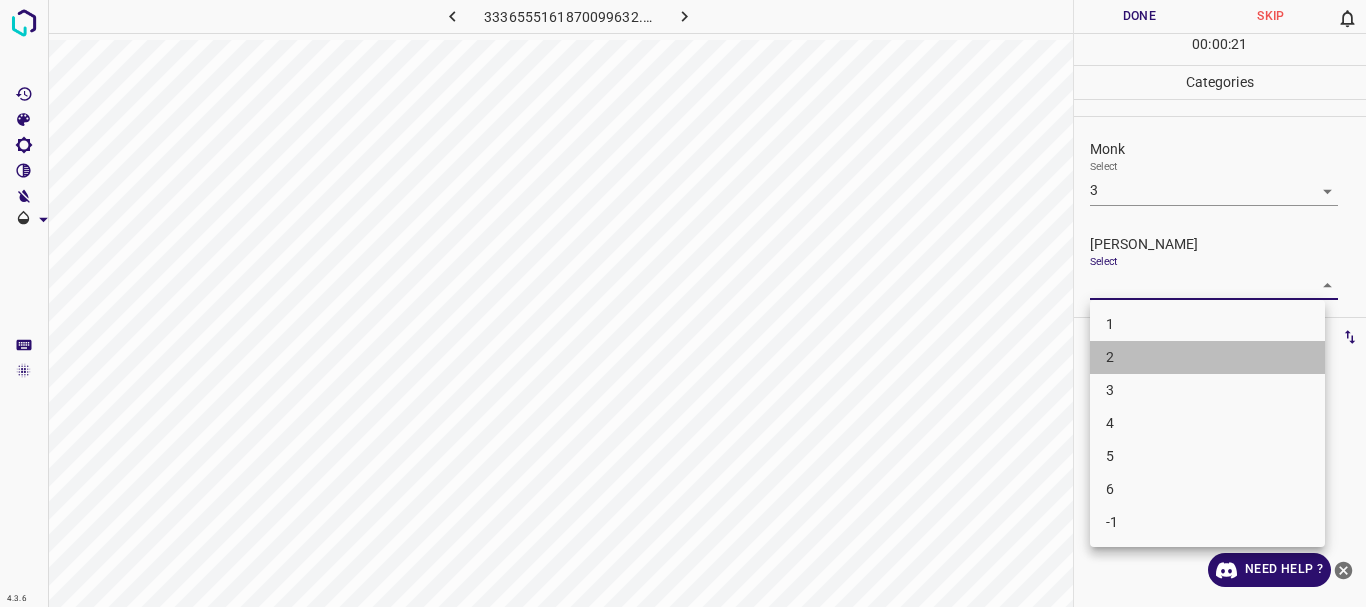 drag, startPoint x: 1125, startPoint y: 351, endPoint x: 1148, endPoint y: 248, distance: 105.53672 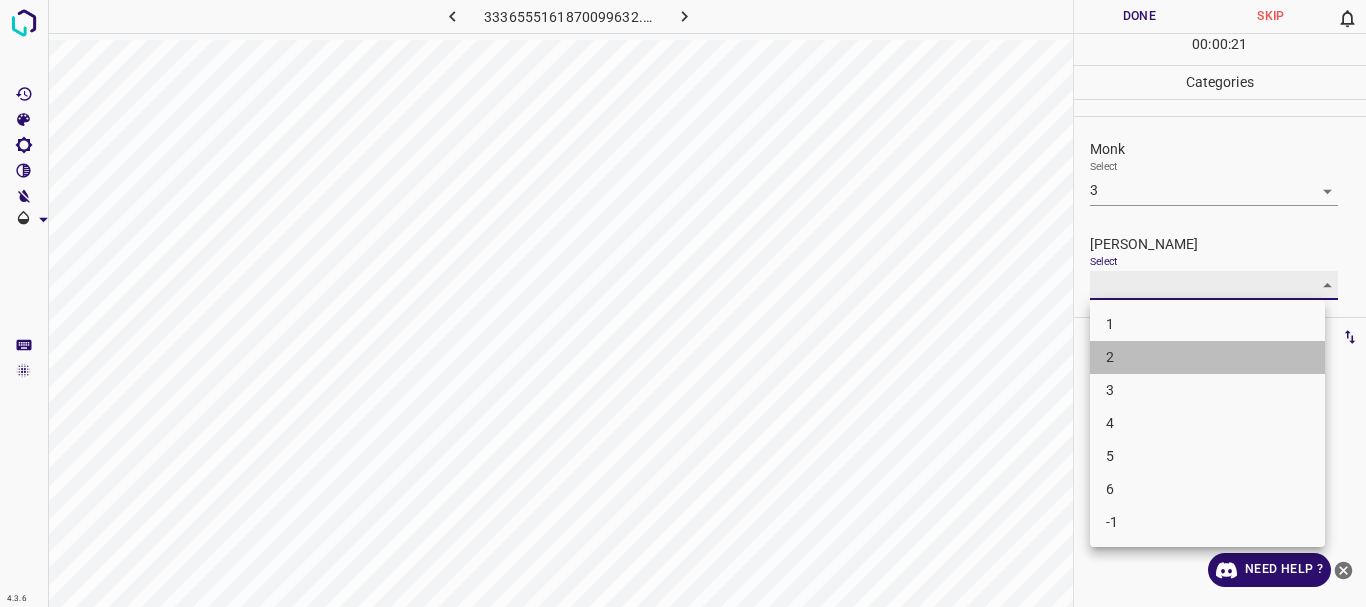type on "2" 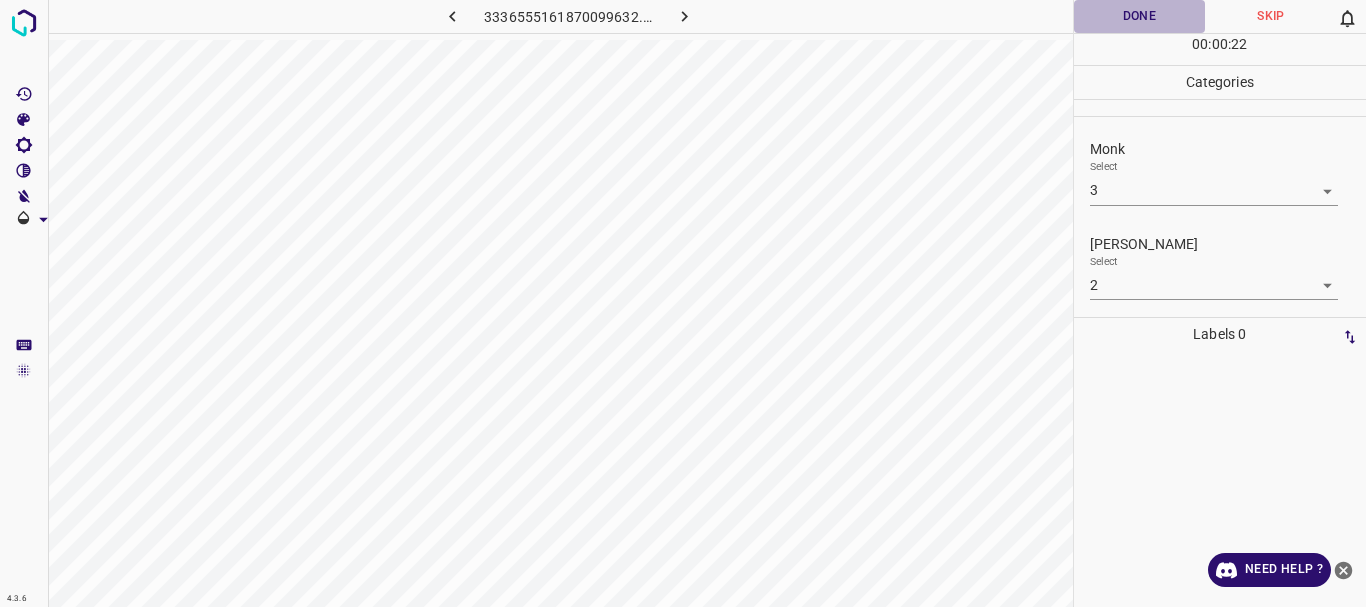 click on "Done" at bounding box center [1140, 16] 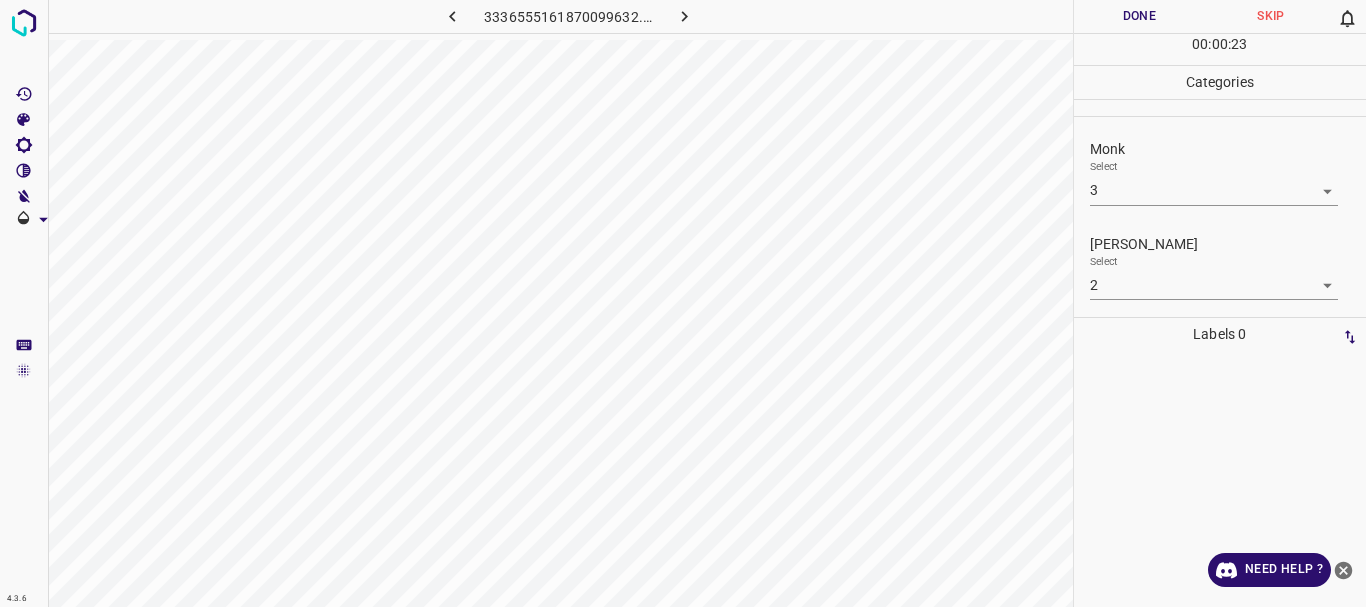click 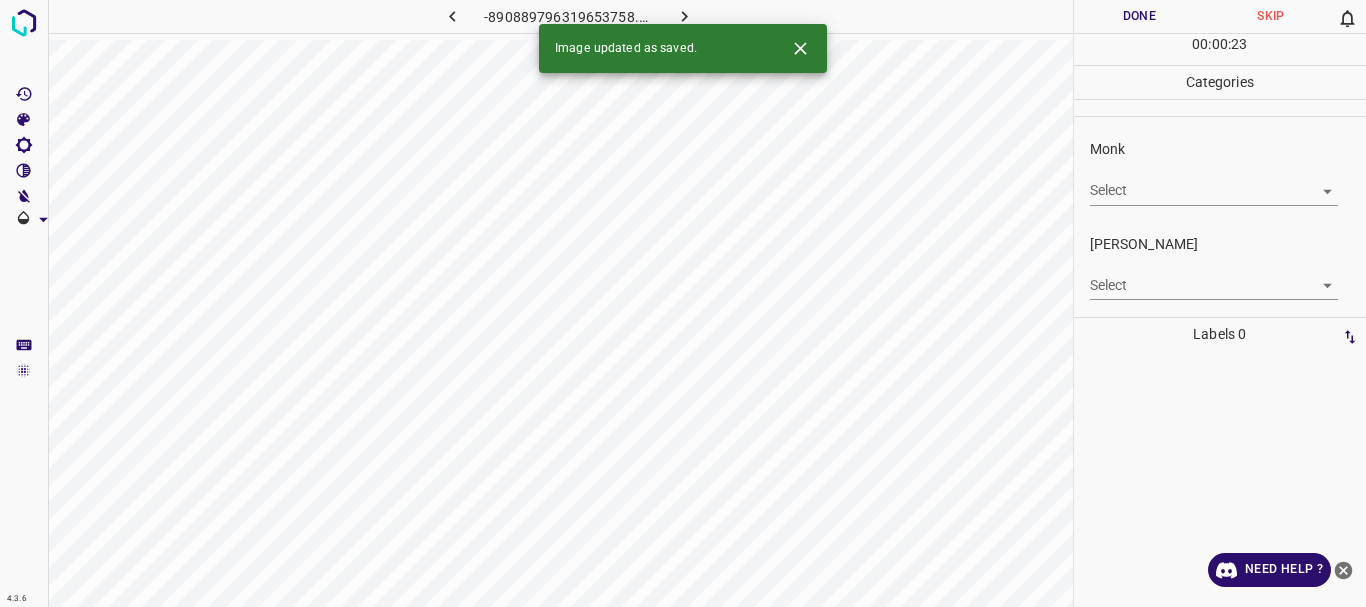 click on "4.3.6  -890889796319653758.png Done Skip 0 00   : 00   : 23   Categories Monk   Select ​  [PERSON_NAME]   Select ​ Labels   0 Categories 1 Monk 2  [PERSON_NAME] Tools Space Change between modes (Draw & Edit) I Auto labeling R Restore zoom M Zoom in N Zoom out Delete Delete selecte label Filters Z Restore filters X Saturation filter C Brightness filter V Contrast filter B Gray scale filter General O Download Image updated as saved. Need Help ? - Text - Hide - Delete" at bounding box center [683, 303] 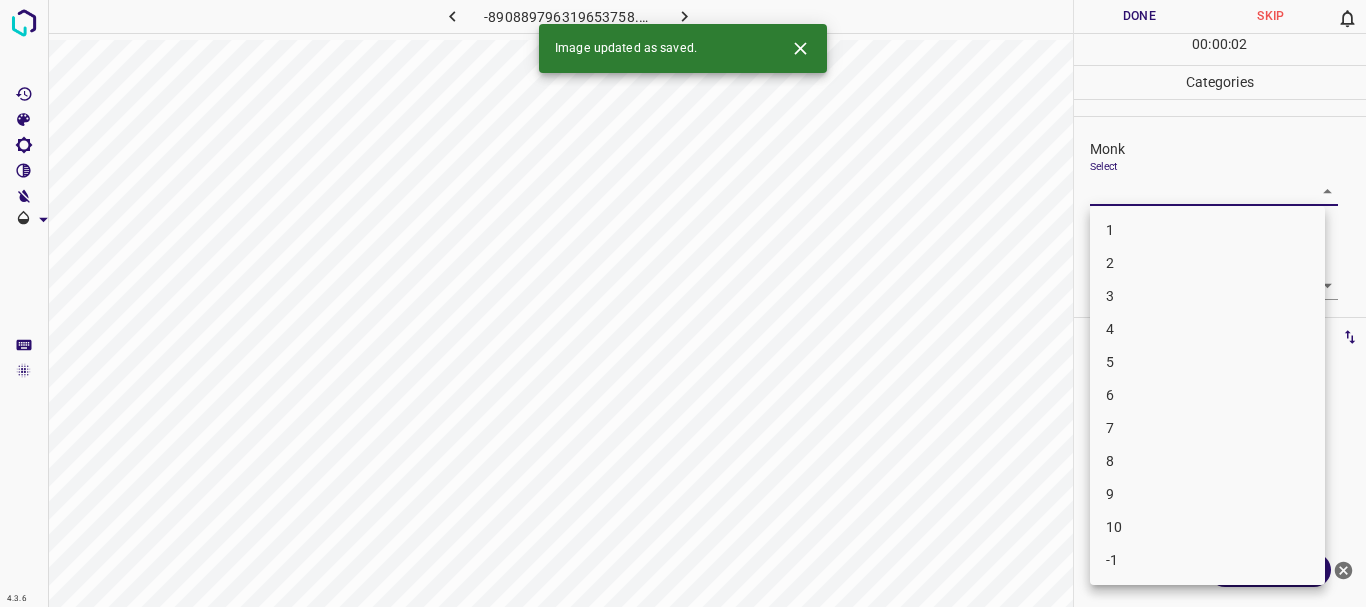 click on "9" at bounding box center [1207, 494] 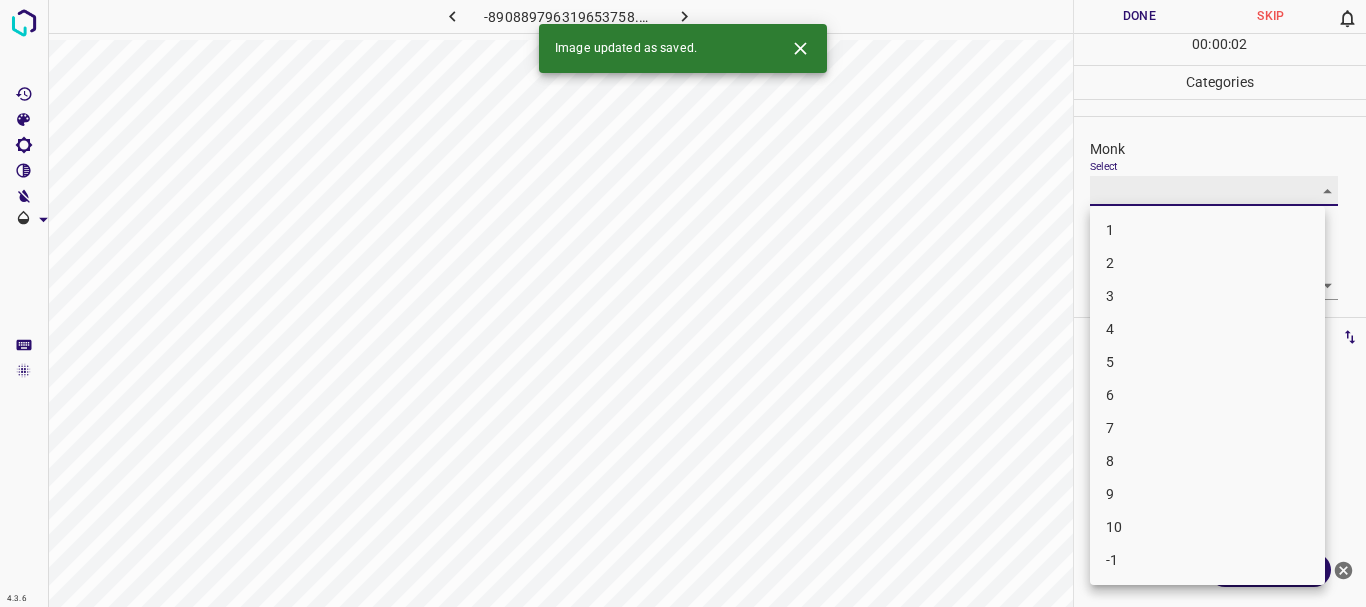 type on "9" 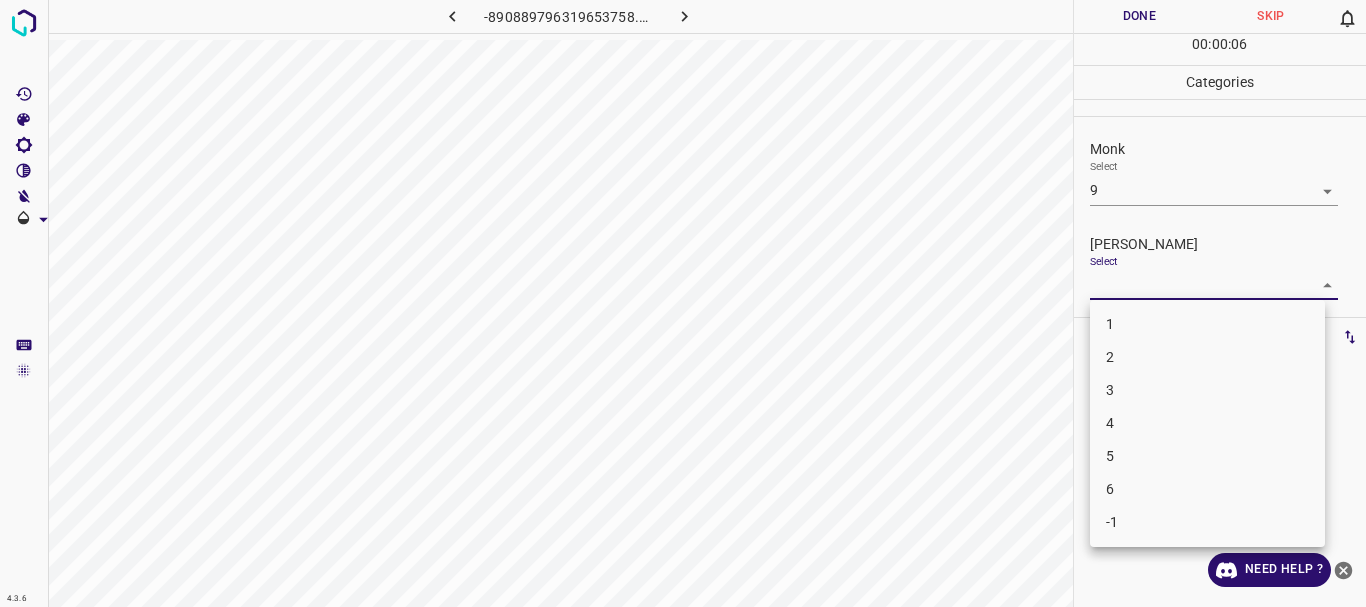 click on "4.3.6  -890889796319653758.png Done Skip 0 00   : 00   : 06   Categories Monk   Select 9 9  [PERSON_NAME]   Select ​ Labels   0 Categories 1 Monk 2  [PERSON_NAME] Tools Space Change between modes (Draw & Edit) I Auto labeling R Restore zoom M Zoom in N Zoom out Delete Delete selecte label Filters Z Restore filters X Saturation filter C Brightness filter V Contrast filter B Gray scale filter General O Download Need Help ? - Text - Hide - Delete 1 2 3 4 5 6 -1" at bounding box center (683, 303) 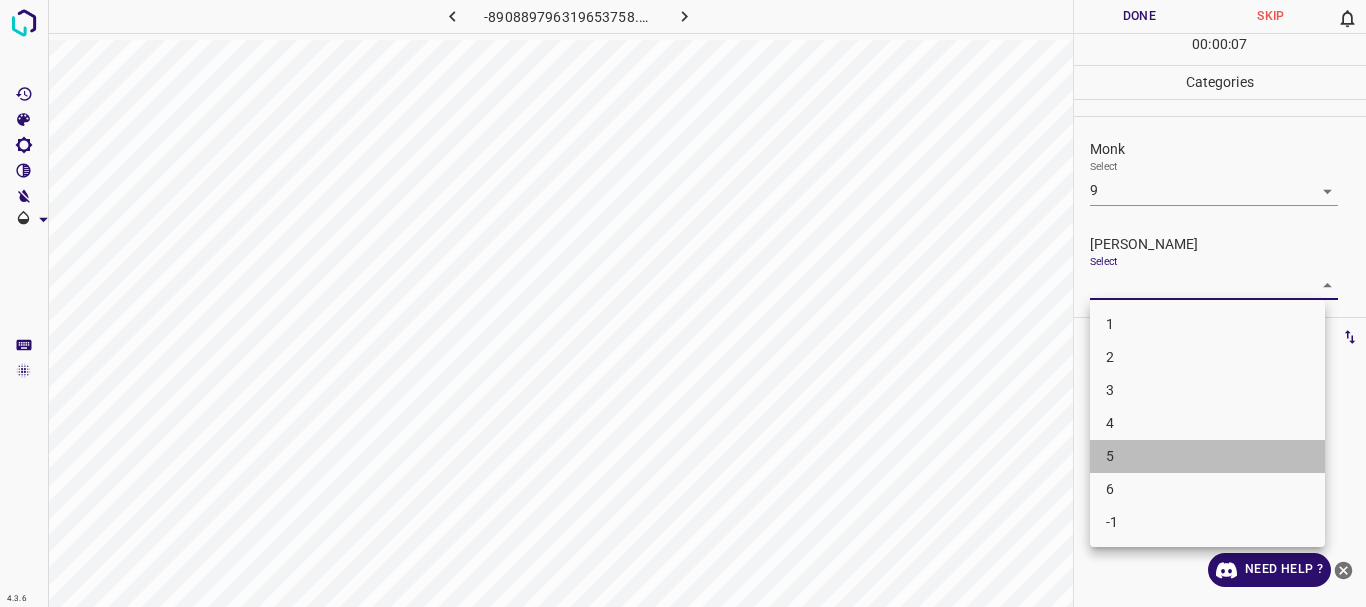 click on "5" at bounding box center [1207, 456] 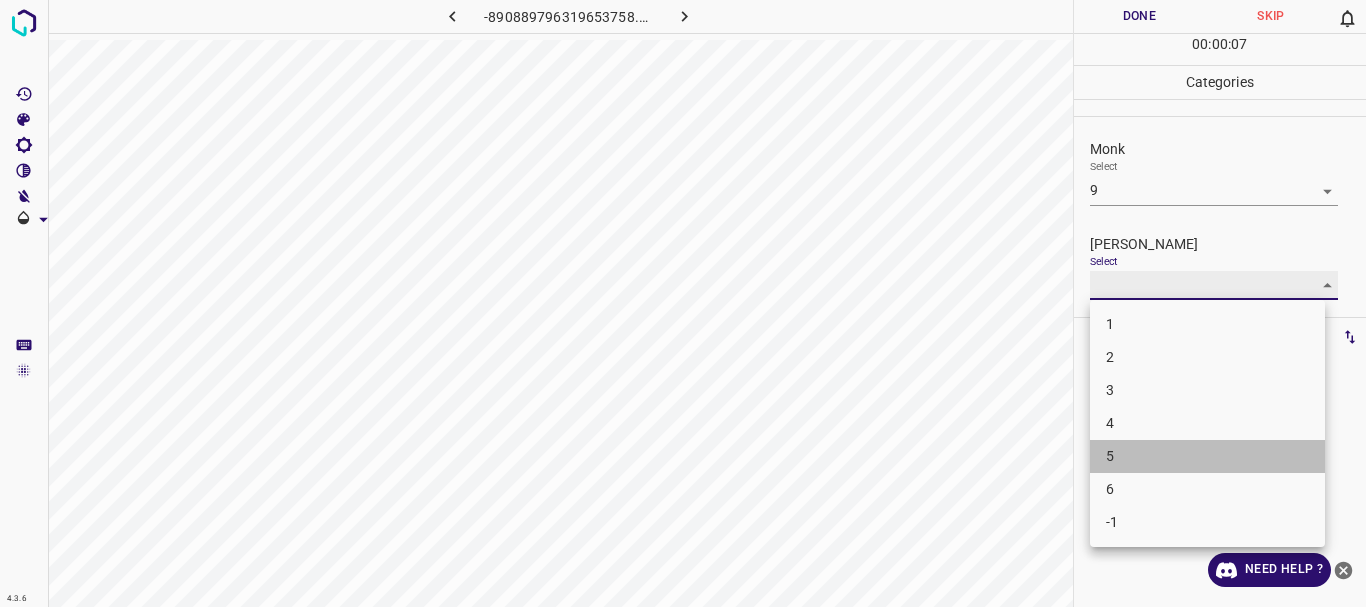 type on "5" 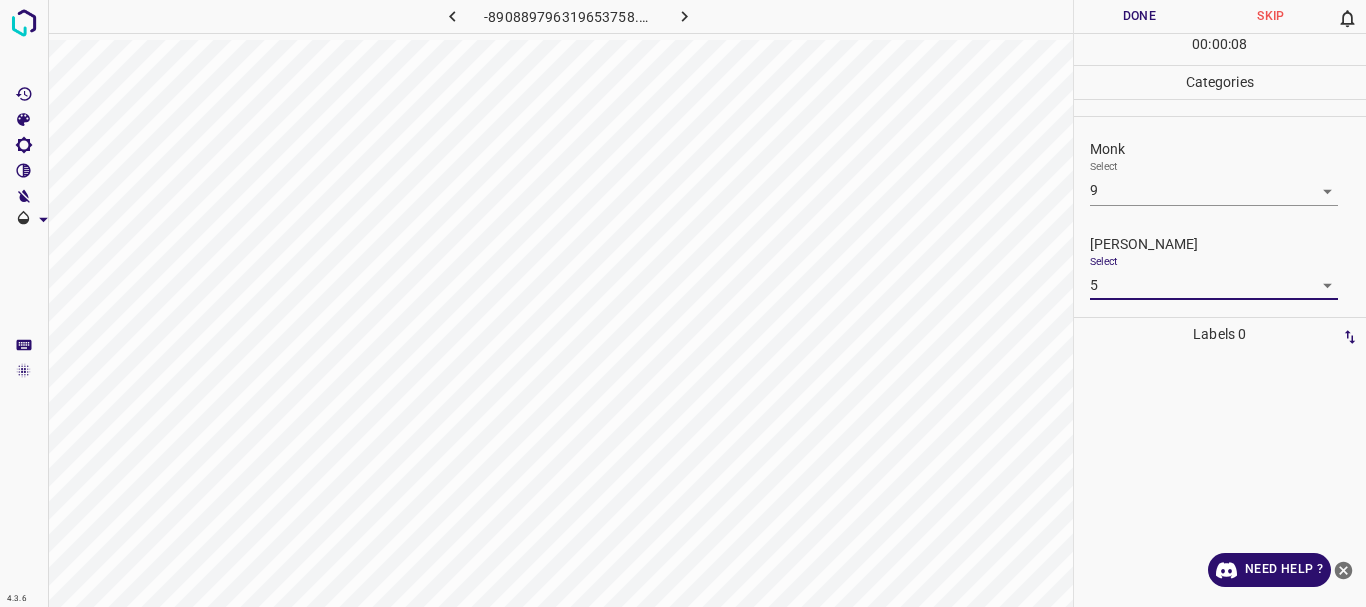 click on "Done" at bounding box center (1140, 16) 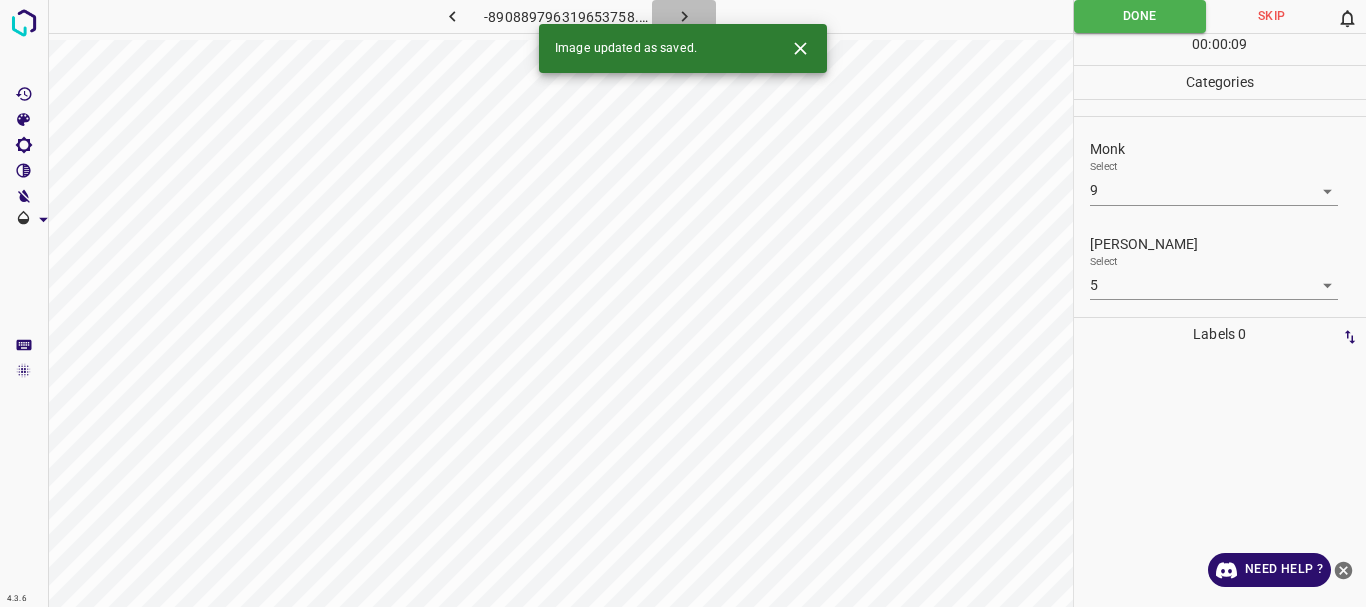 click 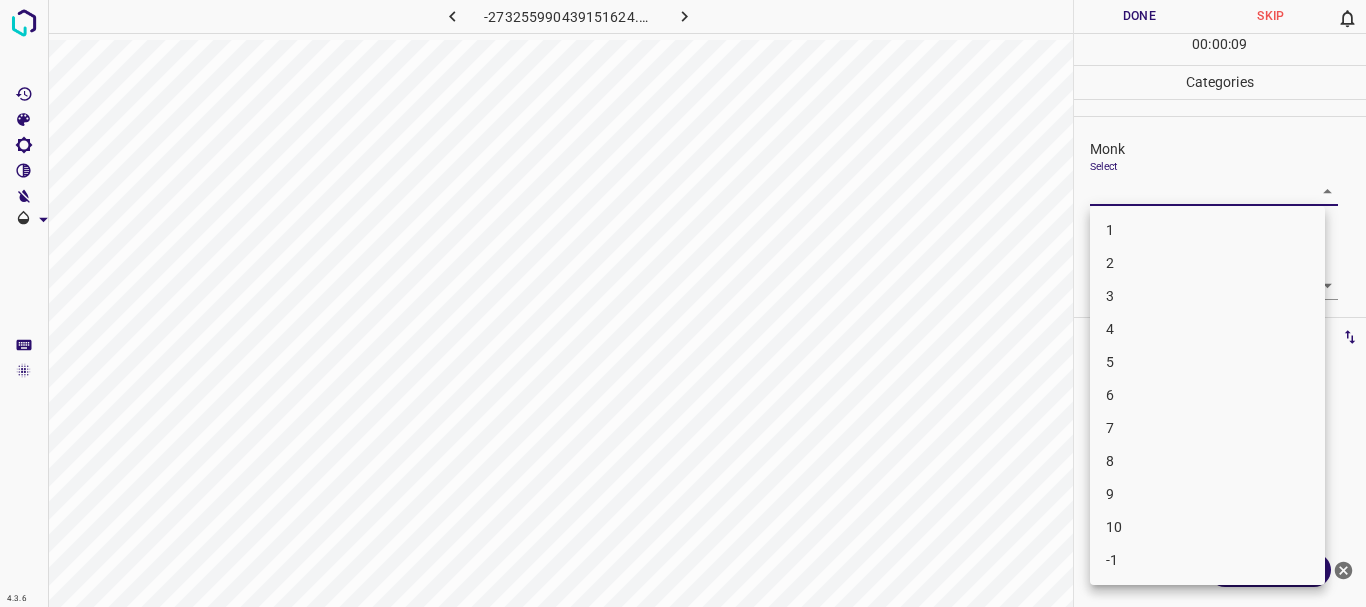 click on "4.3.6  -273255990439151624.png Done Skip 0 00   : 00   : 09   Categories Monk   Select ​  [PERSON_NAME]   Select ​ Labels   0 Categories 1 Monk 2  [PERSON_NAME] Tools Space Change between modes (Draw & Edit) I Auto labeling R Restore zoom M Zoom in N Zoom out Delete Delete selecte label Filters Z Restore filters X Saturation filter C Brightness filter V Contrast filter B Gray scale filter General O Download Need Help ? - Text - Hide - Delete 1 2 3 4 5 6 7 8 9 10 -1" at bounding box center (683, 303) 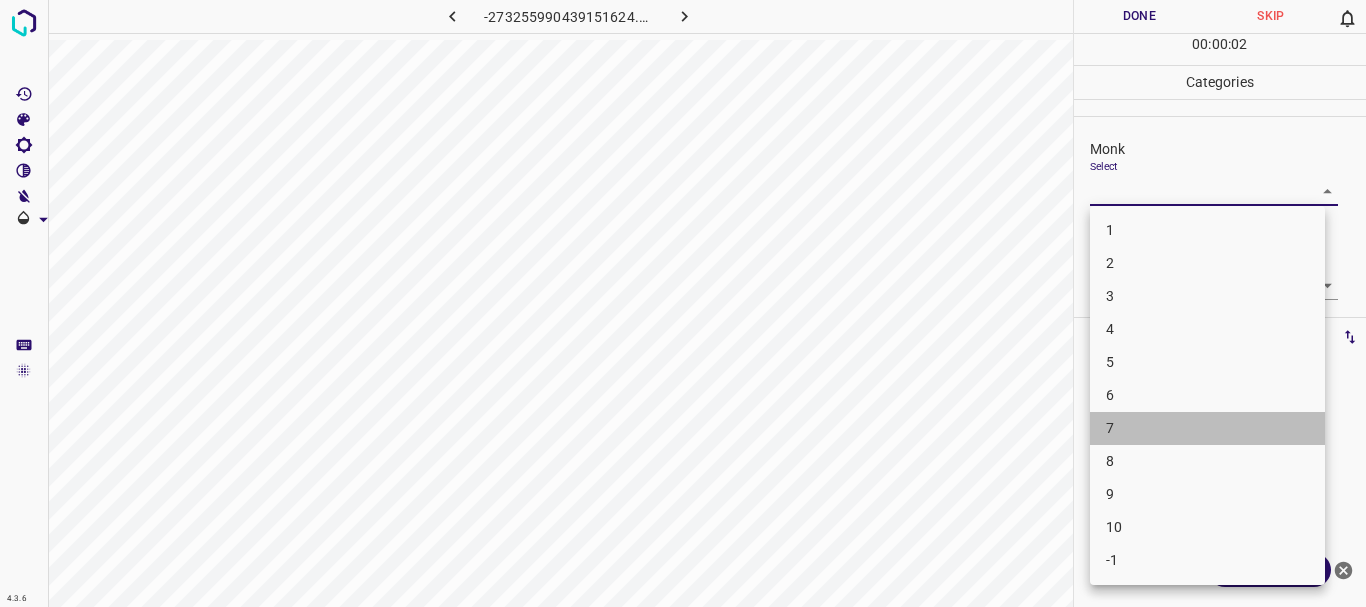 click on "7" at bounding box center (1207, 428) 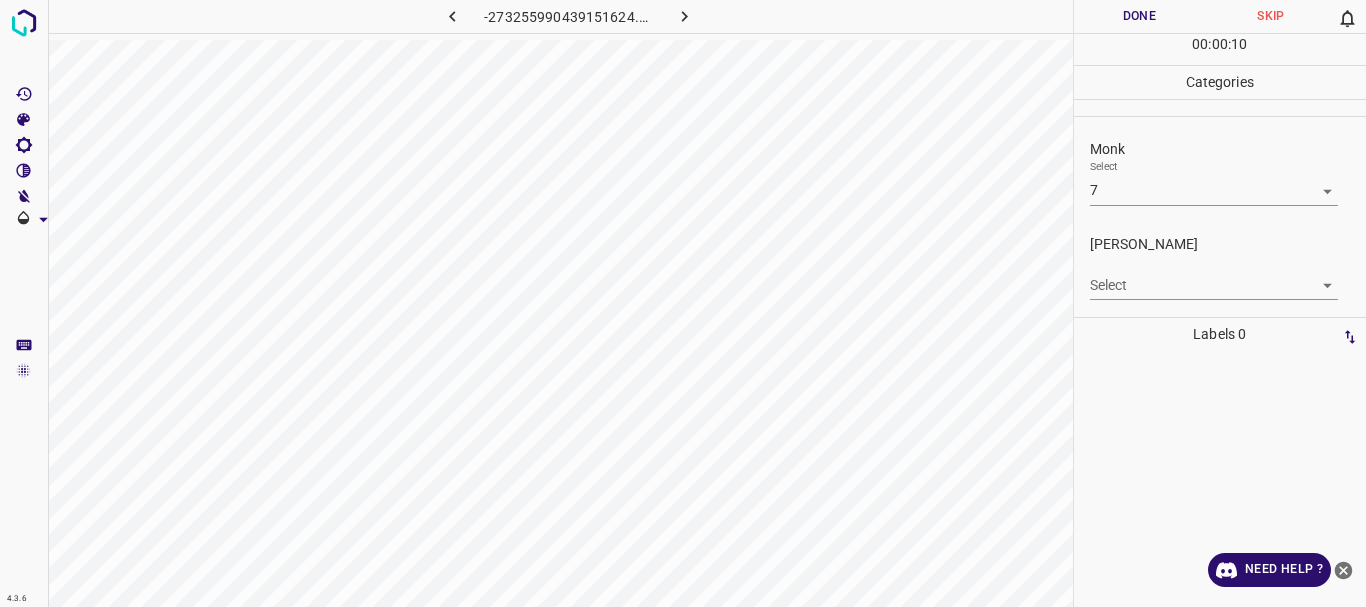 click on "4.3.6  -273255990439151624.png Done Skip 0 00   : 00   : 10   Categories Monk   Select 7 7  [PERSON_NAME]   Select ​ Labels   0 Categories 1 Monk 2  [PERSON_NAME] Tools Space Change between modes (Draw & Edit) I Auto labeling R Restore zoom M Zoom in N Zoom out Delete Delete selecte label Filters Z Restore filters X Saturation filter C Brightness filter V Contrast filter B Gray scale filter General O Download Need Help ? - Text - Hide - Delete" at bounding box center (683, 303) 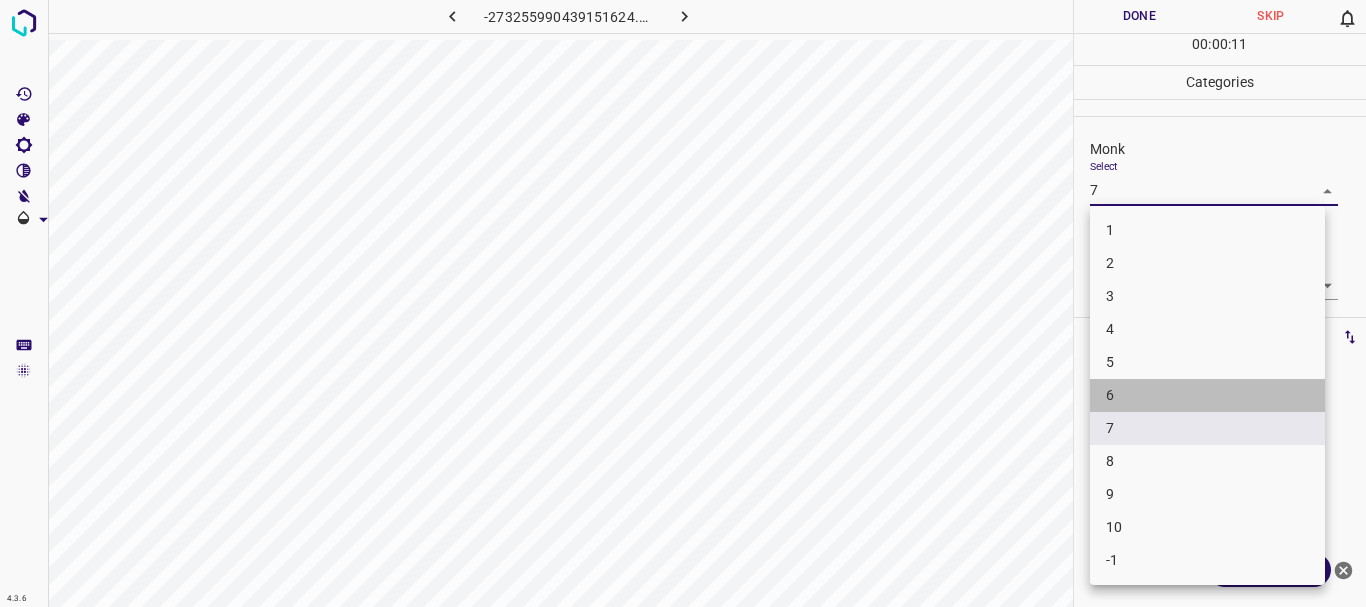 click on "6" at bounding box center (1207, 395) 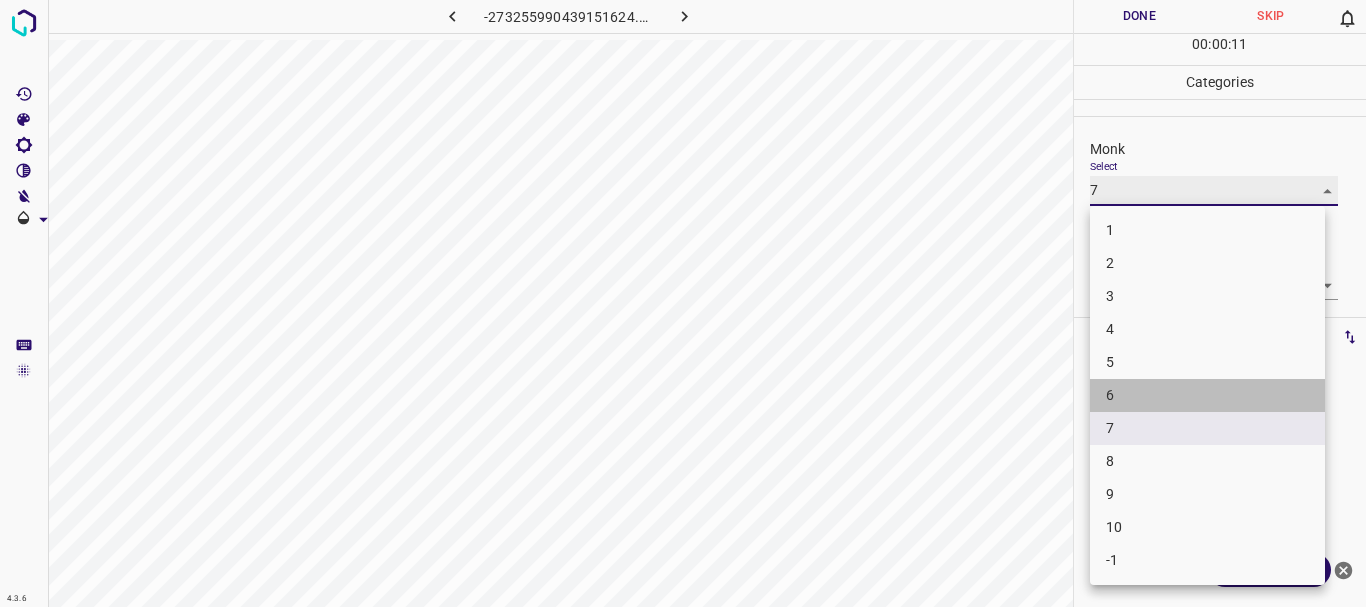 type on "6" 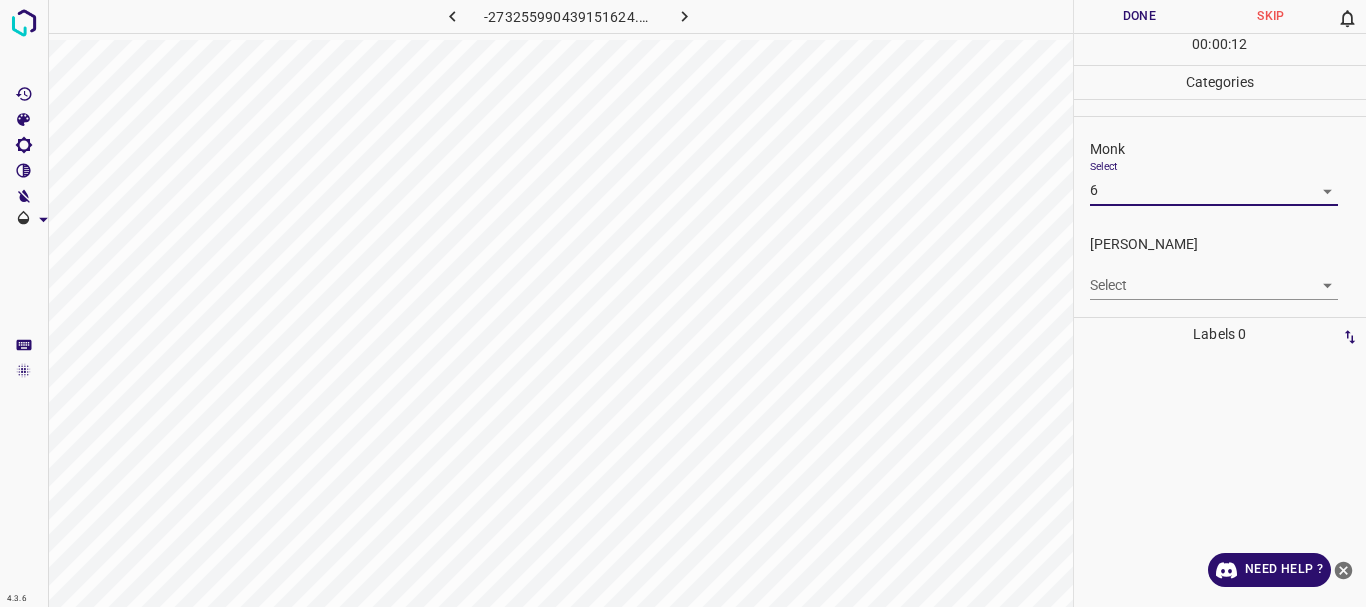 click on "4.3.6  -273255990439151624.png Done Skip 0 00   : 00   : 12   Categories Monk   Select 6 6  [PERSON_NAME]   Select ​ Labels   0 Categories 1 Monk 2  [PERSON_NAME] Tools Space Change between modes (Draw & Edit) I Auto labeling R Restore zoom M Zoom in N Zoom out Delete Delete selecte label Filters Z Restore filters X Saturation filter C Brightness filter V Contrast filter B Gray scale filter General O Download Need Help ? - Text - Hide - Delete" at bounding box center (683, 303) 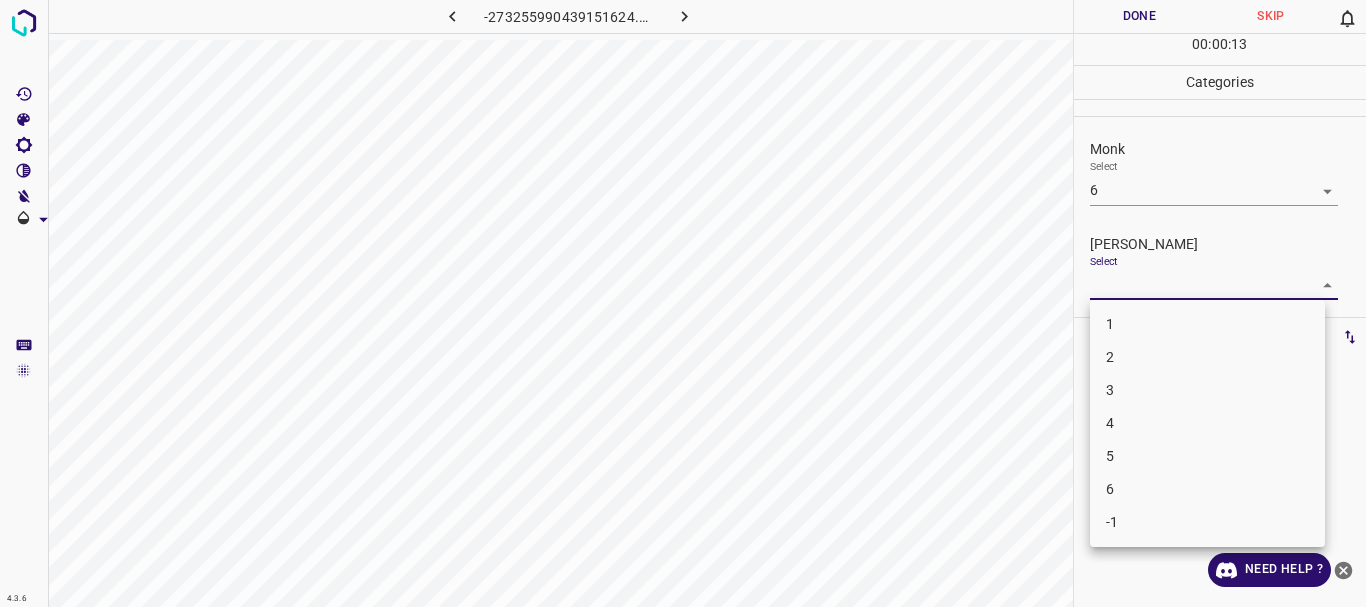 drag, startPoint x: 1118, startPoint y: 429, endPoint x: 1127, endPoint y: 318, distance: 111.364265 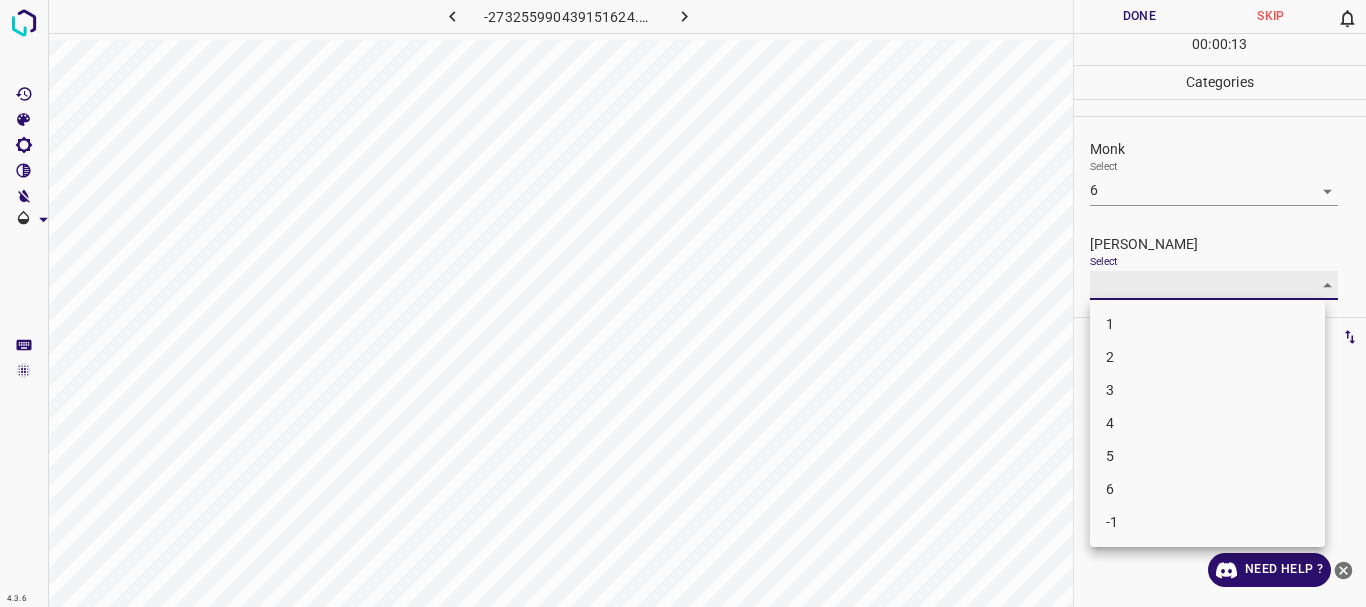type on "4" 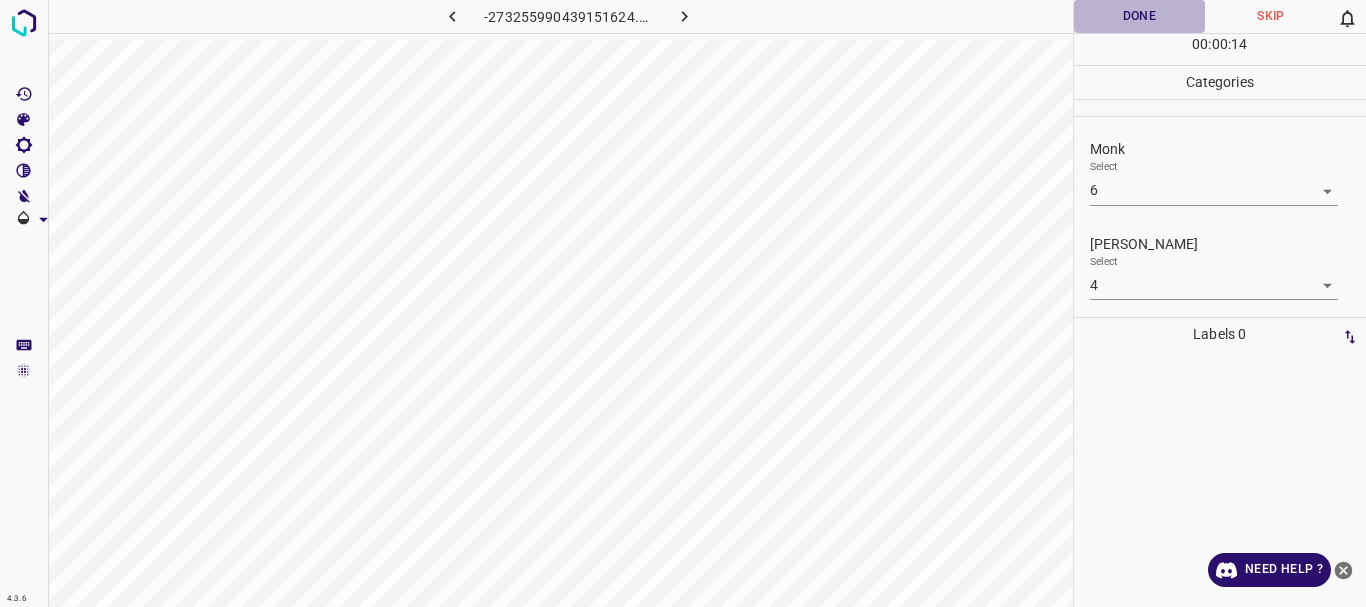 click on "Done" at bounding box center (1140, 16) 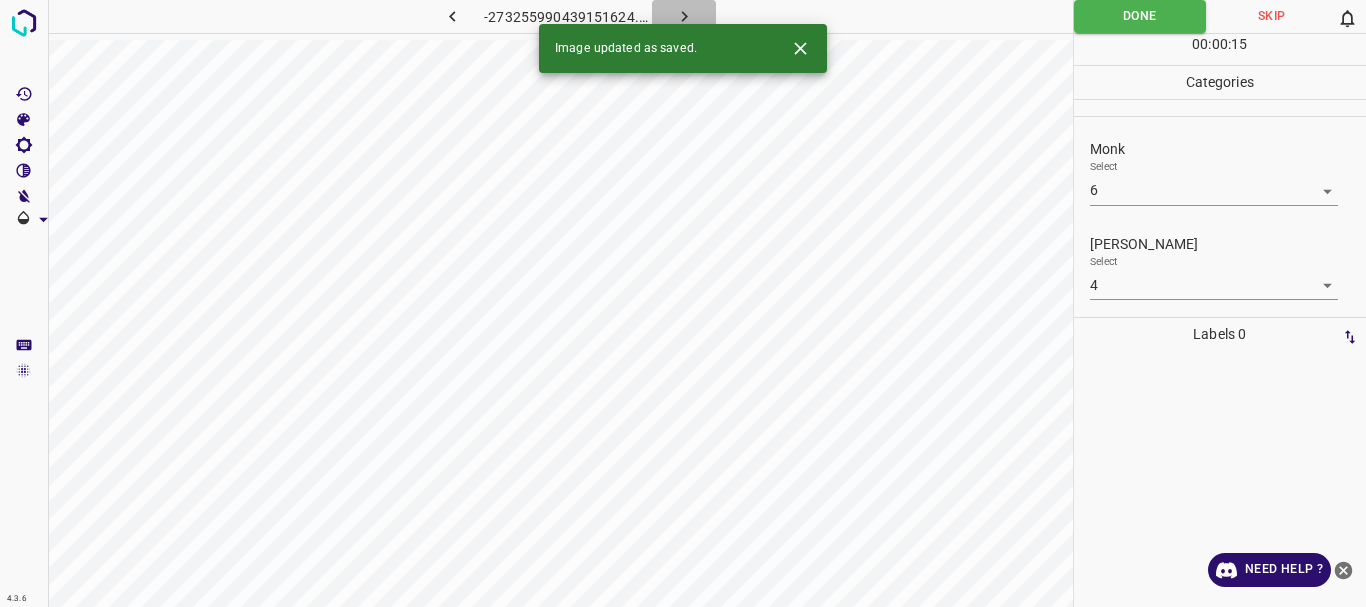 click 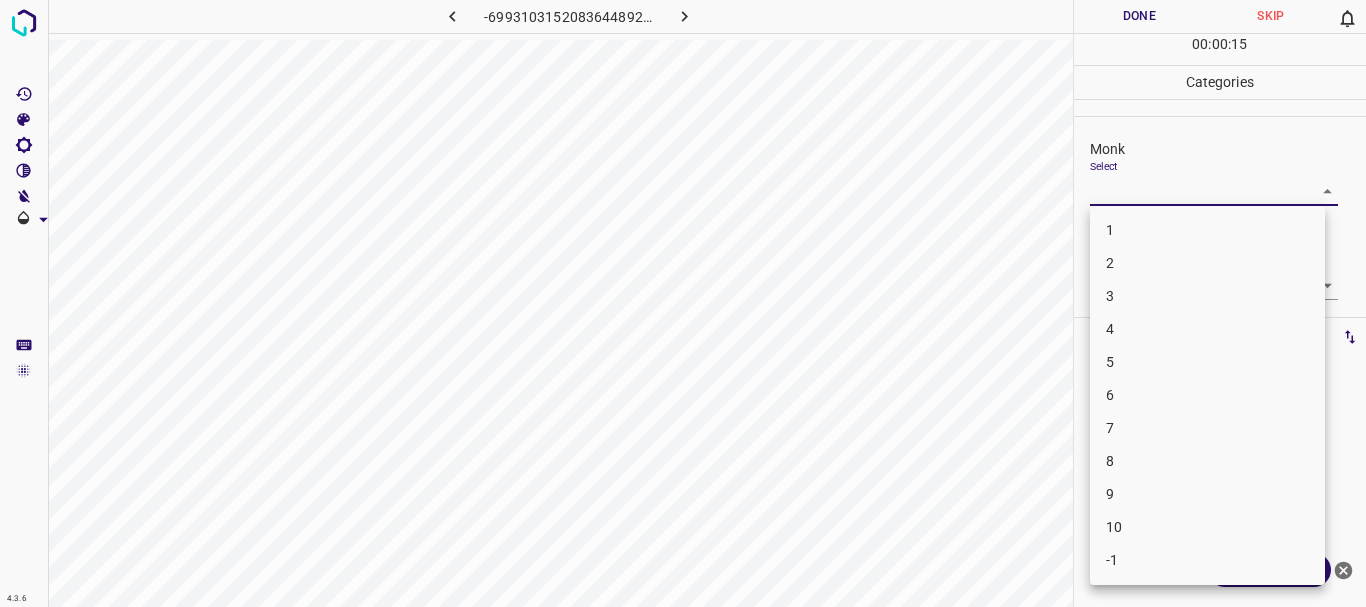 click on "4.3.6  -6993103152083644892.png Done Skip 0 00   : 00   : 15   Categories Monk   Select ​  [PERSON_NAME]   Select ​ Labels   0 Categories 1 Monk 2  [PERSON_NAME] Tools Space Change between modes (Draw & Edit) I Auto labeling R Restore zoom M Zoom in N Zoom out Delete Delete selecte label Filters Z Restore filters X Saturation filter C Brightness filter V Contrast filter B Gray scale filter General O Download Need Help ? - Text - Hide - Delete 1 2 3 4 5 6 7 8 9 10 -1" at bounding box center [683, 303] 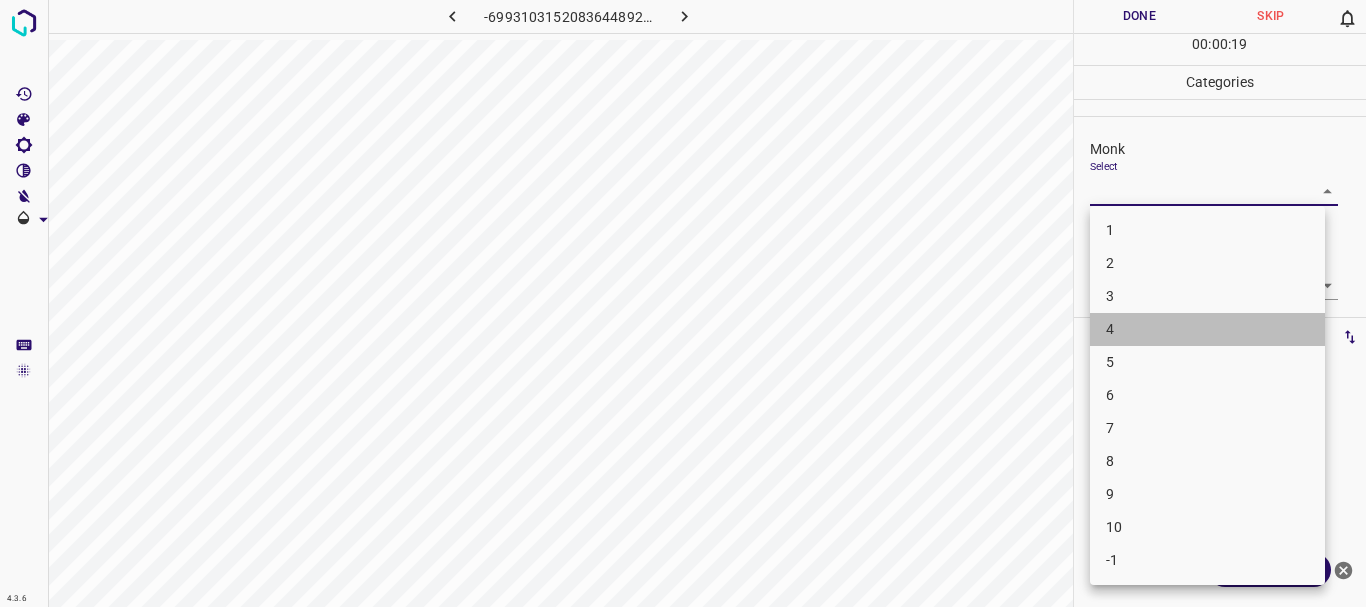click on "4" at bounding box center [1207, 329] 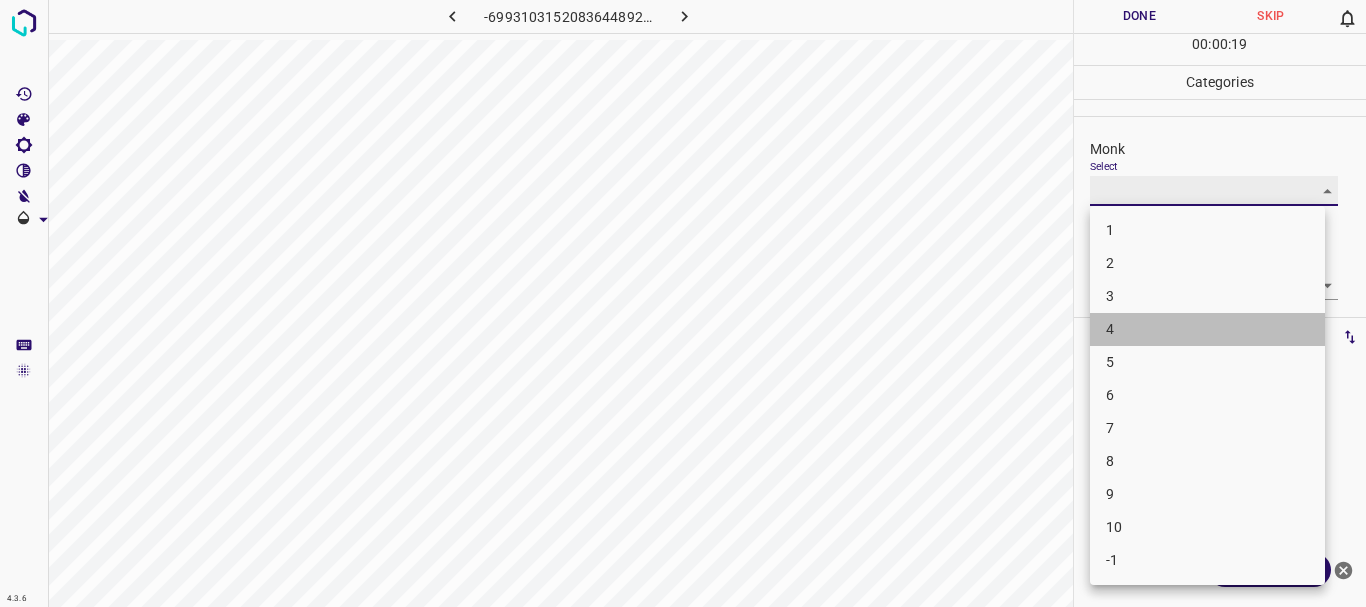 type on "4" 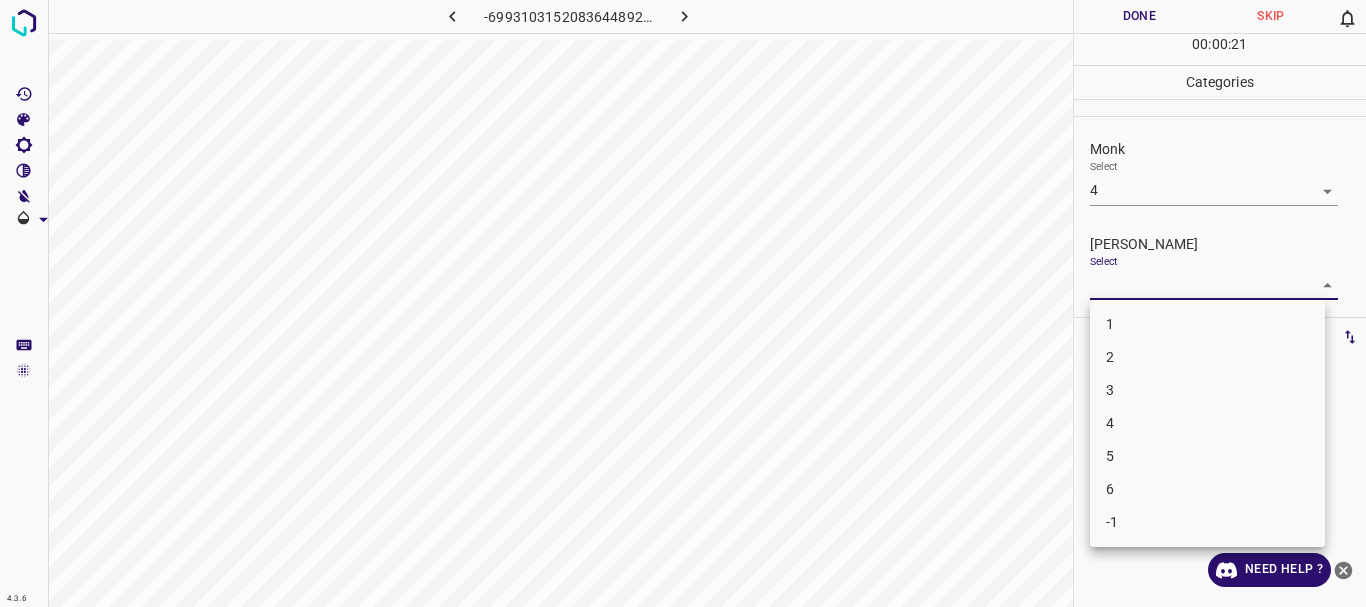 click on "4.3.6  -6993103152083644892.png Done Skip 0 00   : 00   : 21   Categories Monk   Select 4 4  [PERSON_NAME]   Select ​ Labels   0 Categories 1 Monk 2  [PERSON_NAME] Tools Space Change between modes (Draw & Edit) I Auto labeling R Restore zoom M Zoom in N Zoom out Delete Delete selecte label Filters Z Restore filters X Saturation filter C Brightness filter V Contrast filter B Gray scale filter General O Download Need Help ? - Text - Hide - Delete 1 2 3 4 5 6 -1" at bounding box center [683, 303] 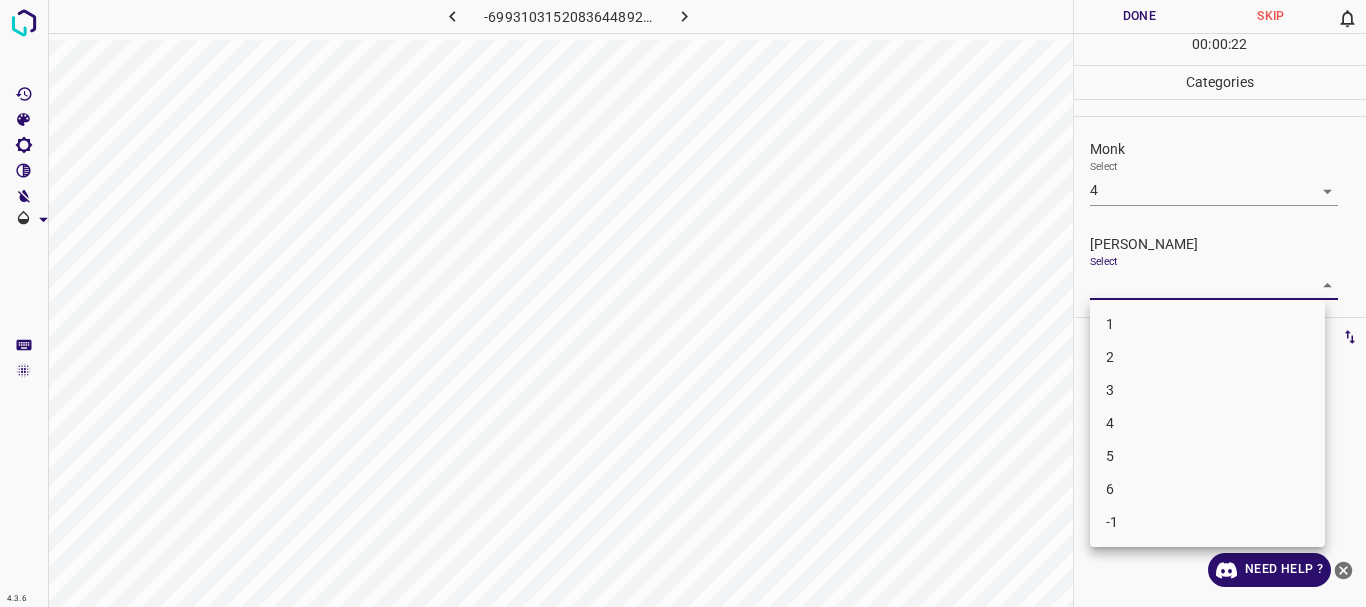 drag, startPoint x: 1130, startPoint y: 370, endPoint x: 1122, endPoint y: 240, distance: 130.24593 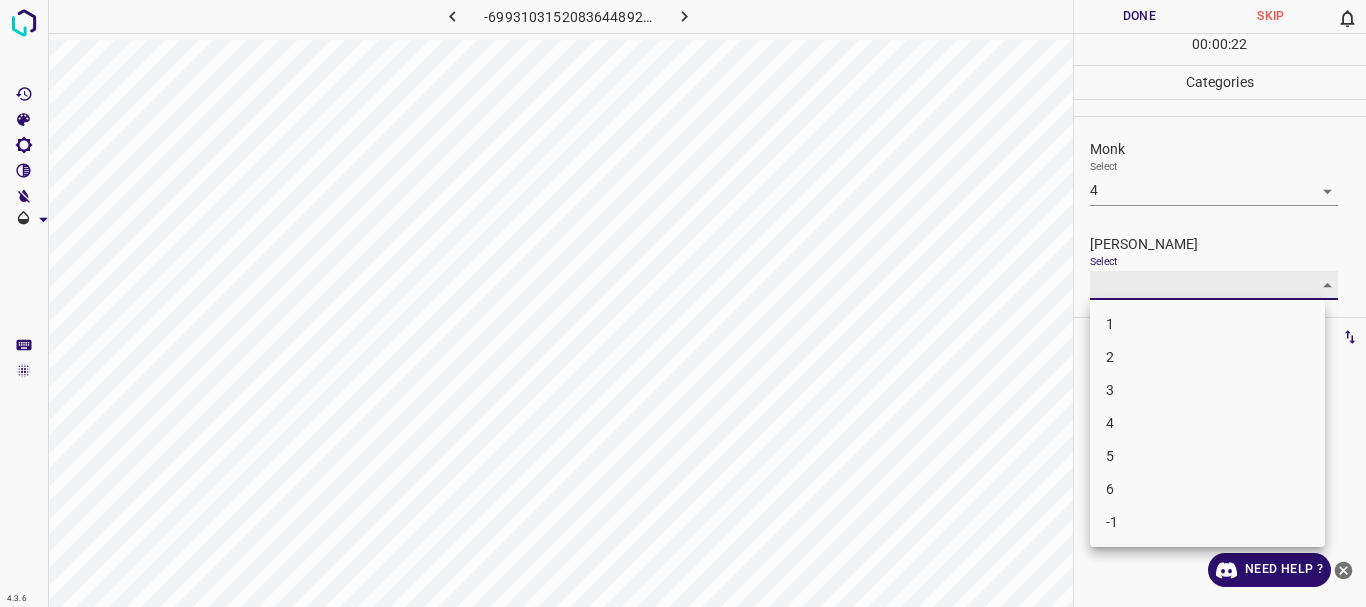 type on "2" 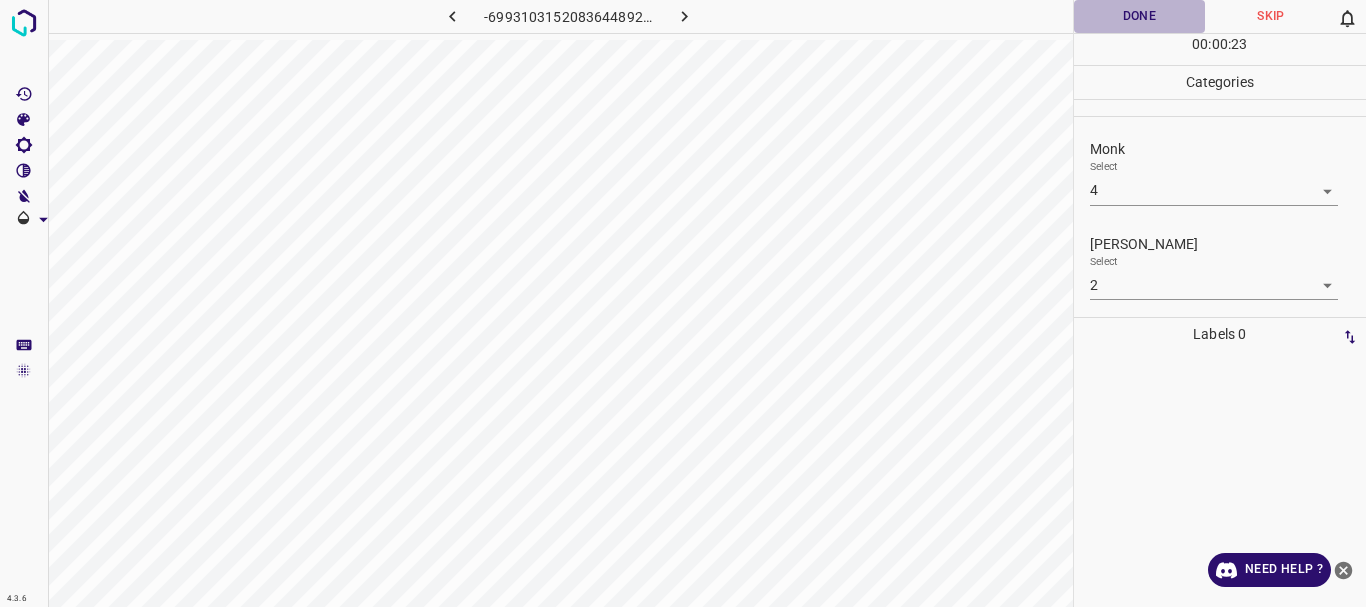 click on "Done" at bounding box center [1140, 16] 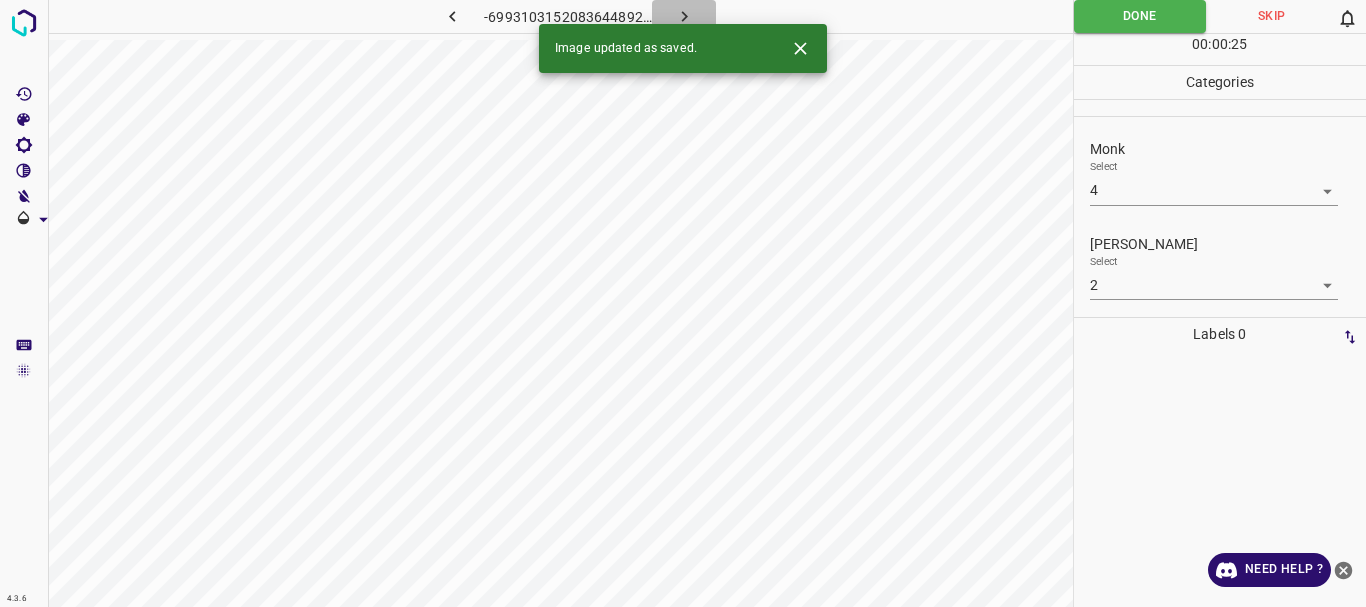 click at bounding box center [684, 16] 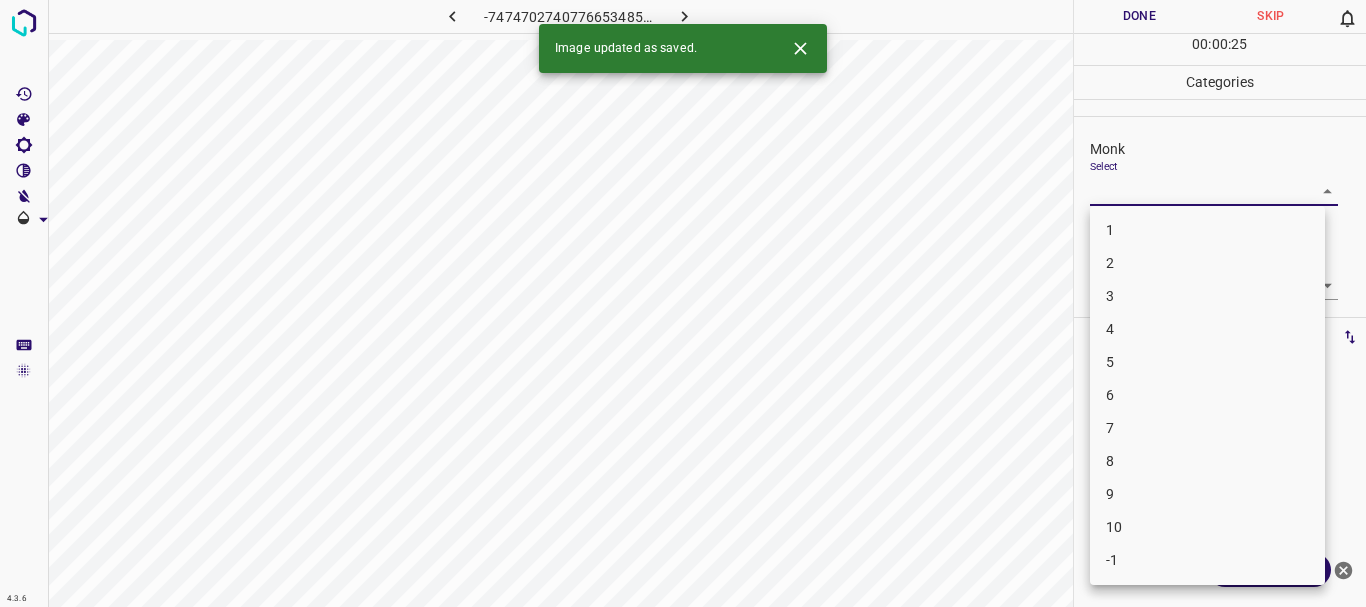 click on "4.3.6  -7474702740776653485.png Done Skip 0 00   : 00   : 25   Categories Monk   Select ​  [PERSON_NAME]   Select ​ Labels   0 Categories 1 Monk 2  [PERSON_NAME] Tools Space Change between modes (Draw & Edit) I Auto labeling R Restore zoom M Zoom in N Zoom out Delete Delete selecte label Filters Z Restore filters X Saturation filter C Brightness filter V Contrast filter B Gray scale filter General O Download Image updated as saved. Need Help ? - Text - Hide - Delete 1 2 3 4 5 6 7 8 9 10 -1" at bounding box center (683, 303) 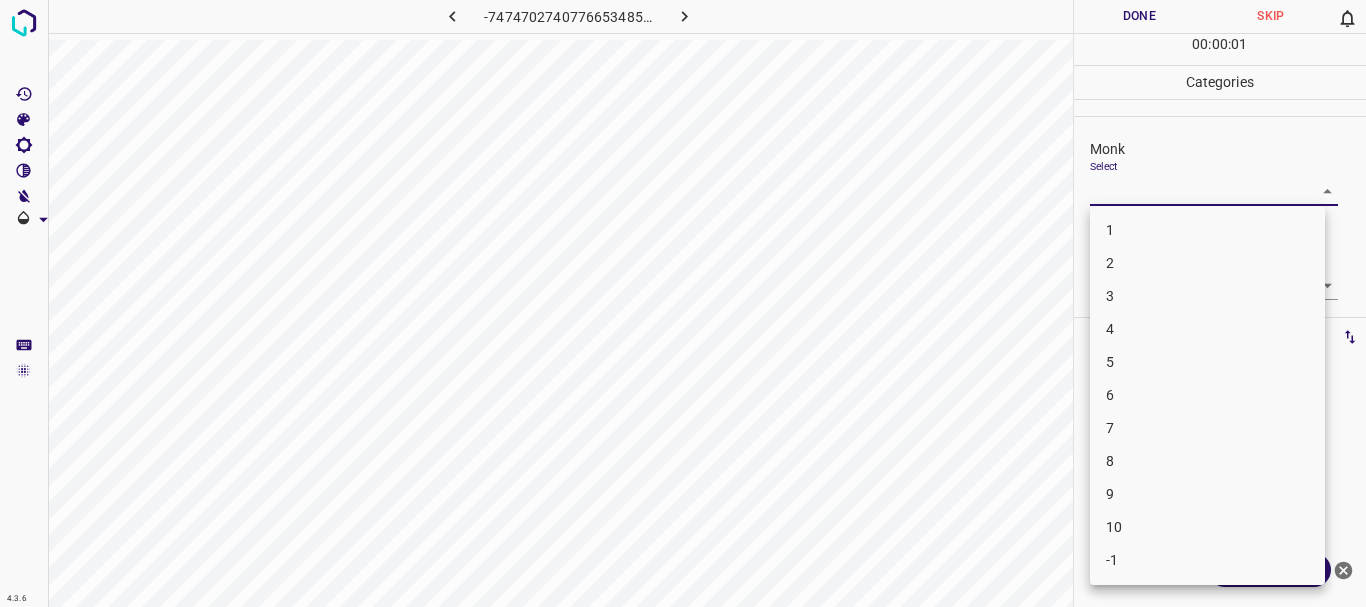 click on "4" at bounding box center (1207, 329) 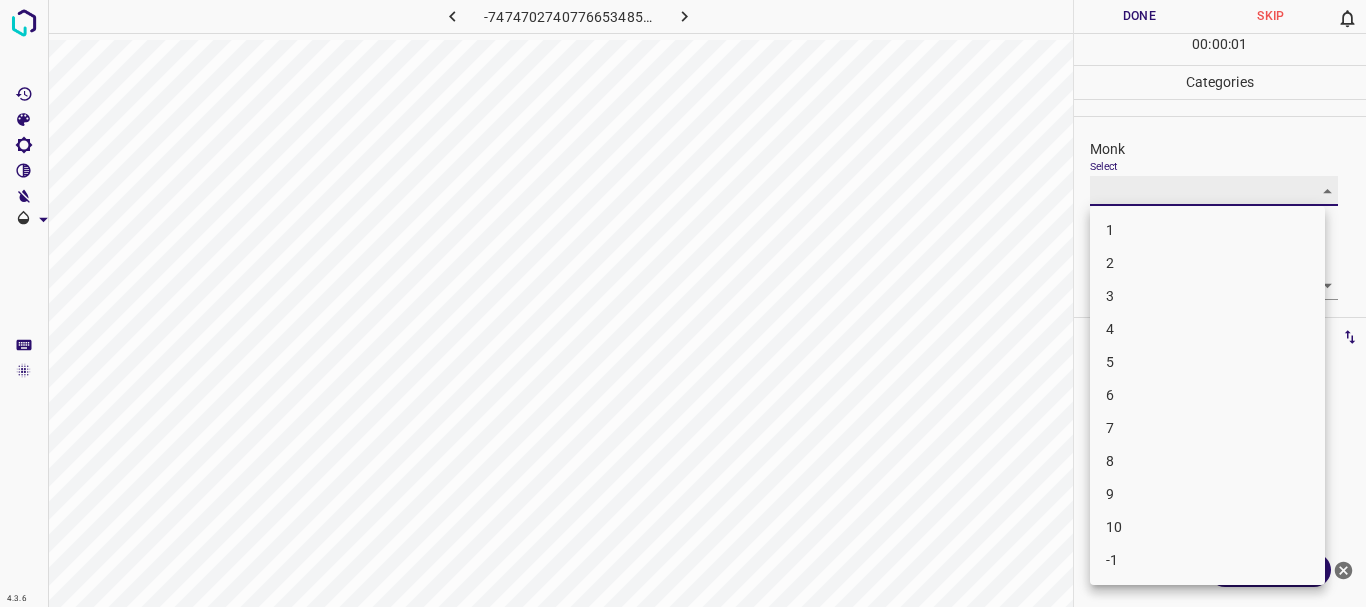 type on "4" 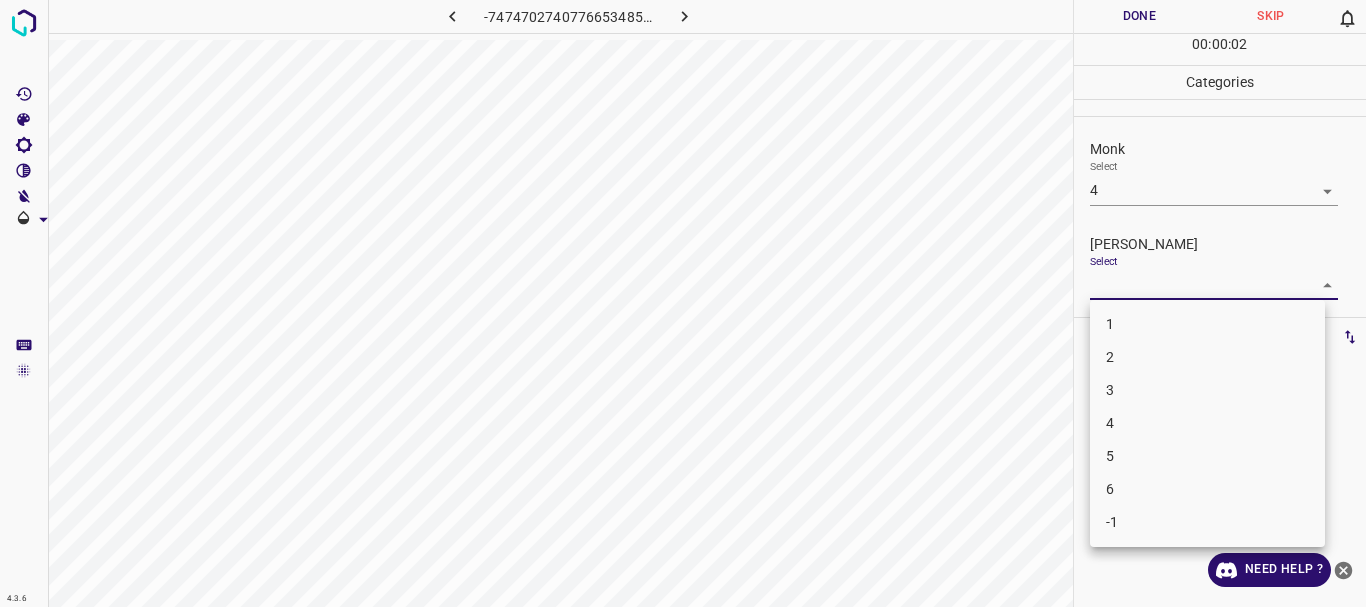 drag, startPoint x: 1123, startPoint y: 280, endPoint x: 1127, endPoint y: 301, distance: 21.377558 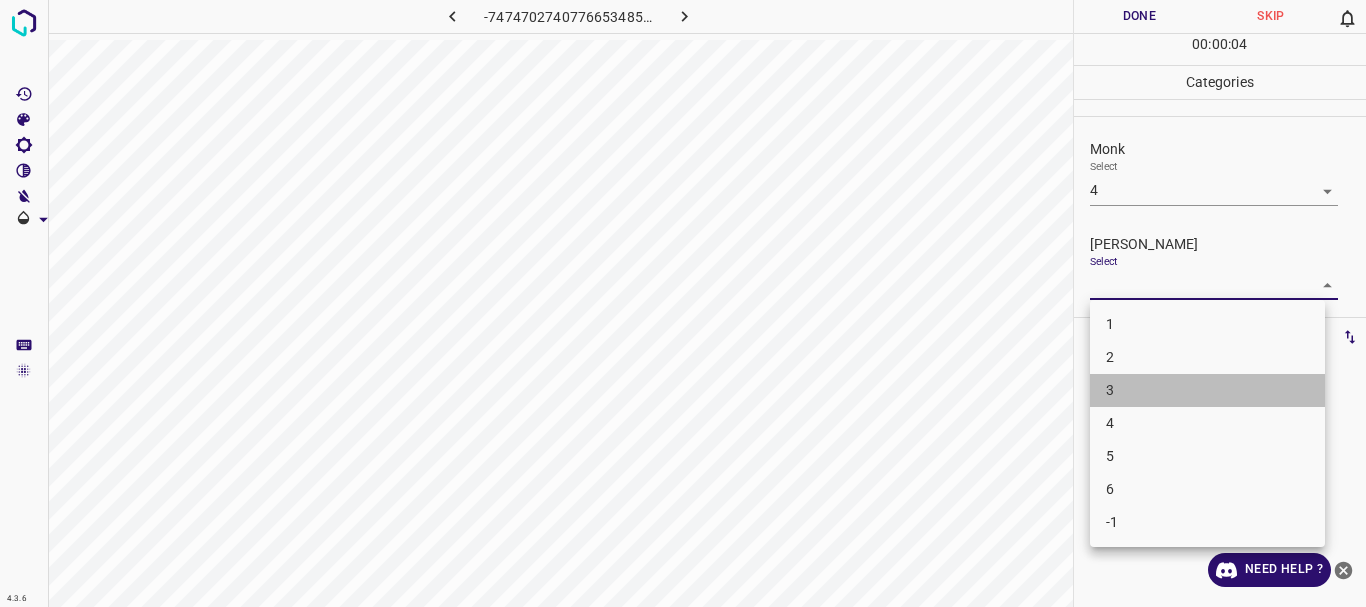 click on "3" at bounding box center [1207, 390] 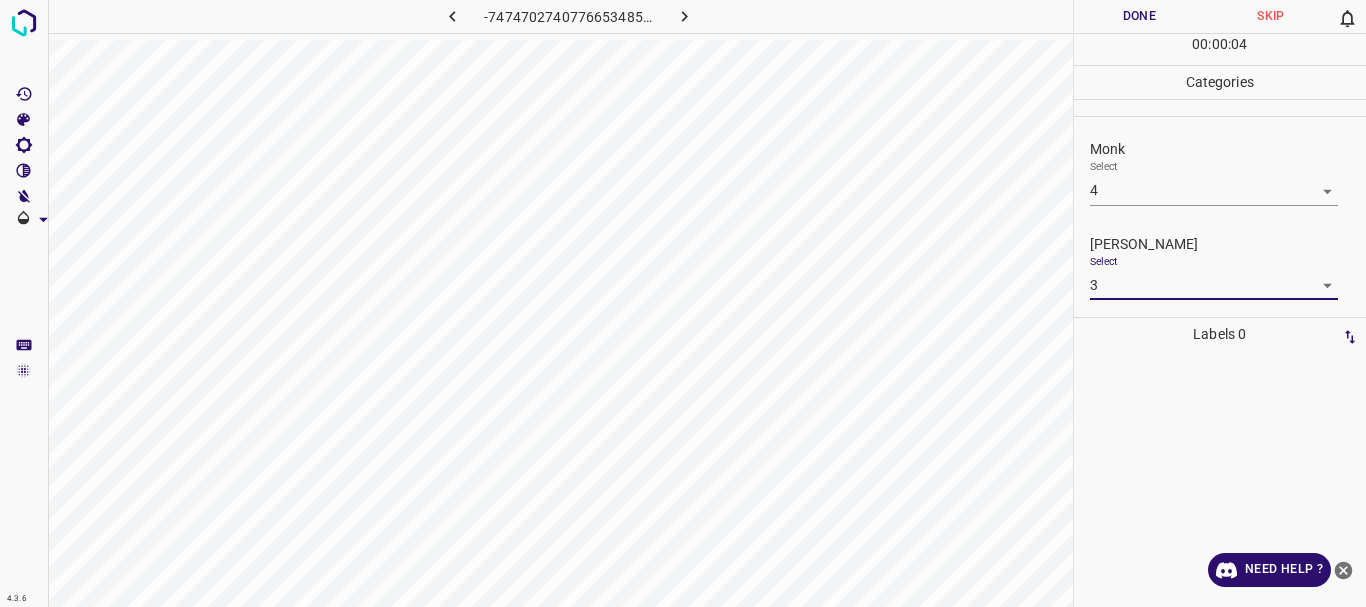 click on "Done" at bounding box center (1140, 16) 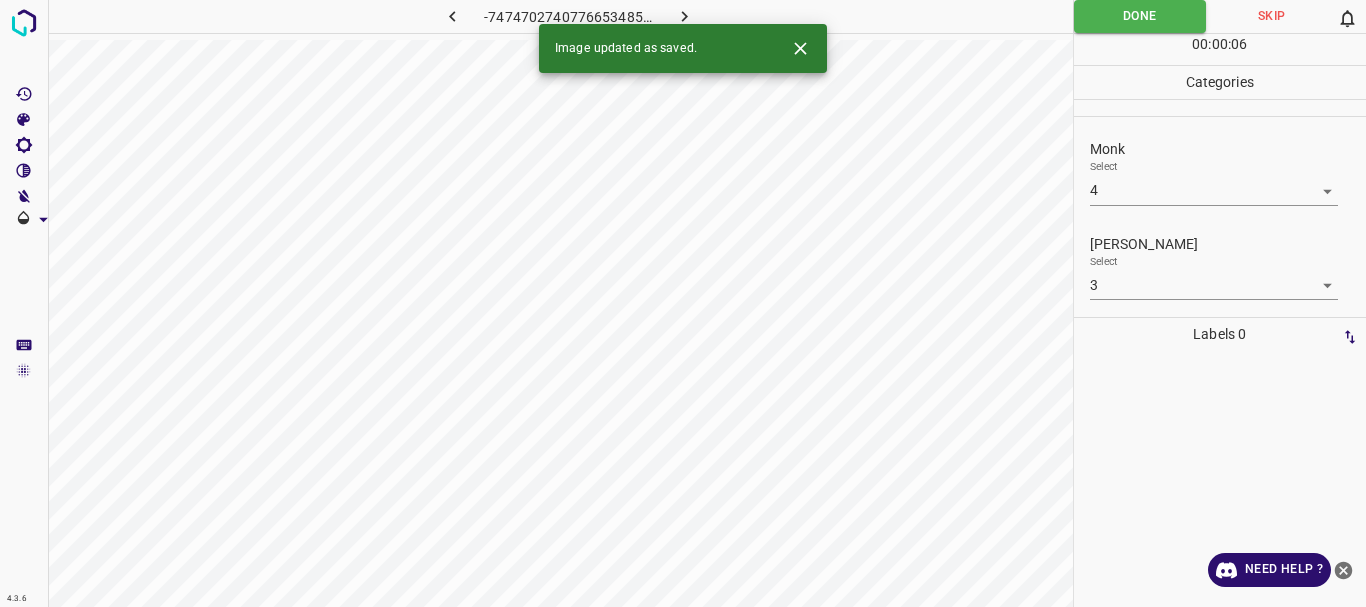 click on "4.3.6  -7474702740776653485.png Done Skip 0 00   : 00   : 06   Categories Monk   Select 4 4  [PERSON_NAME]   Select 3 3 Labels   0 Categories 1 Monk 2  [PERSON_NAME] Tools Space Change between modes (Draw & Edit) I Auto labeling R Restore zoom M Zoom in N Zoom out Delete Delete selecte label Filters Z Restore filters X Saturation filter C Brightness filter V Contrast filter B Gray scale filter General O Download Image updated as saved. Need Help ? - Text - Hide - Delete" at bounding box center (683, 303) 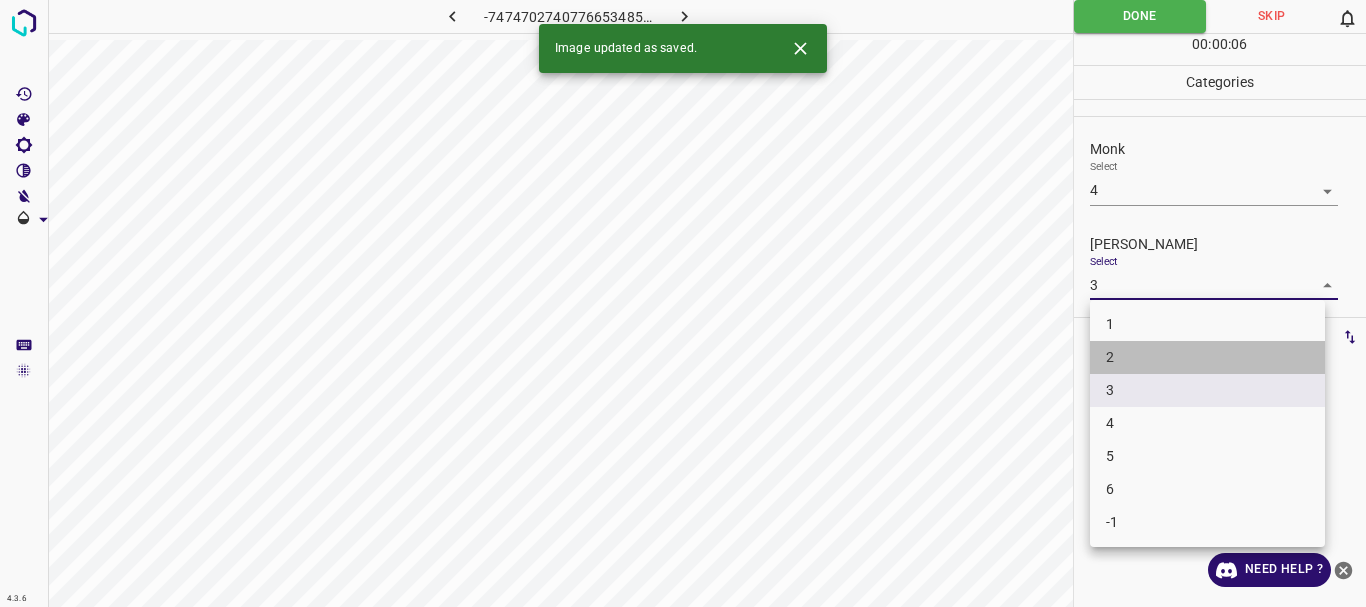 drag, startPoint x: 1117, startPoint y: 359, endPoint x: 1112, endPoint y: 18, distance: 341.03665 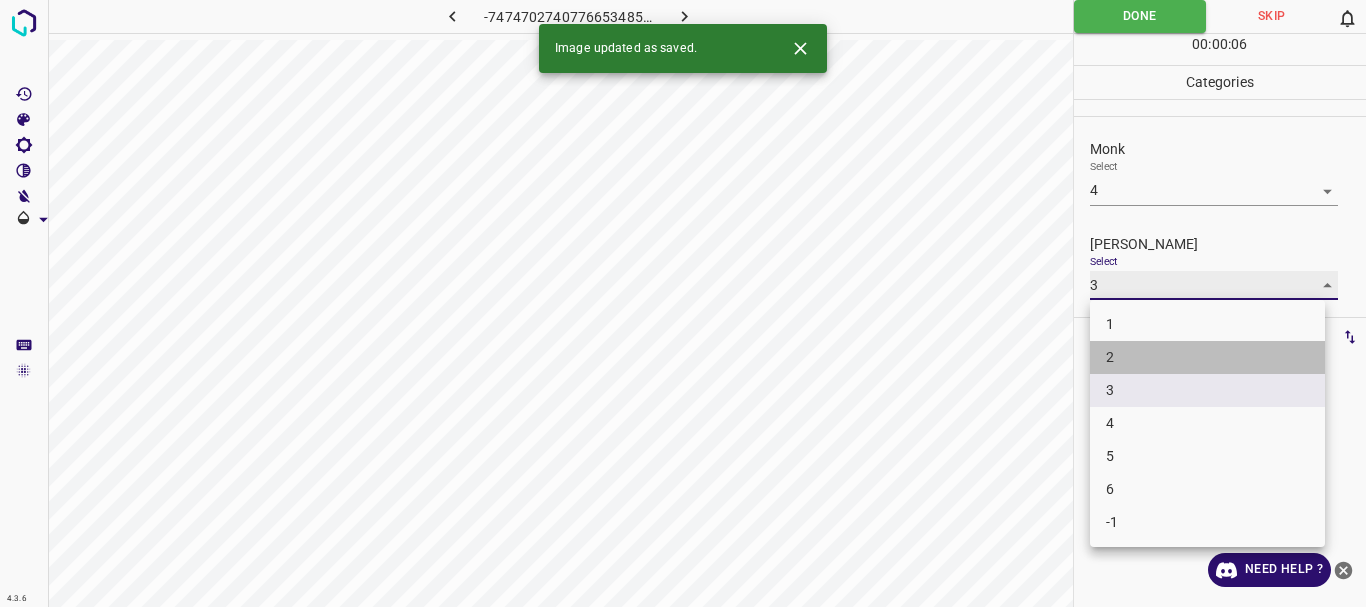 type on "2" 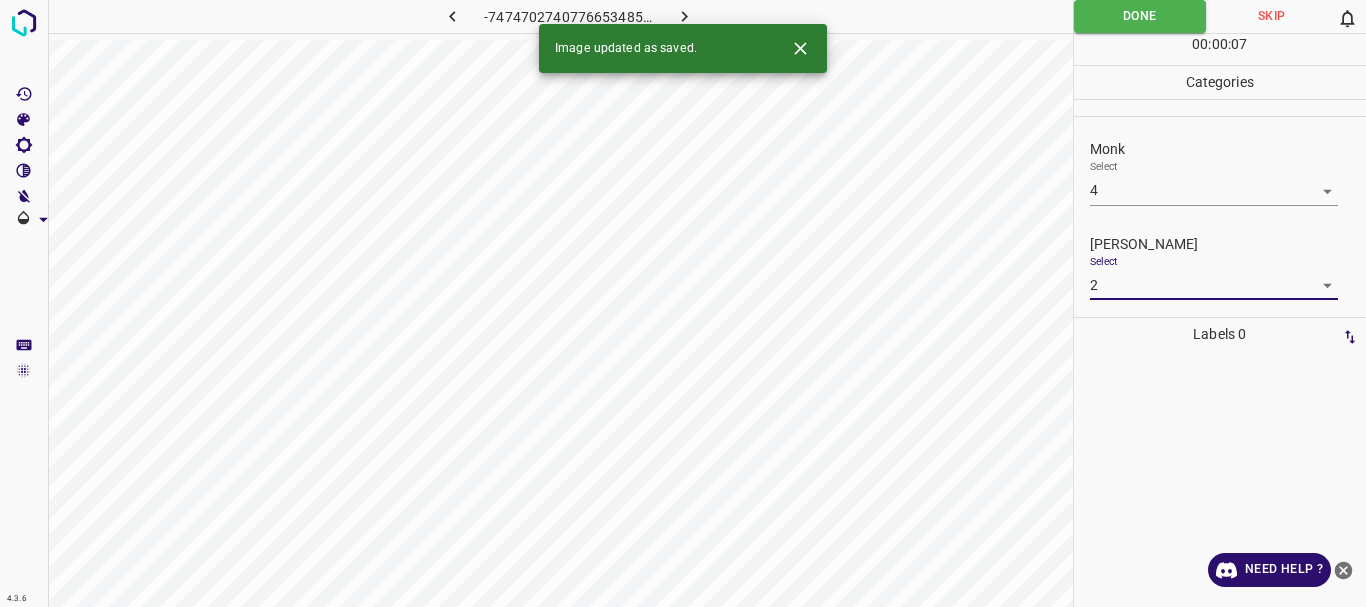 drag, startPoint x: 1113, startPoint y: 17, endPoint x: 998, endPoint y: 0, distance: 116.24973 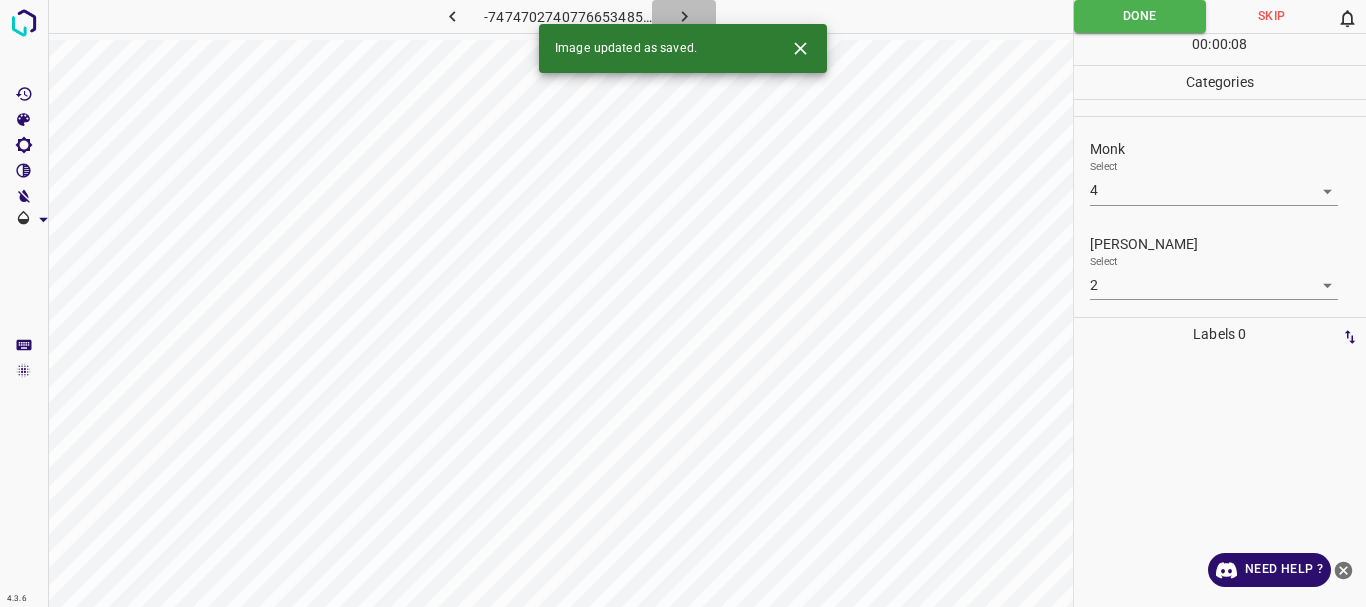 click 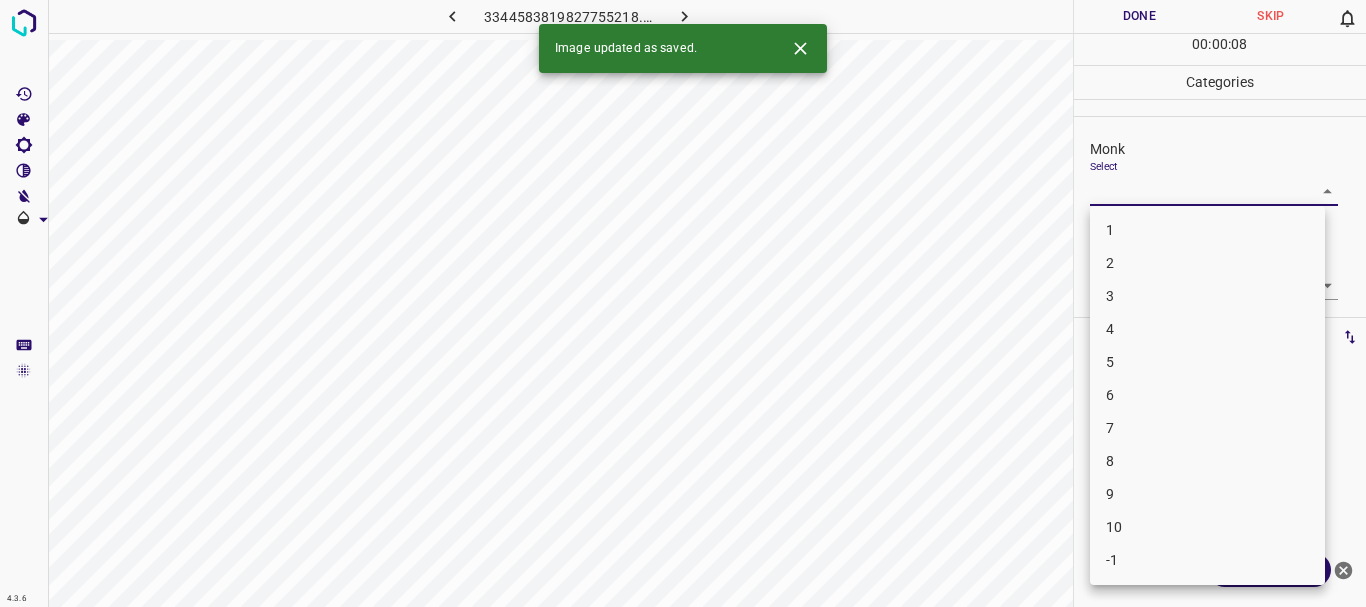 click on "4.3.6  3344583819827755218.png Done Skip 0 00   : 00   : 08   Categories Monk   Select ​  [PERSON_NAME]   Select ​ Labels   0 Categories 1 Monk 2  [PERSON_NAME] Tools Space Change between modes (Draw & Edit) I Auto labeling R Restore zoom M Zoom in N Zoom out Delete Delete selecte label Filters Z Restore filters X Saturation filter C Brightness filter V Contrast filter B Gray scale filter General O Download Image updated as saved. Need Help ? - Text - Hide - Delete 1 2 3 4 5 6 7 8 9 10 -1" at bounding box center [683, 303] 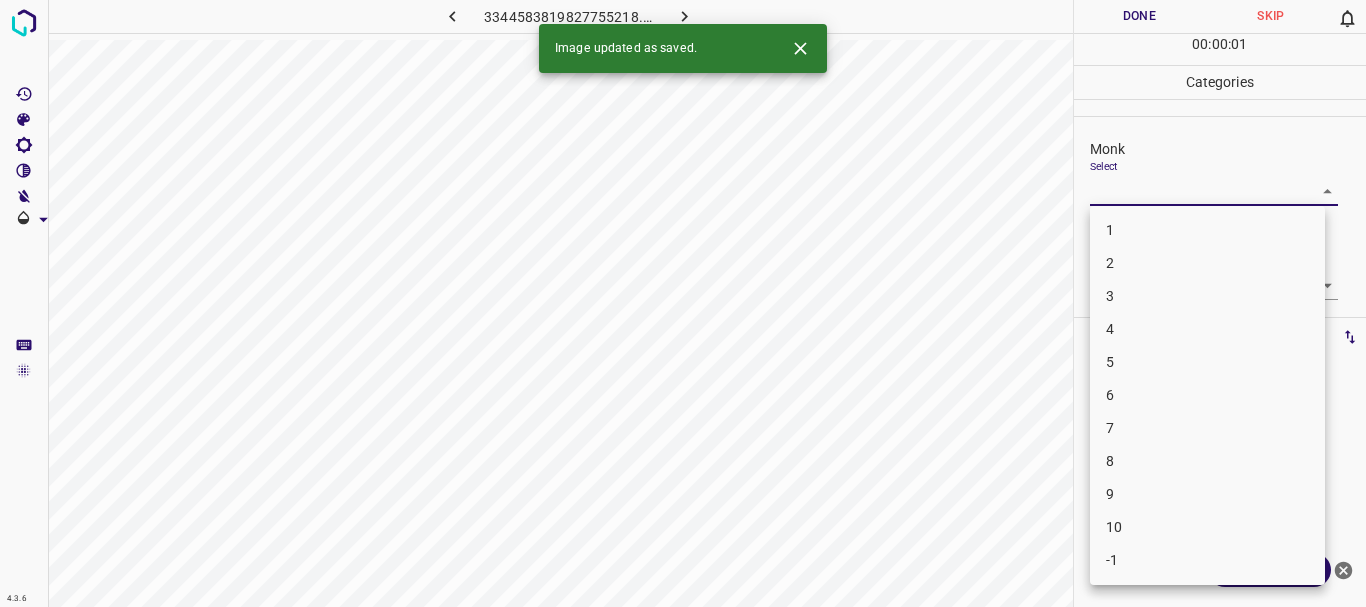 click on "3" at bounding box center [1207, 296] 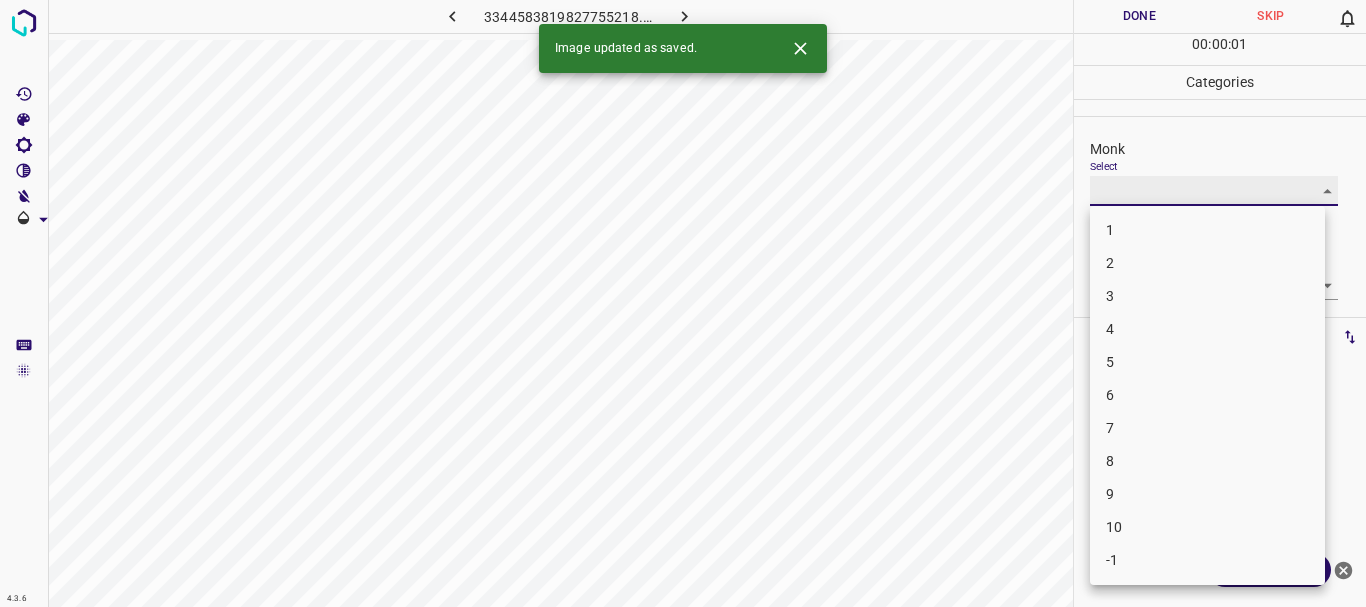 type on "3" 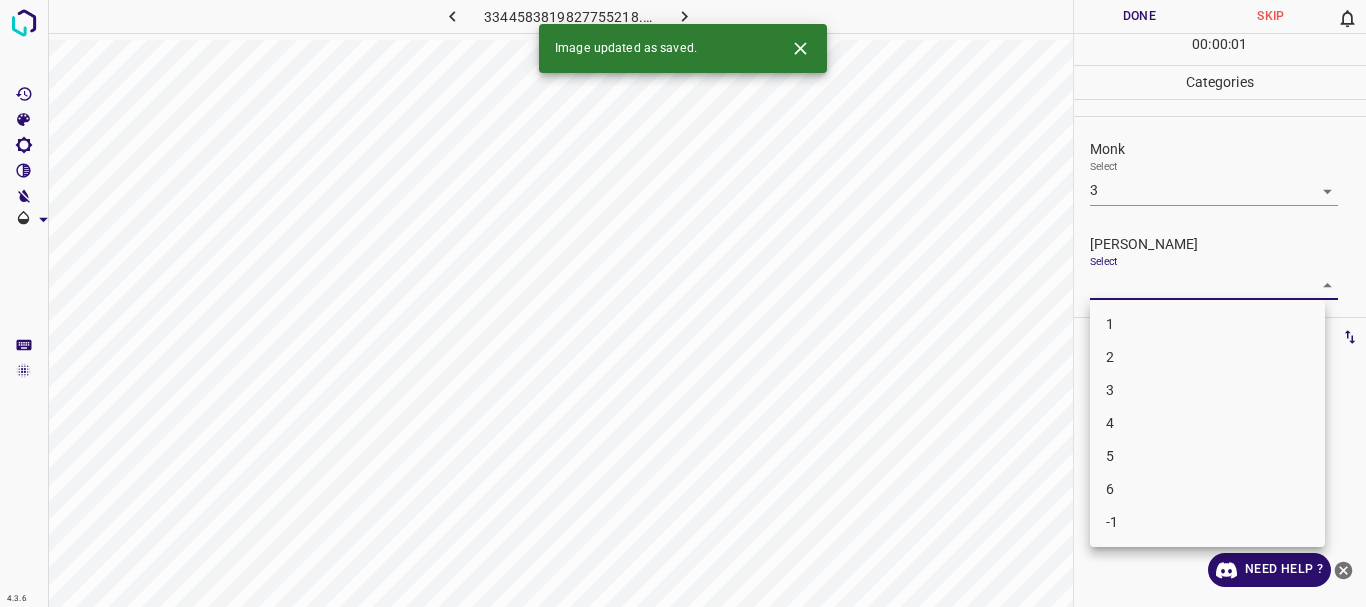 click on "4.3.6  3344583819827755218.png Done Skip 0 00   : 00   : 01   Categories Monk   Select 3 3  [PERSON_NAME]   Select ​ Labels   0 Categories 1 Monk 2  [PERSON_NAME] Tools Space Change between modes (Draw & Edit) I Auto labeling R Restore zoom M Zoom in N Zoom out Delete Delete selecte label Filters Z Restore filters X Saturation filter C Brightness filter V Contrast filter B Gray scale filter General O Download Image updated as saved. Need Help ? - Text - Hide - Delete 1 2 3 4 5 6 -1" at bounding box center [683, 303] 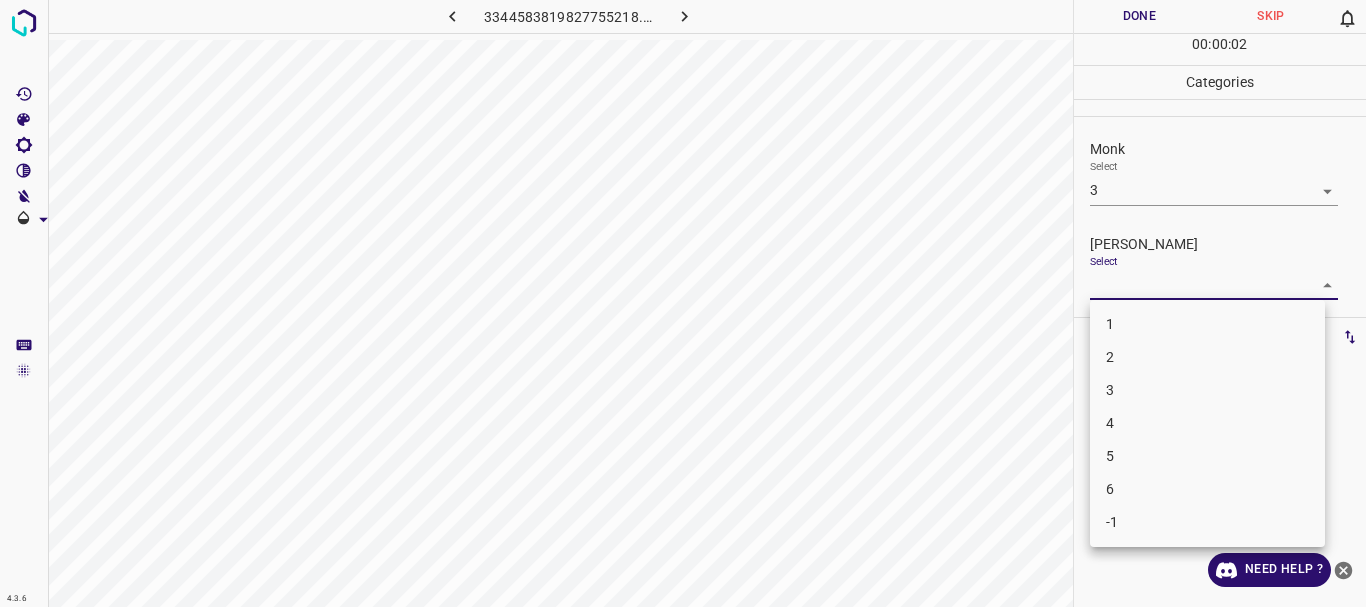 click on "2" at bounding box center (1207, 357) 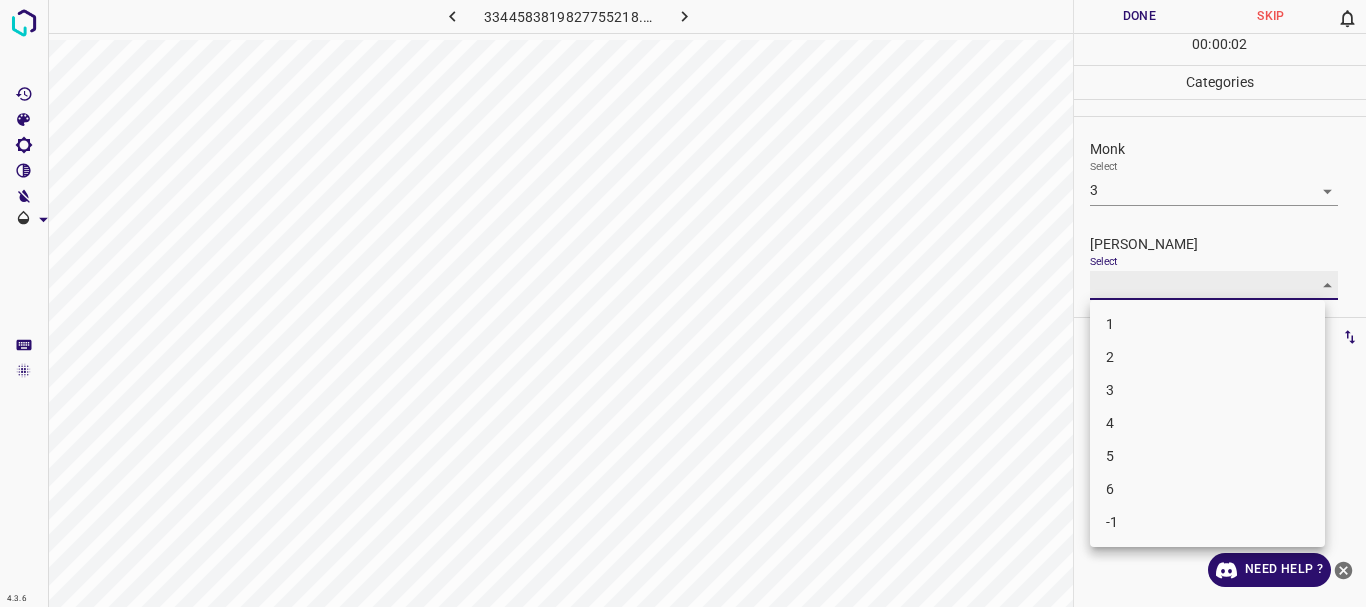 type on "2" 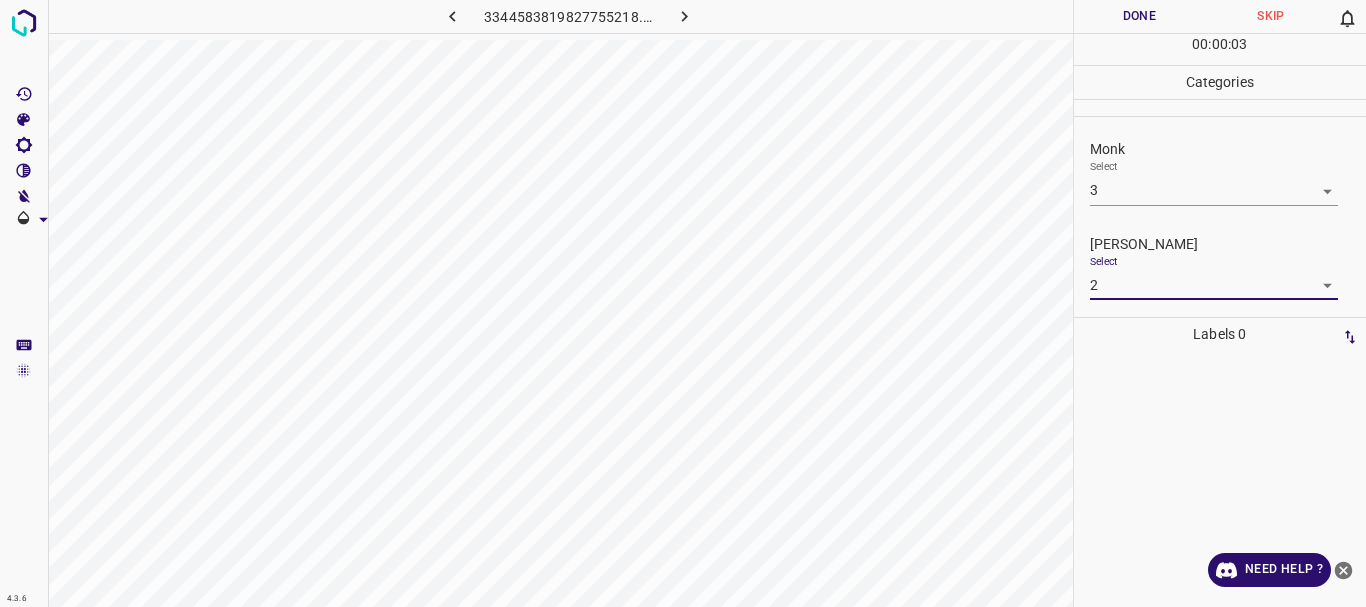click on "Done" at bounding box center [1140, 16] 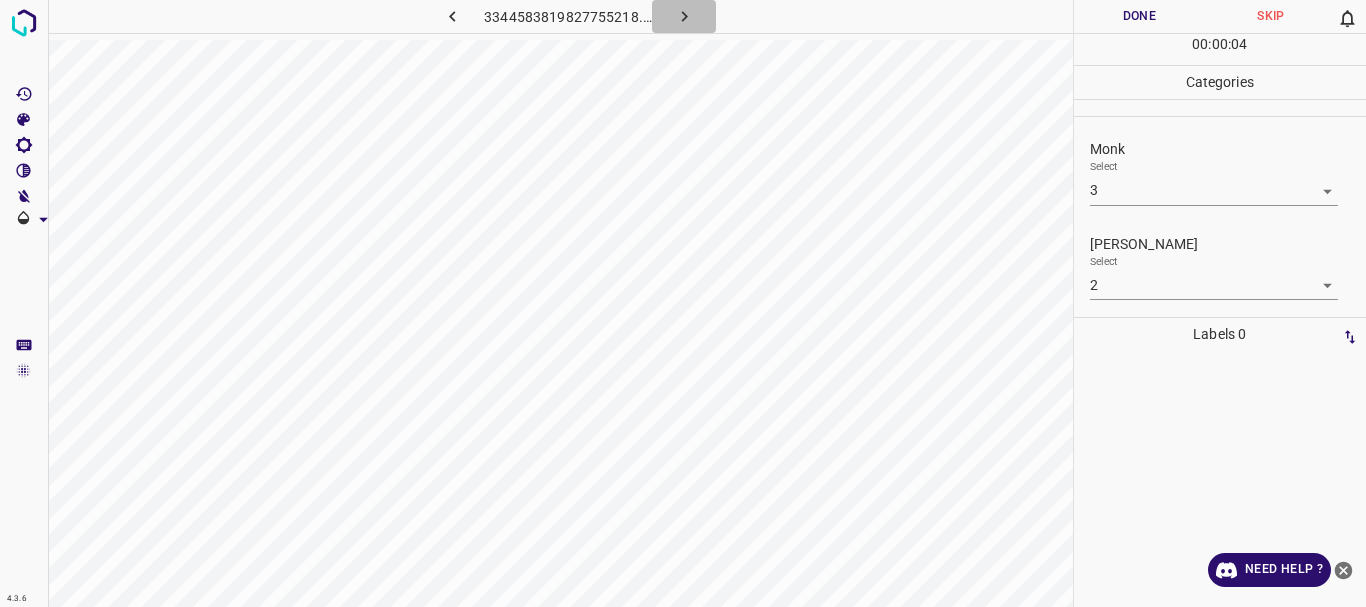 click at bounding box center (684, 16) 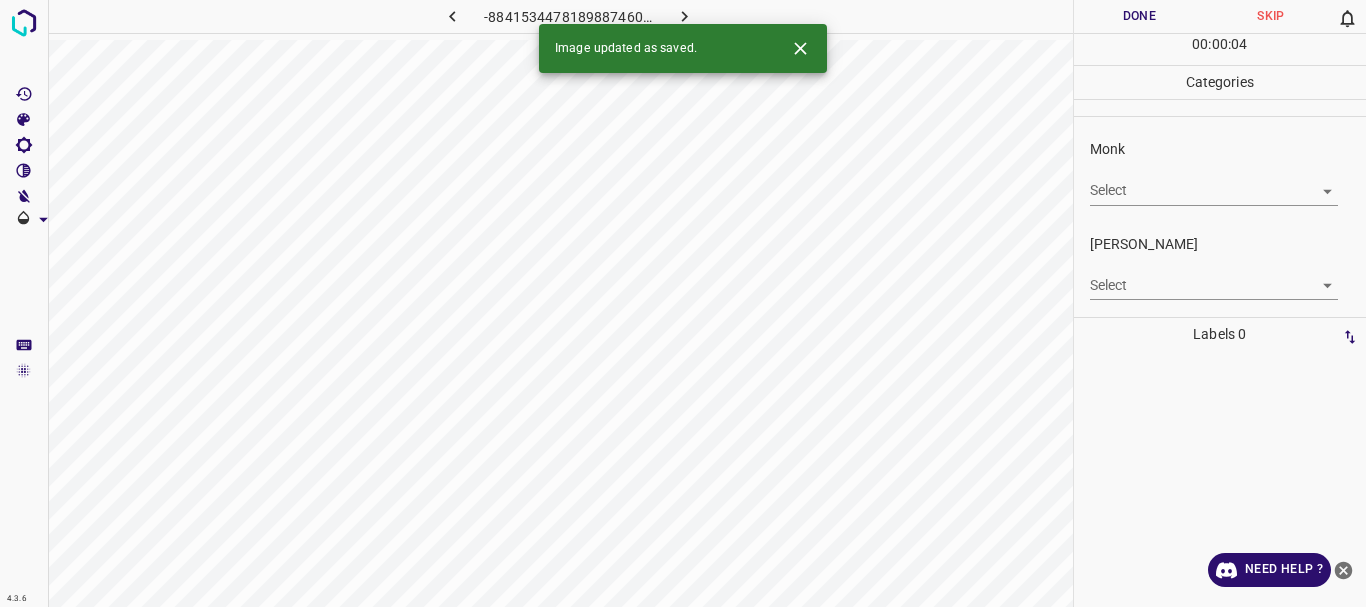 click on "4.3.6  -8841534478189887460.png Done Skip 0 00   : 00   : 04   Categories Monk   Select ​  [PERSON_NAME]   Select ​ Labels   0 Categories 1 Monk 2  [PERSON_NAME] Tools Space Change between modes (Draw & Edit) I Auto labeling R Restore zoom M Zoom in N Zoom out Delete Delete selecte label Filters Z Restore filters X Saturation filter C Brightness filter V Contrast filter B Gray scale filter General O Download Image updated as saved. Need Help ? - Text - Hide - Delete" at bounding box center (683, 303) 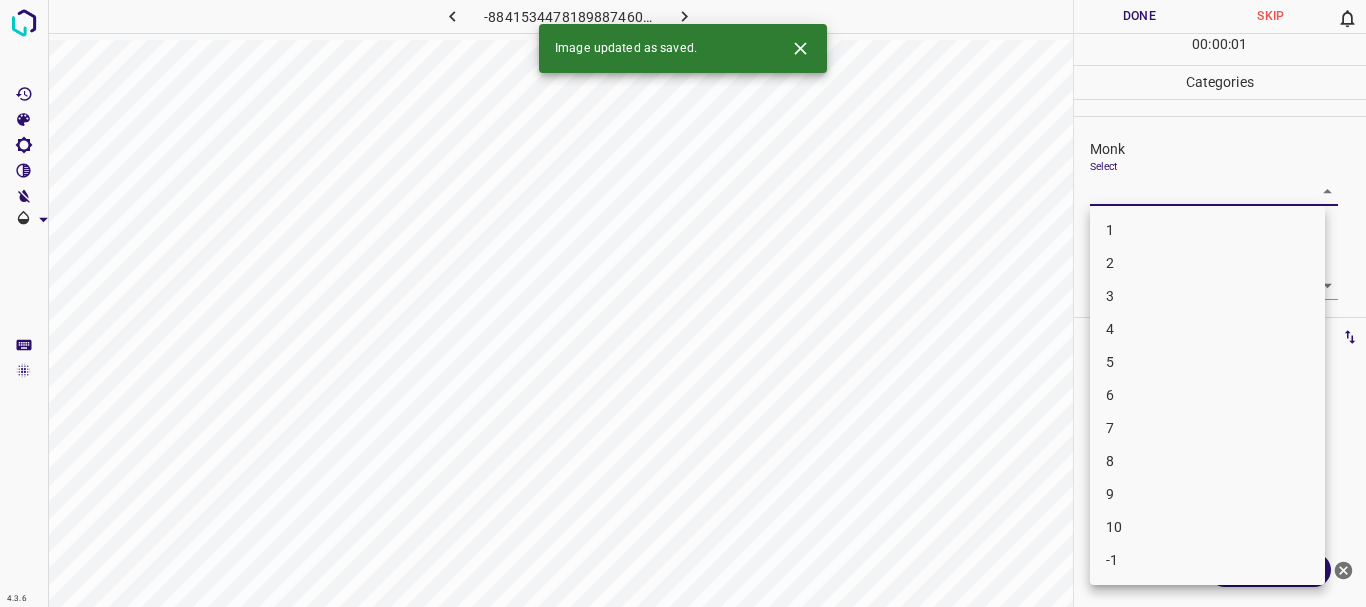 click on "4" at bounding box center [1207, 329] 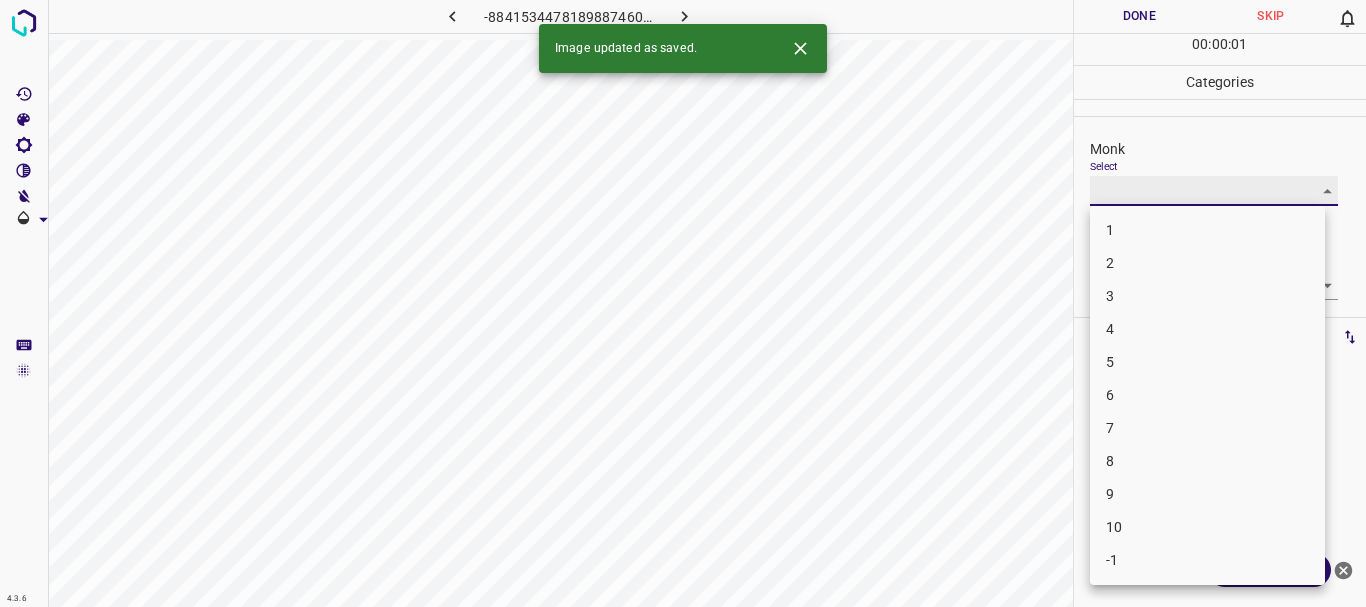 type on "4" 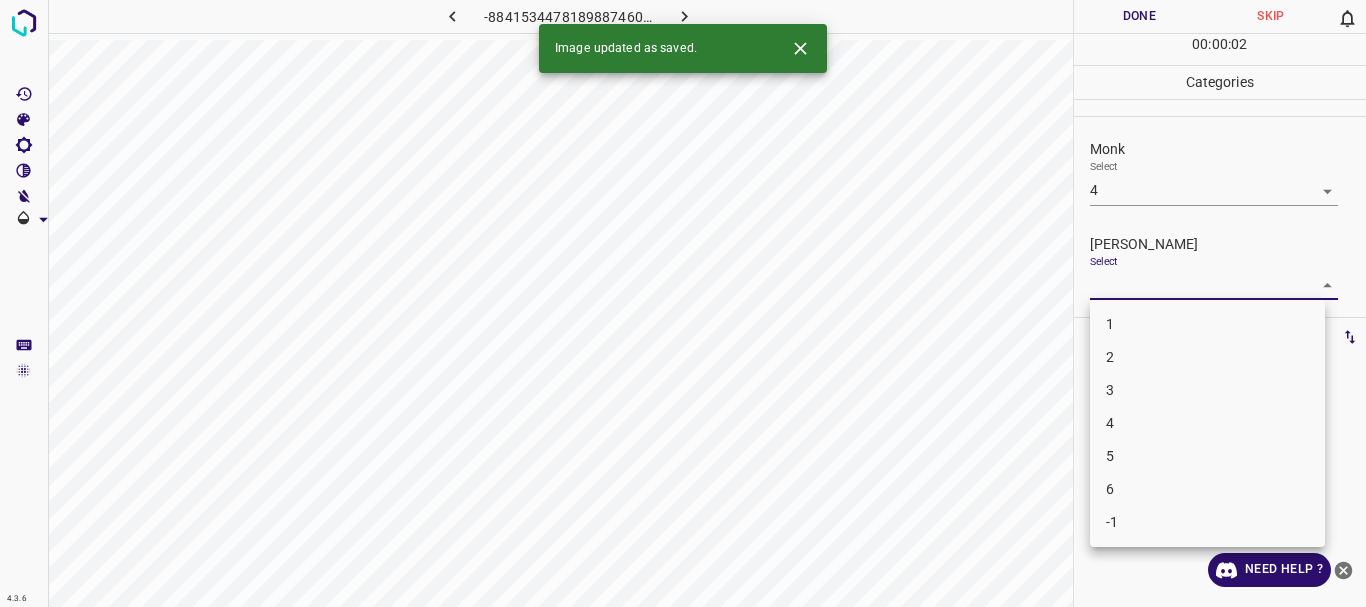 drag, startPoint x: 1131, startPoint y: 285, endPoint x: 1131, endPoint y: 328, distance: 43 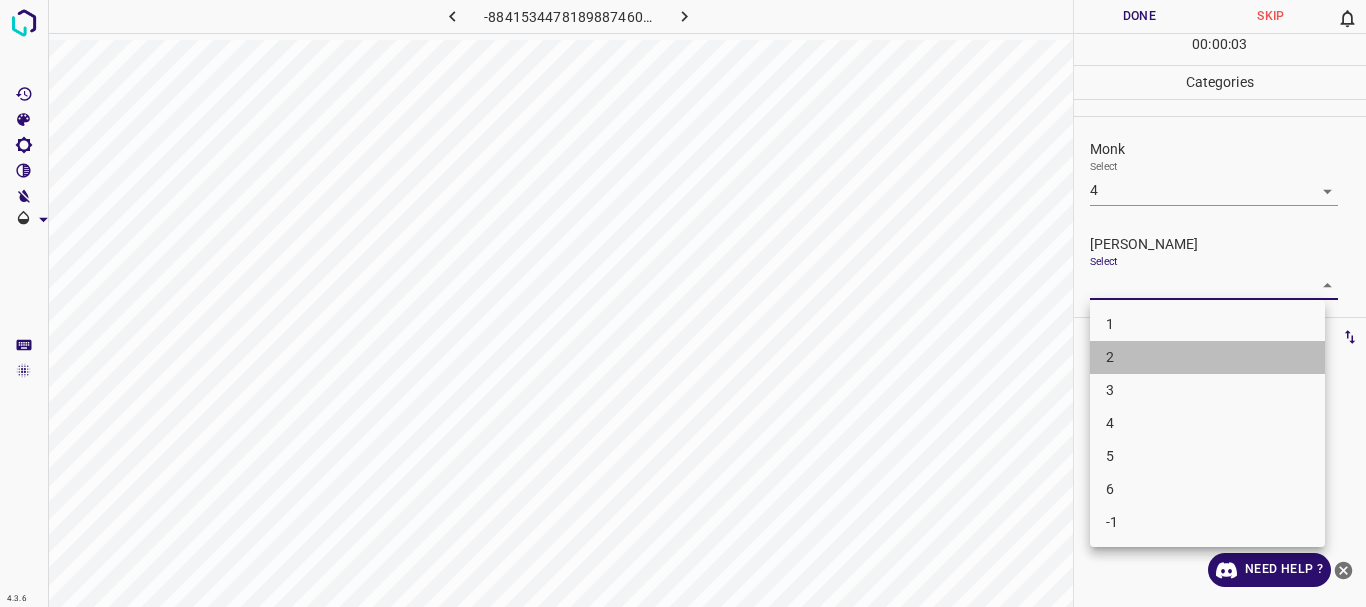 click on "2" at bounding box center (1207, 357) 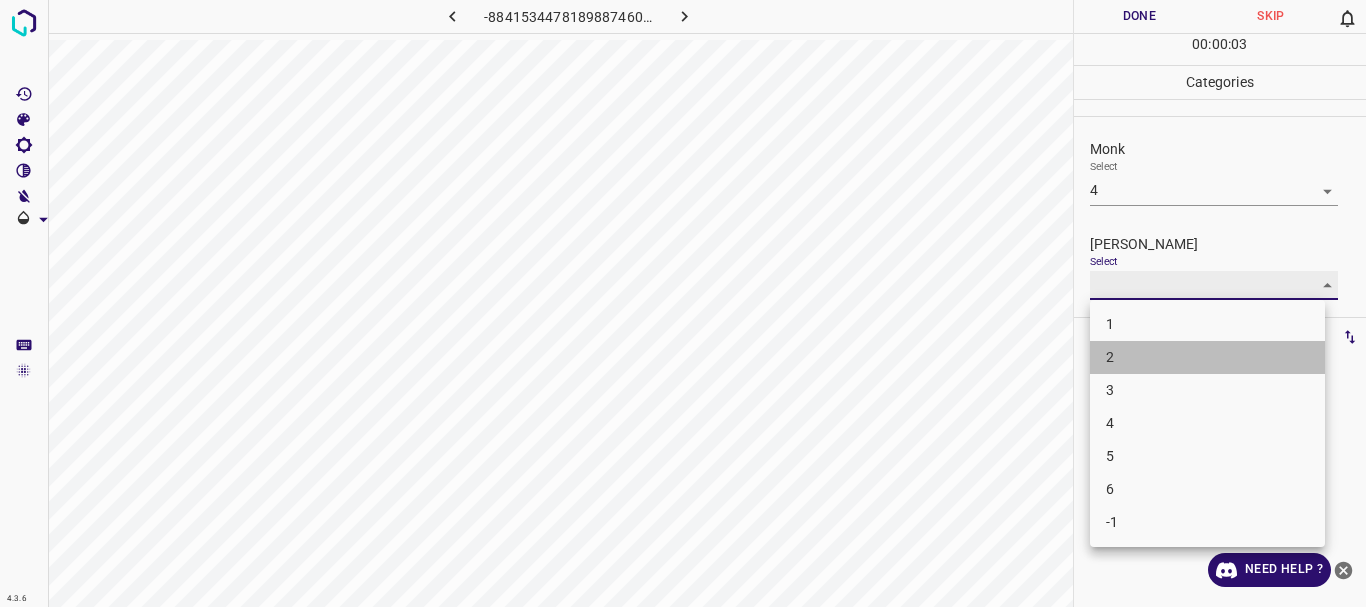 type on "2" 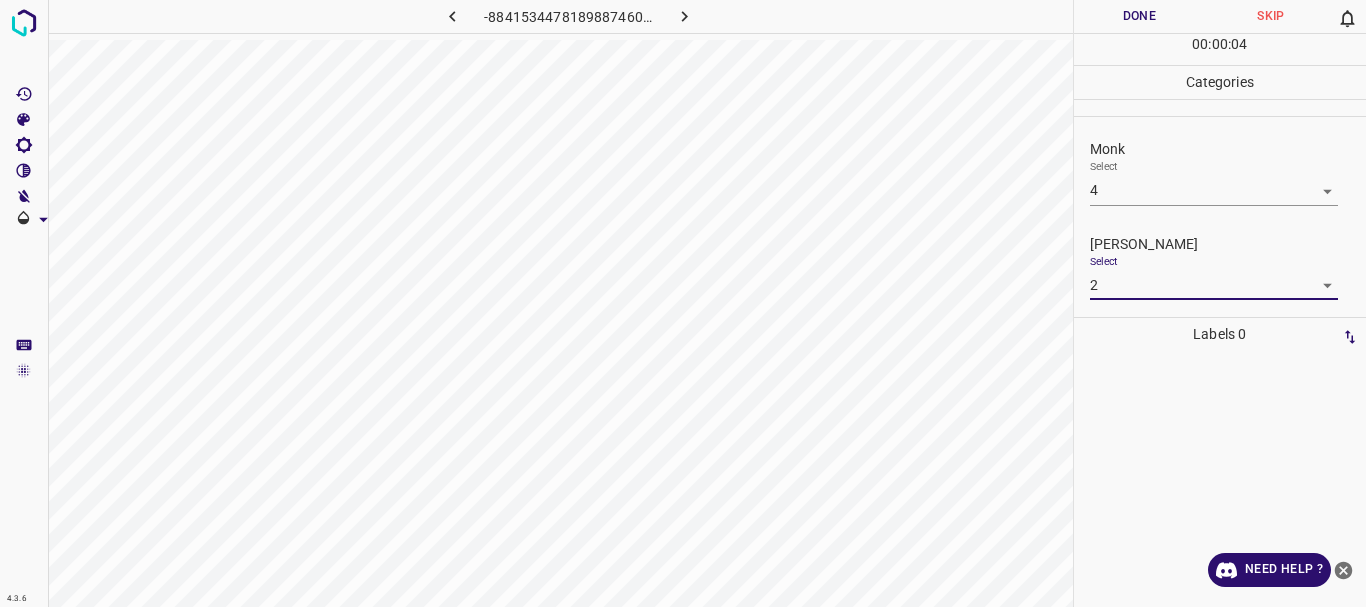 click on "Done" at bounding box center [1140, 16] 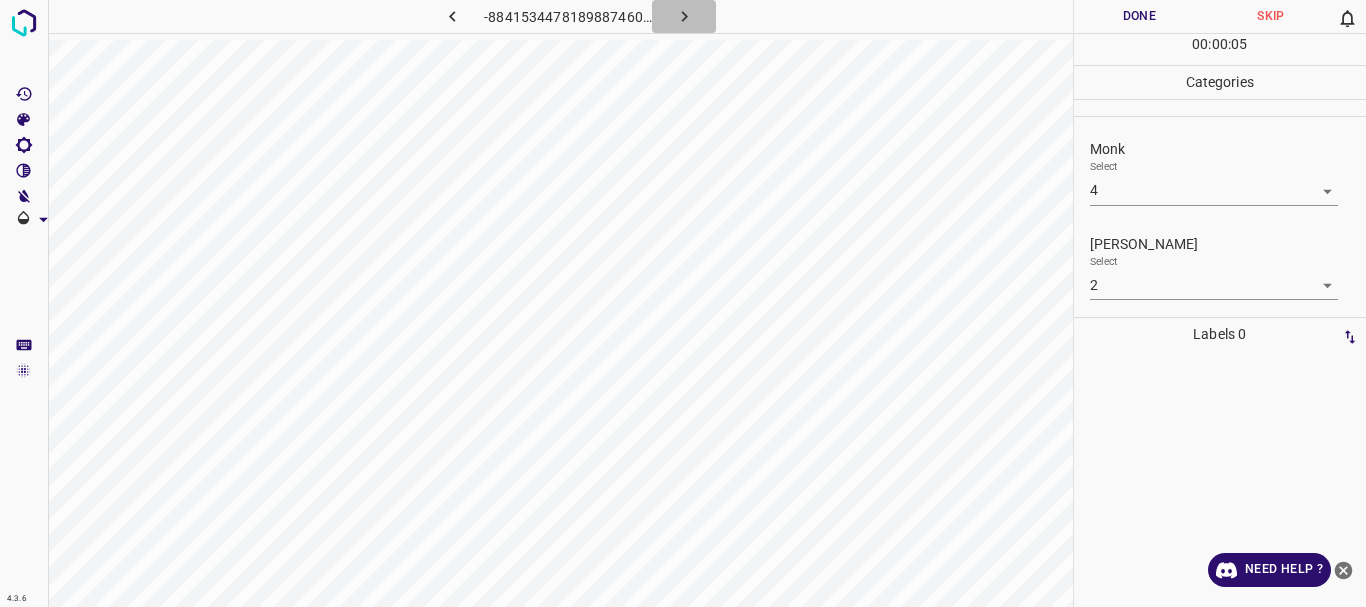 click at bounding box center [684, 16] 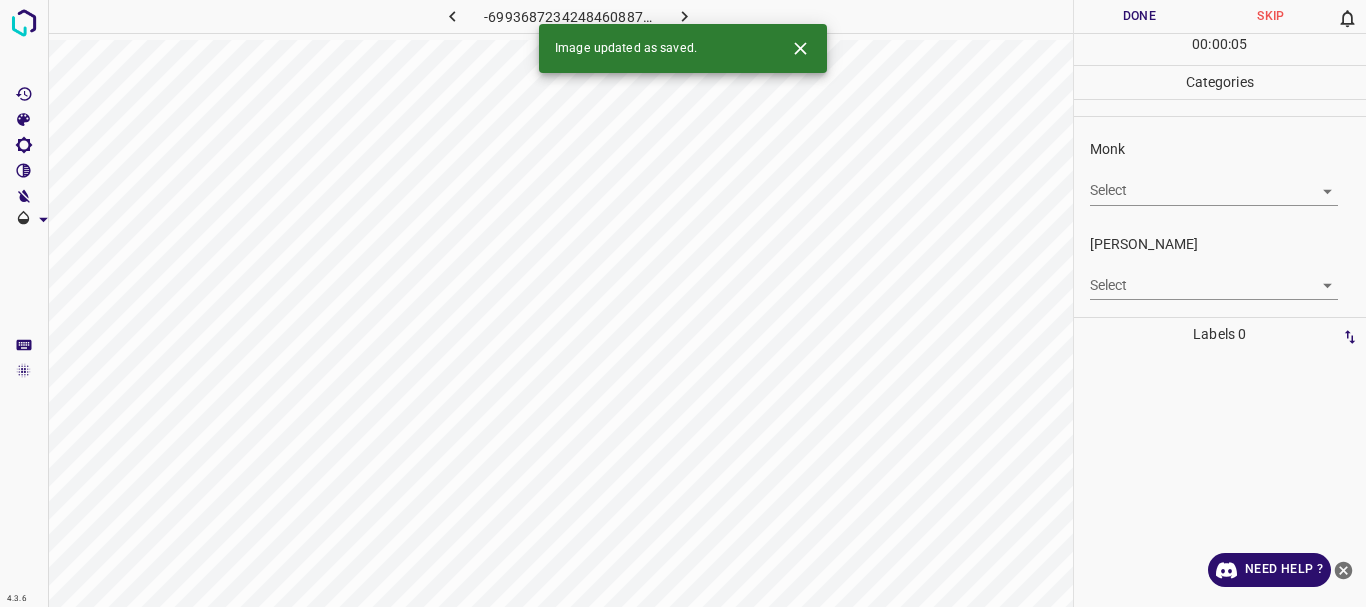 click on "4.3.6  -6993687234248460887.png Done Skip 0 00   : 00   : 05   Categories Monk   Select ​  [PERSON_NAME]   Select ​ Labels   0 Categories 1 Monk 2  [PERSON_NAME] Tools Space Change between modes (Draw & Edit) I Auto labeling R Restore zoom M Zoom in N Zoom out Delete Delete selecte label Filters Z Restore filters X Saturation filter C Brightness filter V Contrast filter B Gray scale filter General O Download Image updated as saved. Need Help ? - Text - Hide - Delete" at bounding box center [683, 303] 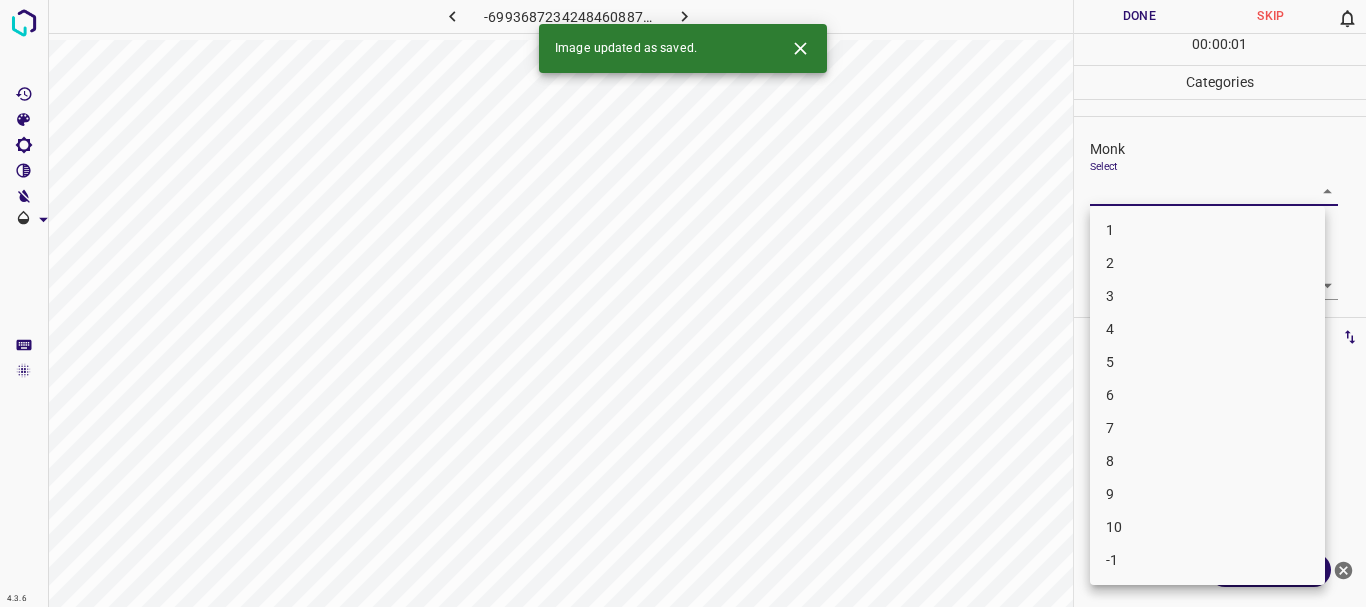 click on "9" at bounding box center [1207, 494] 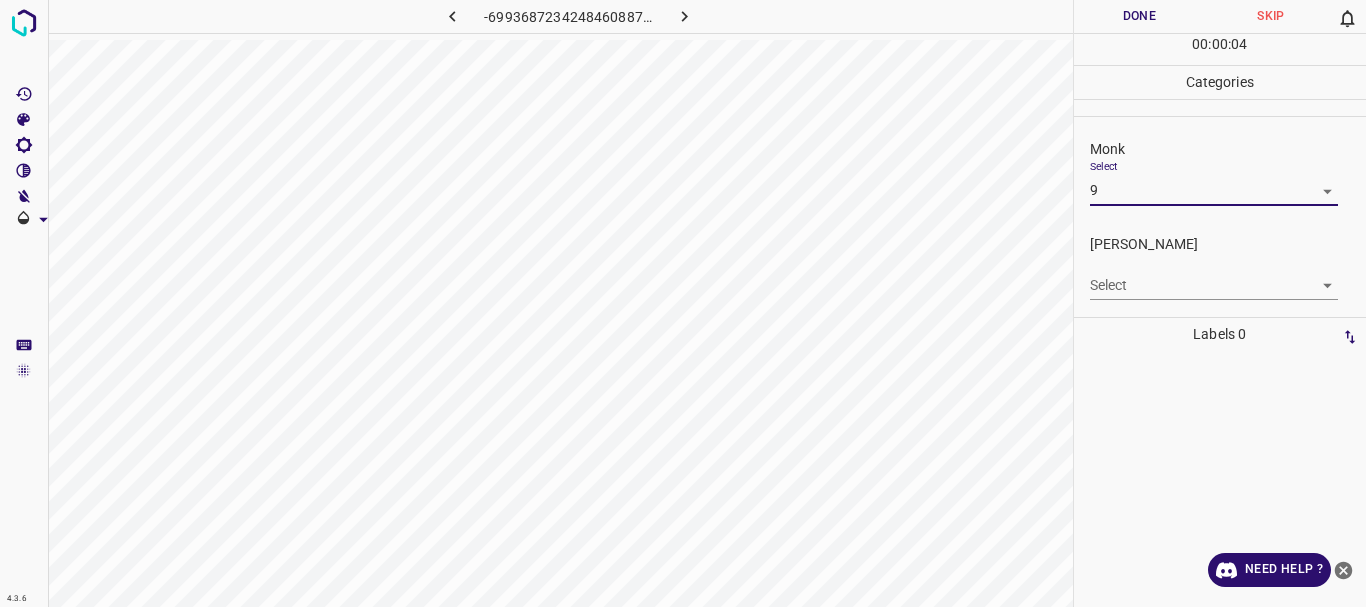 click on "4.3.6  -6993687234248460887.png Done Skip 0 00   : 00   : 04   Categories Monk   Select 9 9  [PERSON_NAME]   Select ​ Labels   0 Categories 1 Monk 2  [PERSON_NAME] Tools Space Change between modes (Draw & Edit) I Auto labeling R Restore zoom M Zoom in N Zoom out Delete Delete selecte label Filters Z Restore filters X Saturation filter C Brightness filter V Contrast filter B Gray scale filter General O Download Need Help ? - Text - Hide - Delete" at bounding box center [683, 303] 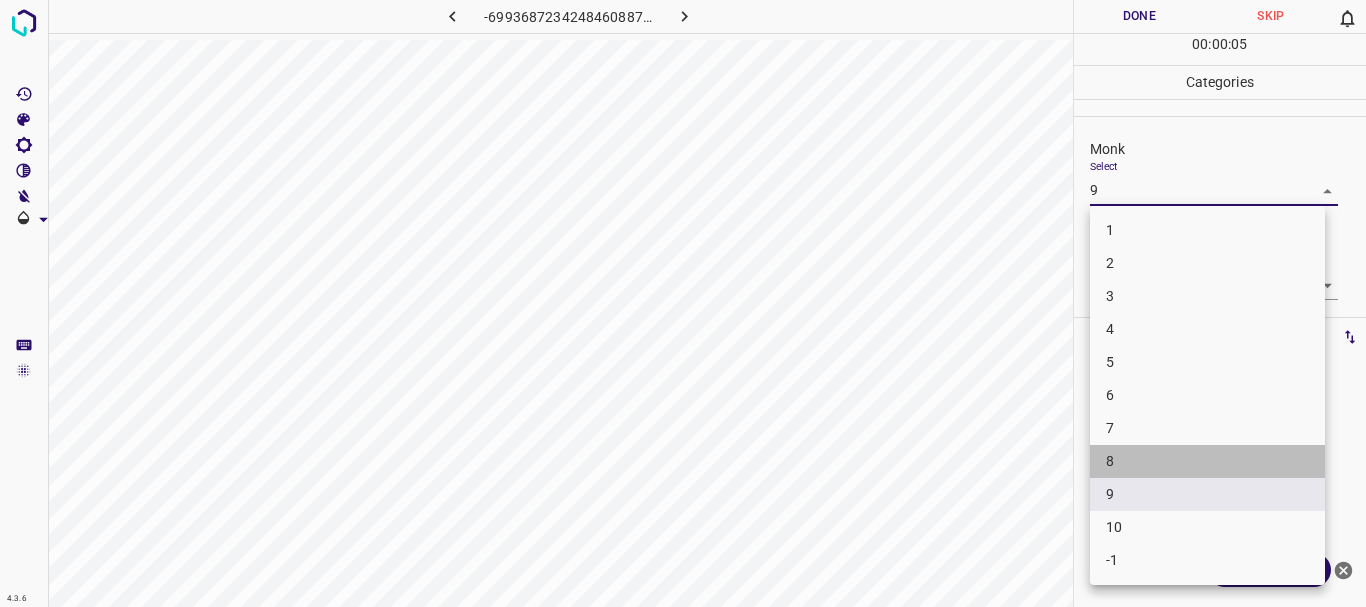 drag, startPoint x: 1144, startPoint y: 462, endPoint x: 1115, endPoint y: 332, distance: 133.19534 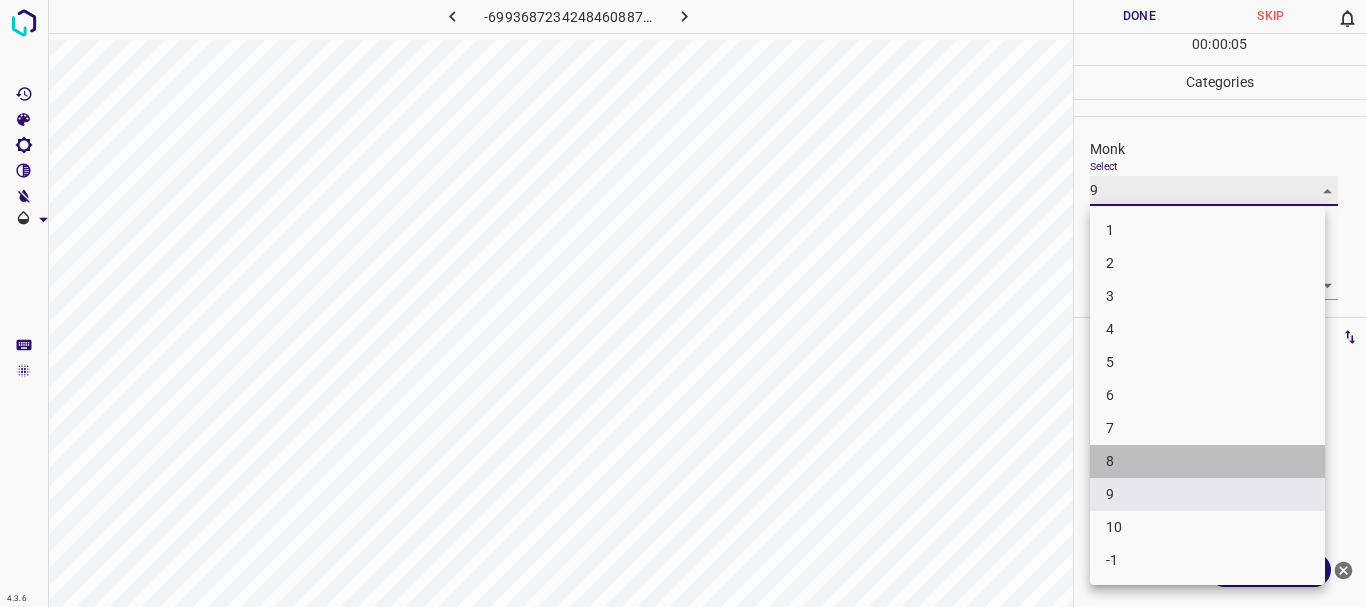 type on "8" 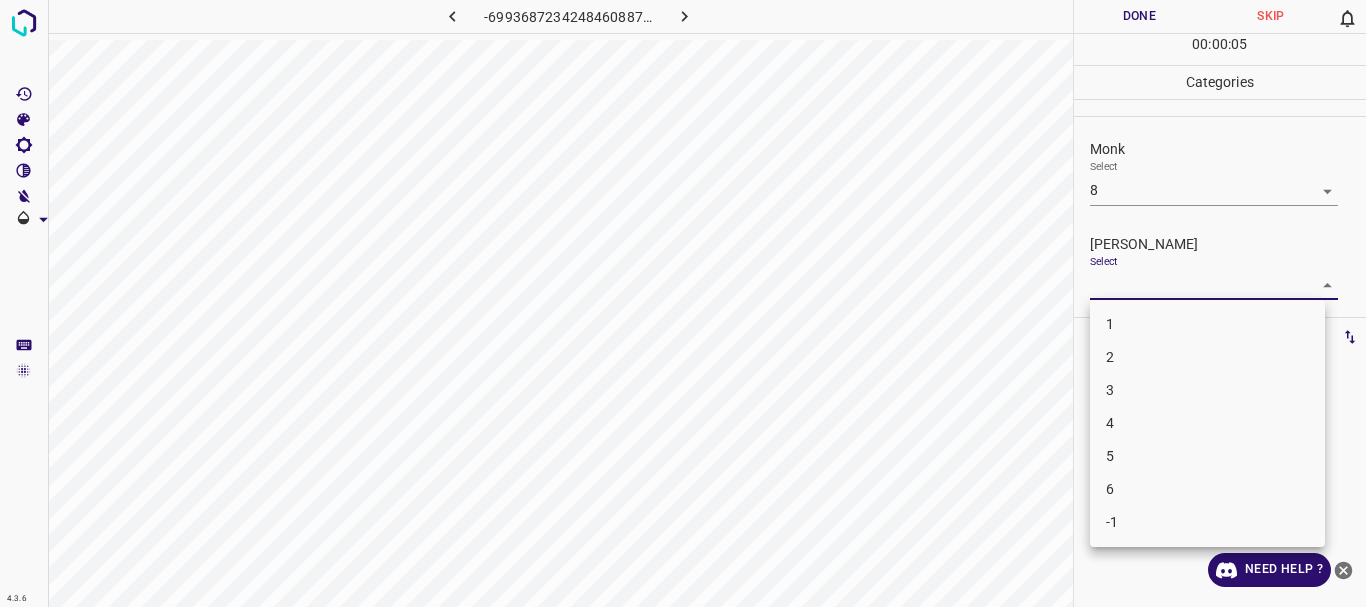 click on "4.3.6  -6993687234248460887.png Done Skip 0 00   : 00   : 05   Categories Monk   Select 8 8  [PERSON_NAME]   Select ​ Labels   0 Categories 1 Monk 2  [PERSON_NAME] Tools Space Change between modes (Draw & Edit) I Auto labeling R Restore zoom M Zoom in N Zoom out Delete Delete selecte label Filters Z Restore filters X Saturation filter C Brightness filter V Contrast filter B Gray scale filter General O Download Need Help ? - Text - Hide - Delete 1 2 3 4 5 6 -1" at bounding box center (683, 303) 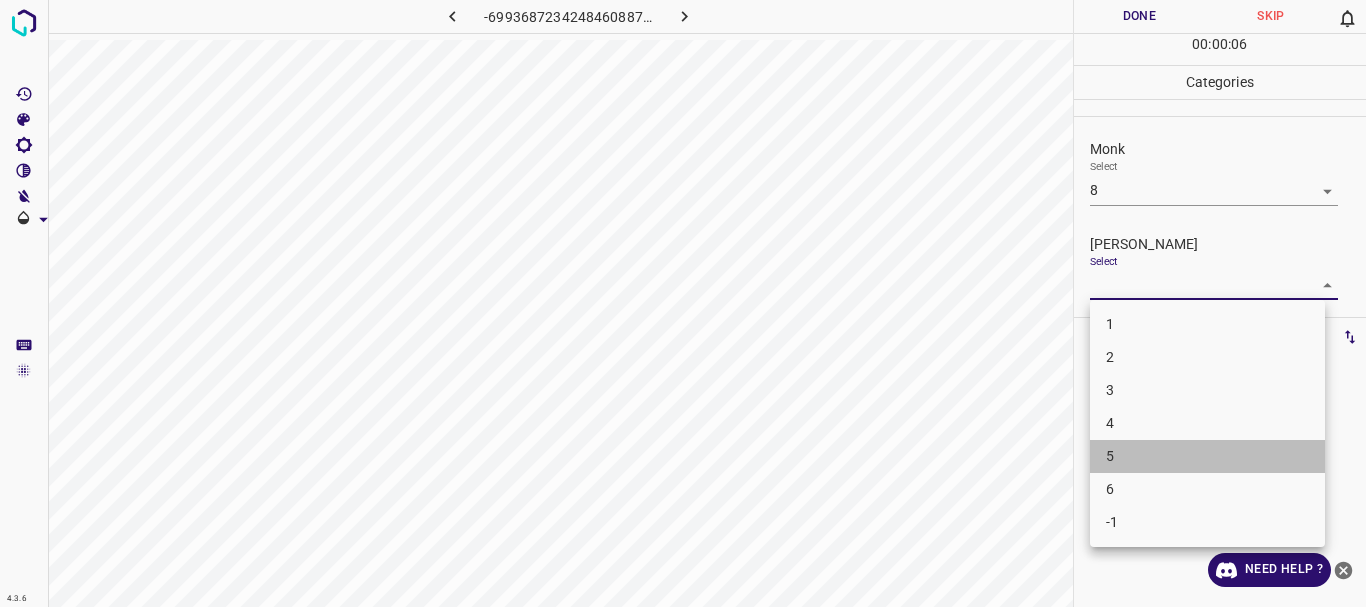 click on "5" at bounding box center [1207, 456] 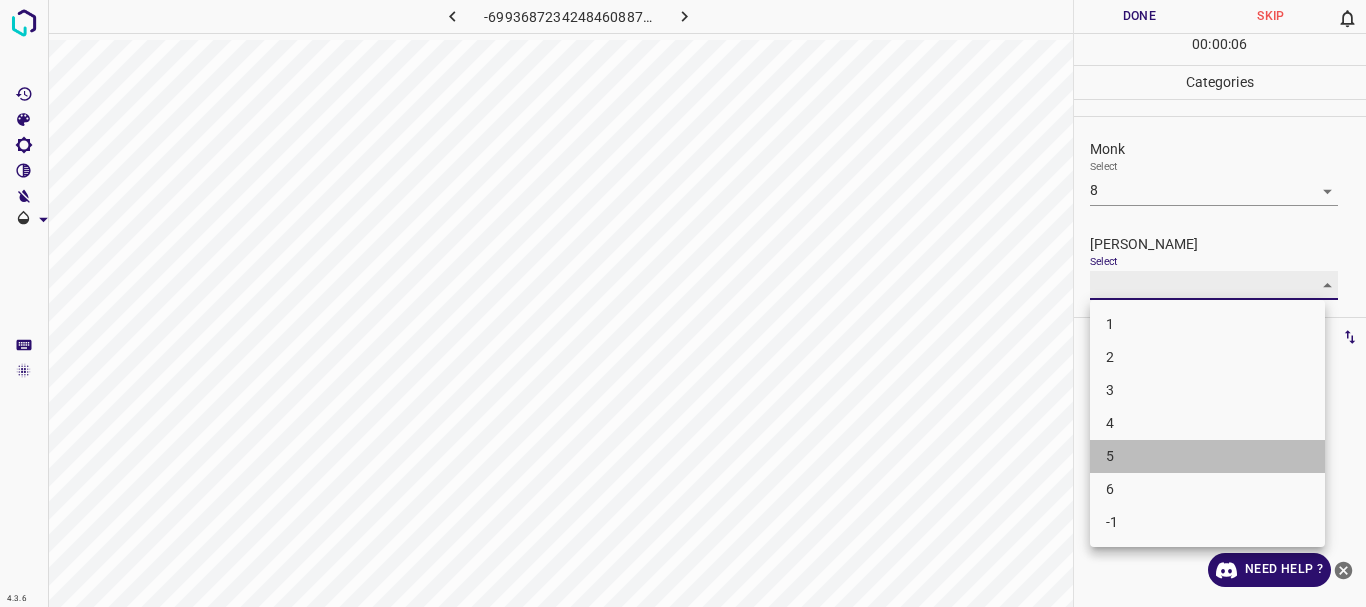 type on "5" 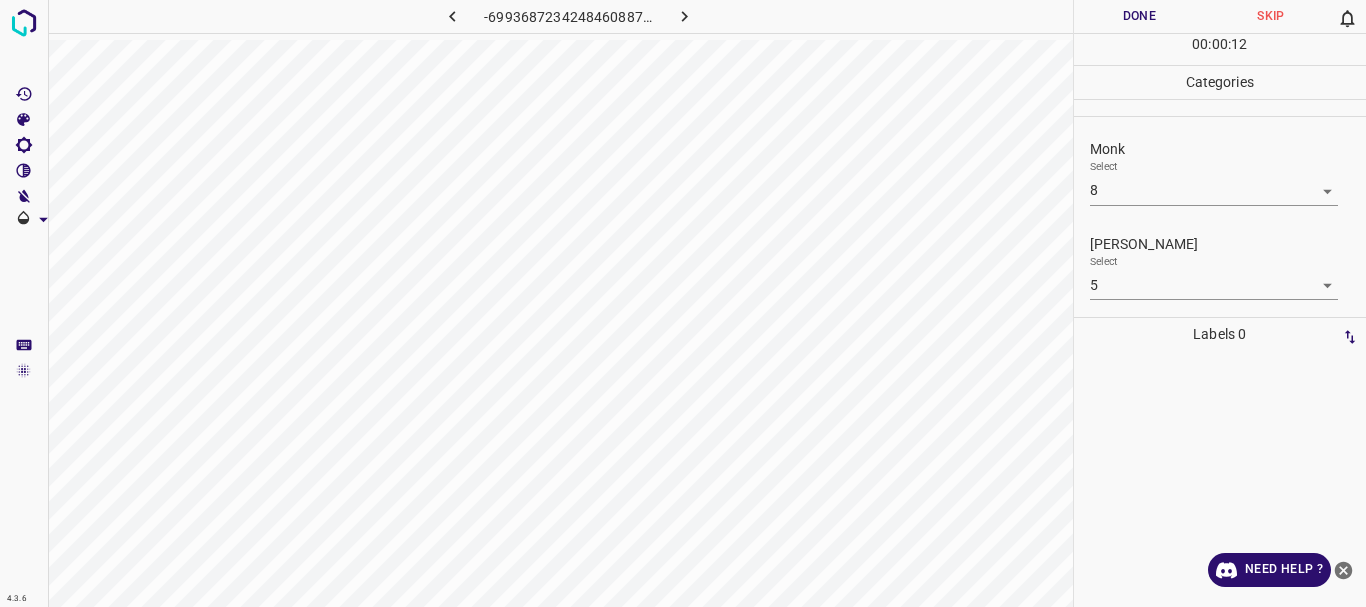 click on "Done" at bounding box center [1140, 16] 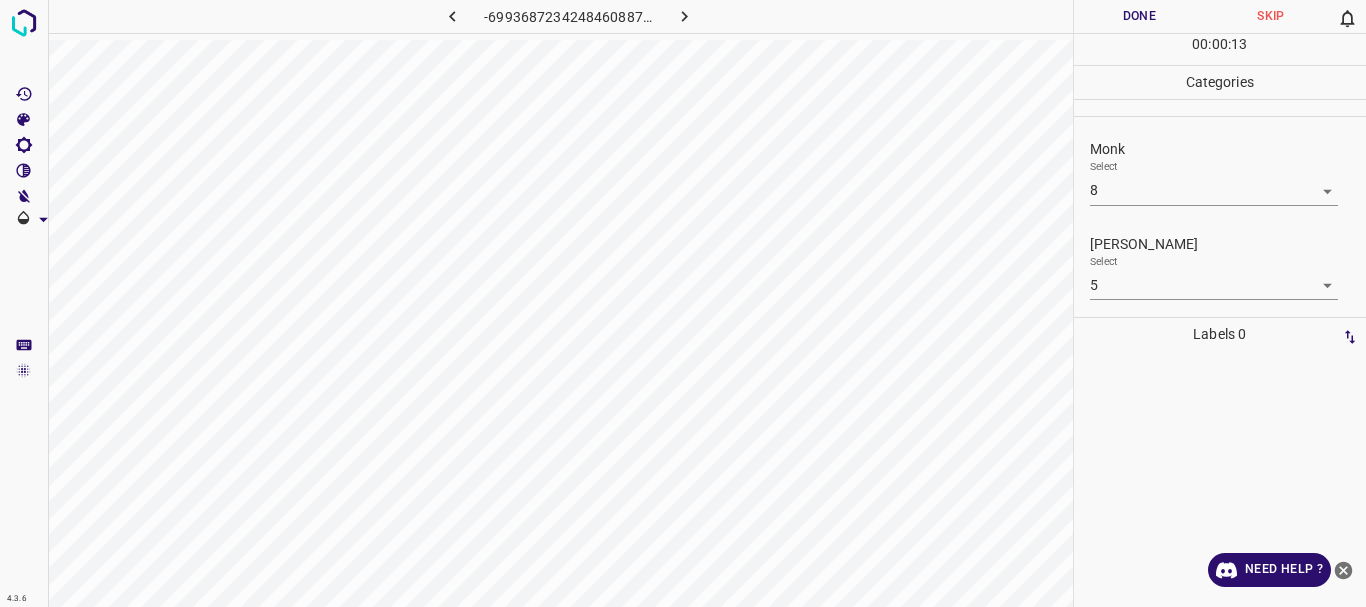 click at bounding box center [684, 16] 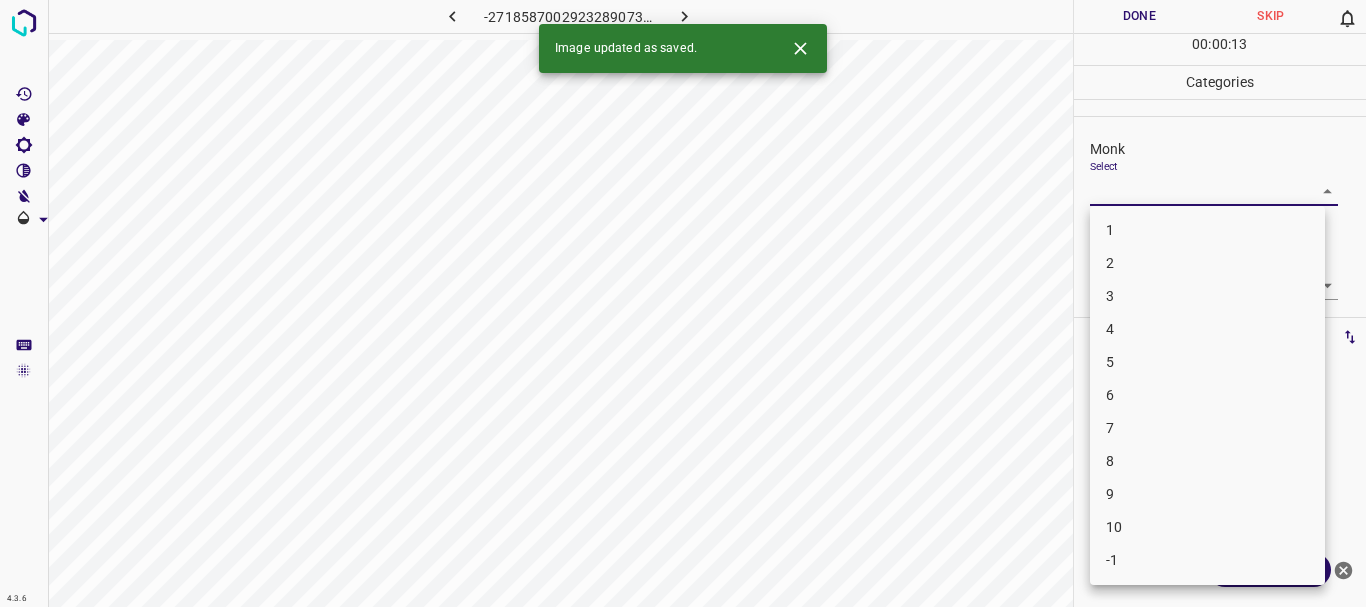click on "4.3.6  -2718587002923289073.png Done Skip 0 00   : 00   : 13   Categories Monk   Select ​  [PERSON_NAME]   Select ​ Labels   0 Categories 1 Monk 2  [PERSON_NAME] Tools Space Change between modes (Draw & Edit) I Auto labeling R Restore zoom M Zoom in N Zoom out Delete Delete selecte label Filters Z Restore filters X Saturation filter C Brightness filter V Contrast filter B Gray scale filter General O Download Image updated as saved. Need Help ? - Text - Hide - Delete 1 2 3 4 5 6 7 8 9 10 -1" at bounding box center [683, 303] 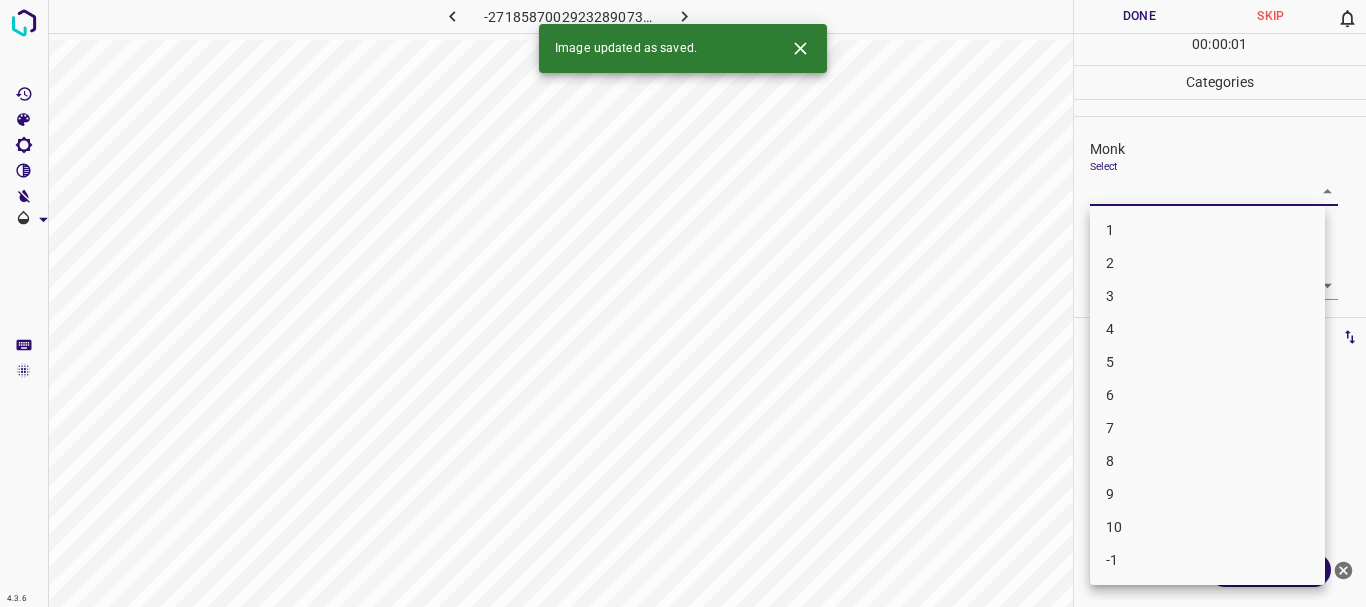 click on "3" at bounding box center (1207, 296) 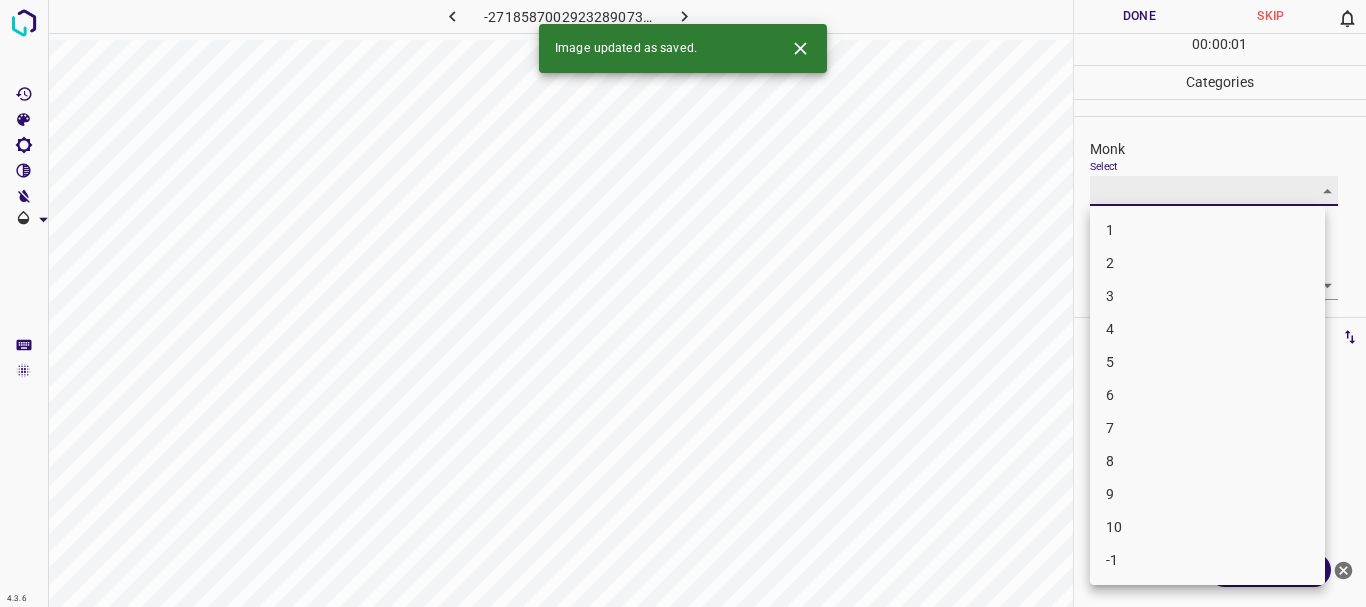 type on "3" 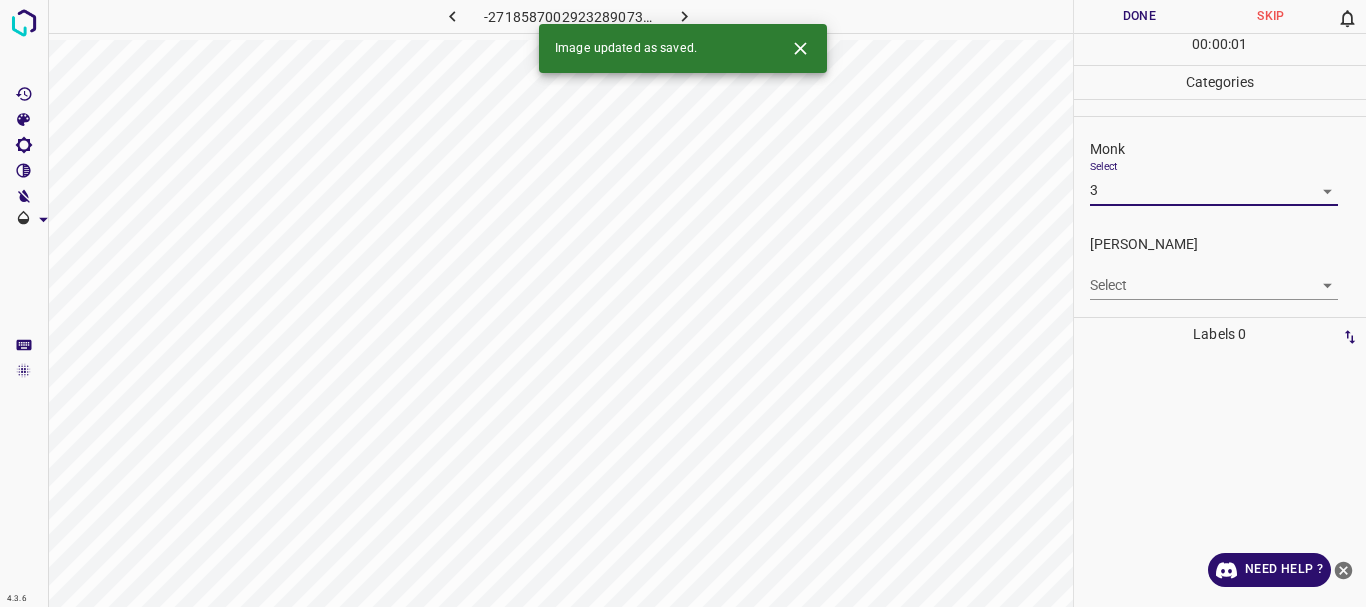 click on "Select ​" at bounding box center [1214, 277] 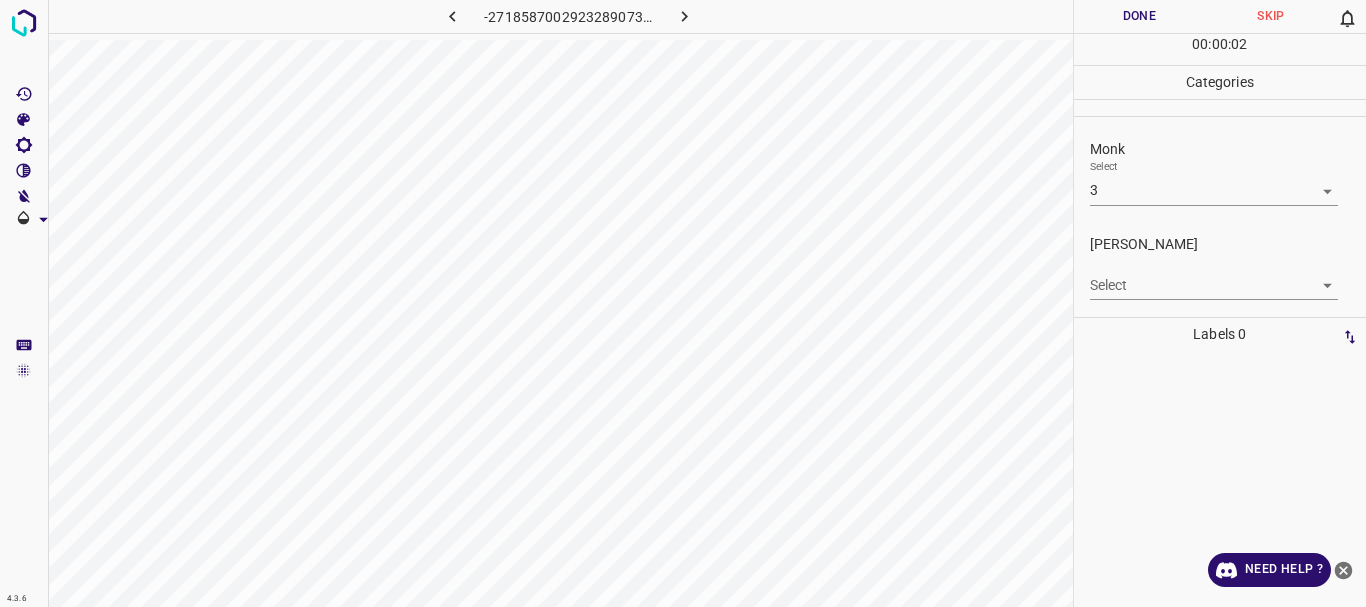 click on "[PERSON_NAME]   Select ​" at bounding box center (1220, 267) 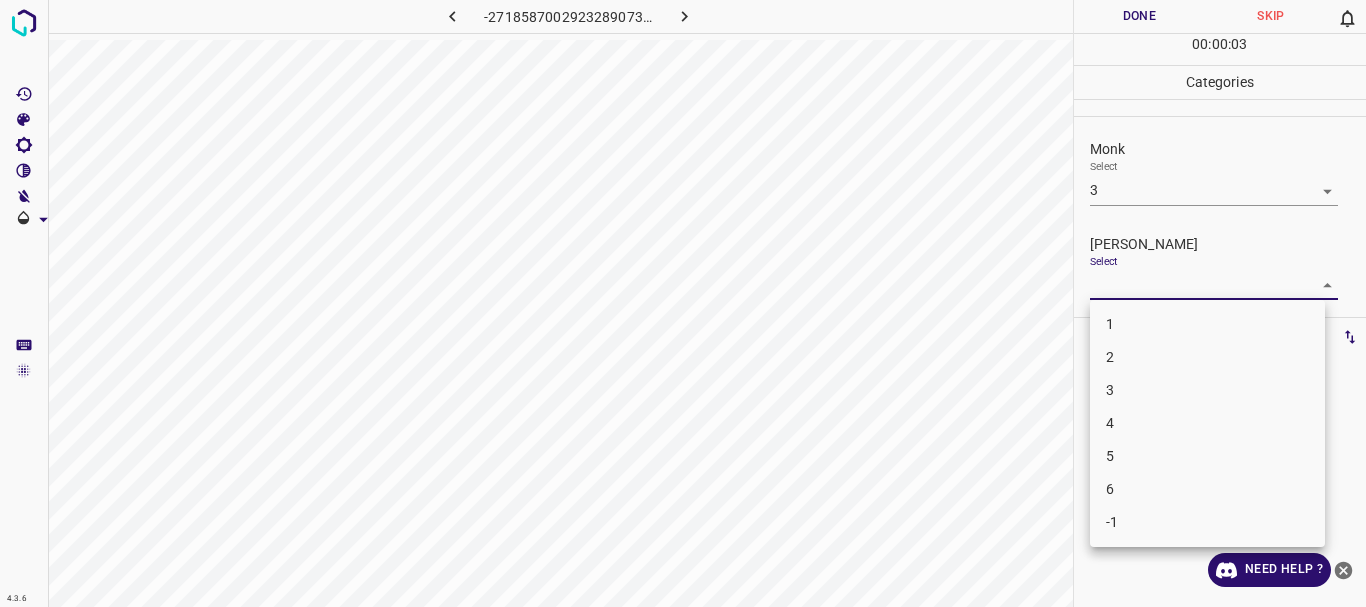 click on "1" at bounding box center [1207, 324] 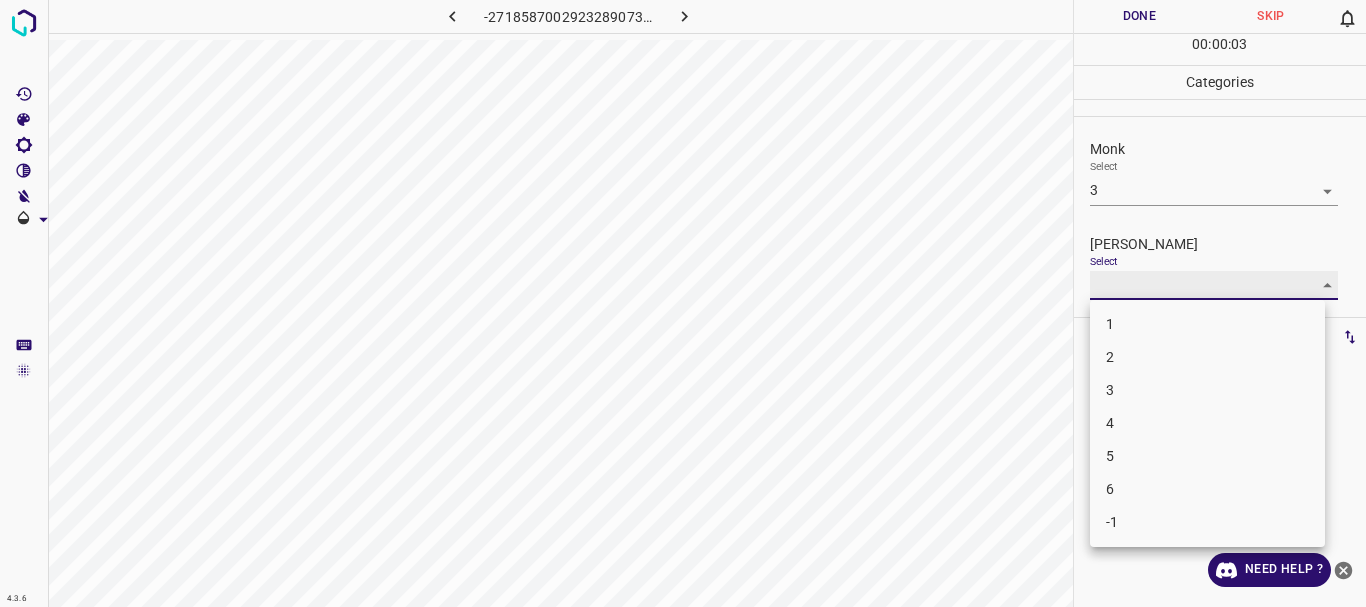 type on "1" 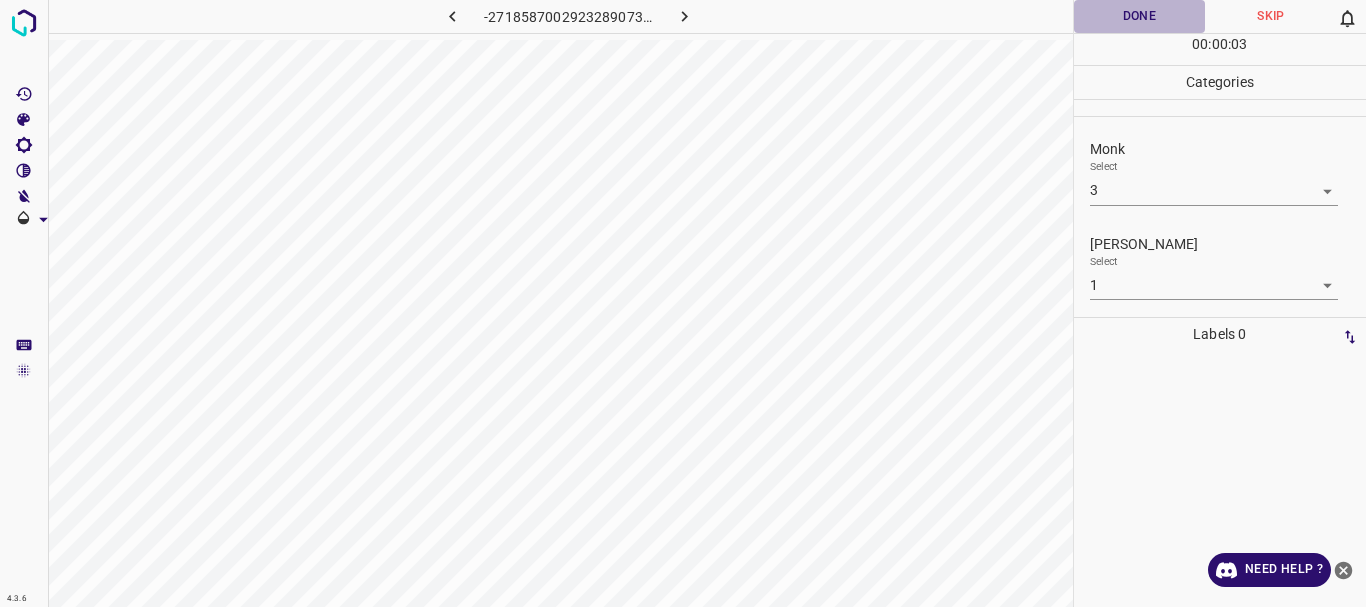 click on "Done" at bounding box center (1140, 16) 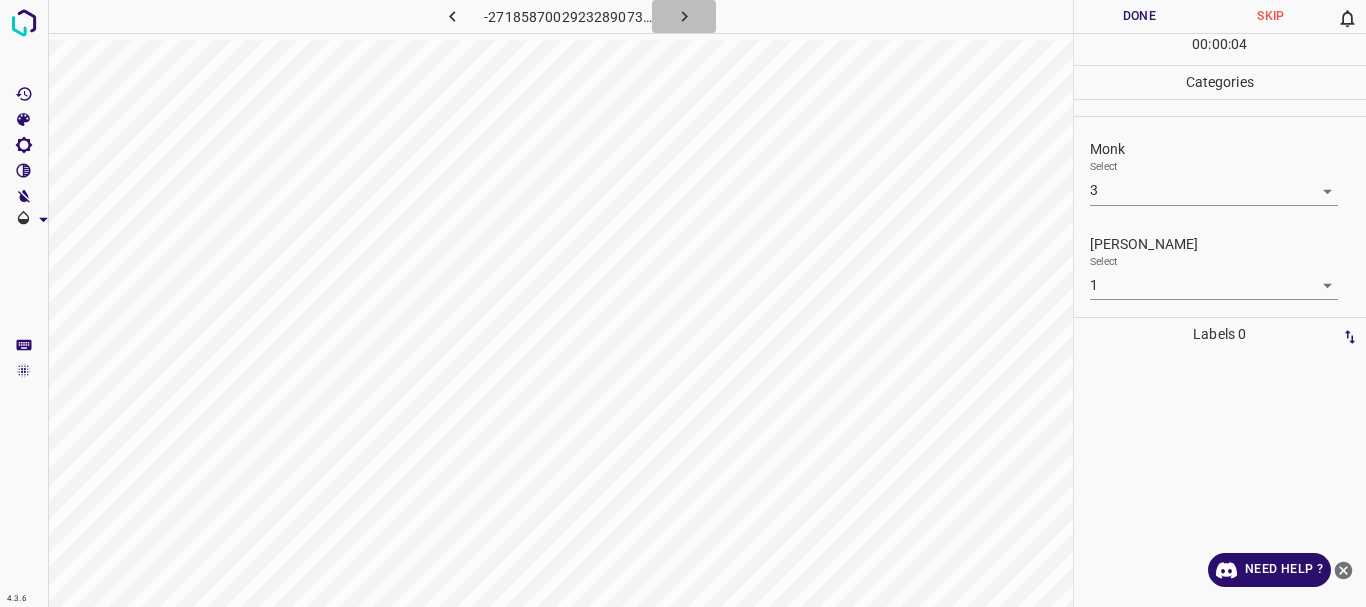 click at bounding box center [684, 16] 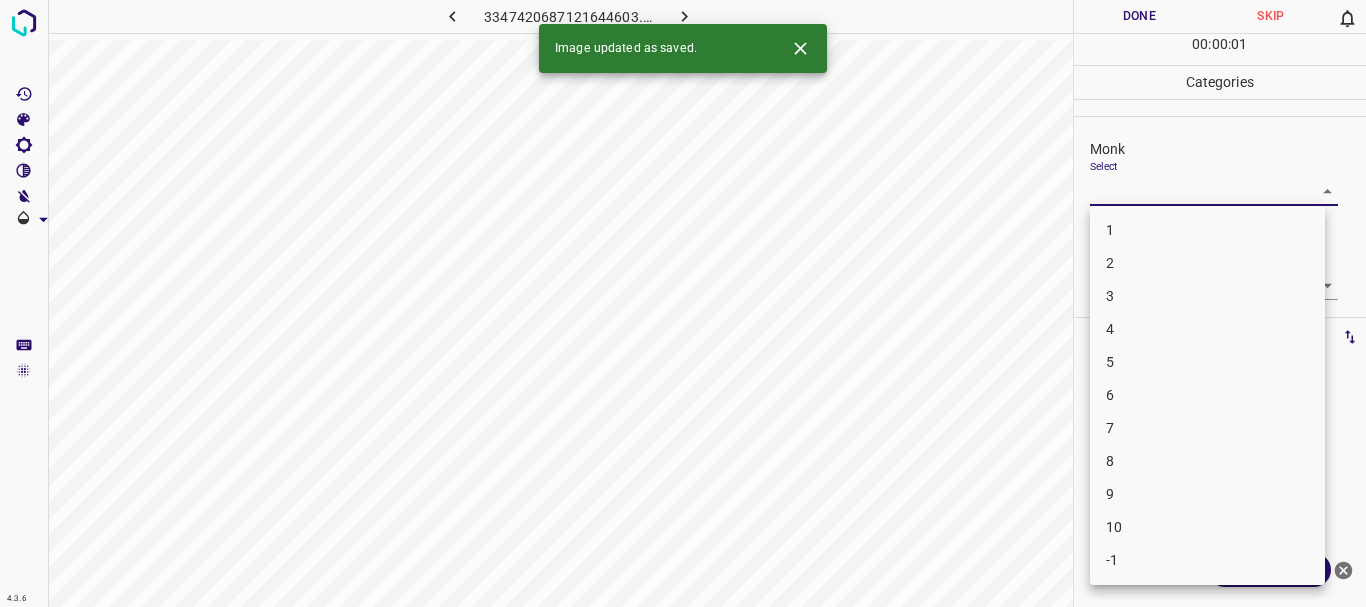 click on "4.3.6  3347420687121644603.png Done Skip 0 00   : 00   : 01   Categories Monk   Select ​  [PERSON_NAME]   Select ​ Labels   0 Categories 1 Monk 2  [PERSON_NAME] Tools Space Change between modes (Draw & Edit) I Auto labeling R Restore zoom M Zoom in N Zoom out Delete Delete selecte label Filters Z Restore filters X Saturation filter C Brightness filter V Contrast filter B Gray scale filter General O Download Image updated as saved. Need Help ? - Text - Hide - Delete 1 2 3 4 5 6 7 8 9 10 -1" at bounding box center [683, 303] 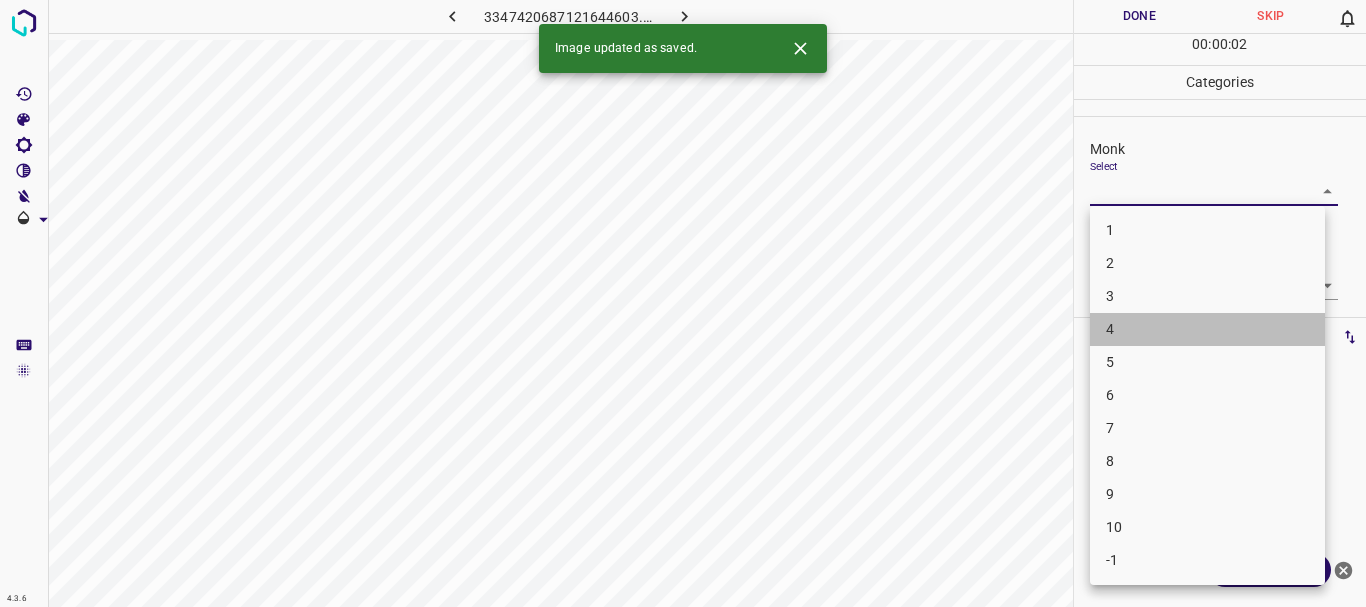 click on "4" at bounding box center (1207, 329) 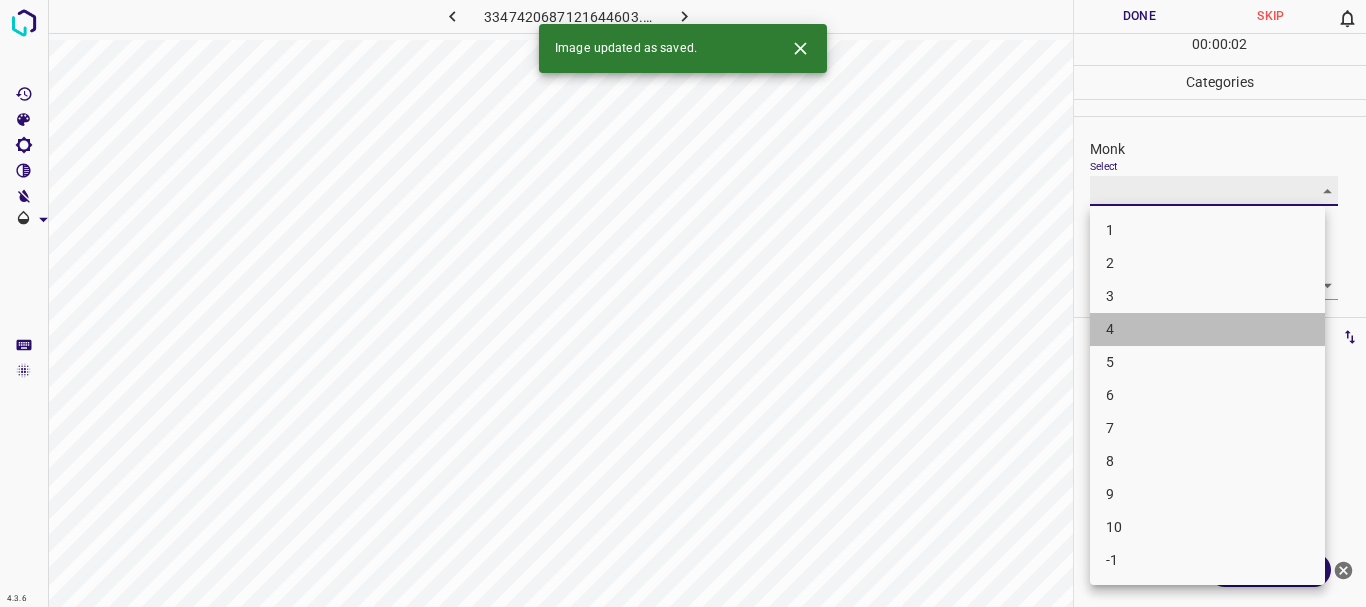 type on "4" 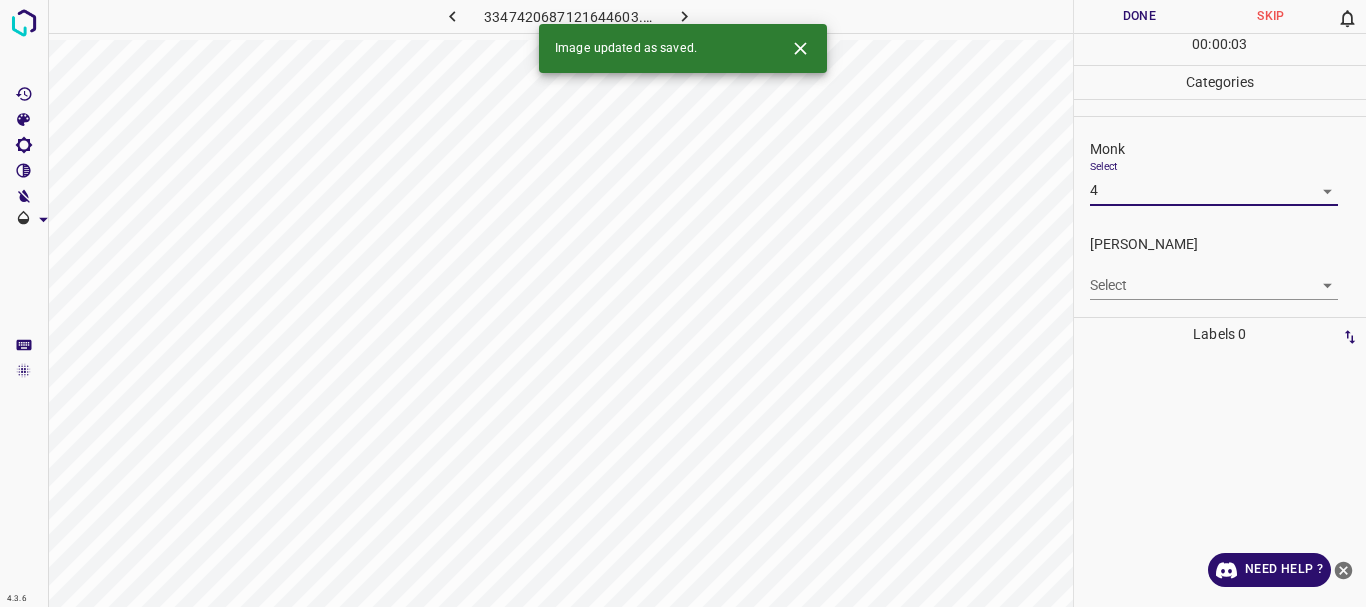 click on "4.3.6  3347420687121644603.png Done Skip 0 00   : 00   : 03   Categories Monk   Select 4 4  [PERSON_NAME]   Select ​ Labels   0 Categories 1 Monk 2  [PERSON_NAME] Tools Space Change between modes (Draw & Edit) I Auto labeling R Restore zoom M Zoom in N Zoom out Delete Delete selecte label Filters Z Restore filters X Saturation filter C Brightness filter V Contrast filter B Gray scale filter General O Download Image updated as saved. Need Help ? - Text - Hide - Delete" at bounding box center (683, 303) 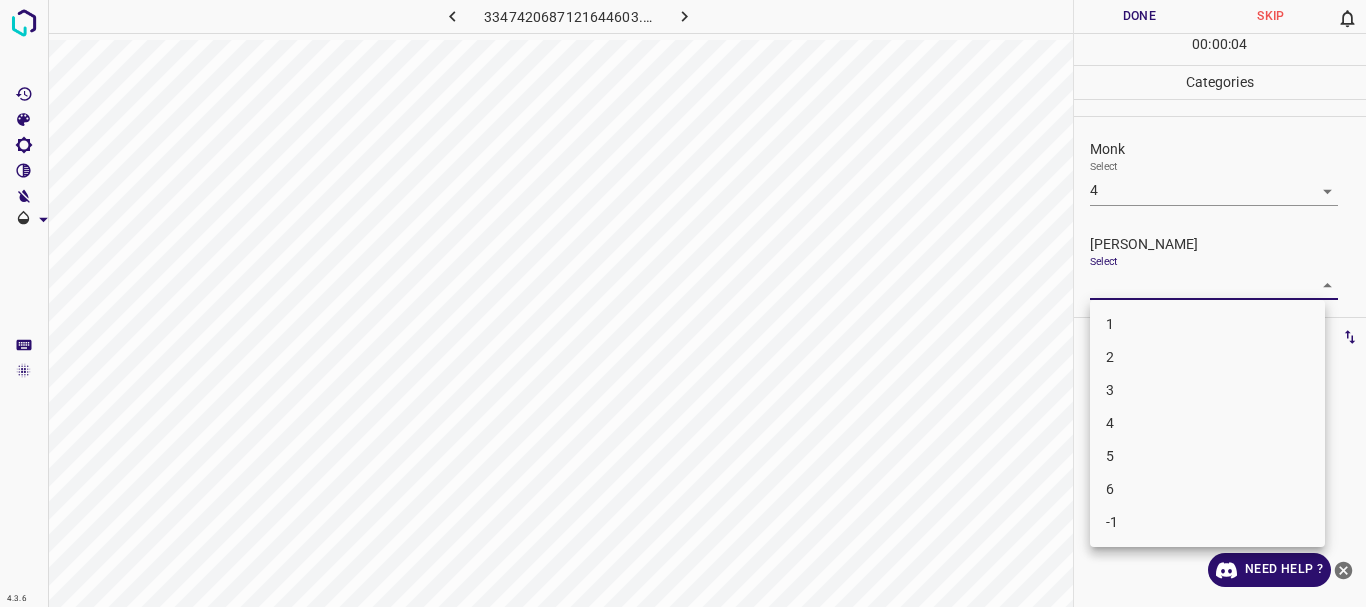 click on "1" at bounding box center [1207, 324] 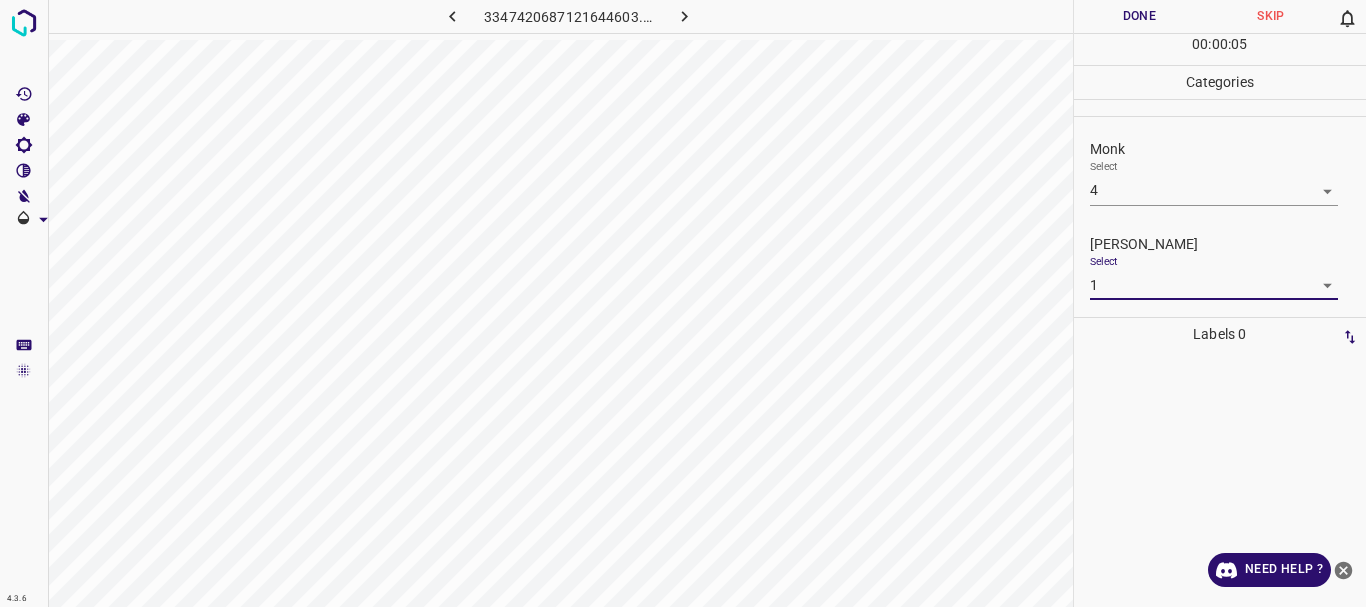 click on "4.3.6  3347420687121644603.png Done Skip 0 00   : 00   : 05   Categories Monk   Select 4 4  [PERSON_NAME]   Select 1 1 Labels   0 Categories 1 Monk 2  [PERSON_NAME] Tools Space Change between modes (Draw & Edit) I Auto labeling R Restore zoom M Zoom in N Zoom out Delete Delete selecte label Filters Z Restore filters X Saturation filter C Brightness filter V Contrast filter B Gray scale filter General O Download Need Help ? - Text - Hide - Delete" at bounding box center [683, 303] 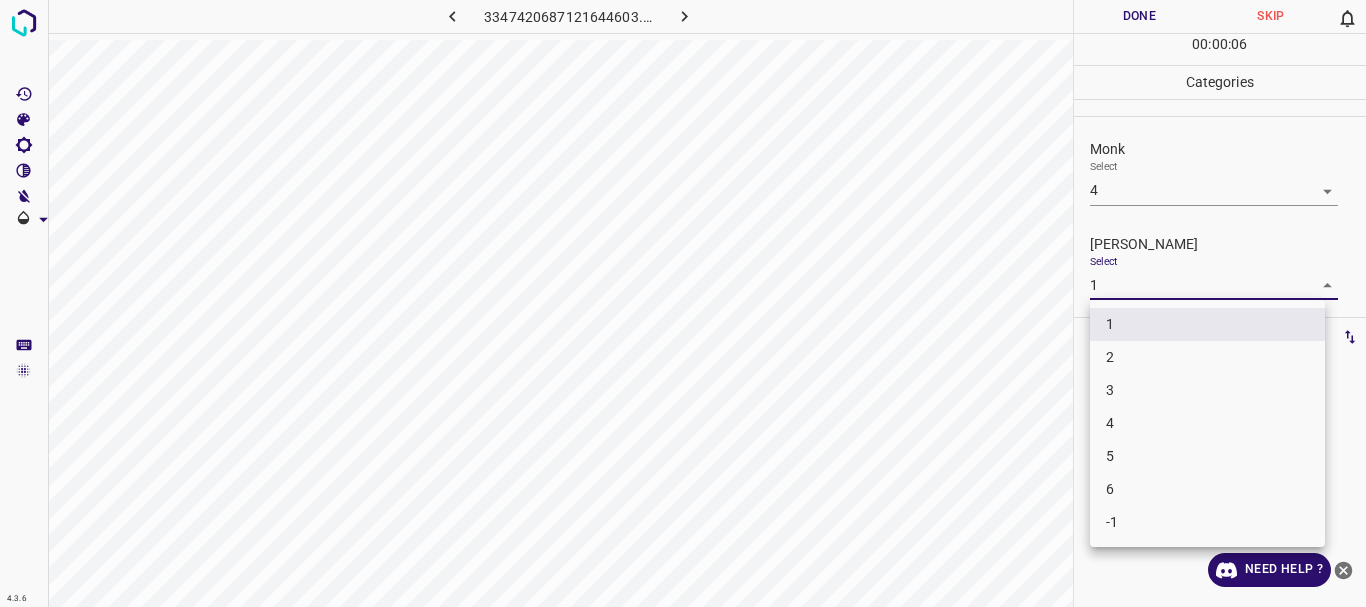 drag, startPoint x: 1146, startPoint y: 366, endPoint x: 1116, endPoint y: 152, distance: 216.09258 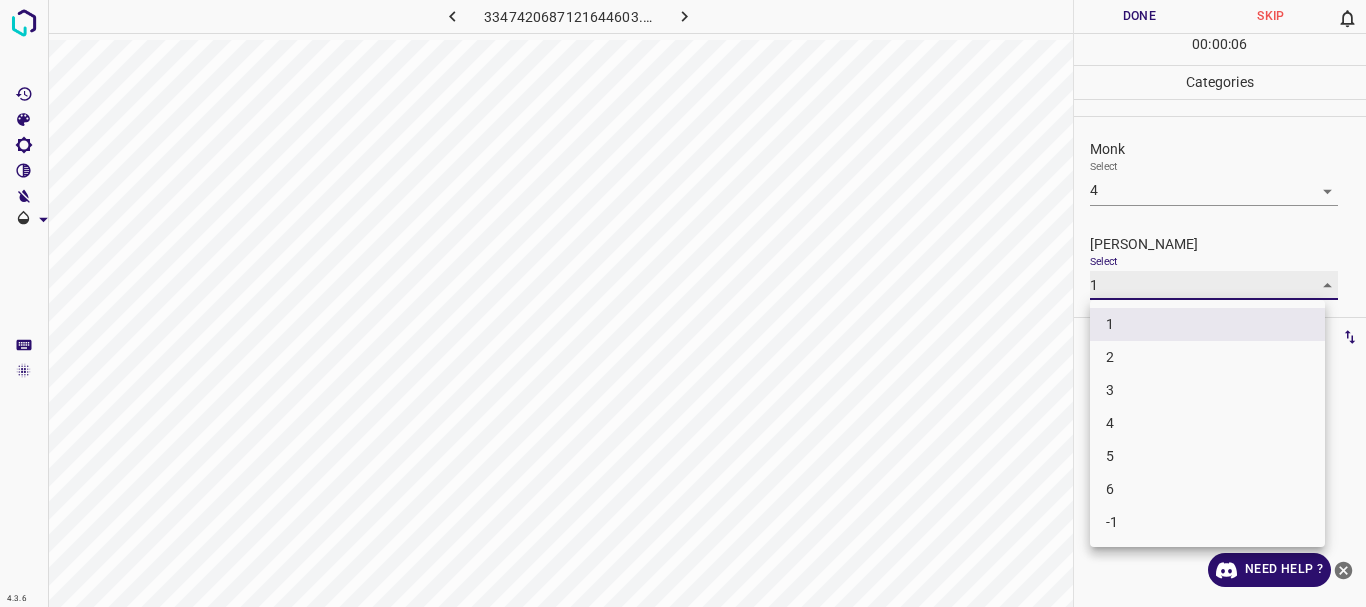 type on "2" 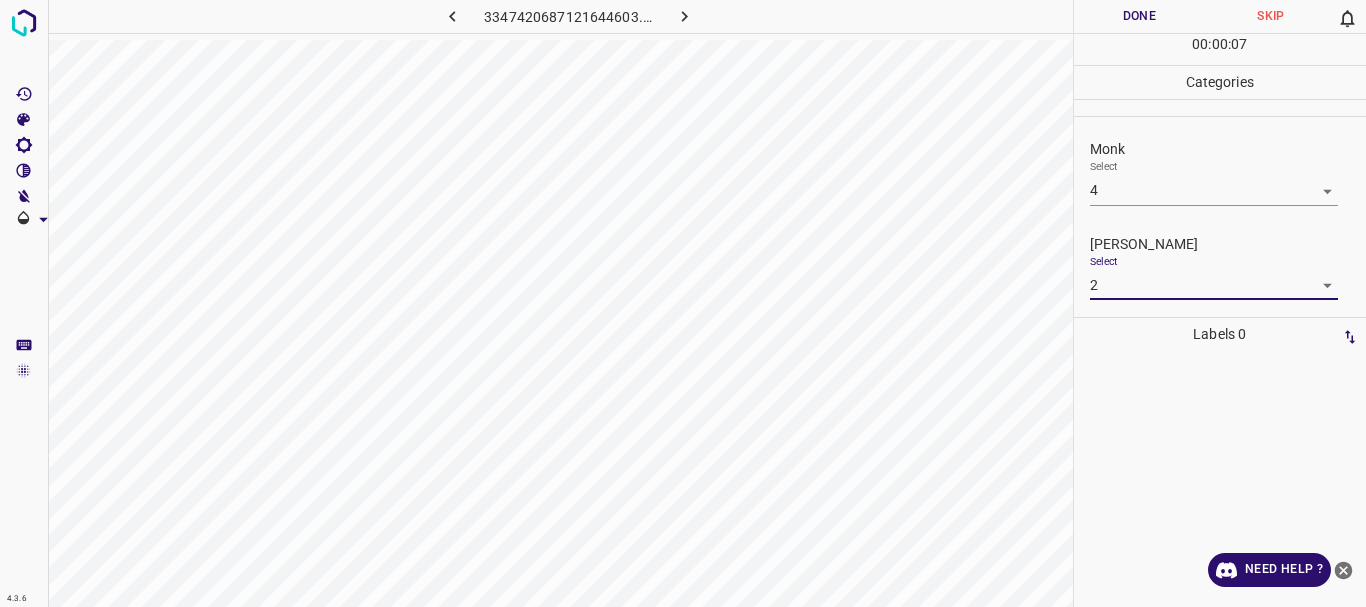 click on "Done" at bounding box center [1140, 16] 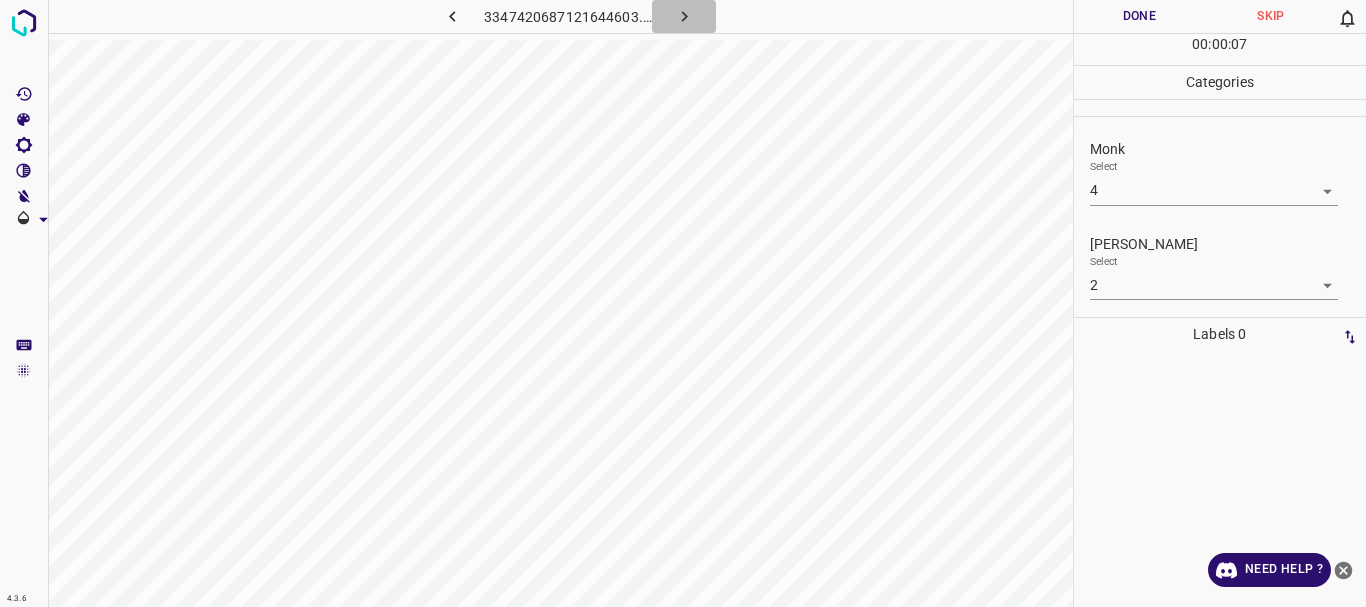 click at bounding box center [684, 16] 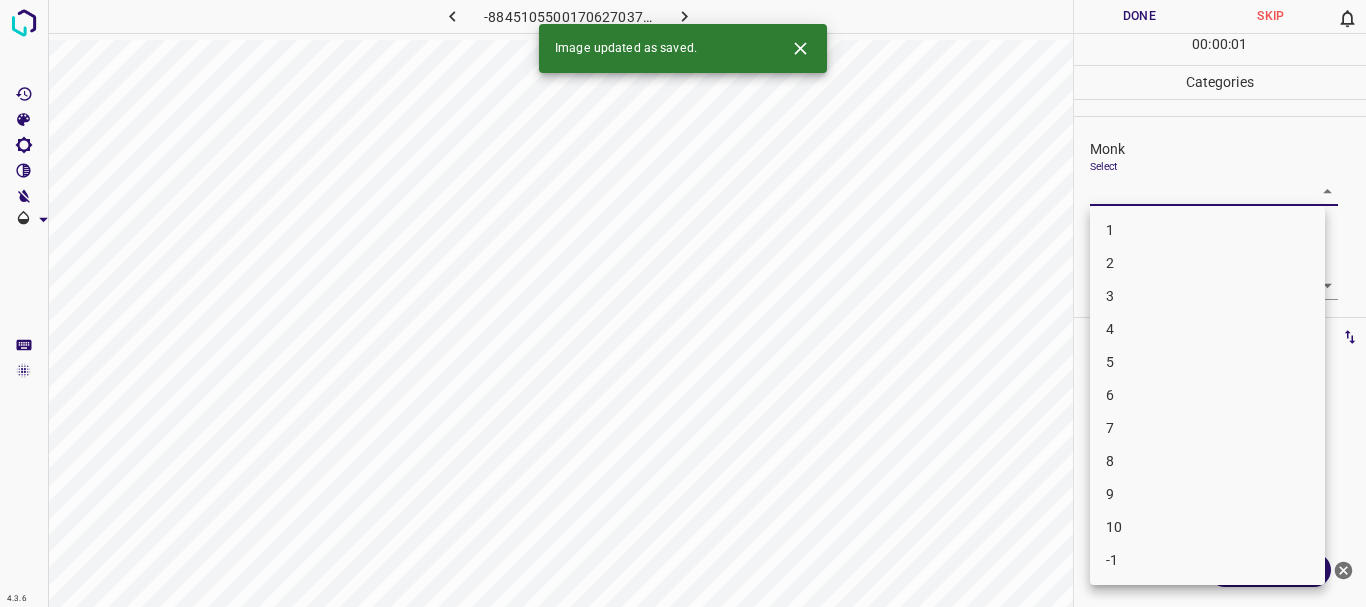 click on "4.3.6  -8845105500170627037.png Done Skip 0 00   : 00   : 01   Categories Monk   Select ​  [PERSON_NAME]   Select ​ Labels   0 Categories 1 Monk 2  [PERSON_NAME] Tools Space Change between modes (Draw & Edit) I Auto labeling R Restore zoom M Zoom in N Zoom out Delete Delete selecte label Filters Z Restore filters X Saturation filter C Brightness filter V Contrast filter B Gray scale filter General O Download Image updated as saved. Need Help ? - Text - Hide - Delete 1 2 3 4 5 6 7 8 9 10 -1" at bounding box center [683, 303] 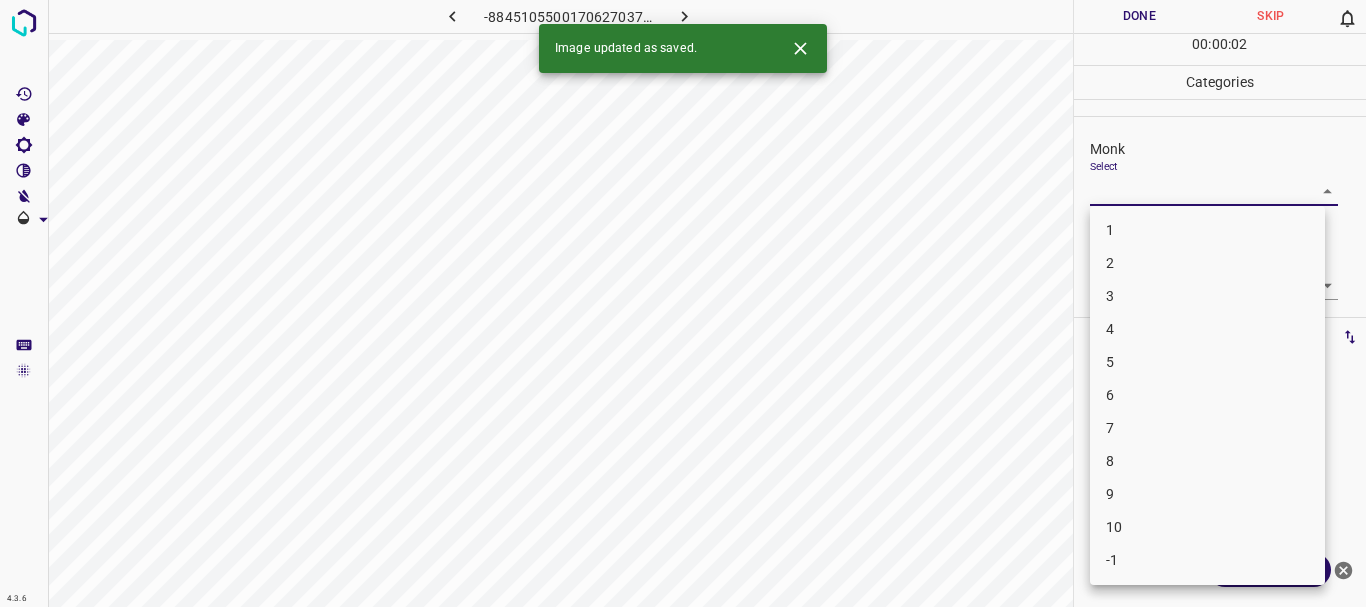 click on "3" at bounding box center [1207, 296] 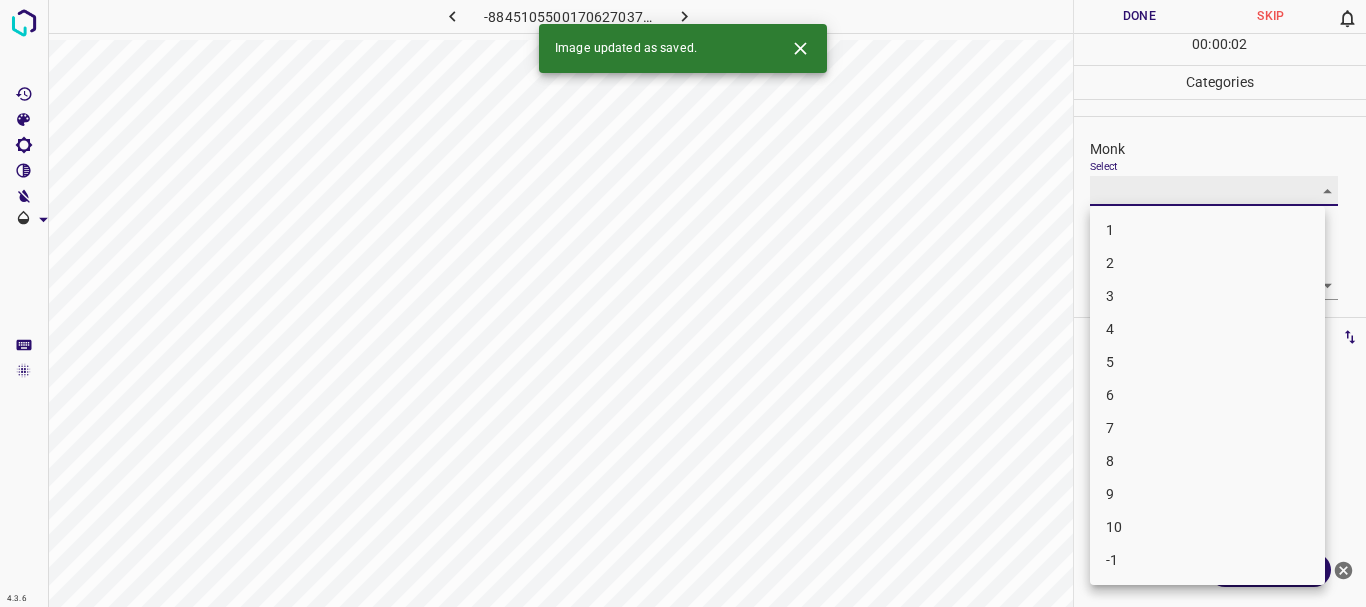 type on "3" 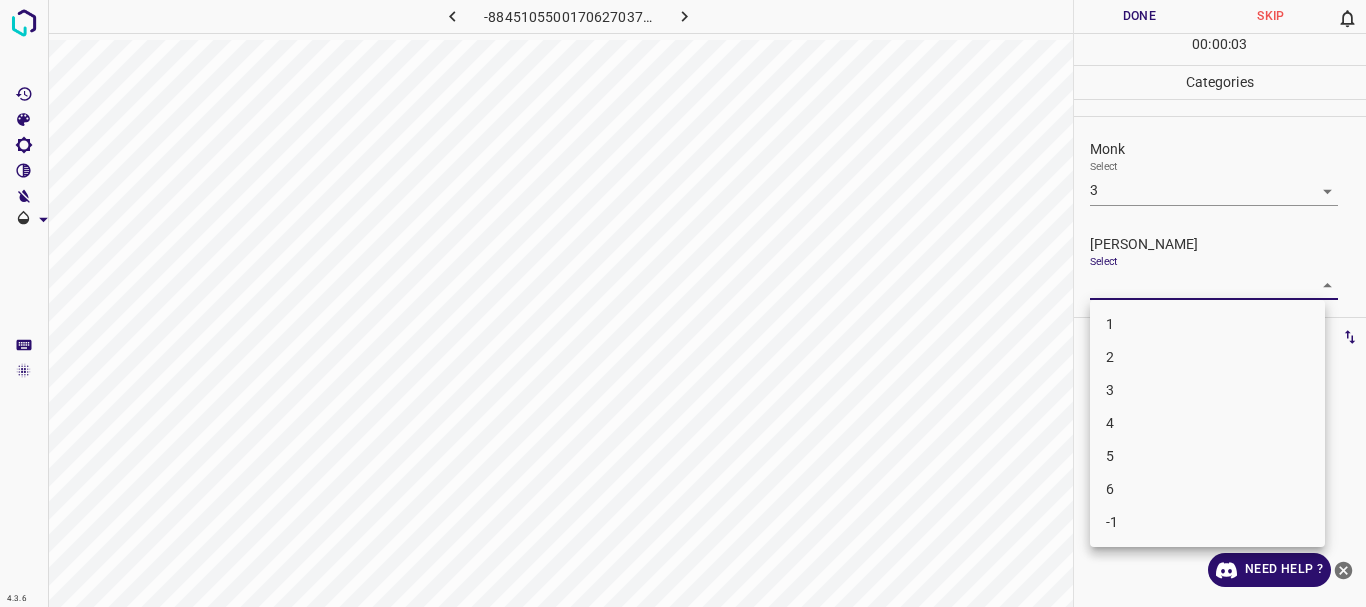 click on "4.3.6  -8845105500170627037.png Done Skip 0 00   : 00   : 03   Categories Monk   Select 3 3  [PERSON_NAME]   Select ​ Labels   0 Categories 1 Monk 2  [PERSON_NAME] Tools Space Change between modes (Draw & Edit) I Auto labeling R Restore zoom M Zoom in N Zoom out Delete Delete selecte label Filters Z Restore filters X Saturation filter C Brightness filter V Contrast filter B Gray scale filter General O Download Need Help ? - Text - Hide - Delete 1 2 3 4 5 6 -1" at bounding box center [683, 303] 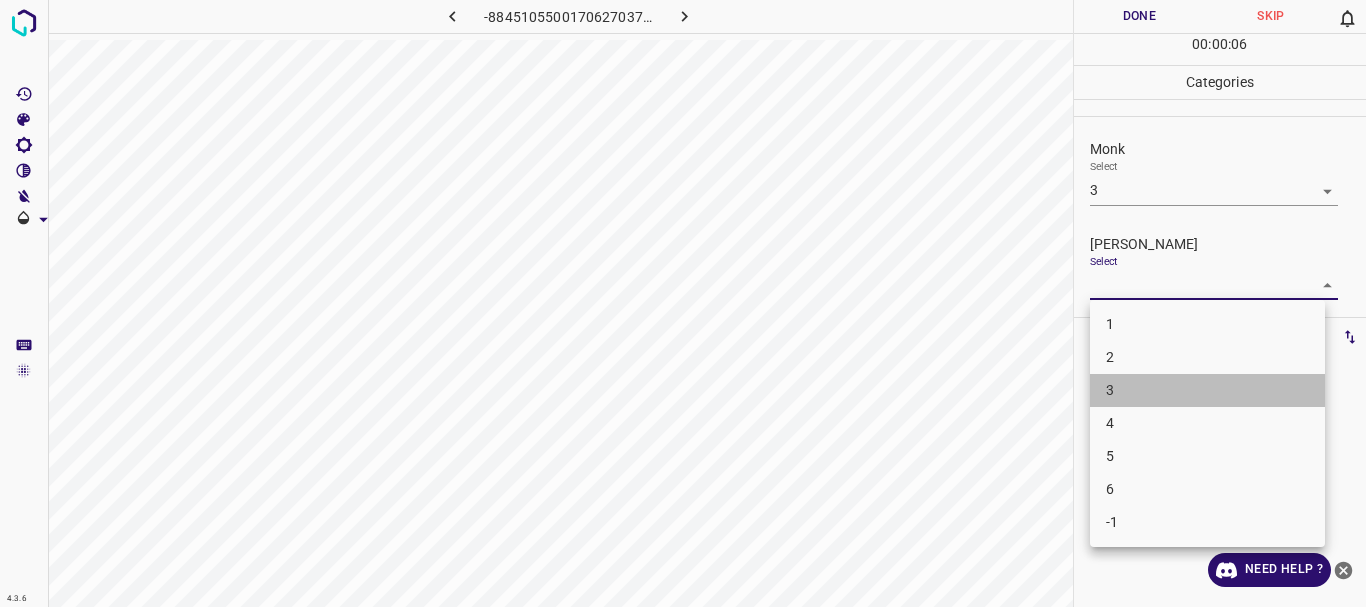 click on "3" at bounding box center (1207, 390) 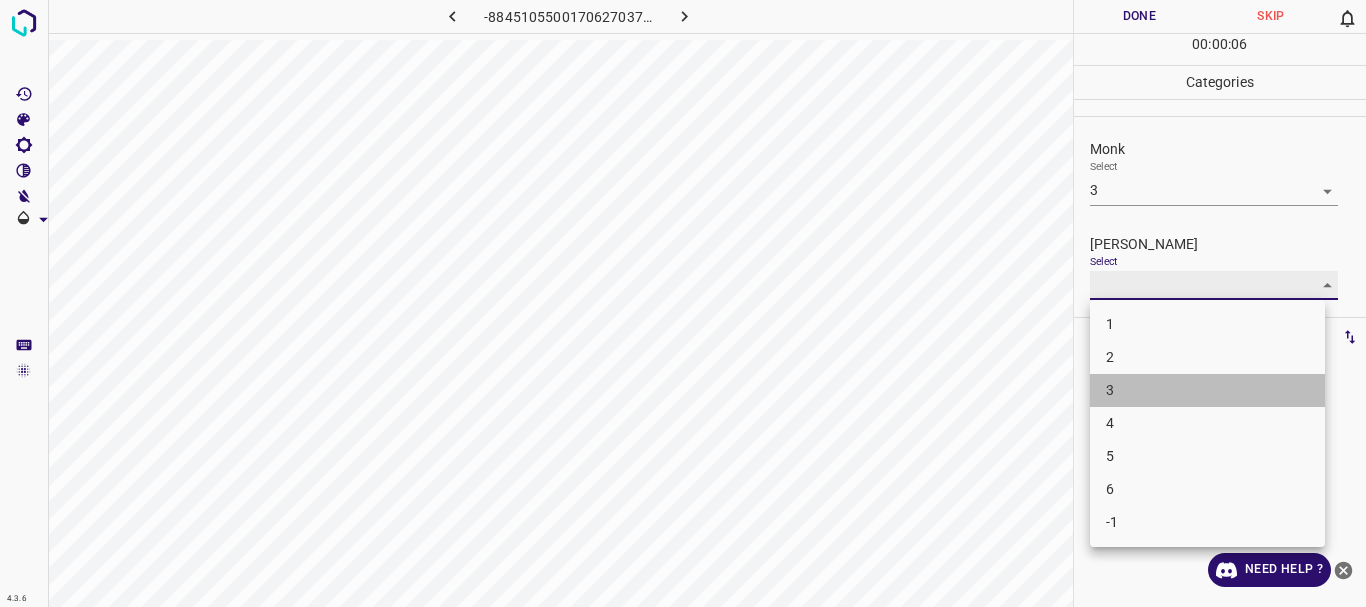 type on "3" 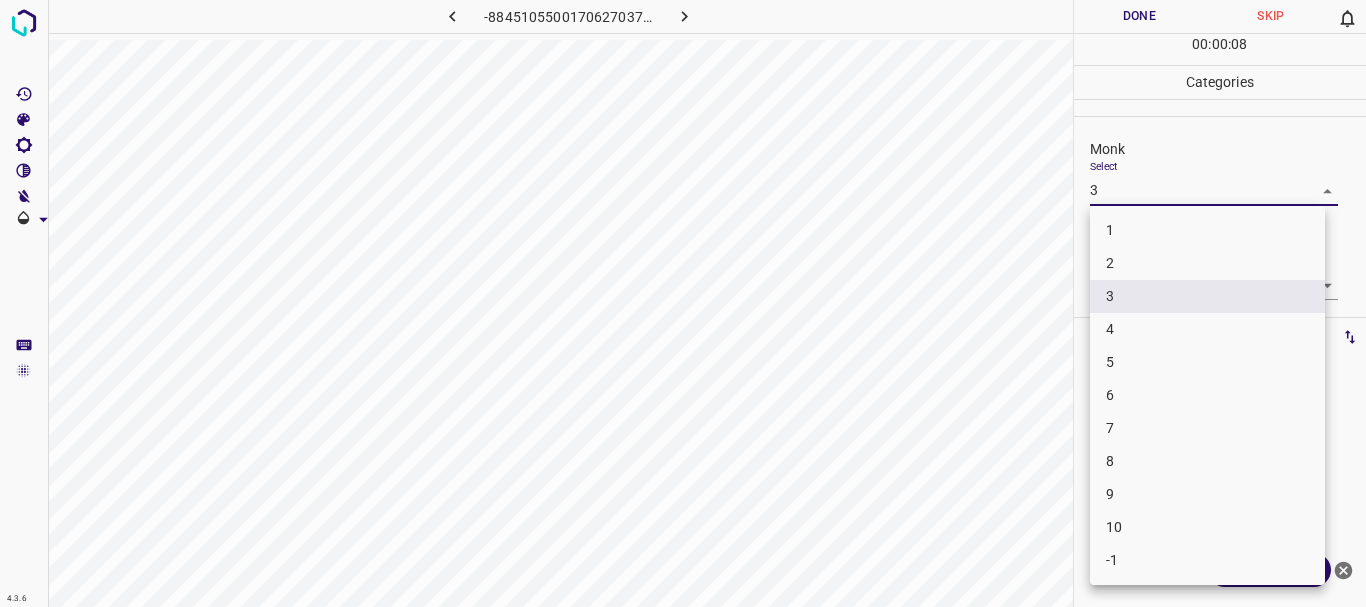 click on "4.3.6  -8845105500170627037.png Done Skip 0 00   : 00   : 08   Categories Monk   Select 3 3  [PERSON_NAME]   Select 3 3 Labels   0 Categories 1 Monk 2  [PERSON_NAME] Tools Space Change between modes (Draw & Edit) I Auto labeling R Restore zoom M Zoom in N Zoom out Delete Delete selecte label Filters Z Restore filters X Saturation filter C Brightness filter V Contrast filter B Gray scale filter General O Download Need Help ? - Text - Hide - Delete 1 2 3 4 5 6 7 8 9 10 -1" at bounding box center (683, 303) 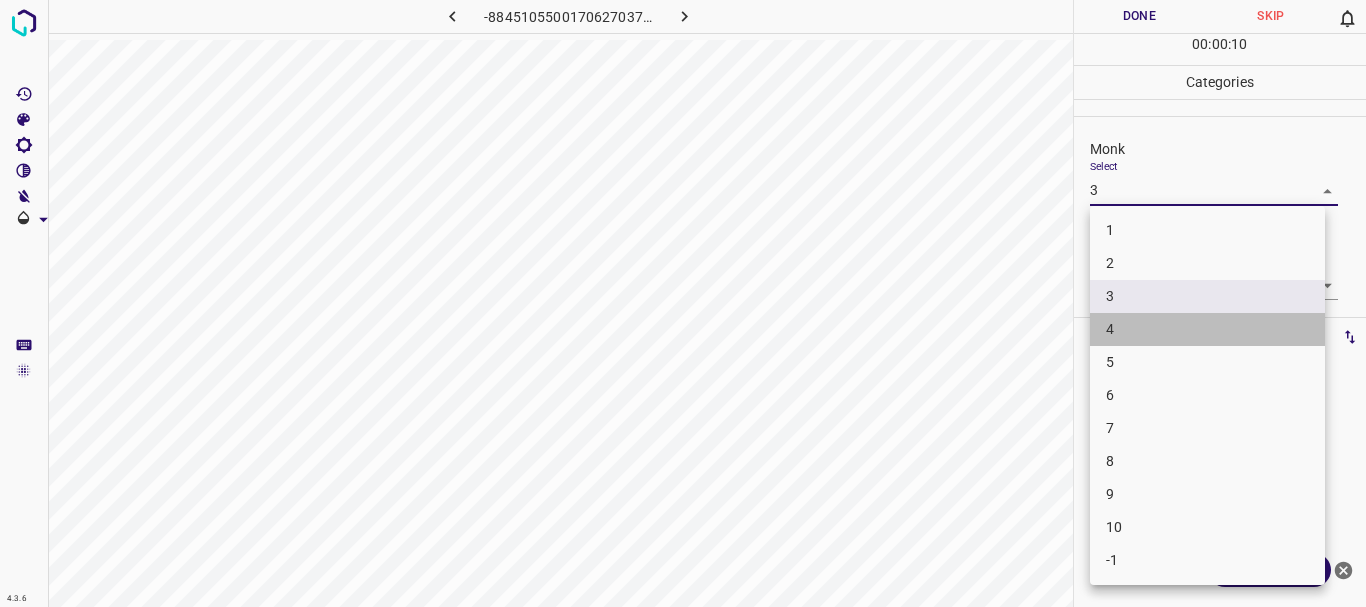 click on "4" at bounding box center (1207, 329) 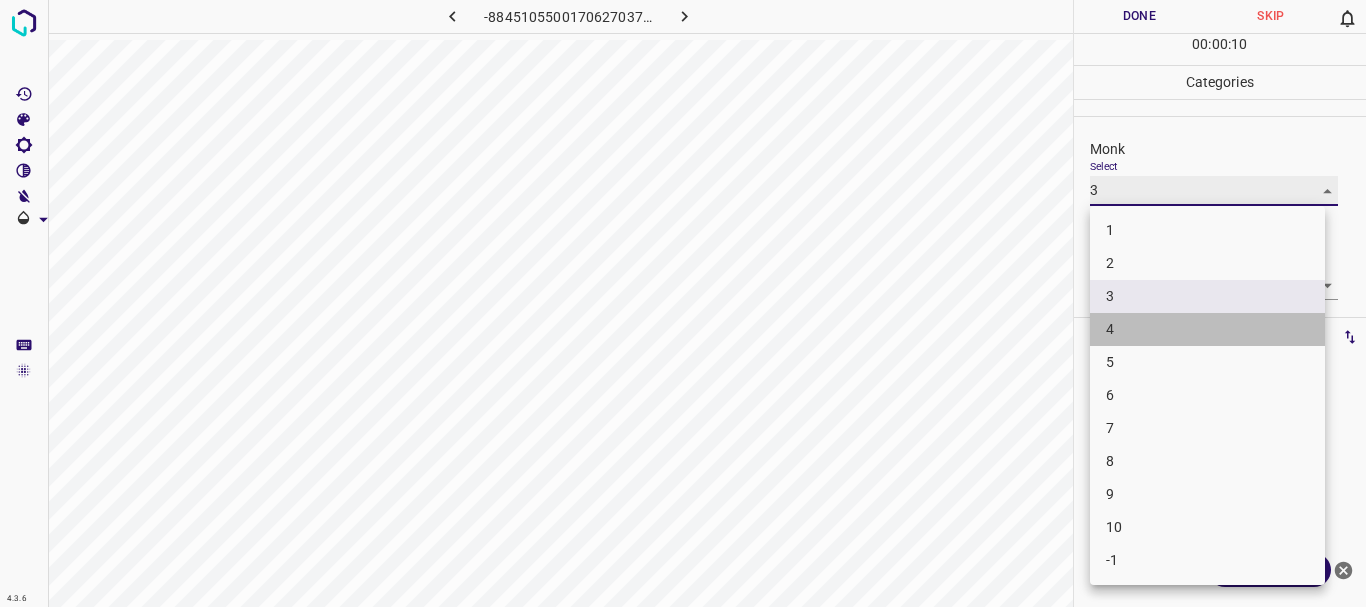 type on "4" 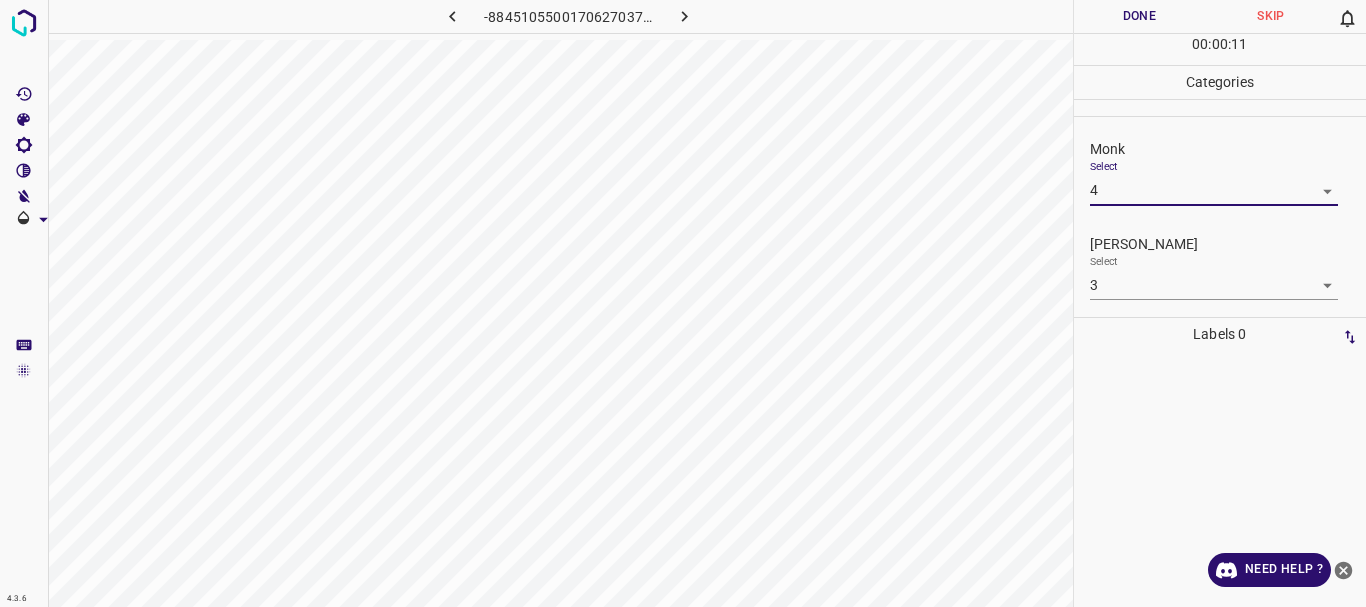 click on "4.3.6  -8845105500170627037.png Done Skip 0 00   : 00   : 11   Categories Monk   Select 4 4  [PERSON_NAME]   Select 3 3 Labels   0 Categories 1 Monk 2  [PERSON_NAME] Tools Space Change between modes (Draw & Edit) I Auto labeling R Restore zoom M Zoom in N Zoom out Delete Delete selecte label Filters Z Restore filters X Saturation filter C Brightness filter V Contrast filter B Gray scale filter General O Download Need Help ? - Text - Hide - Delete" at bounding box center (683, 303) 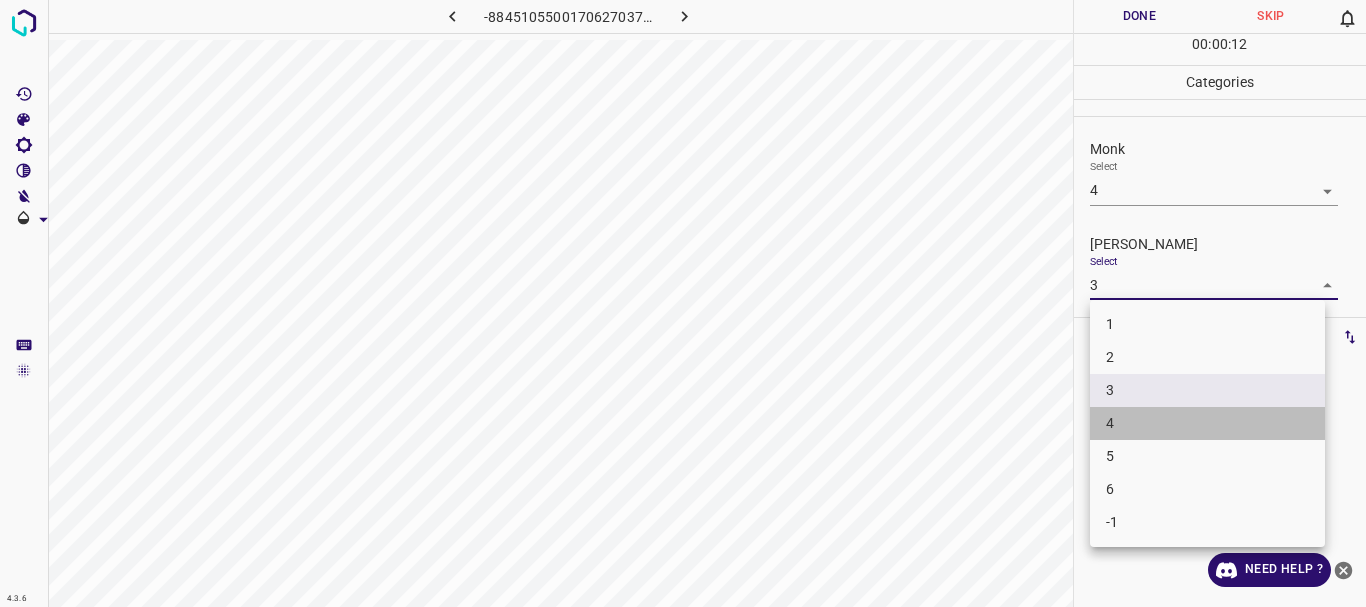 drag, startPoint x: 1123, startPoint y: 416, endPoint x: 1151, endPoint y: 25, distance: 392.00128 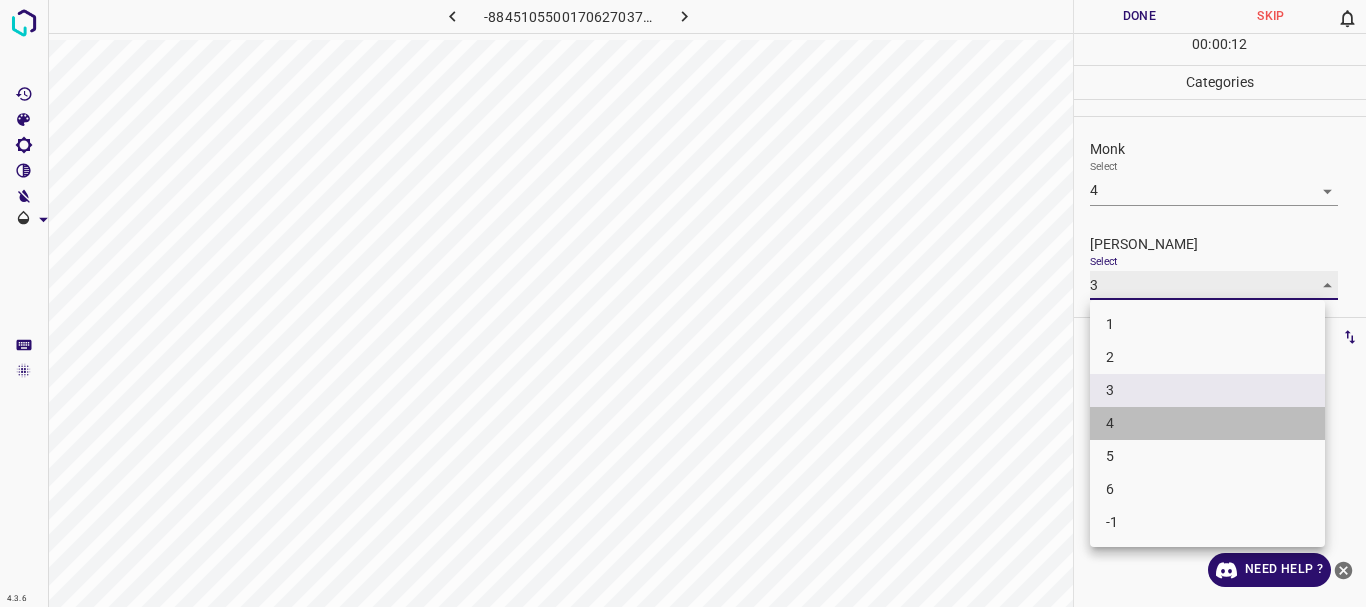 type on "4" 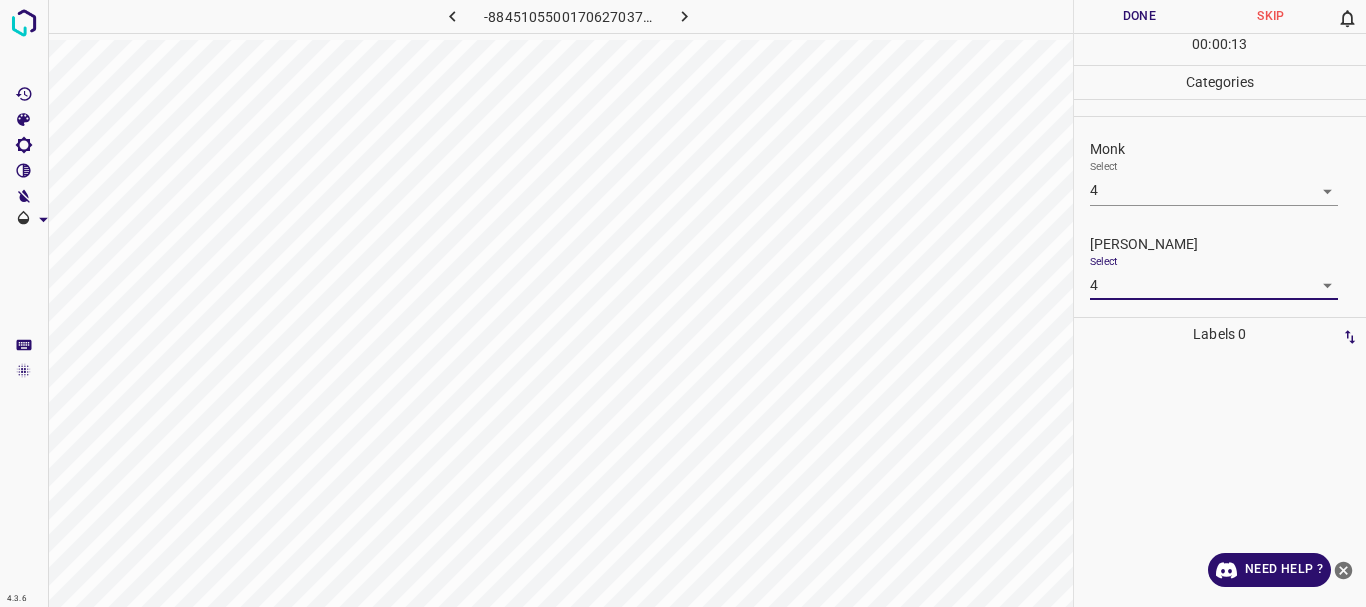 click on "Done" at bounding box center [1140, 16] 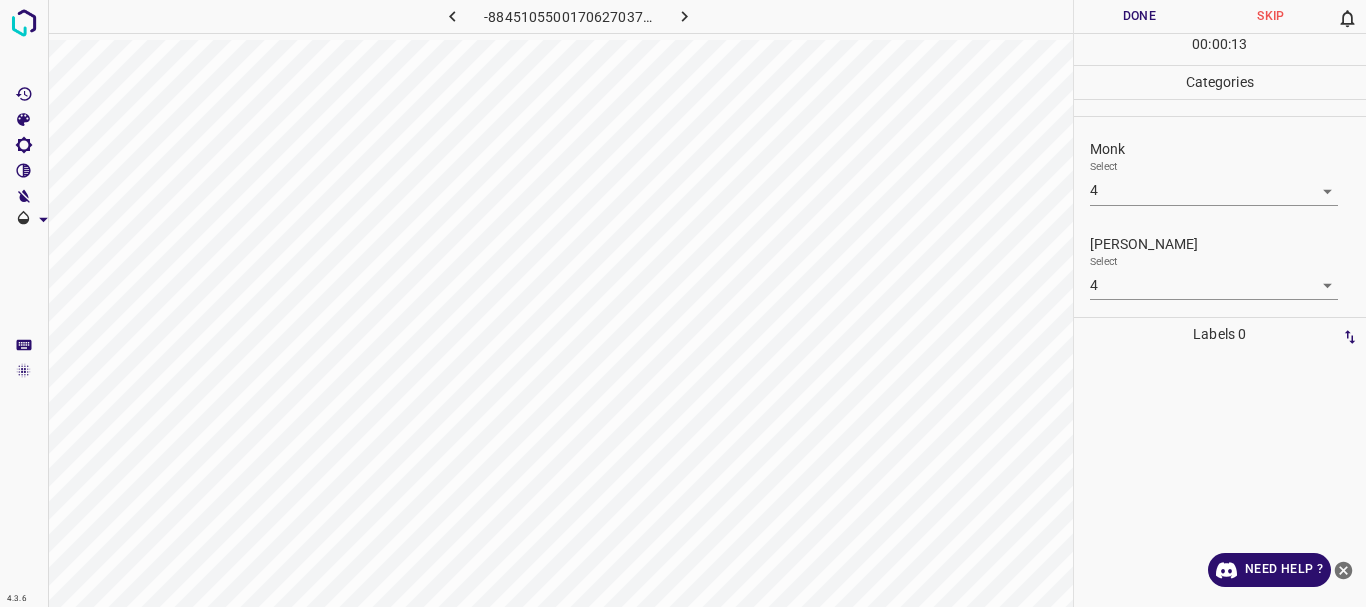 click 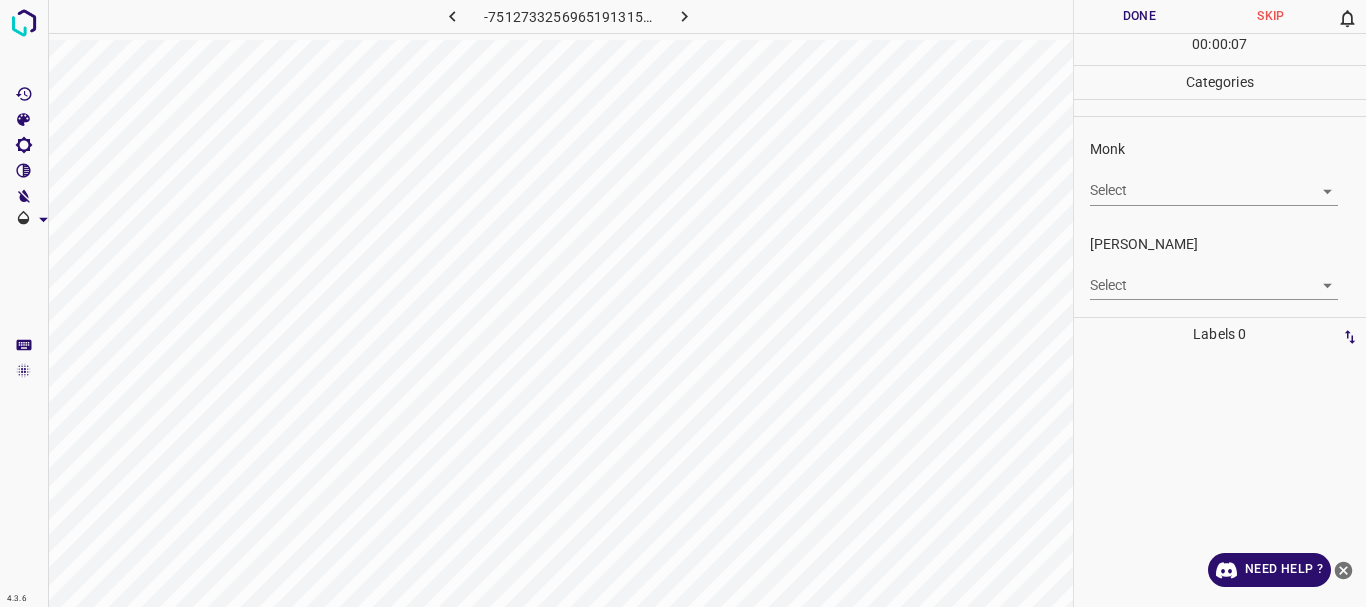 click 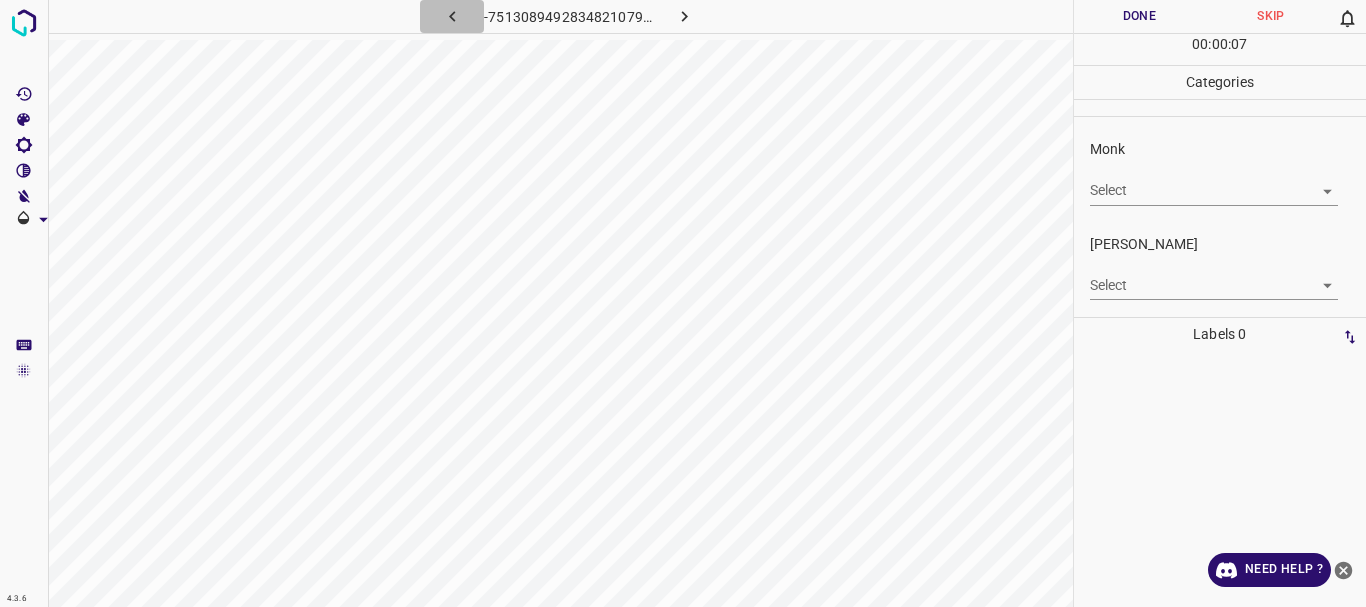 click 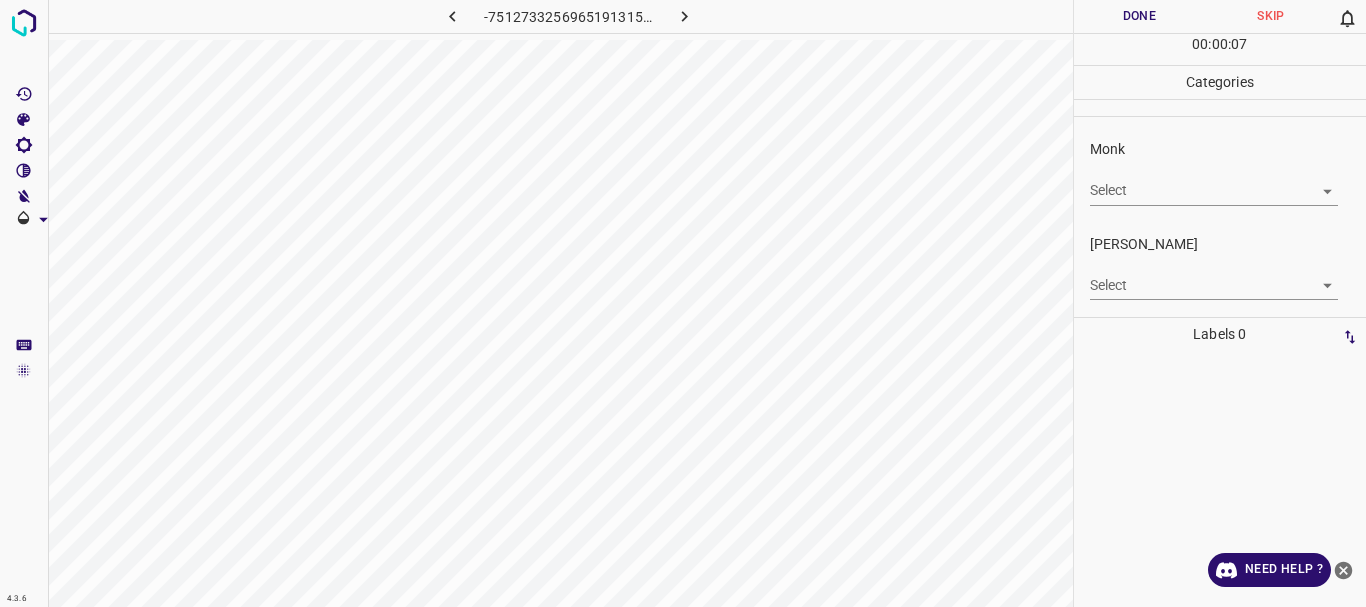 click on "4.3.6  -7512733256965191315.png Done Skip 0 00   : 00   : 07   Categories Monk   Select ​  [PERSON_NAME]   Select ​ Labels   0 Categories 1 Monk 2  [PERSON_NAME] Tools Space Change between modes (Draw & Edit) I Auto labeling R Restore zoom M Zoom in N Zoom out Delete Delete selecte label Filters Z Restore filters X Saturation filter C Brightness filter V Contrast filter B Gray scale filter General O Download Need Help ? - Text - Hide - Delete" at bounding box center (683, 303) 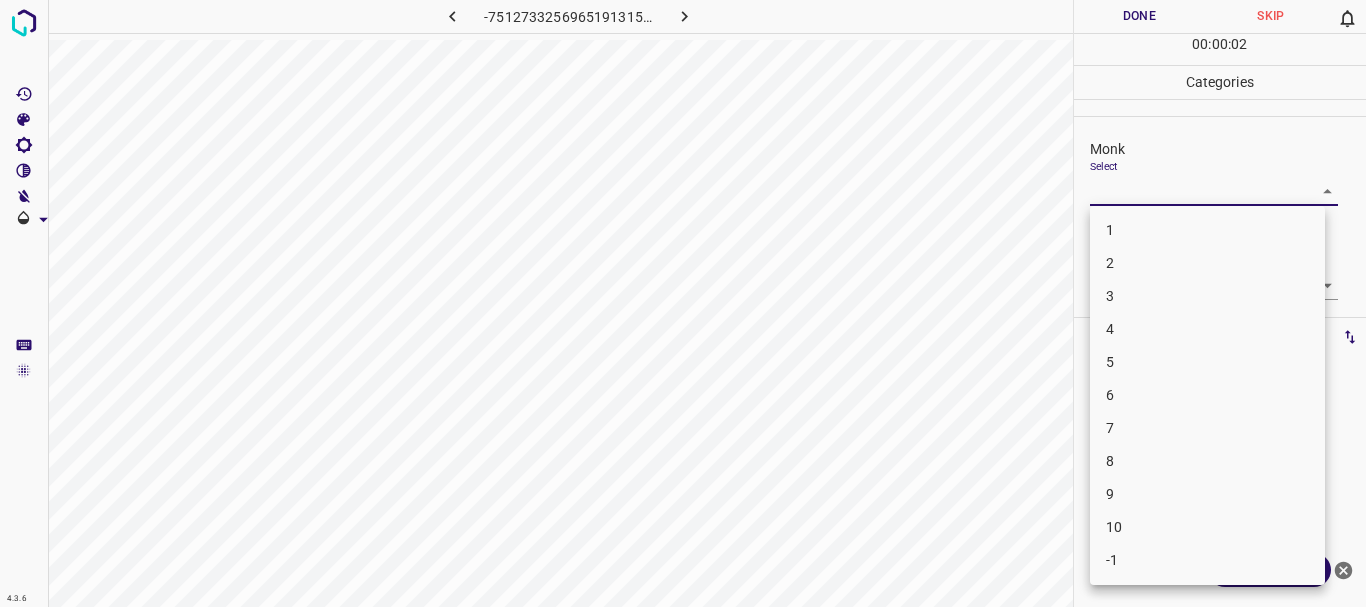 click on "3" at bounding box center (1207, 296) 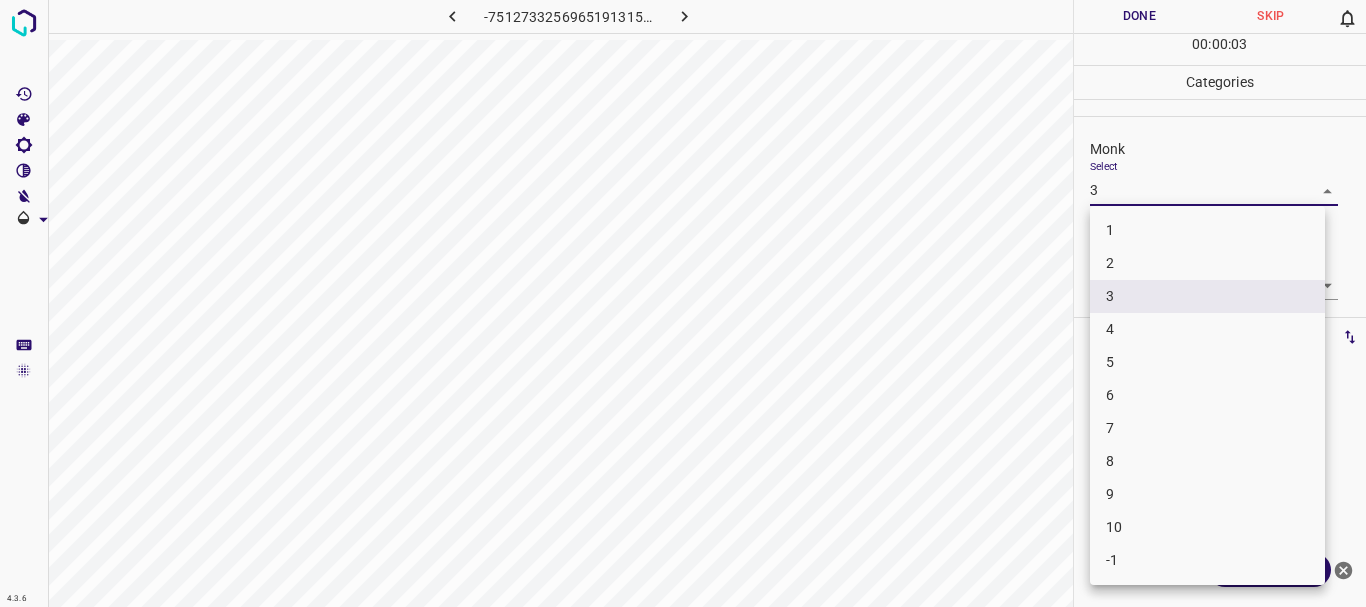 drag, startPoint x: 1124, startPoint y: 181, endPoint x: 1123, endPoint y: 196, distance: 15.033297 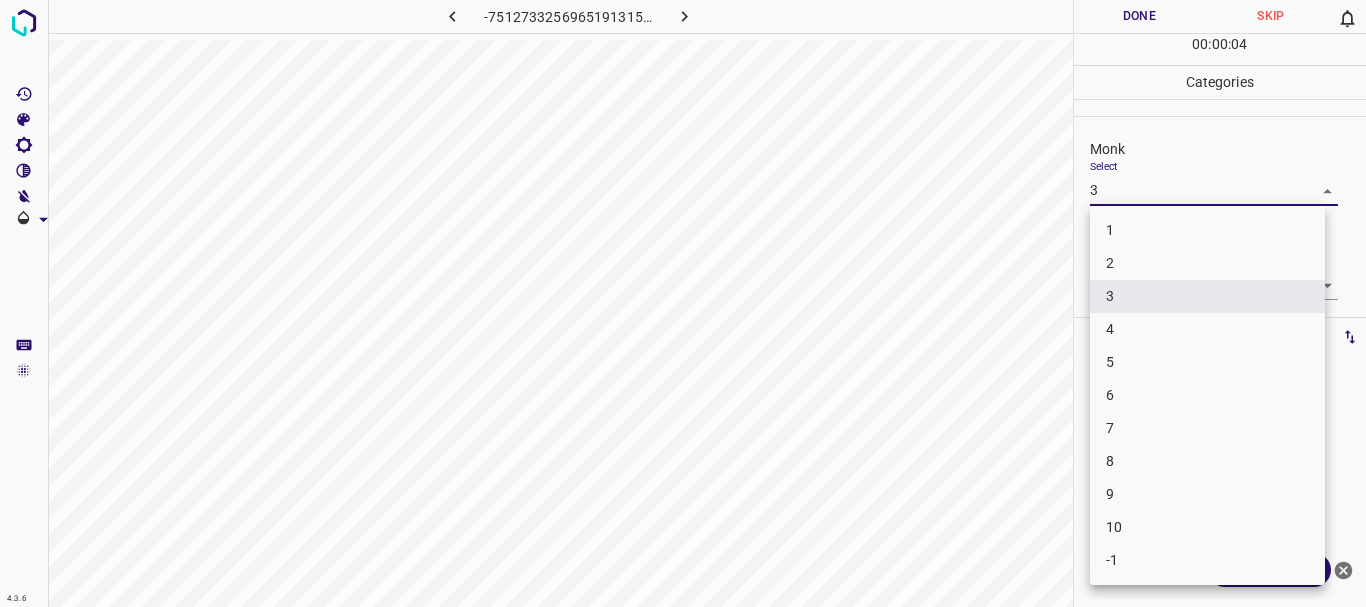 click on "4" at bounding box center [1207, 329] 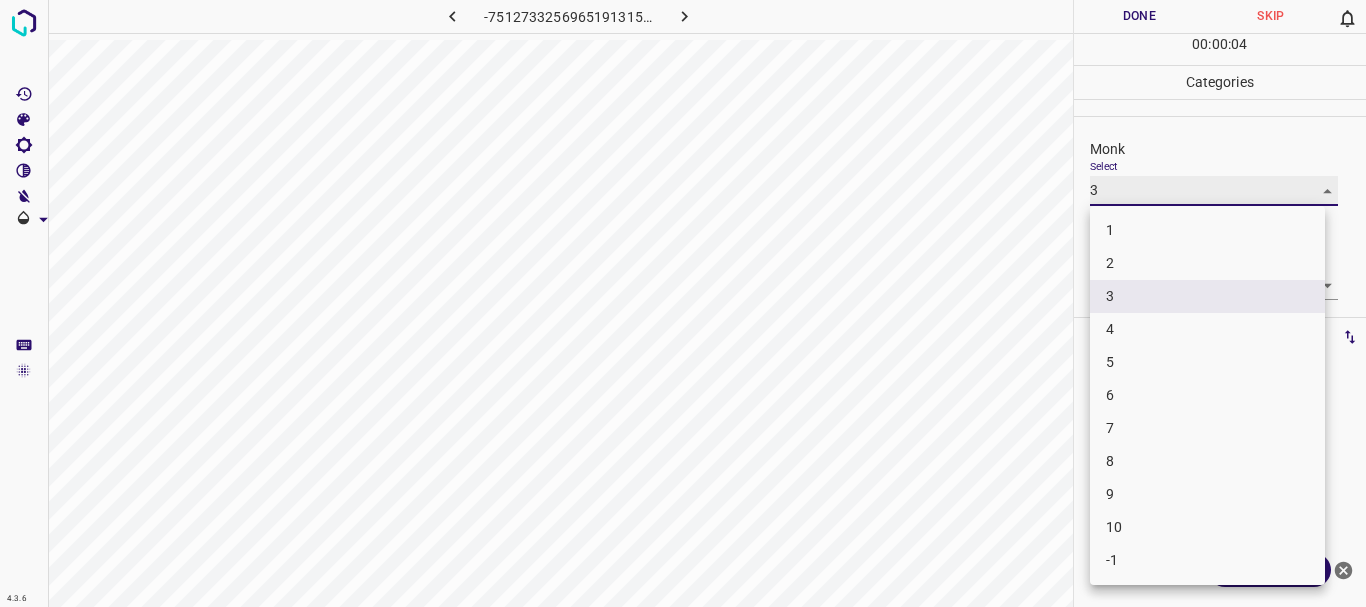 type on "4" 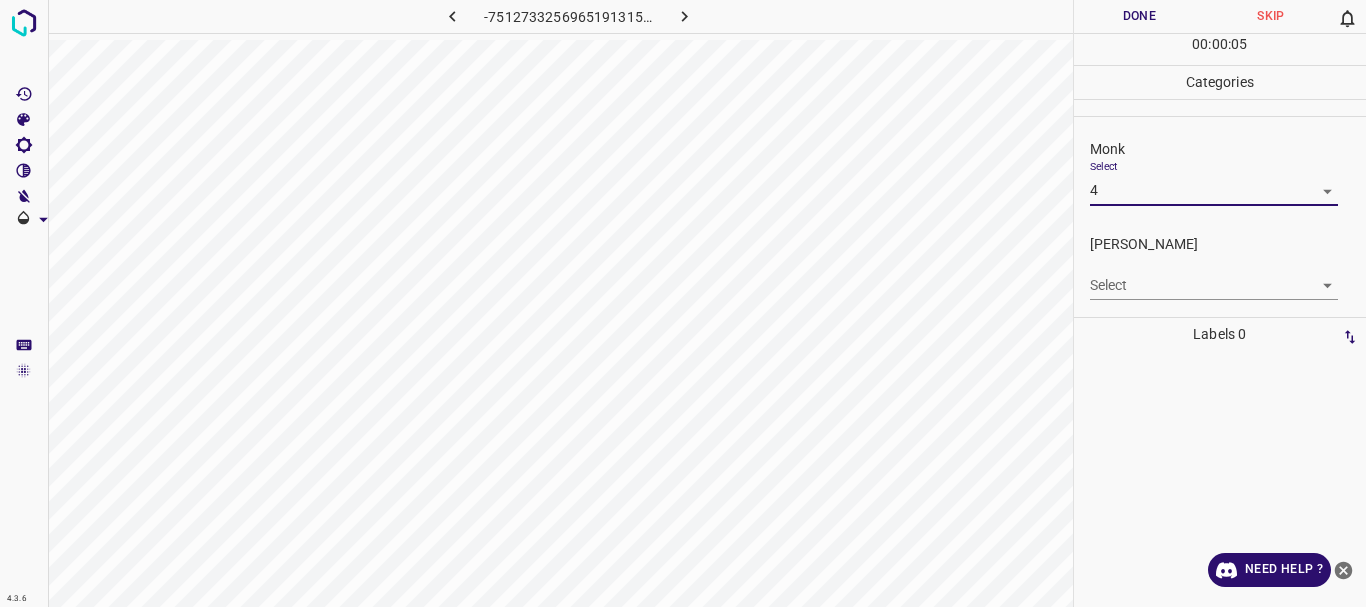 click on "4.3.6  -7512733256965191315.png Done Skip 0 00   : 00   : 05   Categories Monk   Select 4 4  [PERSON_NAME]   Select ​ Labels   0 Categories 1 Monk 2  [PERSON_NAME] Tools Space Change between modes (Draw & Edit) I Auto labeling R Restore zoom M Zoom in N Zoom out Delete Delete selecte label Filters Z Restore filters X Saturation filter C Brightness filter V Contrast filter B Gray scale filter General O Download Need Help ? - Text - Hide - Delete" at bounding box center [683, 303] 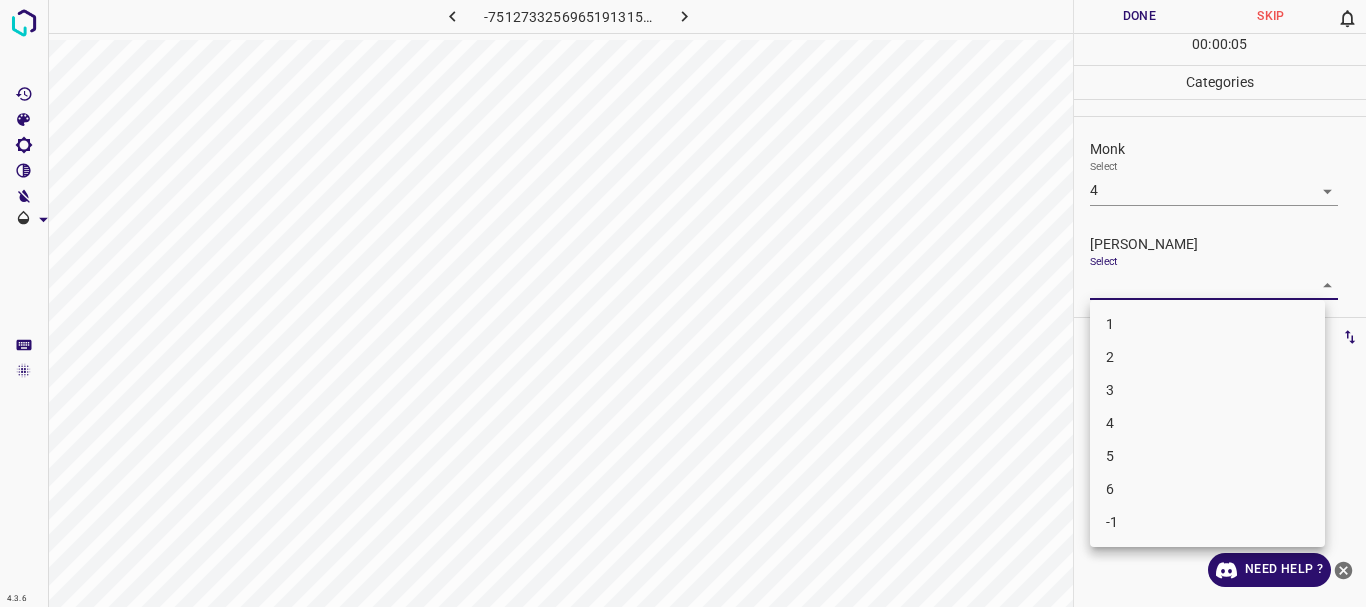 click on "1" at bounding box center (1207, 324) 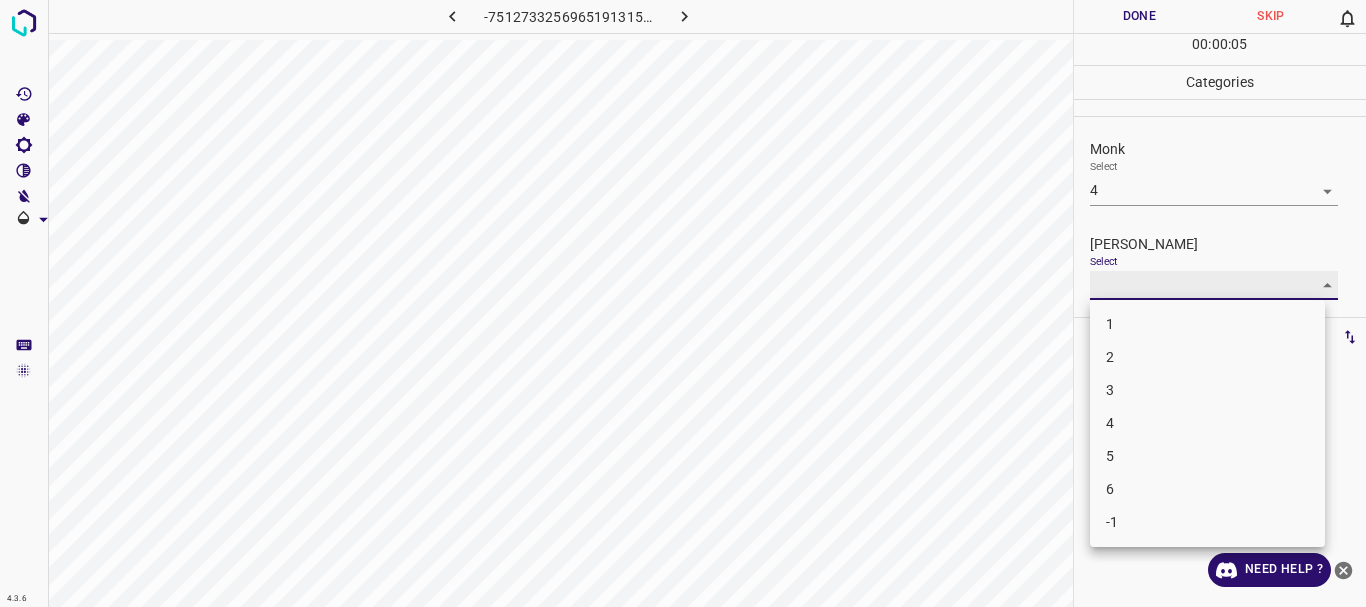 type on "1" 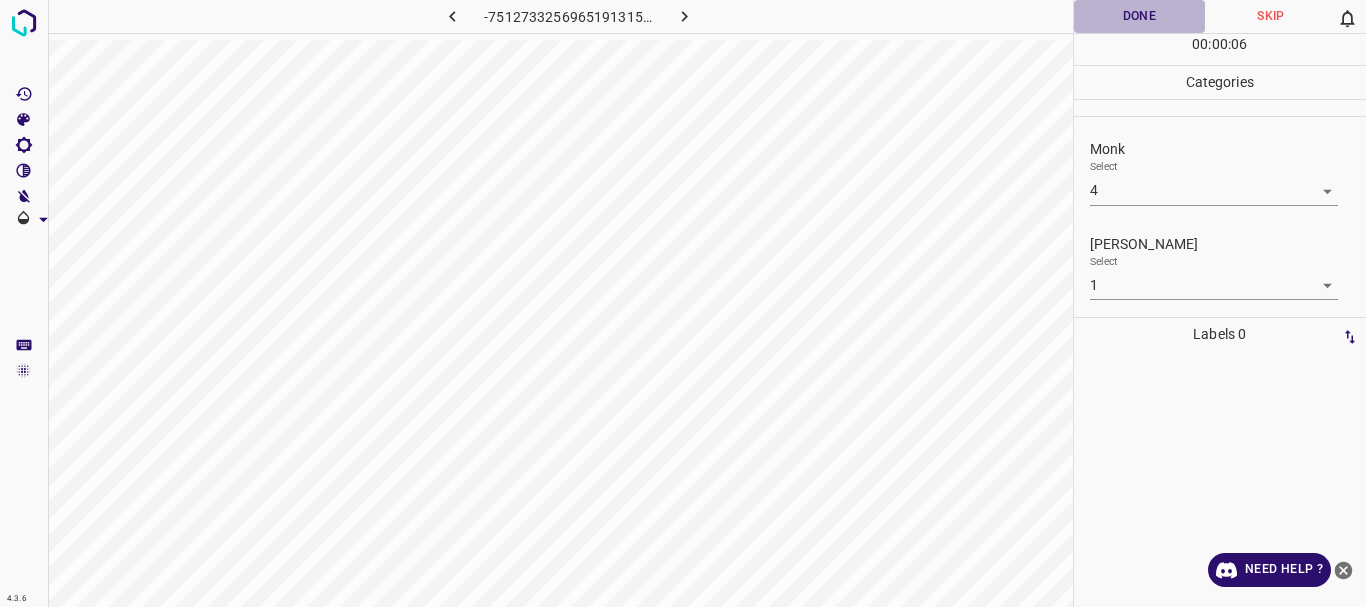 click on "Done" at bounding box center [1140, 16] 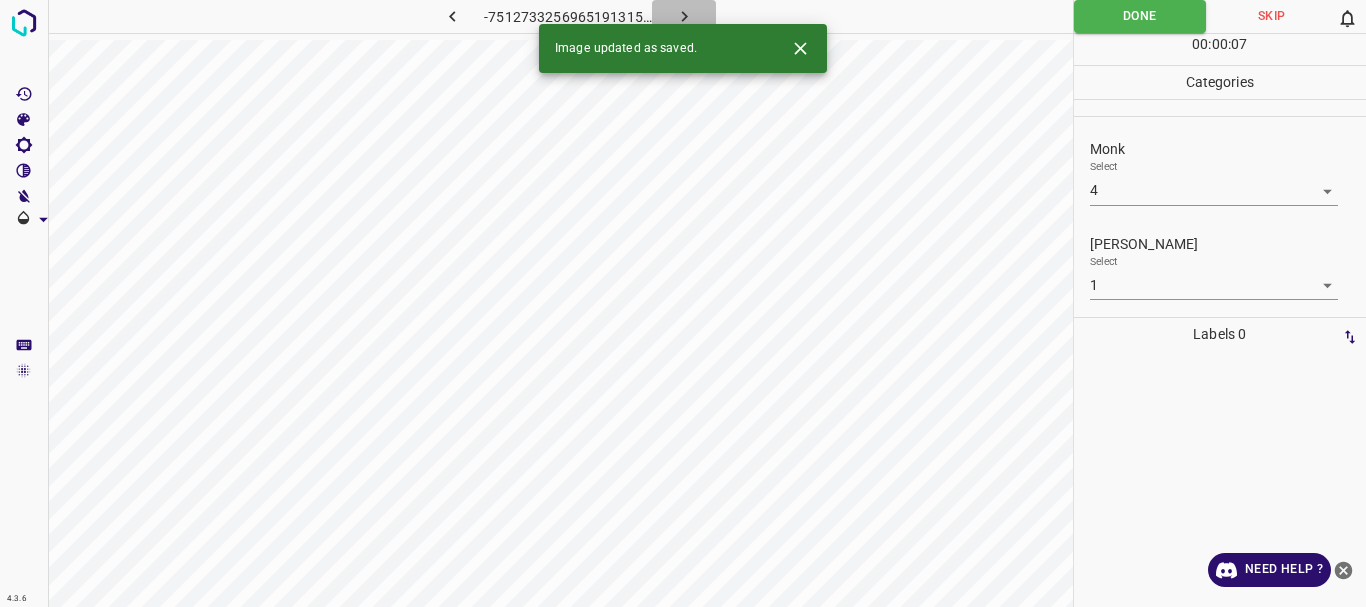 click at bounding box center (684, 16) 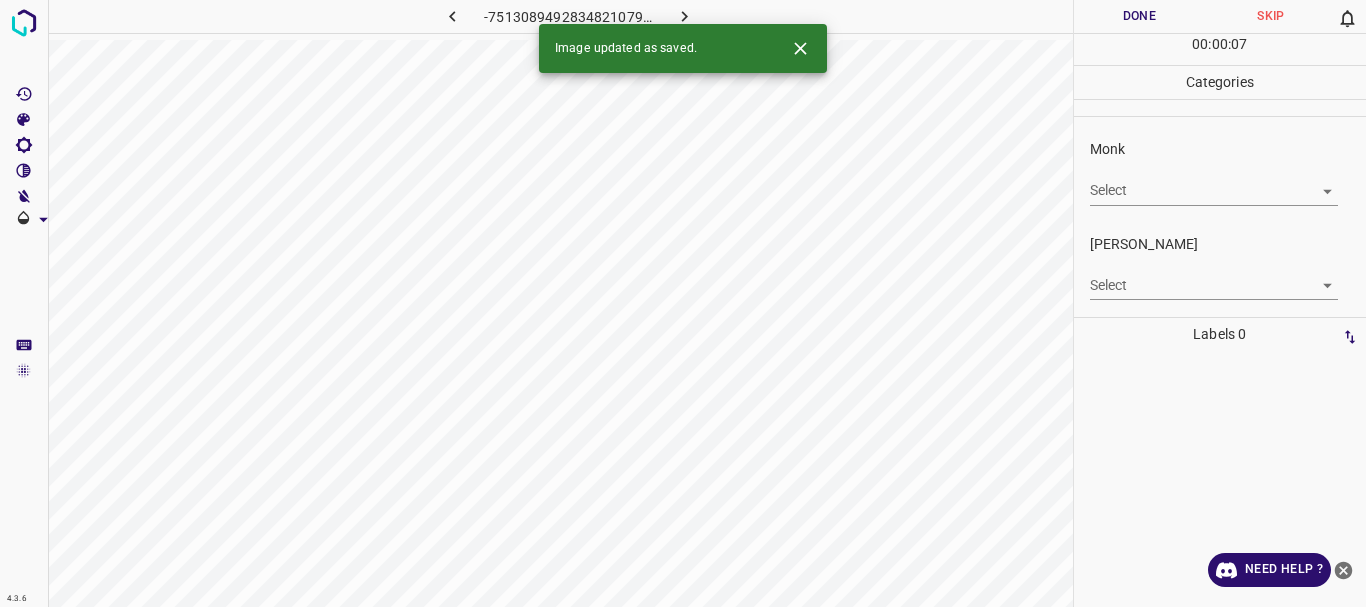 click on "4.3.6  -7513089492834821079.png Done Skip 0 00   : 00   : 07   Categories Monk   Select ​  [PERSON_NAME]   Select ​ Labels   0 Categories 1 Monk 2  [PERSON_NAME] Tools Space Change between modes (Draw & Edit) I Auto labeling R Restore zoom M Zoom in N Zoom out Delete Delete selecte label Filters Z Restore filters X Saturation filter C Brightness filter V Contrast filter B Gray scale filter General O Download Image updated as saved. Need Help ? - Text - Hide - Delete" at bounding box center (683, 303) 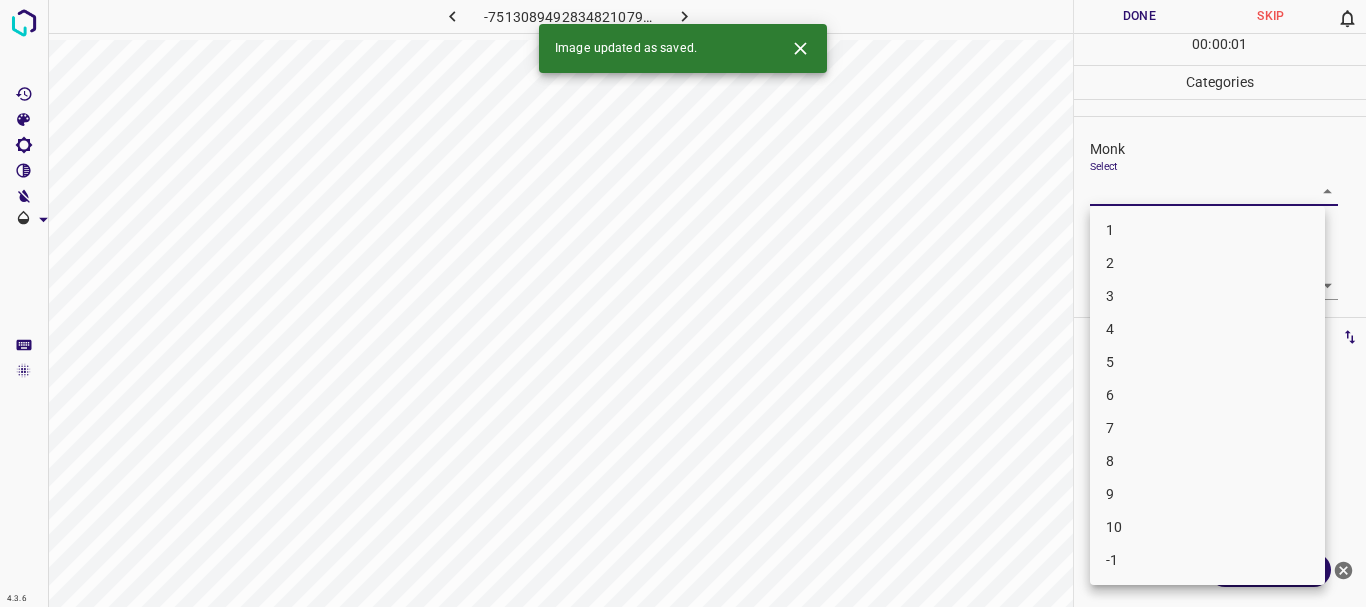 click on "4" at bounding box center (1207, 329) 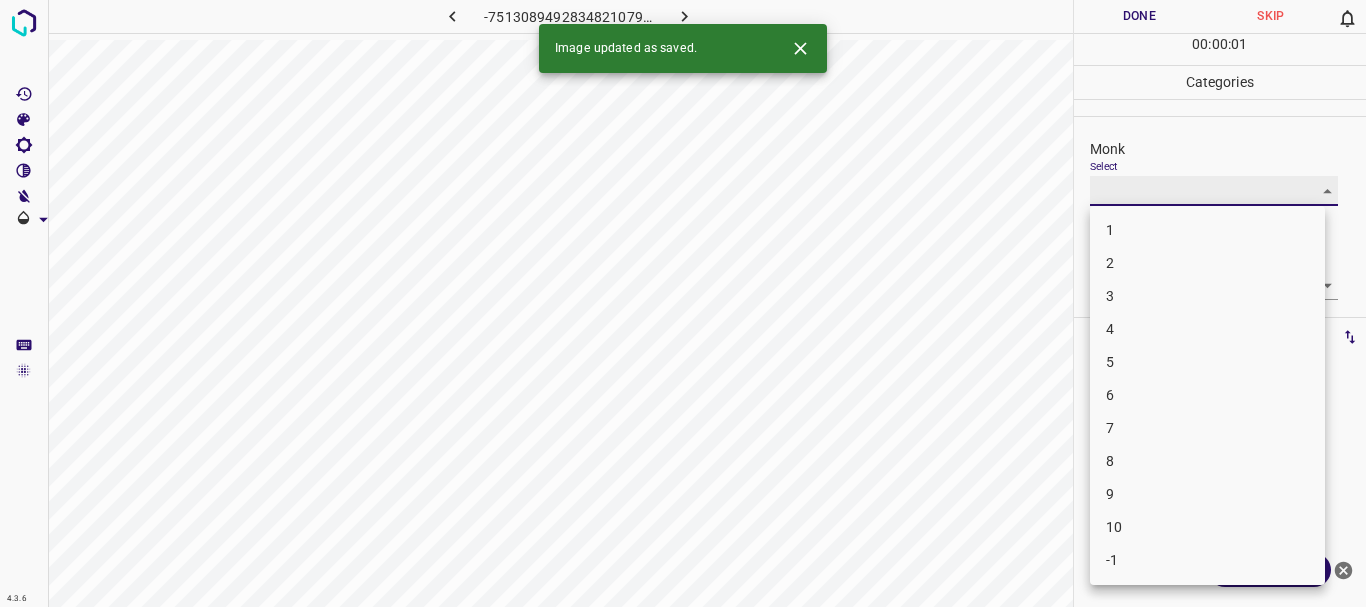 type on "4" 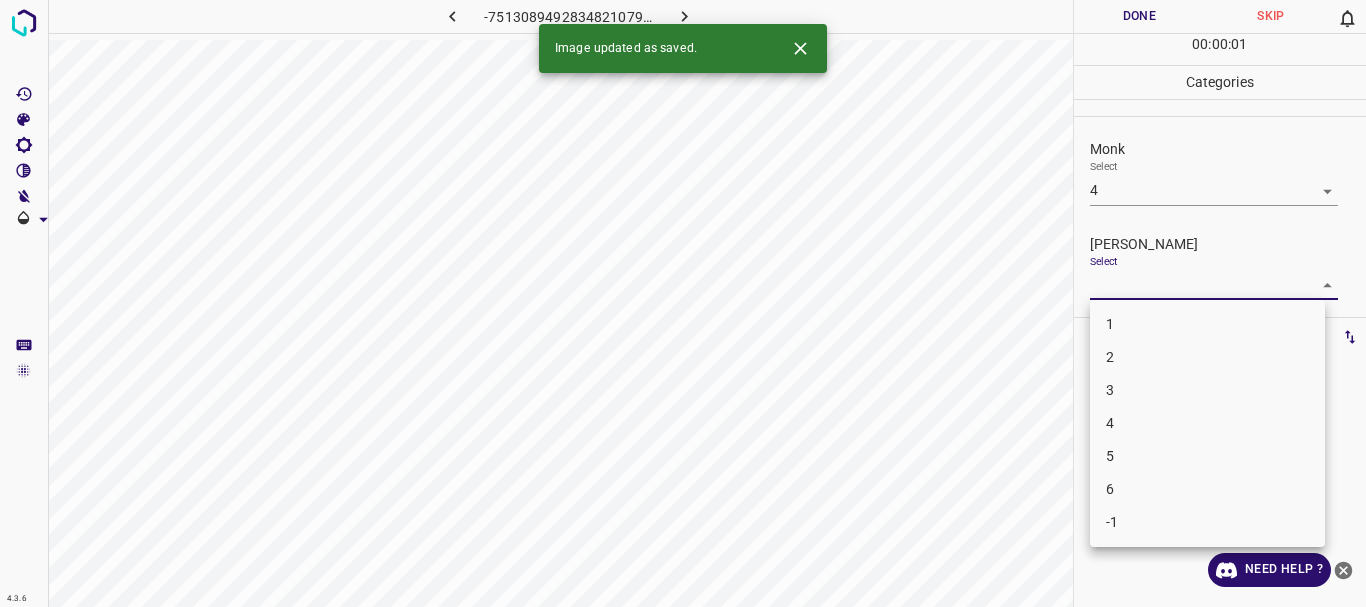drag, startPoint x: 1163, startPoint y: 278, endPoint x: 1164, endPoint y: 296, distance: 18.027756 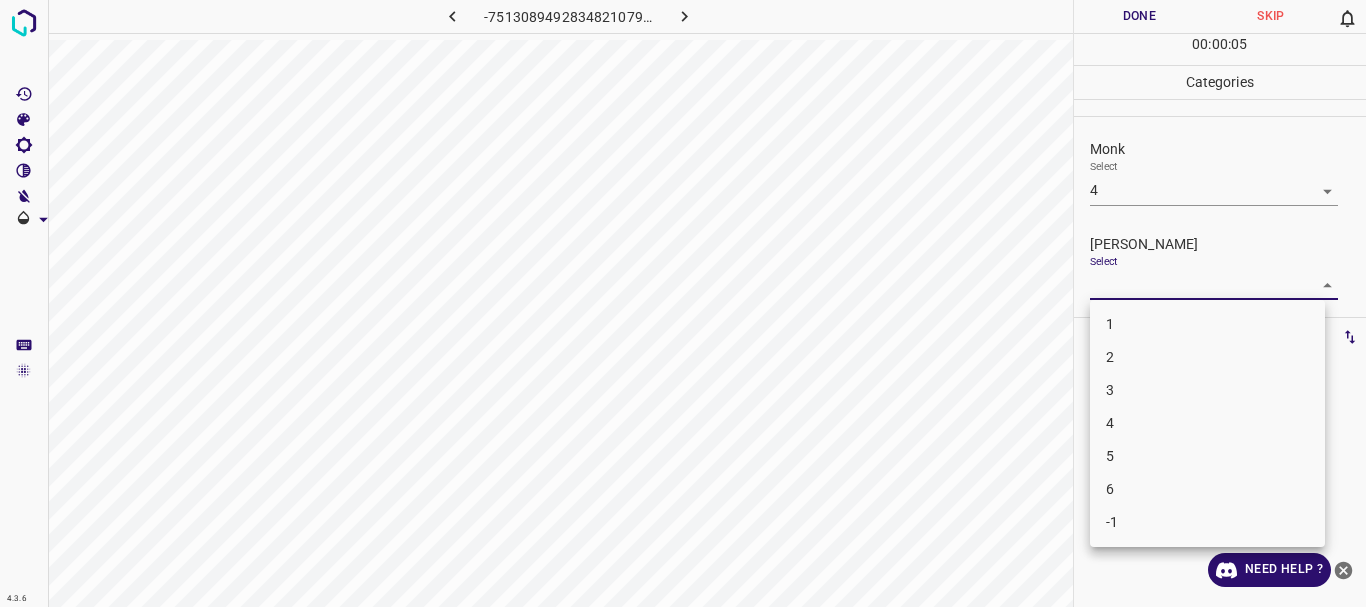 click on "4" at bounding box center [1207, 423] 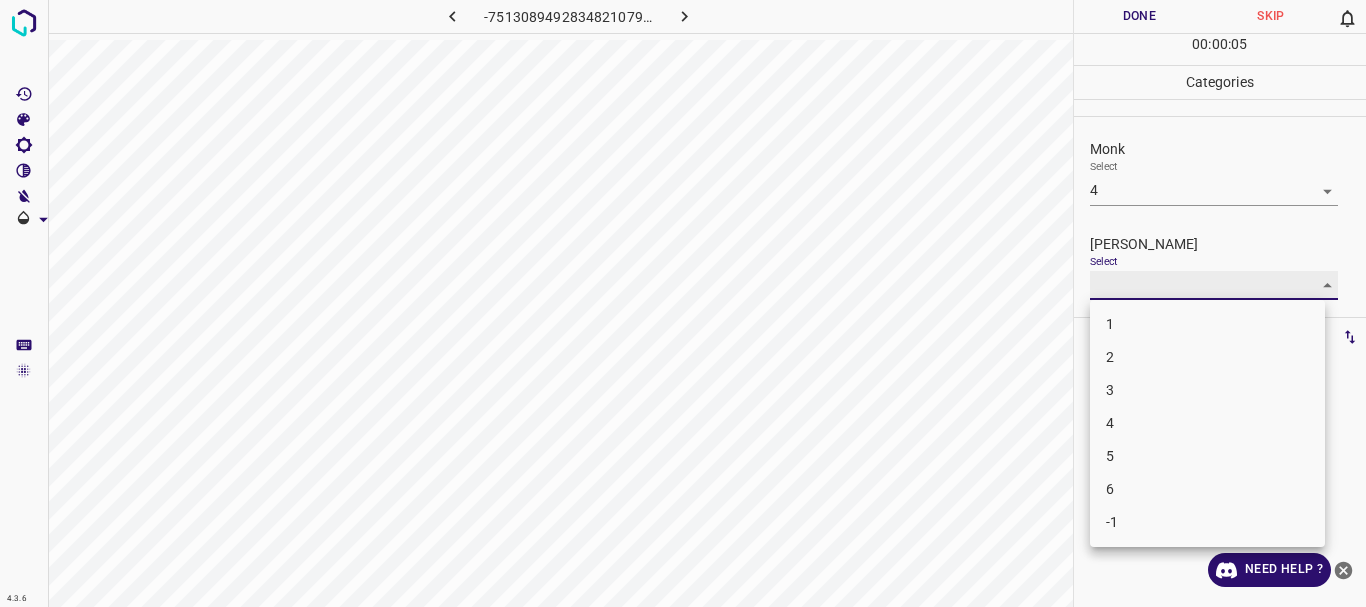 type on "4" 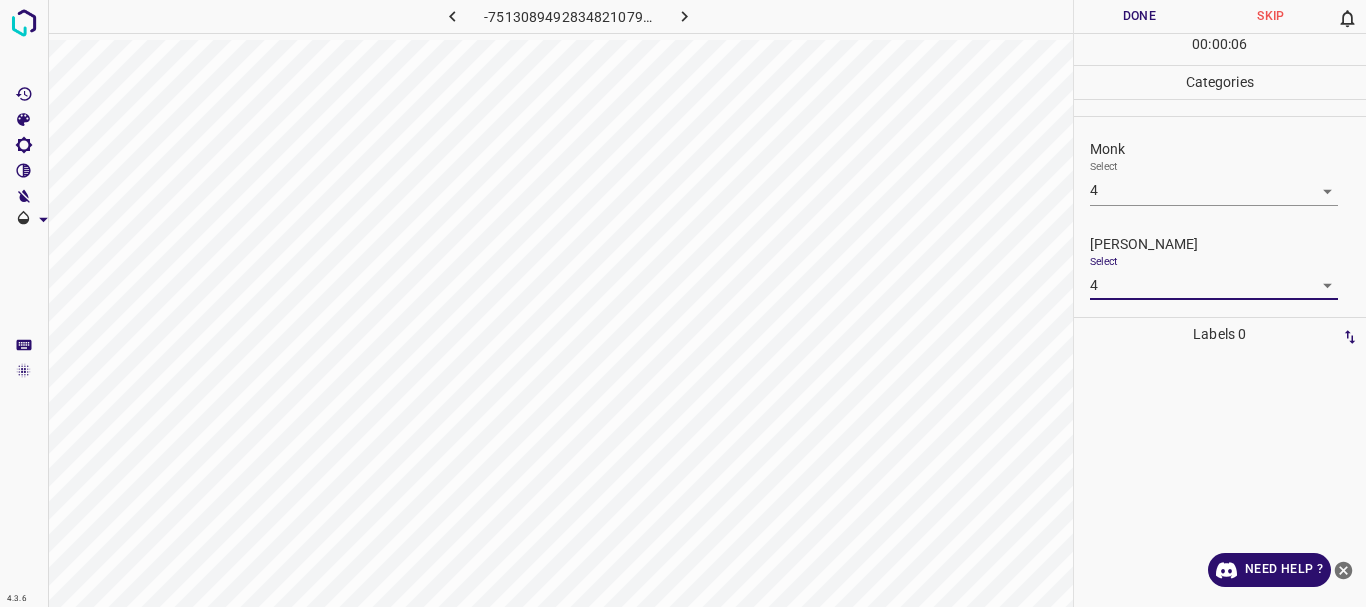 click on "Done" at bounding box center (1140, 16) 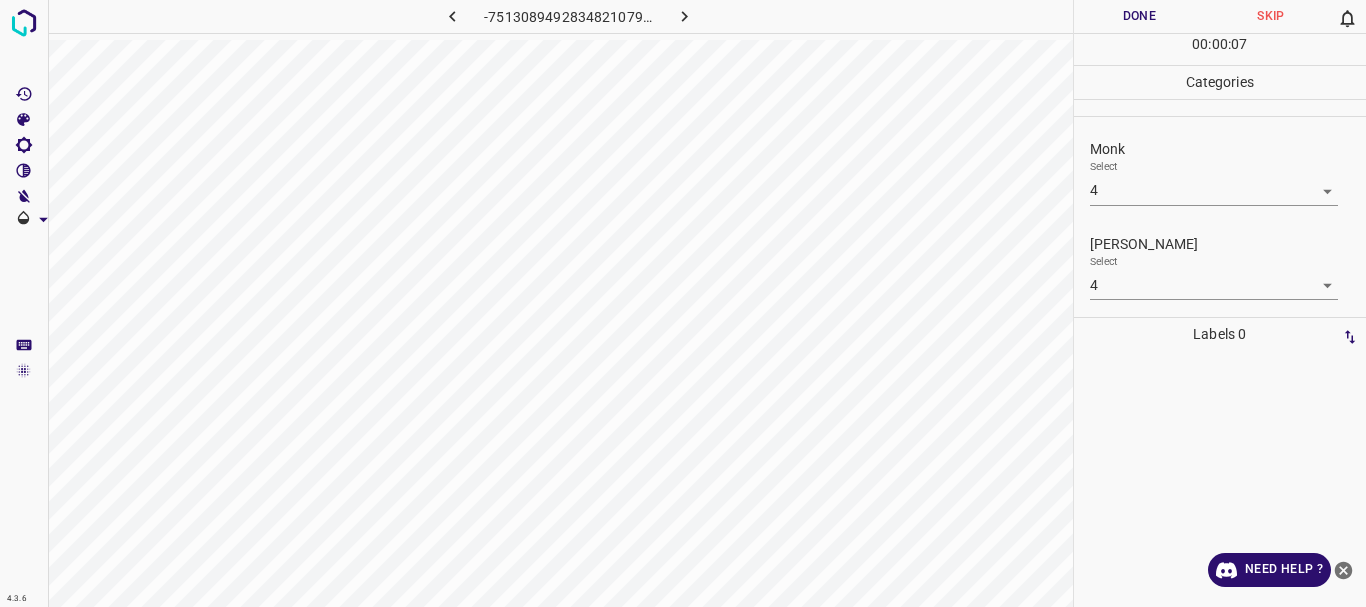 click 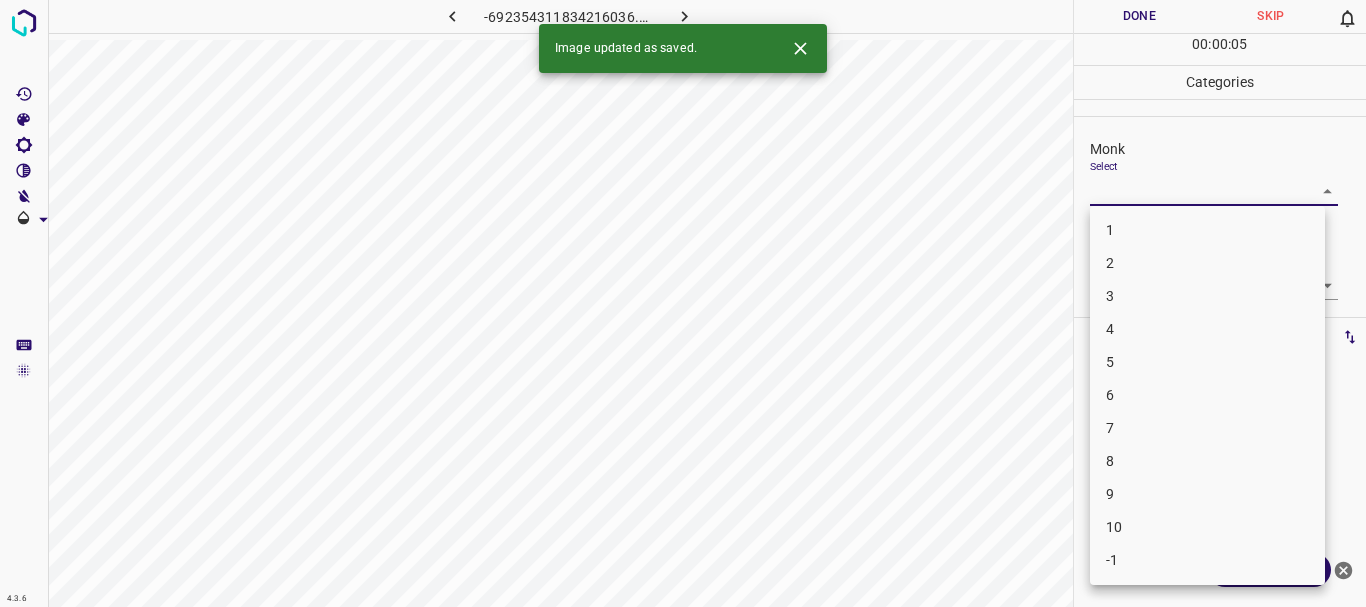 click on "4.3.6  -692354311834216036.png Done Skip 0 00   : 00   : 05   Categories Monk   Select ​  [PERSON_NAME]   Select ​ Labels   0 Categories 1 Monk 2  [PERSON_NAME] Tools Space Change between modes (Draw & Edit) I Auto labeling R Restore zoom M Zoom in N Zoom out Delete Delete selecte label Filters Z Restore filters X Saturation filter C Brightness filter V Contrast filter B Gray scale filter General O Download Image updated as saved. Need Help ? - Text - Hide - Delete 1 2 3 4 5 6 7 8 9 10 -1" at bounding box center (683, 303) 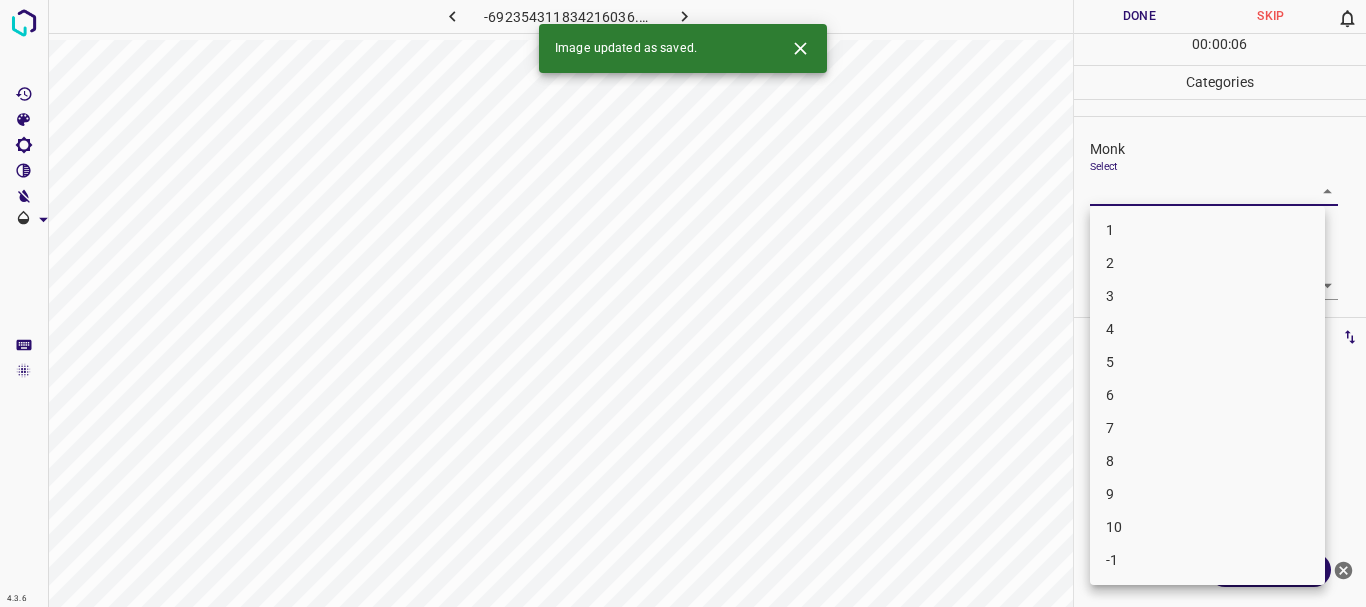 drag, startPoint x: 1137, startPoint y: 346, endPoint x: 1142, endPoint y: 331, distance: 15.811388 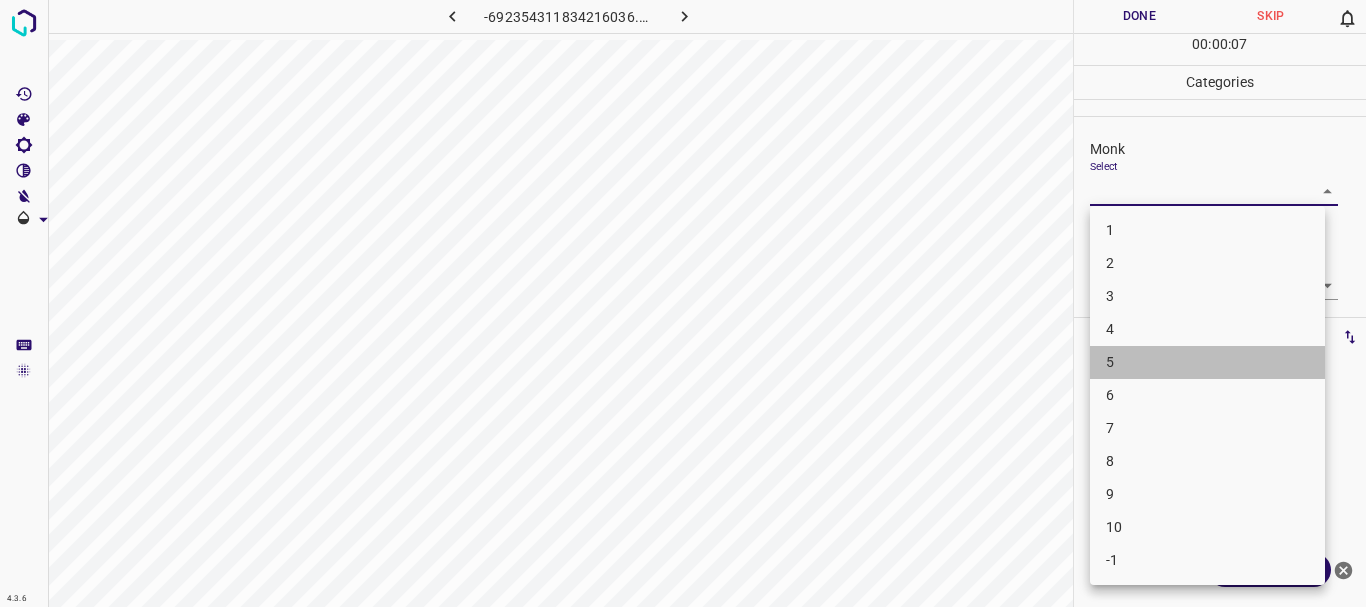 click on "5" at bounding box center [1207, 362] 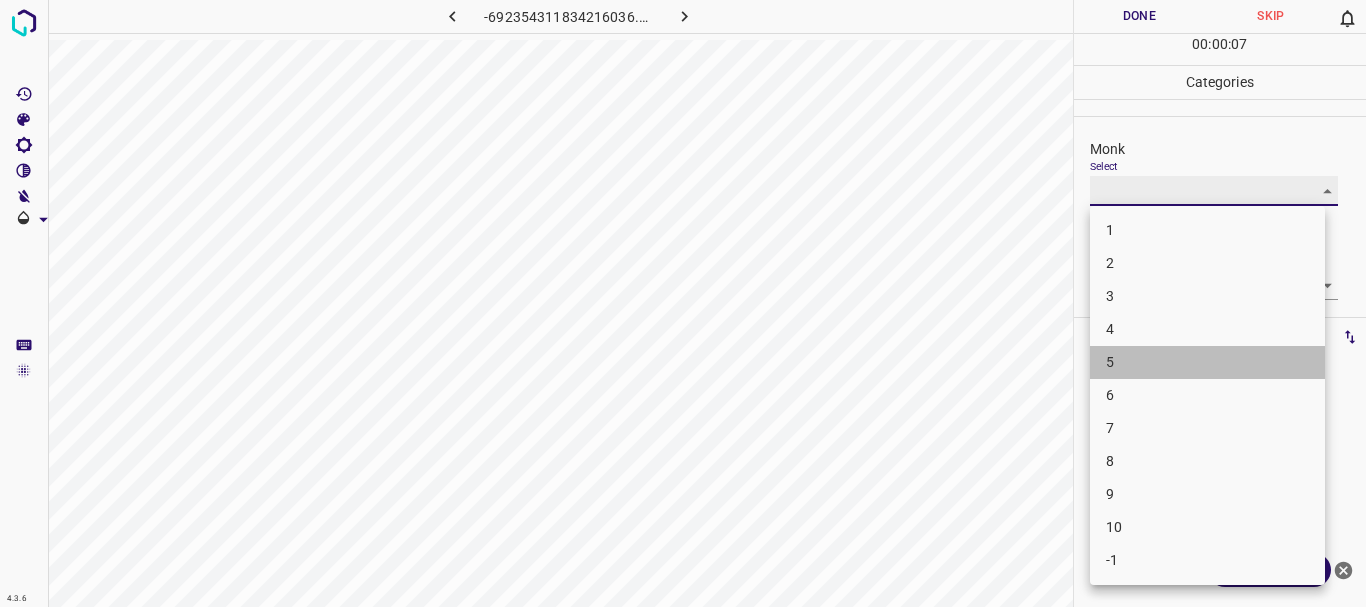 type on "5" 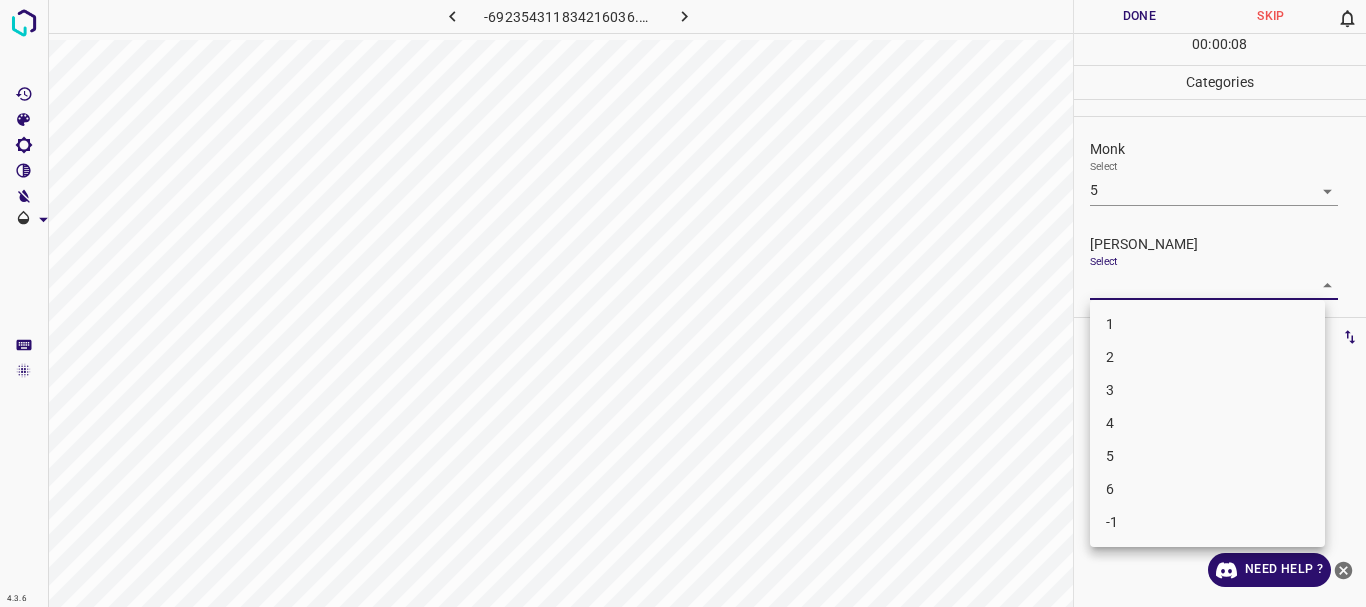 click on "4.3.6  -692354311834216036.png Done Skip 0 00   : 00   : 08   Categories Monk   Select 5 5  [PERSON_NAME]   Select ​ Labels   0 Categories 1 Monk 2  [PERSON_NAME] Tools Space Change between modes (Draw & Edit) I Auto labeling R Restore zoom M Zoom in N Zoom out Delete Delete selecte label Filters Z Restore filters X Saturation filter C Brightness filter V Contrast filter B Gray scale filter General O Download Need Help ? - Text - Hide - Delete 1 2 3 4 5 6 -1" at bounding box center (683, 303) 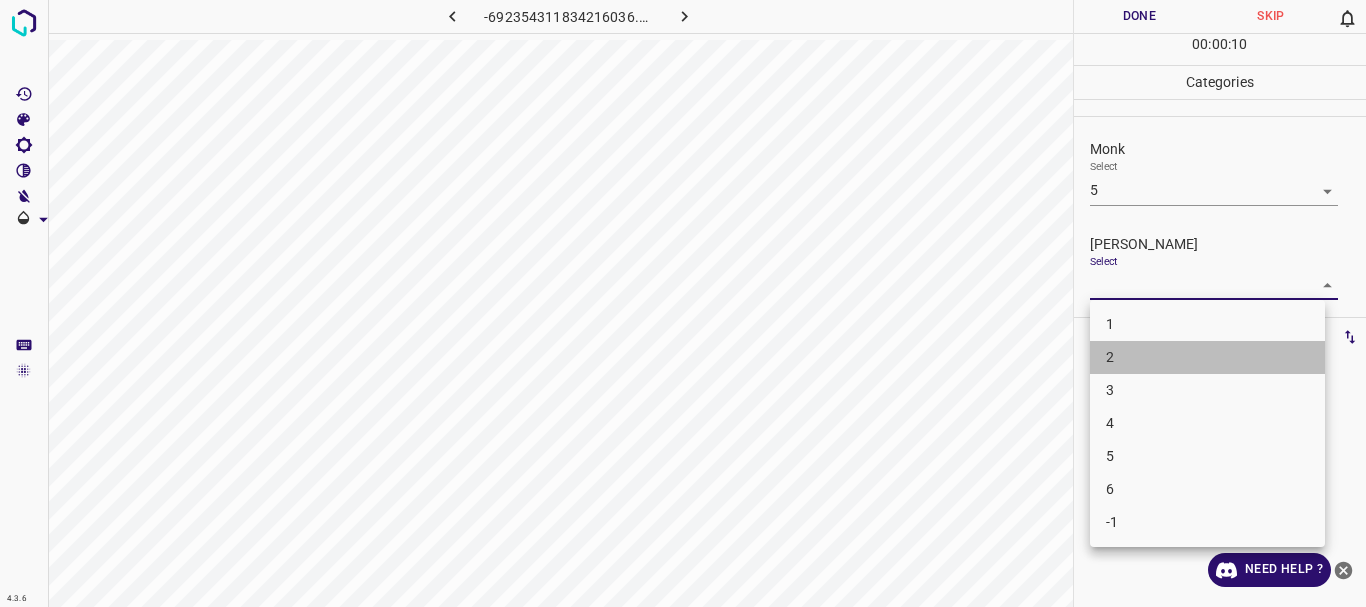 click on "2" at bounding box center [1207, 357] 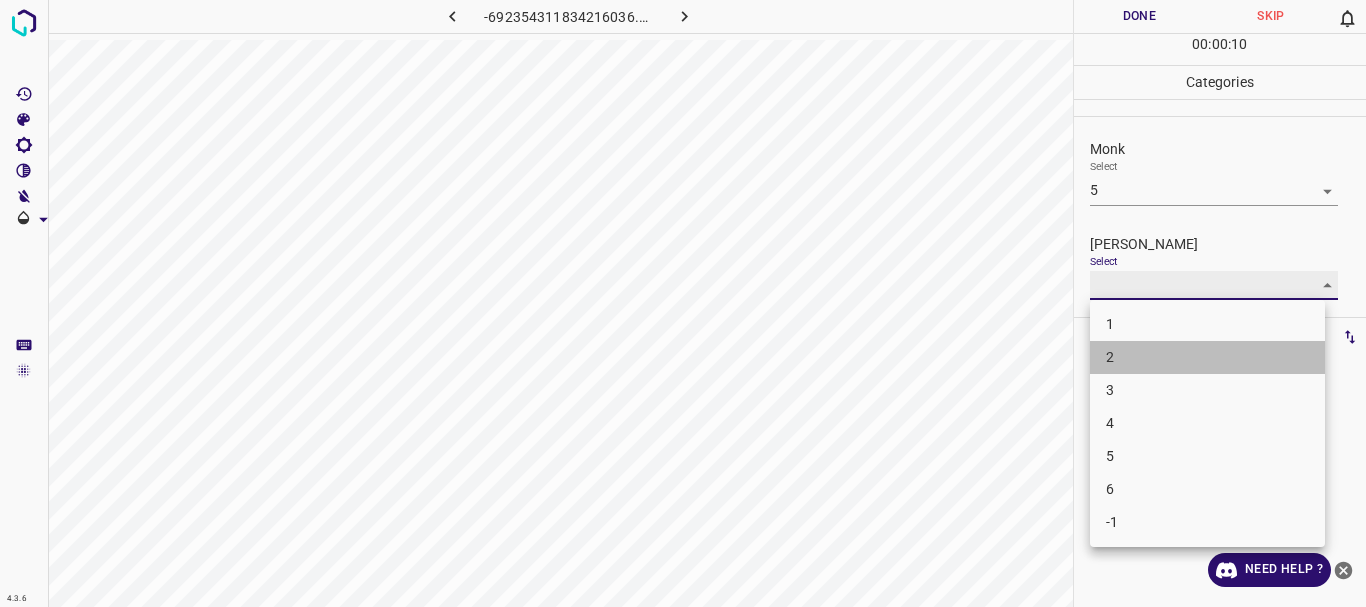 type on "2" 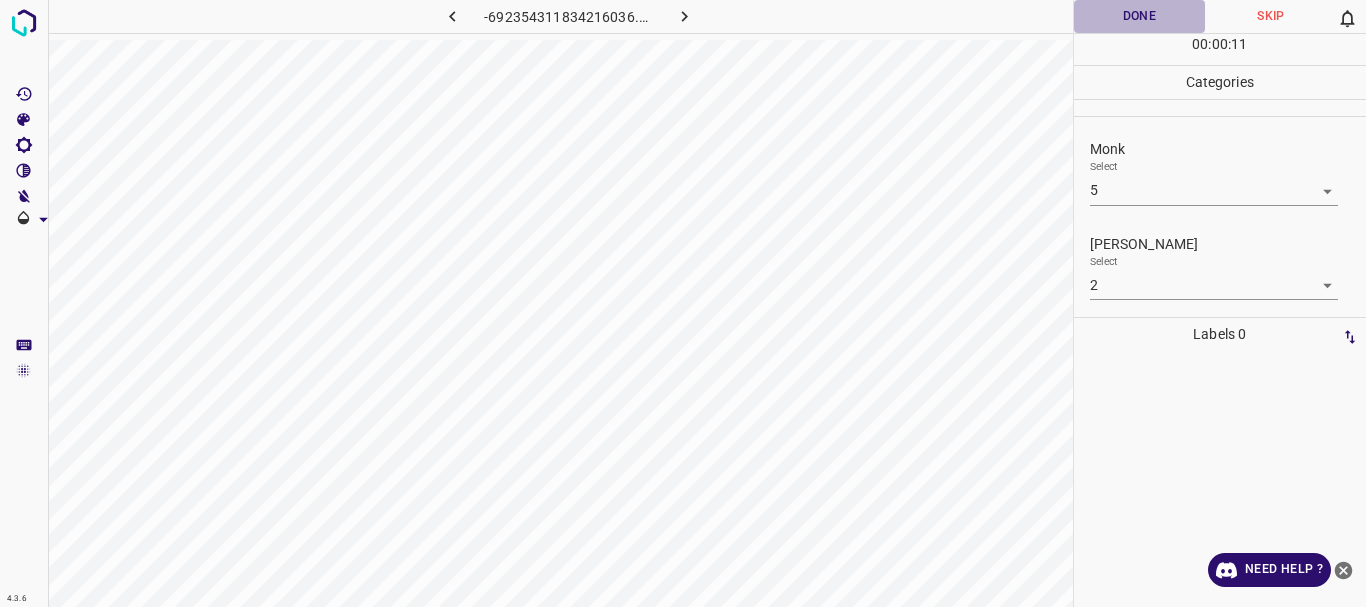 click on "Done" at bounding box center [1140, 16] 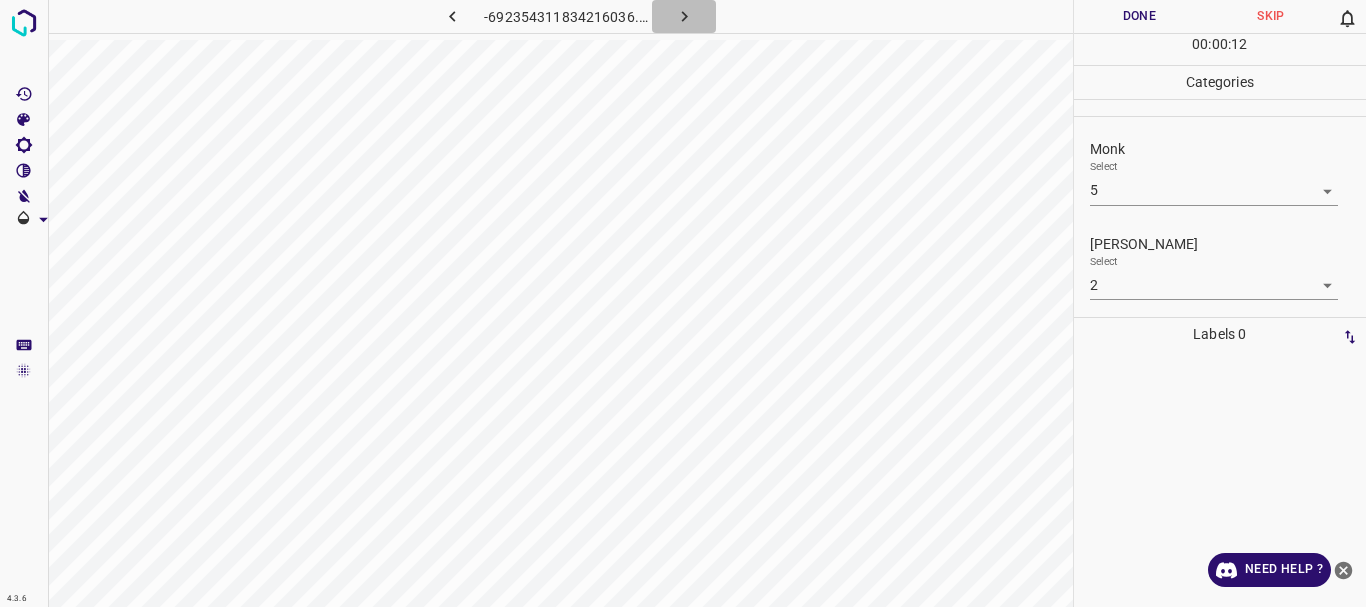click at bounding box center [684, 16] 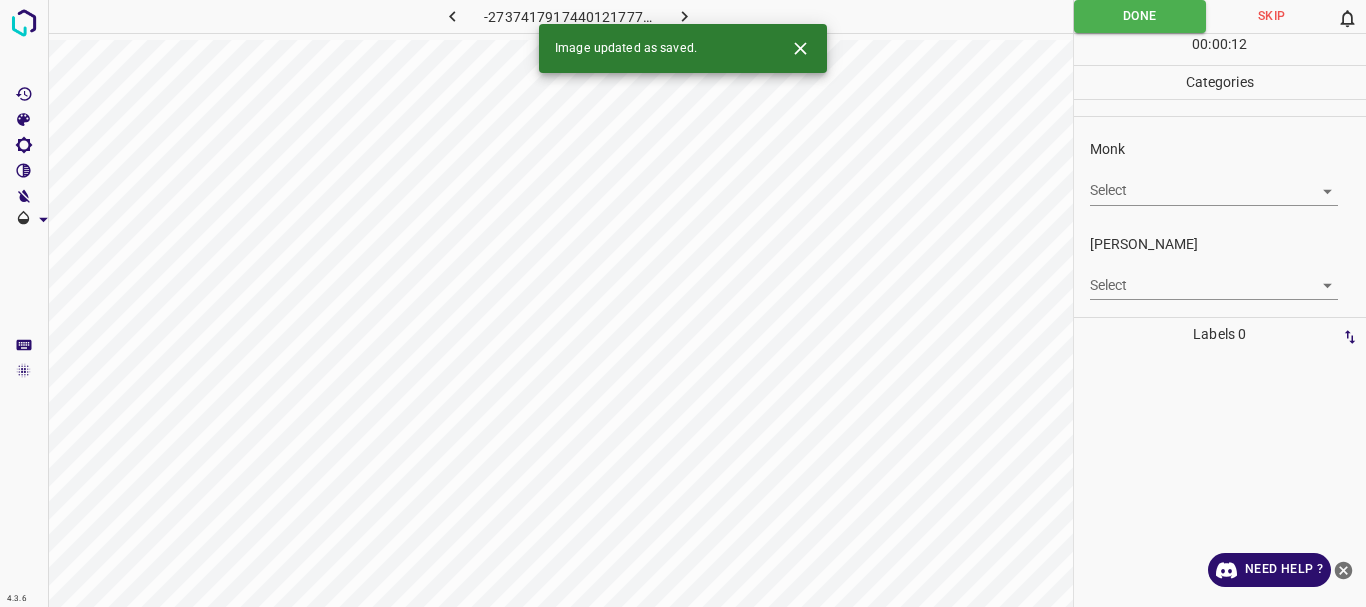 click on "4.3.6  -2737417917440121777.png Done Skip 0 00   : 00   : 12   Categories Monk   Select ​  [PERSON_NAME]   Select ​ Labels   0 Categories 1 Monk 2  [PERSON_NAME] Tools Space Change between modes (Draw & Edit) I Auto labeling R Restore zoom M Zoom in N Zoom out Delete Delete selecte label Filters Z Restore filters X Saturation filter C Brightness filter V Contrast filter B Gray scale filter General O Download Image updated as saved. Need Help ? - Text - Hide - Delete" at bounding box center (683, 303) 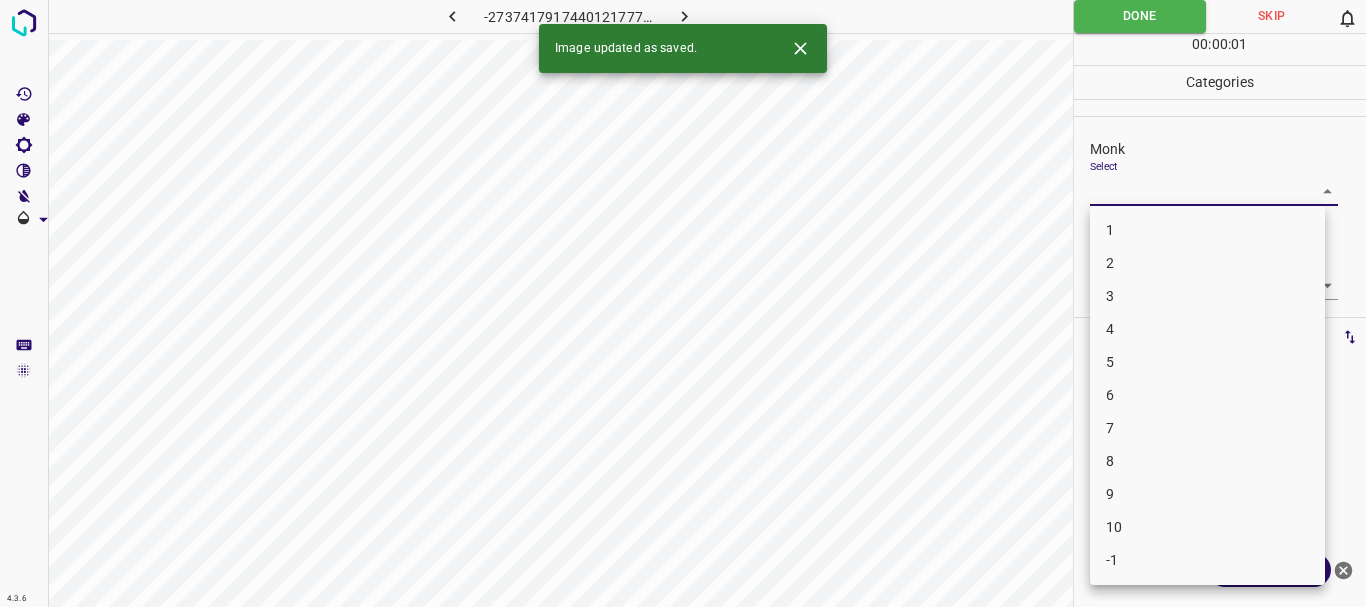 click on "3" at bounding box center [1207, 296] 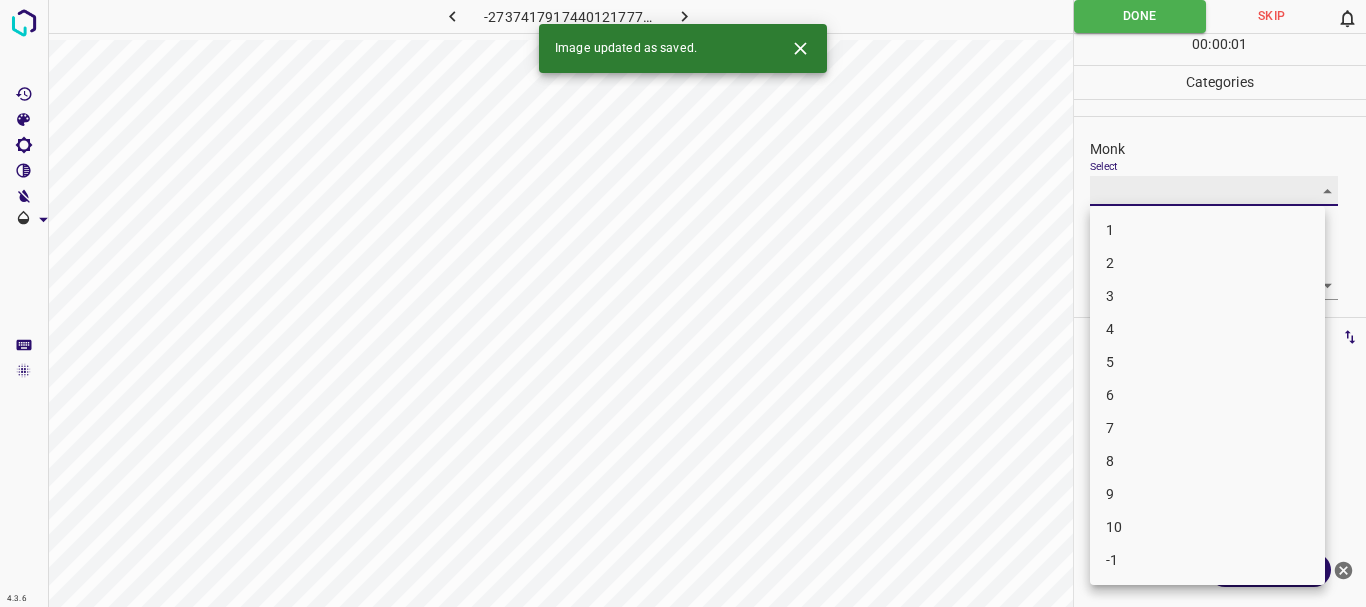 type on "3" 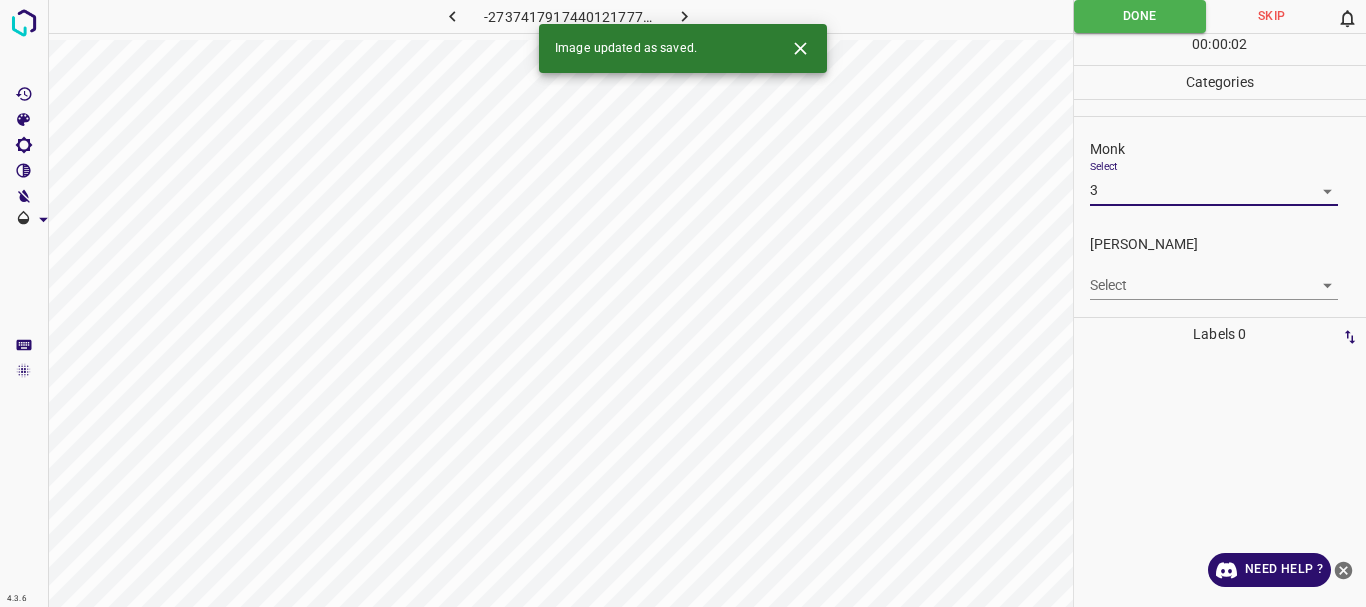 click on "4.3.6  -2737417917440121777.png Done Skip 0 00   : 00   : 02   Categories Monk   Select 3 3  [PERSON_NAME]   Select ​ Labels   0 Categories 1 Monk 2  [PERSON_NAME] Tools Space Change between modes (Draw & Edit) I Auto labeling R Restore zoom M Zoom in N Zoom out Delete Delete selecte label Filters Z Restore filters X Saturation filter C Brightness filter V Contrast filter B Gray scale filter General O Download Image updated as saved. Need Help ? - Text - Hide - Delete 1 2 3 4 5 6 7 8 9 10 -1" at bounding box center [683, 303] 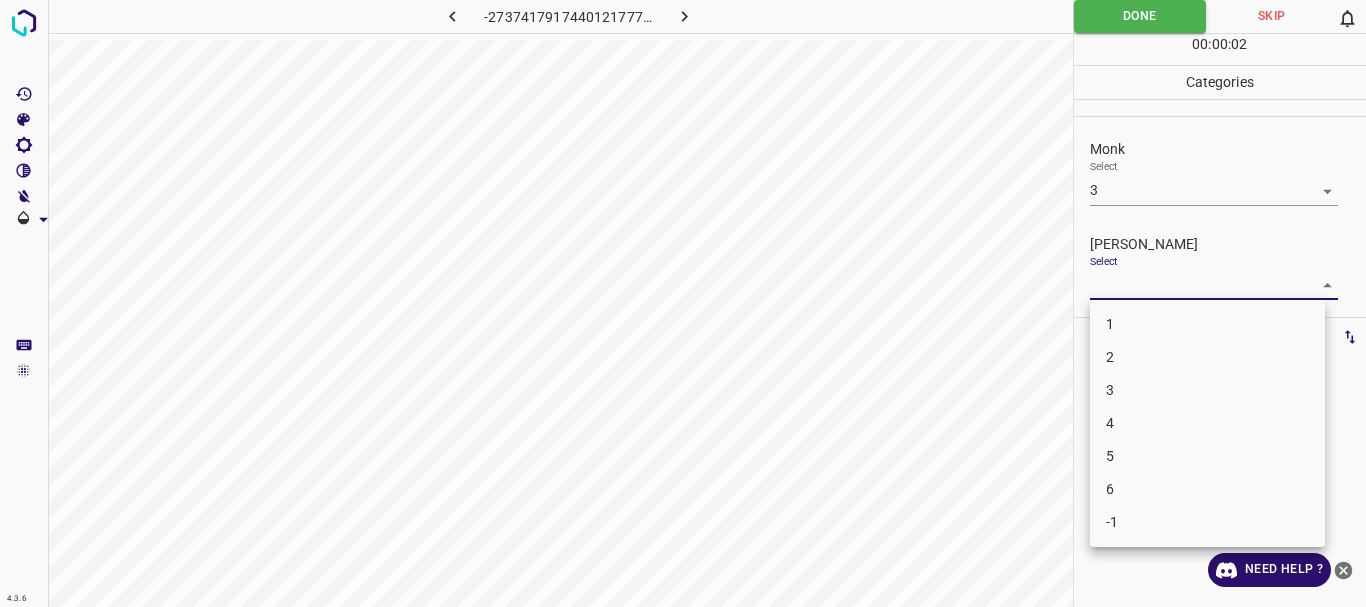 drag, startPoint x: 1142, startPoint y: 375, endPoint x: 1153, endPoint y: 311, distance: 64.93843 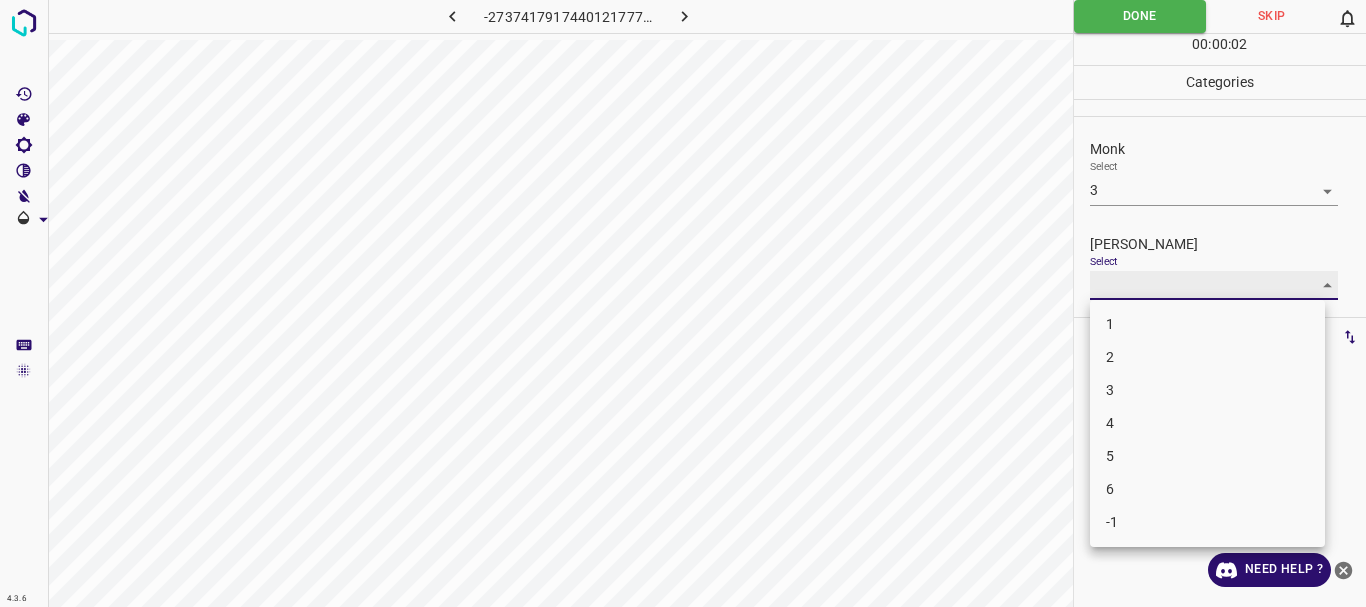 type on "3" 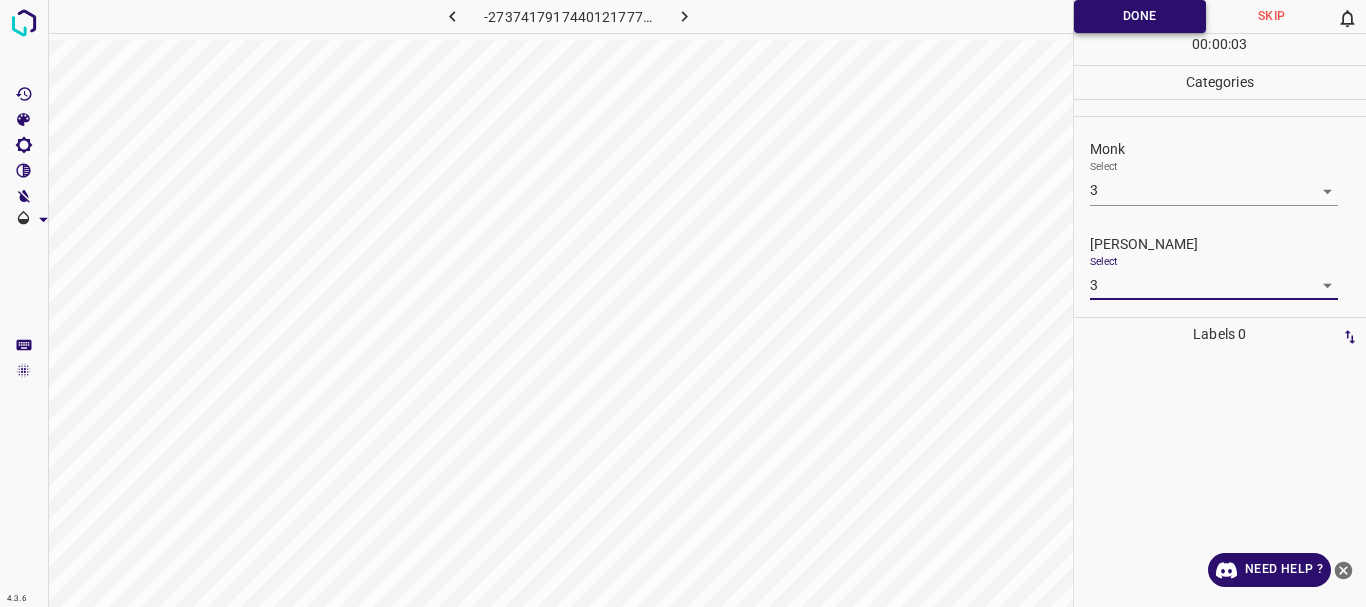 click on "Done" at bounding box center [1140, 16] 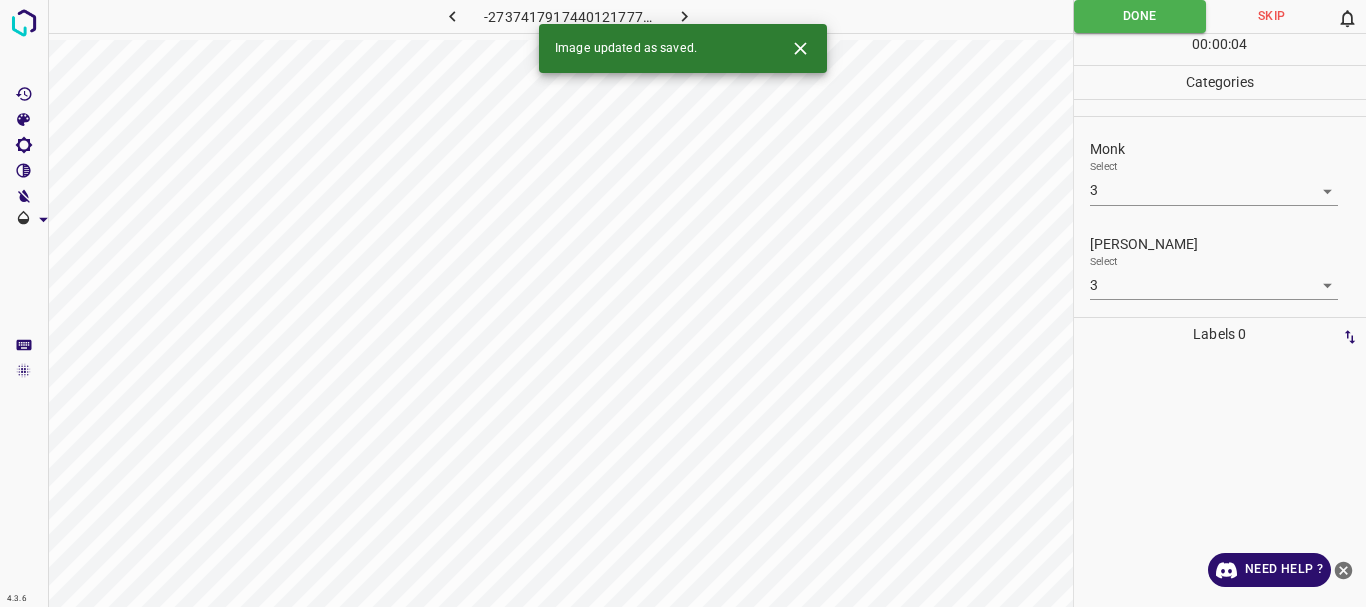 click on "4.3.6  -2737417917440121777.png Done Skip 0 00   : 00   : 04   Categories Monk   Select 3 3  [PERSON_NAME]   Select 3 3 Labels   0 Categories 1 Monk 2  [PERSON_NAME] Tools Space Change between modes (Draw & Edit) I Auto labeling R Restore zoom M Zoom in N Zoom out Delete Delete selecte label Filters Z Restore filters X Saturation filter C Brightness filter V Contrast filter B Gray scale filter General O Download Image updated as saved. Need Help ?" at bounding box center [683, 303] 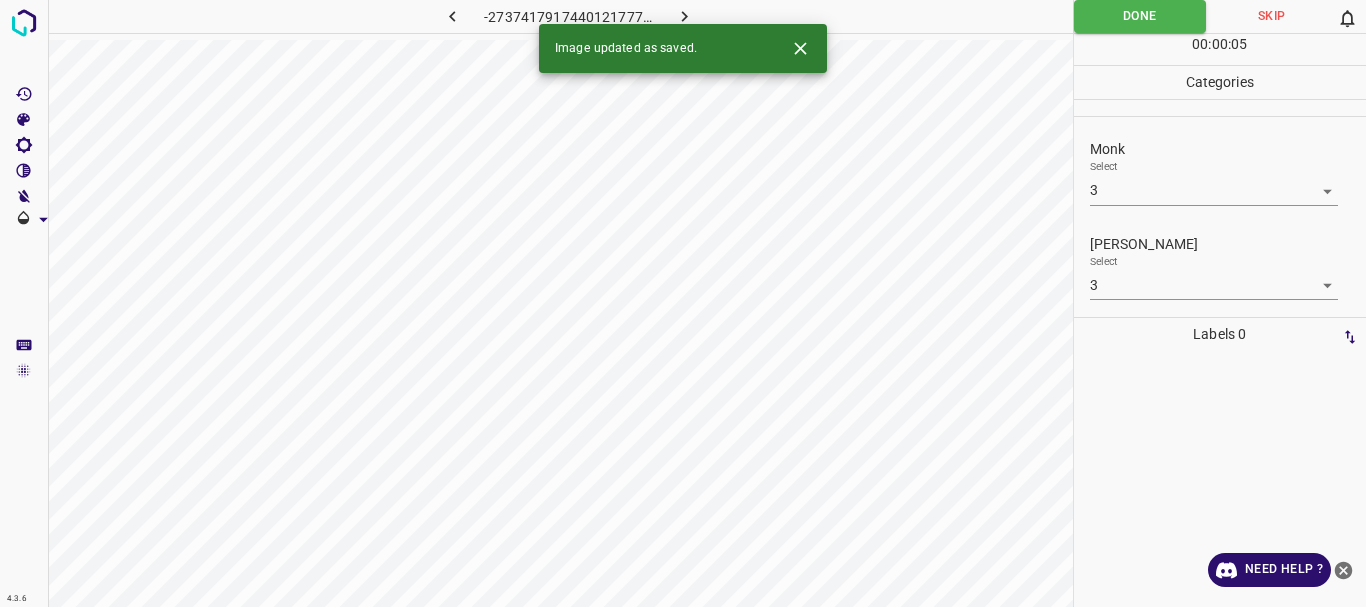 click 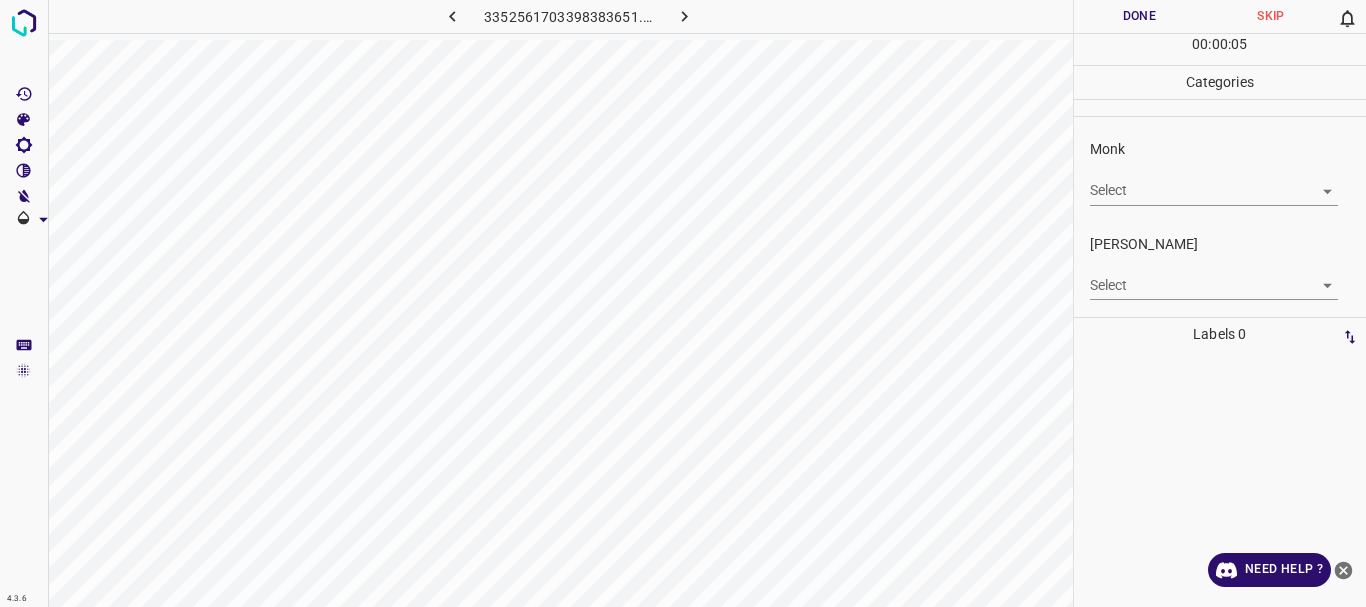click on "4.3.6  3352561703398383651.png Done Skip 0 00   : 00   : 05   Categories Monk   Select ​  [PERSON_NAME]   Select ​ Labels   0 Categories 1 Monk 2  [PERSON_NAME] Tools Space Change between modes (Draw & Edit) I Auto labeling R Restore zoom M Zoom in N Zoom out Delete Delete selecte label Filters Z Restore filters X Saturation filter C Brightness filter V Contrast filter B Gray scale filter General O Download Need Help ? - Text - Hide - Delete" at bounding box center (683, 303) 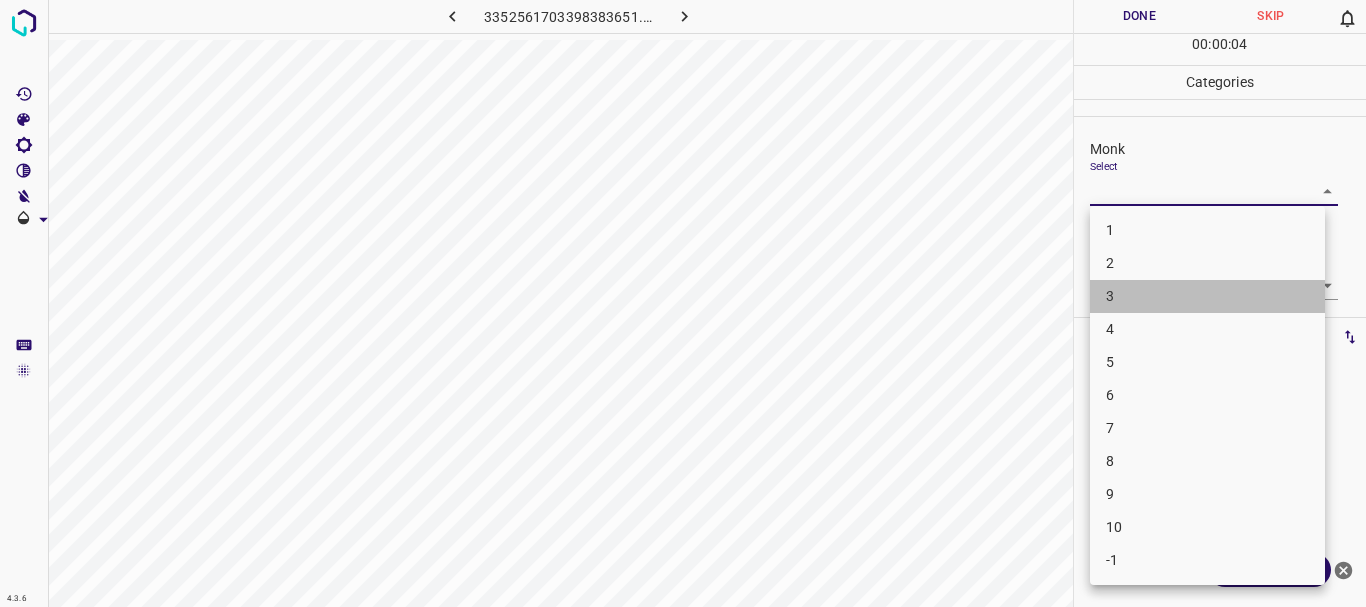 click on "3" at bounding box center [1207, 296] 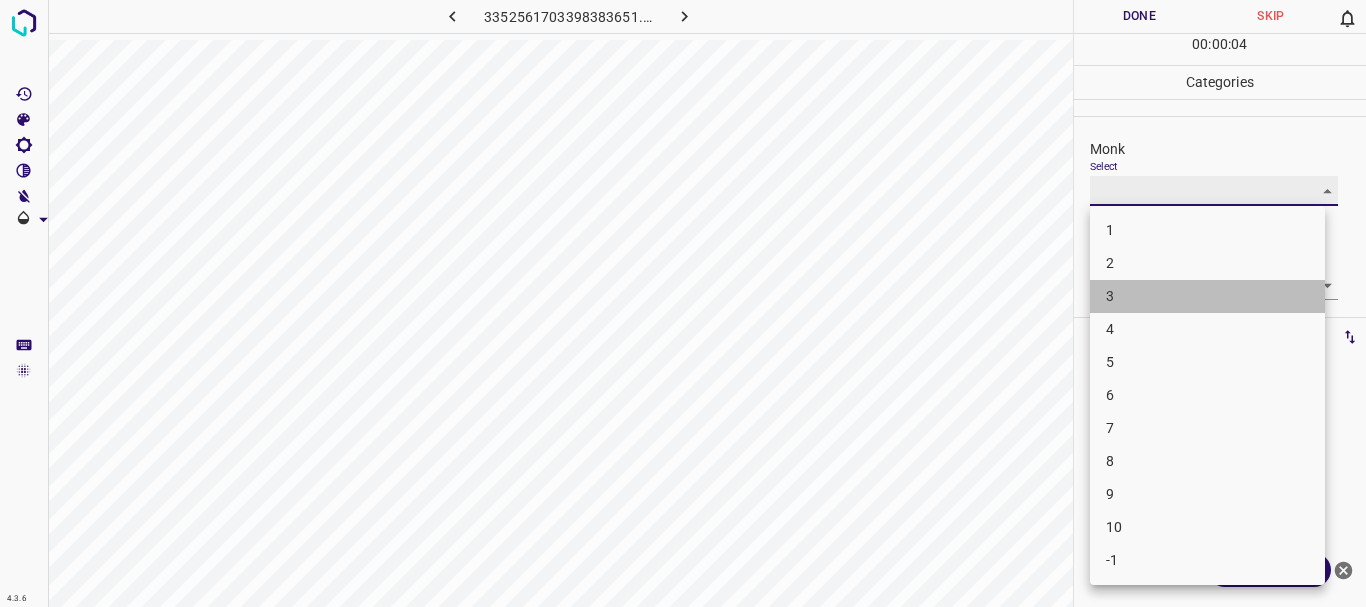 type on "3" 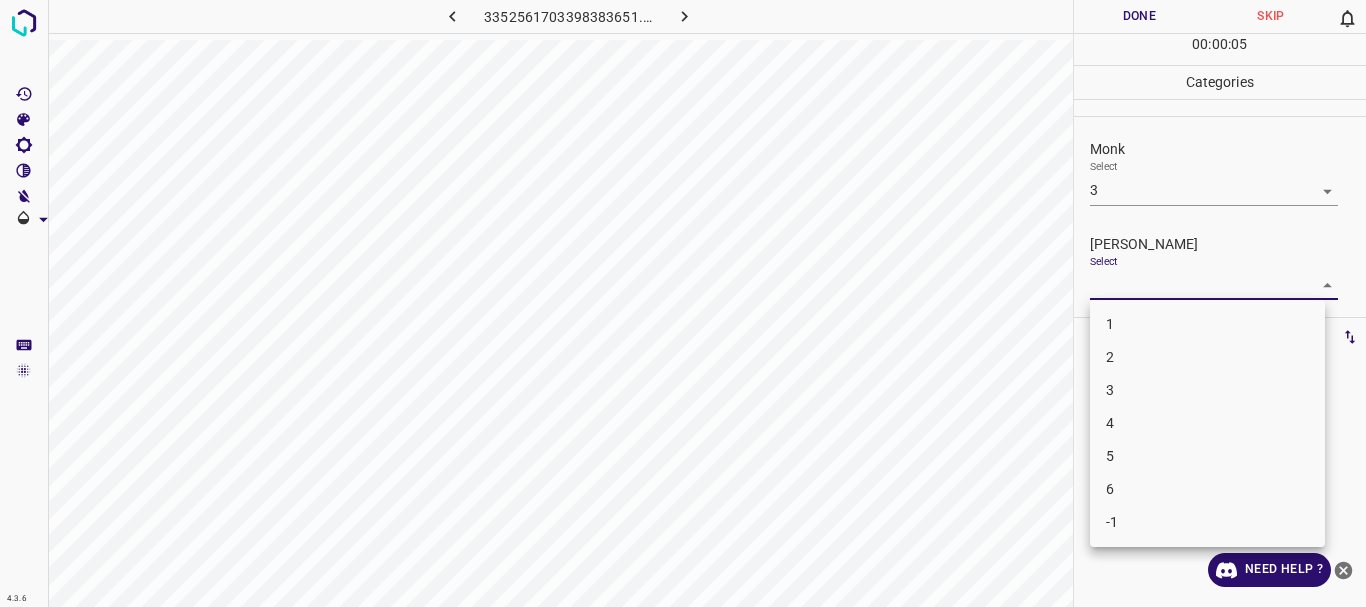 click on "4.3.6  3352561703398383651.png Done Skip 0 00   : 00   : 05   Categories Monk   Select 3 3  [PERSON_NAME]   Select ​ Labels   0 Categories 1 Monk 2  [PERSON_NAME] Tools Space Change between modes (Draw & Edit) I Auto labeling R Restore zoom M Zoom in N Zoom out Delete Delete selecte label Filters Z Restore filters X Saturation filter C Brightness filter V Contrast filter B Gray scale filter General O Download Need Help ? - Text - Hide - Delete 1 2 3 4 5 6 -1" at bounding box center (683, 303) 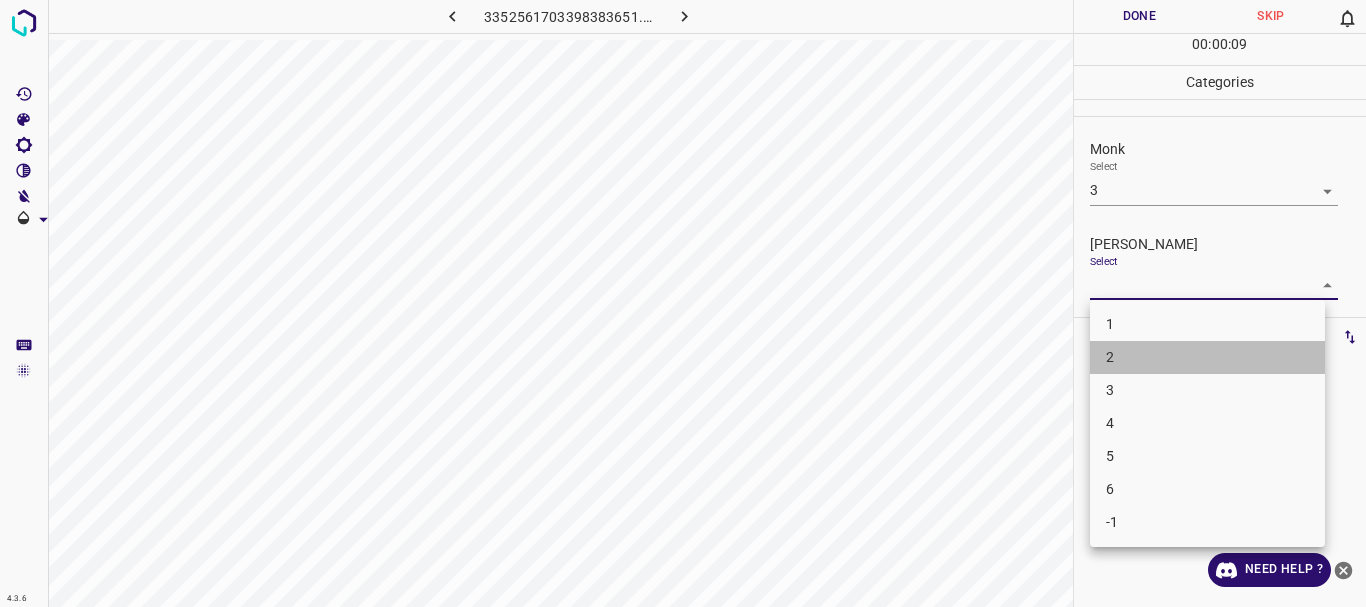 click on "2" at bounding box center (1207, 357) 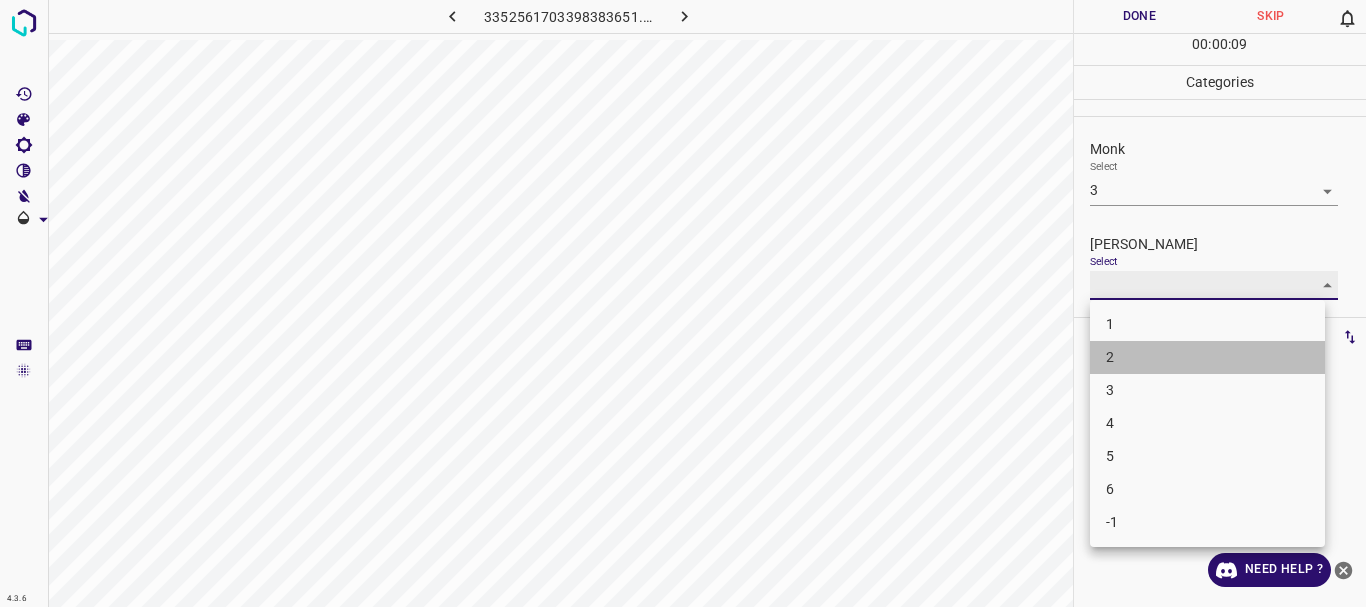 type on "2" 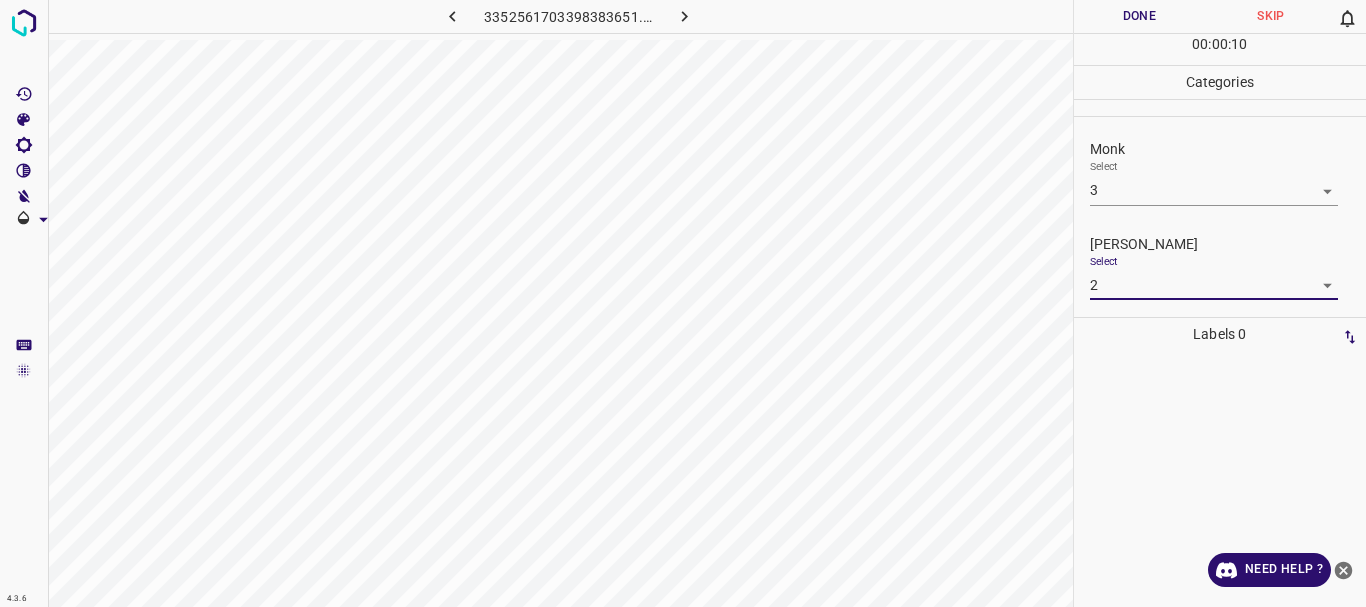 click on "Done" at bounding box center (1140, 16) 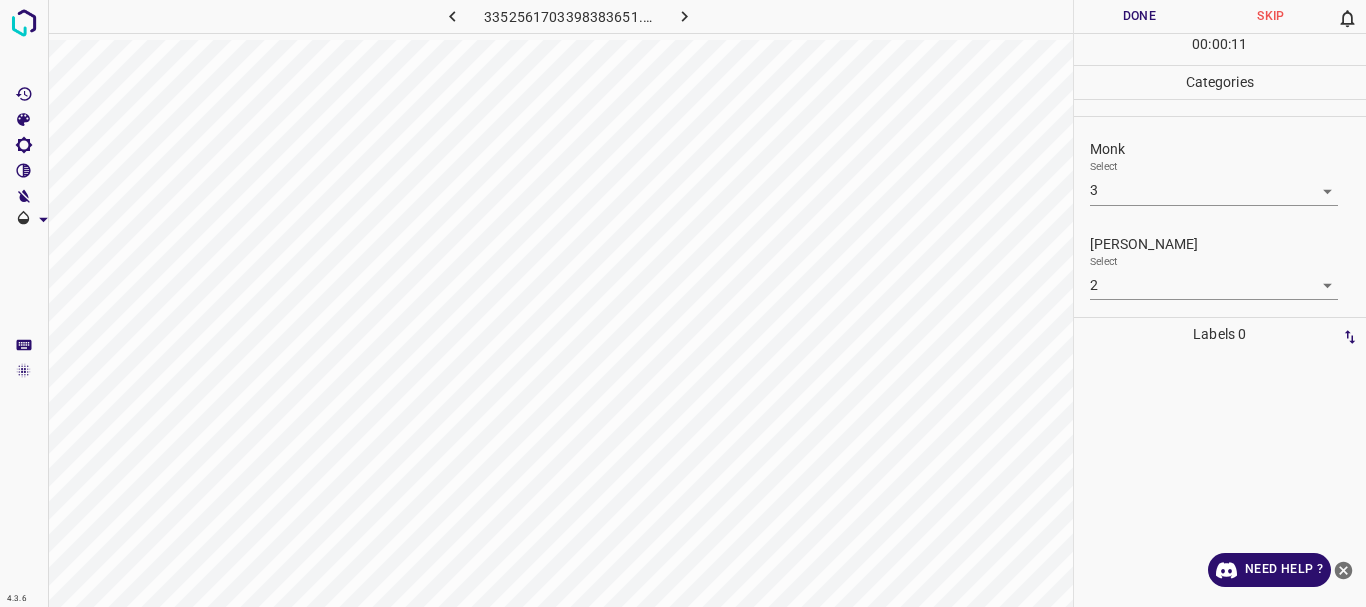 click at bounding box center [684, 16] 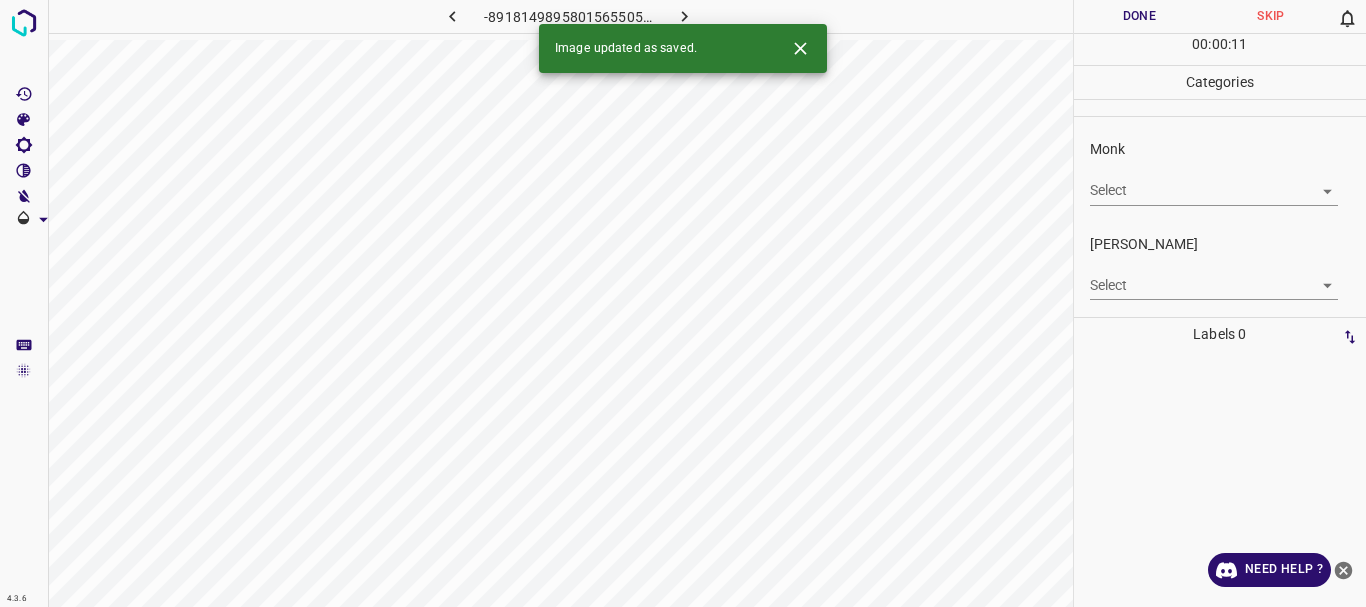 click on "4.3.6  -8918149895801565505.png Done Skip 0 00   : 00   : 11   Categories Monk   Select ​  [PERSON_NAME]   Select ​ Labels   0 Categories 1 Monk 2  [PERSON_NAME] Tools Space Change between modes (Draw & Edit) I Auto labeling R Restore zoom M Zoom in N Zoom out Delete Delete selecte label Filters Z Restore filters X Saturation filter C Brightness filter V Contrast filter B Gray scale filter General O Download Image updated as saved. Need Help ? - Text - Hide - Delete" at bounding box center [683, 303] 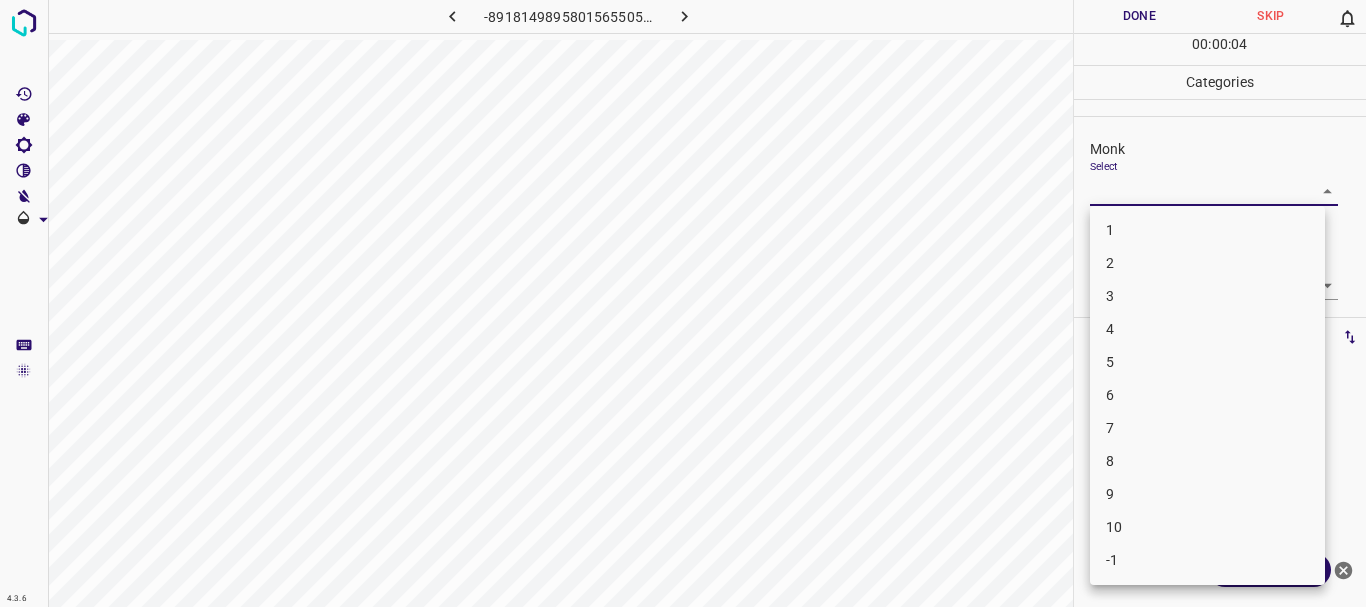 click on "3" at bounding box center (1207, 296) 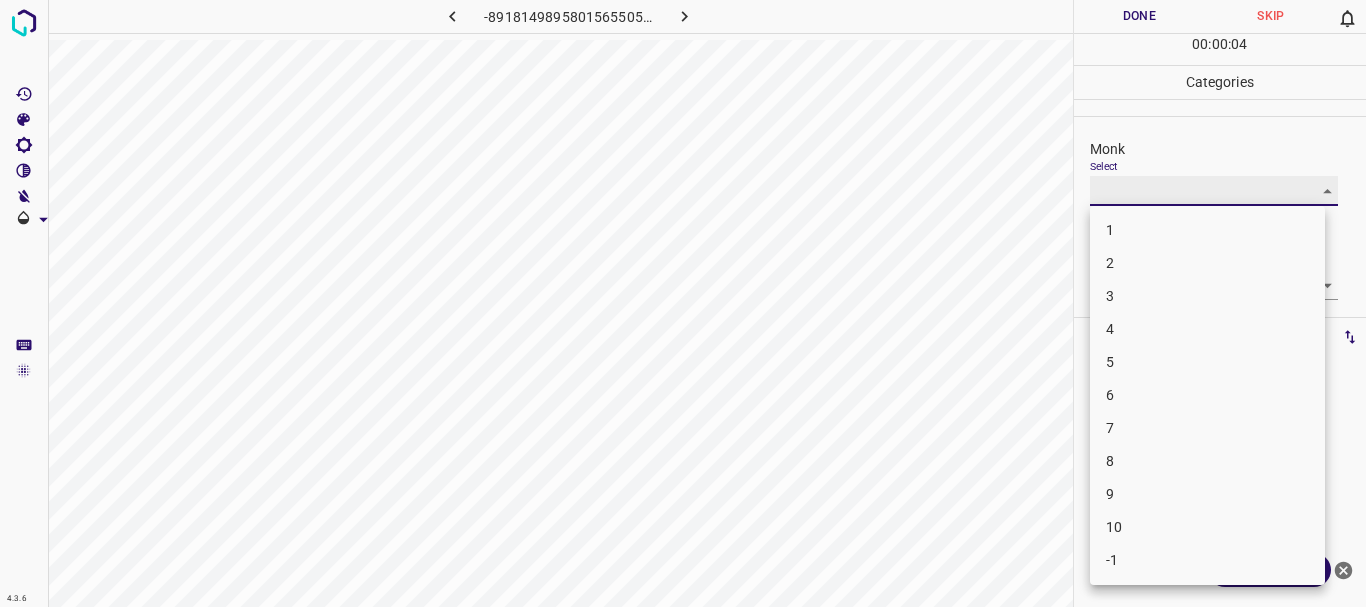 type on "3" 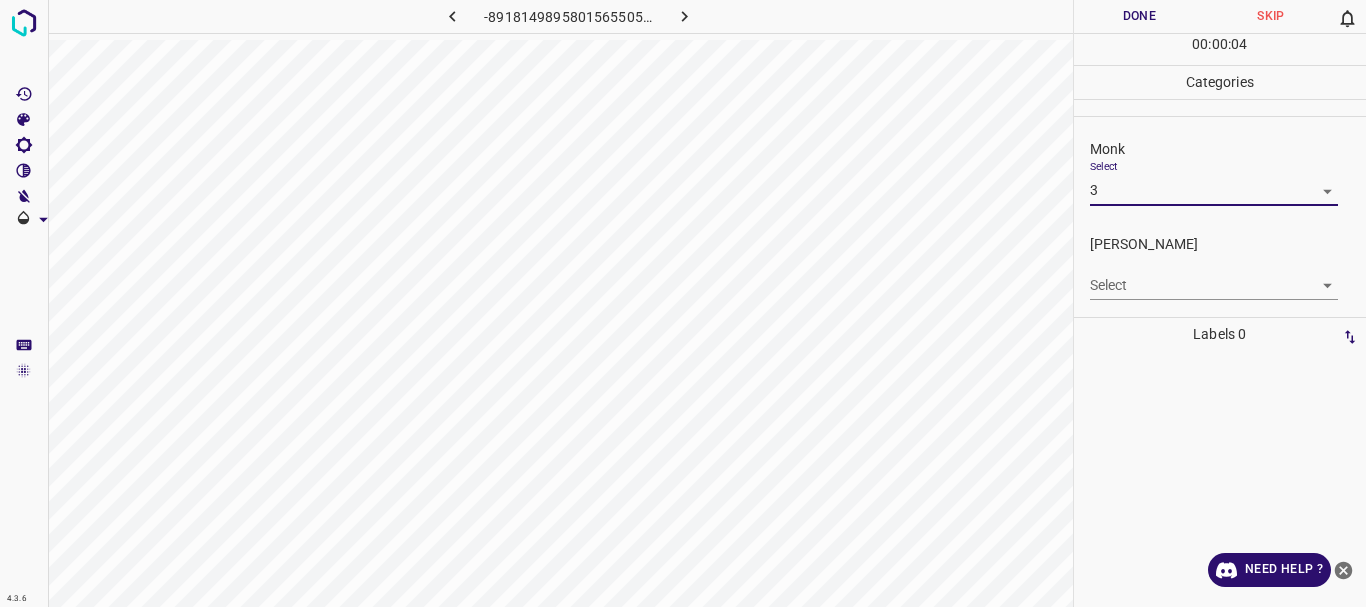 click on "4.3.6  -8918149895801565505.png Done Skip 0 00   : 00   : 04   Categories Monk   Select 3 3  [PERSON_NAME]   Select ​ Labels   0 Categories 1 Monk 2  [PERSON_NAME] Tools Space Change between modes (Draw & Edit) I Auto labeling R Restore zoom M Zoom in N Zoom out Delete Delete selecte label Filters Z Restore filters X Saturation filter C Brightness filter V Contrast filter B Gray scale filter General O Download Need Help ? - Text - Hide - Delete 1 2 3 4 5 6 7 8 9 10 -1" at bounding box center [683, 303] 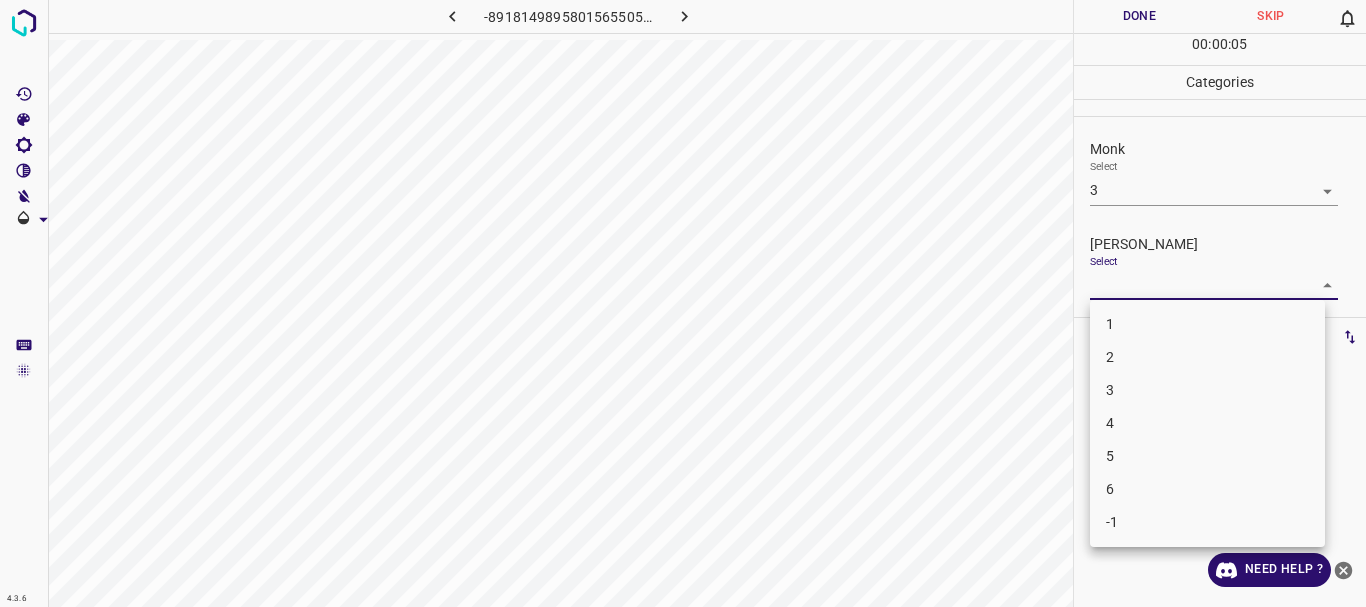 click on "1" at bounding box center (1207, 324) 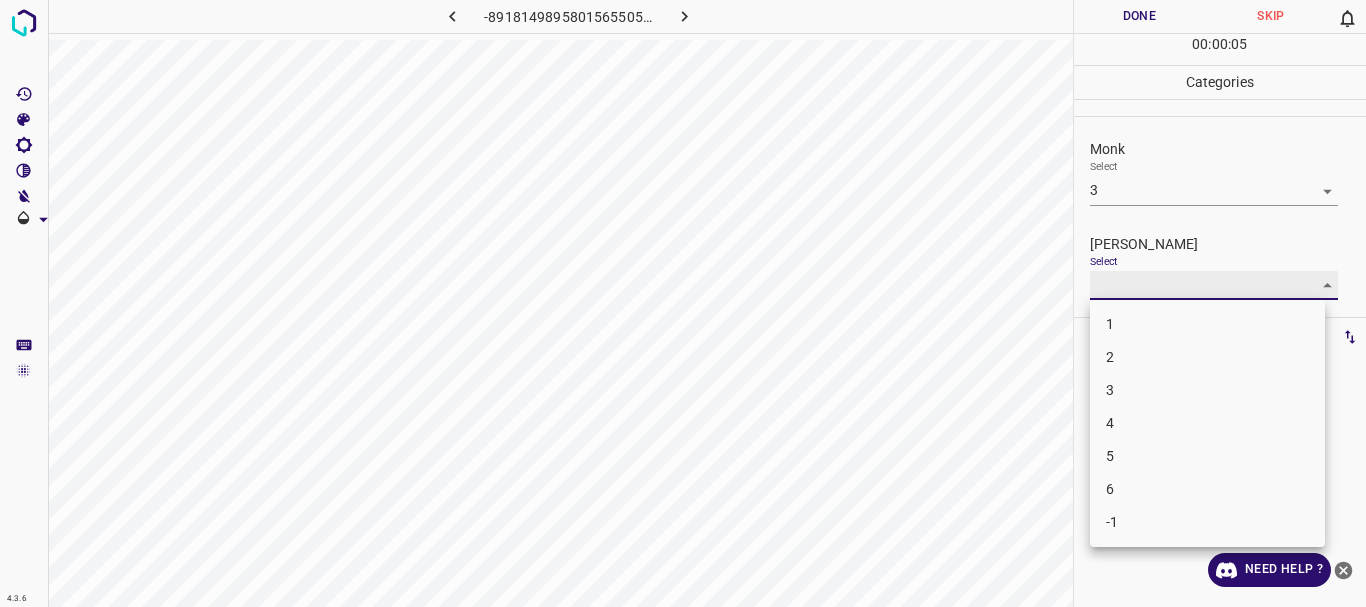 type on "1" 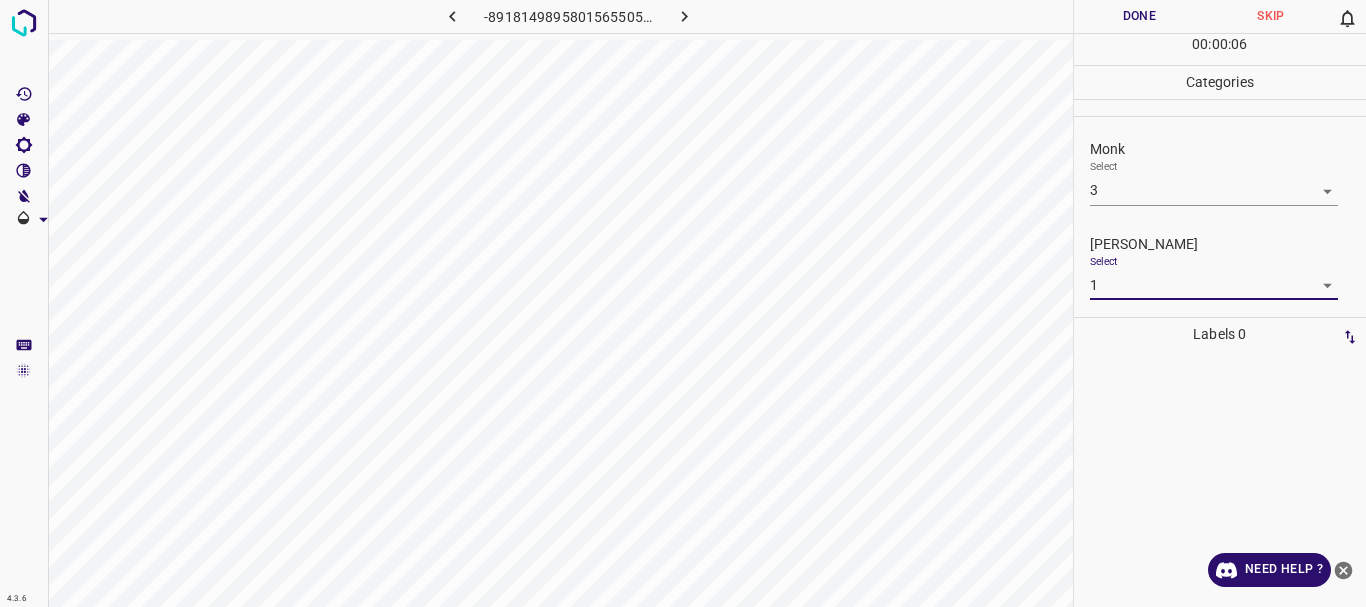 click on "Done" at bounding box center (1140, 16) 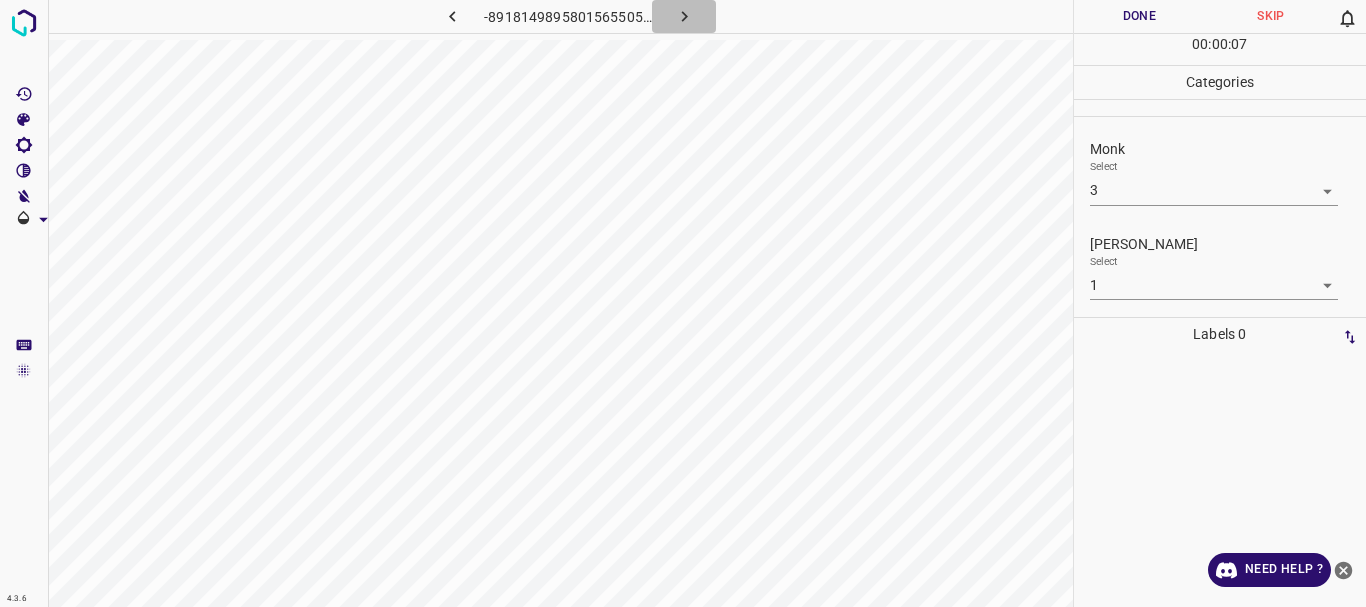 click at bounding box center [684, 16] 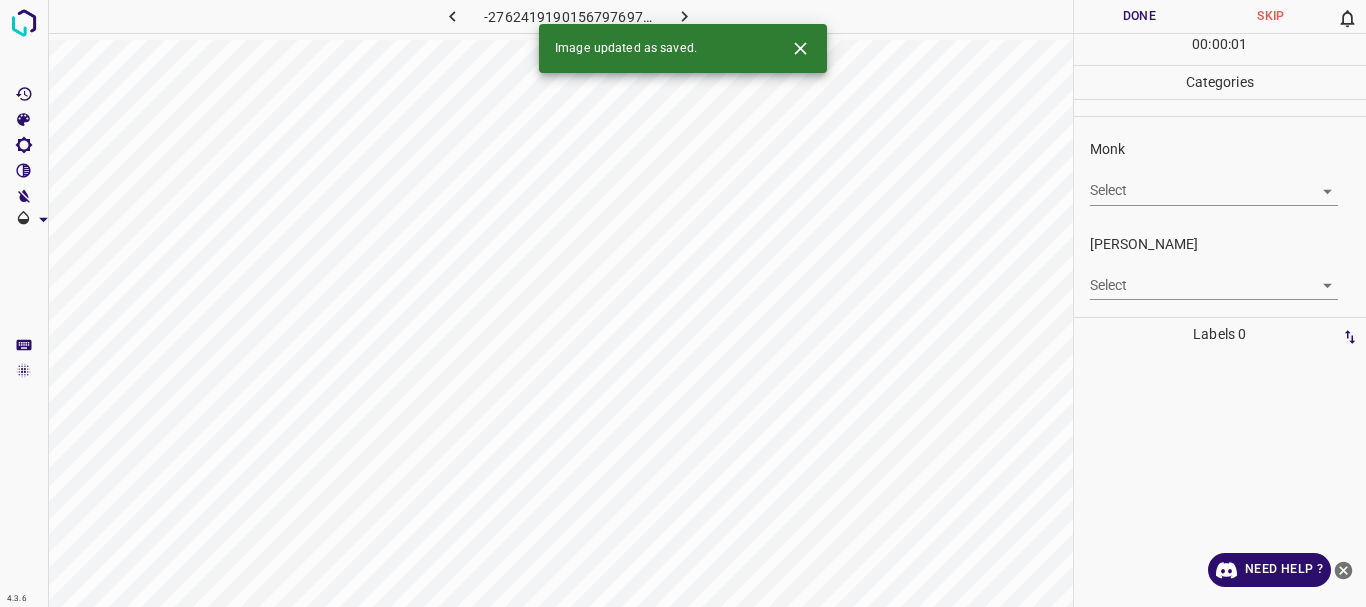 click on "4.3.6  -2762419190156797697.png Done Skip 0 00   : 00   : 01   Categories Monk   Select ​  [PERSON_NAME]   Select ​ Labels   0 Categories 1 Monk 2  [PERSON_NAME] Tools Space Change between modes (Draw & Edit) I Auto labeling R Restore zoom M Zoom in N Zoom out Delete Delete selecte label Filters Z Restore filters X Saturation filter C Brightness filter V Contrast filter B Gray scale filter General O Download Image updated as saved. Need Help ? - Text - Hide - Delete" at bounding box center [683, 303] 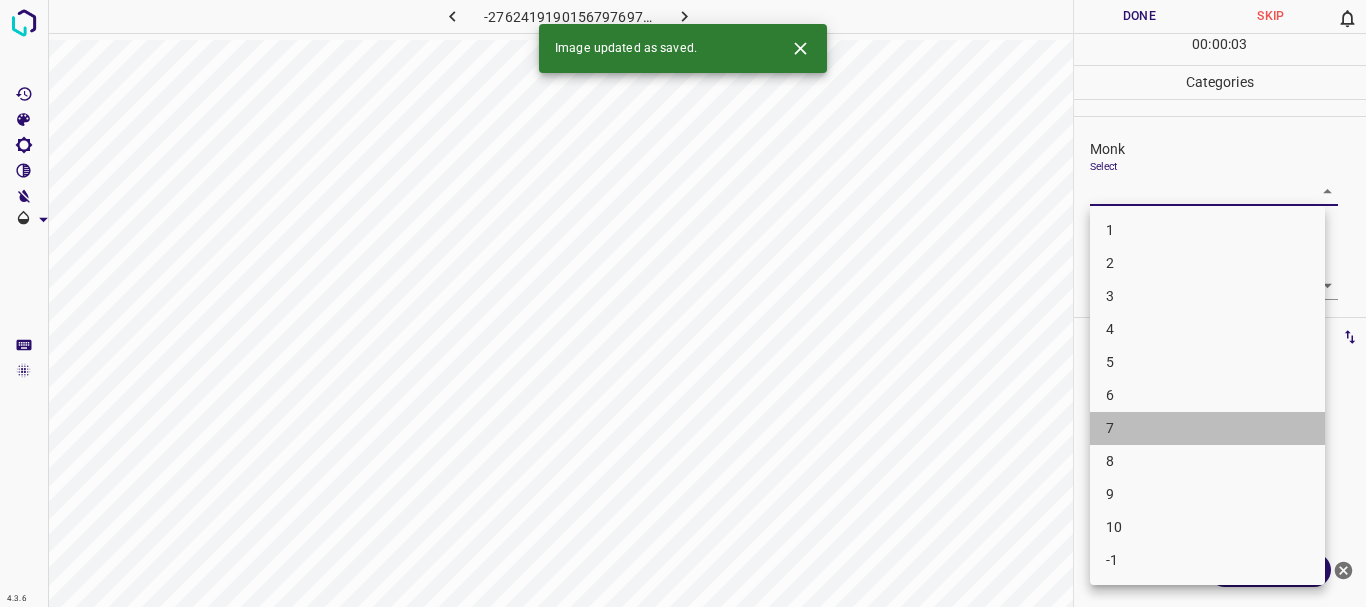 click on "7" at bounding box center (1207, 428) 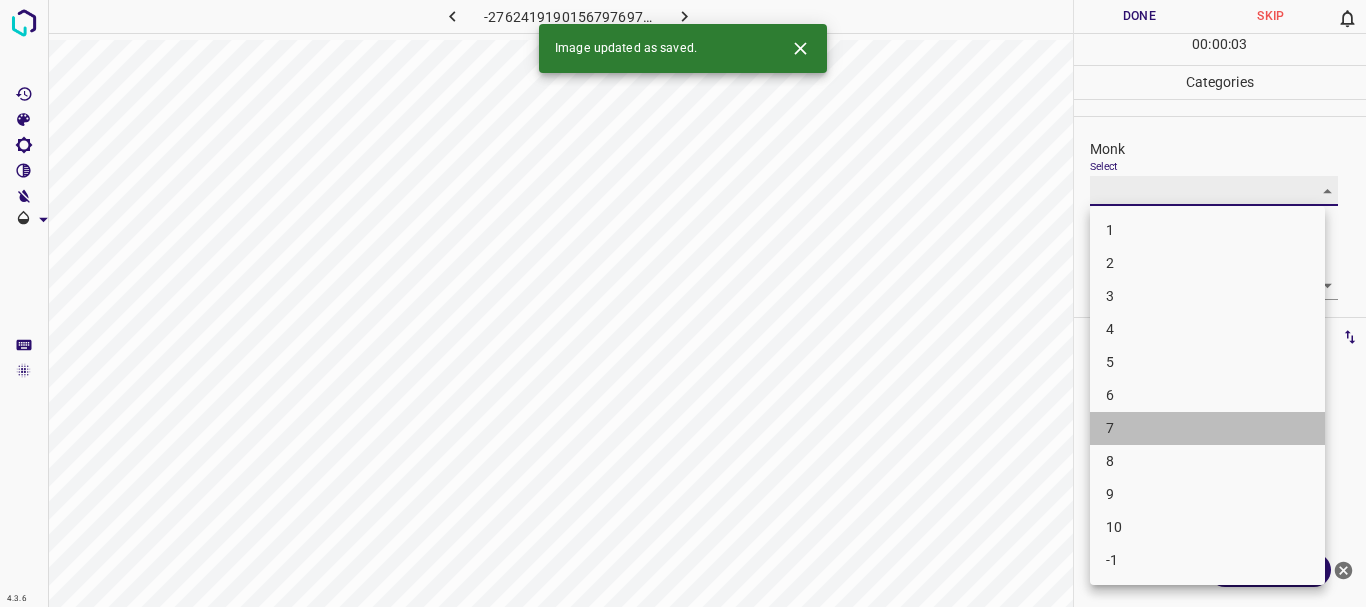 type on "7" 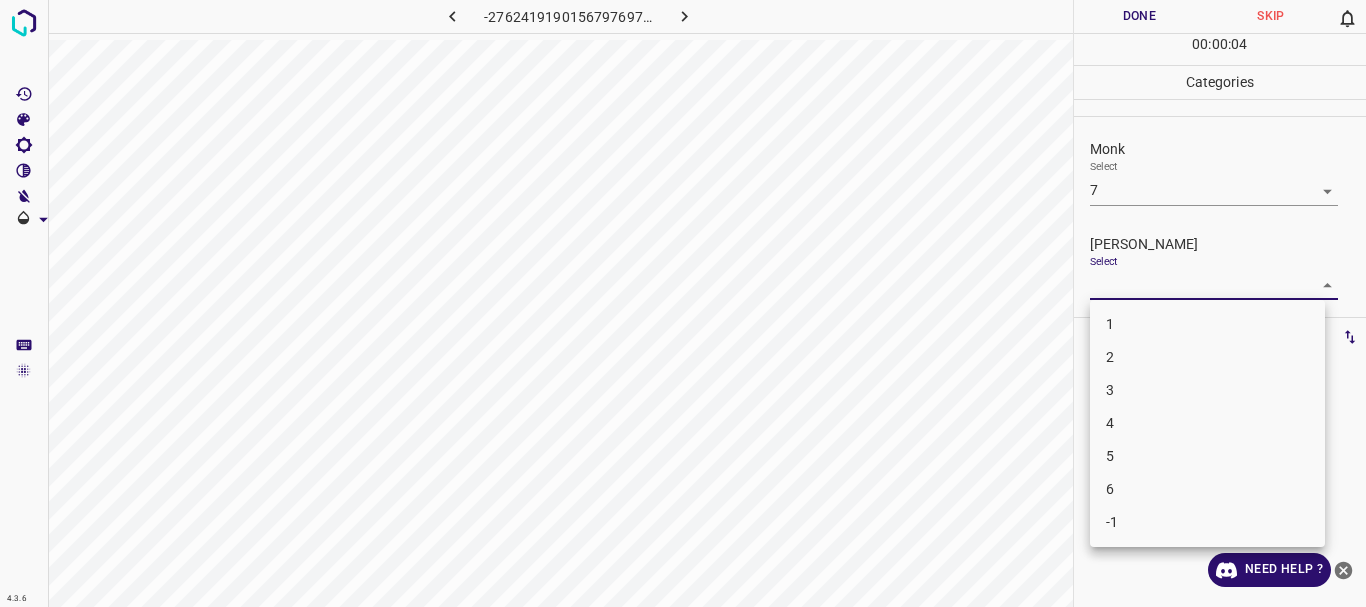 click on "4.3.6  -2762419190156797697.png Done Skip 0 00   : 00   : 04   Categories Monk   Select 7 7  [PERSON_NAME]   Select ​ Labels   0 Categories 1 Monk 2  [PERSON_NAME] Tools Space Change between modes (Draw & Edit) I Auto labeling R Restore zoom M Zoom in N Zoom out Delete Delete selecte label Filters Z Restore filters X Saturation filter C Brightness filter V Contrast filter B Gray scale filter General O Download Need Help ? - Text - Hide - Delete 1 2 3 4 5 6 -1" at bounding box center [683, 303] 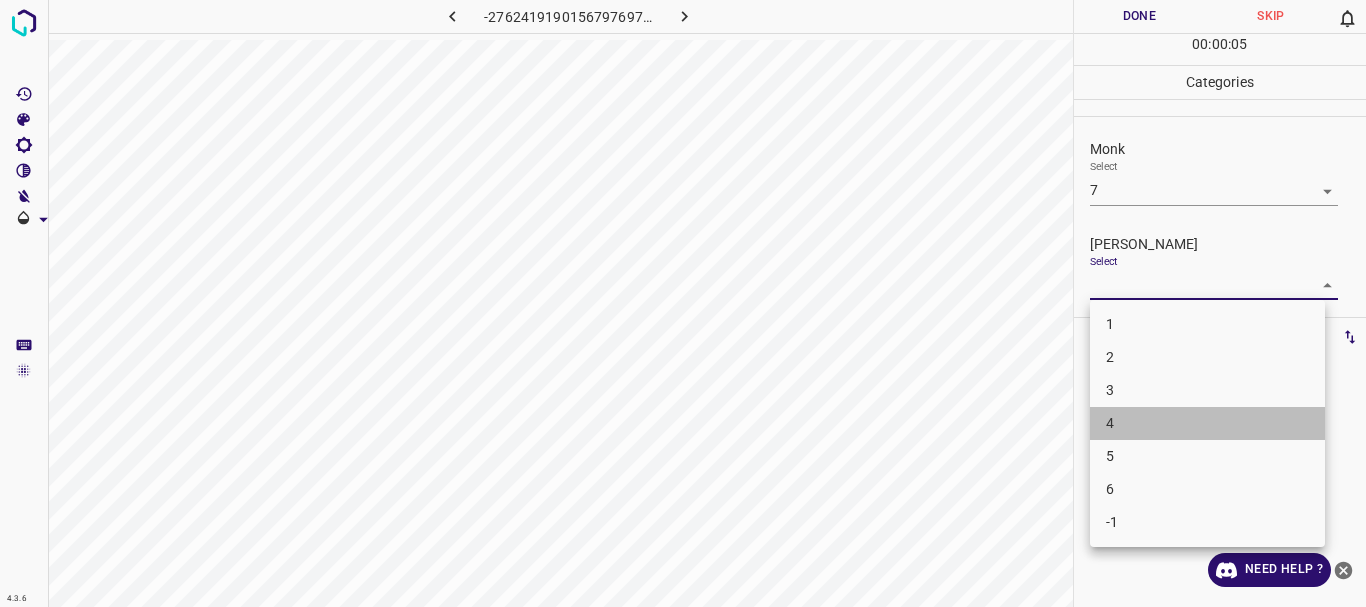 click on "4" at bounding box center [1207, 423] 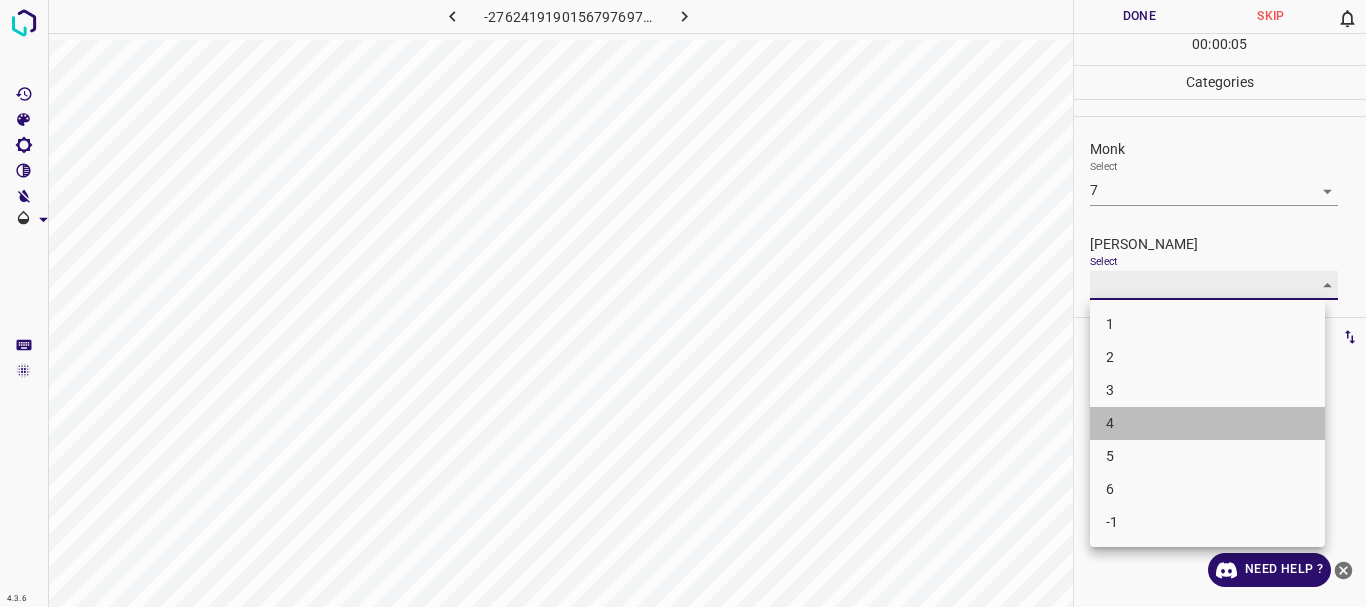 type on "4" 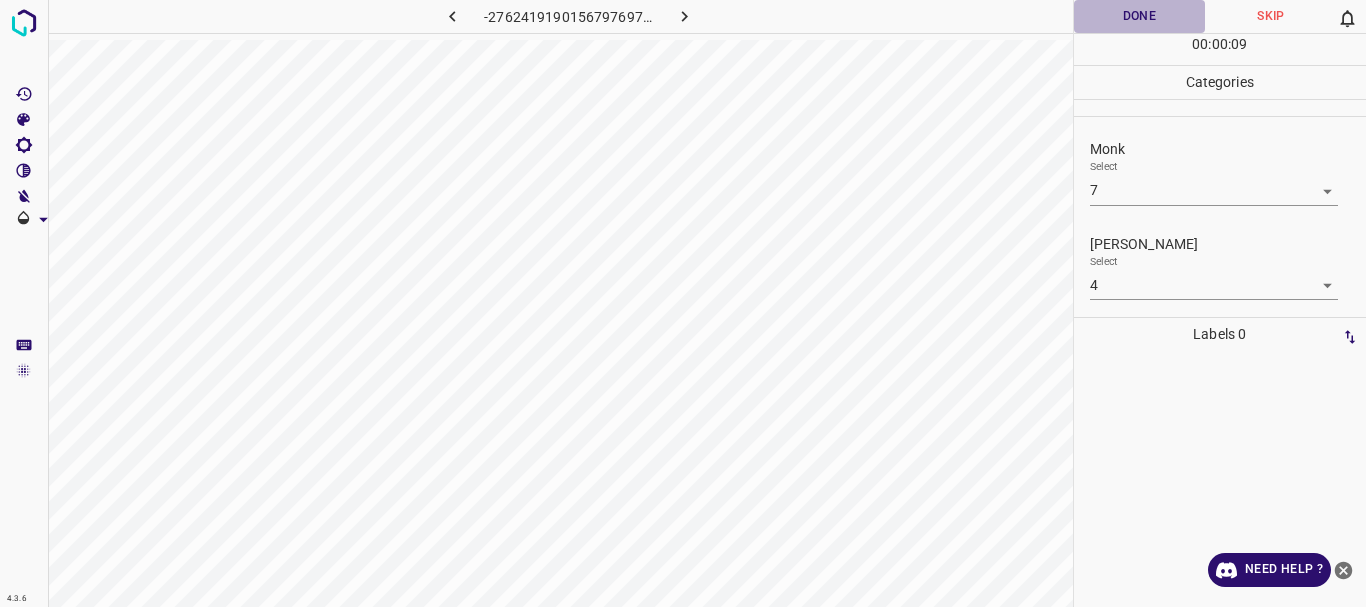 click on "Done" at bounding box center [1140, 16] 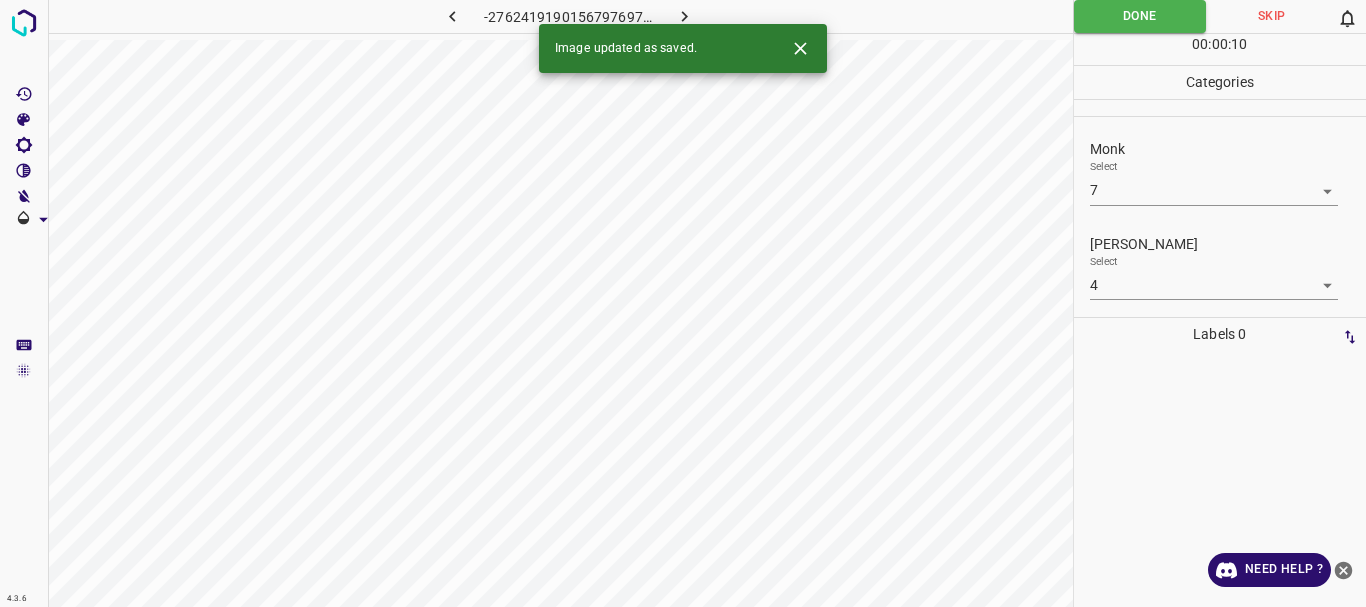 click at bounding box center [684, 16] 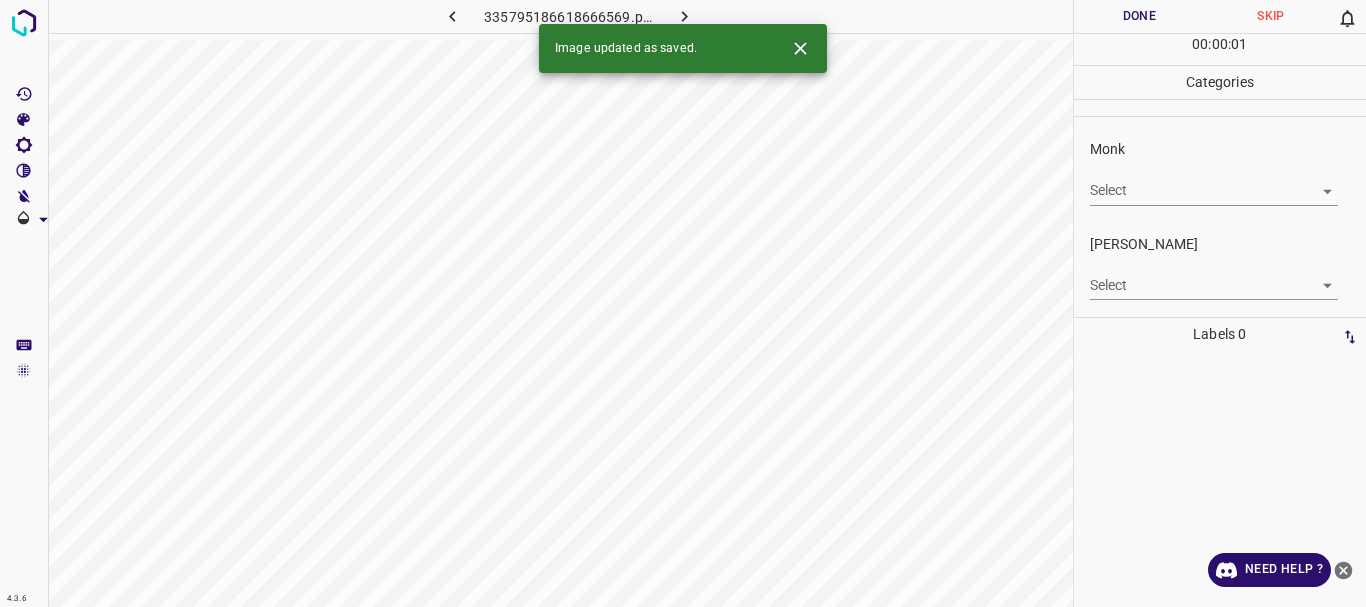 click on "4.3.6  335795186618666569.png Done Skip 0 00   : 00   : 01   Categories Monk   Select ​  [PERSON_NAME]   Select ​ Labels   0 Categories 1 Monk 2  [PERSON_NAME] Tools Space Change between modes (Draw & Edit) I Auto labeling R Restore zoom M Zoom in N Zoom out Delete Delete selecte label Filters Z Restore filters X Saturation filter C Brightness filter V Contrast filter B Gray scale filter General O Download Image updated as saved. Need Help ? - Text - Hide - Delete" at bounding box center [683, 303] 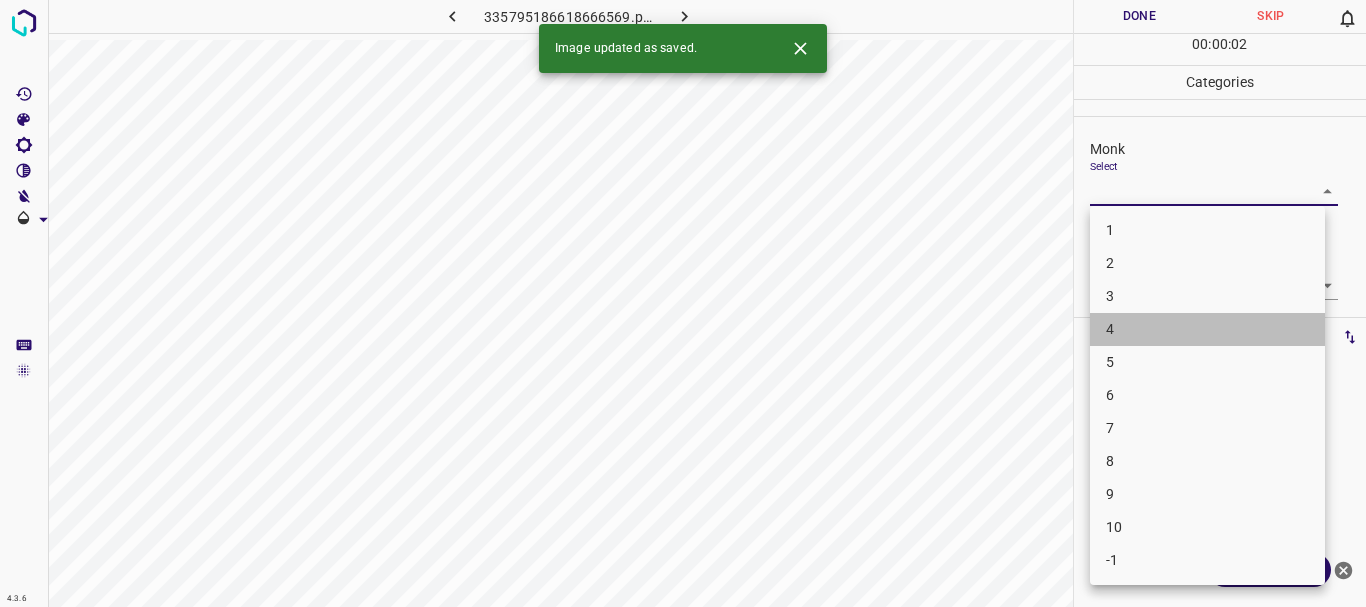 click on "4" at bounding box center [1207, 329] 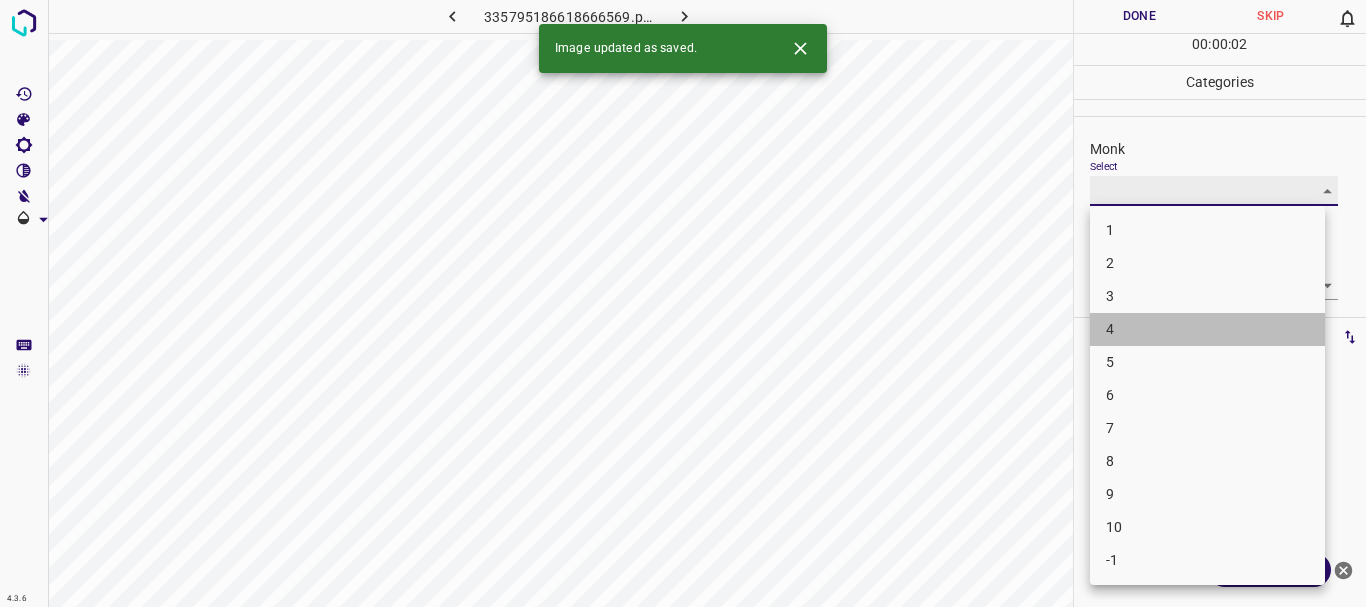 type on "4" 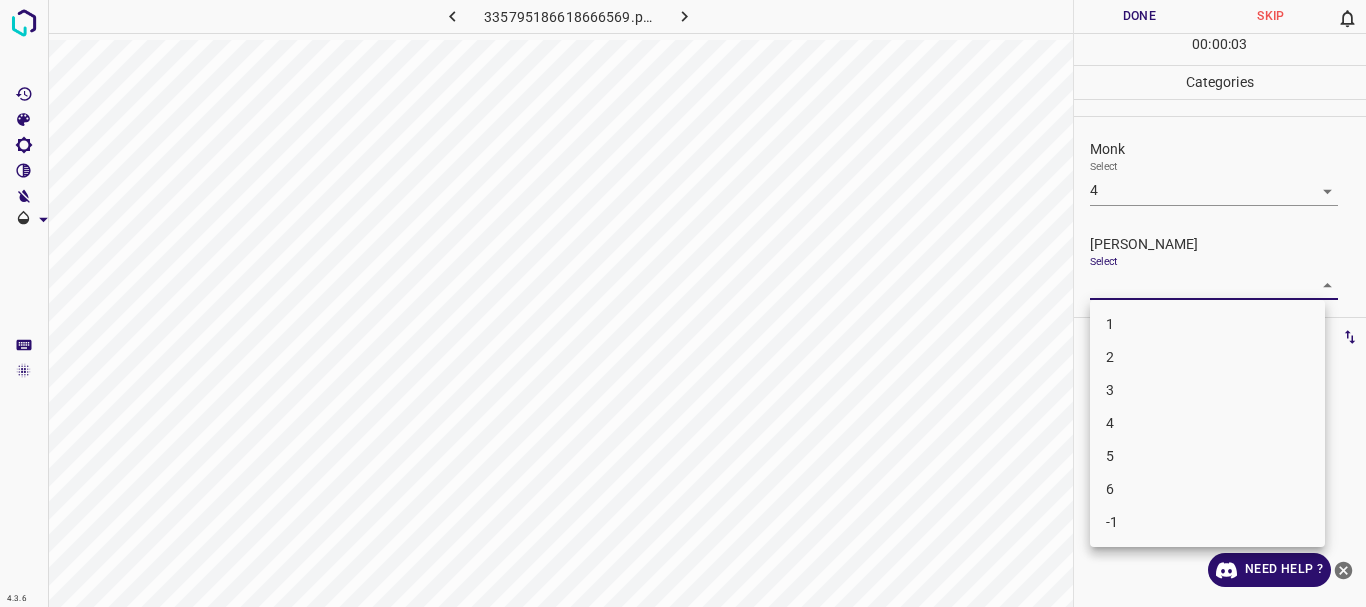 click on "4.3.6  335795186618666569.png Done Skip 0 00   : 00   : 03   Categories Monk   Select 4 4  [PERSON_NAME]   Select ​ Labels   0 Categories 1 Monk 2  [PERSON_NAME] Tools Space Change between modes (Draw & Edit) I Auto labeling R Restore zoom M Zoom in N Zoom out Delete Delete selecte label Filters Z Restore filters X Saturation filter C Brightness filter V Contrast filter B Gray scale filter General O Download Need Help ? - Text - Hide - Delete 1 2 3 4 5 6 -1" at bounding box center [683, 303] 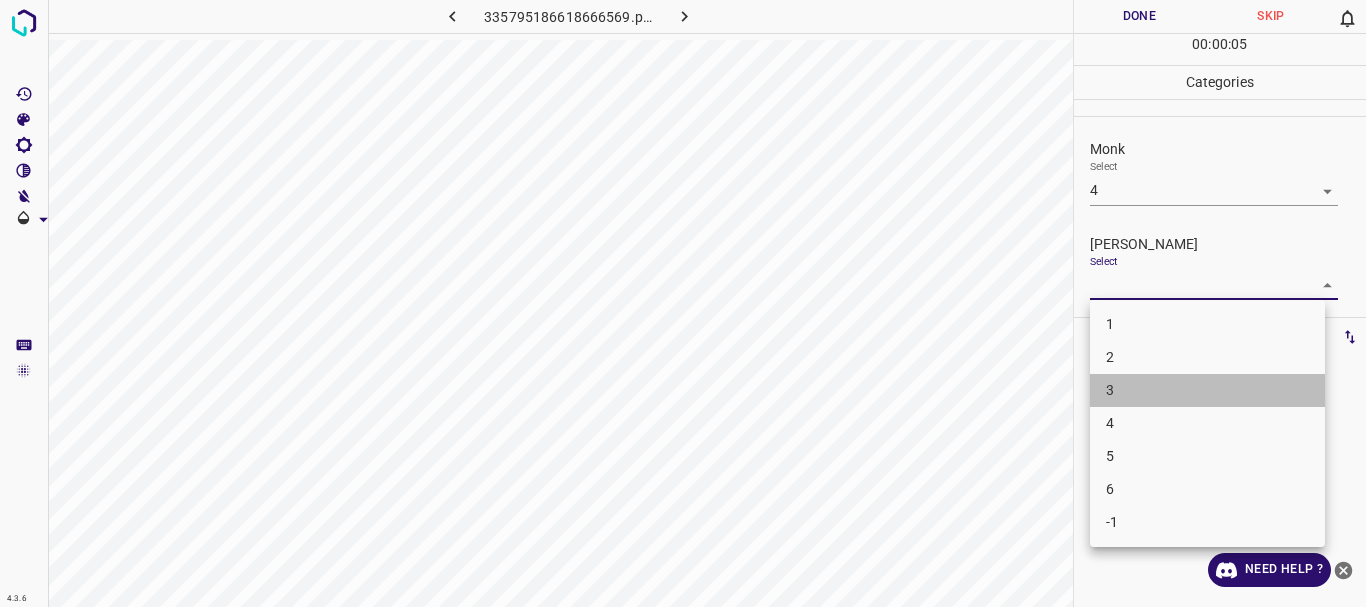 click on "3" at bounding box center (1207, 390) 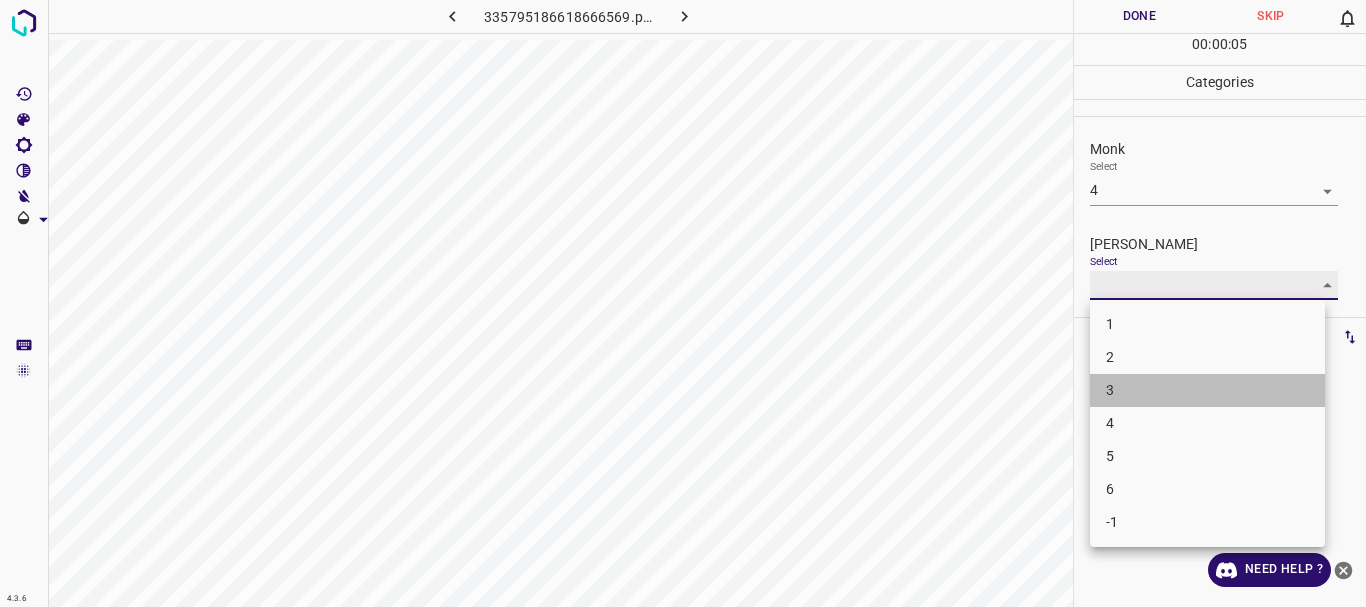 type on "3" 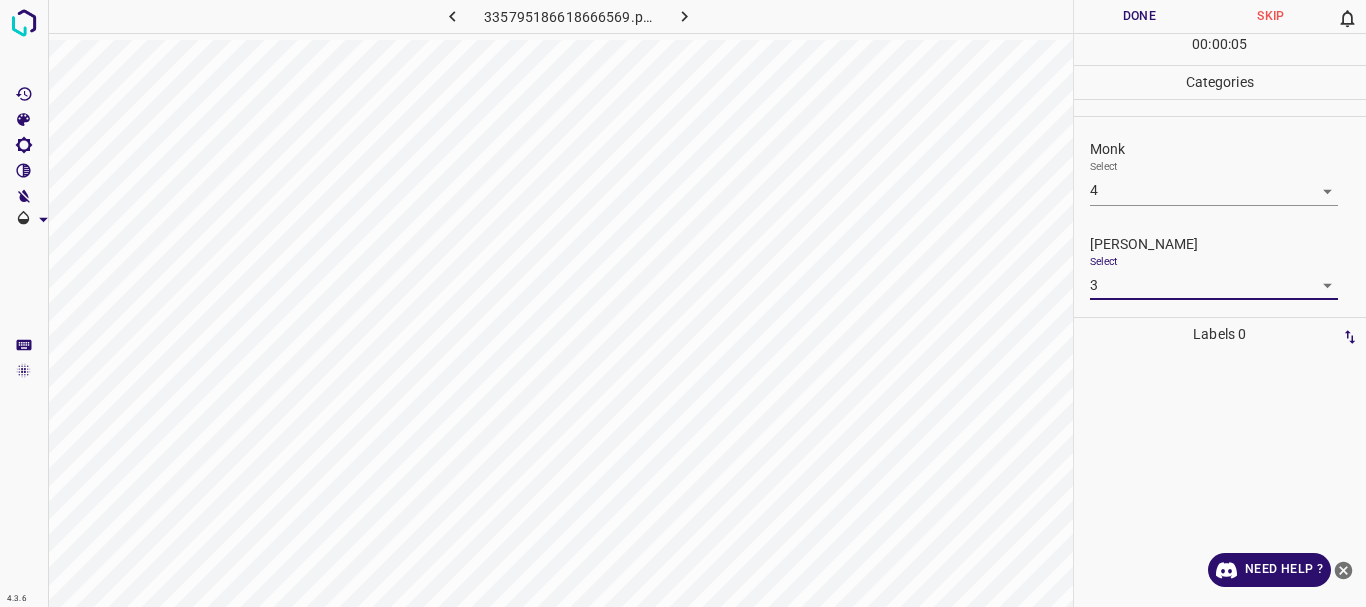 click on "Done" at bounding box center [1140, 16] 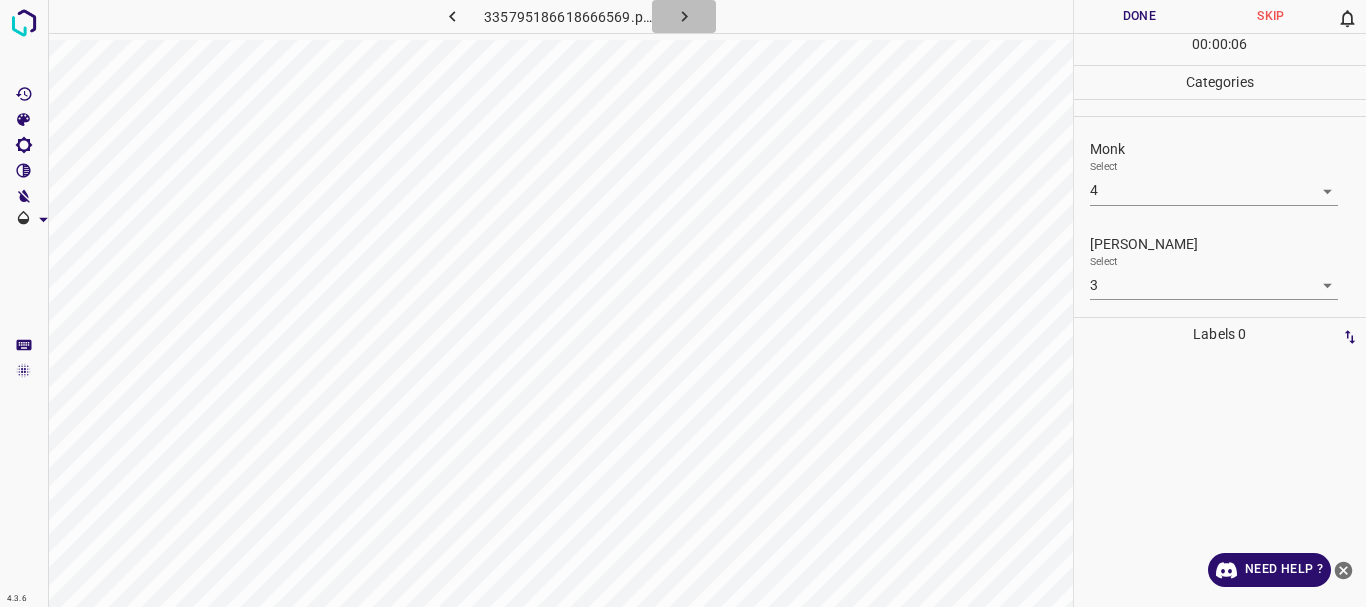 click 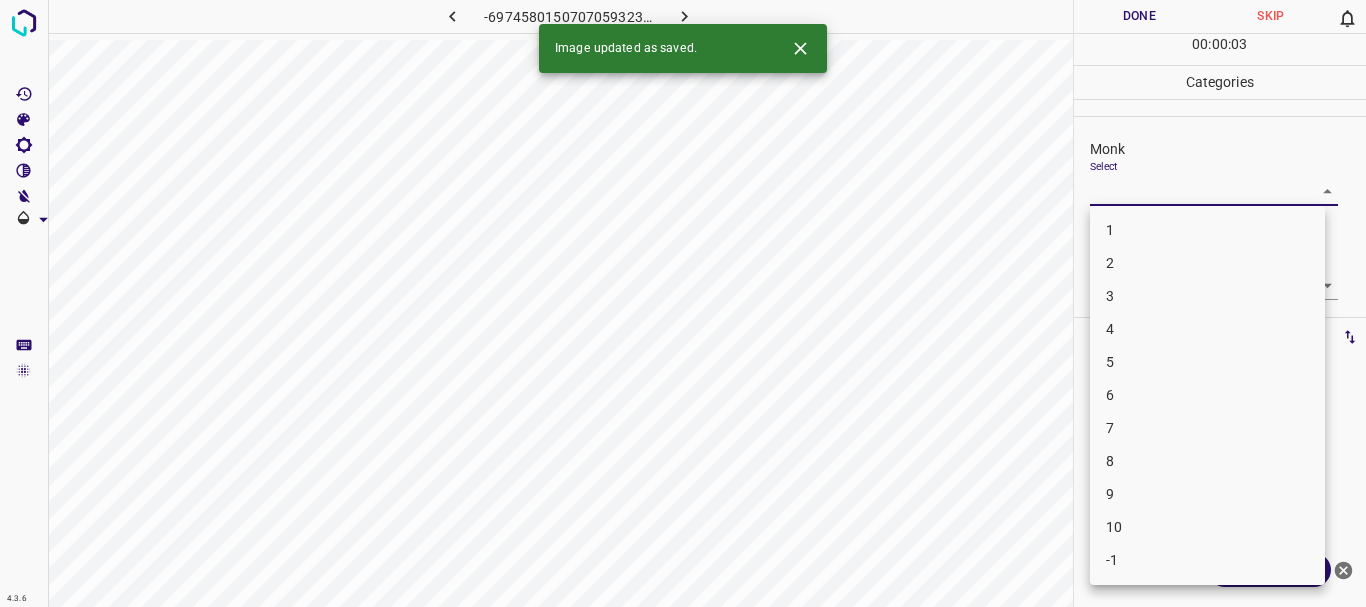 click on "4.3.6  -6974580150707059323.png Done Skip 0 00   : 00   : 03   Categories Monk   Select ​  [PERSON_NAME]   Select ​ Labels   0 Categories 1 Monk 2  [PERSON_NAME] Tools Space Change between modes (Draw & Edit) I Auto labeling R Restore zoom M Zoom in N Zoom out Delete Delete selecte label Filters Z Restore filters X Saturation filter C Brightness filter V Contrast filter B Gray scale filter General O Download Image updated as saved. Need Help ? - Text - Hide - Delete 1 2 3 4 5 6 7 8 9 10 -1" at bounding box center (683, 303) 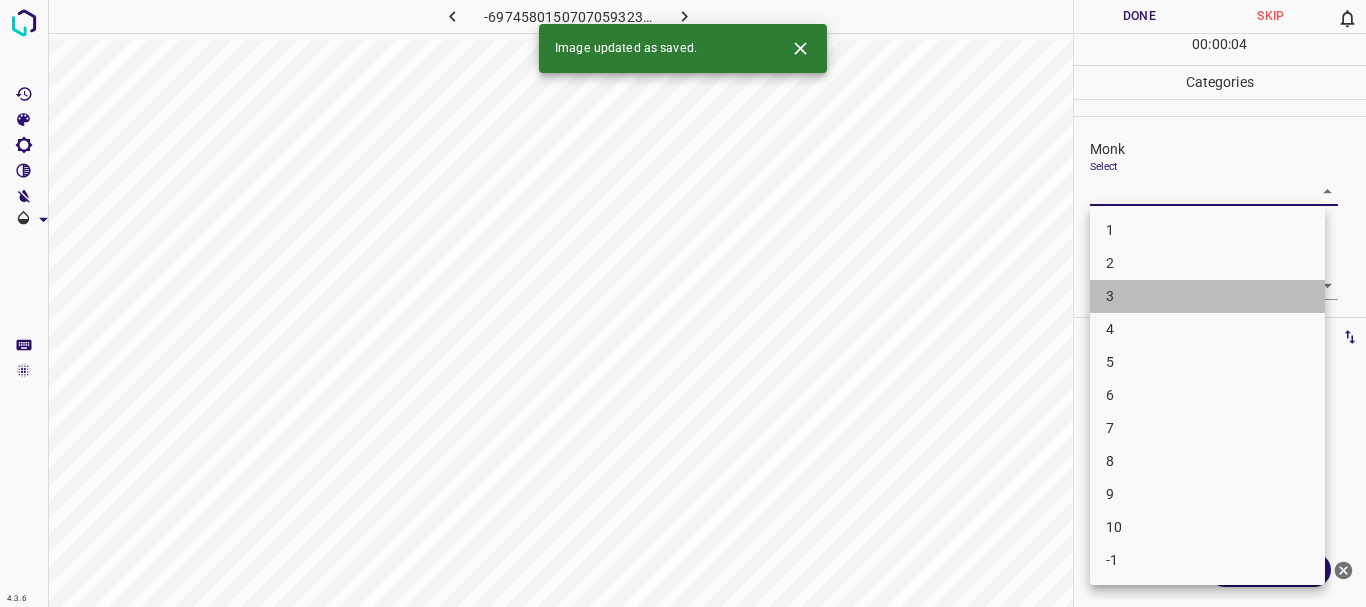 click on "3" at bounding box center [1207, 296] 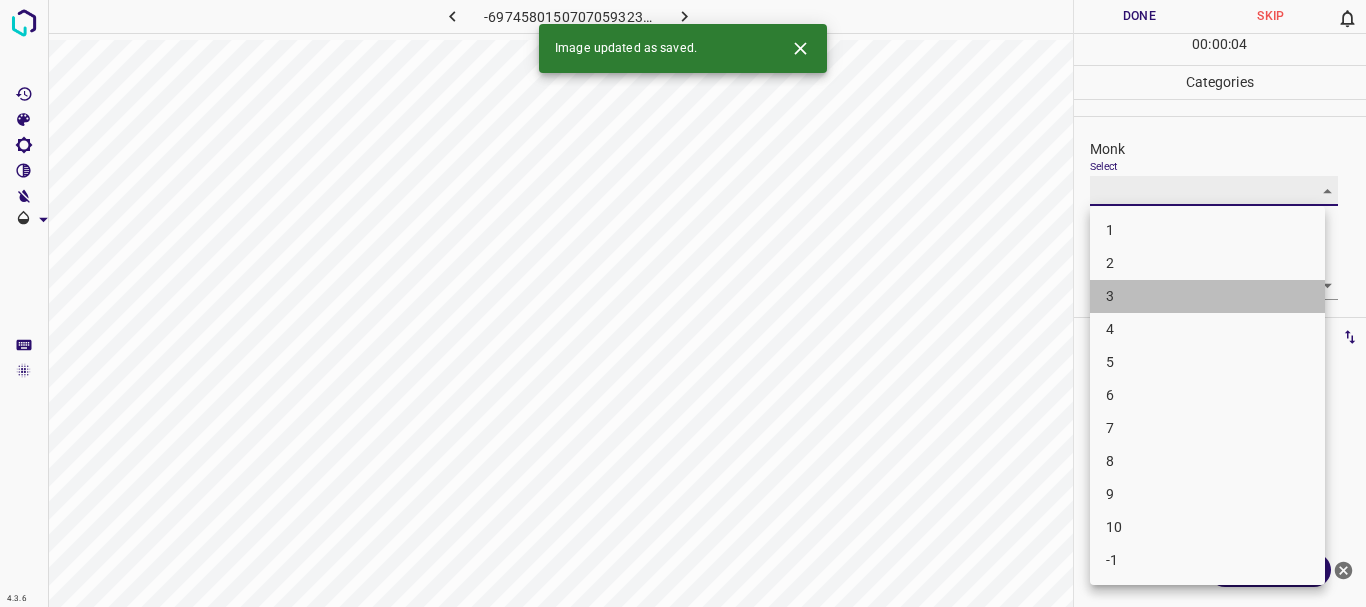 type on "3" 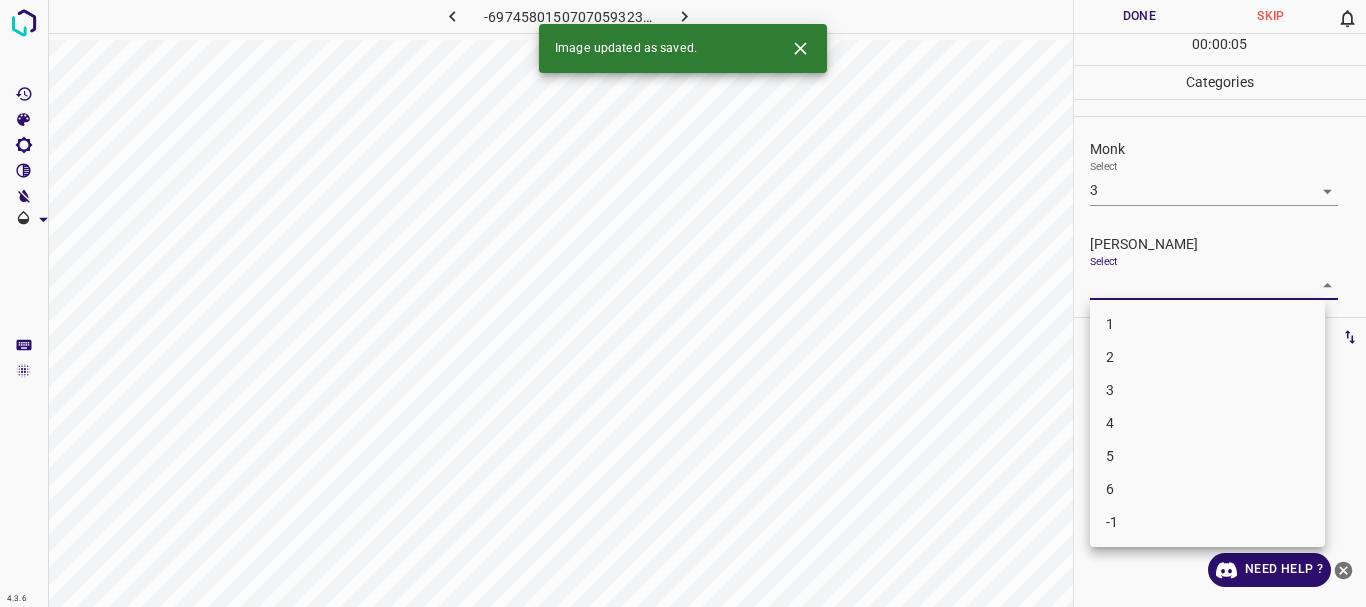 click on "4.3.6  -6974580150707059323.png Done Skip 0 00   : 00   : 05   Categories Monk   Select 3 3  [PERSON_NAME]   Select ​ Labels   0 Categories 1 Monk 2  [PERSON_NAME] Tools Space Change between modes (Draw & Edit) I Auto labeling R Restore zoom M Zoom in N Zoom out Delete Delete selecte label Filters Z Restore filters X Saturation filter C Brightness filter V Contrast filter B Gray scale filter General O Download Image updated as saved. Need Help ? - Text - Hide - Delete 1 2 3 4 5 6 -1" at bounding box center [683, 303] 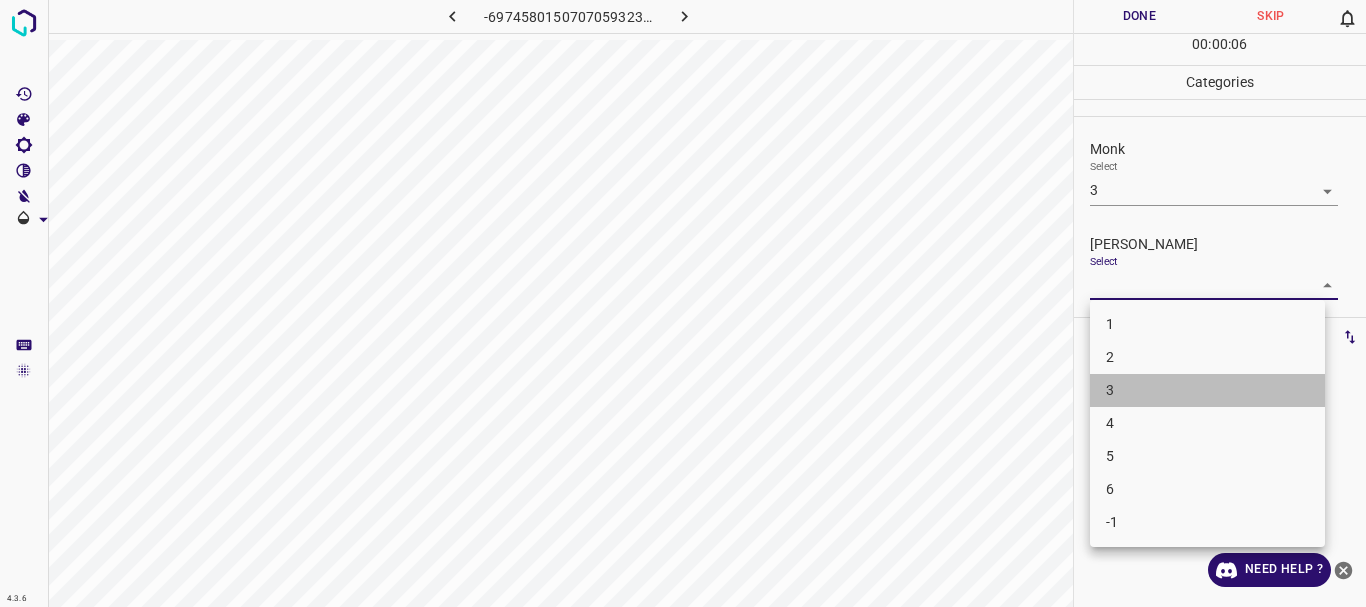 click on "3" at bounding box center (1207, 390) 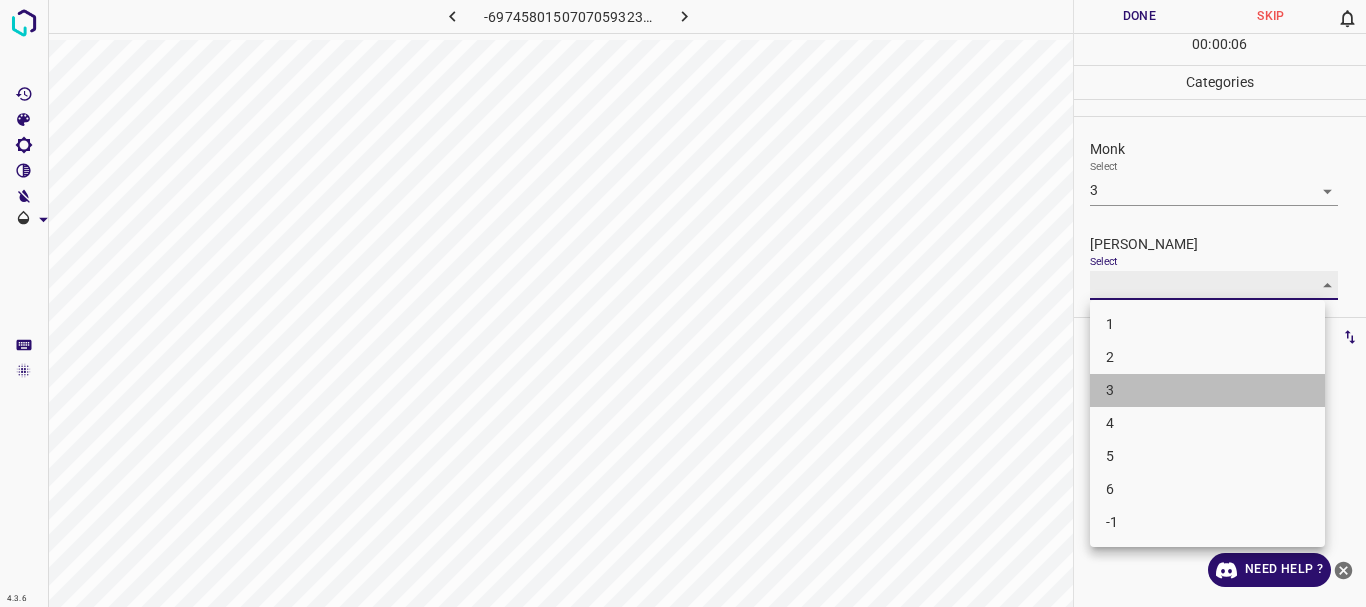 type on "3" 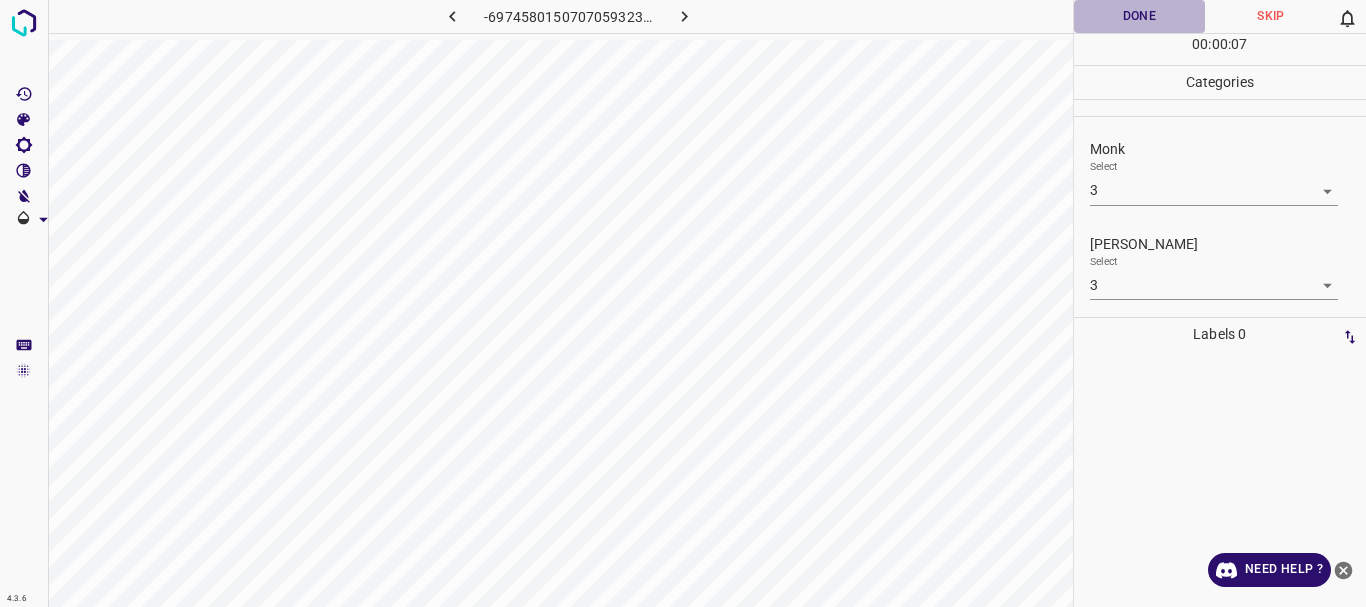click on "Done" at bounding box center (1140, 16) 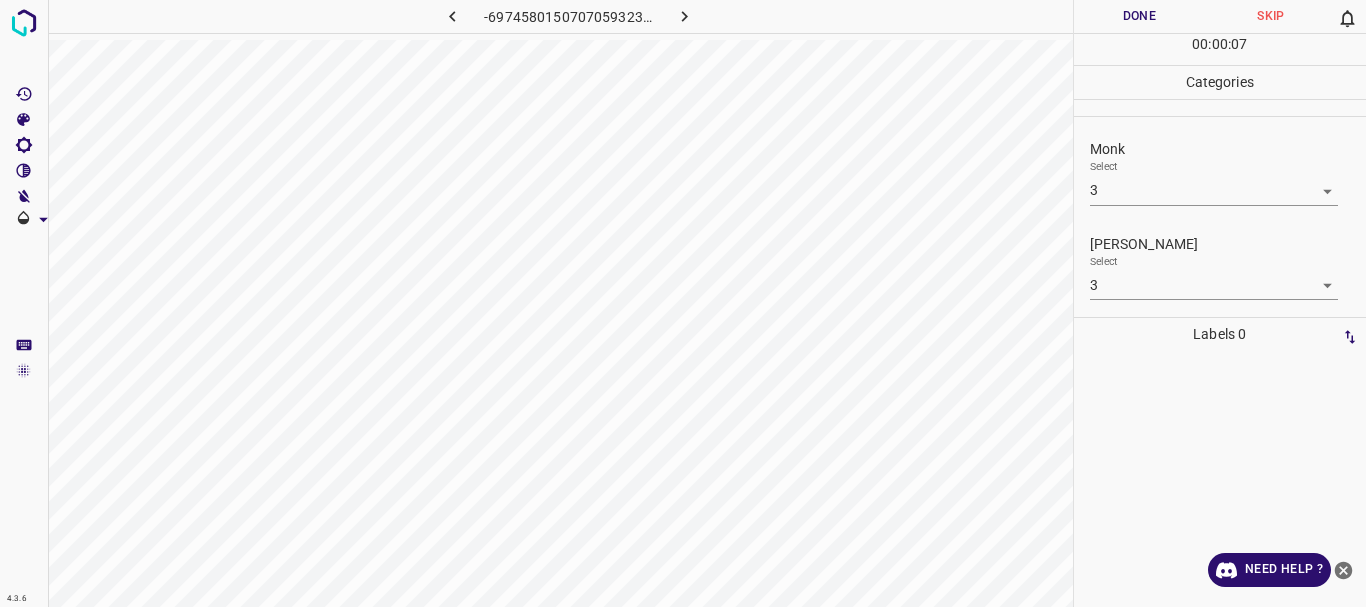 click on "Done" at bounding box center [1140, 16] 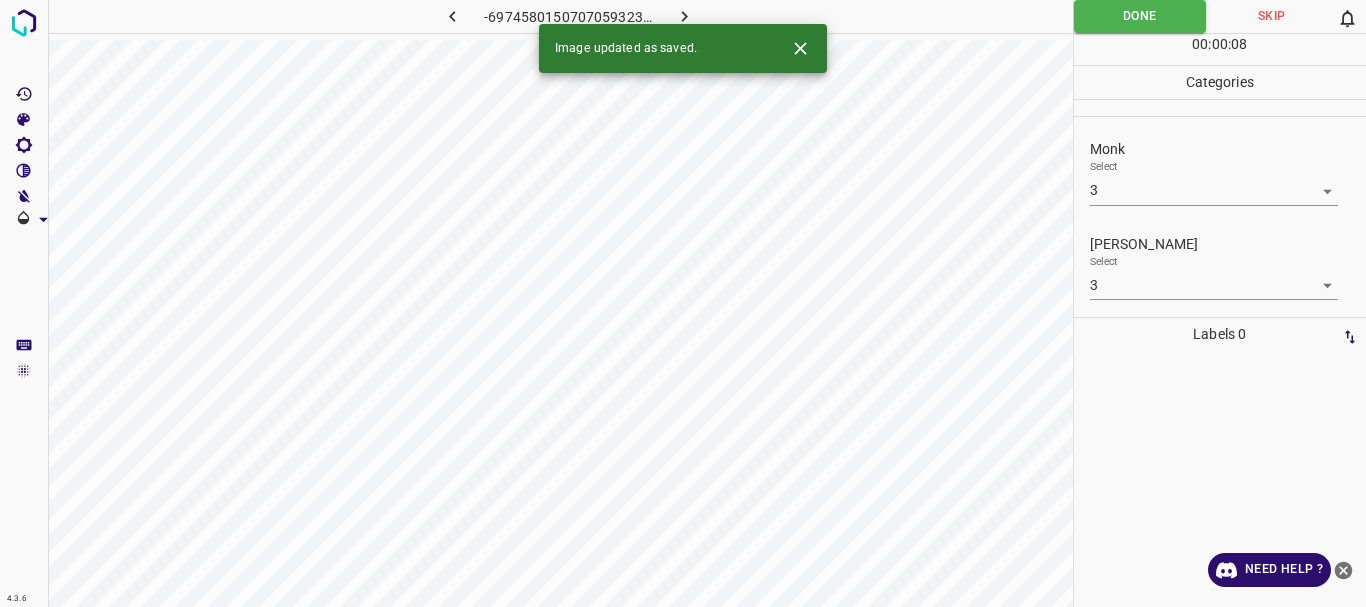 click at bounding box center [684, 16] 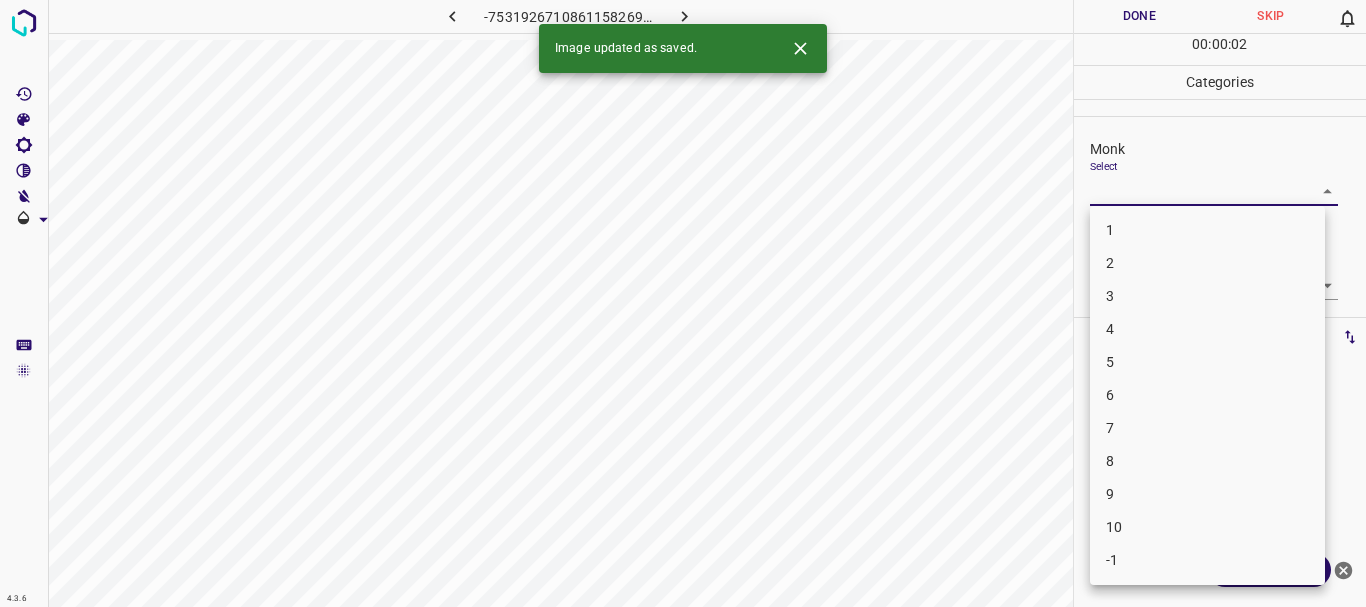 click on "4.3.6  -7531926710861158269.png Done Skip 0 00   : 00   : 02   Categories Monk   Select ​  [PERSON_NAME]   Select ​ Labels   0 Categories 1 Monk 2  [PERSON_NAME] Tools Space Change between modes (Draw & Edit) I Auto labeling R Restore zoom M Zoom in N Zoom out Delete Delete selecte label Filters Z Restore filters X Saturation filter C Brightness filter V Contrast filter B Gray scale filter General O Download Image updated as saved. Need Help ? - Text - Hide - Delete 1 2 3 4 5 6 7 8 9 10 -1" at bounding box center [683, 303] 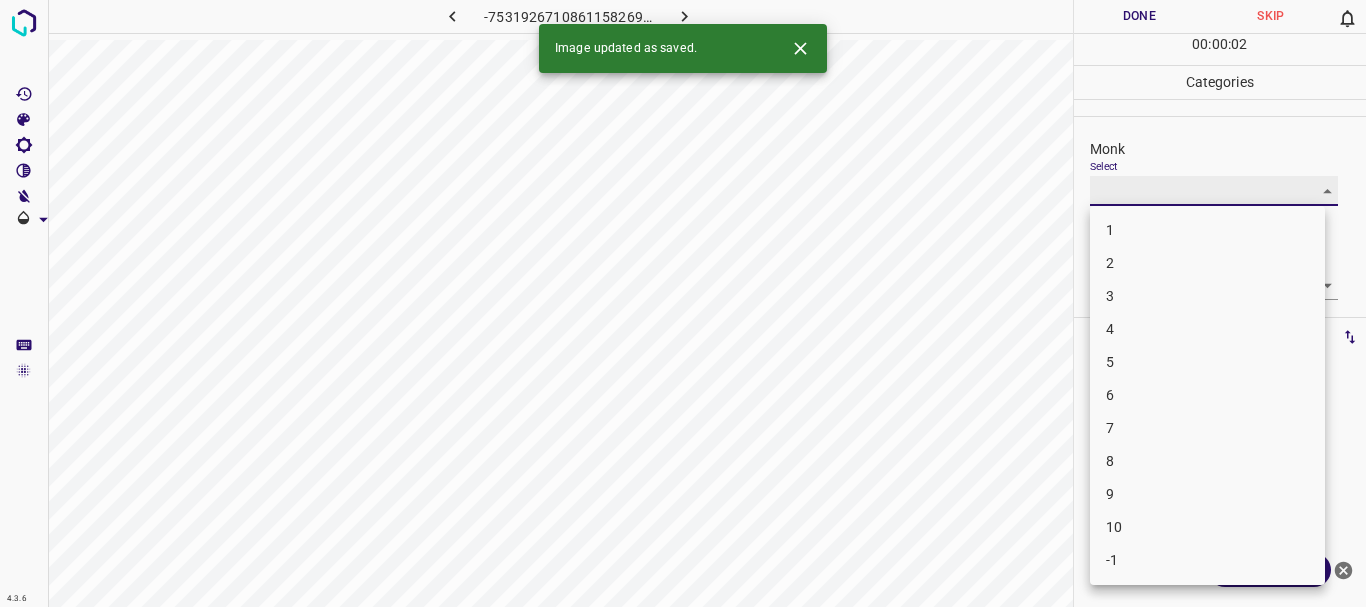 type on "3" 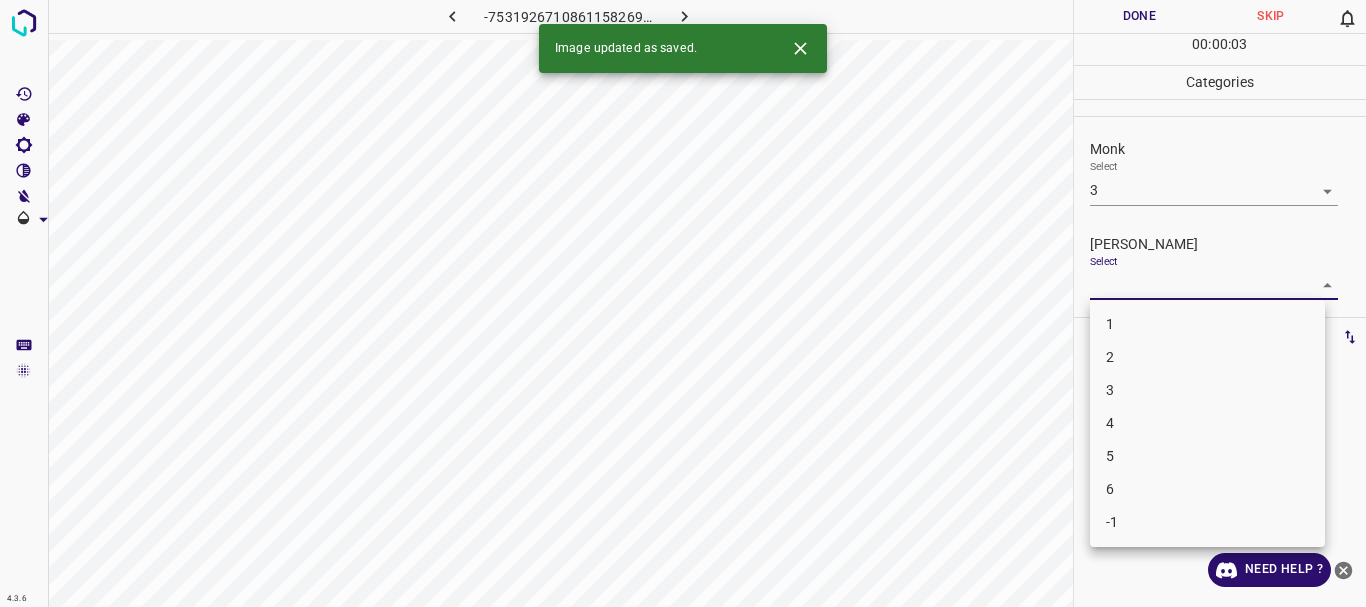 click on "4.3.6  -7531926710861158269.png Done Skip 0 00   : 00   : 03   Categories Monk   Select 3 3  [PERSON_NAME]   Select ​ Labels   0 Categories 1 Monk 2  [PERSON_NAME] Tools Space Change between modes (Draw & Edit) I Auto labeling R Restore zoom M Zoom in N Zoom out Delete Delete selecte label Filters Z Restore filters X Saturation filter C Brightness filter V Contrast filter B Gray scale filter General O Download Image updated as saved. Need Help ? - Text - Hide - Delete 1 2 3 4 5 6 -1" at bounding box center [683, 303] 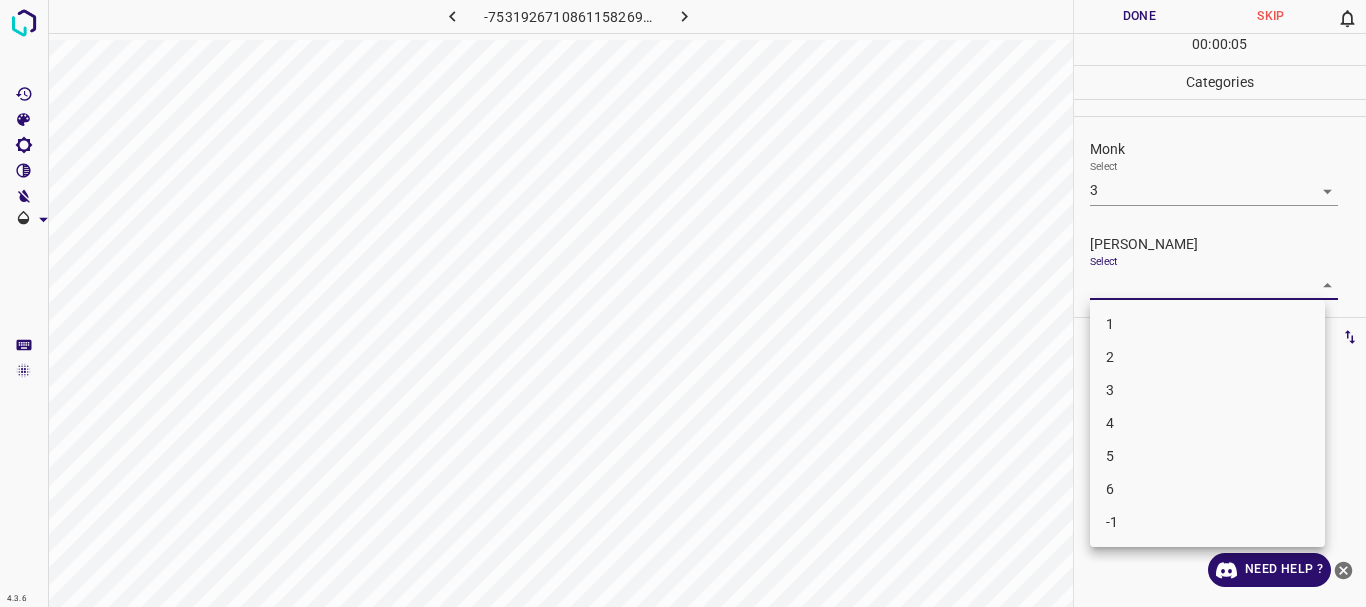 drag, startPoint x: 1180, startPoint y: 407, endPoint x: 1194, endPoint y: 386, distance: 25.23886 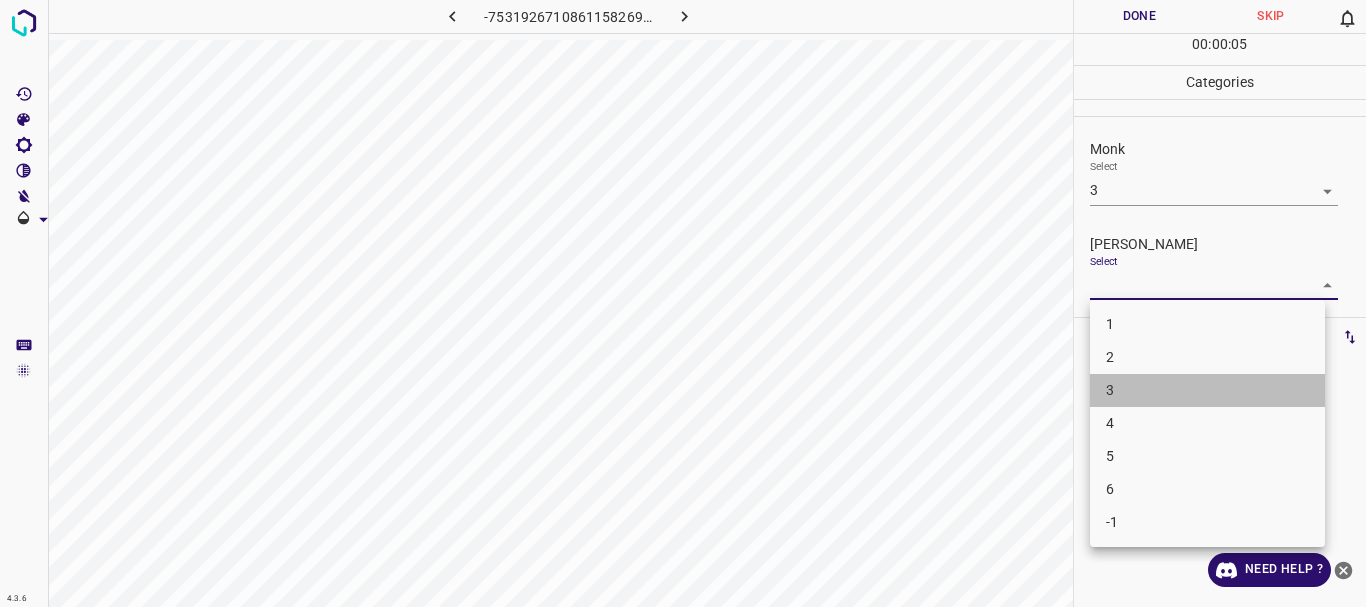 click on "3" at bounding box center (1207, 390) 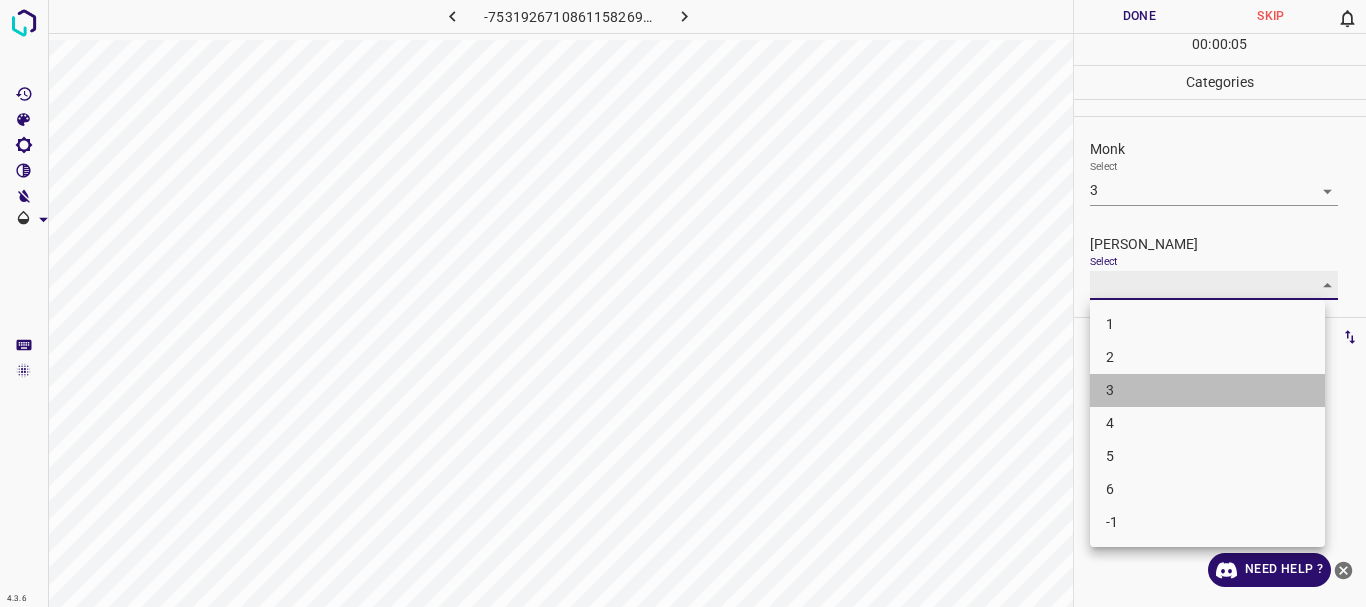 type on "3" 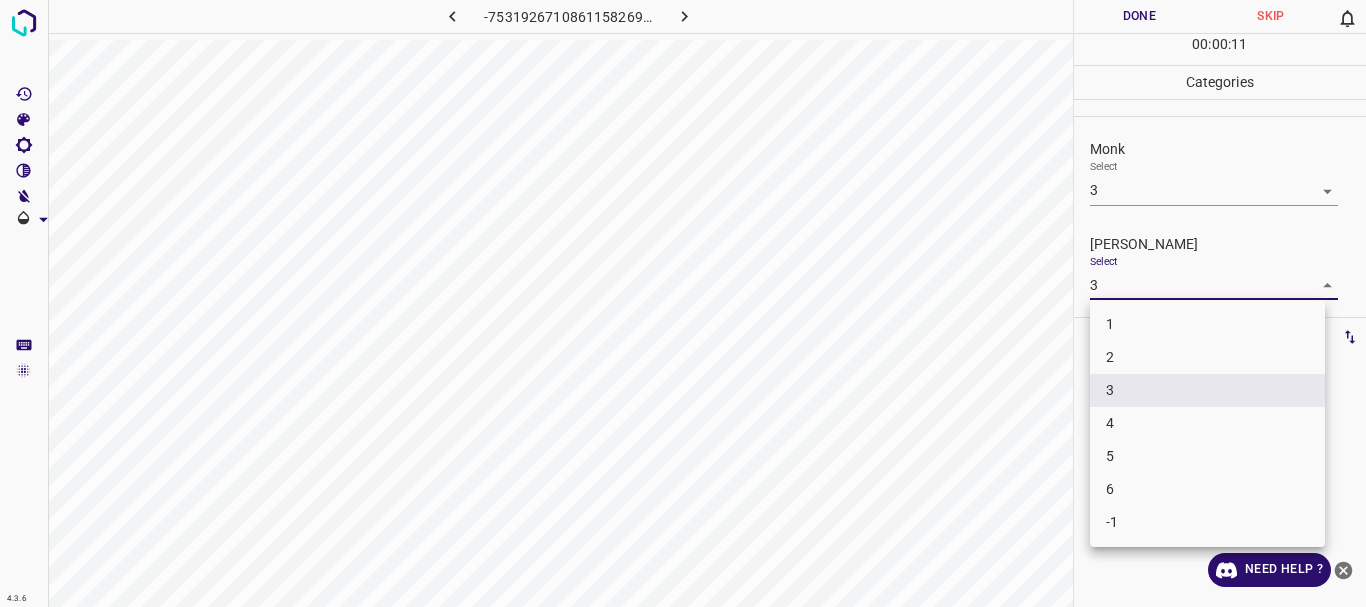 click on "4.3.6  -7531926710861158269.png Done Skip 0 00   : 00   : 11   Categories Monk   Select 3 3  [PERSON_NAME]   Select 3 3 Labels   0 Categories 1 Monk 2  [PERSON_NAME] Tools Space Change between modes (Draw & Edit) I Auto labeling R Restore zoom M Zoom in N Zoom out Delete Delete selecte label Filters Z Restore filters X Saturation filter C Brightness filter V Contrast filter B Gray scale filter General O Download Need Help ? - Text - Hide - Delete 1 2 3 4 5 6 -1" at bounding box center [683, 303] 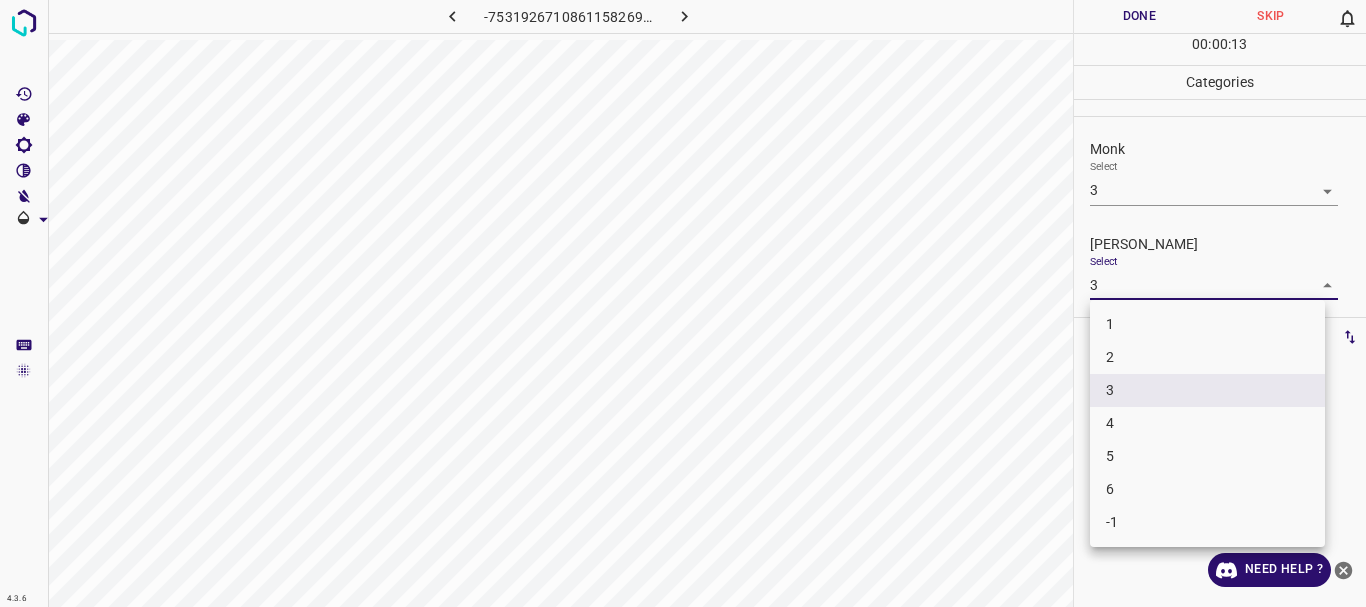 click at bounding box center [683, 303] 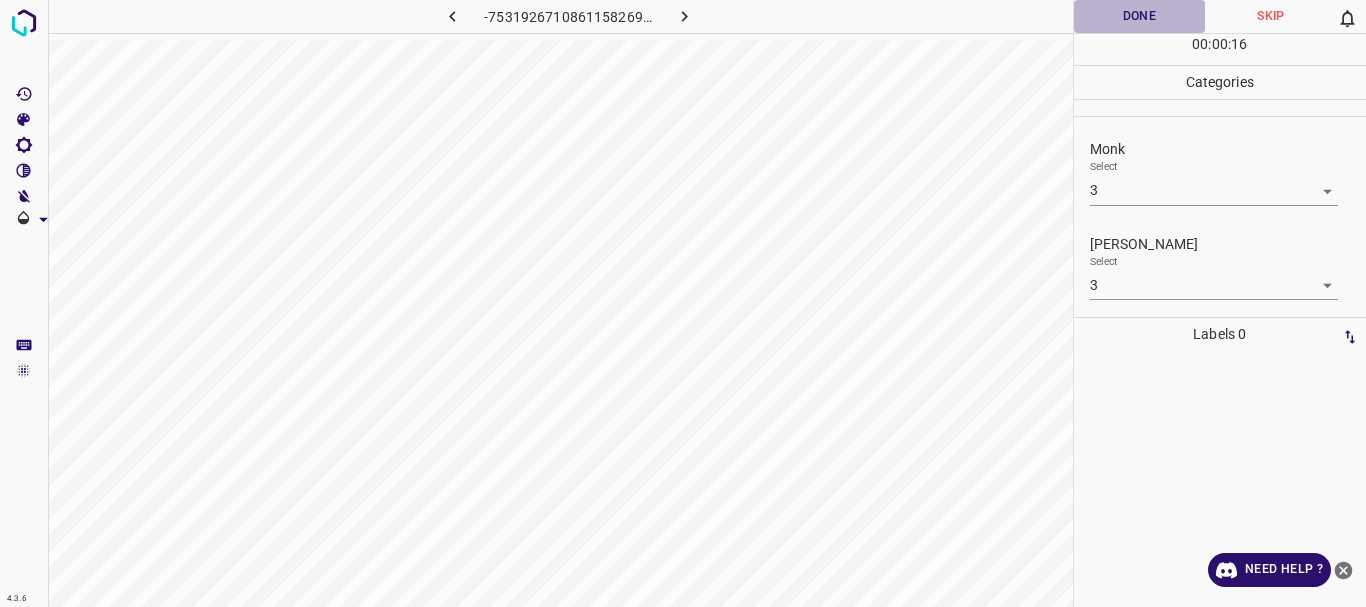 click on "Done" at bounding box center (1140, 16) 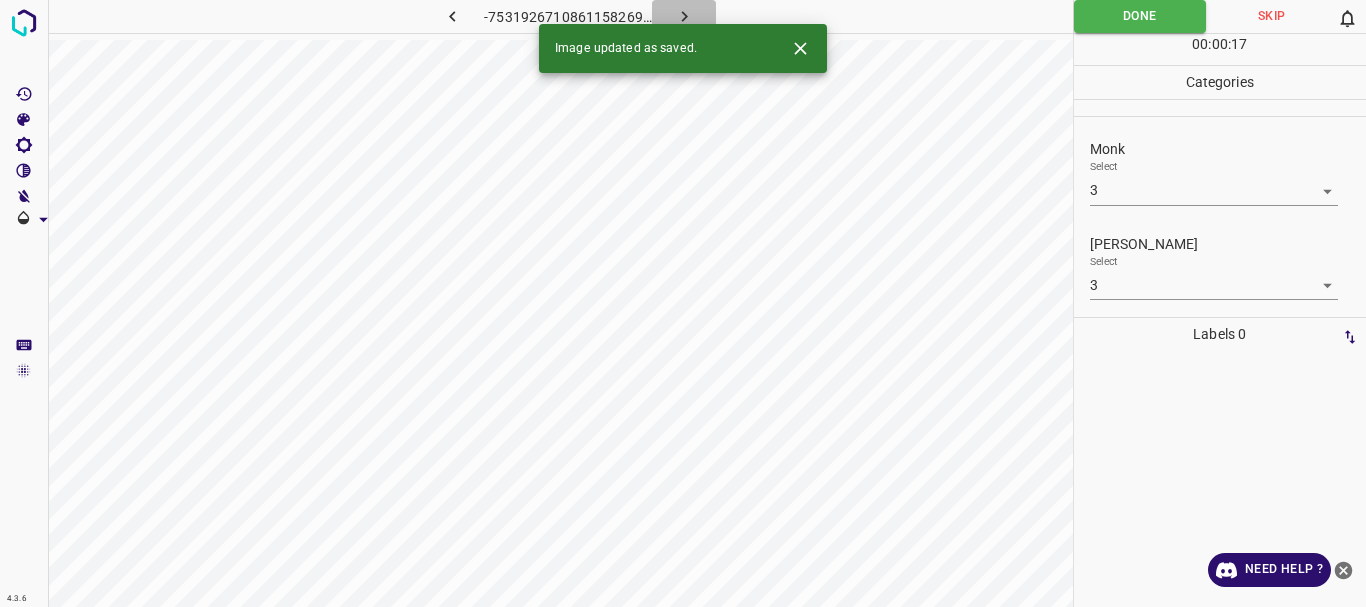 click 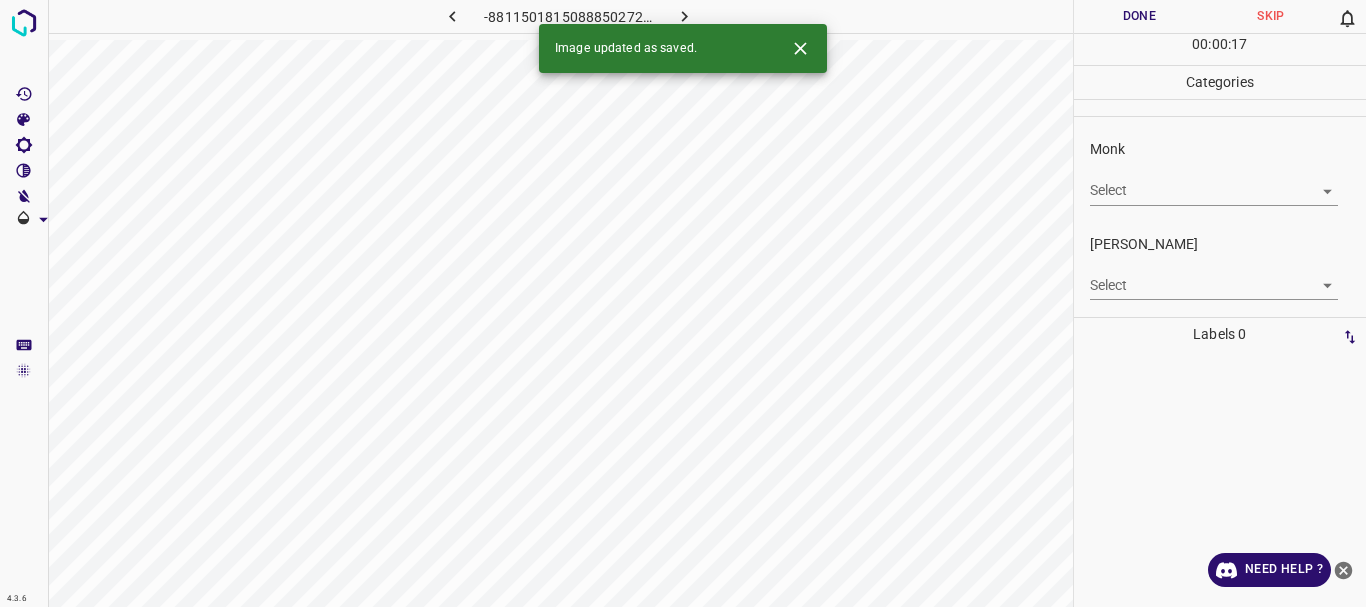 click on "4.3.6  -8811501815088850272.png Done Skip 0 00   : 00   : 17   Categories Monk   Select ​  [PERSON_NAME]   Select ​ Labels   0 Categories 1 Monk 2  [PERSON_NAME] Tools Space Change between modes (Draw & Edit) I Auto labeling R Restore zoom M Zoom in N Zoom out Delete Delete selecte label Filters Z Restore filters X Saturation filter C Brightness filter V Contrast filter B Gray scale filter General O Download Image updated as saved. Need Help ? - Text - Hide - Delete" at bounding box center (683, 303) 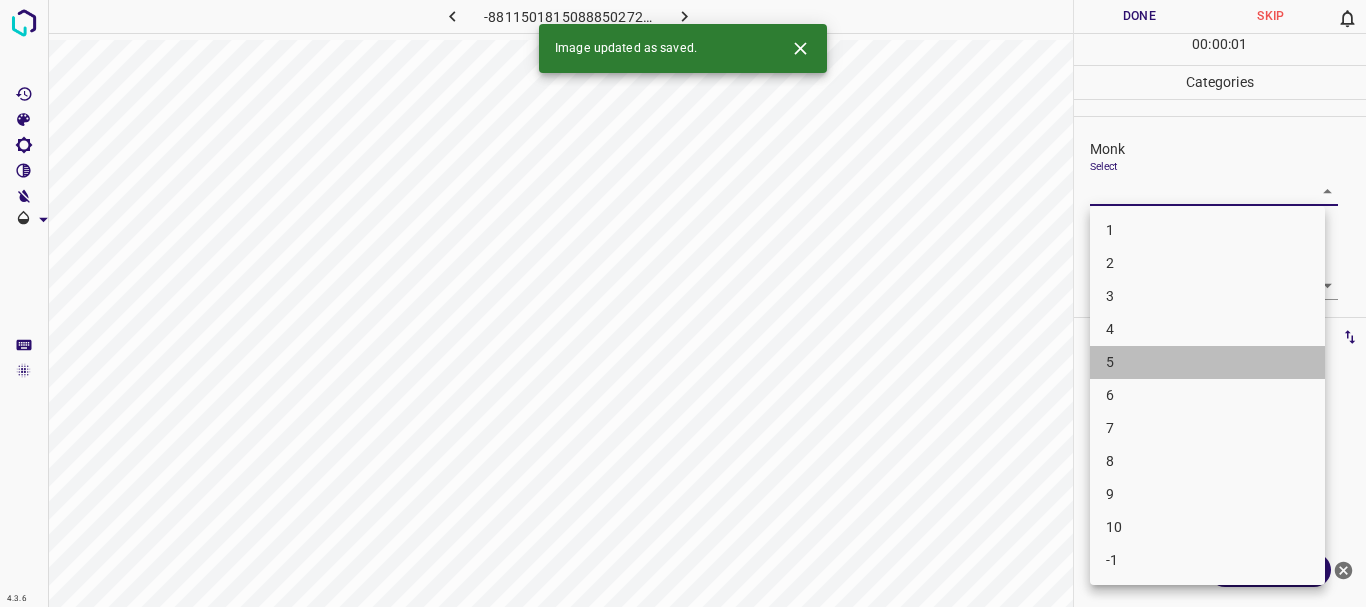 click on "5" at bounding box center [1207, 362] 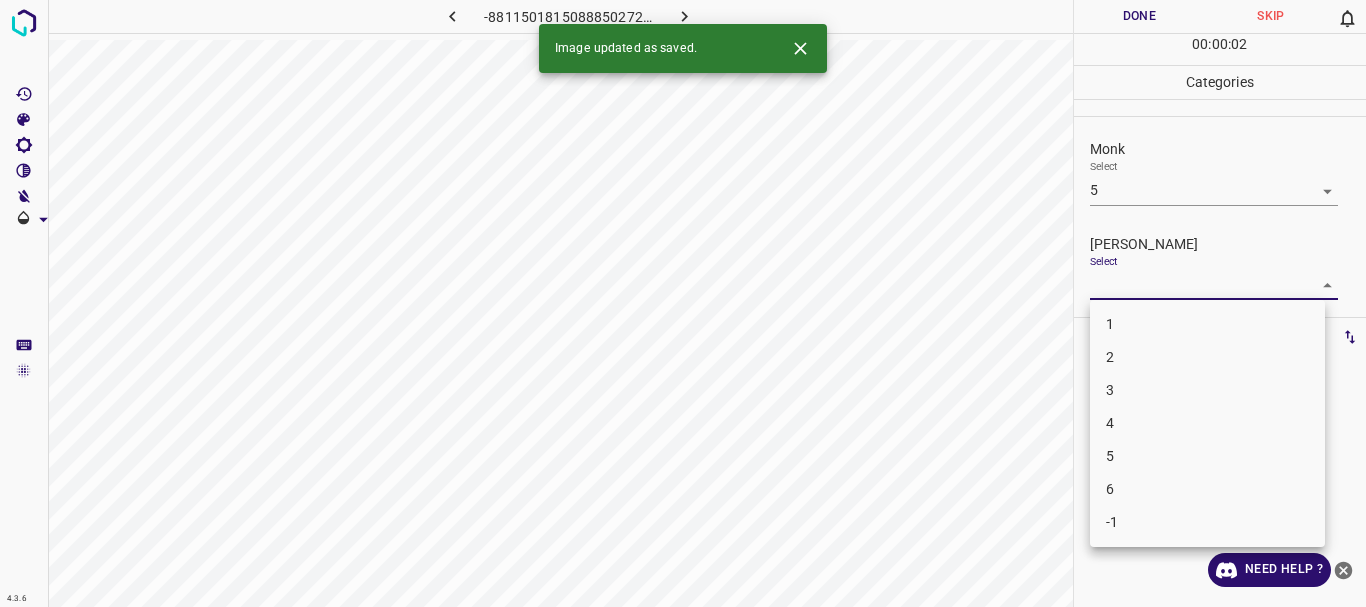 click on "4.3.6  -8811501815088850272.png Done Skip 0 00   : 00   : 02   Categories Monk   Select 5 5  [PERSON_NAME]   Select ​ Labels   0 Categories 1 Monk 2  [PERSON_NAME] Tools Space Change between modes (Draw & Edit) I Auto labeling R Restore zoom M Zoom in N Zoom out Delete Delete selecte label Filters Z Restore filters X Saturation filter C Brightness filter V Contrast filter B Gray scale filter General O Download Image updated as saved. Need Help ? - Text - Hide - Delete 1 2 3 4 5 6 -1" at bounding box center (683, 303) 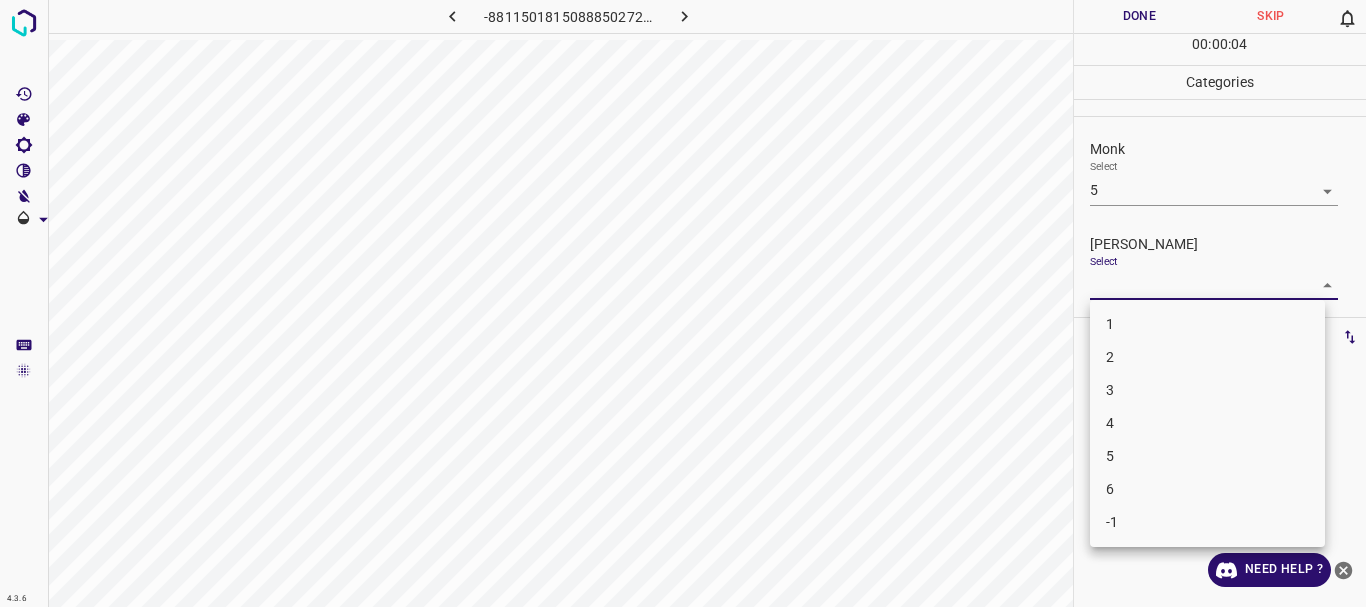 click at bounding box center (683, 303) 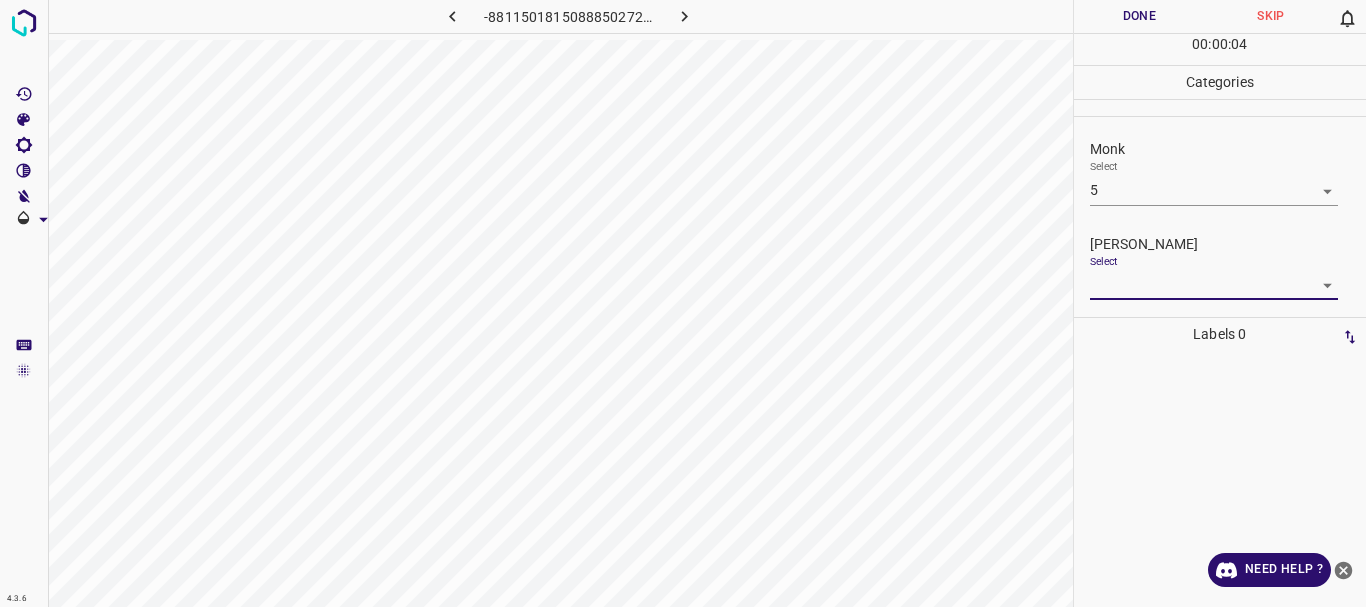 click on "4.3.6  -8811501815088850272.png Done Skip 0 00   : 00   : 04   Categories Monk   Select 5 5  [PERSON_NAME]   Select ​ Labels   0 Categories 1 Monk 2  [PERSON_NAME] Tools Space Change between modes (Draw & Edit) I Auto labeling R Restore zoom M Zoom in N Zoom out Delete Delete selecte label Filters Z Restore filters X Saturation filter C Brightness filter V Contrast filter B Gray scale filter General O Download Need Help ? - Text - Hide - Delete 1 2 3 4 5 6 -1" at bounding box center (683, 303) 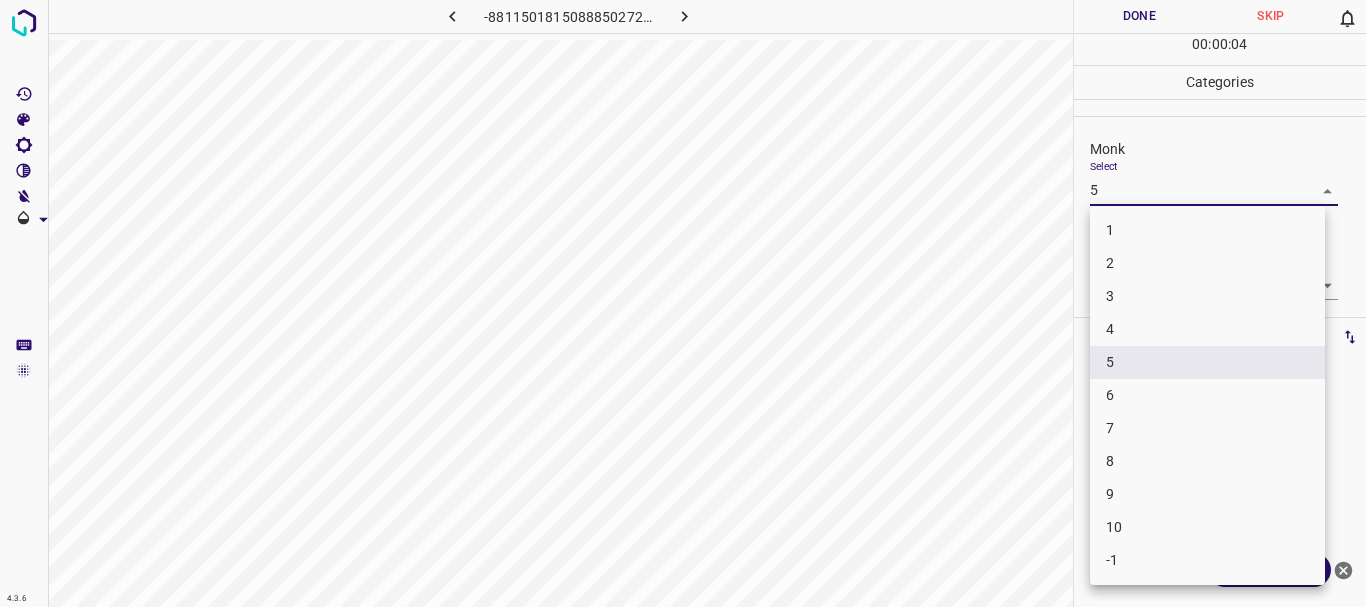 click at bounding box center [683, 303] 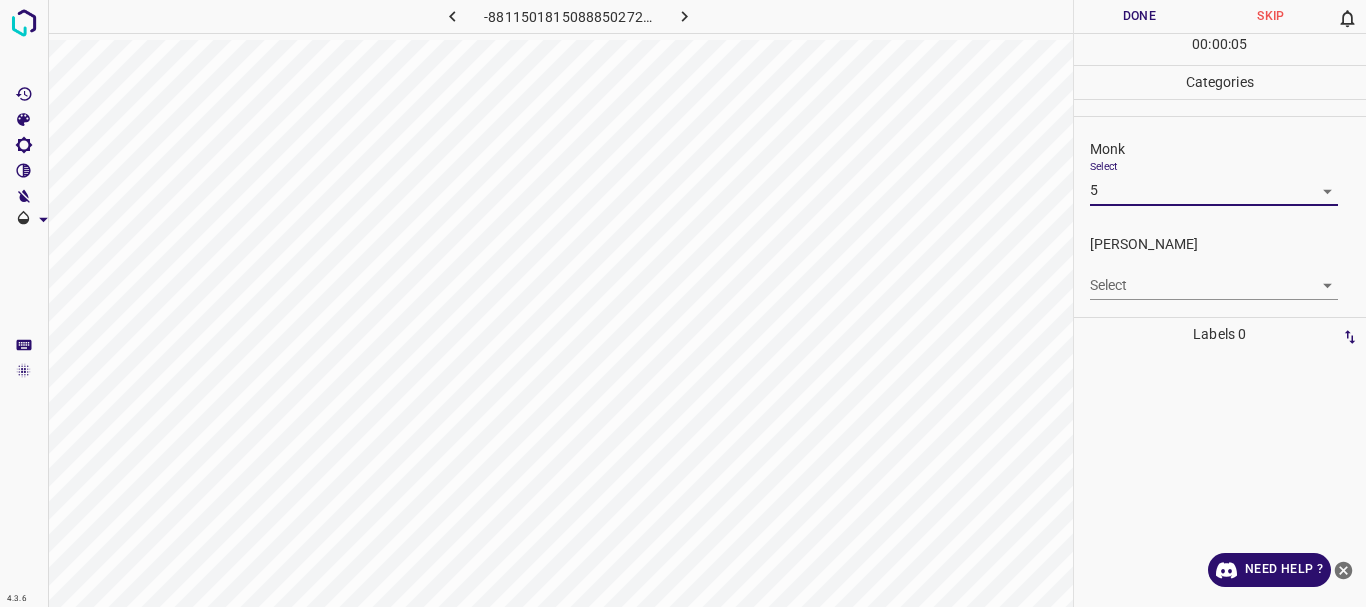 click on "4.3.6  -8811501815088850272.png Done Skip 0 00   : 00   : 05   Categories Monk   Select 5 5  [PERSON_NAME]   Select ​ Labels   0 Categories 1 Monk 2  [PERSON_NAME] Tools Space Change between modes (Draw & Edit) I Auto labeling R Restore zoom M Zoom in N Zoom out Delete Delete selecte label Filters Z Restore filters X Saturation filter C Brightness filter V Contrast filter B Gray scale filter General O Download Need Help ? - Text - Hide - Delete" at bounding box center [683, 303] 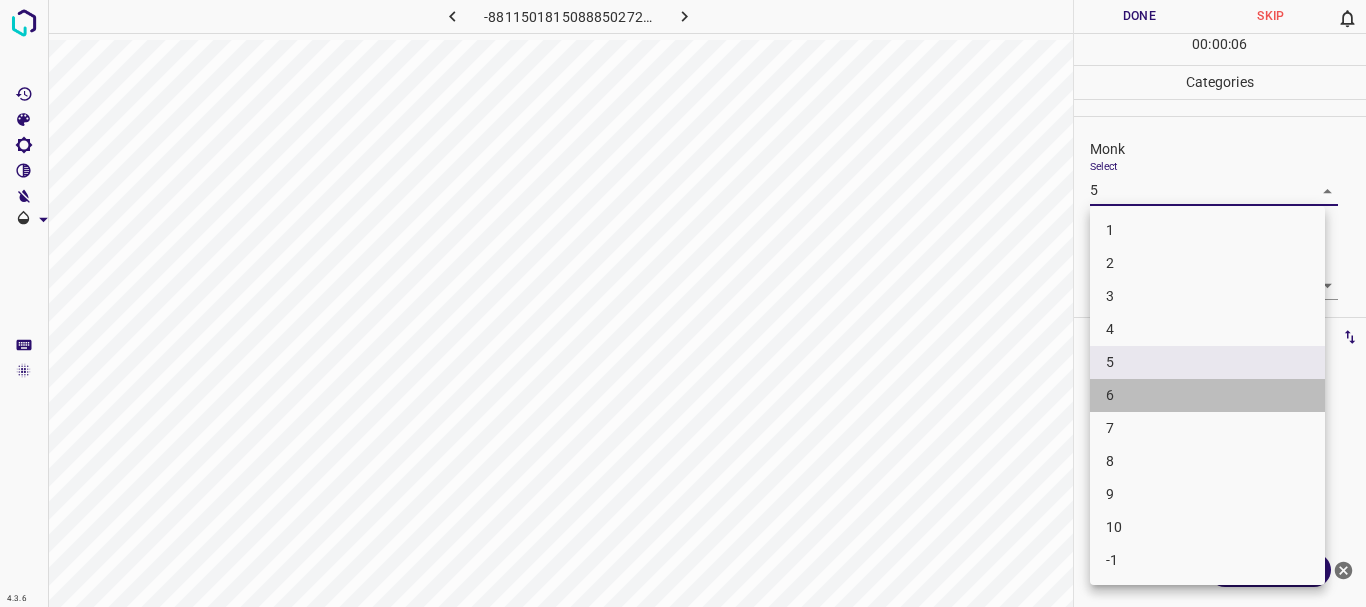 click on "6" at bounding box center [1207, 395] 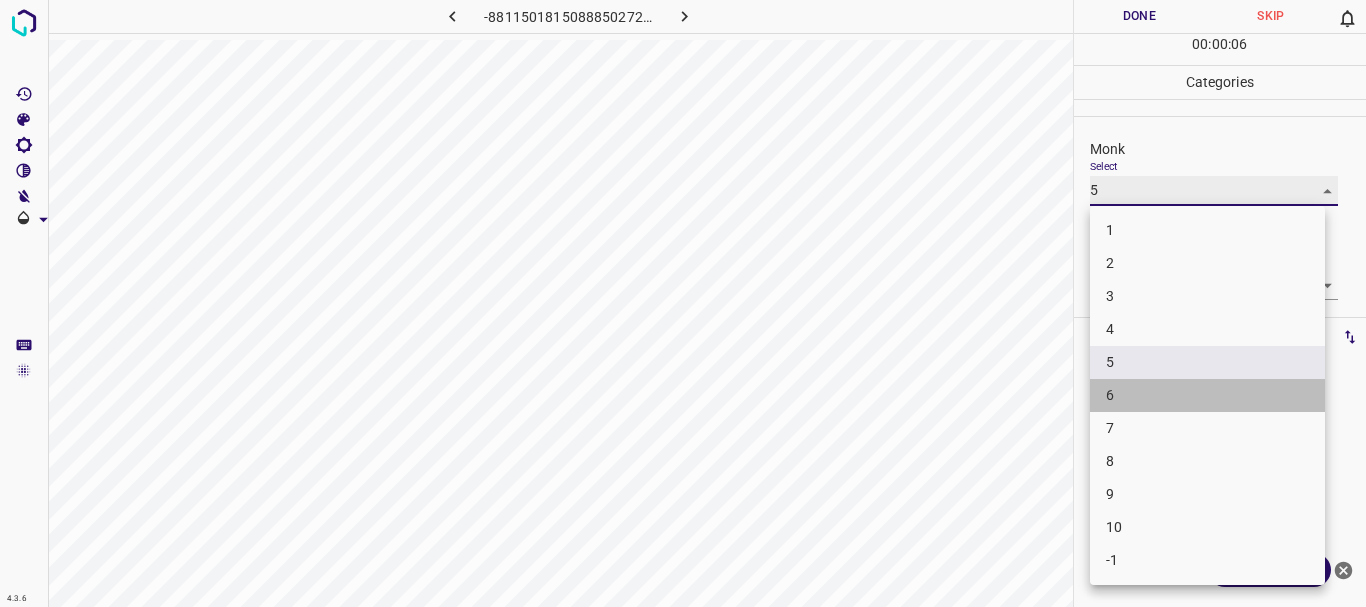 type on "6" 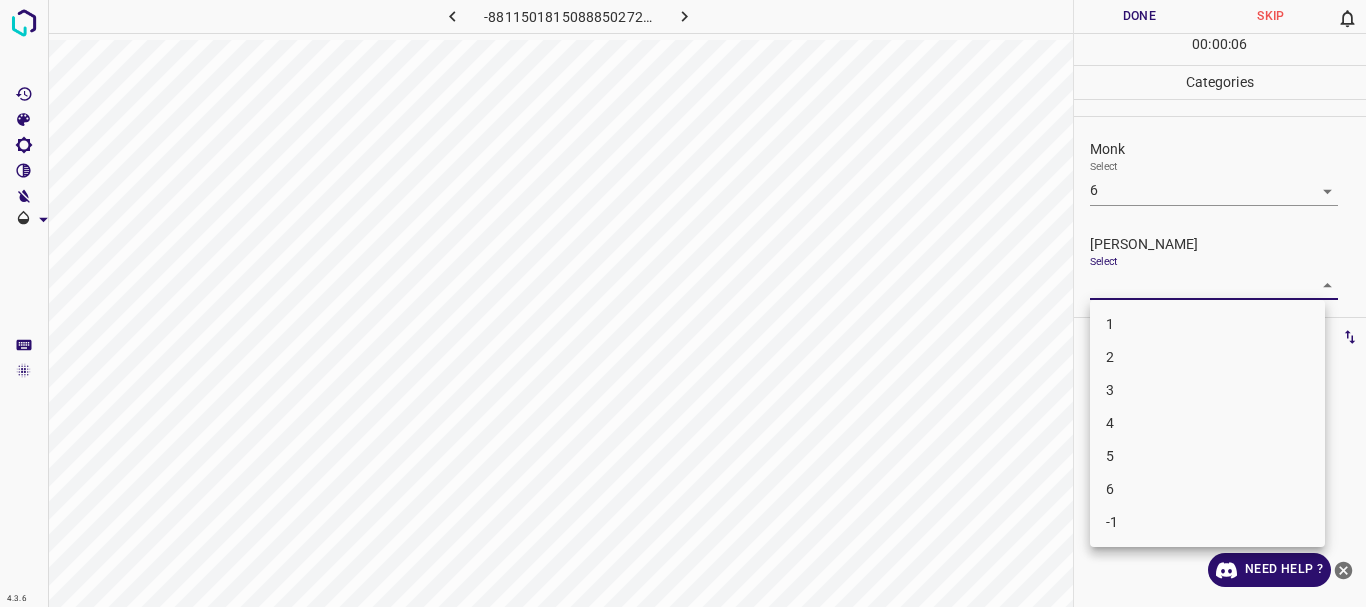 click on "4.3.6  -8811501815088850272.png Done Skip 0 00   : 00   : 06   Categories Monk   Select 6 6  [PERSON_NAME]   Select ​ Labels   0 Categories 1 Monk 2  [PERSON_NAME] Tools Space Change between modes (Draw & Edit) I Auto labeling R Restore zoom M Zoom in N Zoom out Delete Delete selecte label Filters Z Restore filters X Saturation filter C Brightness filter V Contrast filter B Gray scale filter General O Download Need Help ? - Text - Hide - Delete 1 2 3 4 5 6 -1" at bounding box center (683, 303) 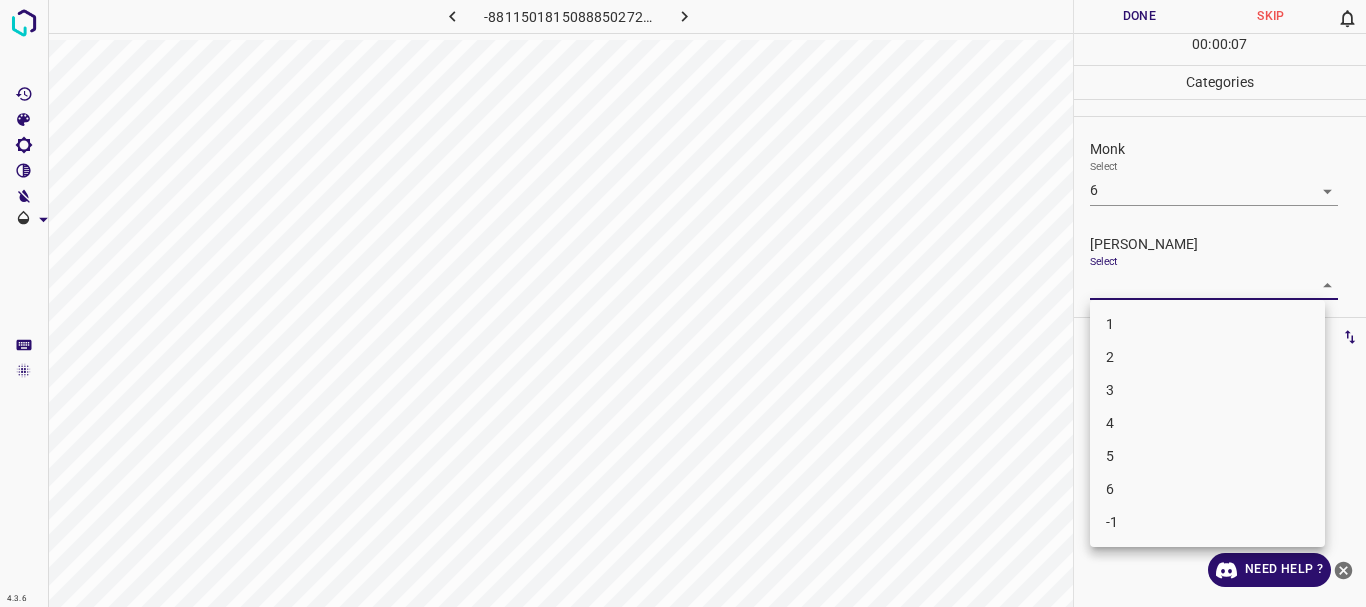 drag, startPoint x: 1185, startPoint y: 424, endPoint x: 1134, endPoint y: 443, distance: 54.42426 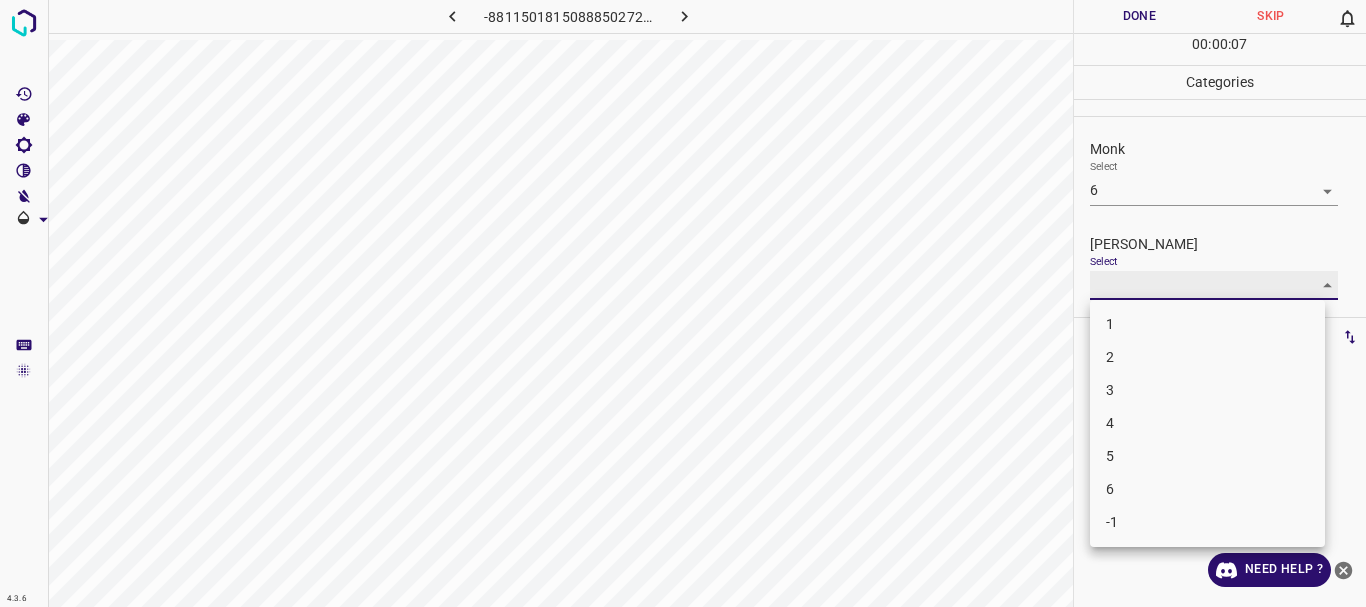 type on "4" 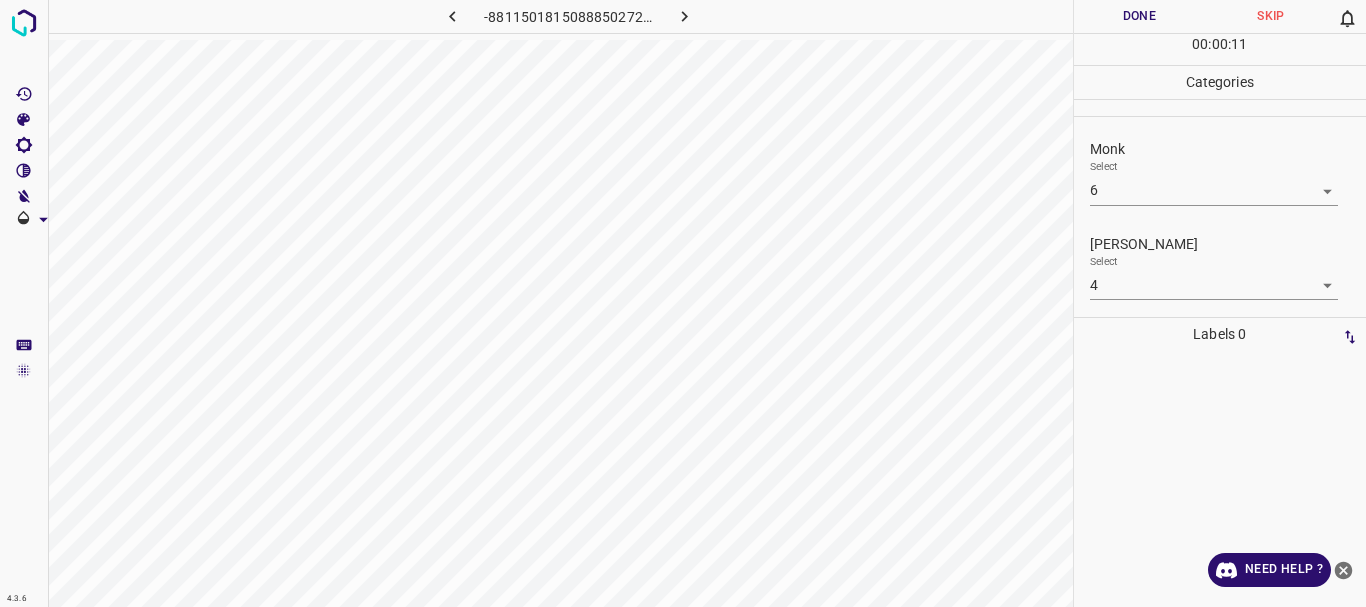 click on "4.3.6  -8811501815088850272.png Done Skip 0 00   : 00   : 11   Categories Monk   Select 6 6  [PERSON_NAME]   Select 4 4 Labels   0 Categories 1 Monk 2  [PERSON_NAME] Tools Space Change between modes (Draw & Edit) I Auto labeling R Restore zoom M Zoom in N Zoom out Delete Delete selecte label Filters Z Restore filters X Saturation filter C Brightness filter V Contrast filter B Gray scale filter General O Download Need Help ? - Text - Hide - Delete" at bounding box center [683, 303] 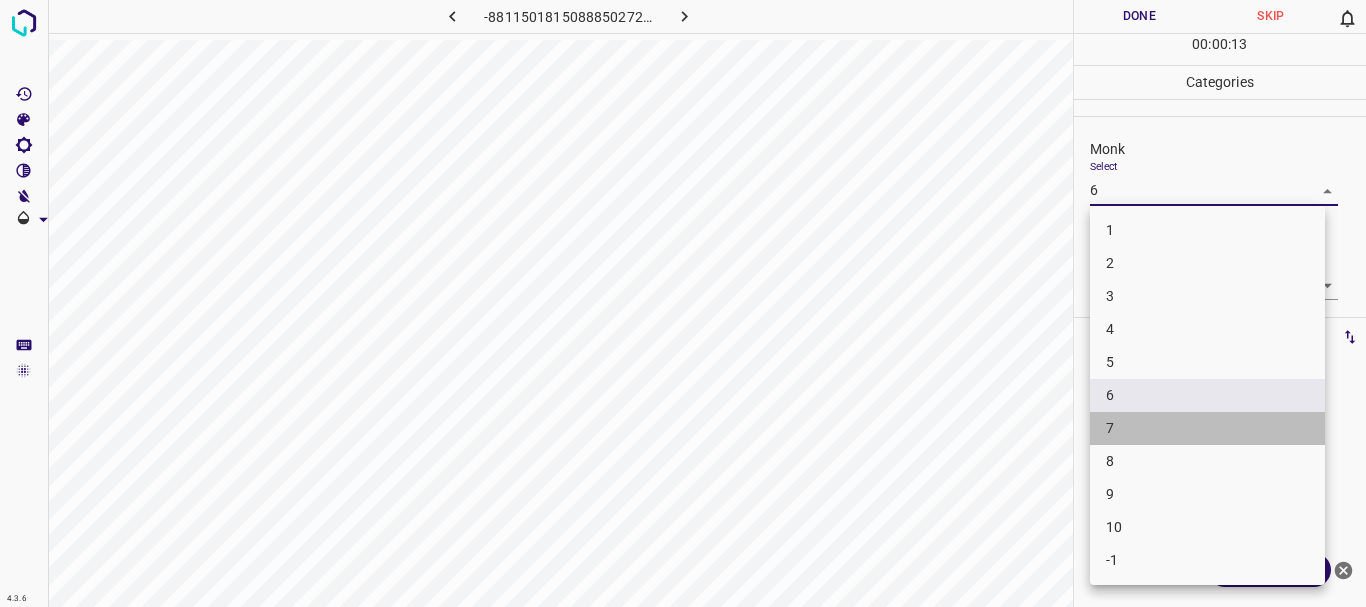 click on "7" at bounding box center [1207, 428] 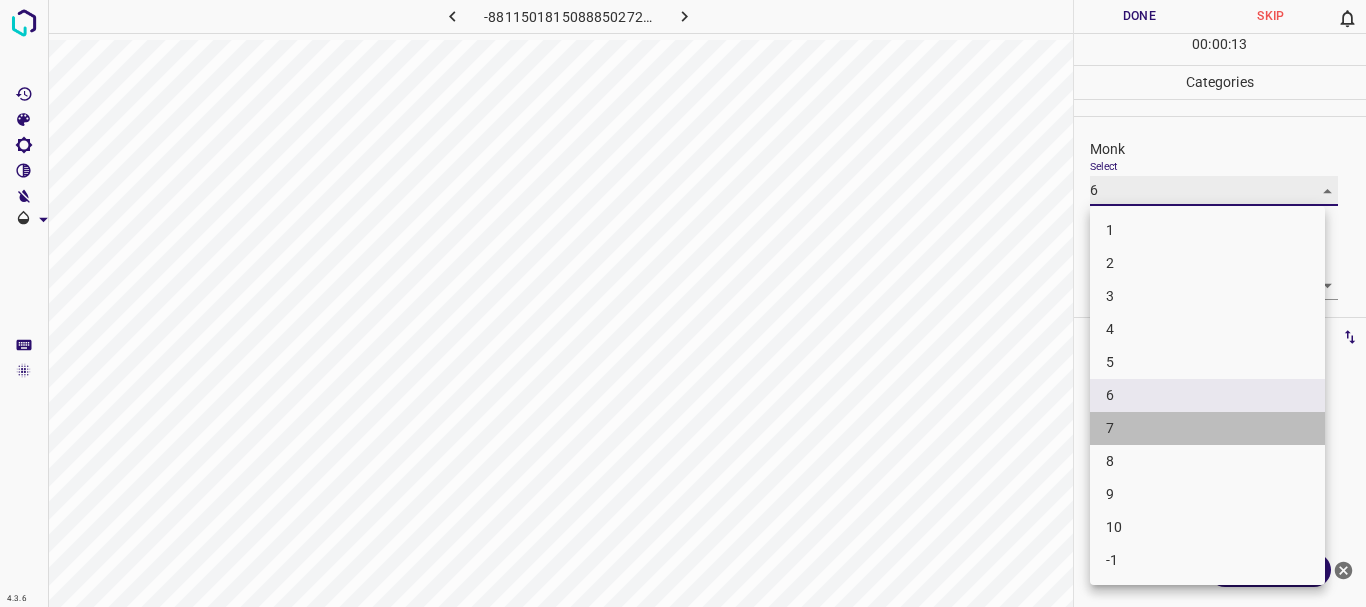 type on "7" 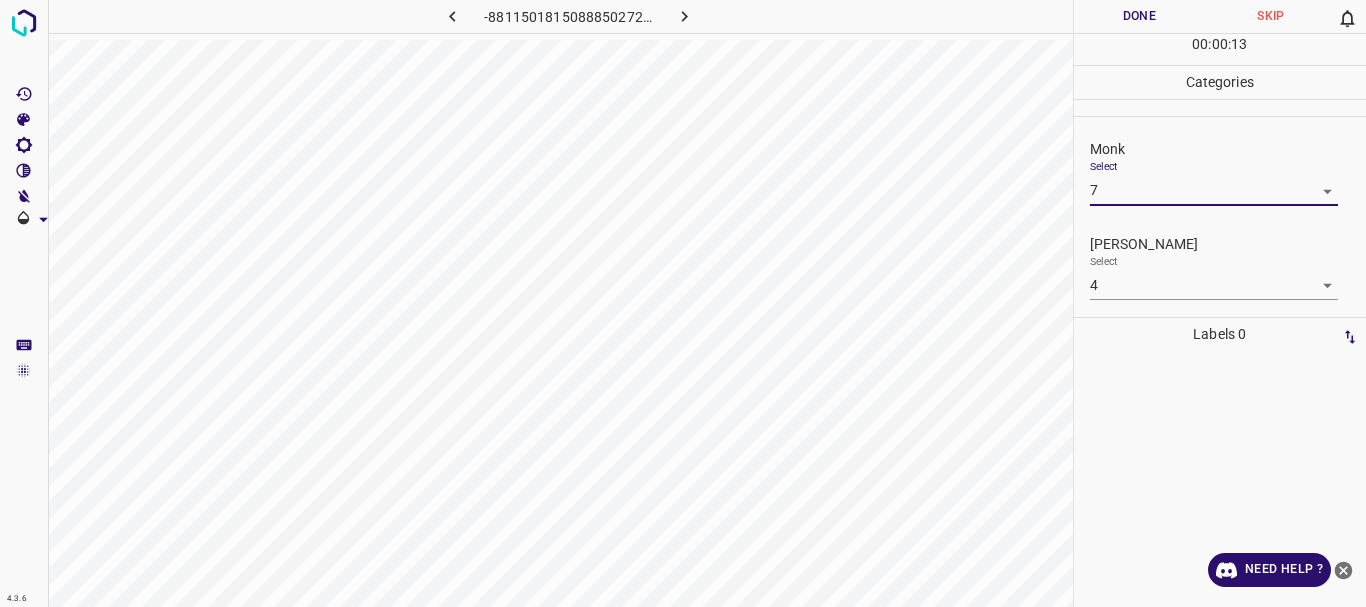 click on "Done" at bounding box center (1140, 16) 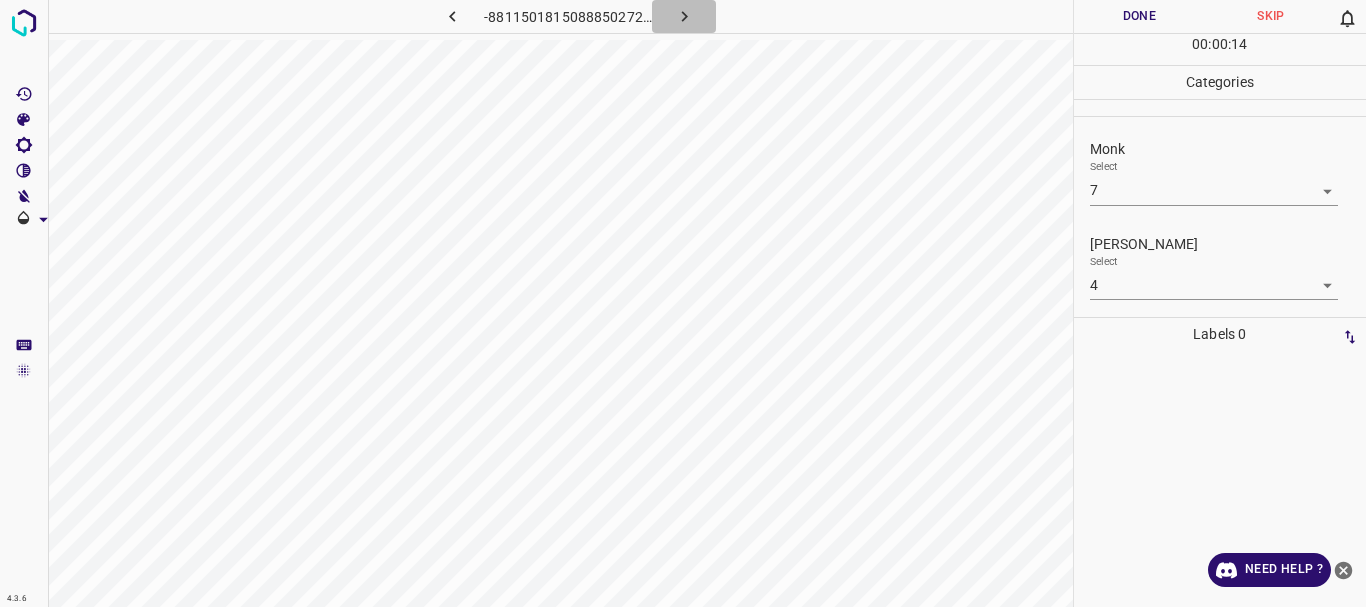 click 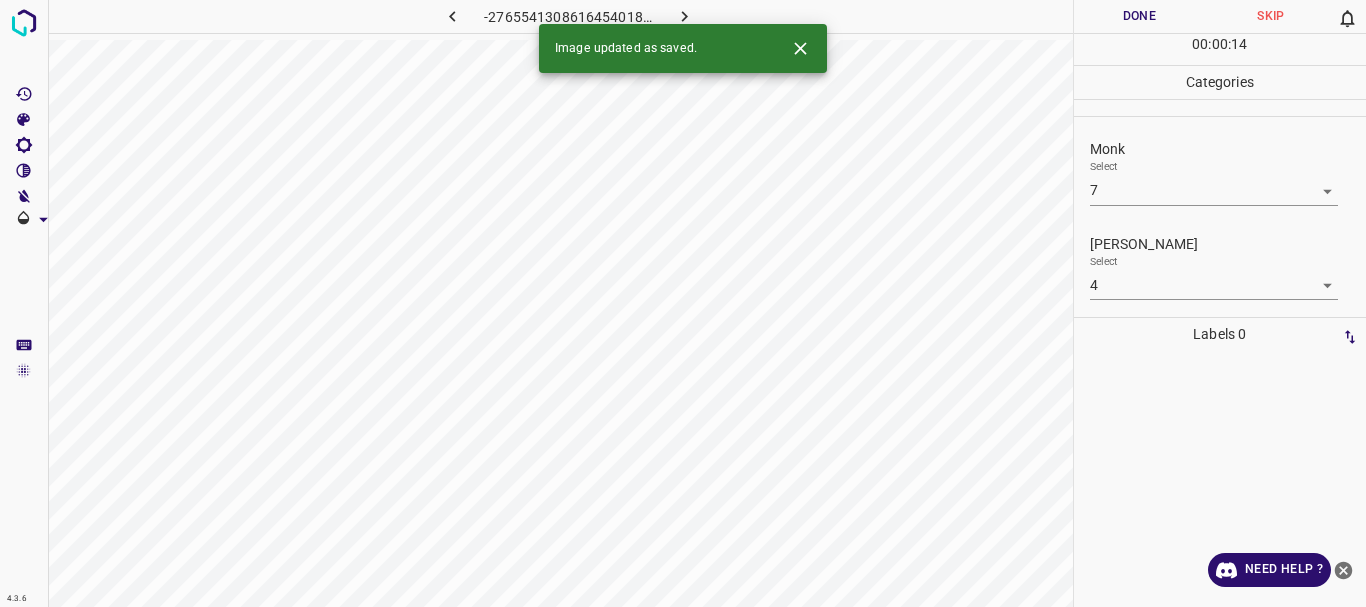 type 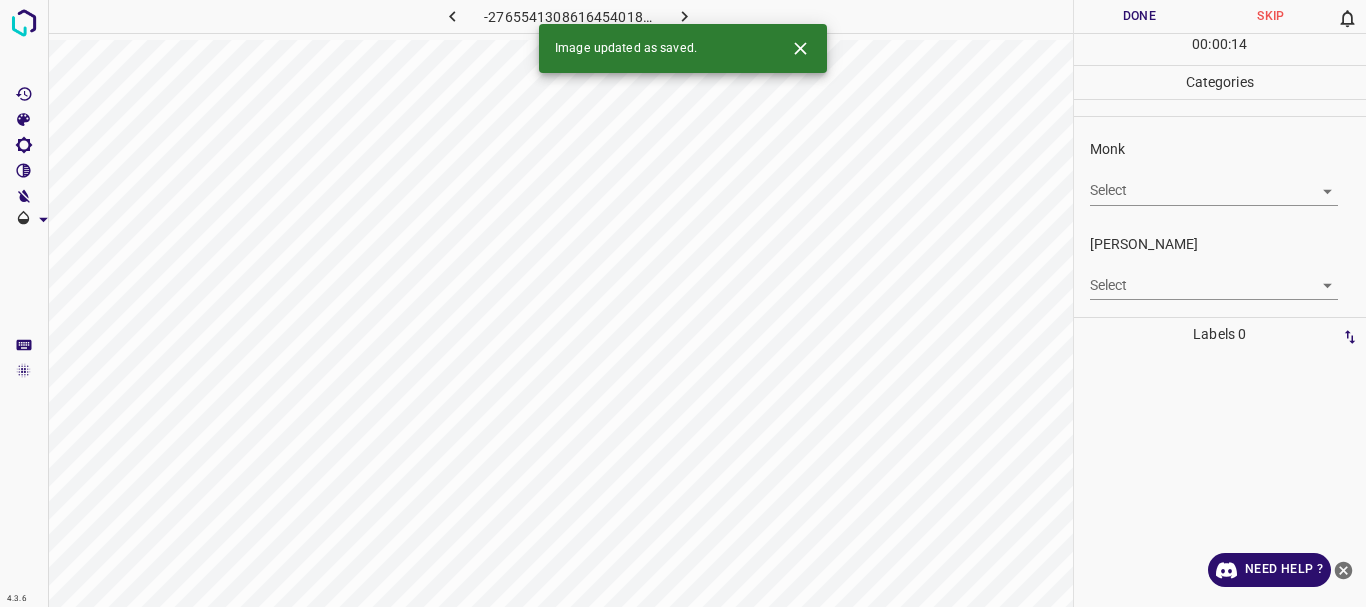 click 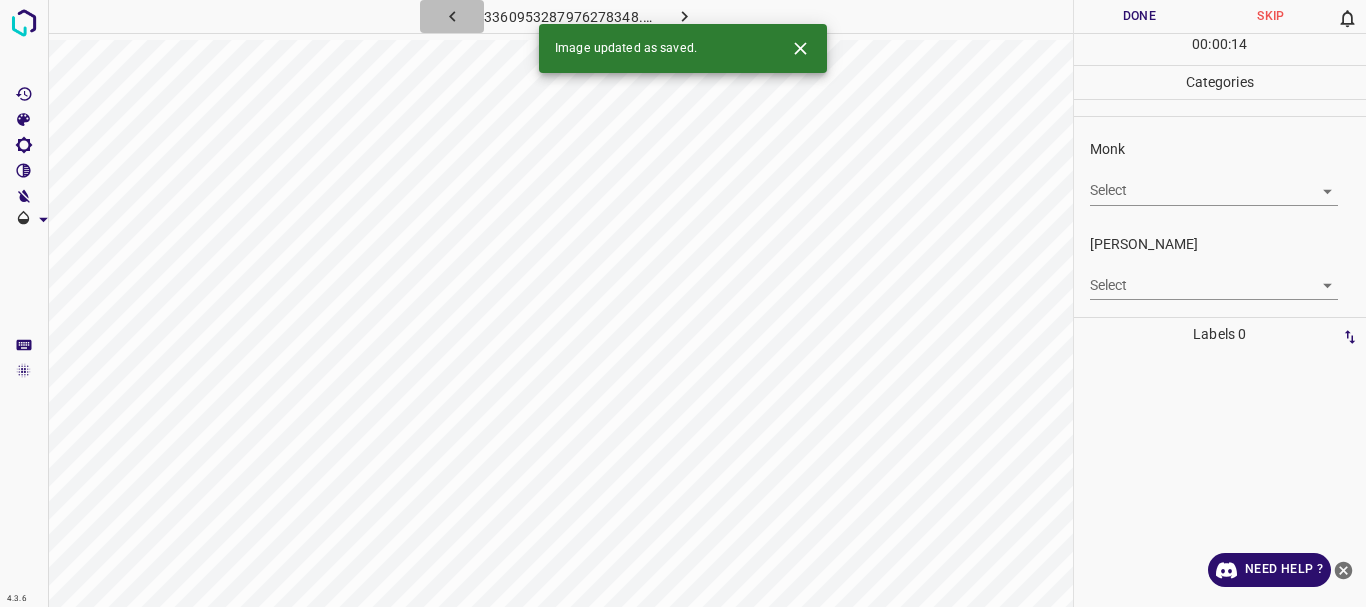click 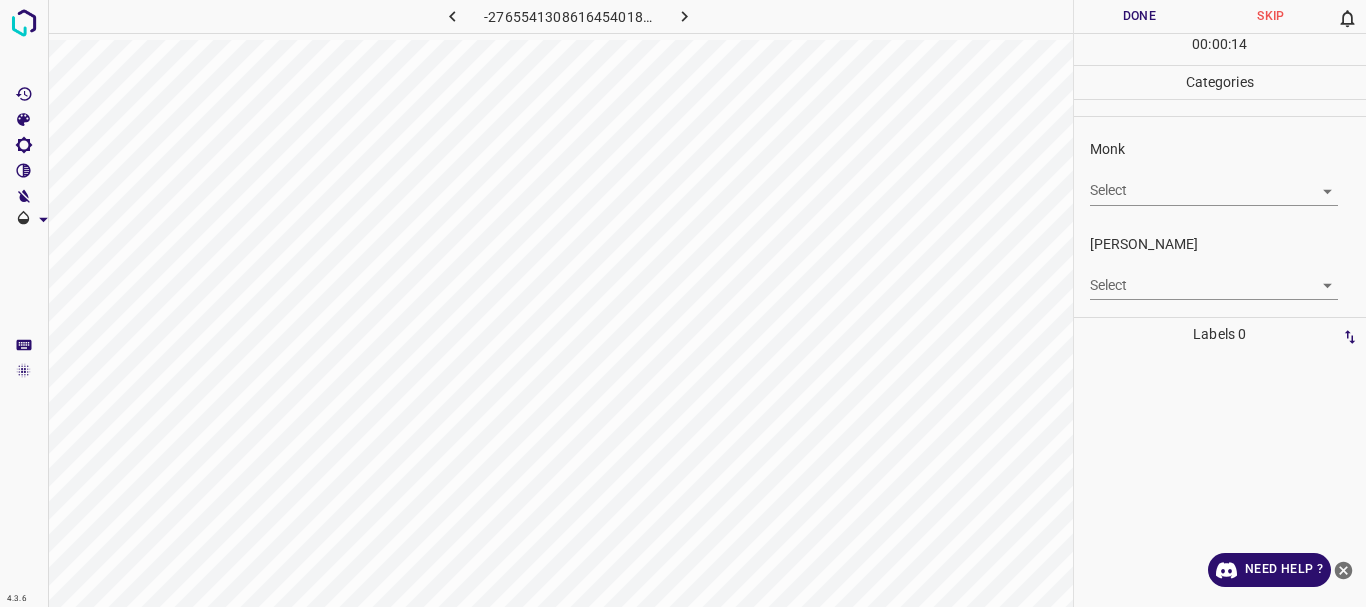 click on "4.3.6  -2765541308616454018.png Done Skip 0 00   : 00   : 14   Categories Monk   Select ​  [PERSON_NAME]   Select ​ Labels   0 Categories 1 Monk 2  [PERSON_NAME] Tools Space Change between modes (Draw & Edit) I Auto labeling R Restore zoom M Zoom in N Zoom out Delete Delete selecte label Filters Z Restore filters X Saturation filter C Brightness filter V Contrast filter B Gray scale filter General O Download Need Help ? - Text - Hide - Delete" at bounding box center [683, 303] 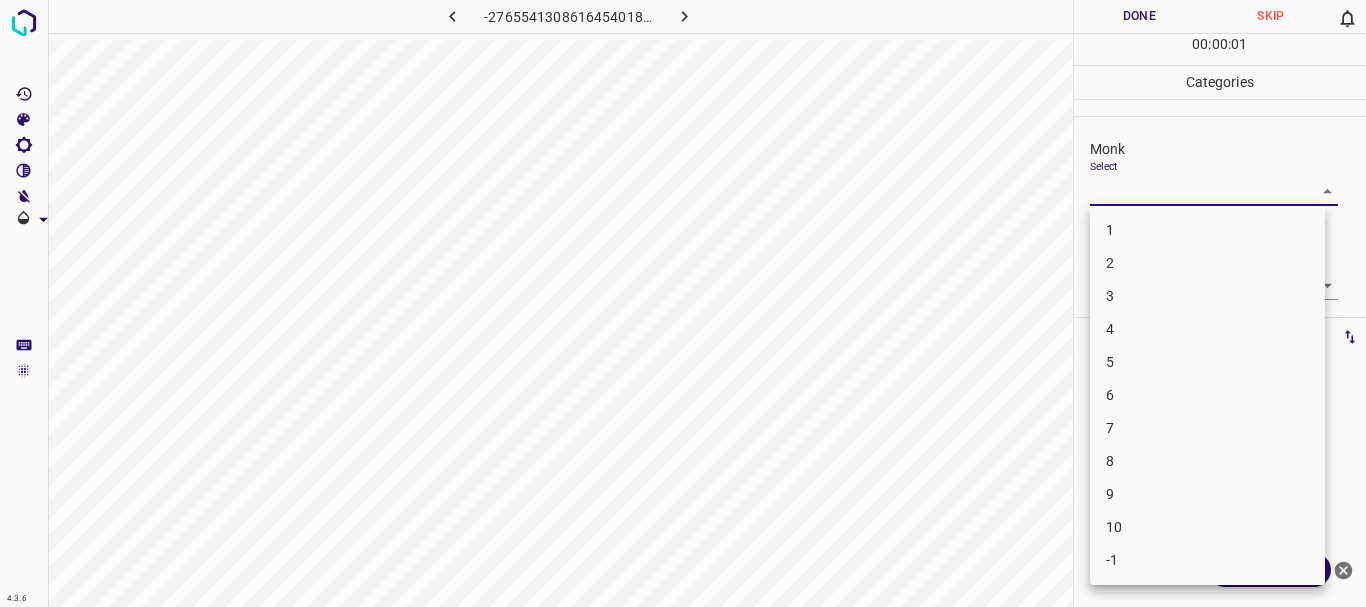 click on "3" at bounding box center [1207, 296] 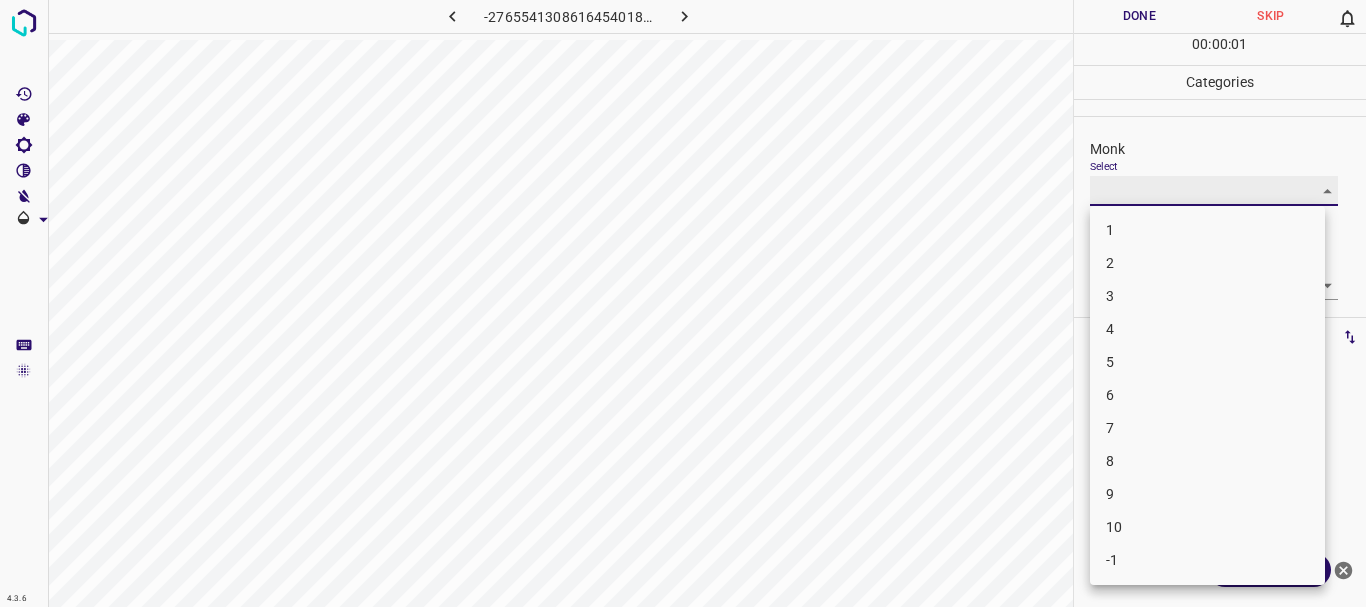 type on "3" 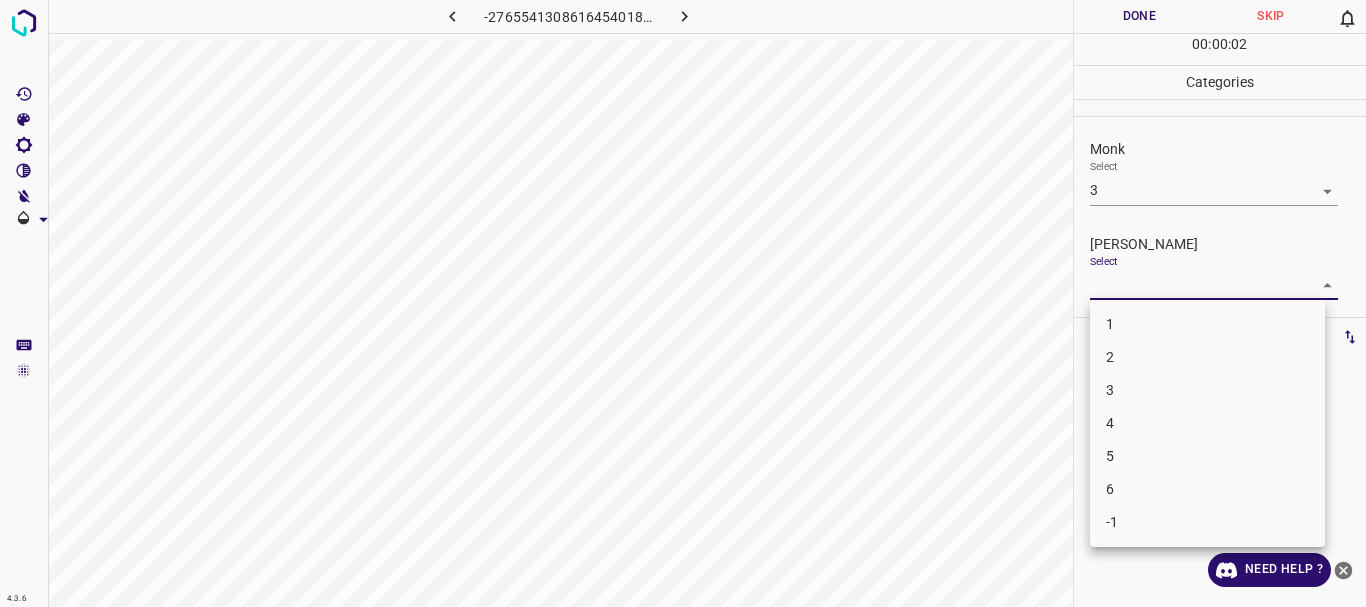 click on "4.3.6  -2765541308616454018.png Done Skip 0 00   : 00   : 02   Categories Monk   Select 3 3  [PERSON_NAME]   Select ​ Labels   0 Categories 1 Monk 2  [PERSON_NAME] Tools Space Change between modes (Draw & Edit) I Auto labeling R Restore zoom M Zoom in N Zoom out Delete Delete selecte label Filters Z Restore filters X Saturation filter C Brightness filter V Contrast filter B Gray scale filter General O Download Need Help ? - Text - Hide - Delete 1 2 3 4 5 6 -1" at bounding box center (683, 303) 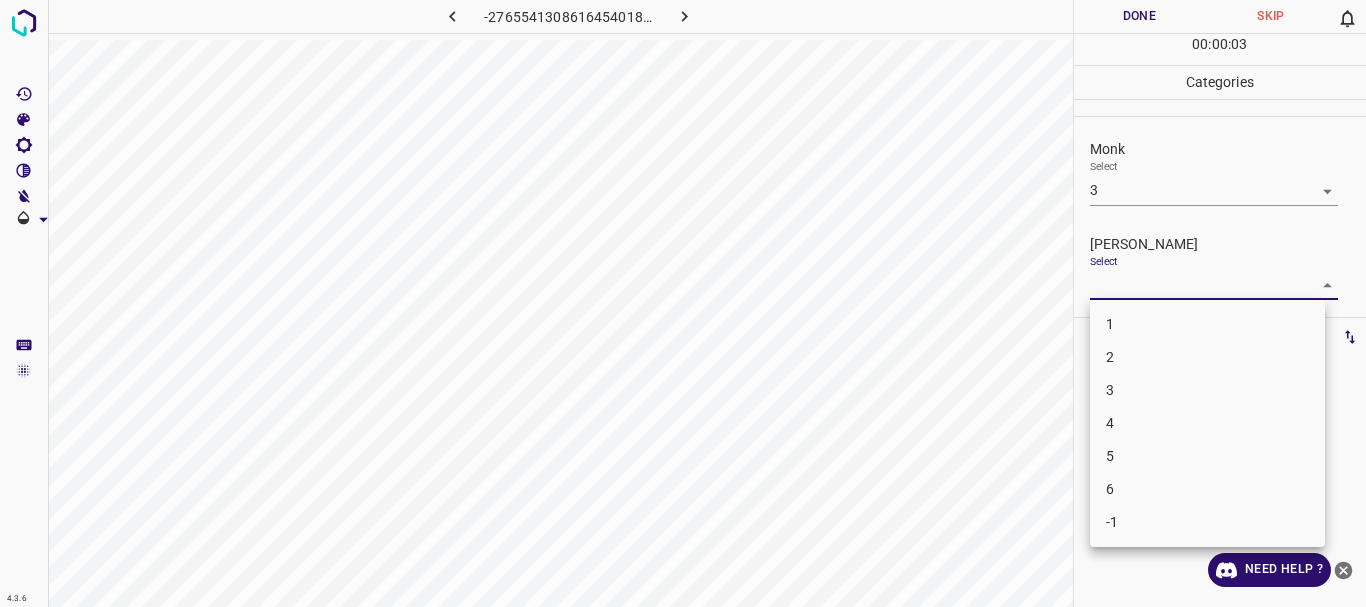 click on "1" at bounding box center (1207, 324) 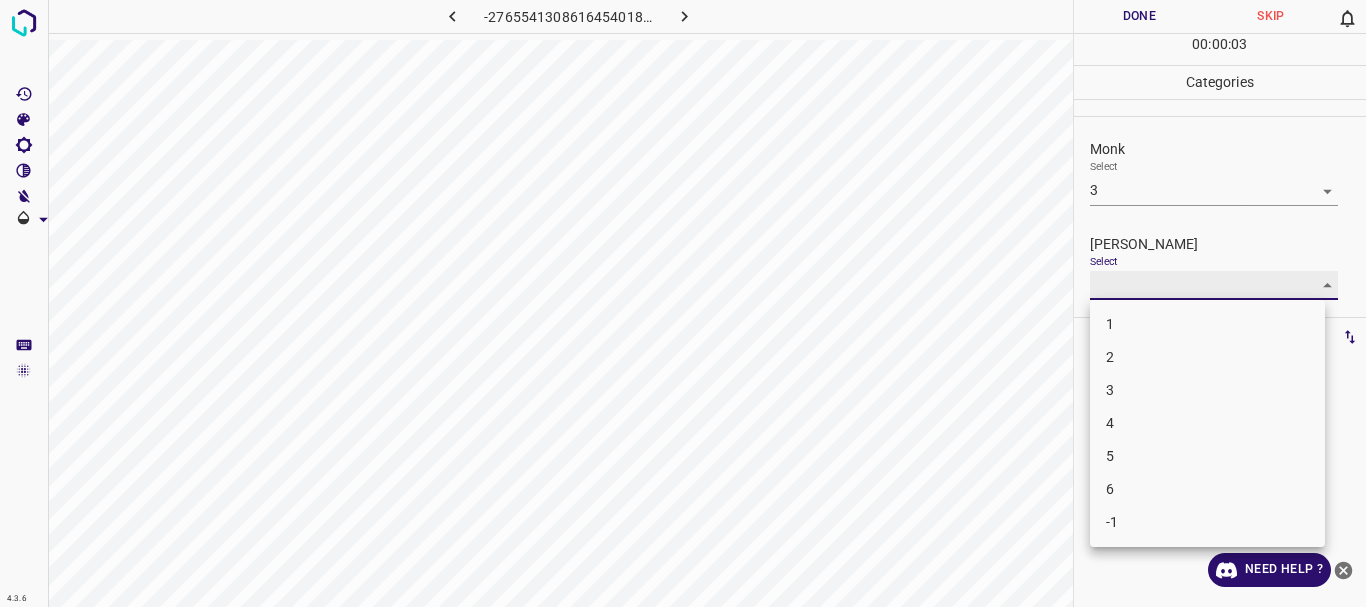 type on "1" 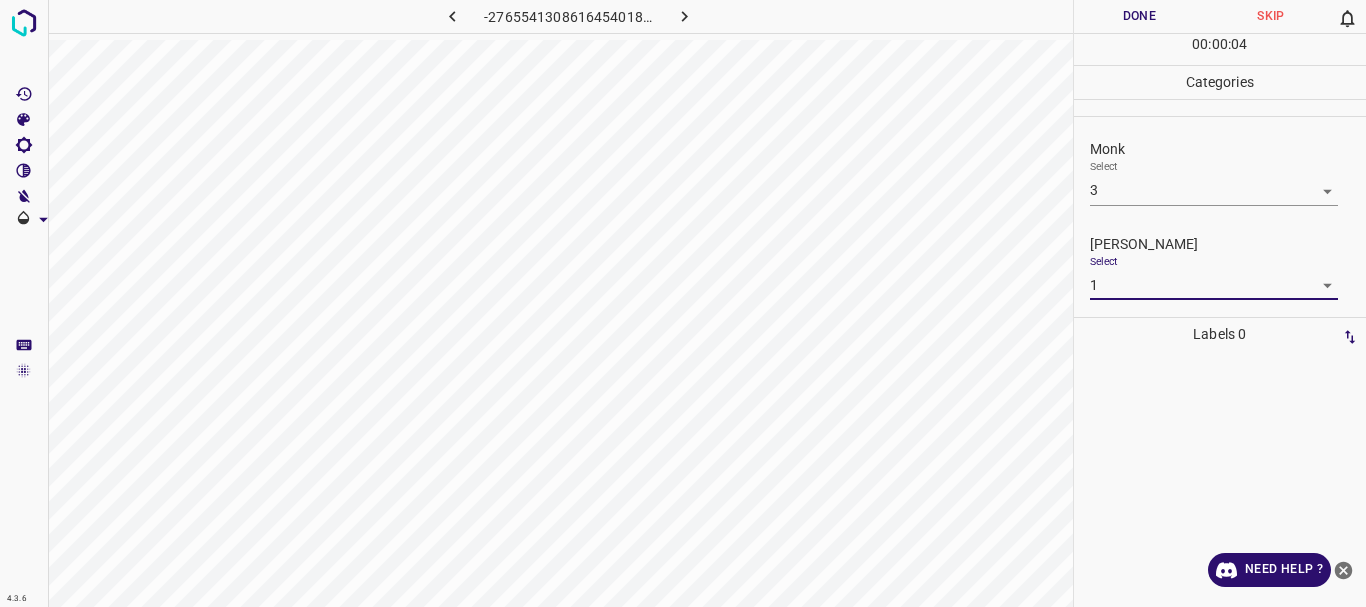click on "Done" at bounding box center [1140, 16] 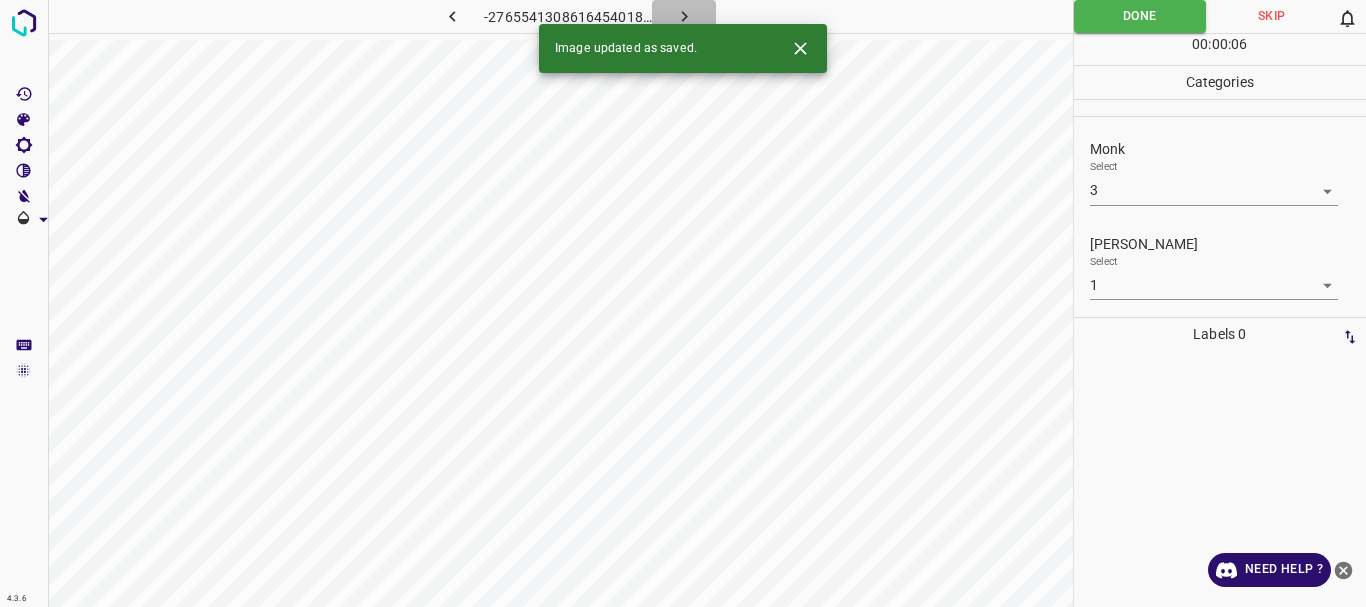 click 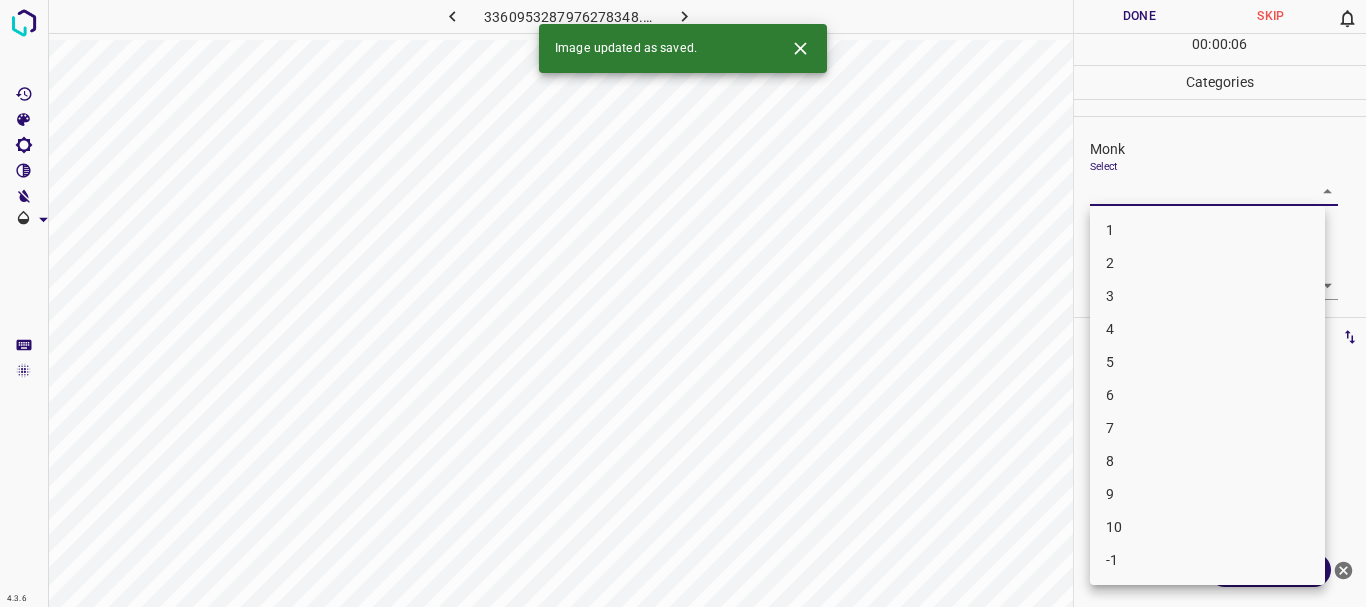 click on "4.3.6  3360953287976278348.png Done Skip 0 00   : 00   : 06   Categories Monk   Select ​  [PERSON_NAME]   Select ​ Labels   0 Categories 1 Monk 2  [PERSON_NAME] Tools Space Change between modes (Draw & Edit) I Auto labeling R Restore zoom M Zoom in N Zoom out Delete Delete selecte label Filters Z Restore filters X Saturation filter C Brightness filter V Contrast filter B Gray scale filter General O Download Image updated as saved. Need Help ? - Text - Hide - Delete 1 2 3 4 5 6 7 8 9 10 -1" at bounding box center [683, 303] 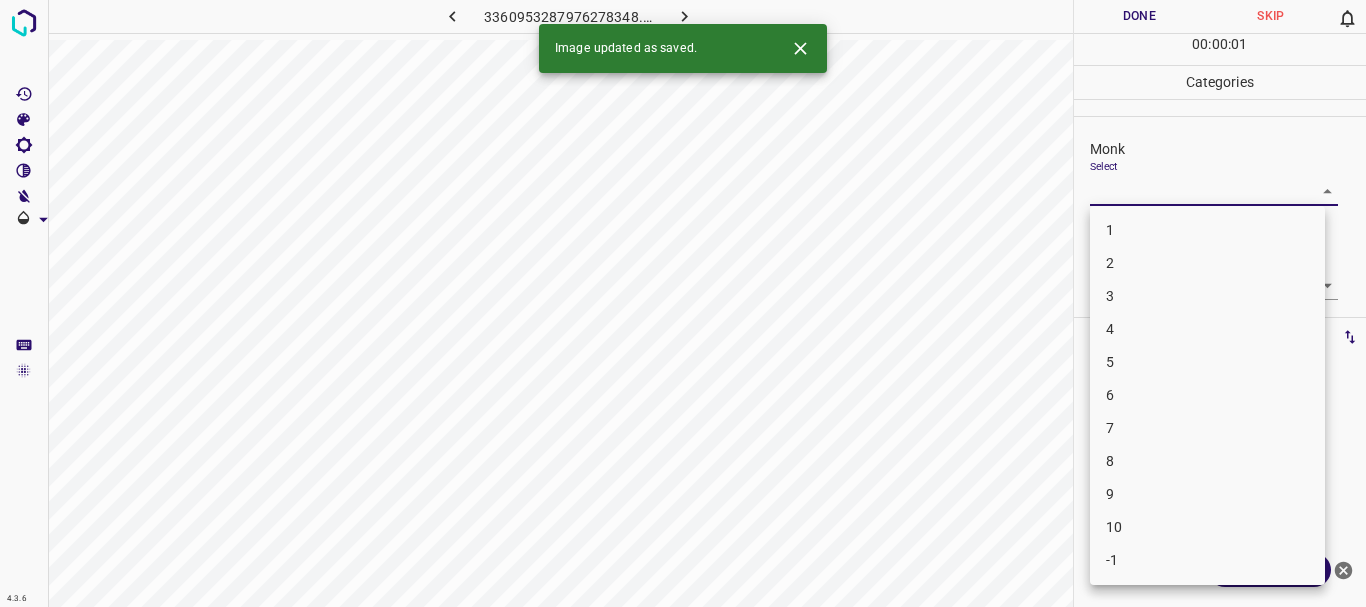 click on "4" at bounding box center [1207, 329] 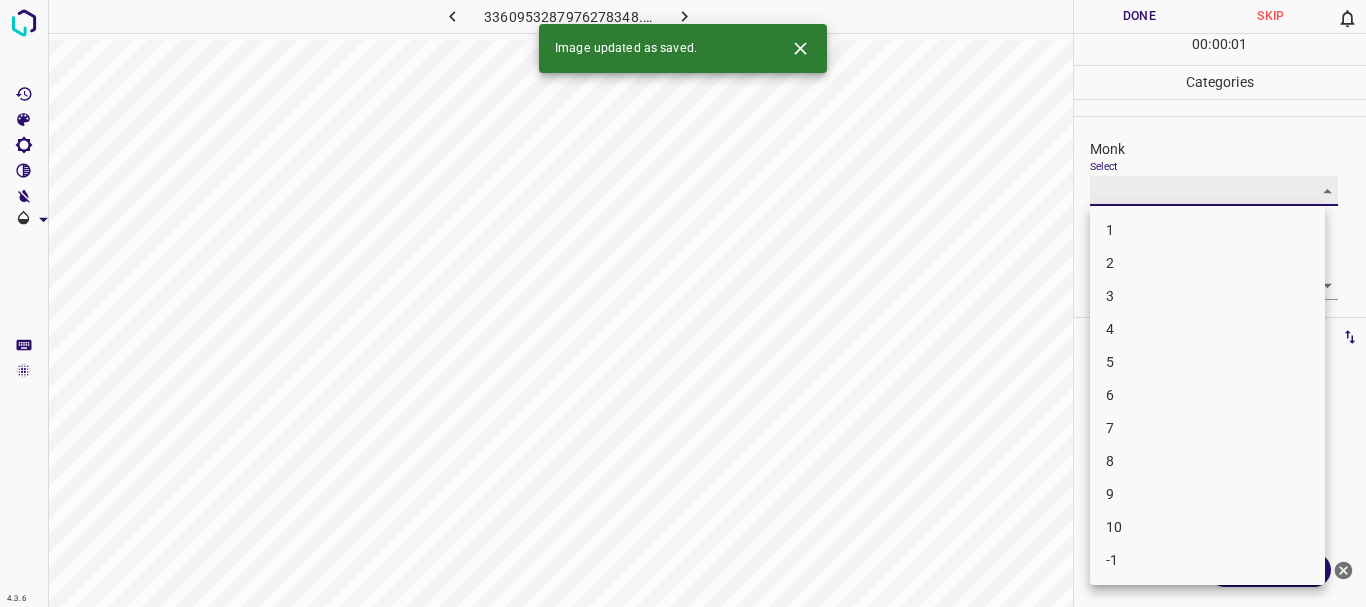 type 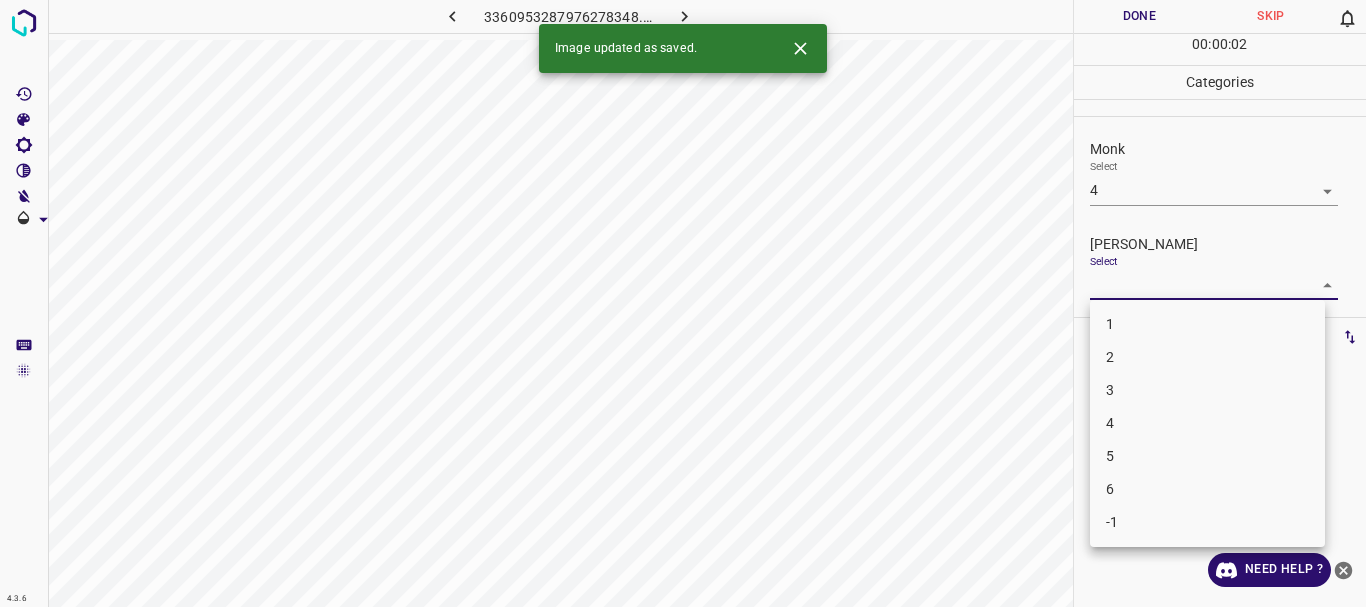 click on "4.3.6  3360953287976278348.png Done Skip 0 00   : 00   : 02   Categories Monk   Select 4 4  [PERSON_NAME]   Select ​ Labels   0 Categories 1 Monk 2  [PERSON_NAME] Tools Space Change between modes (Draw & Edit) I Auto labeling R Restore zoom M Zoom in N Zoom out Delete Delete selecte label Filters Z Restore filters X Saturation filter C Brightness filter V Contrast filter B Gray scale filter General O Download Image updated as saved. Need Help ? - Text - Hide - Delete 1 2 3 4 5 6 -1" at bounding box center [683, 303] 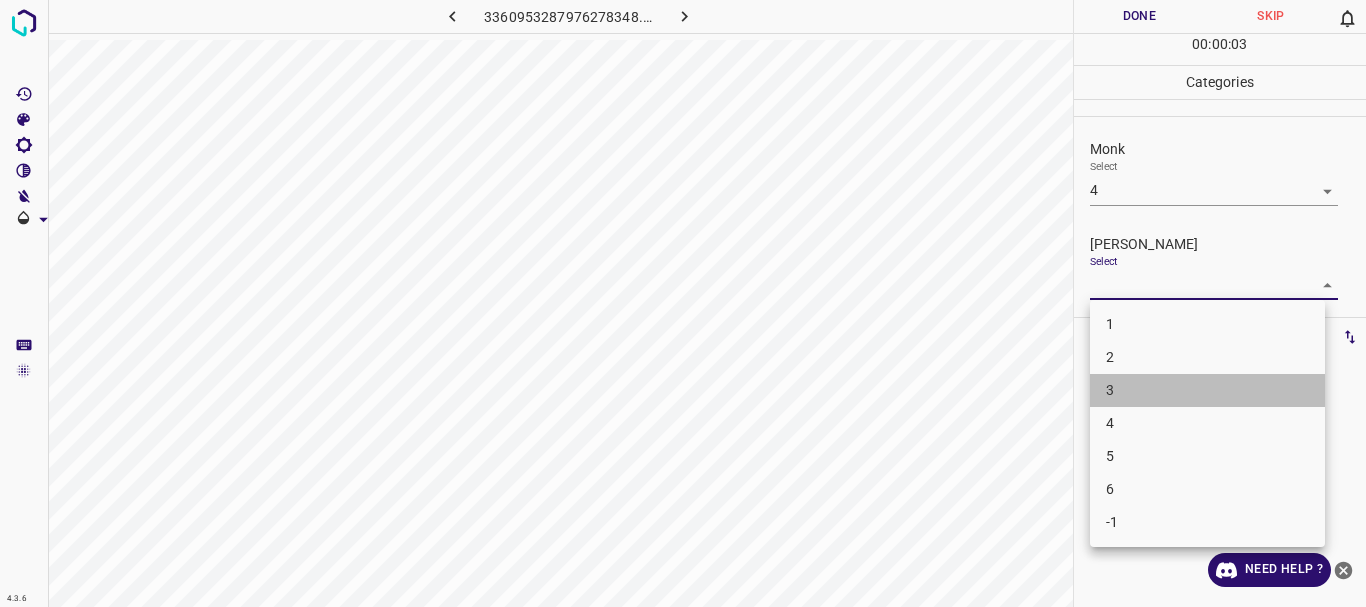 drag, startPoint x: 1164, startPoint y: 388, endPoint x: 1124, endPoint y: 96, distance: 294.727 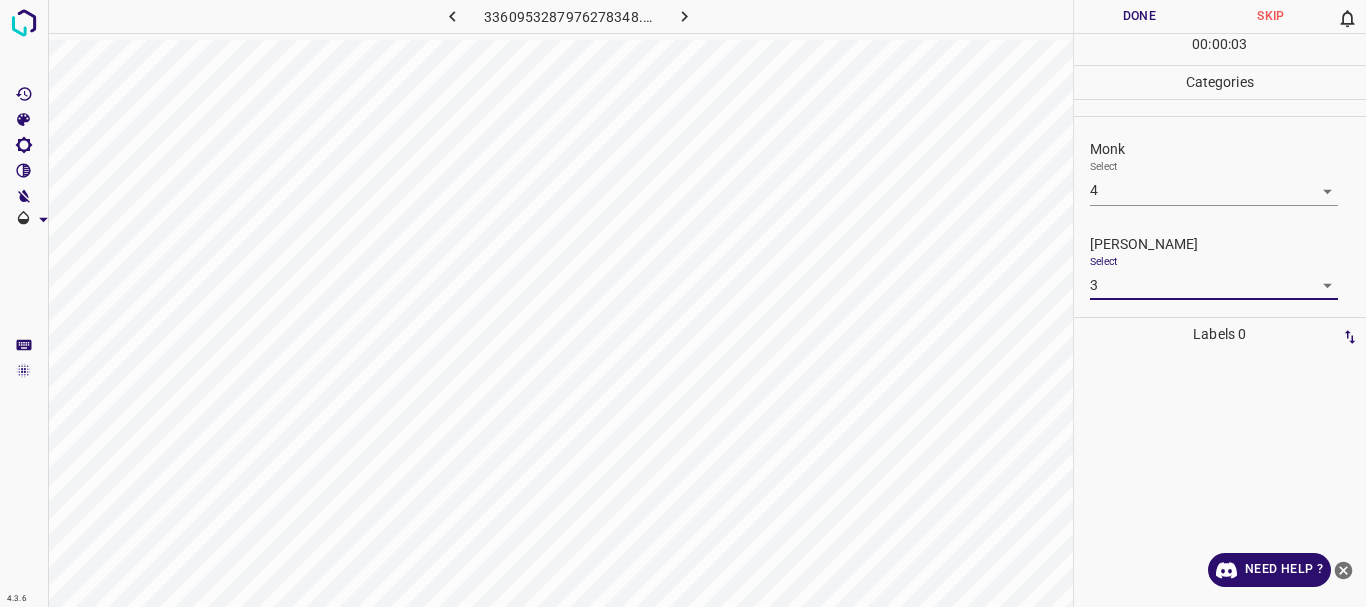 click on "Done" at bounding box center [1140, 16] 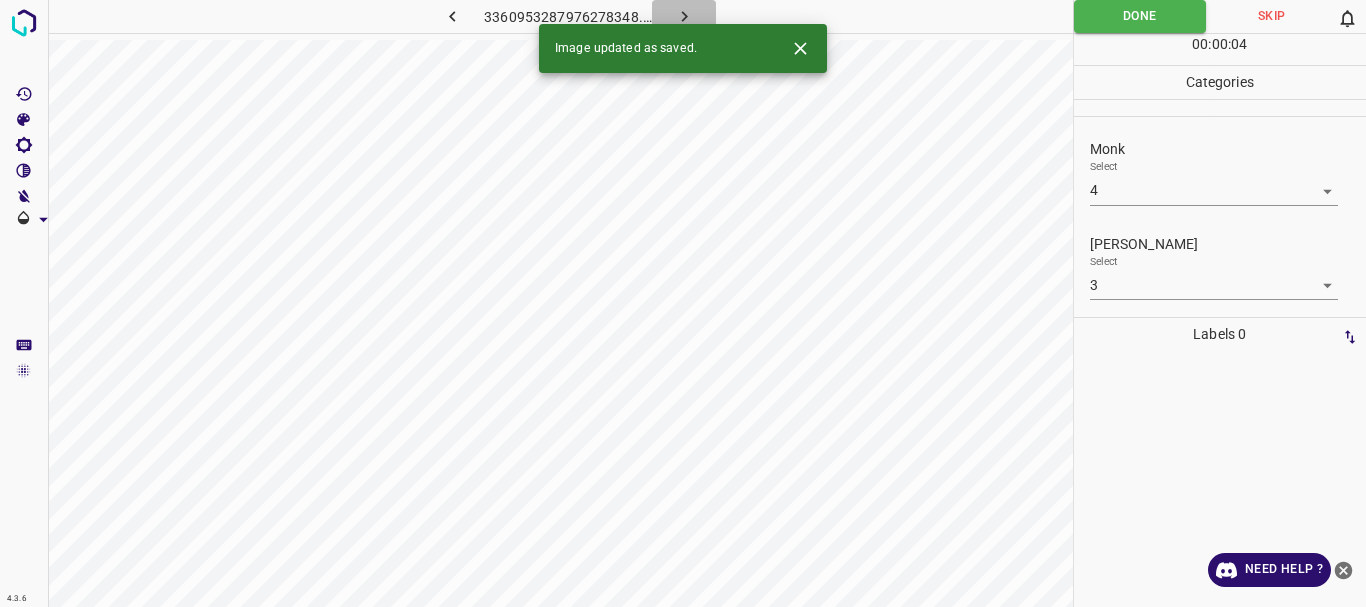 click at bounding box center [684, 16] 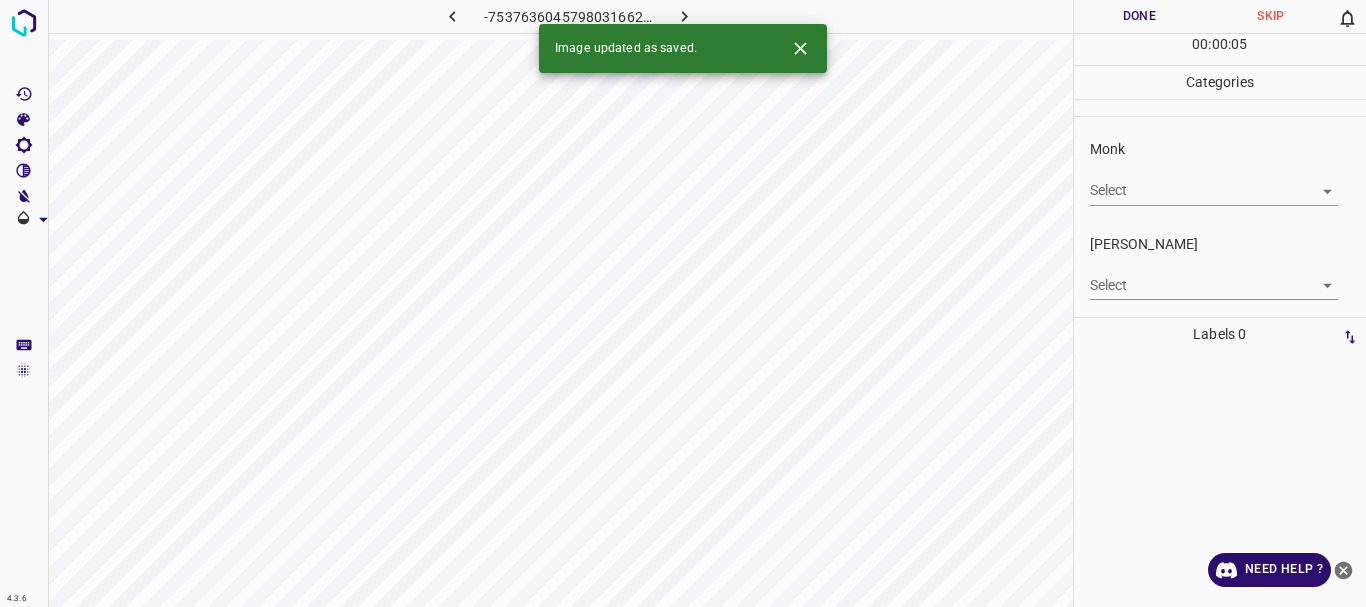 click on "4.3.6  -7537636045798031662.png Done Skip 0 00   : 00   : 05   Categories Monk   Select ​  [PERSON_NAME]   Select ​ Labels   0 Categories 1 Monk 2  [PERSON_NAME] Tools Space Change between modes (Draw & Edit) I Auto labeling R Restore zoom M Zoom in N Zoom out Delete Delete selecte label Filters Z Restore filters X Saturation filter C Brightness filter V Contrast filter B Gray scale filter General O Download Image updated as saved. Need Help ? - Text - Hide - Delete" at bounding box center (683, 303) 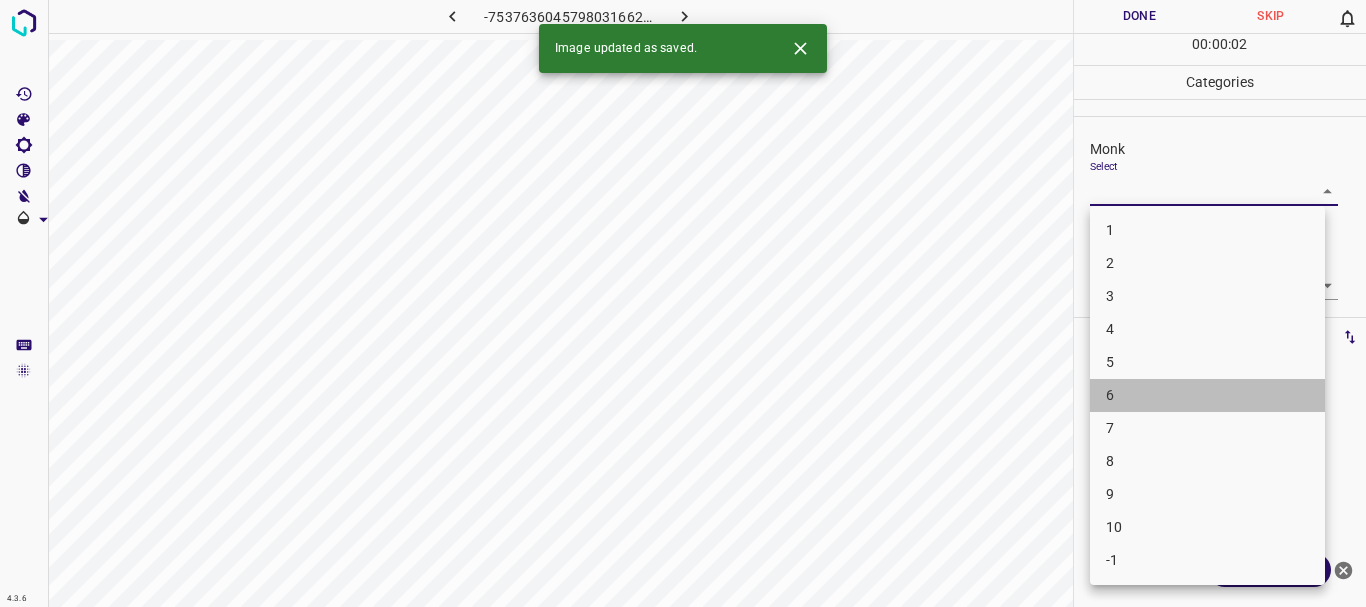 click on "6" at bounding box center [1207, 395] 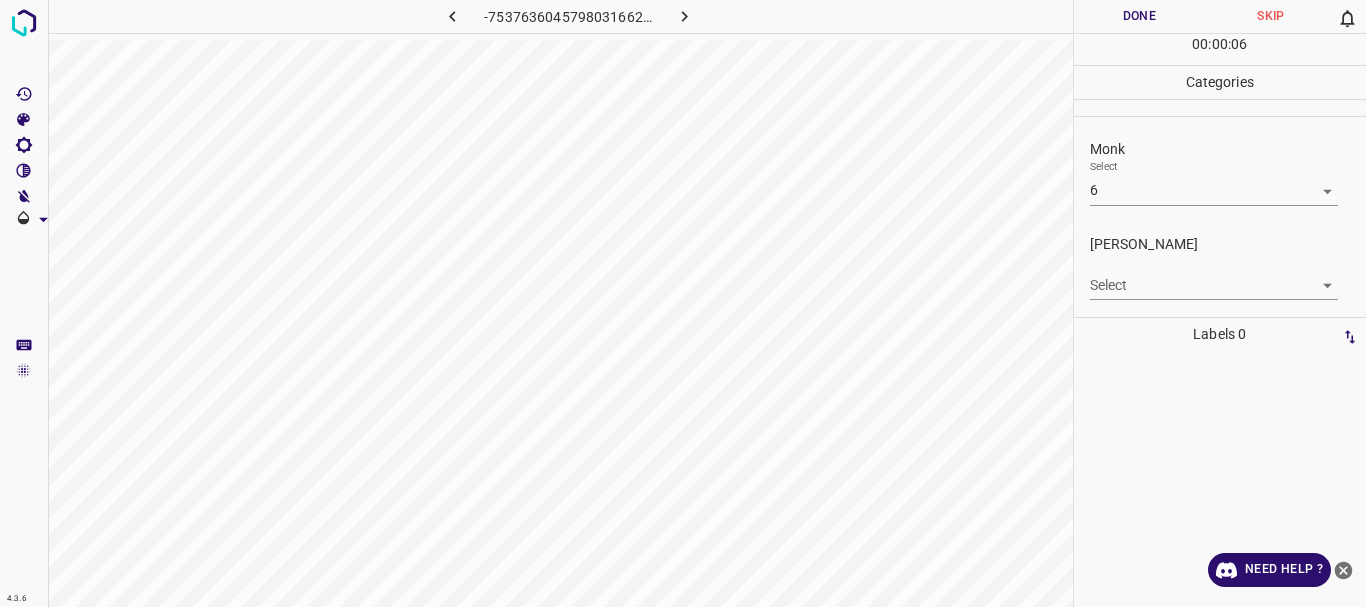 click on "4.3.6  -7537636045798031662.png Done Skip 0 00   : 00   : 06   Categories Monk   Select 6 6  [PERSON_NAME]   Select ​ Labels   0 Categories 1 Monk 2  [PERSON_NAME] Tools Space Change between modes (Draw & Edit) I Auto labeling R Restore zoom M Zoom in N Zoom out Delete Delete selecte label Filters Z Restore filters X Saturation filter C Brightness filter V Contrast filter B Gray scale filter General O Download Need Help ? - Text - Hide - Delete" at bounding box center [683, 303] 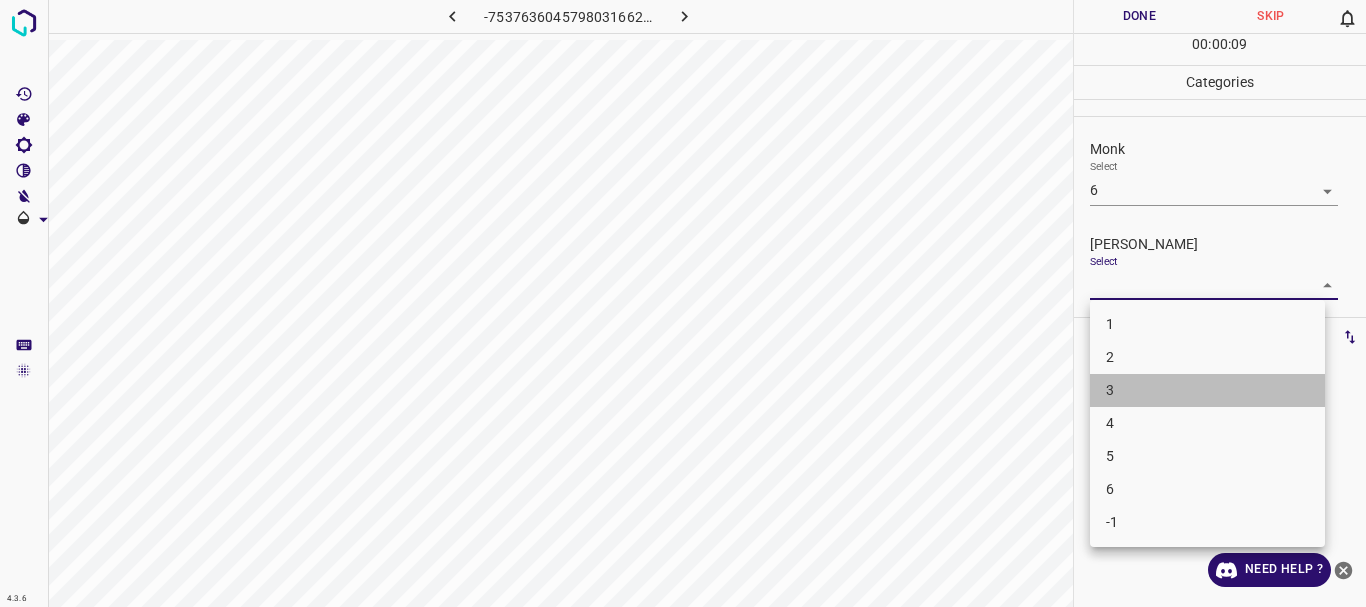 click on "3" at bounding box center [1207, 390] 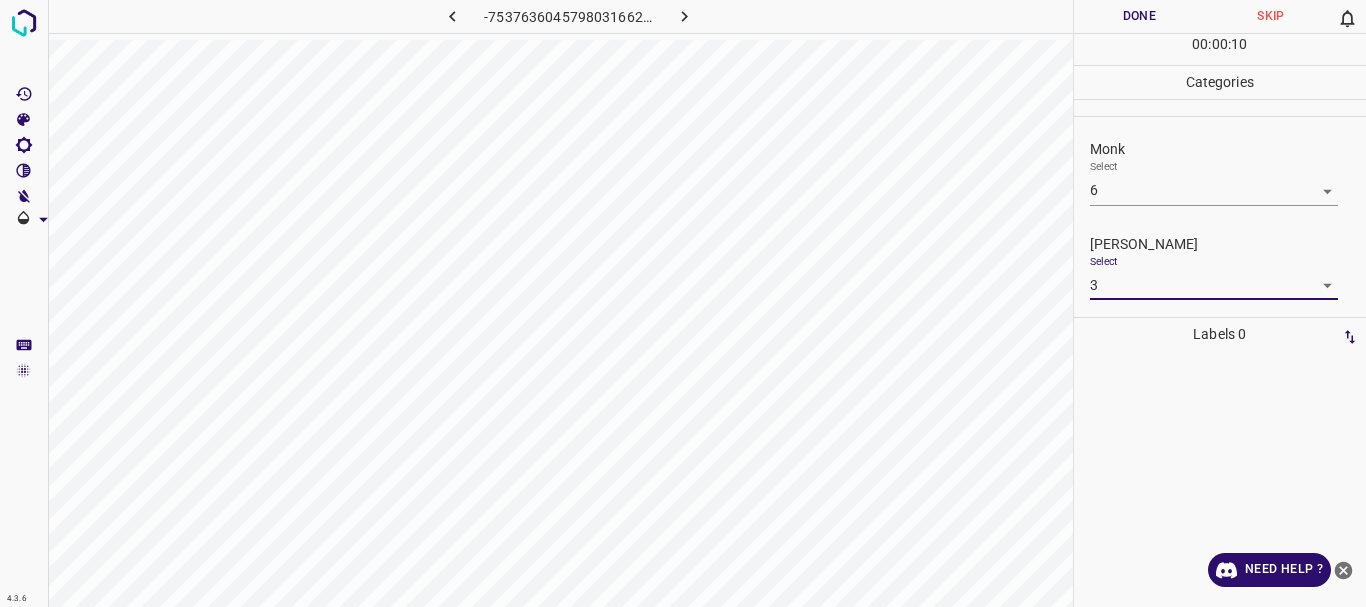 click on "Done" at bounding box center (1140, 16) 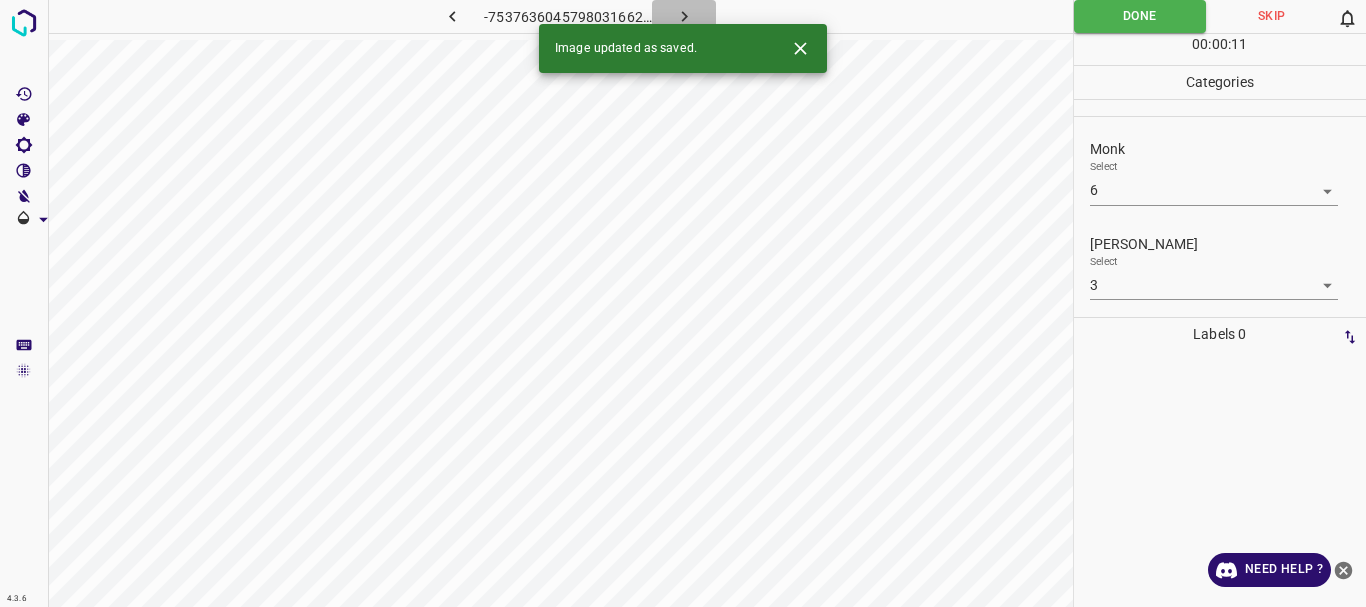 click at bounding box center [684, 16] 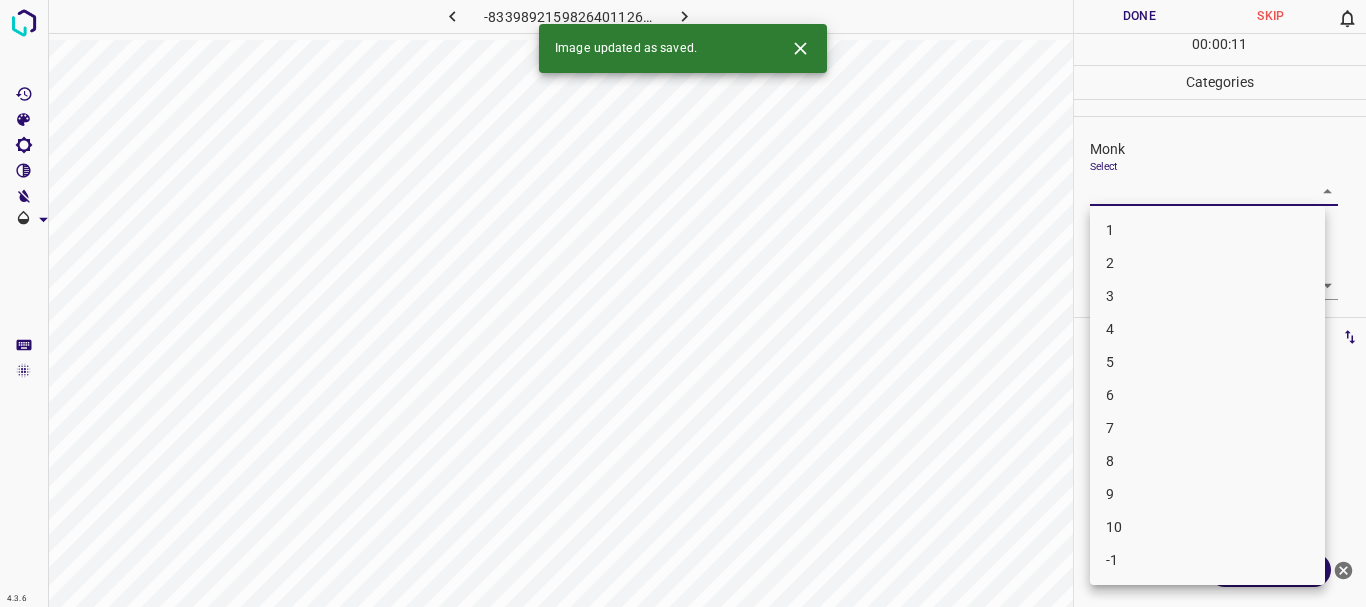 click on "4.3.6  -8339892159826401126.png Done Skip 0 00   : 00   : 11   Categories Monk   Select ​  [PERSON_NAME]   Select ​ Labels   0 Categories 1 Monk 2  [PERSON_NAME] Tools Space Change between modes (Draw & Edit) I Auto labeling R Restore zoom M Zoom in N Zoom out Delete Delete selecte label Filters Z Restore filters X Saturation filter C Brightness filter V Contrast filter B Gray scale filter General O Download Image updated as saved. Need Help ? - Text - Hide - Delete 1 2 3 4 5 6 7 8 9 10 -1" at bounding box center [683, 303] 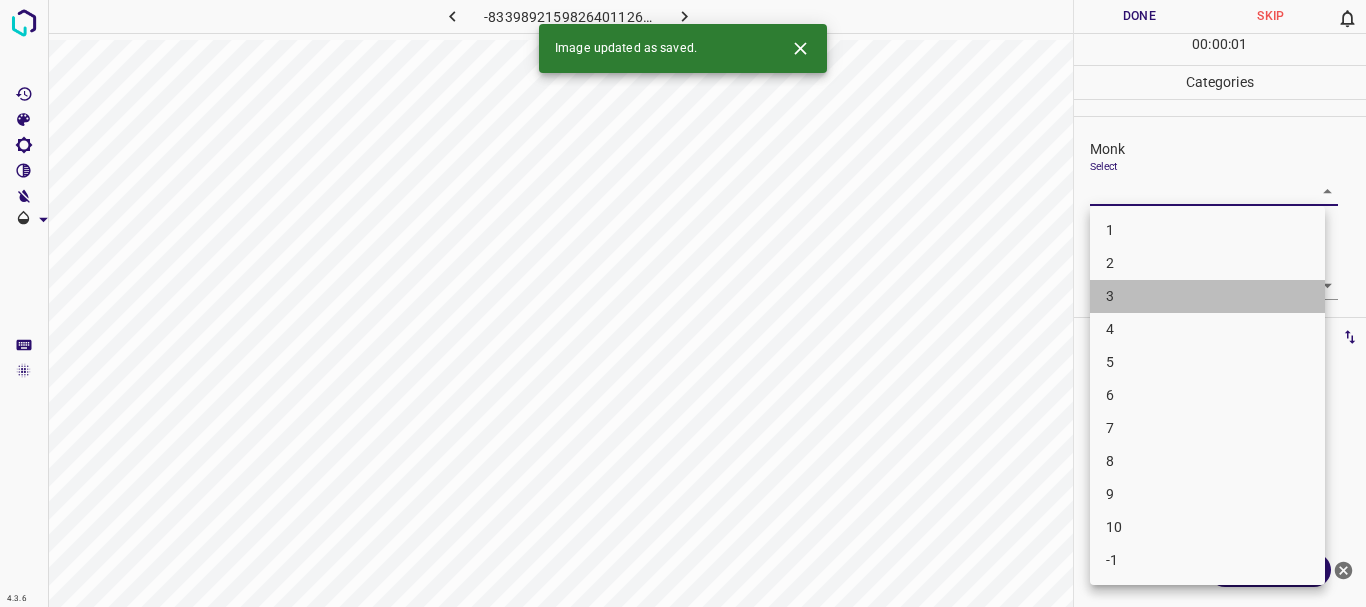click on "3" at bounding box center [1207, 296] 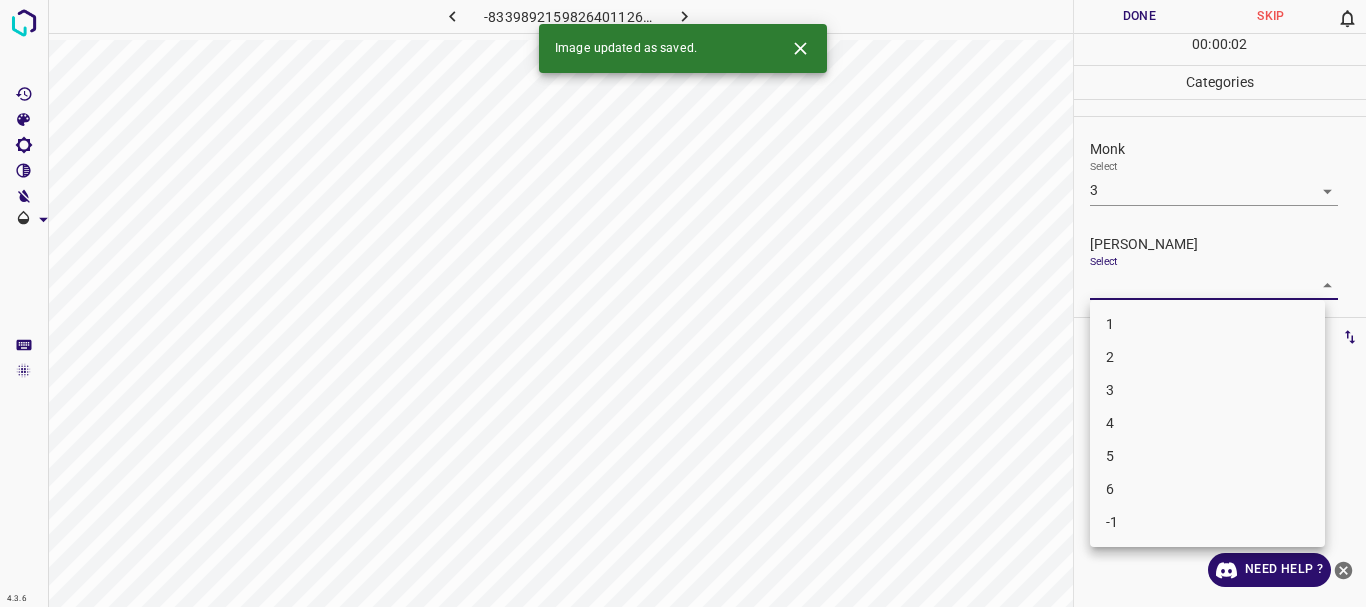 click on "4.3.6  -8339892159826401126.png Done Skip 0 00   : 00   : 02   Categories Monk   Select 3 3  [PERSON_NAME]   Select ​ Labels   0 Categories 1 Monk 2  [PERSON_NAME] Tools Space Change between modes (Draw & Edit) I Auto labeling R Restore zoom M Zoom in N Zoom out Delete Delete selecte label Filters Z Restore filters X Saturation filter C Brightness filter V Contrast filter B Gray scale filter General O Download Image updated as saved. Need Help ? - Text - Hide - Delete 1 2 3 4 5 6 -1" at bounding box center [683, 303] 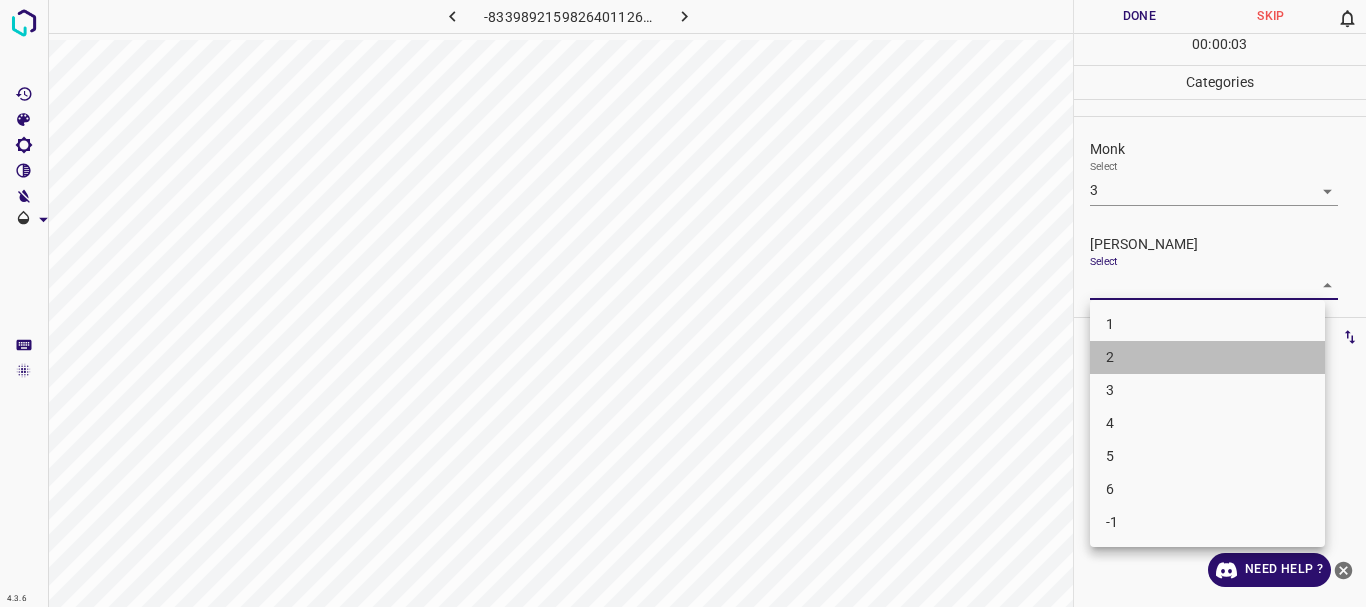 click on "2" at bounding box center [1207, 357] 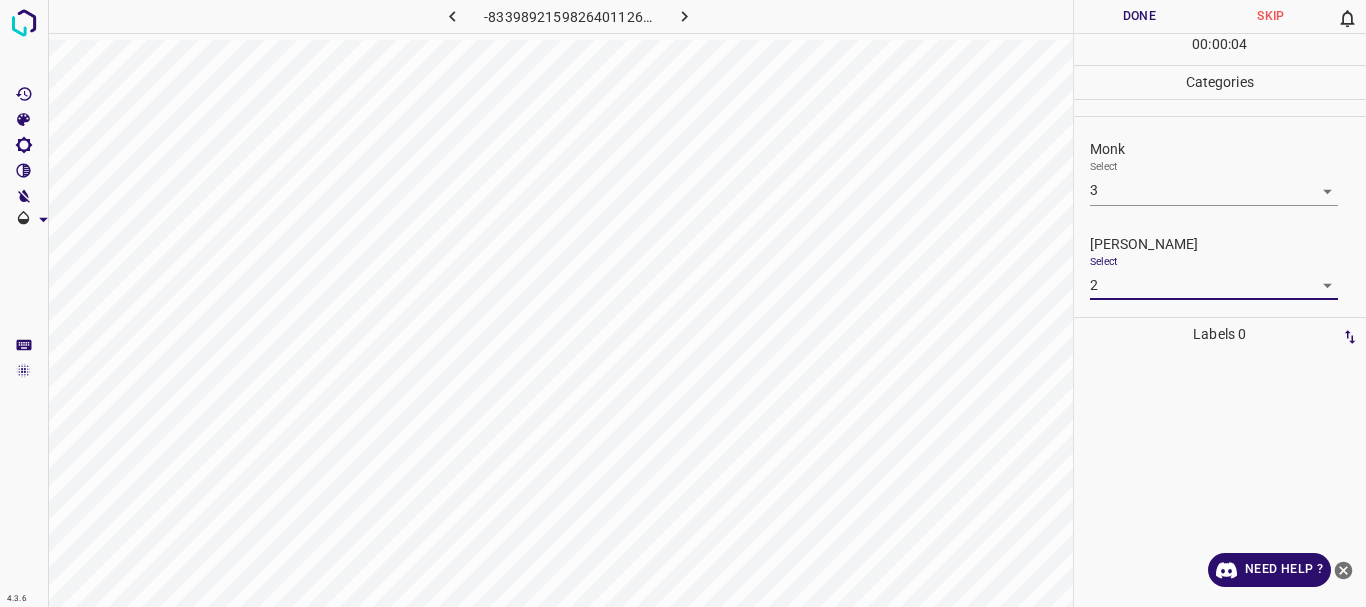 drag, startPoint x: 1172, startPoint y: 23, endPoint x: 669, endPoint y: 14, distance: 503.0805 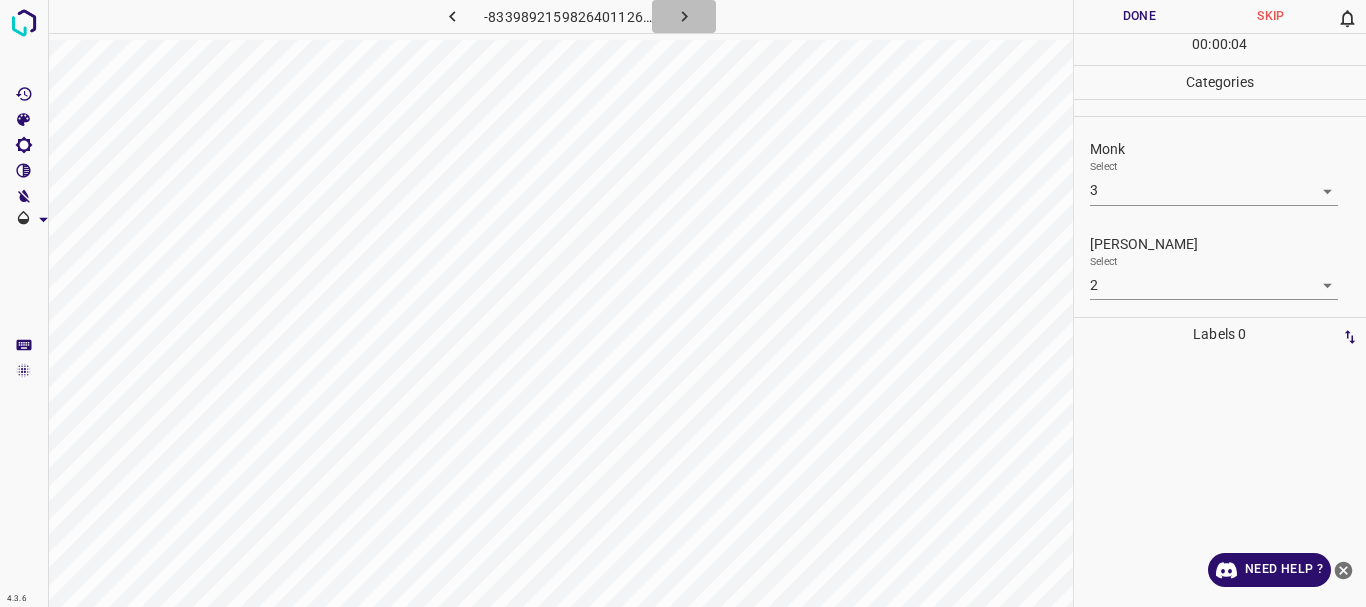 click 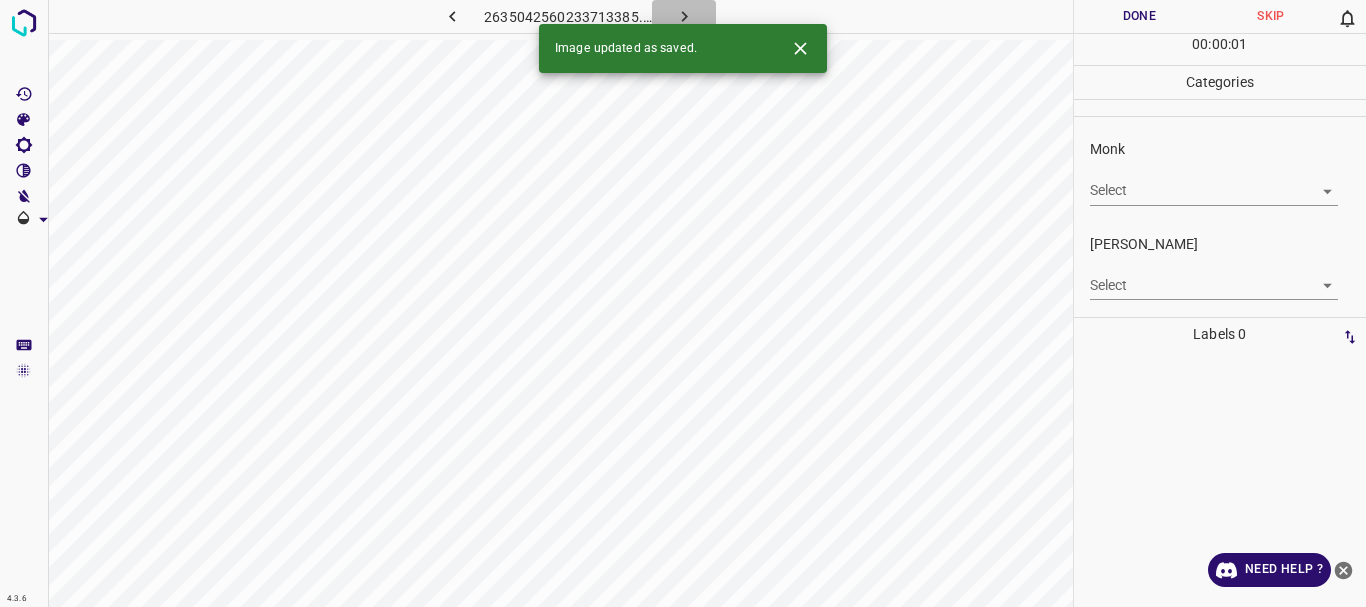 click 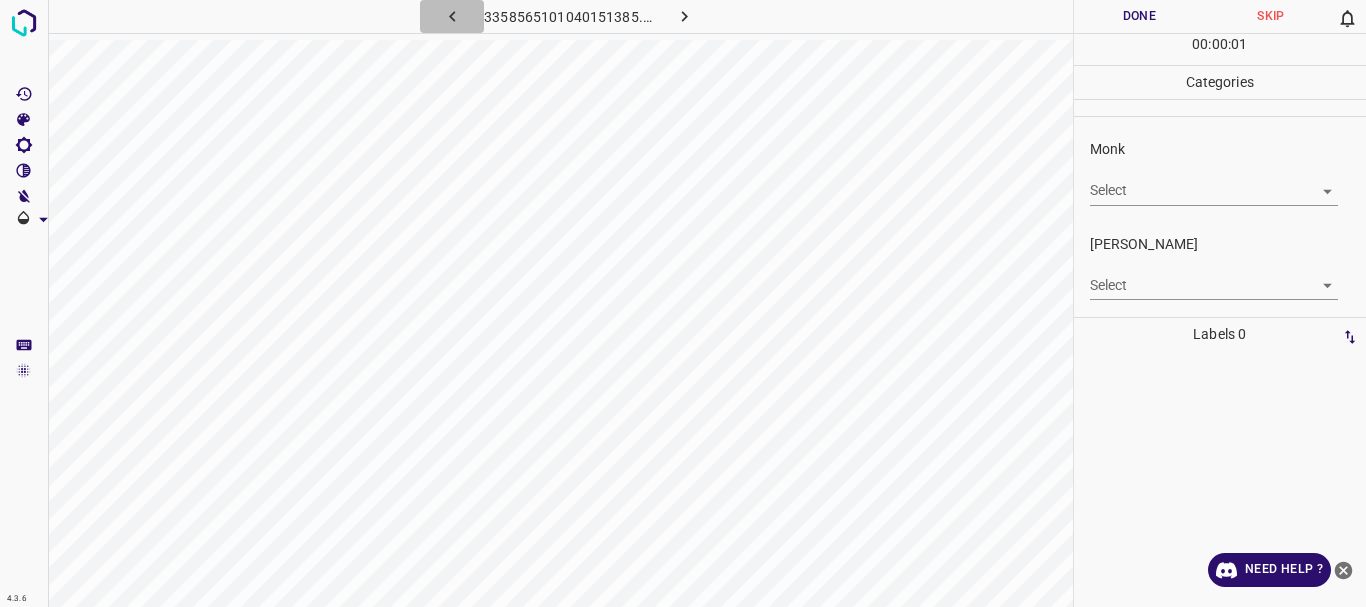 click 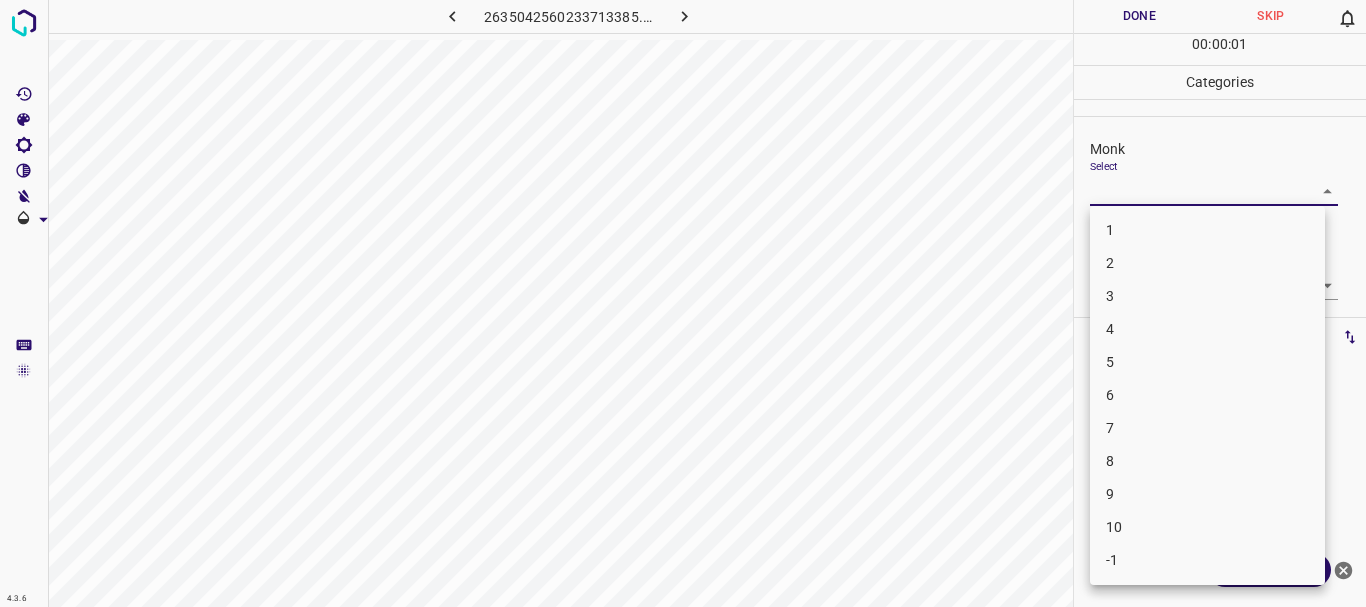 click on "4.3.6  2635042560233713385.png Done Skip 0 00   : 00   : 01   Categories Monk   Select ​  [PERSON_NAME]   Select ​ Labels   0 Categories 1 Monk 2  [PERSON_NAME] Tools Space Change between modes (Draw & Edit) I Auto labeling R Restore zoom M Zoom in N Zoom out Delete Delete selecte label Filters Z Restore filters X Saturation filter C Brightness filter V Contrast filter B Gray scale filter General O Download Need Help ? - Text - Hide - Delete 1 2 3 4 5 6 7 8 9 10 -1" at bounding box center [683, 303] 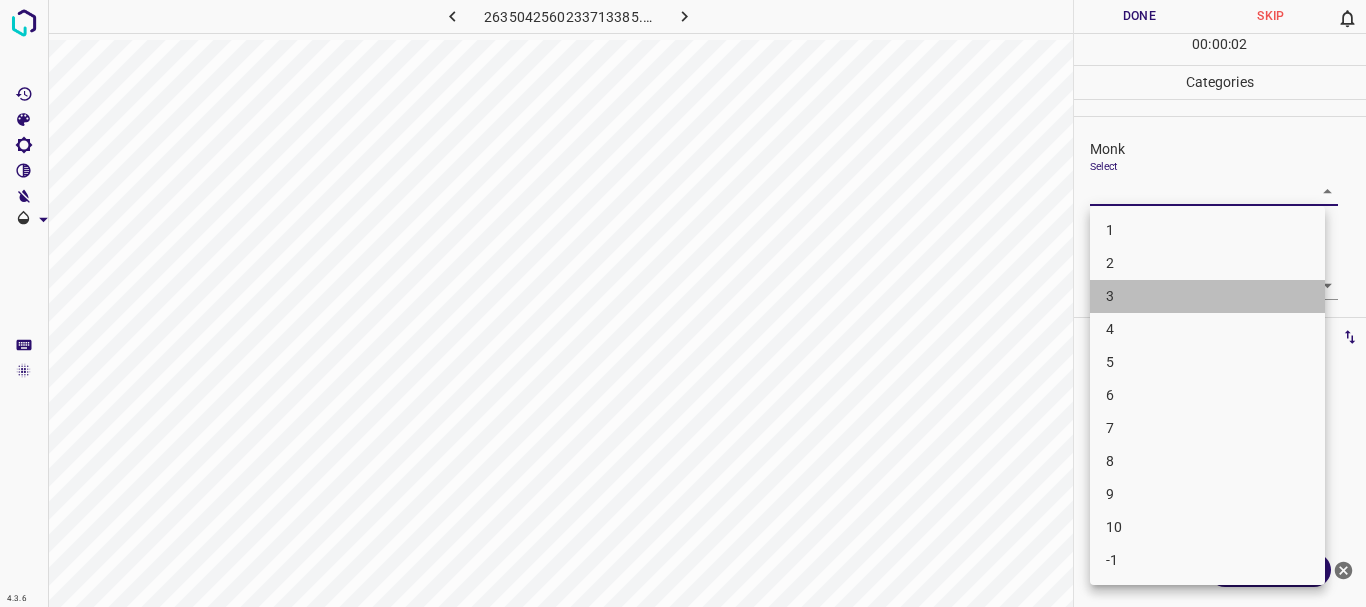 click on "3" at bounding box center [1207, 296] 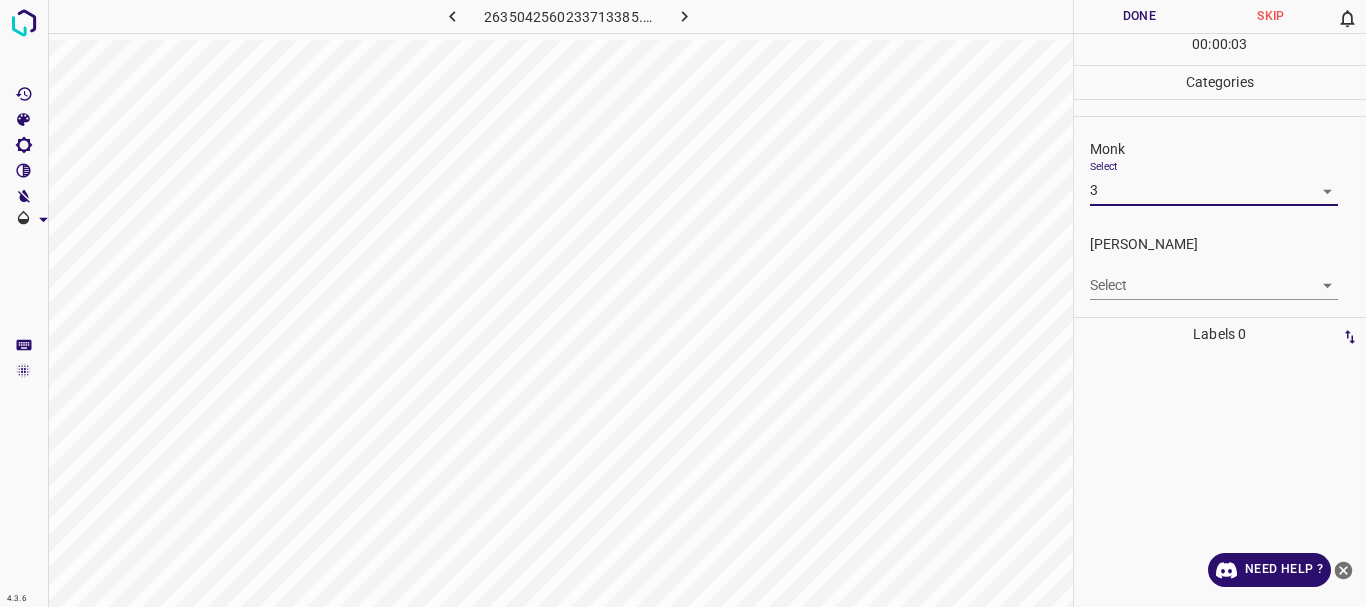 click on "4.3.6  2635042560233713385.png Done Skip 0 00   : 00   : 03   Categories Monk   Select 3 3  [PERSON_NAME]   Select ​ Labels   0 Categories 1 Monk 2  [PERSON_NAME] Tools Space Change between modes (Draw & Edit) I Auto labeling R Restore zoom M Zoom in N Zoom out Delete Delete selecte label Filters Z Restore filters X Saturation filter C Brightness filter V Contrast filter B Gray scale filter General O Download Need Help ? - Text - Hide - Delete" at bounding box center [683, 303] 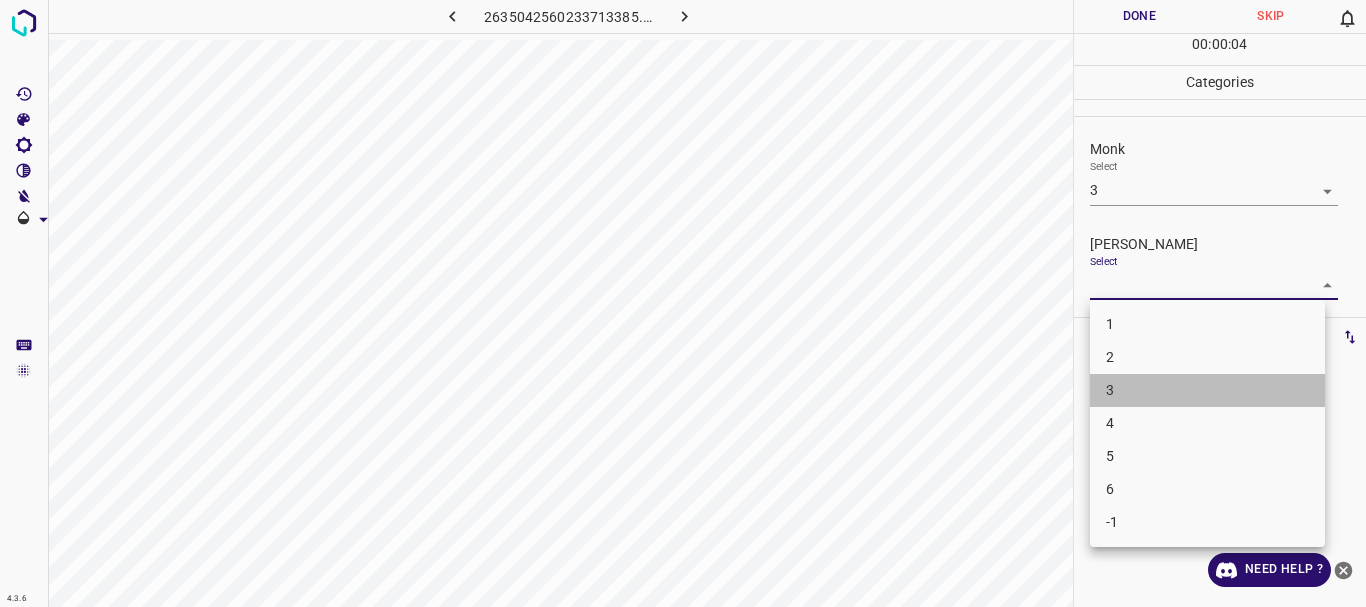 click on "3" at bounding box center [1207, 390] 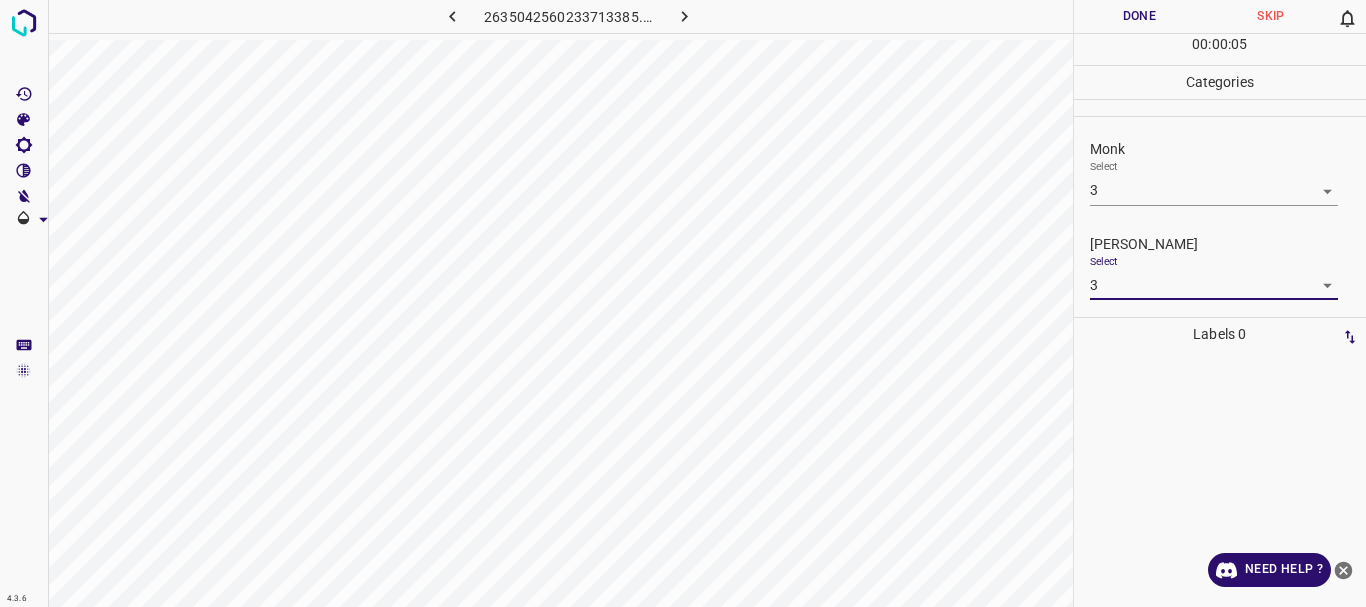 click on "Done" at bounding box center [1140, 16] 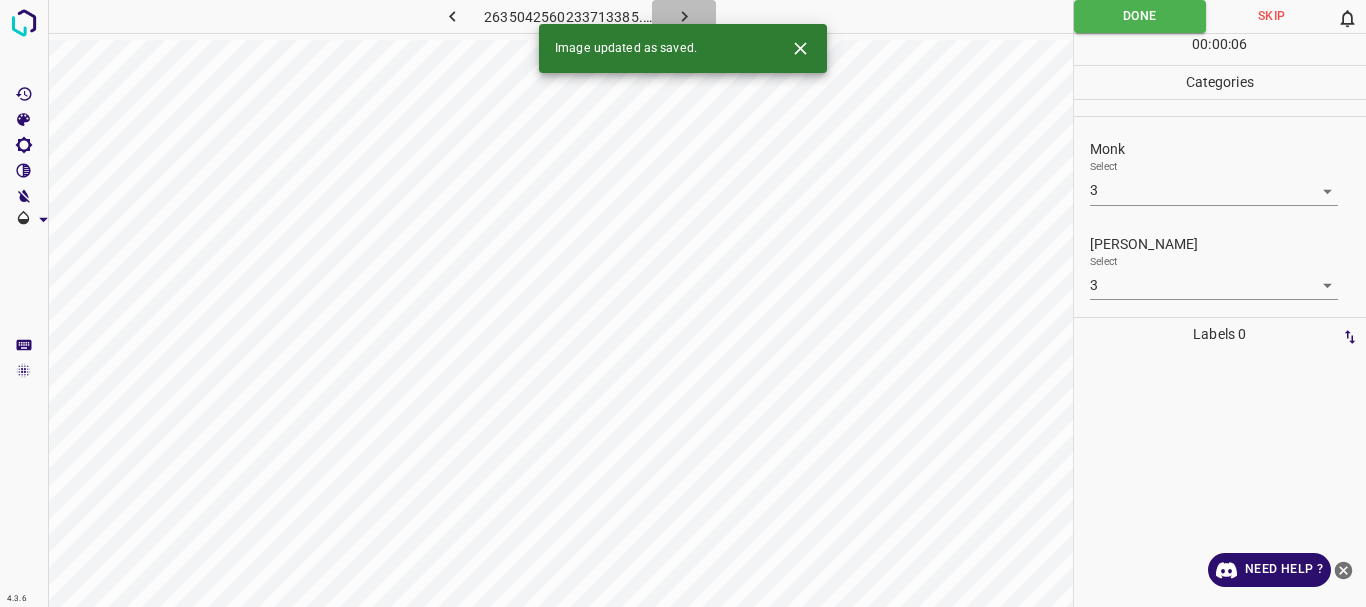 click 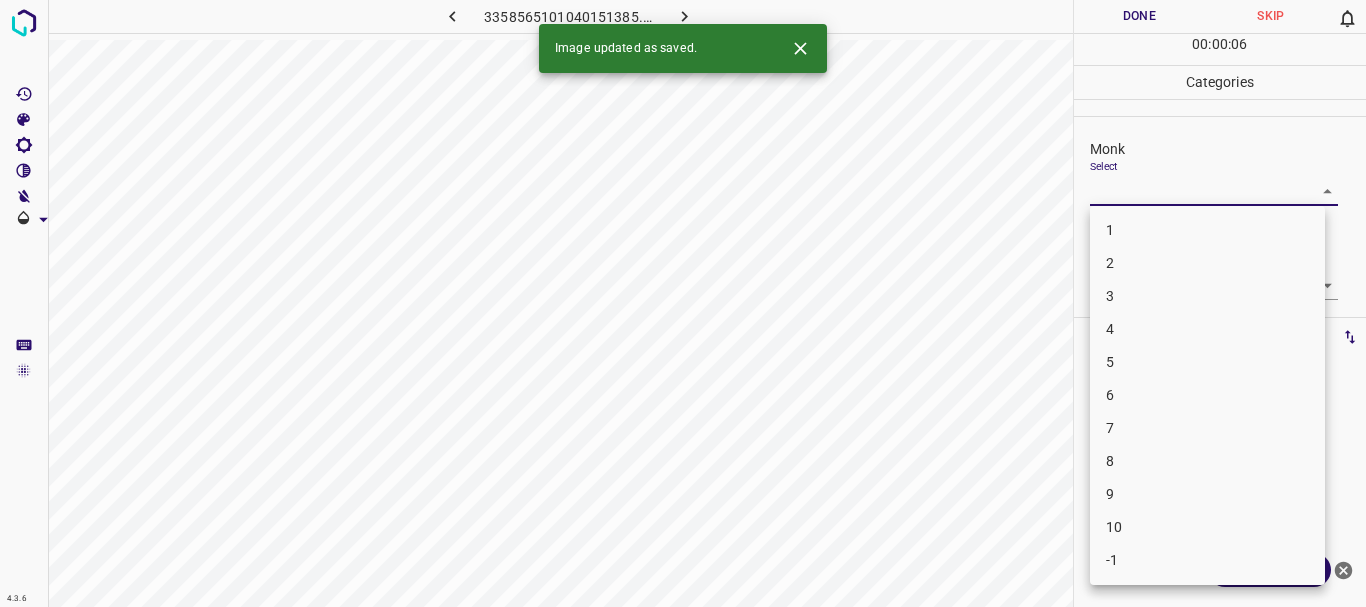 click on "4.3.6  3358565101040151385.png Done Skip 0 00   : 00   : 06   Categories Monk   Select ​  [PERSON_NAME]   Select ​ Labels   0 Categories 1 Monk 2  [PERSON_NAME] Tools Space Change between modes (Draw & Edit) I Auto labeling R Restore zoom M Zoom in N Zoom out Delete Delete selecte label Filters Z Restore filters X Saturation filter C Brightness filter V Contrast filter B Gray scale filter General O Download Image updated as saved. Need Help ? - Text - Hide - Delete 1 2 3 4 5 6 7 8 9 10 -1" at bounding box center (683, 303) 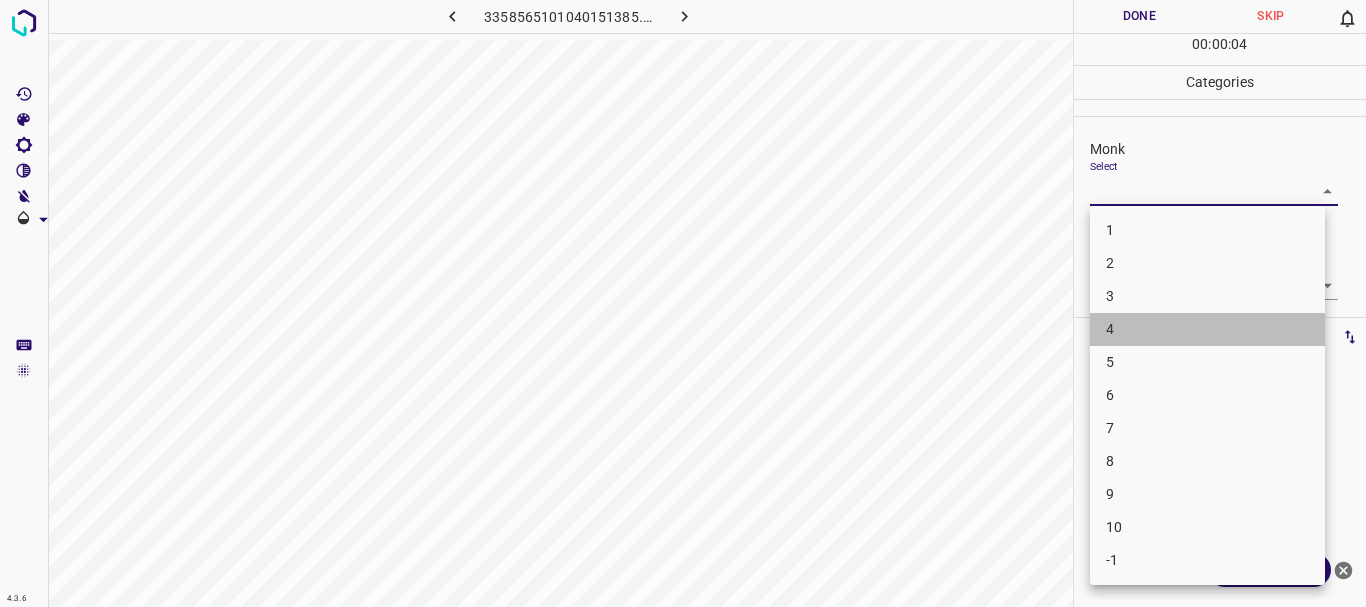 click on "4" at bounding box center (1207, 329) 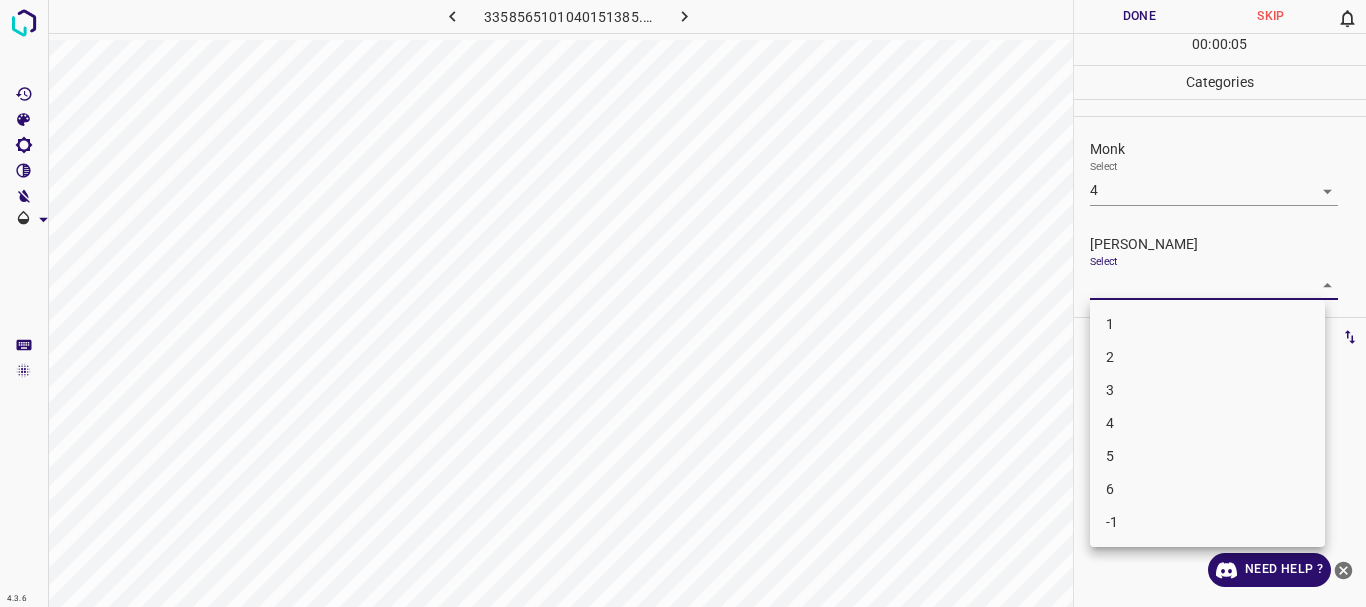click on "4.3.6  3358565101040151385.png Done Skip 0 00   : 00   : 05   Categories Monk   Select 4 4  [PERSON_NAME]   Select ​ Labels   0 Categories 1 Monk 2  [PERSON_NAME] Tools Space Change between modes (Draw & Edit) I Auto labeling R Restore zoom M Zoom in N Zoom out Delete Delete selecte label Filters Z Restore filters X Saturation filter C Brightness filter V Contrast filter B Gray scale filter General O Download Need Help ? - Text - Hide - Delete 1 2 3 4 5 6 -1" at bounding box center [683, 303] 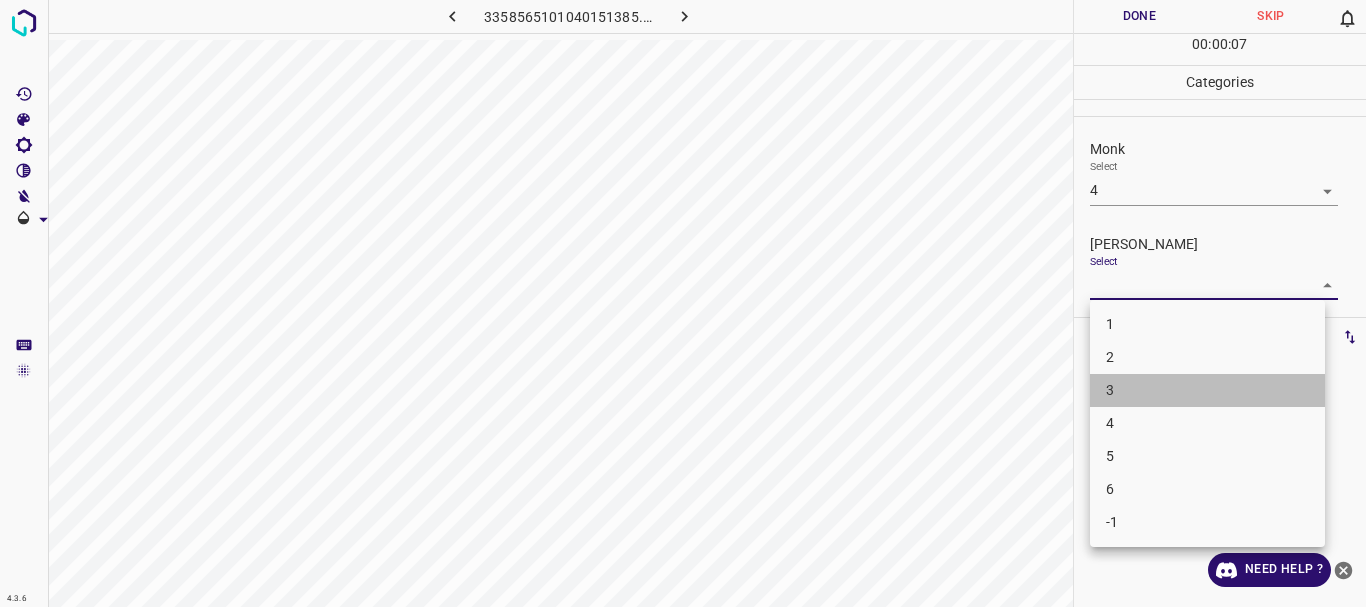 click on "3" at bounding box center [1207, 390] 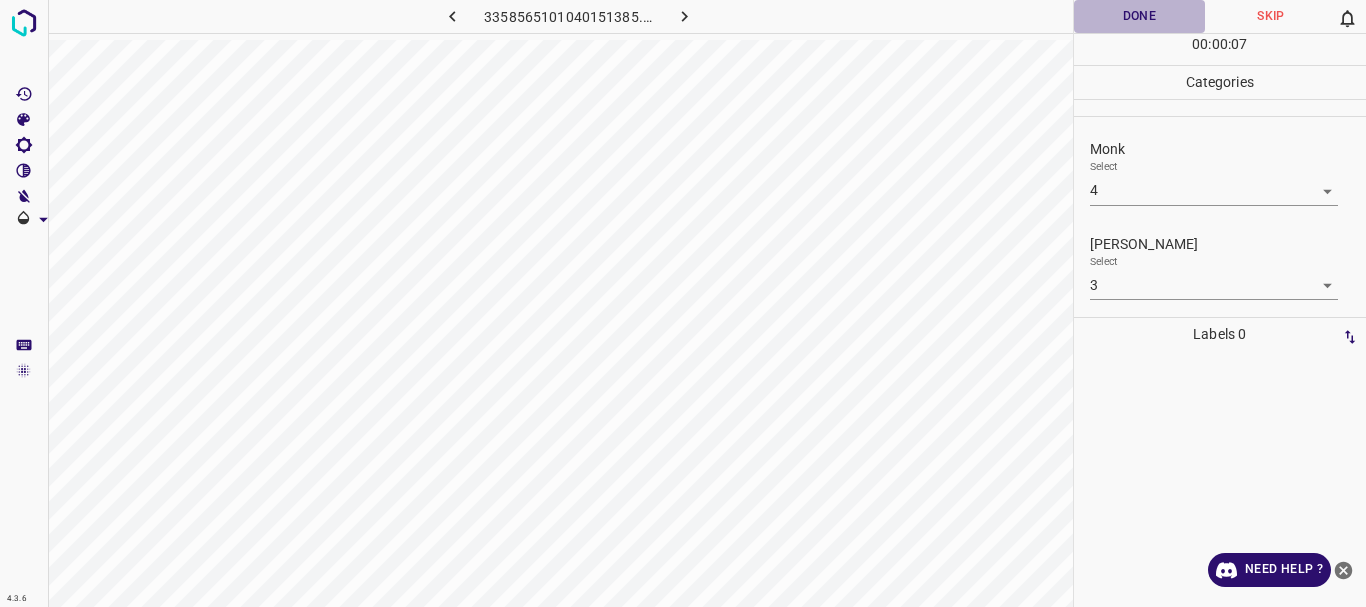 click on "Done" at bounding box center (1140, 16) 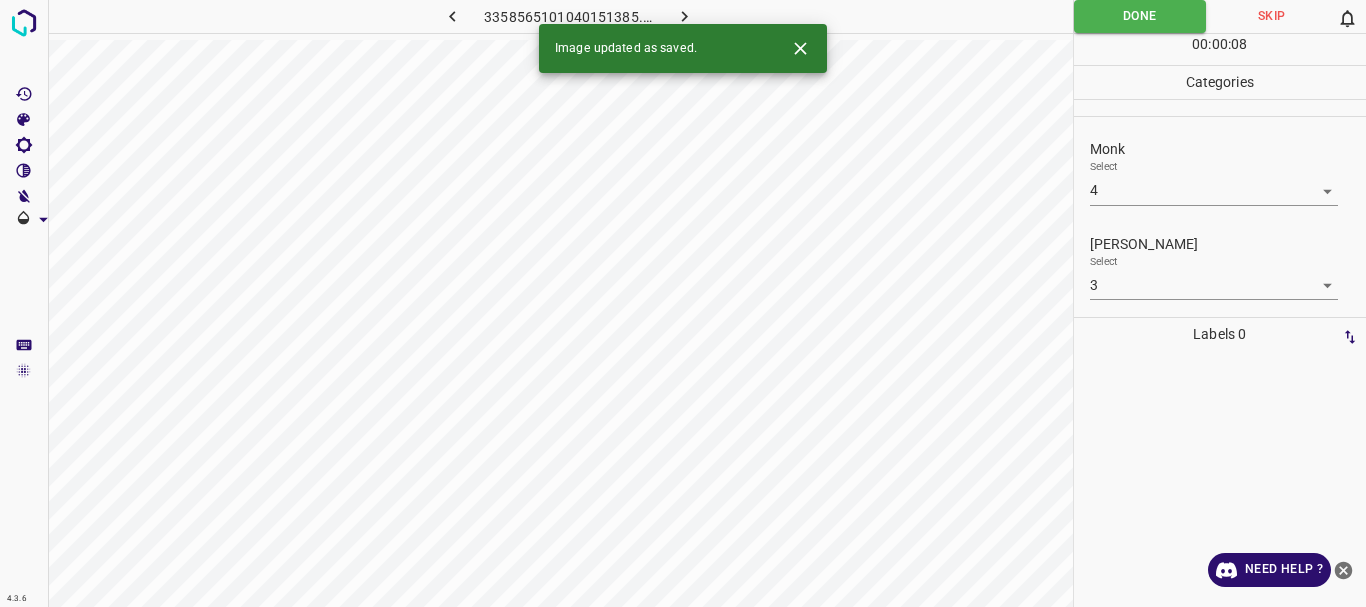 click 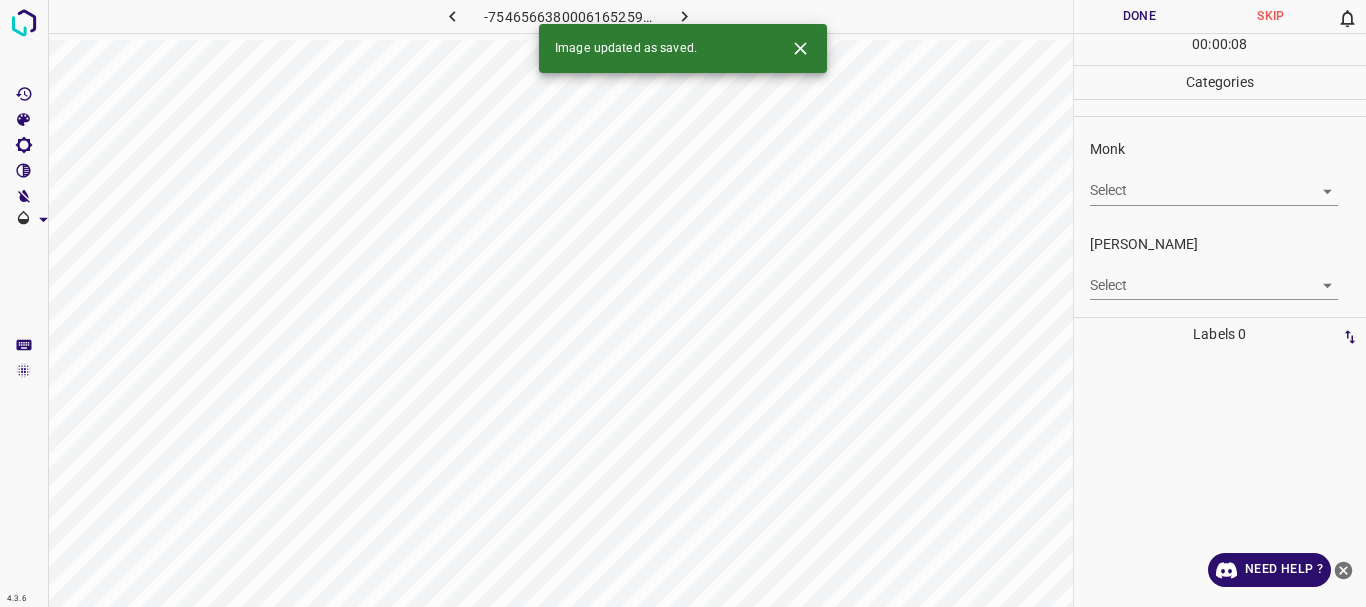 click on "4.3.6  -7546566380006165259.png Done Skip 0 00   : 00   : 08   Categories Monk   Select ​  [PERSON_NAME]   Select ​ Labels   0 Categories 1 Monk 2  [PERSON_NAME] Tools Space Change between modes (Draw & Edit) I Auto labeling R Restore zoom M Zoom in N Zoom out Delete Delete selecte label Filters Z Restore filters X Saturation filter C Brightness filter V Contrast filter B Gray scale filter General O Download Image updated as saved. Need Help ? - Text - Hide - Delete" at bounding box center [683, 303] 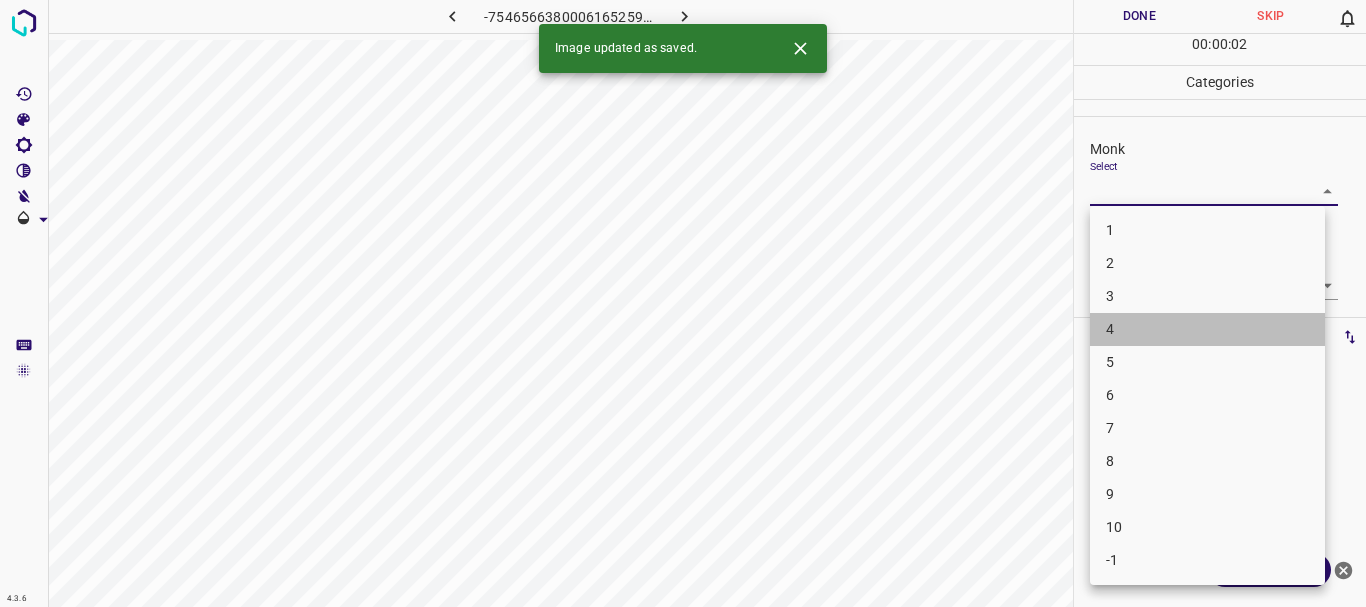 click on "4" at bounding box center [1207, 329] 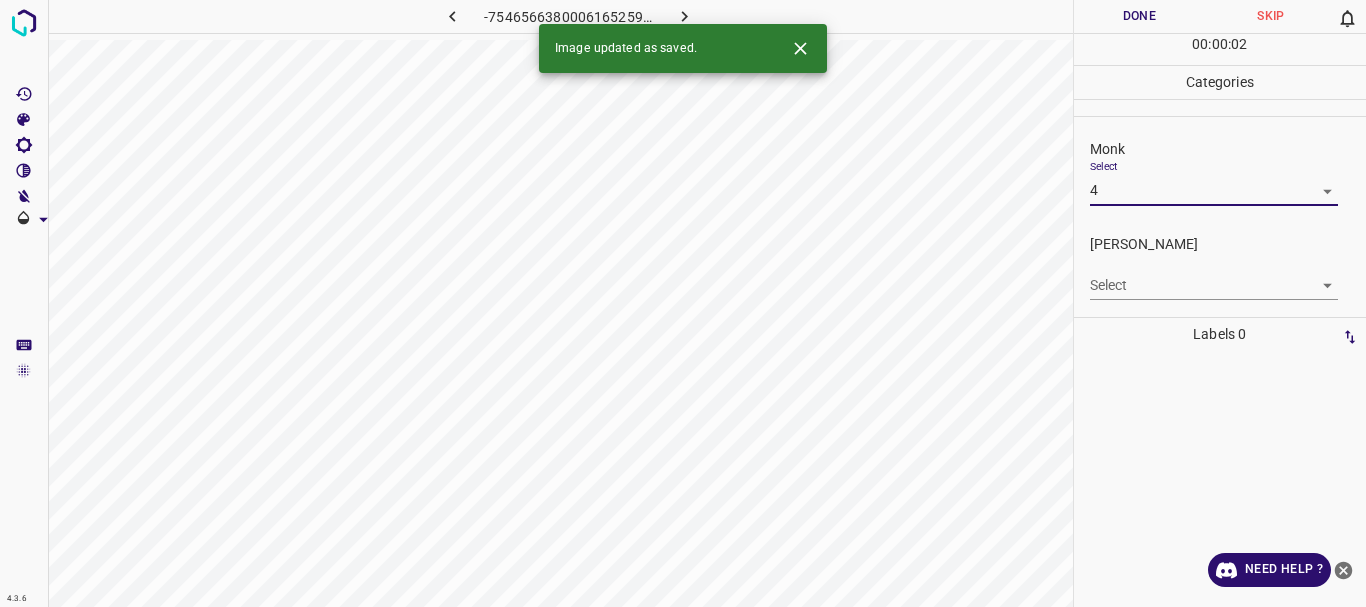 click on "4.3.6  -7546566380006165259.png Done Skip 0 00   : 00   : 02   Categories Monk   Select 4 4  [PERSON_NAME]   Select ​ Labels   0 Categories 1 Monk 2  [PERSON_NAME] Tools Space Change between modes (Draw & Edit) I Auto labeling R Restore zoom M Zoom in N Zoom out Delete Delete selecte label Filters Z Restore filters X Saturation filter C Brightness filter V Contrast filter B Gray scale filter General O Download Image updated as saved. Need Help ? - Text - Hide - Delete" at bounding box center (683, 303) 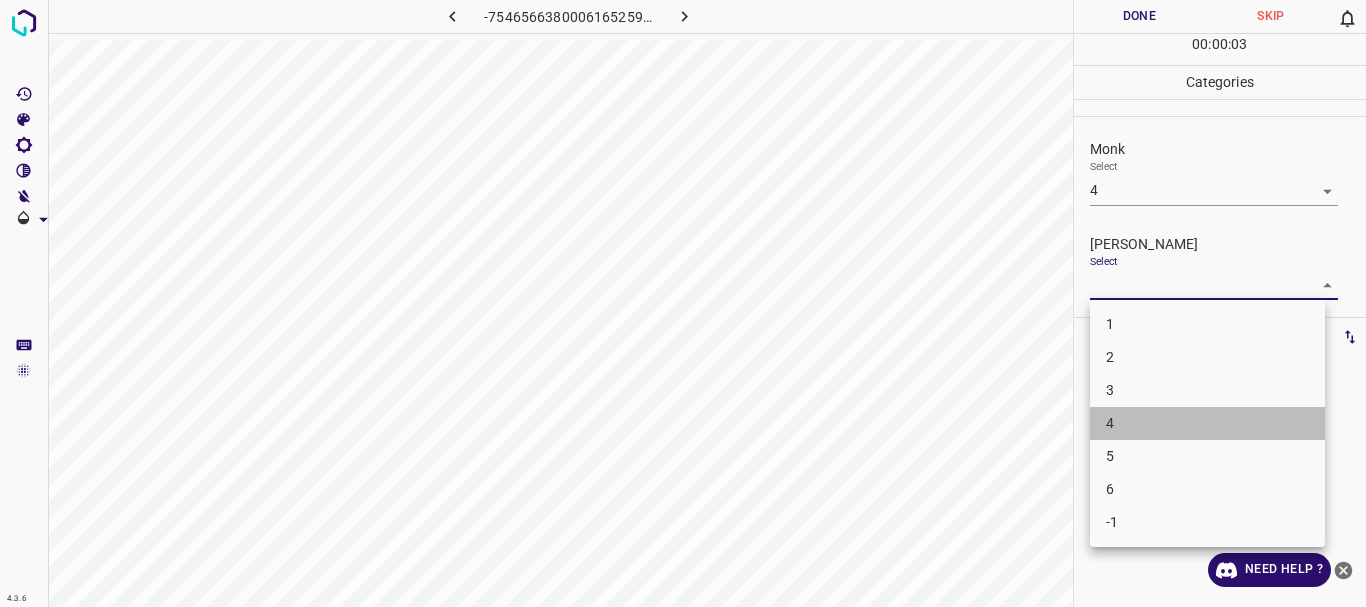 click on "4" at bounding box center (1207, 423) 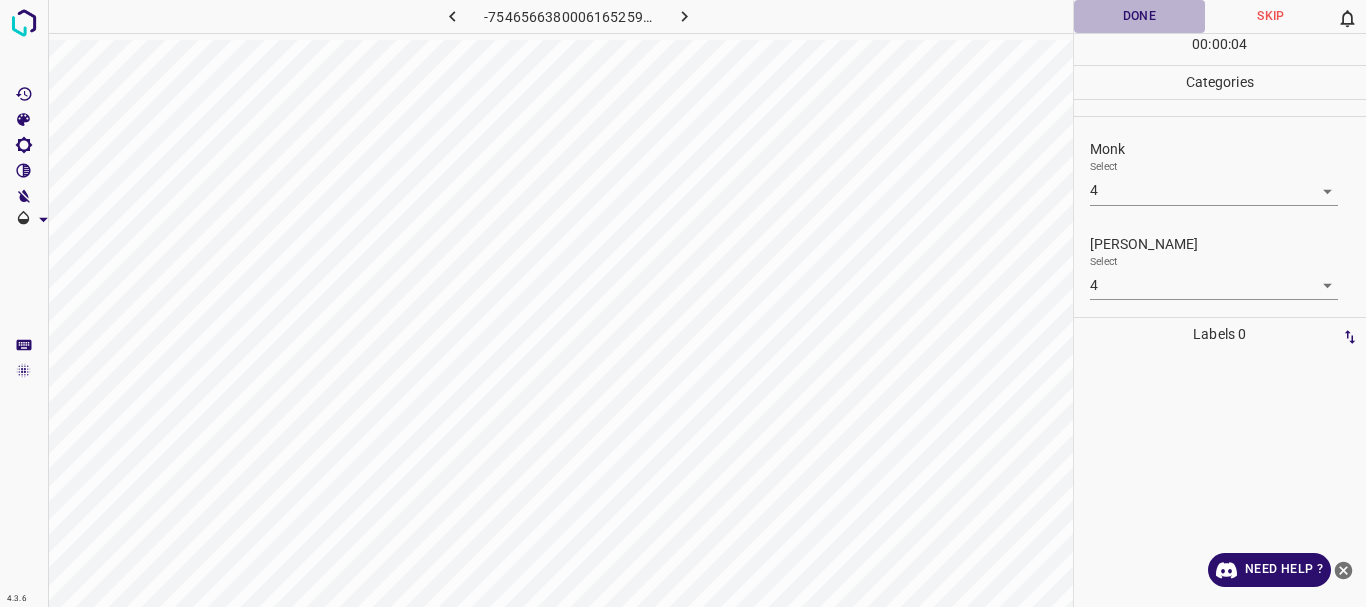 click on "Done" at bounding box center [1140, 16] 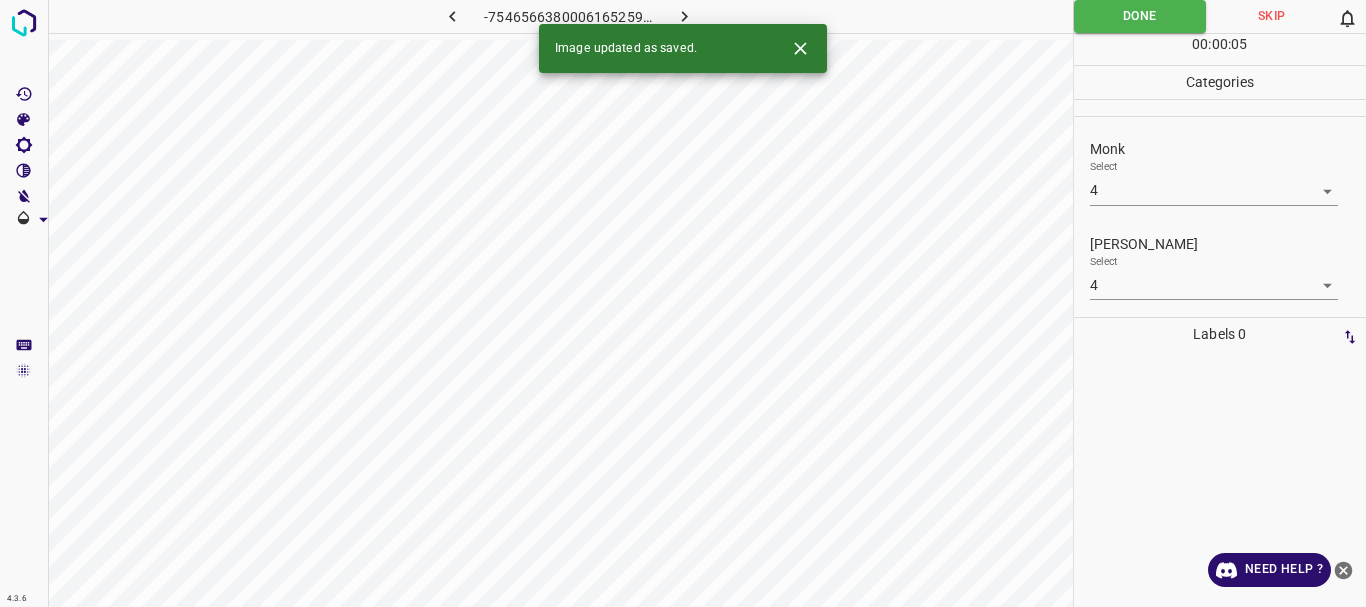 click on "4.3.6  -7546566380006165259.png Done Skip 0 00   : 00   : 05   Categories Monk   Select 4 4  [PERSON_NAME]   Select 4 4 Labels   0 Categories 1 Monk 2  [PERSON_NAME] Tools Space Change between modes (Draw & Edit) I Auto labeling R Restore zoom M Zoom in N Zoom out Delete Delete selecte label Filters Z Restore filters X Saturation filter C Brightness filter V Contrast filter B Gray scale filter General O Download Image updated as saved. Need Help ? - Text - Hide - Delete" at bounding box center (683, 303) 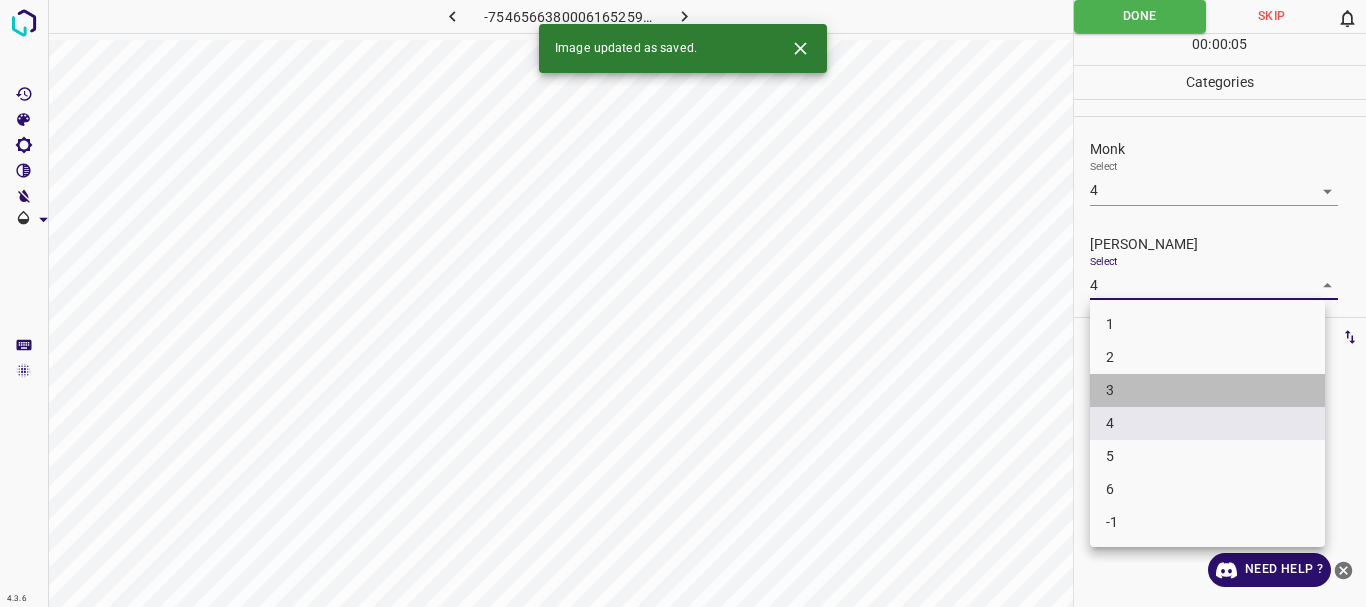 drag, startPoint x: 1118, startPoint y: 377, endPoint x: 1129, endPoint y: 325, distance: 53.15073 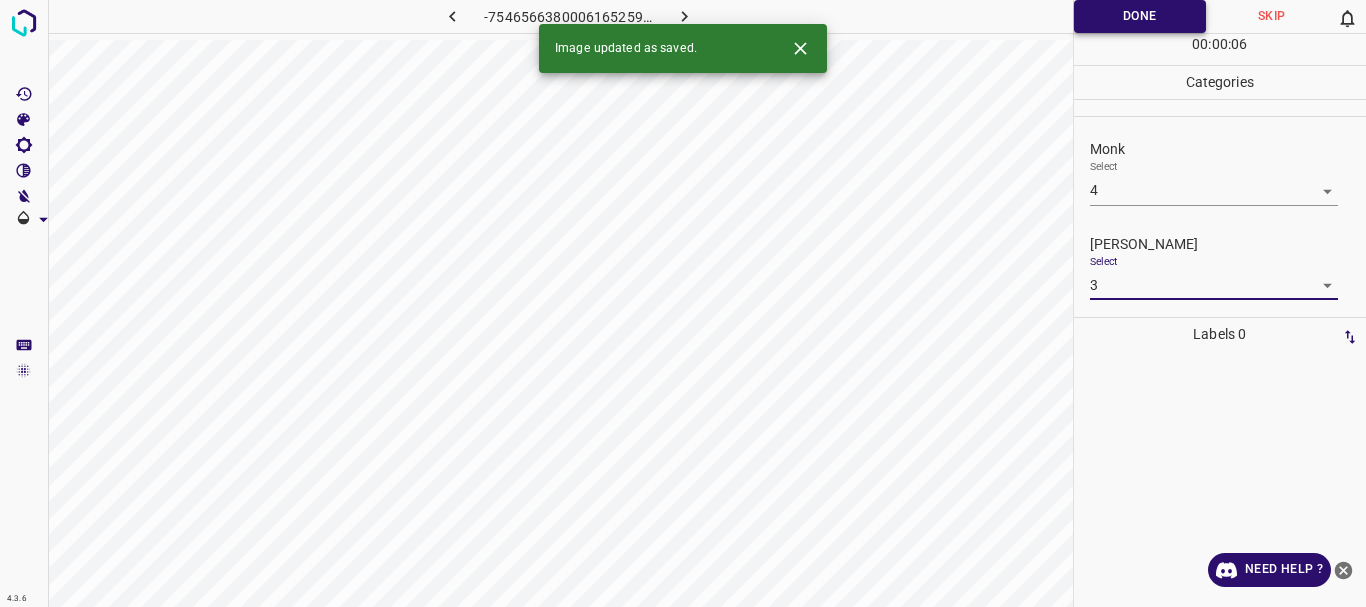 click on "Done" at bounding box center [1140, 16] 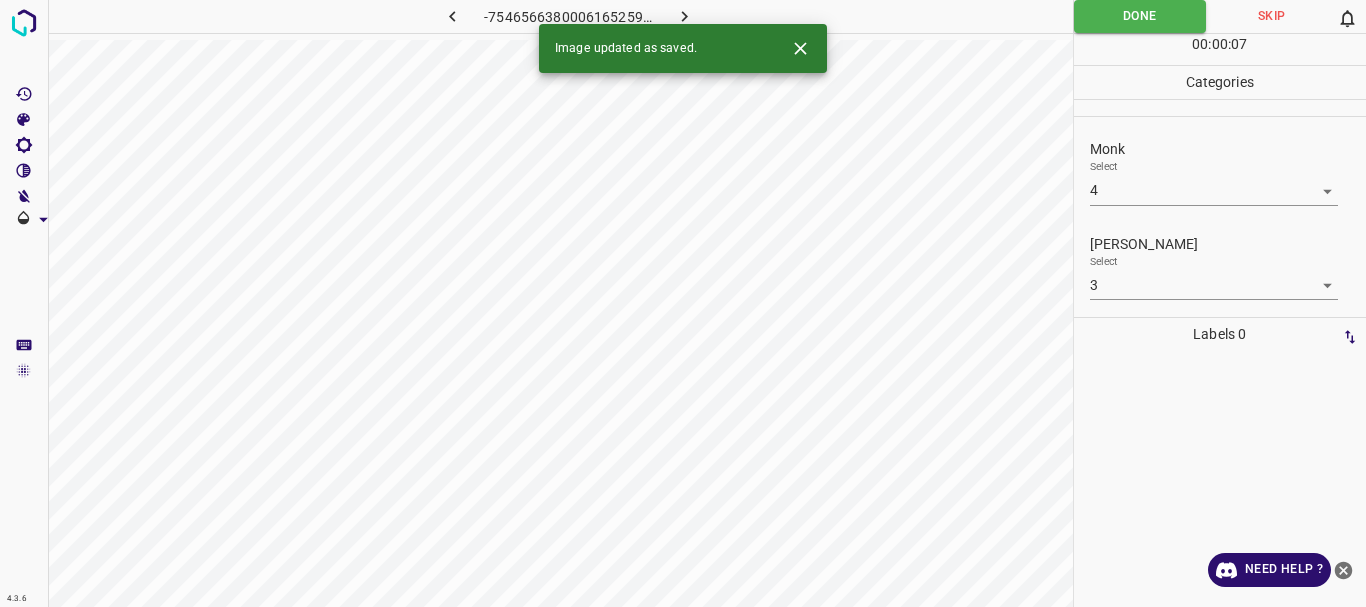 click 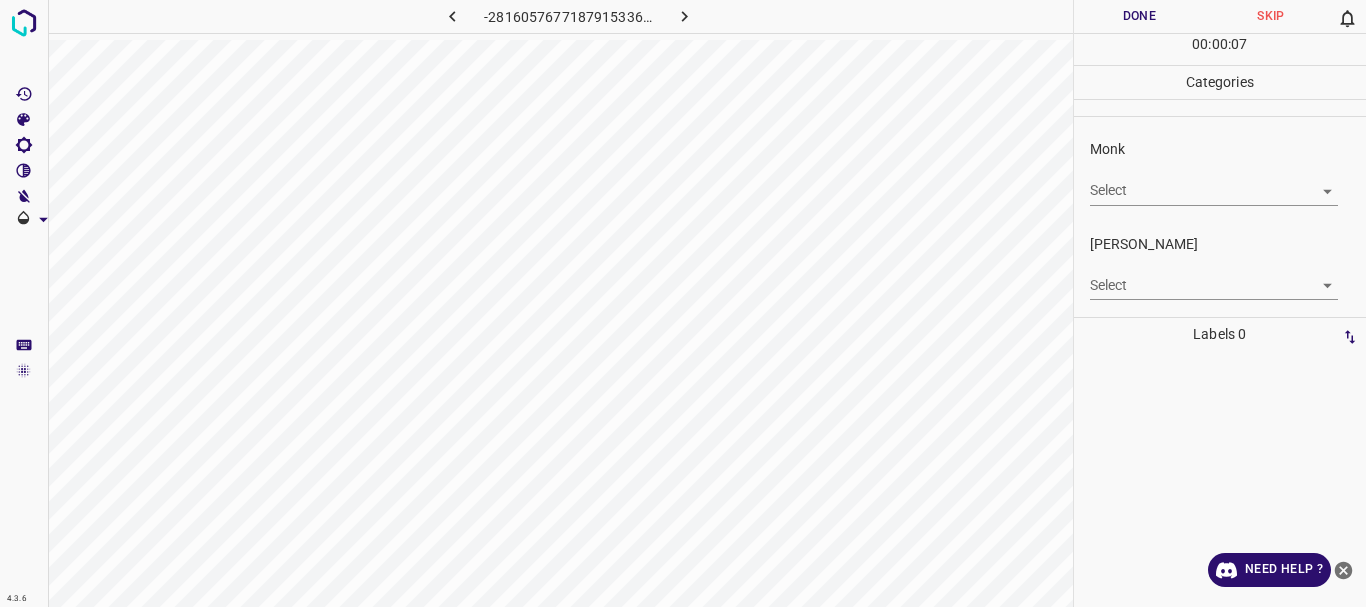 click on "4.3.6  -2816057677187915336.png Done Skip 0 00   : 00   : 07   Categories Monk   Select ​  [PERSON_NAME]   Select ​ Labels   0 Categories 1 Monk 2  [PERSON_NAME] Tools Space Change between modes (Draw & Edit) I Auto labeling R Restore zoom M Zoom in N Zoom out Delete Delete selecte label Filters Z Restore filters X Saturation filter C Brightness filter V Contrast filter B Gray scale filter General O Download Need Help ? - Text - Hide - Delete" at bounding box center (683, 303) 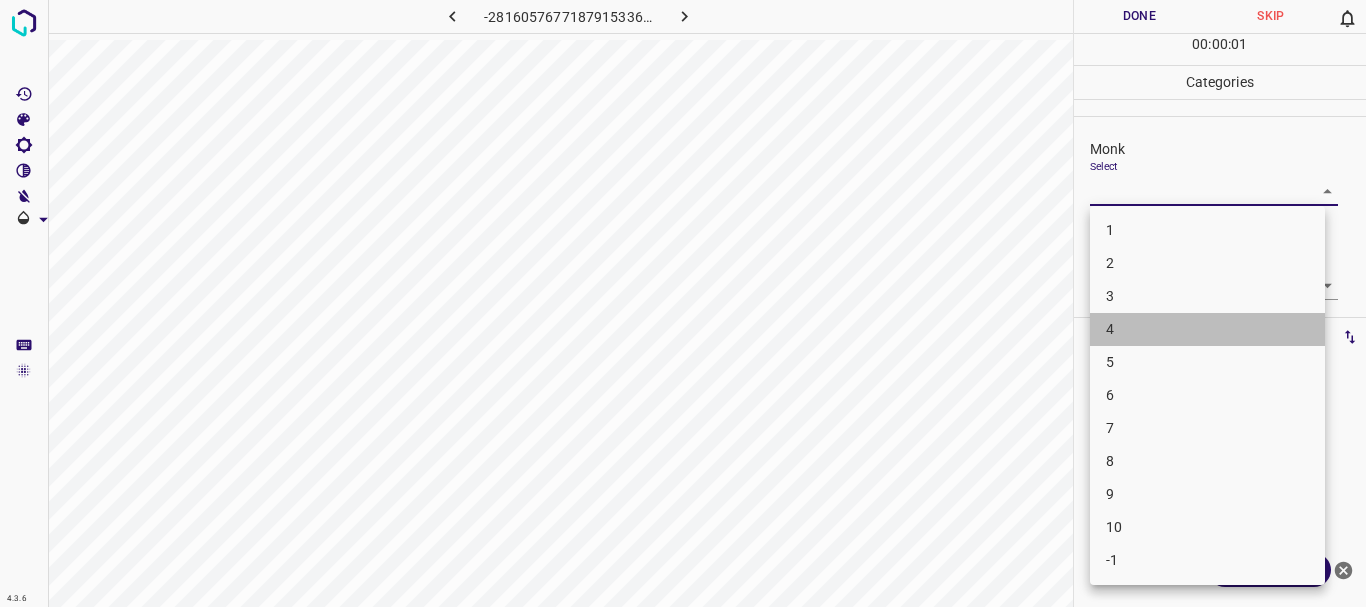 click on "4" at bounding box center [1207, 329] 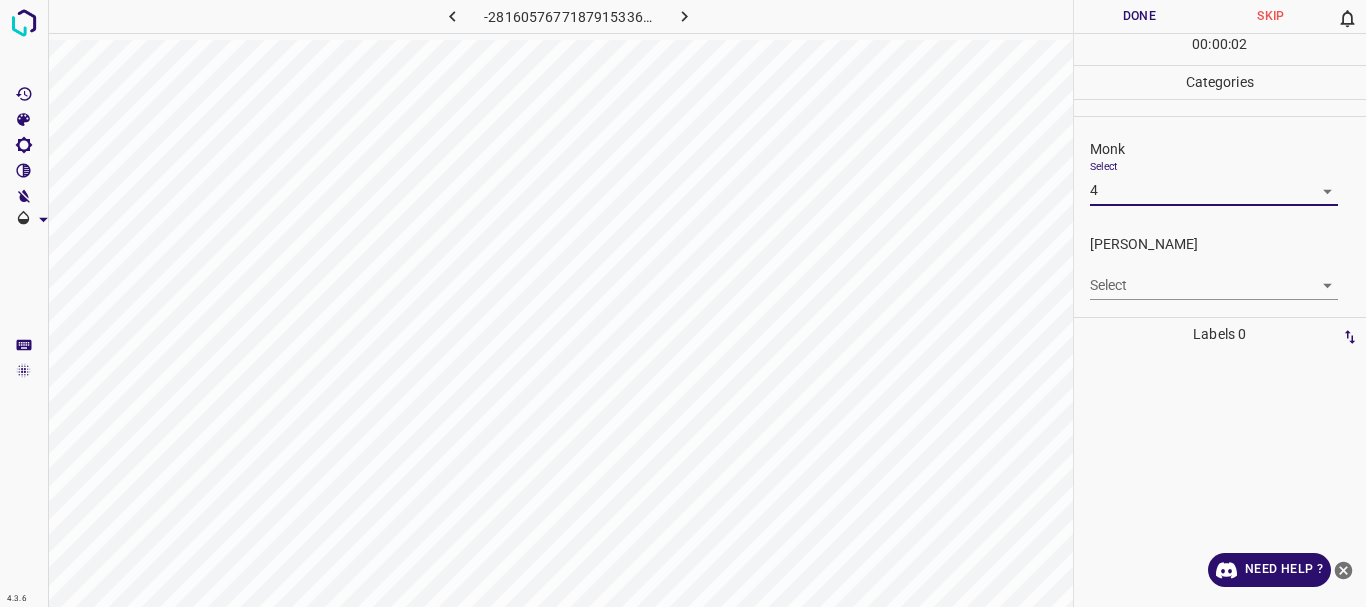 click on "4.3.6  -2816057677187915336.png Done Skip 0 00   : 00   : 02   Categories Monk   Select 4 4  [PERSON_NAME]   Select ​ Labels   0 Categories 1 Monk 2  [PERSON_NAME] Tools Space Change between modes (Draw & Edit) I Auto labeling R Restore zoom M Zoom in N Zoom out Delete Delete selecte label Filters Z Restore filters X Saturation filter C Brightness filter V Contrast filter B Gray scale filter General O Download Need Help ? - Text - Hide - Delete" at bounding box center (683, 303) 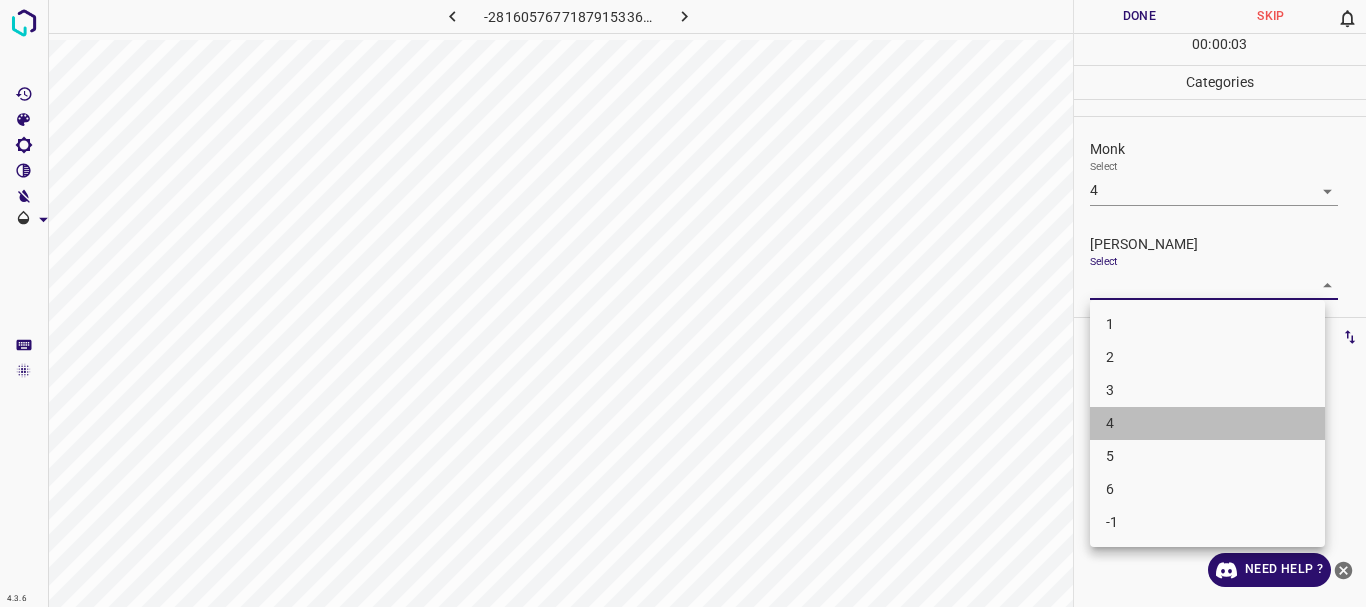 click on "4" at bounding box center (1207, 423) 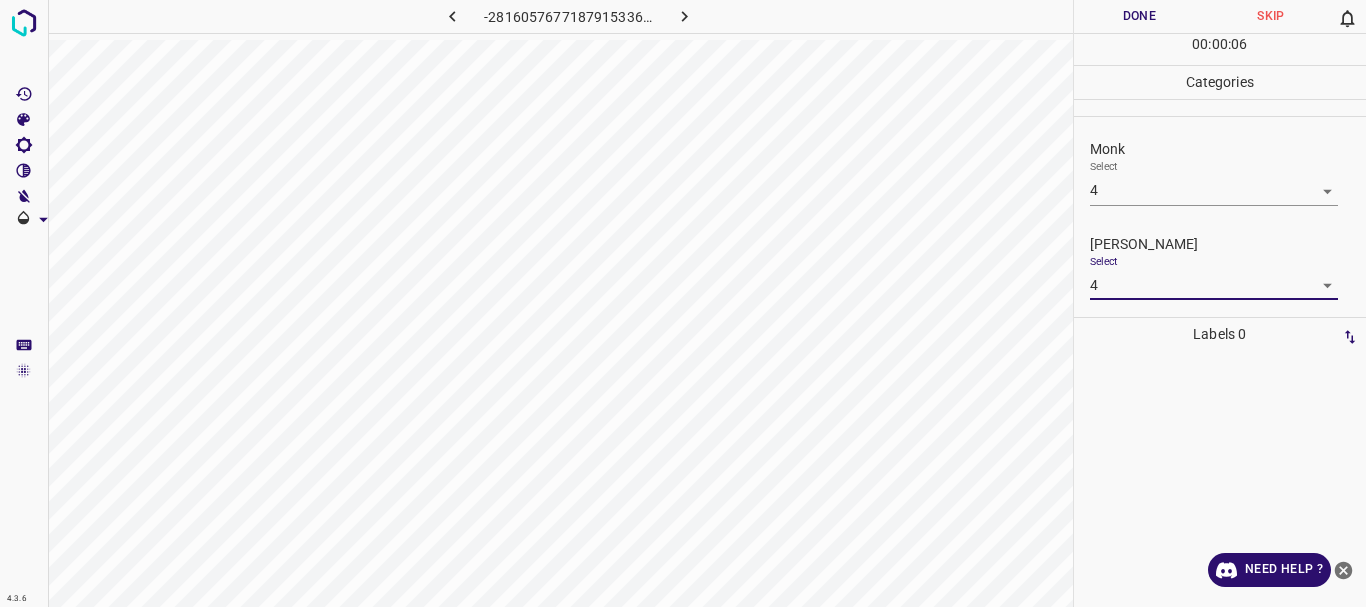 click on "Done" at bounding box center (1140, 16) 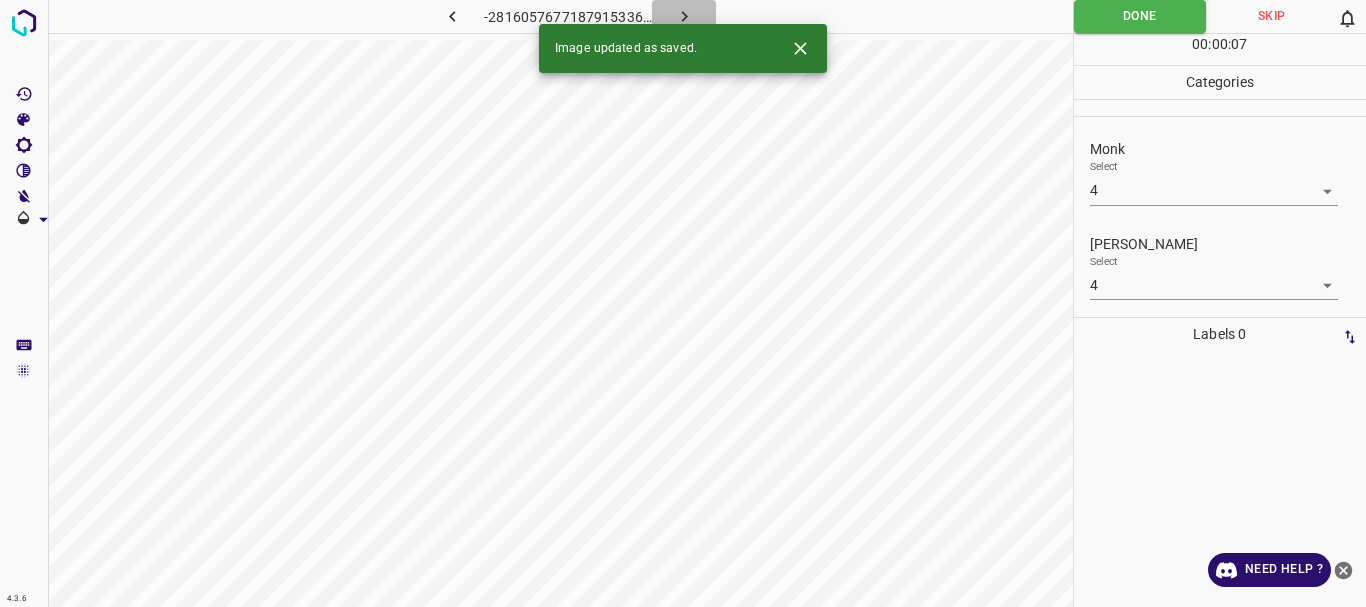 click at bounding box center (684, 16) 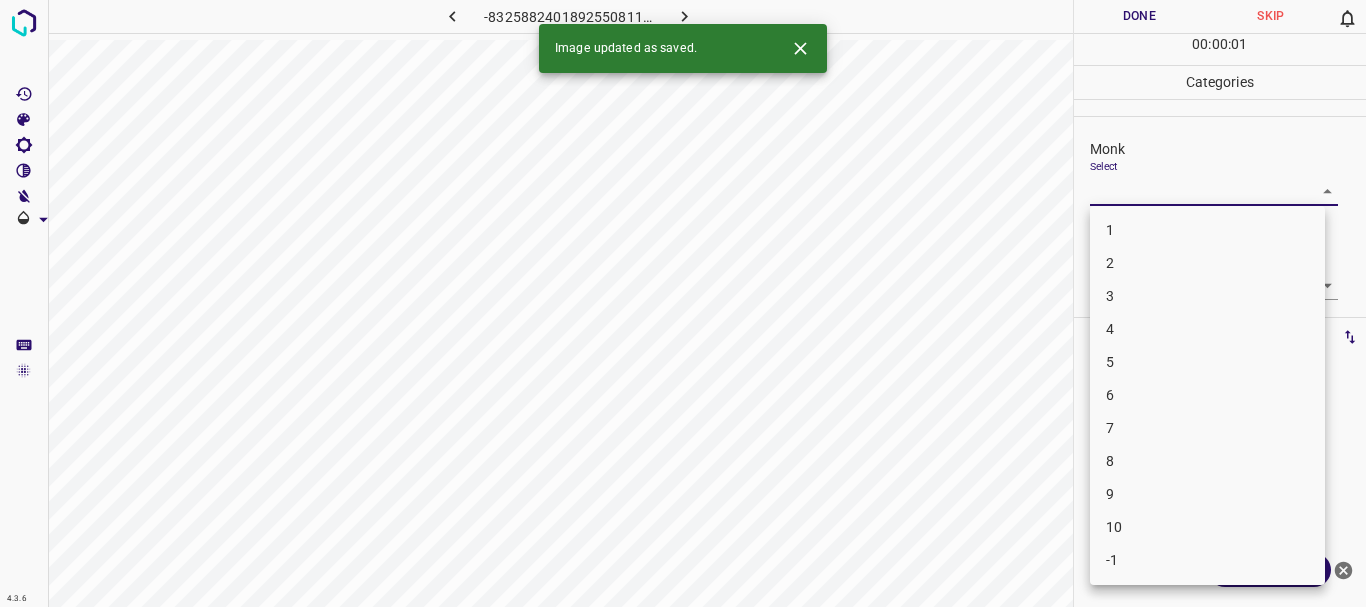drag, startPoint x: 1127, startPoint y: 194, endPoint x: 1155, endPoint y: 268, distance: 79.12016 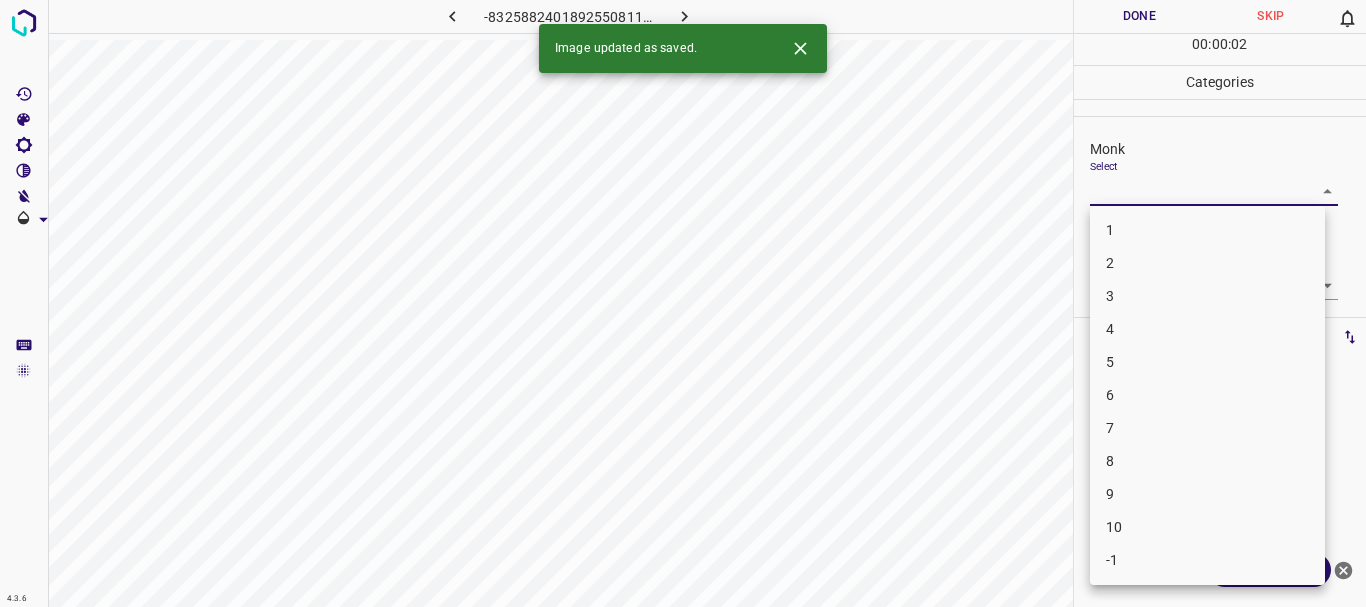 click on "3" at bounding box center (1207, 296) 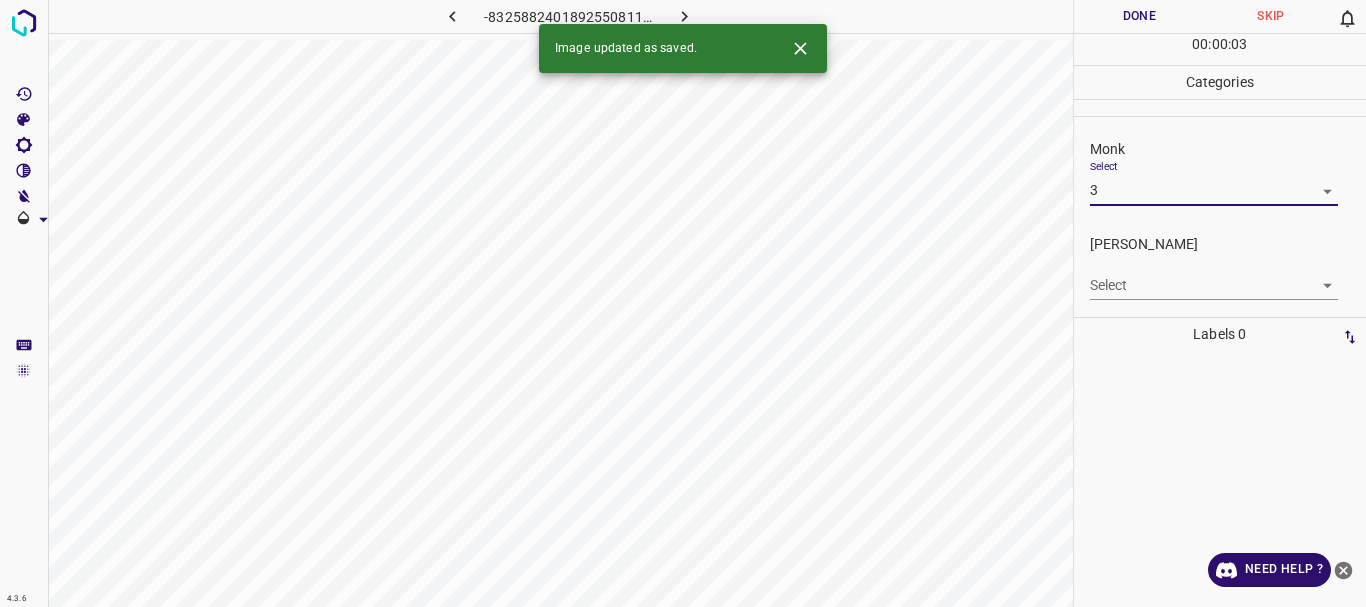 click on "4.3.6  -8325882401892550811.png Done Skip 0 00   : 00   : 03   Categories Monk   Select 3 3  [PERSON_NAME]   Select ​ Labels   0 Categories 1 Monk 2  [PERSON_NAME] Tools Space Change between modes (Draw & Edit) I Auto labeling R Restore zoom M Zoom in N Zoom out Delete Delete selecte label Filters Z Restore filters X Saturation filter C Brightness filter V Contrast filter B Gray scale filter General O Download Image updated as saved. Need Help ? - Text - Hide - Delete" at bounding box center [683, 303] 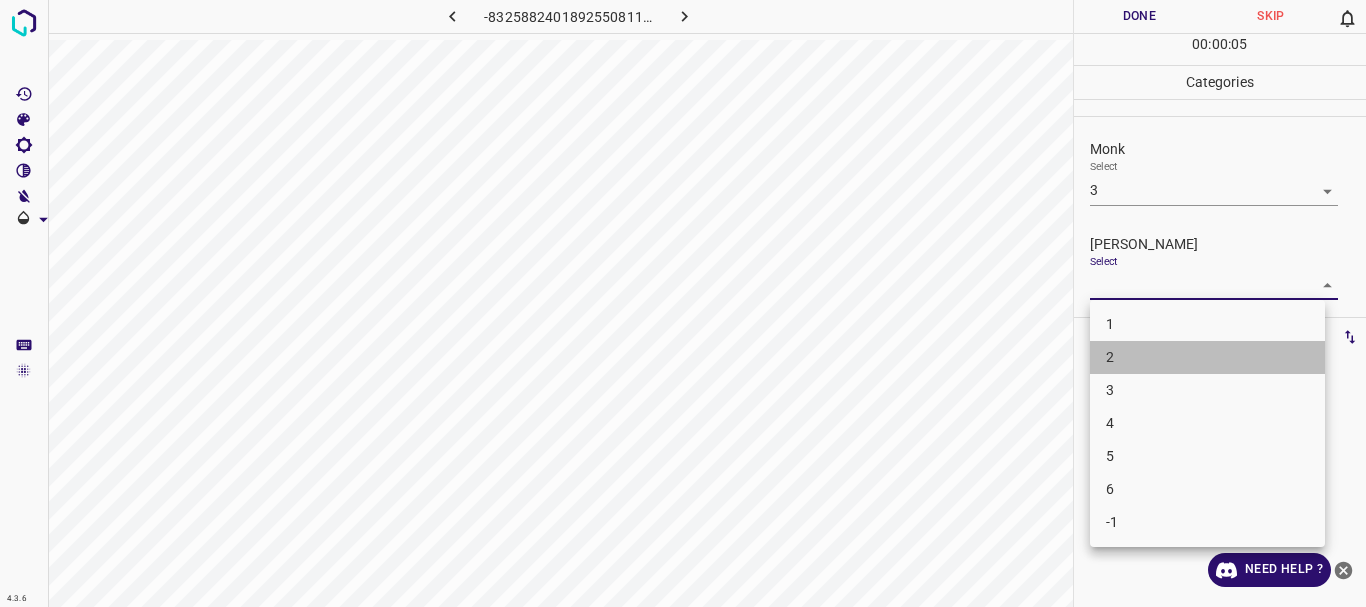 click on "2" at bounding box center [1207, 357] 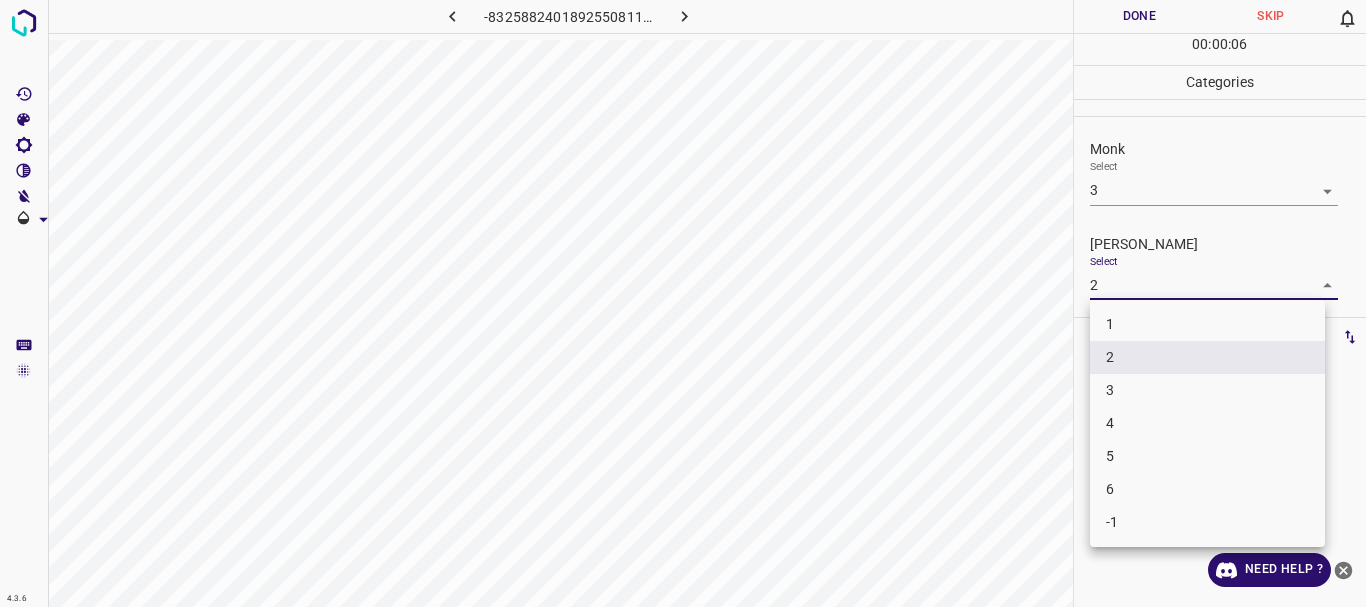 click on "4.3.6  -8325882401892550811.png Done Skip 0 00   : 00   : 06   Categories Monk   Select 3 3  [PERSON_NAME]   Select 2 2 Labels   0 Categories 1 Monk 2  [PERSON_NAME] Tools Space Change between modes (Draw & Edit) I Auto labeling R Restore zoom M Zoom in N Zoom out Delete Delete selecte label Filters Z Restore filters X Saturation filter C Brightness filter V Contrast filter B Gray scale filter General O Download Need Help ? - Text - Hide - Delete 1 2 3 4 5 6 -1" at bounding box center (683, 303) 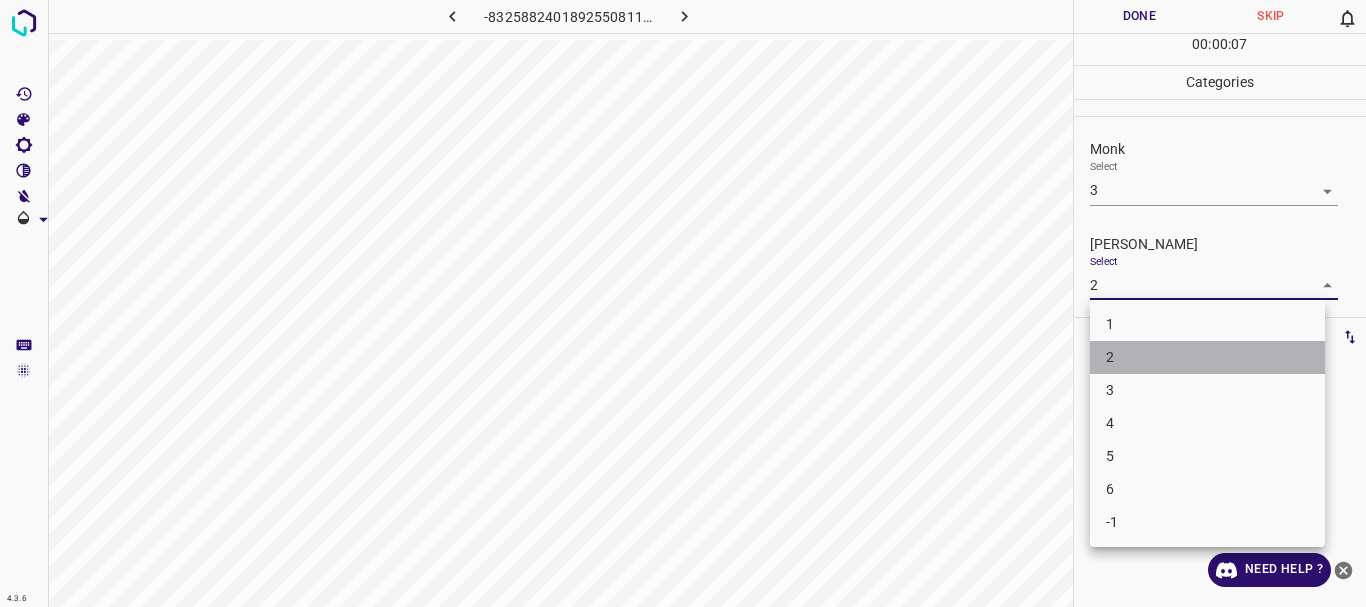 click on "2" at bounding box center (1207, 357) 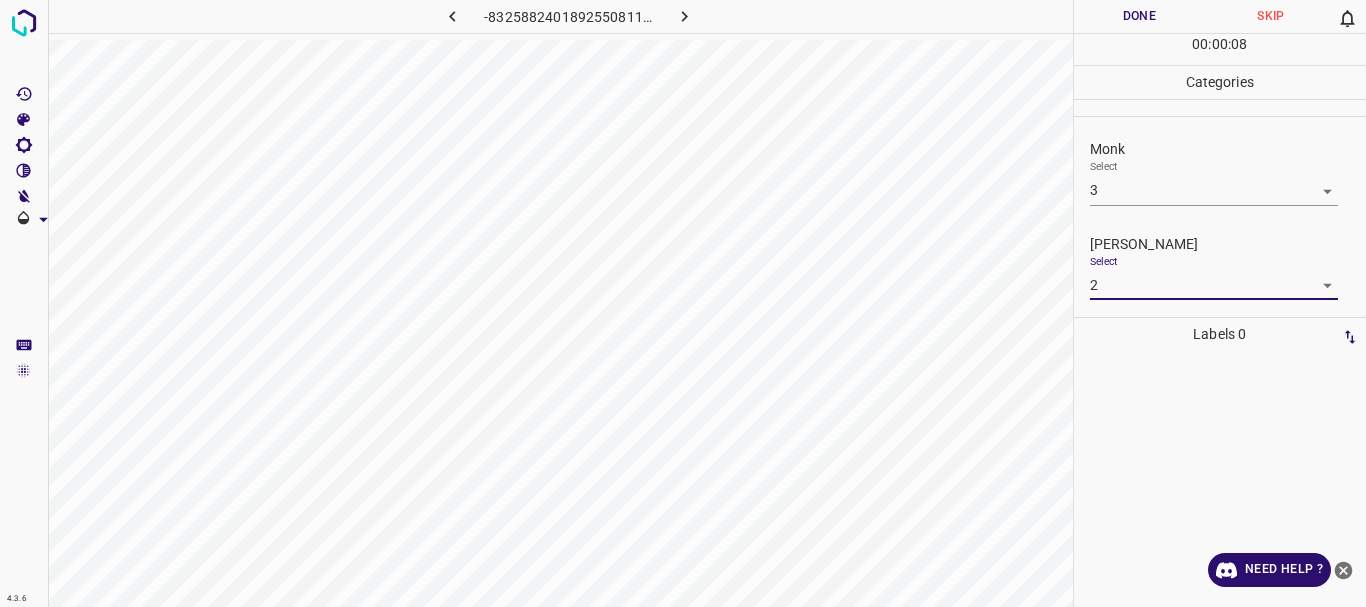 click on "4.3.6  -8325882401892550811.png Done Skip 0 00   : 00   : 08   Categories Monk   Select 3 3  [PERSON_NAME]   Select 2 2 Labels   0 Categories 1 Monk 2  [PERSON_NAME] Tools Space Change between modes (Draw & Edit) I Auto labeling R Restore zoom M Zoom in N Zoom out Delete Delete selecte label Filters Z Restore filters X Saturation filter C Brightness filter V Contrast filter B Gray scale filter General O Download Need Help ? - Text - Hide - Delete" at bounding box center [683, 303] 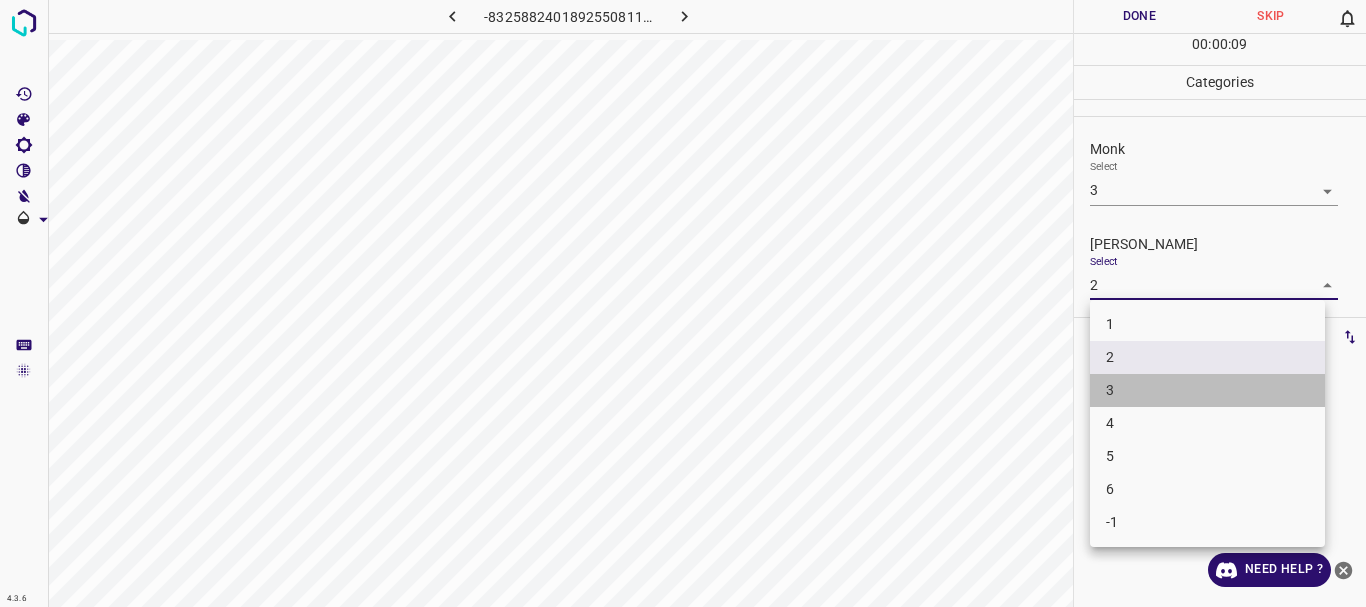 click on "3" at bounding box center [1207, 390] 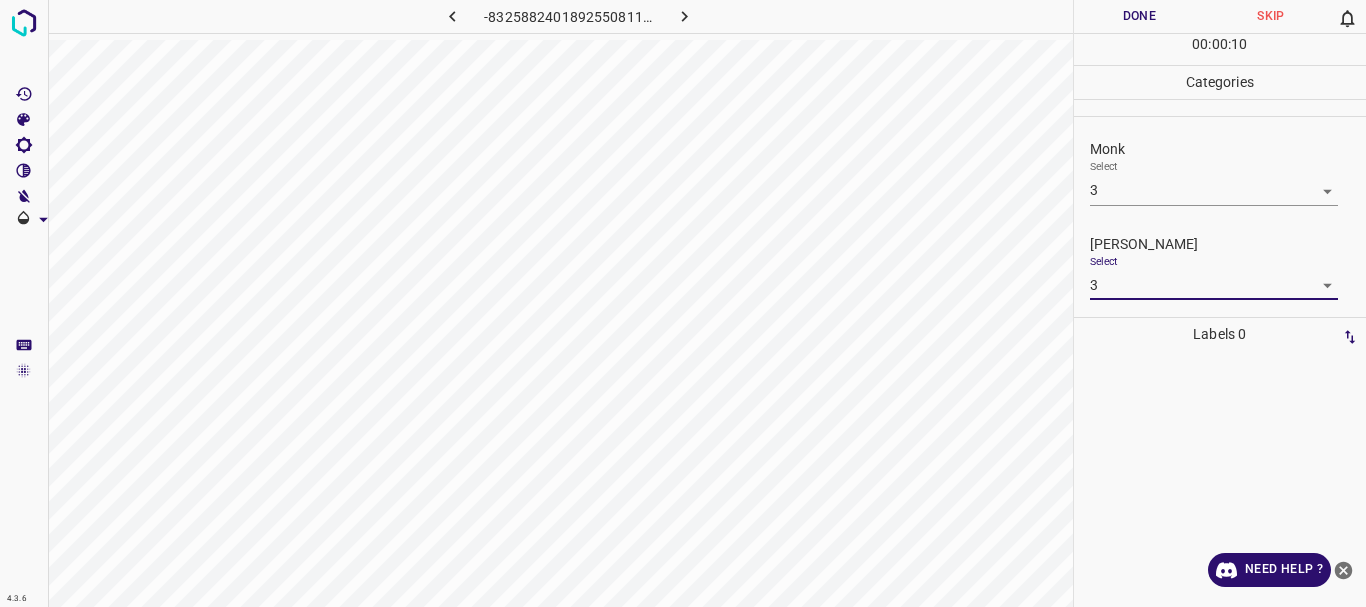 drag, startPoint x: 1148, startPoint y: 16, endPoint x: 937, endPoint y: 29, distance: 211.4001 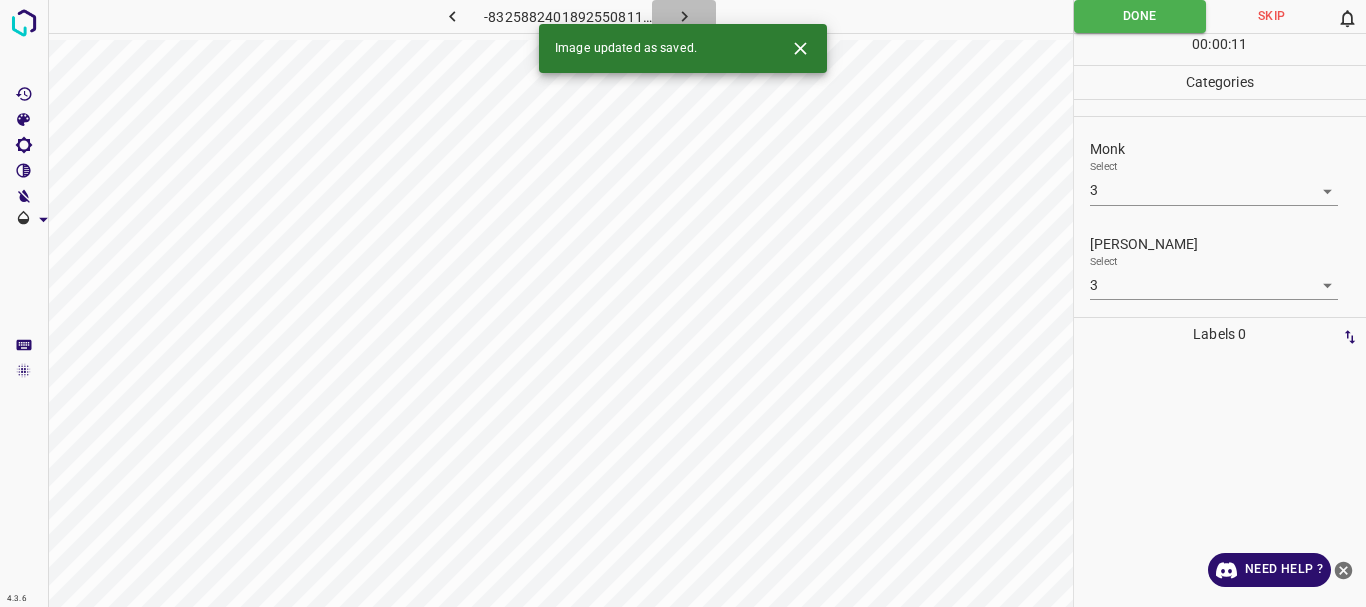 click at bounding box center (684, 16) 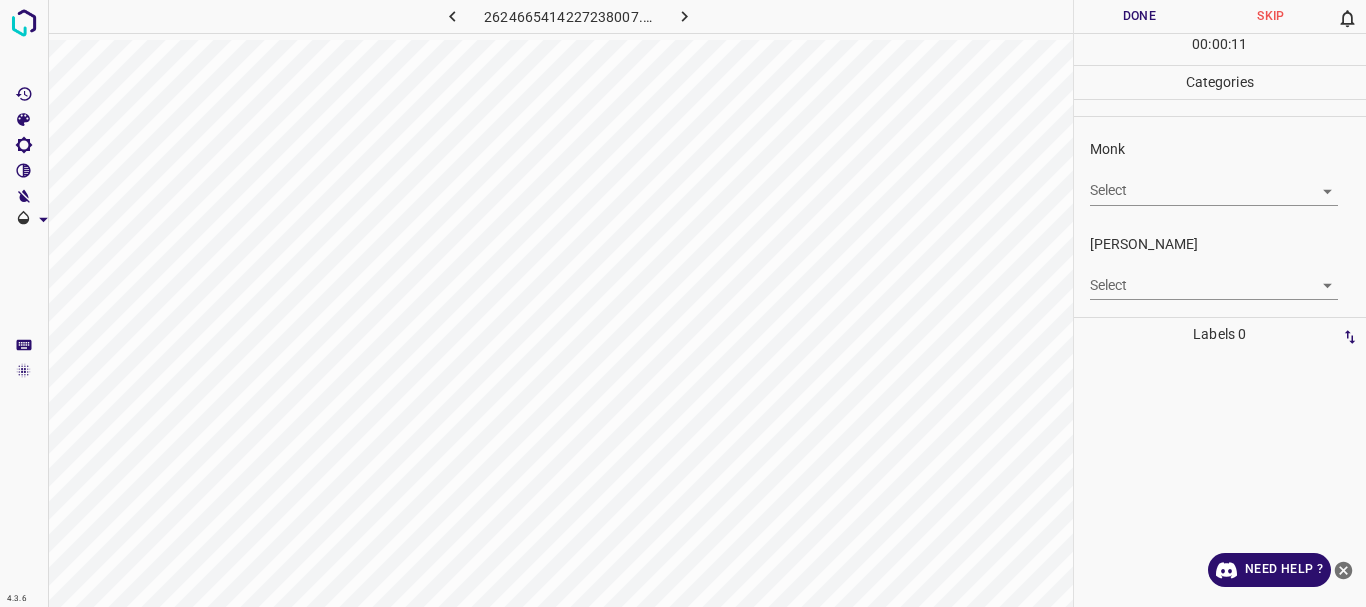 click on "4.3.6  2624665414227238007.png Done Skip 0 00   : 00   : 11   Categories Monk   Select ​  [PERSON_NAME]   Select ​ Labels   0 Categories 1 Monk 2  [PERSON_NAME] Tools Space Change between modes (Draw & Edit) I Auto labeling R Restore zoom M Zoom in N Zoom out Delete Delete selecte label Filters Z Restore filters X Saturation filter C Brightness filter V Contrast filter B Gray scale filter General O Download Need Help ? - Text - Hide - Delete" at bounding box center [683, 303] 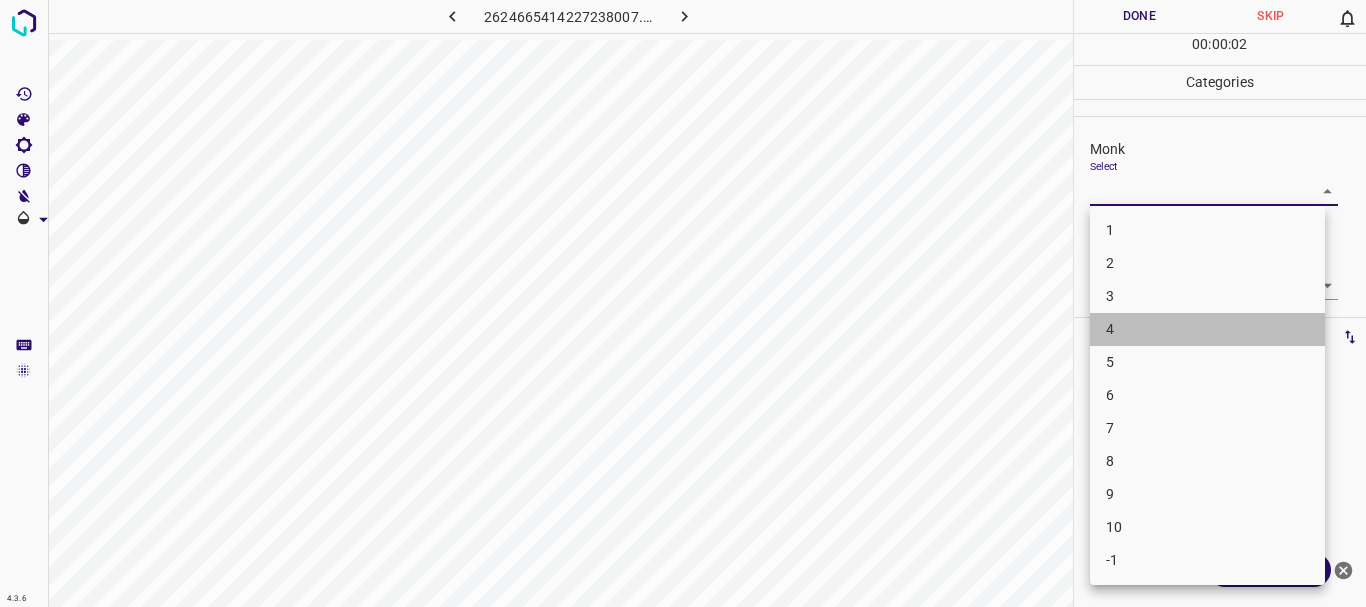 click on "4" at bounding box center [1207, 329] 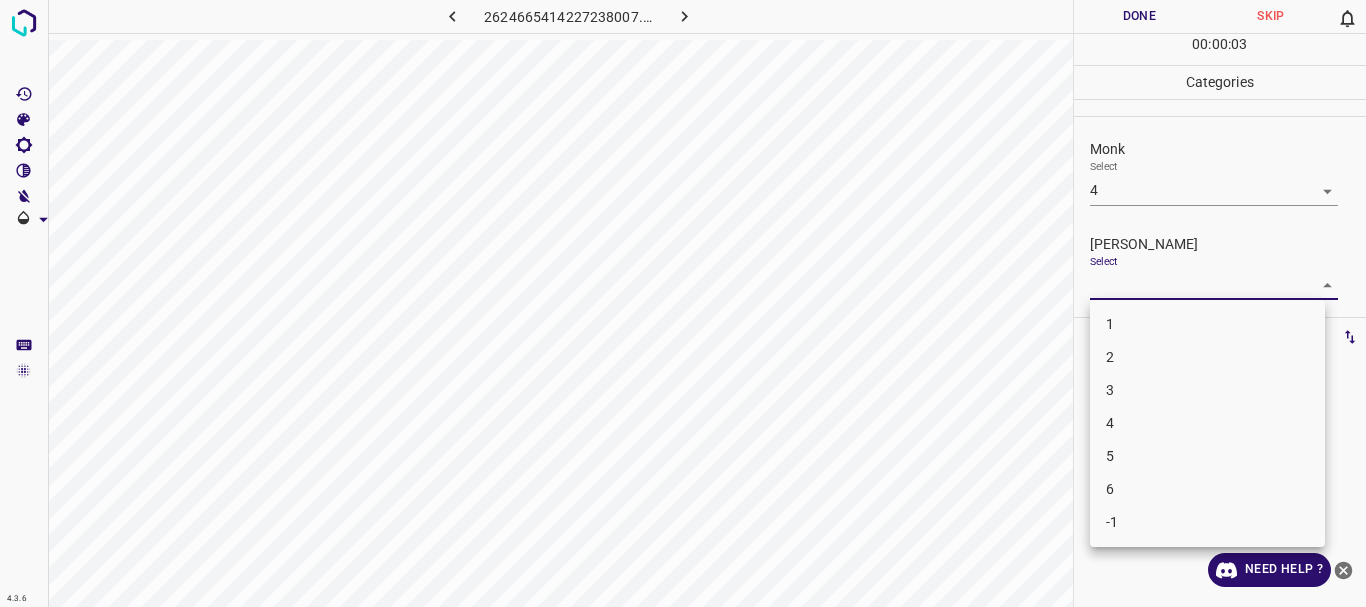 click on "4.3.6  2624665414227238007.png Done Skip 0 00   : 00   : 03   Categories Monk   Select 4 4  [PERSON_NAME]   Select ​ Labels   0 Categories 1 Monk 2  [PERSON_NAME] Tools Space Change between modes (Draw & Edit) I Auto labeling R Restore zoom M Zoom in N Zoom out Delete Delete selecte label Filters Z Restore filters X Saturation filter C Brightness filter V Contrast filter B Gray scale filter General O Download Need Help ? - Text - Hide - Delete 1 2 3 4 5 6 -1" at bounding box center [683, 303] 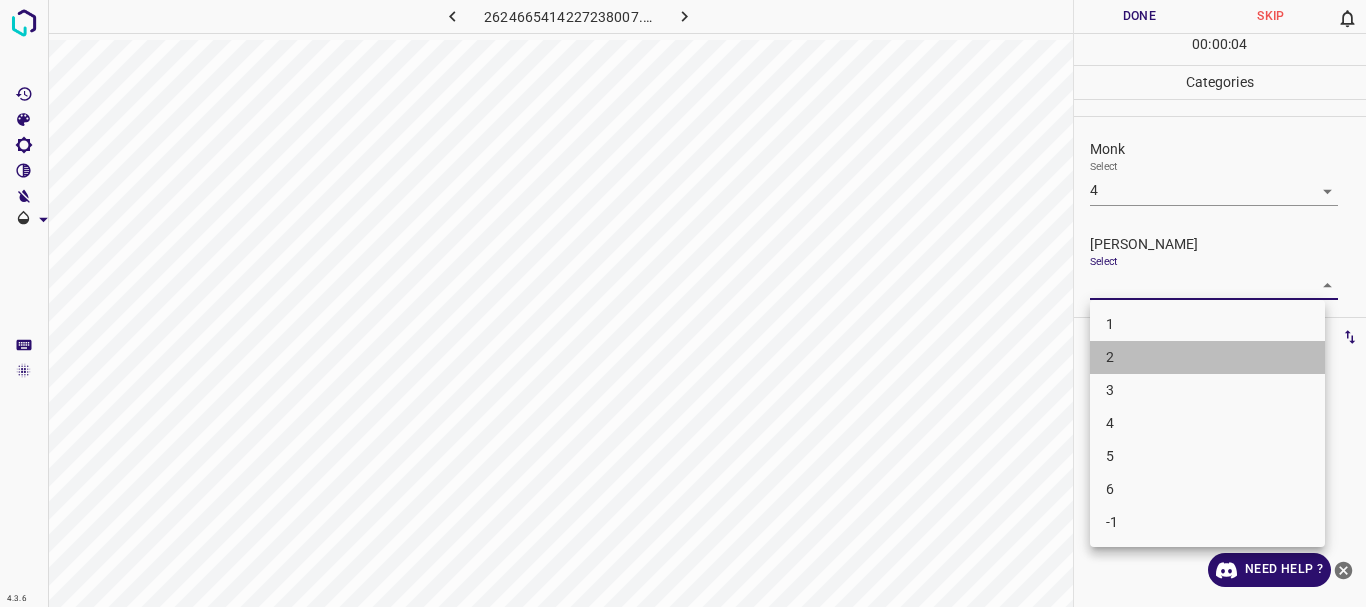 click on "2" at bounding box center [1207, 357] 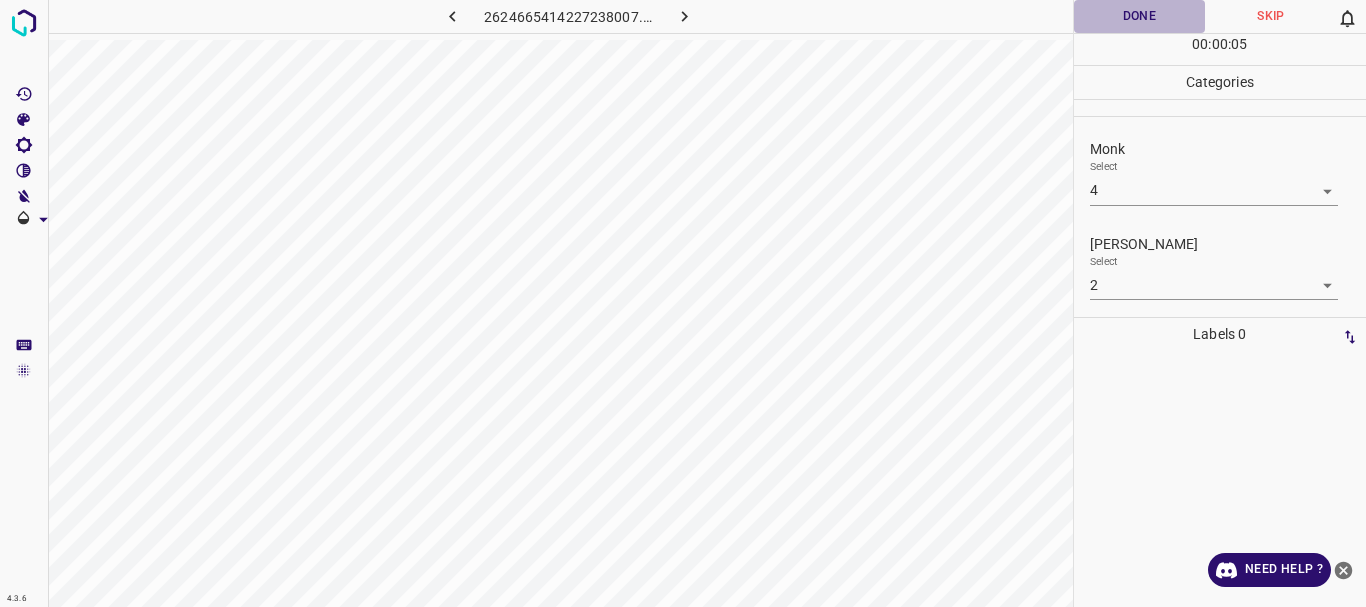 click on "Done" at bounding box center (1140, 16) 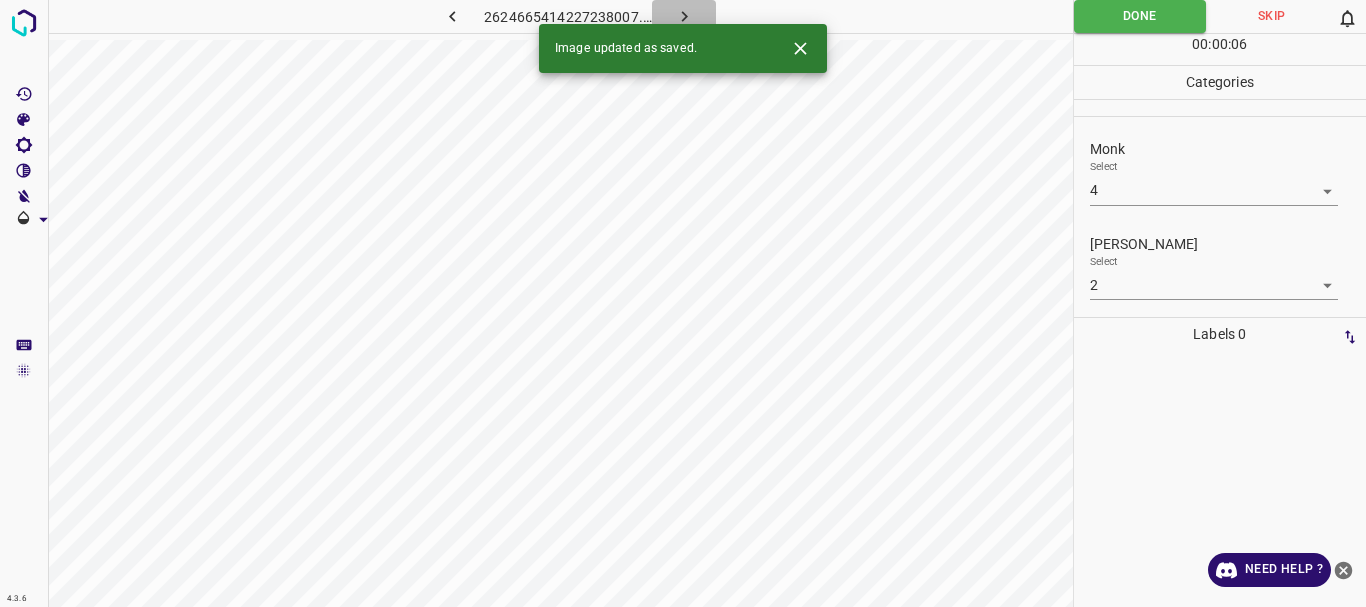 click at bounding box center [684, 16] 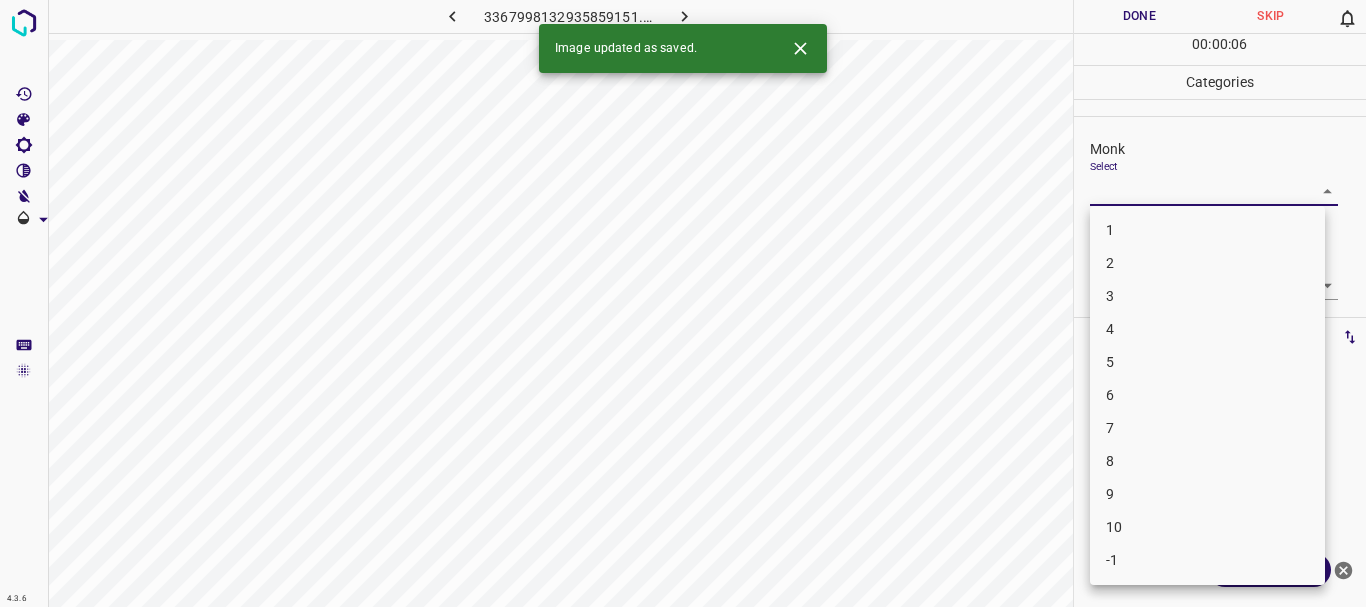click on "4.3.6  3367998132935859151.png Done Skip 0 00   : 00   : 06   Categories Monk   Select ​  [PERSON_NAME]   Select ​ Labels   0 Categories 1 Monk 2  [PERSON_NAME] Tools Space Change between modes (Draw & Edit) I Auto labeling R Restore zoom M Zoom in N Zoom out Delete Delete selecte label Filters Z Restore filters X Saturation filter C Brightness filter V Contrast filter B Gray scale filter General O Download Image updated as saved. Need Help ? - Text - Hide - Delete 1 2 3 4 5 6 7 8 9 10 -1" at bounding box center (683, 303) 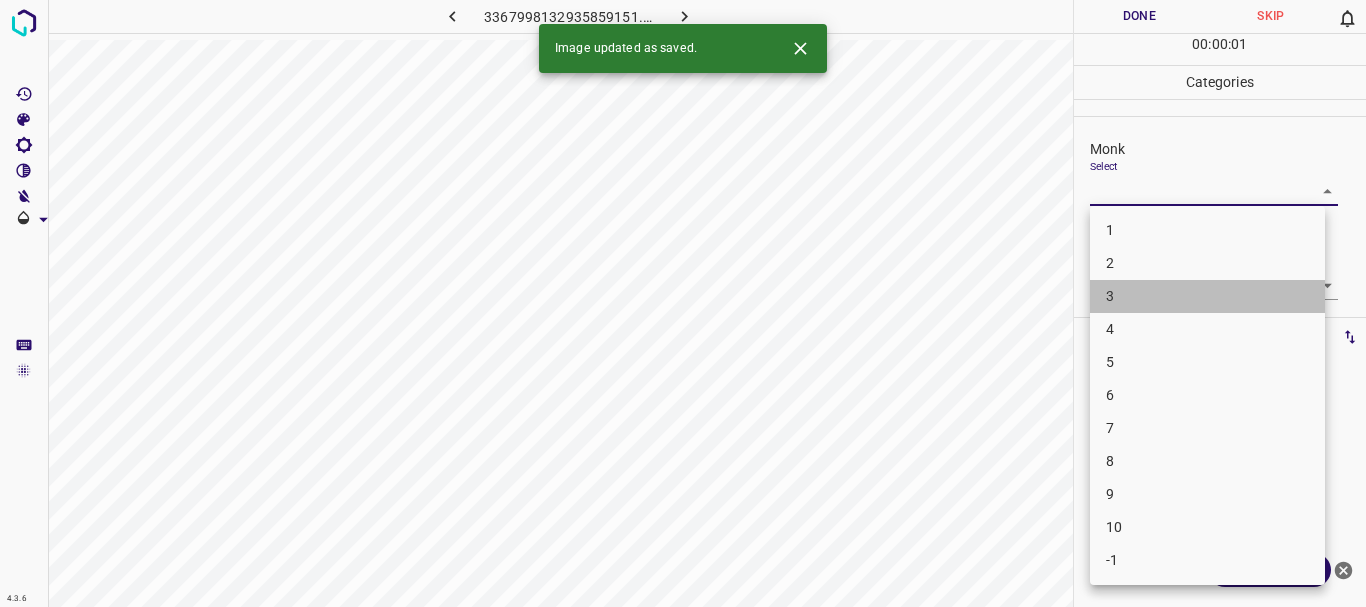 click on "3" at bounding box center [1207, 296] 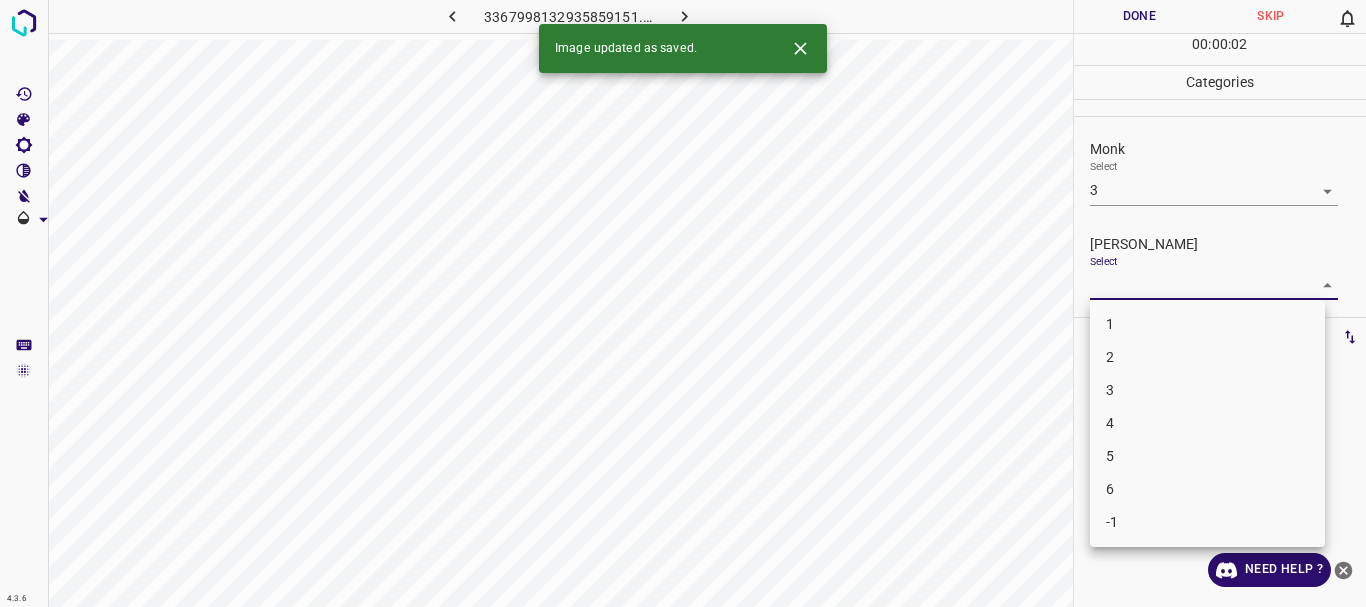 click on "4.3.6  3367998132935859151.png Done Skip 0 00   : 00   : 02   Categories Monk   Select 3 3  [PERSON_NAME]   Select ​ Labels   0 Categories 1 Monk 2  [PERSON_NAME] Tools Space Change between modes (Draw & Edit) I Auto labeling R Restore zoom M Zoom in N Zoom out Delete Delete selecte label Filters Z Restore filters X Saturation filter C Brightness filter V Contrast filter B Gray scale filter General O Download Image updated as saved. Need Help ? - Text - Hide - Delete 1 2 3 4 5 6 -1" at bounding box center (683, 303) 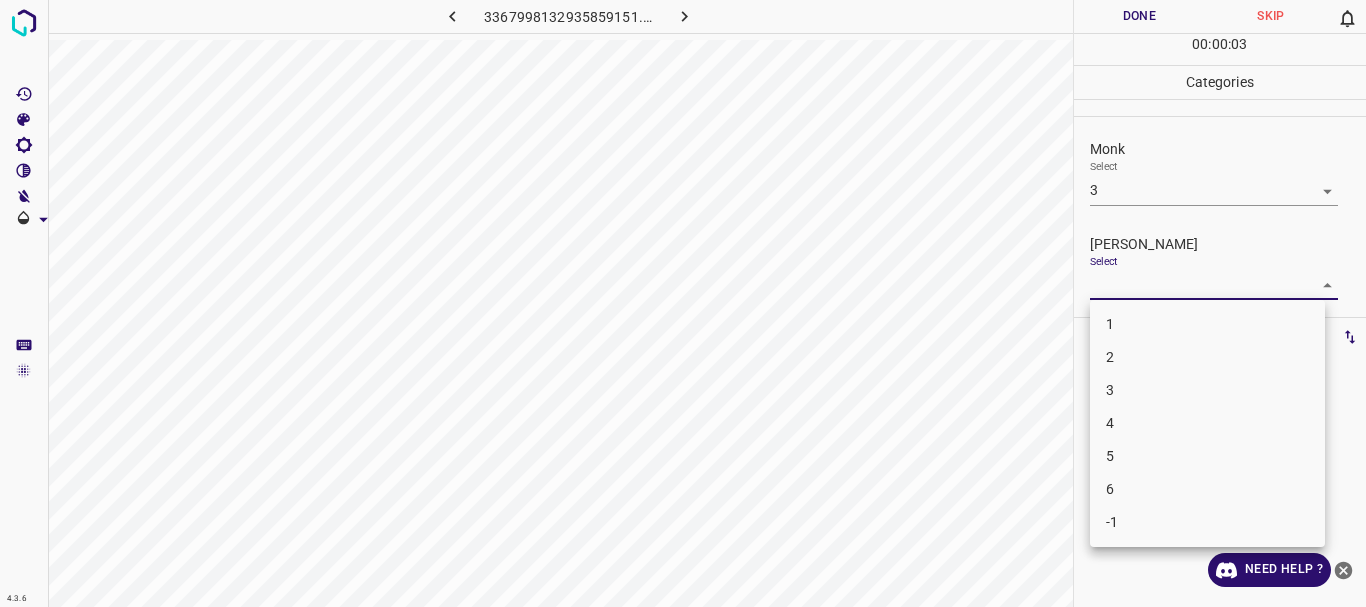 click on "1" at bounding box center [1207, 324] 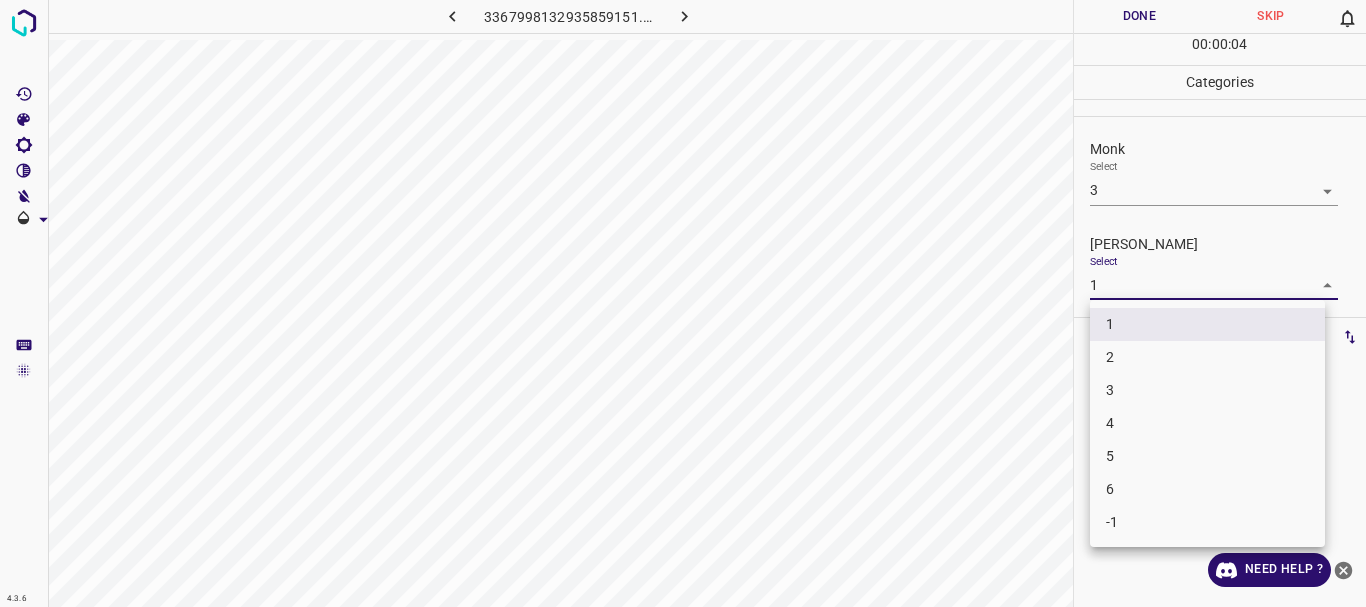 click on "4.3.6  3367998132935859151.png Done Skip 0 00   : 00   : 04   Categories Monk   Select 3 3  [PERSON_NAME]   Select 1 1 Labels   0 Categories 1 Monk 2  [PERSON_NAME] Tools Space Change between modes (Draw & Edit) I Auto labeling R Restore zoom M Zoom in N Zoom out Delete Delete selecte label Filters Z Restore filters X Saturation filter C Brightness filter V Contrast filter B Gray scale filter General O Download Need Help ? - Text - Hide - Delete 1 2 3 4 5 6 -1" at bounding box center [683, 303] 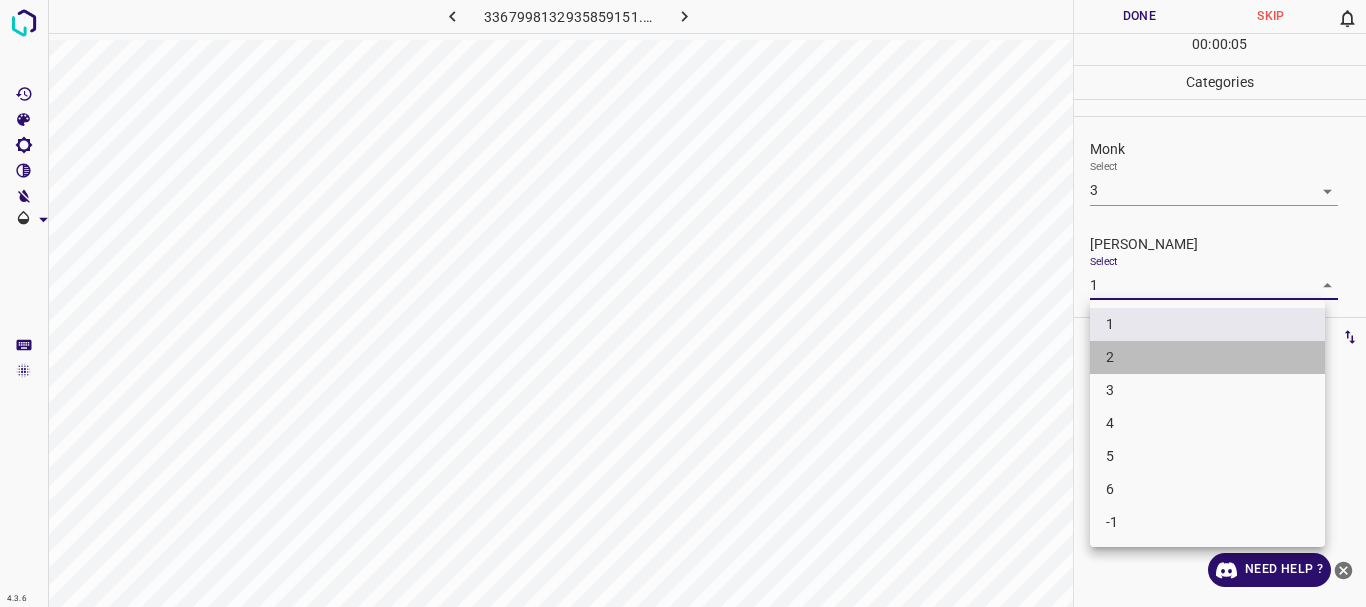 drag, startPoint x: 1136, startPoint y: 357, endPoint x: 1090, endPoint y: 81, distance: 279.80707 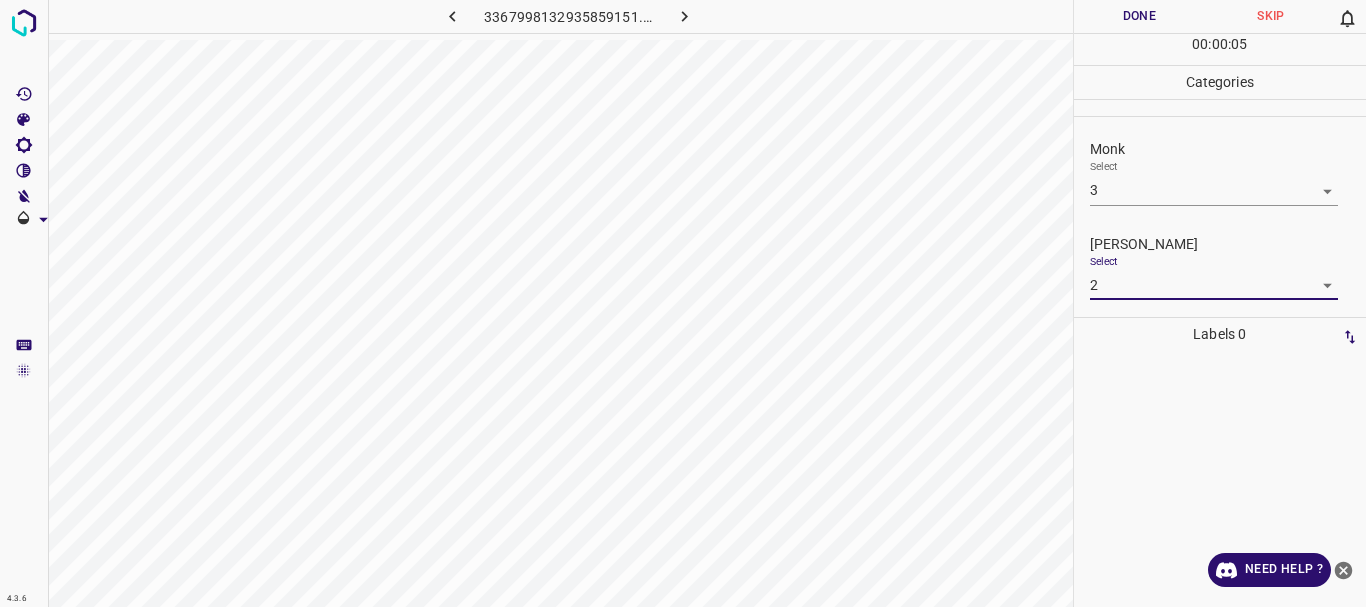 click on "Done" at bounding box center (1140, 16) 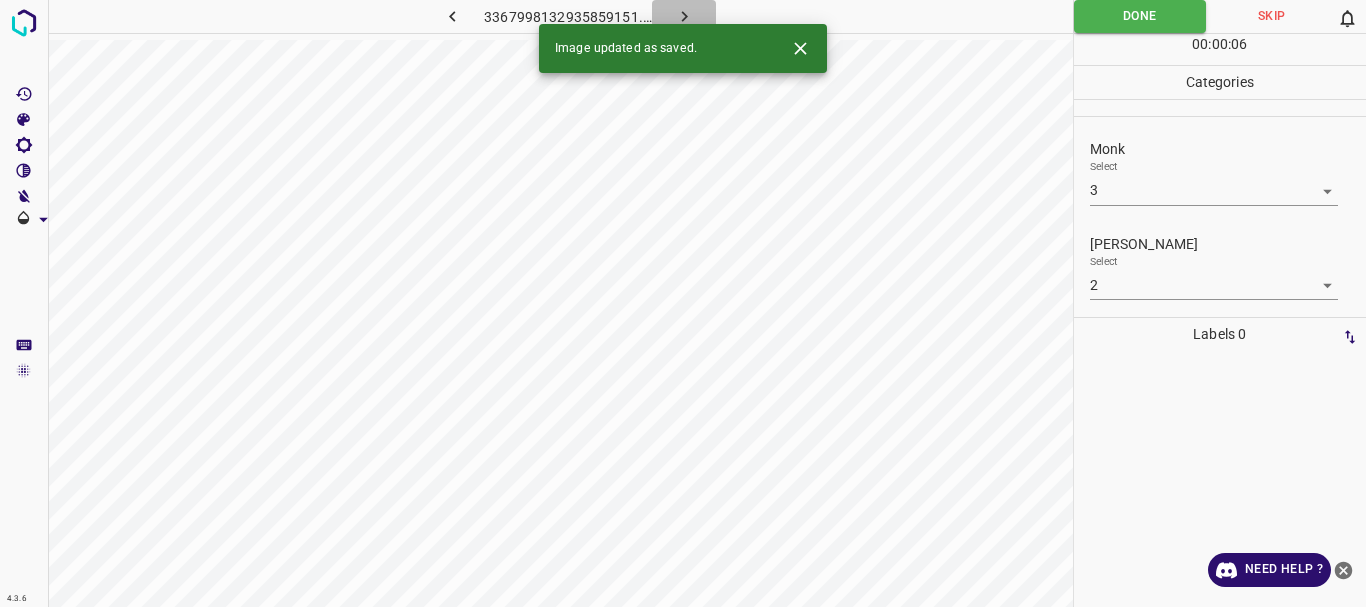 click 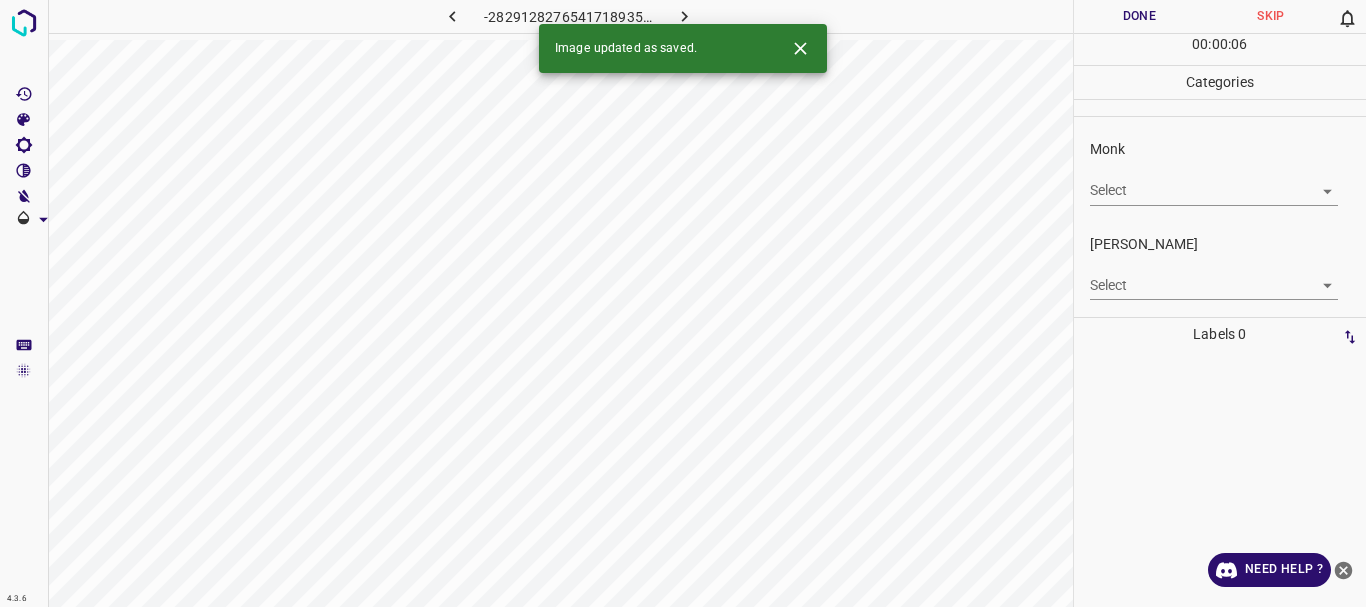 click on "4.3.6  -2829128276541718935.png Done Skip 0 00   : 00   : 06   Categories Monk   Select ​  [PERSON_NAME]   Select ​ Labels   0 Categories 1 Monk 2  [PERSON_NAME] Tools Space Change between modes (Draw & Edit) I Auto labeling R Restore zoom M Zoom in N Zoom out Delete Delete selecte label Filters Z Restore filters X Saturation filter C Brightness filter V Contrast filter B Gray scale filter General O Download Image updated as saved. Need Help ? - Text - Hide - Delete" at bounding box center [683, 303] 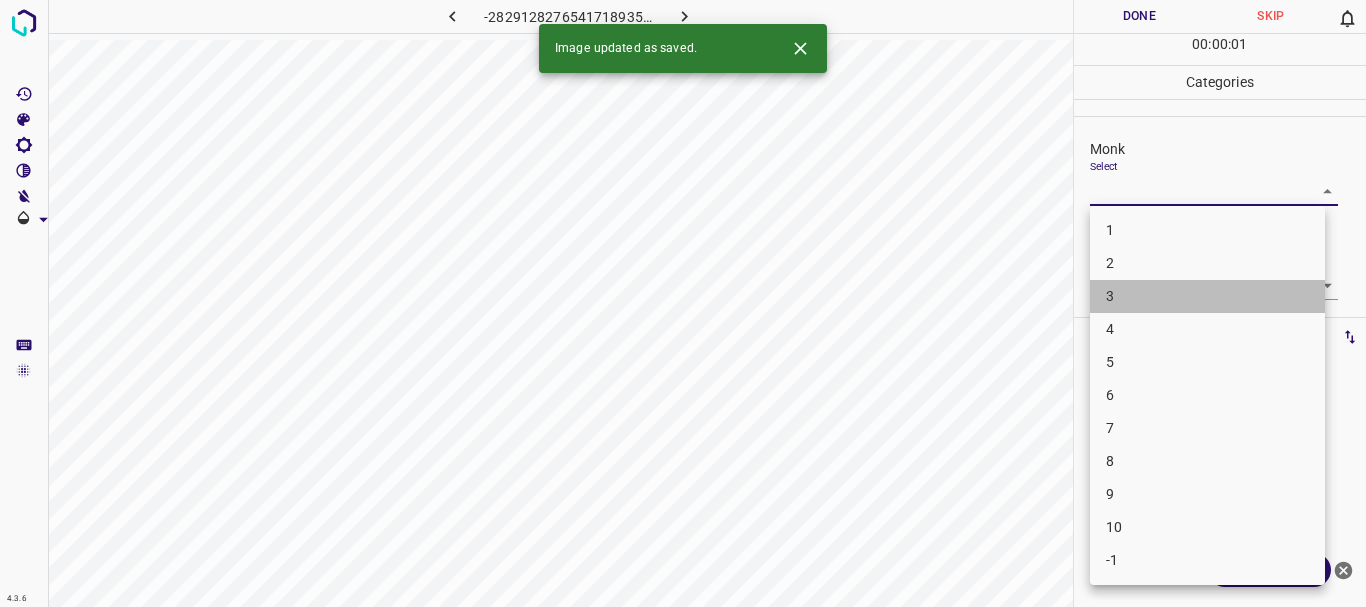 click on "3" at bounding box center (1207, 296) 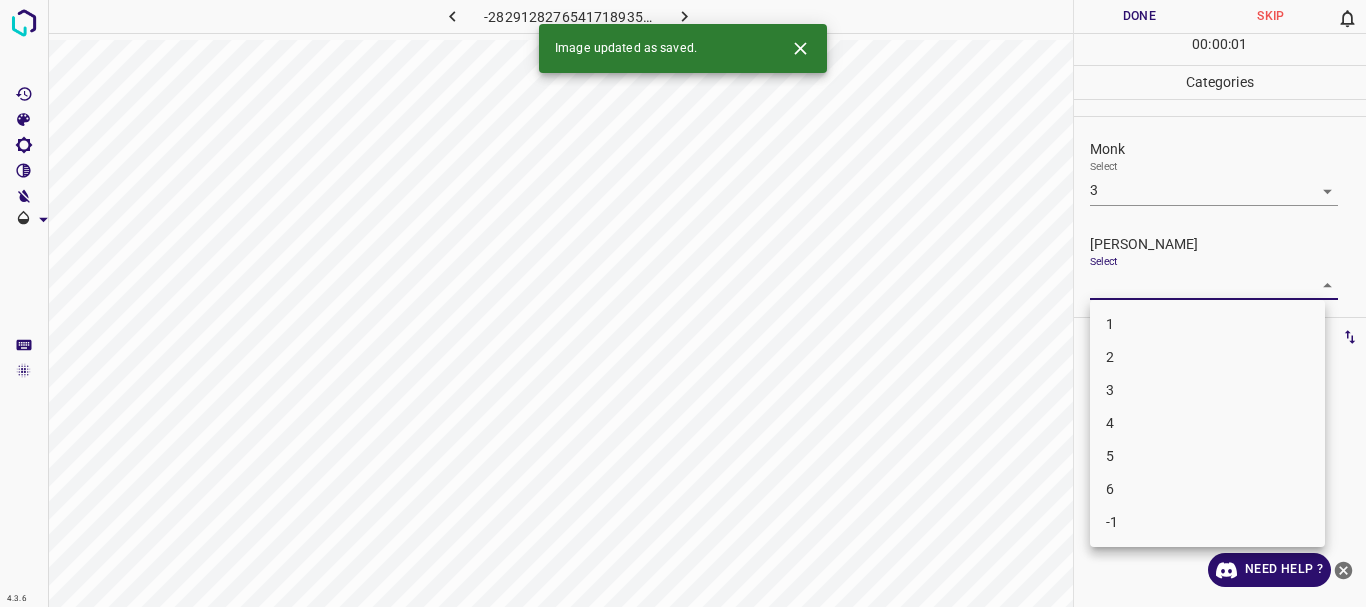click on "4.3.6  -2829128276541718935.png Done Skip 0 00   : 00   : 01   Categories Monk   Select 3 3  [PERSON_NAME]   Select ​ Labels   0 Categories 1 Monk 2  [PERSON_NAME] Tools Space Change between modes (Draw & Edit) I Auto labeling R Restore zoom M Zoom in N Zoom out Delete Delete selecte label Filters Z Restore filters X Saturation filter C Brightness filter V Contrast filter B Gray scale filter General O Download Image updated as saved. Need Help ? - Text - Hide - Delete 1 2 3 4 5 6 -1" at bounding box center [683, 303] 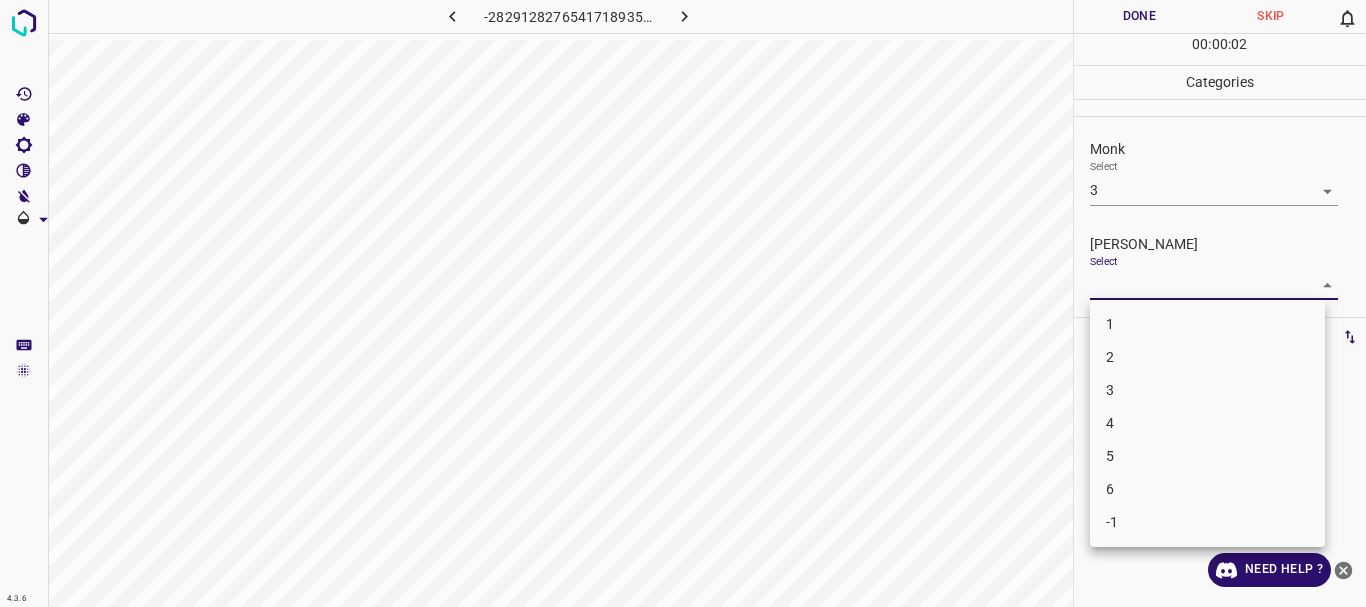click on "2" at bounding box center [1207, 357] 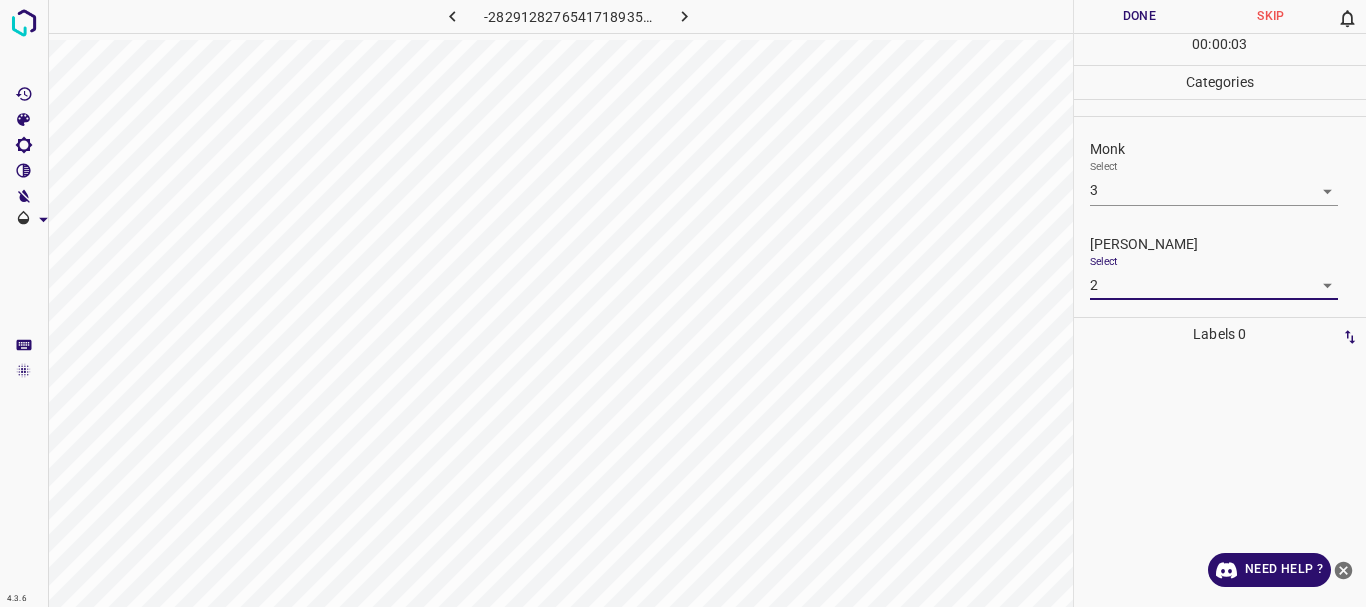 click on "Done" at bounding box center [1140, 16] 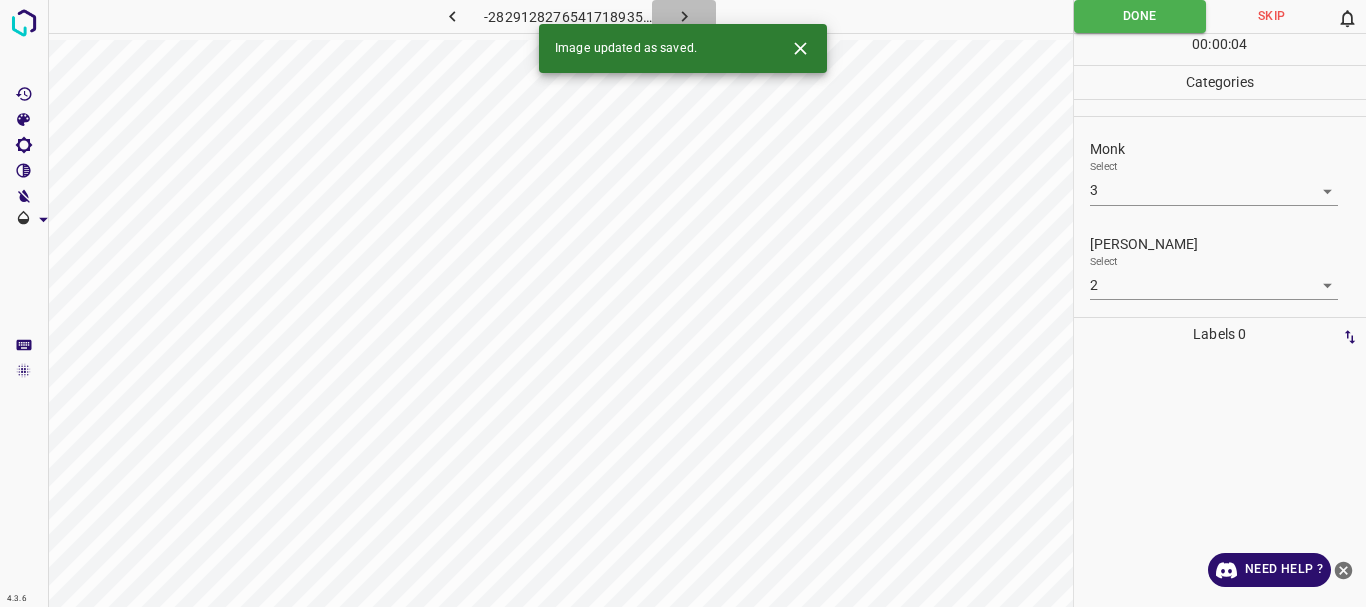 click at bounding box center (684, 16) 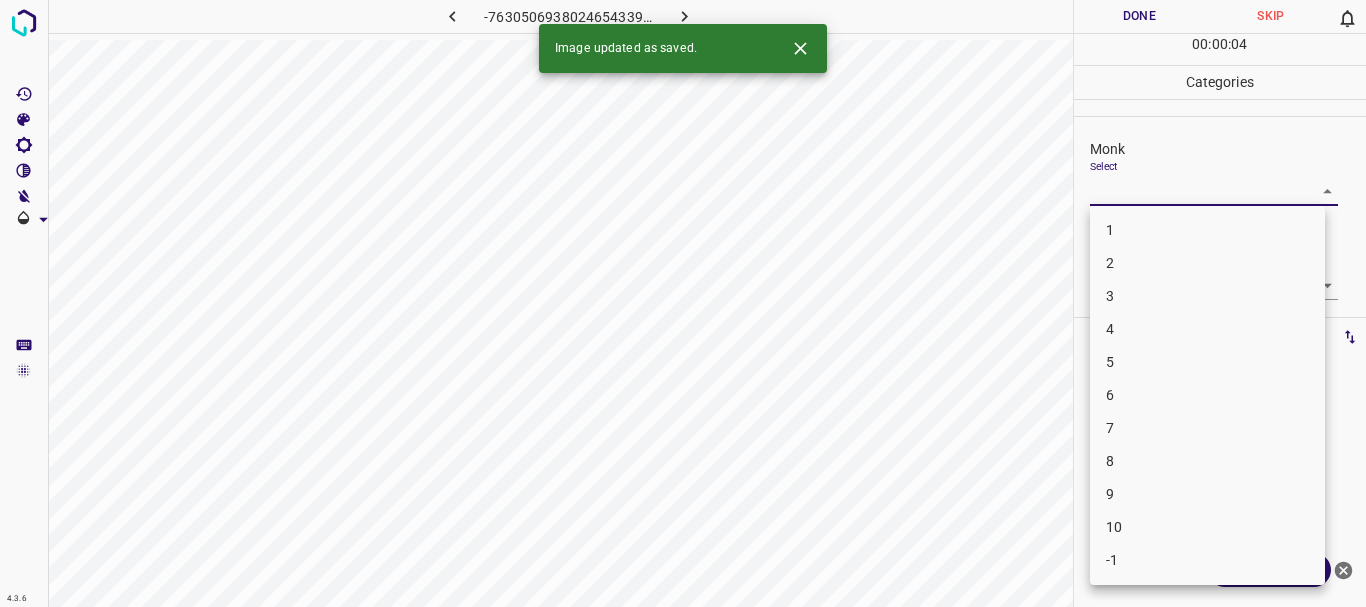click on "4.3.6  -7630506938024654339.png Done Skip 0 00   : 00   : 04   Categories Monk   Select ​  [PERSON_NAME]   Select ​ Labels   0 Categories 1 Monk 2  [PERSON_NAME] Tools Space Change between modes (Draw & Edit) I Auto labeling R Restore zoom M Zoom in N Zoom out Delete Delete selecte label Filters Z Restore filters X Saturation filter C Brightness filter V Contrast filter B Gray scale filter General O Download Image updated as saved. Need Help ? - Text - Hide - Delete 1 2 3 4 5 6 7 8 9 10 -1" at bounding box center [683, 303] 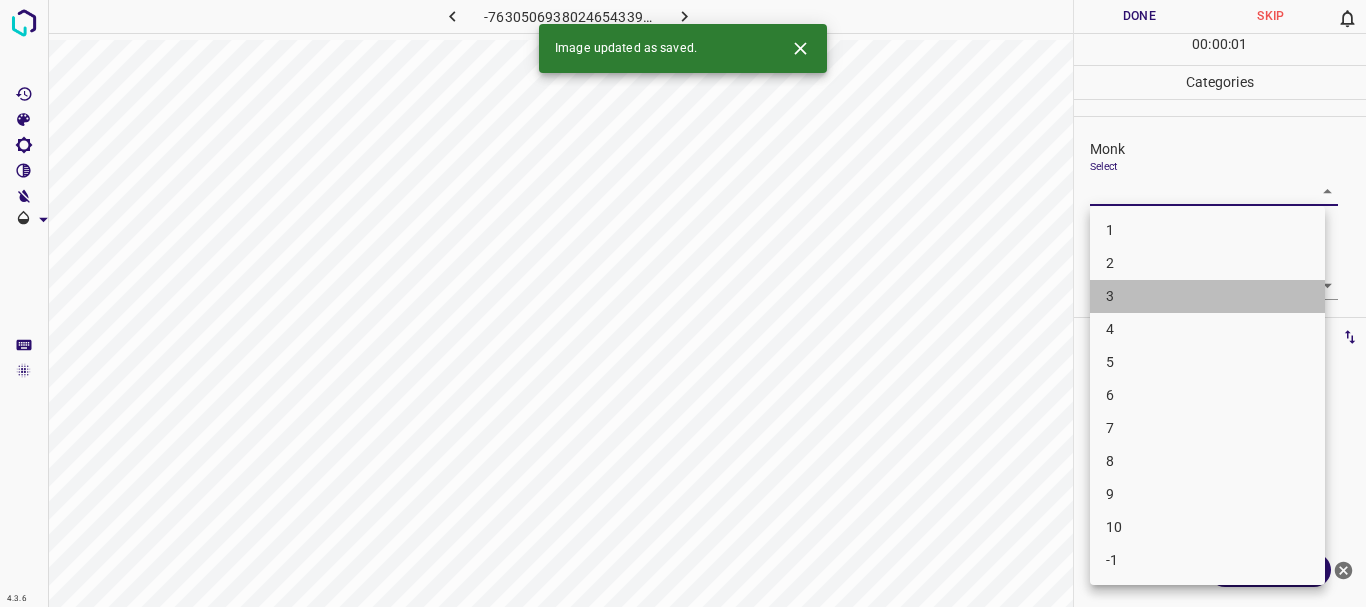 click on "3" at bounding box center (1207, 296) 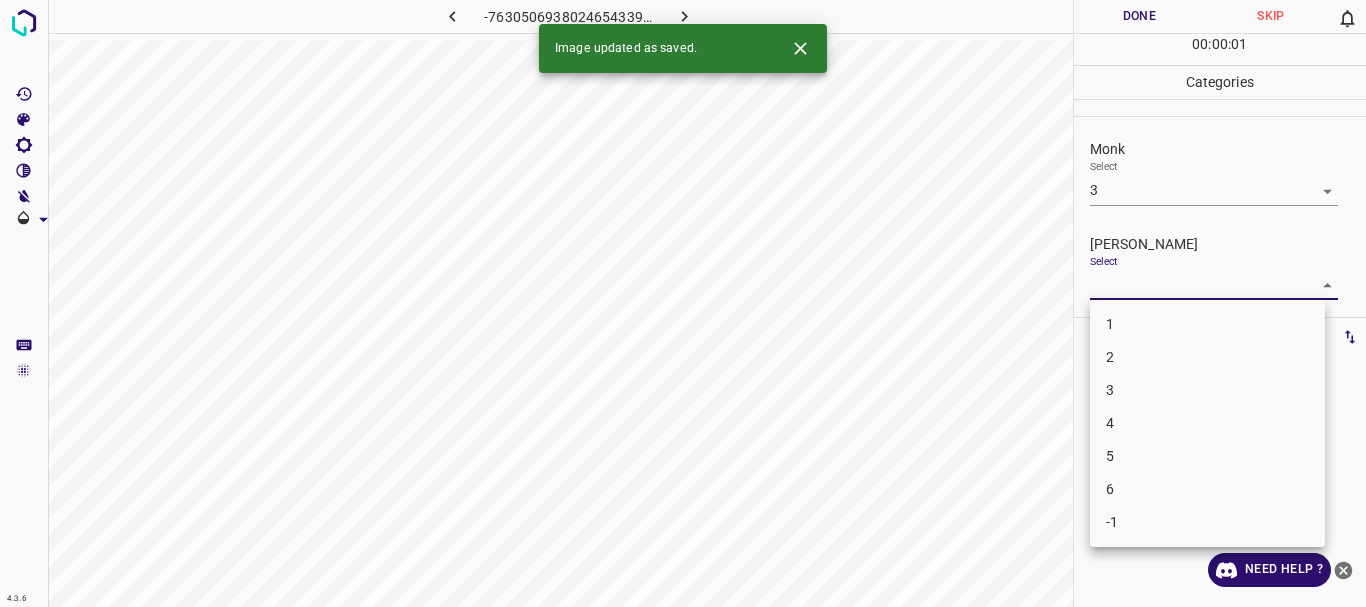 click on "4.3.6  -7630506938024654339.png Done Skip 0 00   : 00   : 01   Categories Monk   Select 3 3  [PERSON_NAME]   Select ​ Labels   0 Categories 1 Monk 2  [PERSON_NAME] Tools Space Change between modes (Draw & Edit) I Auto labeling R Restore zoom M Zoom in N Zoom out Delete Delete selecte label Filters Z Restore filters X Saturation filter C Brightness filter V Contrast filter B Gray scale filter General O Download Image updated as saved. Need Help ? - Text - Hide - Delete 1 2 3 4 5 6 -1" at bounding box center [683, 303] 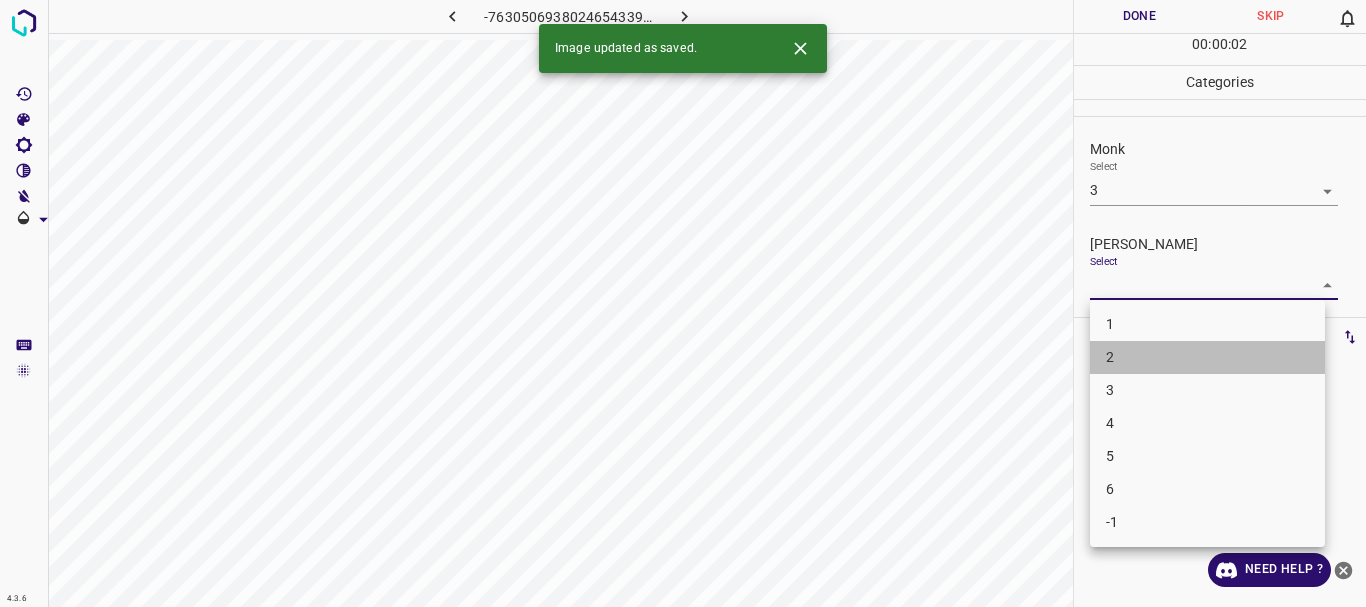click on "2" at bounding box center [1207, 357] 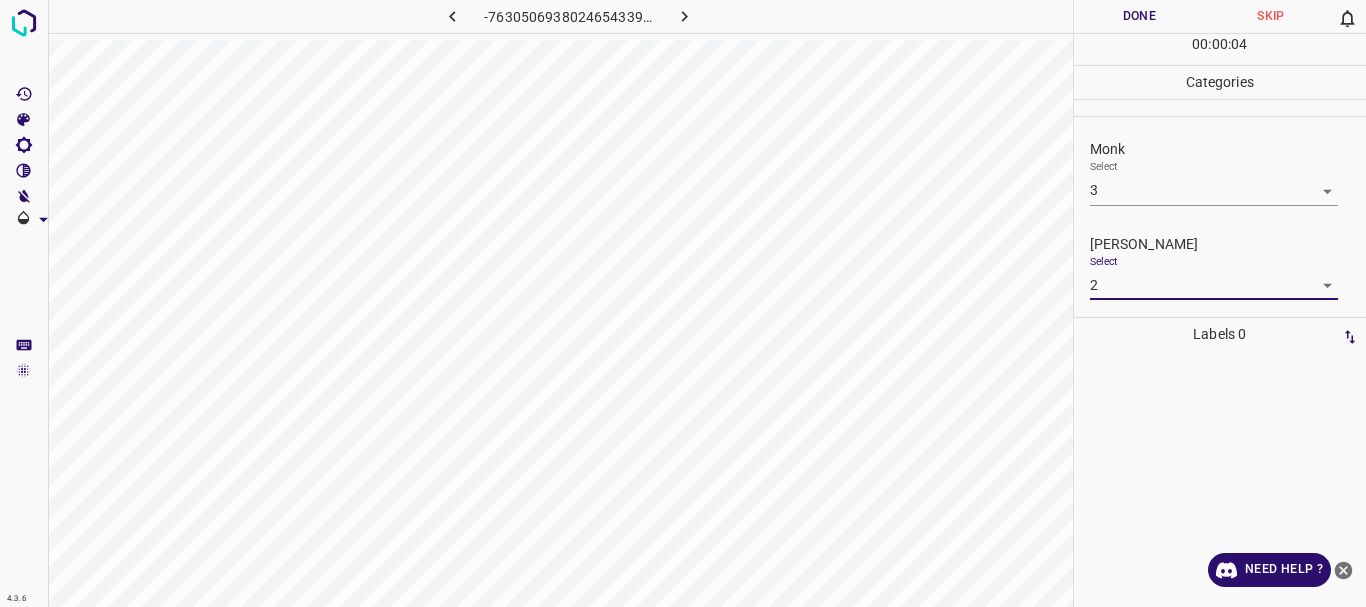 click on "Done" at bounding box center [1140, 16] 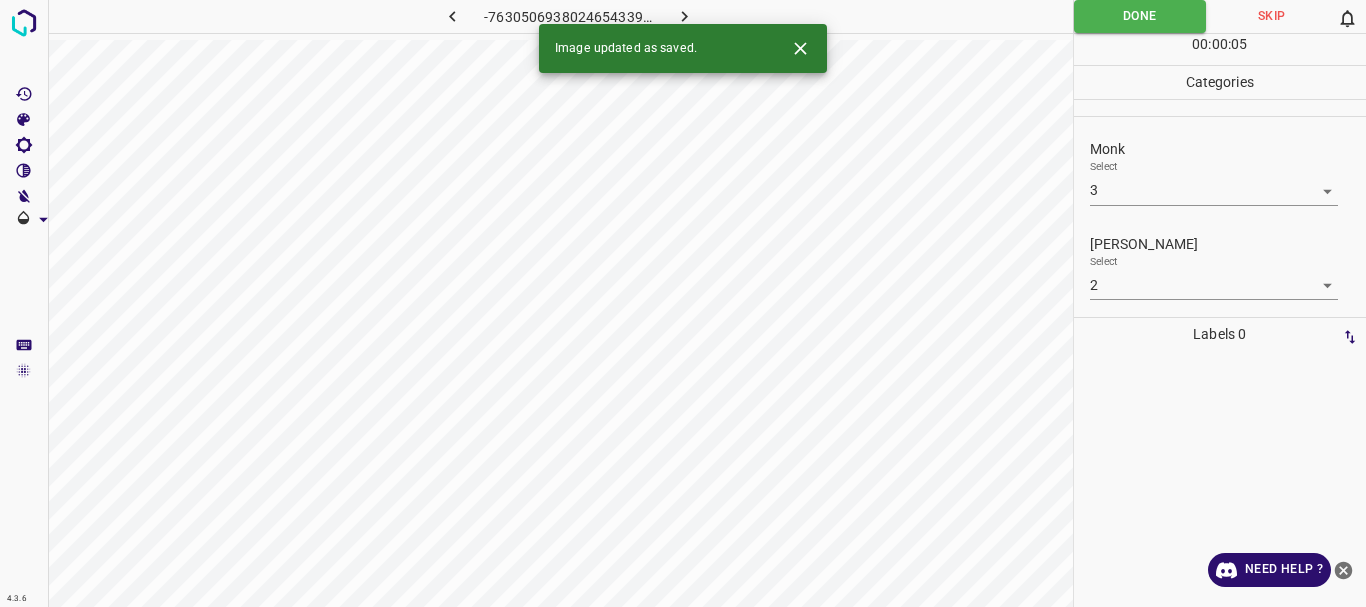 click 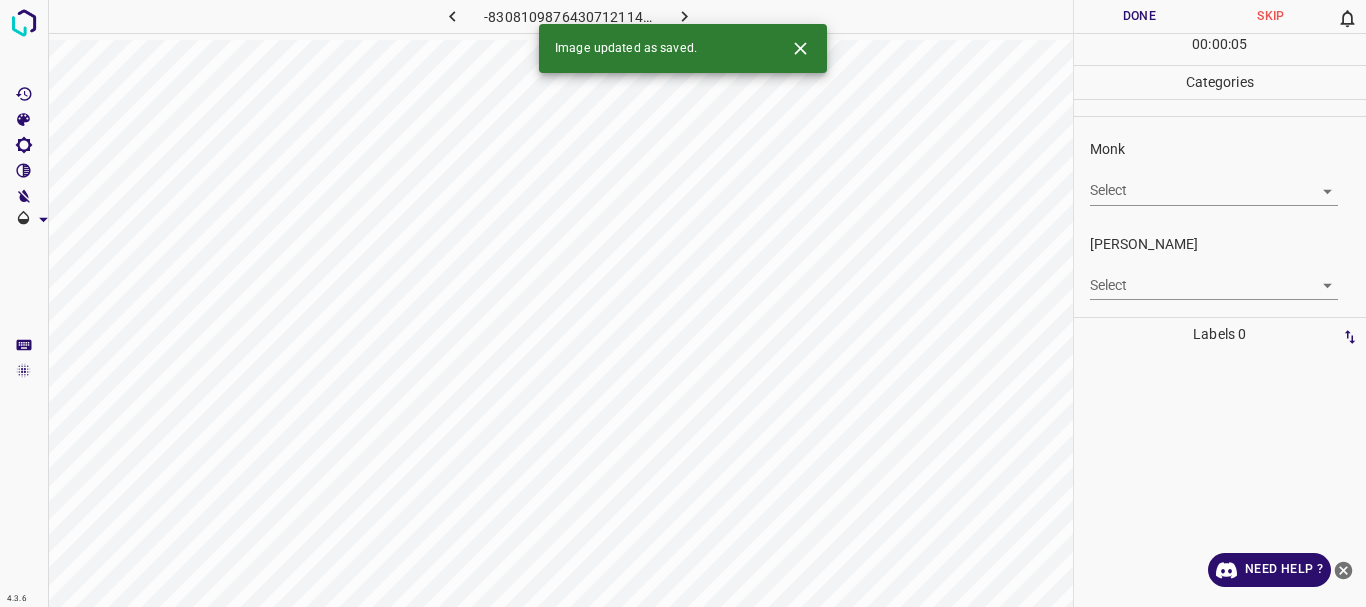 click on "4.3.6  -8308109876430712114.png Done Skip 0 00   : 00   : 05   Categories Monk   Select ​  [PERSON_NAME]   Select ​ Labels   0 Categories 1 Monk 2  [PERSON_NAME] Tools Space Change between modes (Draw & Edit) I Auto labeling R Restore zoom M Zoom in N Zoom out Delete Delete selecte label Filters Z Restore filters X Saturation filter C Brightness filter V Contrast filter B Gray scale filter General O Download Image updated as saved. Need Help ? - Text - Hide - Delete" at bounding box center (683, 303) 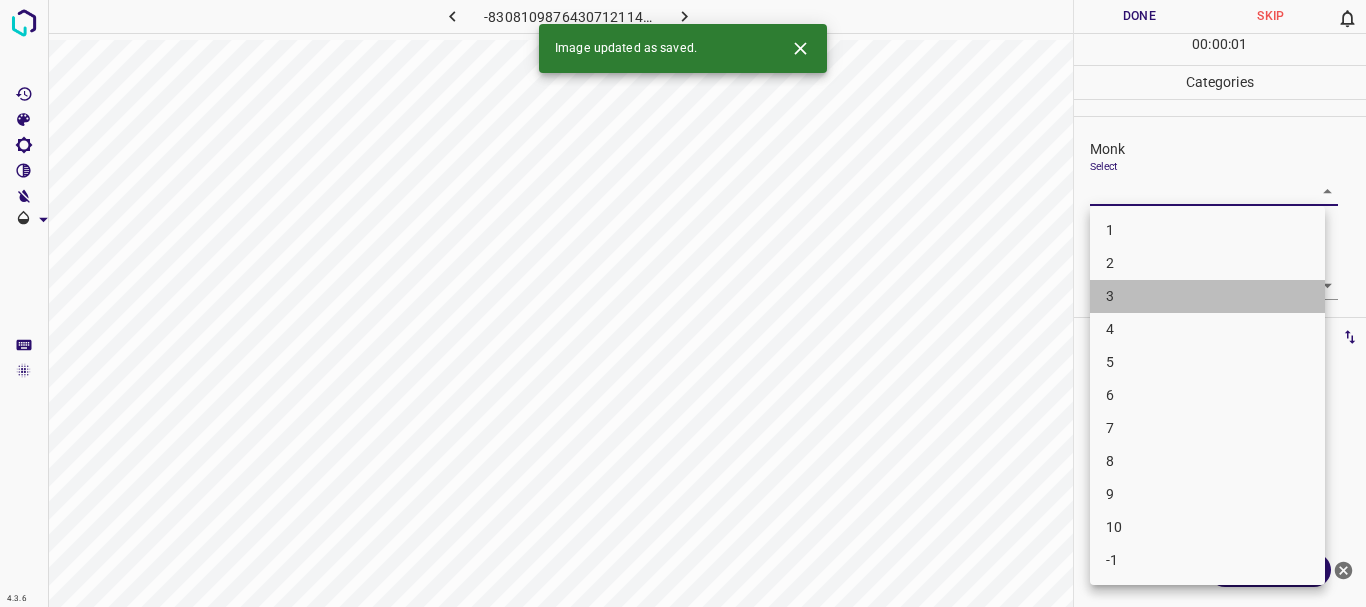 click on "3" at bounding box center (1207, 296) 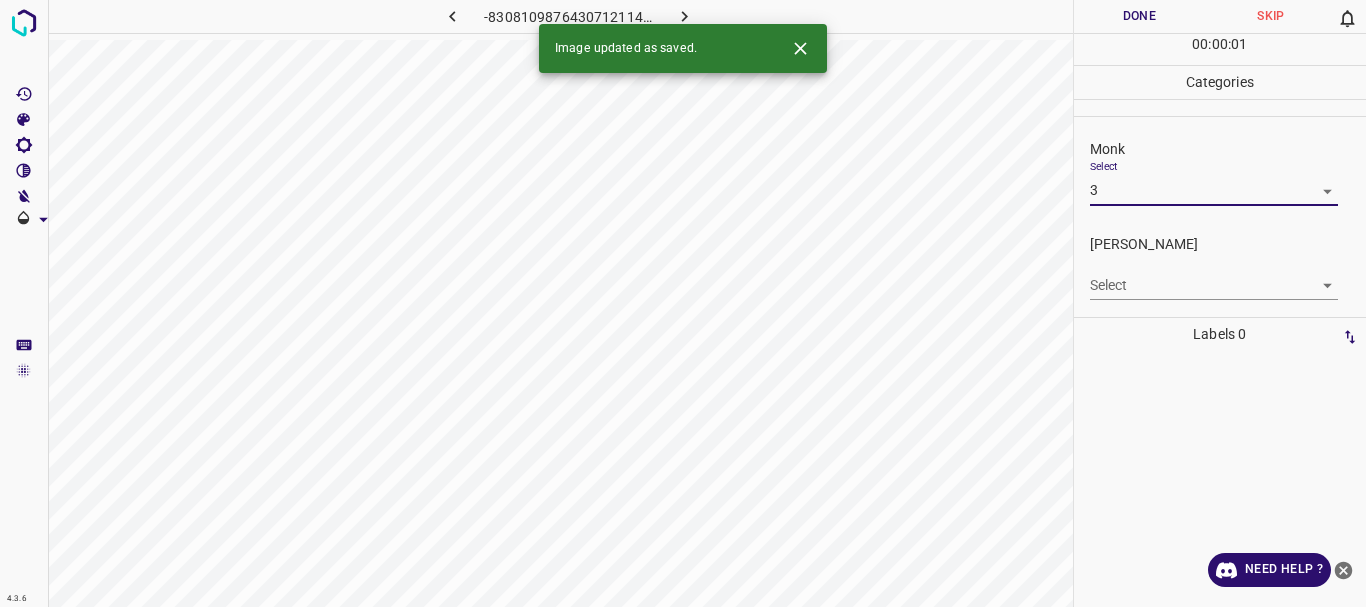 click on "4.3.6  -8308109876430712114.png Done Skip 0 00   : 00   : 01   Categories Monk   Select 3 3  [PERSON_NAME]   Select ​ Labels   0 Categories 1 Monk 2  [PERSON_NAME] Tools Space Change between modes (Draw & Edit) I Auto labeling R Restore zoom M Zoom in N Zoom out Delete Delete selecte label Filters Z Restore filters X Saturation filter C Brightness filter V Contrast filter B Gray scale filter General O Download Image updated as saved. Need Help ? - Text - Hide - Delete" at bounding box center [683, 303] 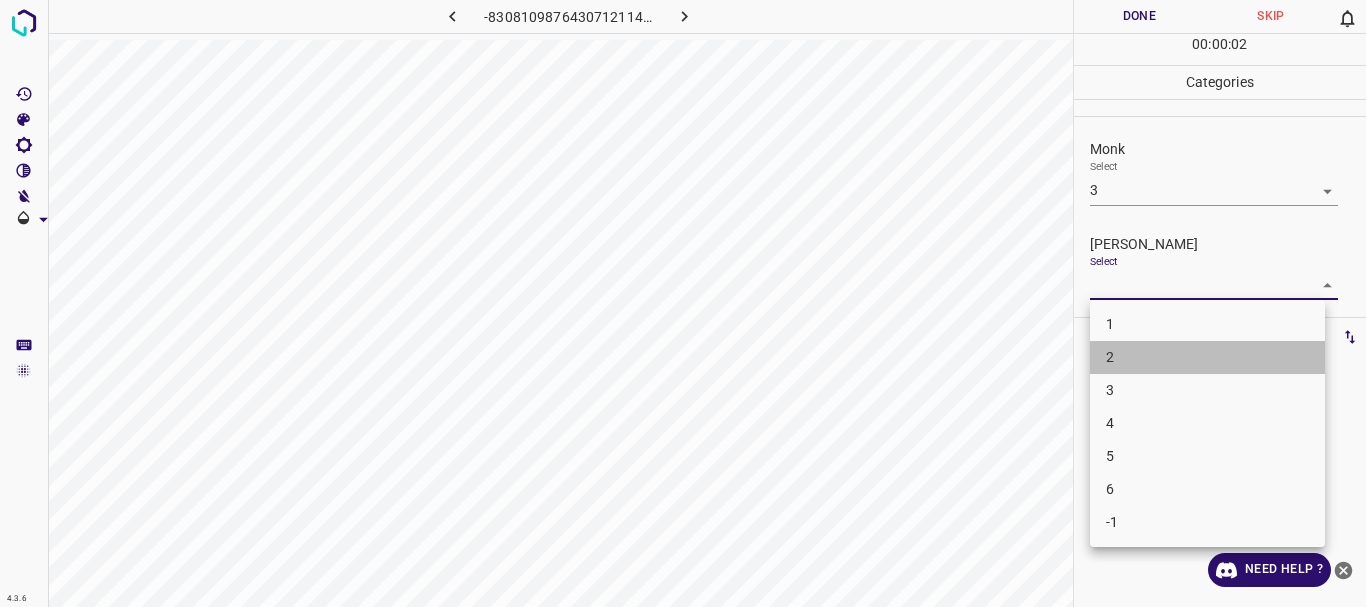 click on "2" at bounding box center [1207, 357] 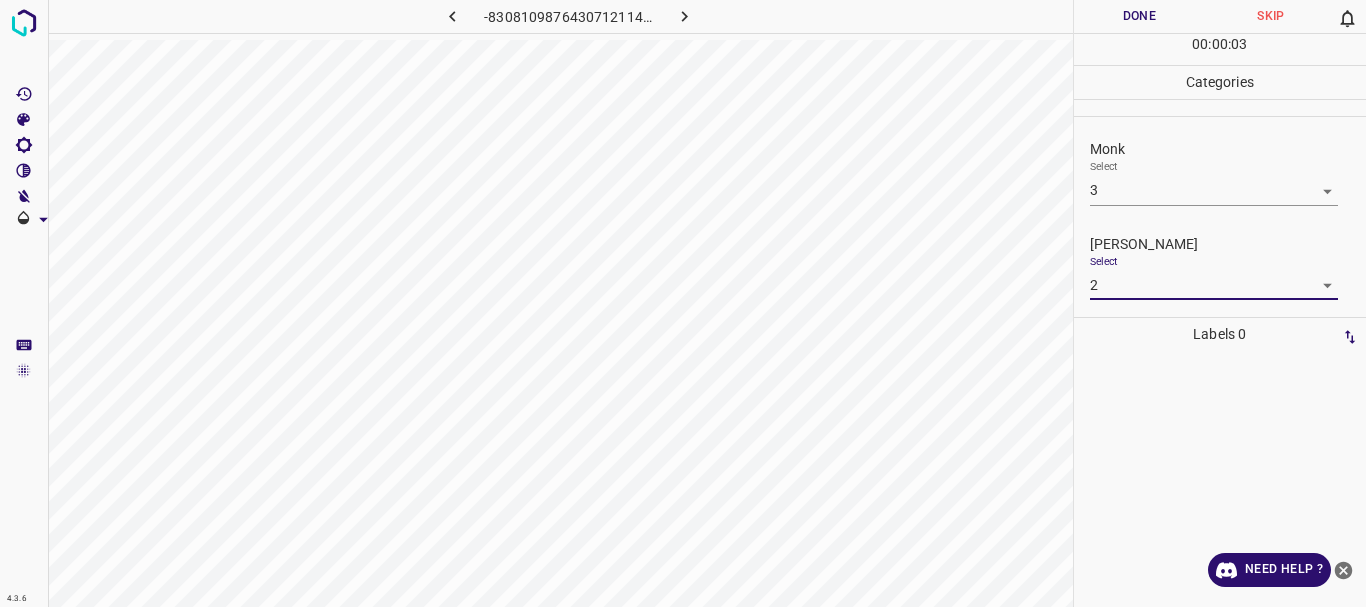 click on "Done" at bounding box center [1140, 16] 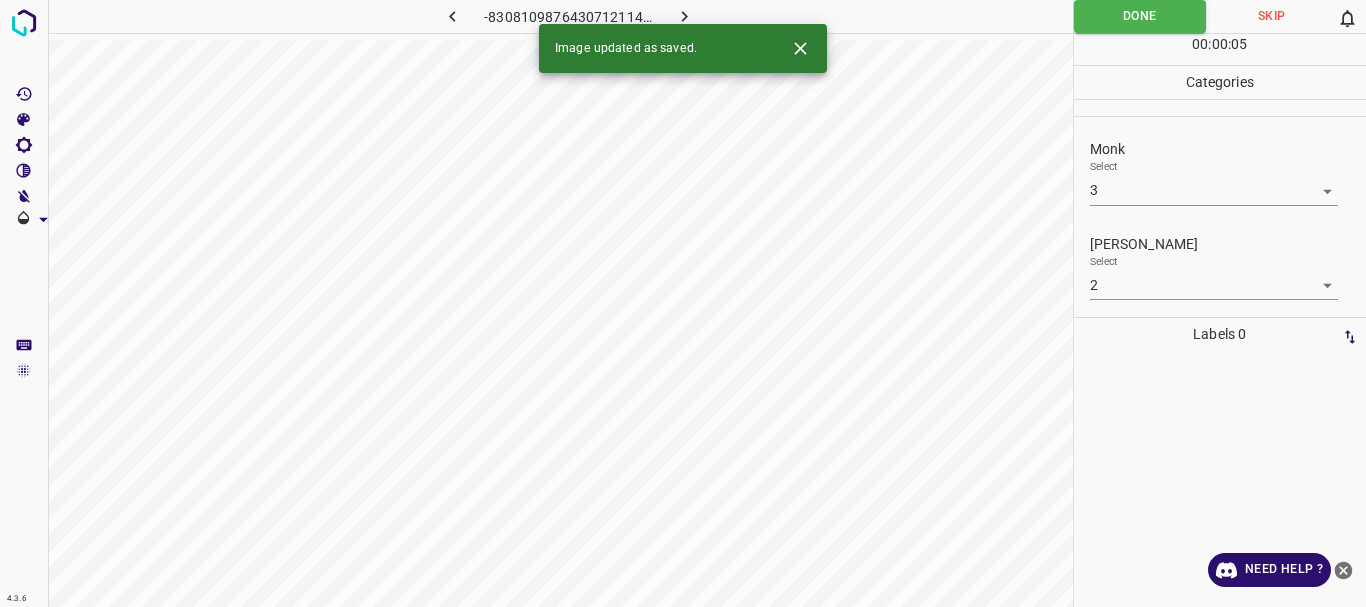 click 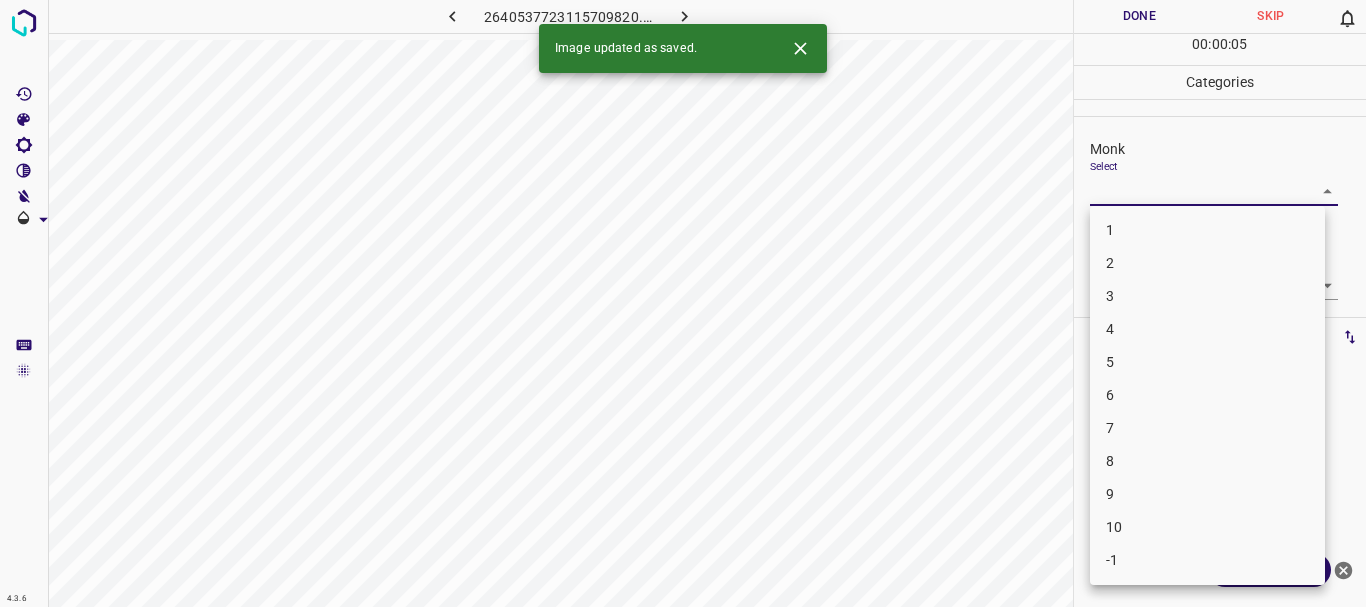 click on "4.3.6  2640537723115709820.png Done Skip 0 00   : 00   : 05   Categories Monk   Select ​  [PERSON_NAME]   Select ​ Labels   0 Categories 1 Monk 2  [PERSON_NAME] Tools Space Change between modes (Draw & Edit) I Auto labeling R Restore zoom M Zoom in N Zoom out Delete Delete selecte label Filters Z Restore filters X Saturation filter C Brightness filter V Contrast filter B Gray scale filter General O Download Image updated as saved. Need Help ? - Text - Hide - Delete 1 2 3 4 5 6 7 8 9 10 -1" at bounding box center (683, 303) 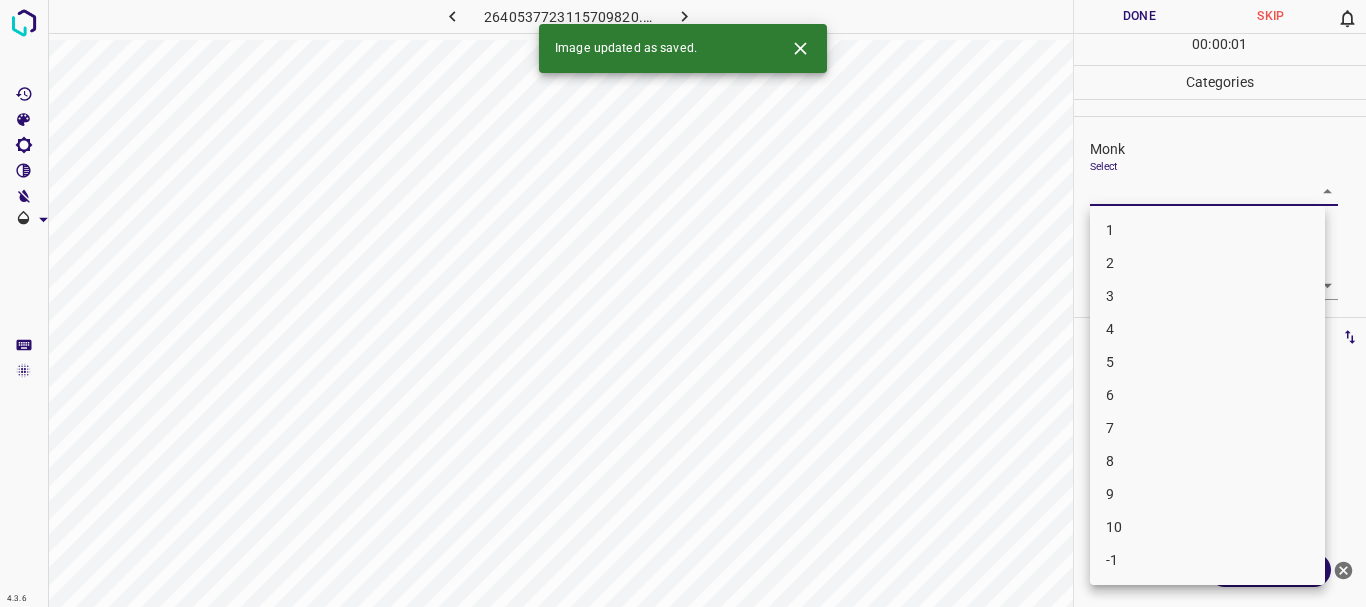 click on "4" at bounding box center [1207, 329] 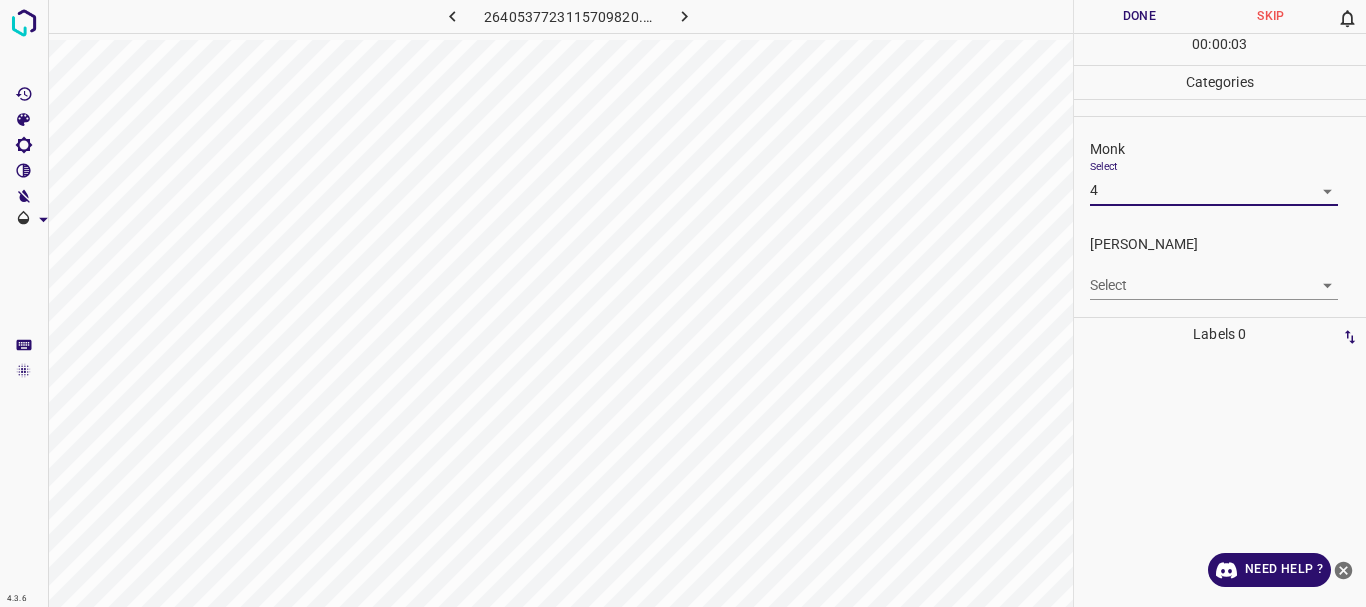 click on "4.3.6  2640537723115709820.png Done Skip 0 00   : 00   : 03   Categories Monk   Select 4 4  [PERSON_NAME]   Select ​ Labels   0 Categories 1 Monk 2  [PERSON_NAME] Tools Space Change between modes (Draw & Edit) I Auto labeling R Restore zoom M Zoom in N Zoom out Delete Delete selecte label Filters Z Restore filters X Saturation filter C Brightness filter V Contrast filter B Gray scale filter General O Download Need Help ? - Text - Hide - Delete" at bounding box center [683, 303] 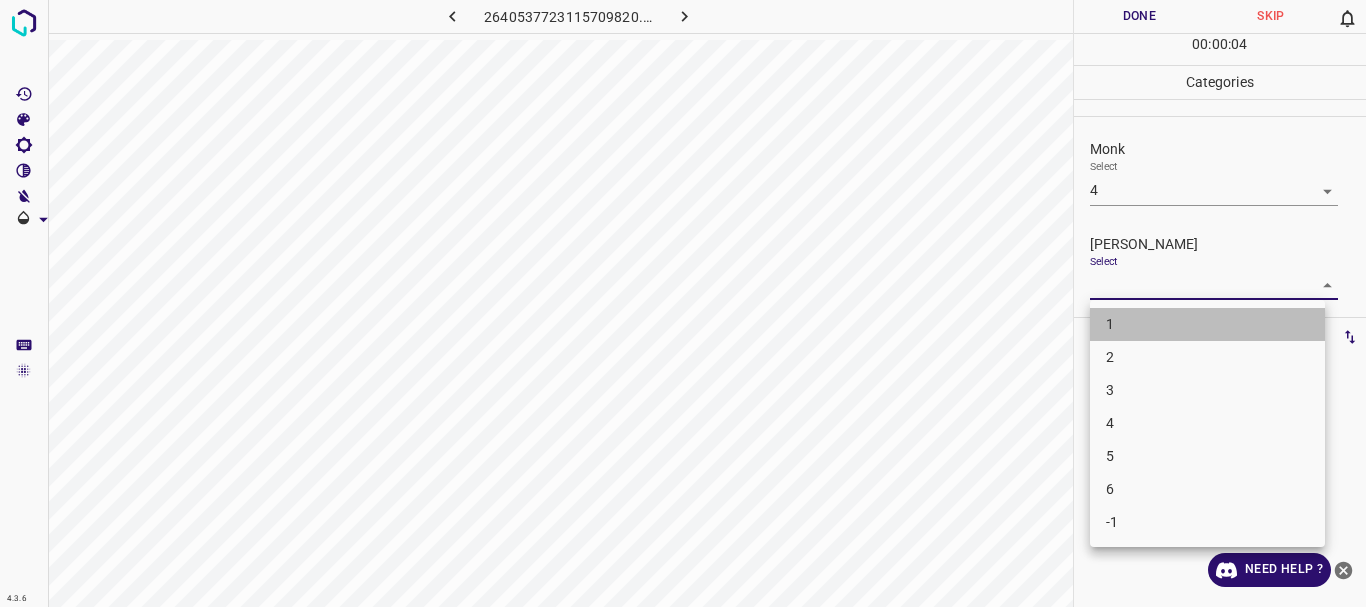 drag, startPoint x: 1157, startPoint y: 321, endPoint x: 1155, endPoint y: 253, distance: 68.0294 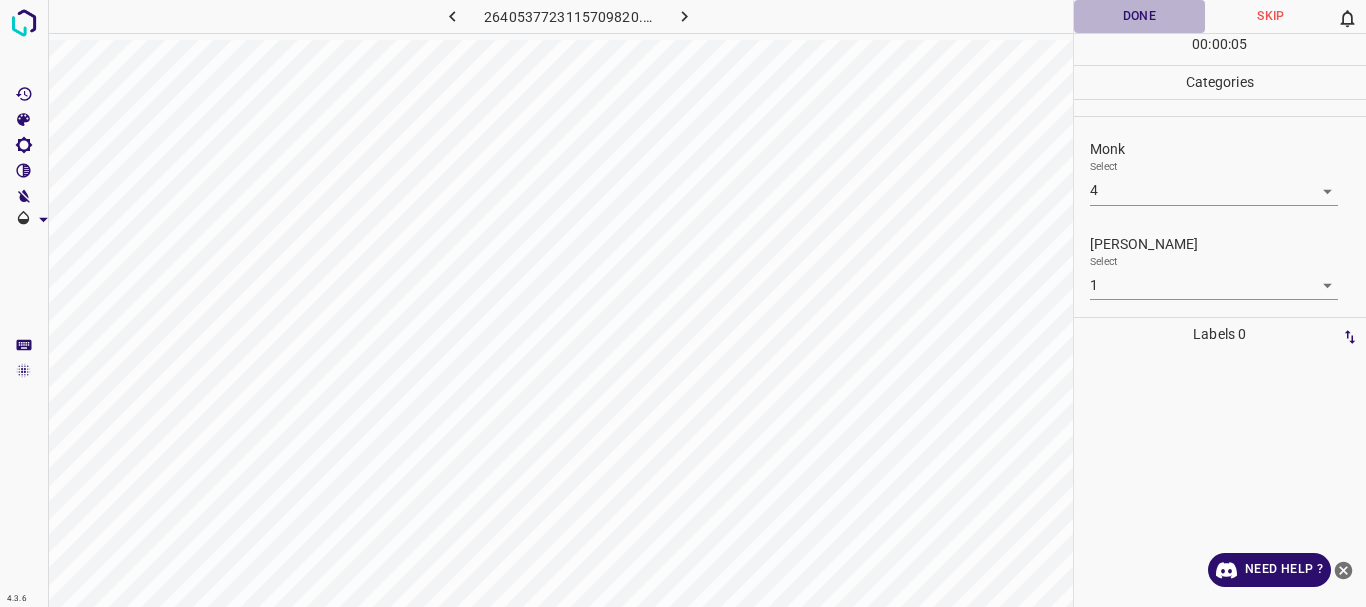 click on "Done" at bounding box center (1140, 16) 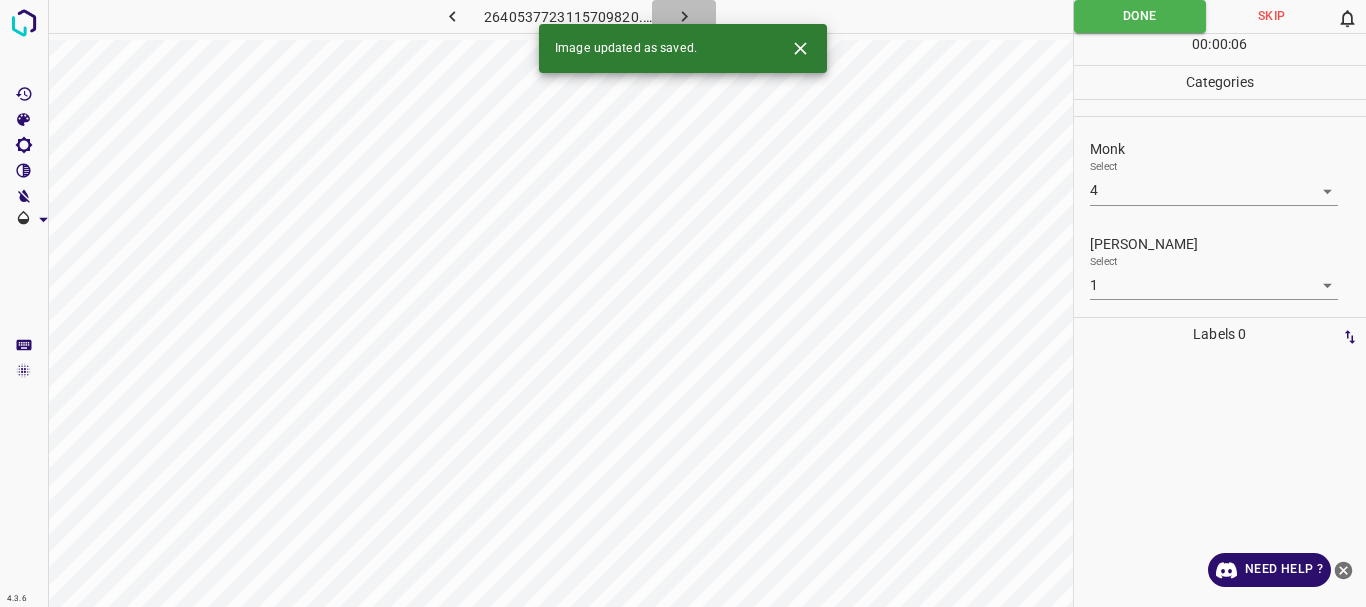click at bounding box center (684, 16) 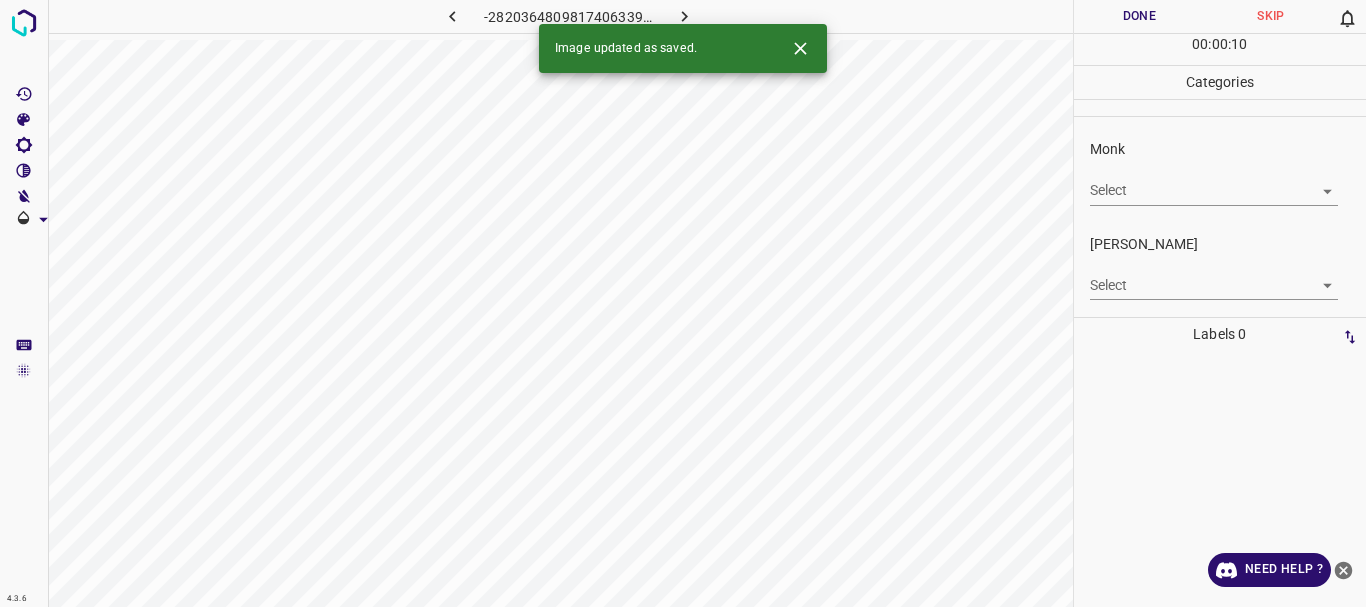 click on "4.3.6  -2820364809817406339.png Done Skip 0 00   : 00   : 10   Categories Monk   Select ​  [PERSON_NAME]   Select ​ Labels   0 Categories 1 Monk 2  [PERSON_NAME] Tools Space Change between modes (Draw & Edit) I Auto labeling R Restore zoom M Zoom in N Zoom out Delete Delete selecte label Filters Z Restore filters X Saturation filter C Brightness filter V Contrast filter B Gray scale filter General O Download Image updated as saved. Need Help ? - Text - Hide - Delete" at bounding box center (683, 303) 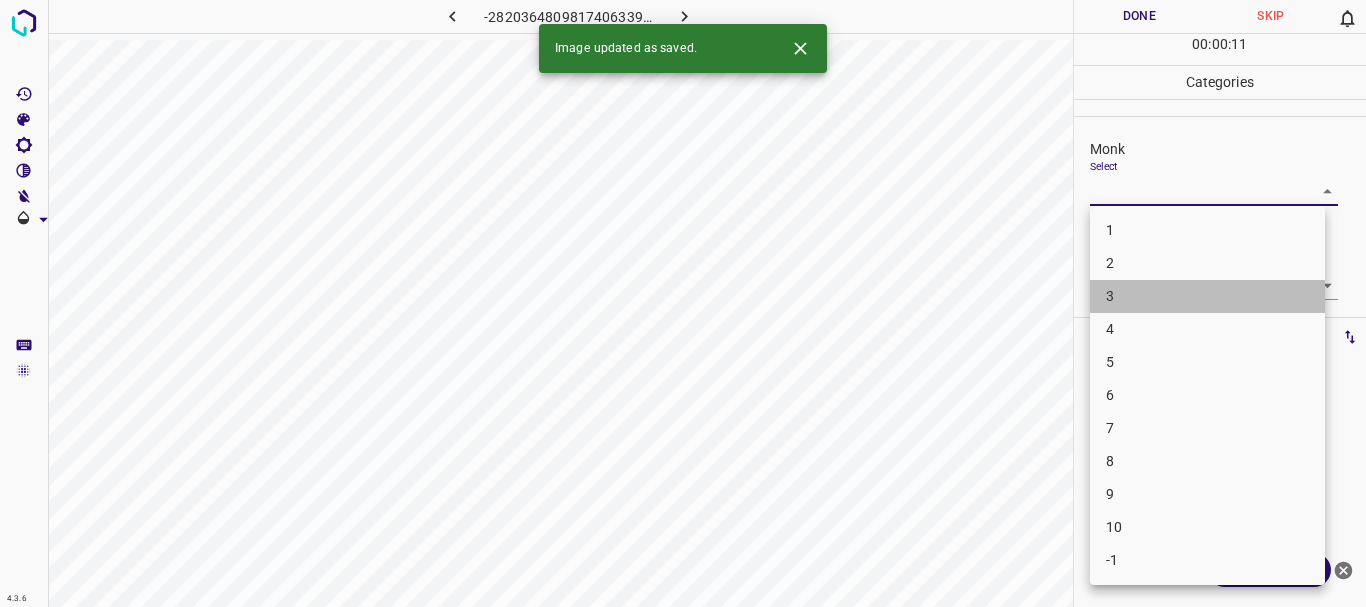click on "3" at bounding box center [1207, 296] 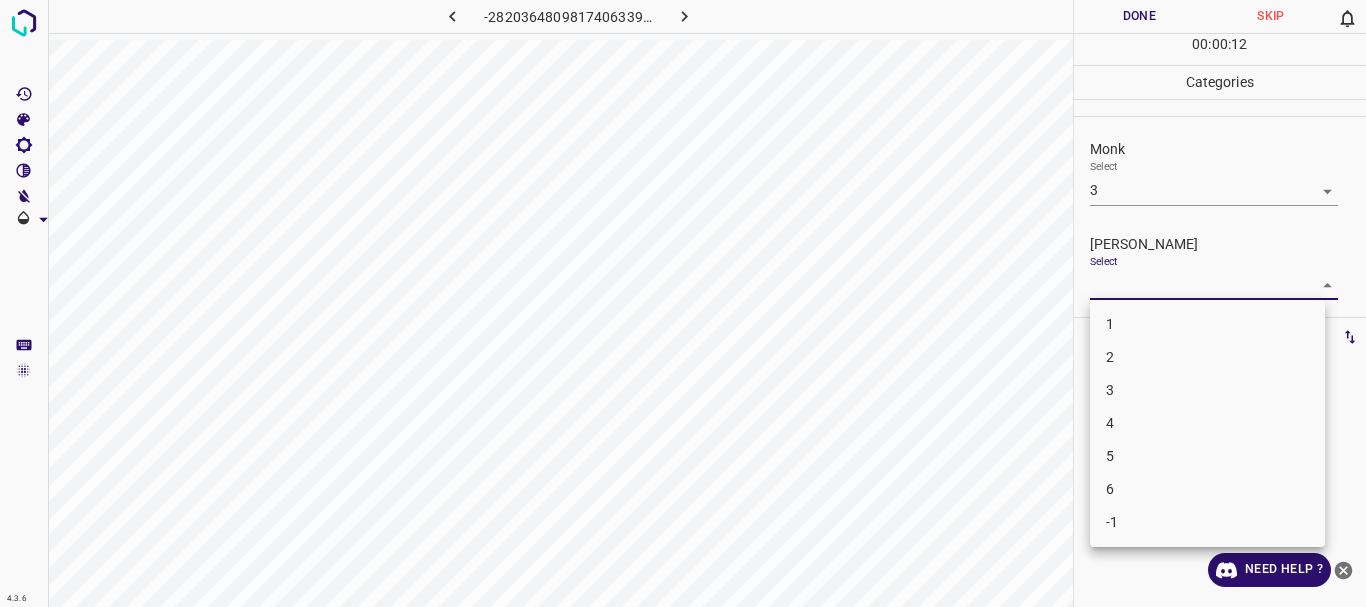 click on "4.3.6  -2820364809817406339.png Done Skip 0 00   : 00   : 12   Categories Monk   Select 3 3  [PERSON_NAME]   Select ​ Labels   0 Categories 1 Monk 2  [PERSON_NAME] Tools Space Change between modes (Draw & Edit) I Auto labeling R Restore zoom M Zoom in N Zoom out Delete Delete selecte label Filters Z Restore filters X Saturation filter C Brightness filter V Contrast filter B Gray scale filter General O Download Need Help ? - Text - Hide - Delete 1 2 3 4 5 6 -1" at bounding box center [683, 303] 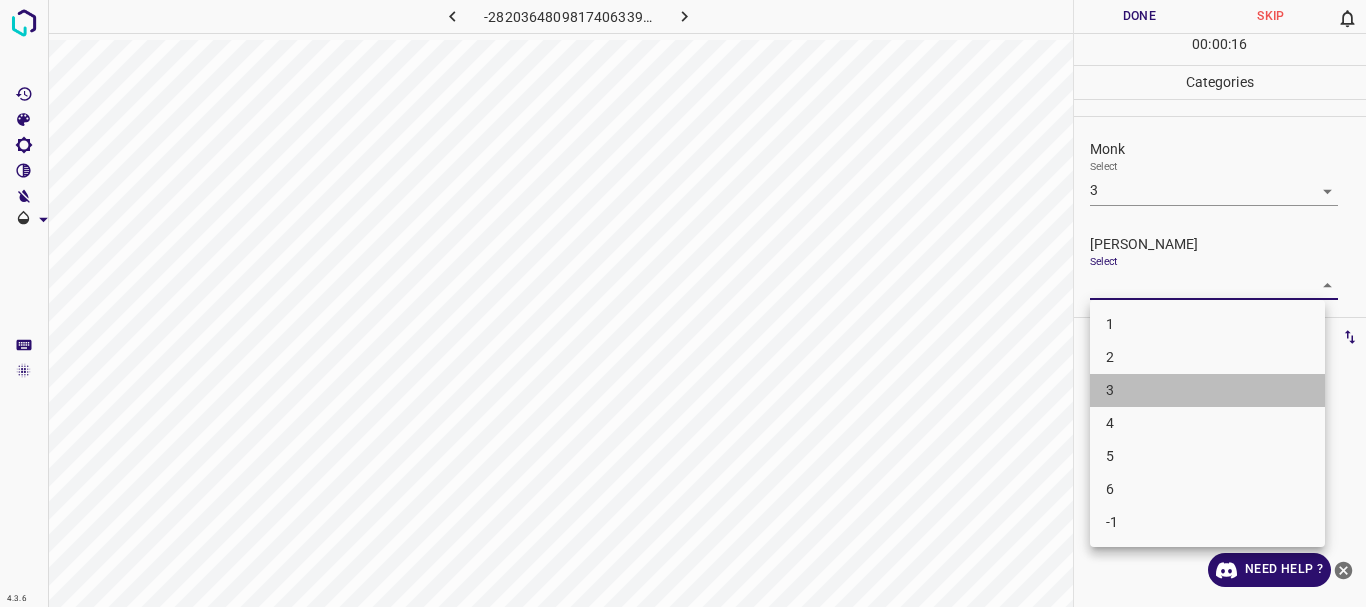 click on "3" at bounding box center [1207, 390] 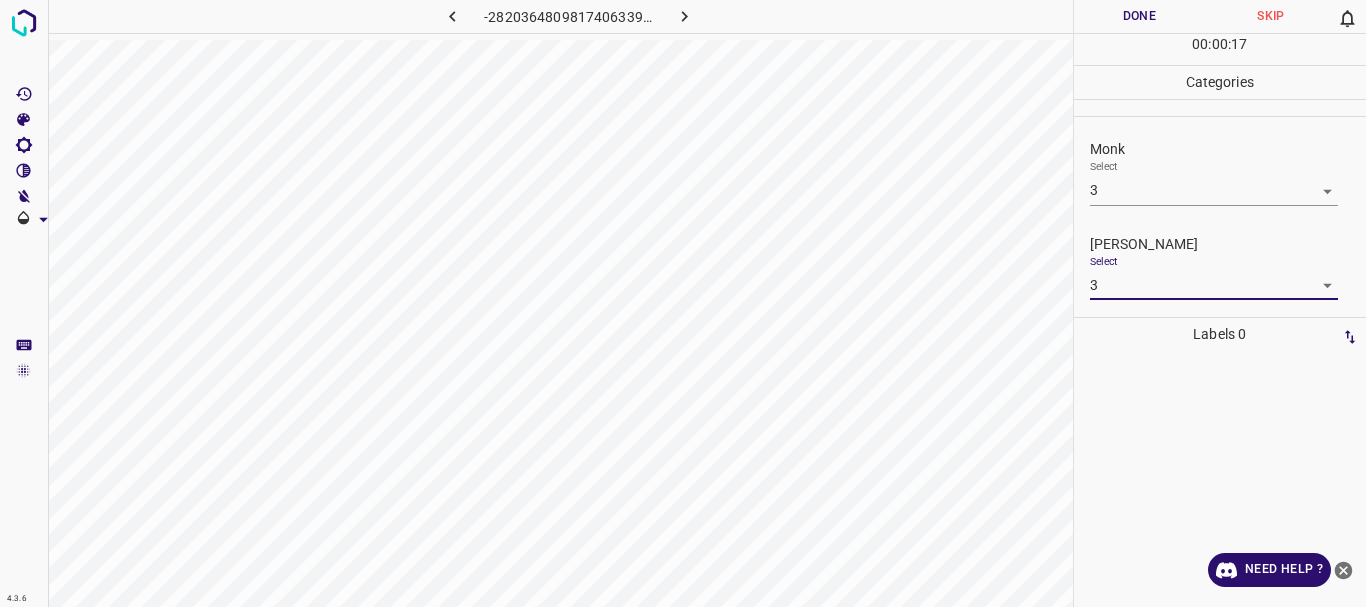 click on "Done" at bounding box center (1140, 16) 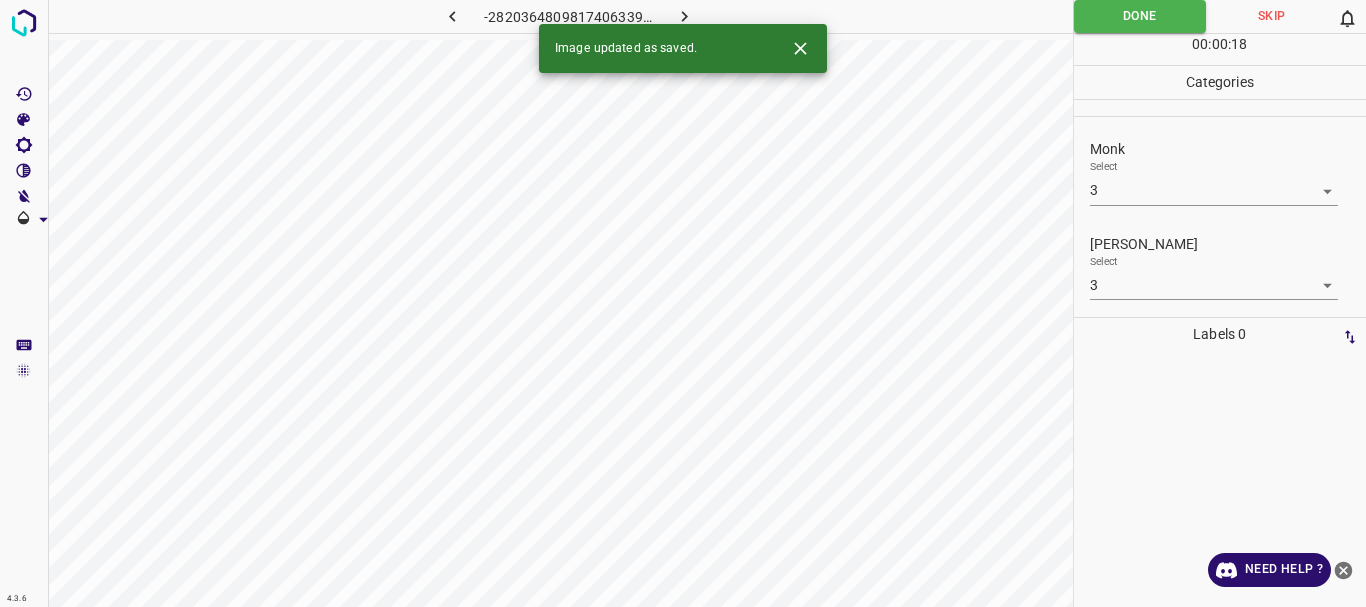 click at bounding box center [684, 16] 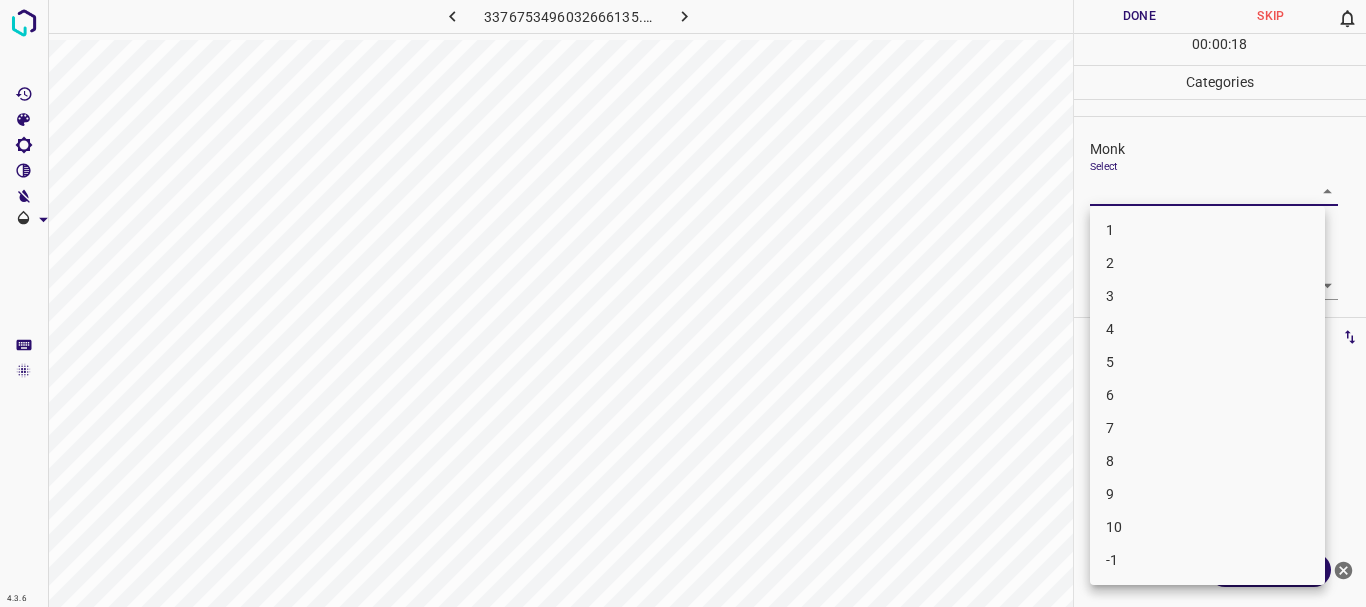 click on "4.3.6  3376753496032666135.png Done Skip 0 00   : 00   : 18   Categories Monk   Select ​  [PERSON_NAME]   Select ​ Labels   0 Categories 1 Monk 2  [PERSON_NAME] Tools Space Change between modes (Draw & Edit) I Auto labeling R Restore zoom M Zoom in N Zoom out Delete Delete selecte label Filters Z Restore filters X Saturation filter C Brightness filter V Contrast filter B Gray scale filter General O Download Need Help ? - Text - Hide - Delete 1 2 3 4 5 6 7 8 9 10 -1" at bounding box center [683, 303] 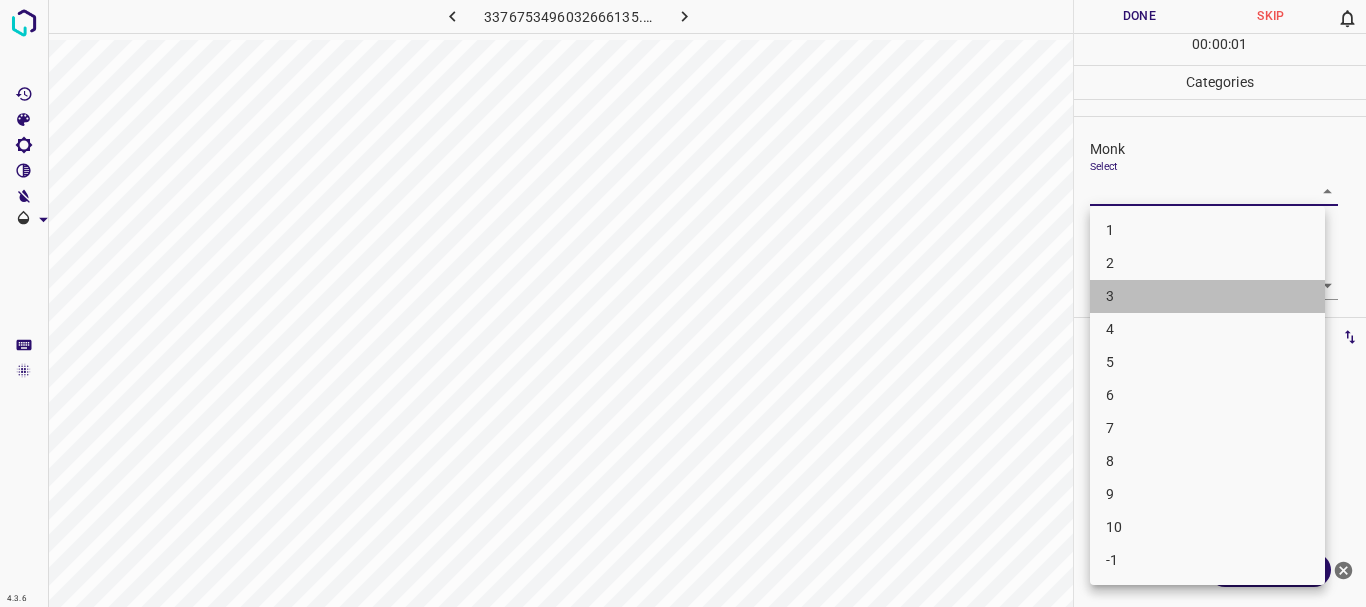 click on "3" at bounding box center [1207, 296] 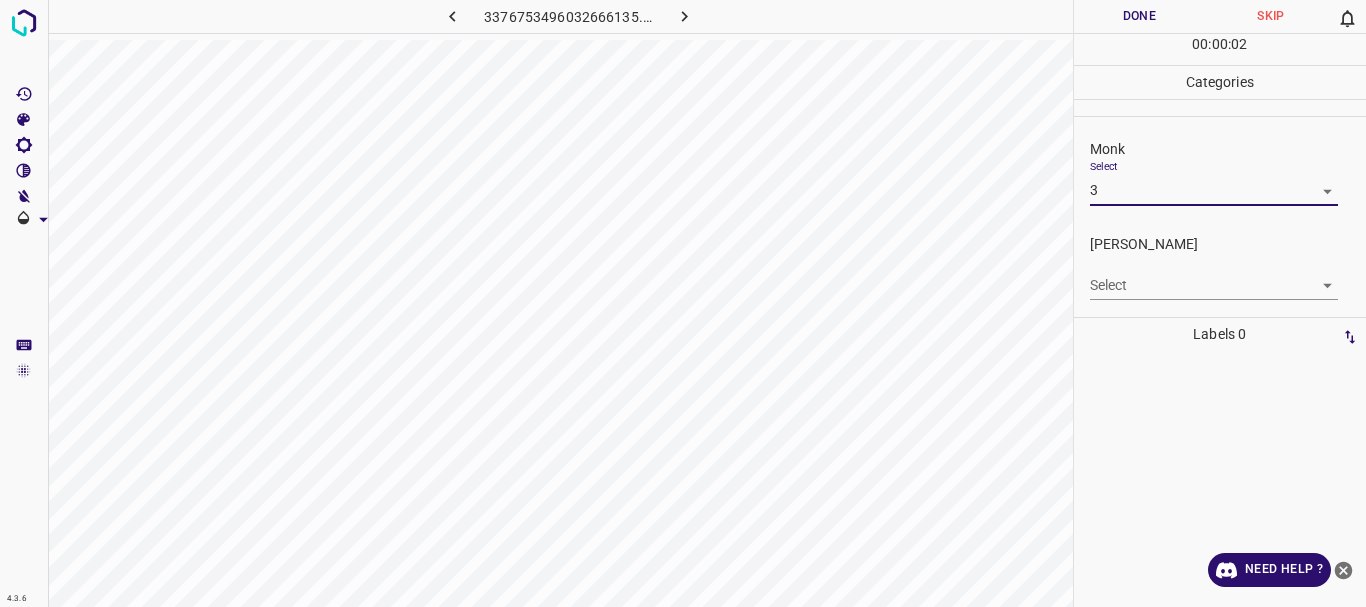 click on "4.3.6  3376753496032666135.png Done Skip 0 00   : 00   : 02   Categories Monk   Select 3 3  [PERSON_NAME]   Select ​ Labels   0 Categories 1 Monk 2  [PERSON_NAME] Tools Space Change between modes (Draw & Edit) I Auto labeling R Restore zoom M Zoom in N Zoom out Delete Delete selecte label Filters Z Restore filters X Saturation filter C Brightness filter V Contrast filter B Gray scale filter General O Download Need Help ? - Text - Hide - Delete" at bounding box center (683, 303) 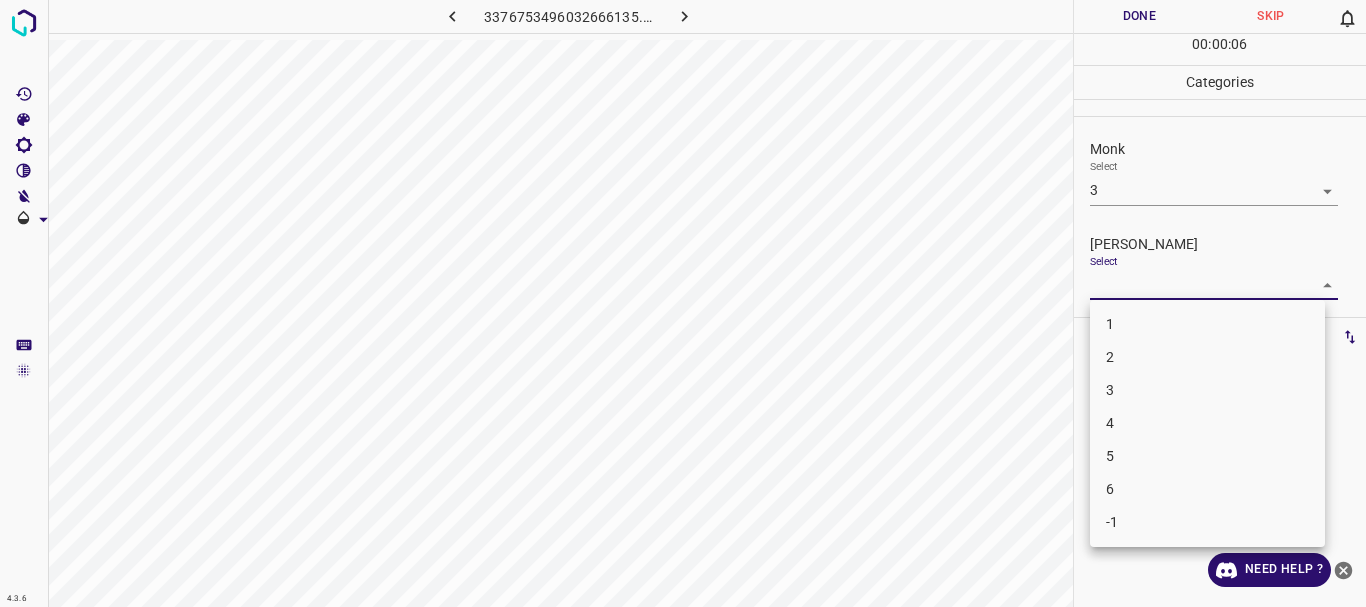 drag, startPoint x: 1154, startPoint y: 356, endPoint x: 1159, endPoint y: 327, distance: 29.427877 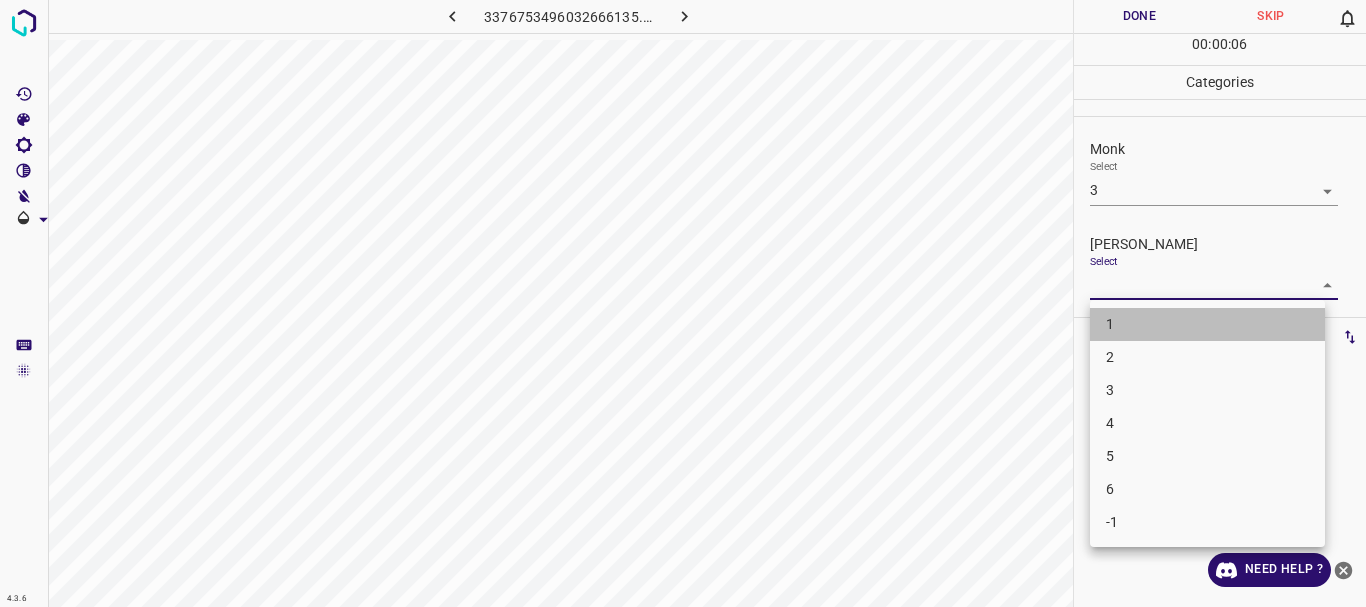 click on "1" at bounding box center [1207, 324] 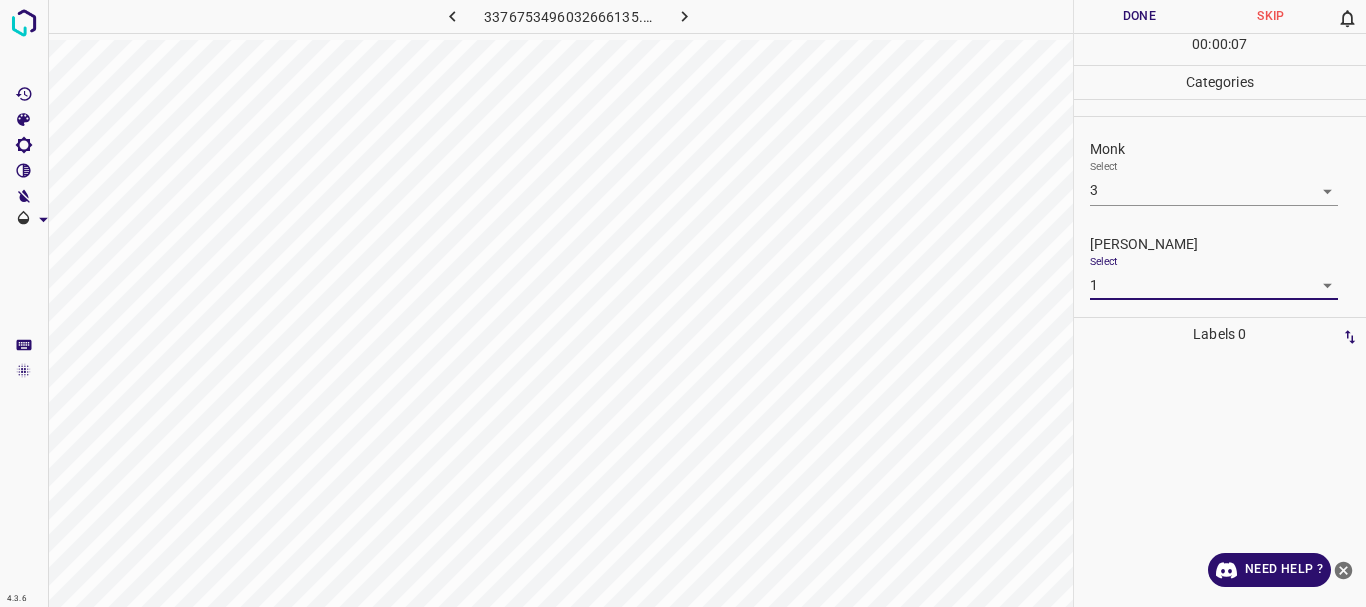 drag, startPoint x: 1159, startPoint y: 7, endPoint x: 1116, endPoint y: 13, distance: 43.416588 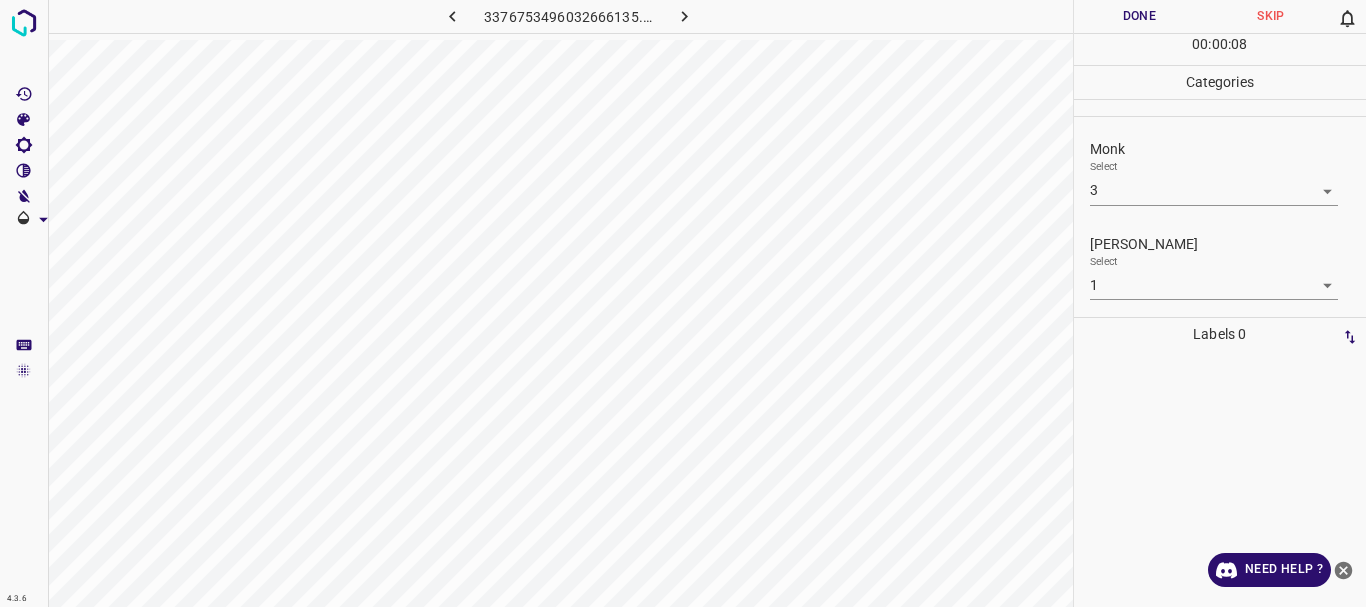 click at bounding box center [684, 16] 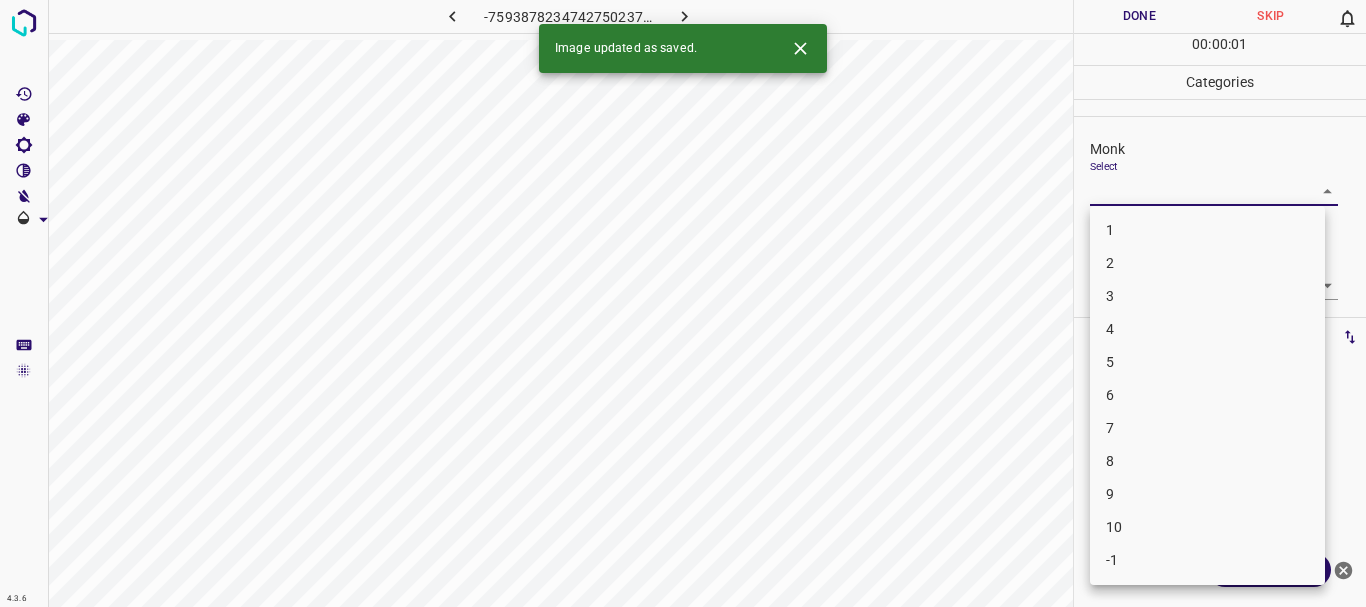 click on "4.3.6  -7593878234742750237.png Done Skip 0 00   : 00   : 01   Categories Monk   Select ​  [PERSON_NAME]   Select ​ Labels   0 Categories 1 Monk 2  [PERSON_NAME] Tools Space Change between modes (Draw & Edit) I Auto labeling R Restore zoom M Zoom in N Zoom out Delete Delete selecte label Filters Z Restore filters X Saturation filter C Brightness filter V Contrast filter B Gray scale filter General O Download Image updated as saved. Need Help ? - Text - Hide - Delete 1 2 3 4 5 6 7 8 9 10 -1" at bounding box center [683, 303] 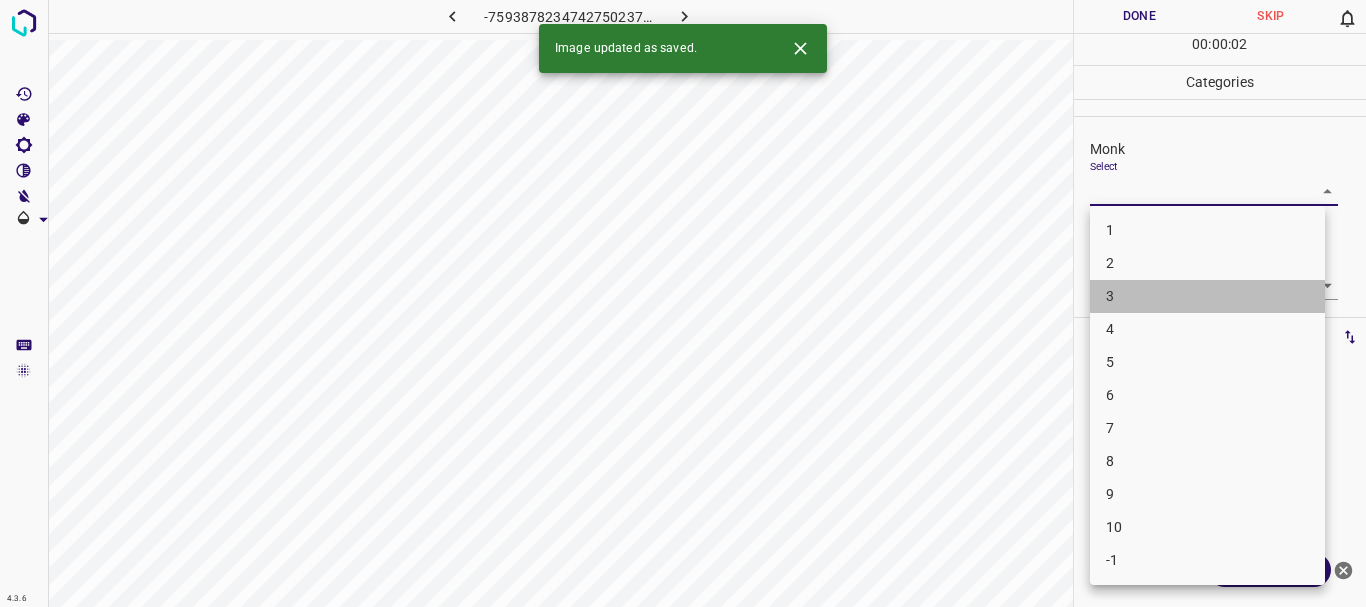 click on "3" at bounding box center [1207, 296] 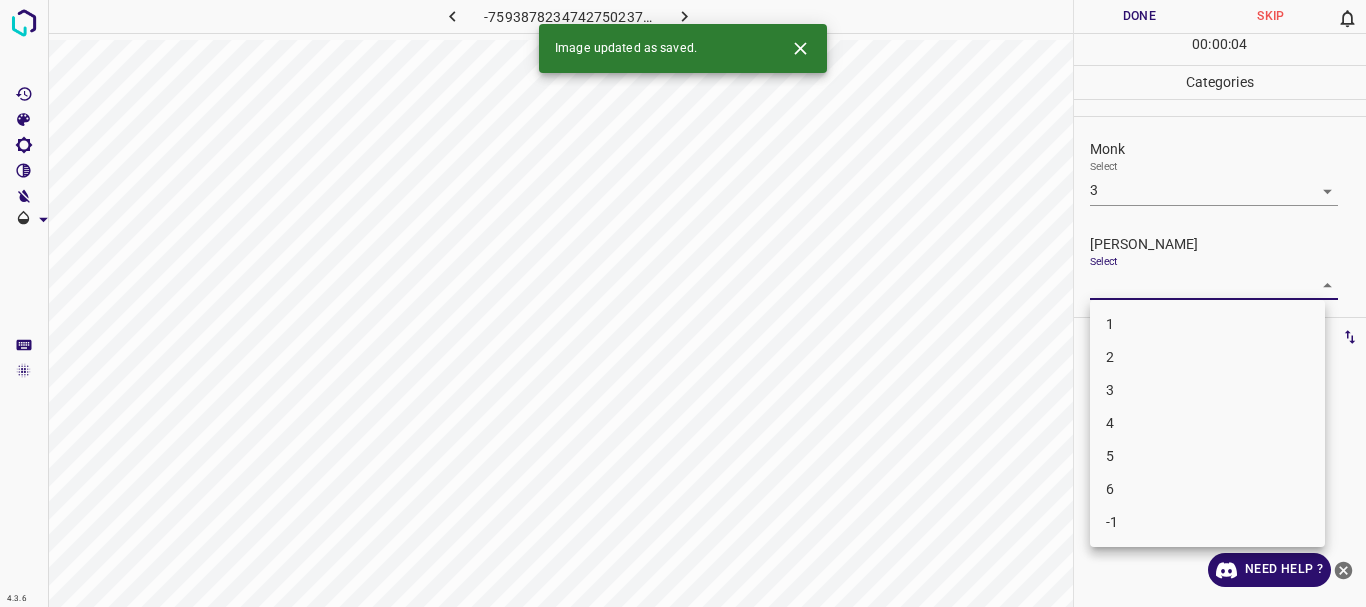 click on "4.3.6  -7593878234742750237.png Done Skip 0 00   : 00   : 04   Categories Monk   Select 3 3  [PERSON_NAME]   Select ​ Labels   0 Categories 1 Monk 2  [PERSON_NAME] Tools Space Change between modes (Draw & Edit) I Auto labeling R Restore zoom M Zoom in N Zoom out Delete Delete selecte label Filters Z Restore filters X Saturation filter C Brightness filter V Contrast filter B Gray scale filter General O Download Image updated as saved. Need Help ? - Text - Hide - Delete 1 2 3 4 5 6 -1" at bounding box center [683, 303] 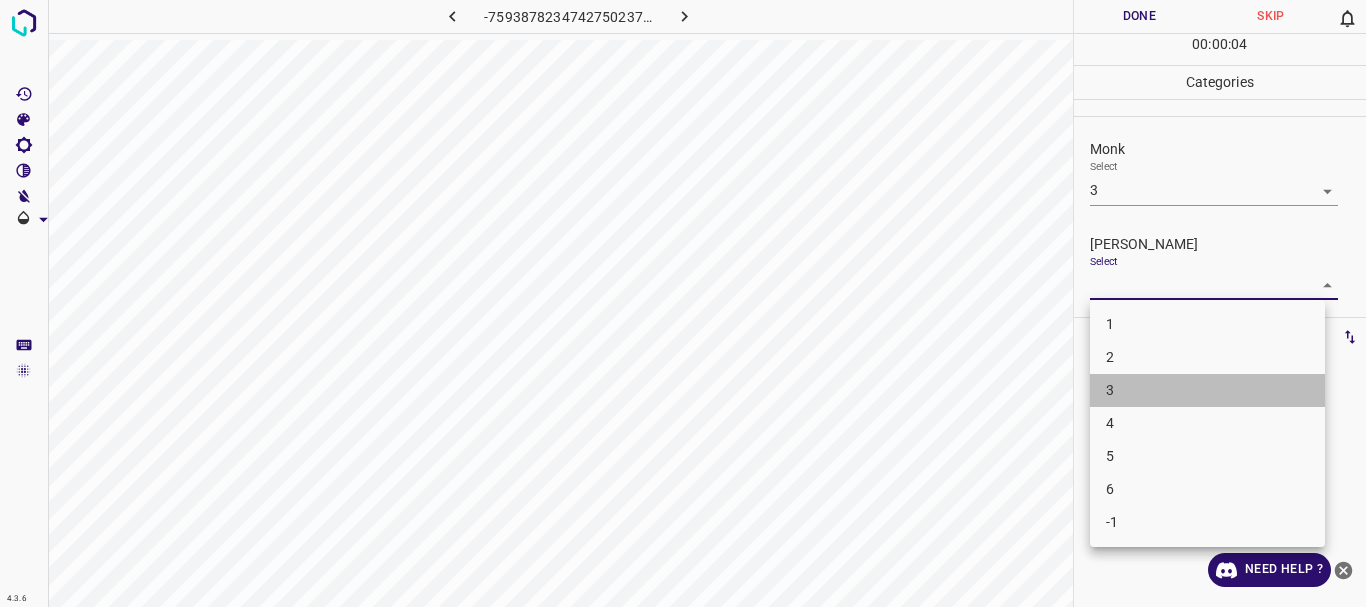 click on "3" at bounding box center [1207, 390] 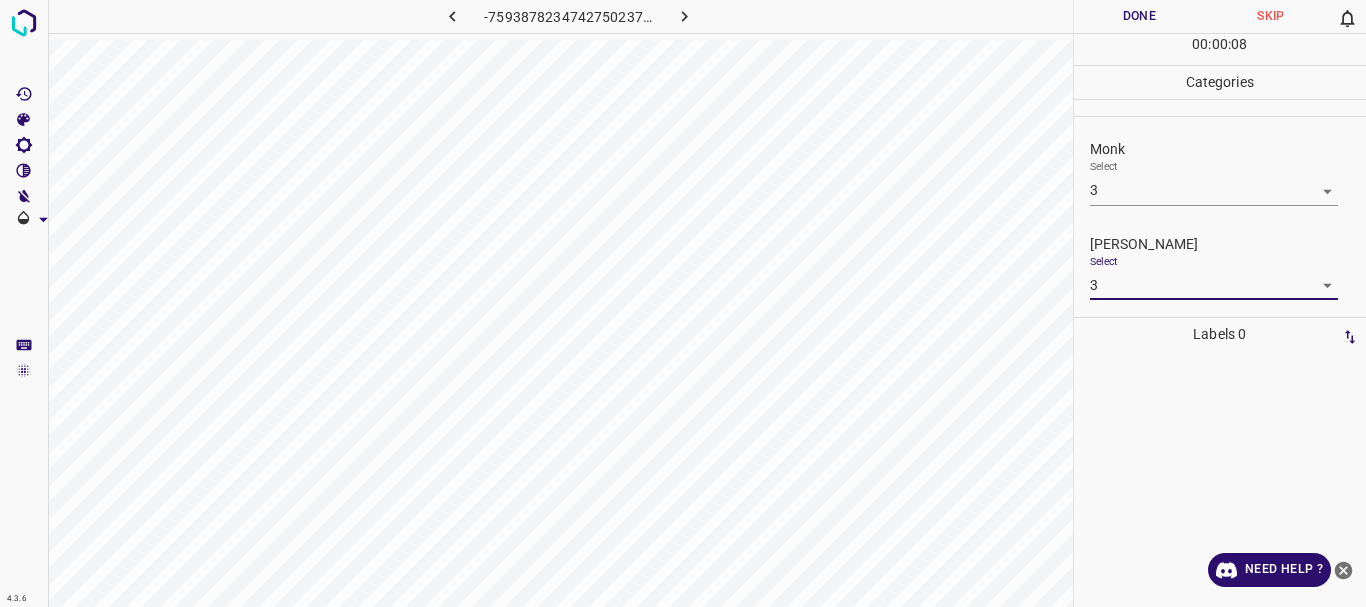 click on "Monk   Select 3 3" at bounding box center (1220, 172) 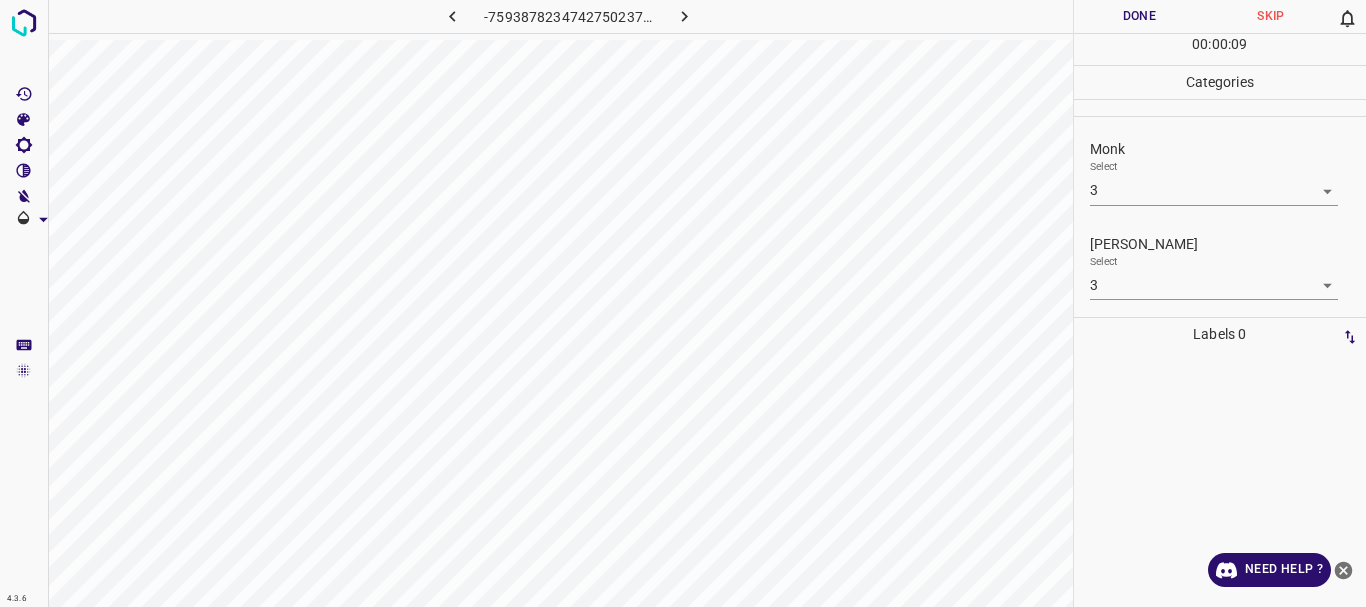 click on "4.3.6  -7593878234742750237.png Done Skip 0 00   : 00   : 09   Categories Monk   Select 3 3  [PERSON_NAME]   Select 3 3 Labels   0 Categories 1 Monk 2  [PERSON_NAME] Tools Space Change between modes (Draw & Edit) I Auto labeling R Restore zoom M Zoom in N Zoom out Delete Delete selecte label Filters Z Restore filters X Saturation filter C Brightness filter V Contrast filter B Gray scale filter General O Download Need Help ? - Text - Hide - Delete" at bounding box center (683, 303) 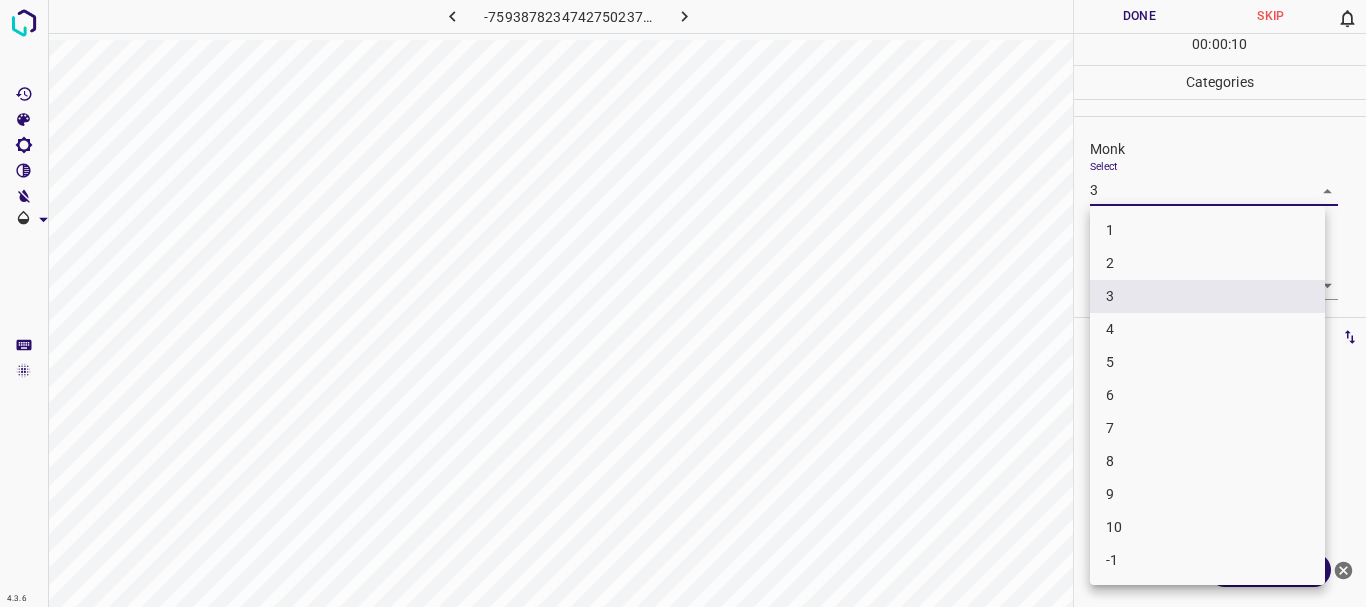 drag, startPoint x: 1129, startPoint y: 328, endPoint x: 1127, endPoint y: 308, distance: 20.09975 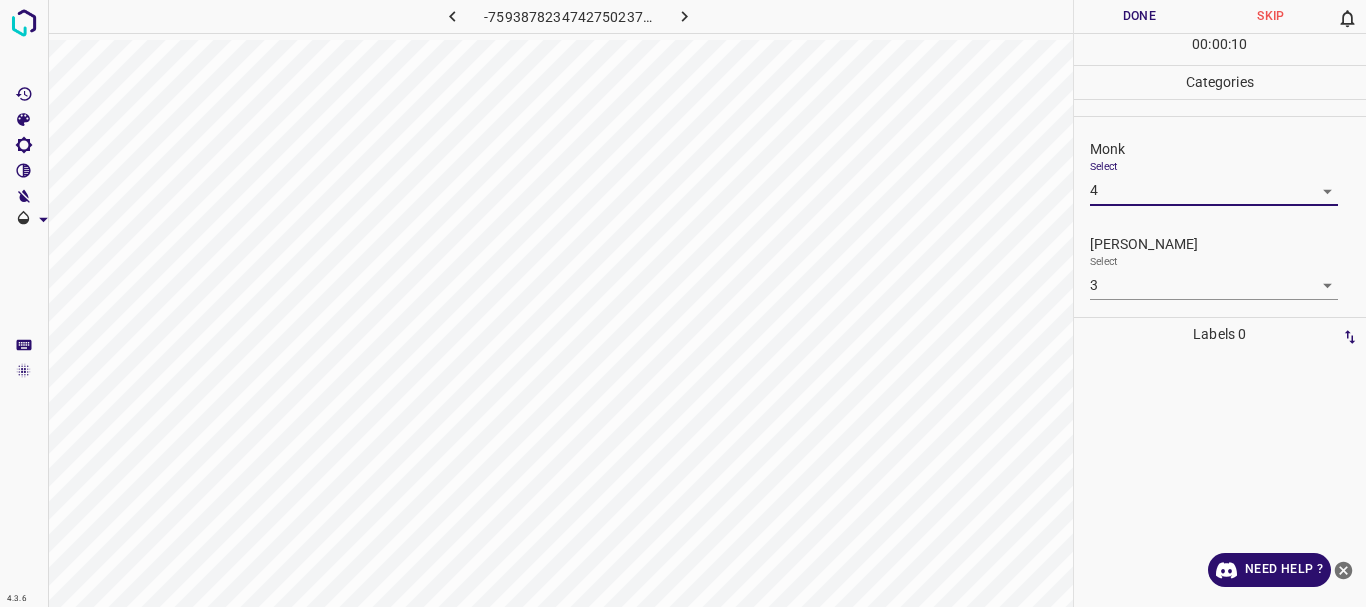 click on "4.3.6  -7593878234742750237.png Done Skip 0 00   : 00   : 10   Categories Monk   Select 4 4  [PERSON_NAME]   Select 3 3 Labels   0 Categories 1 Monk 2  [PERSON_NAME] Tools Space Change between modes (Draw & Edit) I Auto labeling R Restore zoom M Zoom in N Zoom out Delete Delete selecte label Filters Z Restore filters X Saturation filter C Brightness filter V Contrast filter B Gray scale filter General O Download Need Help ? - Text - Hide - Delete 1 2 3 4 5 6 7 8 9 10 -1" at bounding box center (683, 303) 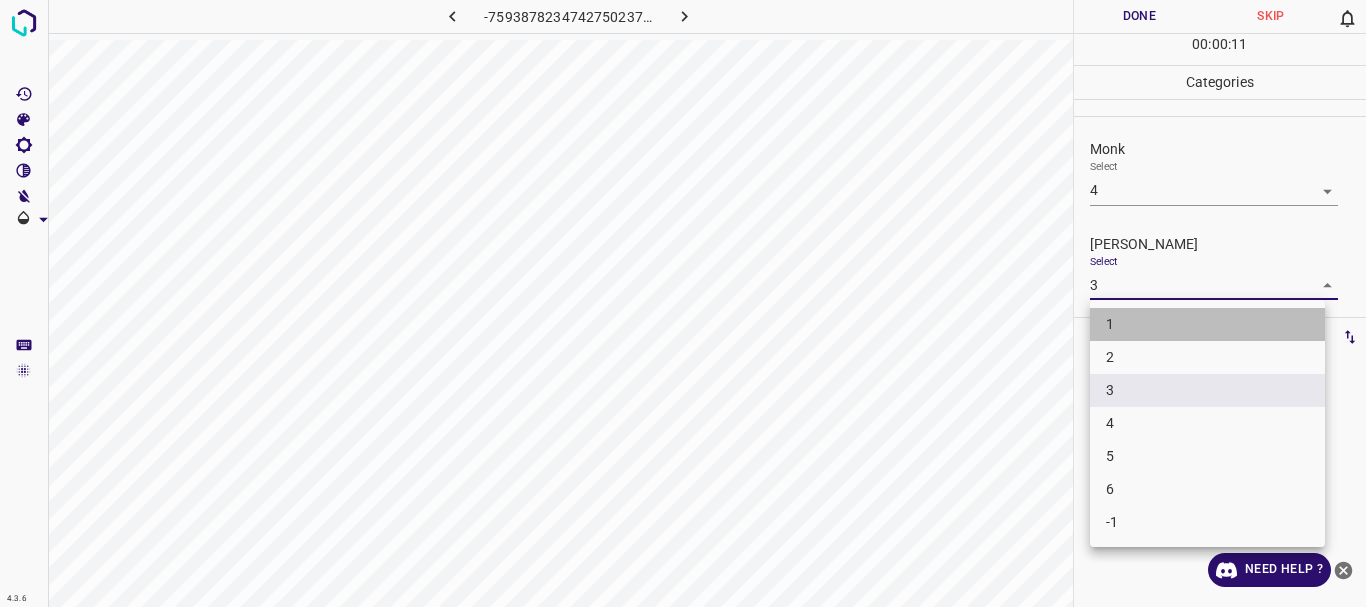 drag, startPoint x: 1122, startPoint y: 329, endPoint x: 1118, endPoint y: 84, distance: 245.03265 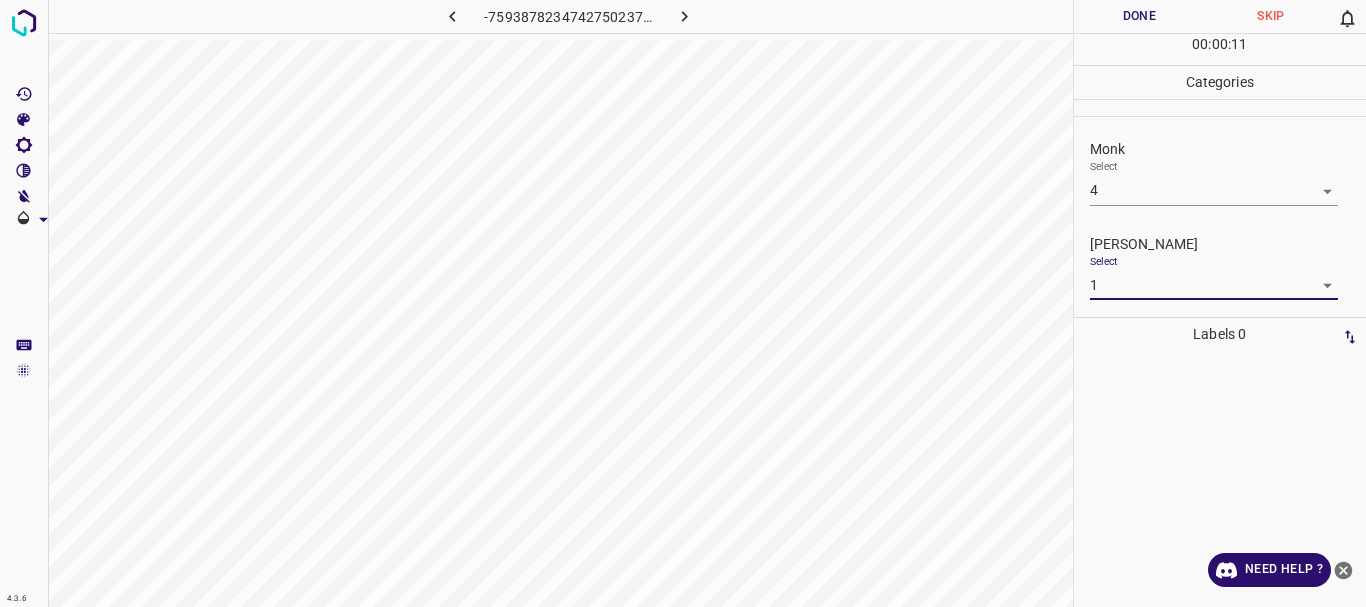 click on "Done" at bounding box center (1140, 16) 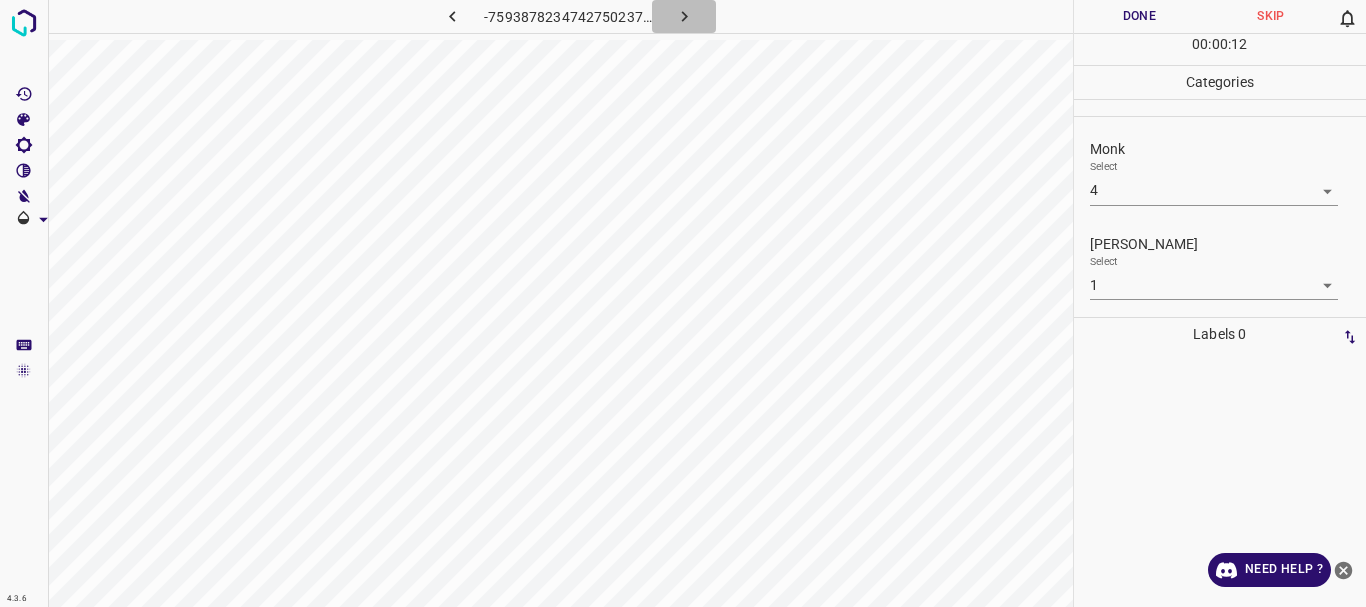 click at bounding box center (684, 16) 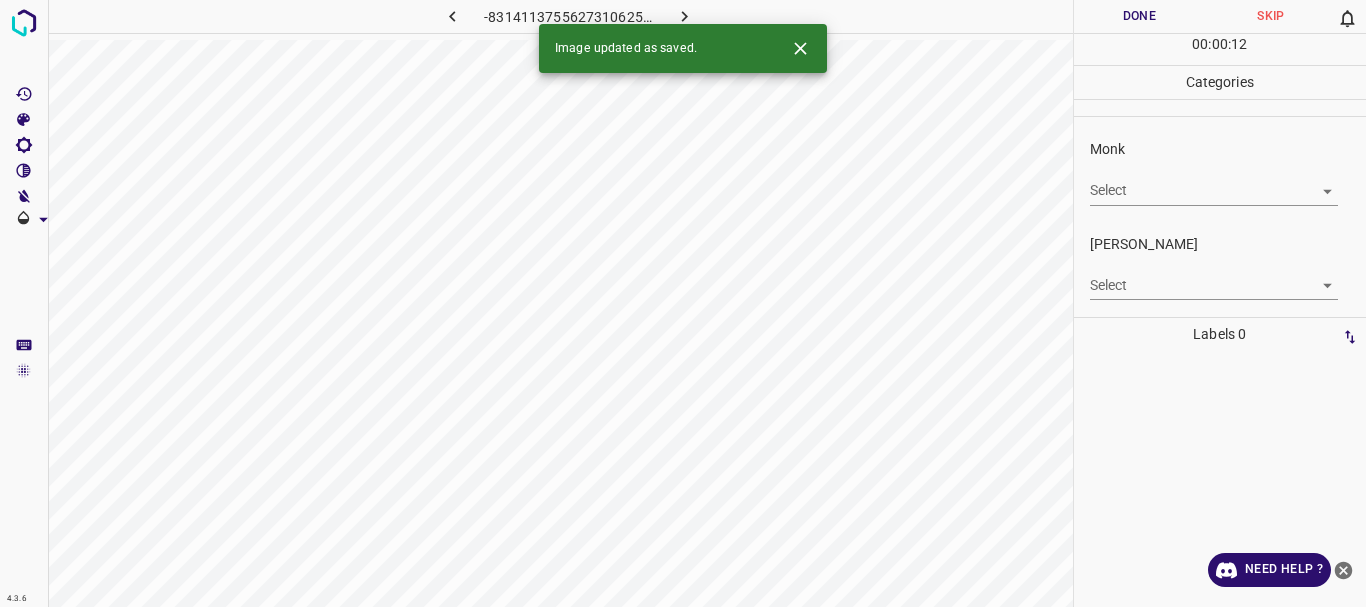 click on "4.3.6  -8314113755627310625.png Done Skip 0 00   : 00   : 12   Categories Monk   Select ​  [PERSON_NAME]   Select ​ Labels   0 Categories 1 Monk 2  [PERSON_NAME] Tools Space Change between modes (Draw & Edit) I Auto labeling R Restore zoom M Zoom in N Zoom out Delete Delete selecte label Filters Z Restore filters X Saturation filter C Brightness filter V Contrast filter B Gray scale filter General O Download Image updated as saved. Need Help ? - Text - Hide - Delete" at bounding box center [683, 303] 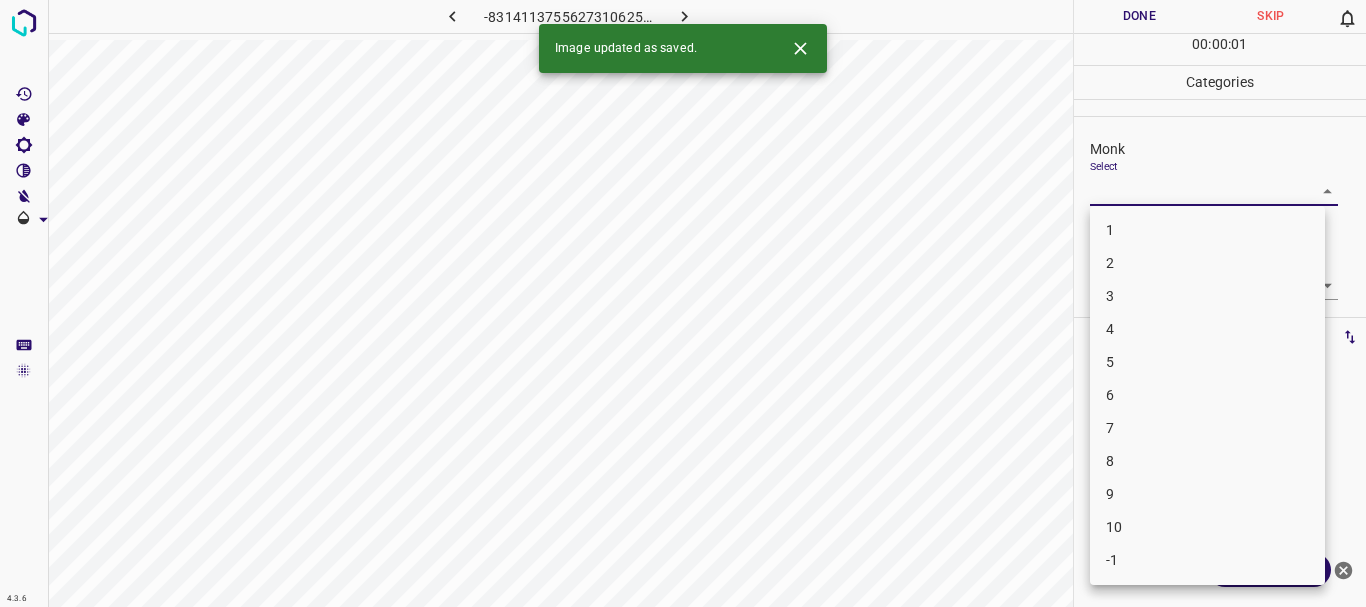 click on "4" at bounding box center [1207, 329] 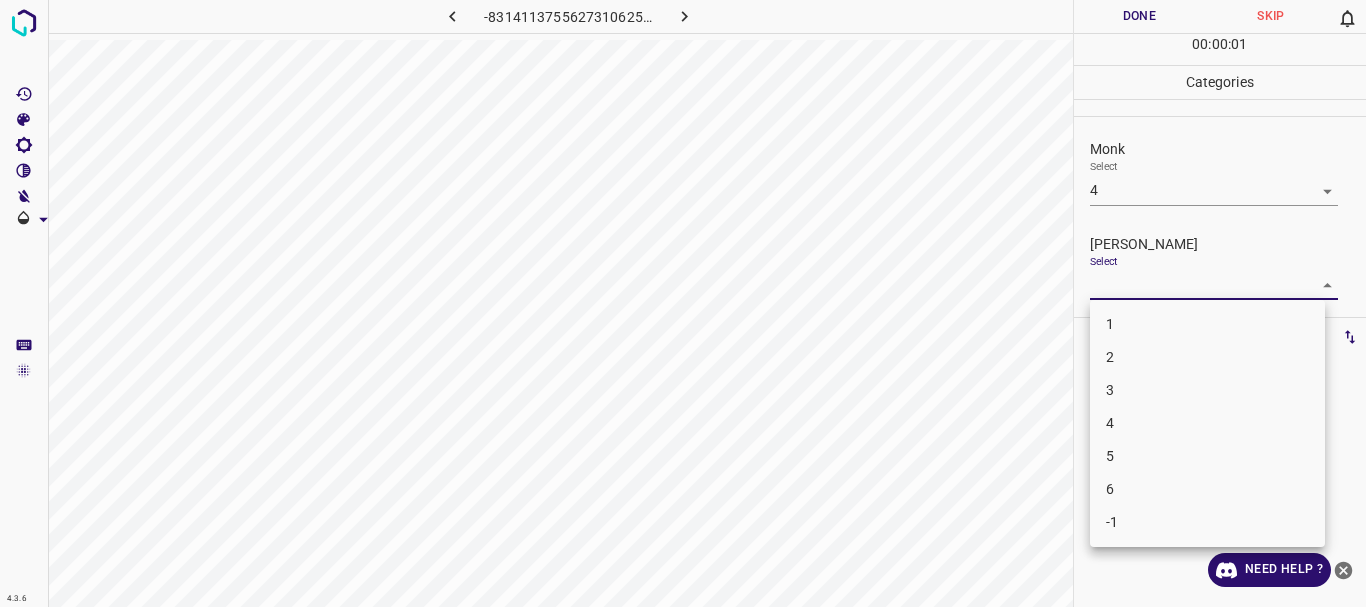 click on "4.3.6  -8314113755627310625.png Done Skip 0 00   : 00   : 01   Categories Monk   Select 4 4  [PERSON_NAME]   Select ​ Labels   0 Categories 1 Monk 2  [PERSON_NAME] Tools Space Change between modes (Draw & Edit) I Auto labeling R Restore zoom M Zoom in N Zoom out Delete Delete selecte label Filters Z Restore filters X Saturation filter C Brightness filter V Contrast filter B Gray scale filter General O Download Need Help ? - Text - Hide - Delete 1 2 3 4 5 6 -1" at bounding box center [683, 303] 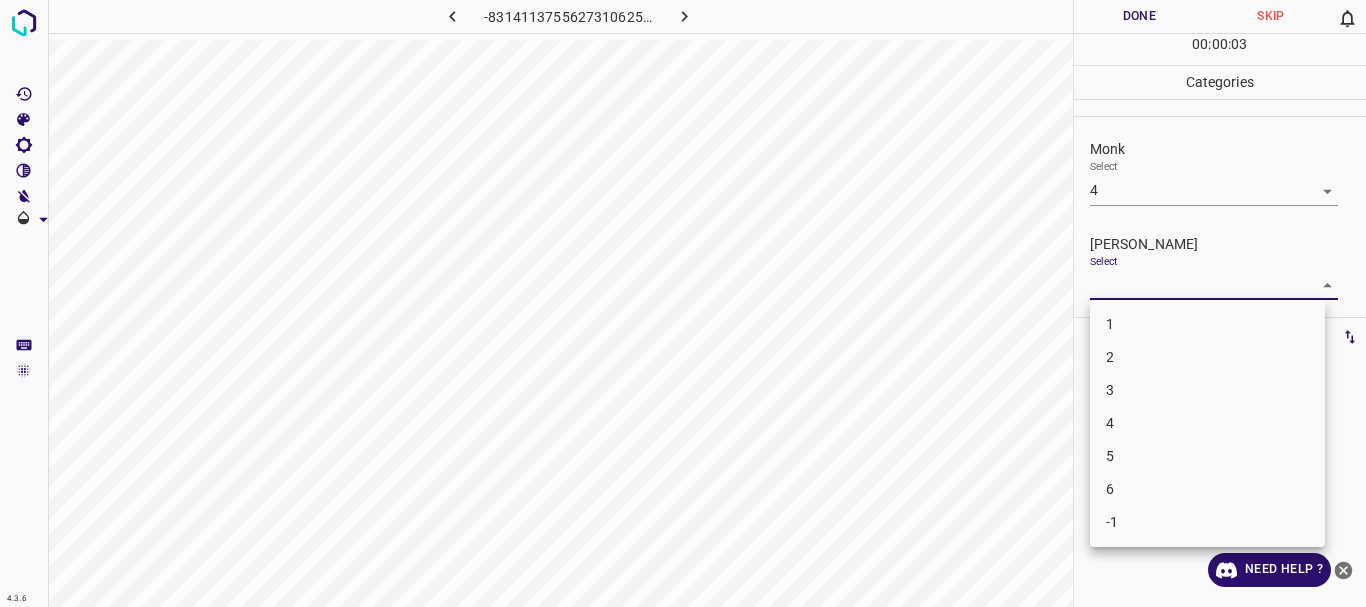 drag, startPoint x: 1154, startPoint y: 339, endPoint x: 1155, endPoint y: 360, distance: 21.023796 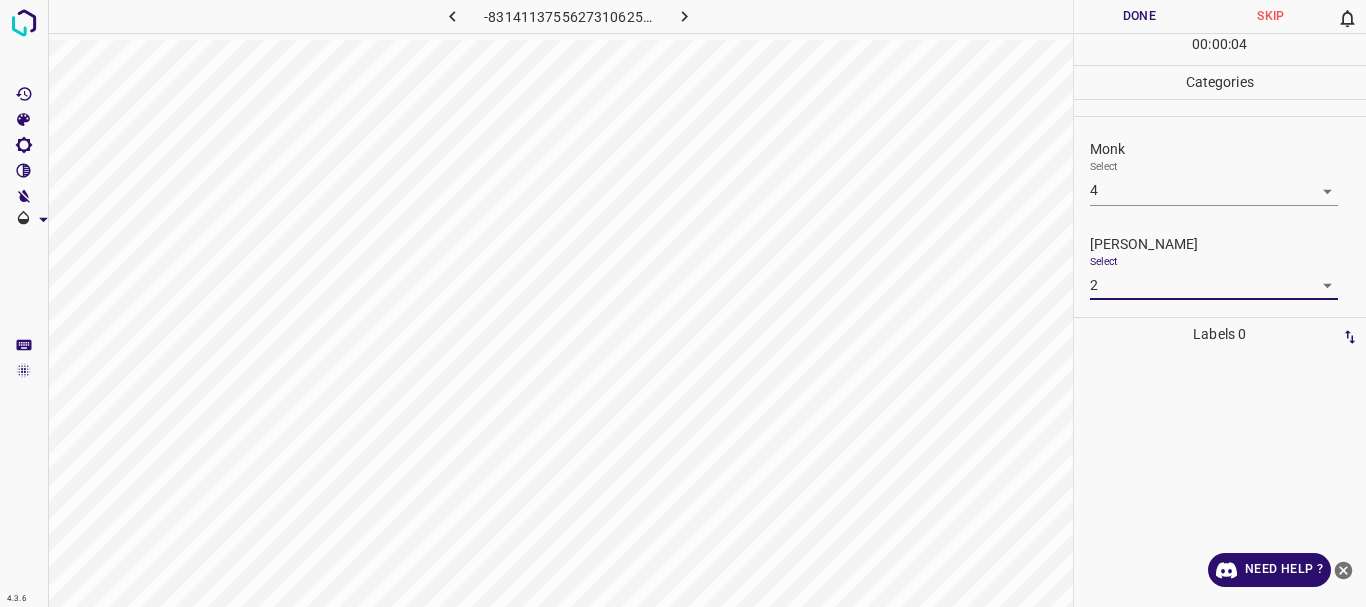 click on "Done" at bounding box center (1140, 16) 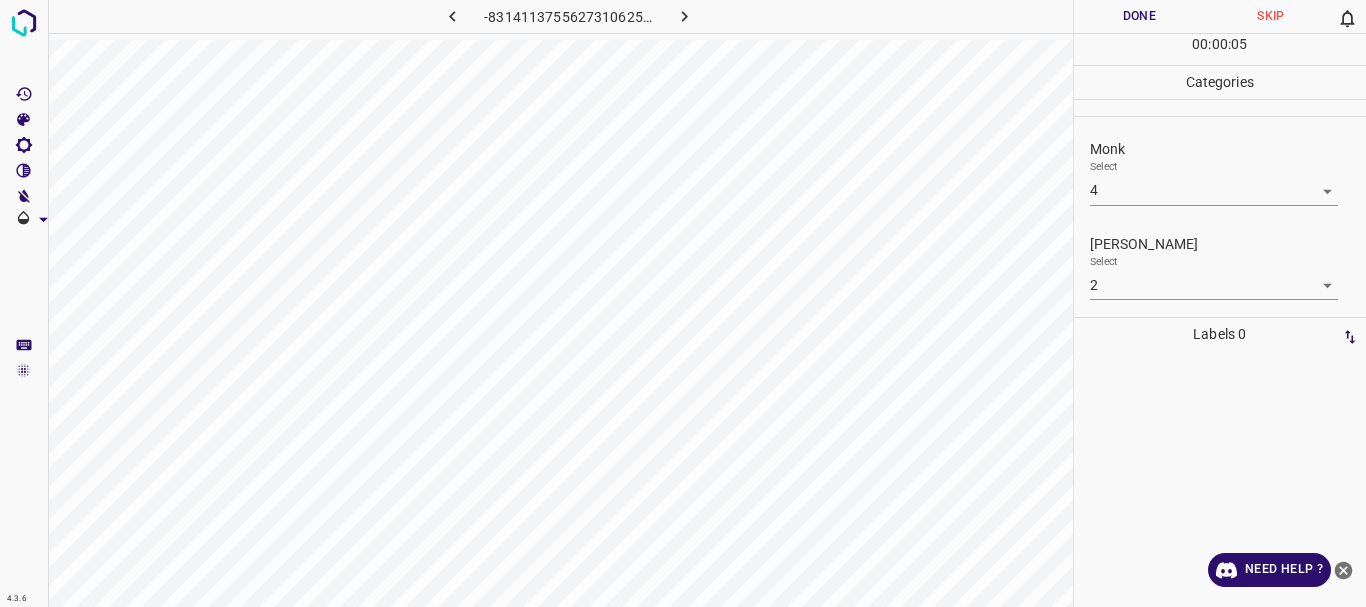 click on "4.3.6  -8314113755627310625.png Done Skip 0 00   : 00   : 05   Categories Monk   Select 4 4  [PERSON_NAME]   Select 2 2 Labels   0 Categories 1 Monk 2  [PERSON_NAME] Tools Space Change between modes (Draw & Edit) I Auto labeling R Restore zoom M Zoom in N Zoom out Delete Delete selecte label Filters Z Restore filters X Saturation filter C Brightness filter V Contrast filter B Gray scale filter General O Download Need Help ? - Text - Hide - Delete" at bounding box center (683, 303) 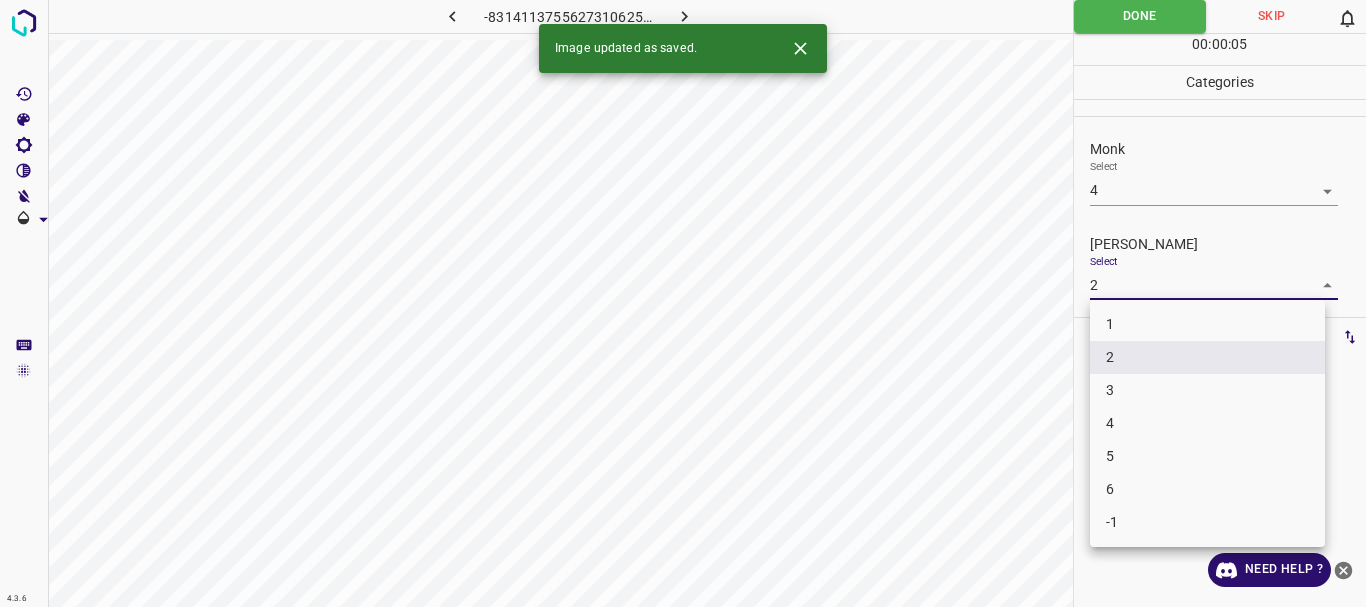 drag, startPoint x: 1122, startPoint y: 310, endPoint x: 1128, endPoint y: 258, distance: 52.34501 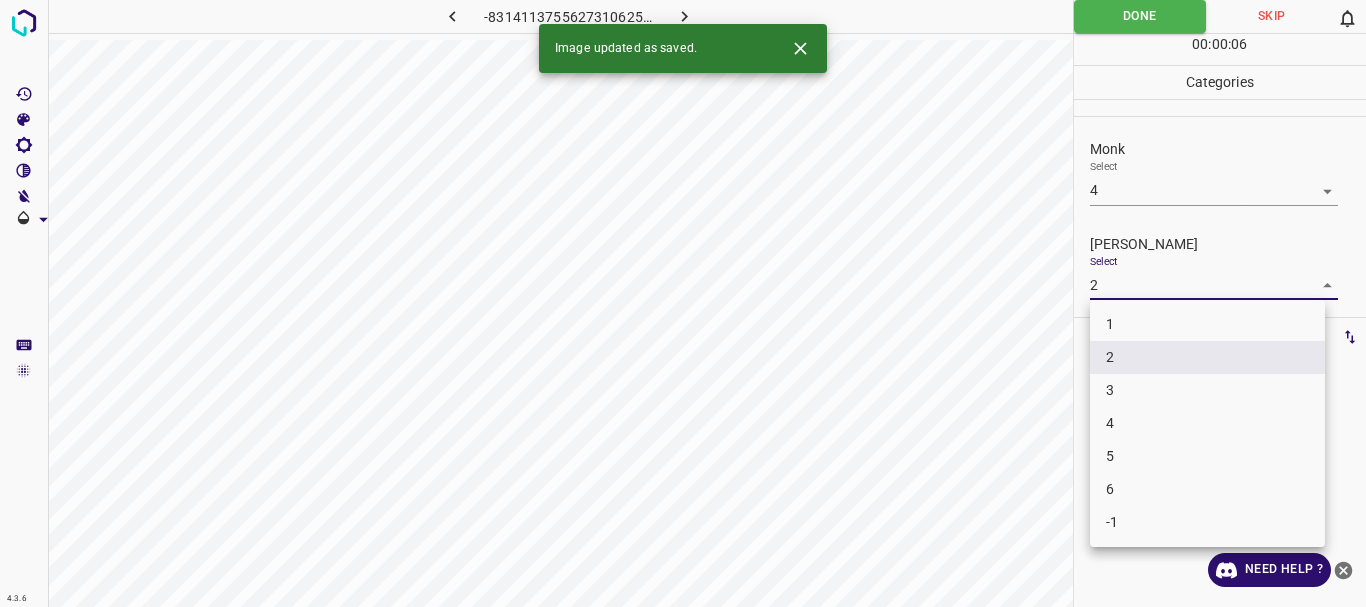 click at bounding box center (683, 303) 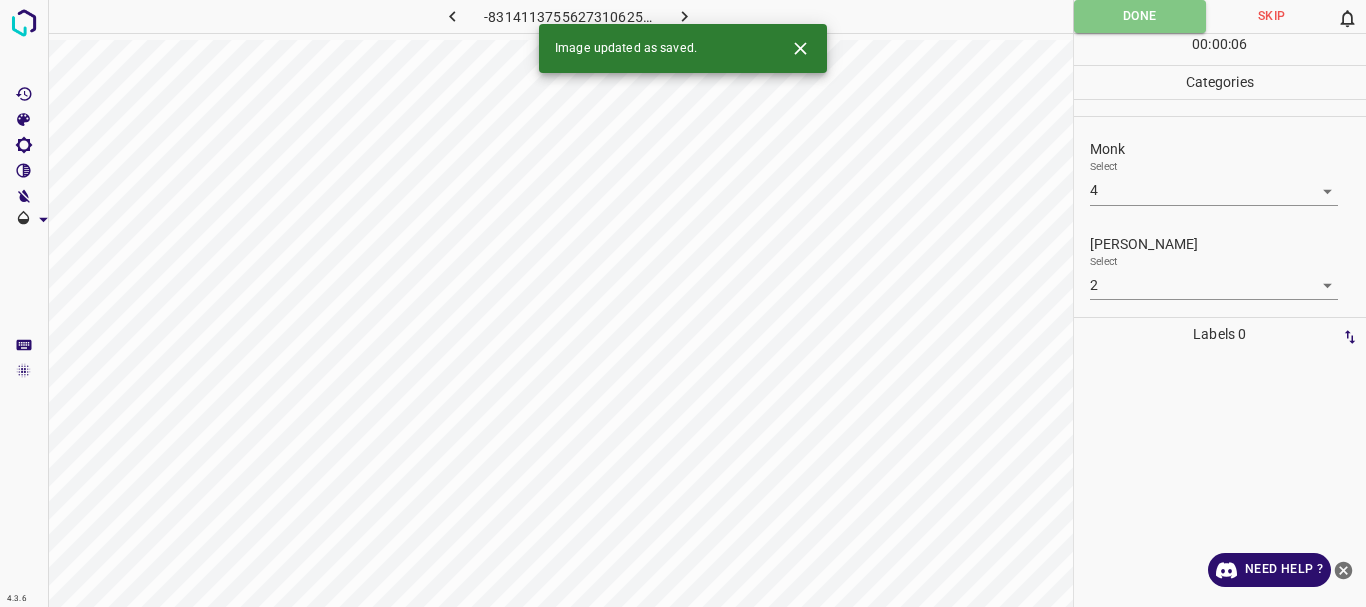 click on "Done" at bounding box center (1140, 16) 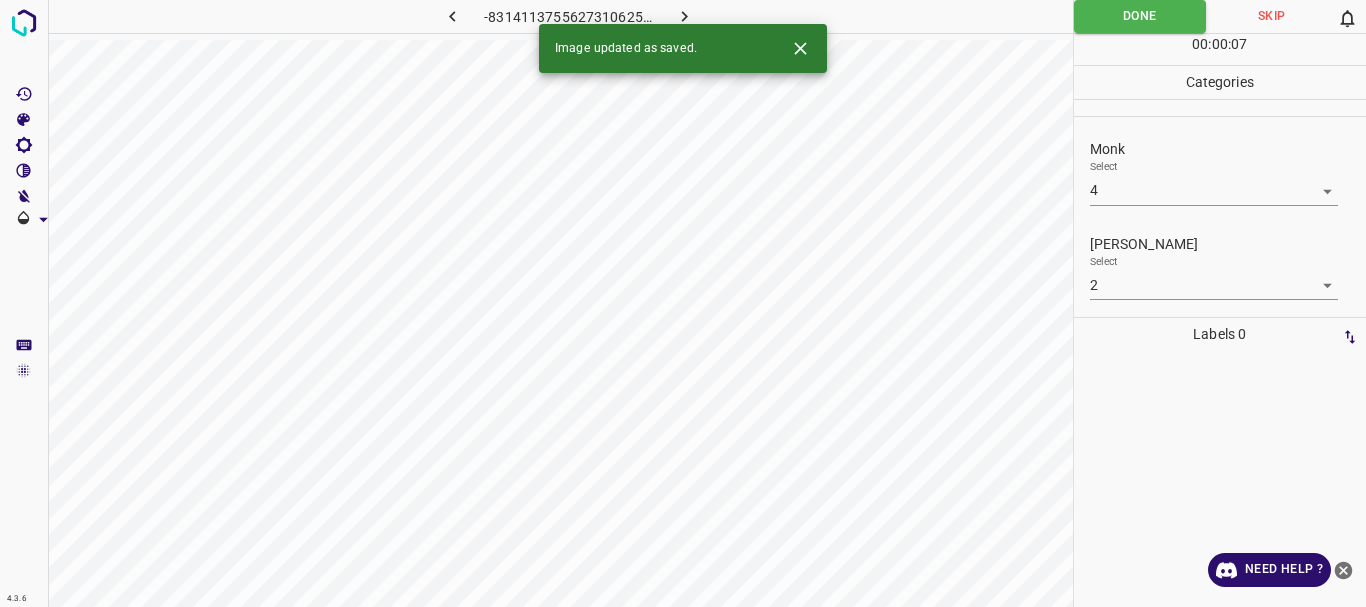 click 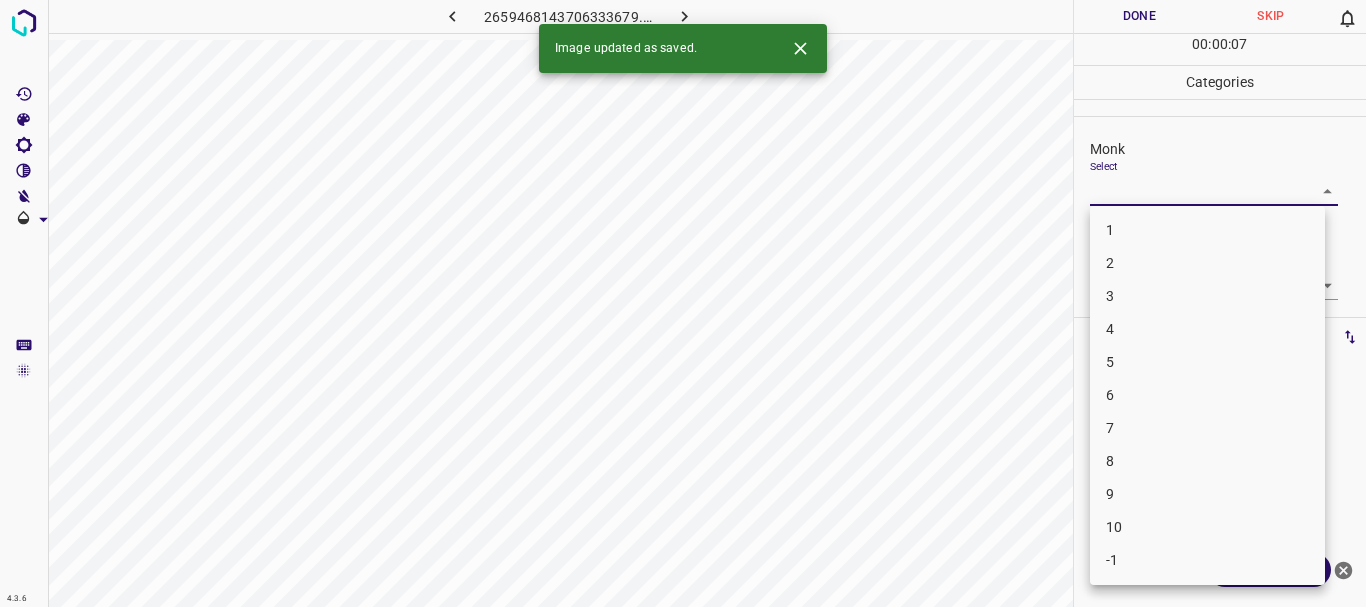 drag, startPoint x: 1154, startPoint y: 180, endPoint x: 1161, endPoint y: 210, distance: 30.805843 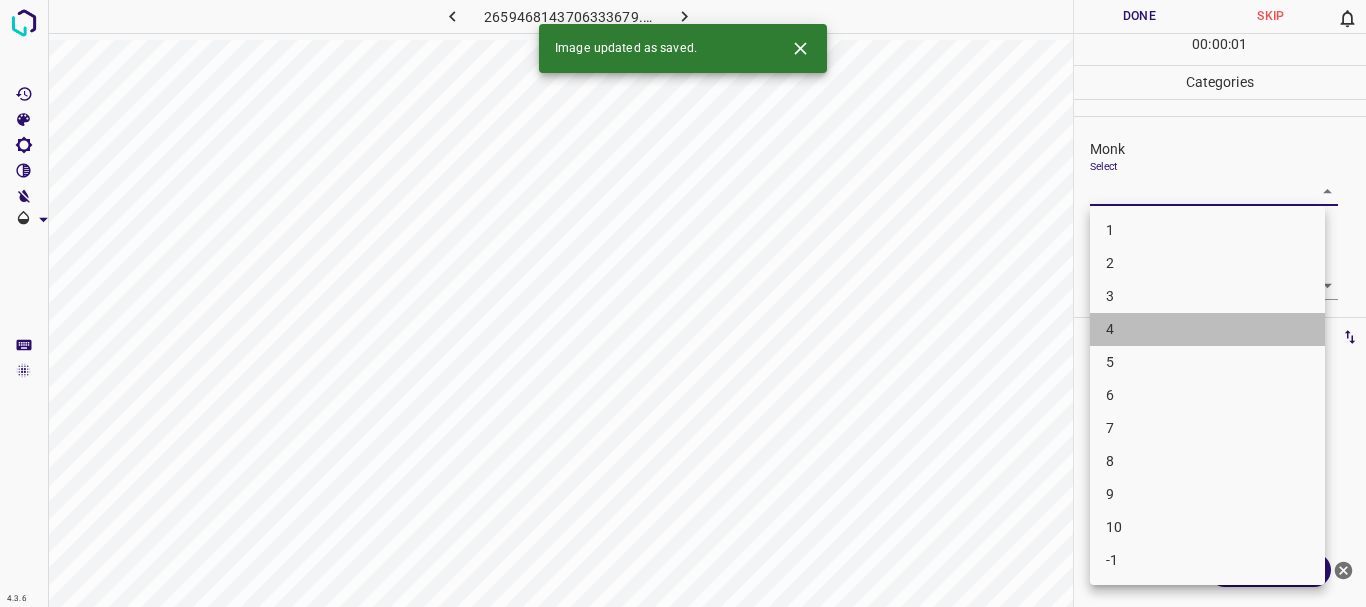 drag, startPoint x: 1199, startPoint y: 340, endPoint x: 1174, endPoint y: 274, distance: 70.5762 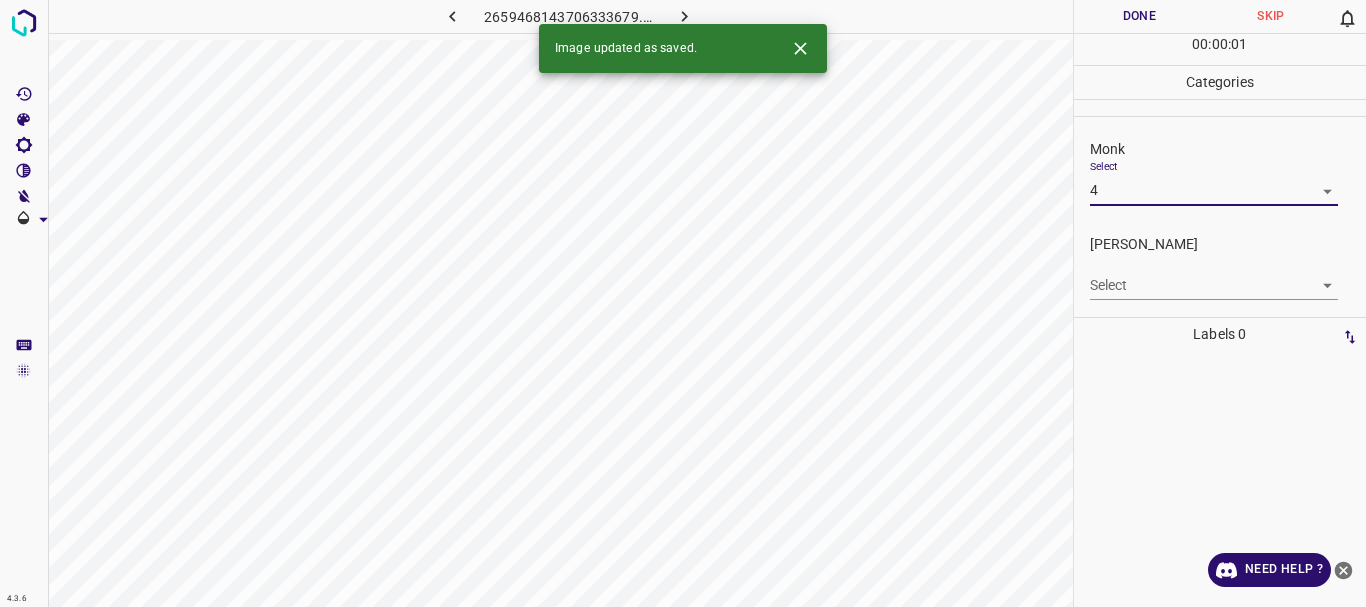 click on "4.3.6  2659468143706333679.png Done Skip 0 00   : 00   : 01   Categories Monk   Select 4 4  [PERSON_NAME]   Select ​ Labels   0 Categories 1 Monk 2  [PERSON_NAME] Tools Space Change between modes (Draw & Edit) I Auto labeling R Restore zoom M Zoom in N Zoom out Delete Delete selecte label Filters Z Restore filters X Saturation filter C Brightness filter V Contrast filter B Gray scale filter General O Download Image updated as saved. Need Help ? - Text - Hide - Delete" at bounding box center [683, 303] 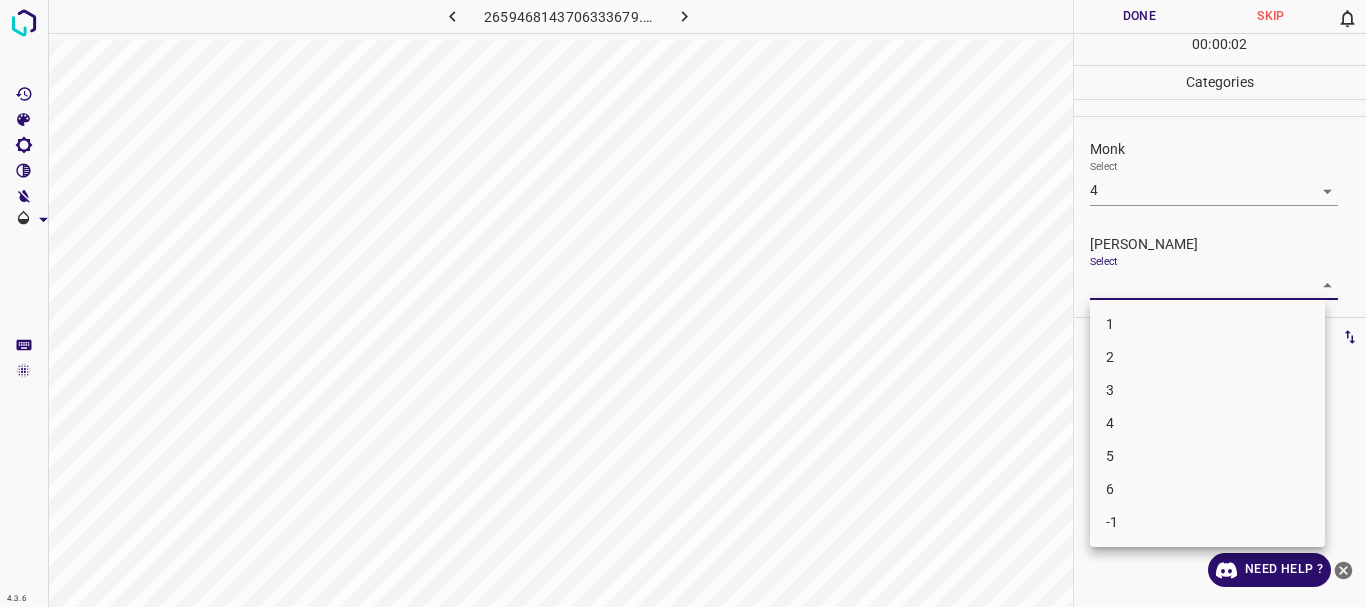 click on "2" at bounding box center [1207, 357] 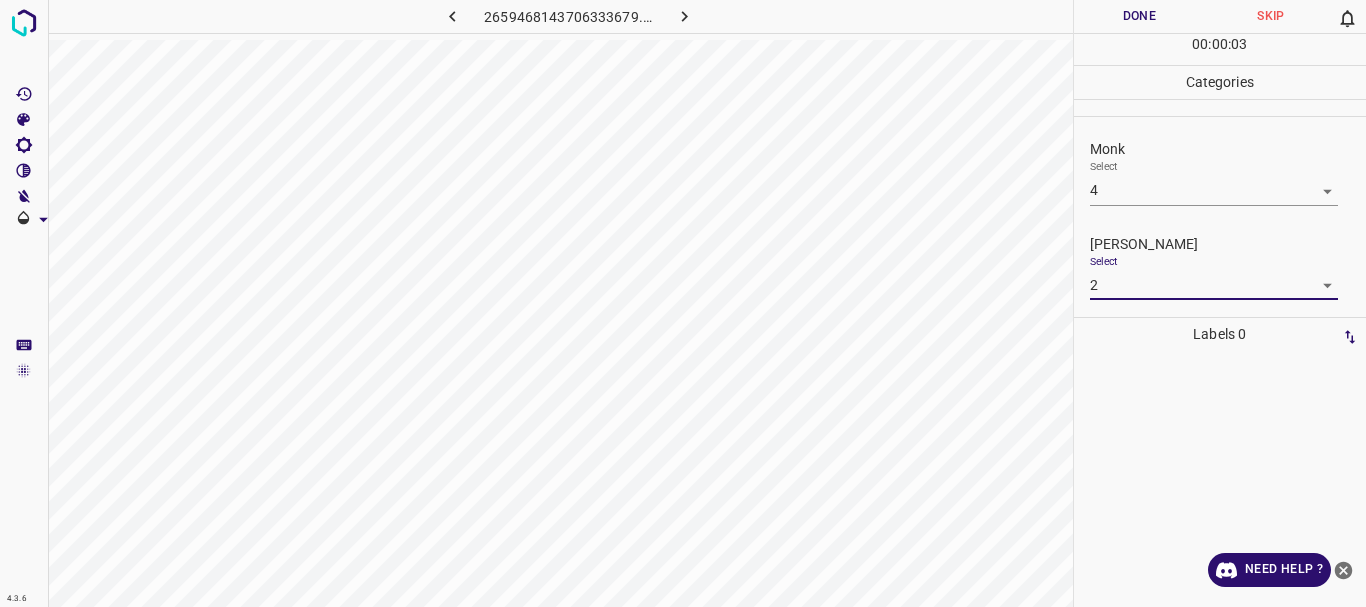 click on "Done" at bounding box center [1140, 16] 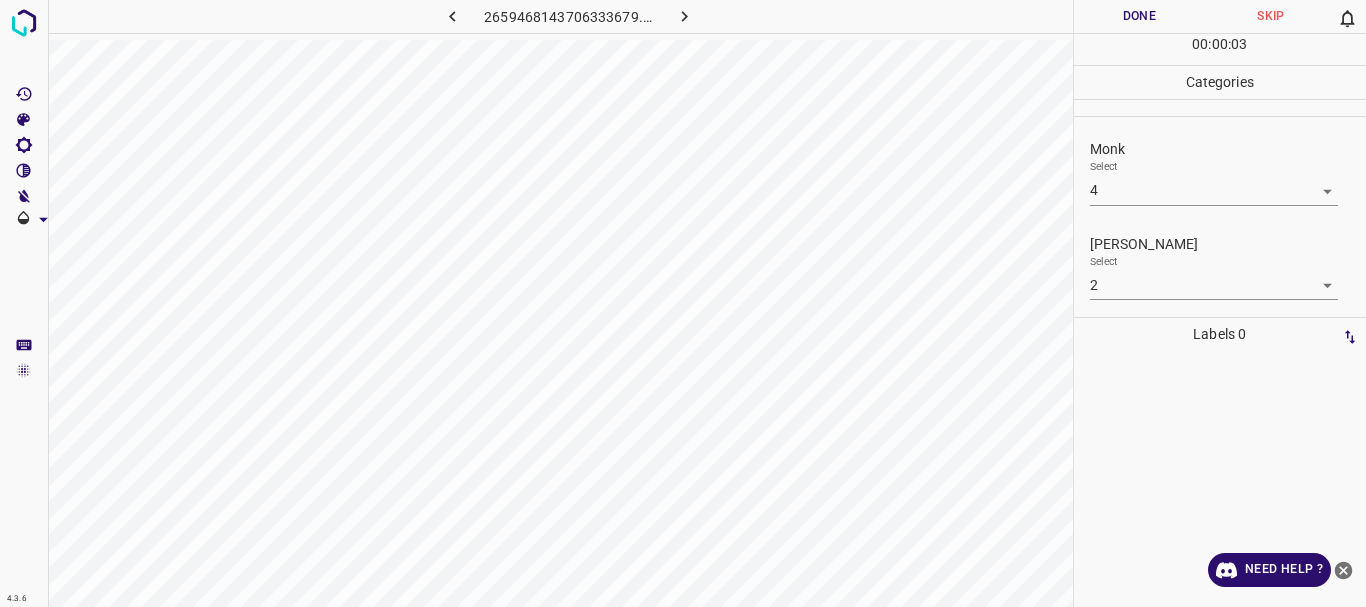 click at bounding box center (684, 16) 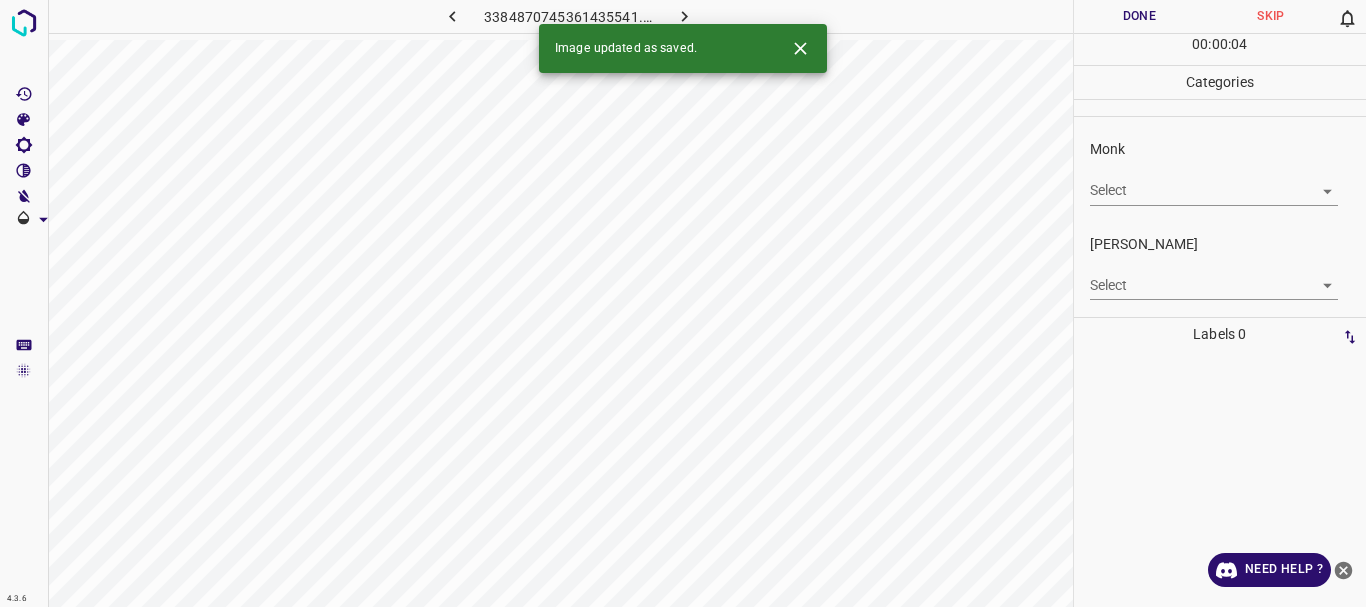 click at bounding box center [684, 16] 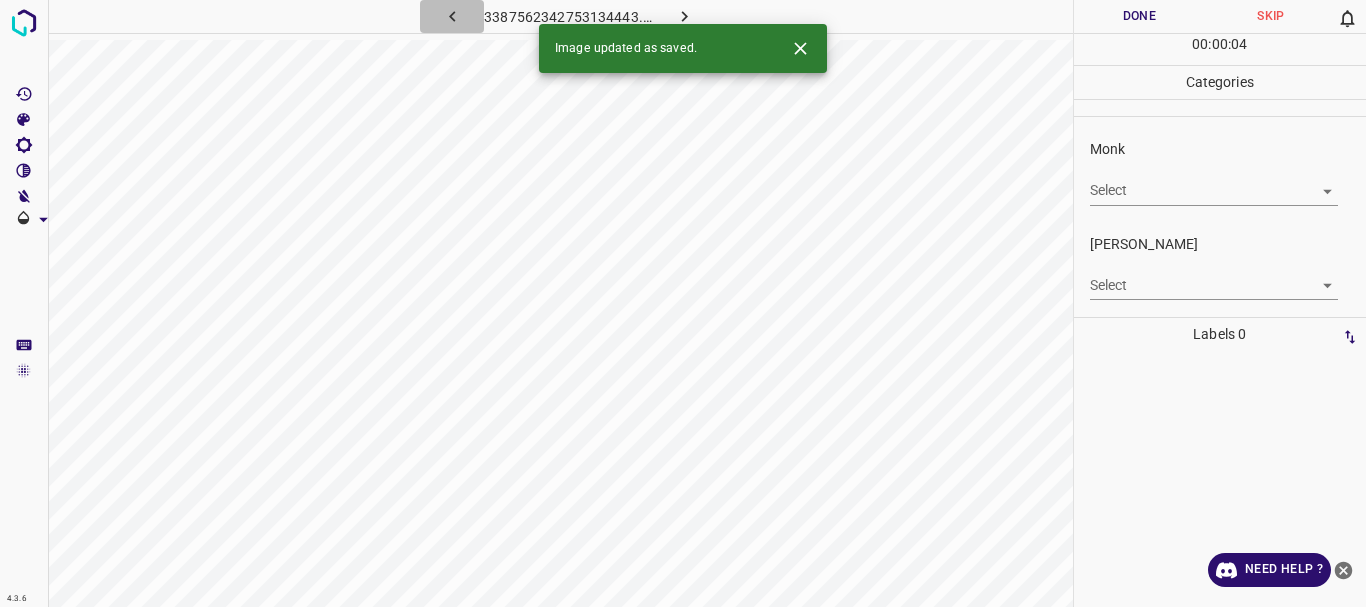 click 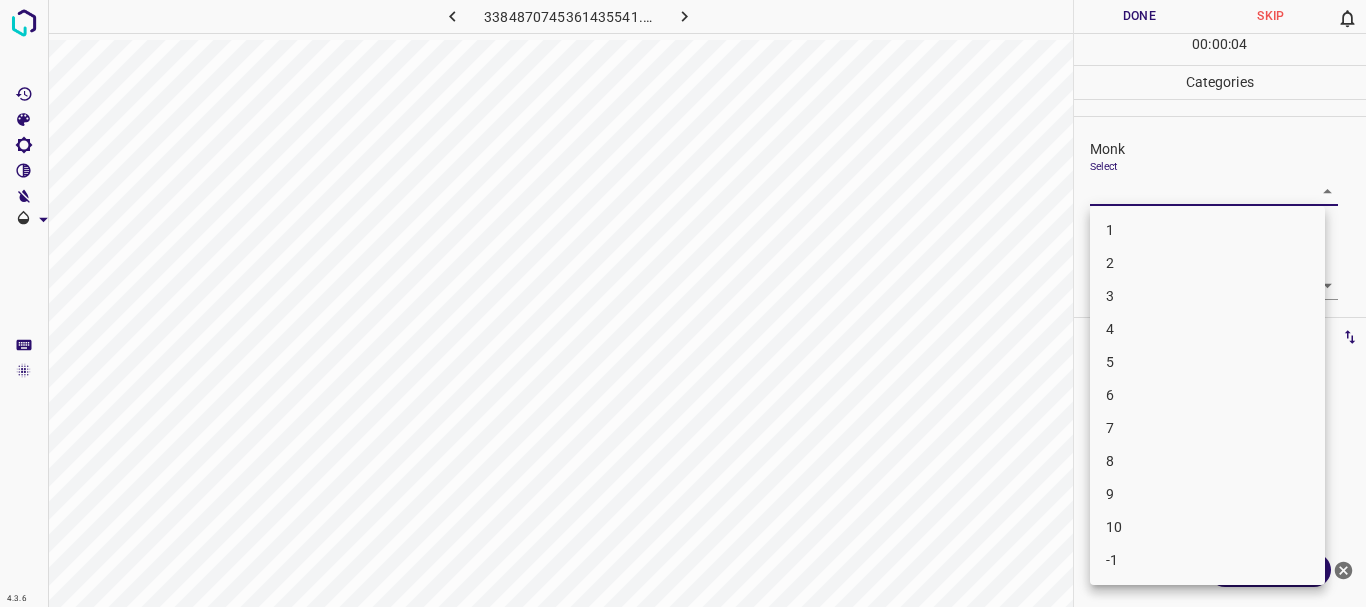 click on "4.3.6  3384870745361435541.png Done Skip 0 00   : 00   : 04   Categories Monk   Select ​  [PERSON_NAME]   Select ​ Labels   0 Categories 1 Monk 2  [PERSON_NAME] Tools Space Change between modes (Draw & Edit) I Auto labeling R Restore zoom M Zoom in N Zoom out Delete Delete selecte label Filters Z Restore filters X Saturation filter C Brightness filter V Contrast filter B Gray scale filter General O Download Need Help ? - Text - Hide - Delete 1 2 3 4 5 6 7 8 9 10 -1" at bounding box center [683, 303] 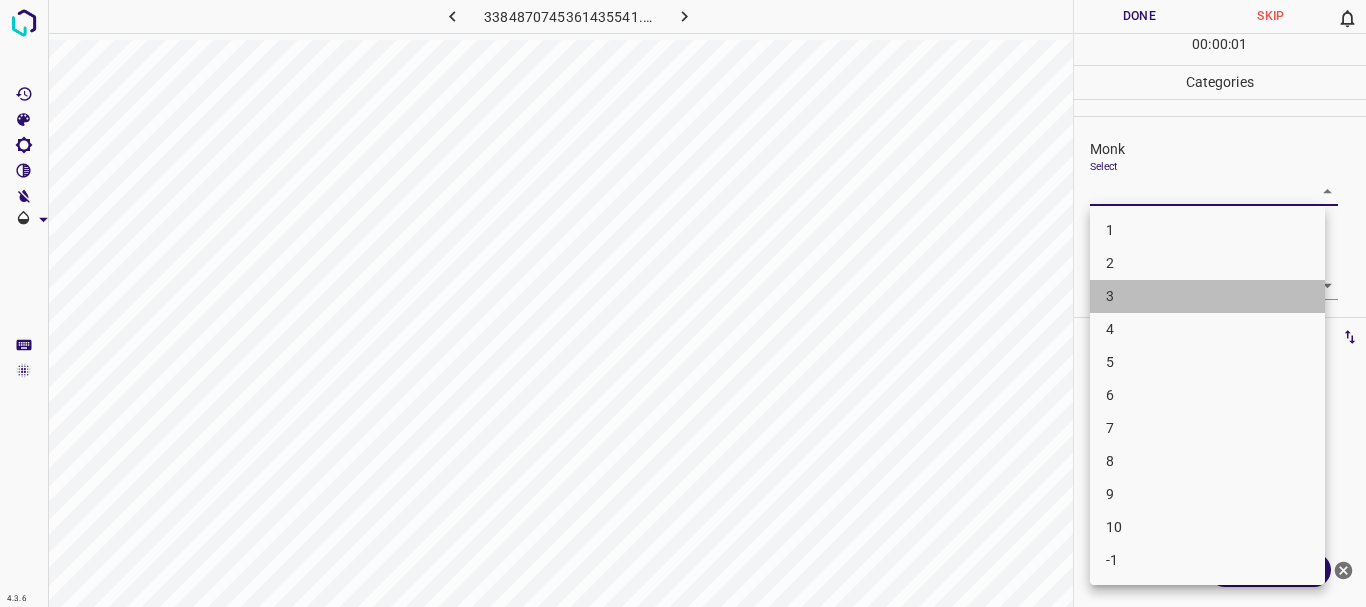 click on "3" at bounding box center (1207, 296) 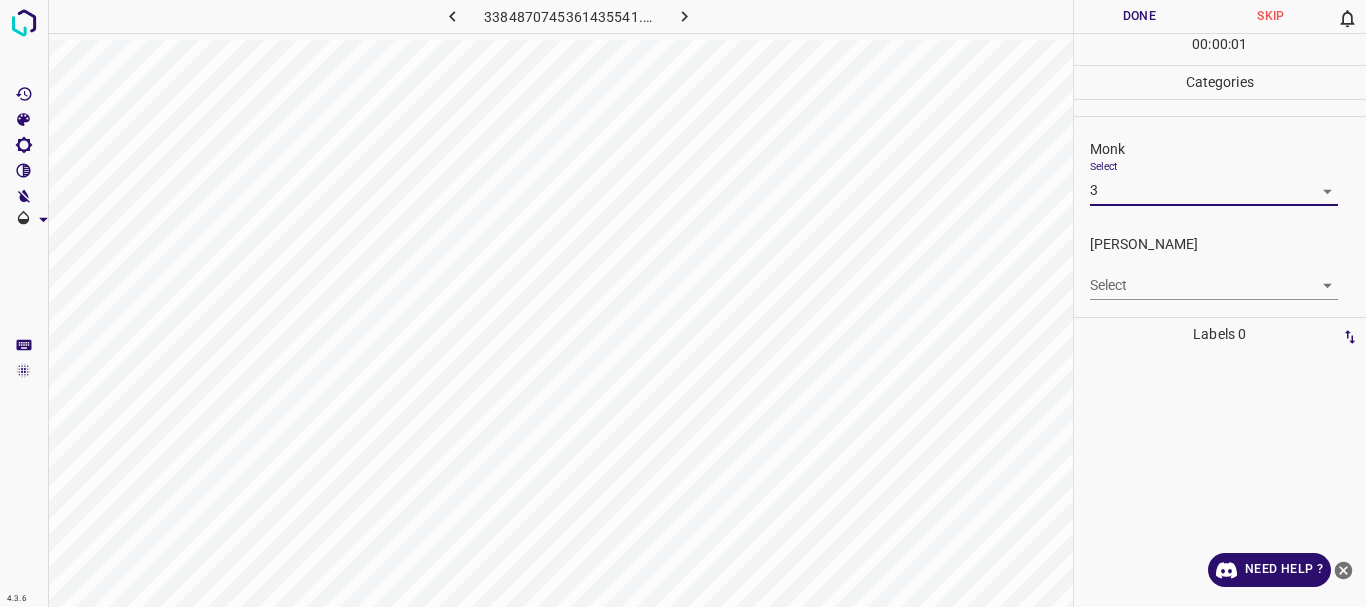 click on "4.3.6  3384870745361435541.png Done Skip 0 00   : 00   : 01   Categories Monk   Select 3 3  [PERSON_NAME]   Select ​ Labels   0 Categories 1 Monk 2  [PERSON_NAME] Tools Space Change between modes (Draw & Edit) I Auto labeling R Restore zoom M Zoom in N Zoom out Delete Delete selecte label Filters Z Restore filters X Saturation filter C Brightness filter V Contrast filter B Gray scale filter General O Download Need Help ? - Text - Hide - Delete" at bounding box center (683, 303) 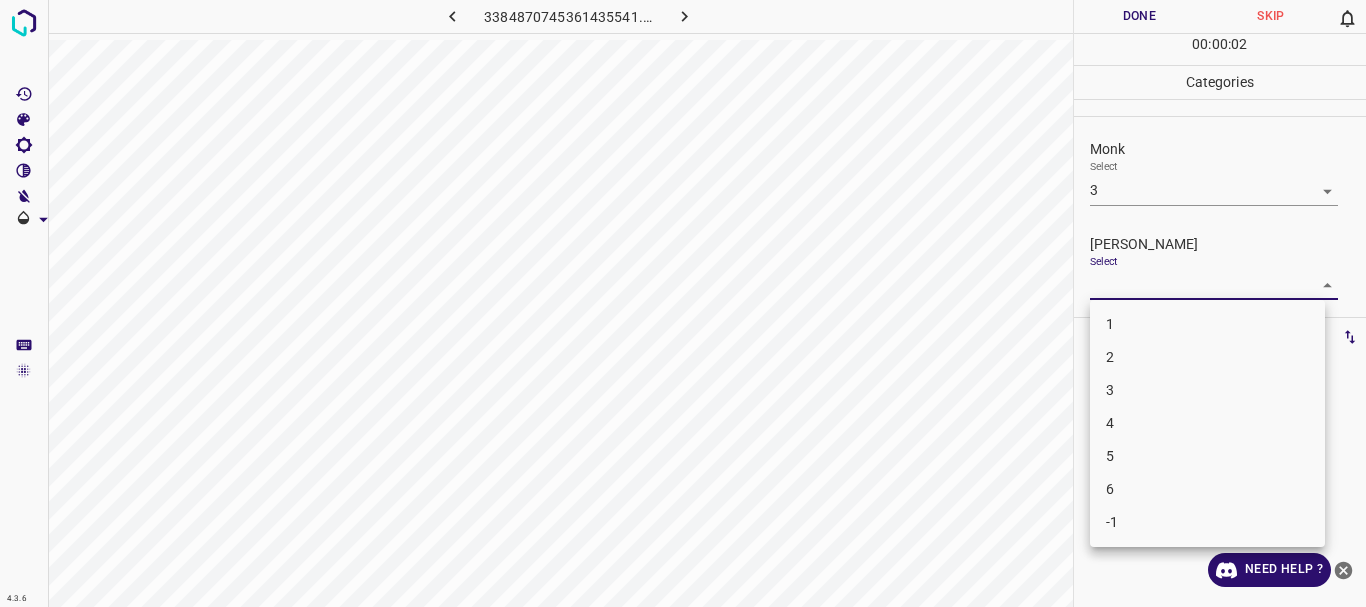 click on "2" at bounding box center (1207, 357) 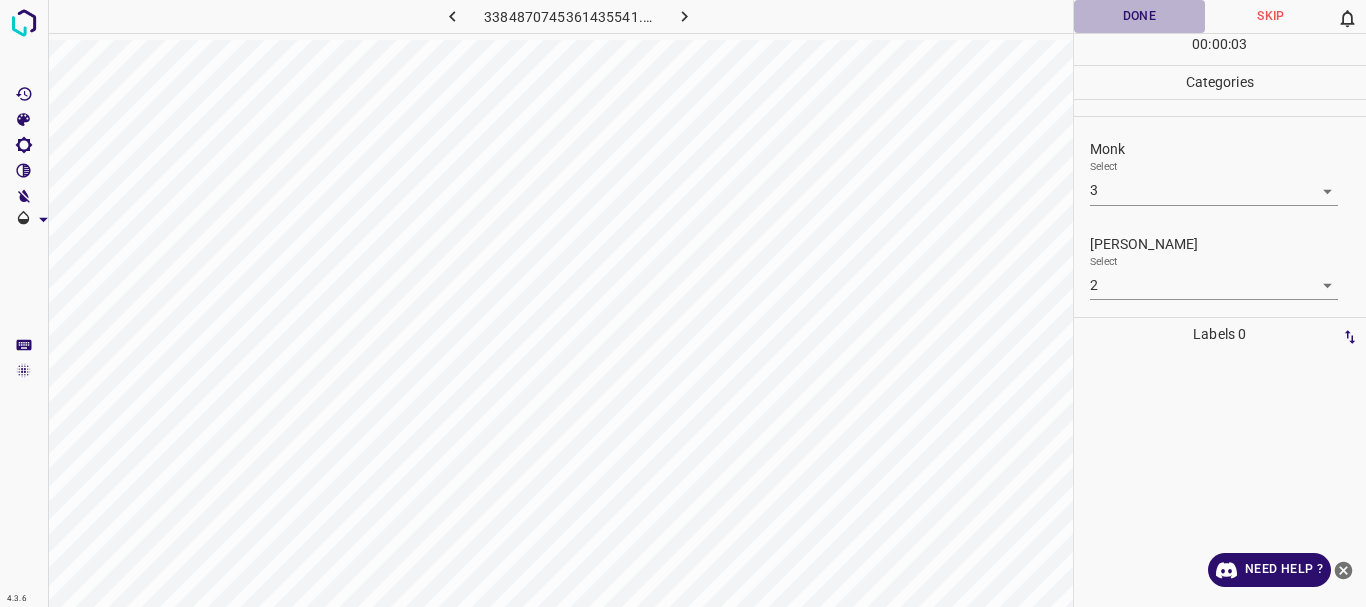 click on "Done" at bounding box center [1140, 16] 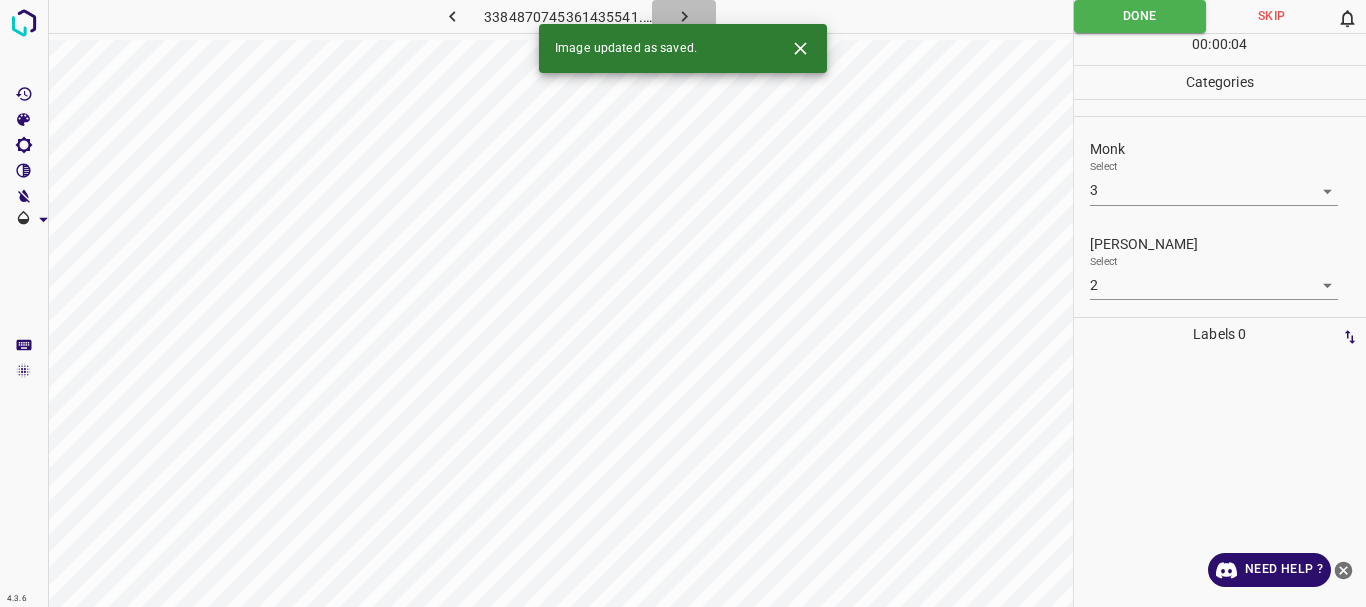click at bounding box center (684, 16) 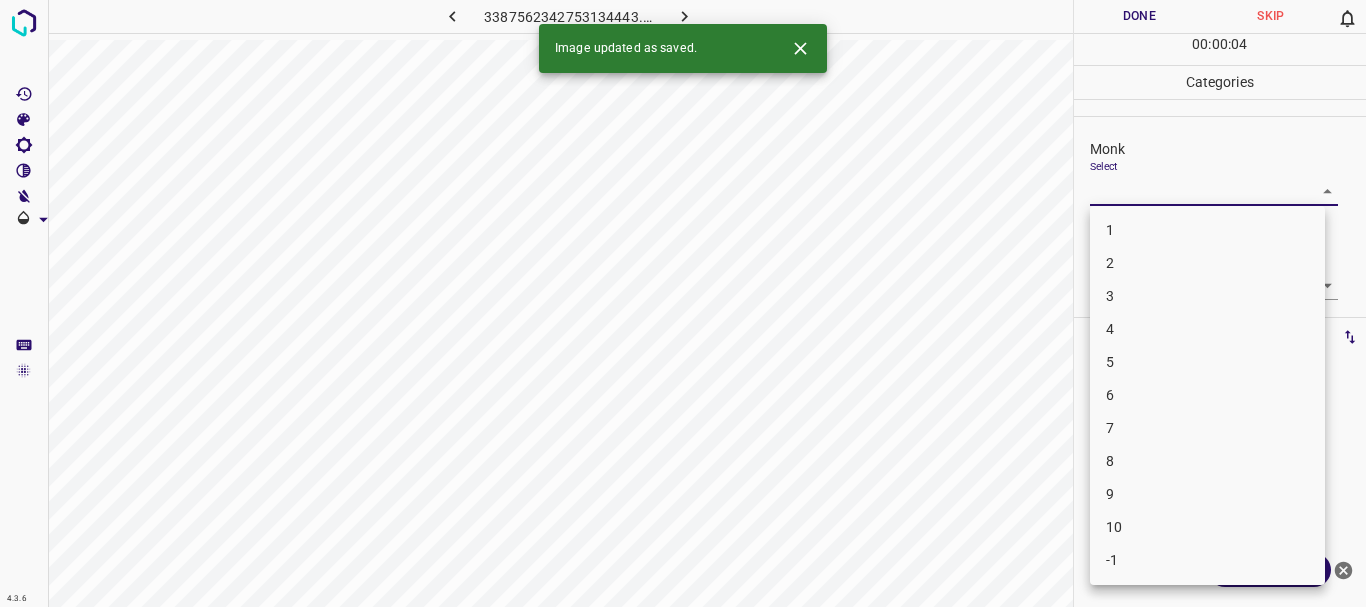 click on "4.3.6  3387562342753134443.png Done Skip 0 00   : 00   : 04   Categories Monk   Select ​  [PERSON_NAME]   Select ​ Labels   0 Categories 1 Monk 2  [PERSON_NAME] Tools Space Change between modes (Draw & Edit) I Auto labeling R Restore zoom M Zoom in N Zoom out Delete Delete selecte label Filters Z Restore filters X Saturation filter C Brightness filter V Contrast filter B Gray scale filter General O Download Image updated as saved. Need Help ? - Text - Hide - Delete 1 2 3 4 5 6 7 8 9 10 -1" at bounding box center (683, 303) 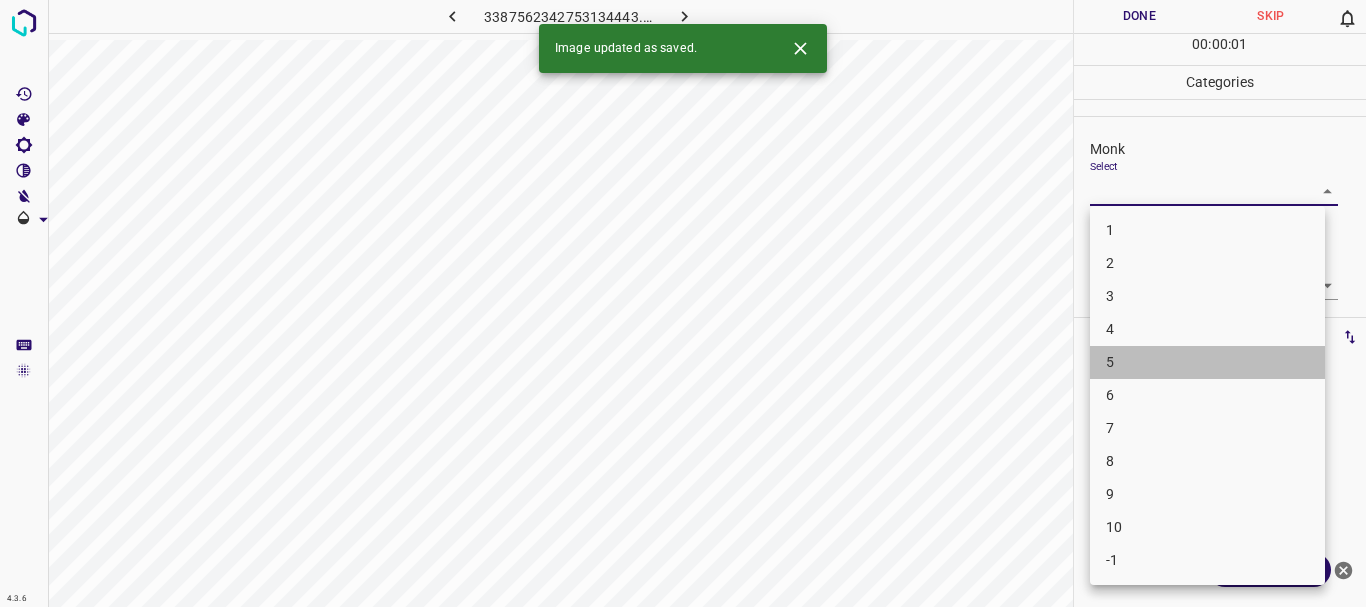click on "5" at bounding box center (1207, 362) 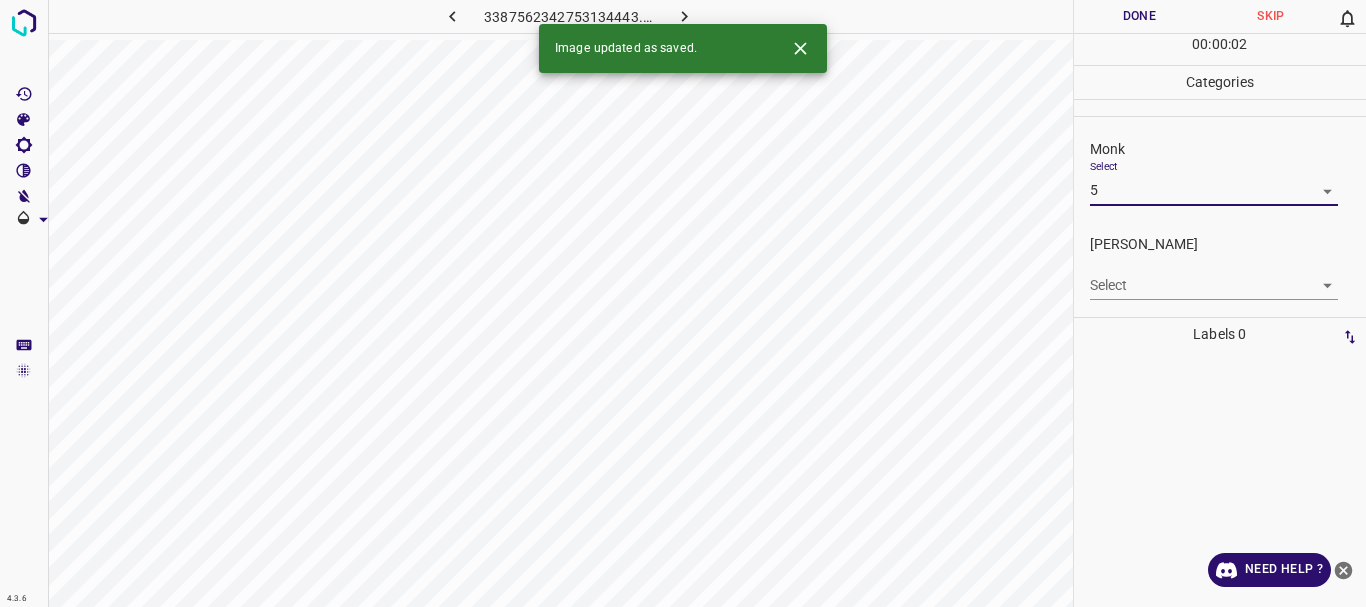 drag, startPoint x: 1162, startPoint y: 259, endPoint x: 1162, endPoint y: 279, distance: 20 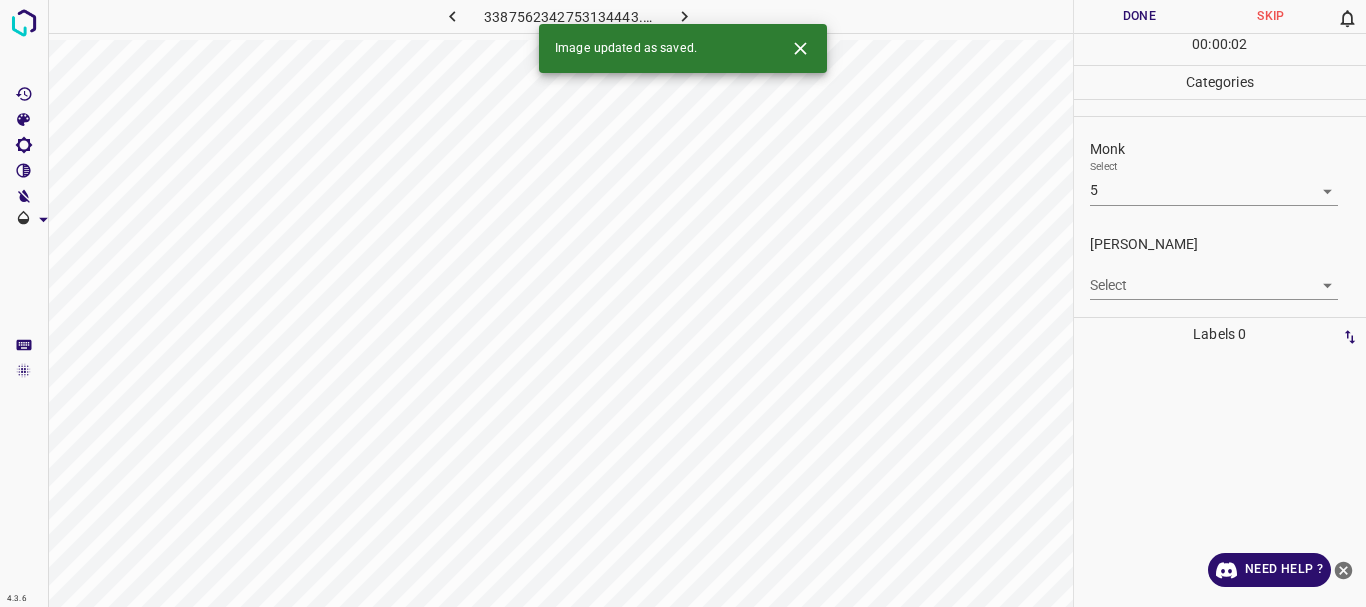 click on "4.3.6  3387562342753134443.png Done Skip 0 00   : 00   : 02   Categories Monk   Select 5 5  [PERSON_NAME]   Select ​ Labels   0 Categories 1 Monk 2  [PERSON_NAME] Tools Space Change between modes (Draw & Edit) I Auto labeling R Restore zoom M Zoom in N Zoom out Delete Delete selecte label Filters Z Restore filters X Saturation filter C Brightness filter V Contrast filter B Gray scale filter General O Download Image updated as saved. Need Help ? - Text - Hide - Delete" at bounding box center (683, 303) 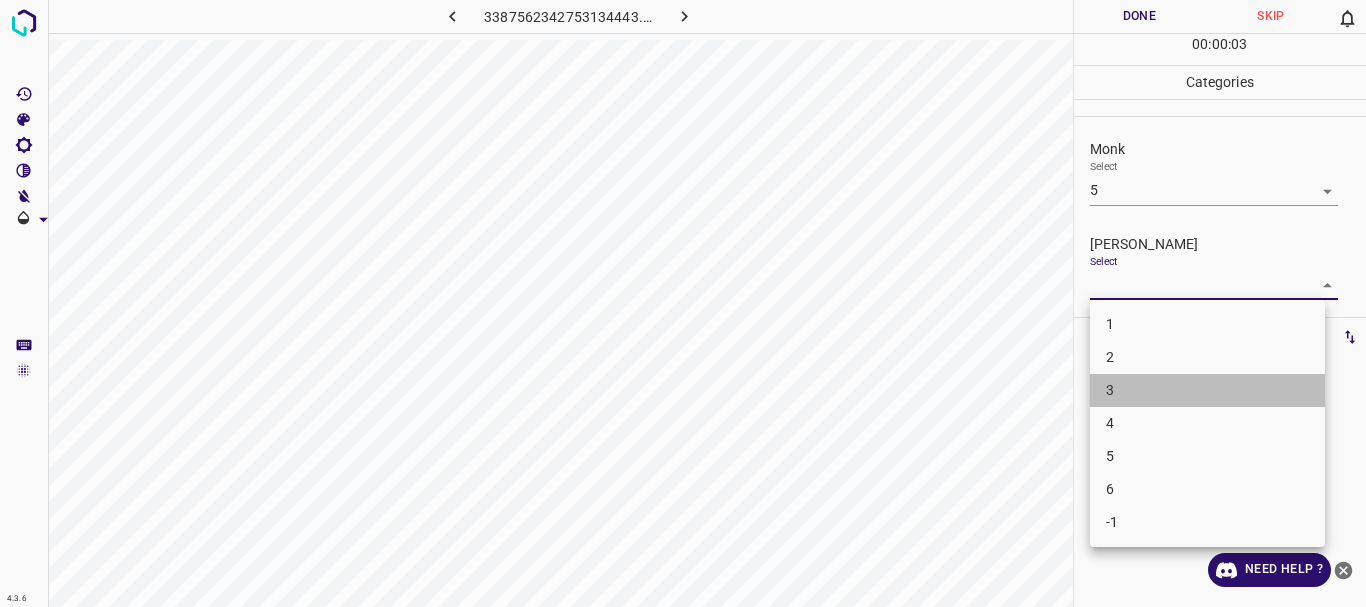 click on "3" at bounding box center [1207, 390] 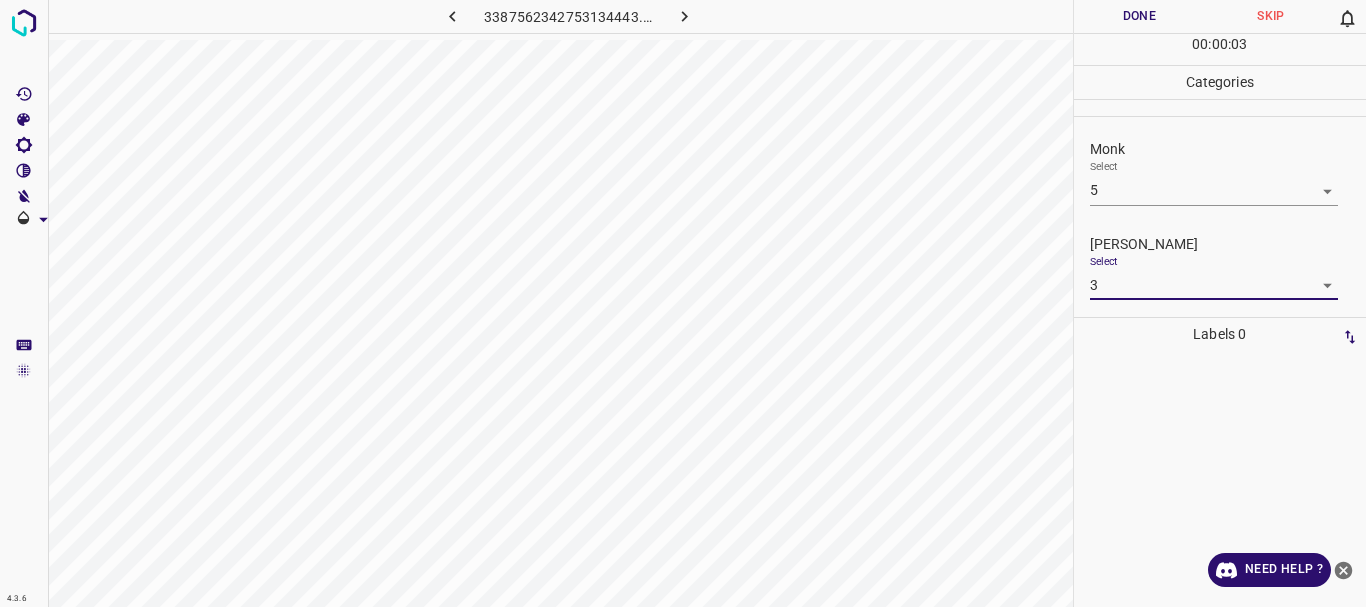click on "Done" at bounding box center (1140, 16) 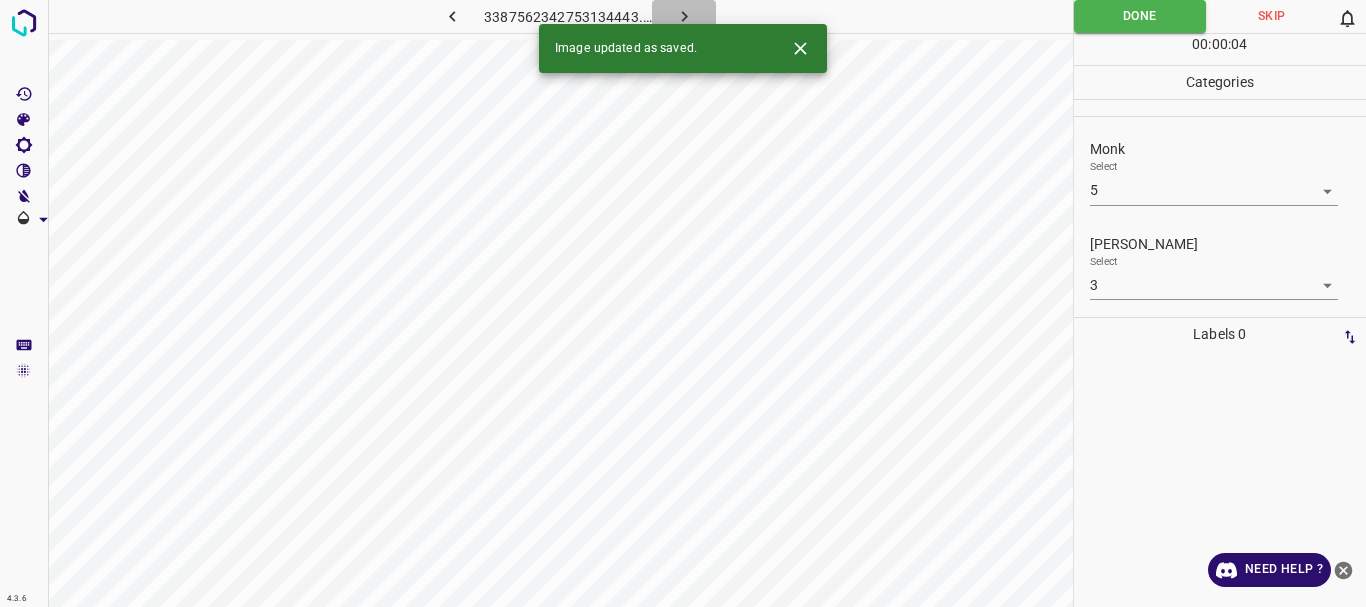click at bounding box center [684, 16] 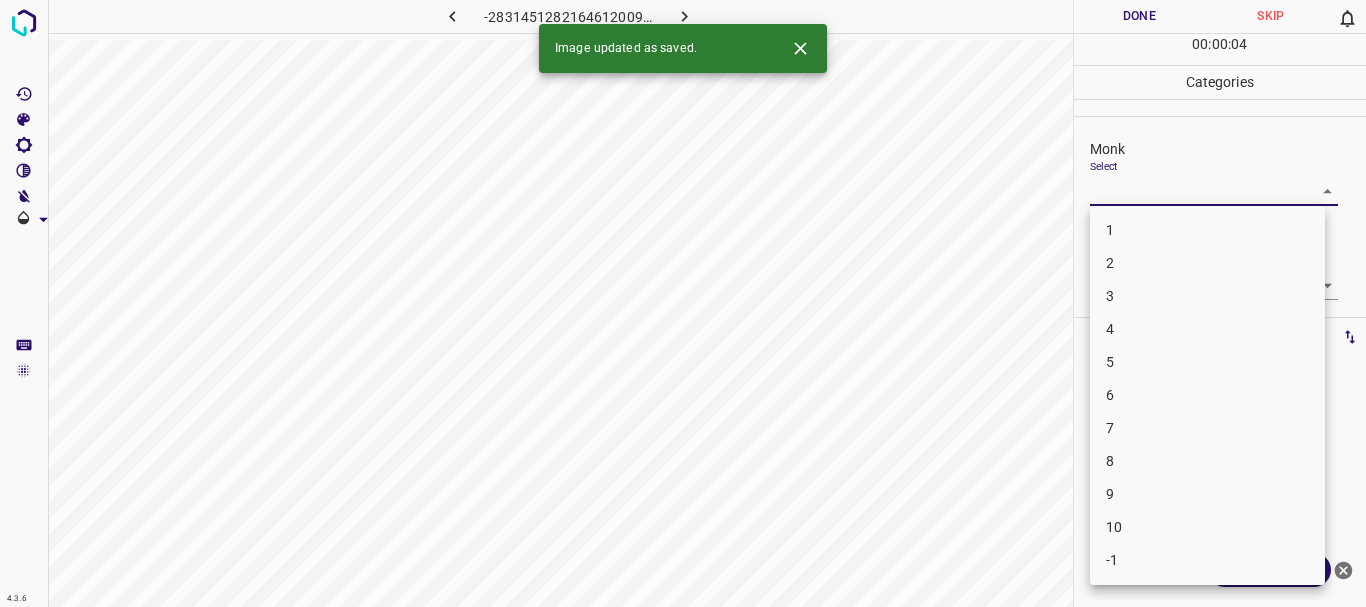 drag, startPoint x: 1138, startPoint y: 186, endPoint x: 1148, endPoint y: 245, distance: 59.841457 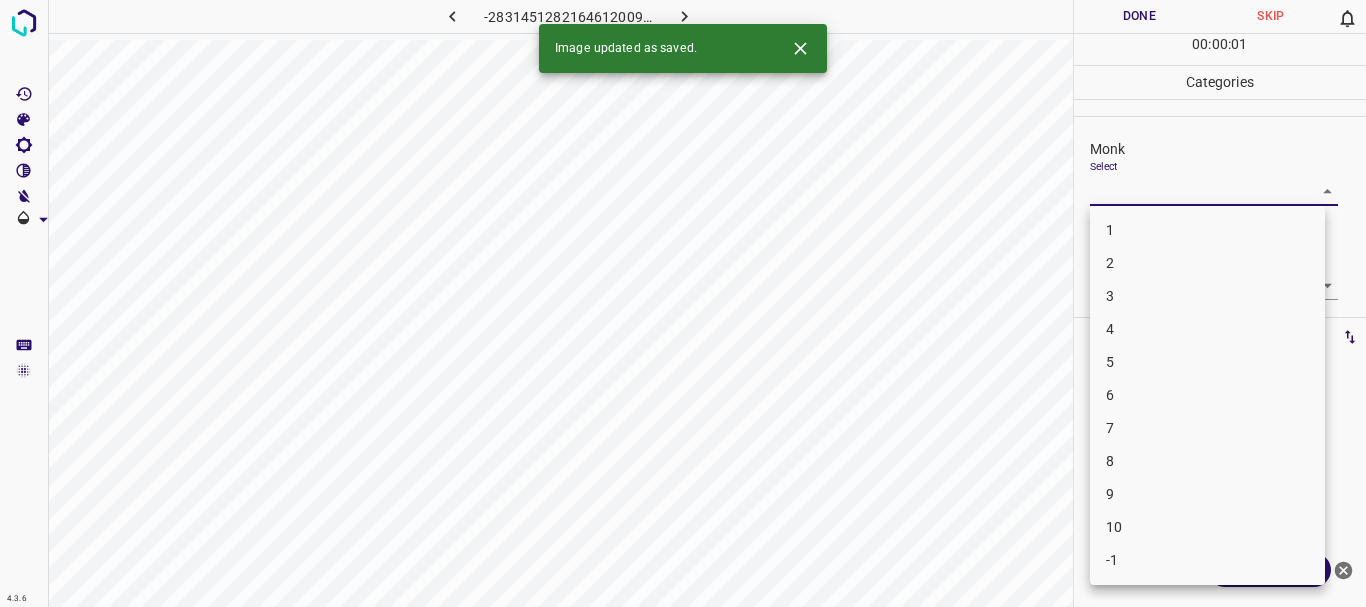 click on "3" at bounding box center (1207, 296) 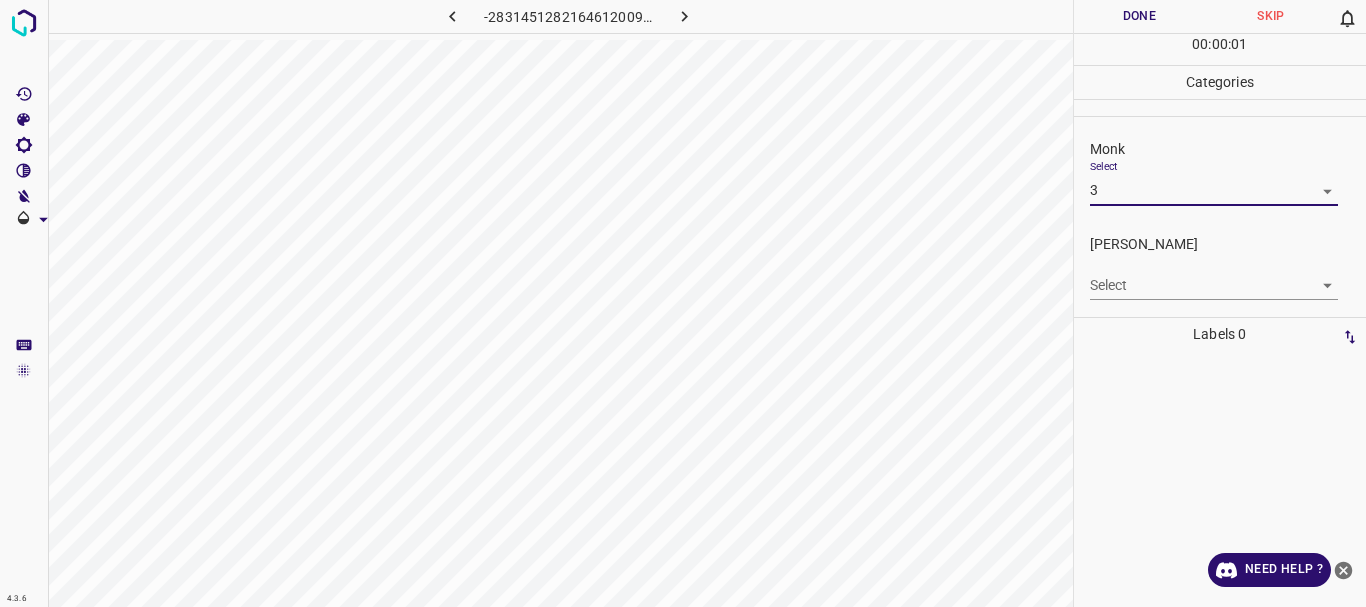 click on "4.3.6  -2831451282164612009.png Done Skip 0 00   : 00   : 01   Categories Monk   Select 3 3  [PERSON_NAME]   Select ​ Labels   0 Categories 1 Monk 2  [PERSON_NAME] Tools Space Change between modes (Draw & Edit) I Auto labeling R Restore zoom M Zoom in N Zoom out Delete Delete selecte label Filters Z Restore filters X Saturation filter C Brightness filter V Contrast filter B Gray scale filter General O Download Need Help ? - Text - Hide - Delete" at bounding box center (683, 303) 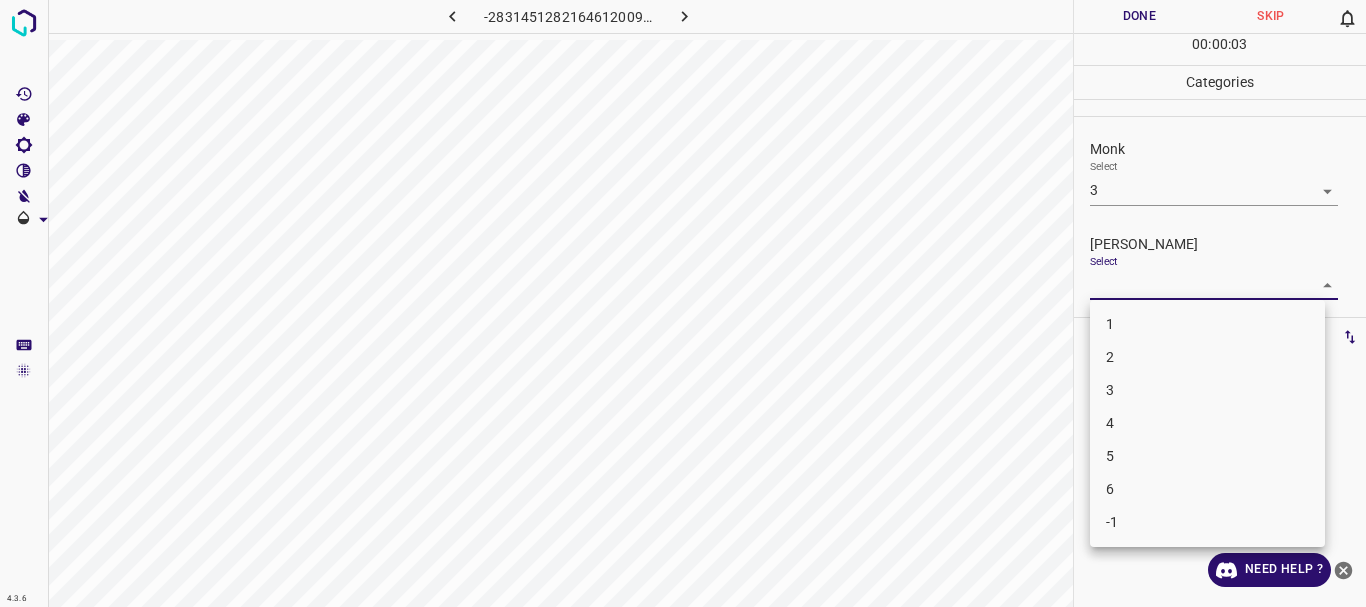 drag, startPoint x: 1180, startPoint y: 350, endPoint x: 1192, endPoint y: 220, distance: 130.55267 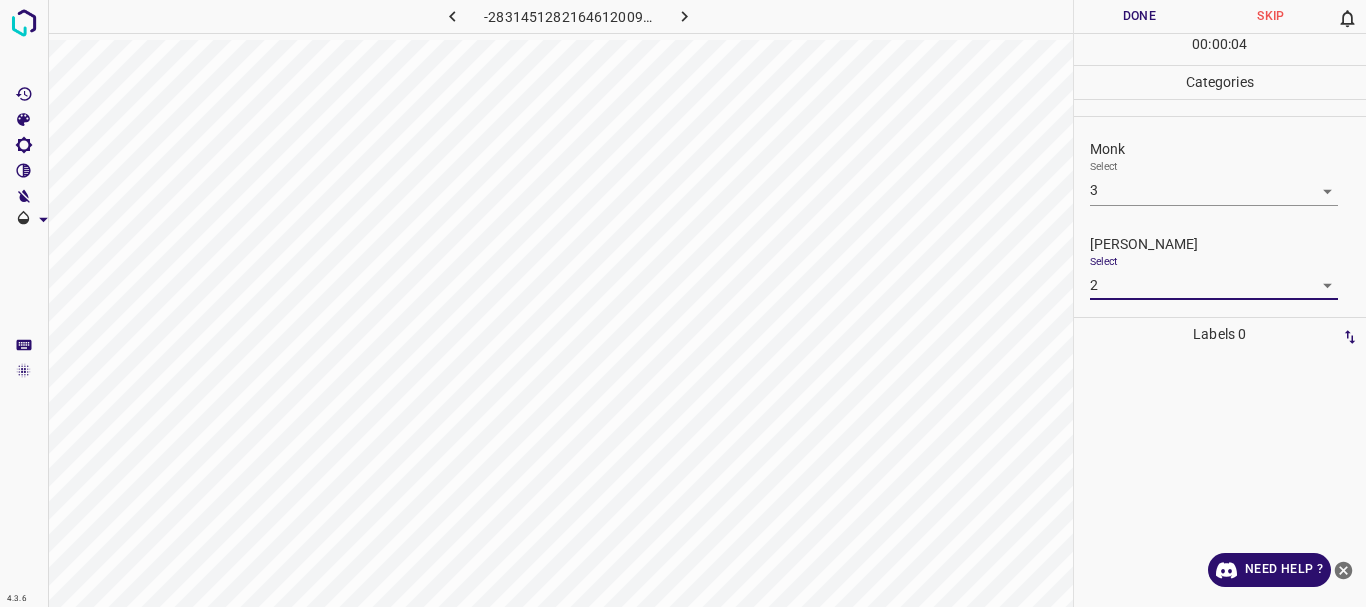 click on "Done" at bounding box center [1140, 16] 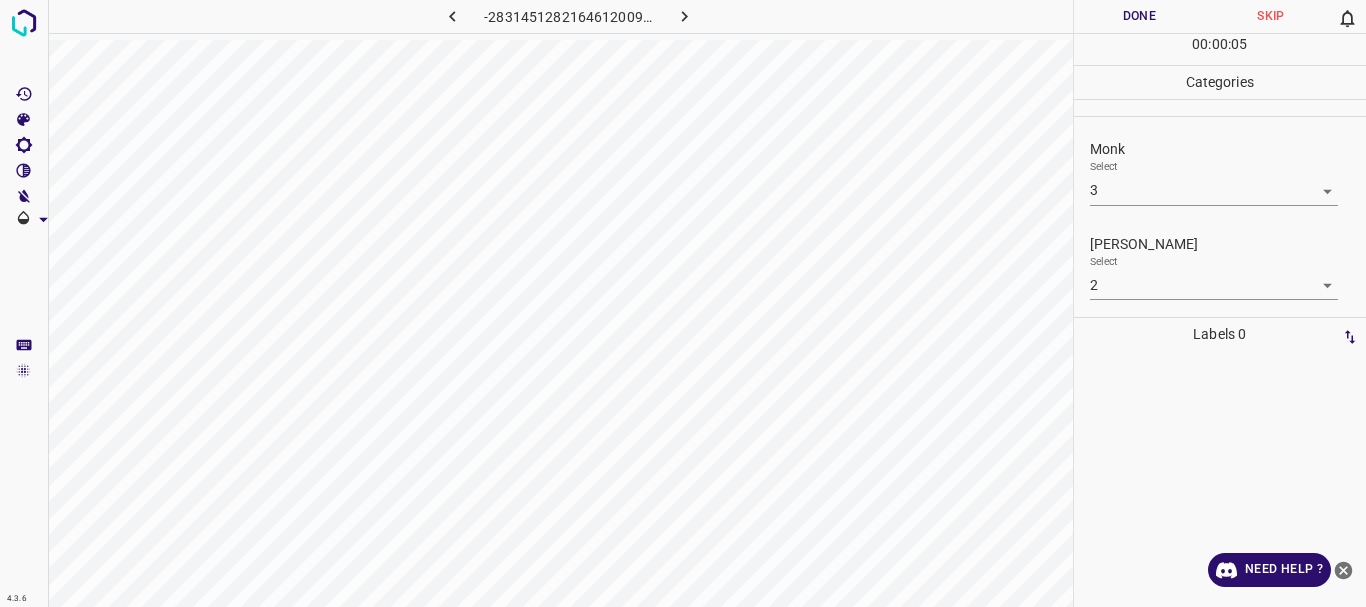 click 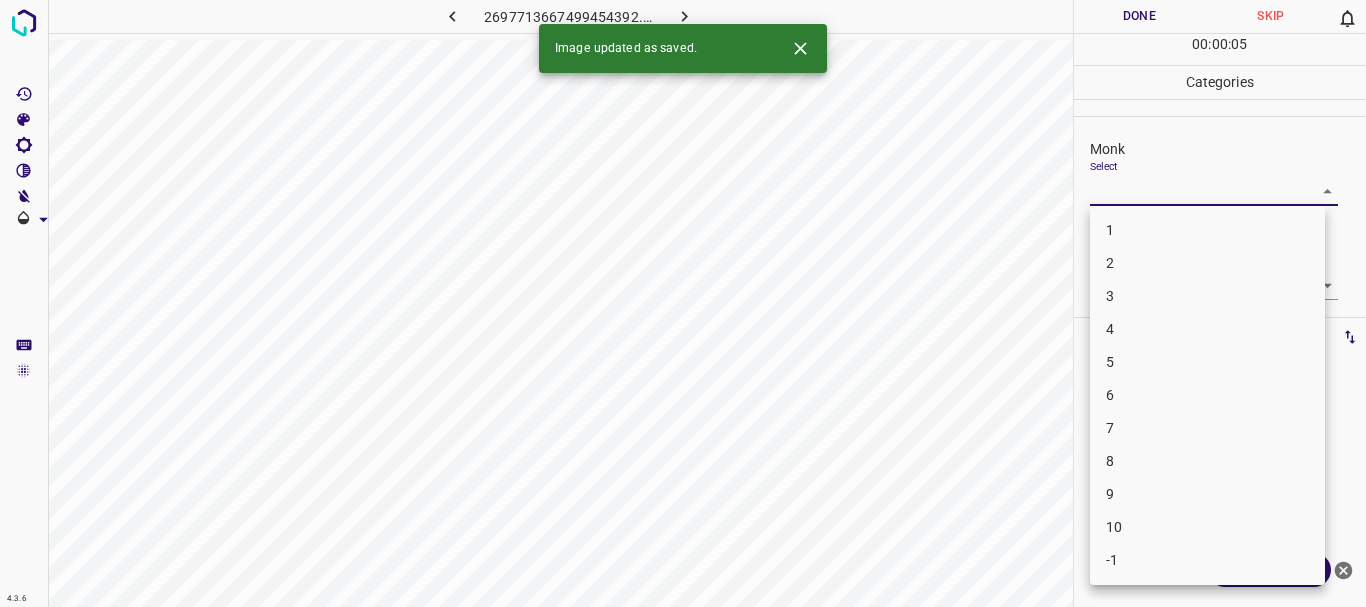 click on "4.3.6  2697713667499454392.png Done Skip 0 00   : 00   : 05   Categories Monk   Select ​  [PERSON_NAME]   Select ​ Labels   0 Categories 1 Monk 2  [PERSON_NAME] Tools Space Change between modes (Draw & Edit) I Auto labeling R Restore zoom M Zoom in N Zoom out Delete Delete selecte label Filters Z Restore filters X Saturation filter C Brightness filter V Contrast filter B Gray scale filter General O Download Image updated as saved. Need Help ? - Text - Hide - Delete 1 2 3 4 5 6 7 8 9 10 -1" at bounding box center (683, 303) 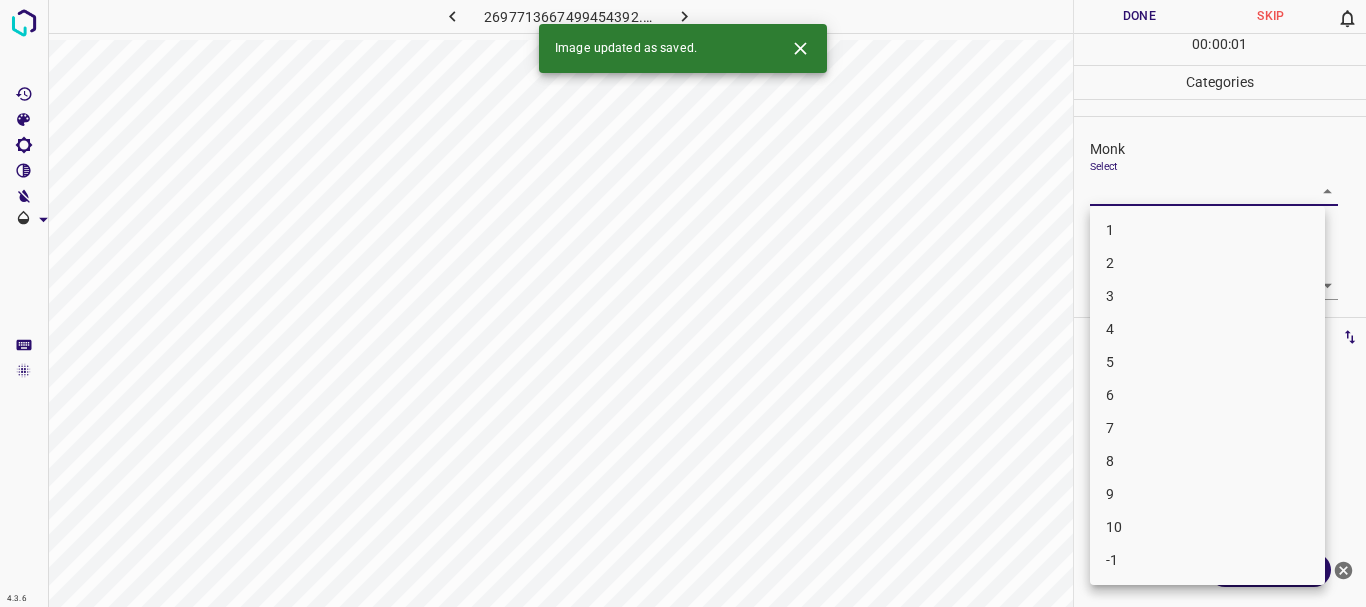 click on "3" at bounding box center (1207, 296) 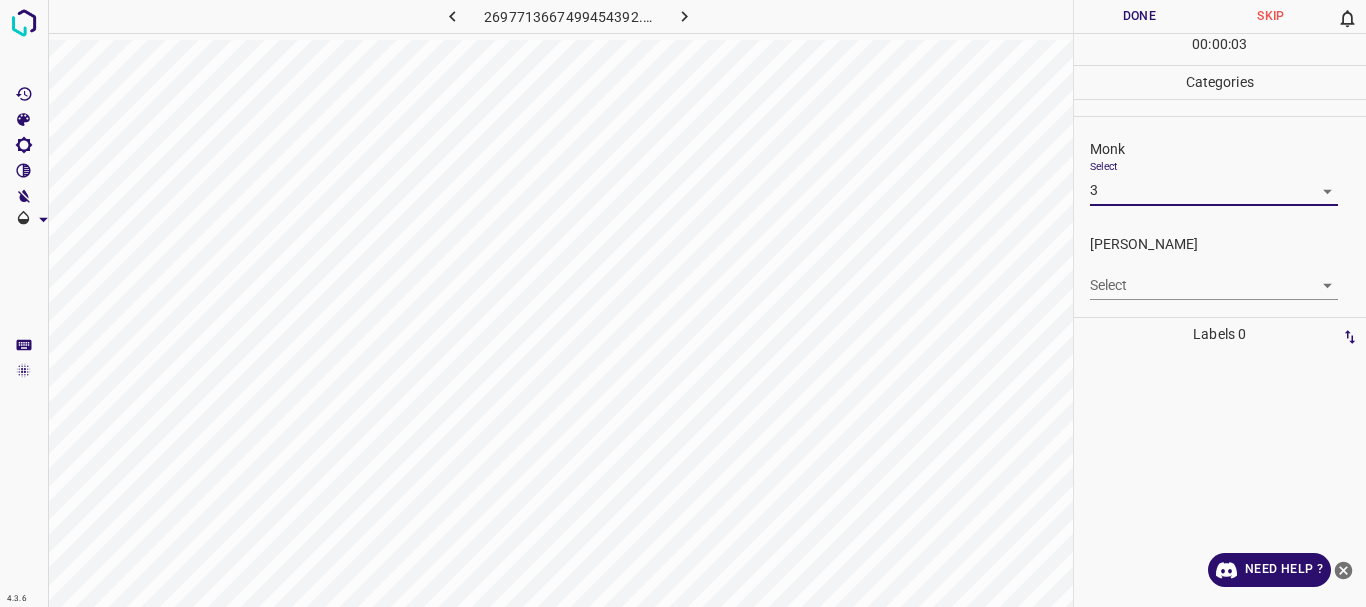 click on "4.3.6  2697713667499454392.png Done Skip 0 00   : 00   : 03   Categories Monk   Select 3 3  [PERSON_NAME]   Select ​ Labels   0 Categories 1 Monk 2  [PERSON_NAME] Tools Space Change between modes (Draw & Edit) I Auto labeling R Restore zoom M Zoom in N Zoom out Delete Delete selecte label Filters Z Restore filters X Saturation filter C Brightness filter V Contrast filter B Gray scale filter General O Download Need Help ? - Text - Hide - Delete" at bounding box center [683, 303] 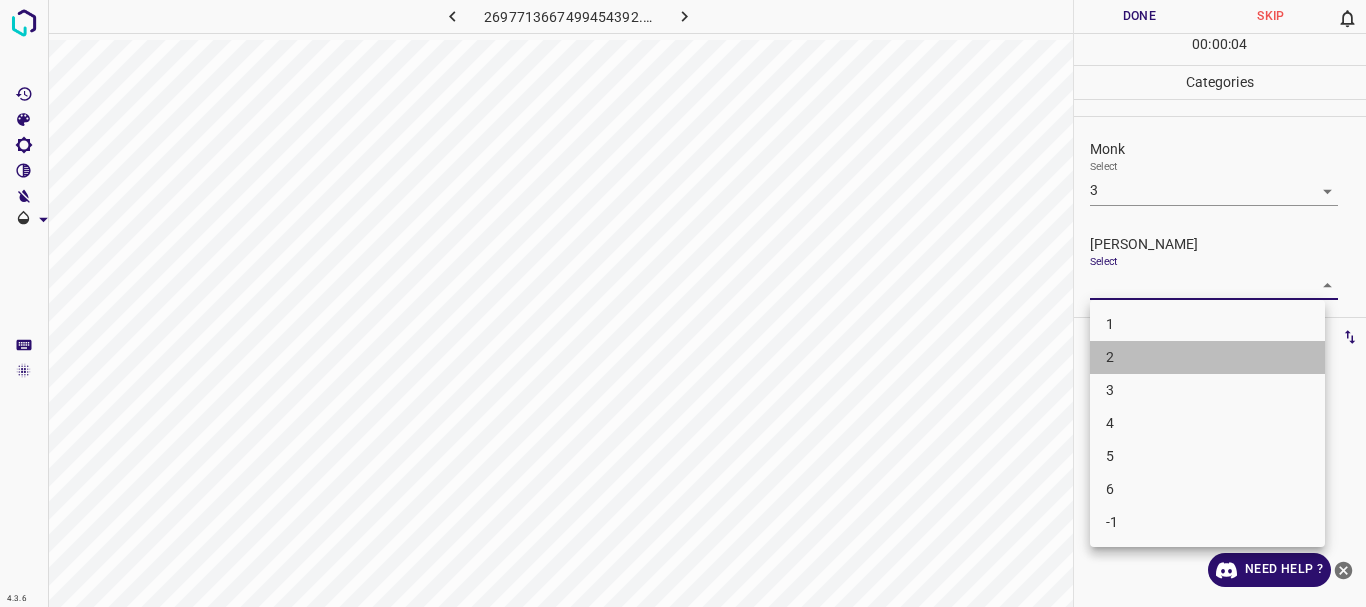 click 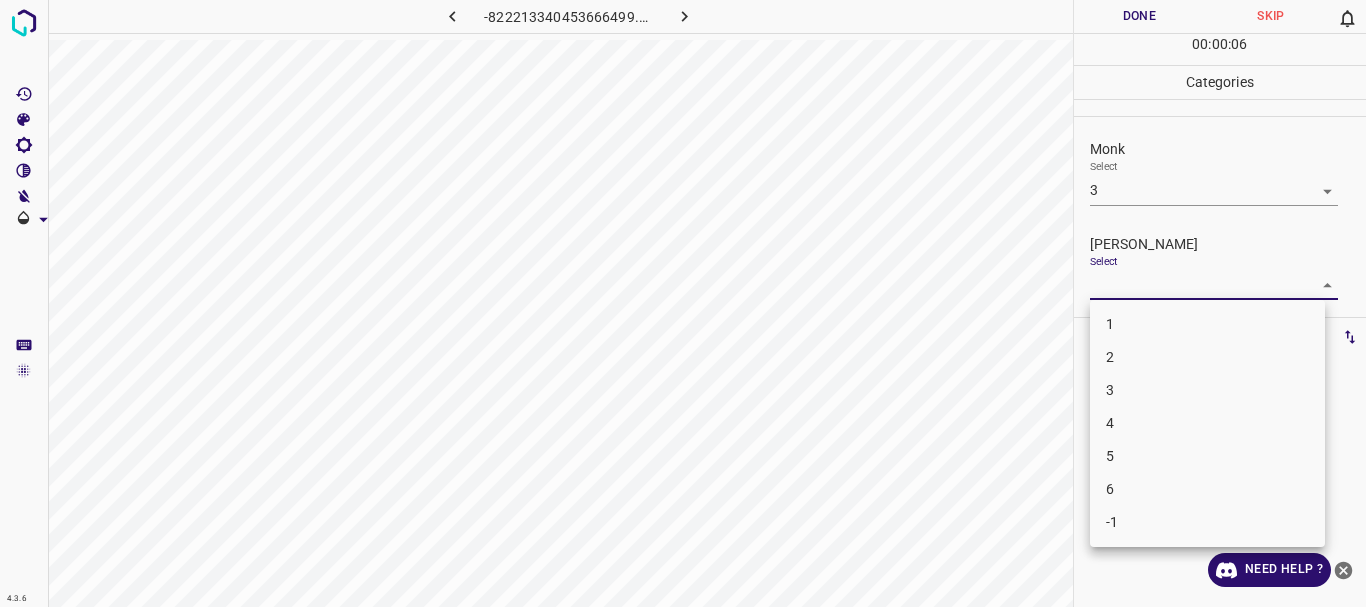 drag, startPoint x: 1158, startPoint y: 390, endPoint x: 1160, endPoint y: 357, distance: 33.06055 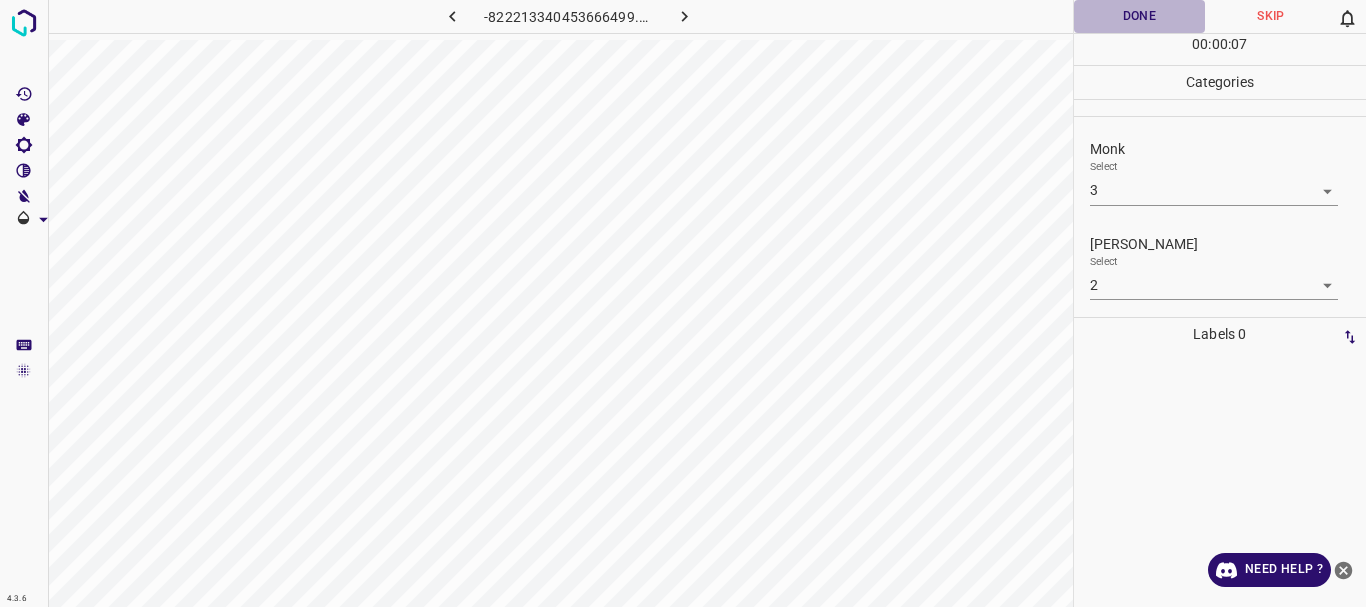 drag, startPoint x: 1146, startPoint y: 18, endPoint x: 709, endPoint y: 21, distance: 437.01028 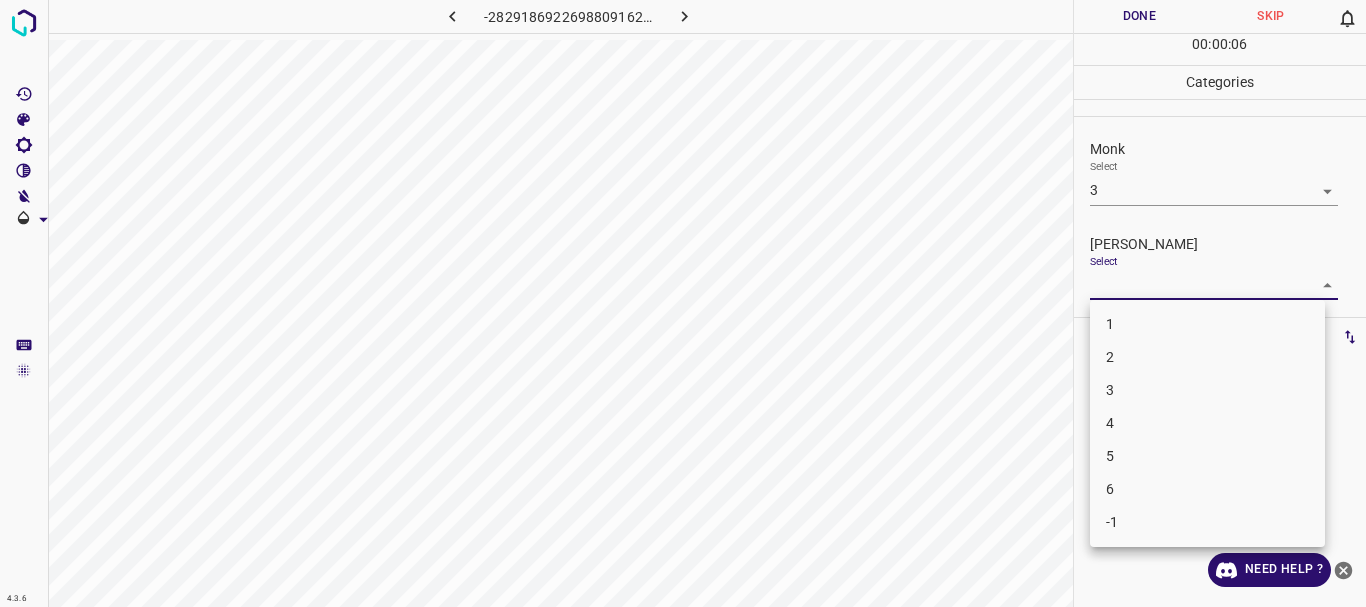 drag, startPoint x: 1137, startPoint y: 182, endPoint x: 1134, endPoint y: 196, distance: 14.3178215 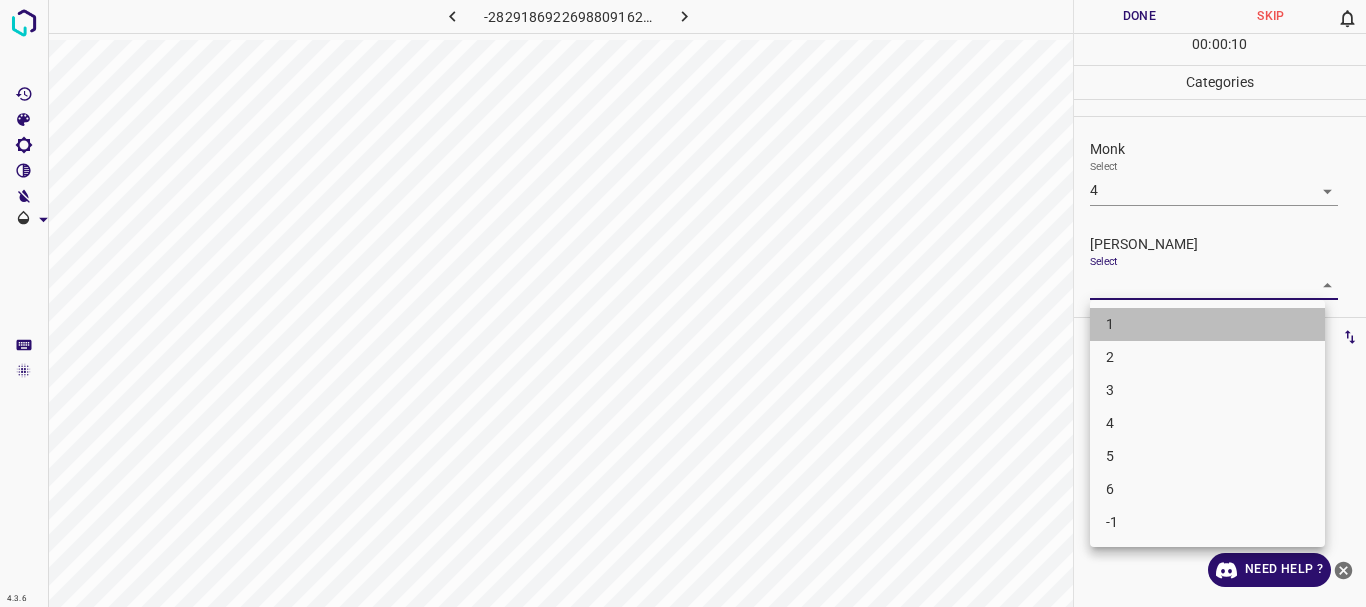 drag, startPoint x: 1120, startPoint y: 331, endPoint x: 1138, endPoint y: 132, distance: 199.81241 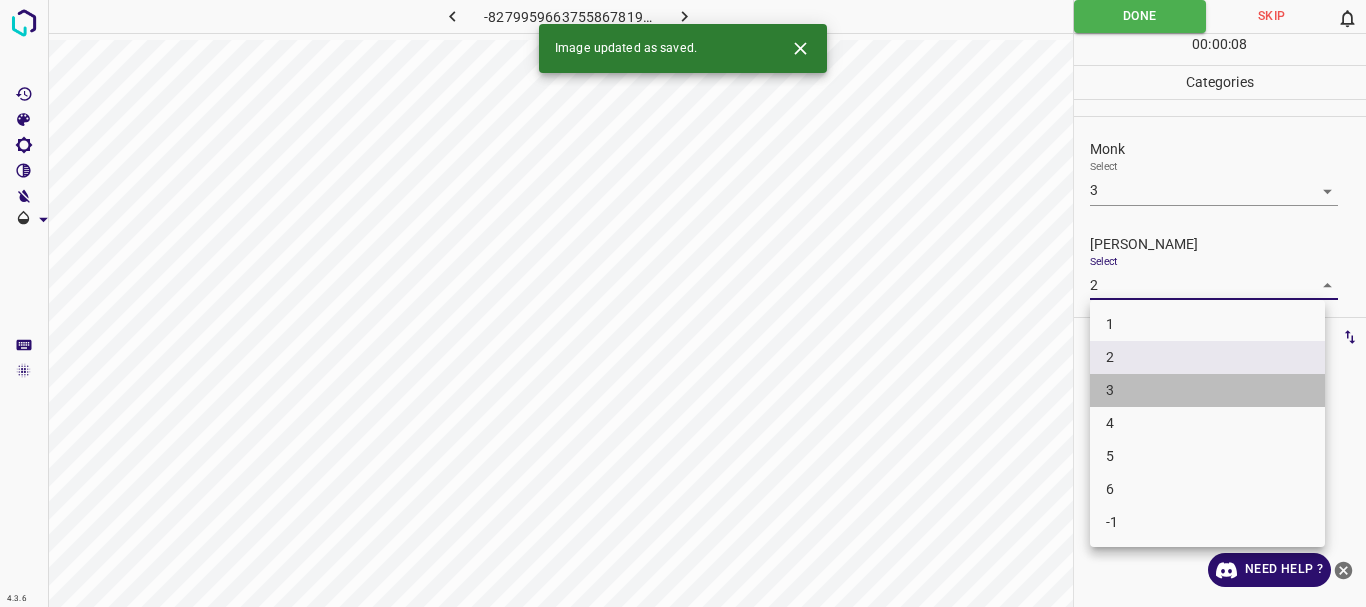 drag, startPoint x: 1145, startPoint y: 379, endPoint x: 1105, endPoint y: 4, distance: 377.1273 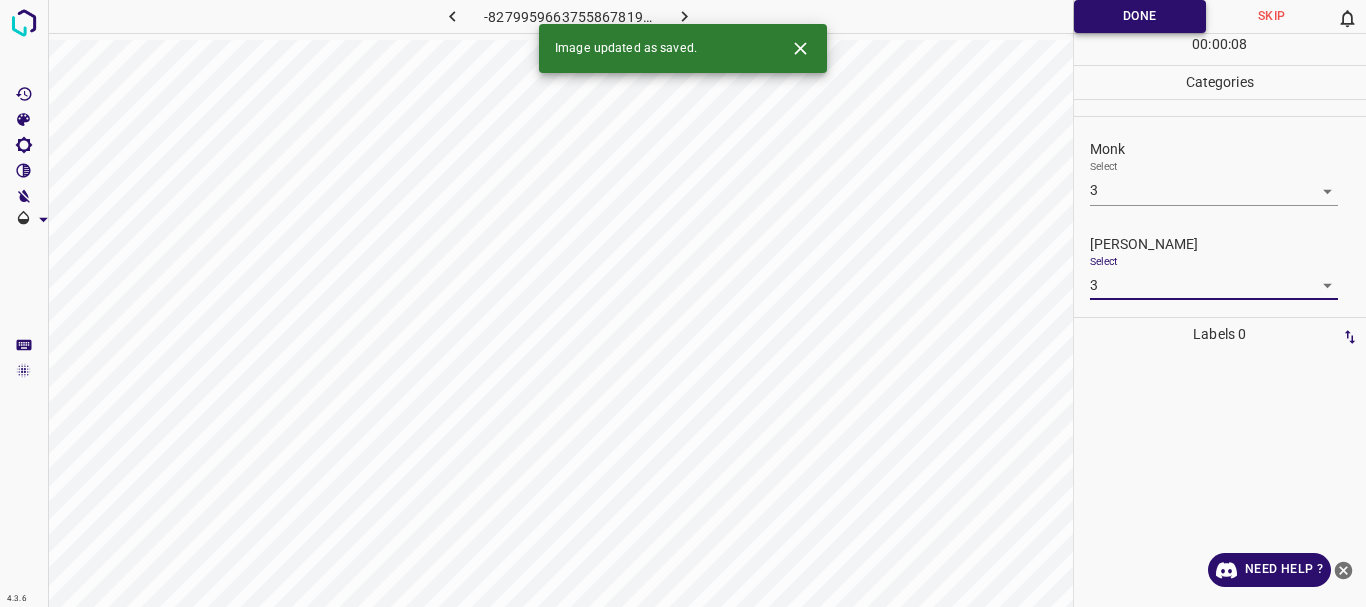 drag, startPoint x: 1118, startPoint y: 32, endPoint x: 1115, endPoint y: 4, distance: 28.160255 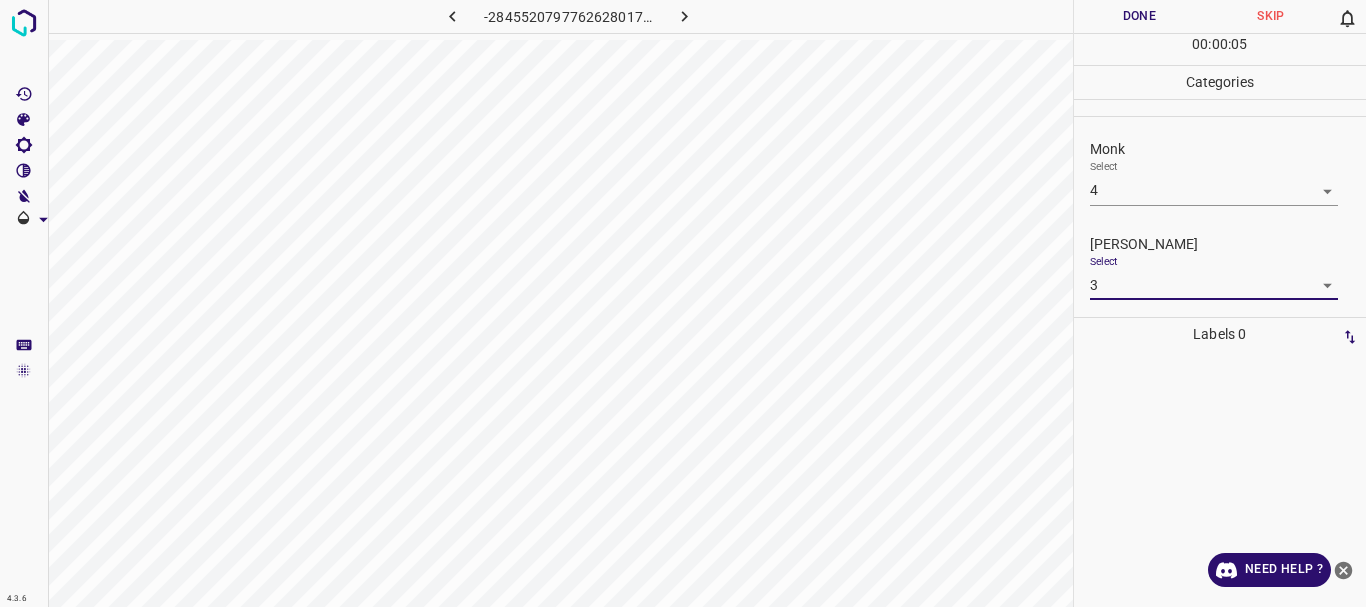 drag, startPoint x: 1150, startPoint y: 1, endPoint x: 1125, endPoint y: 5, distance: 25.317978 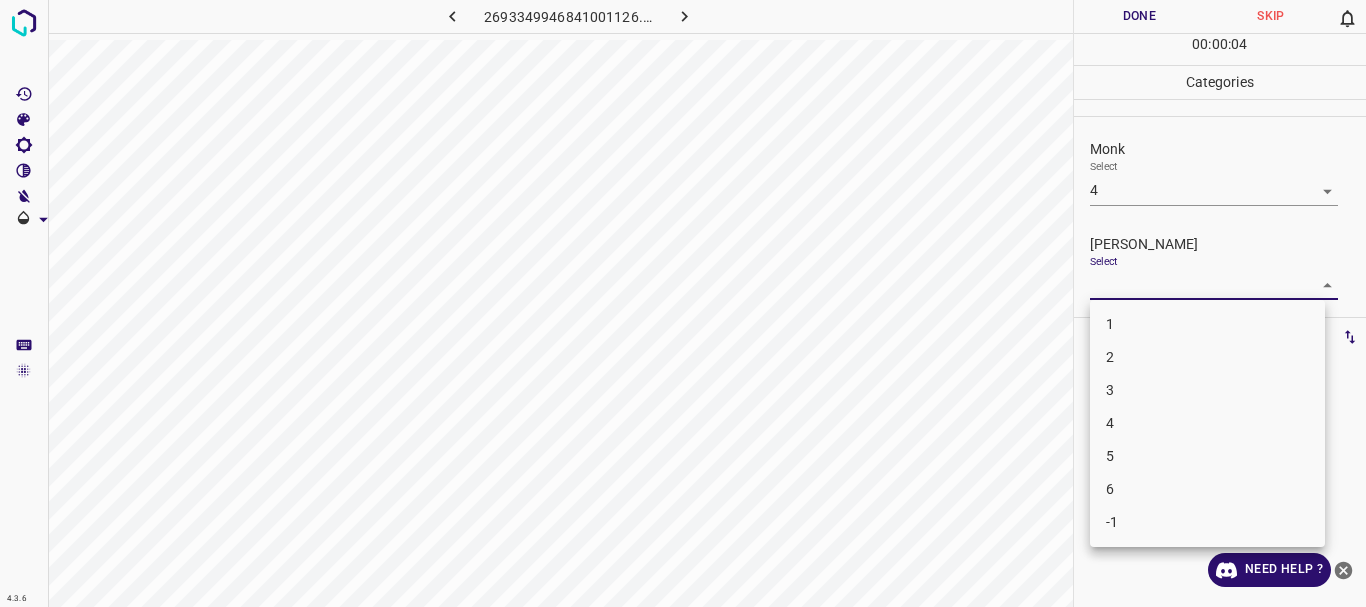 drag, startPoint x: 1141, startPoint y: 415, endPoint x: 1133, endPoint y: 36, distance: 379.0844 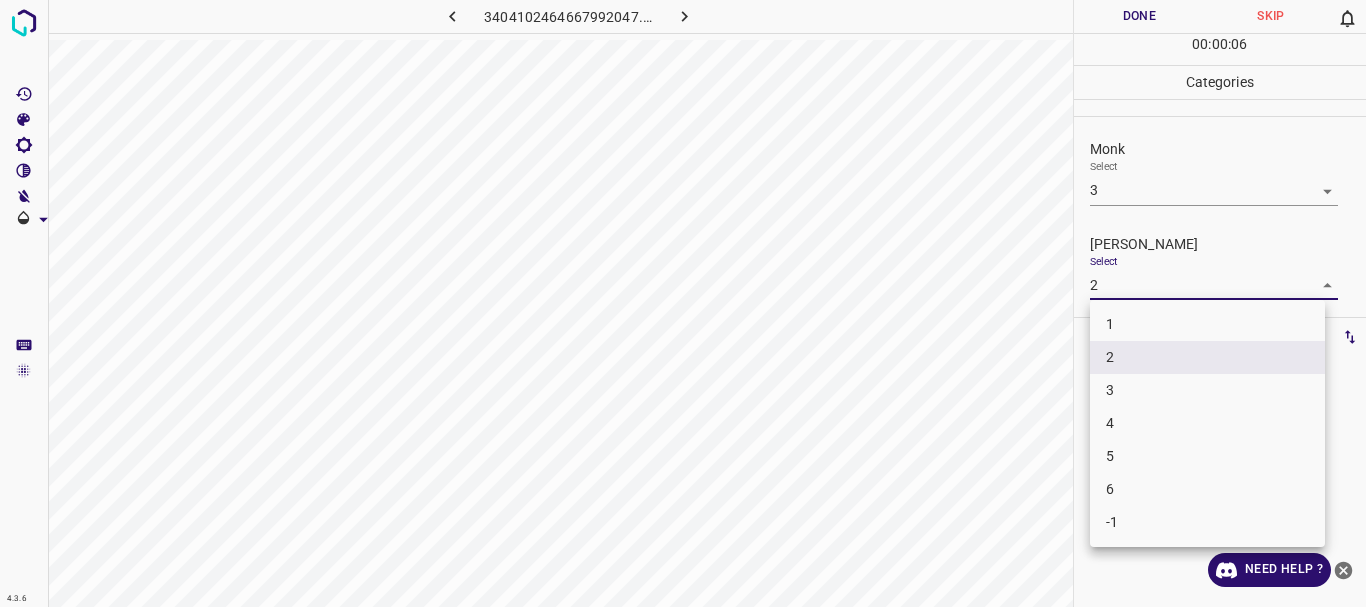drag, startPoint x: 1149, startPoint y: 323, endPoint x: 1146, endPoint y: 139, distance: 184.02446 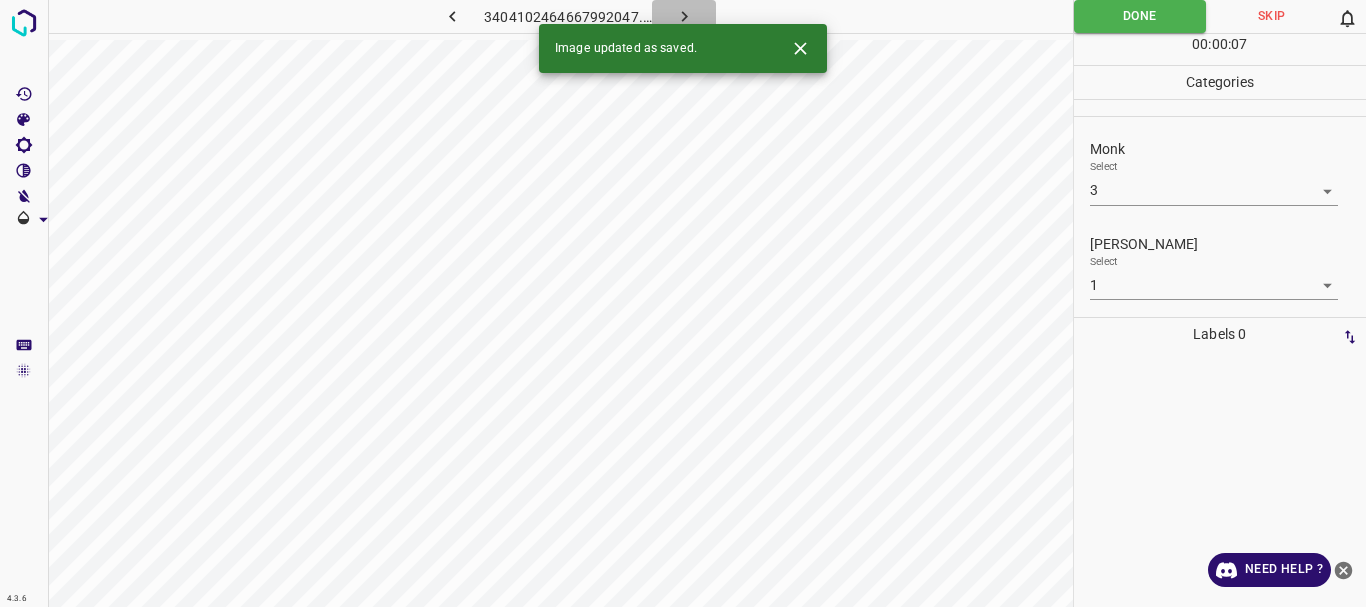 drag, startPoint x: 683, startPoint y: 16, endPoint x: 692, endPoint y: 6, distance: 13.453624 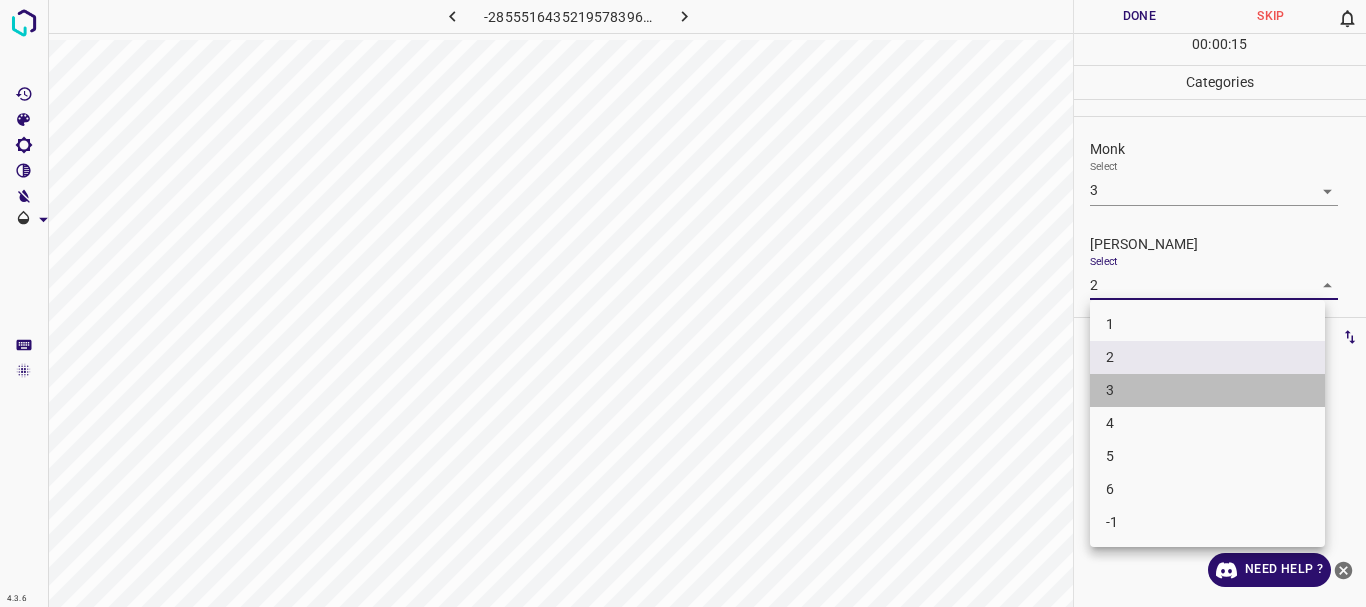 drag, startPoint x: 1131, startPoint y: 387, endPoint x: 1145, endPoint y: 8, distance: 379.25848 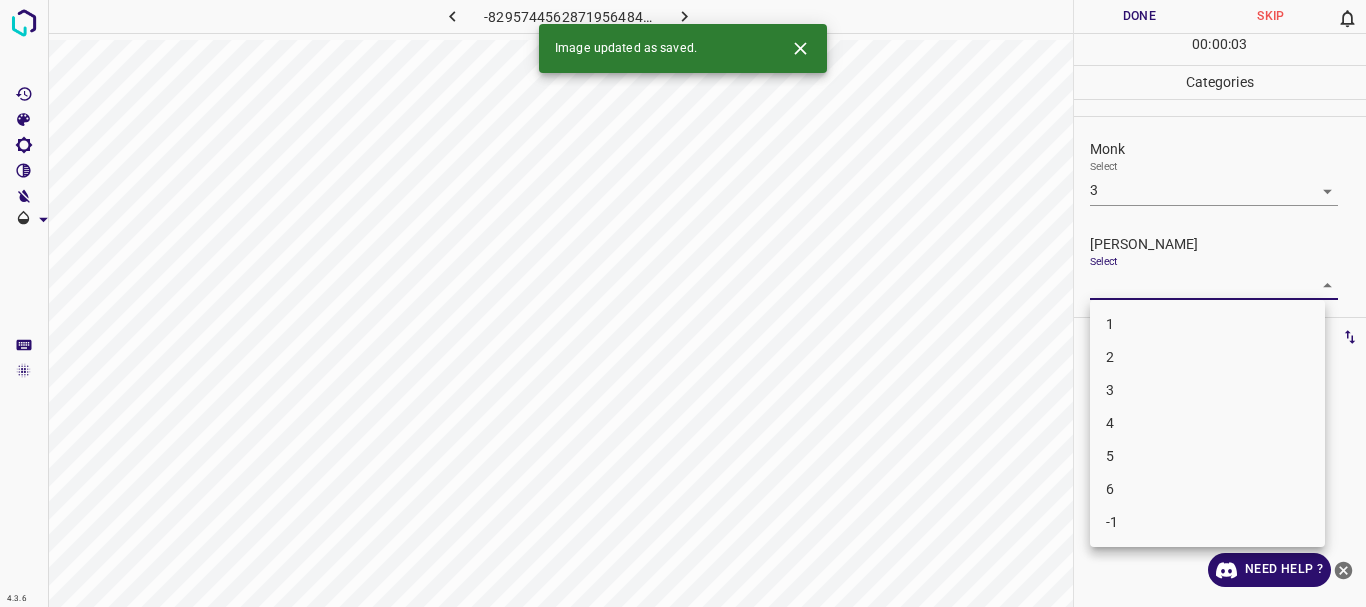 drag, startPoint x: 1171, startPoint y: 286, endPoint x: 1177, endPoint y: 299, distance: 14.3178215 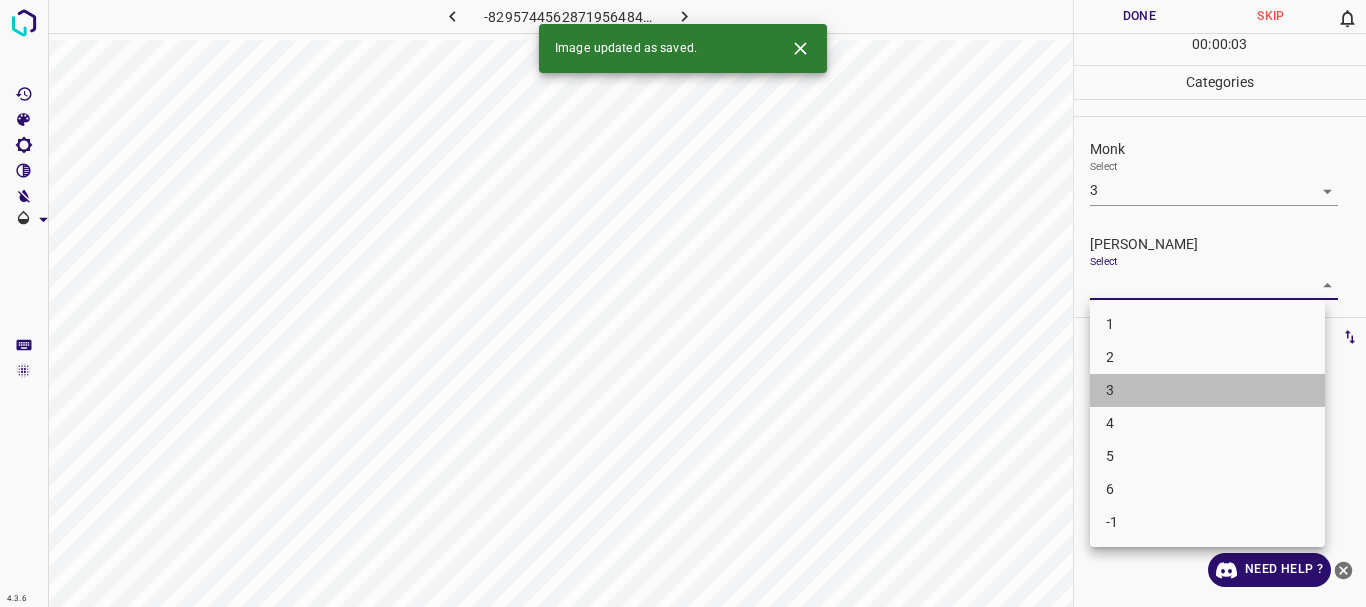 drag, startPoint x: 1189, startPoint y: 375, endPoint x: 1186, endPoint y: 44, distance: 331.01358 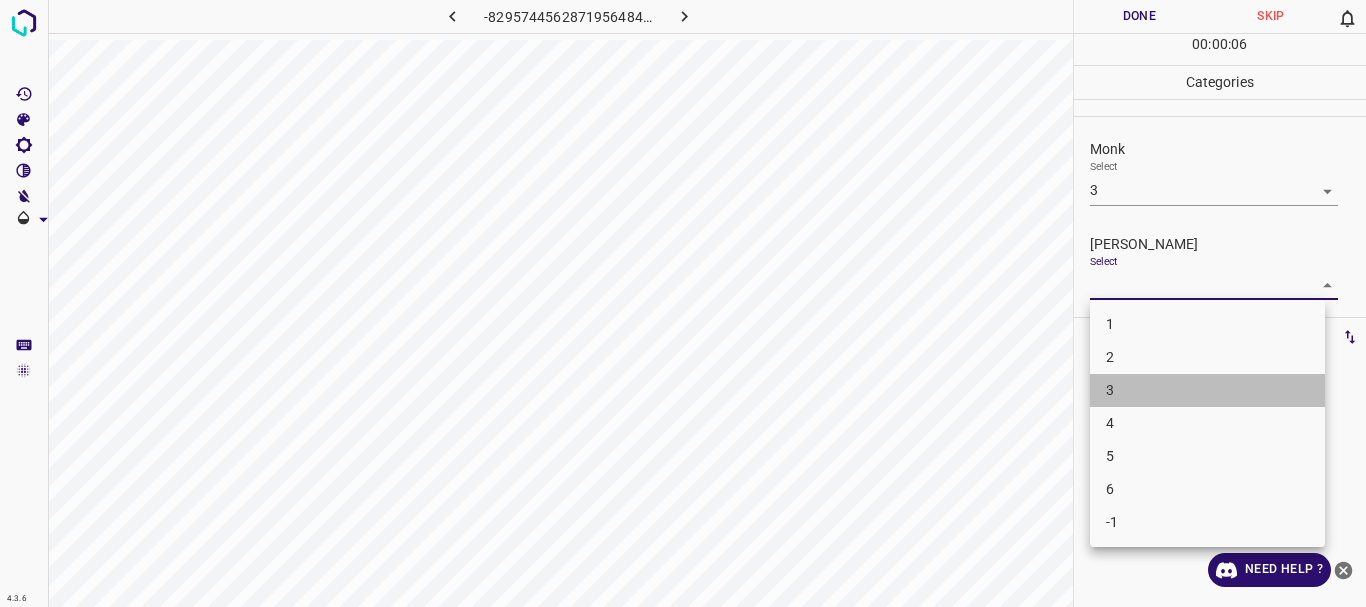 drag, startPoint x: 1159, startPoint y: 380, endPoint x: 1150, endPoint y: 65, distance: 315.12854 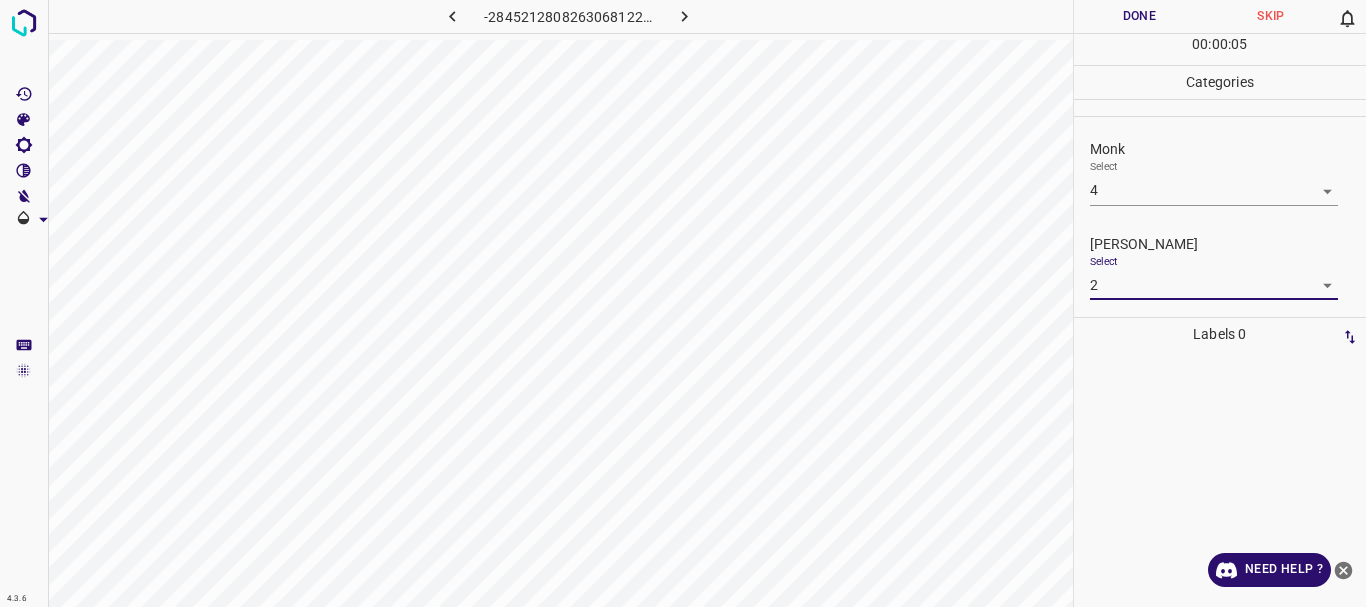 drag, startPoint x: 1156, startPoint y: 12, endPoint x: 825, endPoint y: 28, distance: 331.38647 